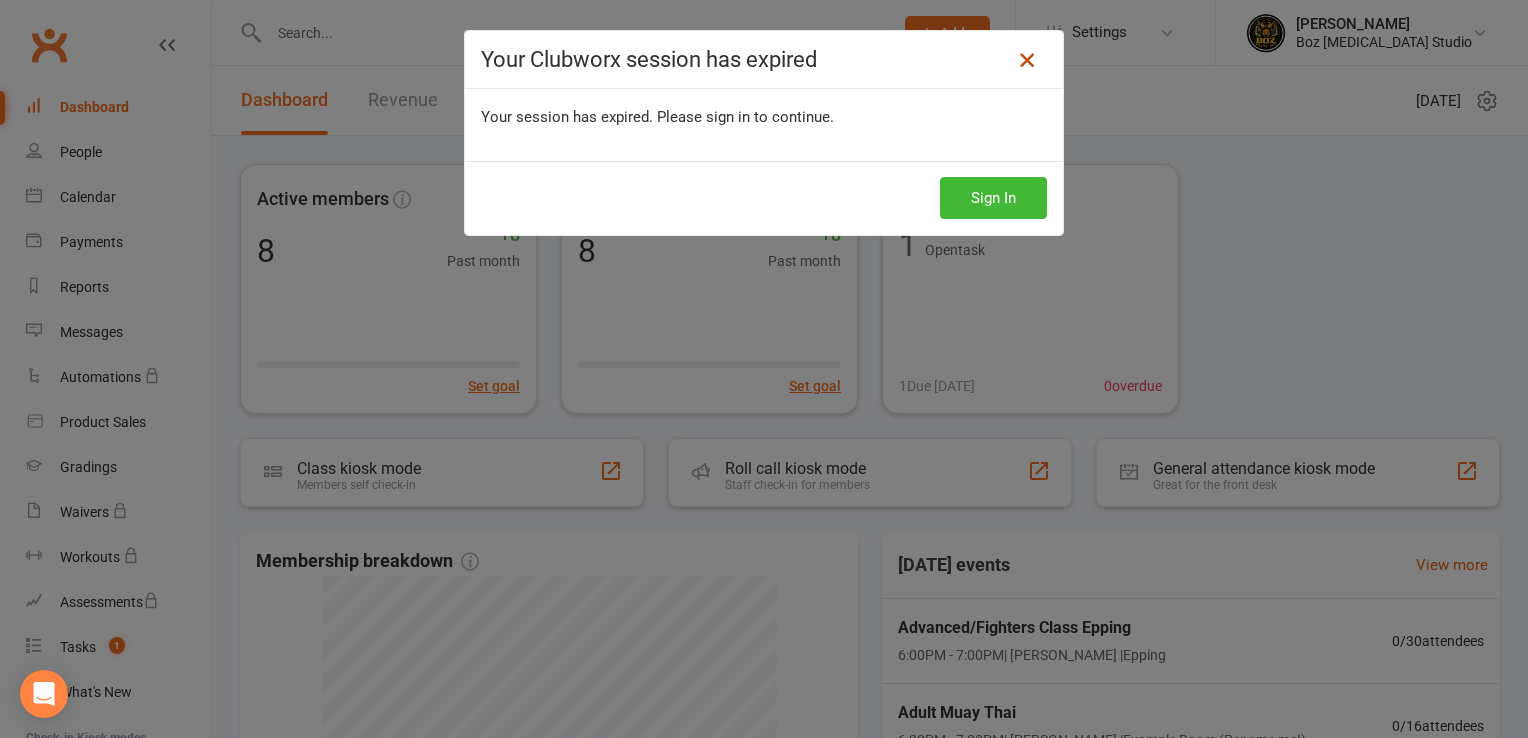 scroll, scrollTop: 0, scrollLeft: 0, axis: both 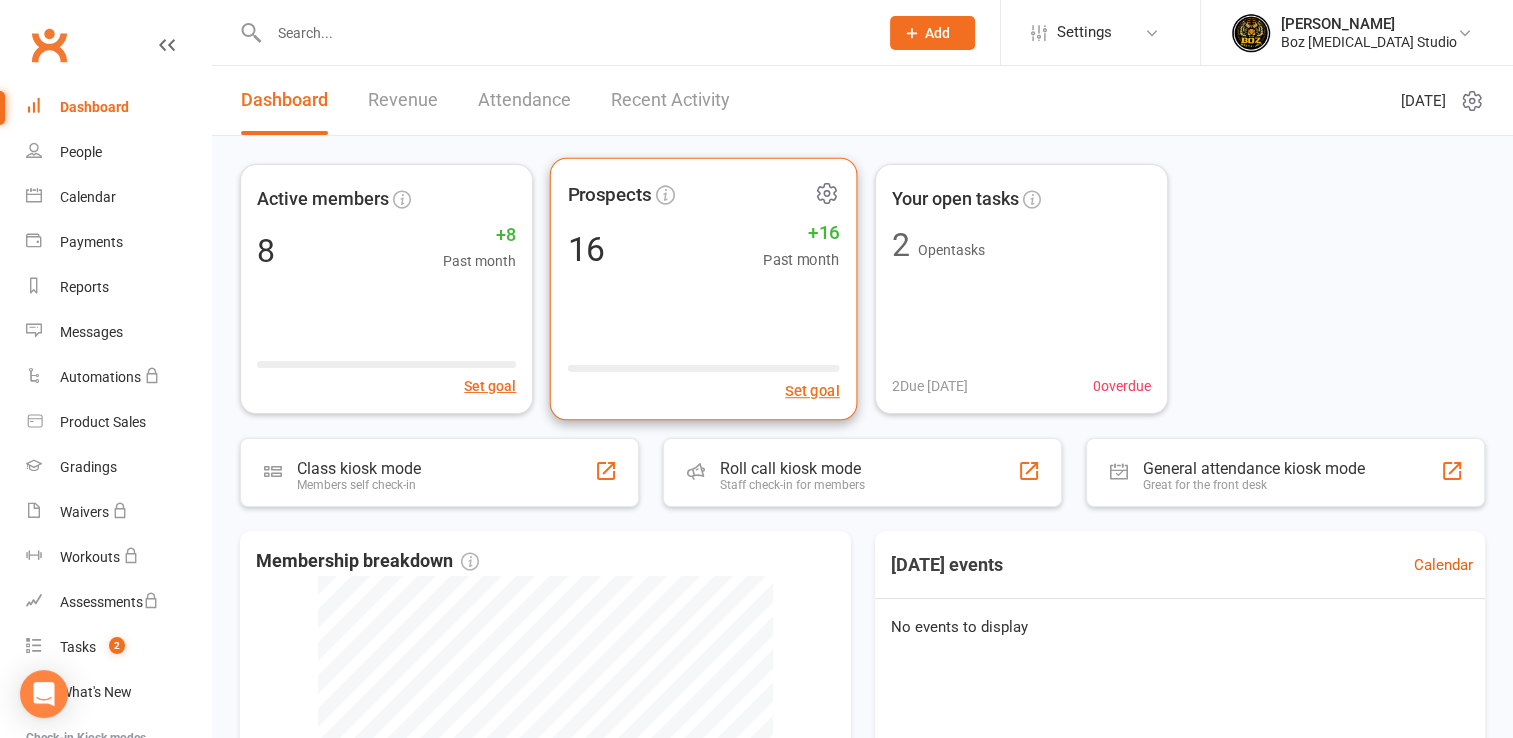 click on "16 +16 Past month" at bounding box center [704, 248] 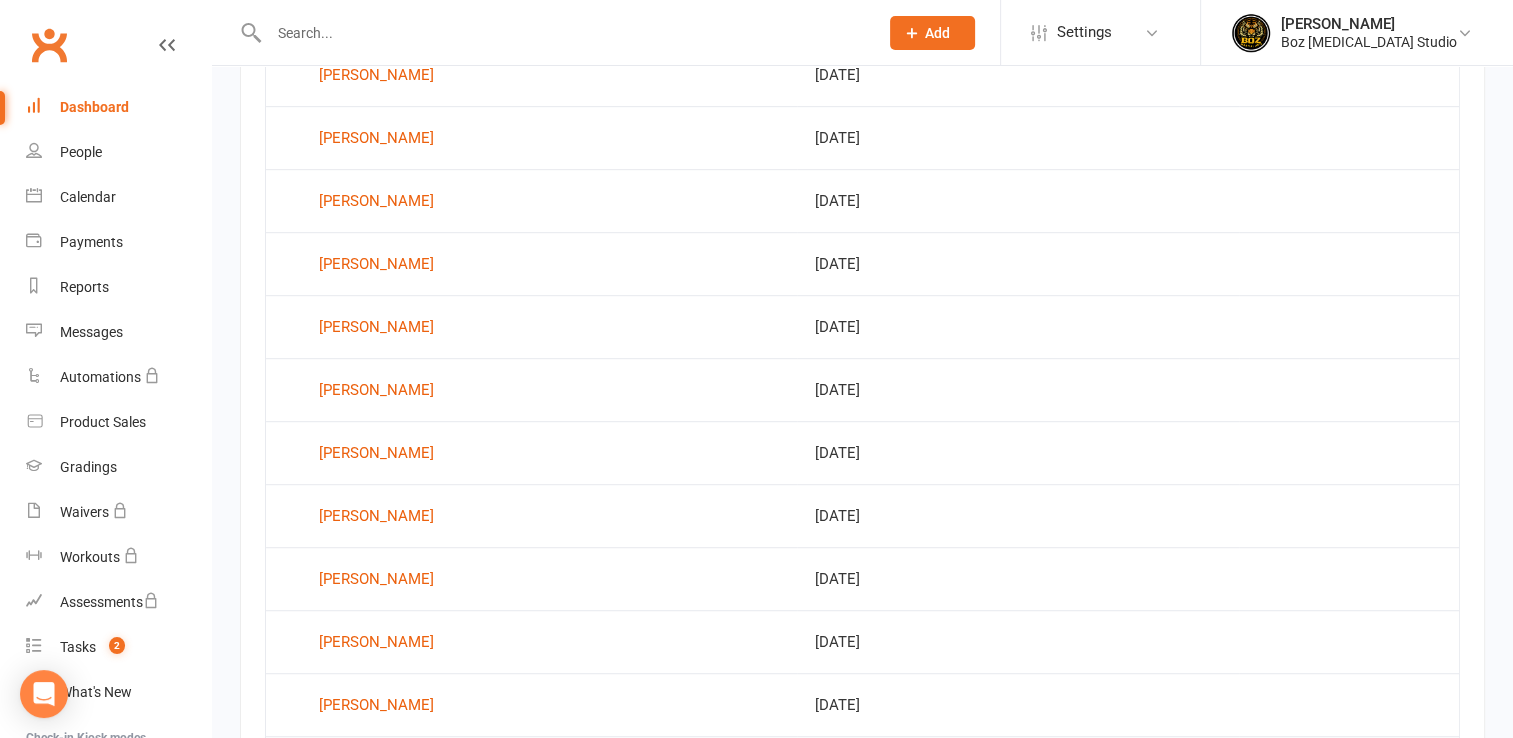 scroll, scrollTop: 1246, scrollLeft: 0, axis: vertical 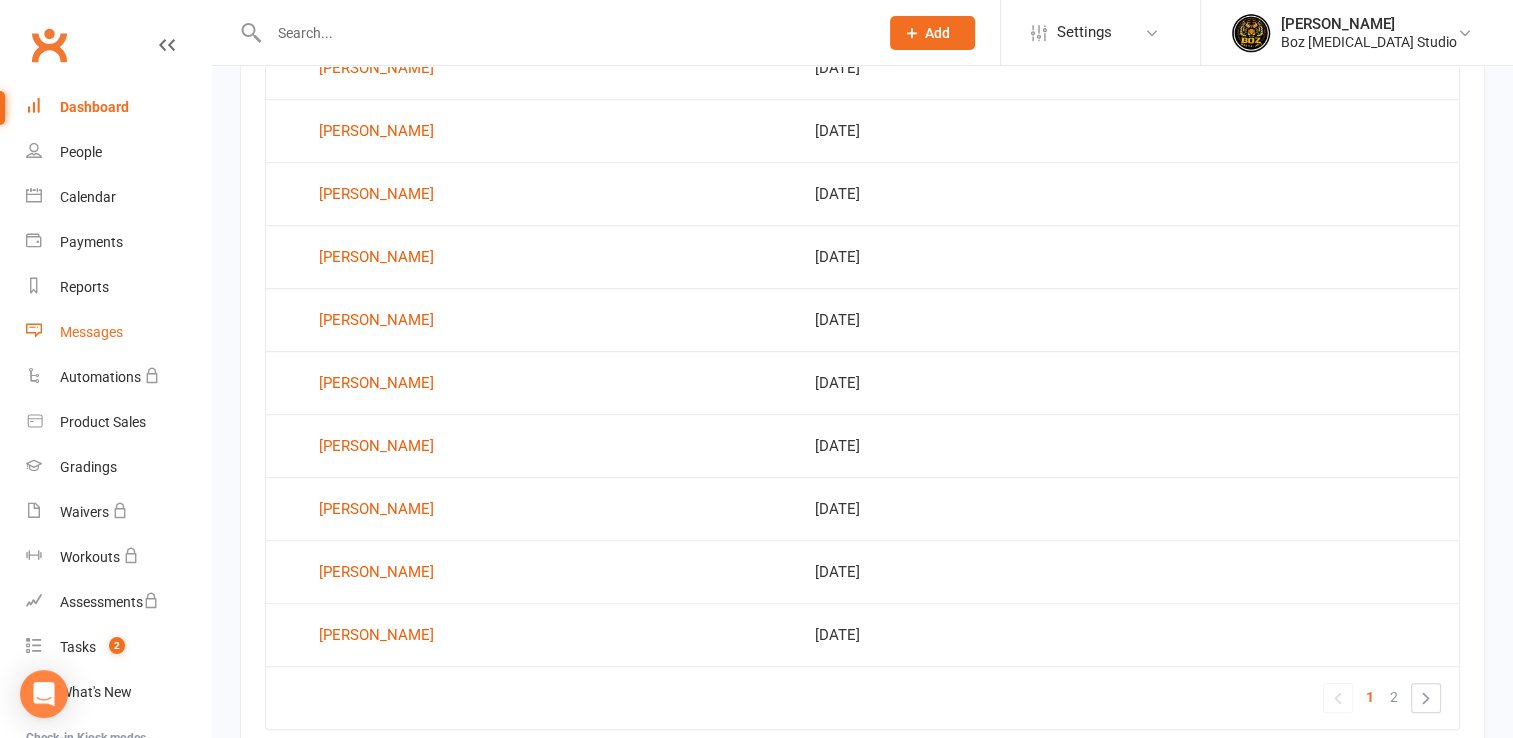 click on "Messages" at bounding box center [91, 332] 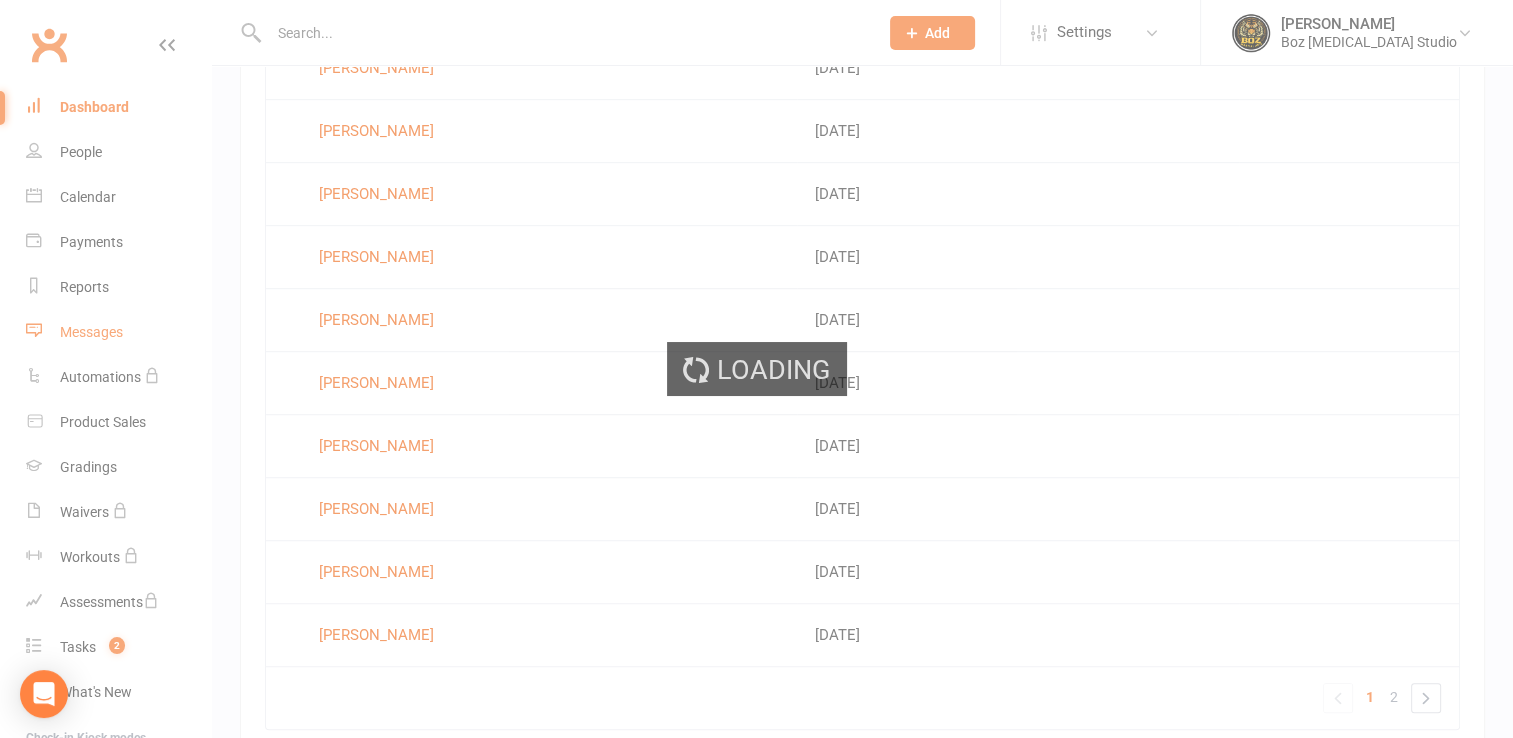 scroll, scrollTop: 0, scrollLeft: 0, axis: both 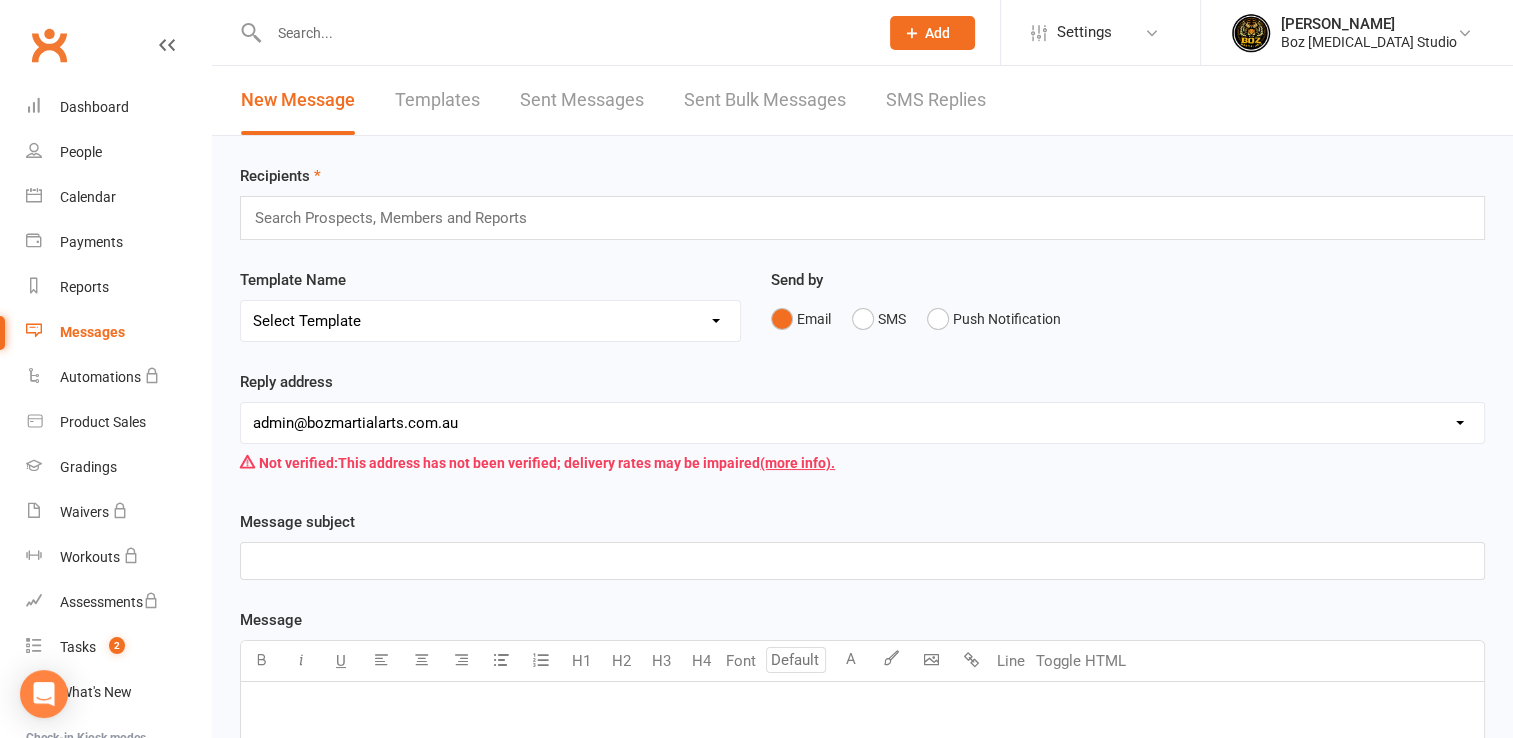 click on "Sent Messages" at bounding box center (582, 100) 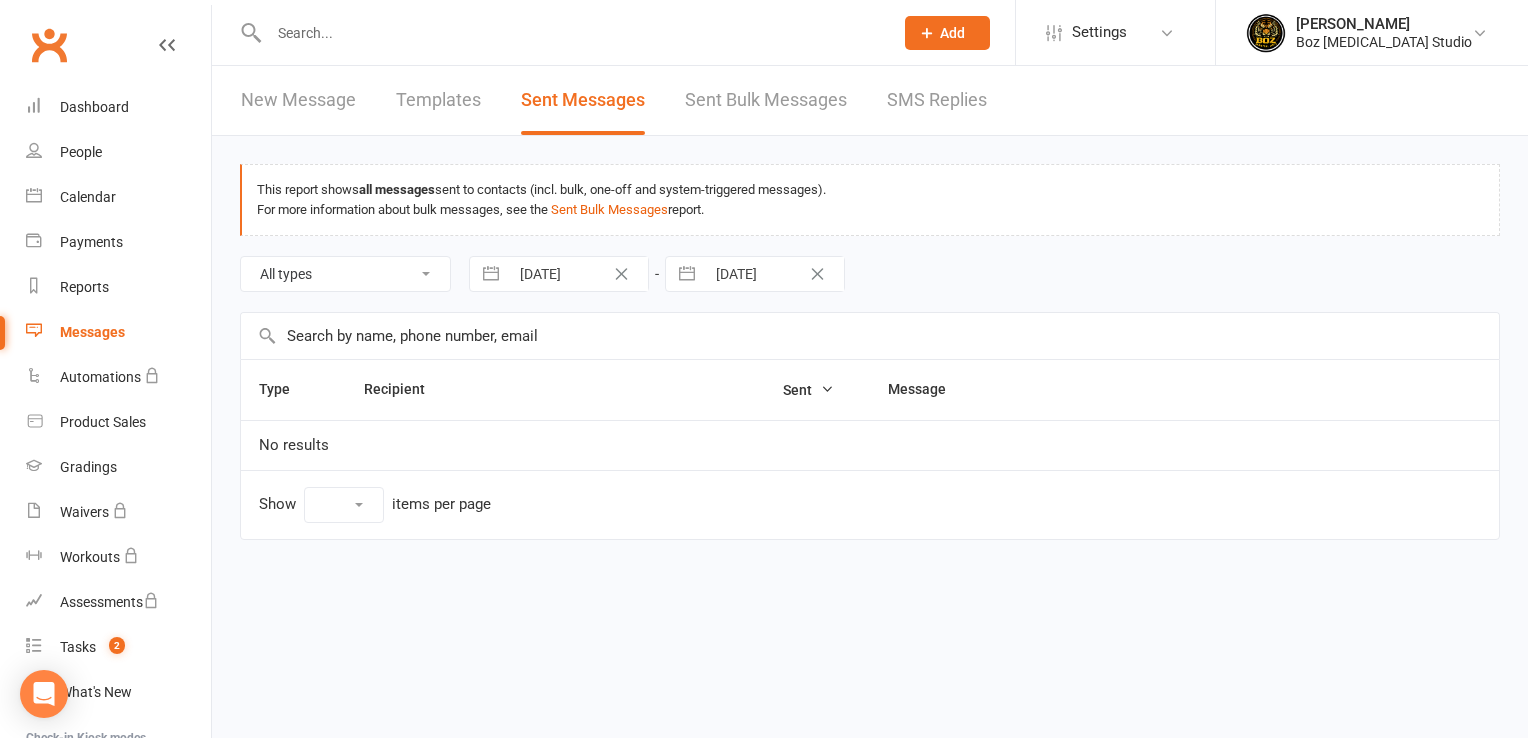 select on "10" 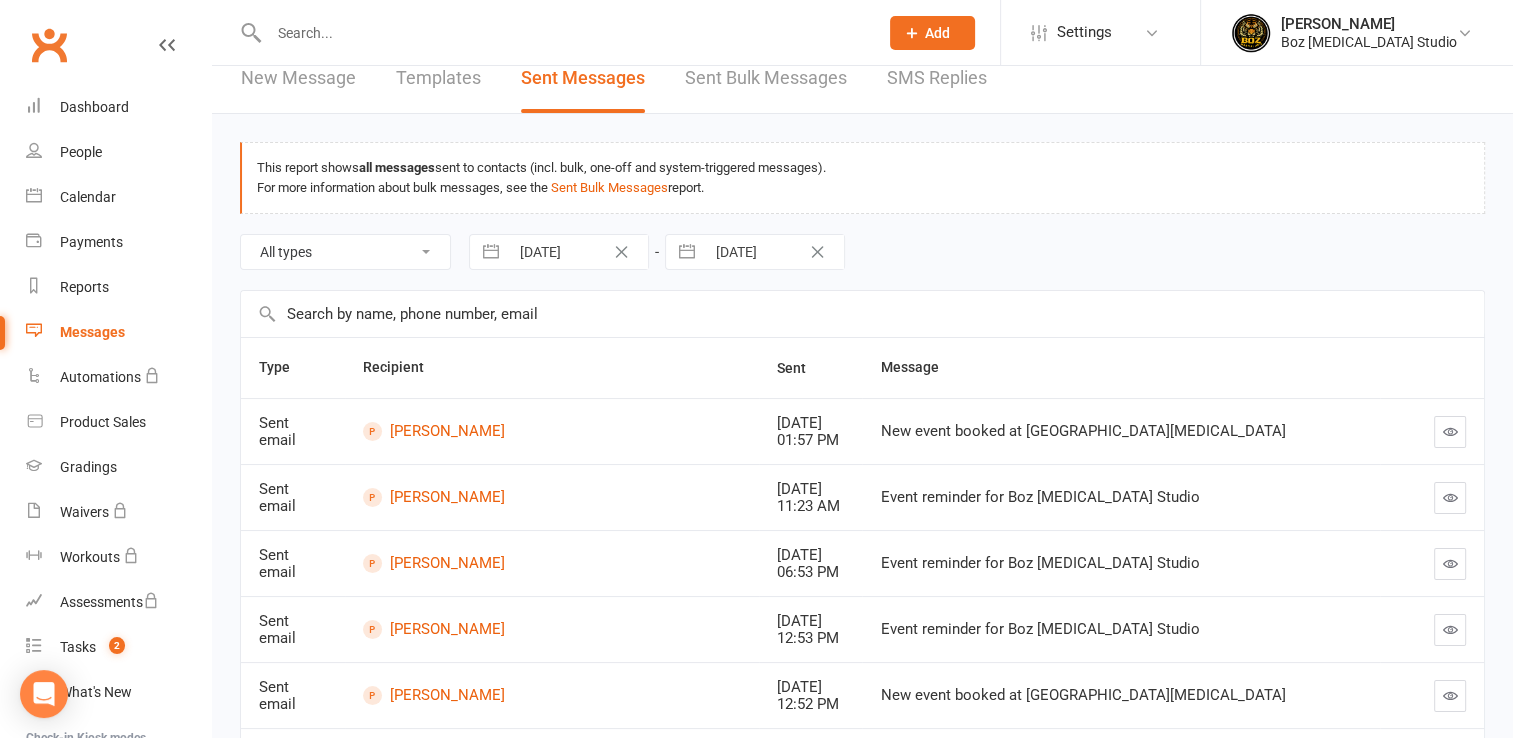 scroll, scrollTop: 0, scrollLeft: 0, axis: both 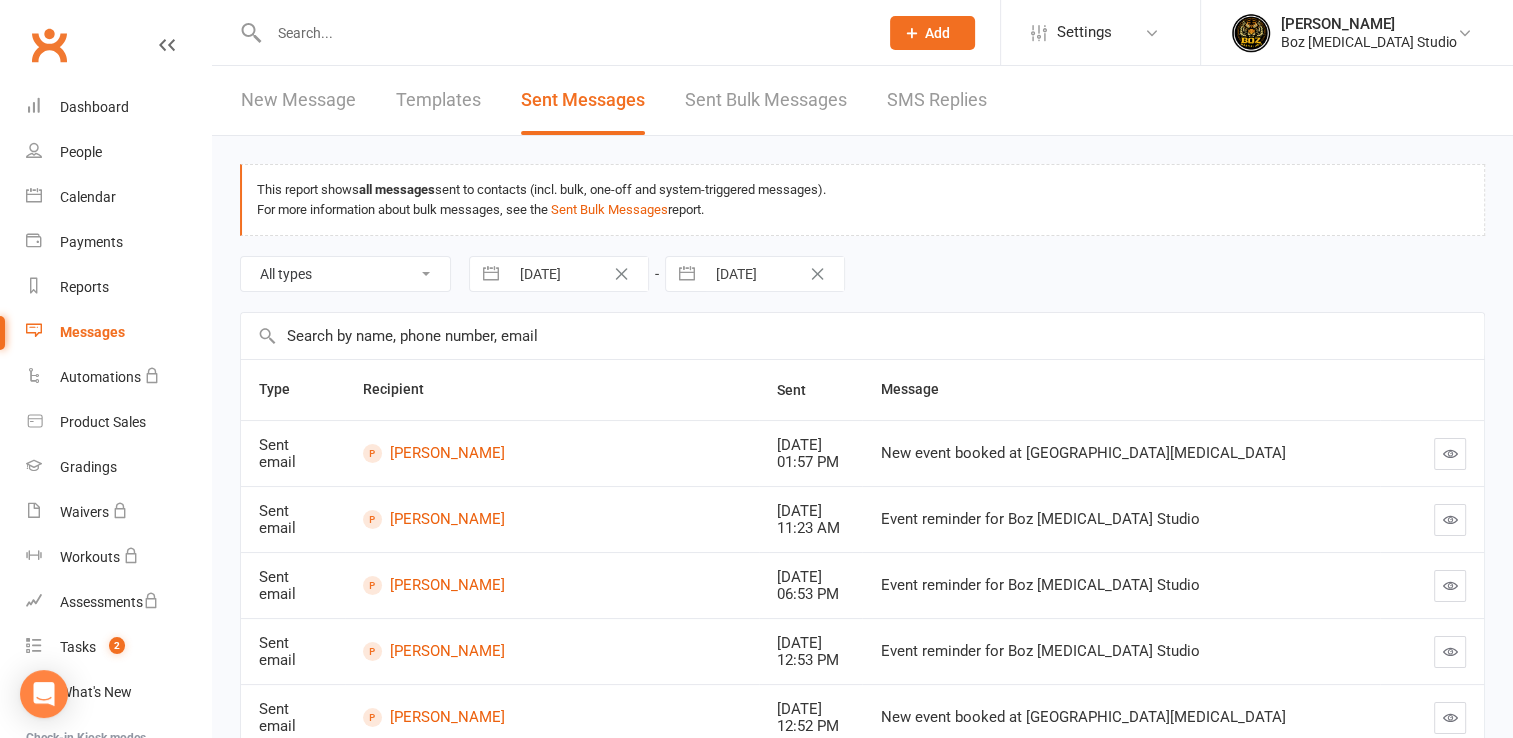 click on "Sent Bulk Messages" at bounding box center [766, 100] 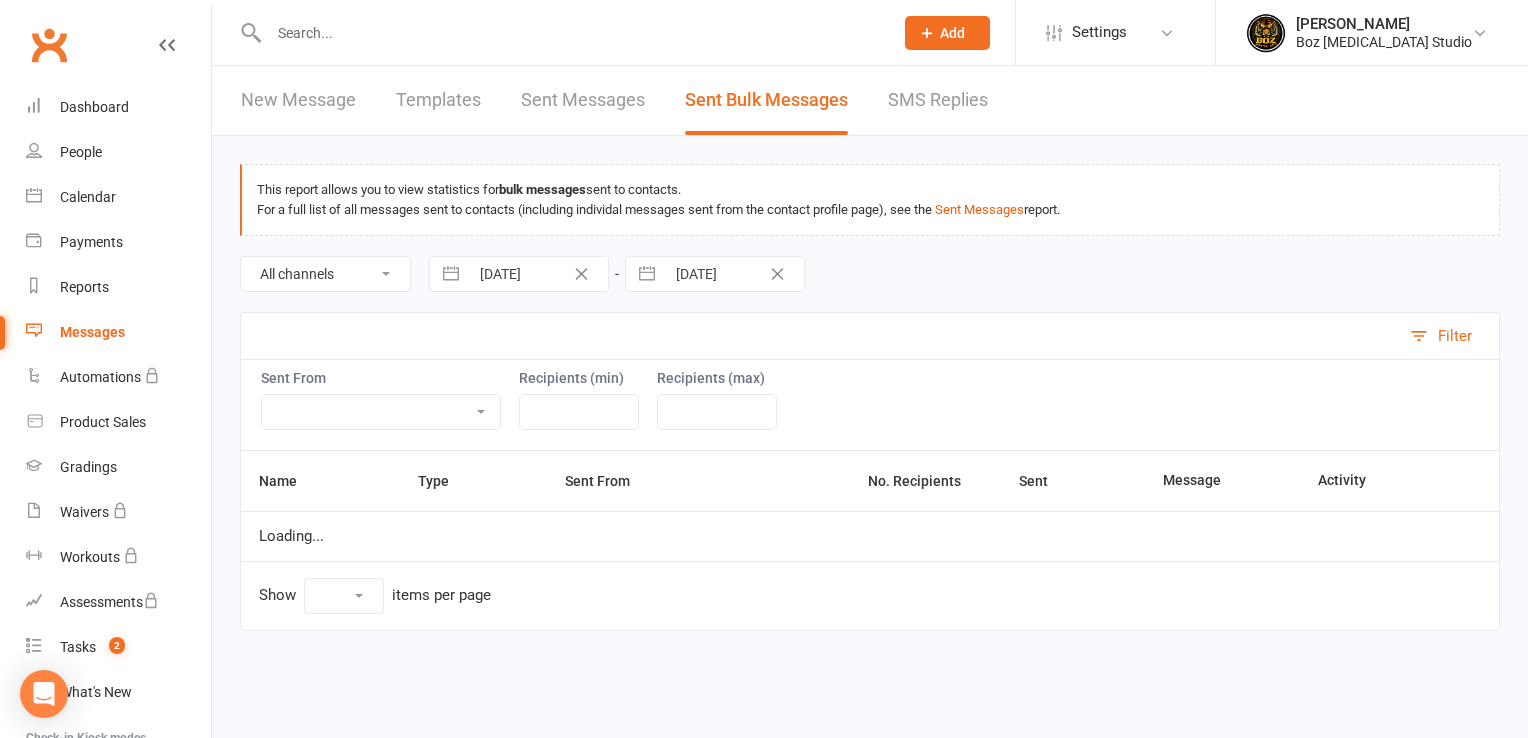 select on "10" 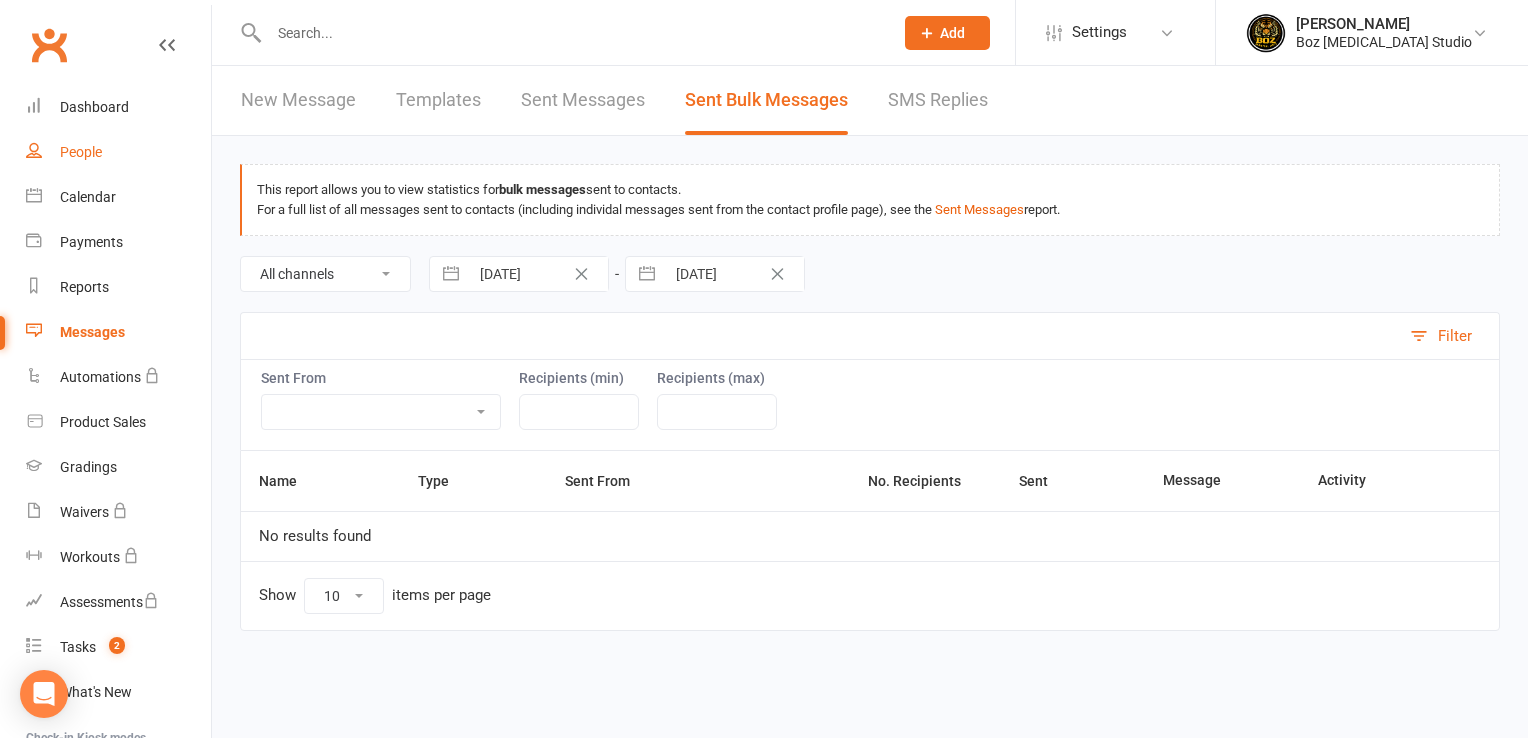 click on "People" at bounding box center (81, 152) 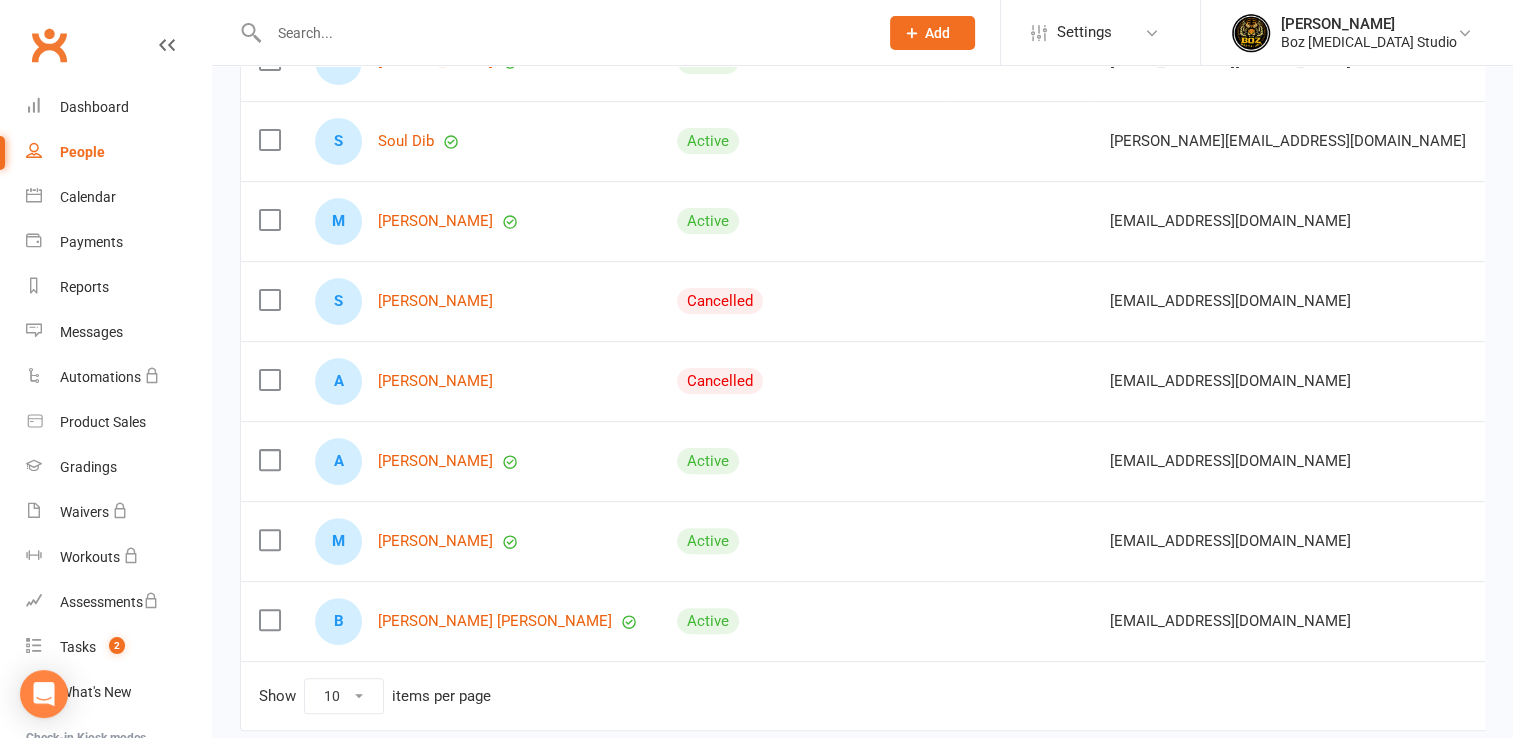 scroll, scrollTop: 500, scrollLeft: 0, axis: vertical 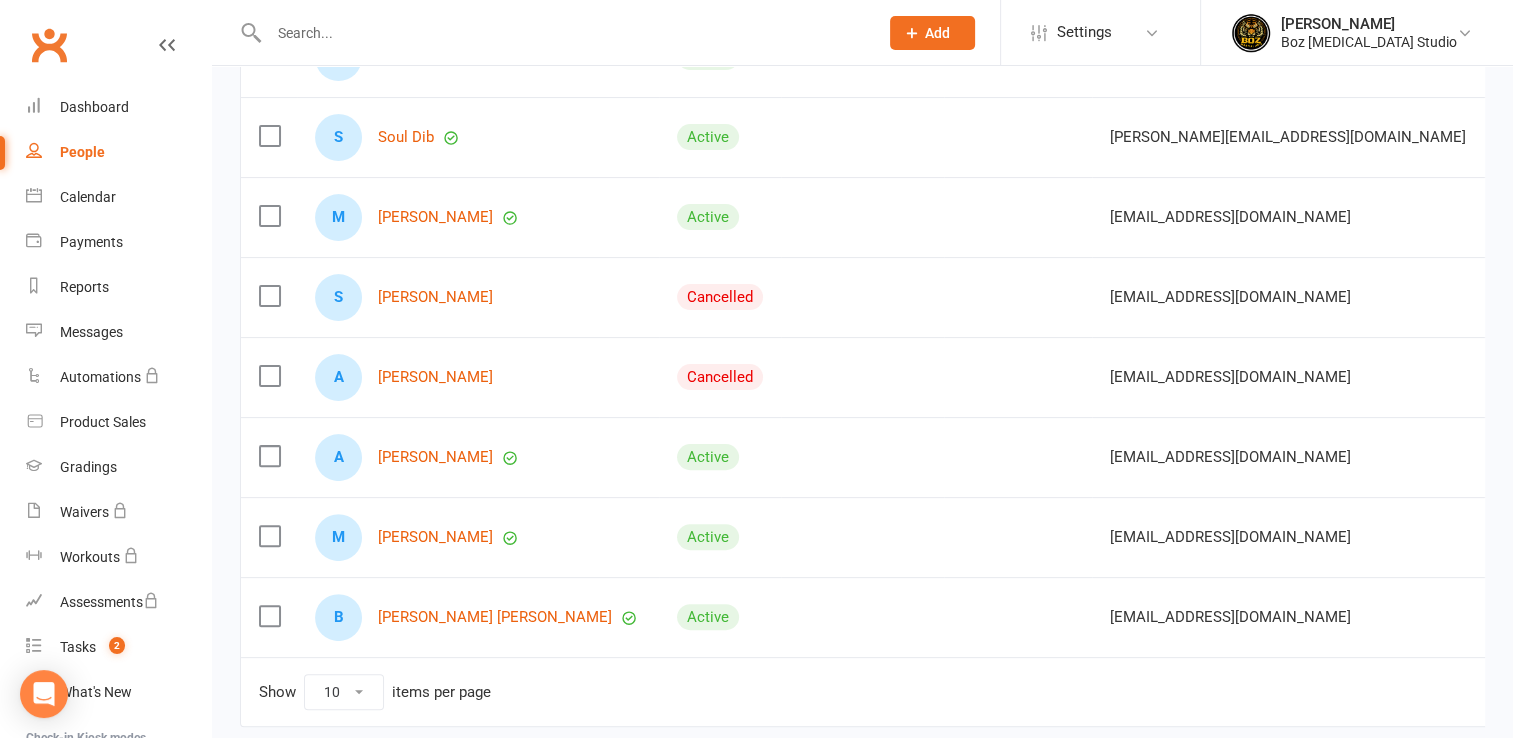 click at bounding box center [269, 296] 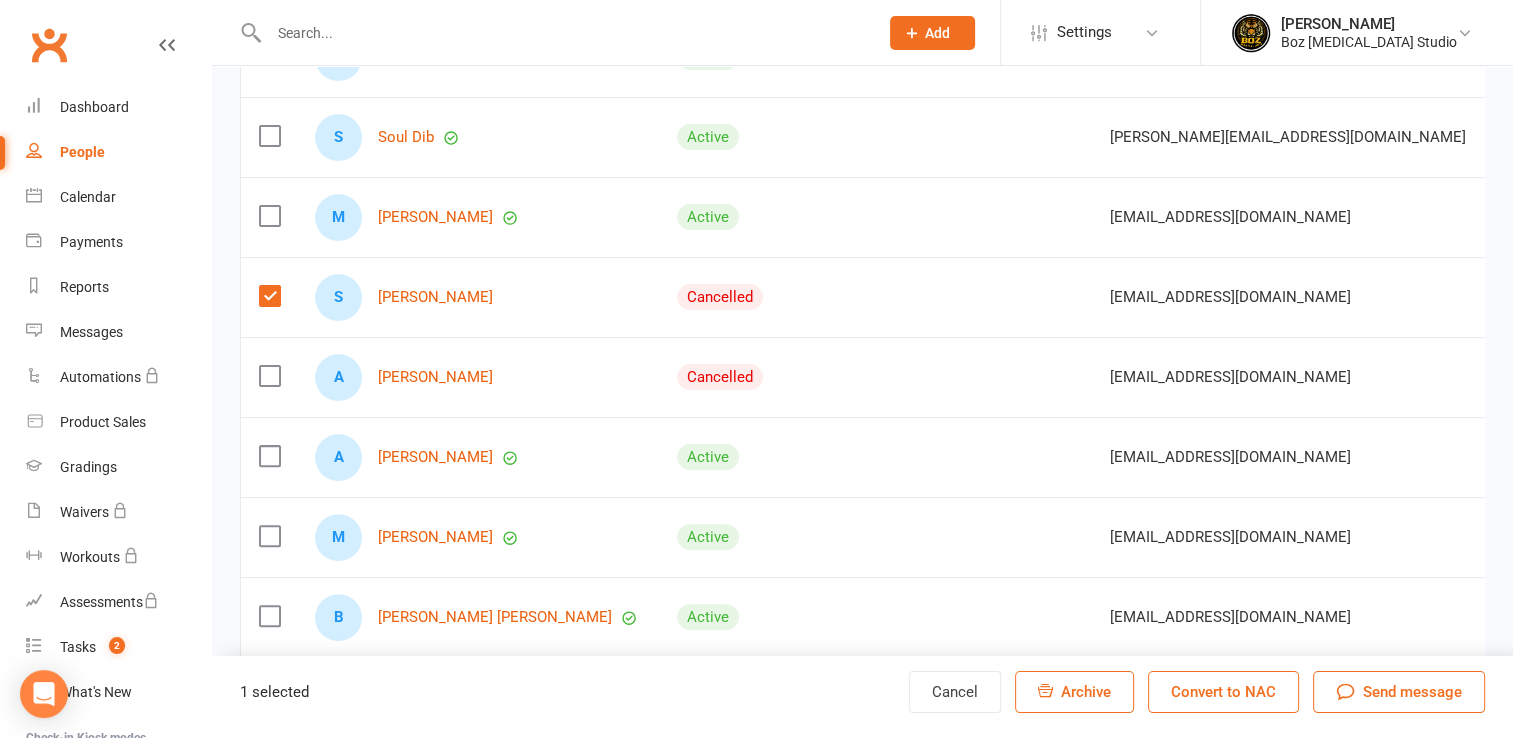 click at bounding box center [269, 376] 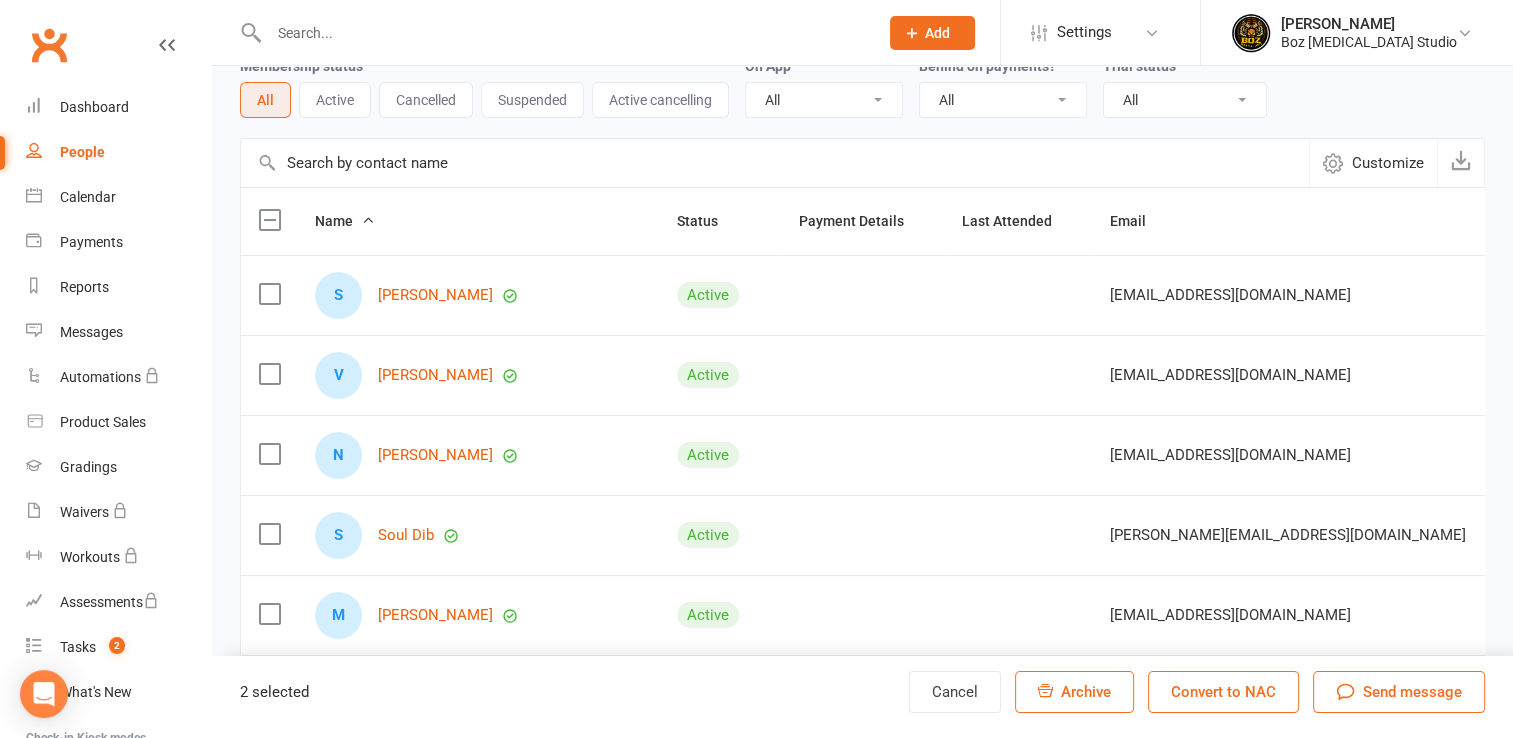 scroll, scrollTop: 0, scrollLeft: 0, axis: both 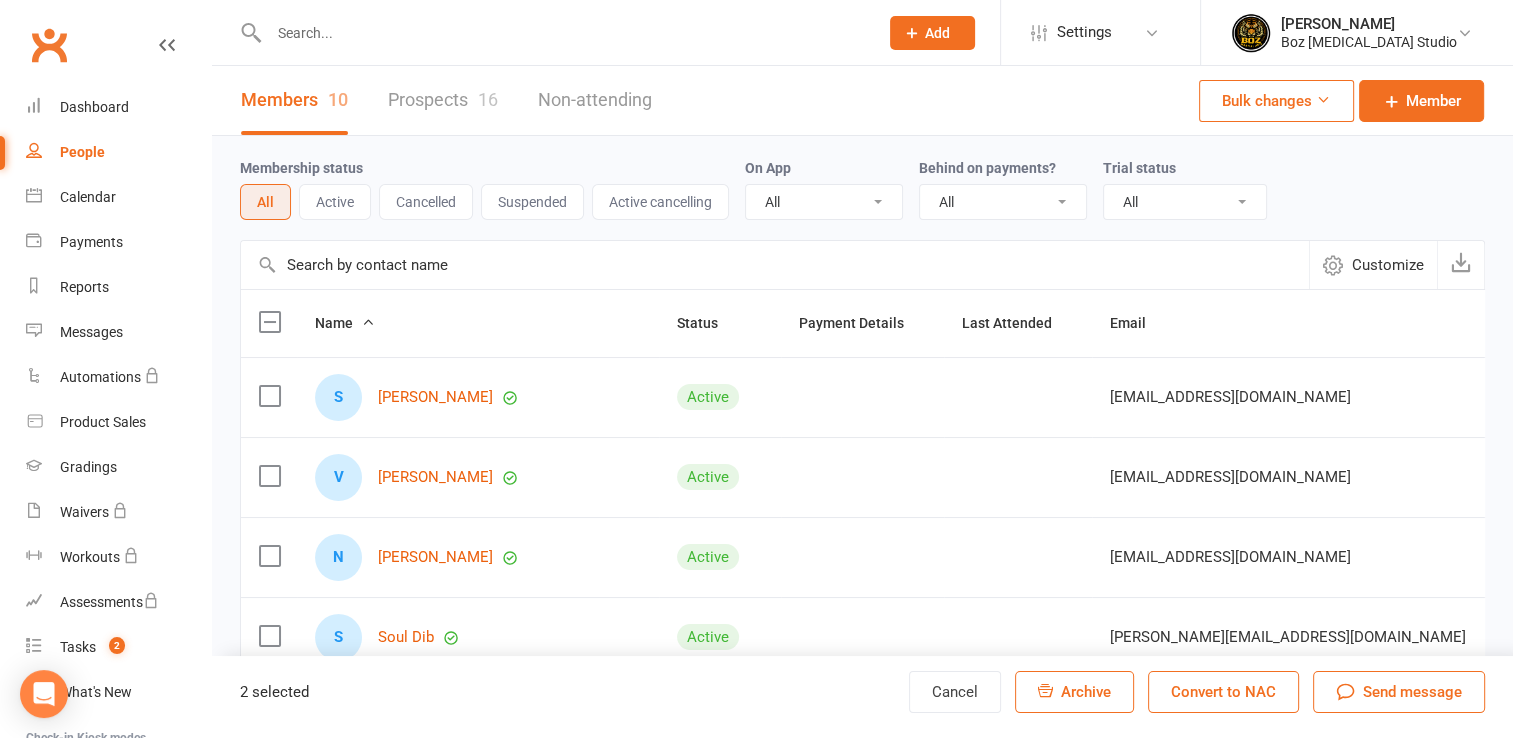 click on "Prospects 16" at bounding box center (443, 100) 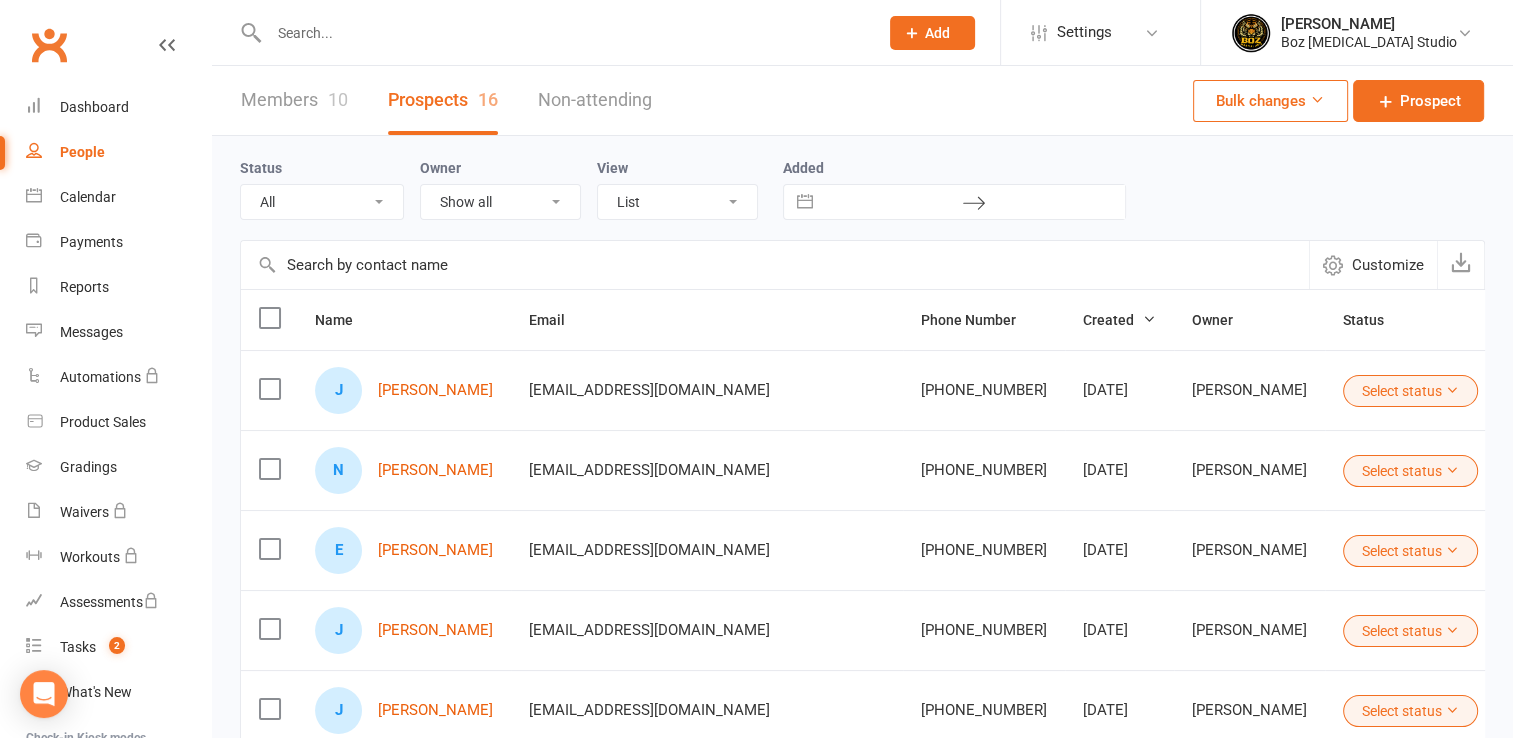 click at bounding box center (1452, 470) 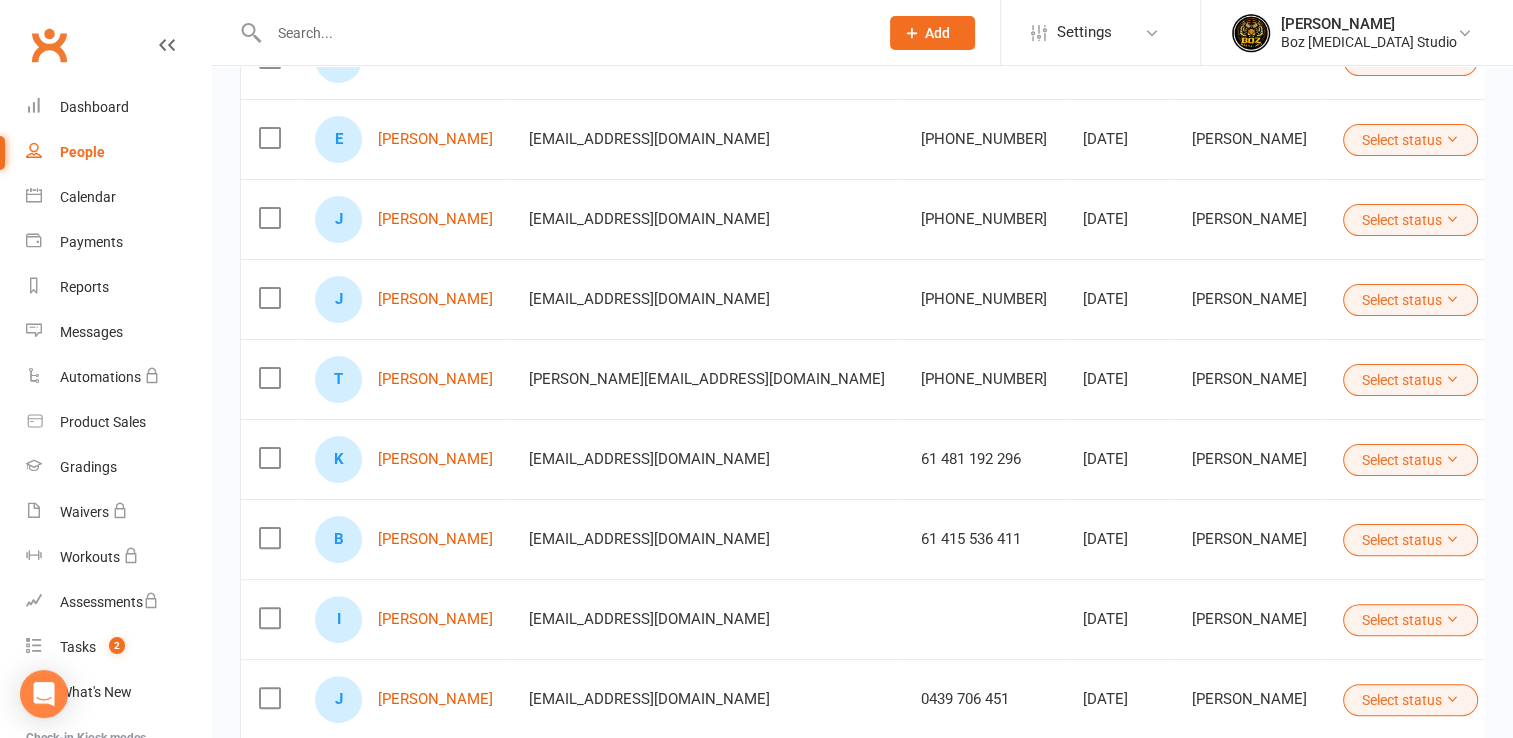 scroll, scrollTop: 584, scrollLeft: 0, axis: vertical 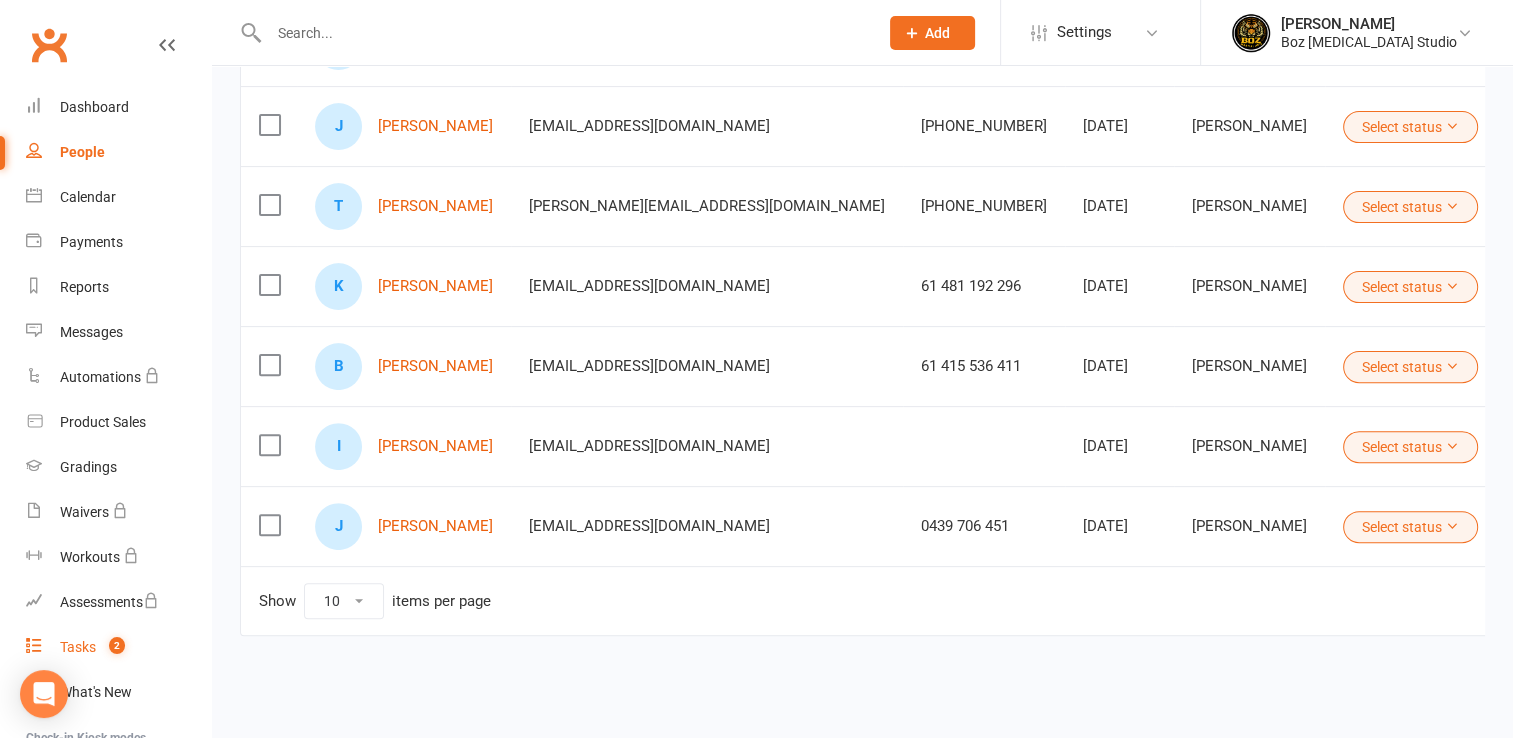 click on "Tasks   2" at bounding box center (118, 647) 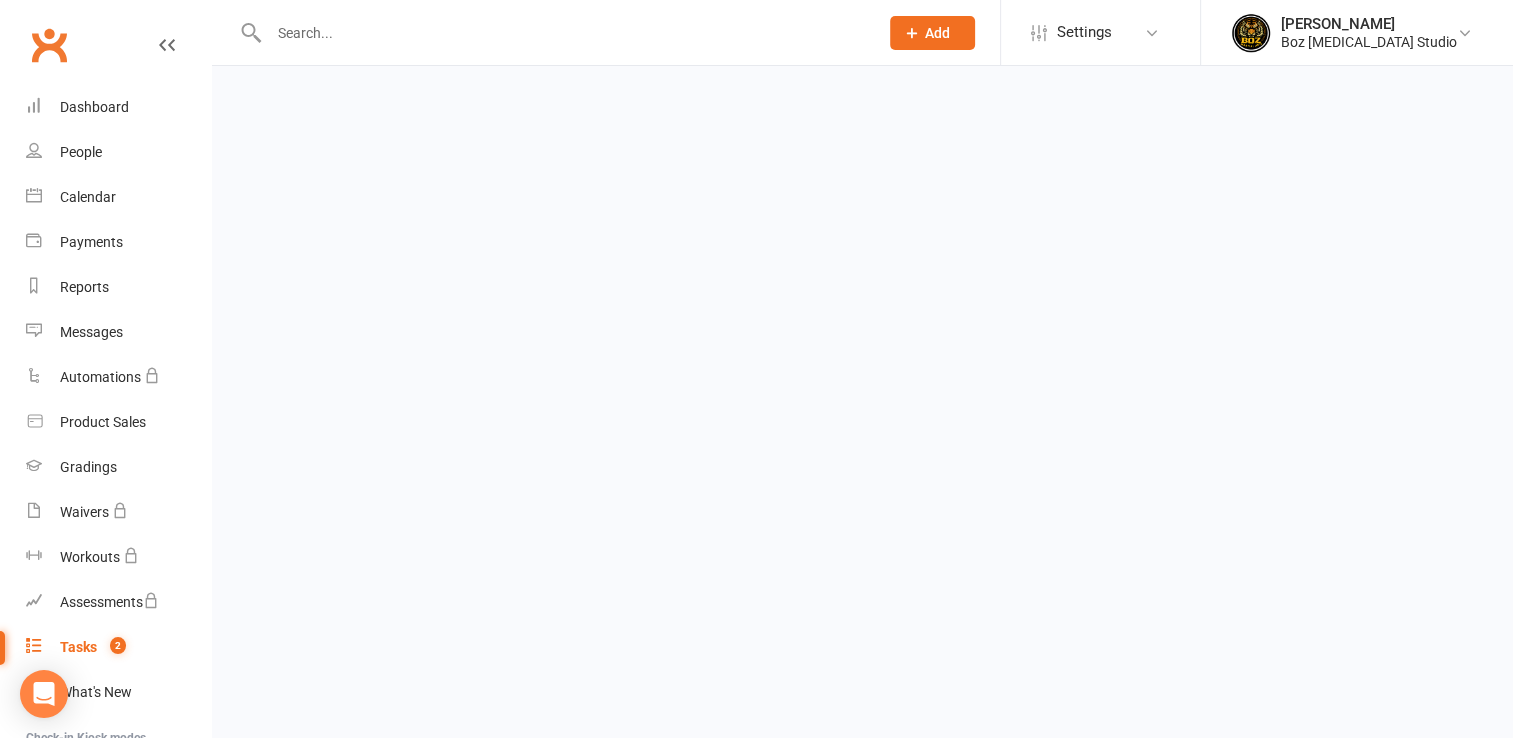 scroll, scrollTop: 0, scrollLeft: 0, axis: both 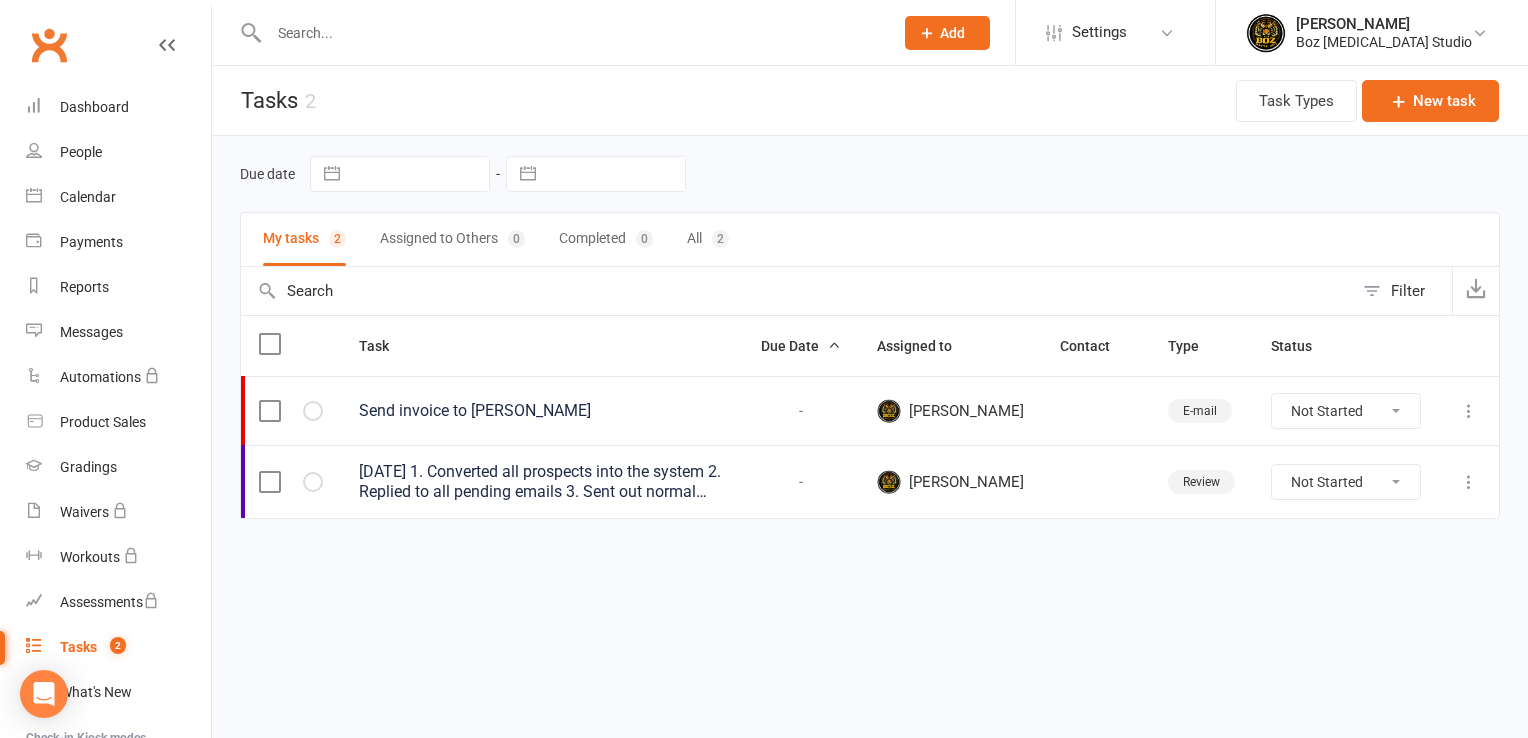click on "11/07/2025
1. Converted all prospects into the system
2. Replied to all pending emails
3. Sent out normal admin emails to confirm booking to all prospects via email before booking them in. Will do the same via the system email." at bounding box center (542, 482) 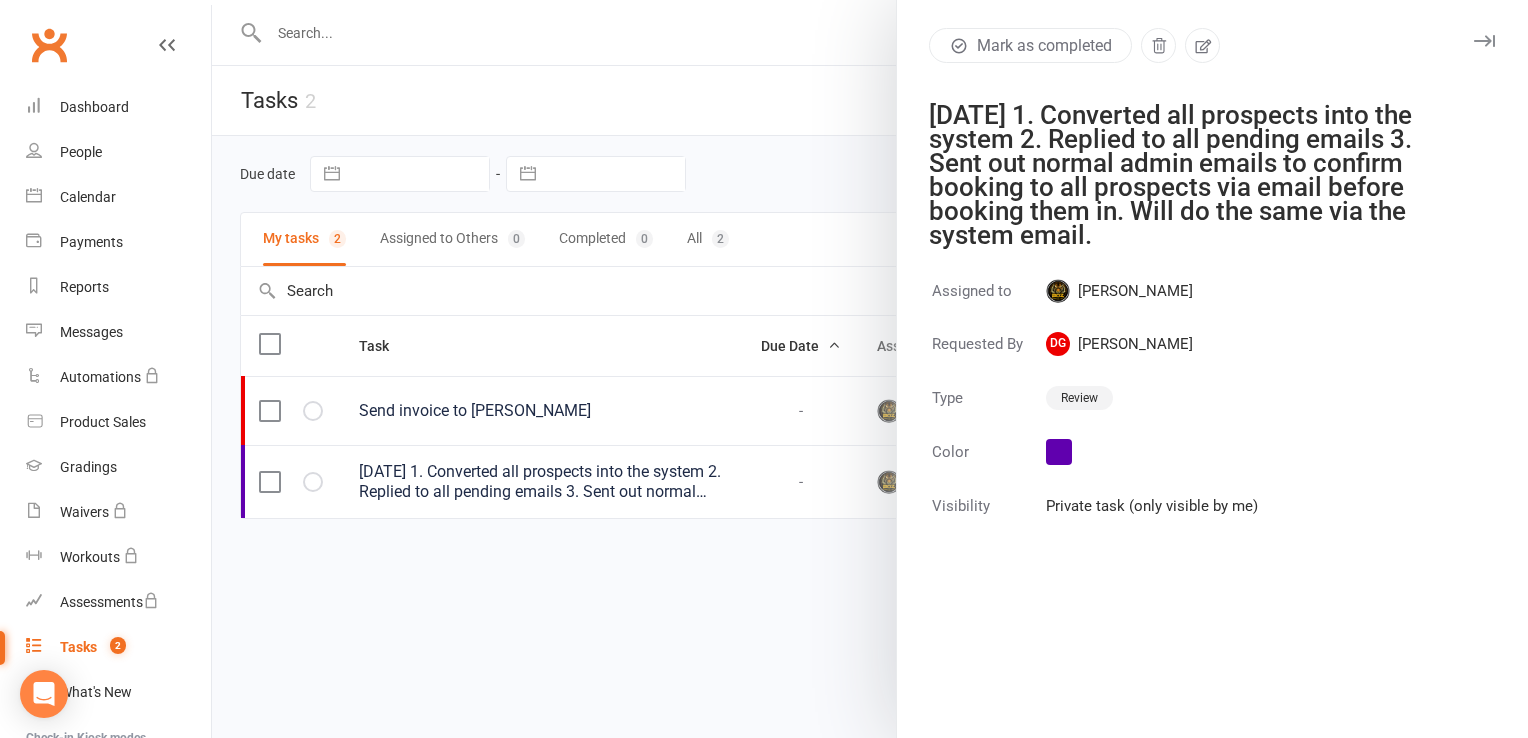 click at bounding box center (870, 369) 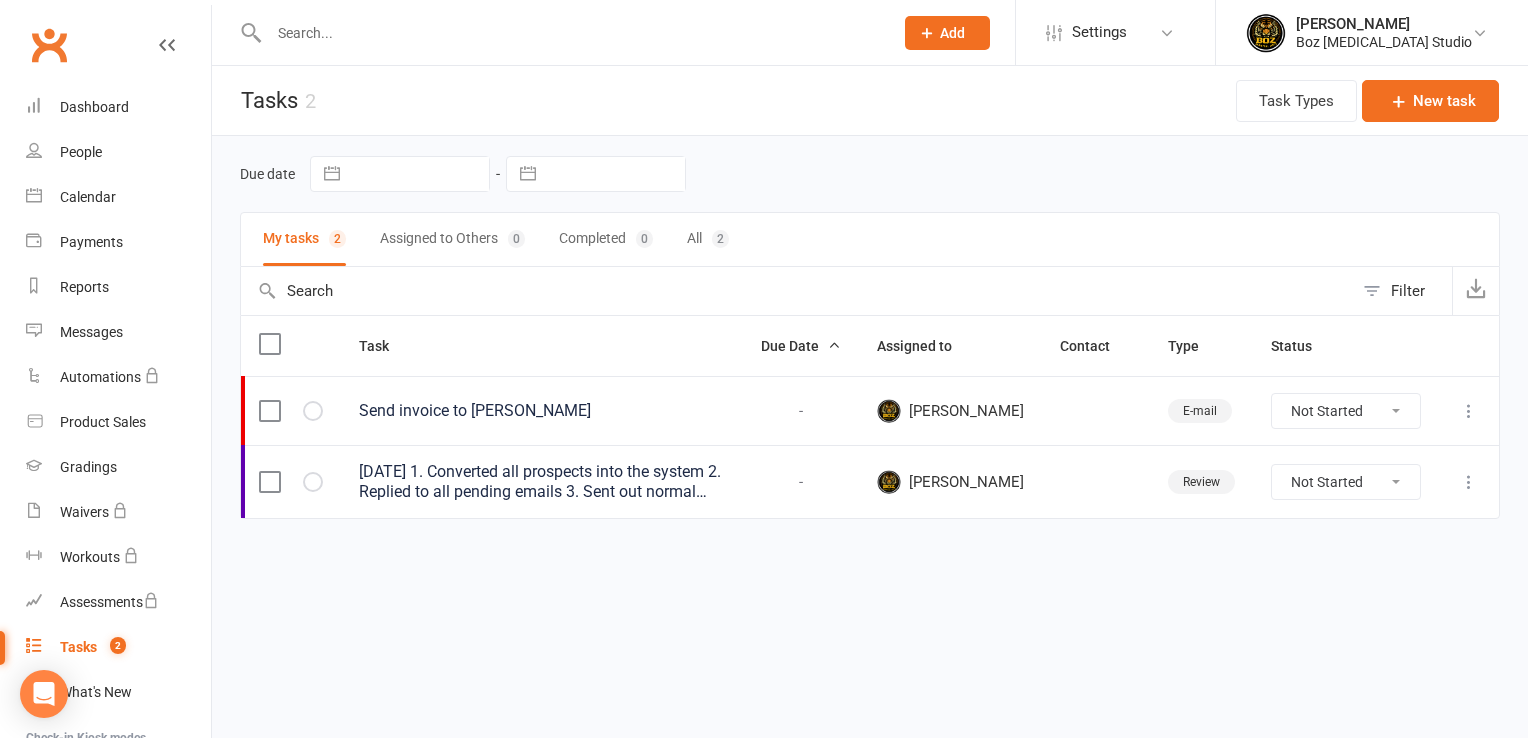 click at bounding box center (269, 482) 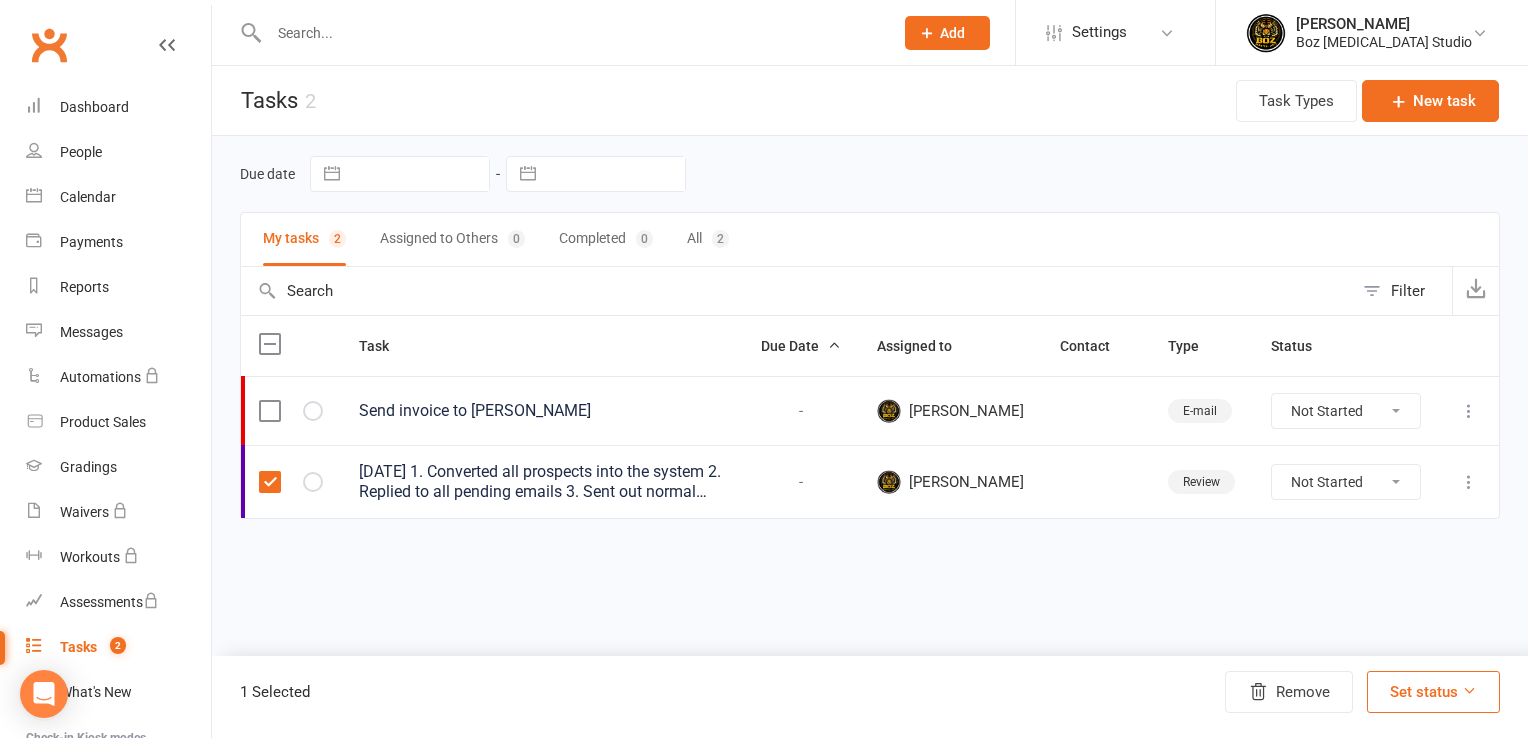 click at bounding box center [1469, 690] 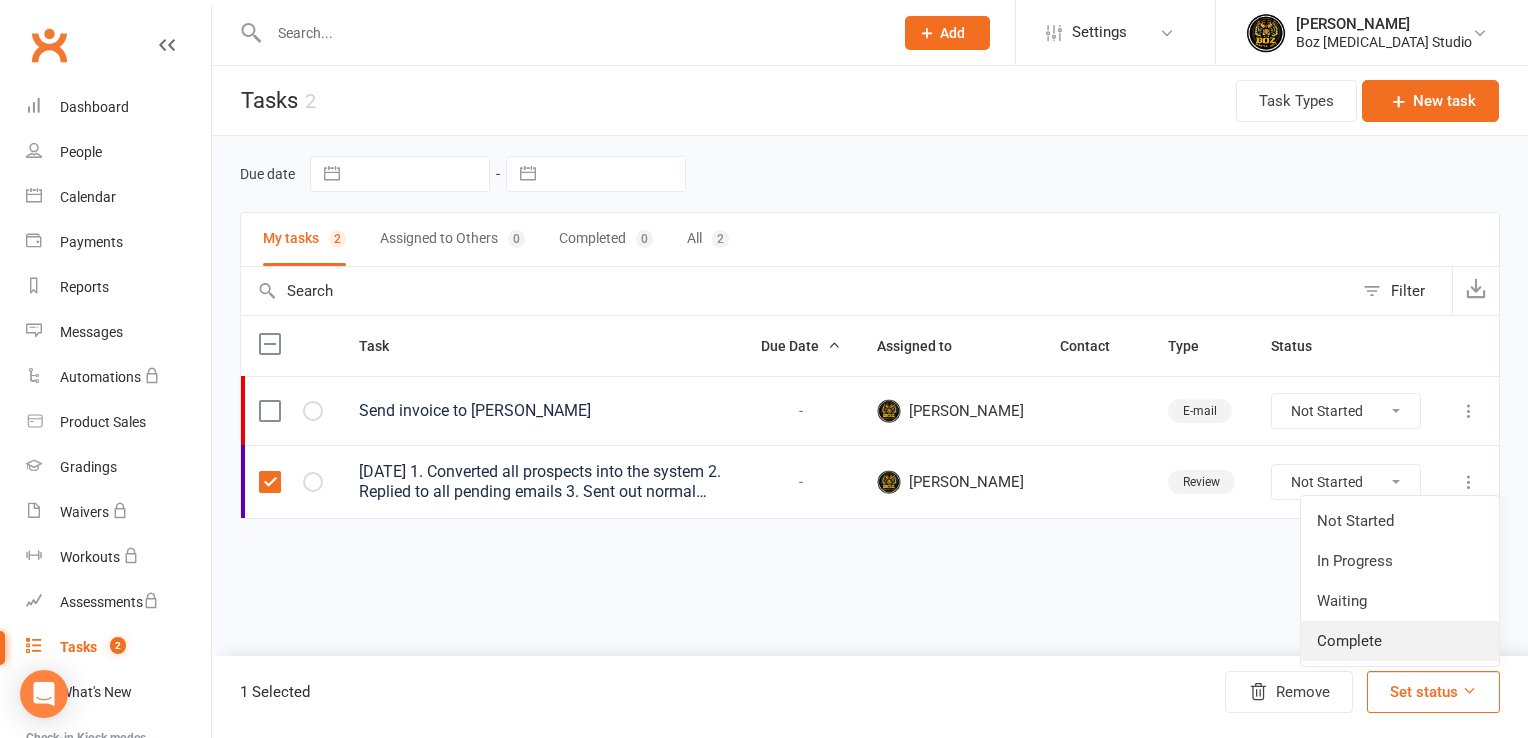 click on "Complete" at bounding box center (1400, 641) 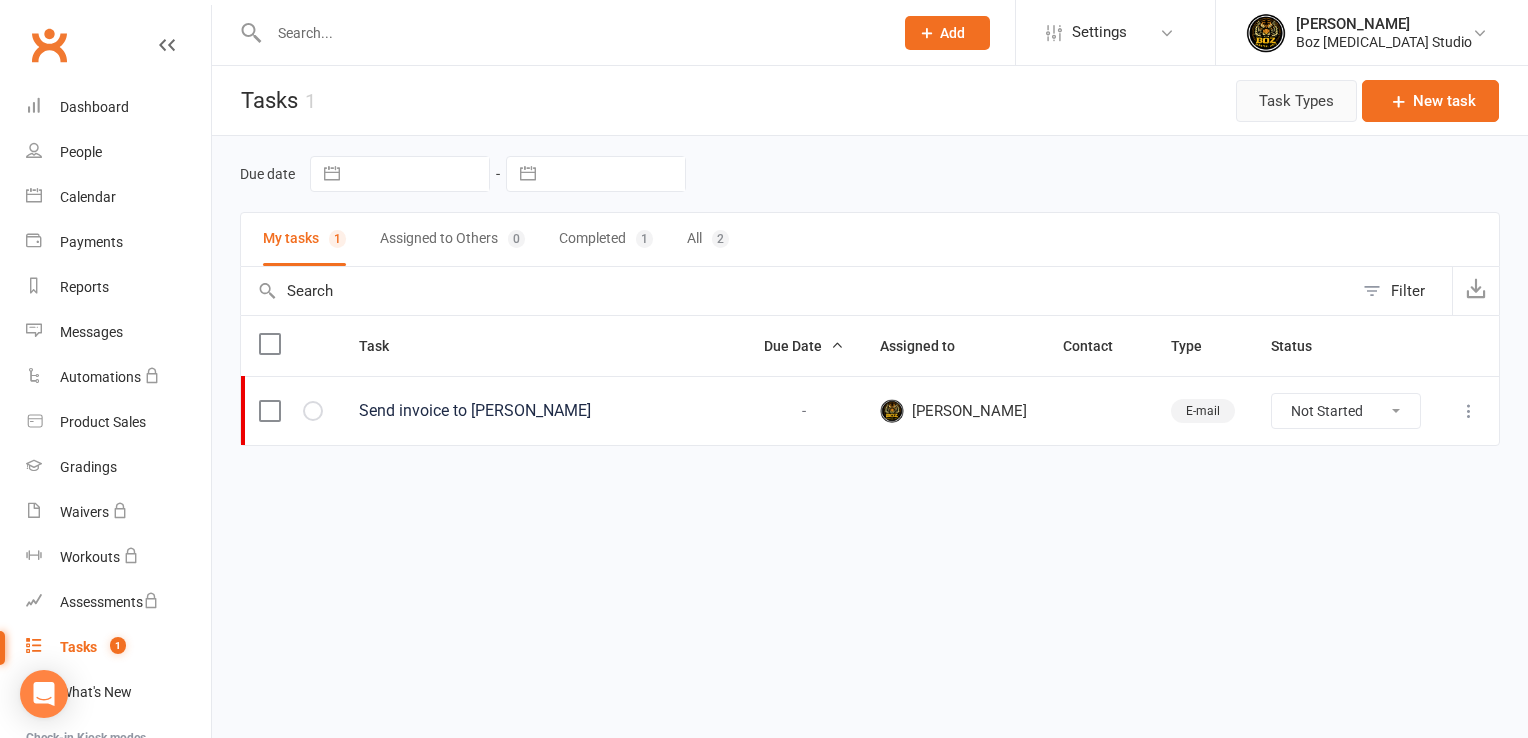 click on "Task Types" at bounding box center (1296, 101) 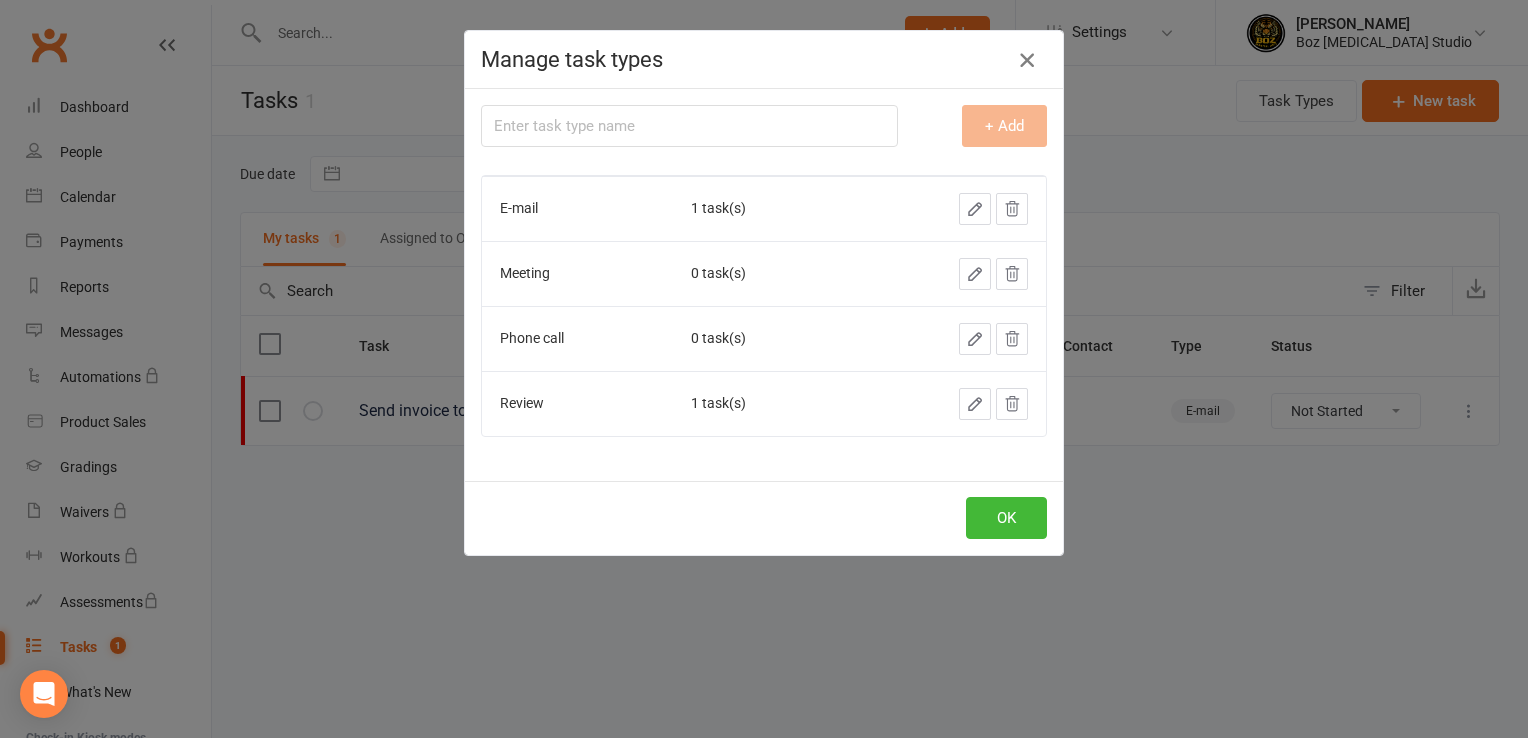 click at bounding box center (1027, 60) 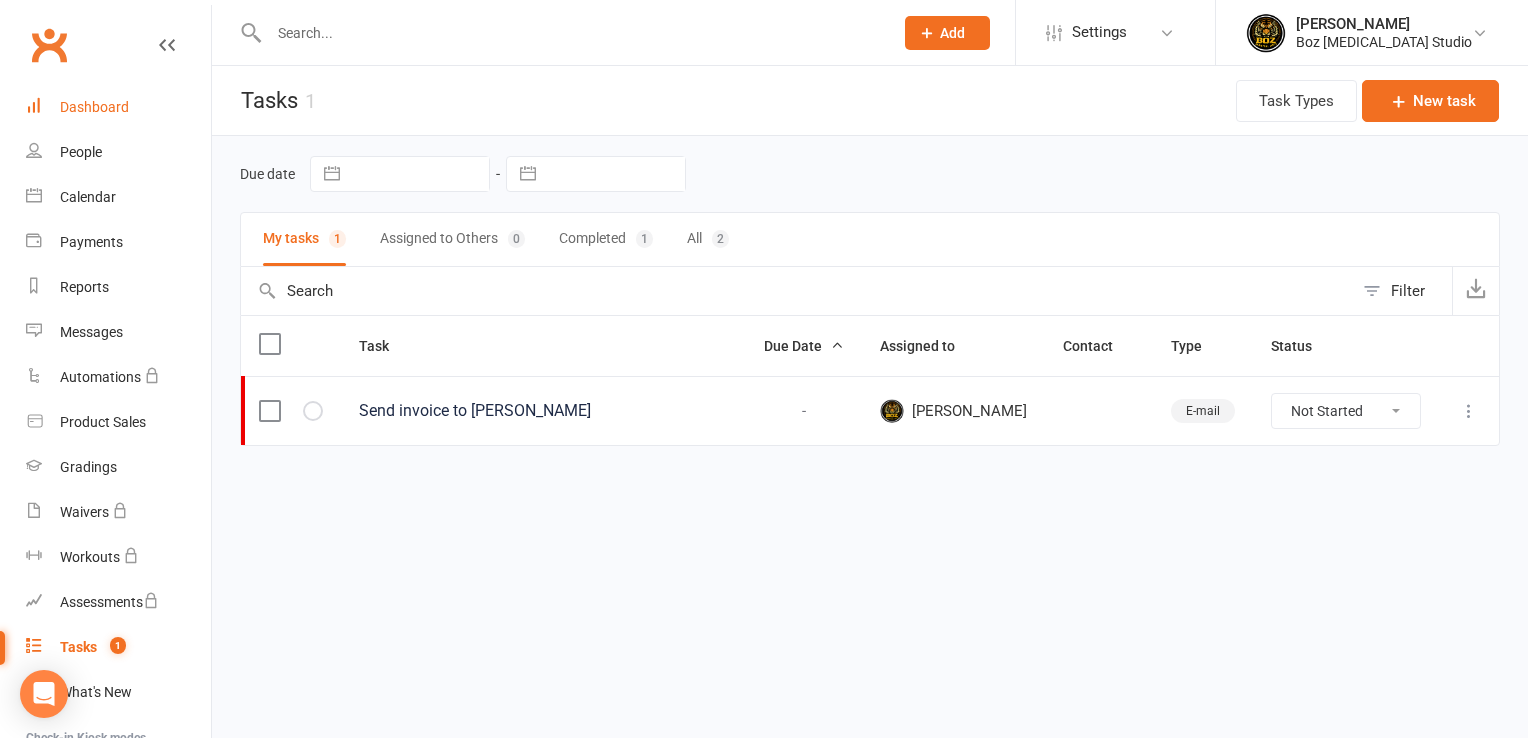 click on "Dashboard" at bounding box center [94, 107] 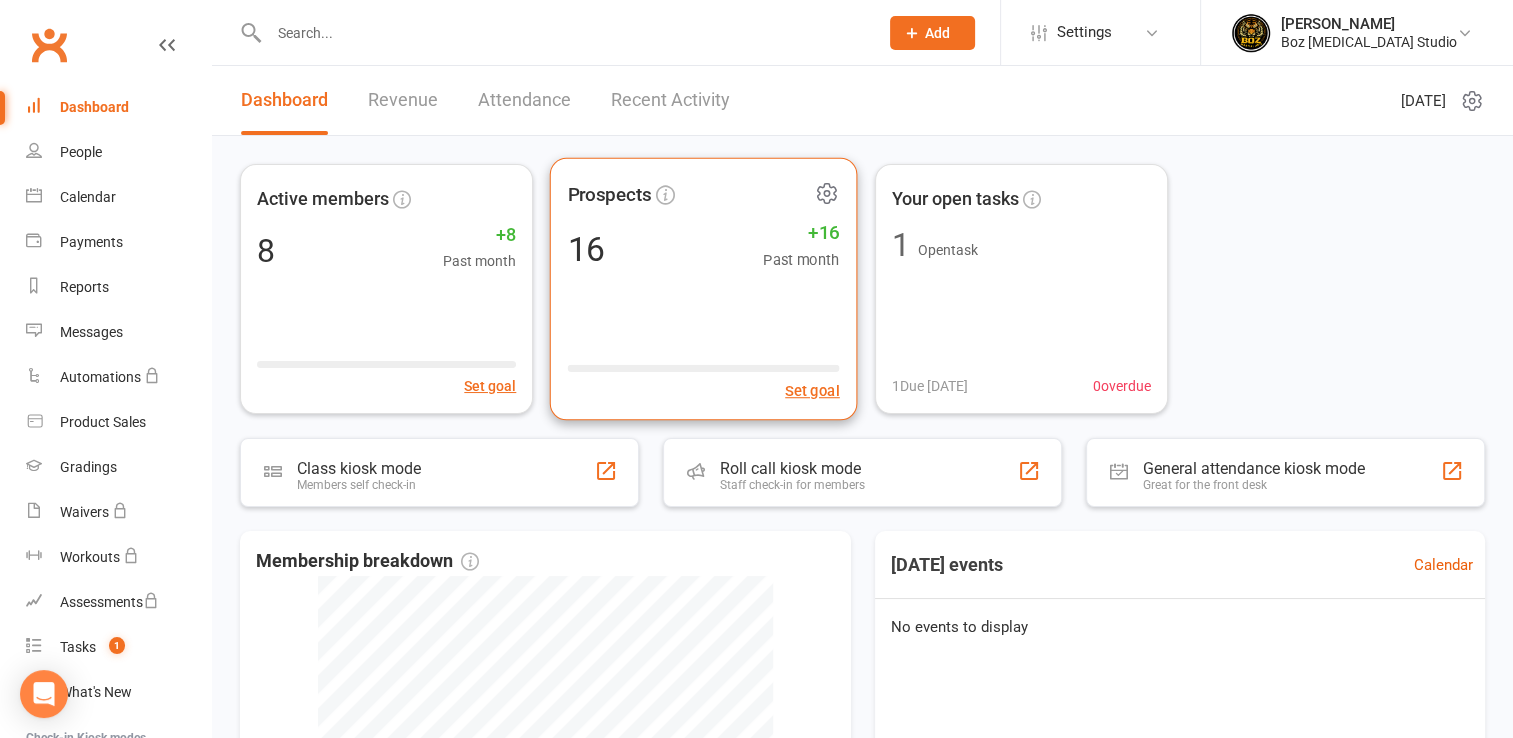 click on "+16" at bounding box center [801, 233] 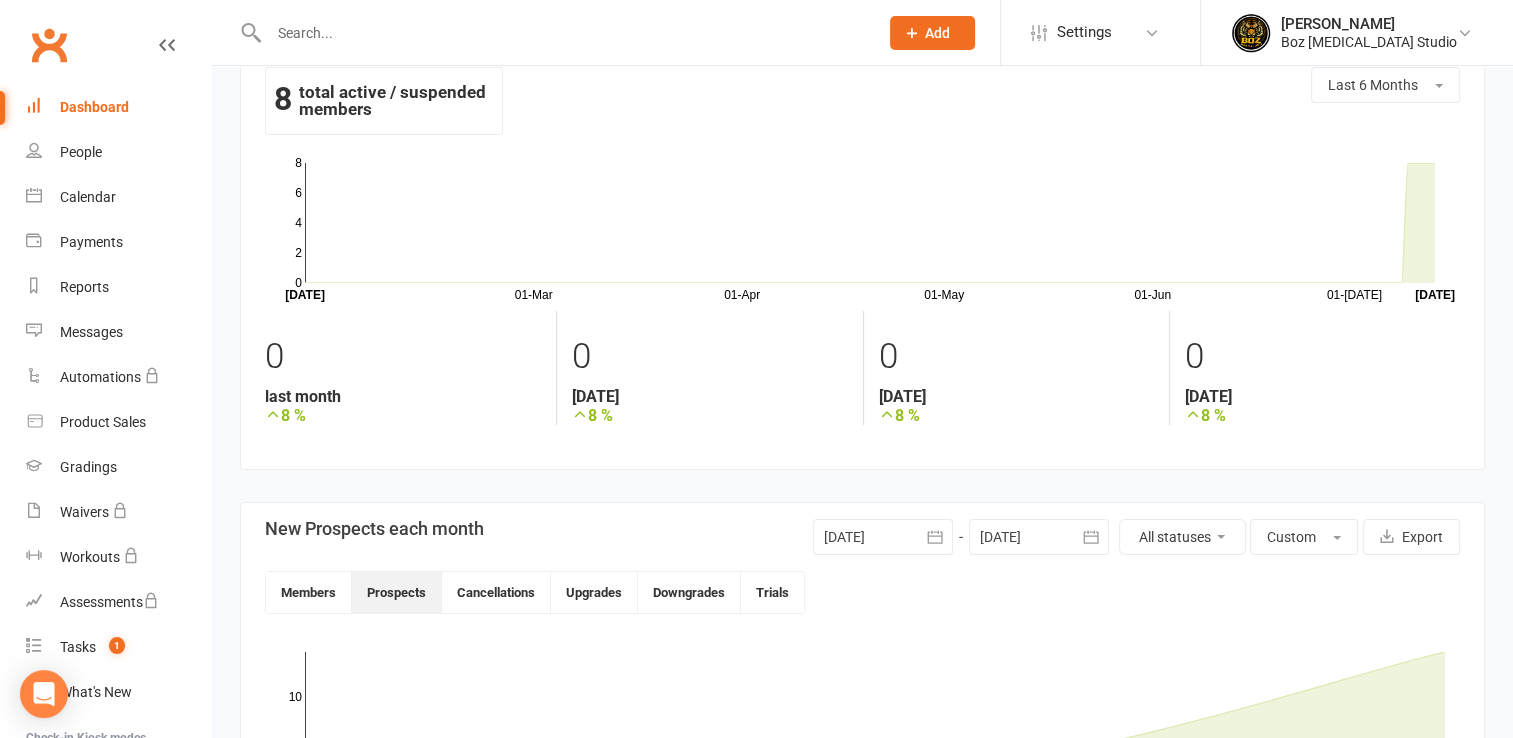 scroll, scrollTop: 0, scrollLeft: 0, axis: both 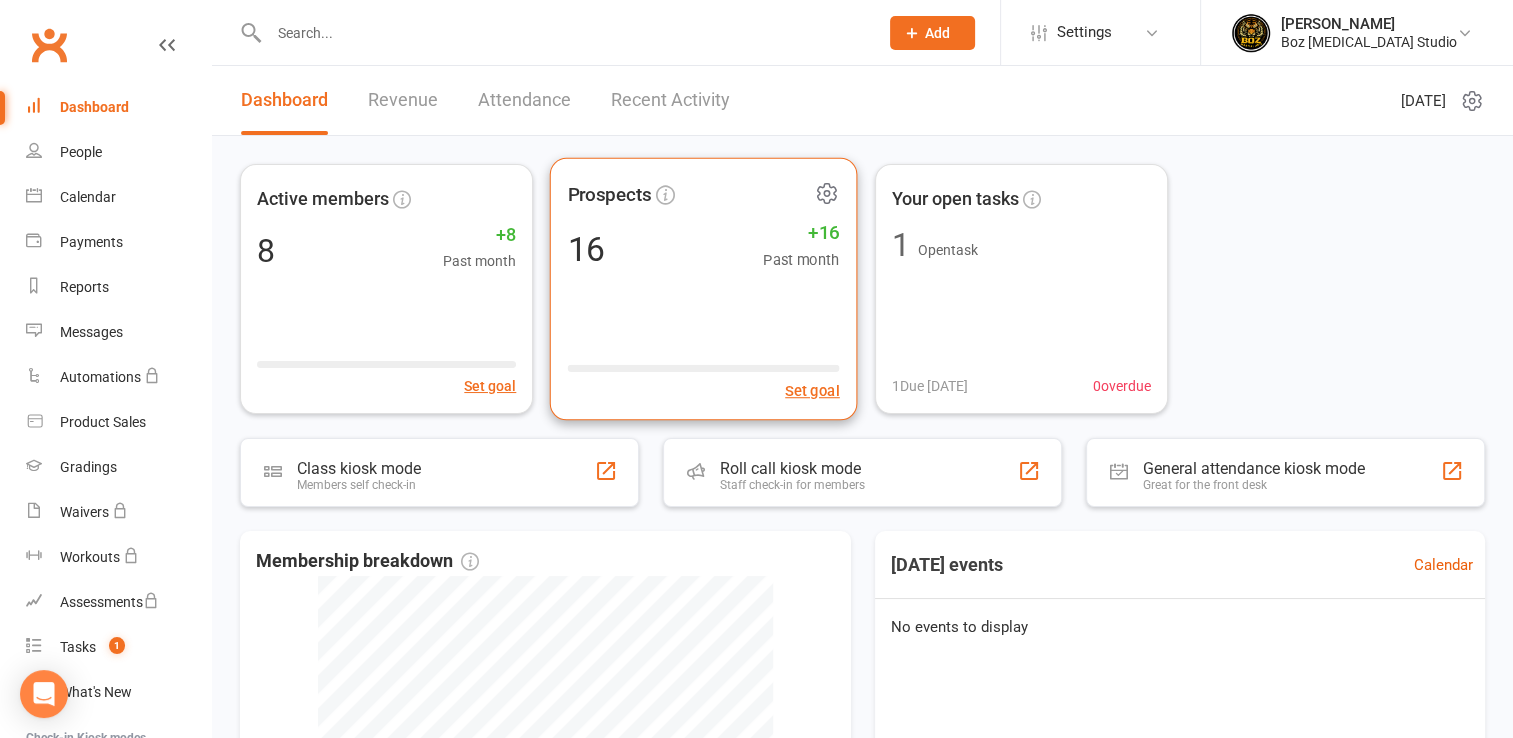 click on "16" at bounding box center [587, 249] 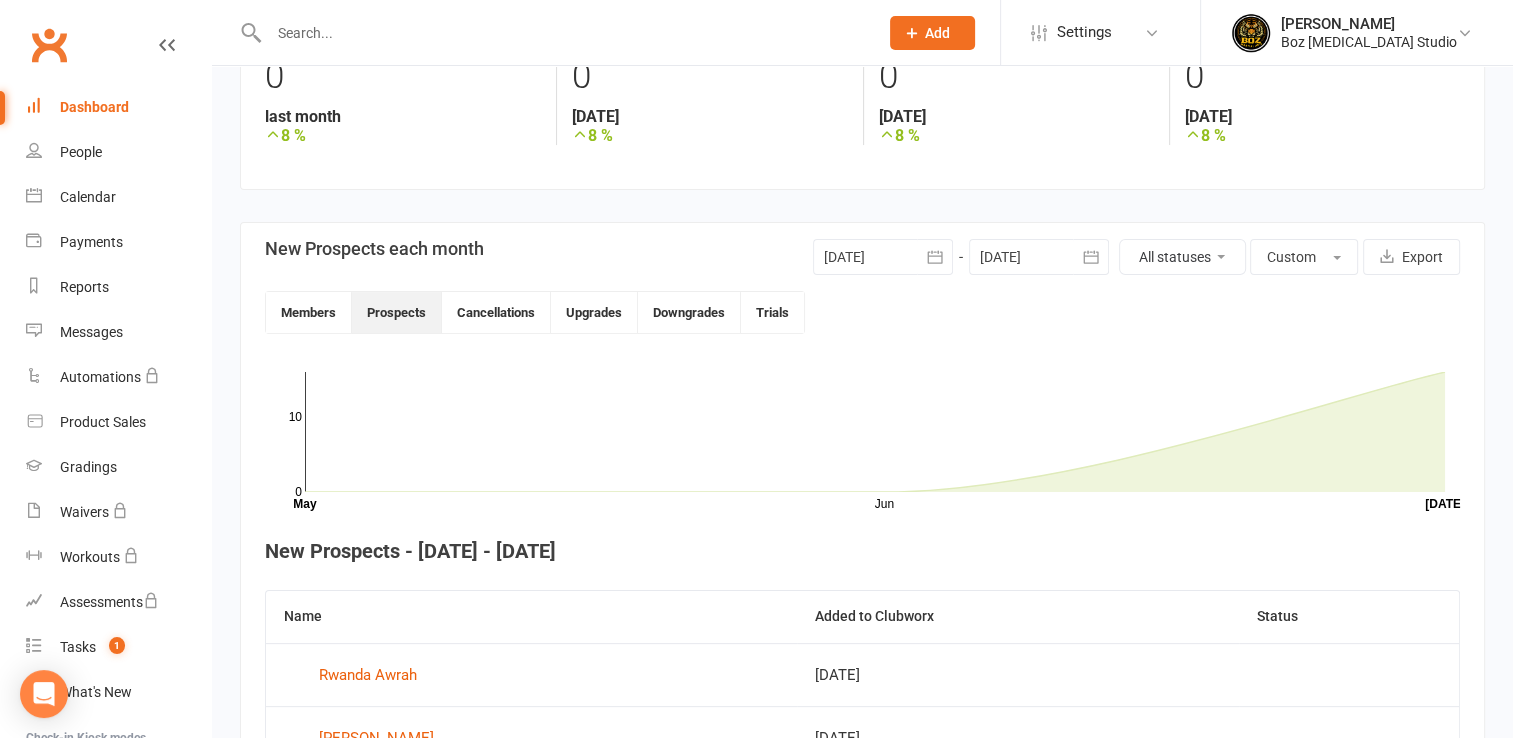 scroll, scrollTop: 0, scrollLeft: 0, axis: both 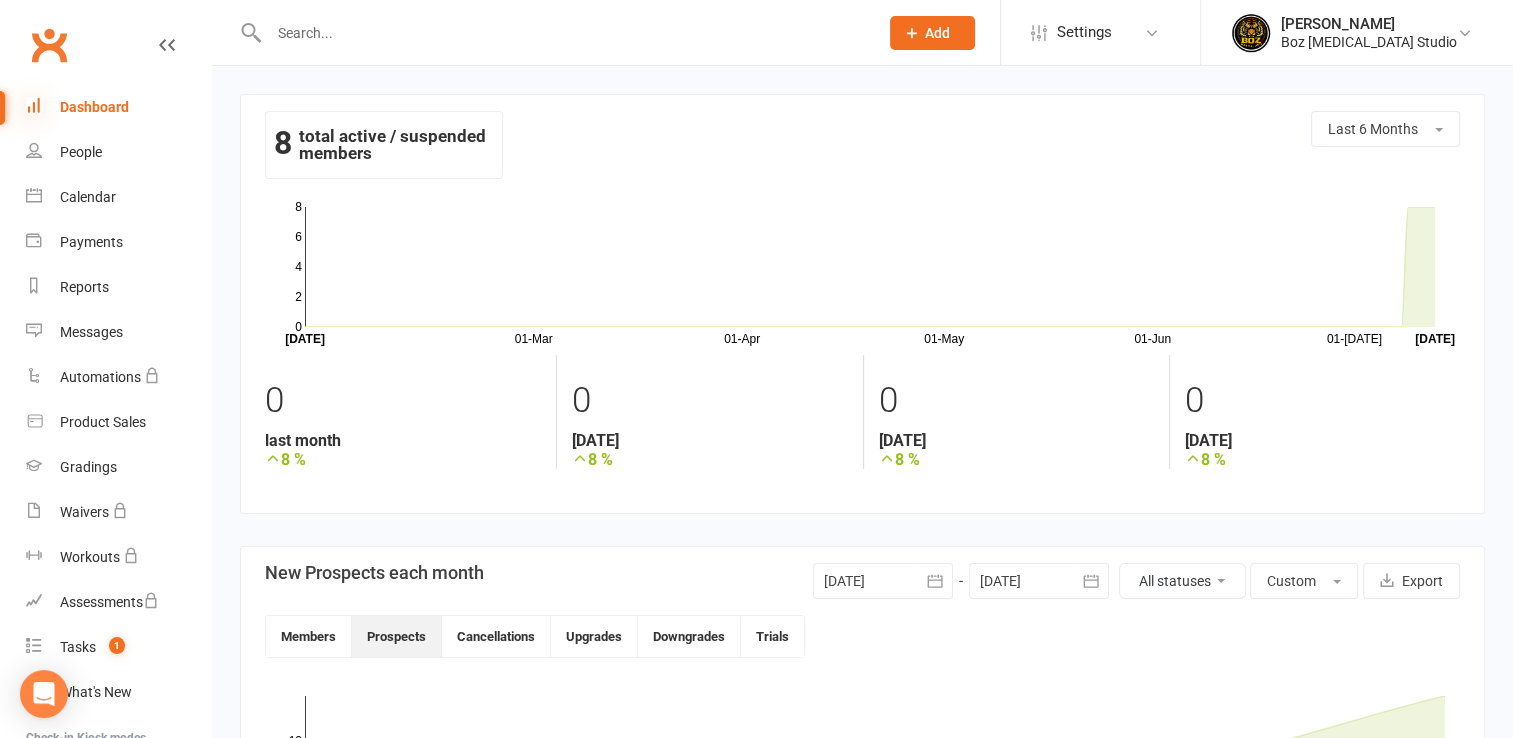 click at bounding box center [34, 105] 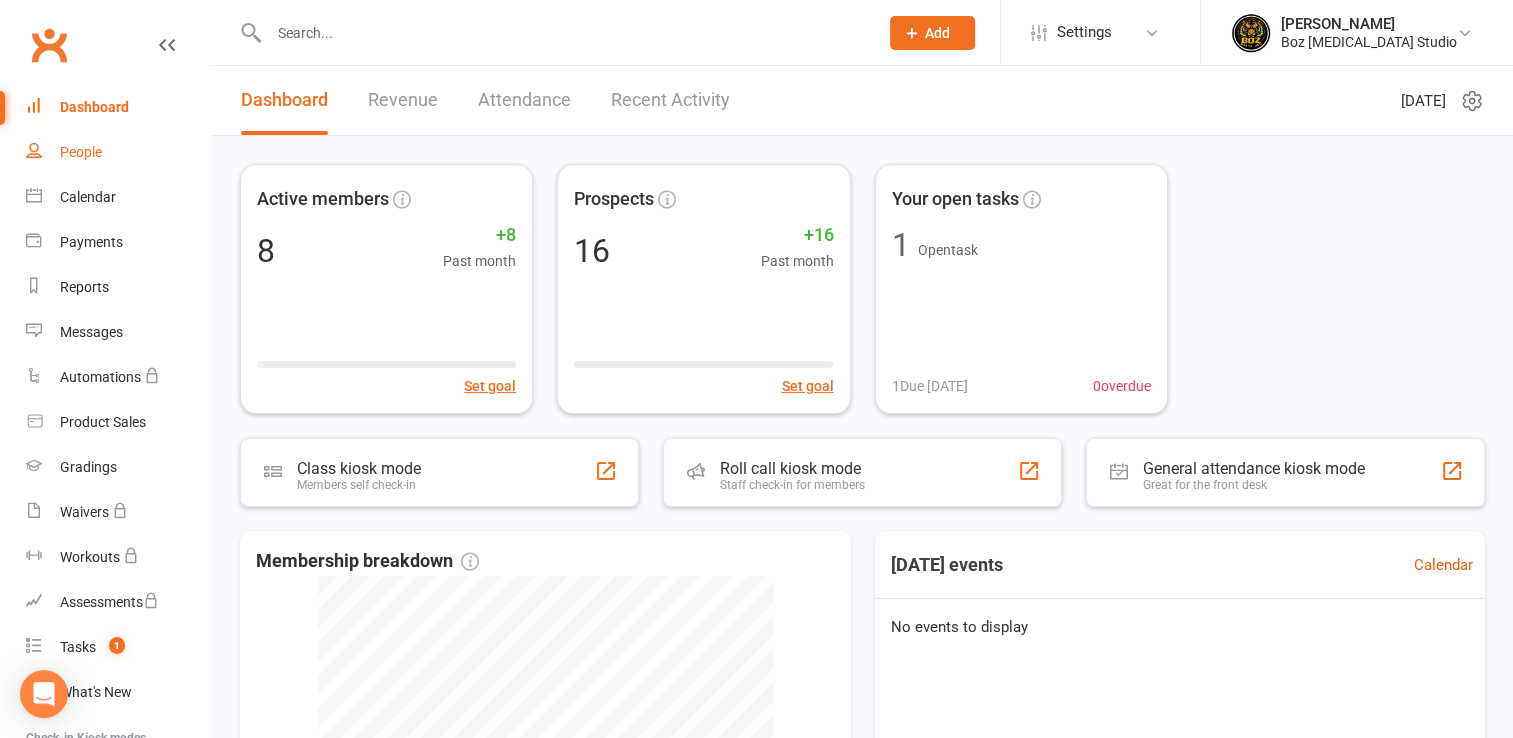 click on "People" at bounding box center (81, 152) 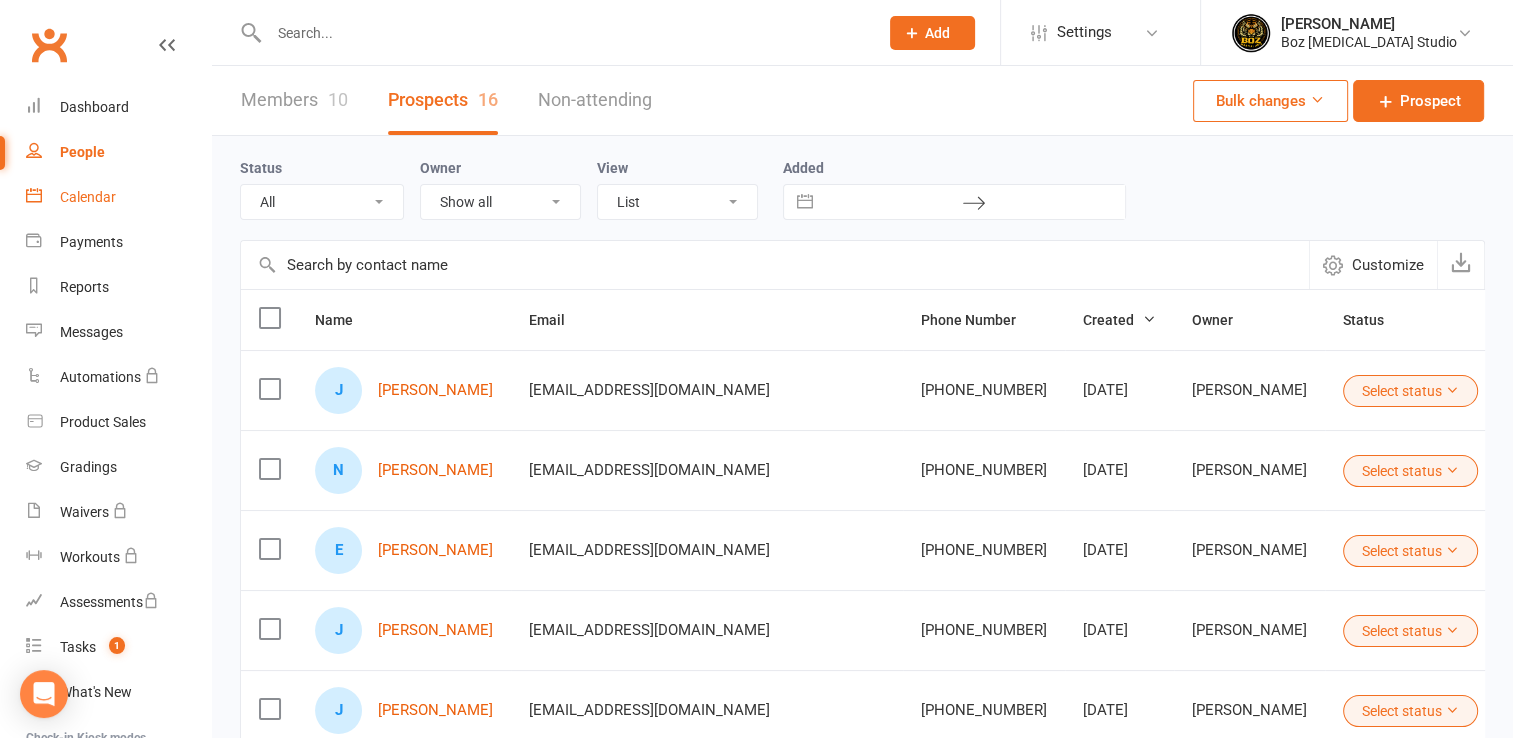 click on "Calendar" at bounding box center (88, 197) 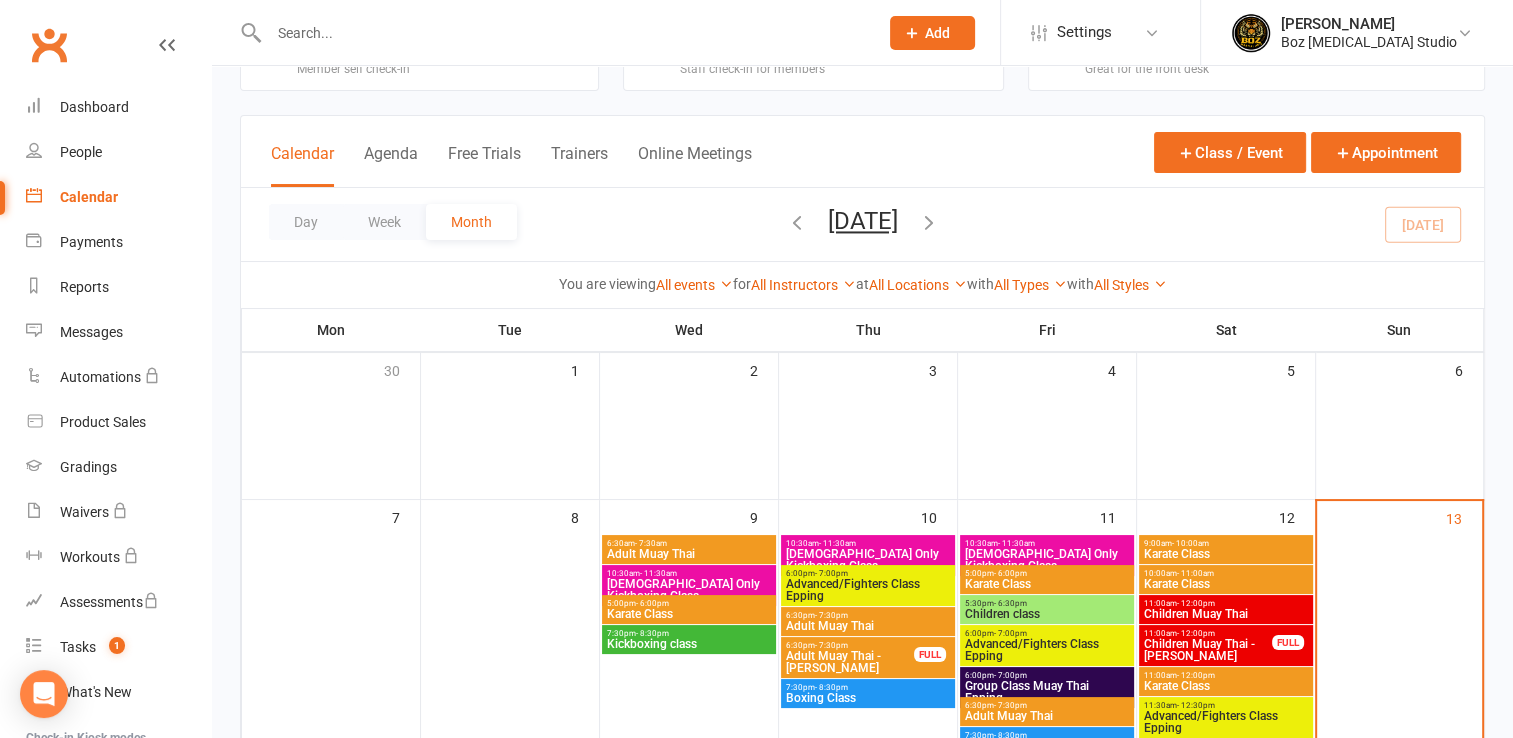 scroll, scrollTop: 0, scrollLeft: 0, axis: both 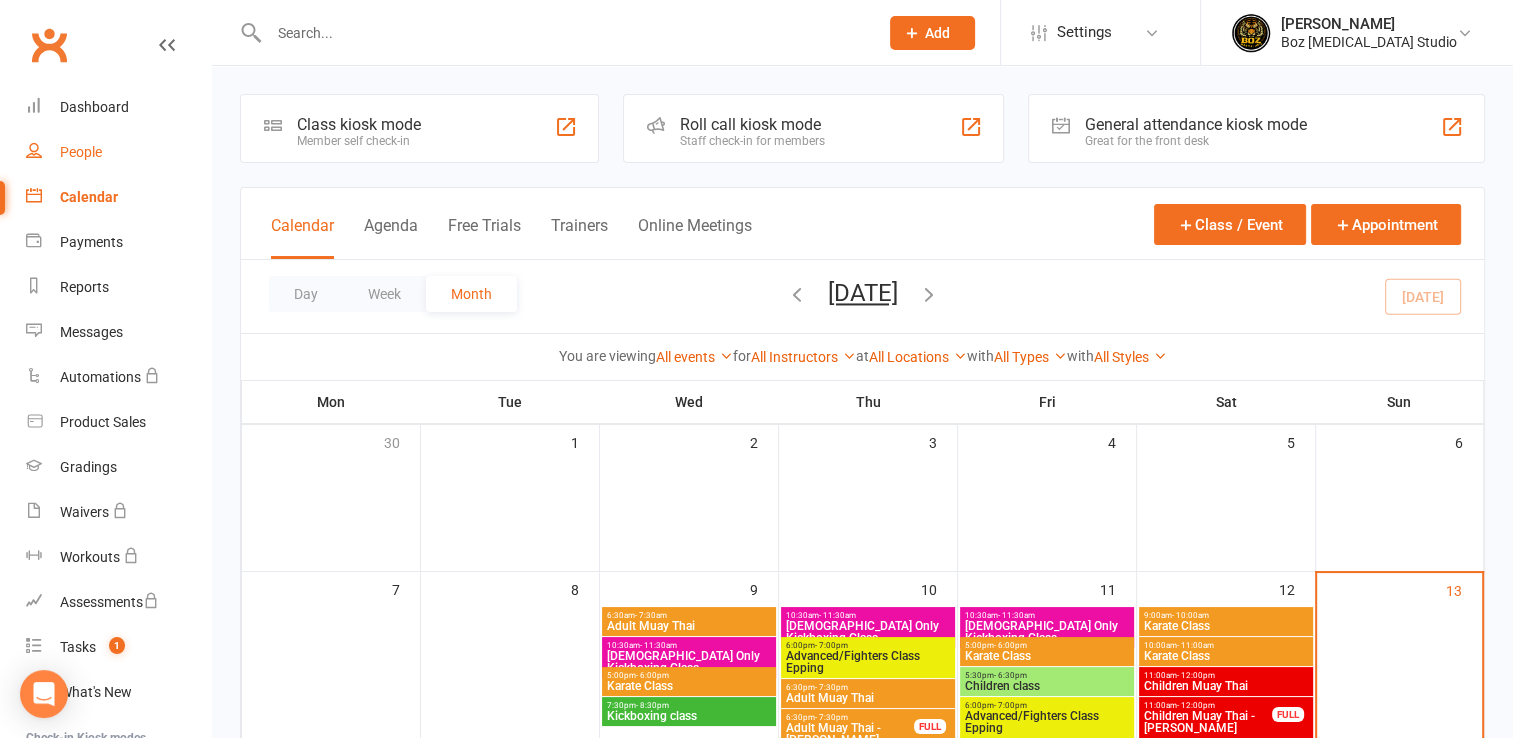 click on "People" at bounding box center [81, 152] 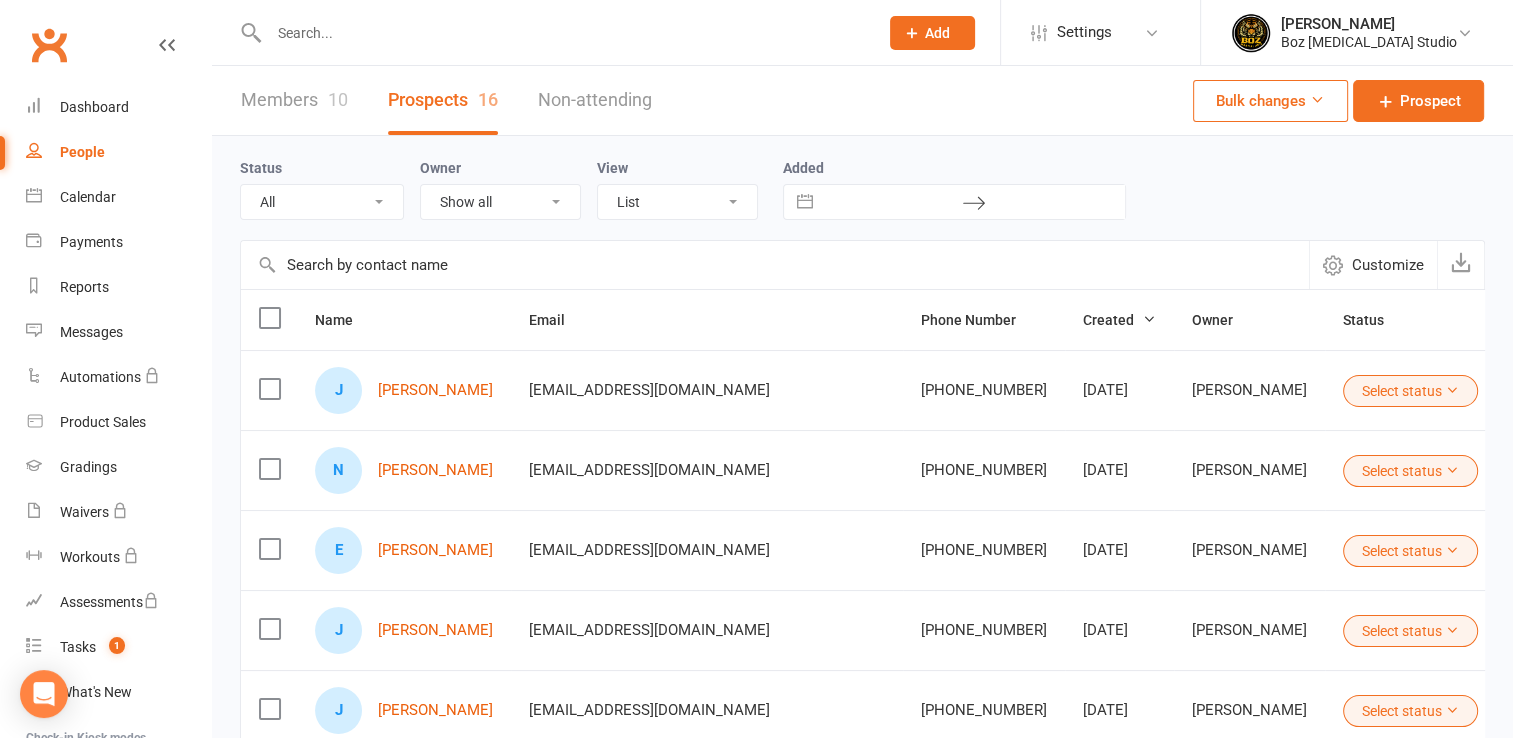 click on "Members 10" at bounding box center [294, 100] 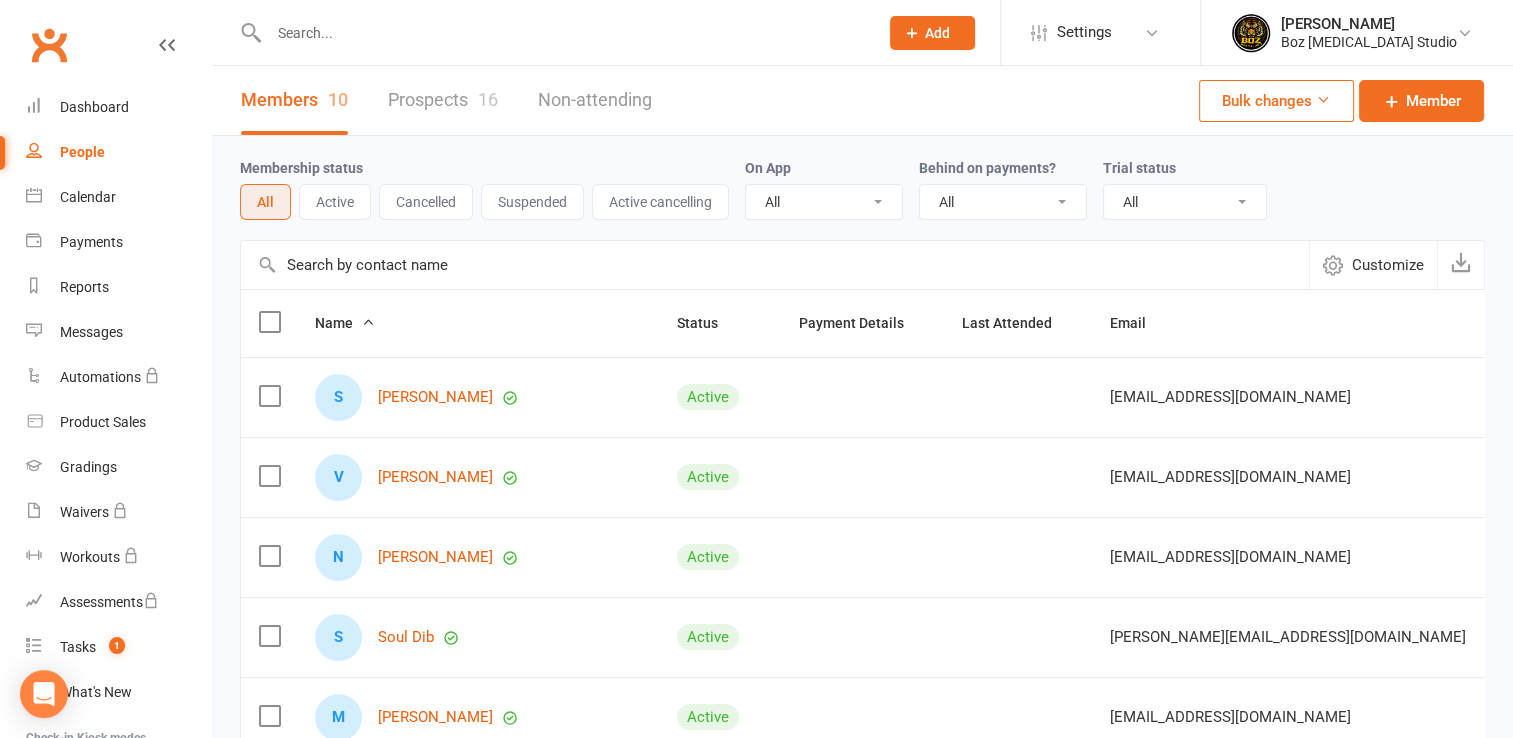 click on "10" at bounding box center (338, 99) 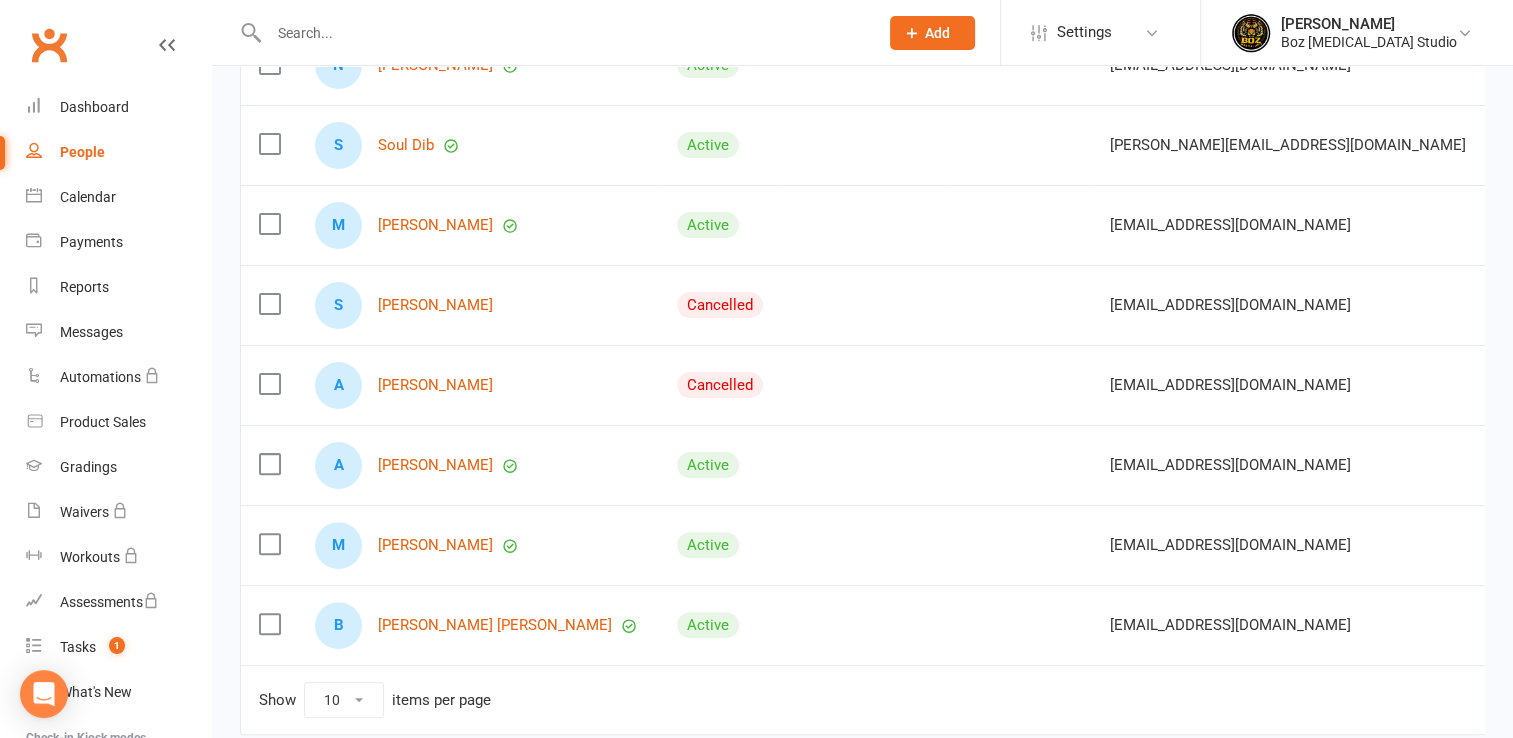 scroll, scrollTop: 500, scrollLeft: 0, axis: vertical 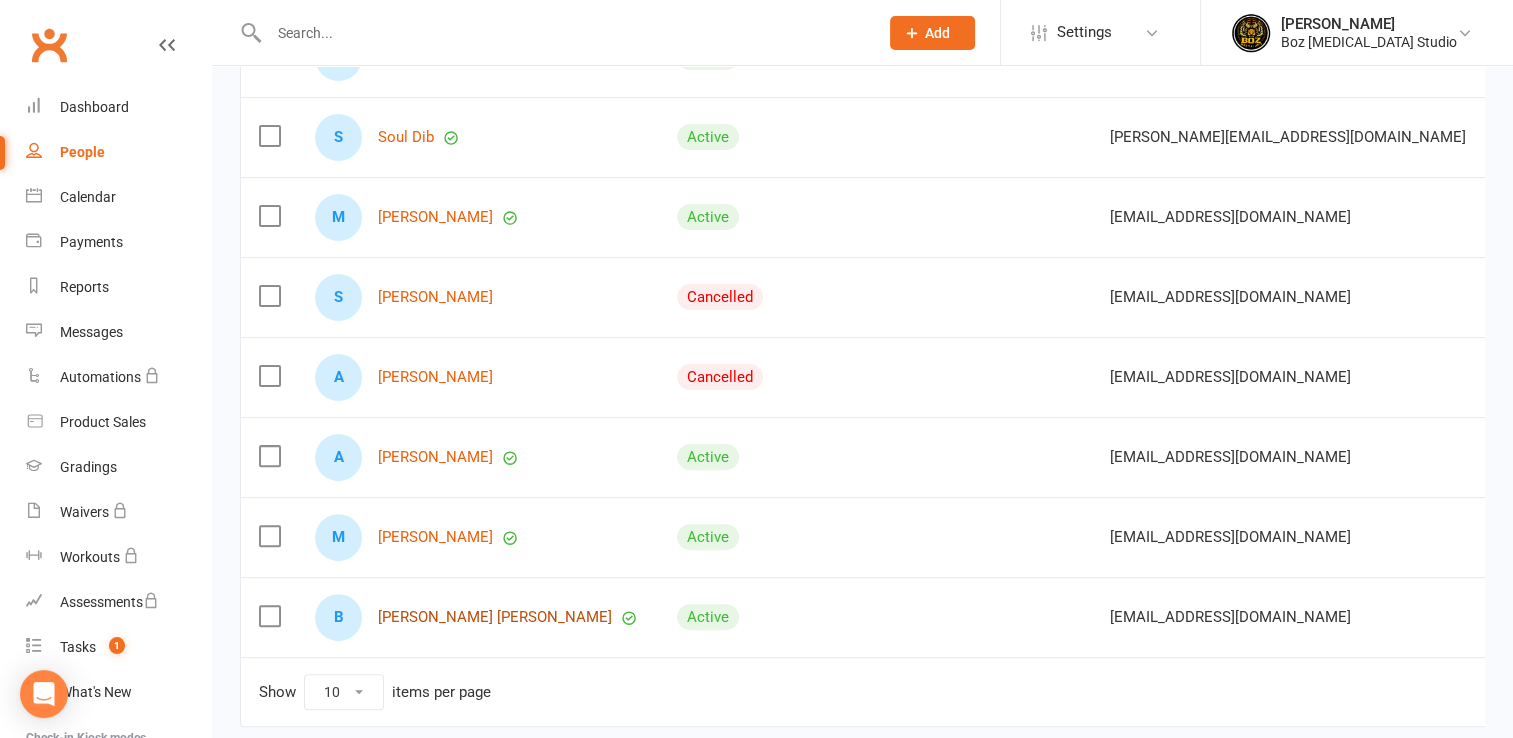 click on "[PERSON_NAME] [PERSON_NAME]" at bounding box center (495, 617) 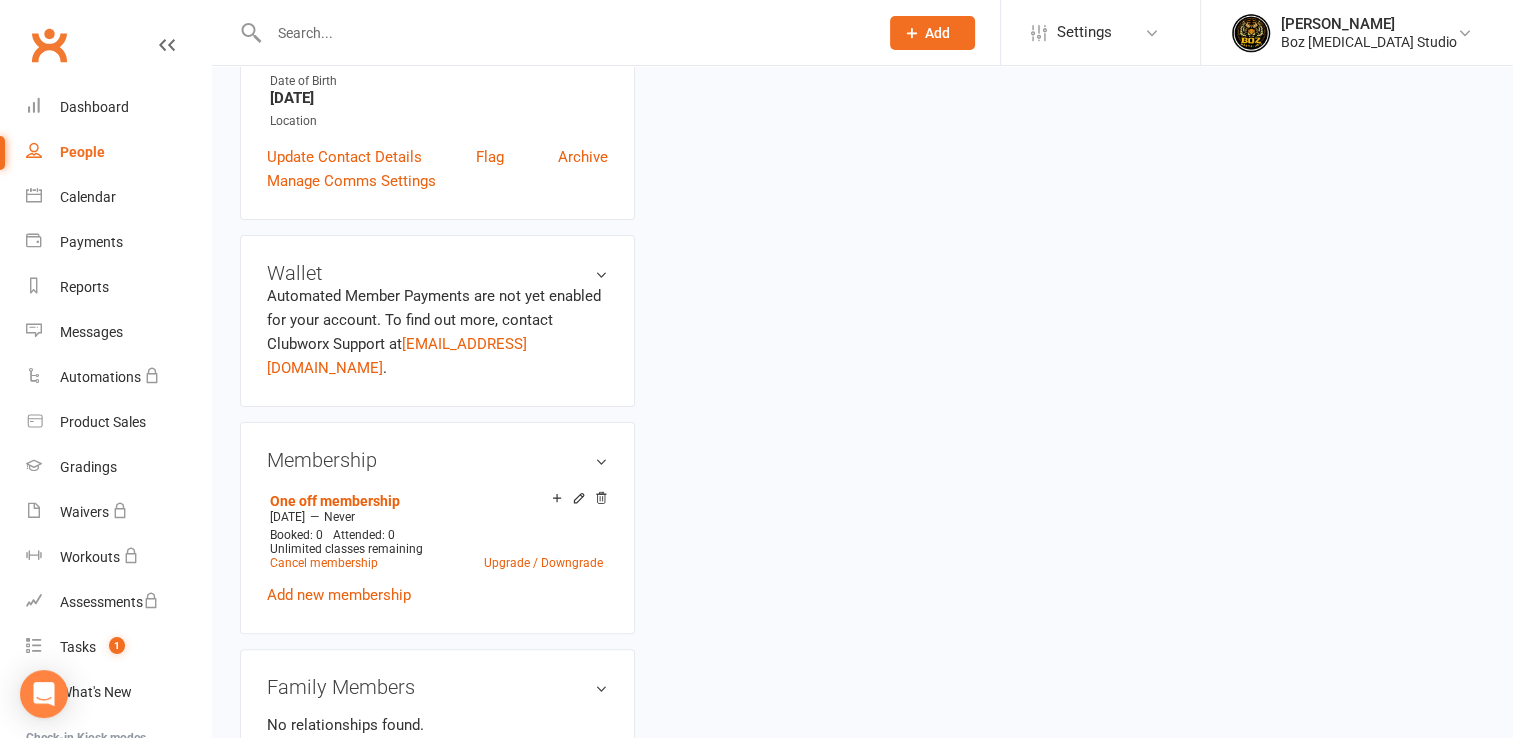 scroll, scrollTop: 0, scrollLeft: 0, axis: both 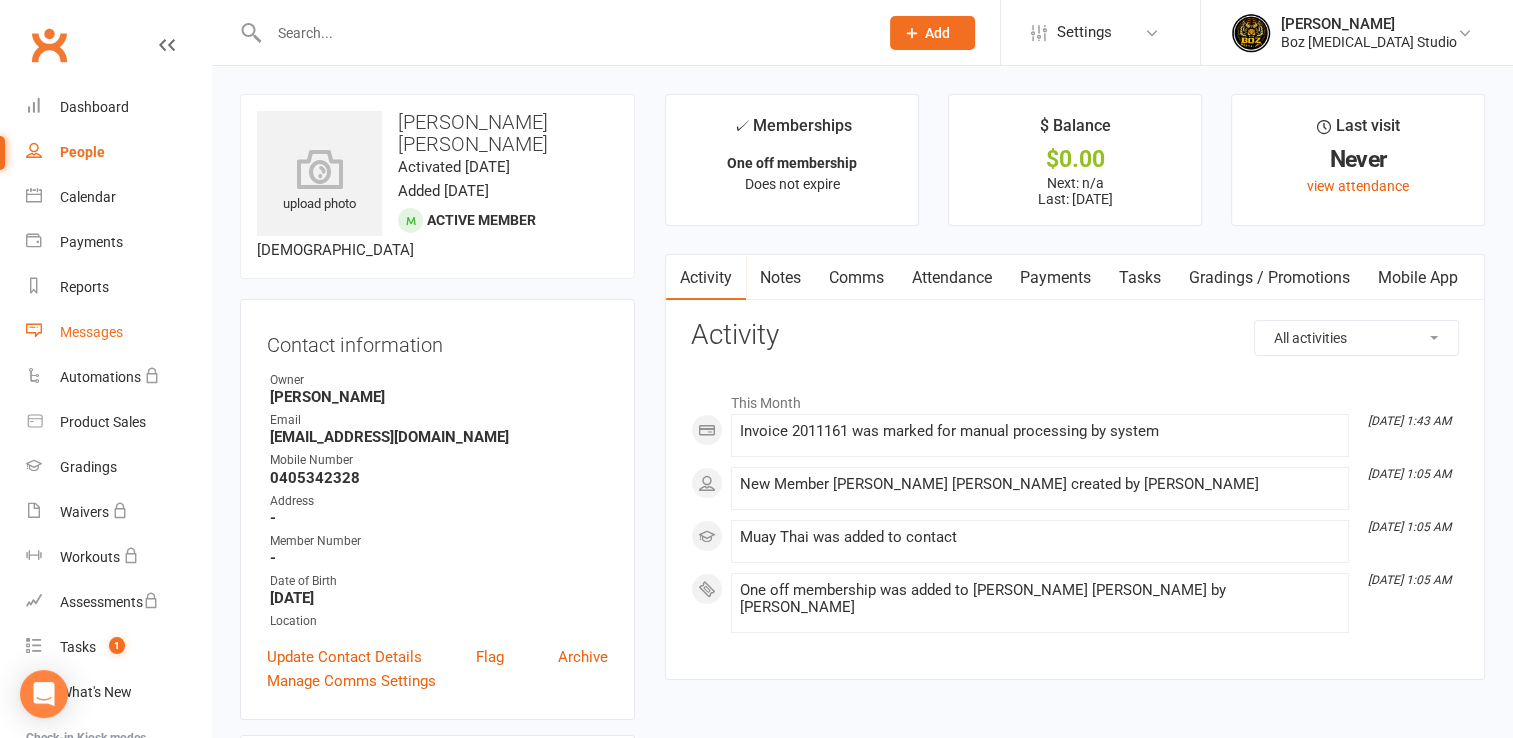 click on "Messages" at bounding box center (91, 332) 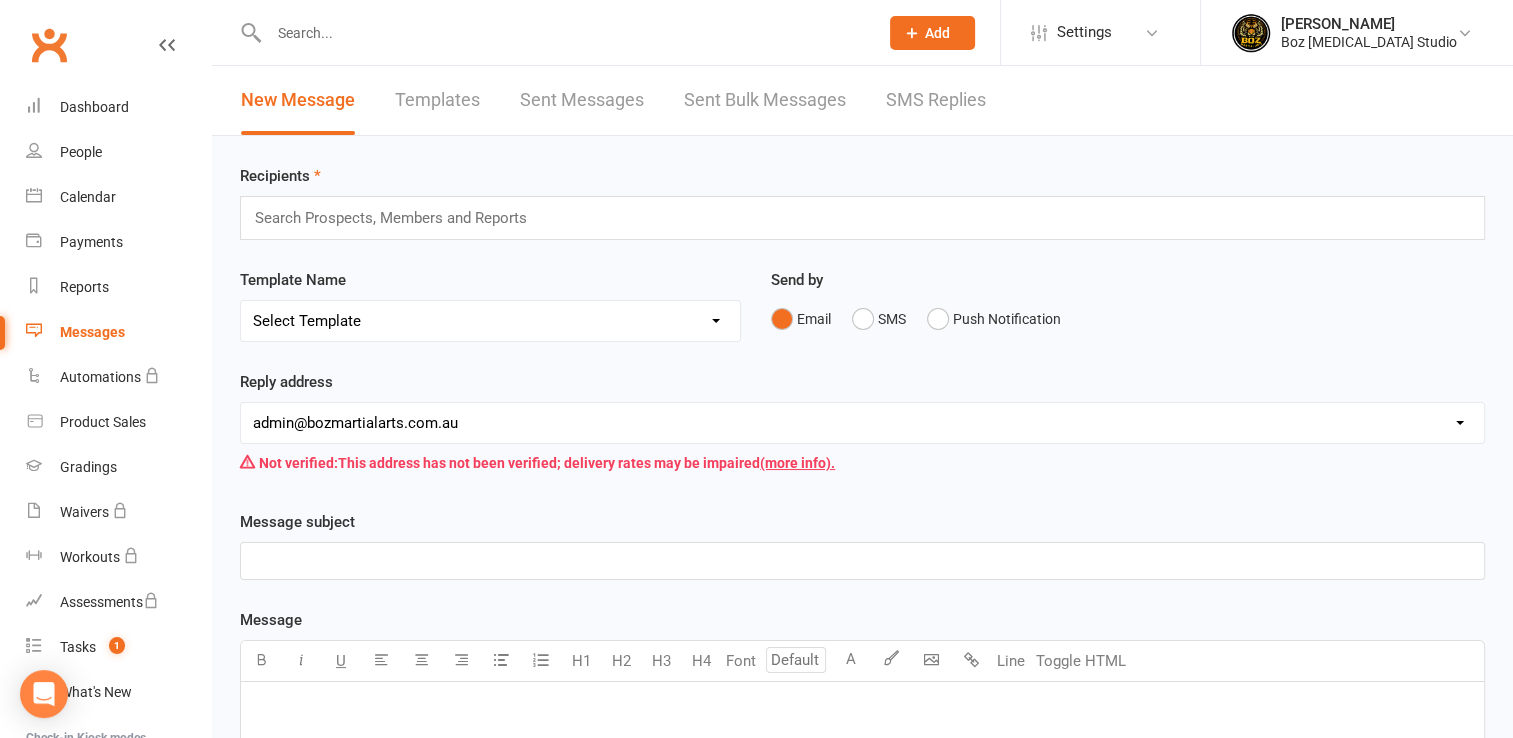 click on "Select Template [Email] [Default template - review before using] Email request for customer testimonial [SMS] [Default template - review before using] Follow-Up SMS Reminder for Review Request [SMS] [Default template - review before using] Referral [SMS] [Default template - review before using] Request for review [Email] [Default template - review before using] Email 1: Friendly Reminder – Payment Unsuccessful [Email] [Default template - review before using] Email 2: Second Attempt Coming Soon [Email] [Default template - review before using] Email 3: Final Reminder – Let’s Get This Sorted [SMS] [Default template - review before using] Failed payment [SMS] [Default template - review before using] Payment paid [SMS] [Default template - review before using] SMS 1: Friendly Reminder – Payment Unsuccessful [SMS] [Default template - review before using] SMS 2: Second Attempt Coming Soon [SMS] [Default template - review before using] SMS 3: Final Reminder - Let’s Get This Sorted" at bounding box center (490, 321) 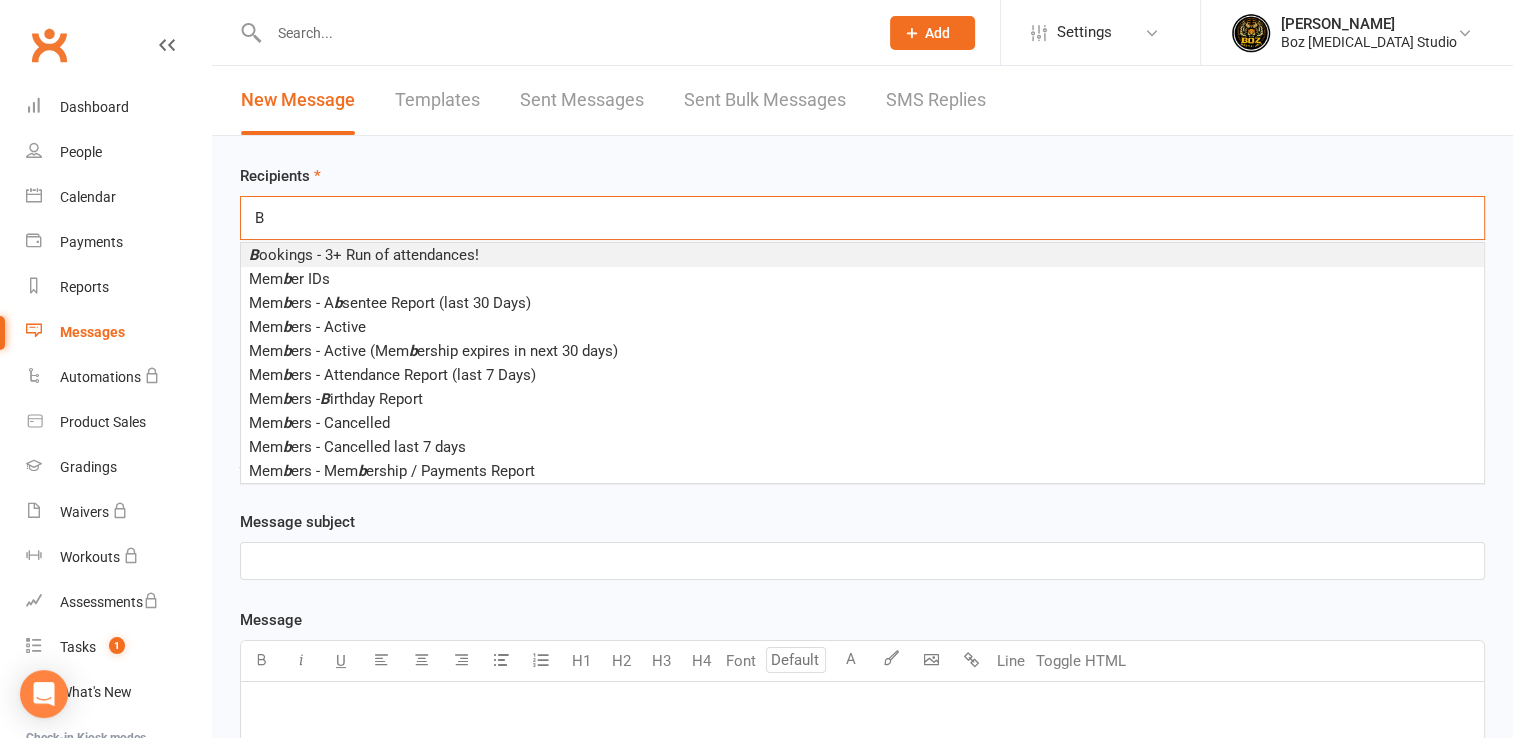 type on "B" 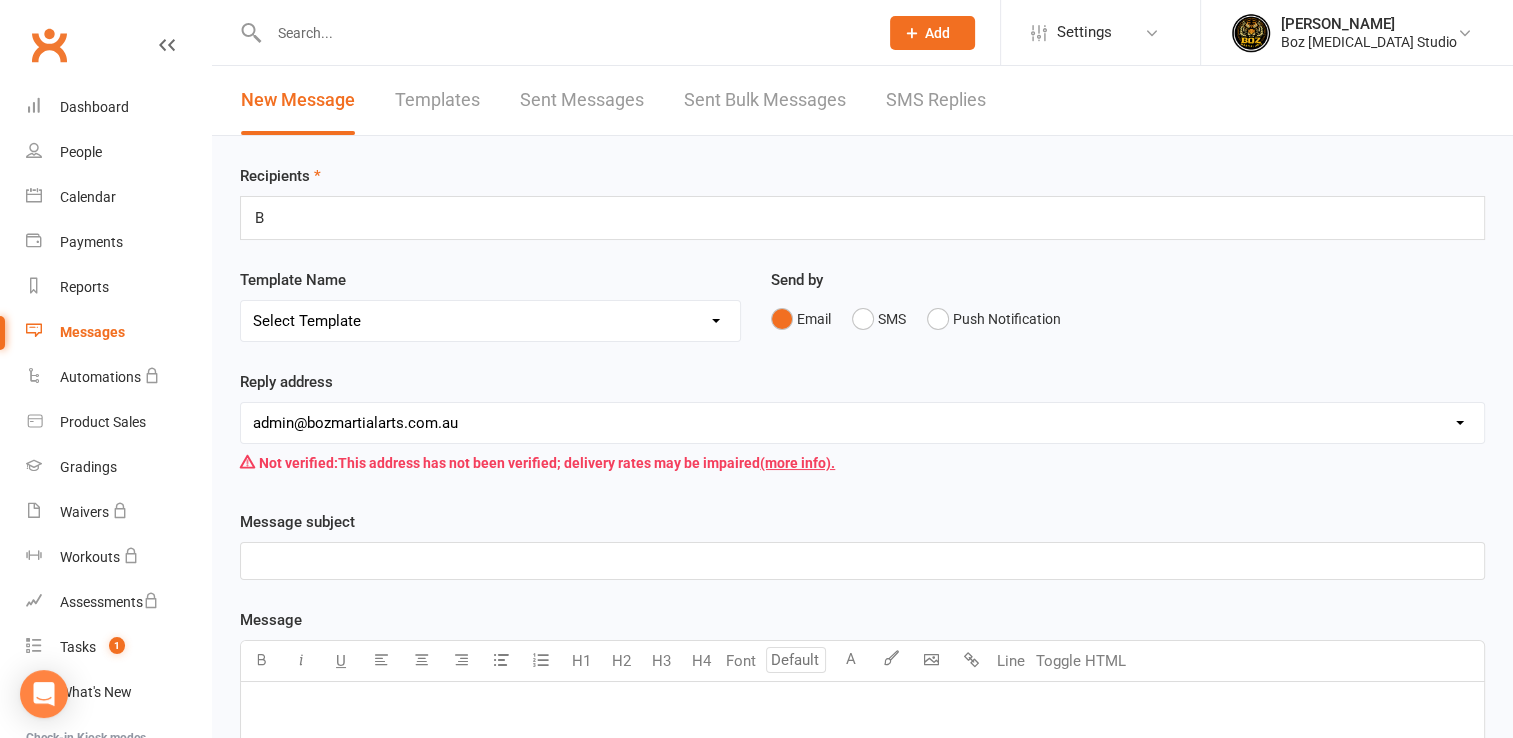 click on "Recipients B B Template Name Select Template [Email] [Default template - review before using] Email request for customer testimonial [SMS] [Default template - review before using] Follow-Up SMS Reminder for Review Request [SMS] [Default template - review before using] Referral [SMS] [Default template - review before using] Request for review [Email] [Default template - review before using] Email 1: Friendly Reminder – Payment Unsuccessful [Email] [Default template - review before using] Email 2: Second Attempt Coming Soon [Email] [Default template - review before using] Email 3: Final Reminder – Let’s Get This Sorted [SMS] [Default template - review before using] Failed payment [SMS] [Default template - review before using] Payment paid [SMS] [Default template - review before using] SMS 1: Friendly Reminder – Payment Unsuccessful [SMS] [Default template - review before using] SMS 2: Second Attempt Coming Soon [SMS] [Default template - review before using] Upcoming payment Send by Email SMS ﻿ Message" at bounding box center [862, 710] 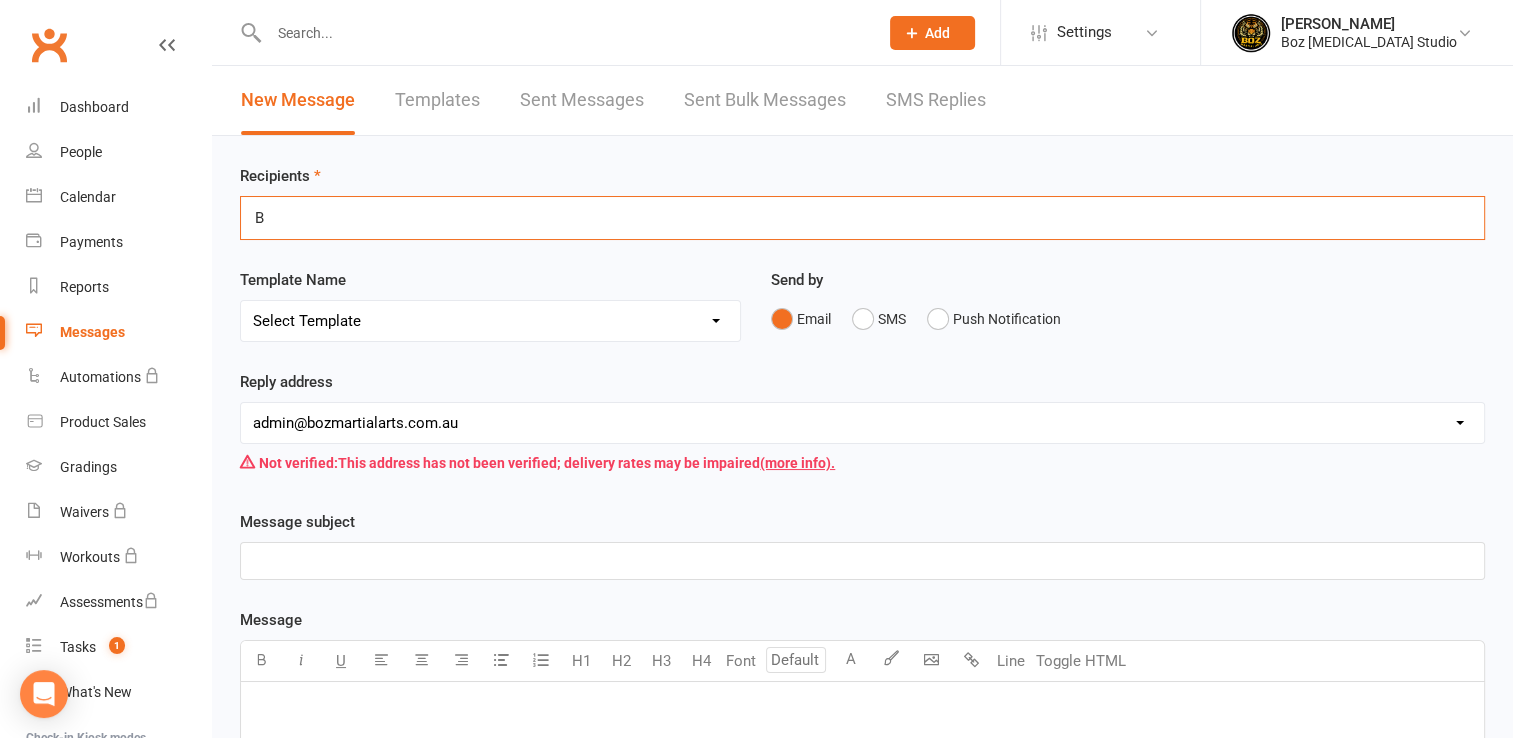 click on "B" at bounding box center [287, 218] 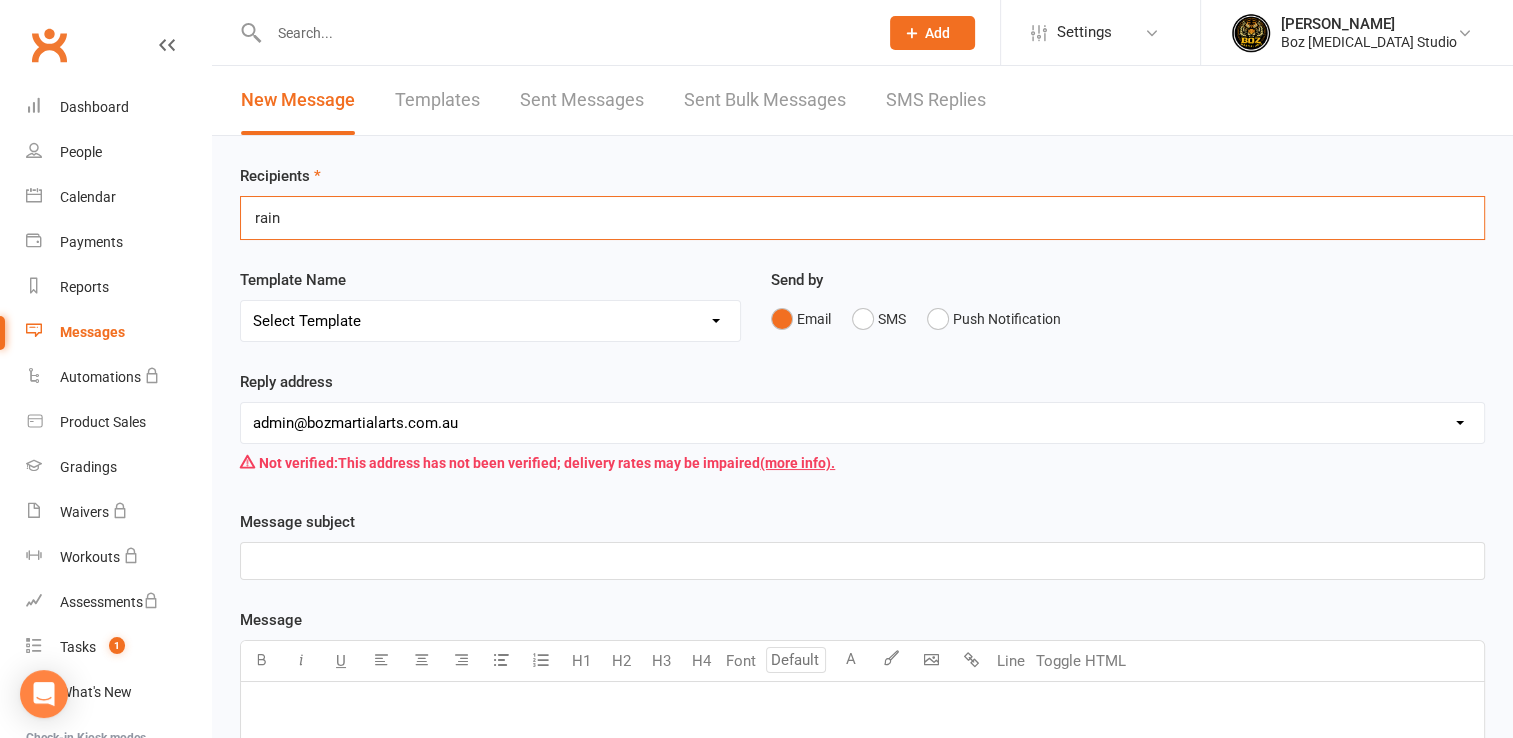 type on "rain" 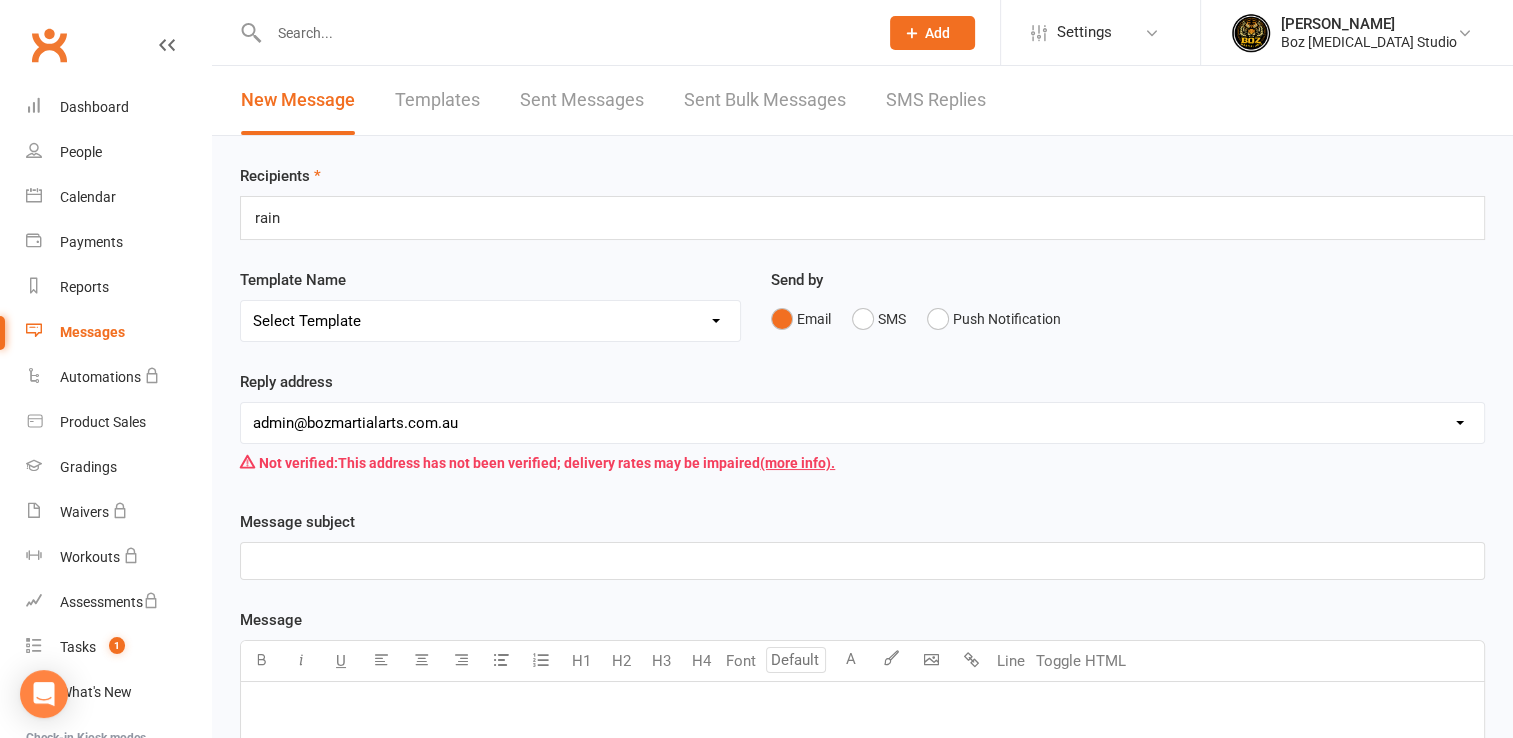 click on "Recipients rain rain Template Name Select Template [Email] [Default template - review before using] Email request for customer testimonial [SMS] [Default template - review before using] Follow-Up SMS Reminder for Review Request [SMS] [Default template - review before using] Referral [SMS] [Default template - review before using] Request for review [Email] [Default template - review before using] Email 1: Friendly Reminder – Payment Unsuccessful [Email] [Default template - review before using] Email 2: Second Attempt Coming Soon [Email] [Default template - review before using] Email 3: Final Reminder – Let’s Get This Sorted [SMS] [Default template - review before using] Failed payment [SMS] [Default template - review before using] Payment paid [SMS] [Default template - review before using] SMS 1: Friendly Reminder – Payment Unsuccessful [SMS] [Default template - review before using] SMS 2: Second Attempt Coming Soon [SMS] [Default template - review before using] Upcoming payment Send by Email SMS ﻿ U" at bounding box center [862, 710] 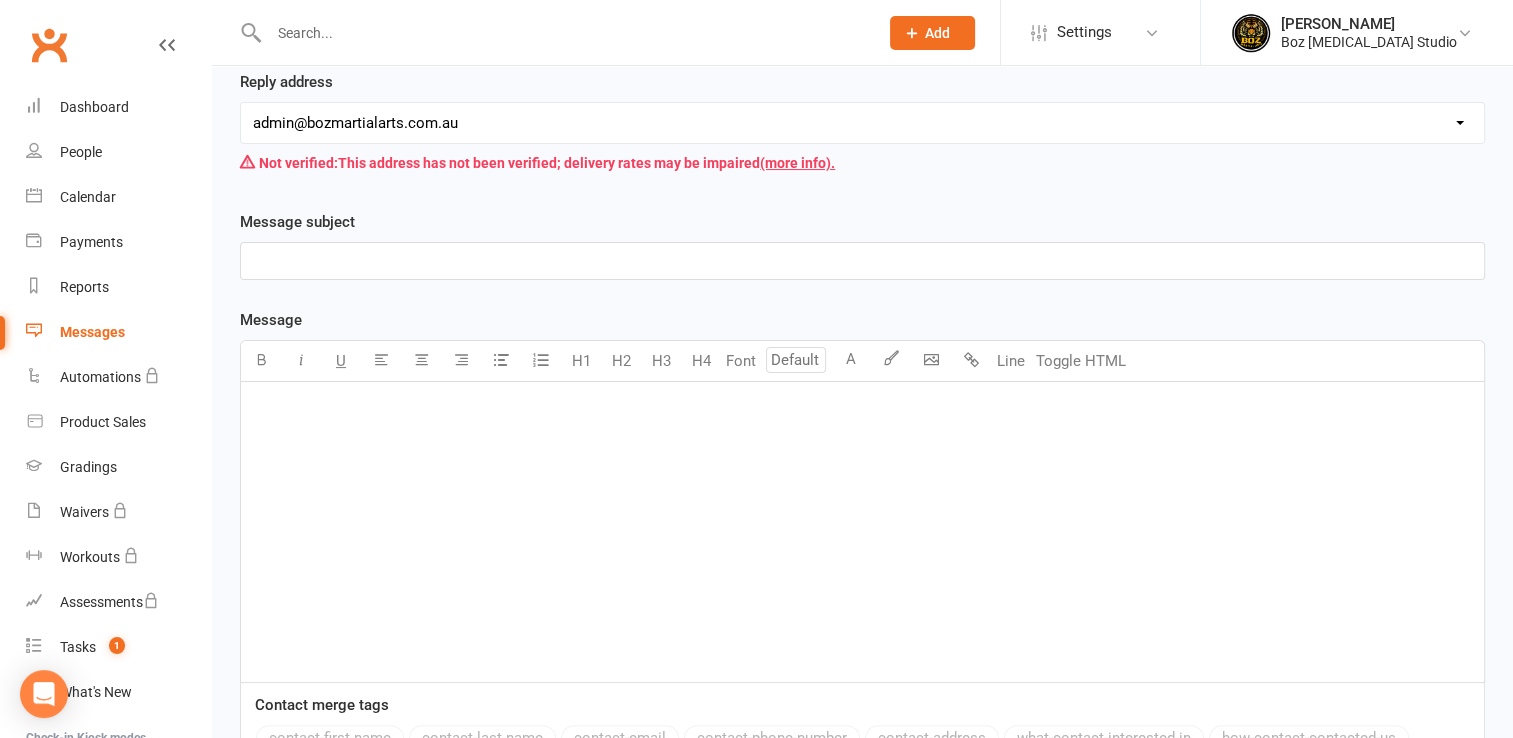 scroll, scrollTop: 0, scrollLeft: 0, axis: both 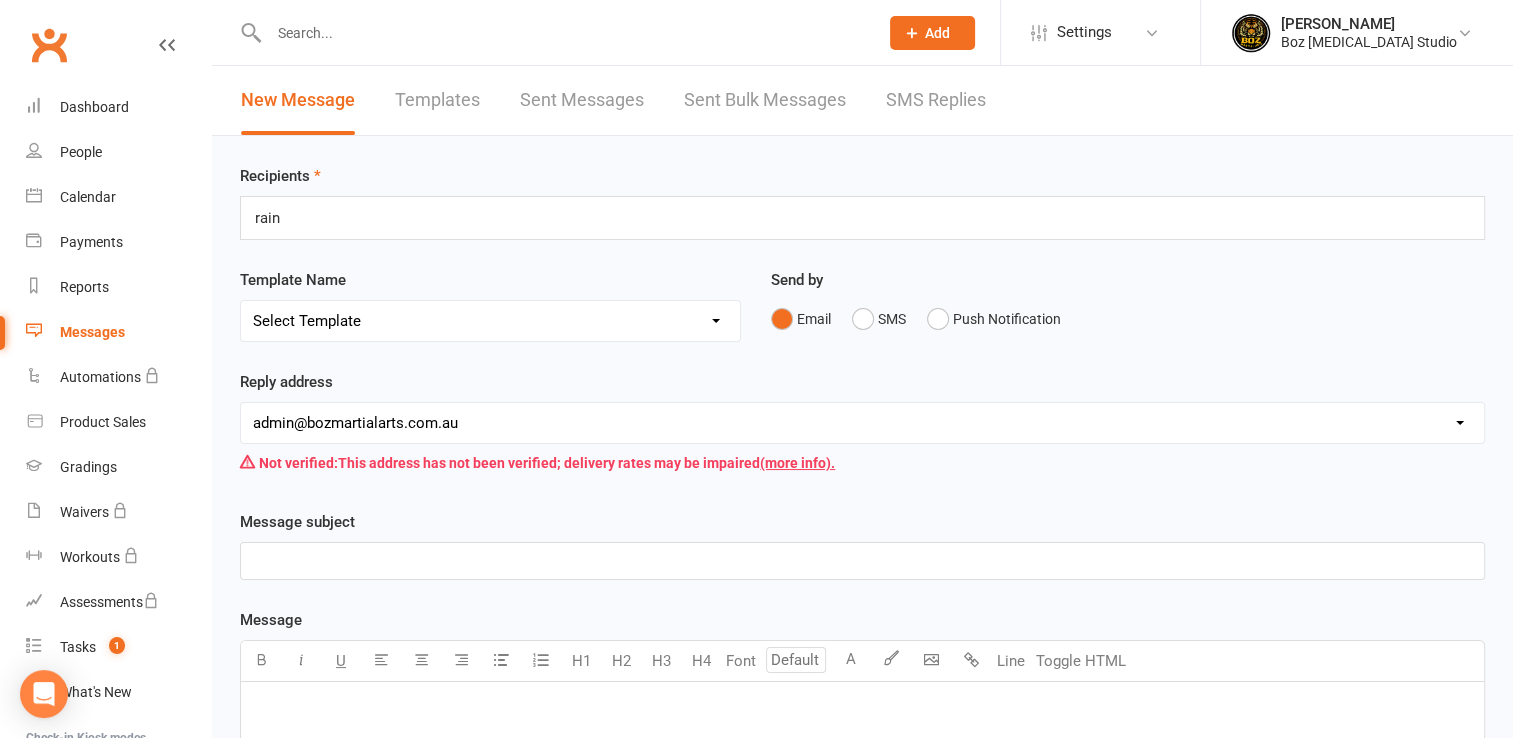 click on "Templates" at bounding box center (437, 100) 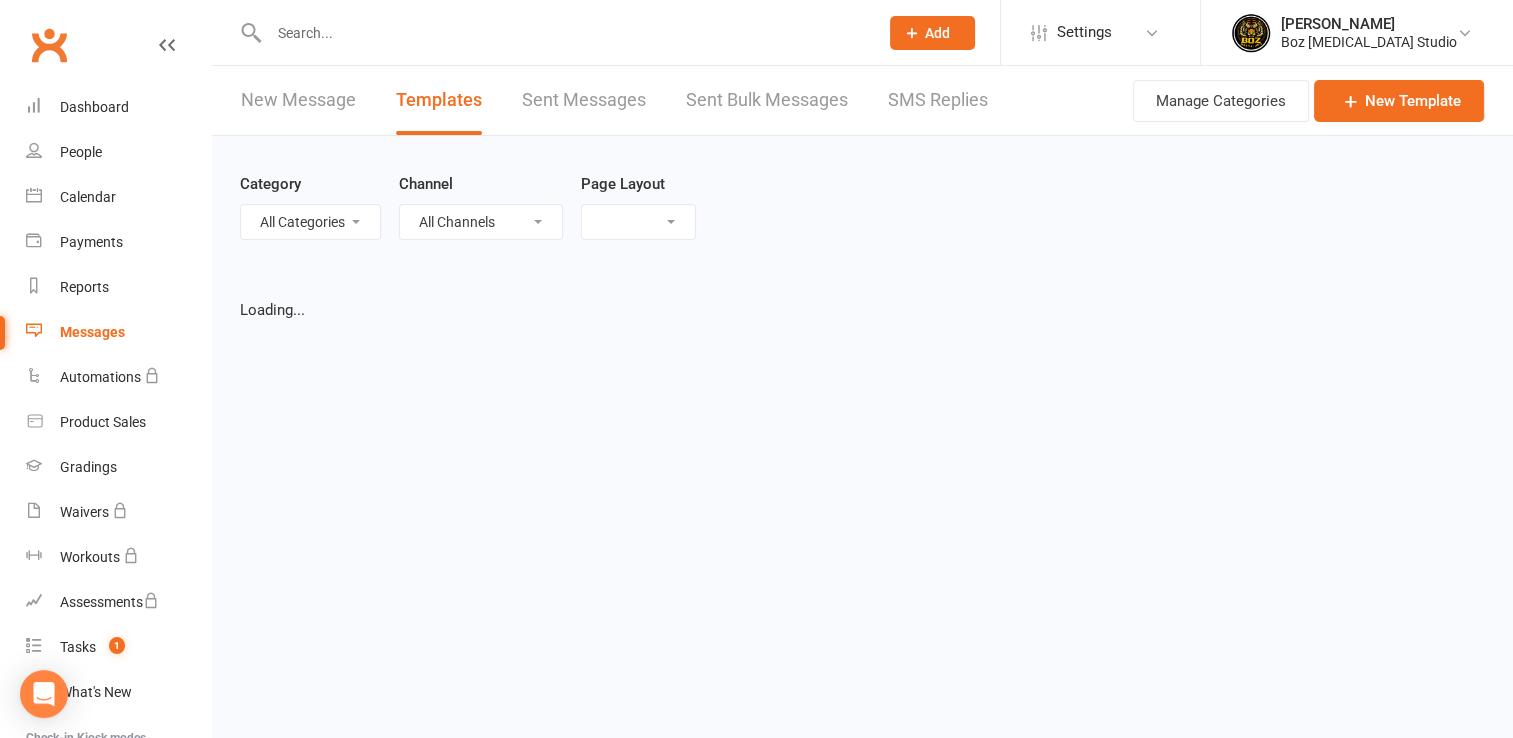 select on "grid" 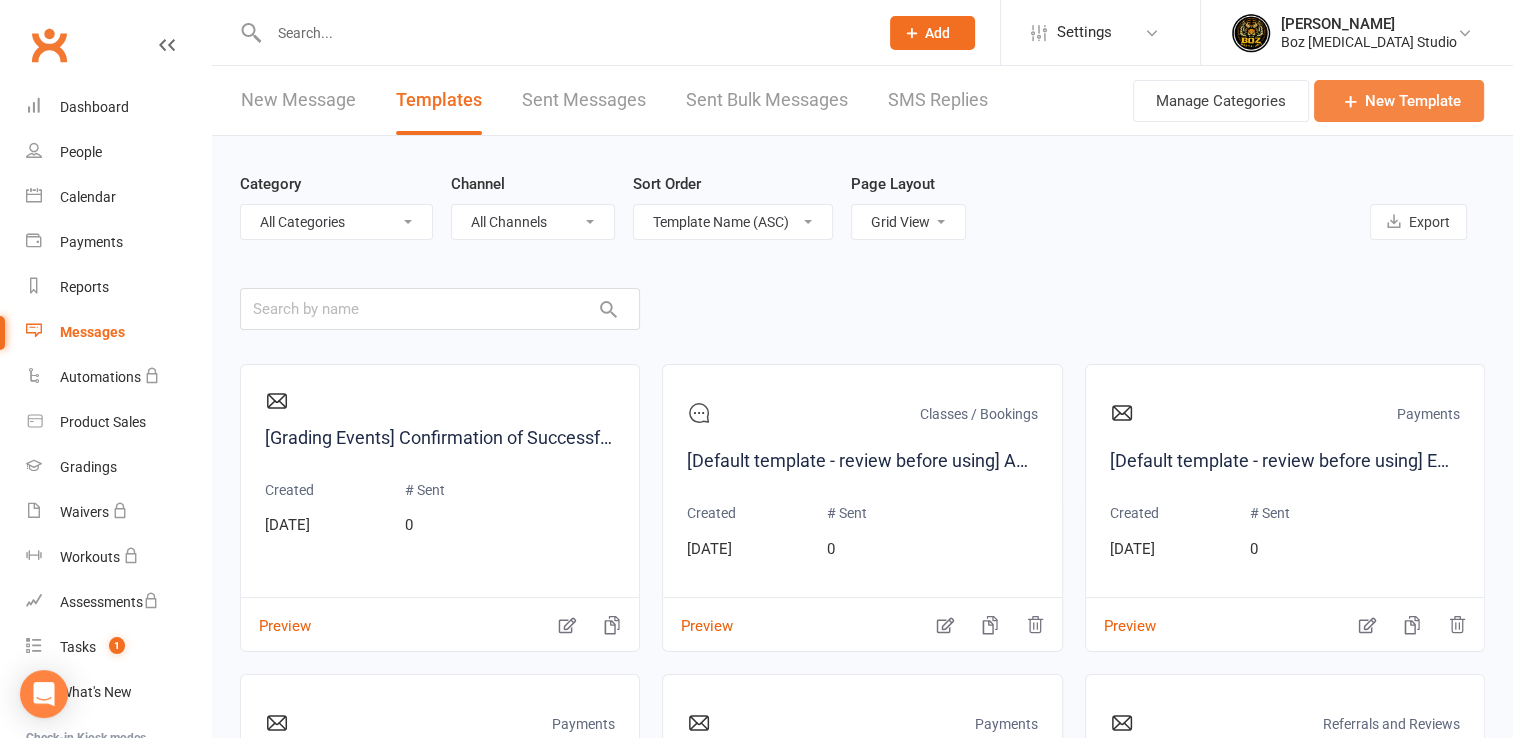 click on "New Template" at bounding box center [1399, 101] 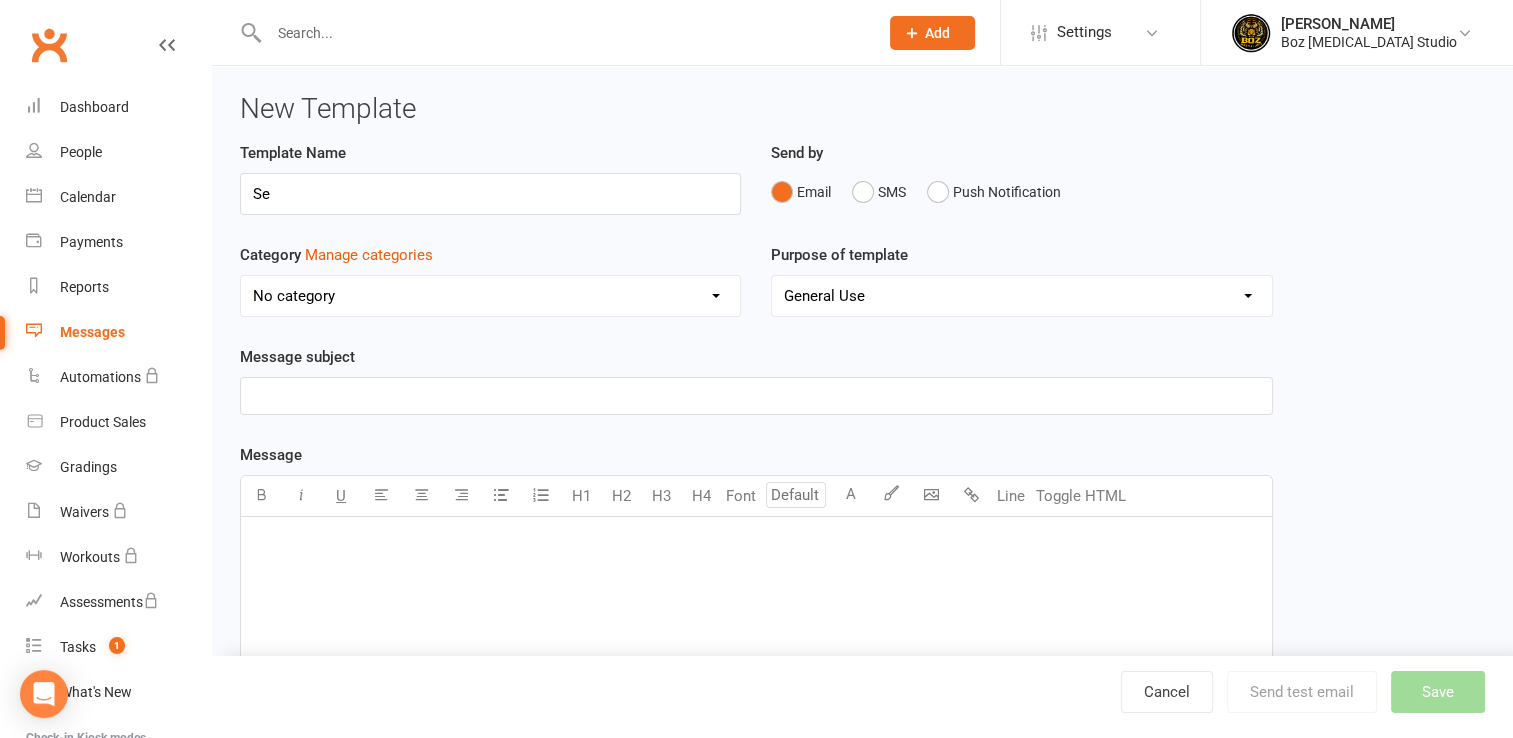type on "S" 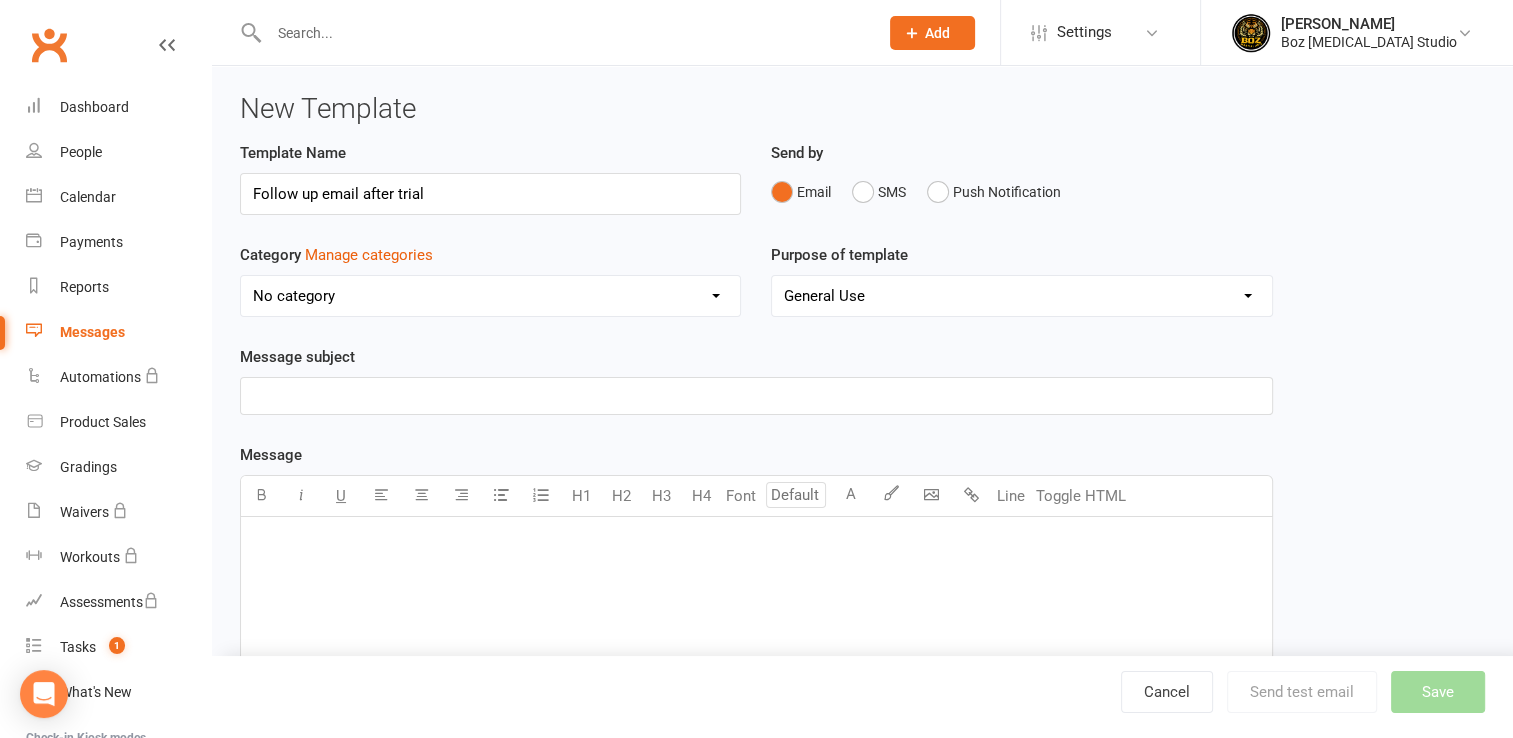 type on "Follow up email after trial" 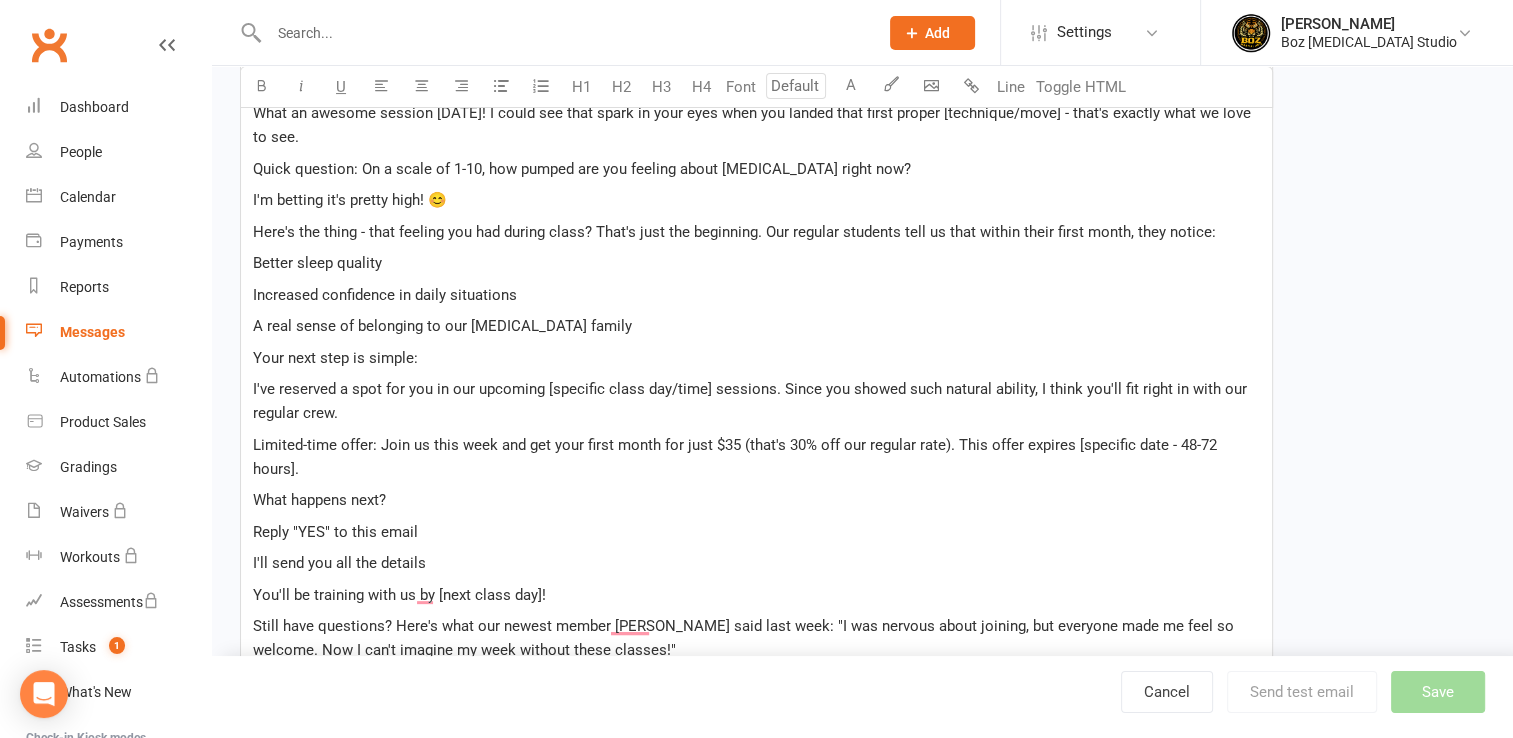 scroll, scrollTop: 265, scrollLeft: 0, axis: vertical 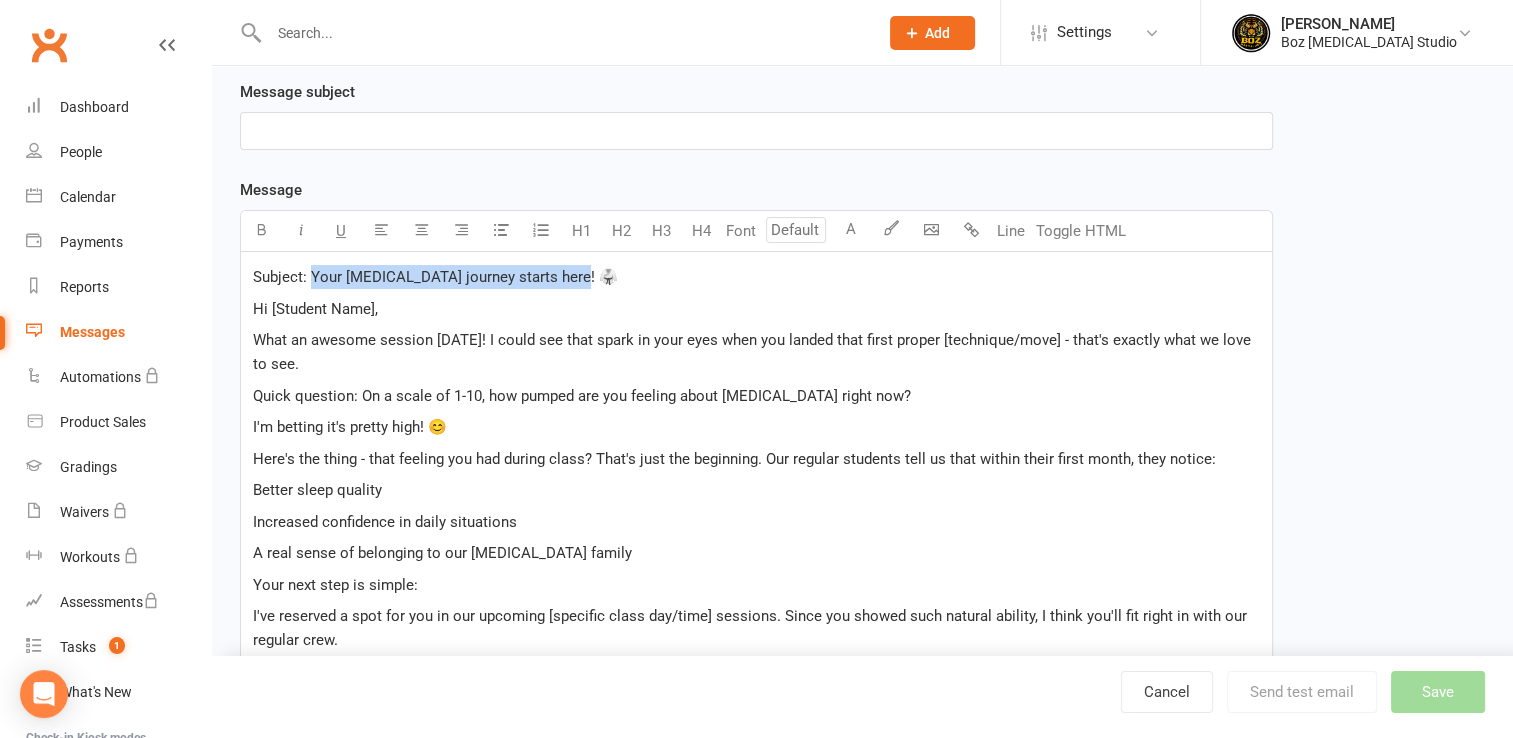 drag, startPoint x: 312, startPoint y: 278, endPoint x: 556, endPoint y: 282, distance: 244.03279 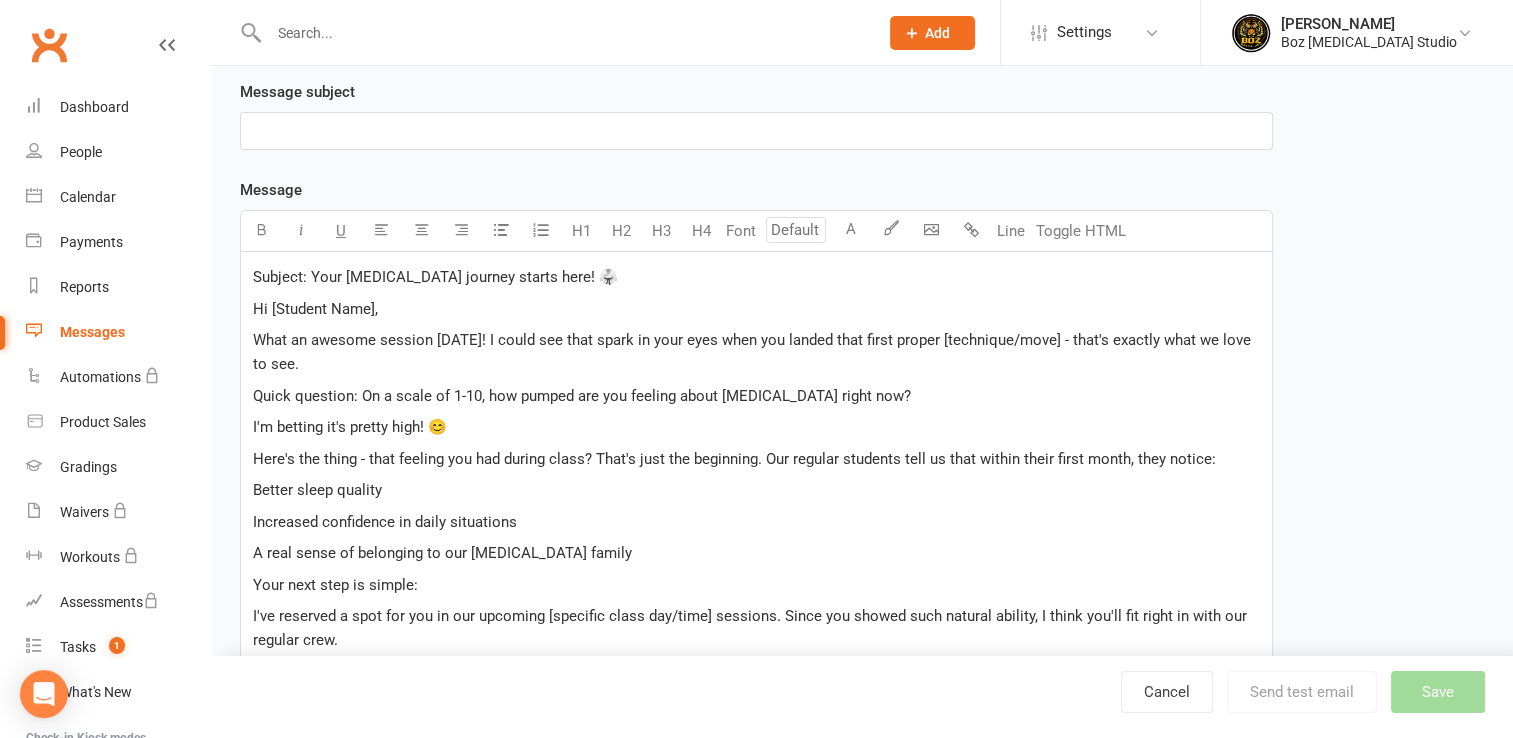 drag, startPoint x: 518, startPoint y: 269, endPoint x: 252, endPoint y: 276, distance: 266.0921 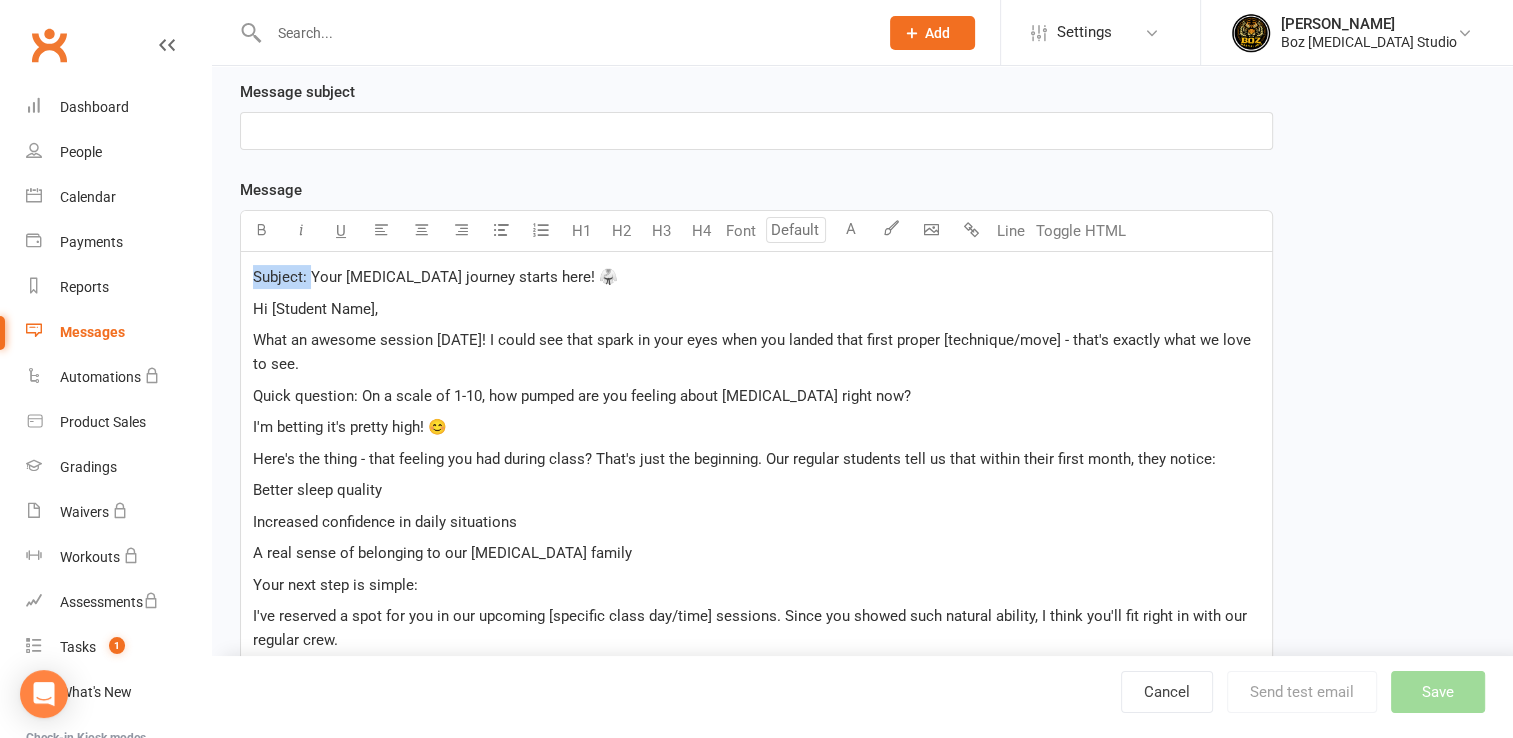 drag, startPoint x: 252, startPoint y: 276, endPoint x: 308, endPoint y: 278, distance: 56.0357 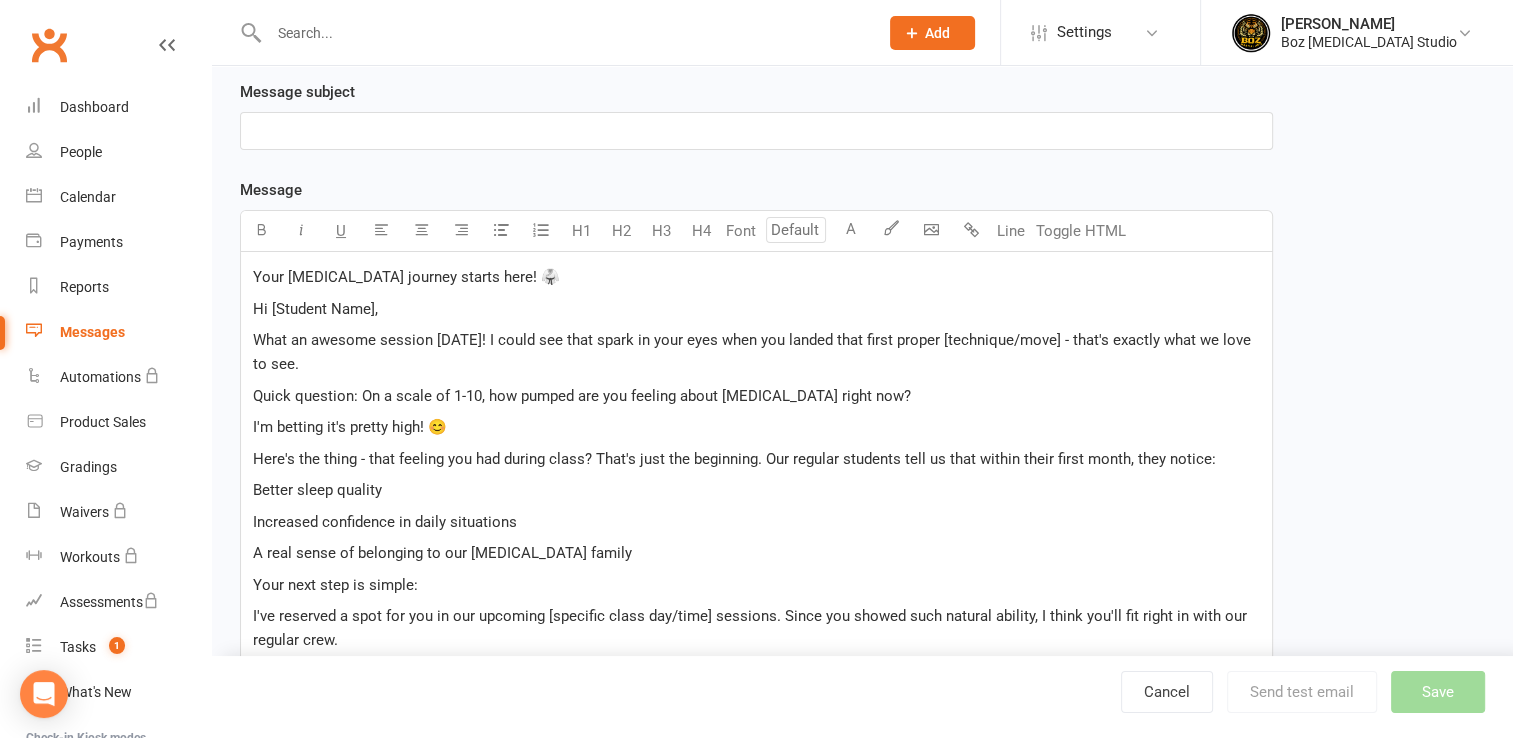 scroll, scrollTop: 65, scrollLeft: 0, axis: vertical 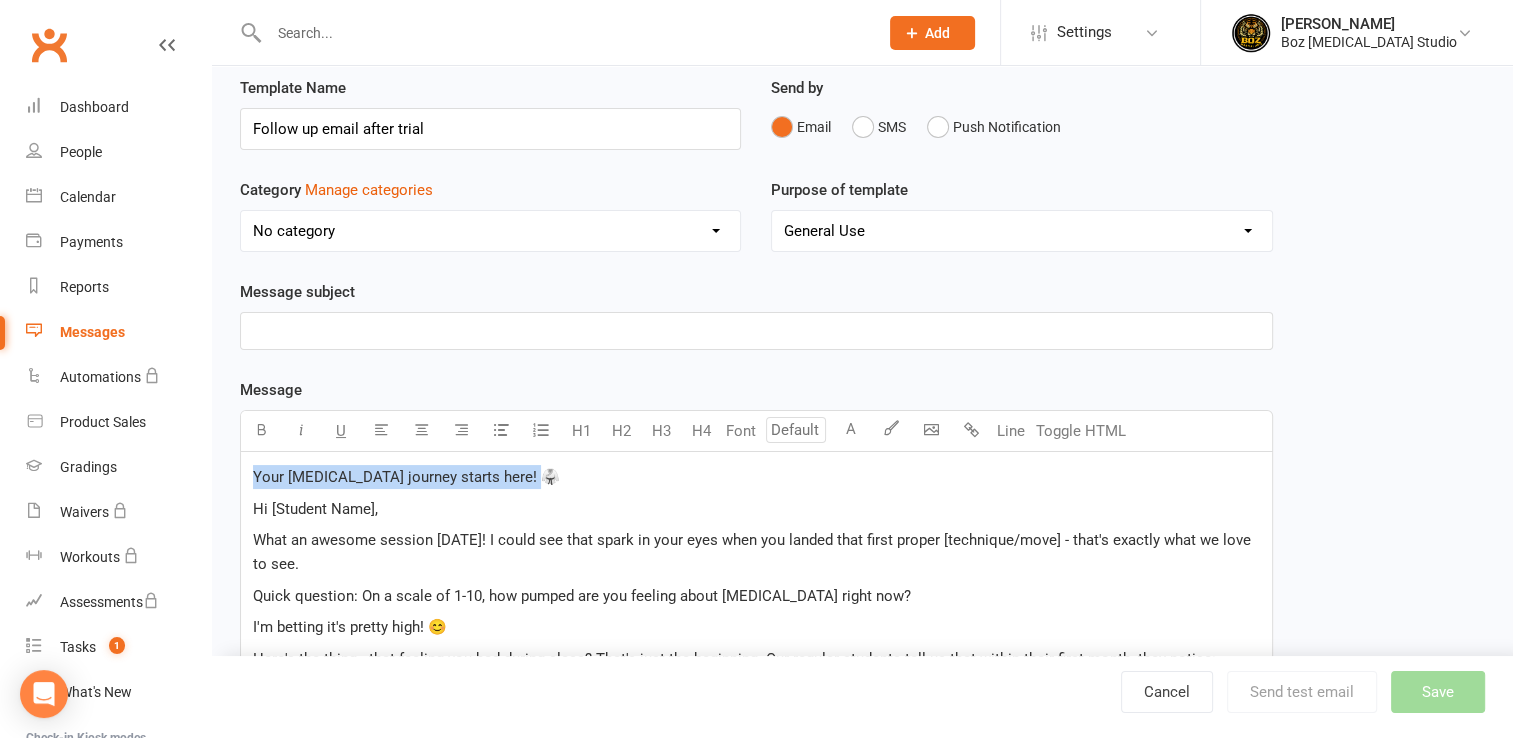 drag, startPoint x: 251, startPoint y: 478, endPoint x: 527, endPoint y: 467, distance: 276.21912 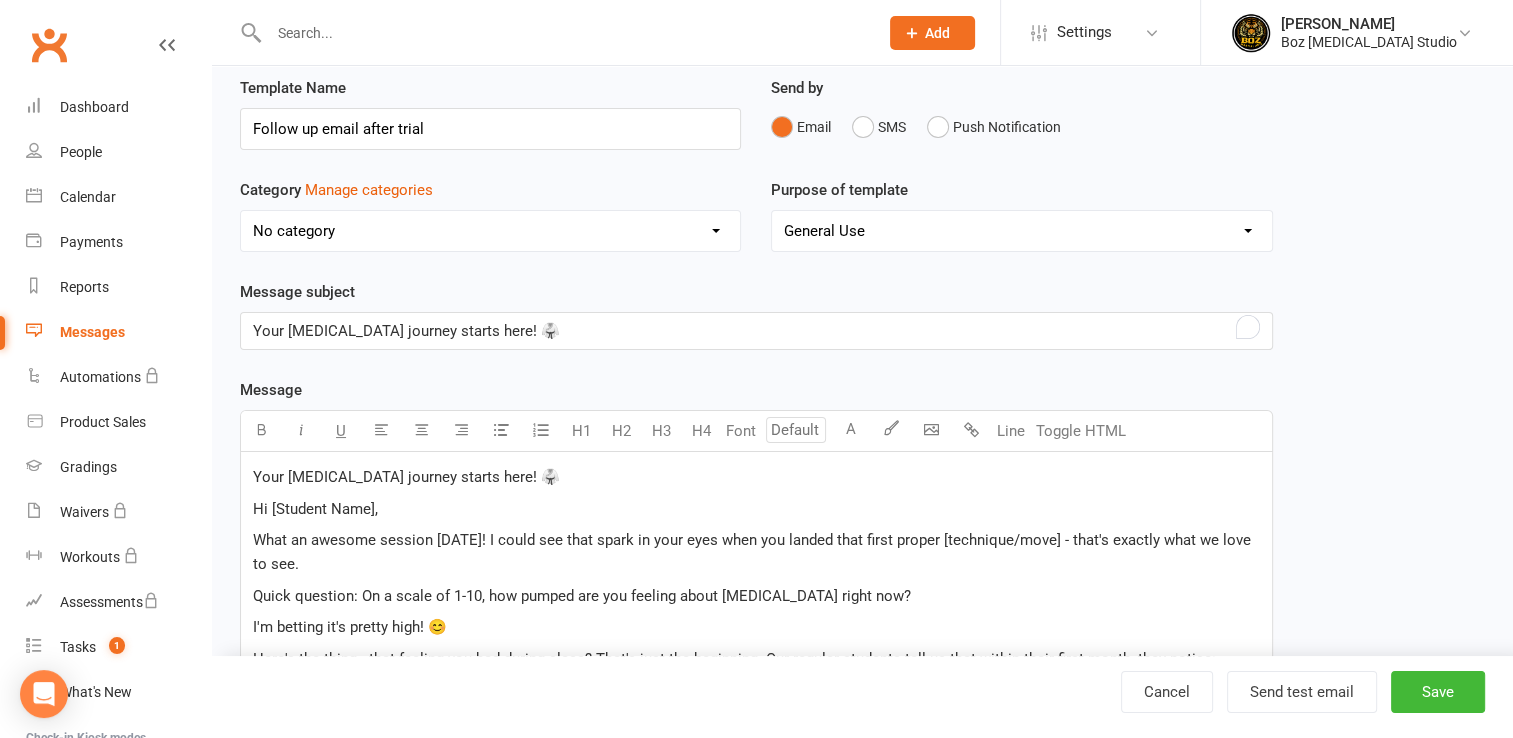 click on "Message U H1 H2 H3 H4 Font A Line Toggle HTML Your martial arts journey starts here! 🥋 Hi [Student Name], What an awesome session yesterday! I could see that spark in your eyes when you landed that first proper [technique/move] - that's exactly what we love to see. Quick question: On a scale of 1-10, how pumped are you feeling about martial arts right now? I'm betting it's pretty high! 😊 Here's the thing - that feeling you had during class? That's just the beginning. Our regular students tell us that within their first month, they notice: Better sleep quality Increased confidence in daily situations A real sense of belonging to our martial arts family Your next step is simple: I've reserved a spot for you in our upcoming [specific class day/time] sessions. Since you showed such natural ability, I think you'll fit right in with our regular crew. Limited-time offer: Join us this week and get your first month for just $35 (that's 30% off our regular rate). This offer expires [specific date - 48-72 hours]." at bounding box center (756, 1029) 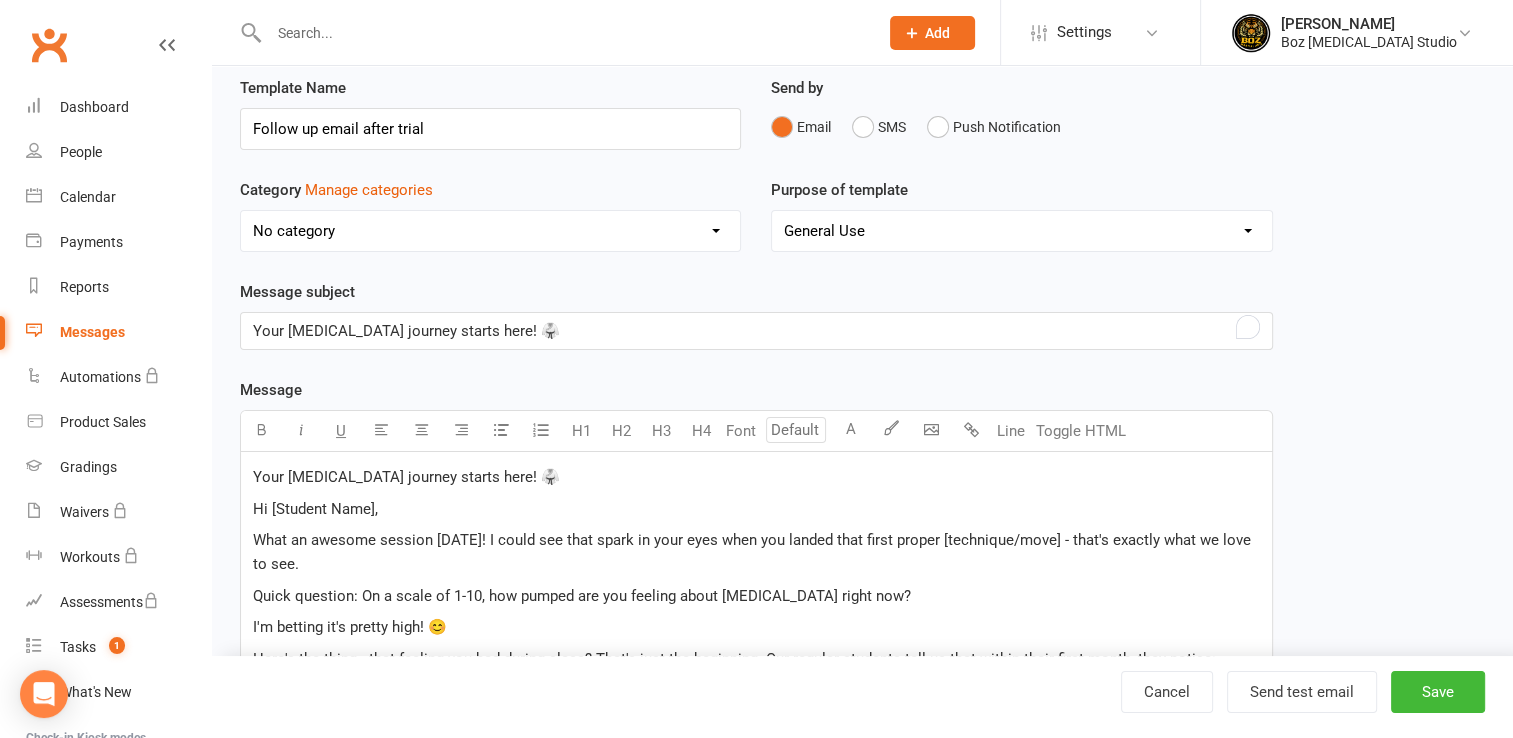 click on "No category Classes / Bookings Enquiries General Marketing Memberships Paid Trials Payments Referrals and Reviews" at bounding box center [490, 231] 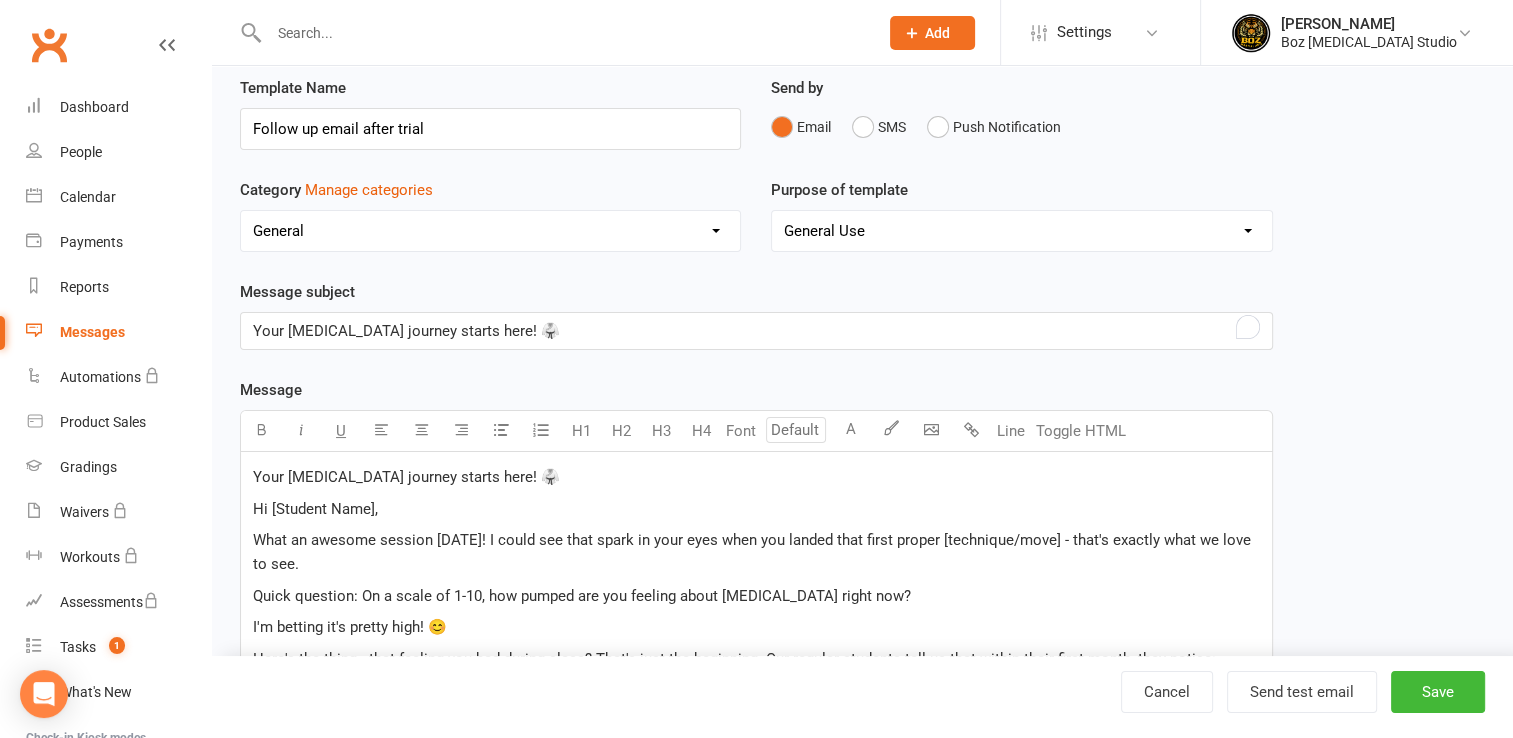 click on "No category Classes / Bookings Enquiries General Marketing Memberships Paid Trials Payments Referrals and Reviews" at bounding box center (490, 231) 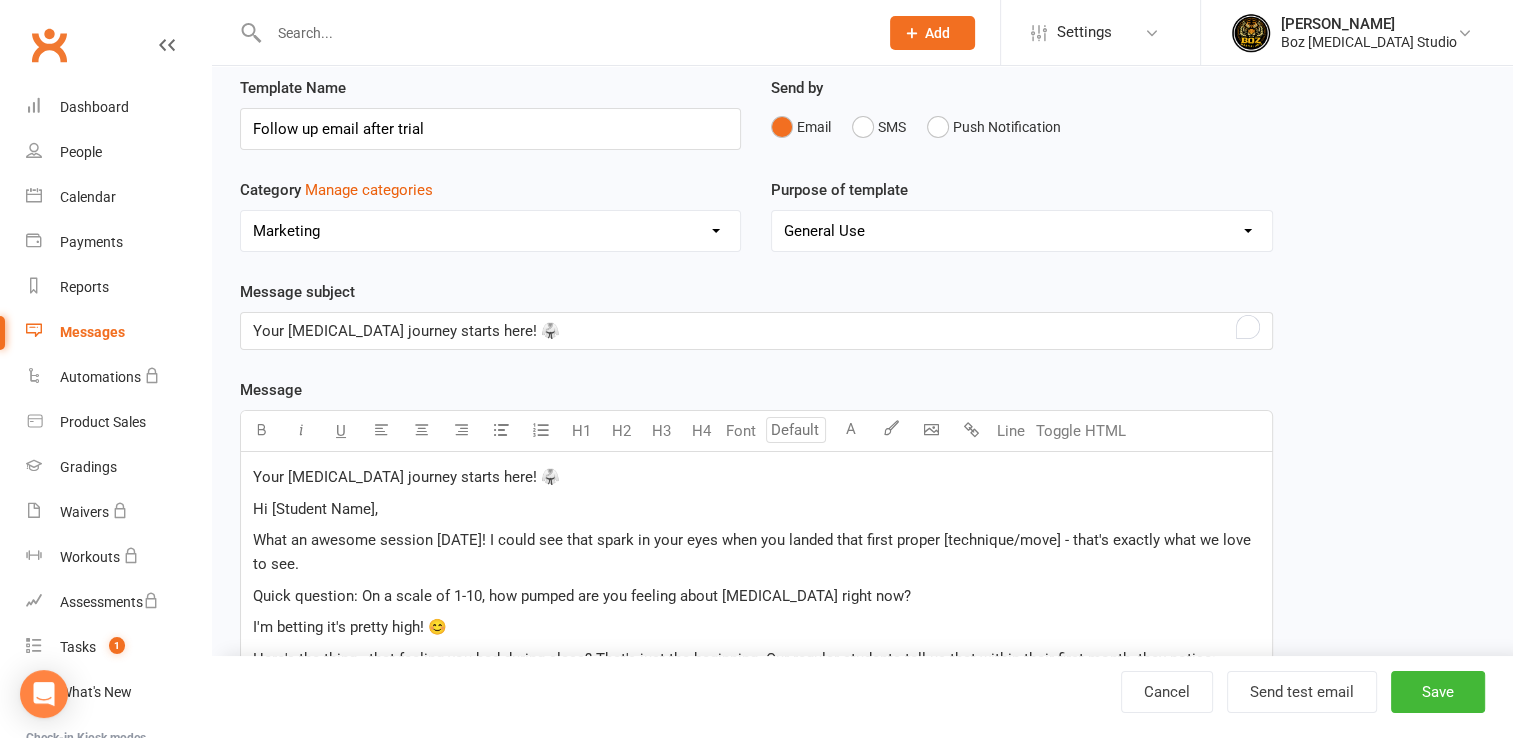 click on "No category Classes / Bookings Enquiries General Marketing Memberships Paid Trials Payments Referrals and Reviews" at bounding box center (490, 231) 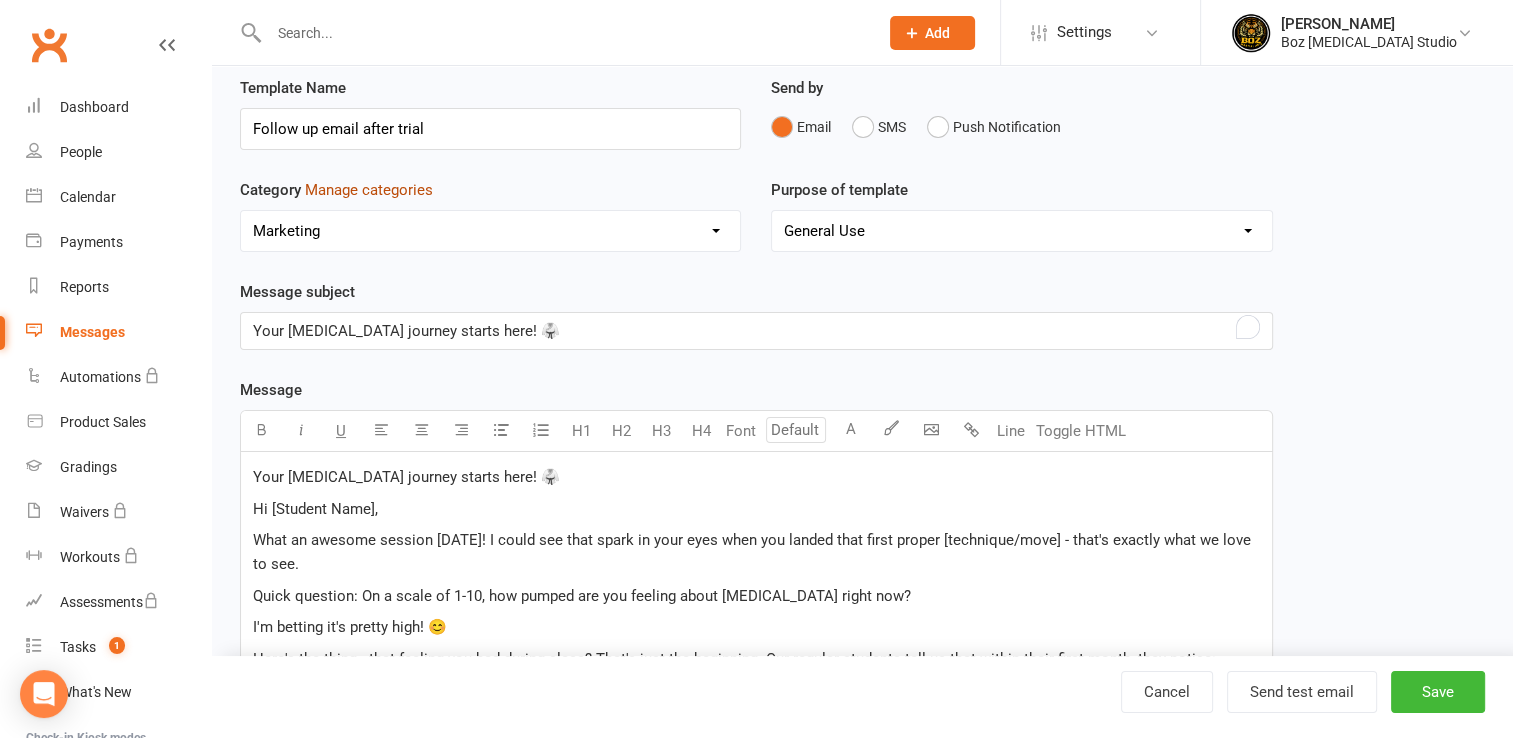 click on "Manage categories" at bounding box center [369, 190] 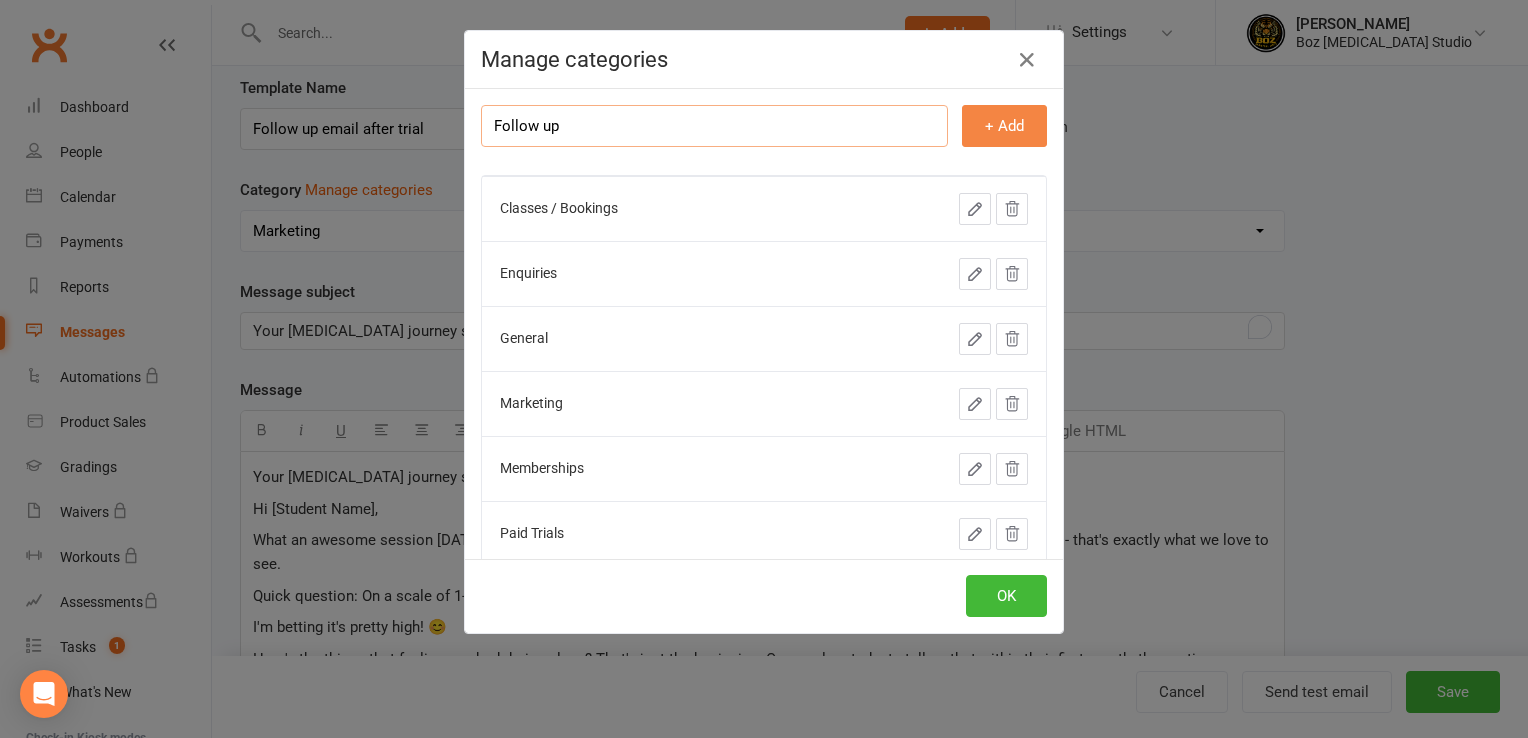 type on "Follow up" 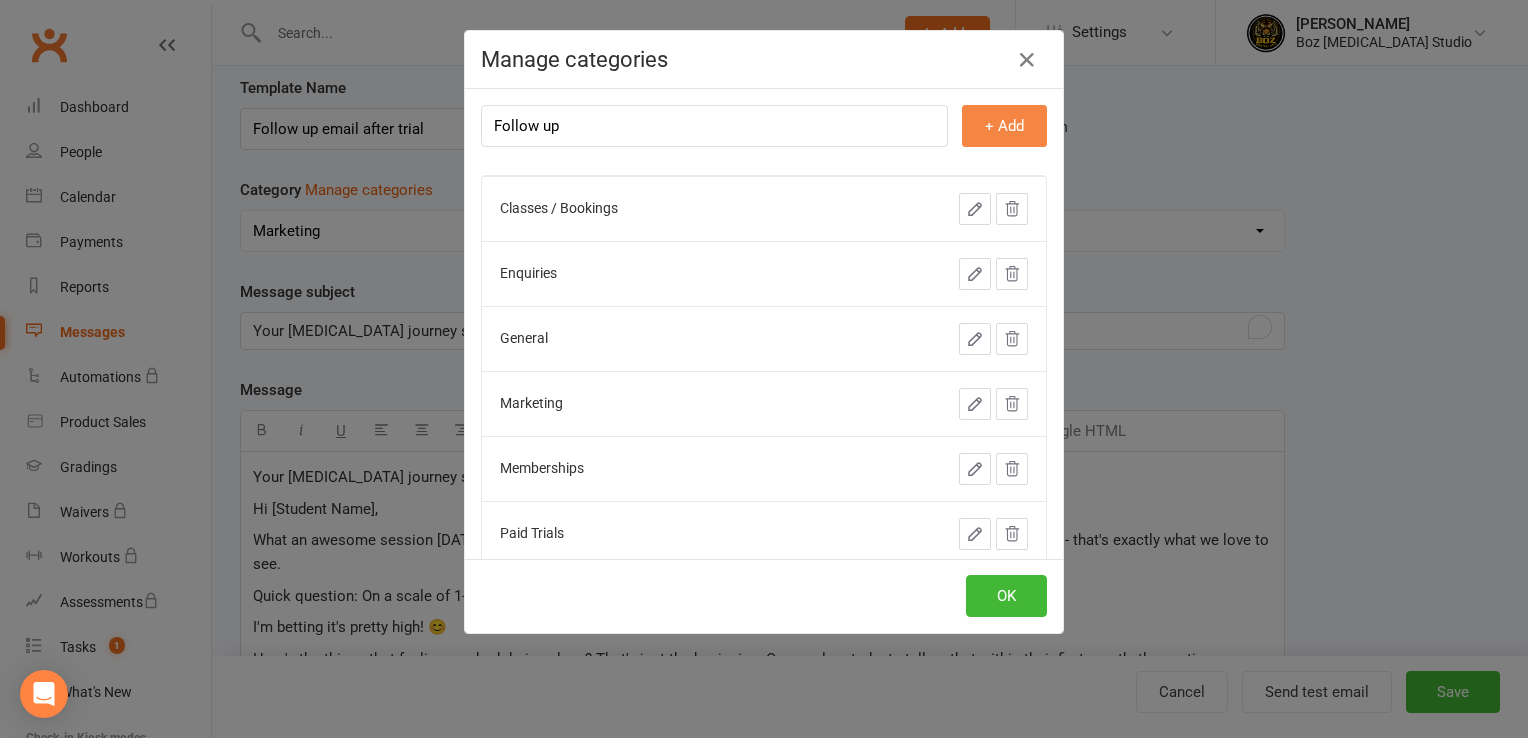 click on "+ Add" at bounding box center [1004, 126] 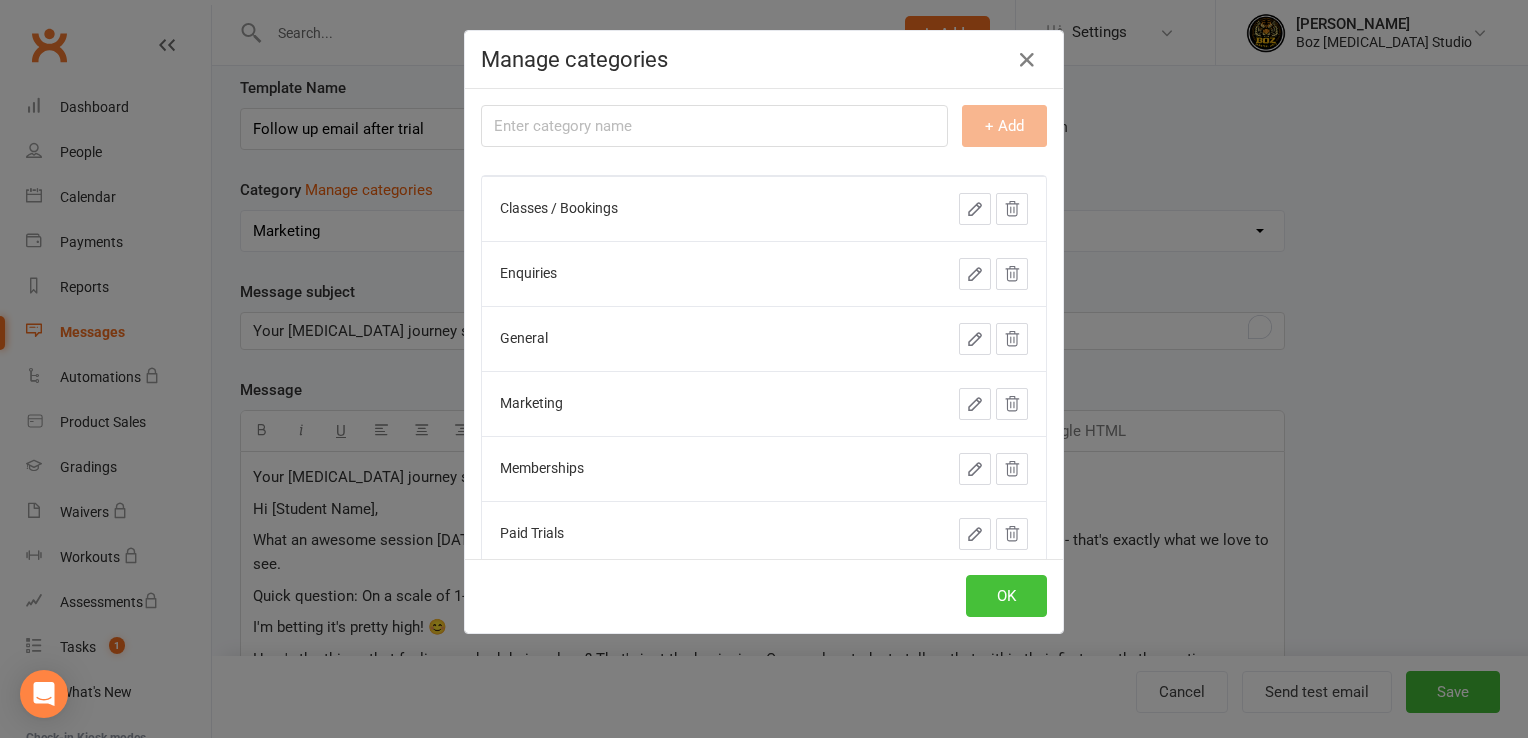 click on "OK" at bounding box center [1006, 596] 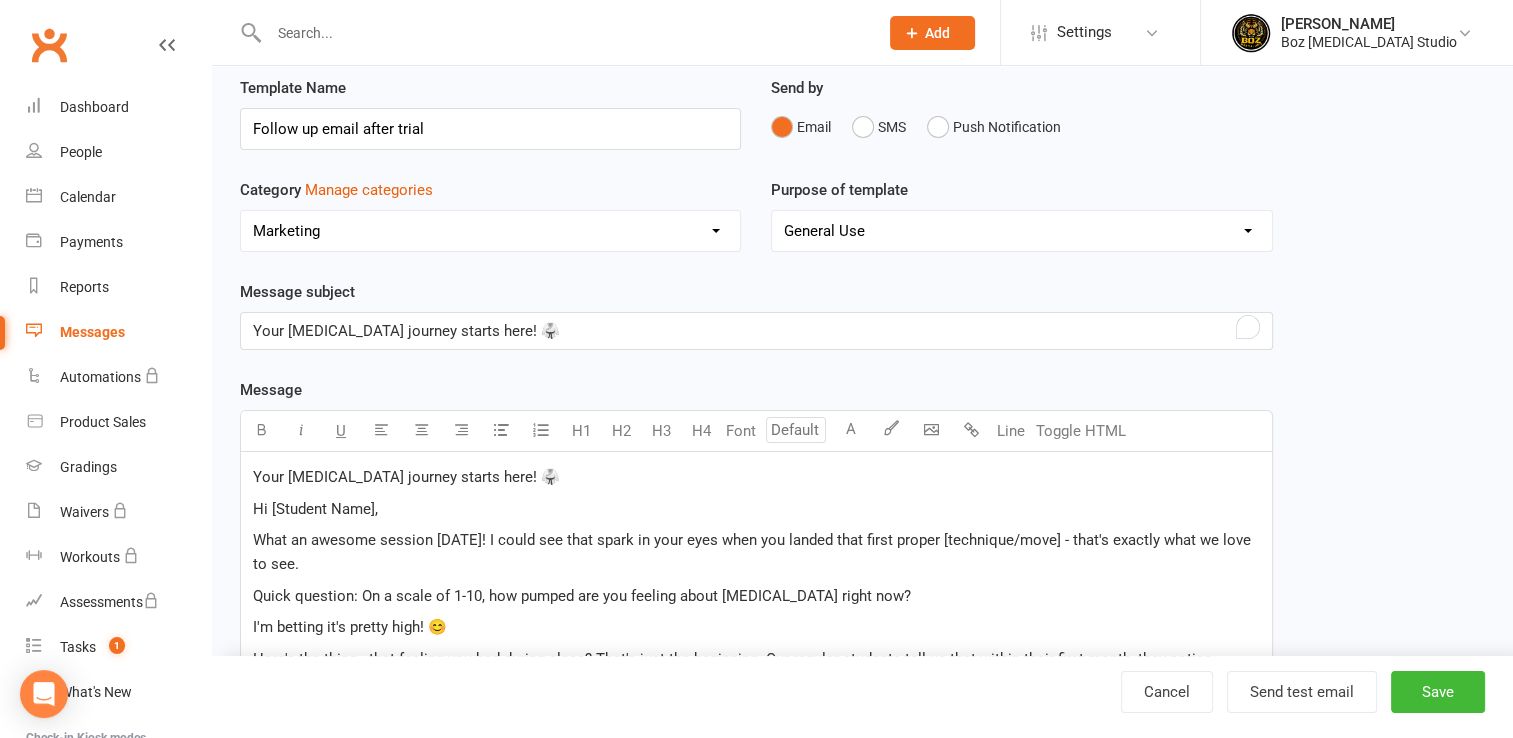click on "No category Classes / Bookings Enquiries Follow up General Marketing Memberships Paid Trials Payments Referrals and Reviews" at bounding box center [490, 231] 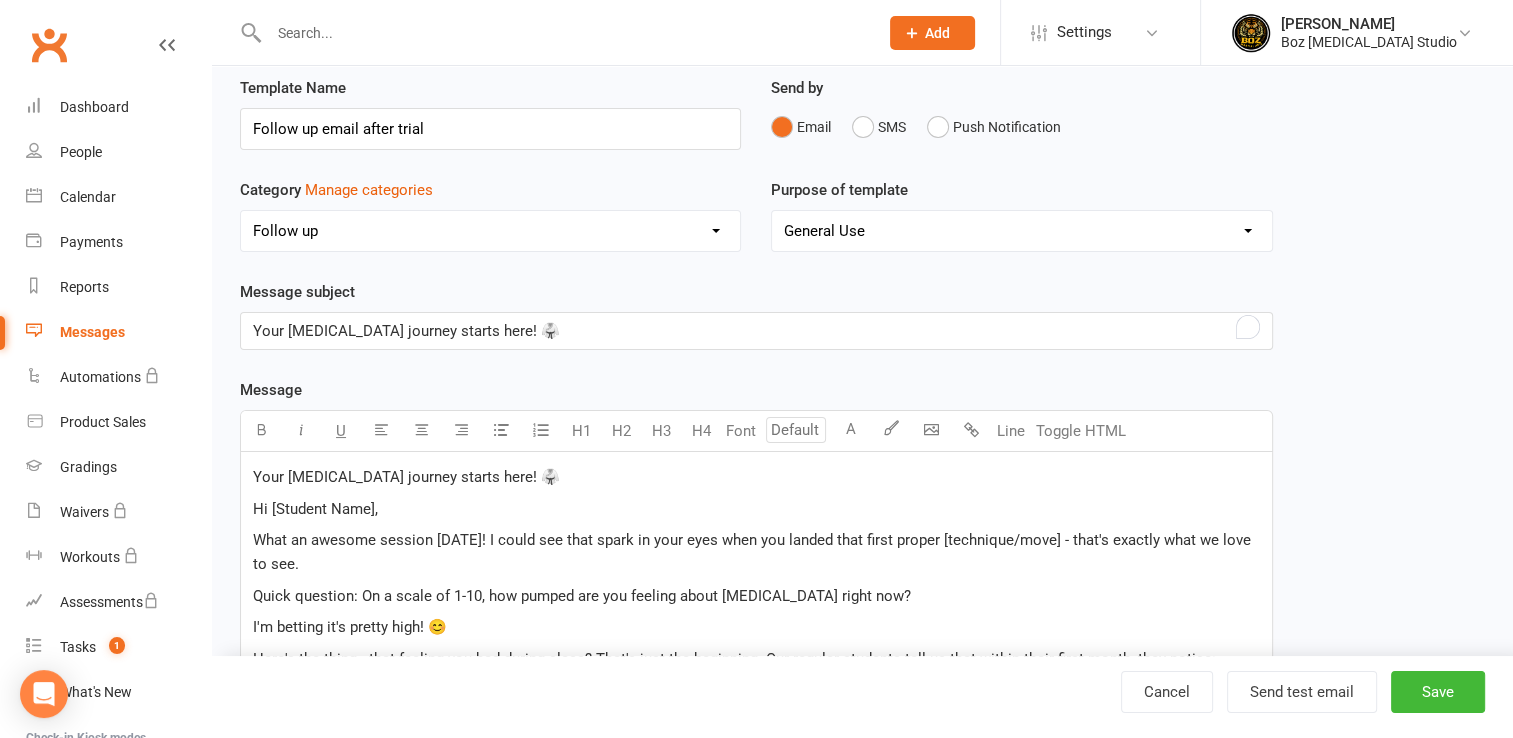 click on "No category Classes / Bookings Enquiries Follow up General Marketing Memberships Paid Trials Payments Referrals and Reviews" at bounding box center [490, 231] 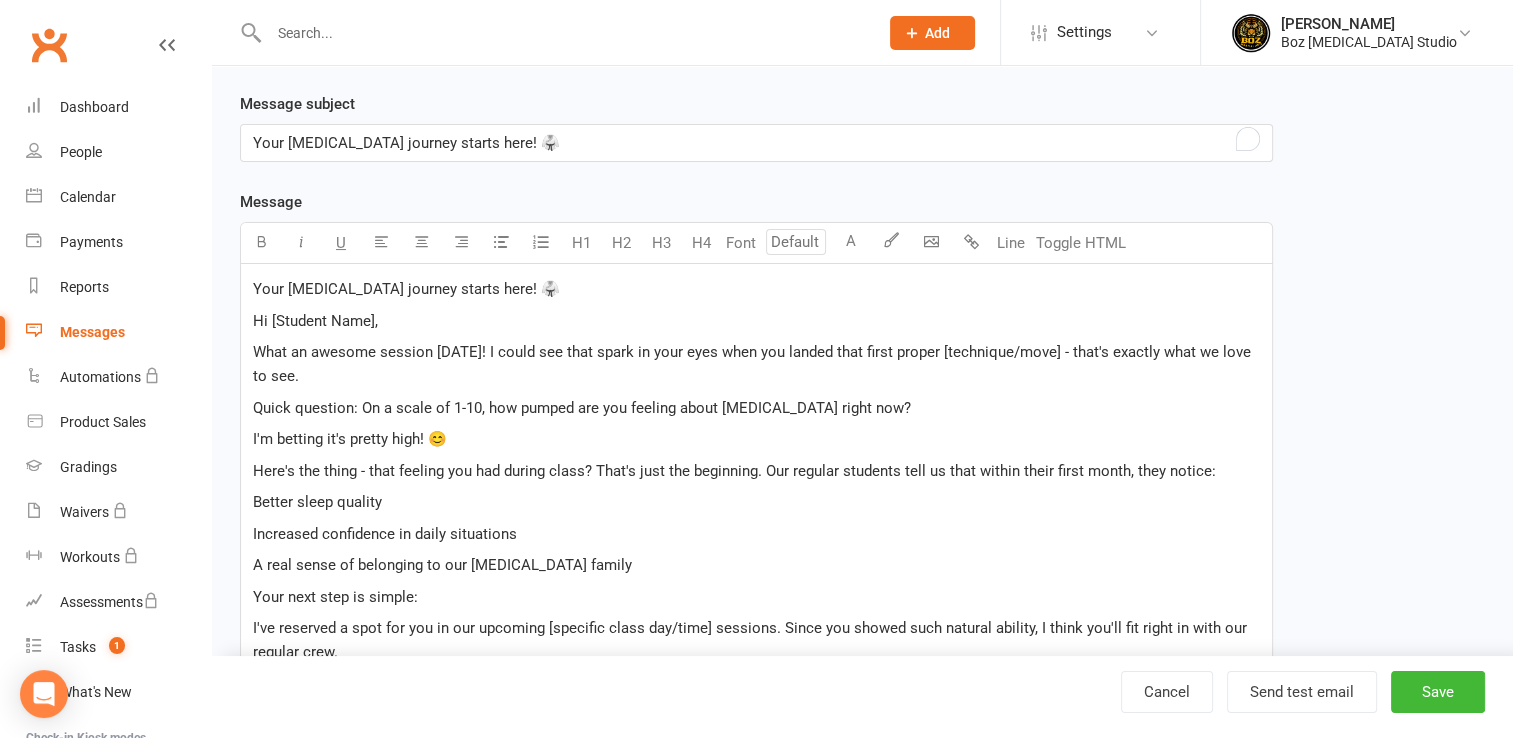 scroll, scrollTop: 265, scrollLeft: 0, axis: vertical 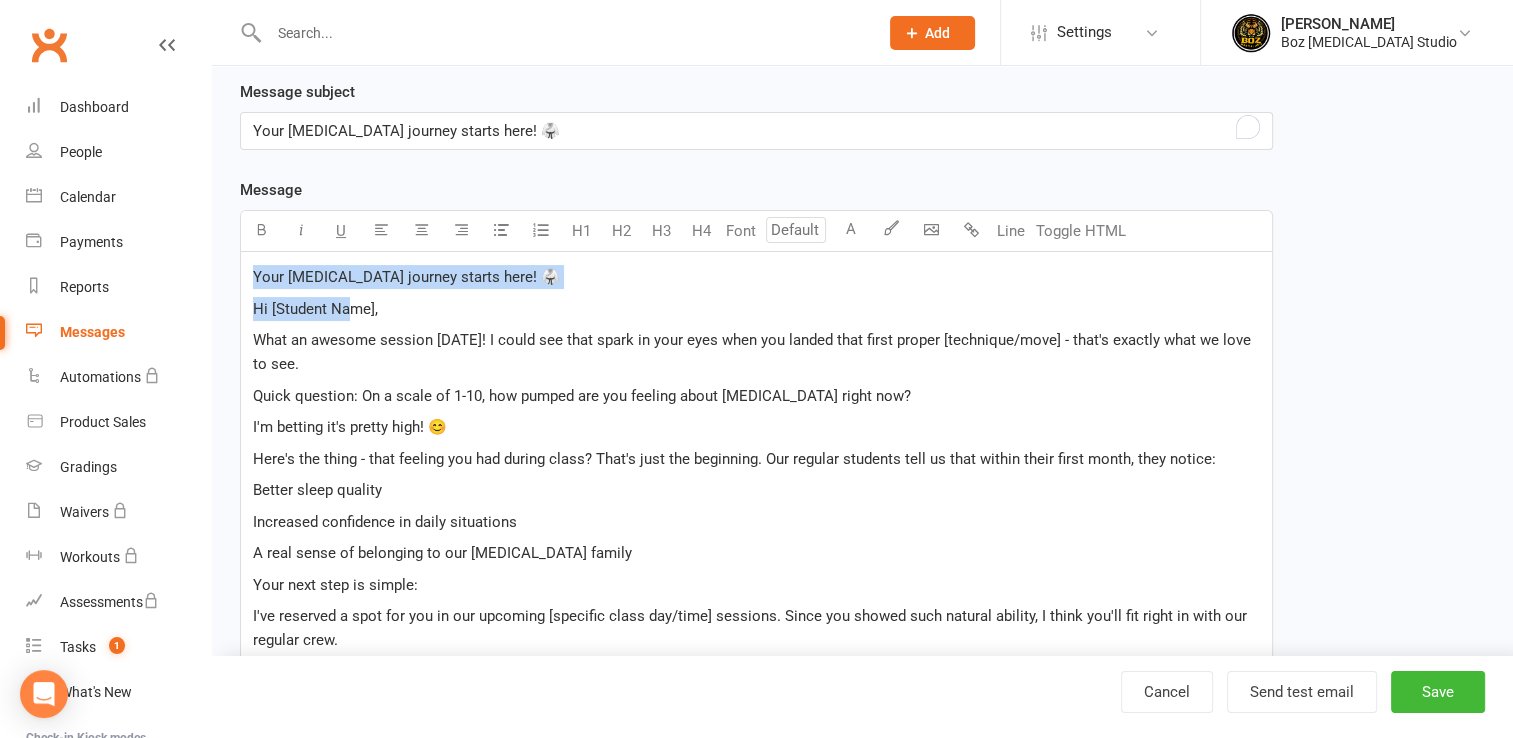 drag, startPoint x: 268, startPoint y: 302, endPoint x: 353, endPoint y: 316, distance: 86.145226 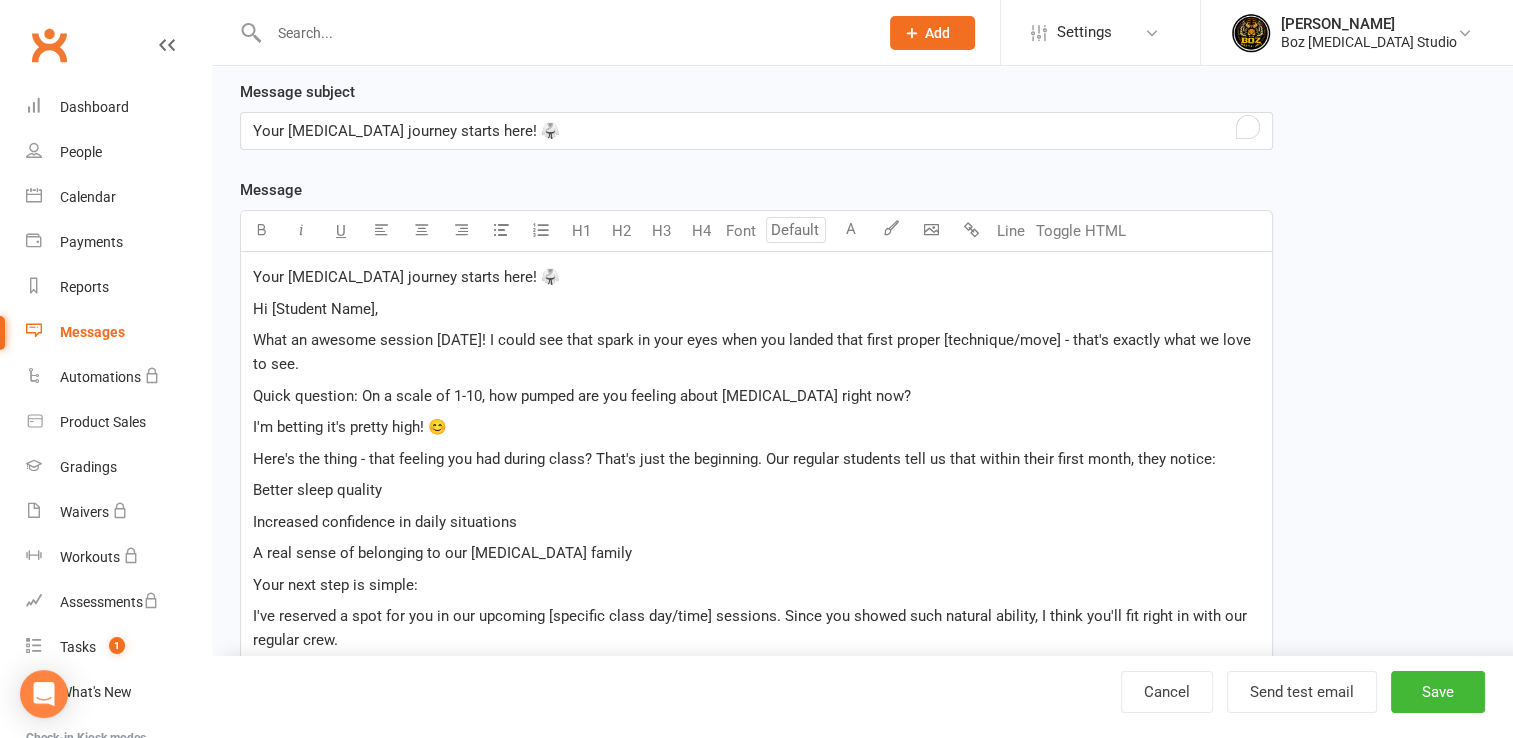 click on "Hi [Student Name]," at bounding box center (756, 309) 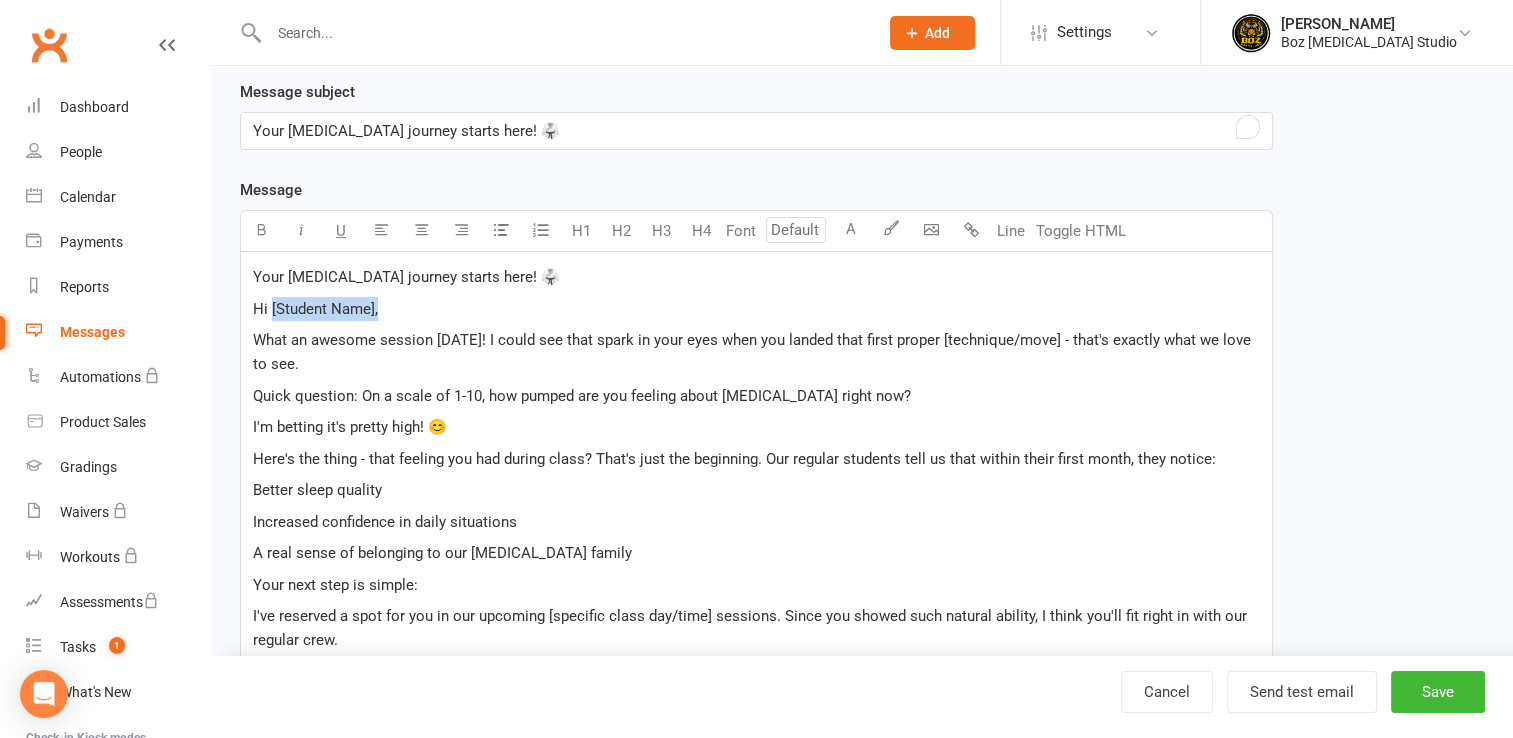 drag, startPoint x: 374, startPoint y: 305, endPoint x: 270, endPoint y: 306, distance: 104.00481 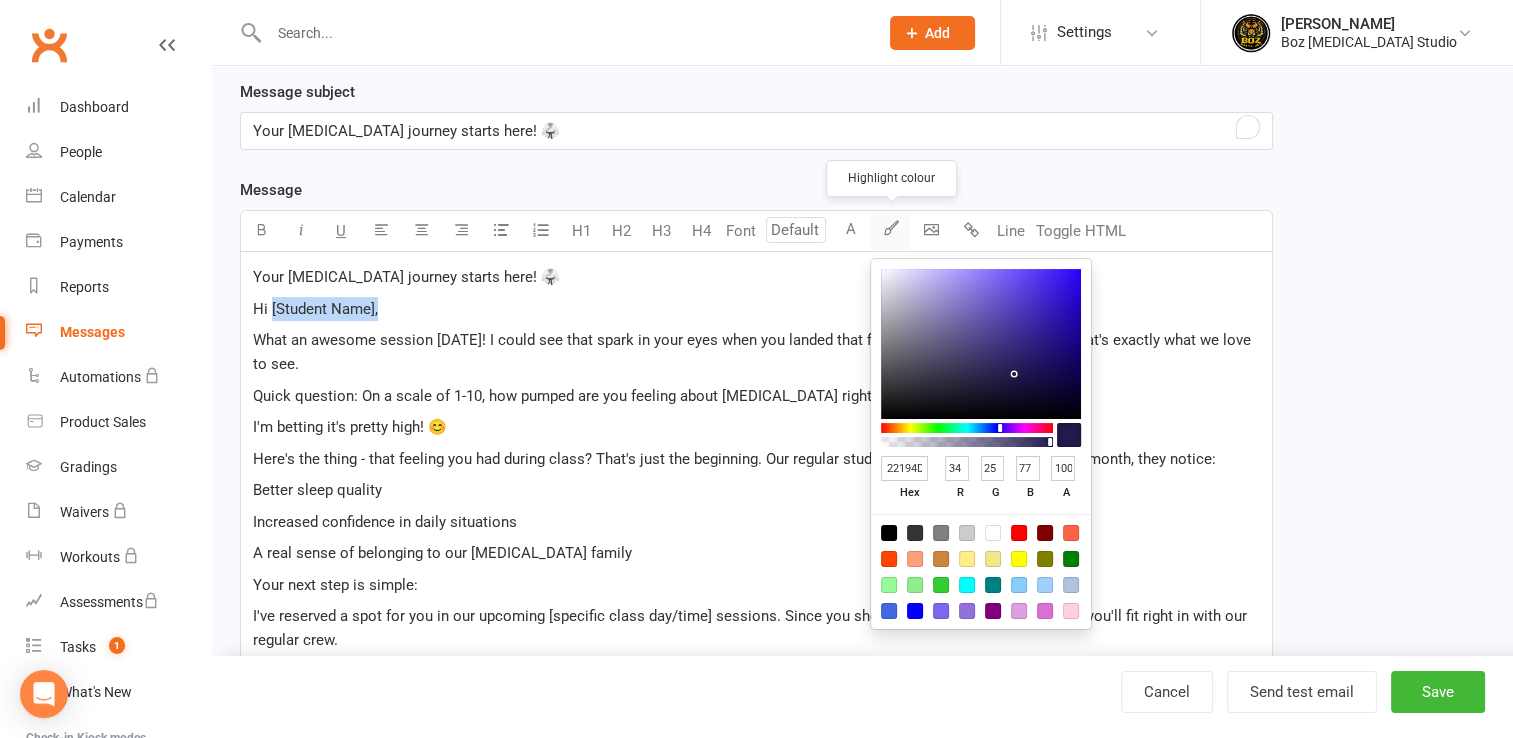 click at bounding box center [891, 227] 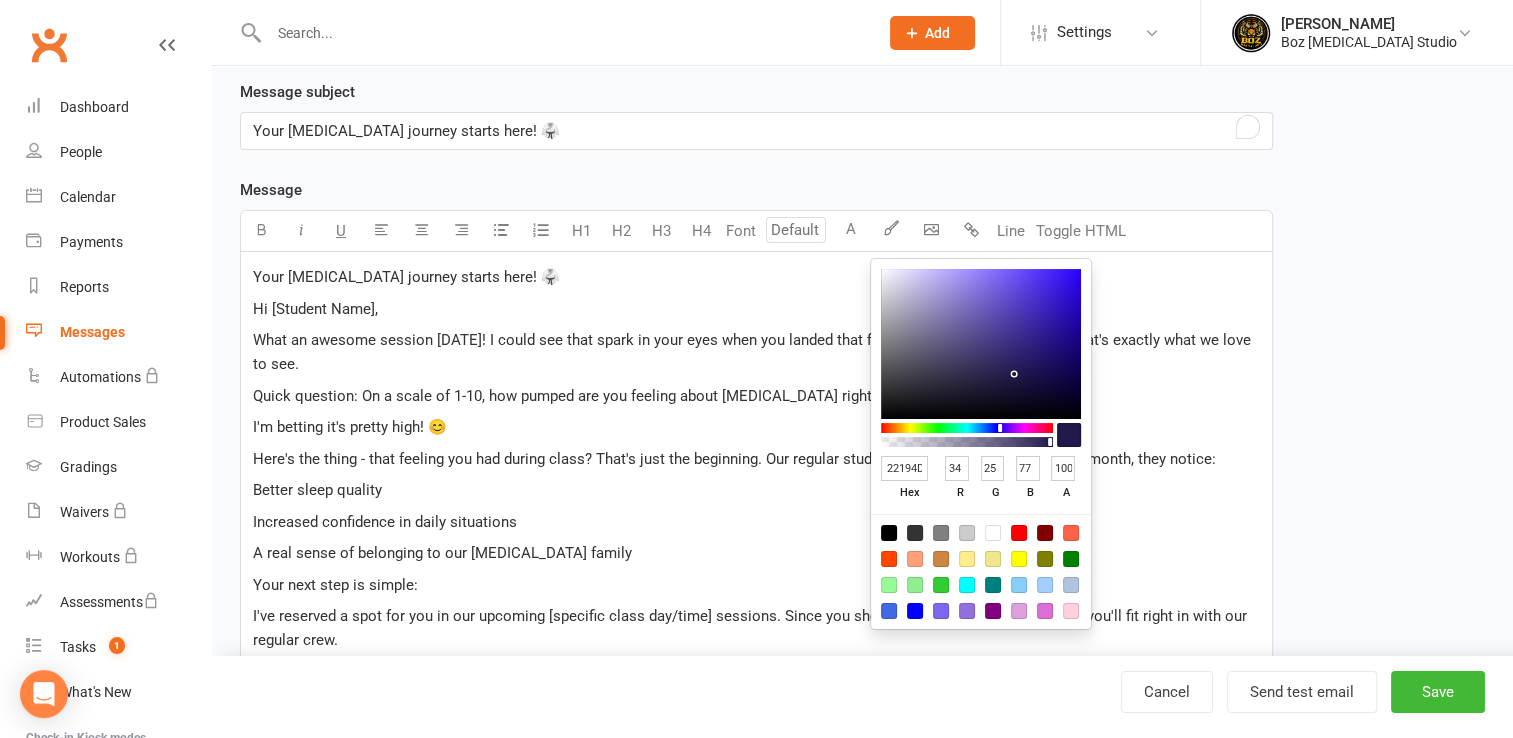 click at bounding box center (981, 571) 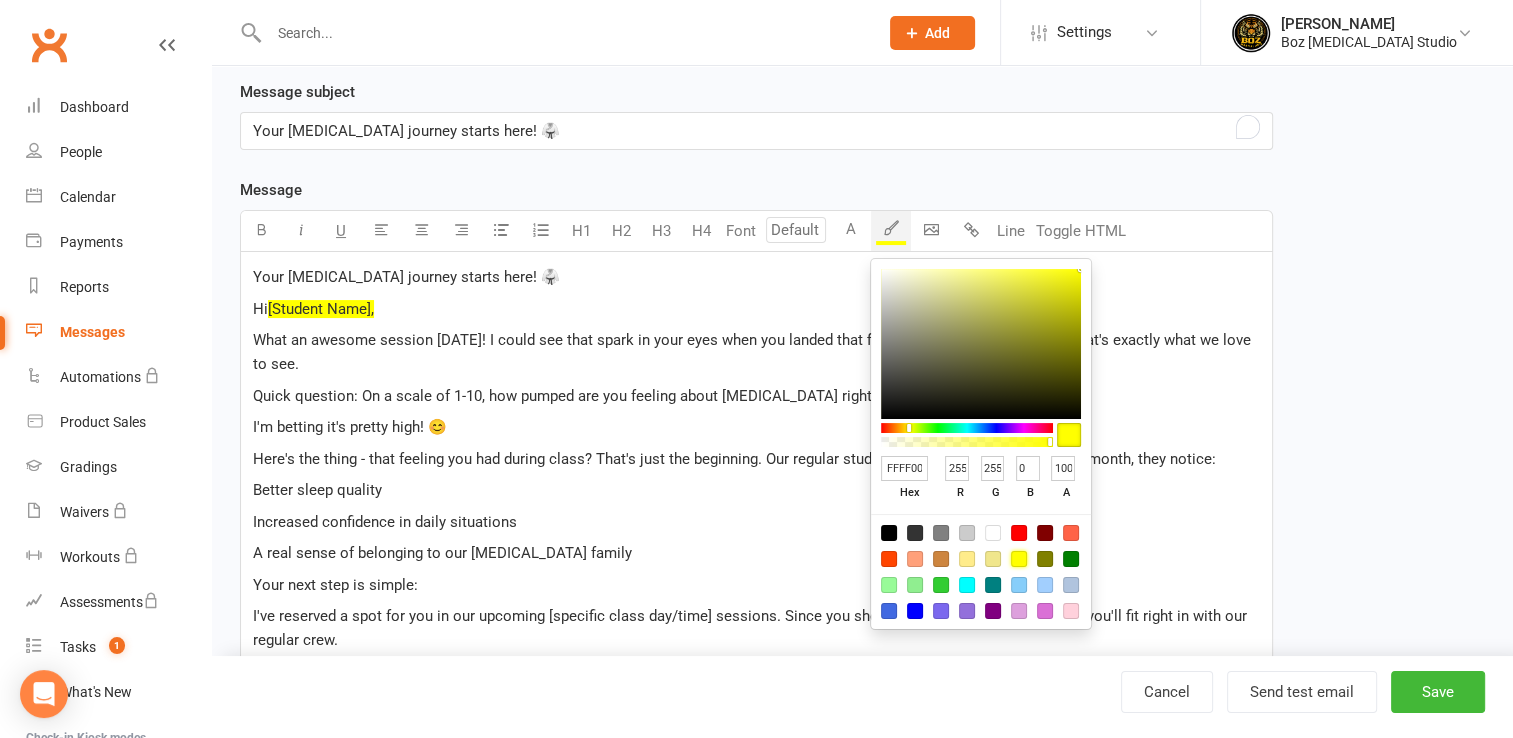 type on "FFFF00" 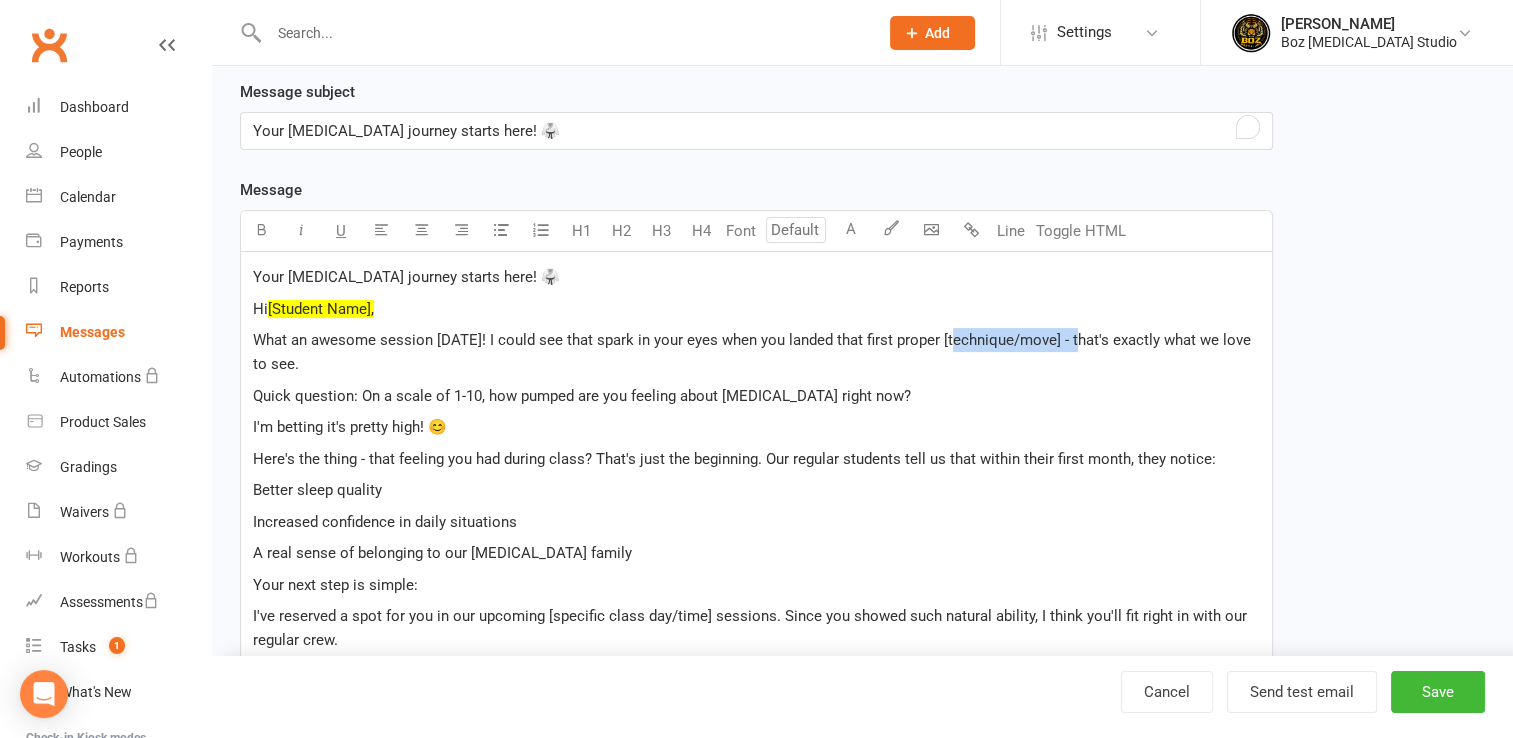 drag, startPoint x: 956, startPoint y: 334, endPoint x: 1078, endPoint y: 327, distance: 122.20065 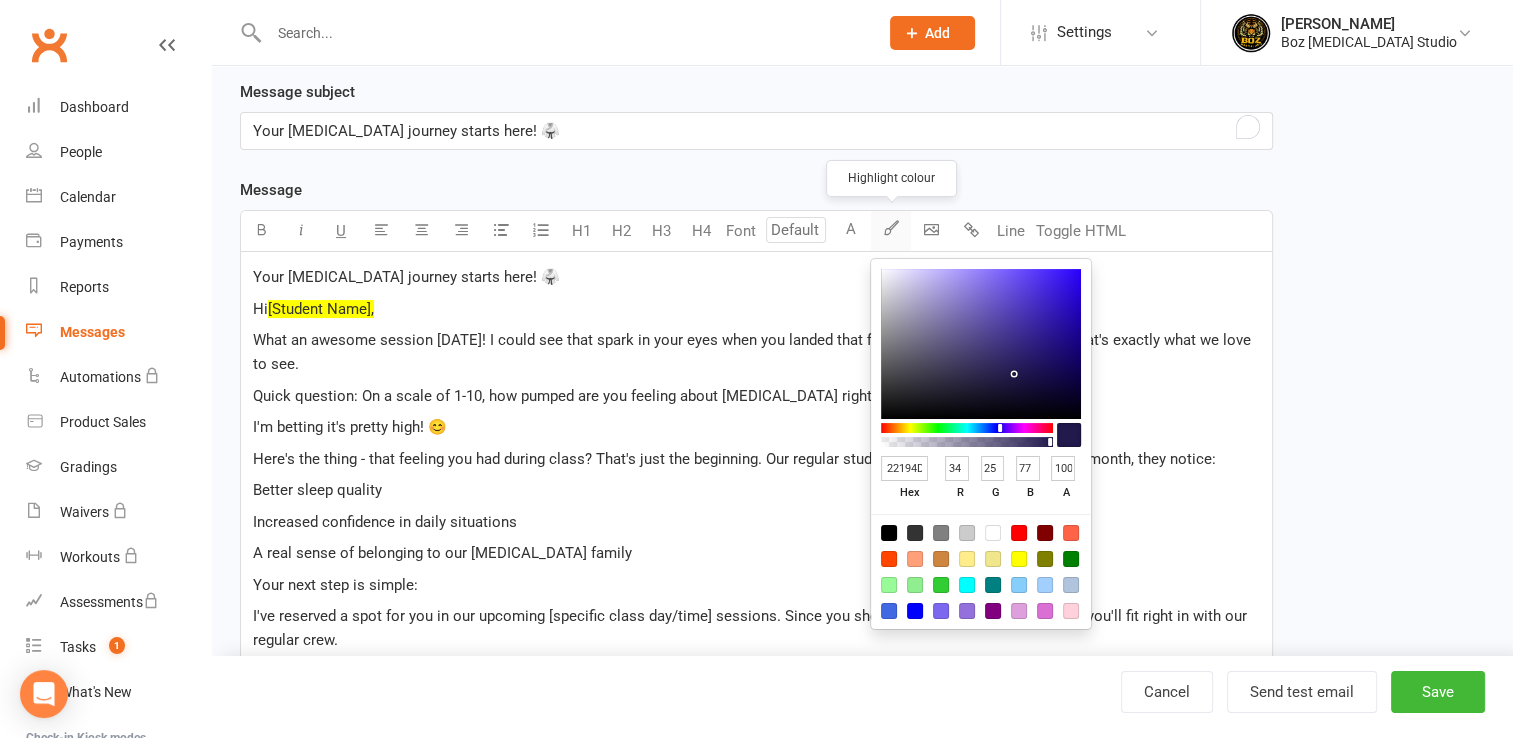 click at bounding box center [891, 227] 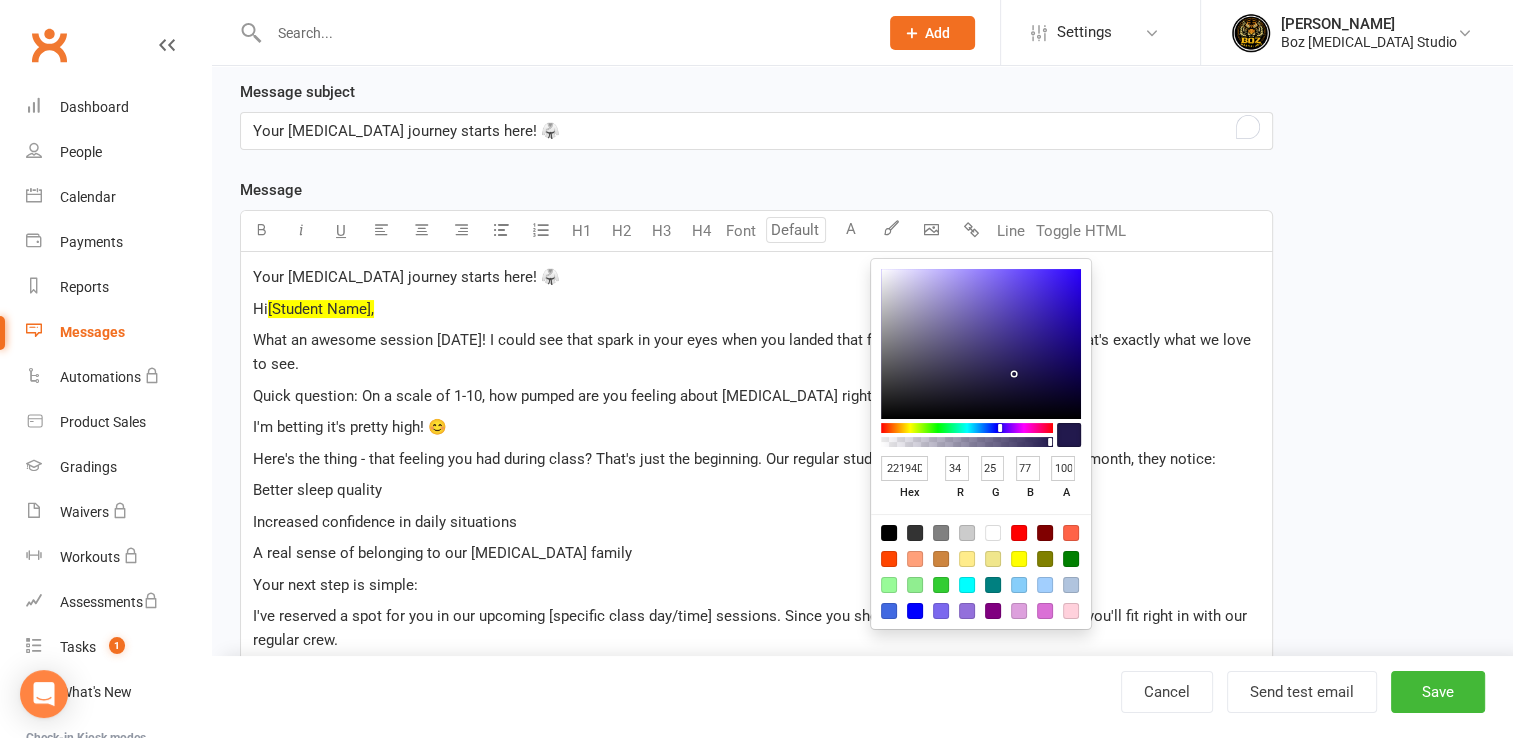 click at bounding box center (1019, 559) 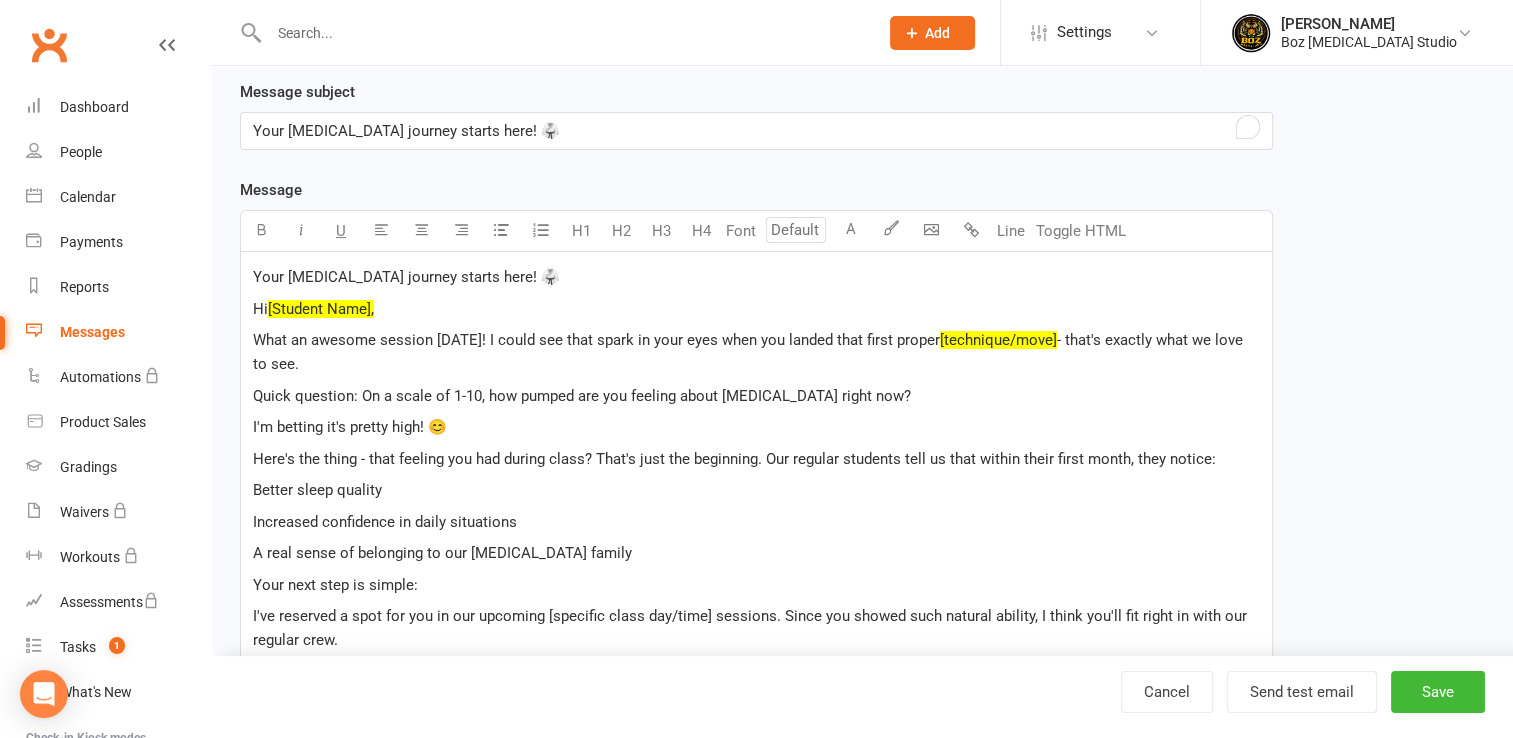 click on "Your martial arts journey starts here! 🥋 Hi  [Student Name], What an awesome session yesterday! I could see that spark in your eyes when you landed that first proper  [technique/move]  - that's exactly what we love to see. Quick question: On a scale of 1-10, how pumped are you feeling about martial arts right now? I'm betting it's pretty high! 😊 Here's the thing - that feeling you had during class? That's just the beginning. Our regular students tell us that within their first month, they notice: Better sleep quality Increased confidence in daily situations A real sense of belonging to our martial arts family Your next step is simple: I've reserved a spot for you in our upcoming [specific class day/time] sessions. Since you showed such natural ability, I think you'll fit right in with our regular crew. Limited-time offer: Join us this week and get your first month for just $35 (that's 30% off our regular rate). This offer expires [specific date - 48-72 hours]. What happens next? Sensei Deeyana" at bounding box center [756, 625] 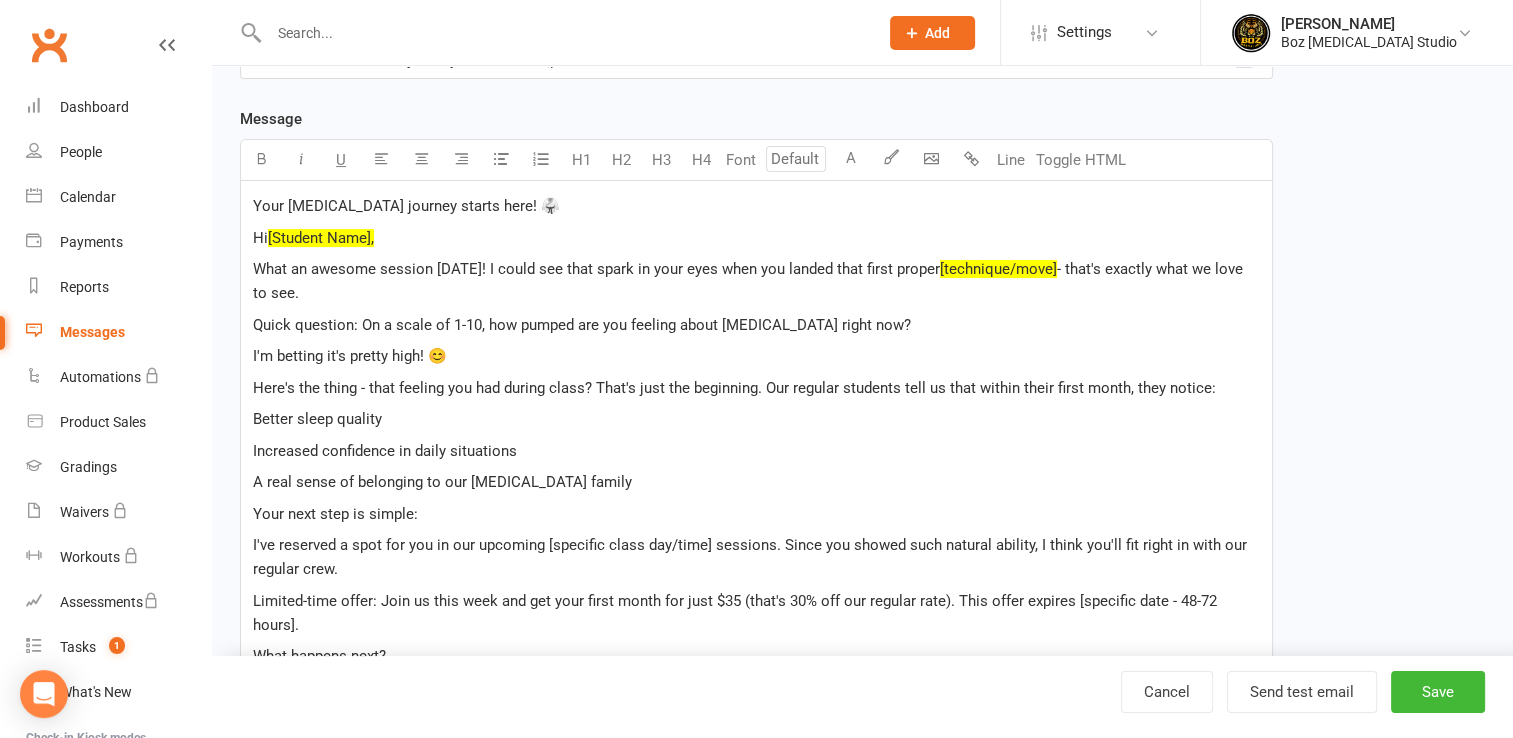 scroll, scrollTop: 365, scrollLeft: 0, axis: vertical 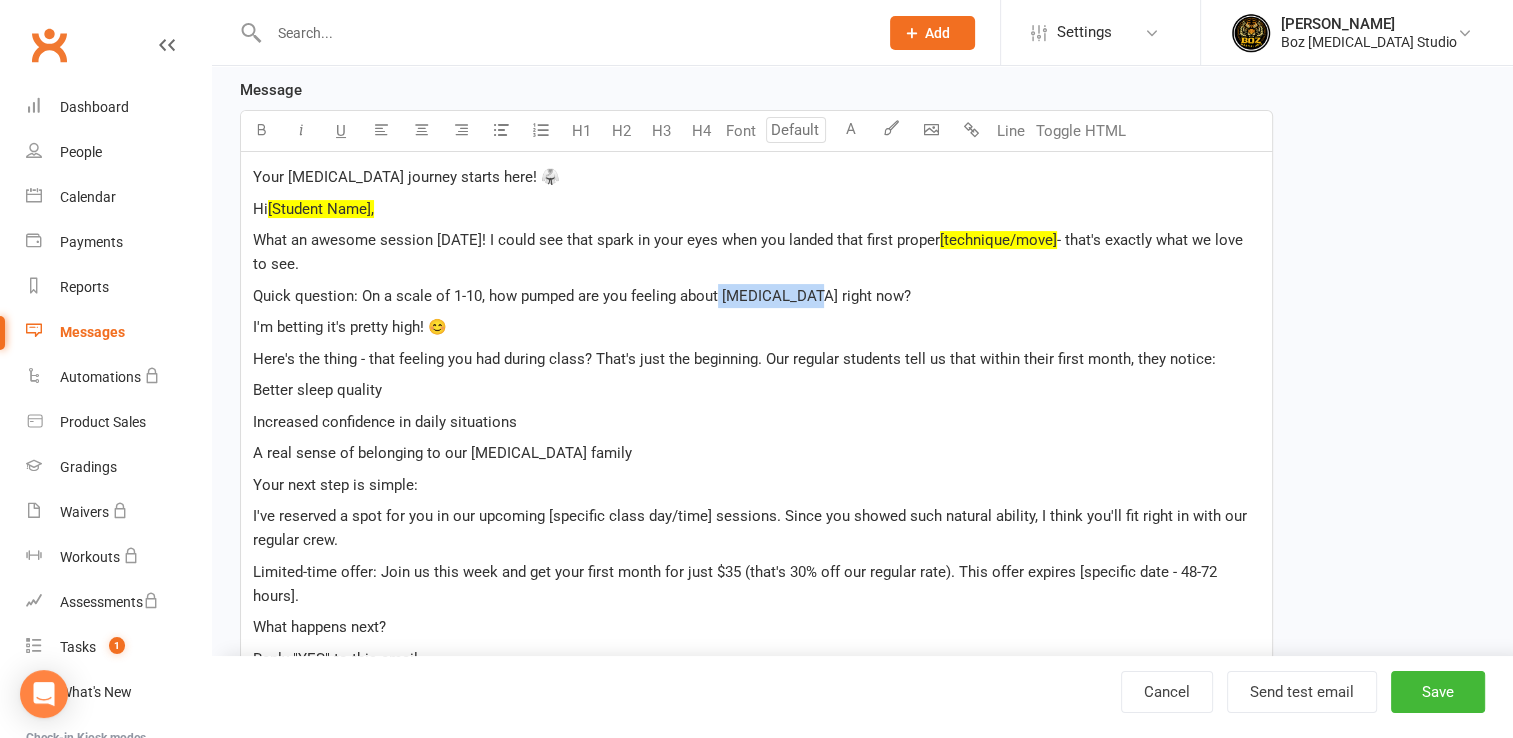 drag, startPoint x: 717, startPoint y: 300, endPoint x: 798, endPoint y: 288, distance: 81.88406 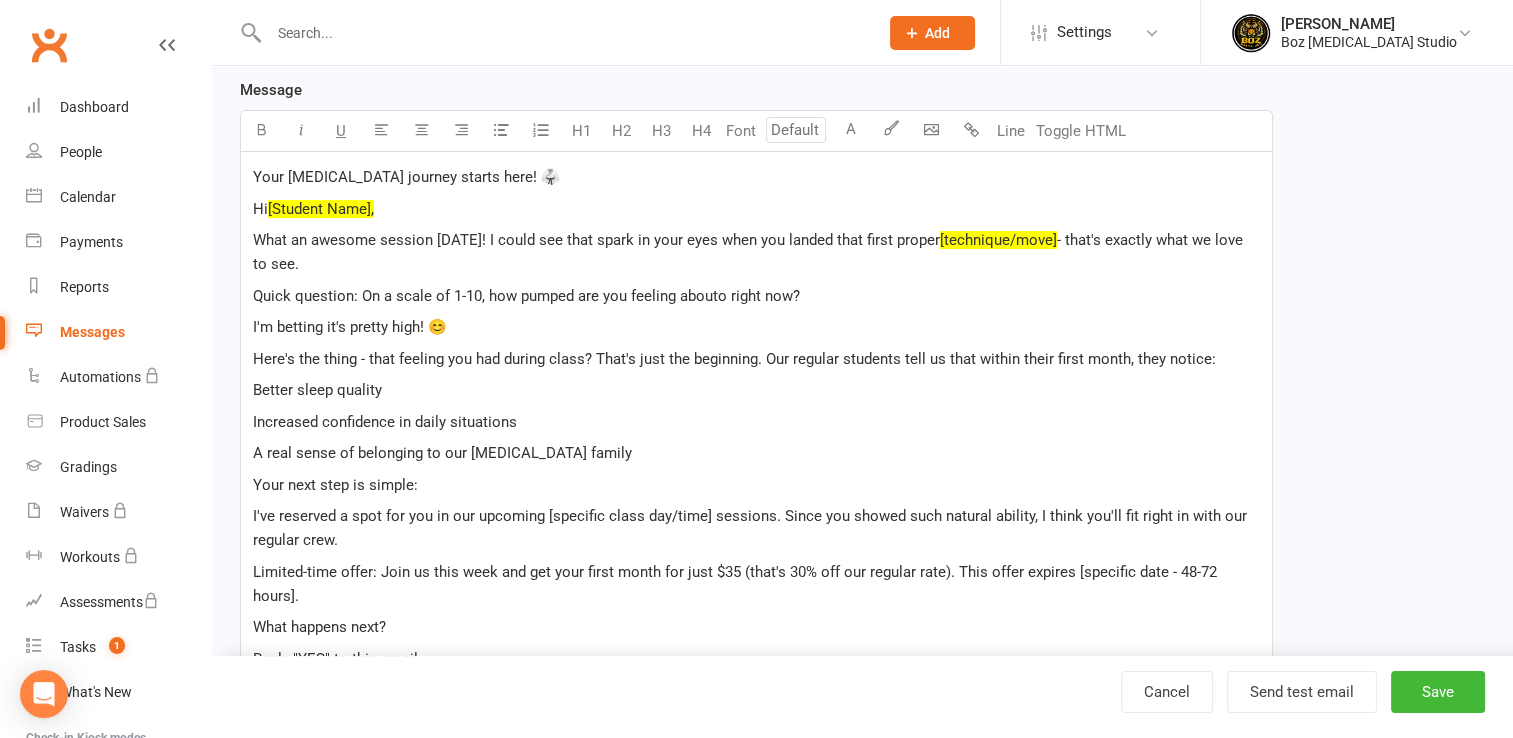 type 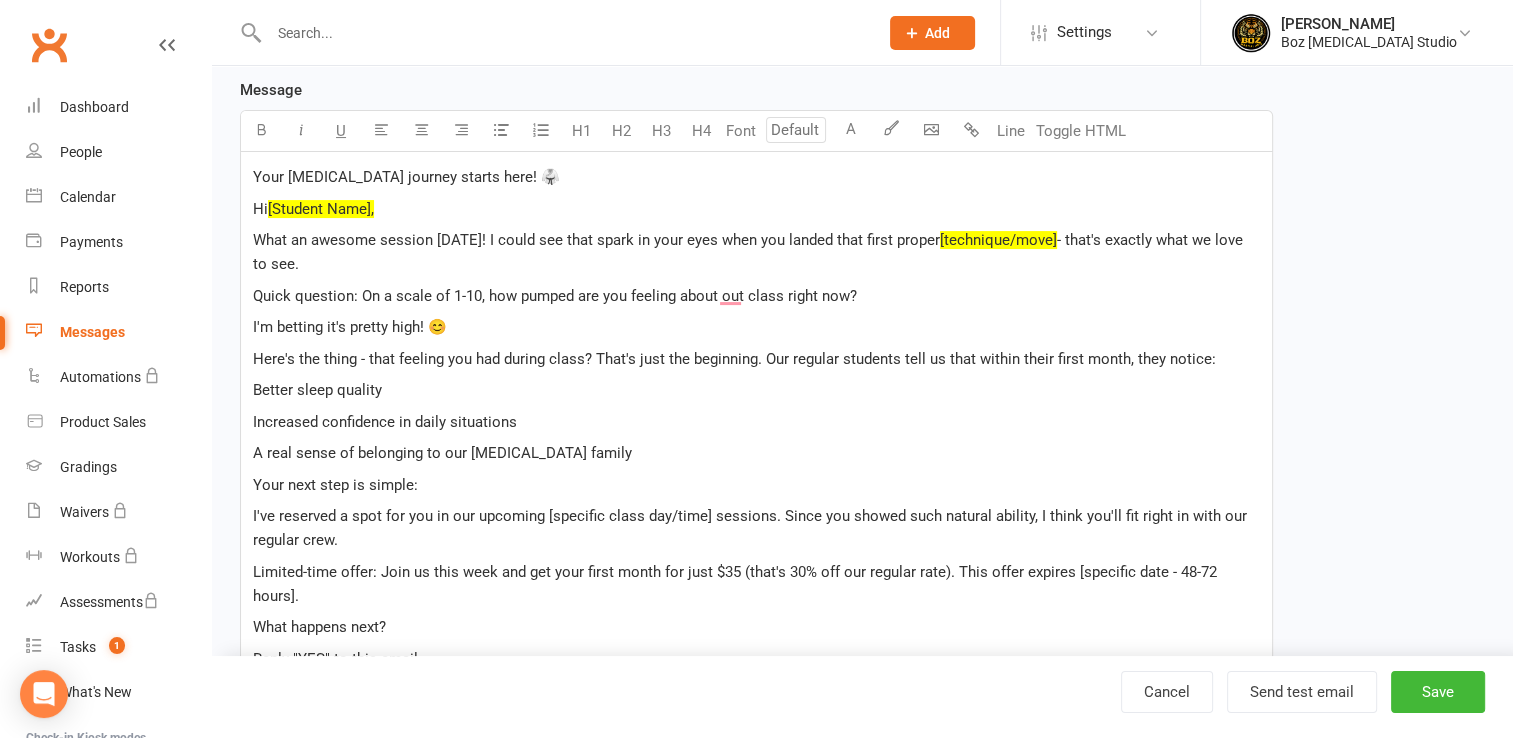 click on "Quick question: On a scale of 1-10, how pumped are you feeling about out class right now?" at bounding box center [756, 296] 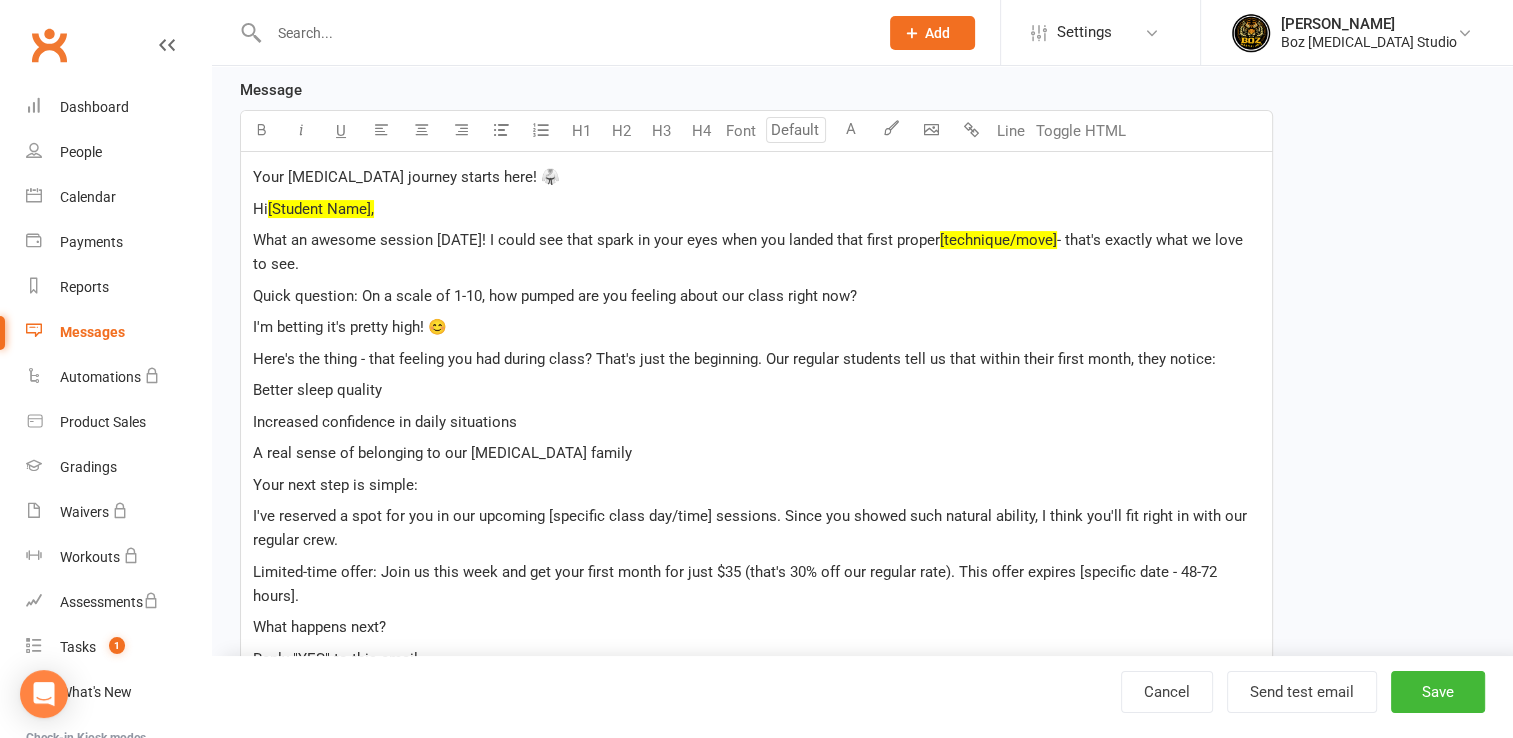 scroll, scrollTop: 465, scrollLeft: 0, axis: vertical 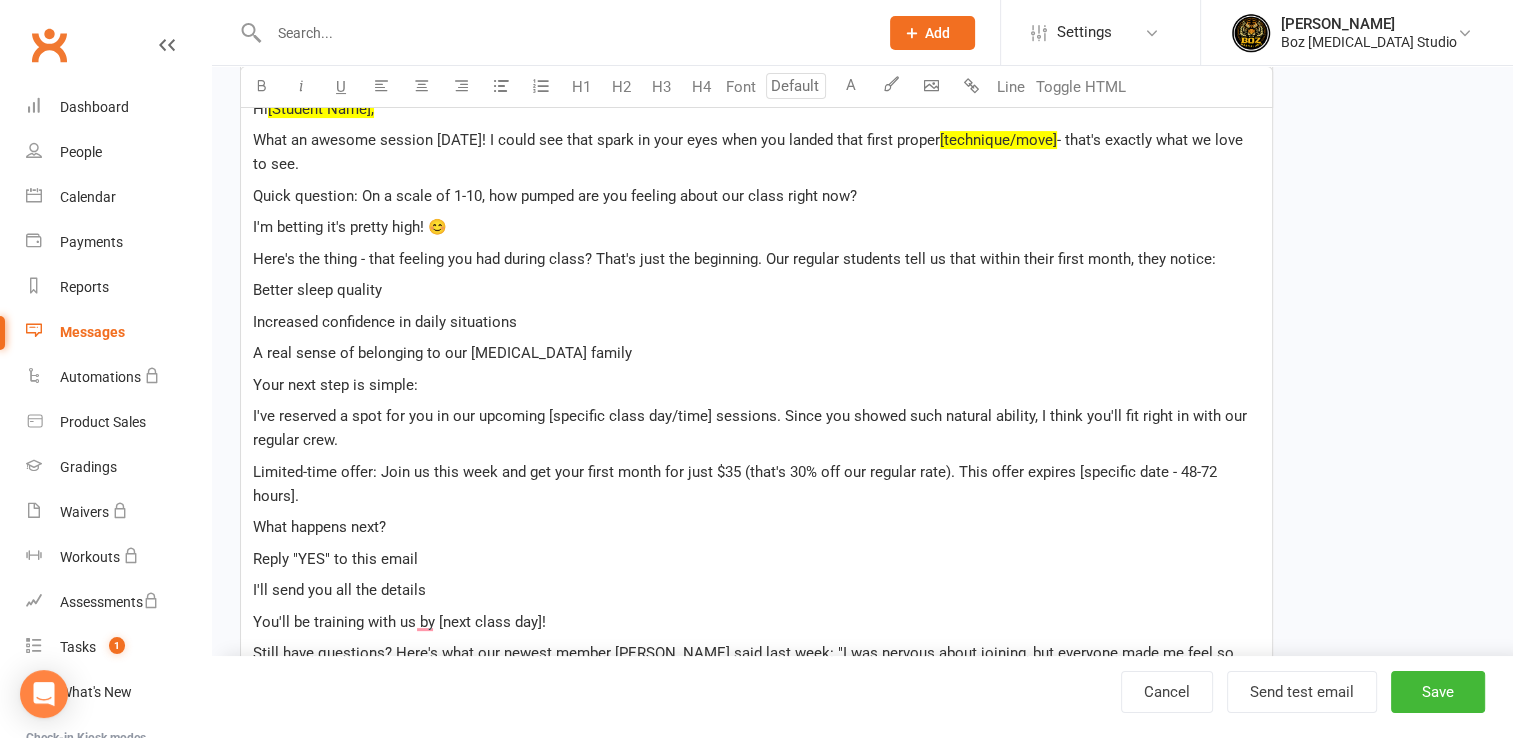 click on "Your martial arts journey starts here! 🥋 Hi  [Student Name], What an awesome session yesterday! I could see that spark in your eyes when you landed that first proper  [technique/move]  - that's exactly what we love to see. Quick question: On a scale of 1-10, how pumped are you feeling about our class right now? I'm betting it's pretty high! 😊 Here's the thing - that feeling you had during class? That's just the beginning. Our regular students tell us that within their first month, they notice: Better sleep quality Increased confidence in daily situations A real sense of belonging to our martial arts family Your next step is simple: I've reserved a spot for you in our upcoming [specific class day/time] sessions. Since you showed such natural ability, I think you'll fit right in with our regular crew. Limited-time offer: Join us this week and get your first month for just $35 (that's 30% off our regular rate). This offer expires [specific date - 48-72 hours]. What happens next? Reply "YES" to this email" at bounding box center [756, 425] 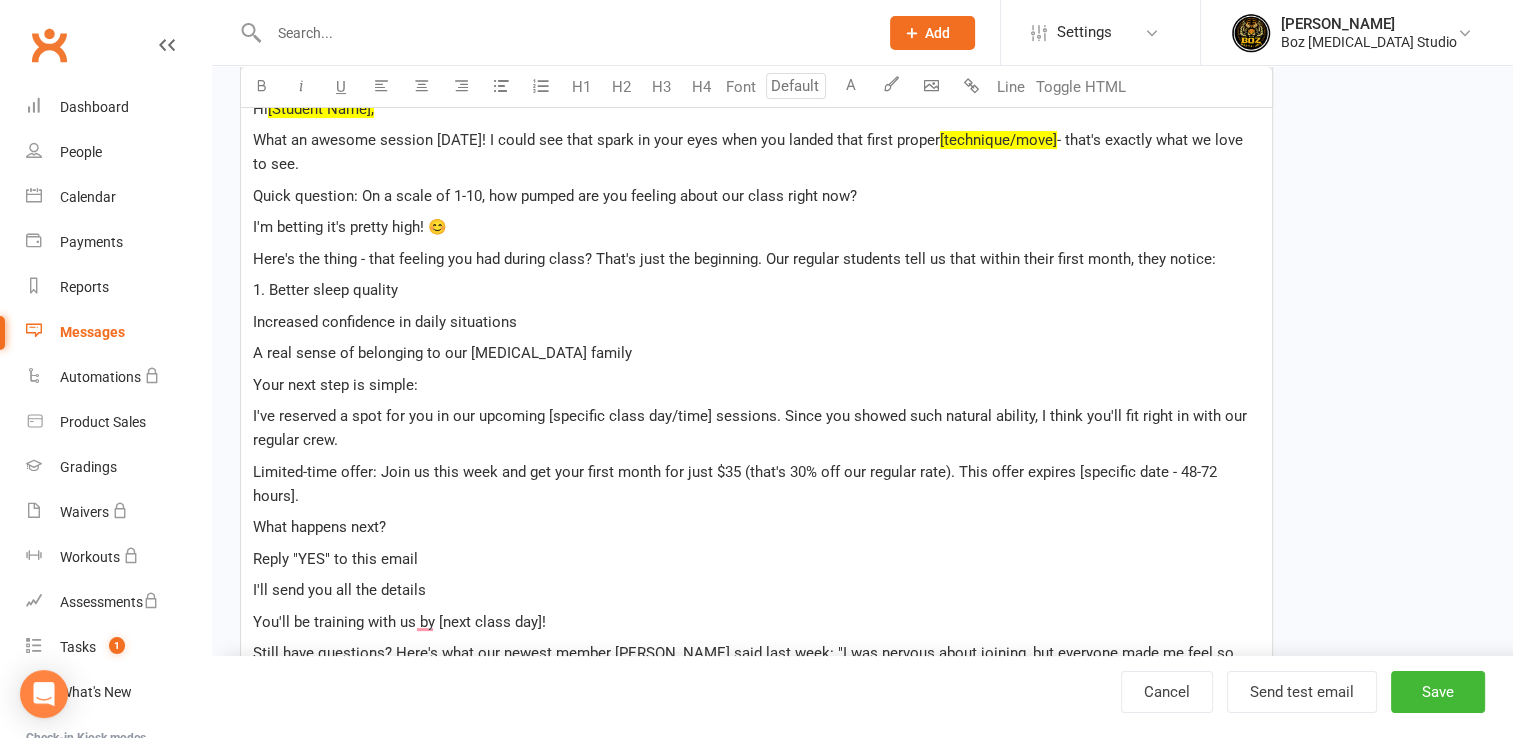 click on "Increased confidence in daily situations" at bounding box center (385, 322) 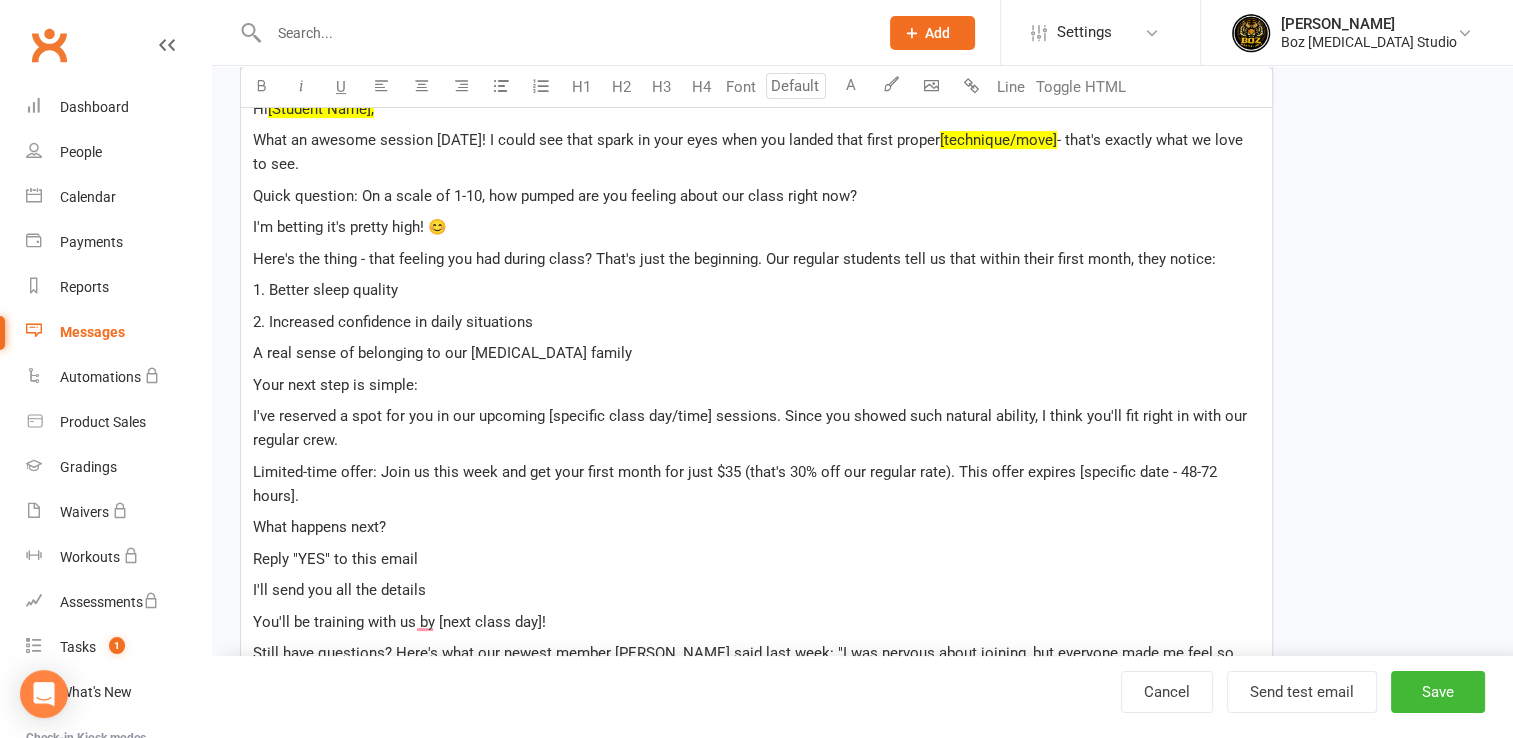 click on "Your martial arts journey starts here! 🥋 Hi  [Student Name], What an awesome session yesterday! I could see that spark in your eyes when you landed that first proper  [technique/move]  - that's exactly what we love to see. Quick question: On a scale of 1-10, how pumped are you feeling about our class right now? I'm betting it's pretty high! 😊 Here's the thing - that feeling you had during class? That's just the beginning. Our regular students tell us that within their first month, they notice: 1. Better sleep quality 2. Increased confidence in daily situations A real sense of belonging to our martial arts family Your next step is simple: I've reserved a spot for you in our upcoming [specific class day/time] sessions. Since you showed such natural ability, I think you'll fit right in with our regular crew. Limited-time offer: Join us this week and get your first month for just $35 (that's 30% off our regular rate). This offer expires [specific date - 48-72 hours]. What happens next? Sensei Deeyana" at bounding box center (756, 425) 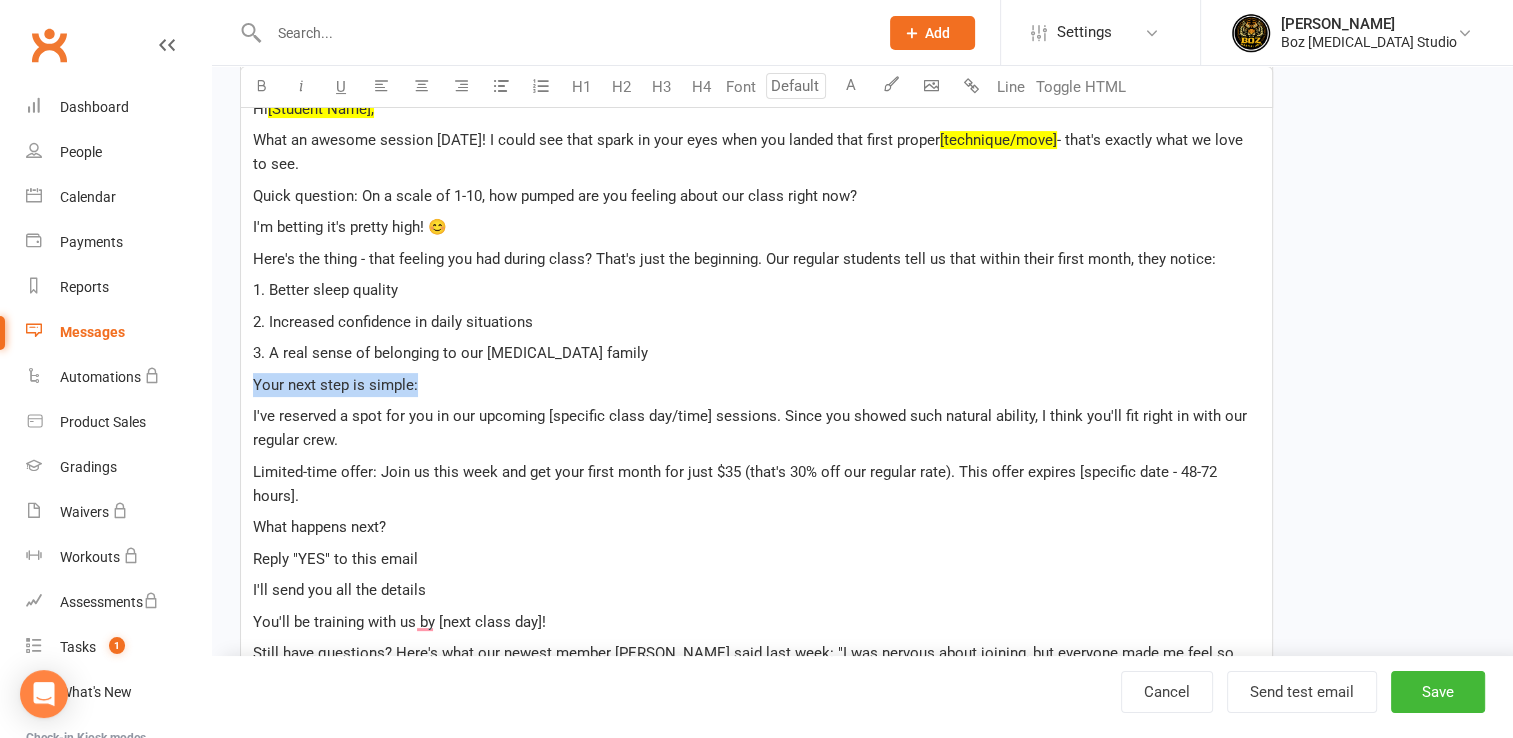 drag, startPoint x: 253, startPoint y: 382, endPoint x: 427, endPoint y: 386, distance: 174.04597 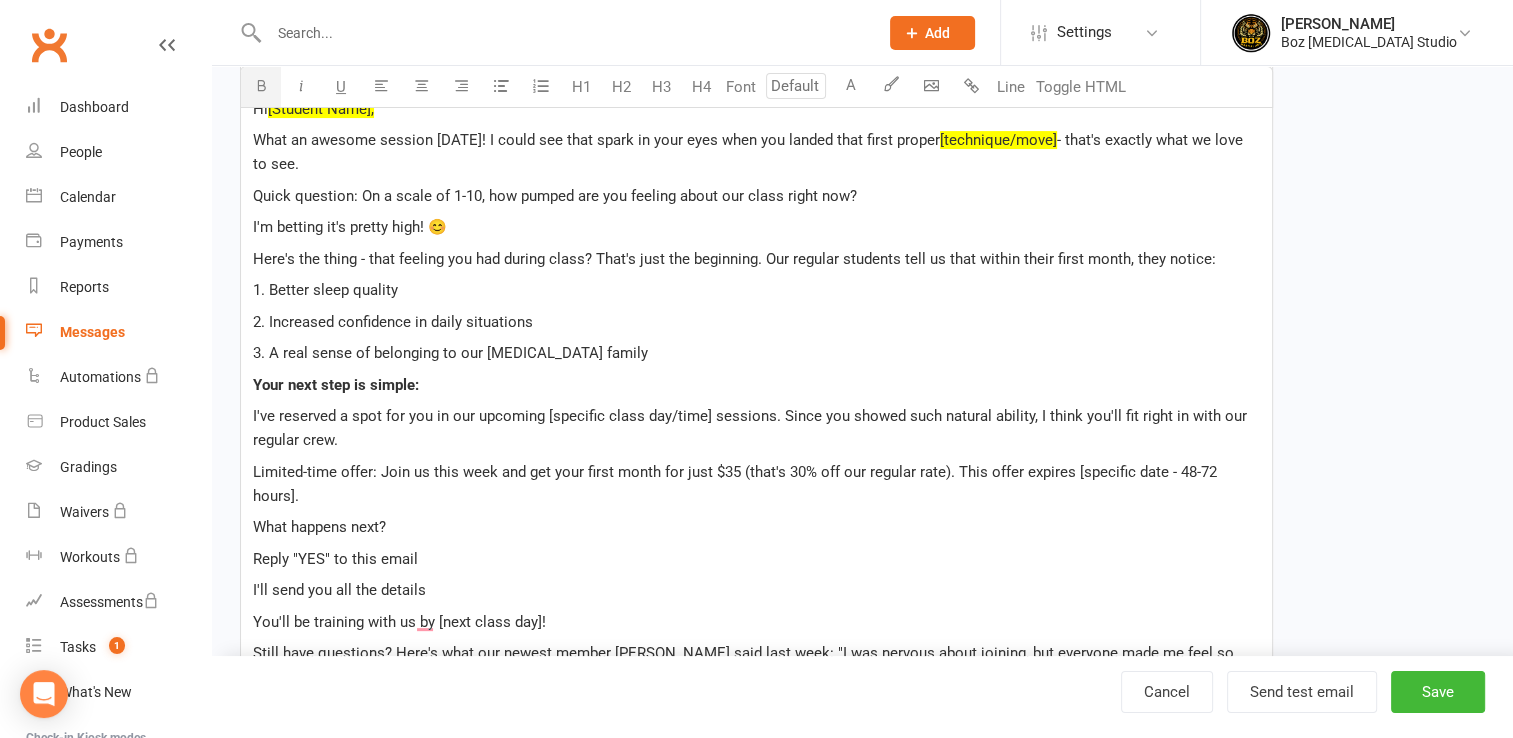 click at bounding box center [261, 87] 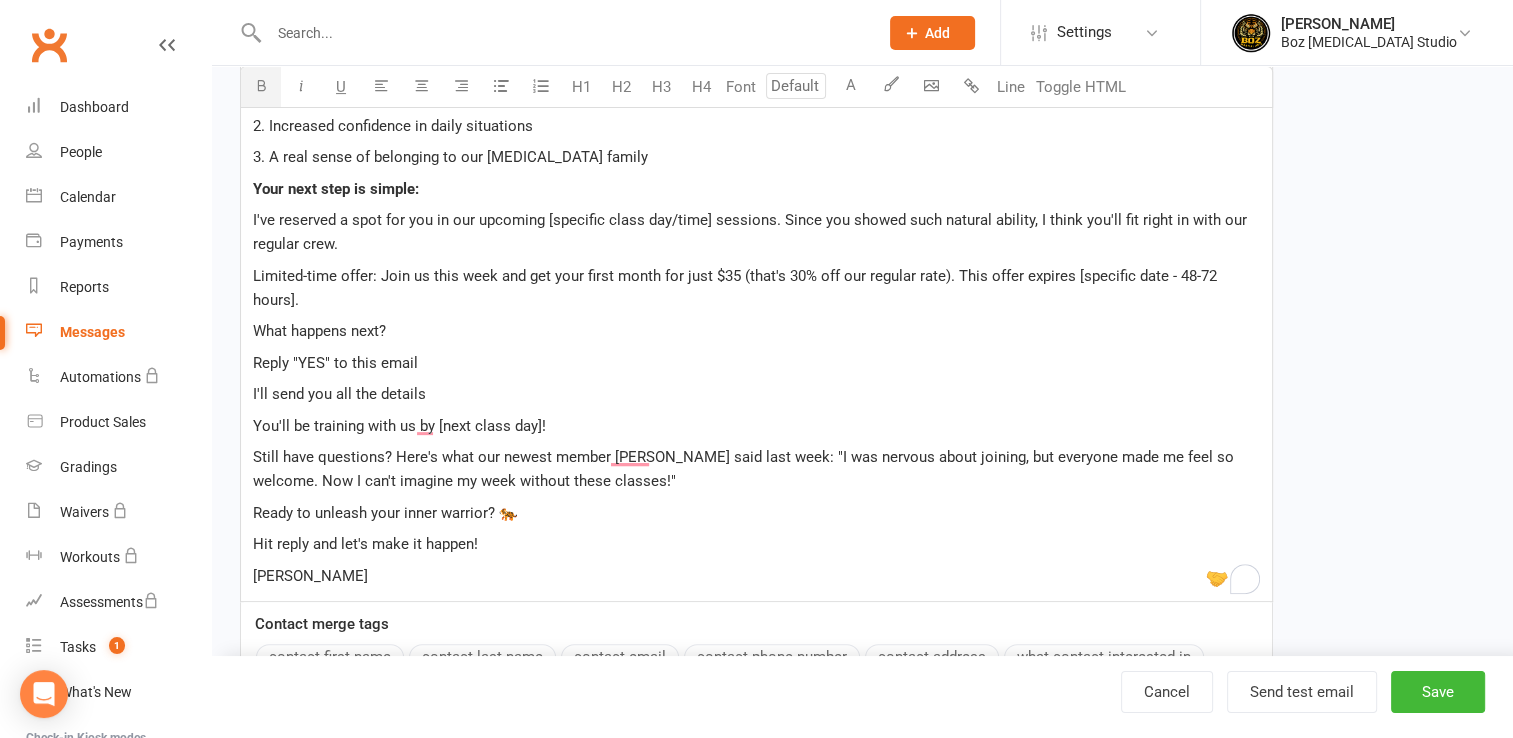 scroll, scrollTop: 665, scrollLeft: 0, axis: vertical 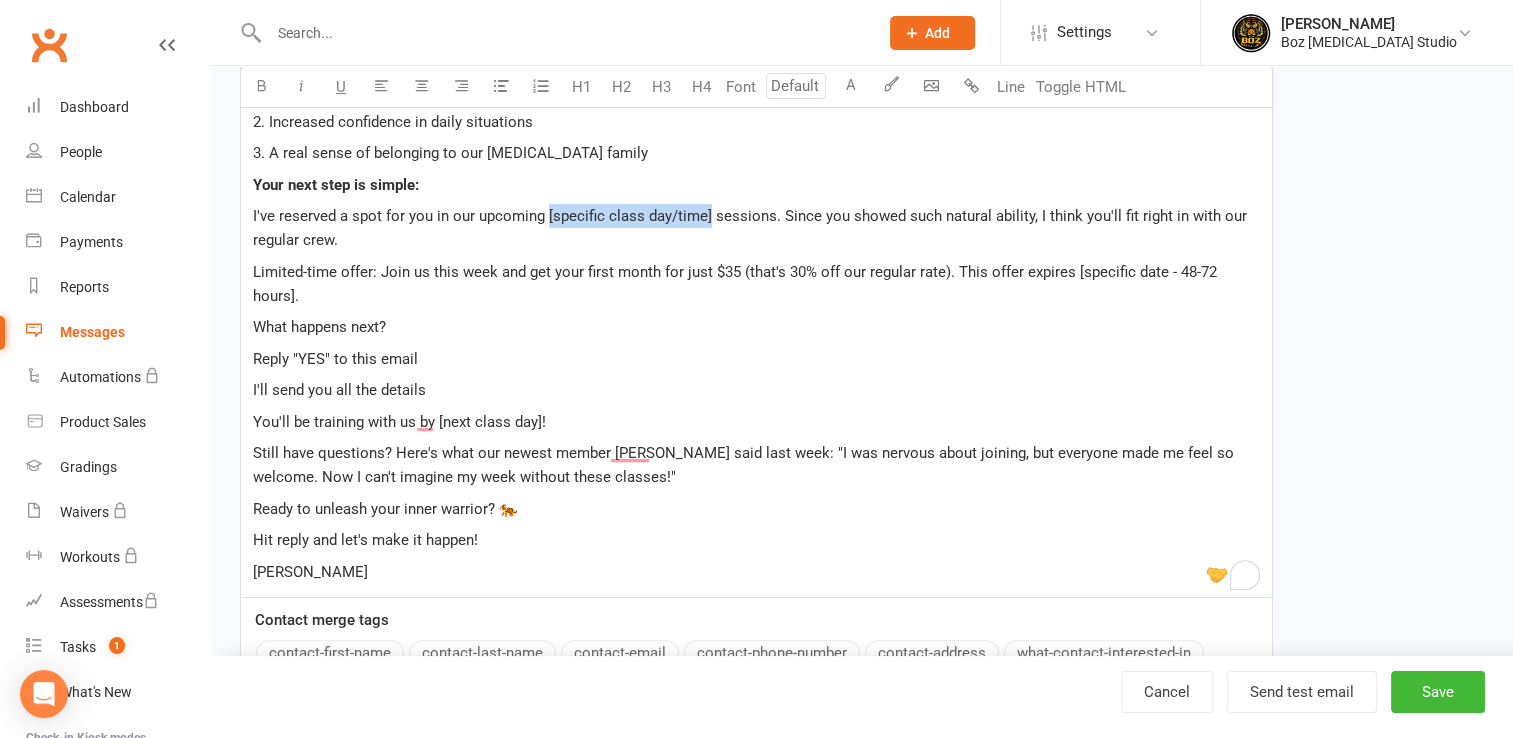 drag, startPoint x: 545, startPoint y: 213, endPoint x: 709, endPoint y: 202, distance: 164.36848 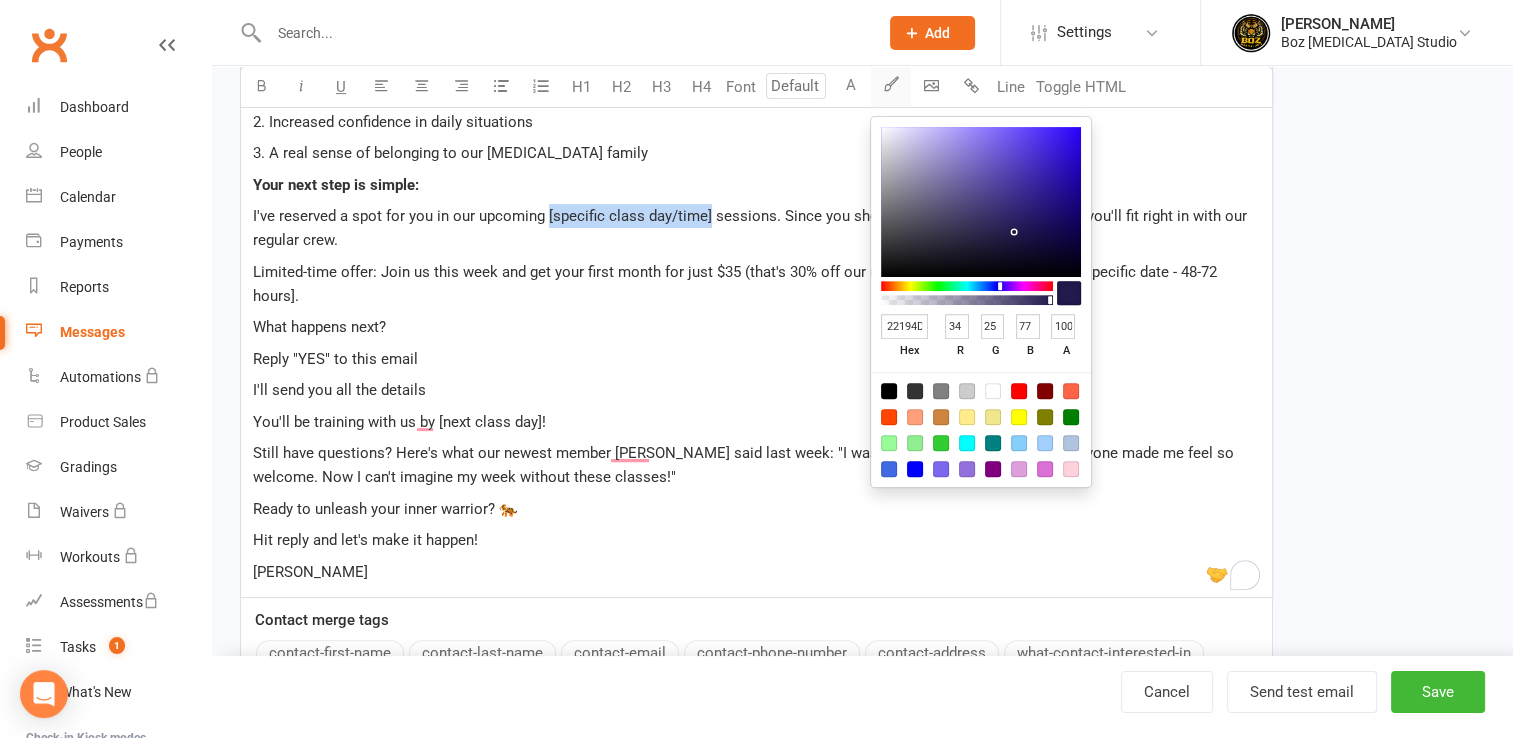 click at bounding box center (891, 83) 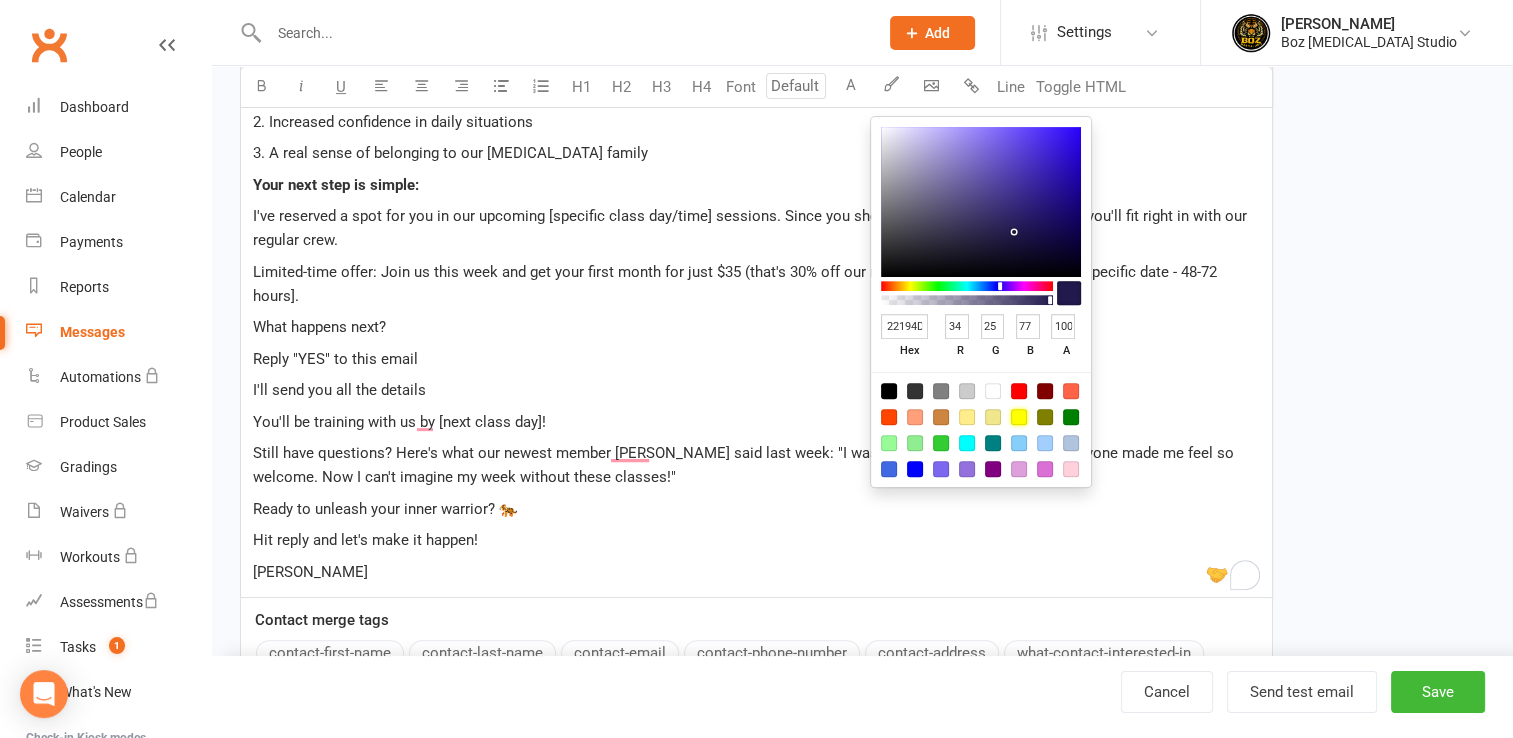 click at bounding box center [1019, 417] 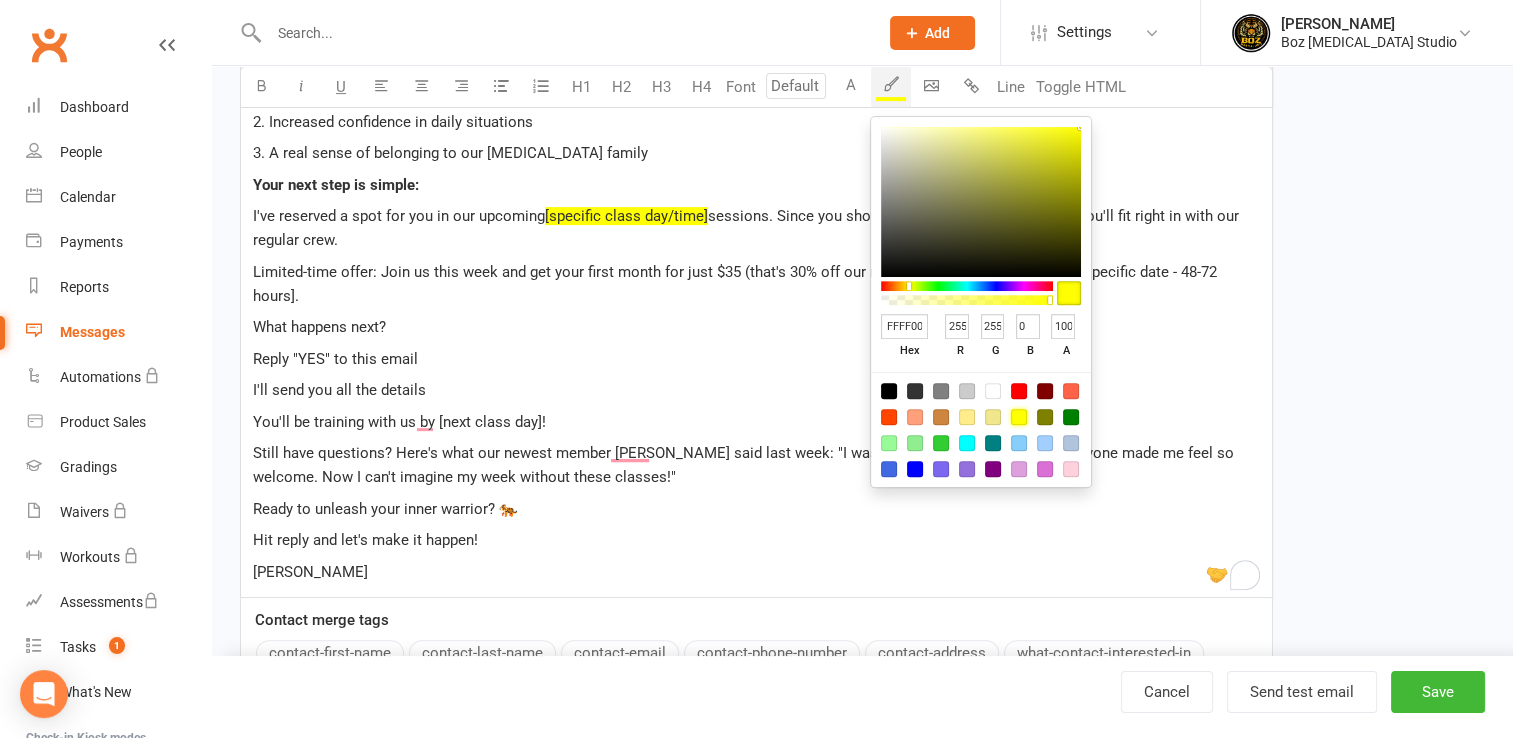 click on "I've reserved a spot for you in our upcoming  [specific class day/time]  sessions. Since you showed such natural ability, I think you'll fit right in with our regular crew." at bounding box center [756, 228] 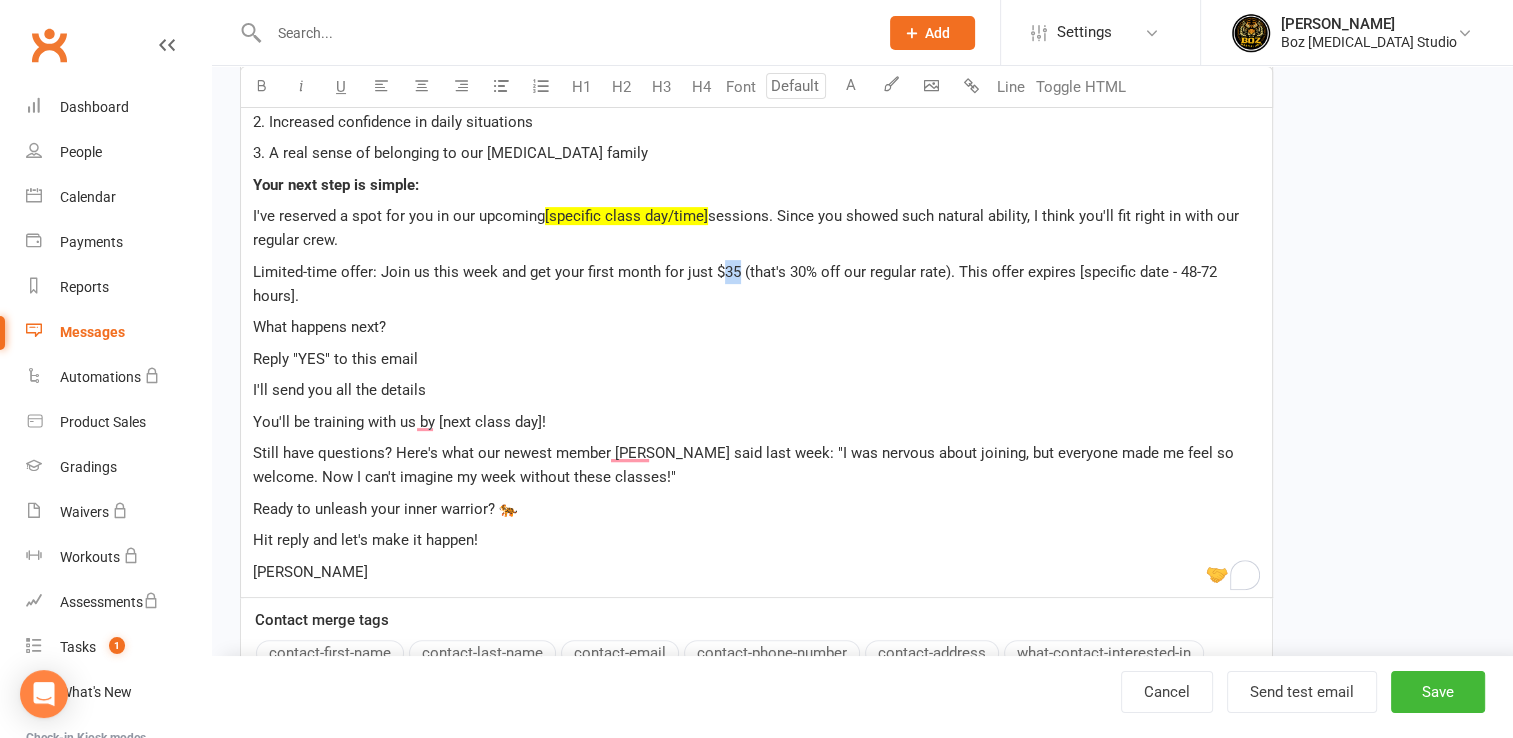 drag, startPoint x: 723, startPoint y: 271, endPoint x: 734, endPoint y: 262, distance: 14.21267 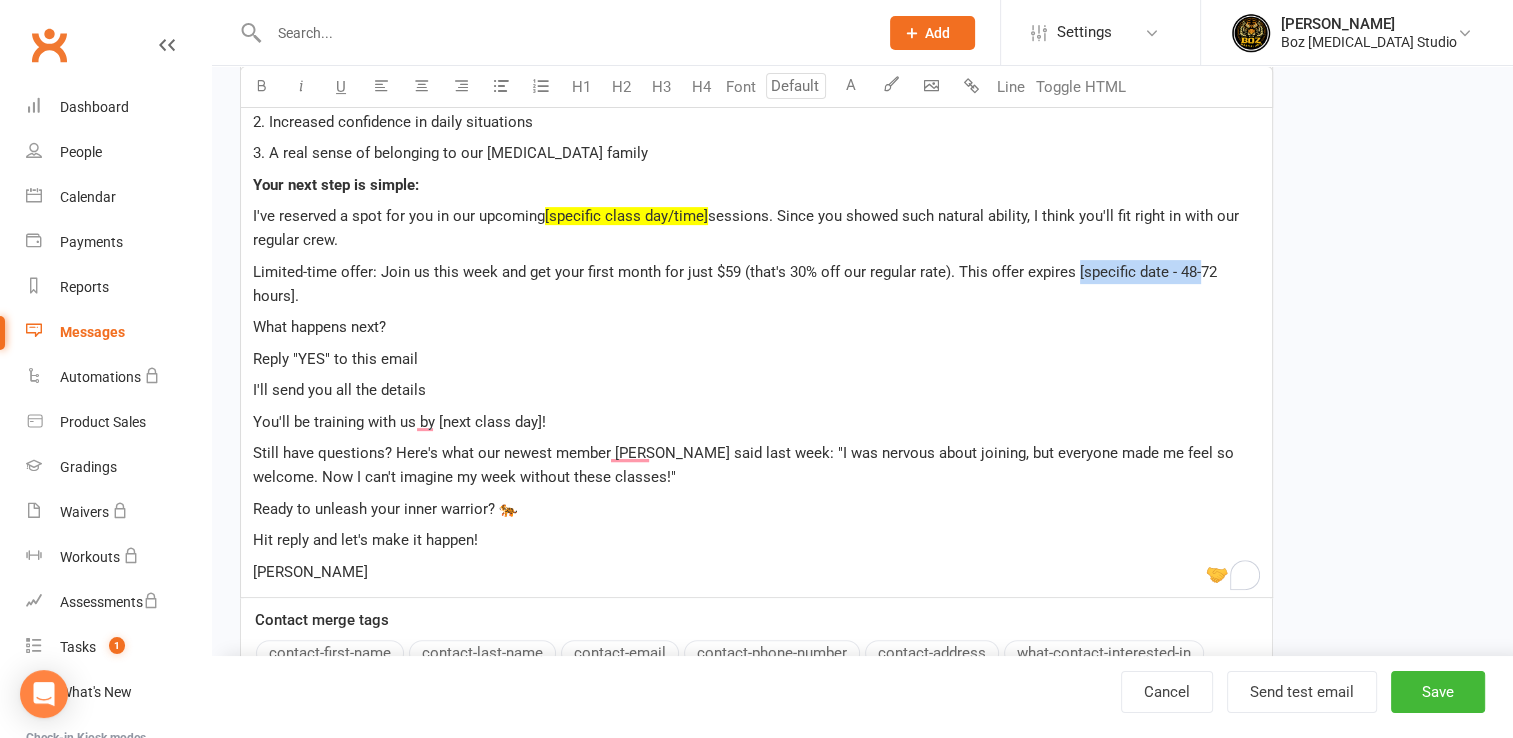 drag, startPoint x: 1074, startPoint y: 264, endPoint x: 1195, endPoint y: 274, distance: 121.41252 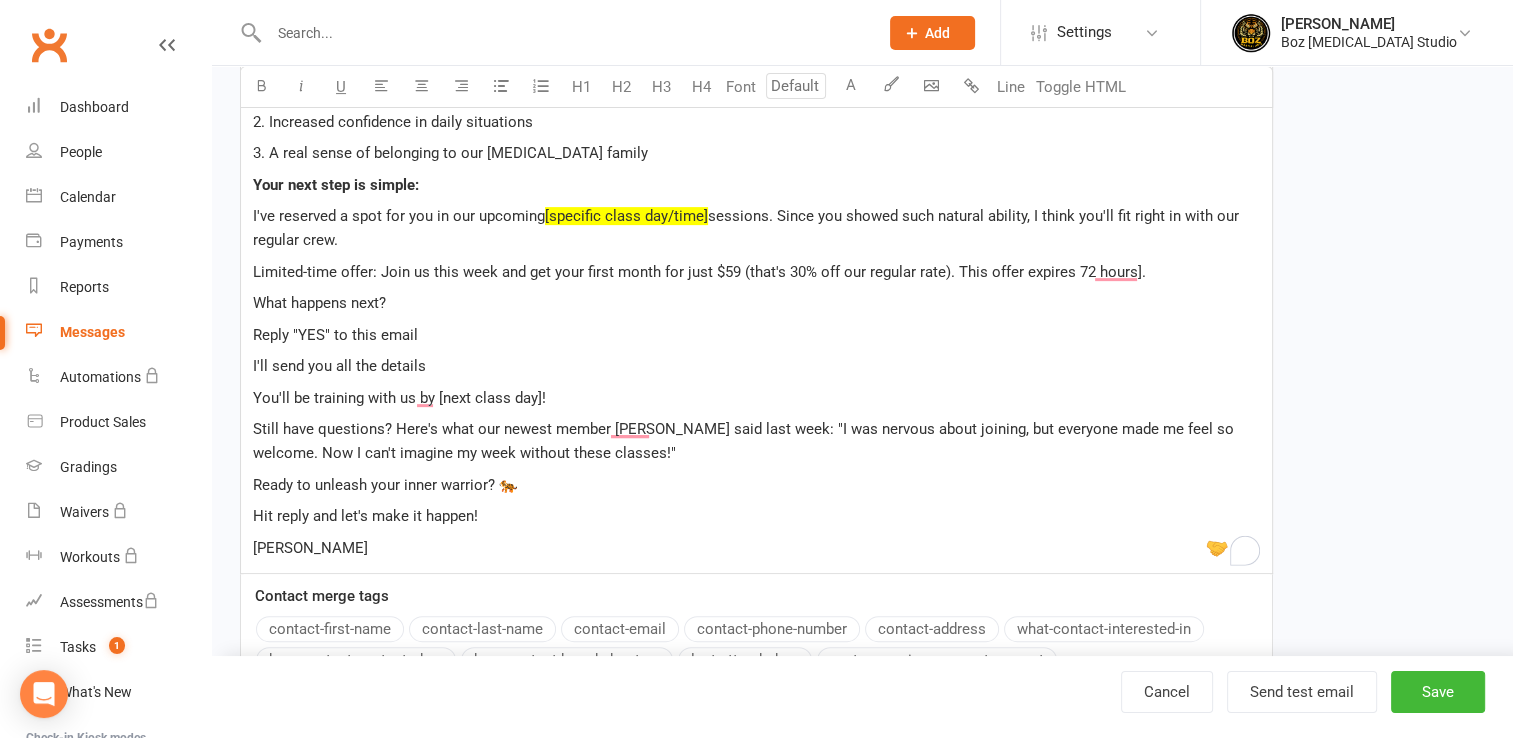 click on "Limited-time offer: Join us this week and get your first month for just $59 (that's 30% off our regular rate). This offer expires 72 hours]." at bounding box center (756, 272) 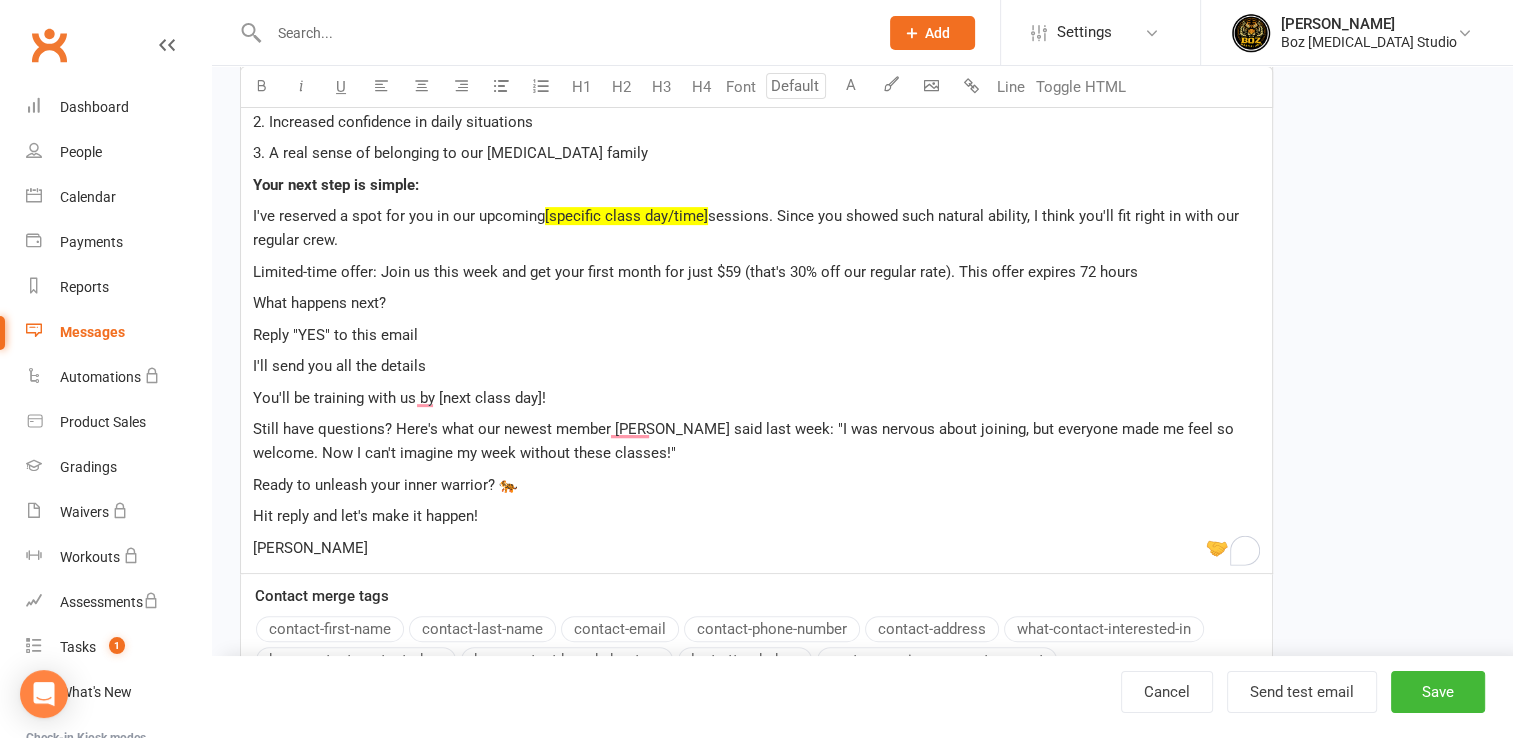 click on "I've reserved a spot for you in our upcoming  [specific class day/time]  sessions. Since you showed such natural ability, I think you'll fit right in with our regular crew." at bounding box center [756, 228] 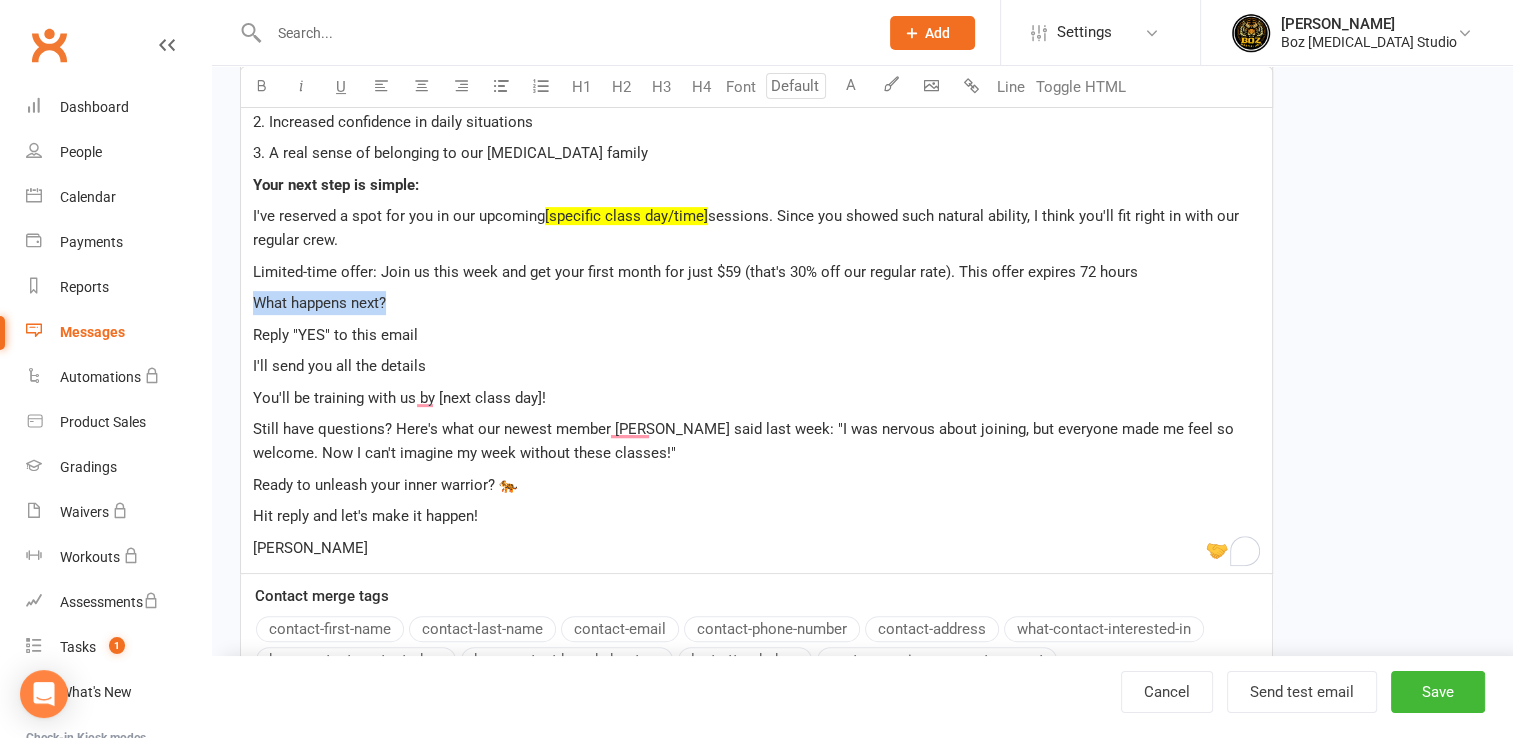 drag, startPoint x: 247, startPoint y: 290, endPoint x: 400, endPoint y: 298, distance: 153.20901 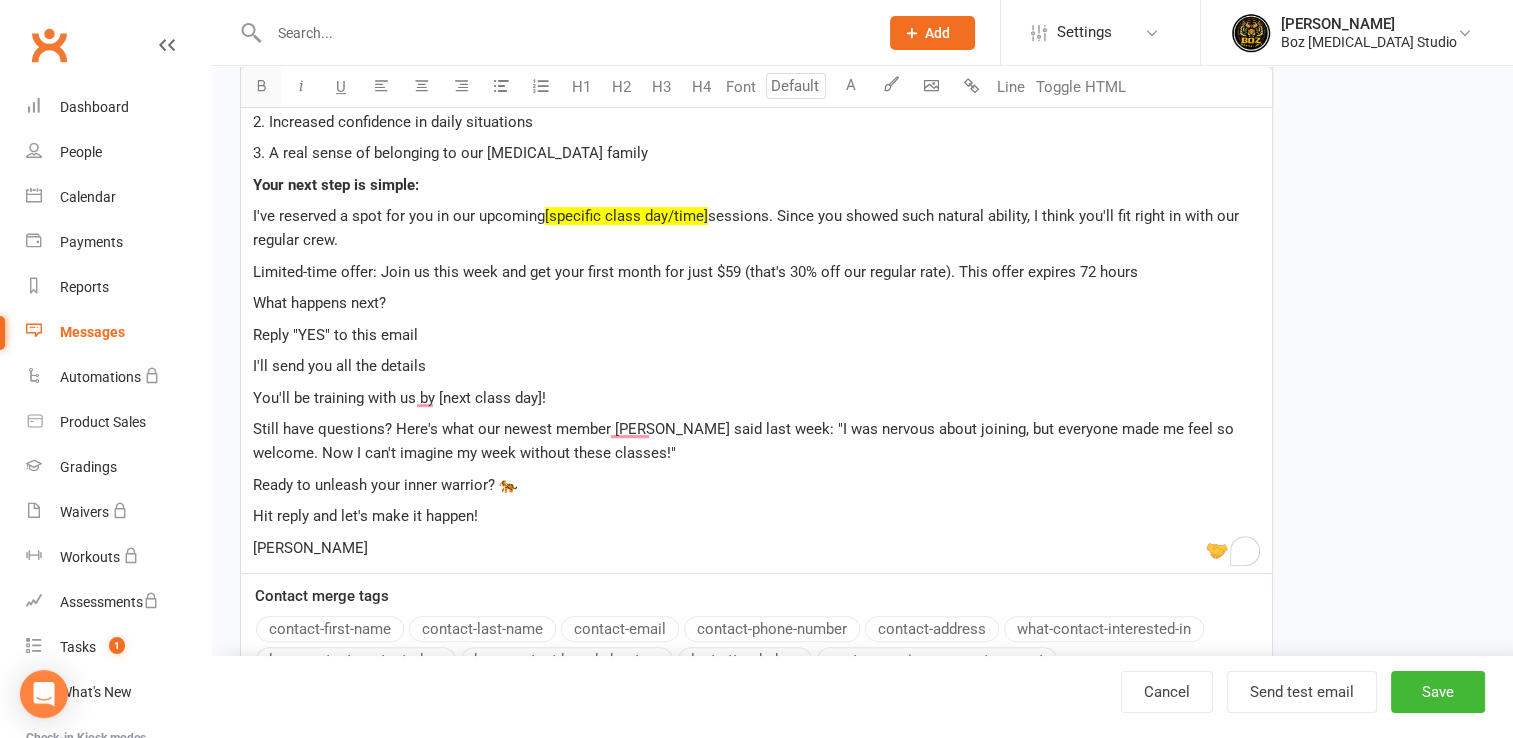click at bounding box center (261, 85) 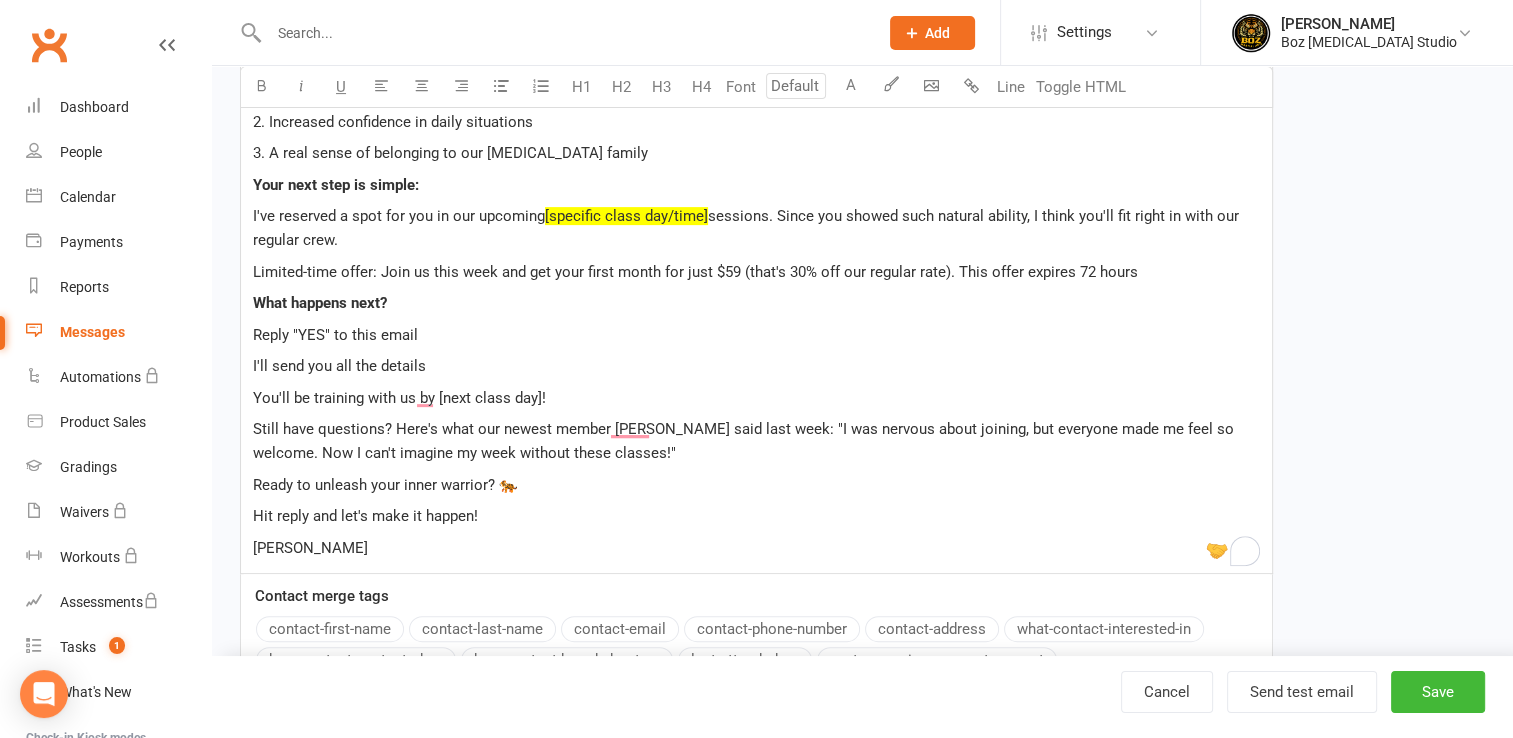 click on "Reply "YES" to this email" at bounding box center (756, 335) 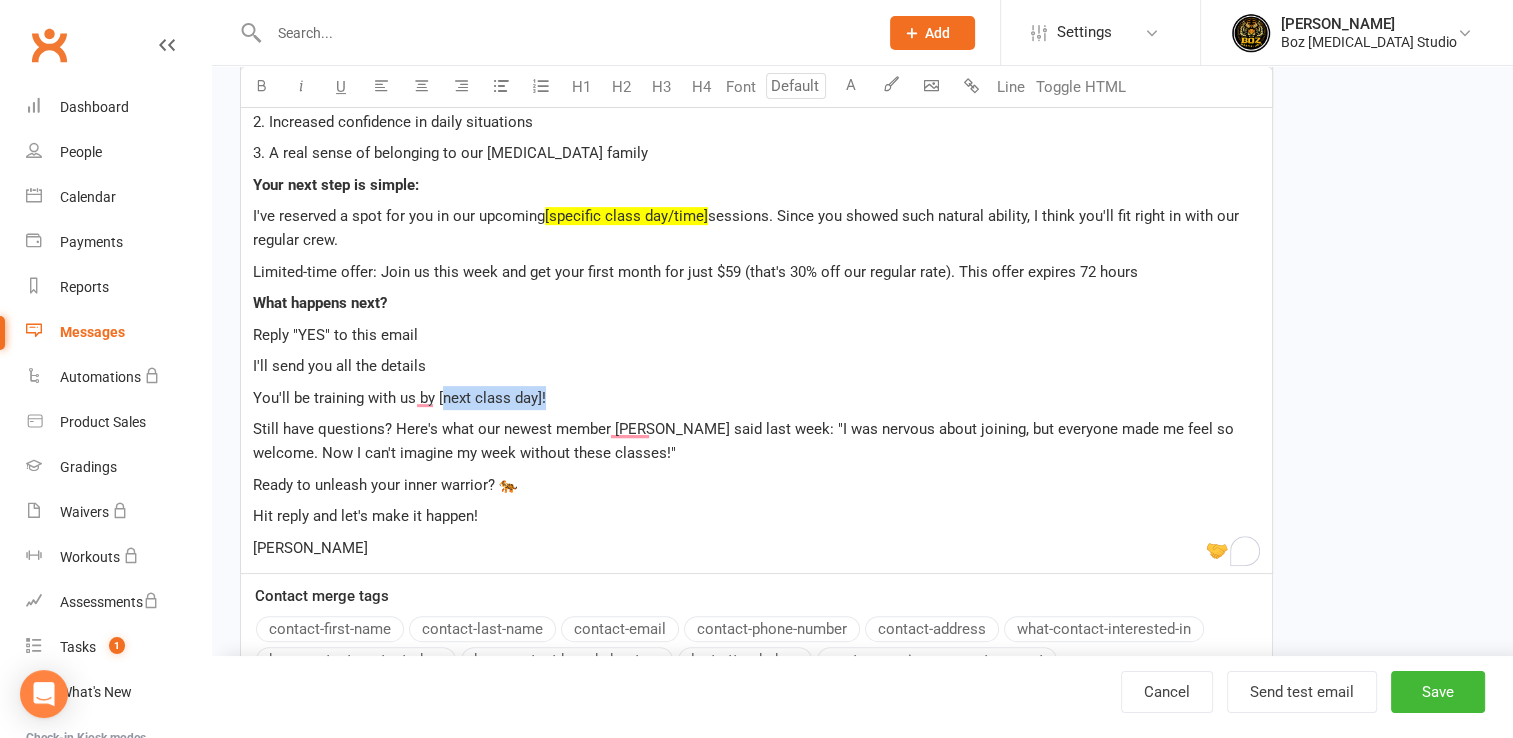 drag, startPoint x: 439, startPoint y: 390, endPoint x: 569, endPoint y: 398, distance: 130.24593 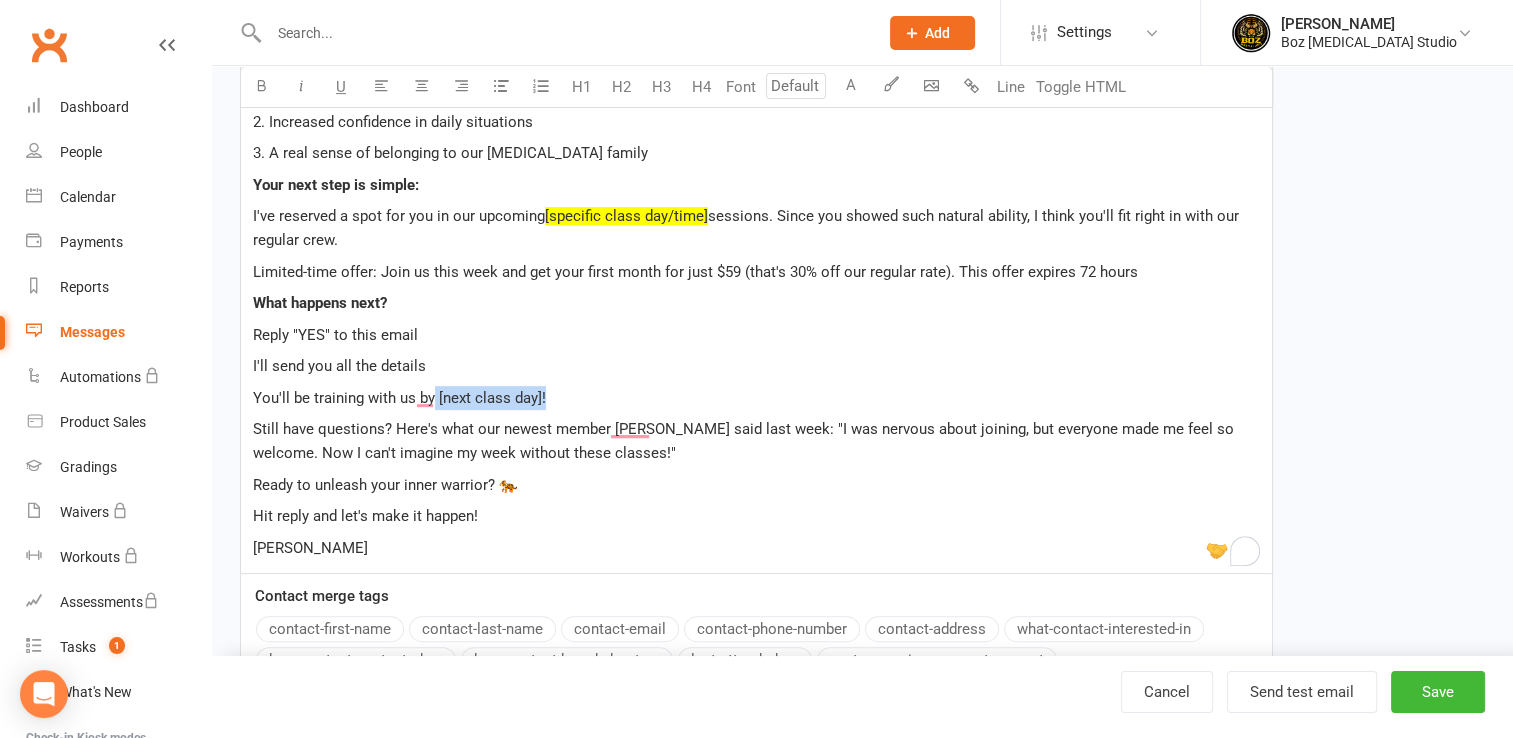 drag, startPoint x: 576, startPoint y: 398, endPoint x: 434, endPoint y: 401, distance: 142.0317 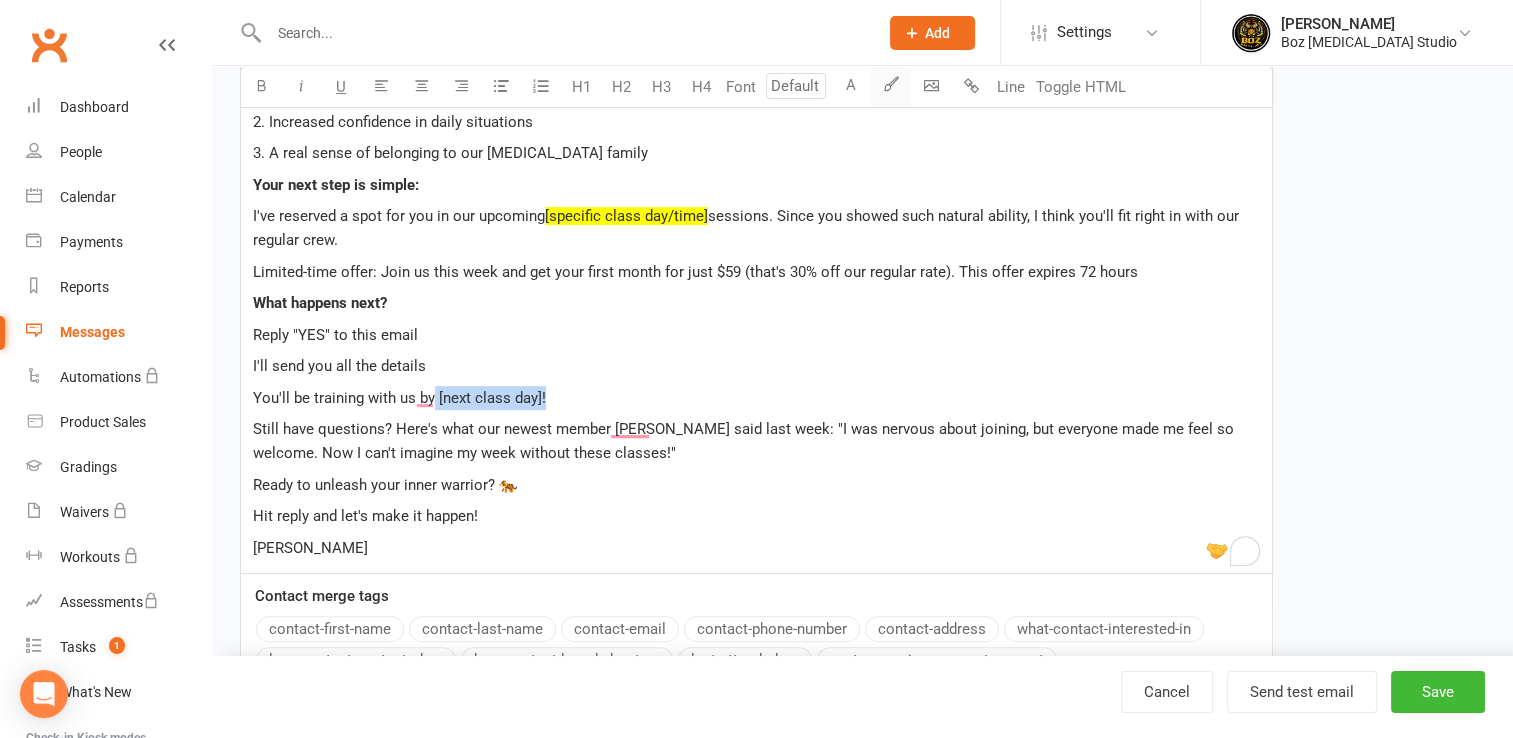 click at bounding box center [891, 83] 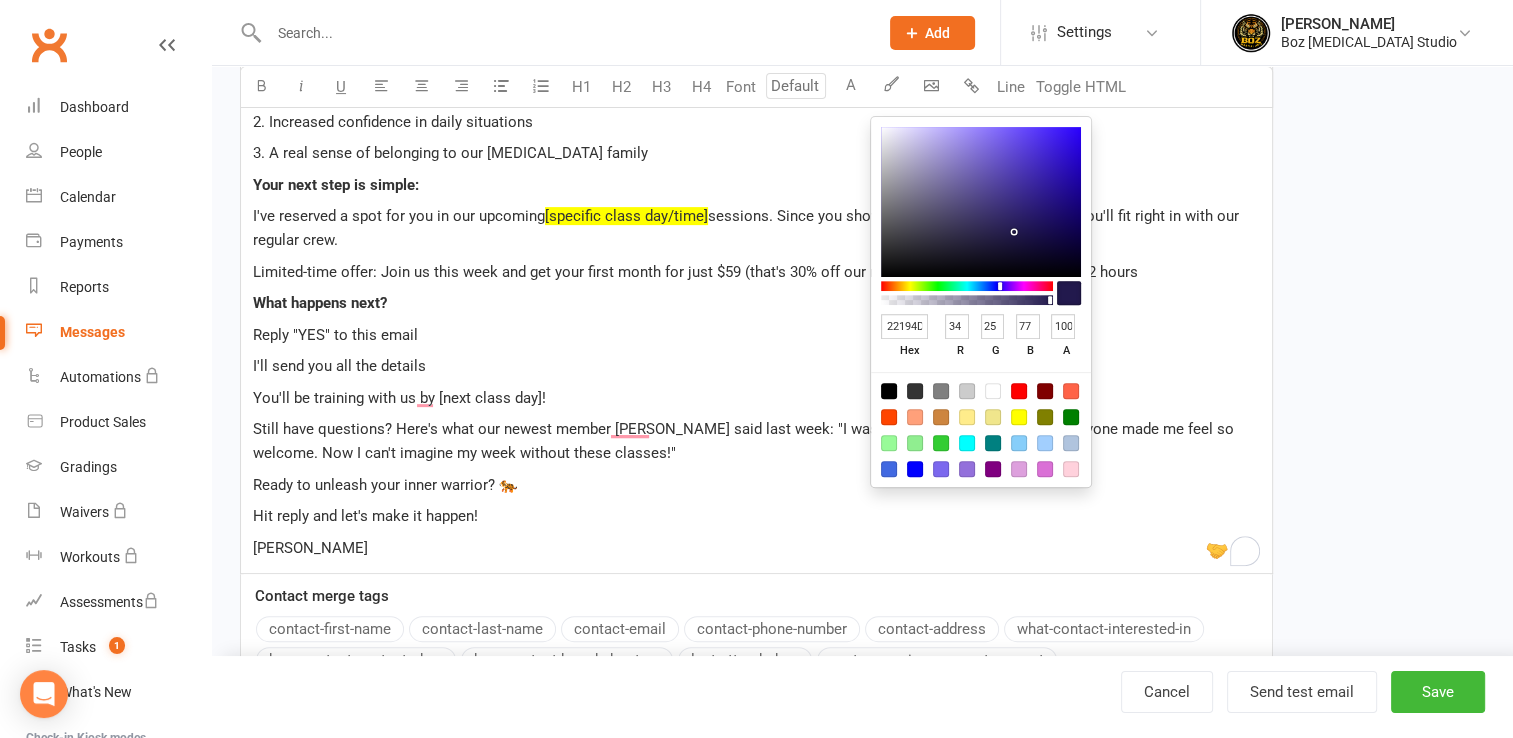 click at bounding box center (1019, 417) 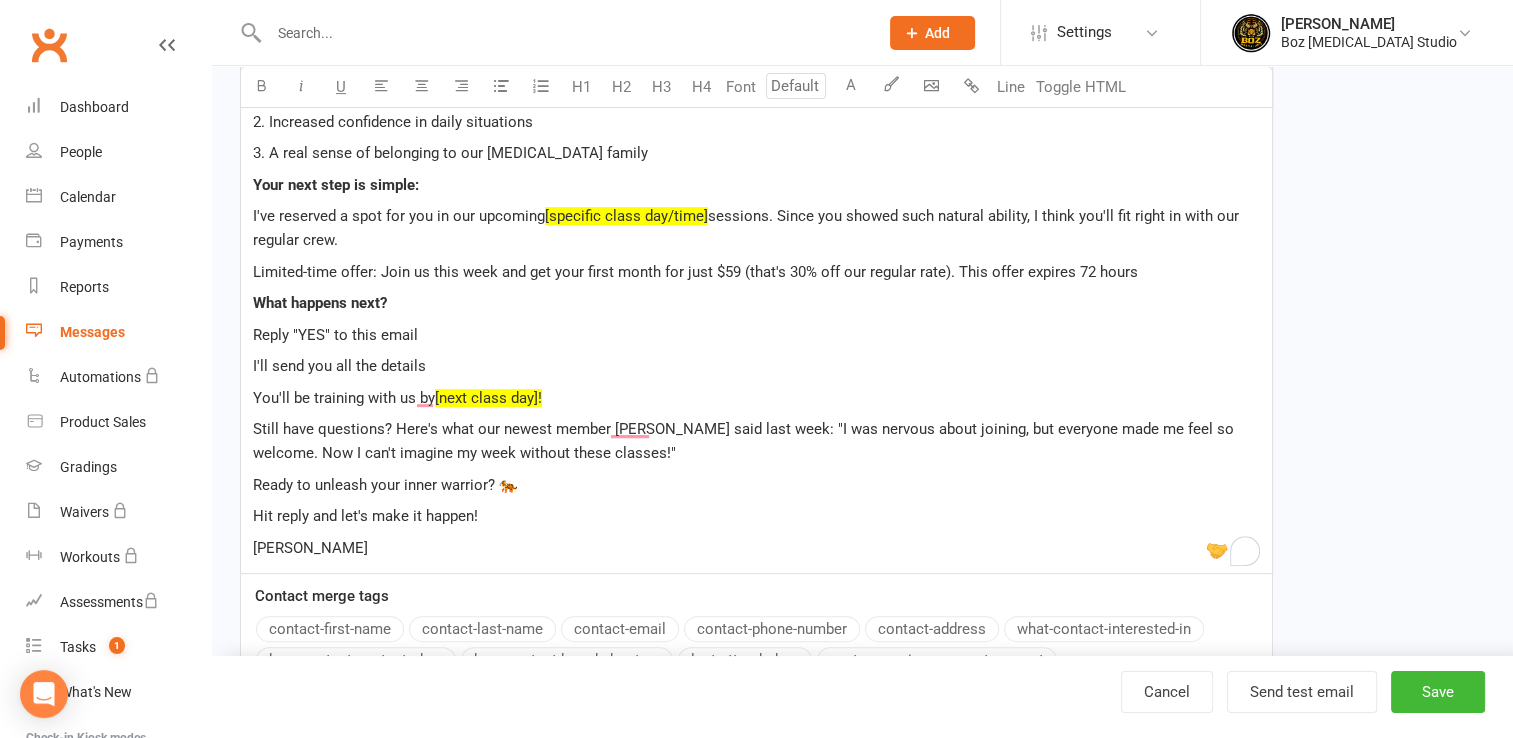 click on "I'll send you all the details" at bounding box center (756, 366) 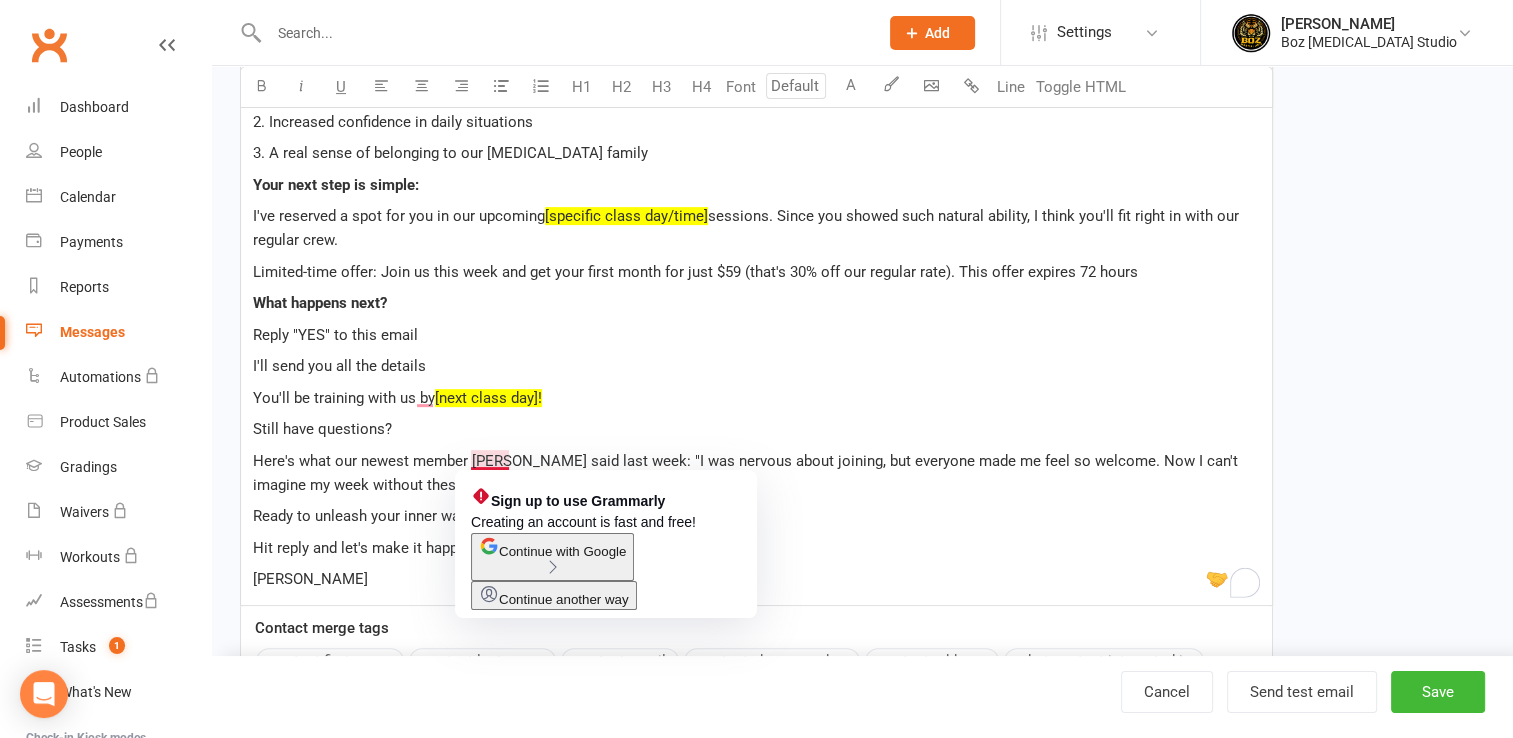 click on "Here's what our newest member Sarah said last week: "I was nervous about joining, but everyone made me feel so welcome. Now I can't imagine my week without these classes!"" at bounding box center (747, 473) 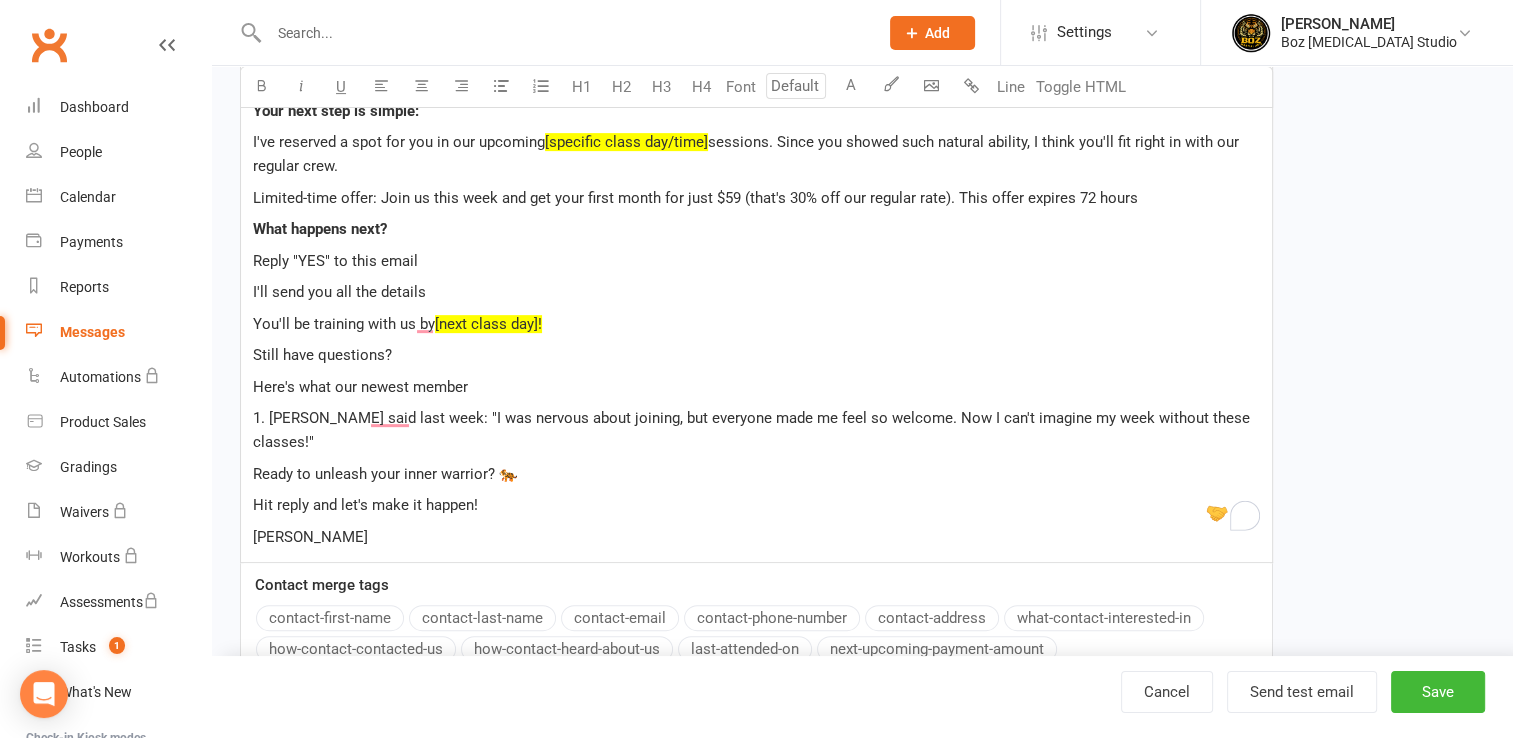 scroll, scrollTop: 765, scrollLeft: 0, axis: vertical 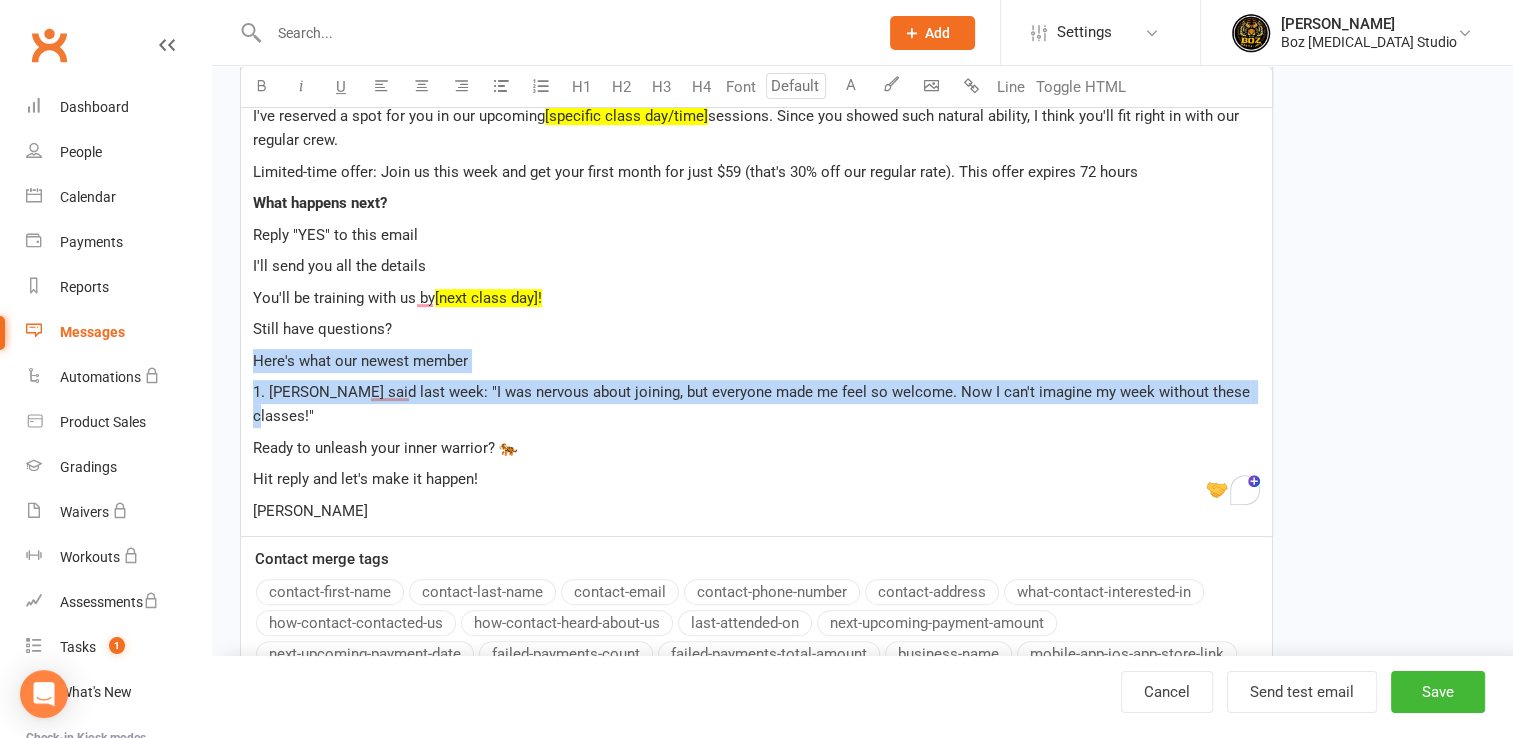 drag, startPoint x: 253, startPoint y: 355, endPoint x: 1272, endPoint y: 373, distance: 1019.159 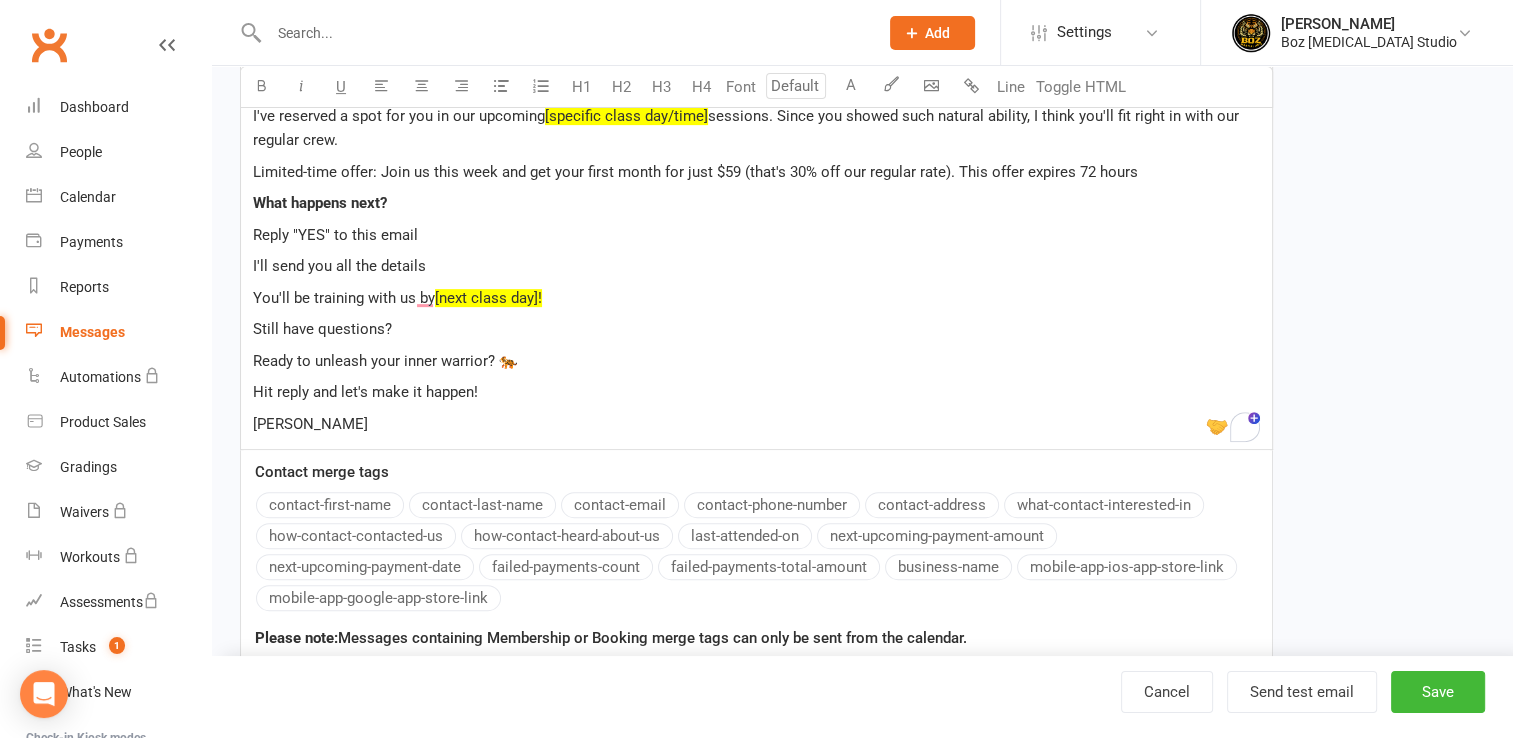 drag, startPoint x: 250, startPoint y: 418, endPoint x: 397, endPoint y: 416, distance: 147.01361 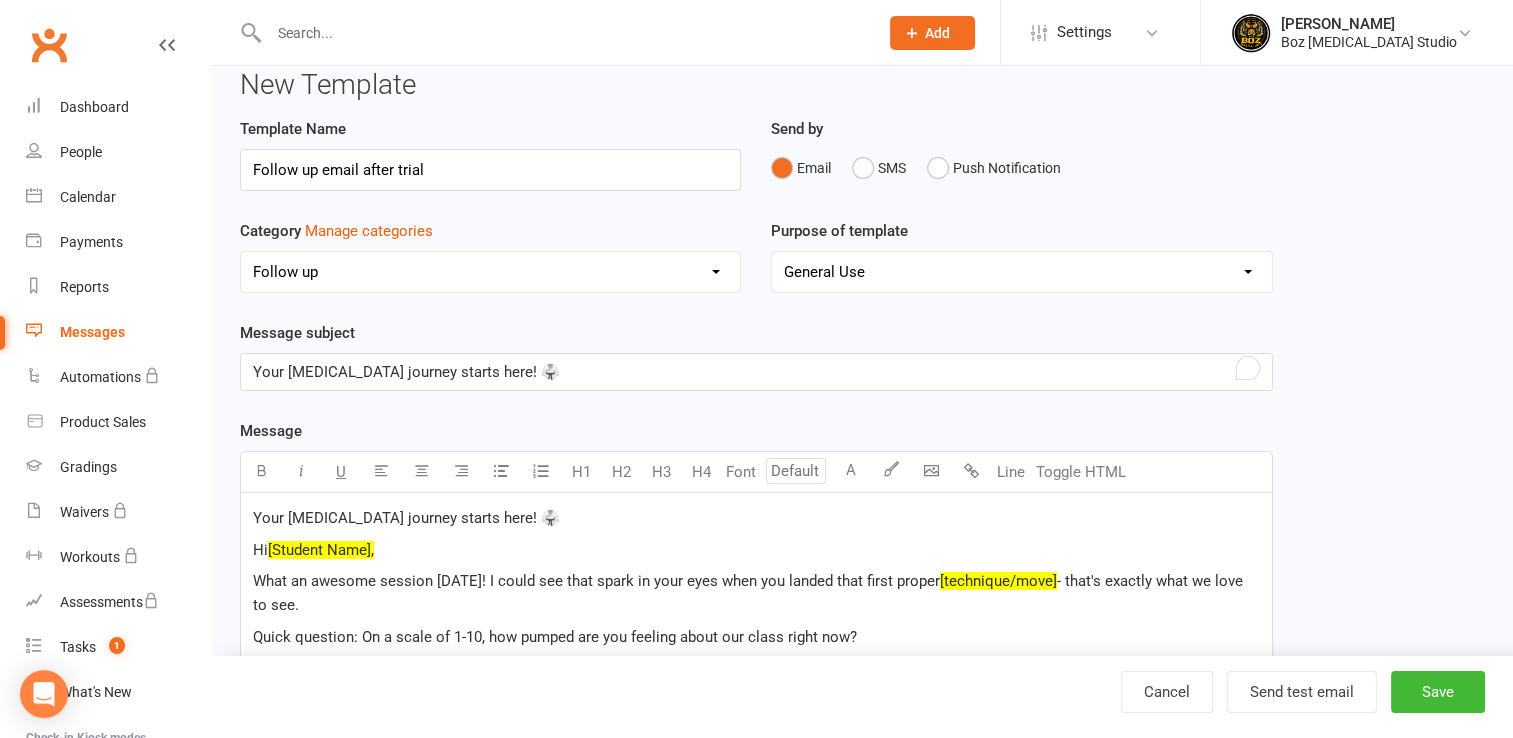 scroll, scrollTop: 0, scrollLeft: 0, axis: both 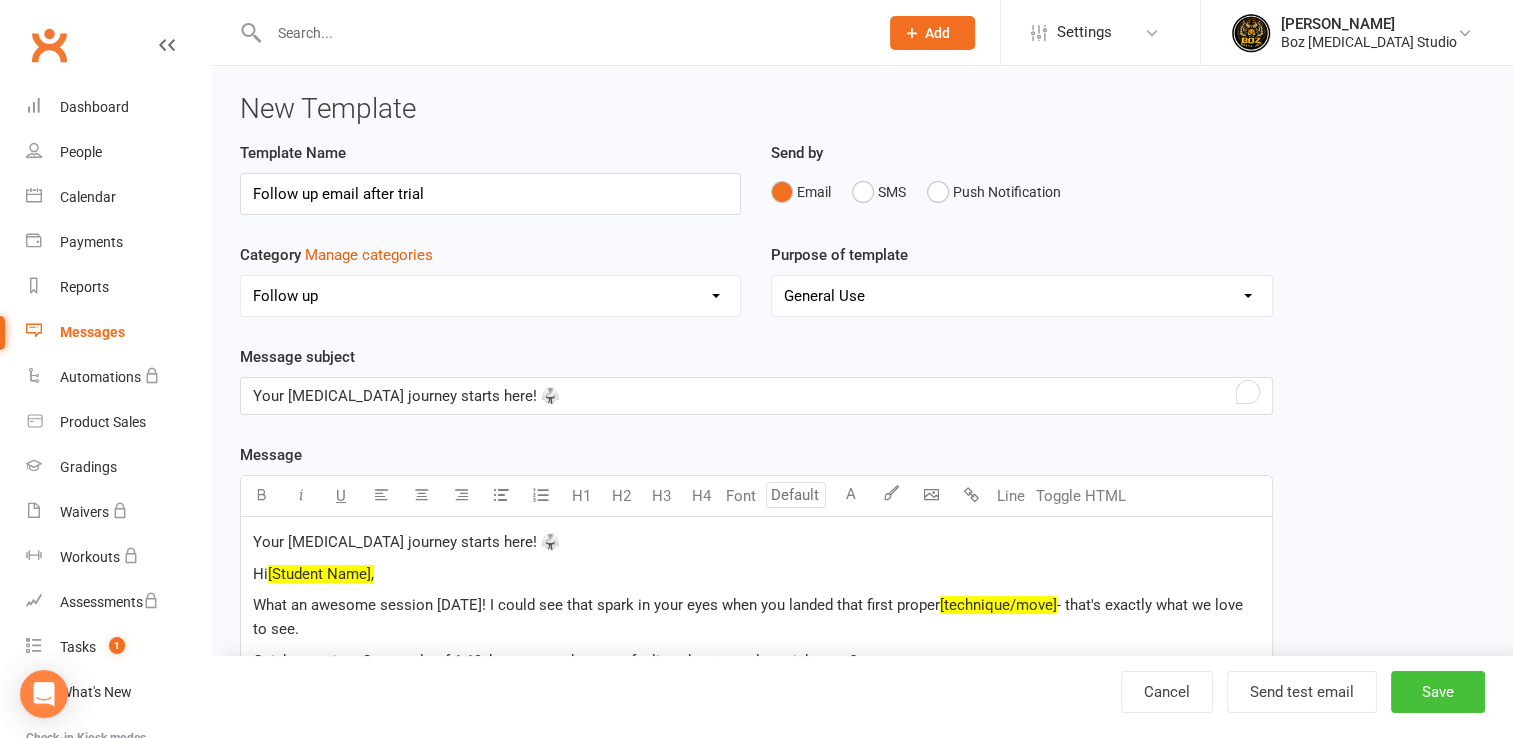 click on "Save" at bounding box center (1438, 692) 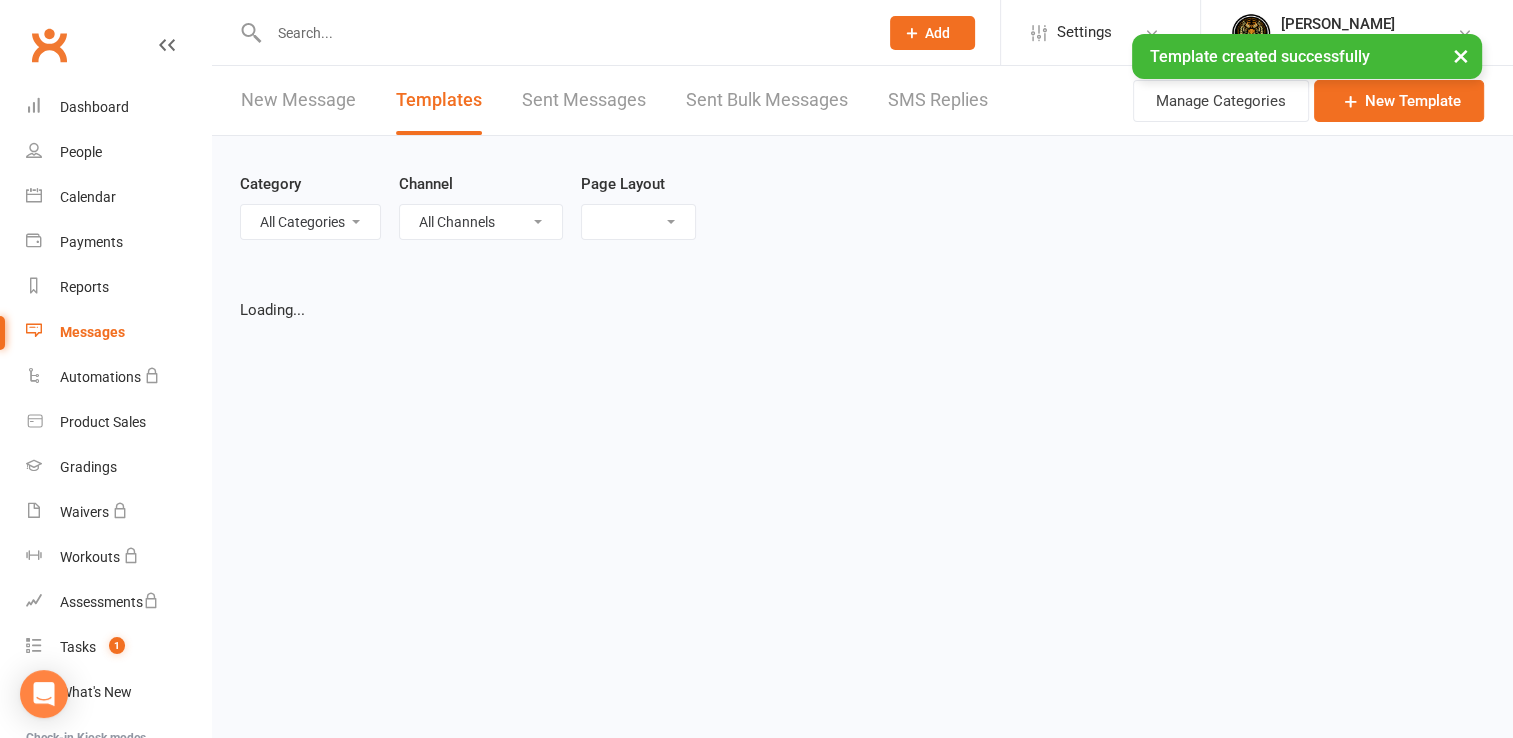 select on "grid" 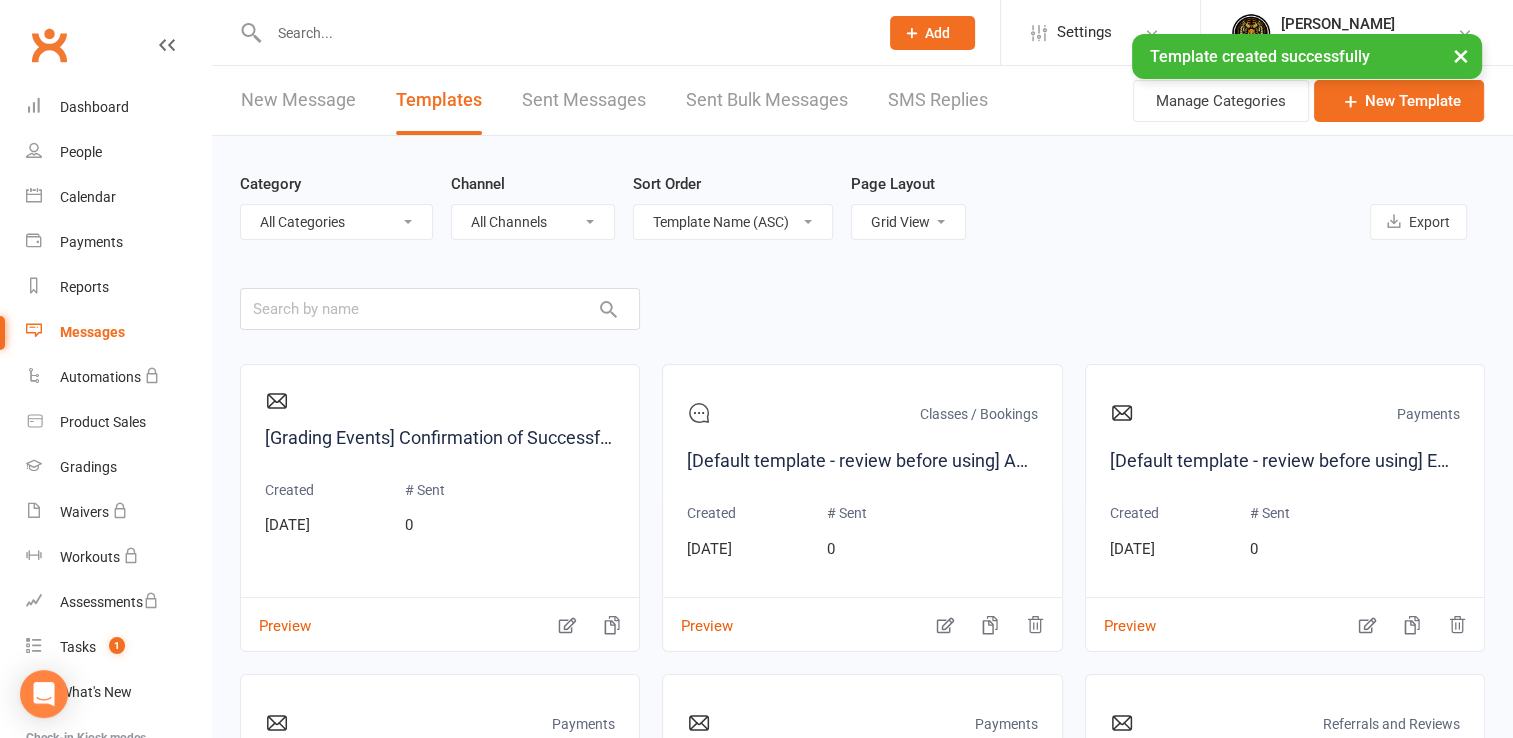 click on "Templates" at bounding box center (439, 100) 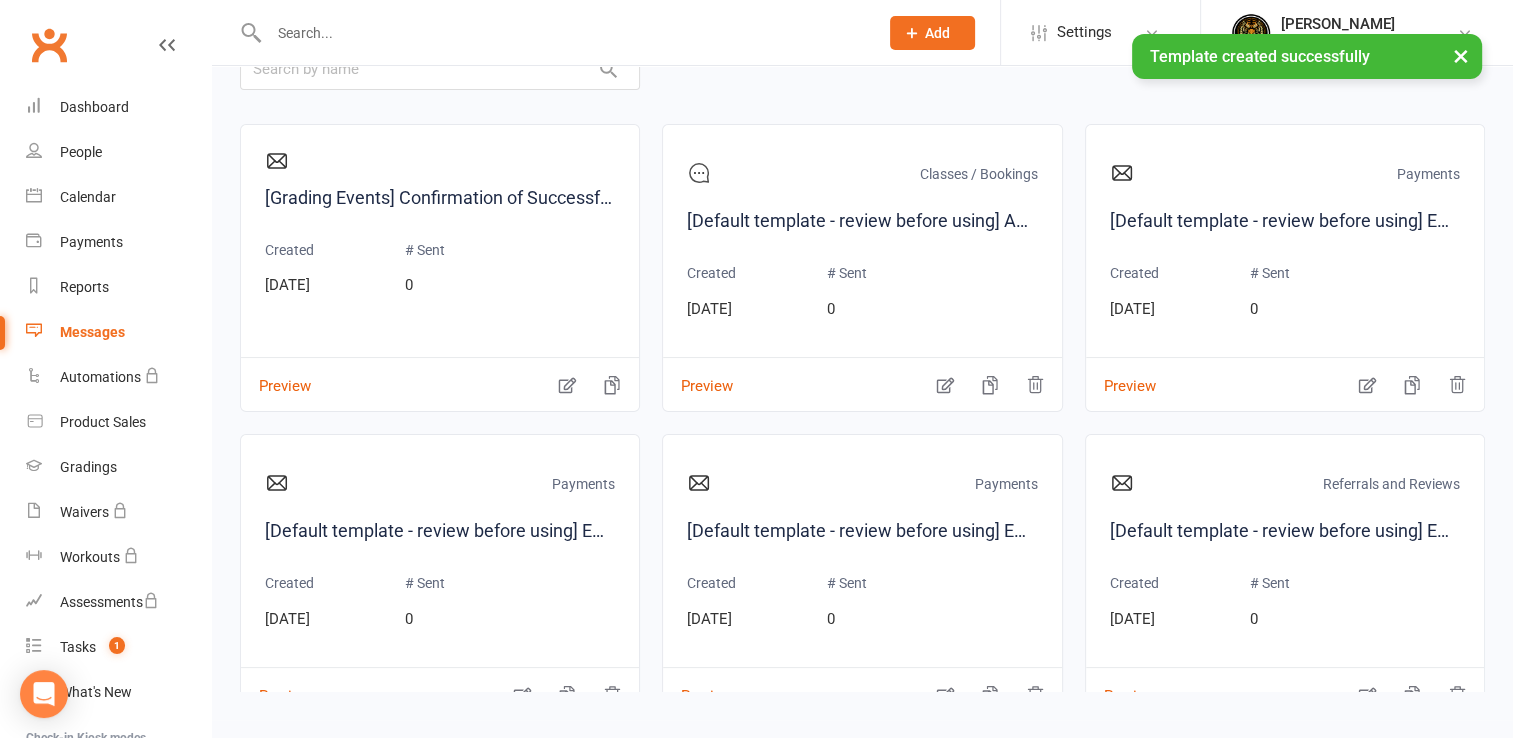 scroll, scrollTop: 250, scrollLeft: 0, axis: vertical 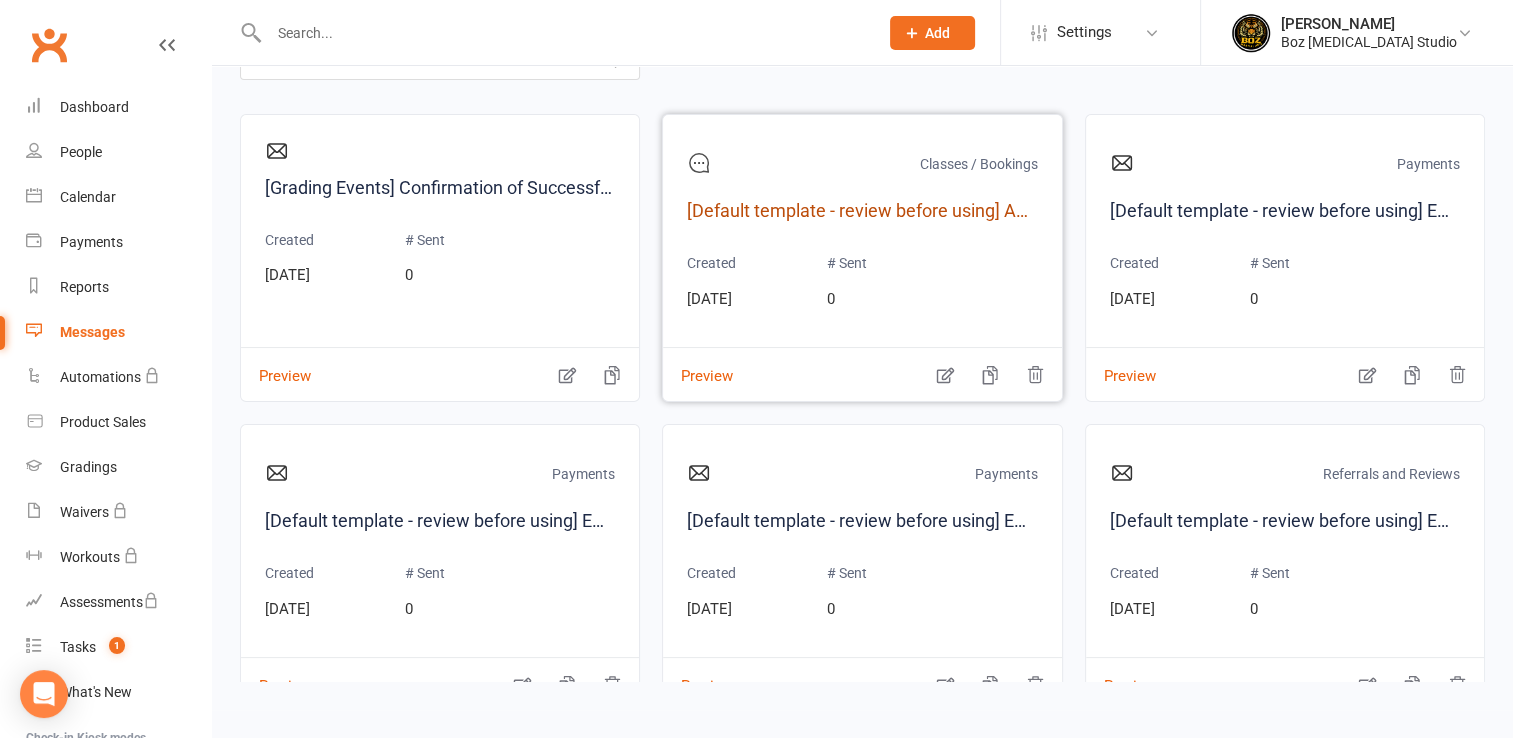 click on "[Default template - review before using] Appointment reminder" at bounding box center (862, 211) 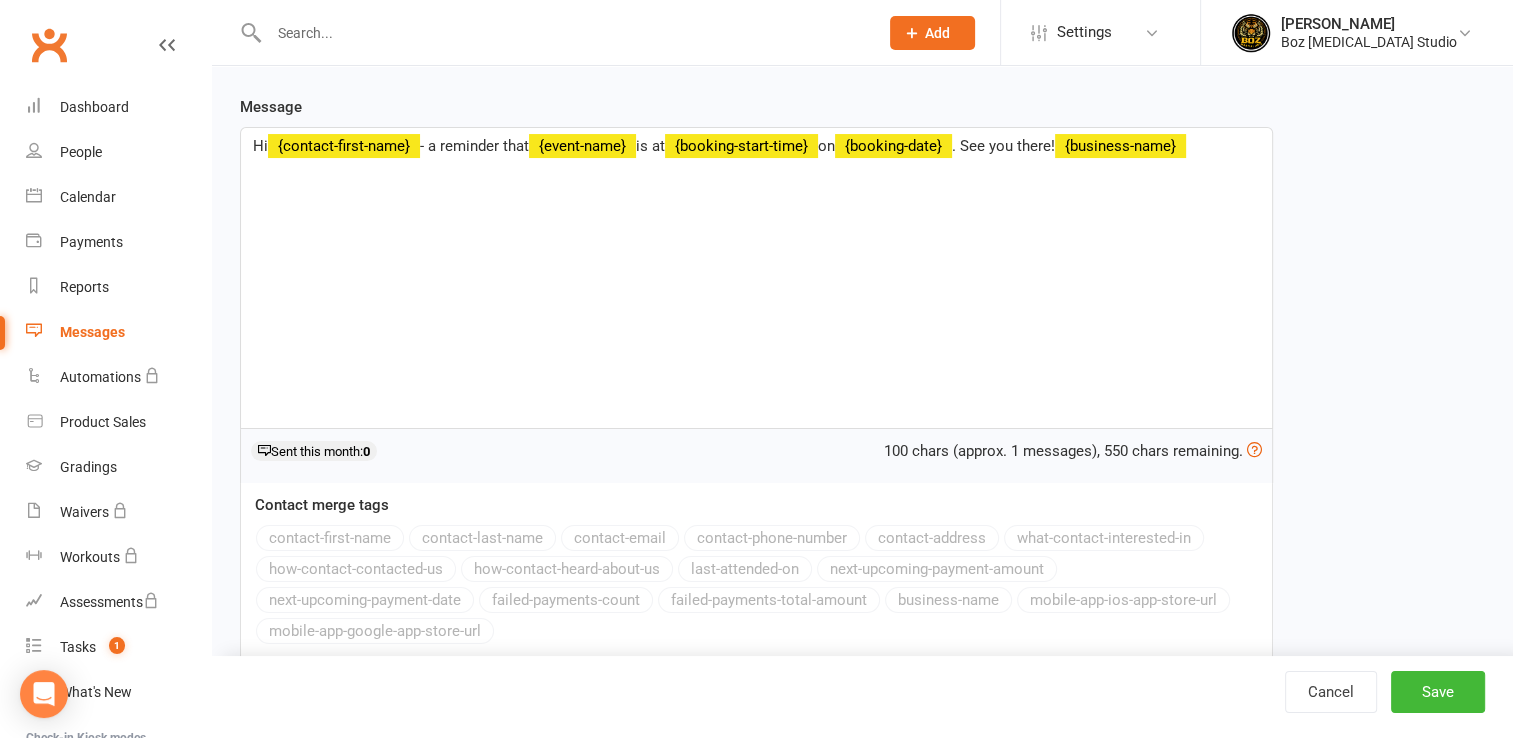 scroll, scrollTop: 0, scrollLeft: 0, axis: both 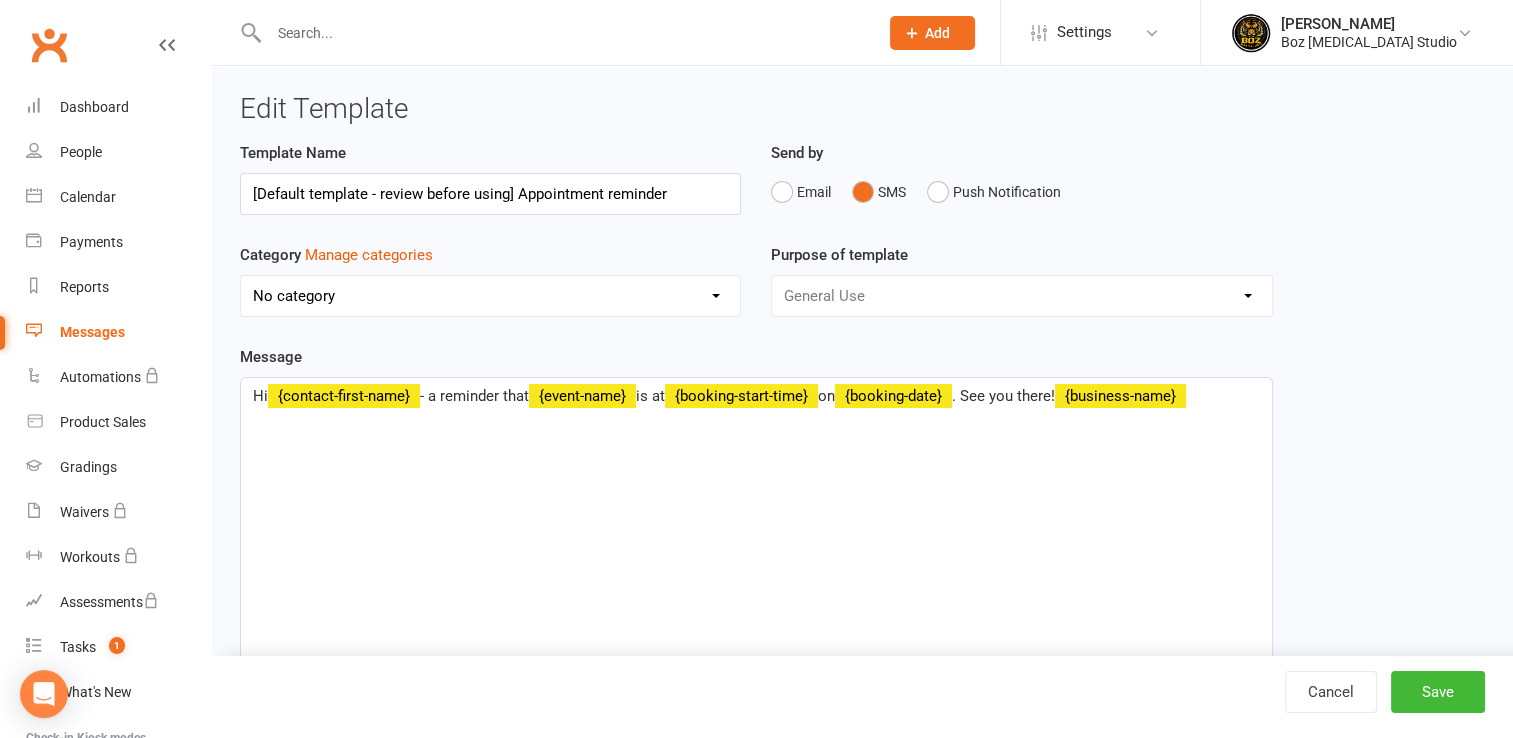 select on "17756" 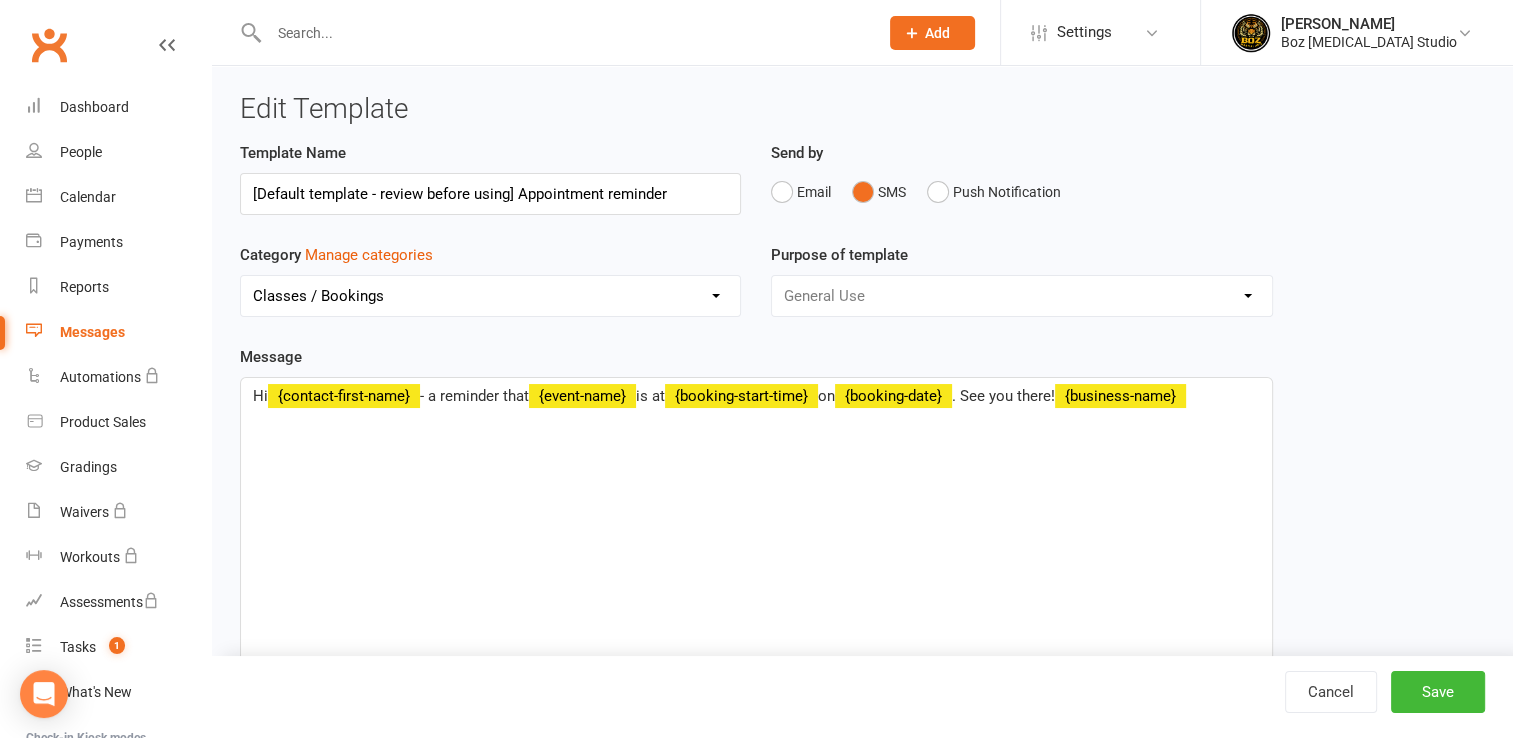 scroll, scrollTop: 184, scrollLeft: 0, axis: vertical 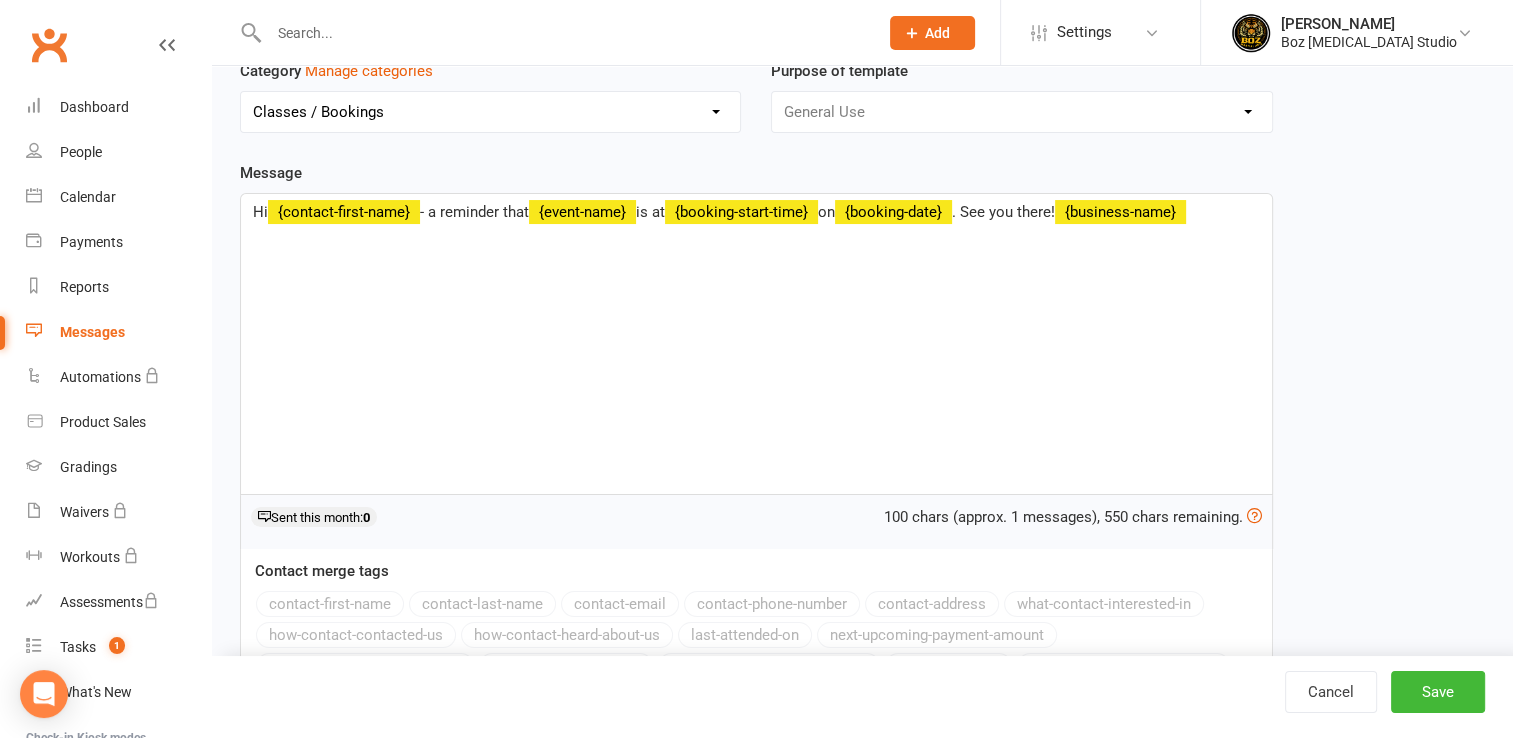 select on "grid" 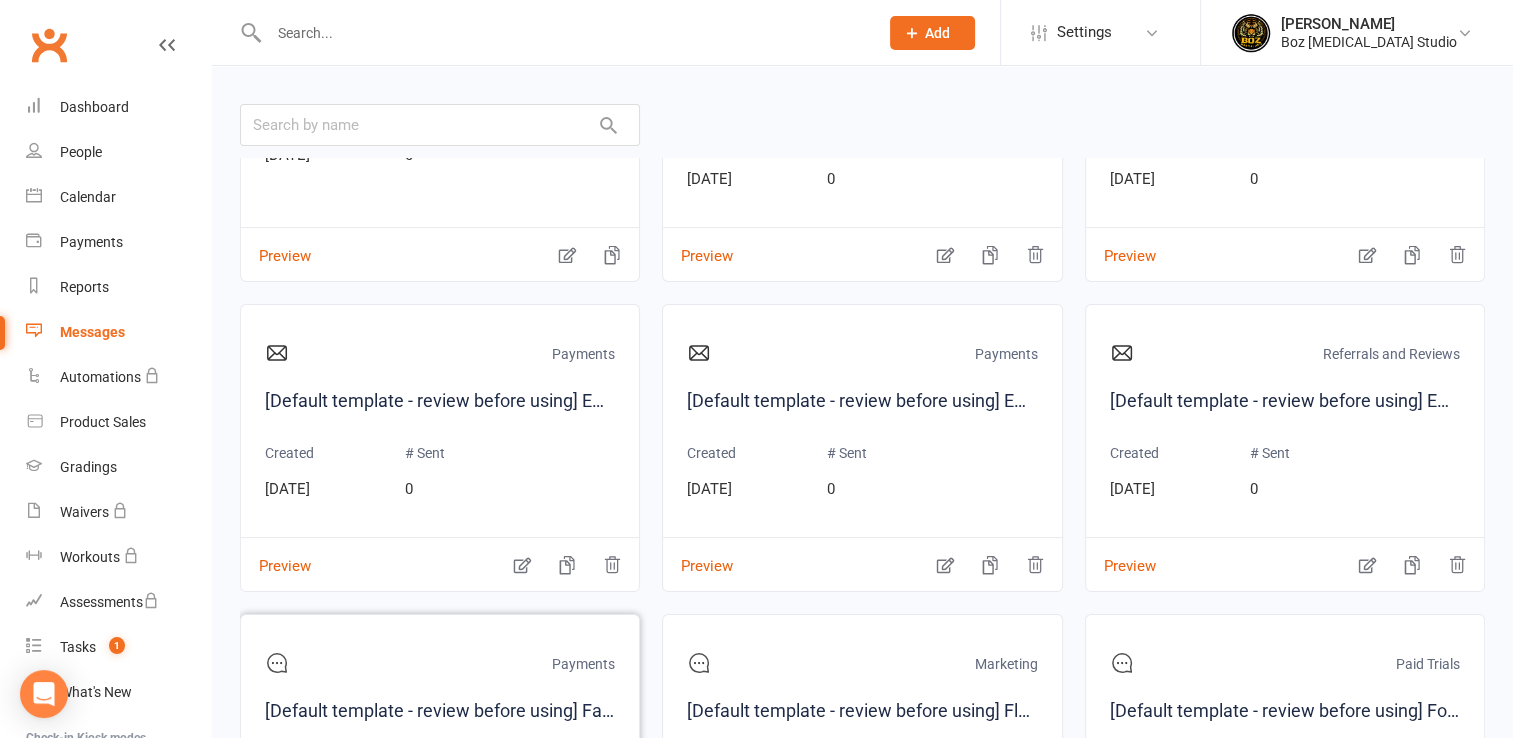 scroll, scrollTop: 0, scrollLeft: 0, axis: both 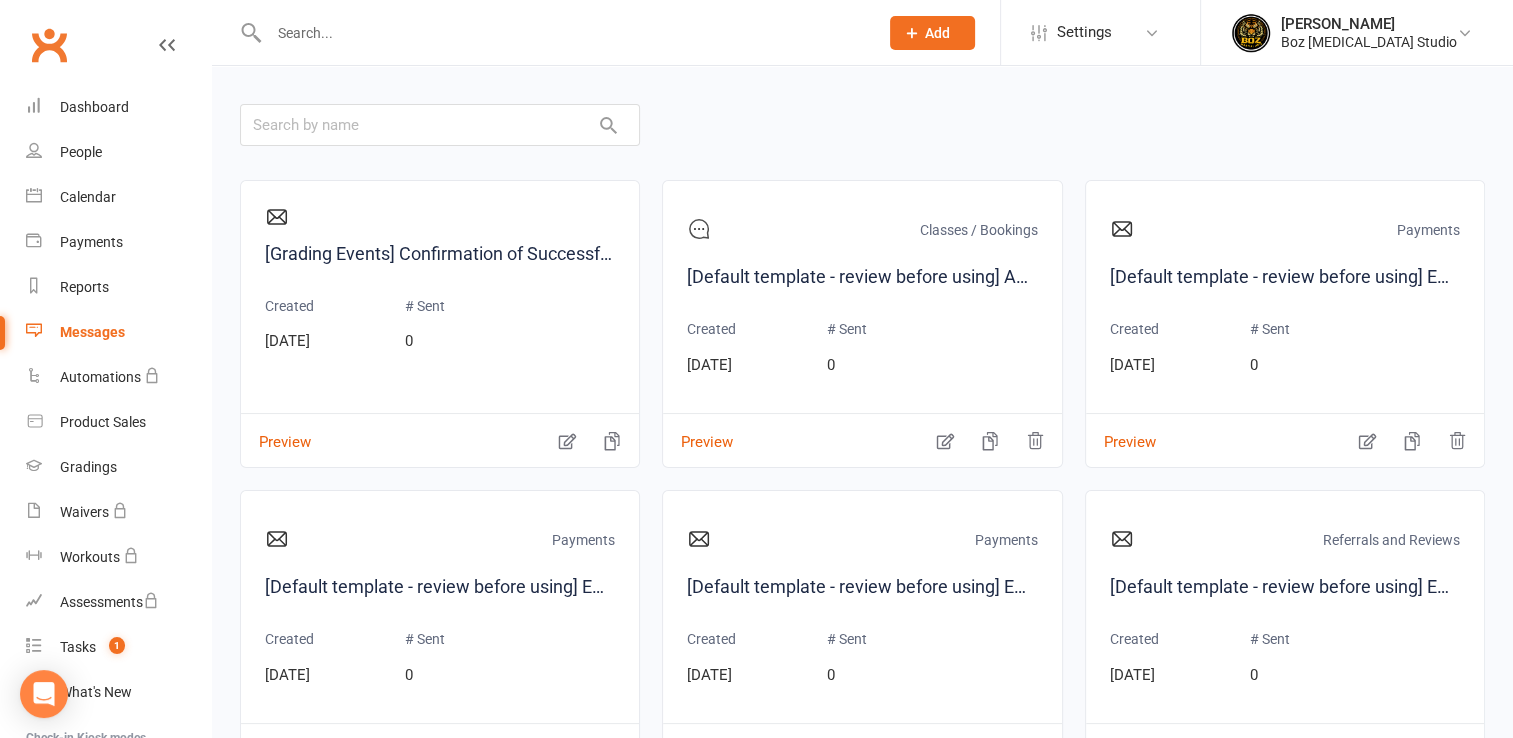 click on "Messages" at bounding box center (92, 332) 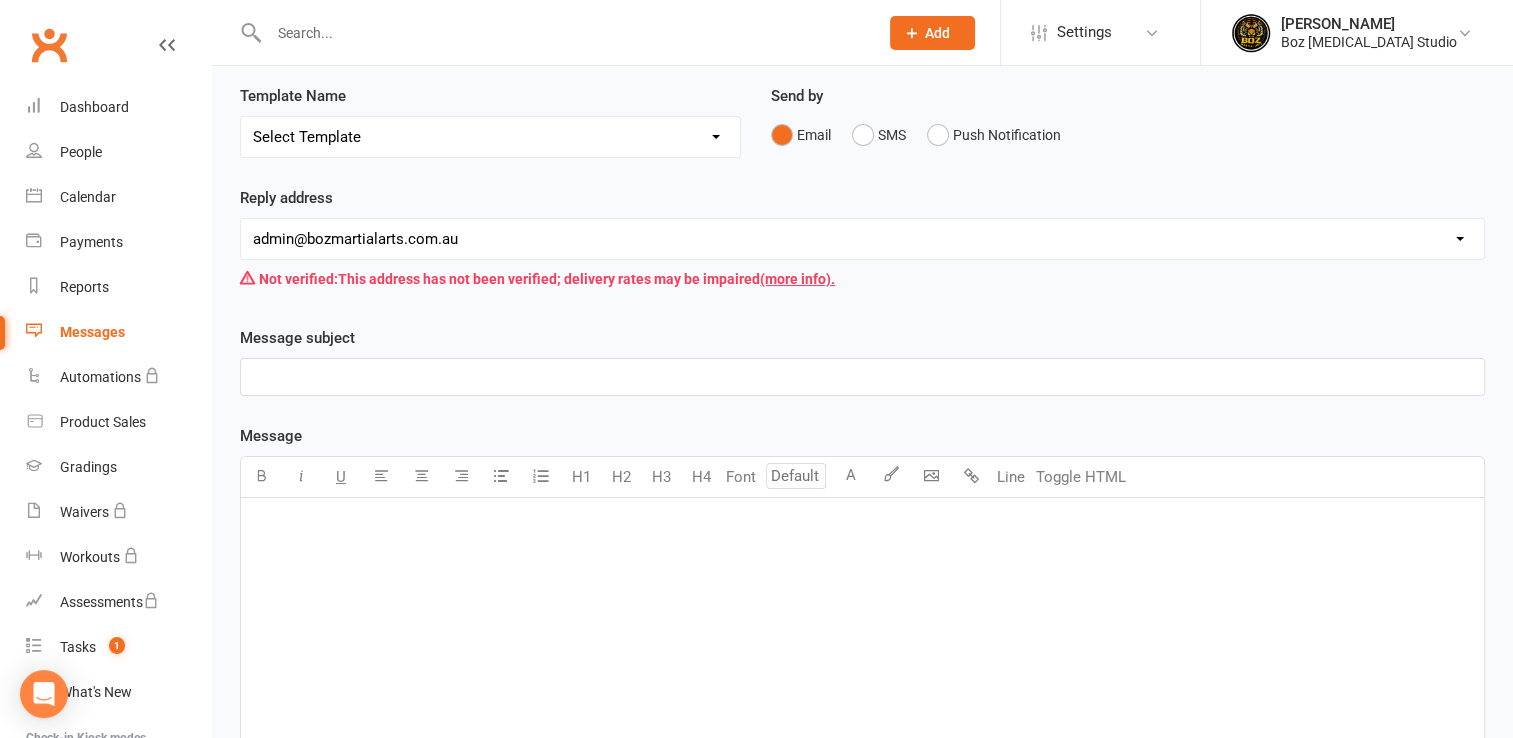 scroll, scrollTop: 0, scrollLeft: 0, axis: both 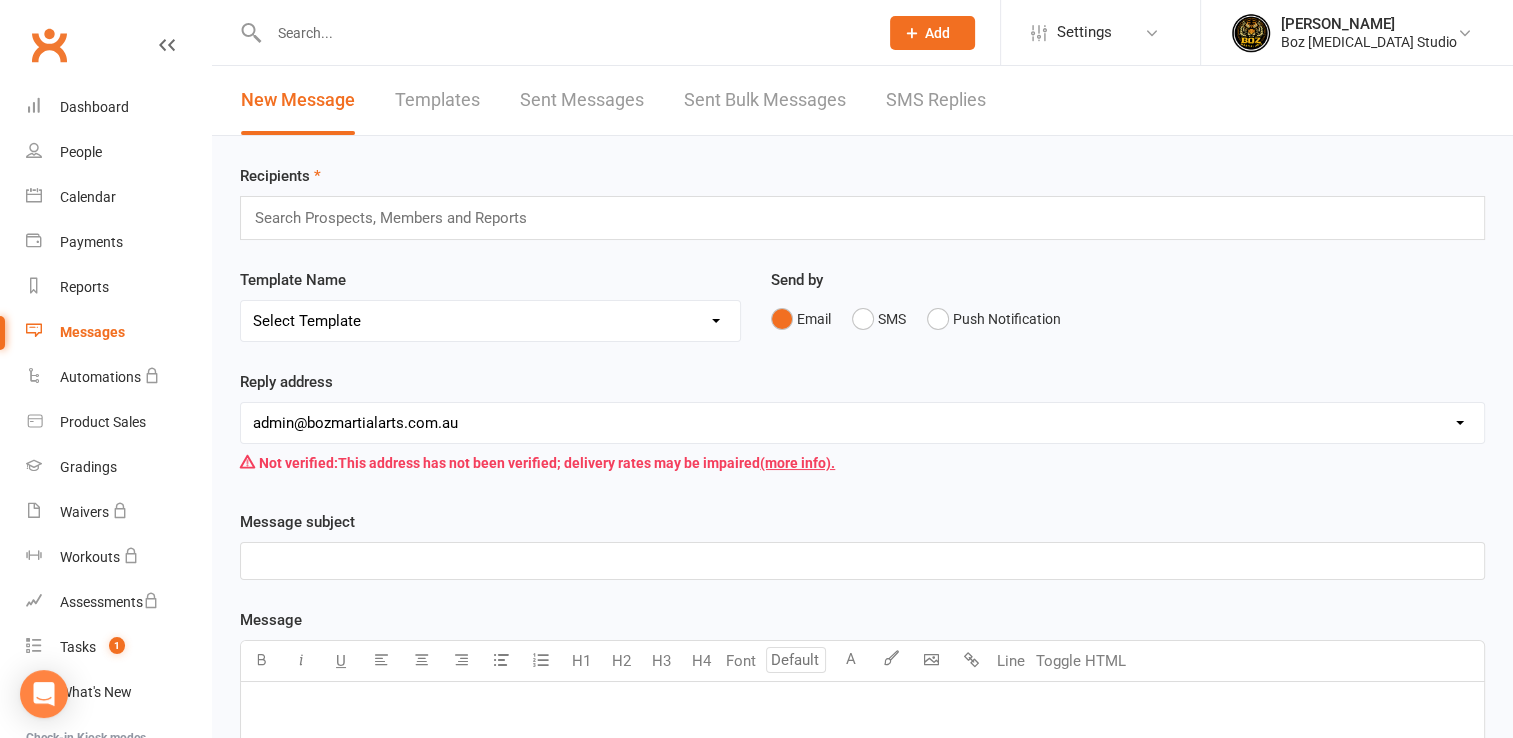 click on "Templates" at bounding box center [437, 100] 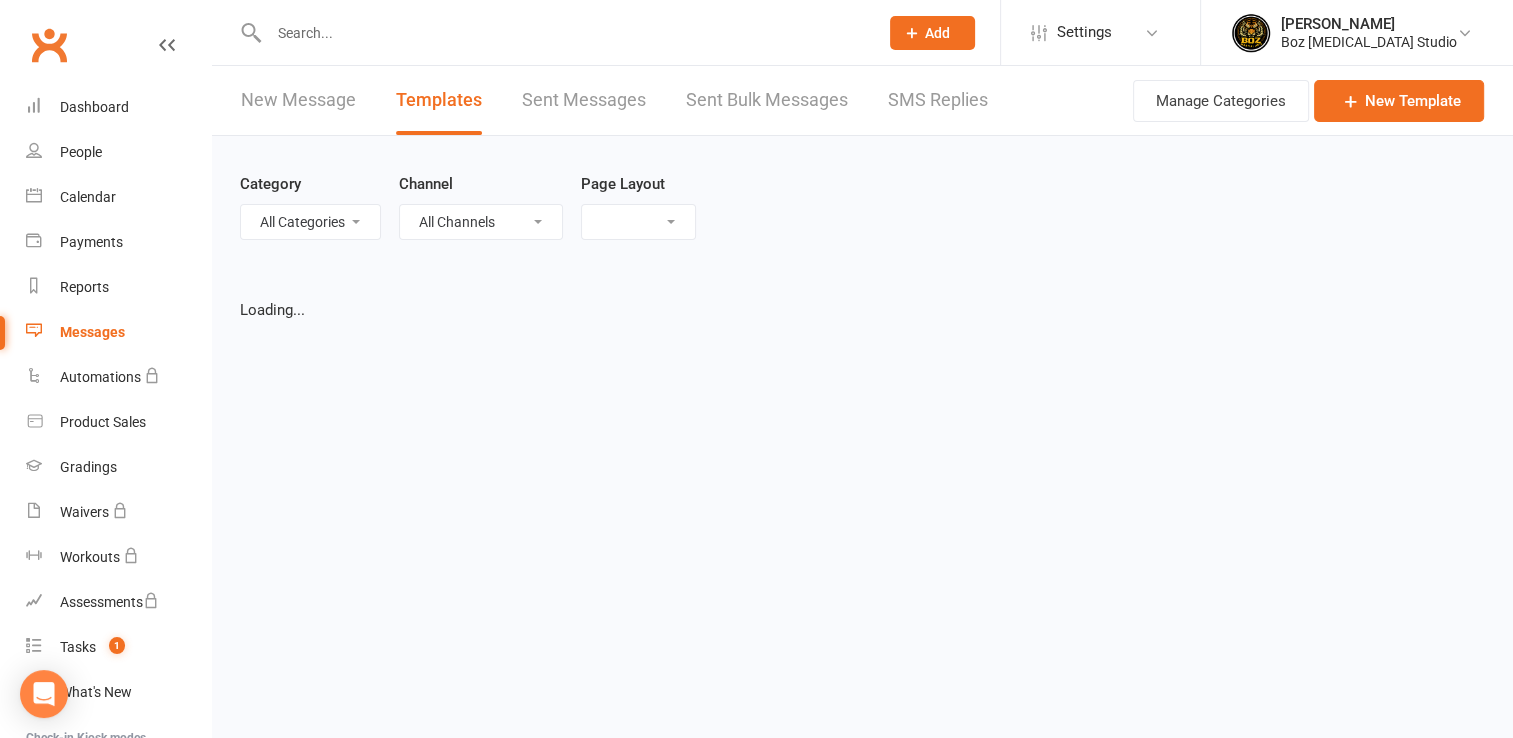 select on "grid" 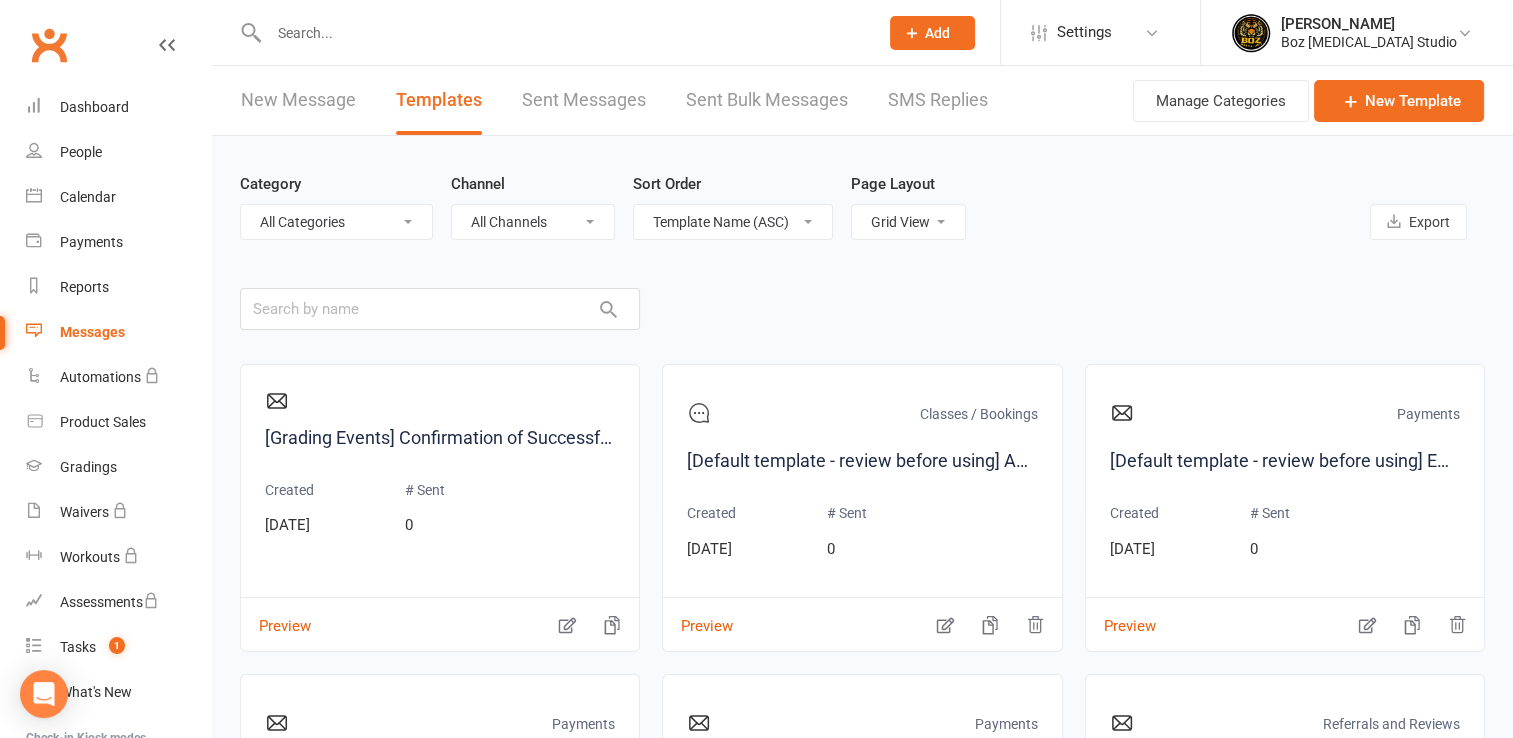 click on "All Categories (No category) Classes / Bookings Enquiries Follow up General Marketing Memberships Paid Trials Payments Referrals and Reviews" at bounding box center [336, 222] 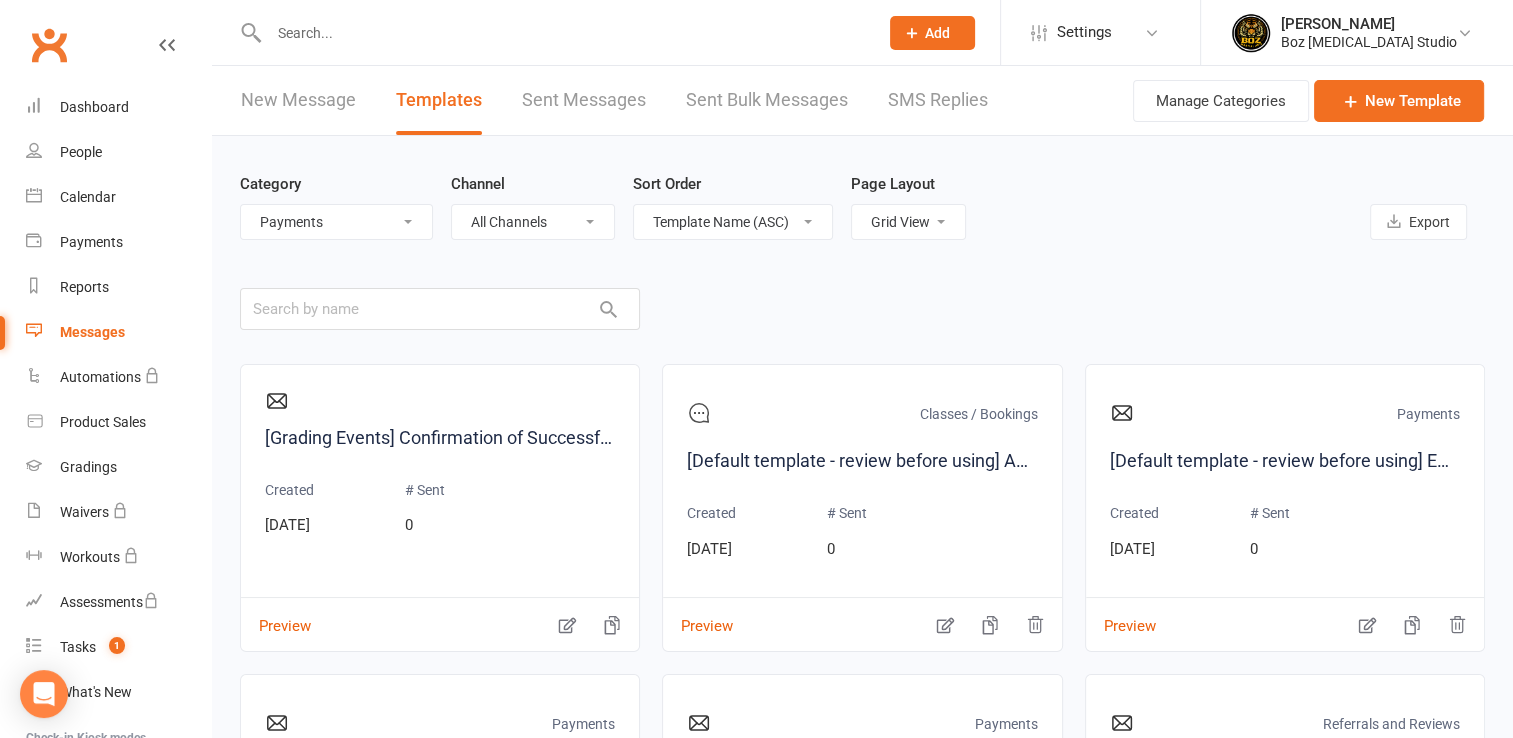 click on "All Categories (No category) Classes / Bookings Enquiries Follow up General Marketing Memberships Paid Trials Payments Referrals and Reviews" at bounding box center [336, 222] 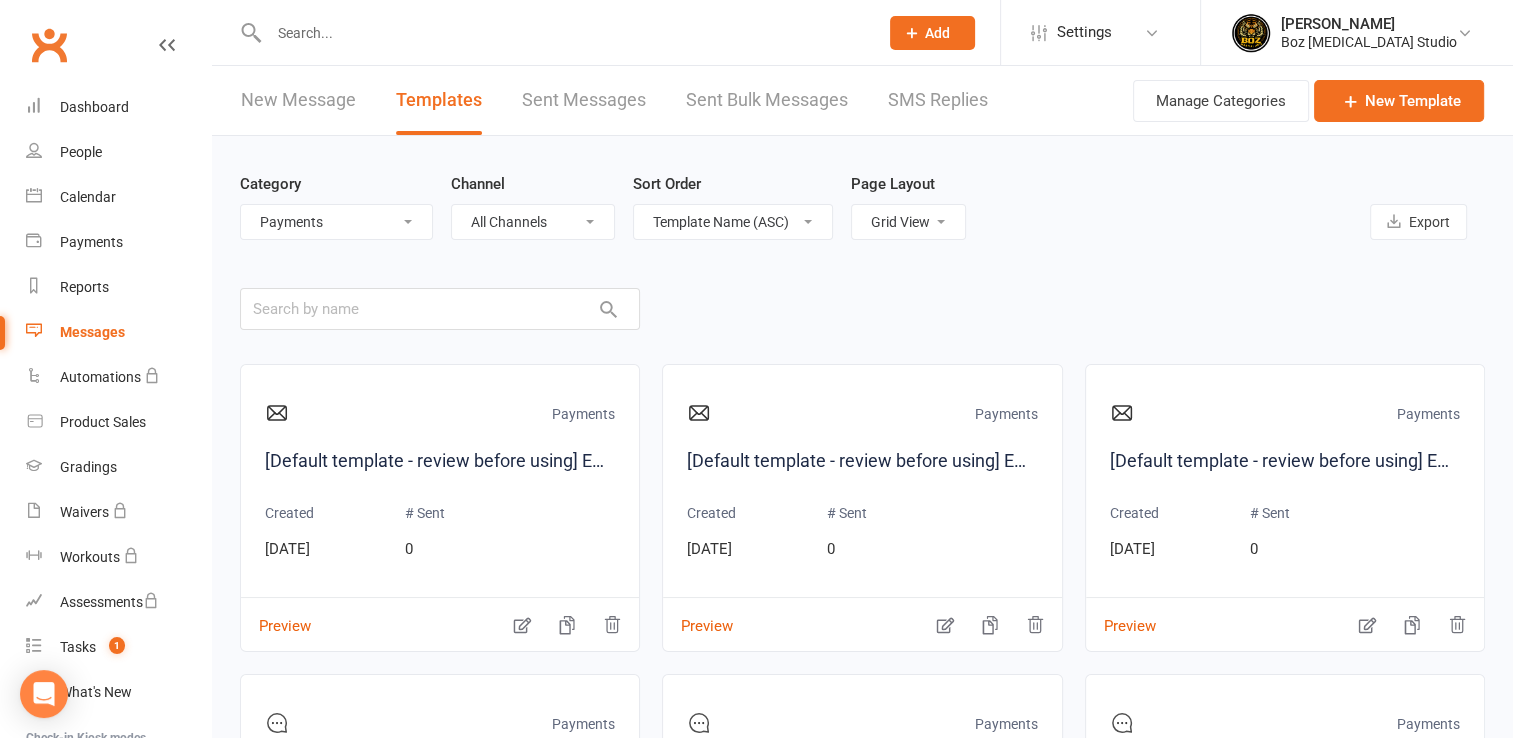 click on "All Channels Email SMS Push Notification" at bounding box center (533, 222) 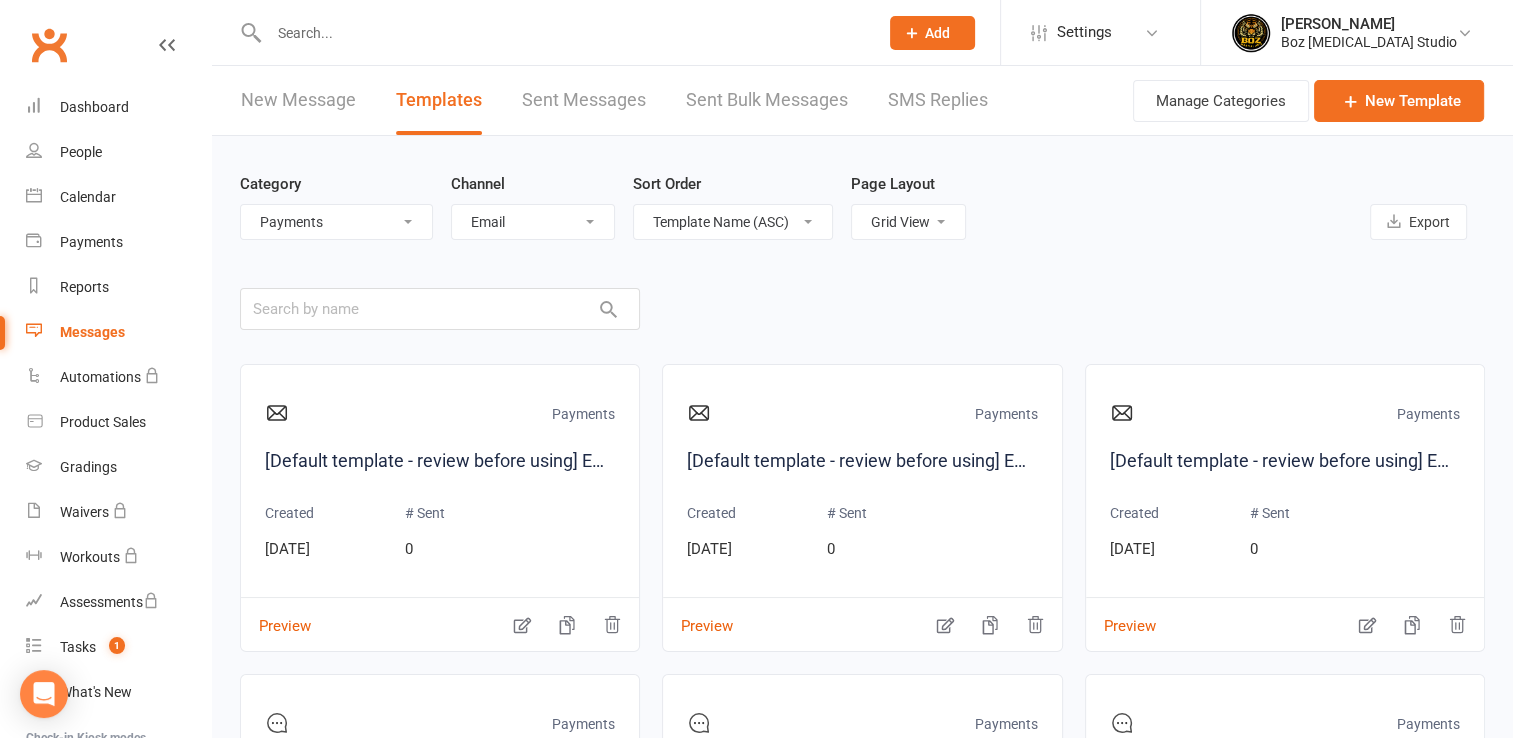 click on "All Channels Email SMS Push Notification" at bounding box center (533, 222) 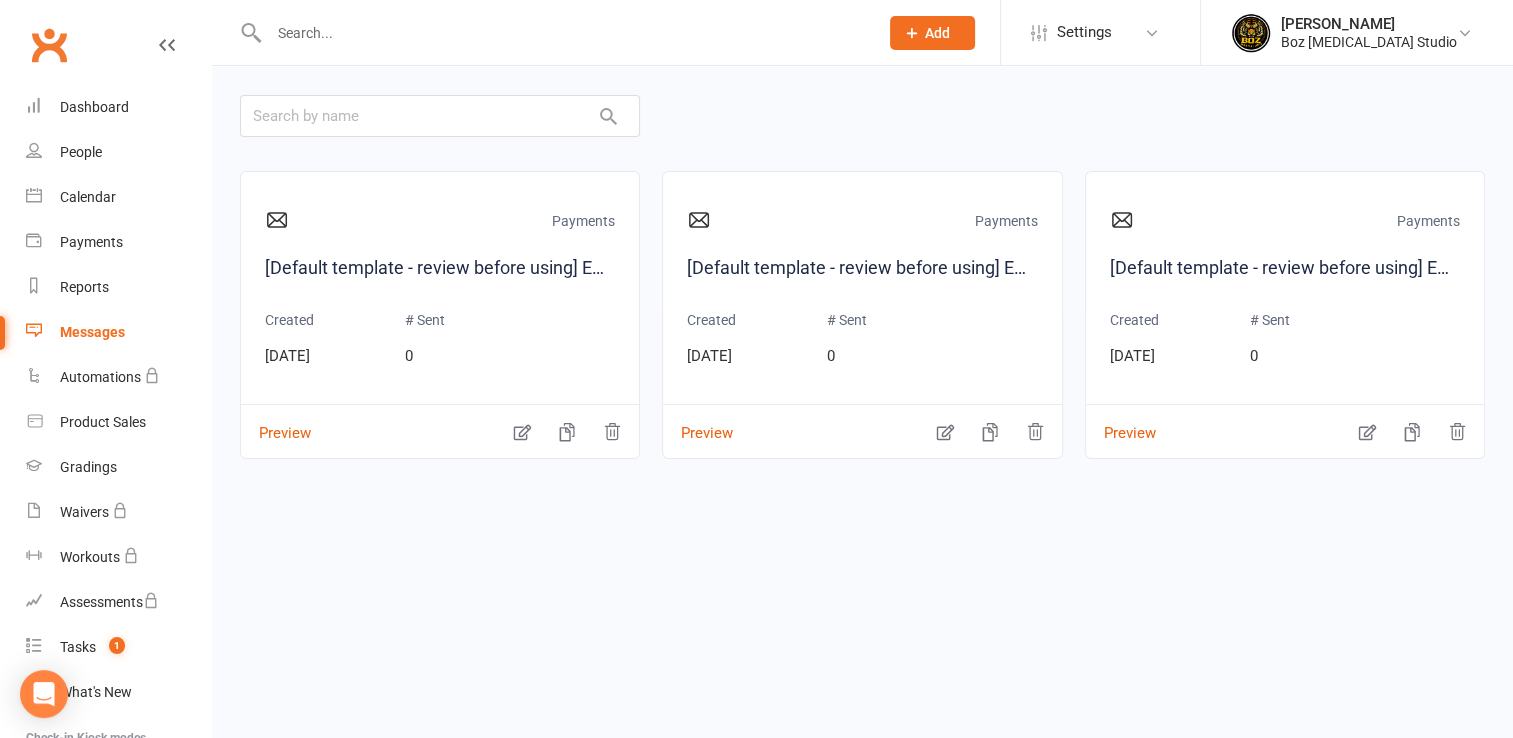 scroll, scrollTop: 200, scrollLeft: 0, axis: vertical 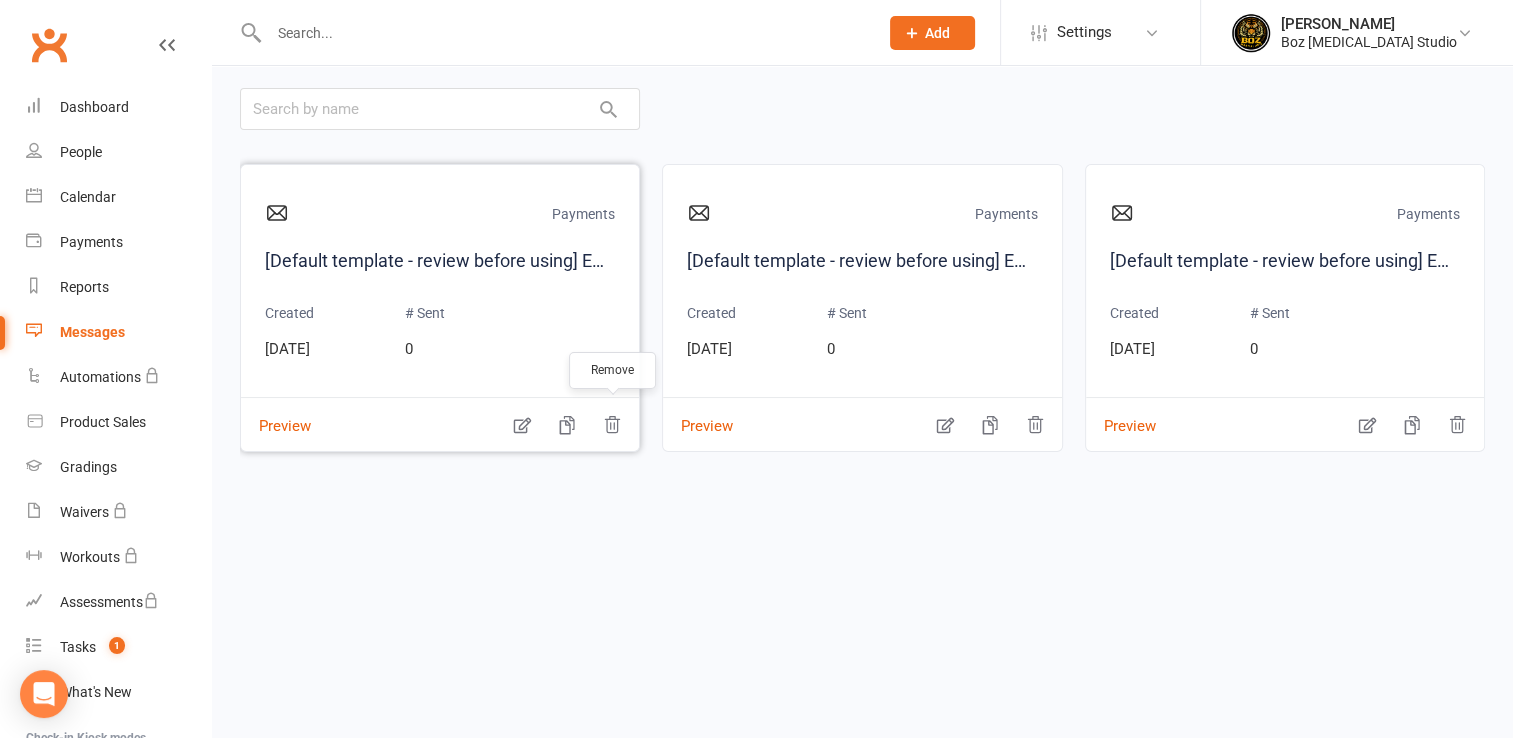 click 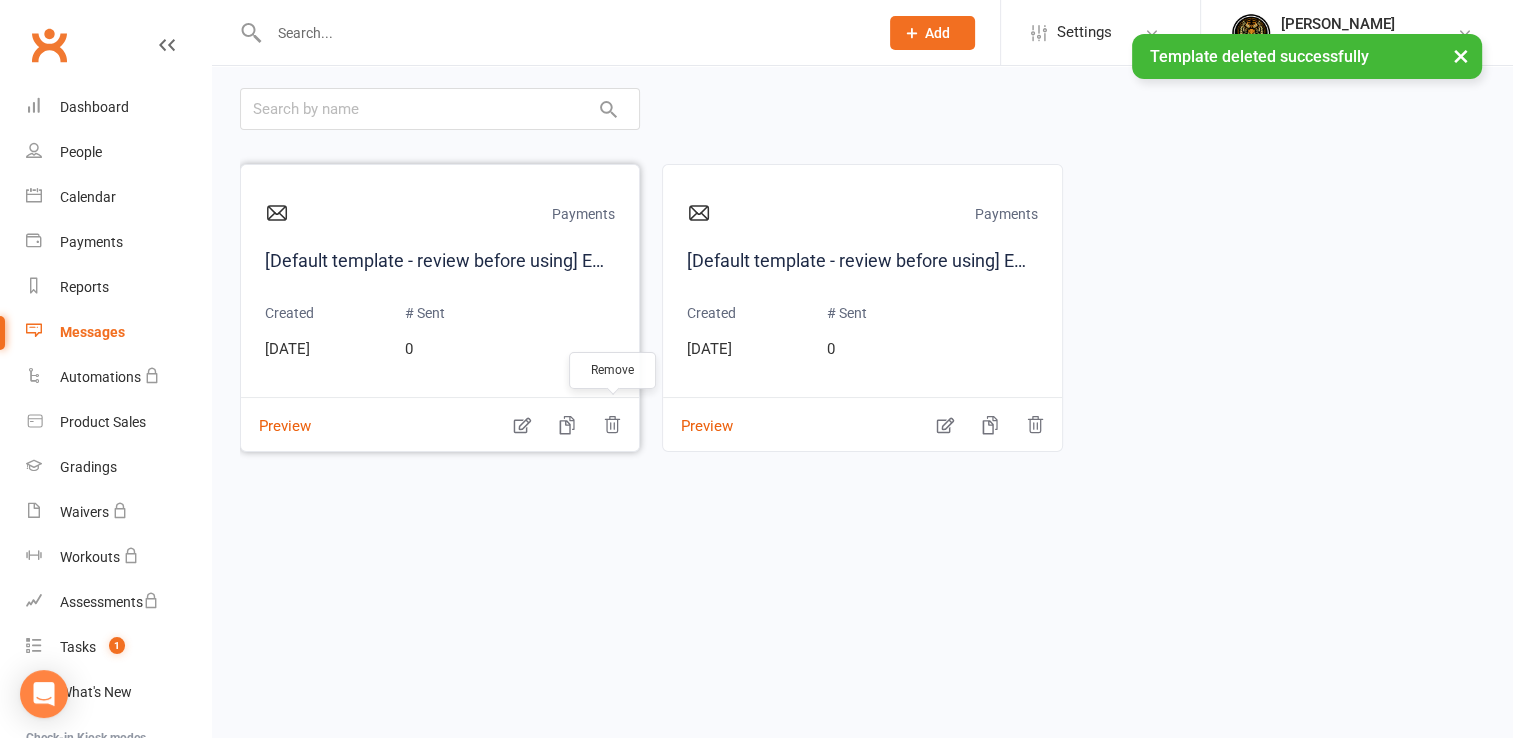 click 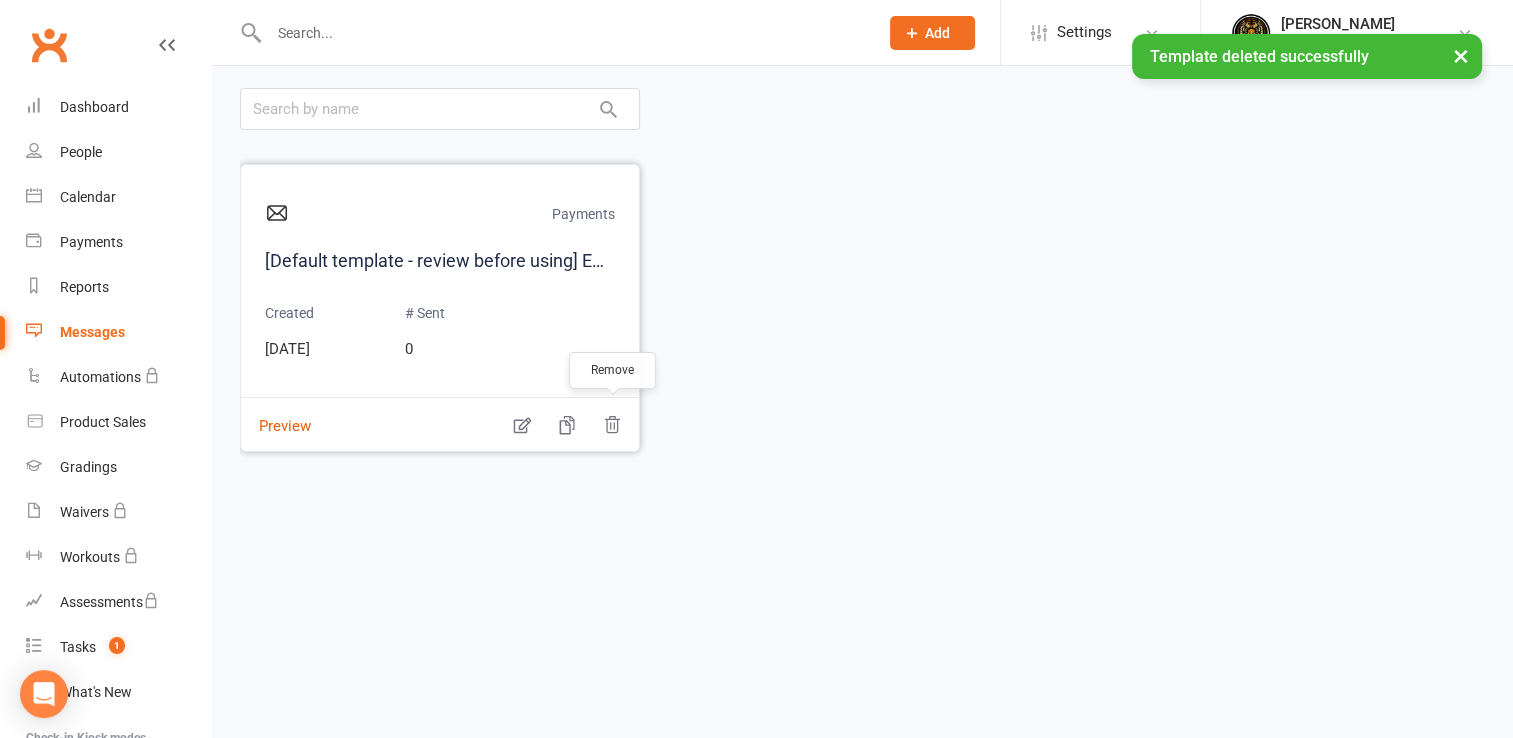 click 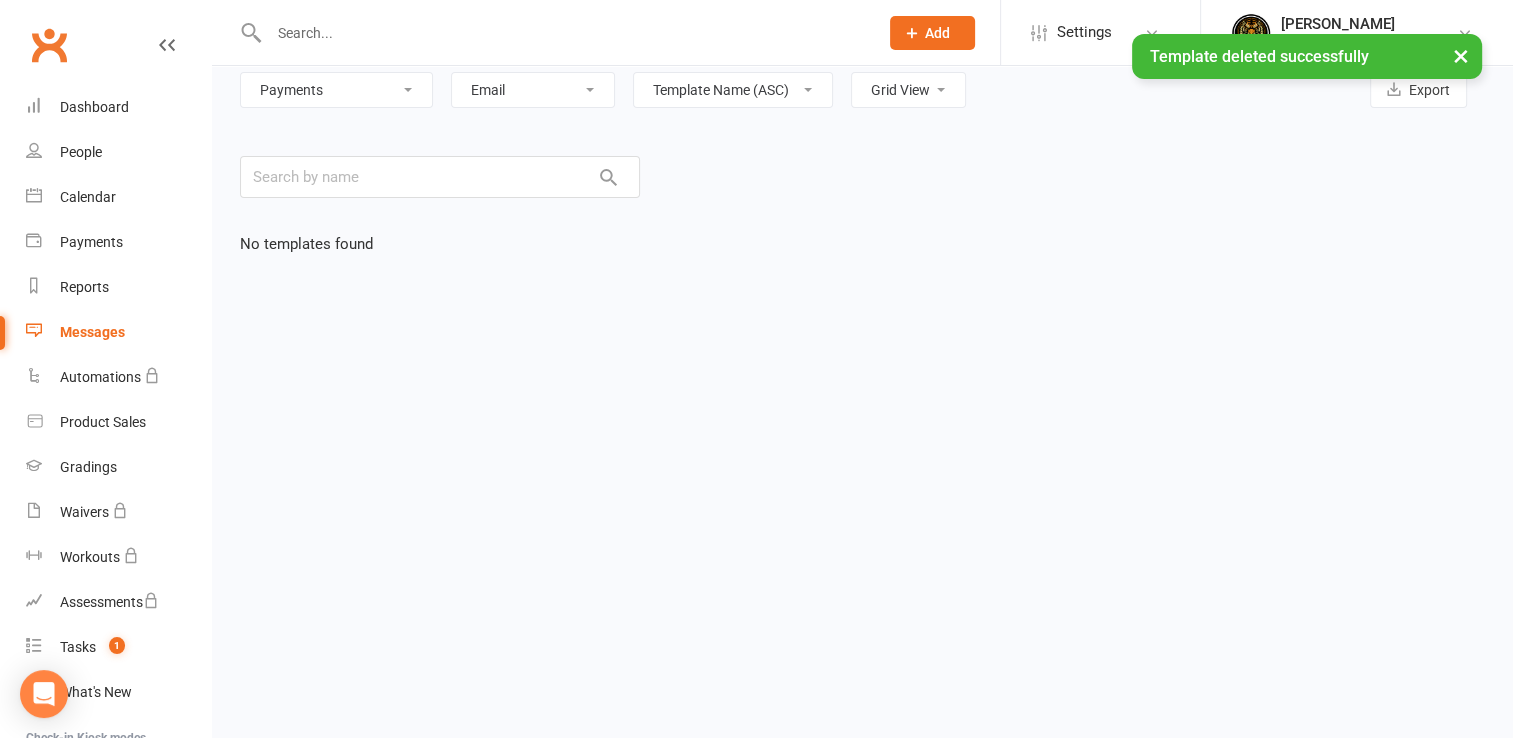 scroll, scrollTop: 0, scrollLeft: 0, axis: both 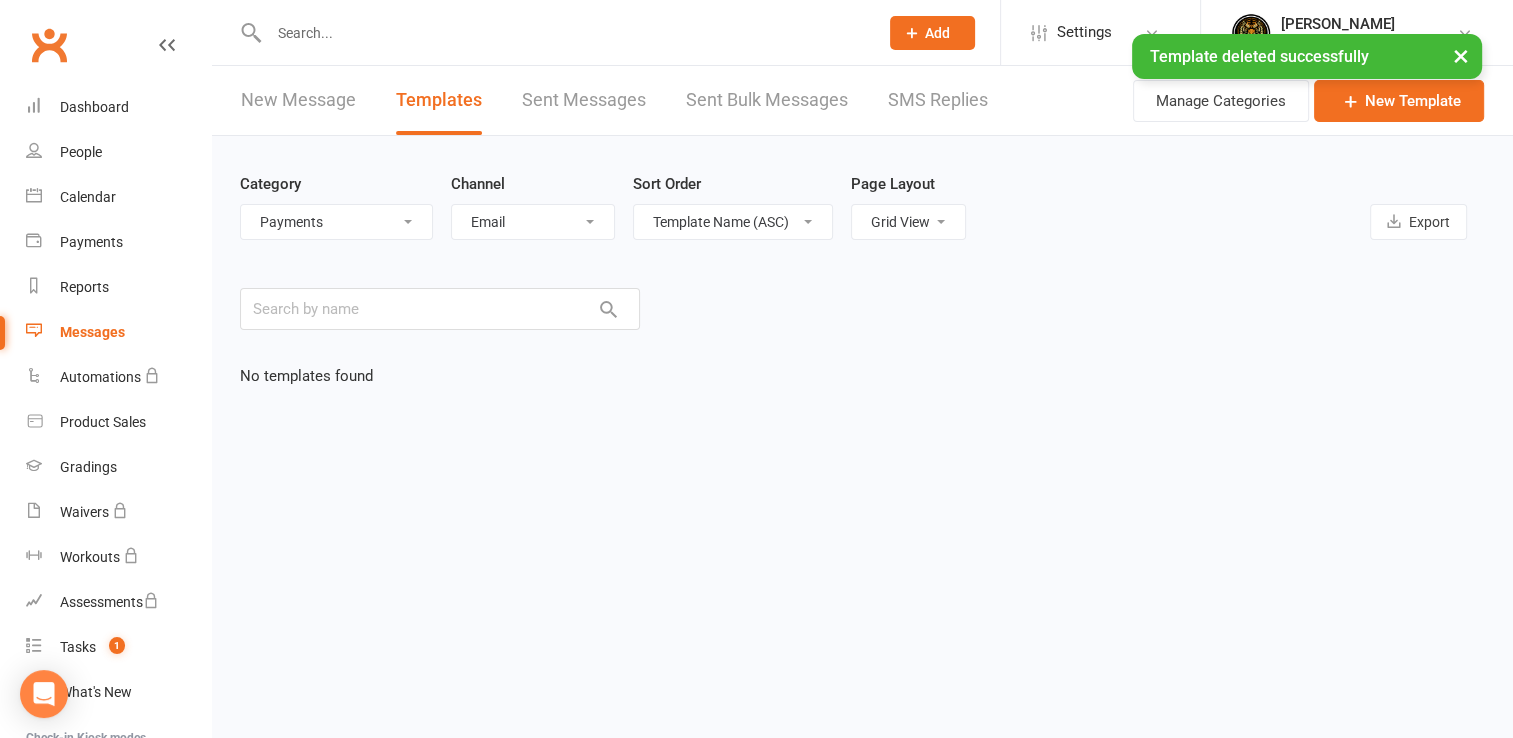 click on "× Template deleted successfully" at bounding box center (743, 34) 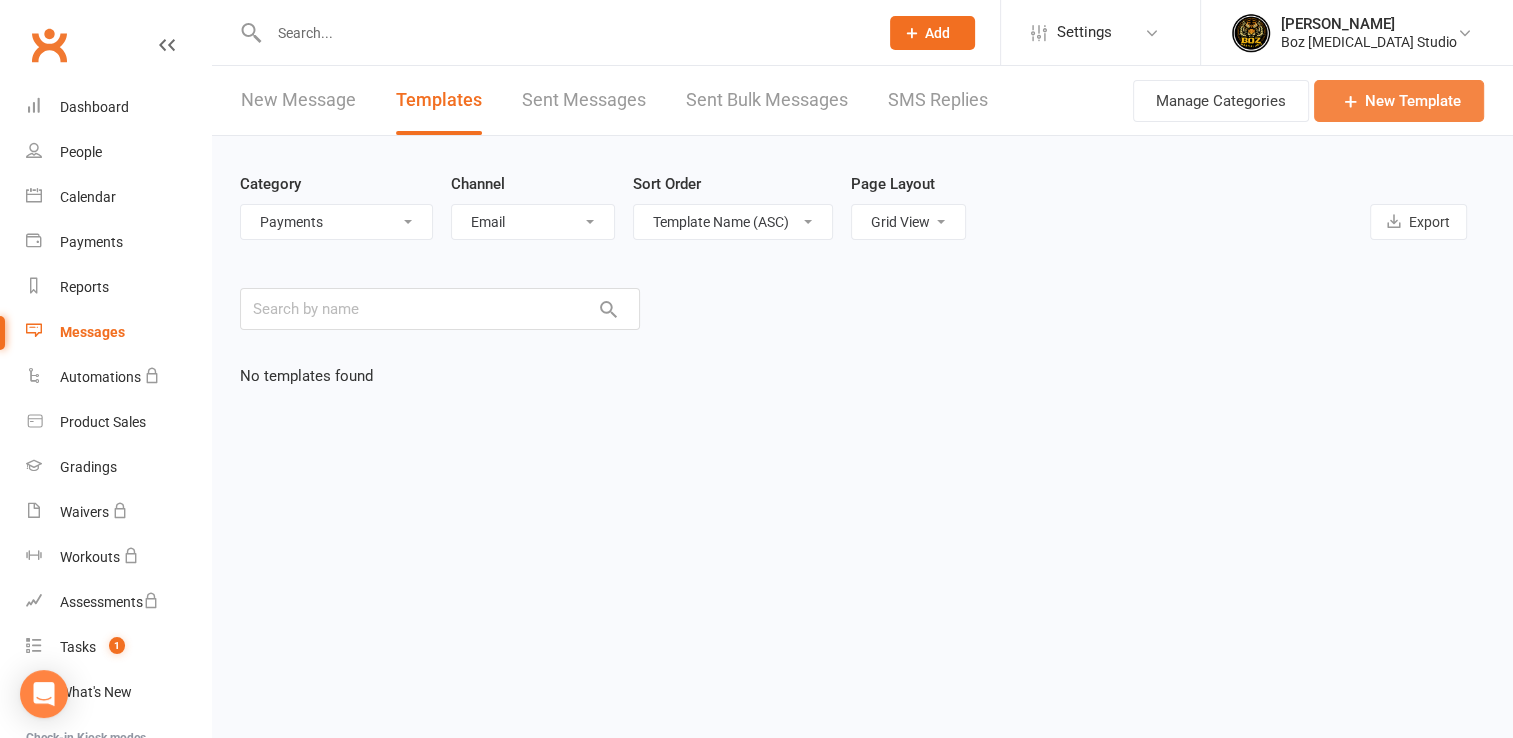 click on "New Template" at bounding box center (1399, 101) 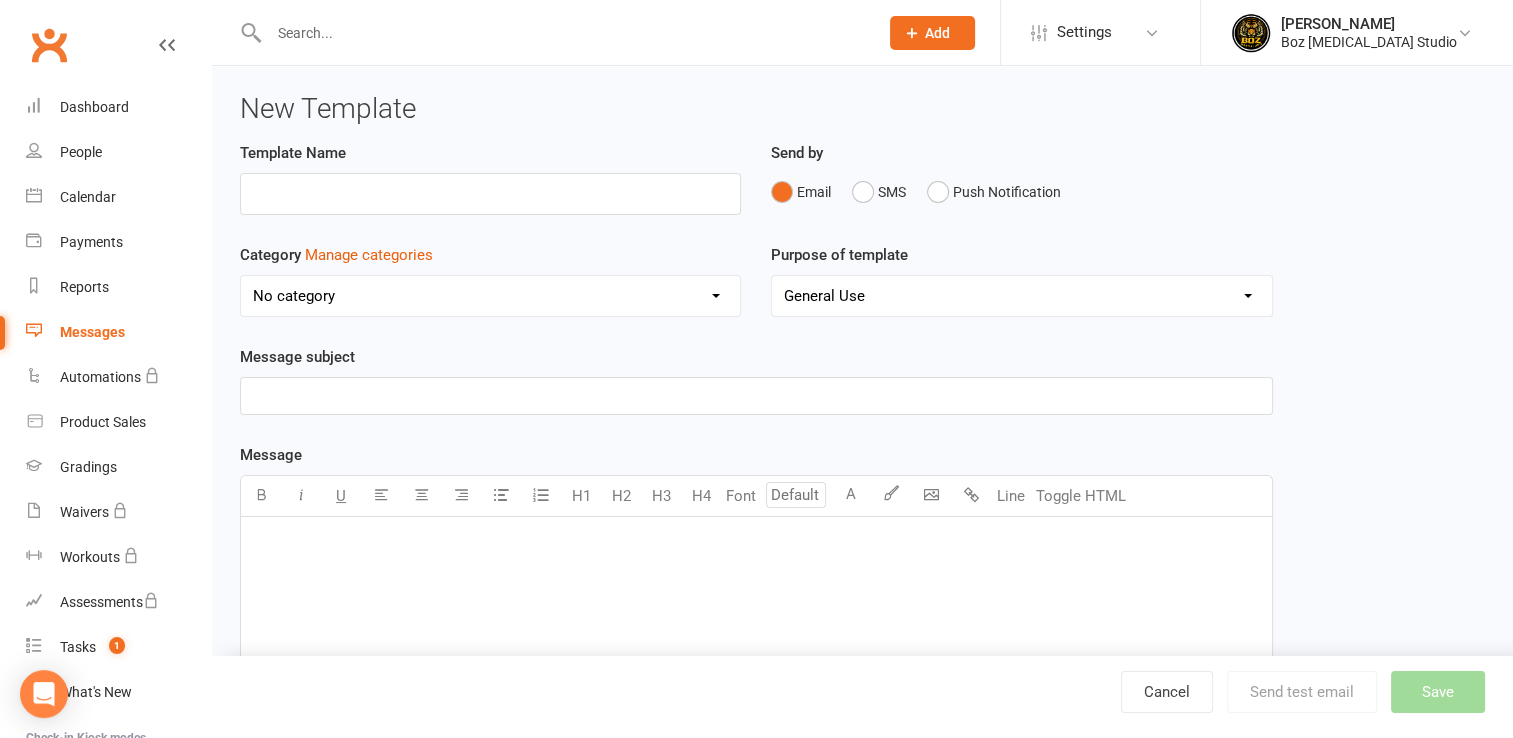 click at bounding box center [490, 194] 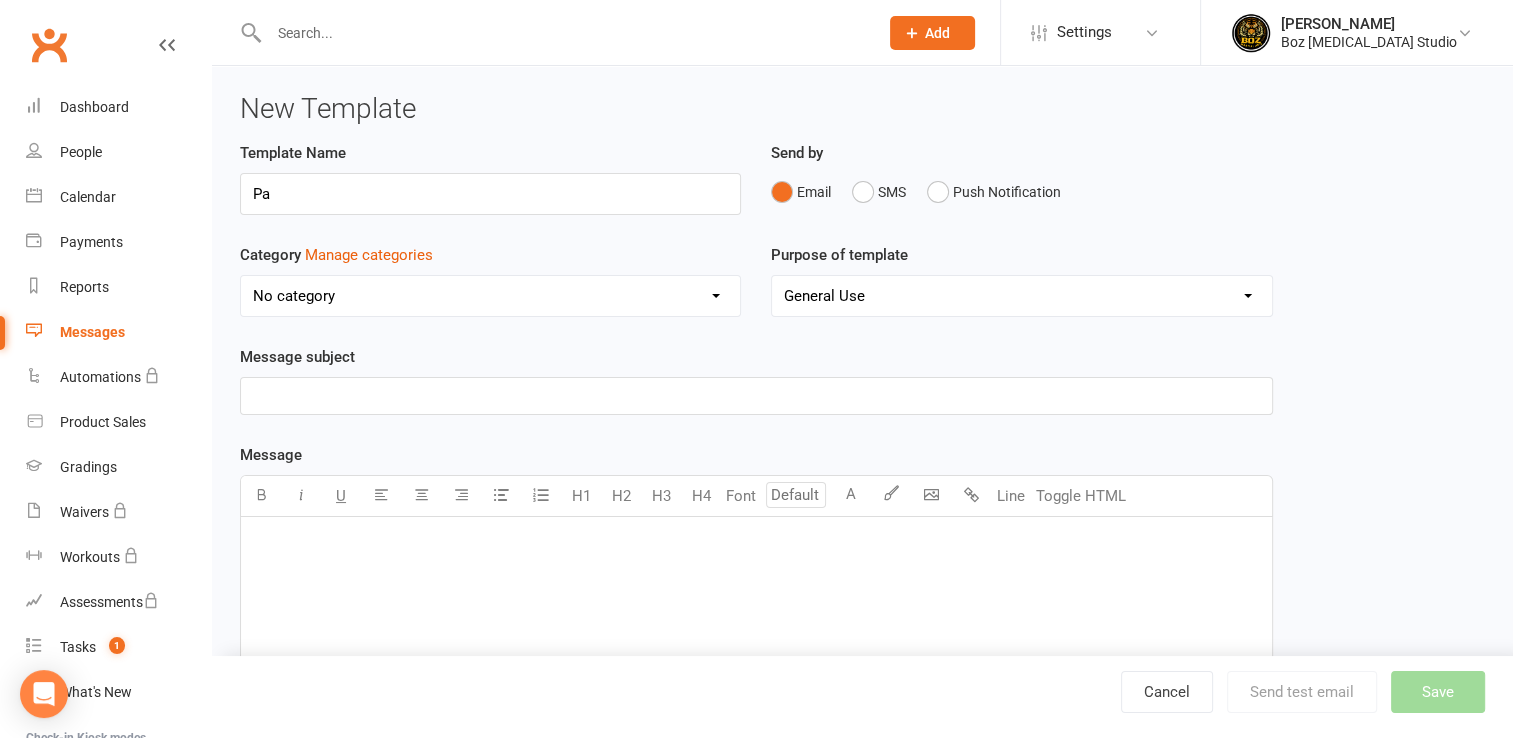 type on "P" 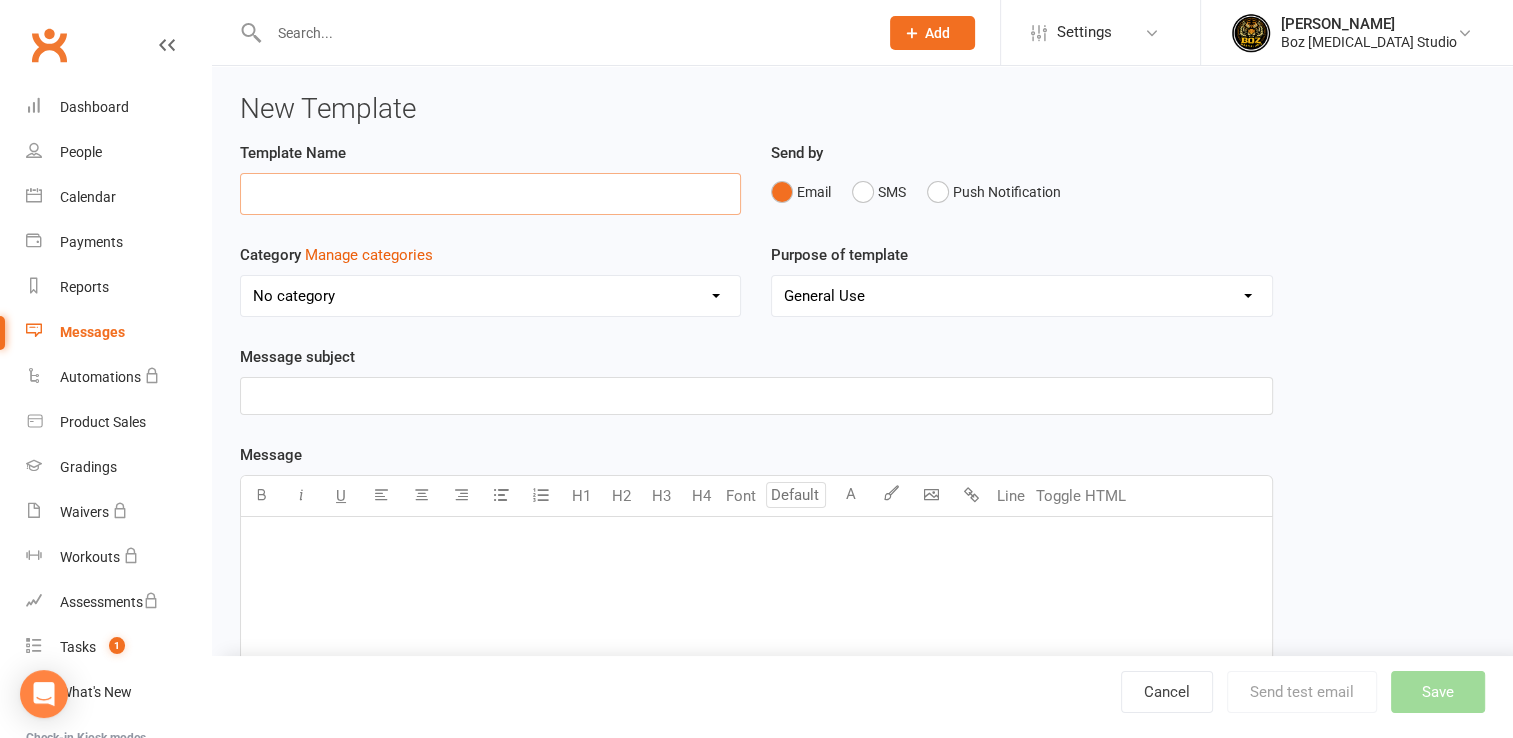 paste on "Payment Details - Boz Martial Arts Studio" 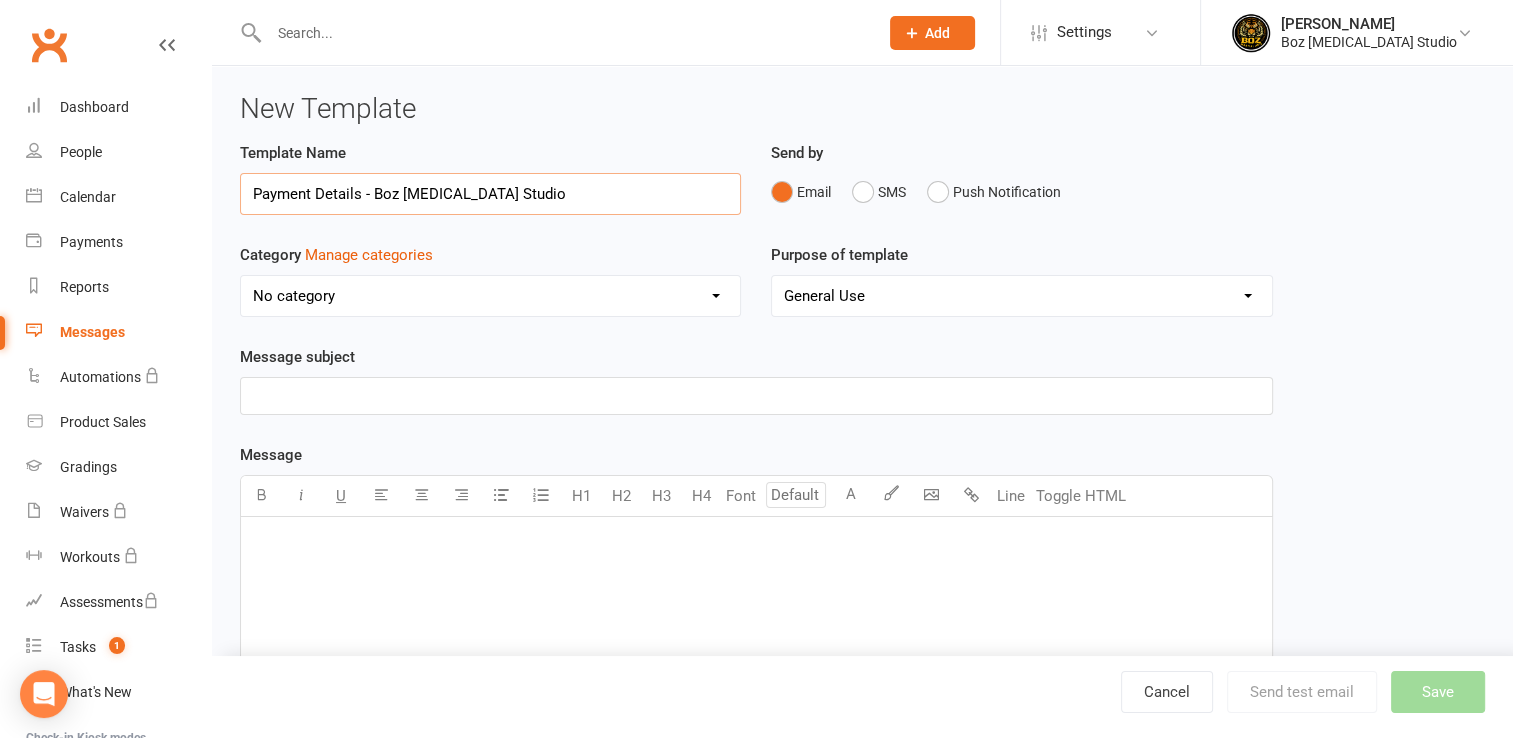 click on "Payment Details - Boz Martial Arts Studio" at bounding box center [490, 194] 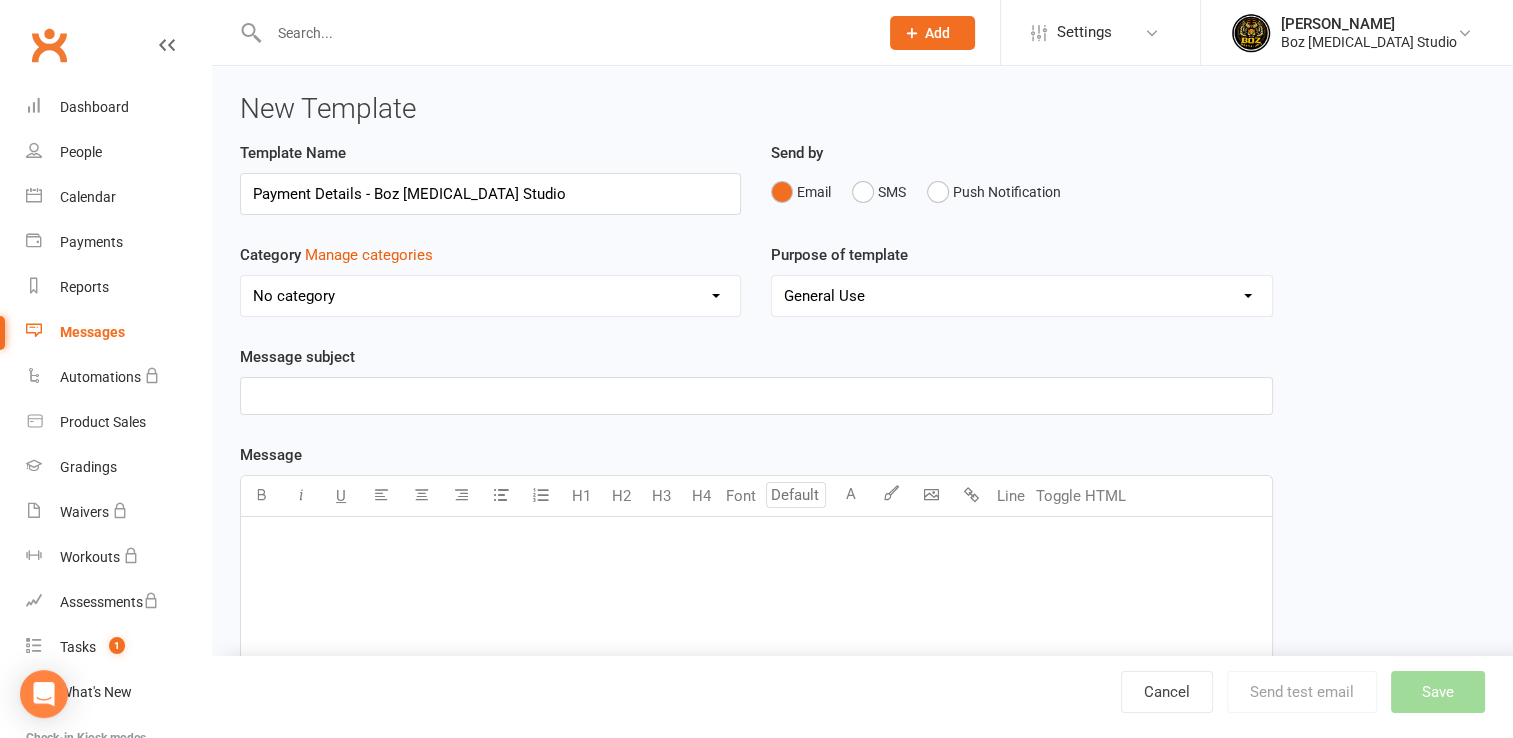 click on "No category Classes / Bookings Enquiries Follow up General Marketing Memberships Paid Trials Payments Referrals and Reviews" at bounding box center [490, 296] 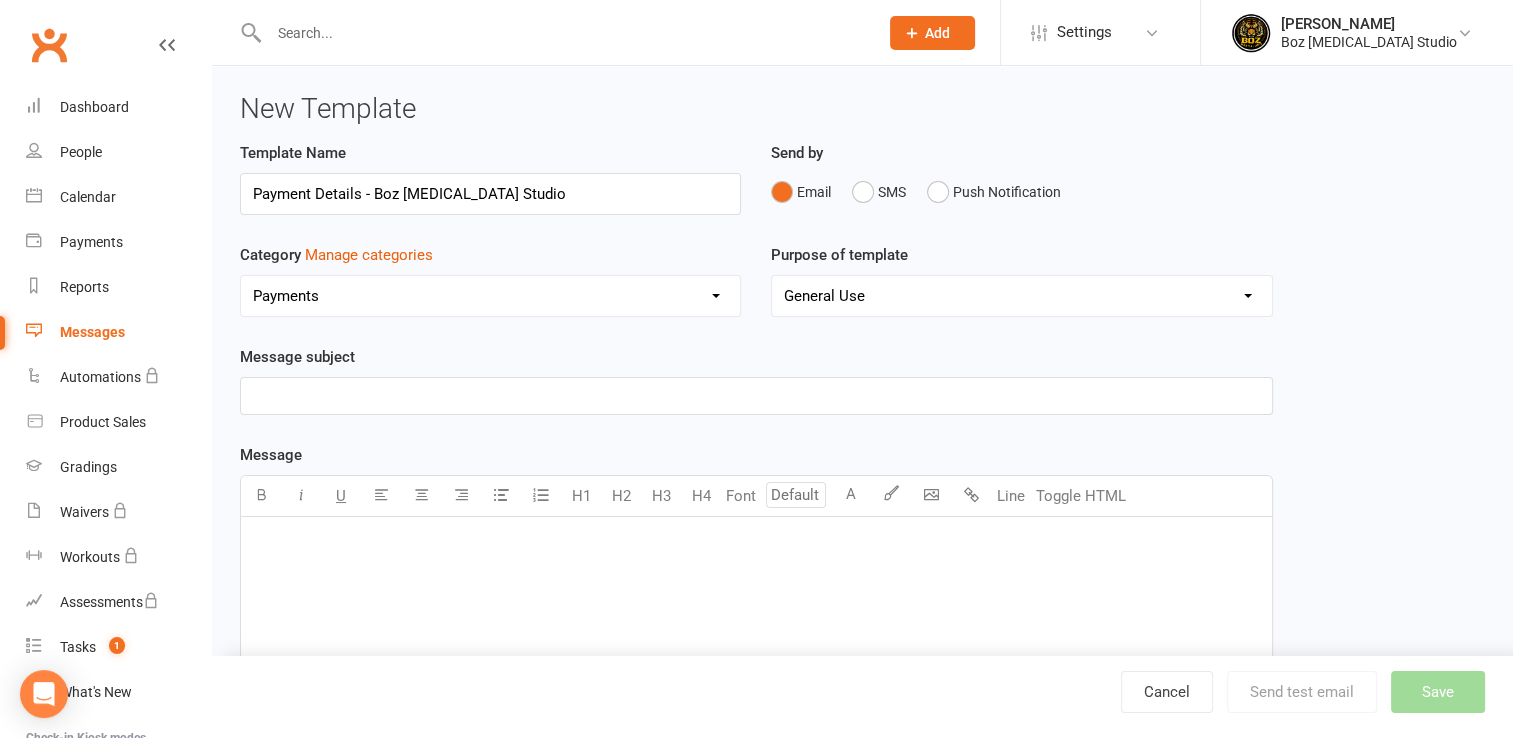 click on "No category Classes / Bookings Enquiries Follow up General Marketing Memberships Paid Trials Payments Referrals and Reviews" at bounding box center [490, 296] 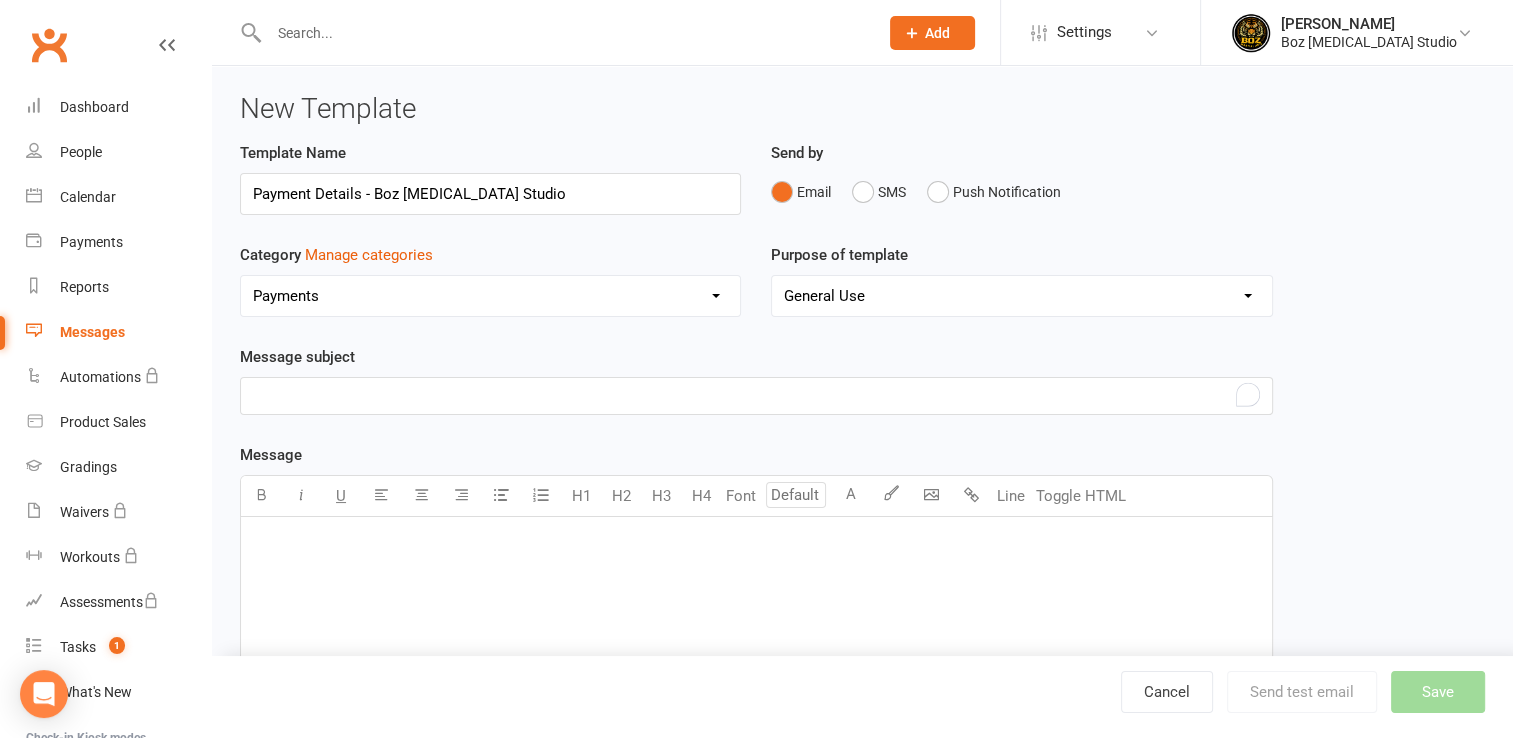 click on "﻿" at bounding box center (756, 396) 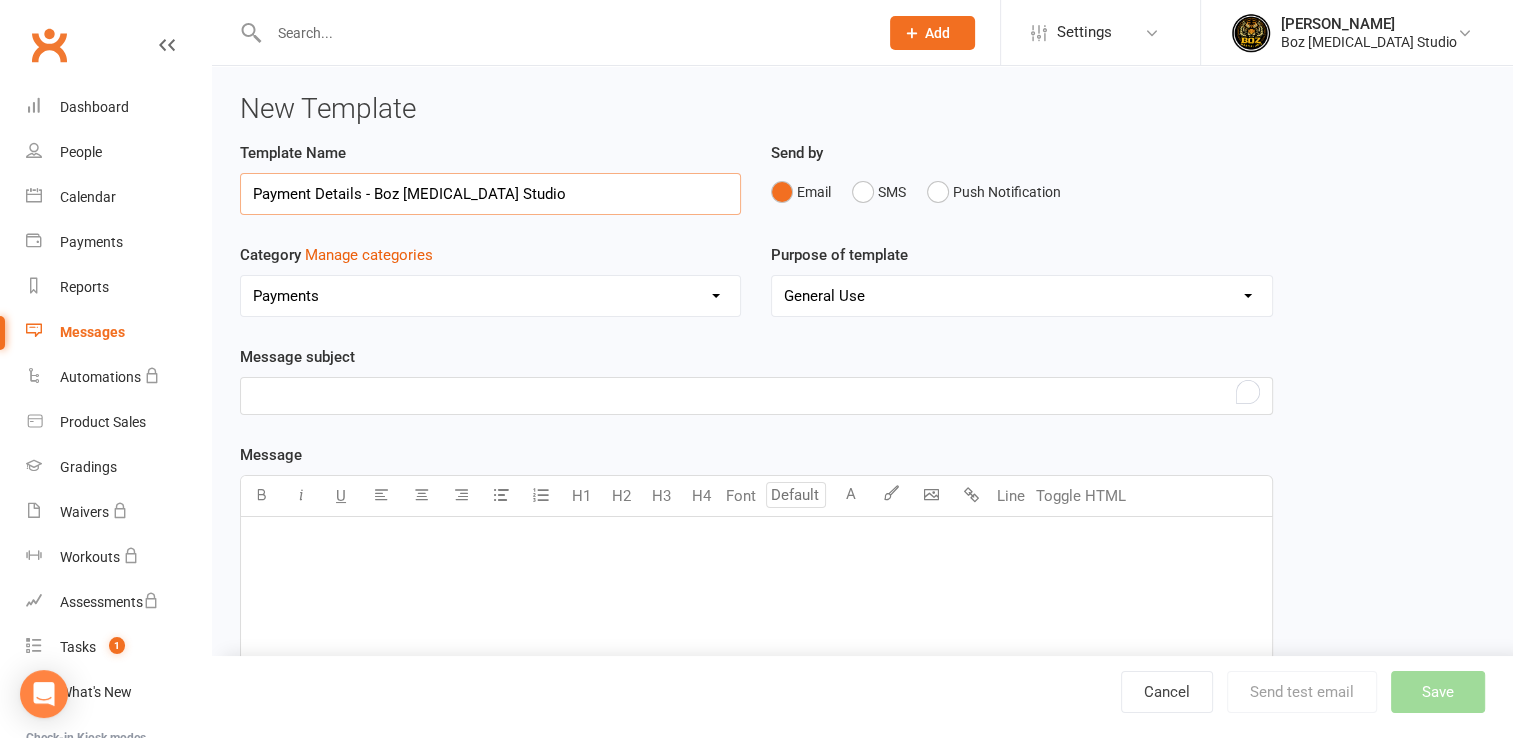 drag, startPoint x: 252, startPoint y: 193, endPoint x: 360, endPoint y: 188, distance: 108.11568 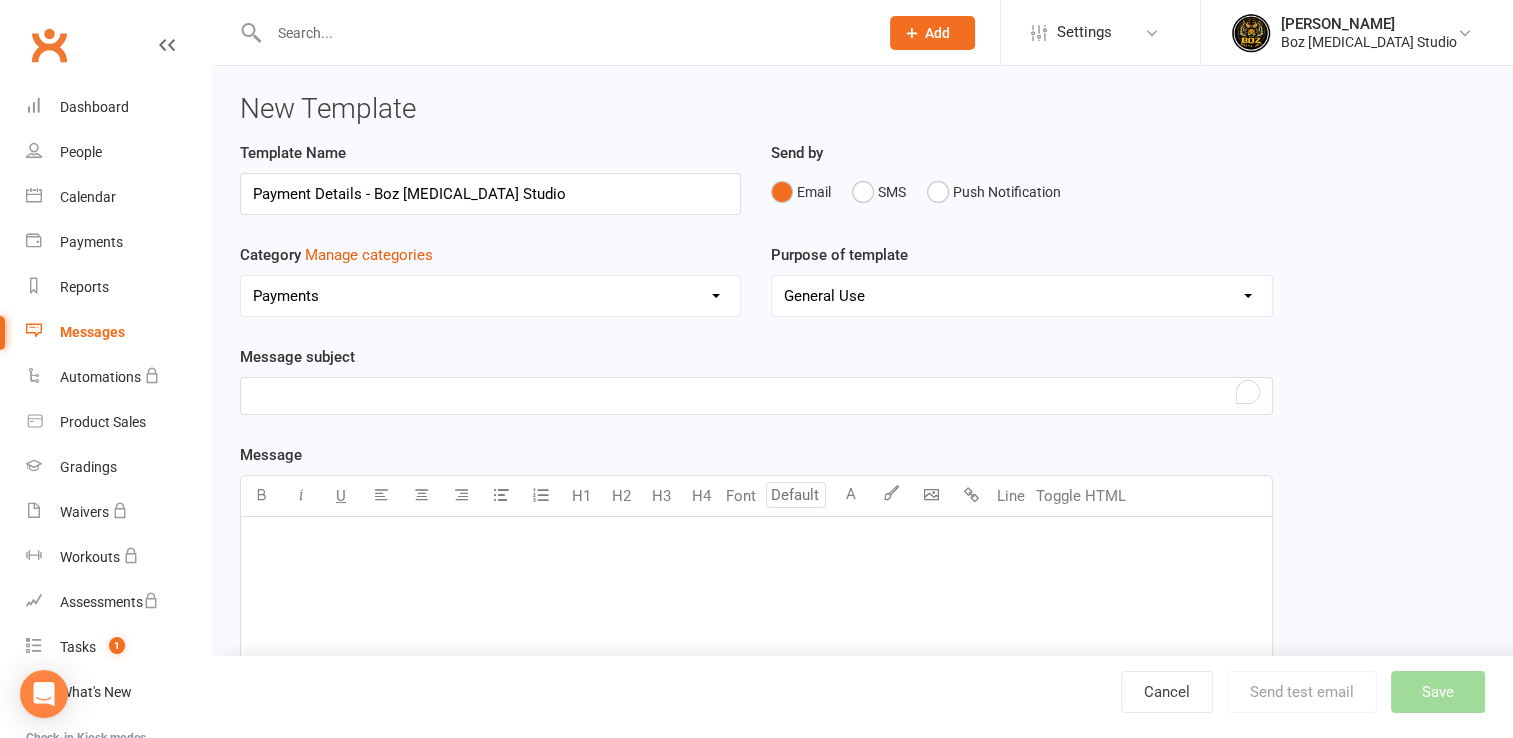 click on "﻿" at bounding box center [756, 396] 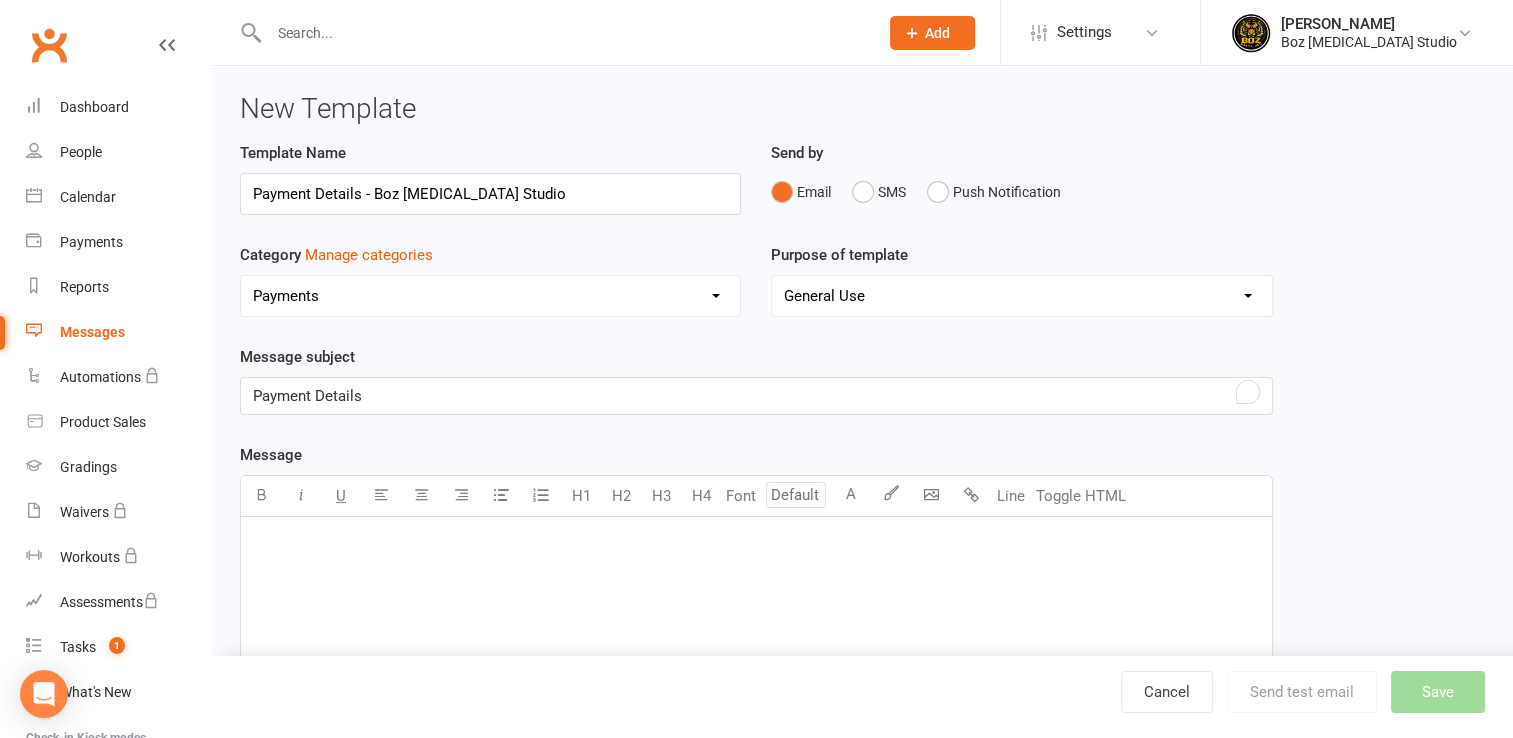 click on "Message U H1 H2 H3 H4 Font A Line Toggle HTML ﻿ Contact merge tags contact-first-name contact-last-name contact-email contact-phone-number contact-address what-contact-interested-in how-contact-contacted-us how-contact-heard-about-us last-attended-on next-upcoming-payment-amount next-upcoming-payment-date failed-payments-count failed-payments-total-amount business-name mobile-app-ios-app-store-link mobile-app-google-app-store-link Please note:  Messages containing Membership or Booking merge tags can only be sent from the calendar. Booking merge tags booking-date booking-start-time booking-end-time instructor-name location-name event-name event-description booking-cancellation-policy google-calendar-link meeting-url meeting-instructions Membership merge tags membership-name membership-start-date membership-expiration-date membership-upfront-payment-date membership-recurring-payments-start-date membership-upfront-payment-amount membership-recurring-payments-amount membership-recurring-payments-frequency" at bounding box center [756, 871] 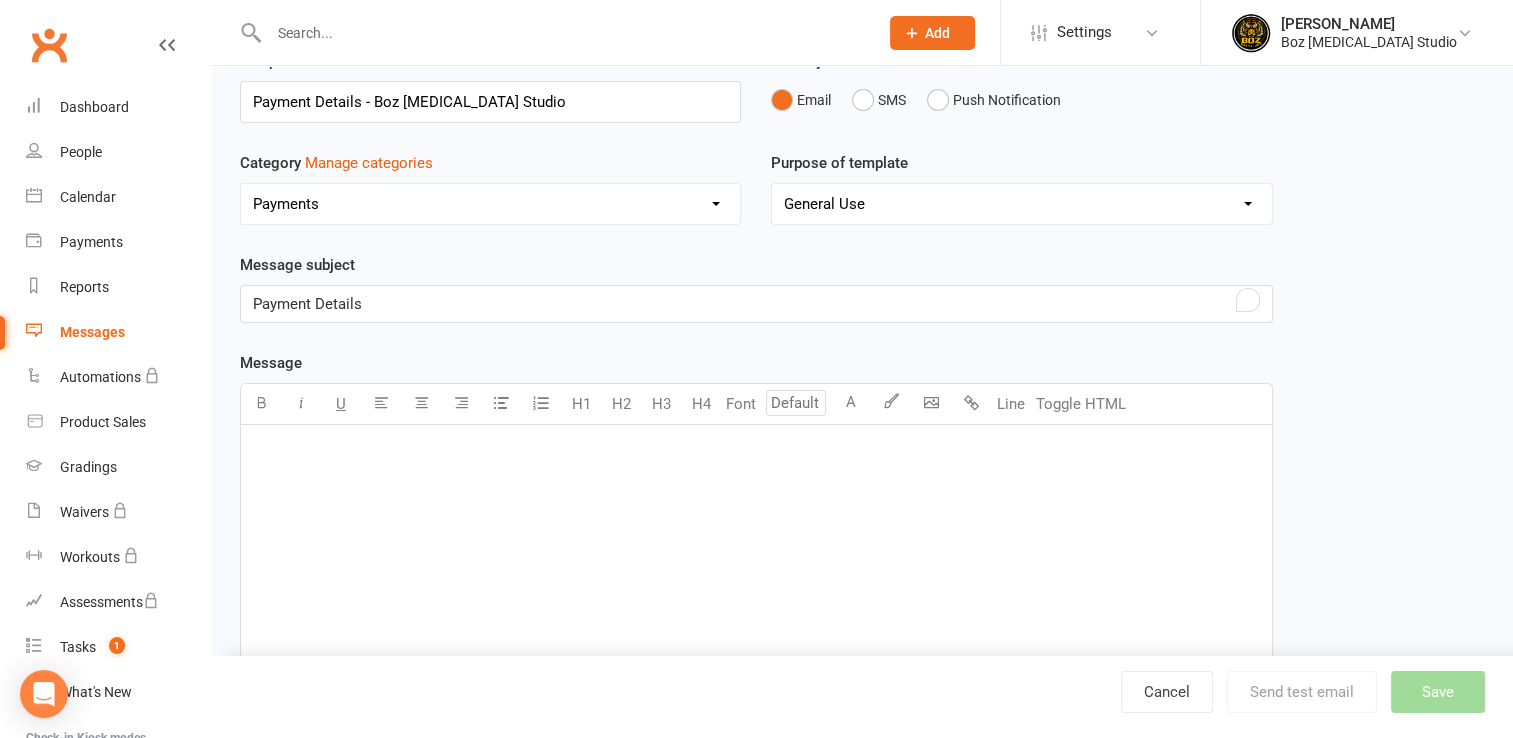 scroll, scrollTop: 200, scrollLeft: 0, axis: vertical 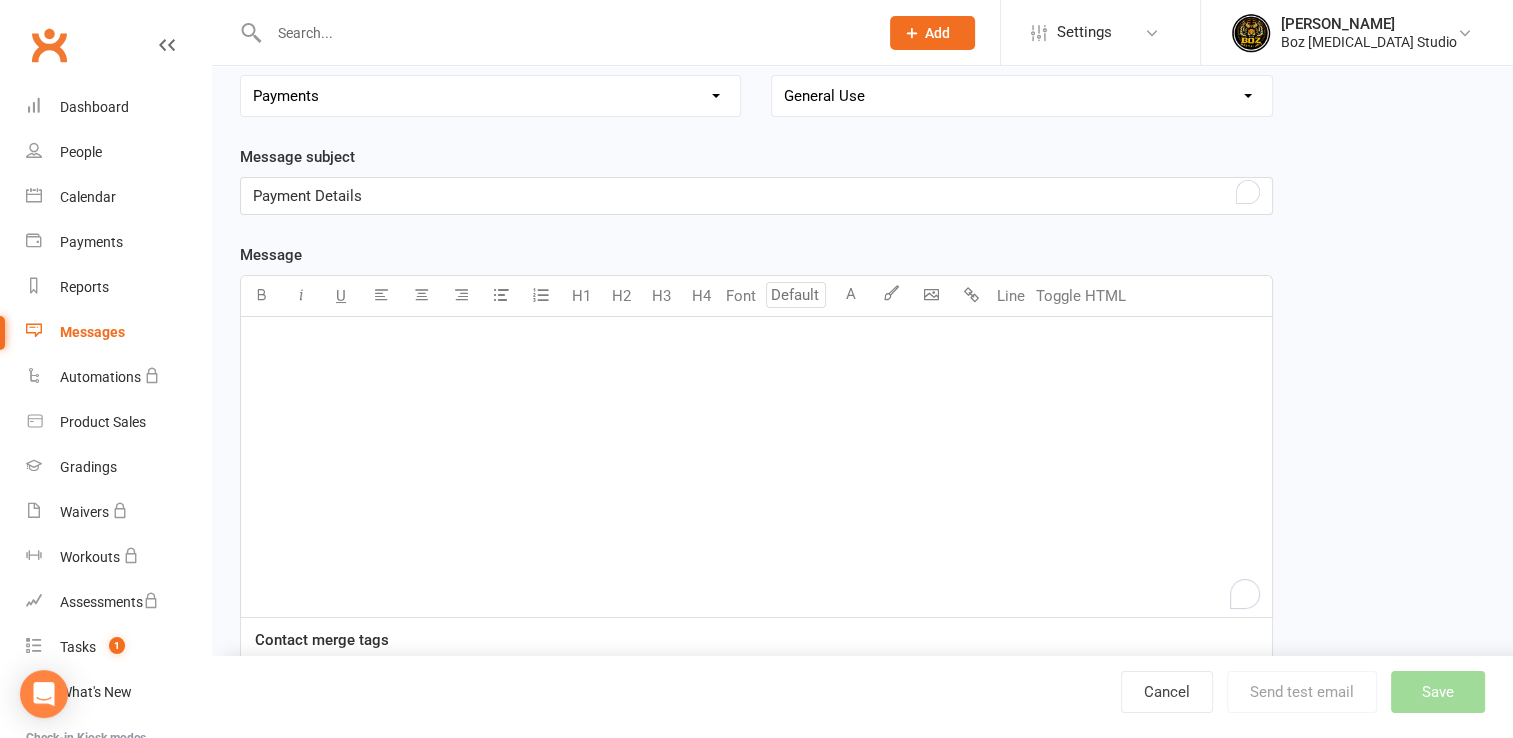 click on "﻿" at bounding box center (756, 342) 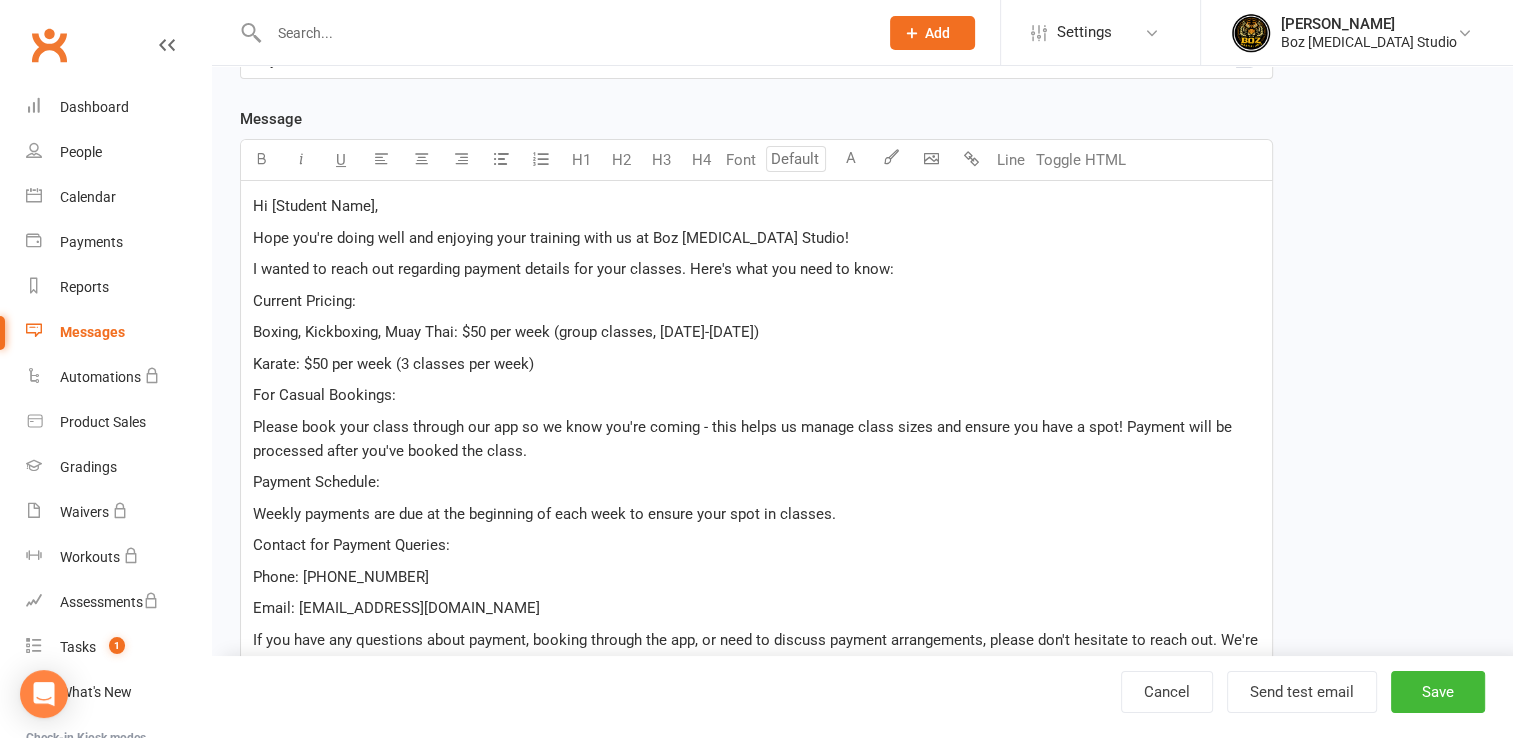 scroll, scrollTop: 260, scrollLeft: 0, axis: vertical 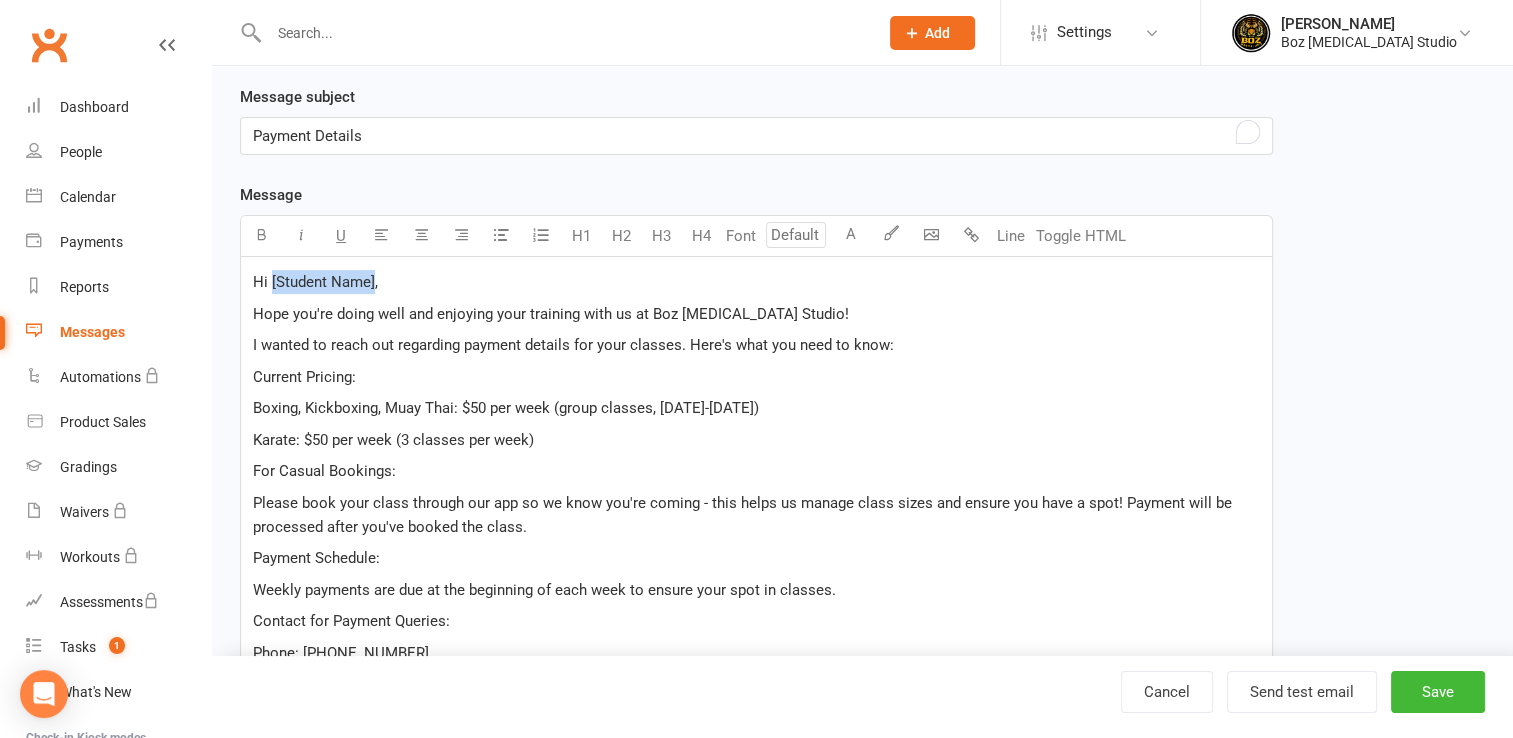 drag, startPoint x: 270, startPoint y: 275, endPoint x: 375, endPoint y: 281, distance: 105.17129 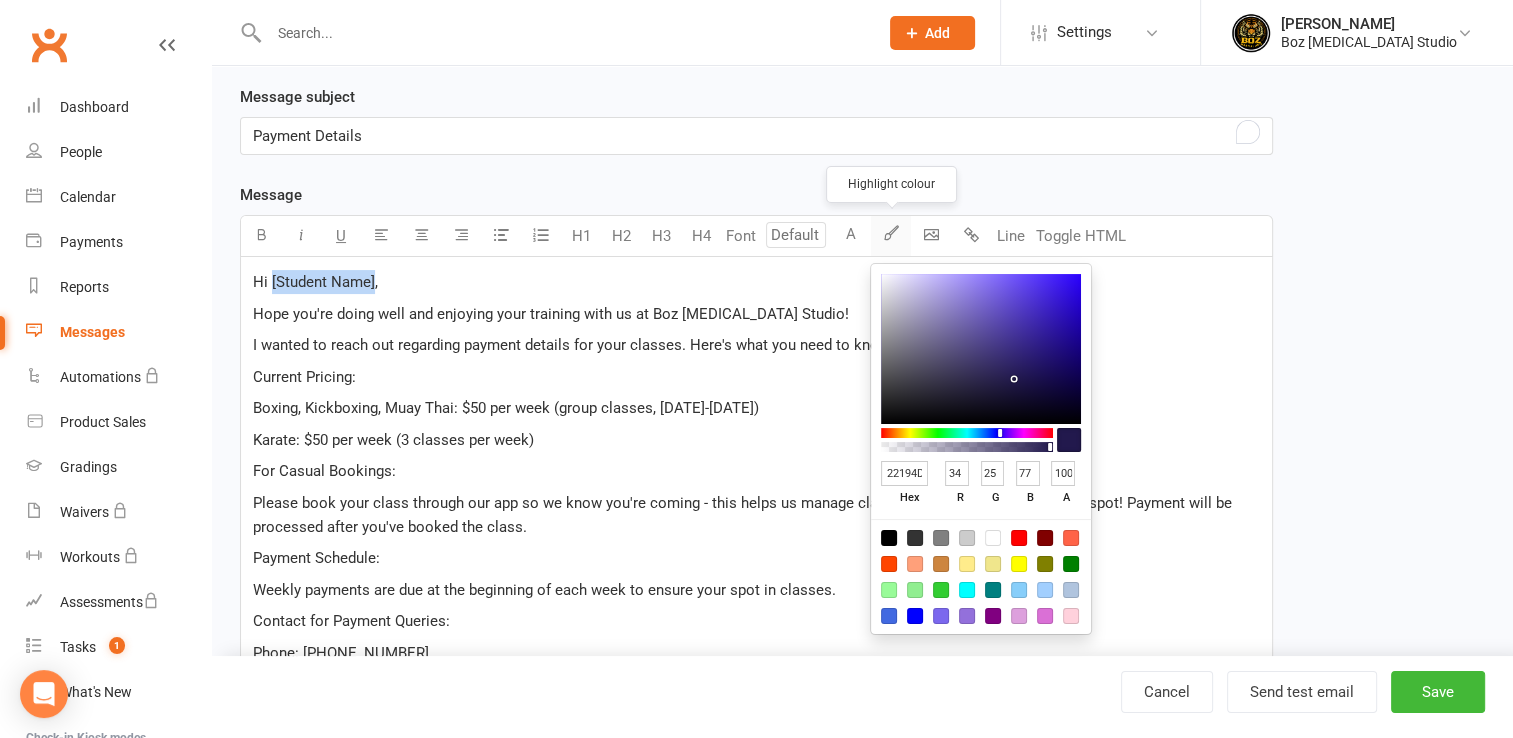 click at bounding box center [891, 232] 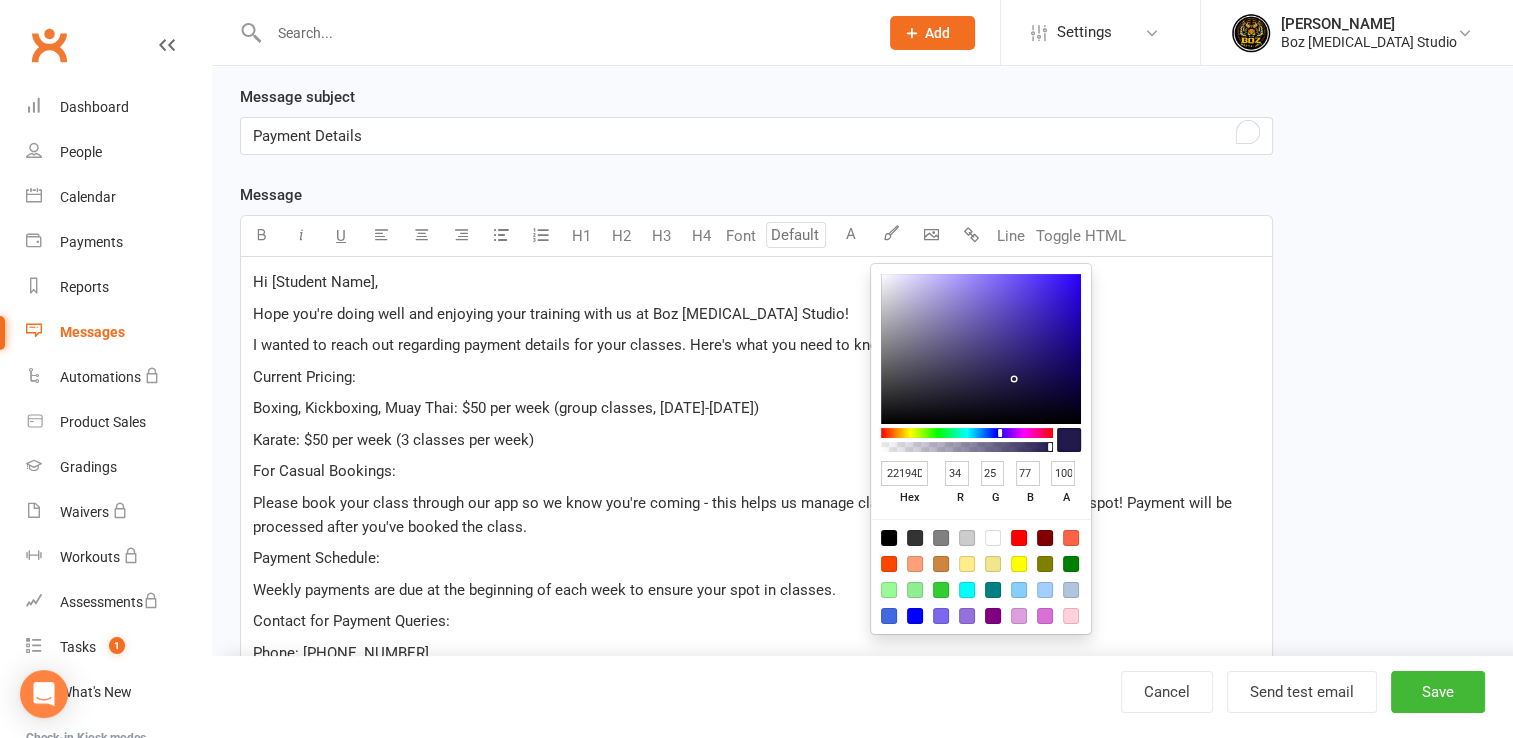 click at bounding box center (1019, 564) 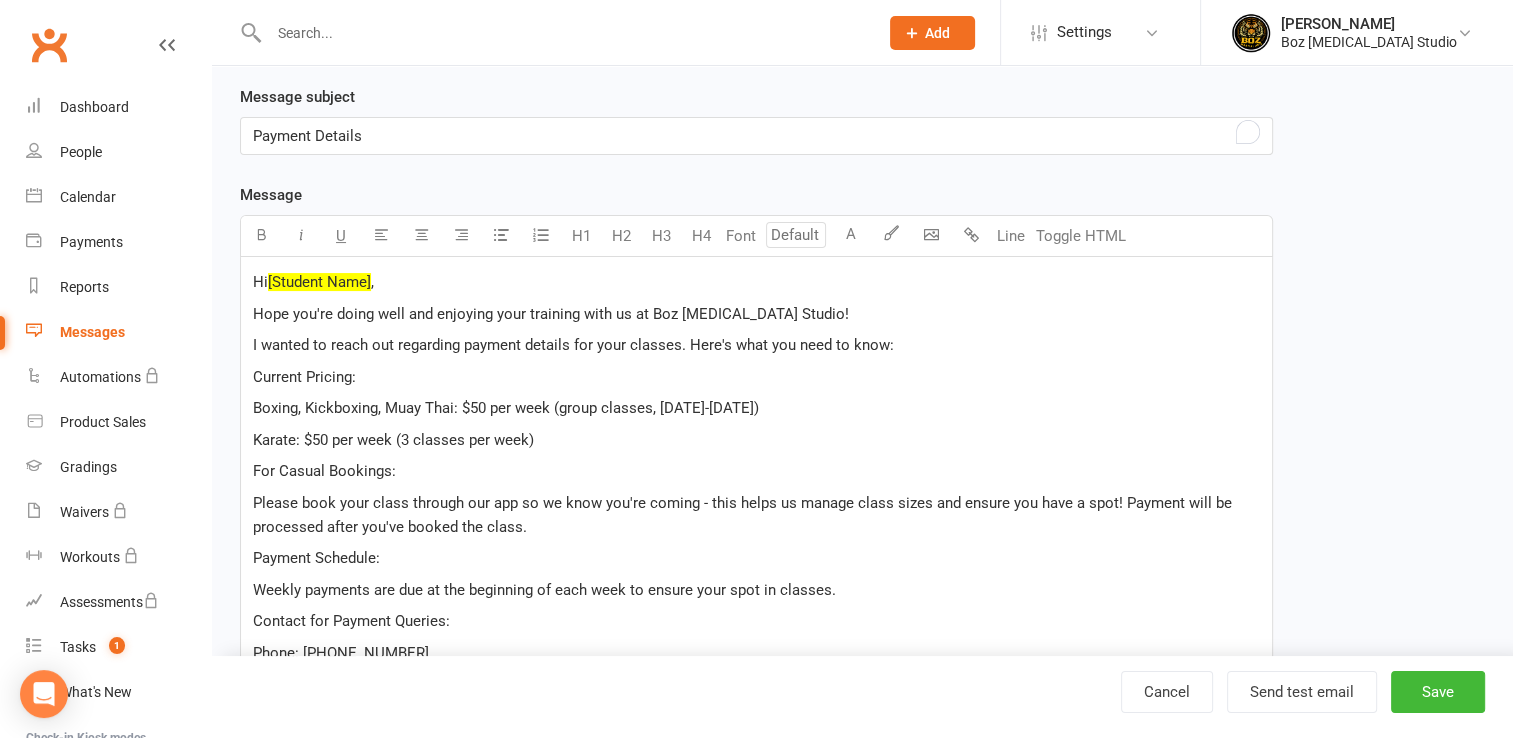 click on "Current Pricing:" at bounding box center (756, 377) 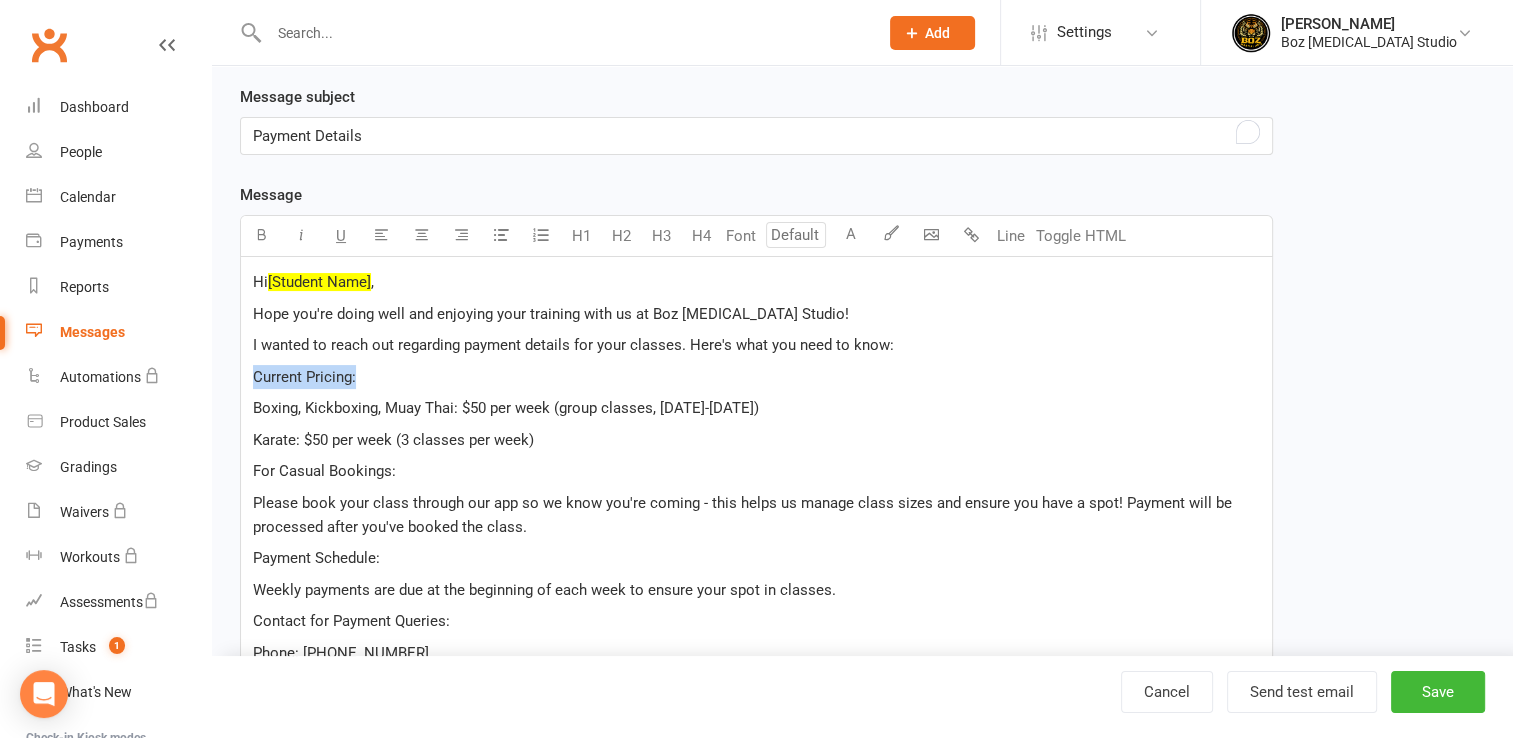 drag, startPoint x: 253, startPoint y: 374, endPoint x: 358, endPoint y: 370, distance: 105.076164 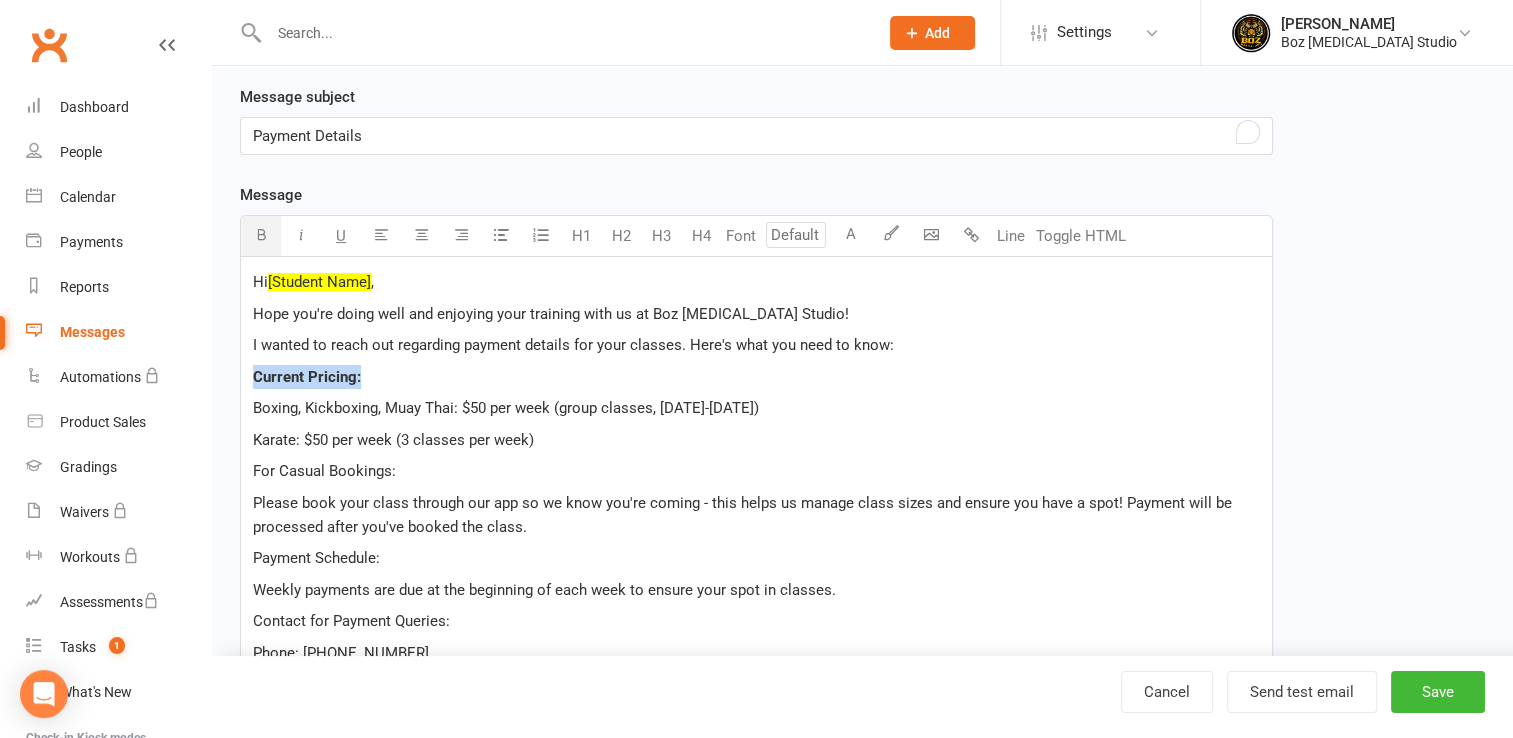 click at bounding box center (261, 234) 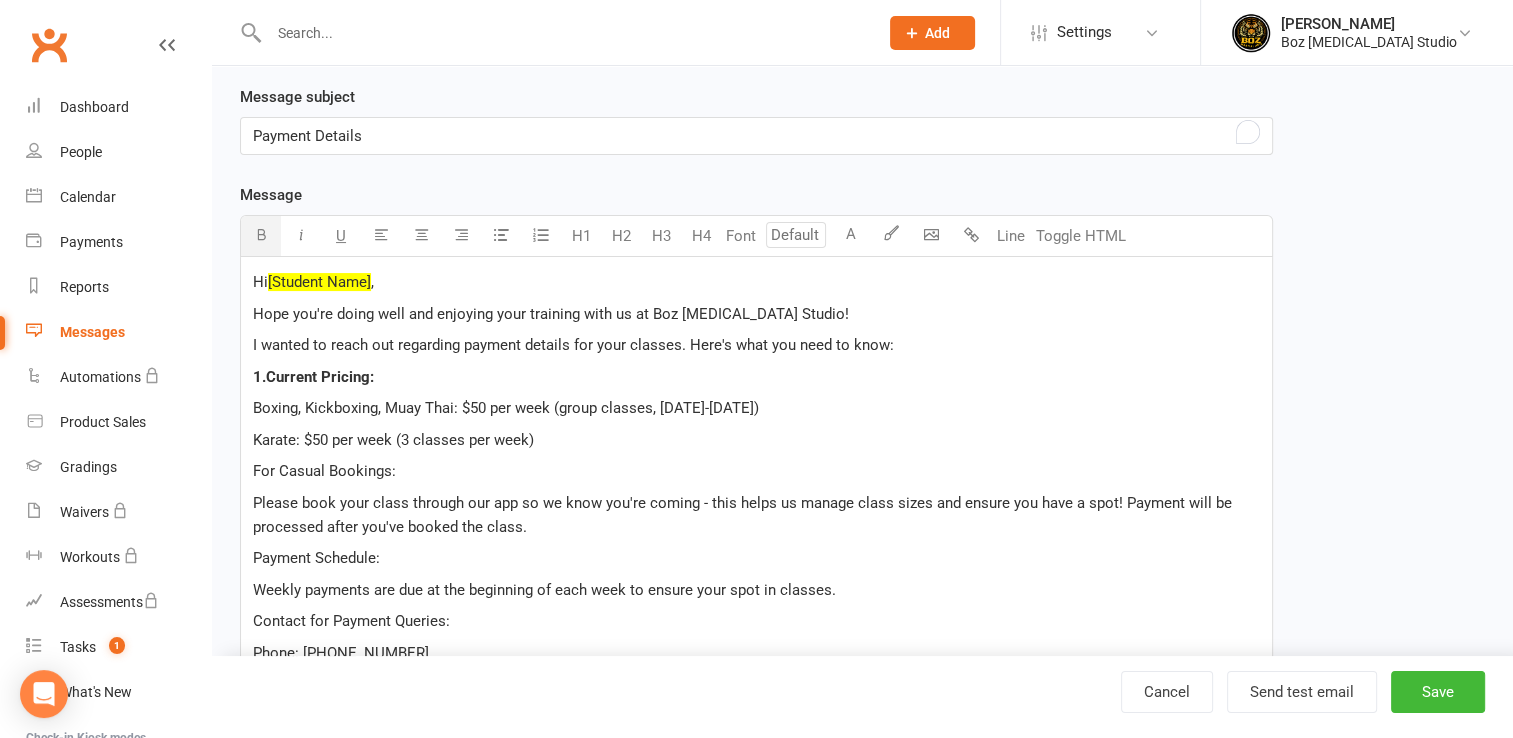 type 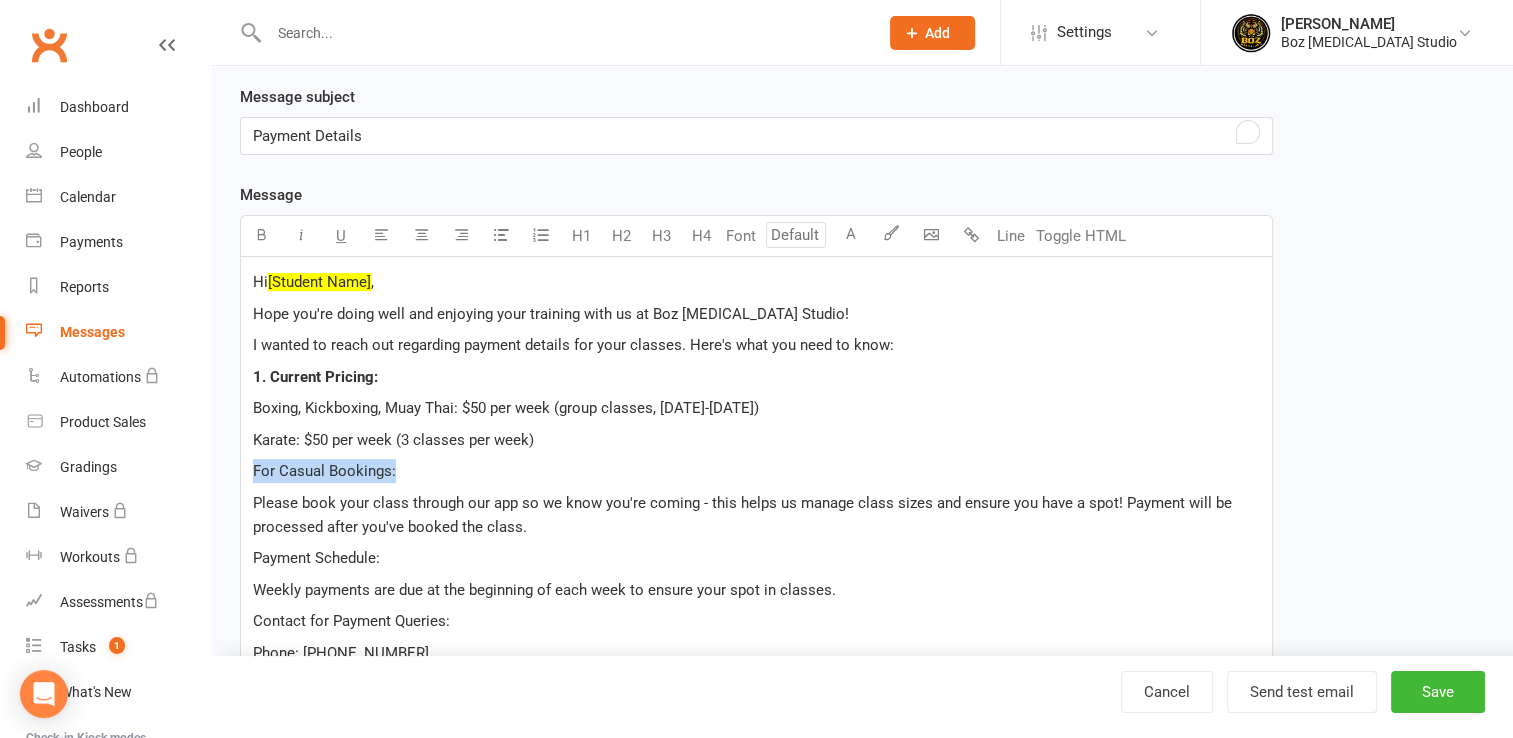 drag, startPoint x: 250, startPoint y: 465, endPoint x: 399, endPoint y: 415, distance: 157.16551 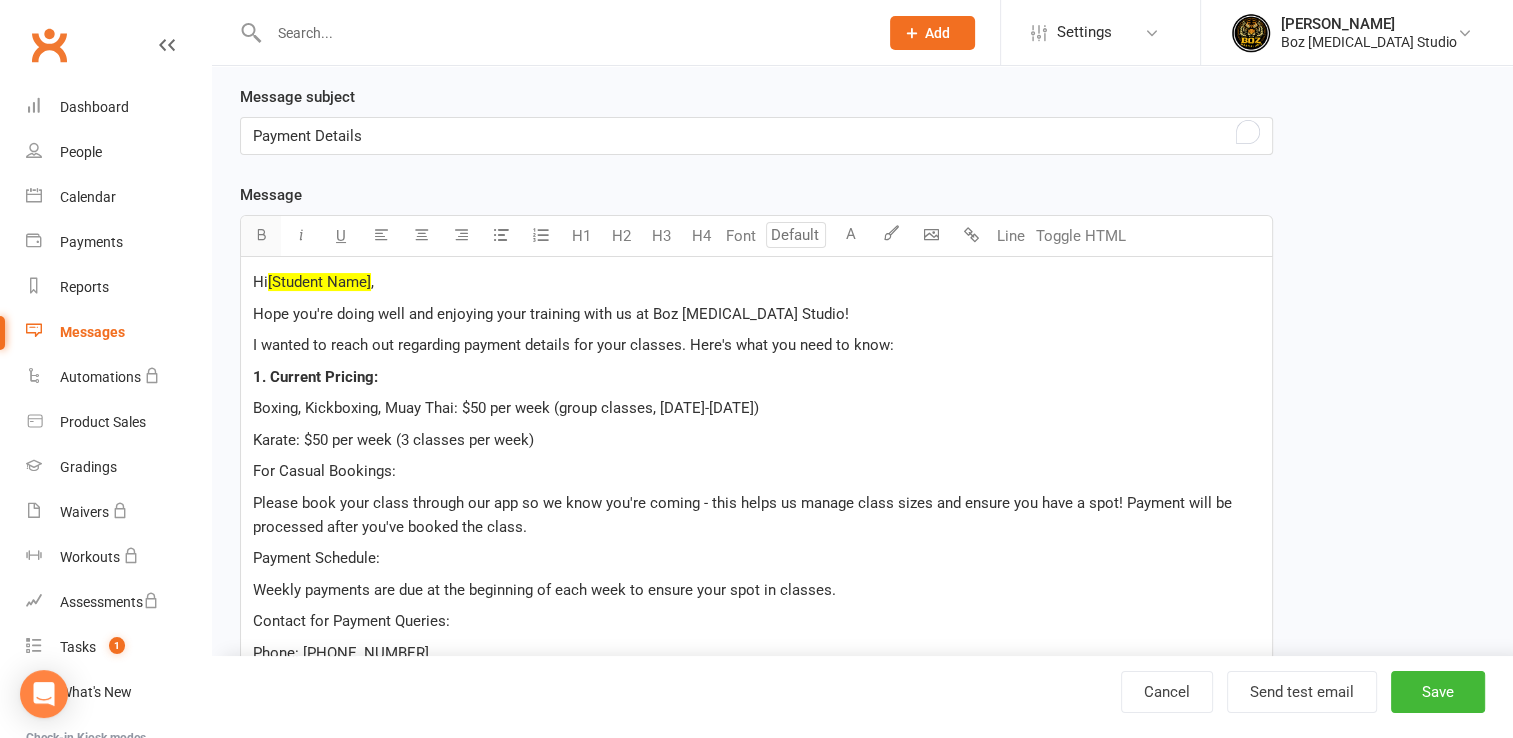 click at bounding box center [261, 236] 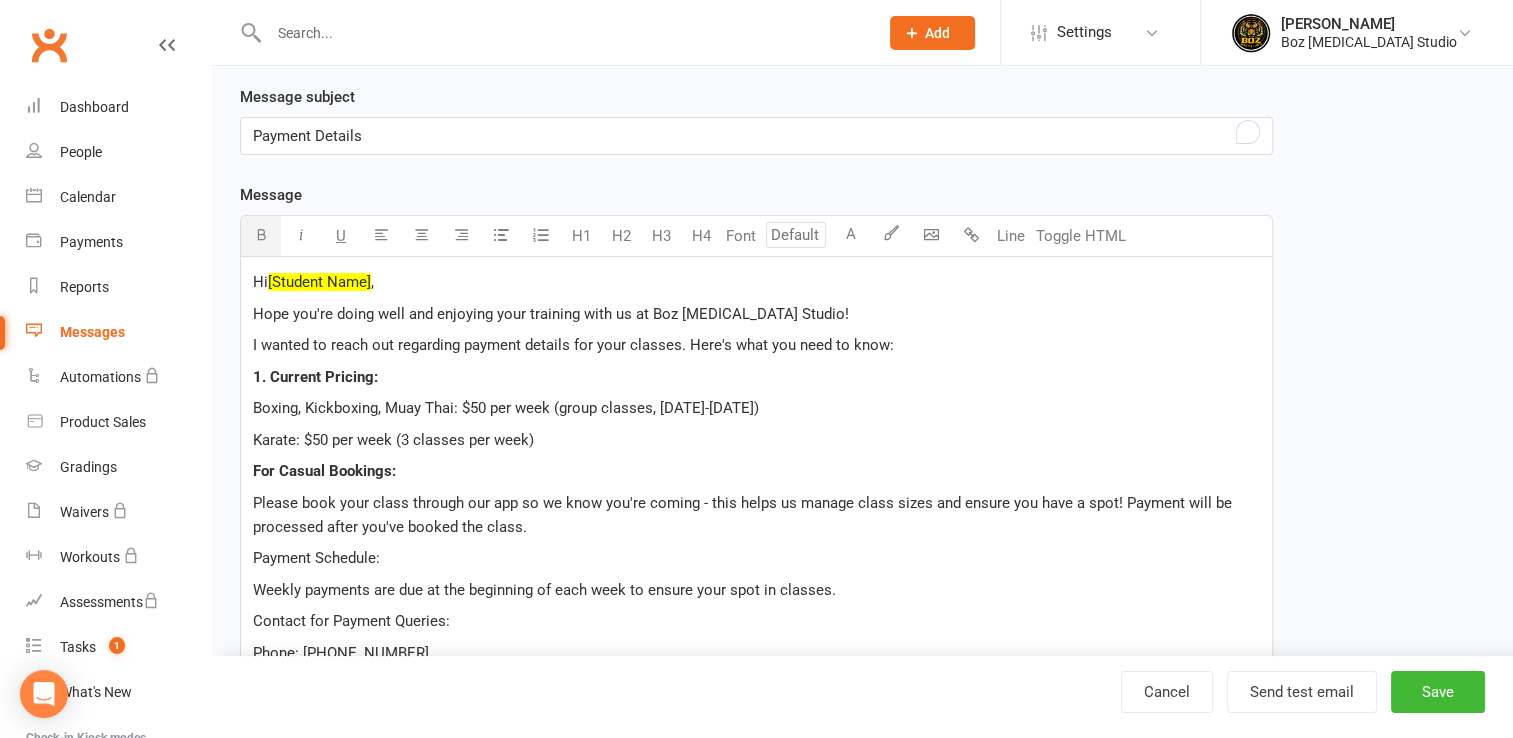 click on "Hi  [Student Name] , Hope you're doing well and enjoying your training with us at Boz Martial Arts Studio! I wanted to reach out regarding payment details for your classes. Here's what you need to know: 1. Current Pricing: Boxing, Kickboxing, Muay Thai: $50 per week (group classes, Monday-Friday) Karate: $50 per week (3 classes per week) For Casual Bookings: Please book your class through our app so we know you're coming - this helps us manage class sizes and ensure you have a spot! Payment will be processed after you've booked the class. Payment Schedule: Weekly payments are due at the beginning of each week to ensure your spot in classes. Contact for Payment Queries: Phone: 0498-184-985 Email: admin@bozmartialarts.com.au If you have any questions about payment, booking through the app, or need to discuss payment arrangements, please don't hesitate to reach out. We're here to make sure training fits into your schedule and budget. Looking forward to seeing you on the mats!" at bounding box center (756, 527) 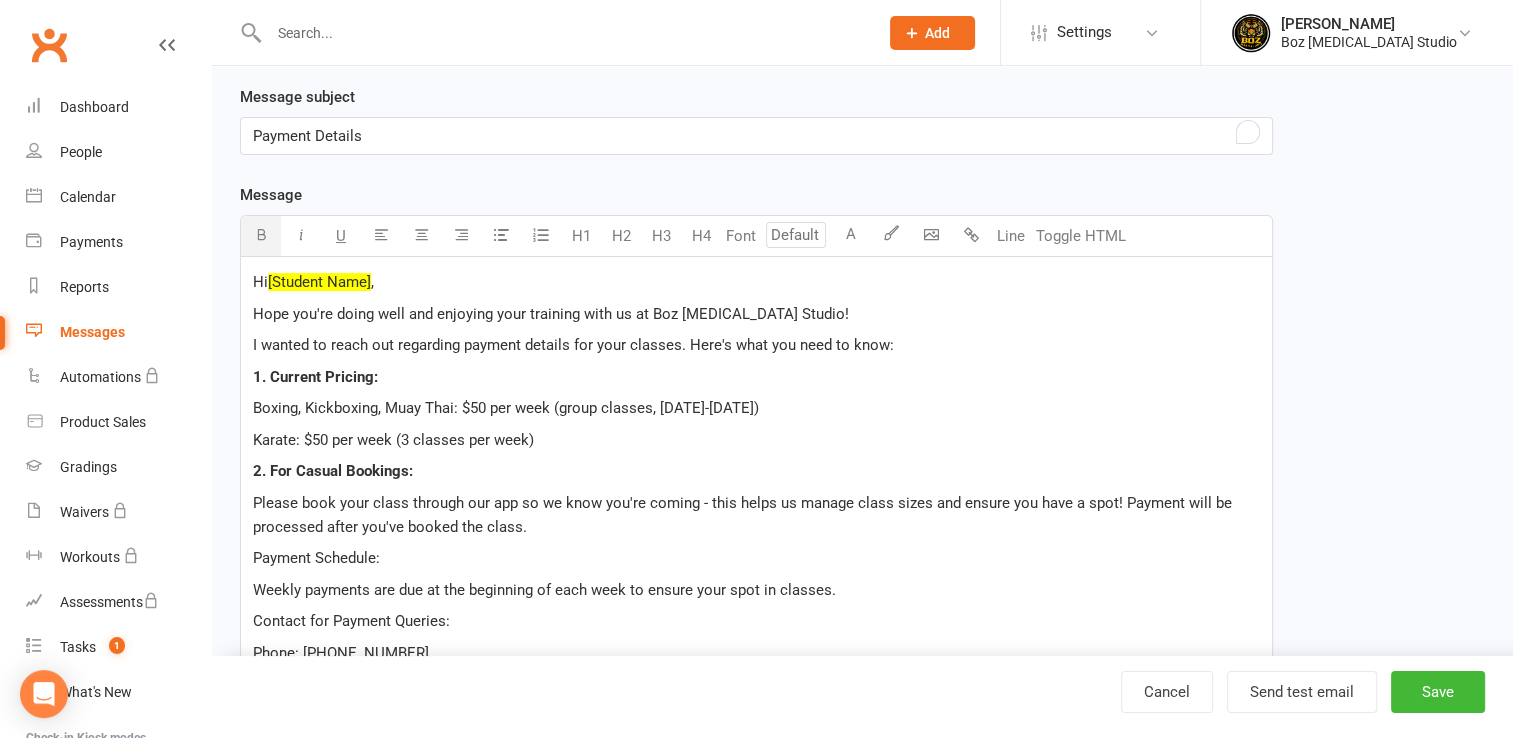 click on "Please book your class through our app so we know you're coming - this helps us manage class sizes and ensure you have a spot! Payment will be processed after you've booked the class." at bounding box center [744, 515] 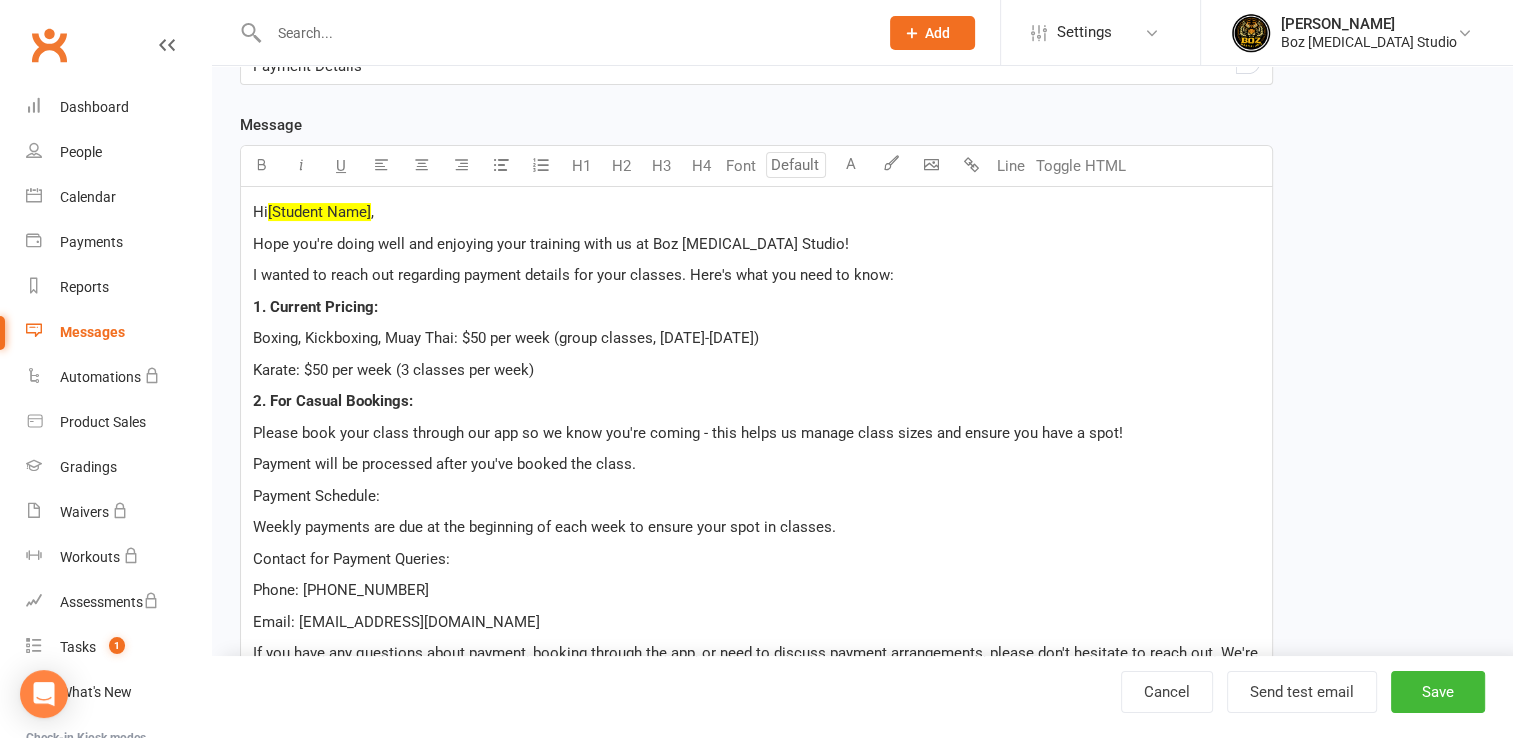 scroll, scrollTop: 360, scrollLeft: 0, axis: vertical 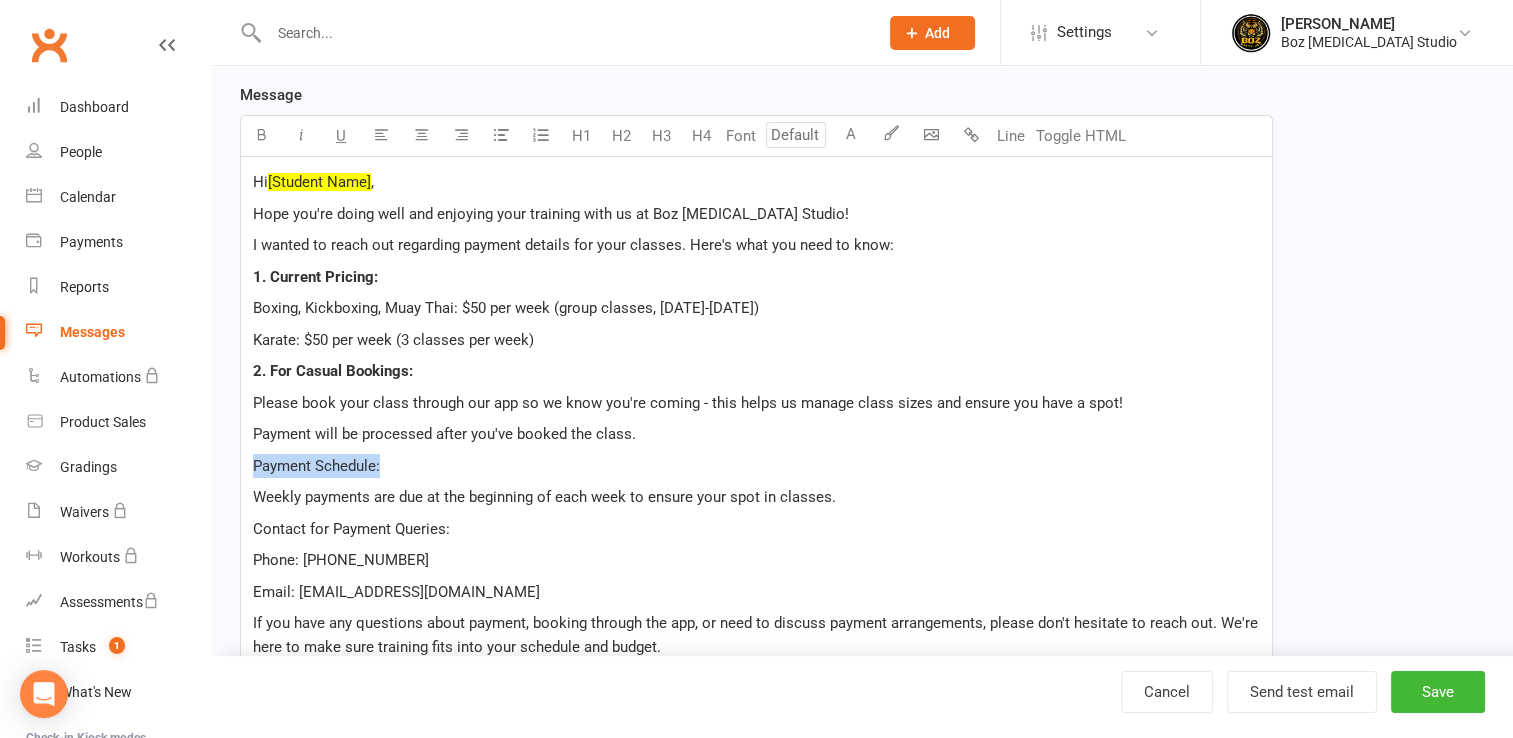 drag, startPoint x: 251, startPoint y: 457, endPoint x: 411, endPoint y: 457, distance: 160 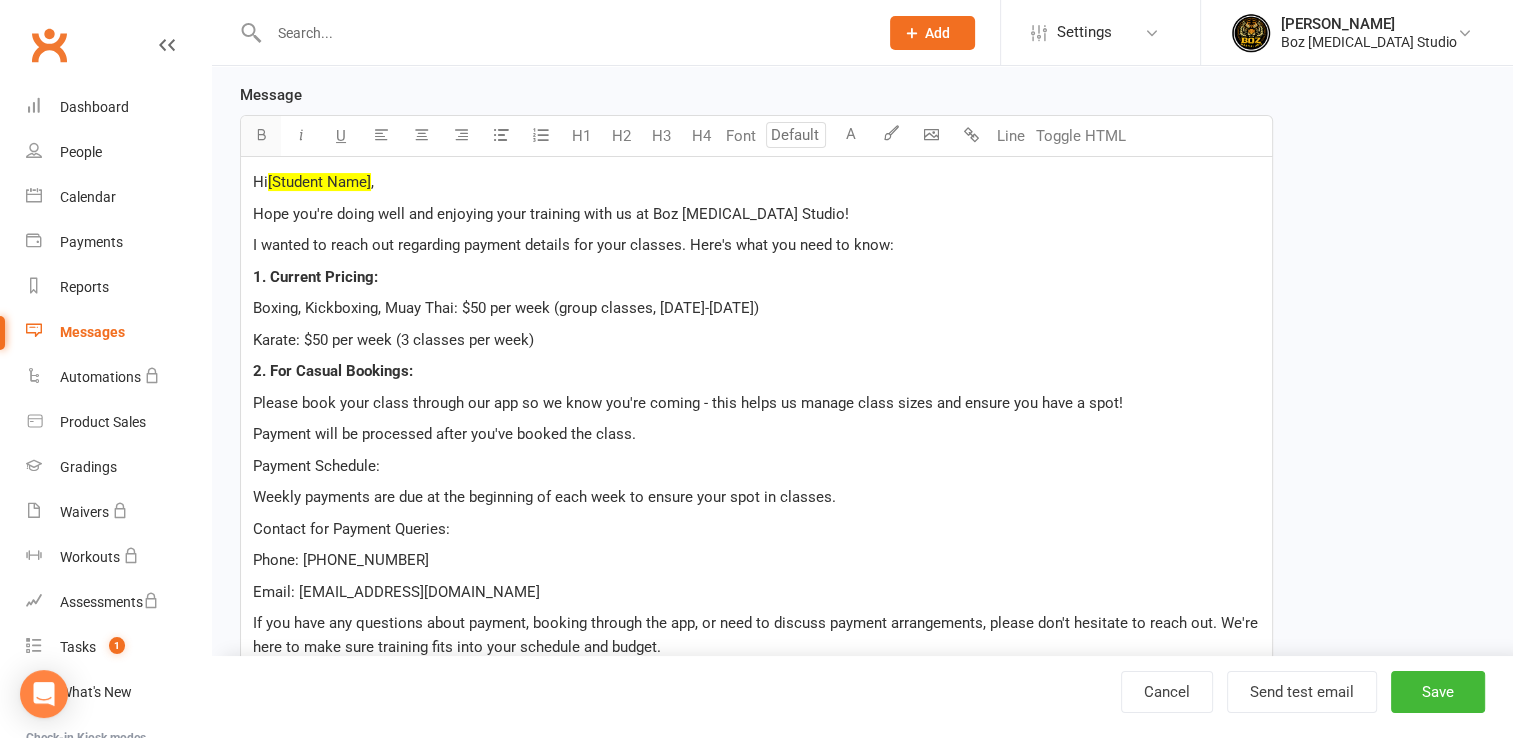 click at bounding box center (261, 134) 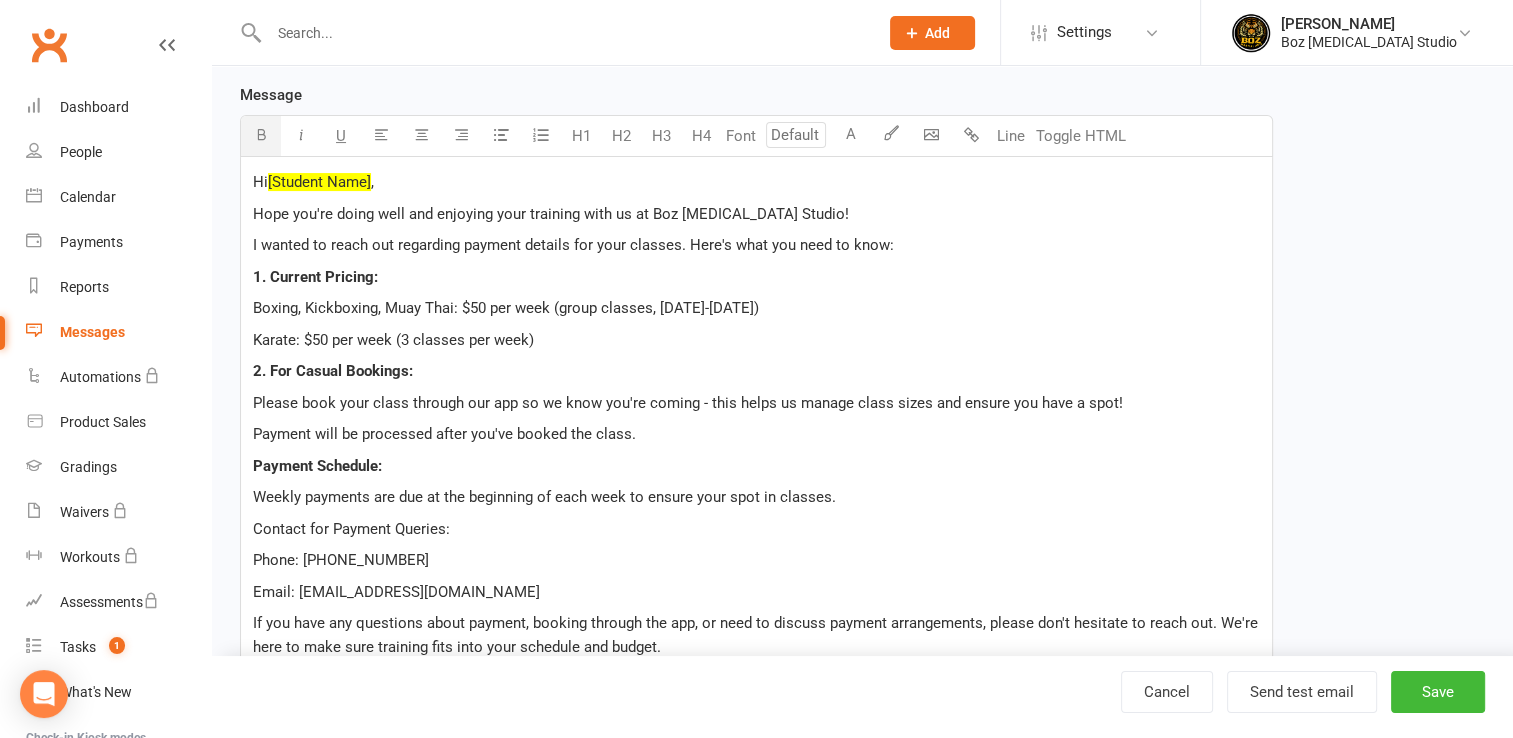 click on "Payment Schedule:" at bounding box center (756, 466) 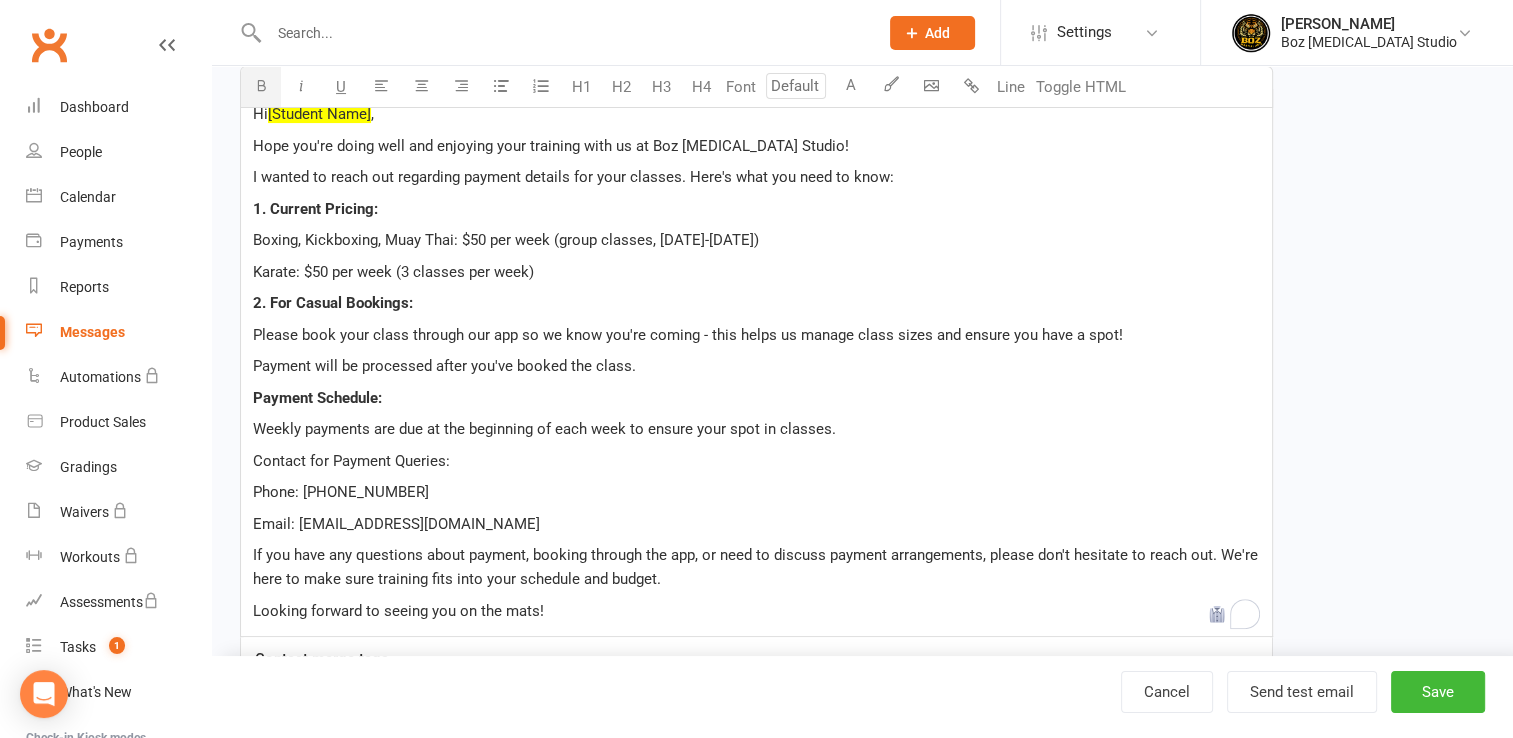 scroll, scrollTop: 460, scrollLeft: 0, axis: vertical 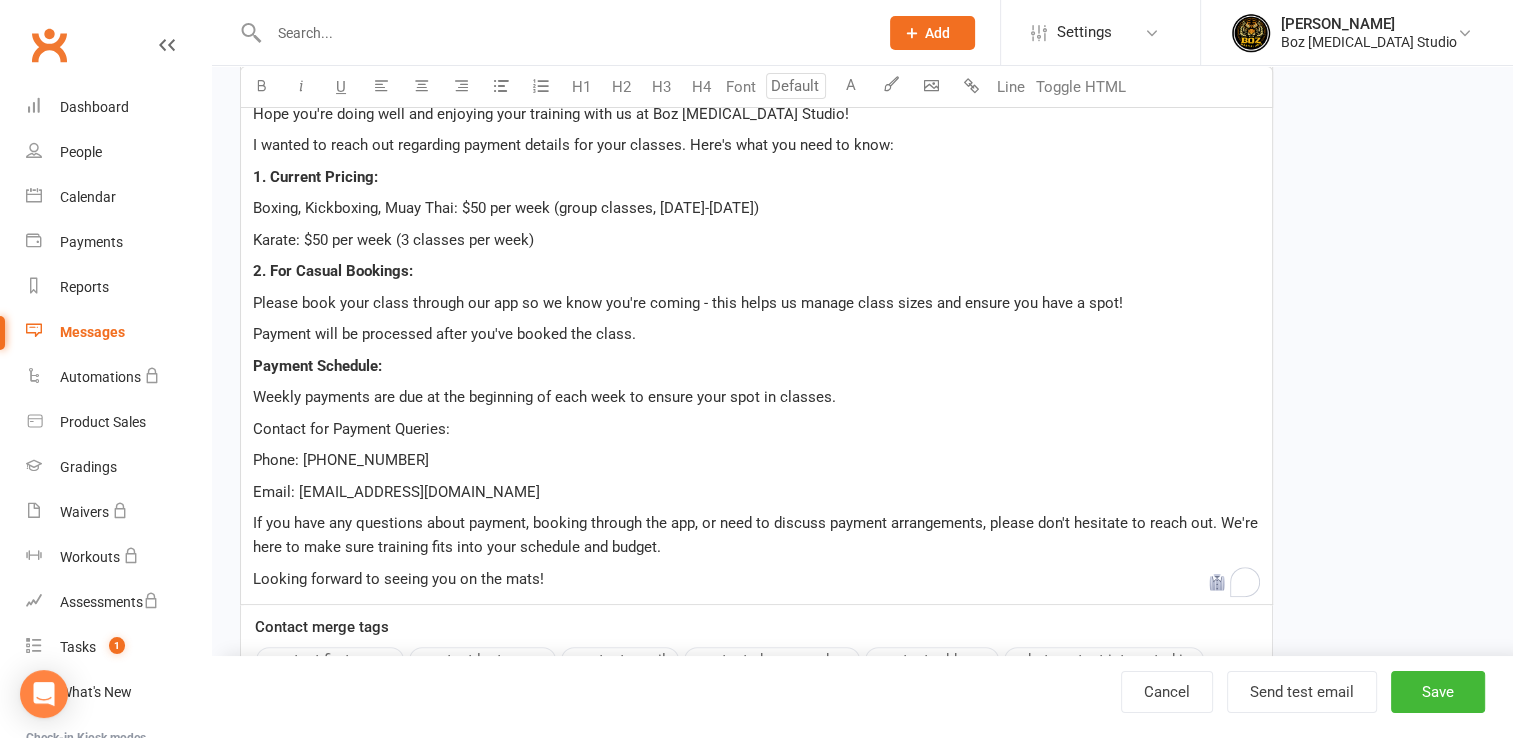 click on "Contact for Payment Queries:" at bounding box center [351, 429] 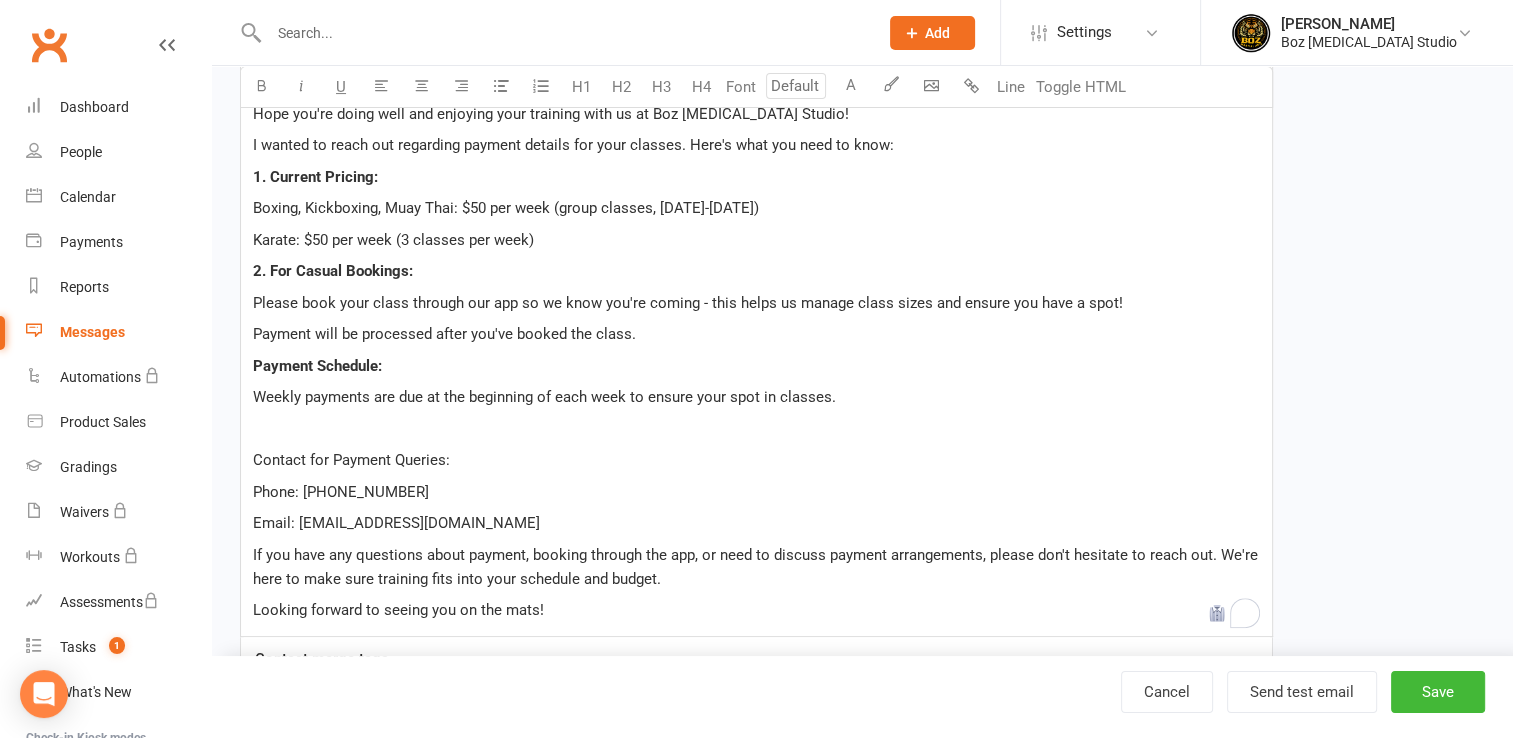 click on "﻿" at bounding box center (756, 429) 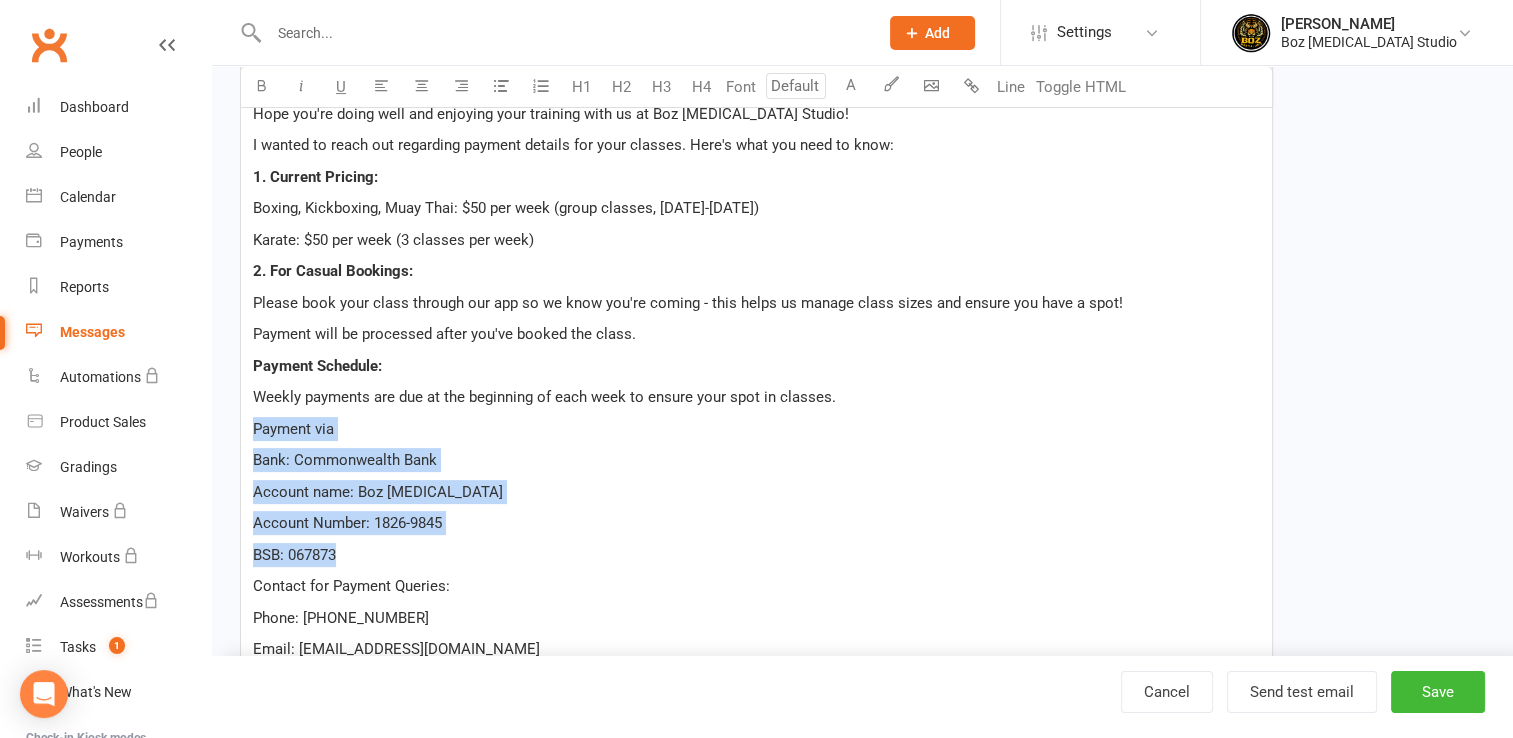 drag, startPoint x: 251, startPoint y: 429, endPoint x: 352, endPoint y: 547, distance: 155.32225 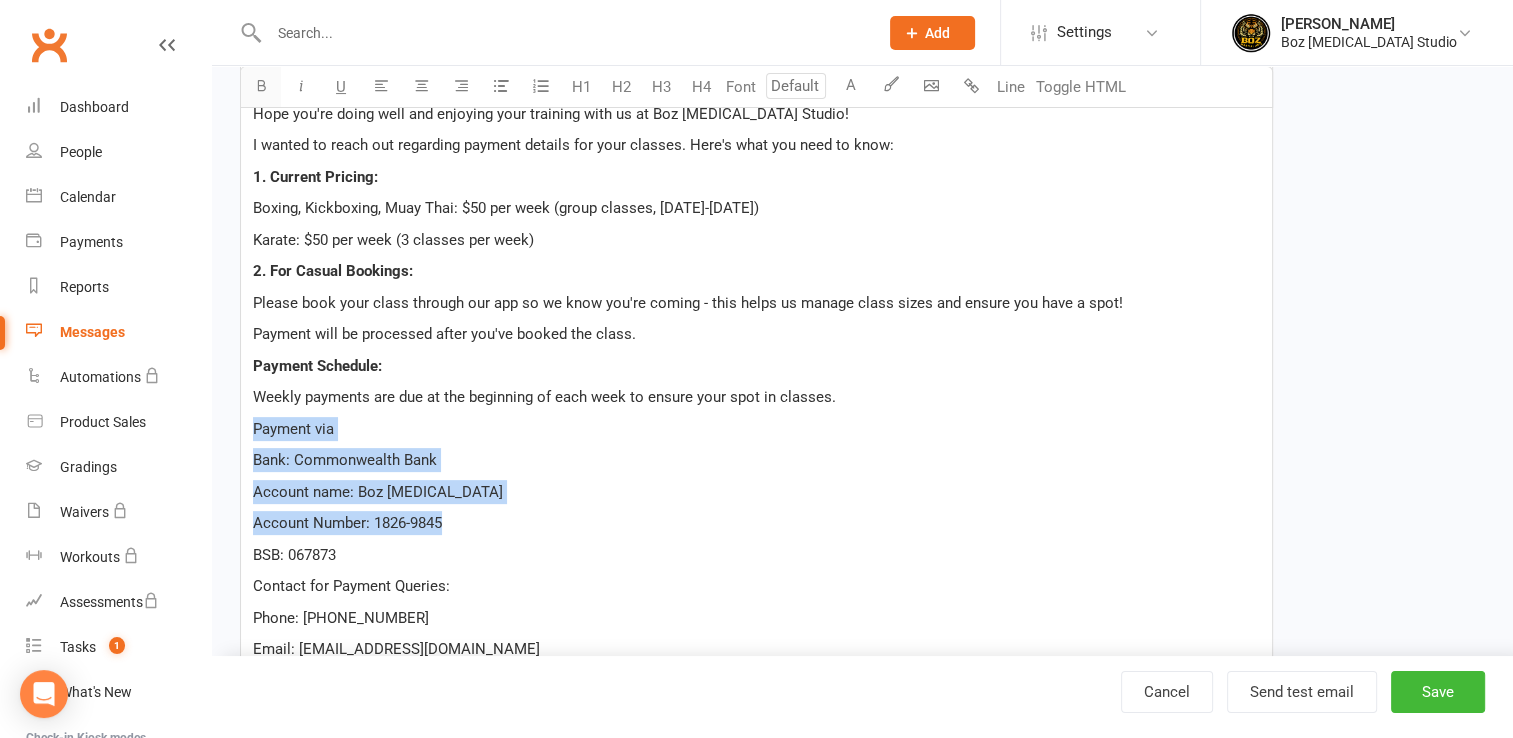 click at bounding box center (261, 87) 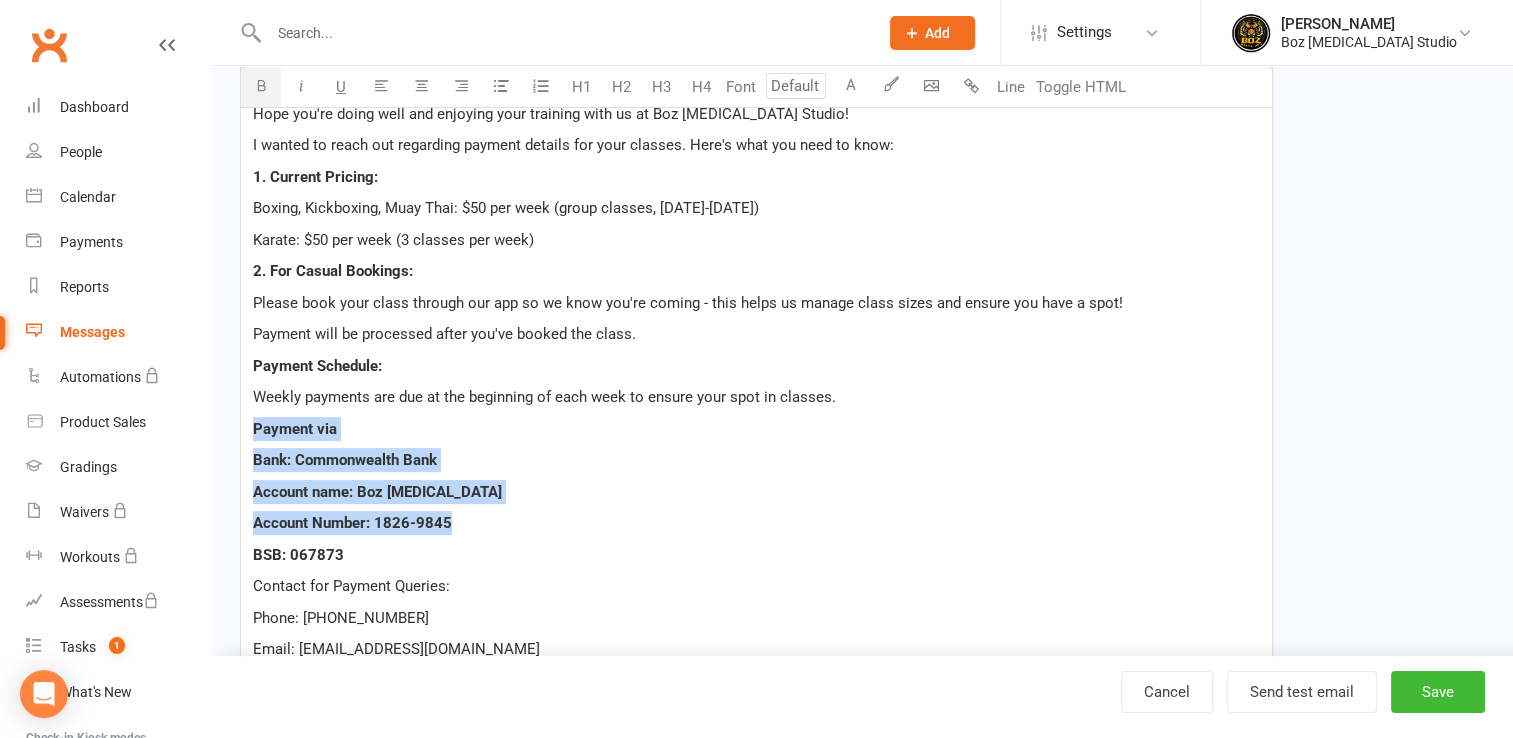 click on "Bank: Commonwealth Bank" at bounding box center [756, 460] 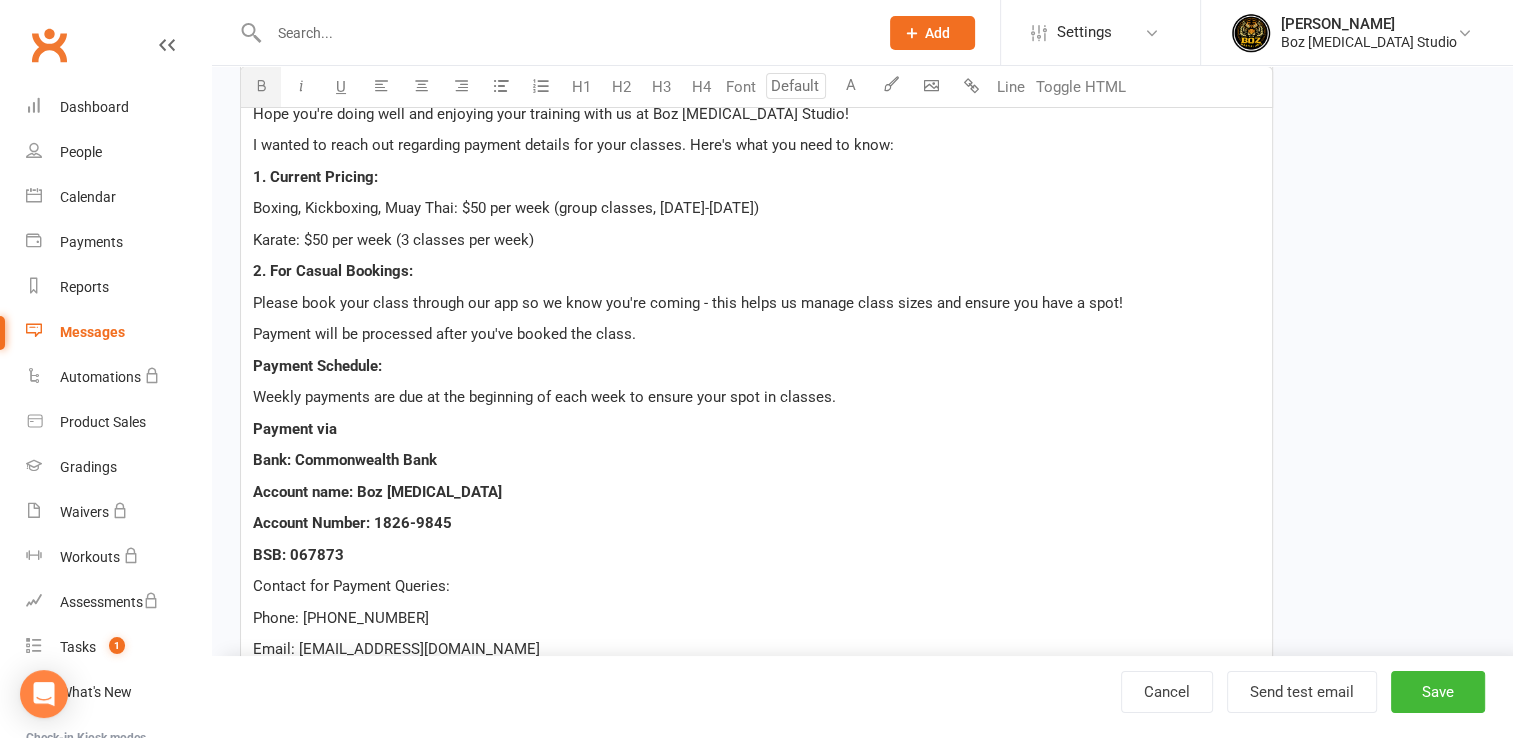 scroll, scrollTop: 560, scrollLeft: 0, axis: vertical 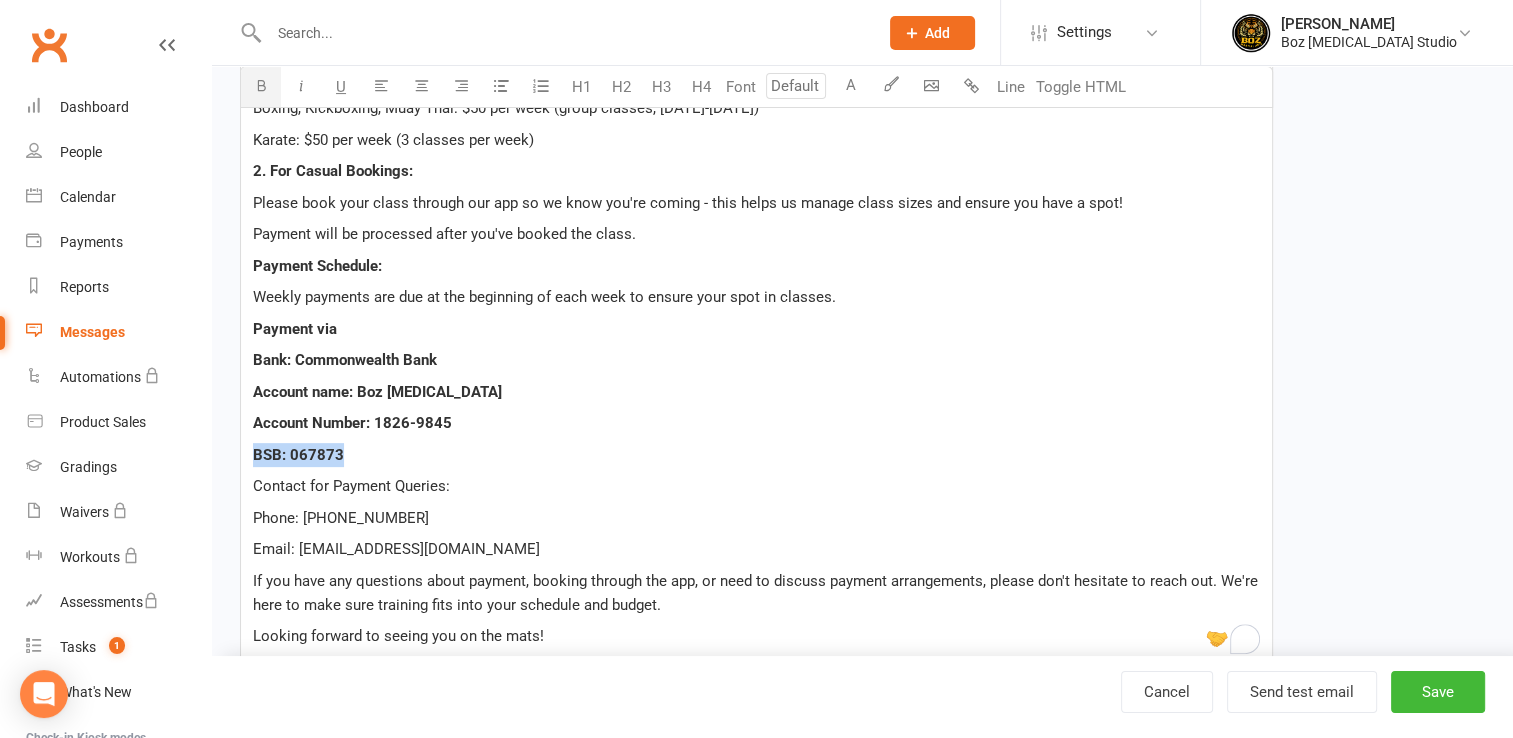 drag, startPoint x: 248, startPoint y: 442, endPoint x: 347, endPoint y: 449, distance: 99.24717 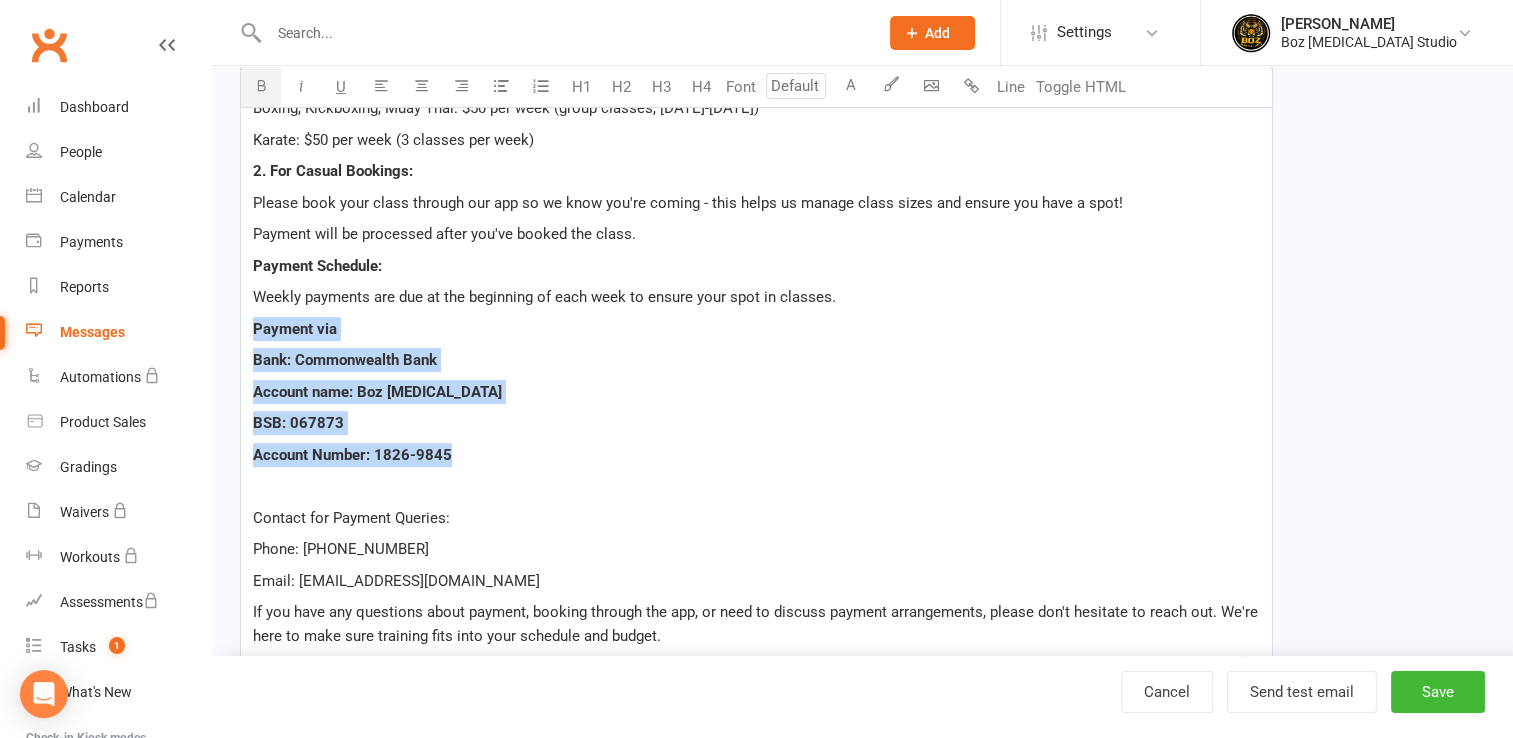 drag, startPoint x: 248, startPoint y: 322, endPoint x: 523, endPoint y: 462, distance: 308.58548 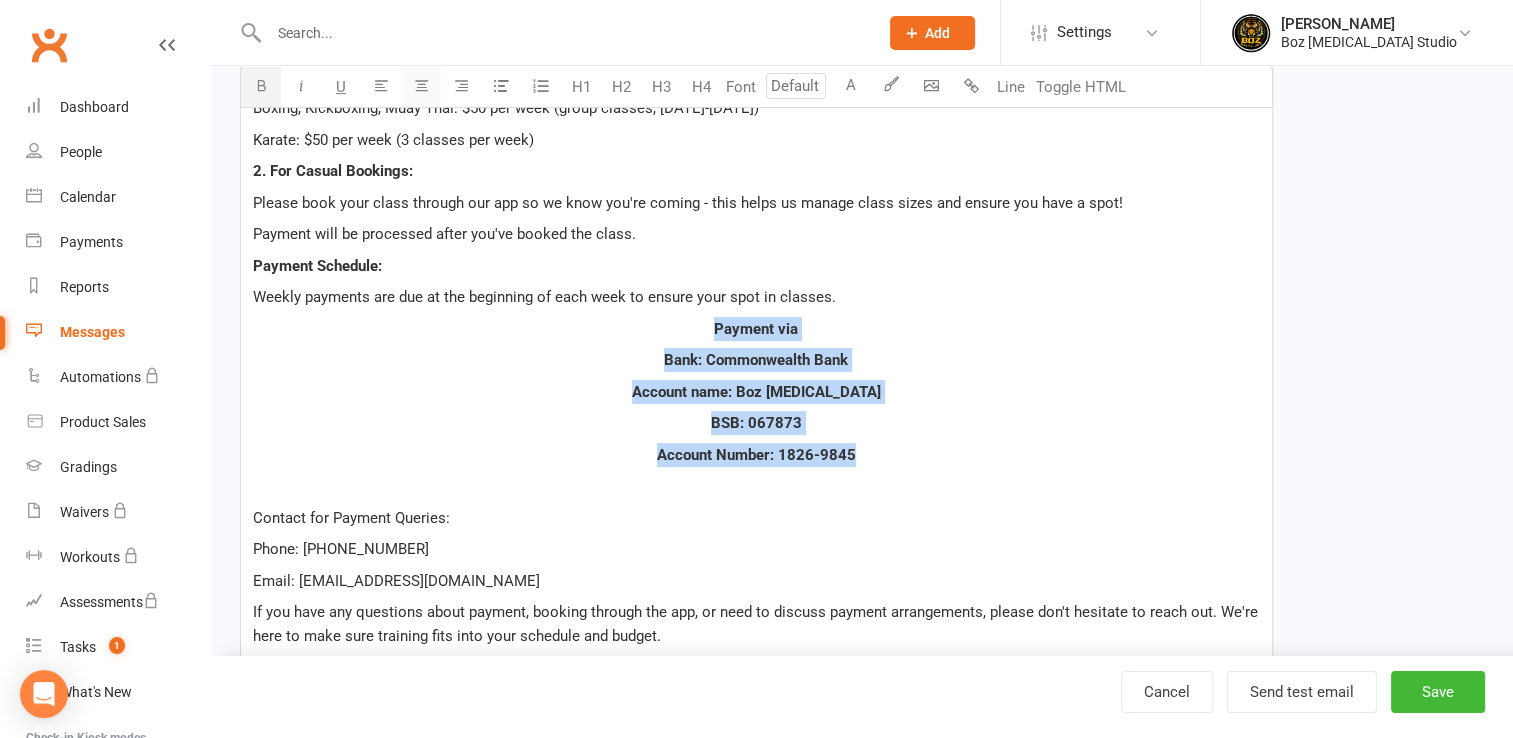 click at bounding box center (421, 85) 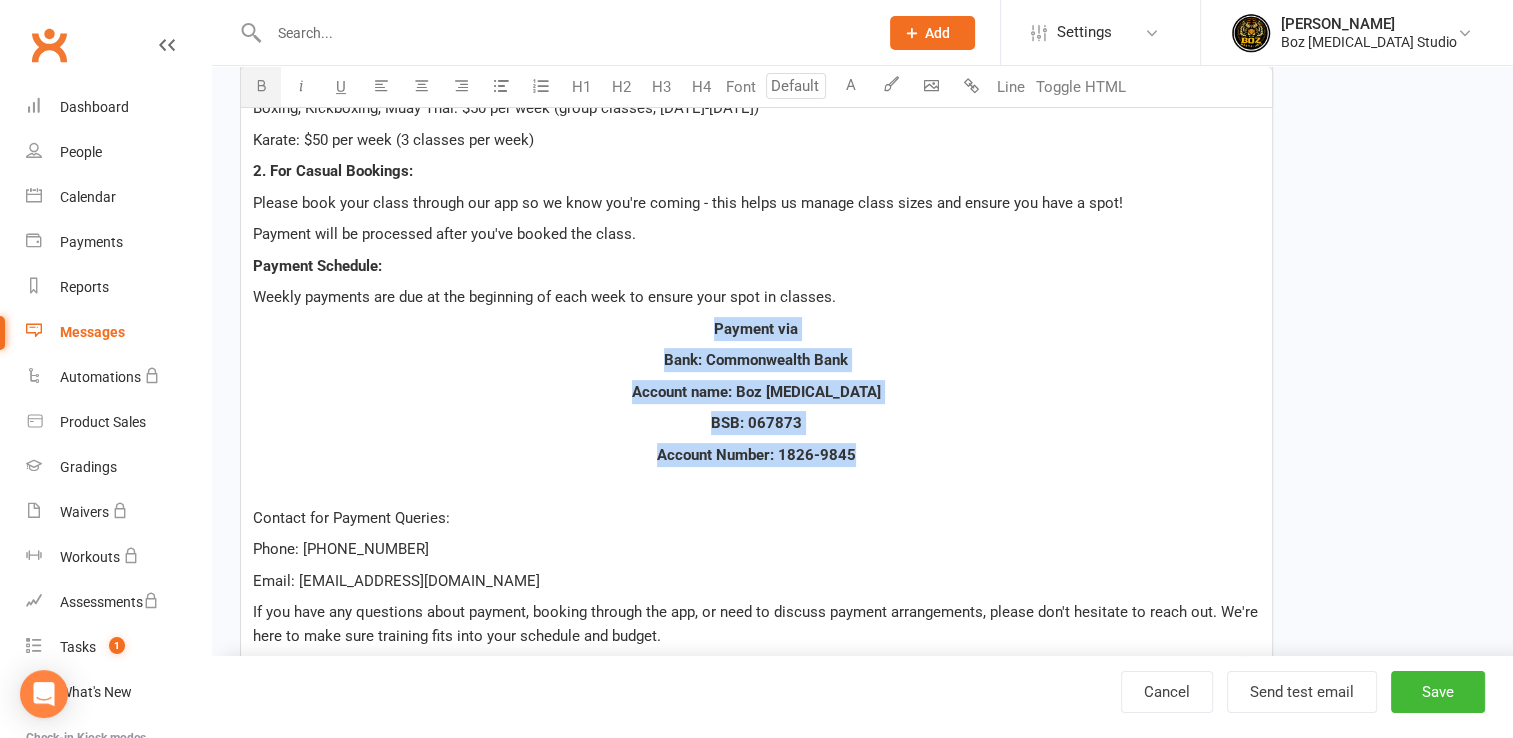 click on "BSB: 067873" at bounding box center (756, 423) 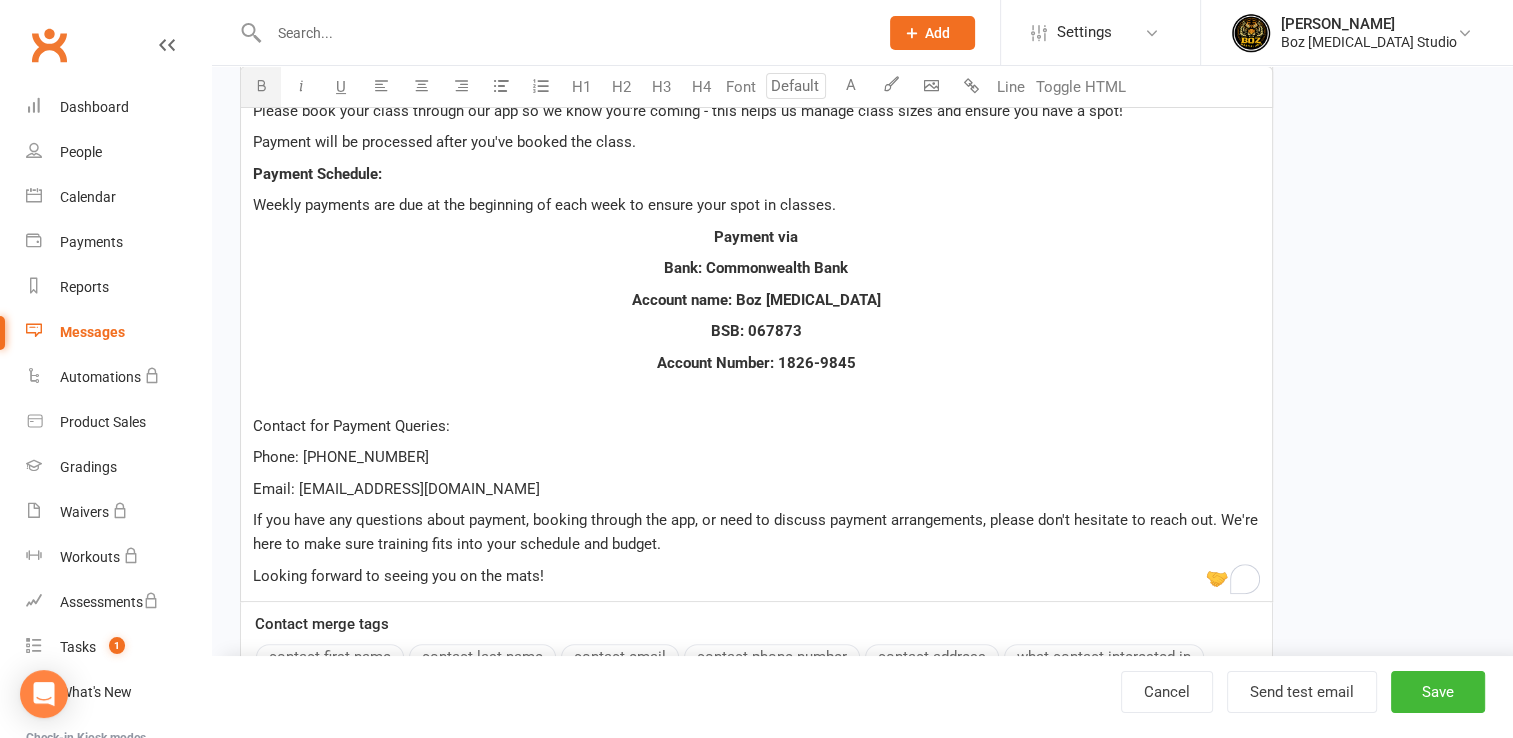 scroll, scrollTop: 760, scrollLeft: 0, axis: vertical 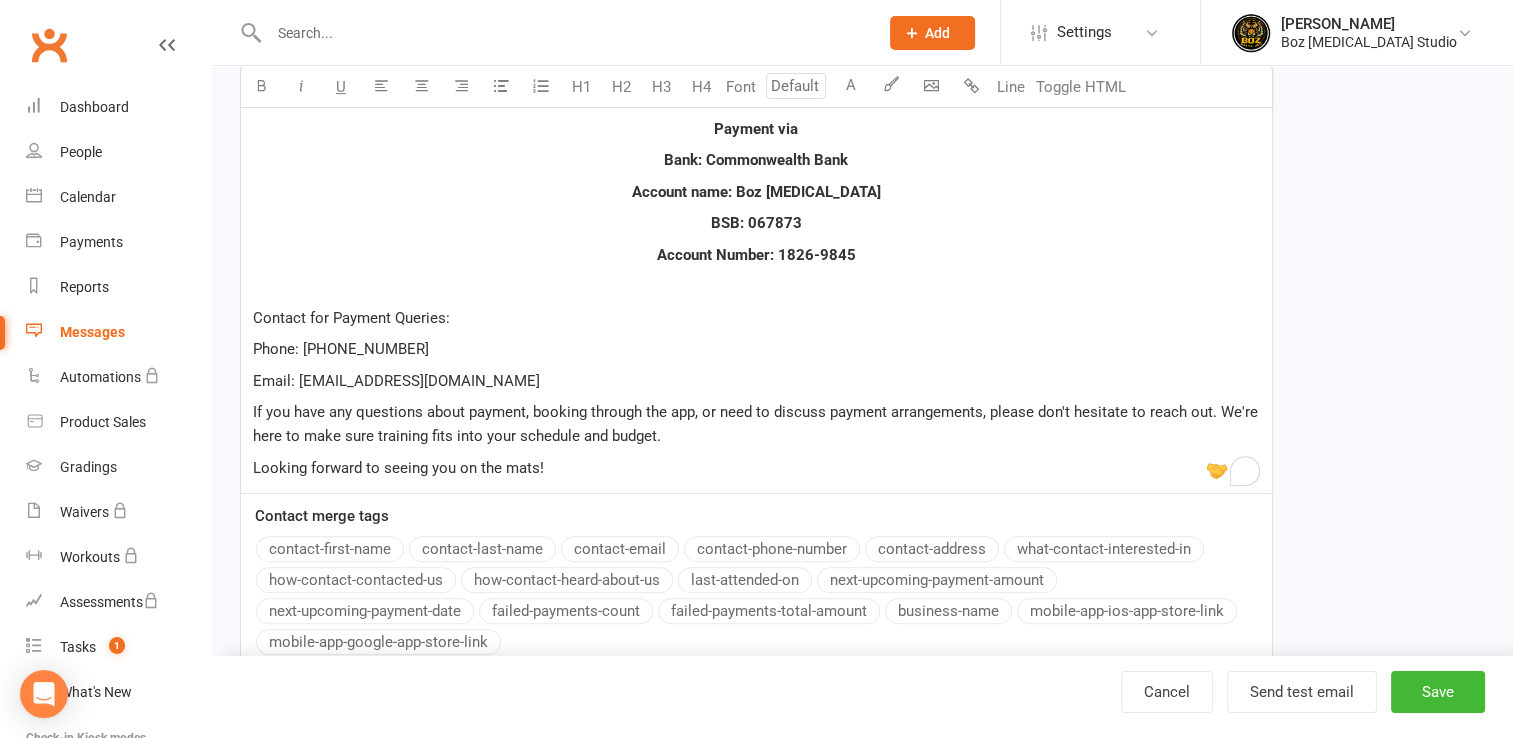 click on "Hi  [Student Name] , Hope you're doing well and enjoying your training with us at Boz Martial Arts Studio! I wanted to reach out regarding payment details for your classes. Here's what you need to know: 1. Current Pricing: Boxing, Kickboxing, Muay Thai: $50 per week (group classes, Monday-Friday) Karate: $50 per week (3 classes per week) 2. For Casual Bookings: Please book your class through our app so we know you're coming - this helps us manage class sizes and ensure you have a spot!  Payment will be processed after you've booked the class. Payment Schedule: Weekly payments are due at the beginning of each week to ensure your spot in classes. Payment via Bank: Commonwealth Bank Account name: Boz Martial Arts BSB: 067873 Account Number: 1826-9845 ﻿ Contact for Payment Queries: Phone: 0498-184-985 Email: admin@bozmartialarts.com.au Looking forward to seeing you on the mats!" at bounding box center [756, 125] 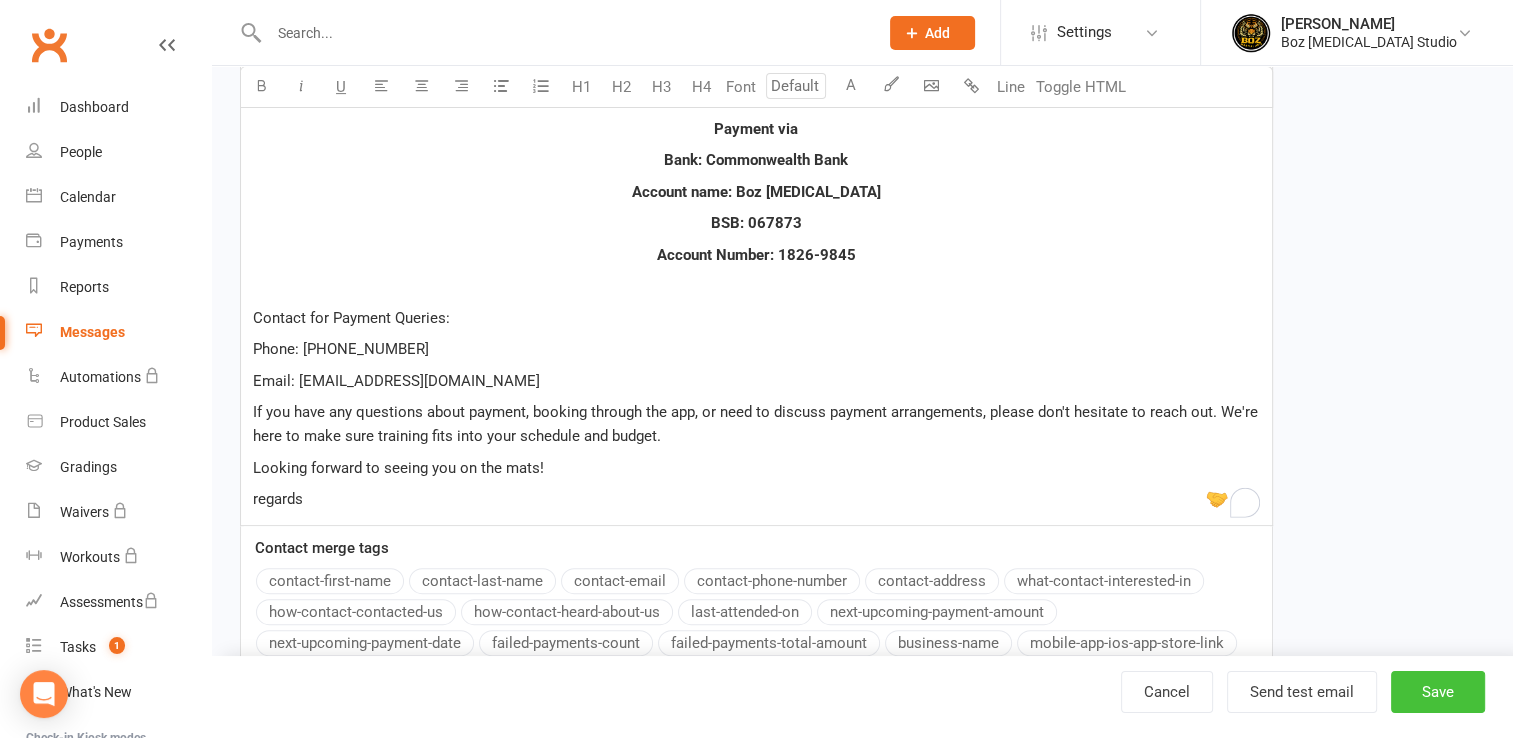 click on "Save" at bounding box center (1438, 692) 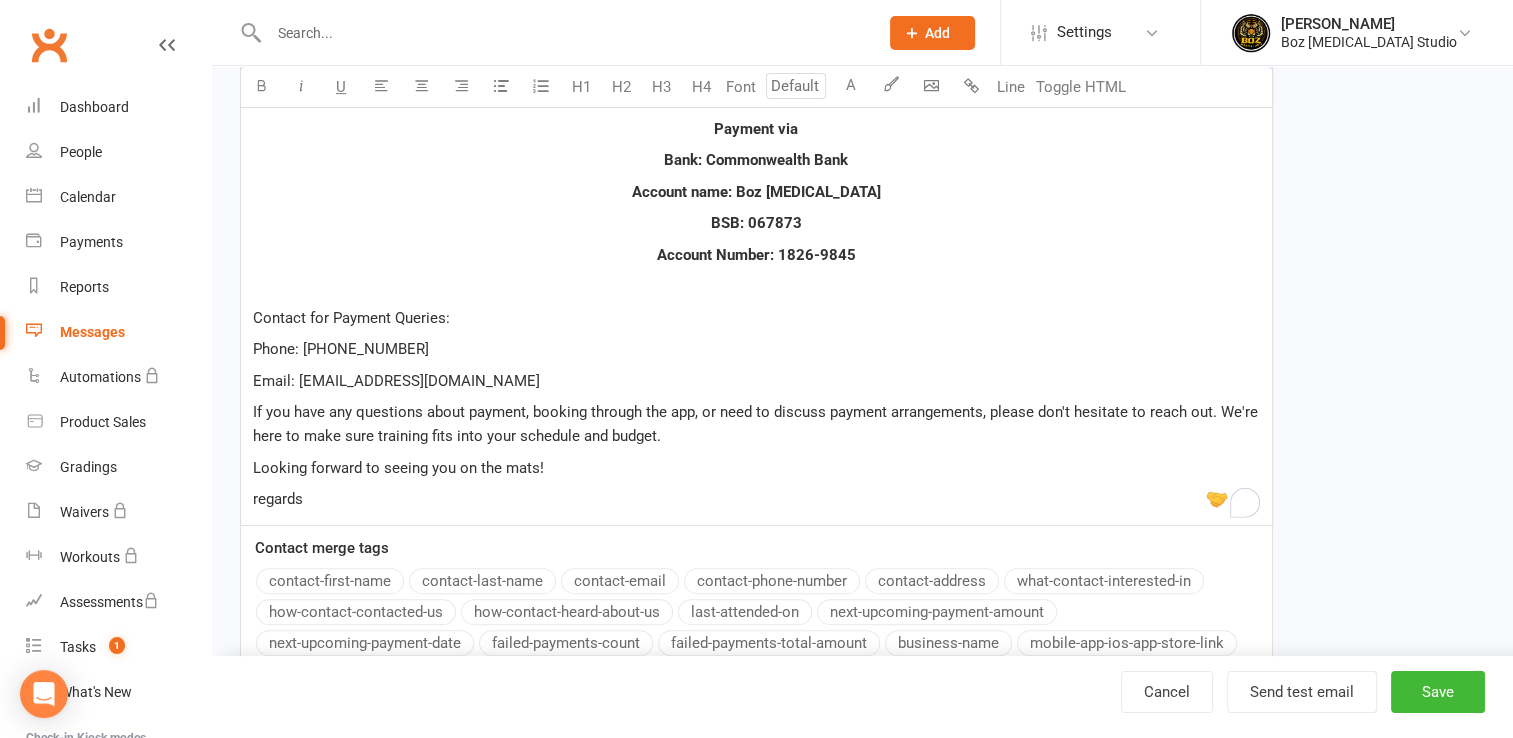 select on "email" 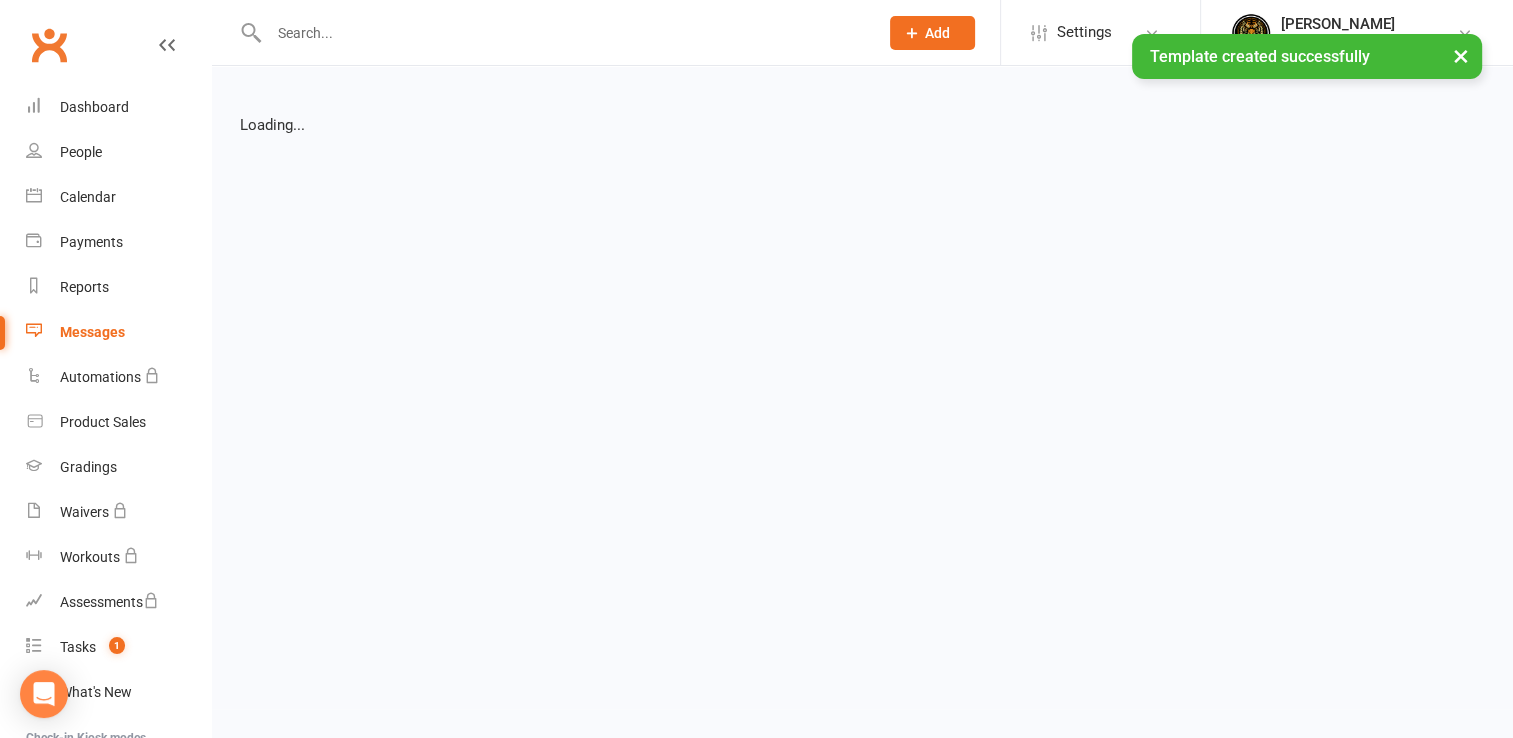select on "grid" 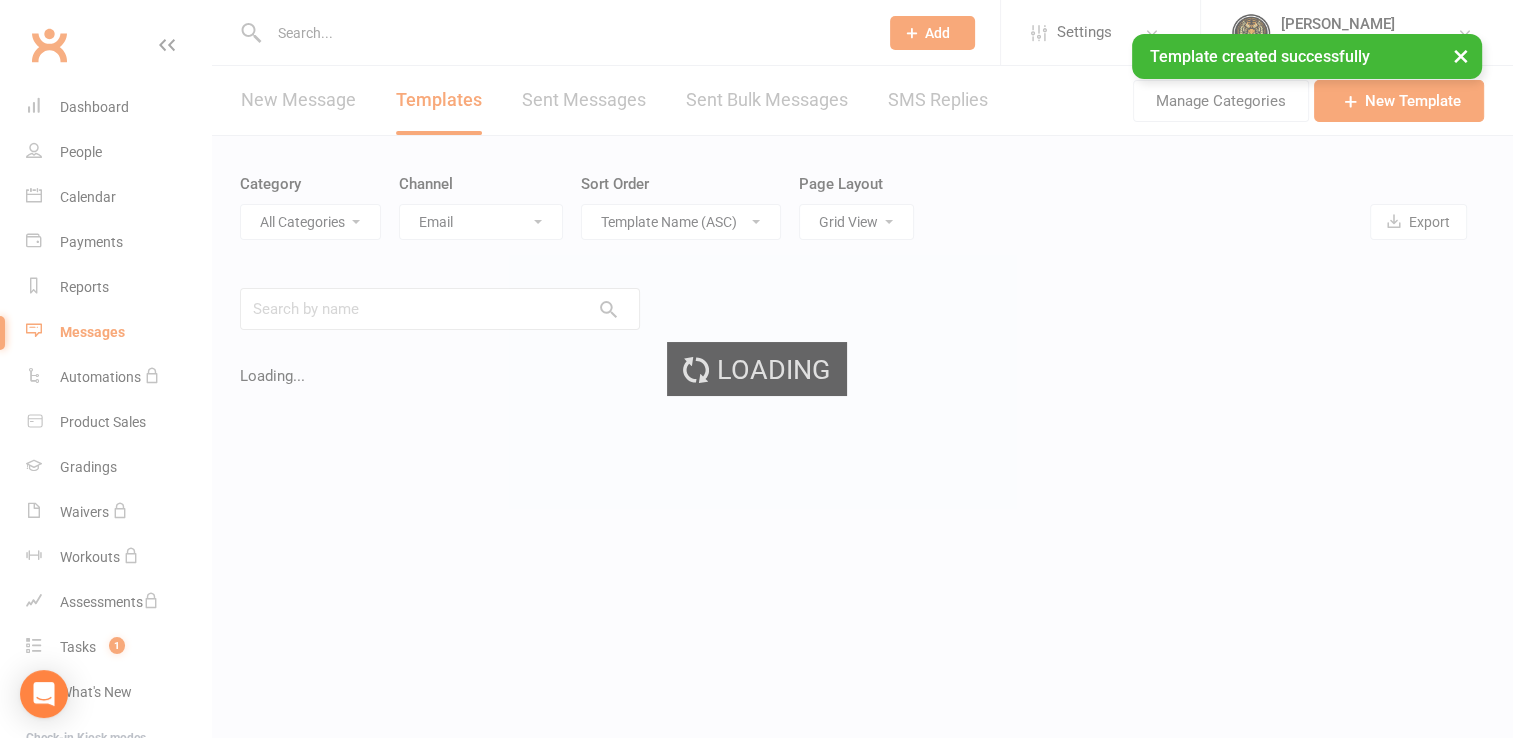 select on "17751" 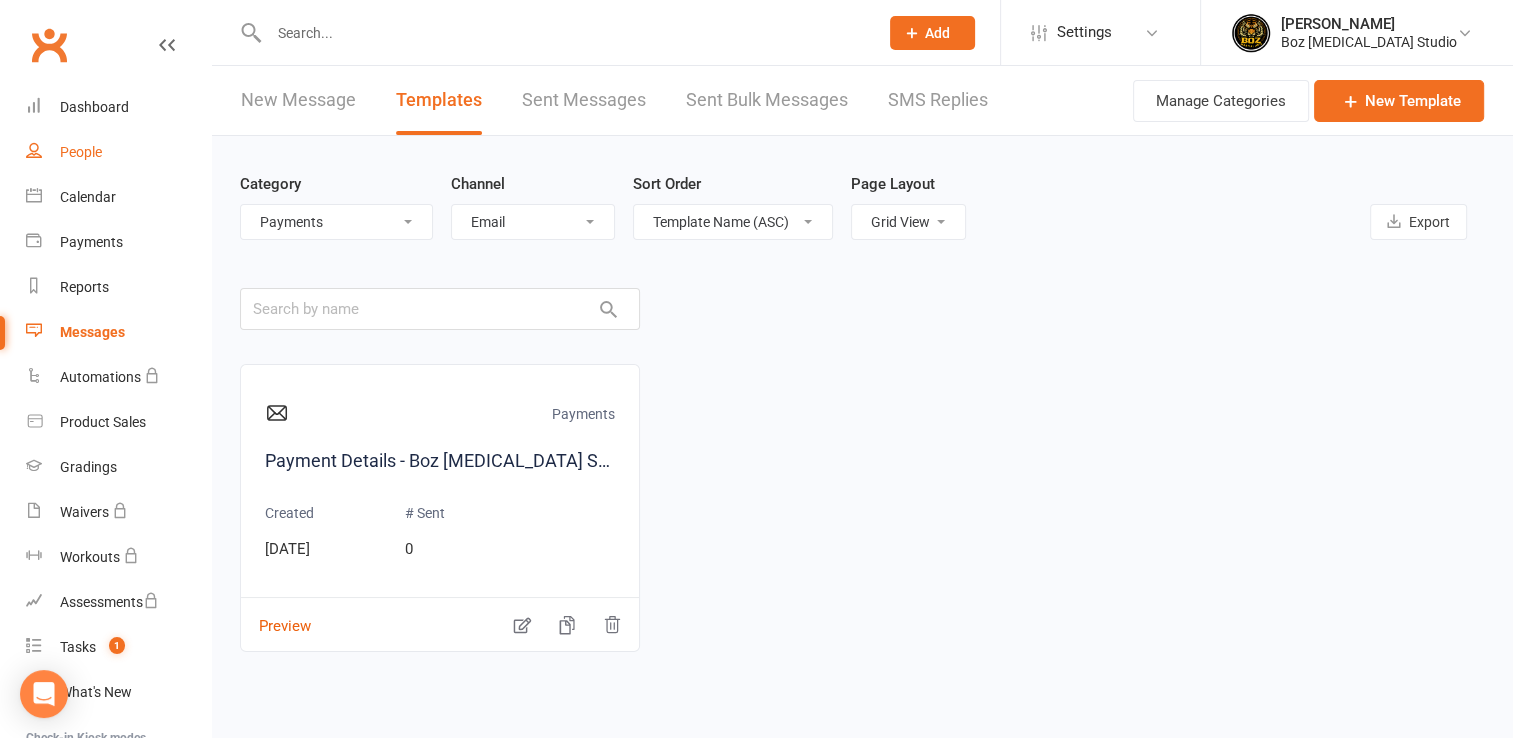 click on "People" at bounding box center (81, 152) 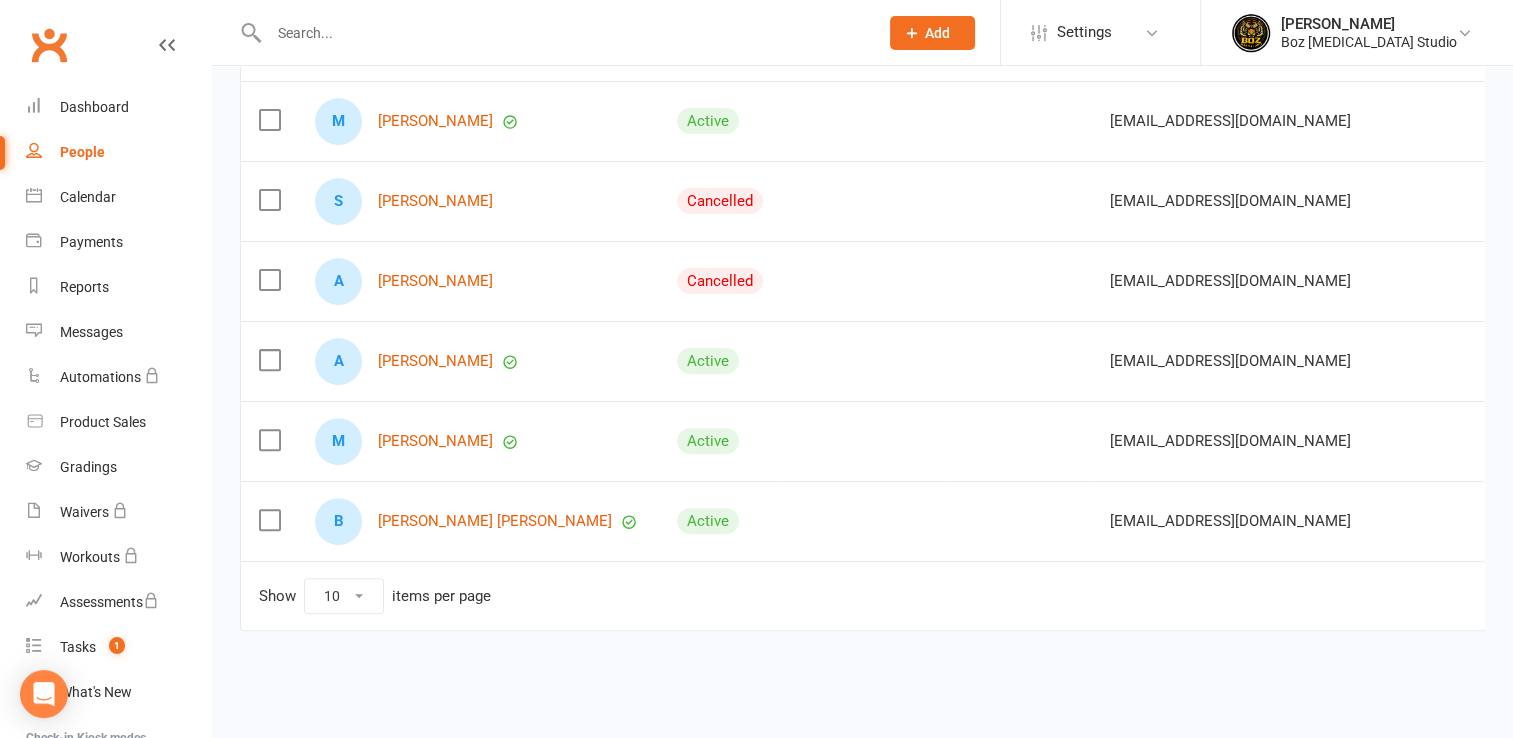 scroll, scrollTop: 606, scrollLeft: 0, axis: vertical 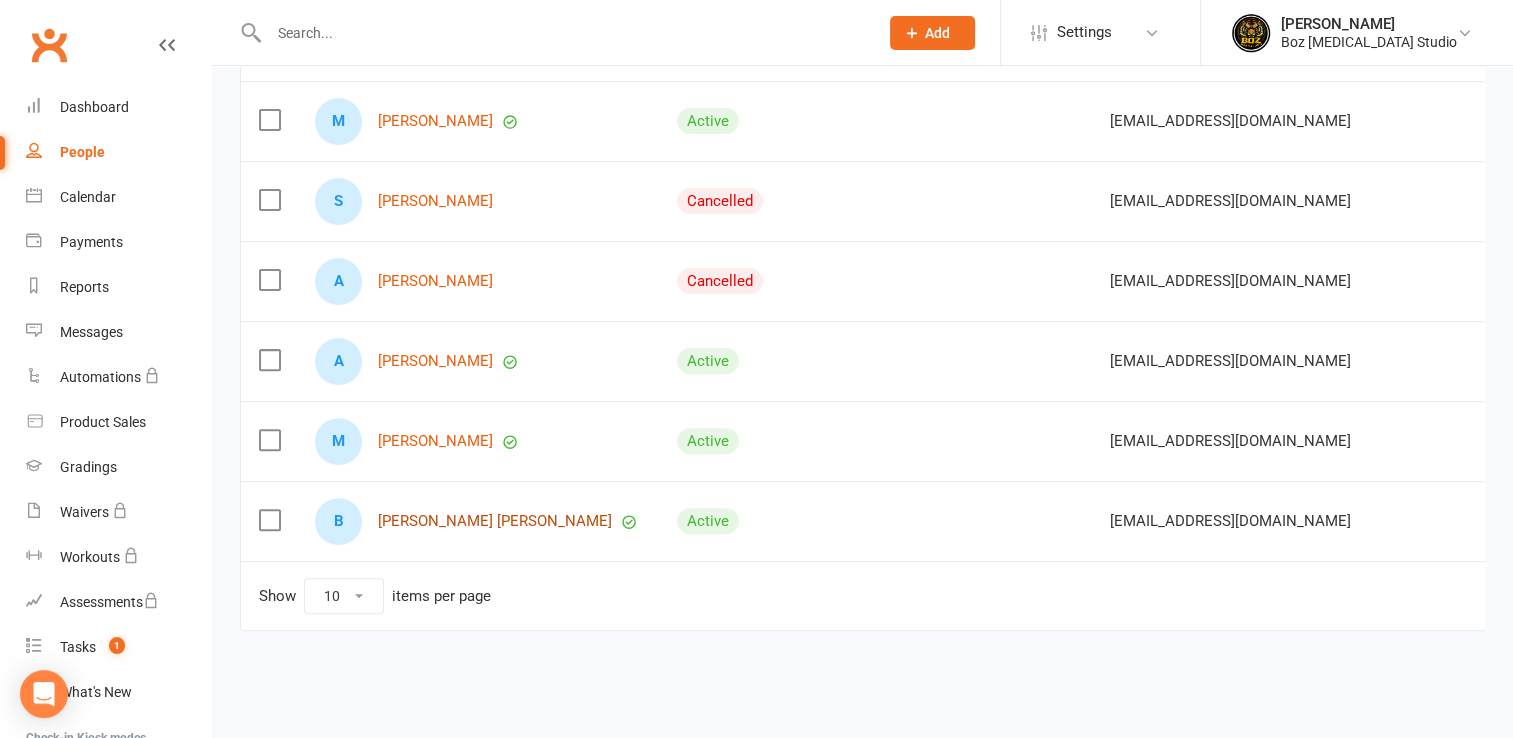 click on "[PERSON_NAME] [PERSON_NAME]" at bounding box center (495, 521) 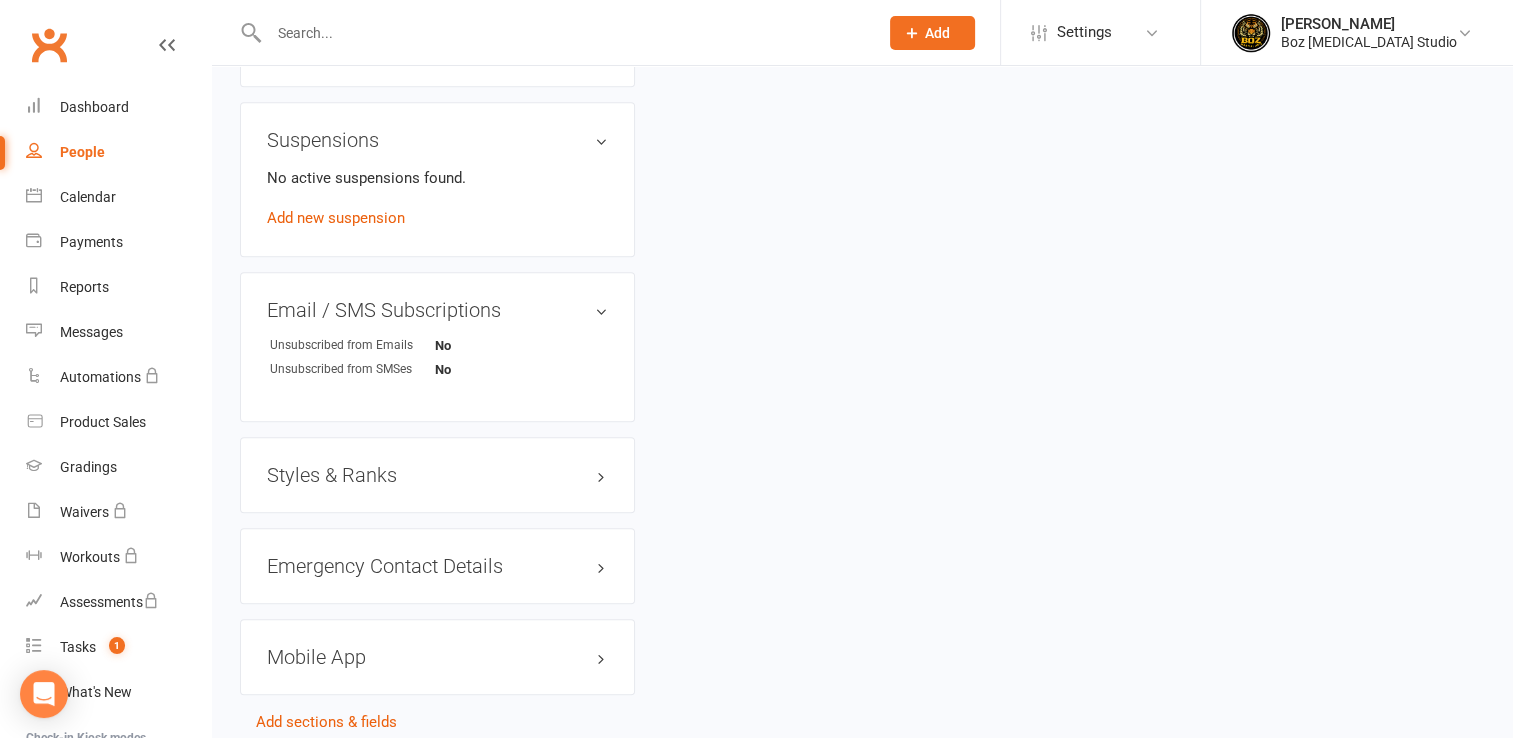 scroll, scrollTop: 1292, scrollLeft: 0, axis: vertical 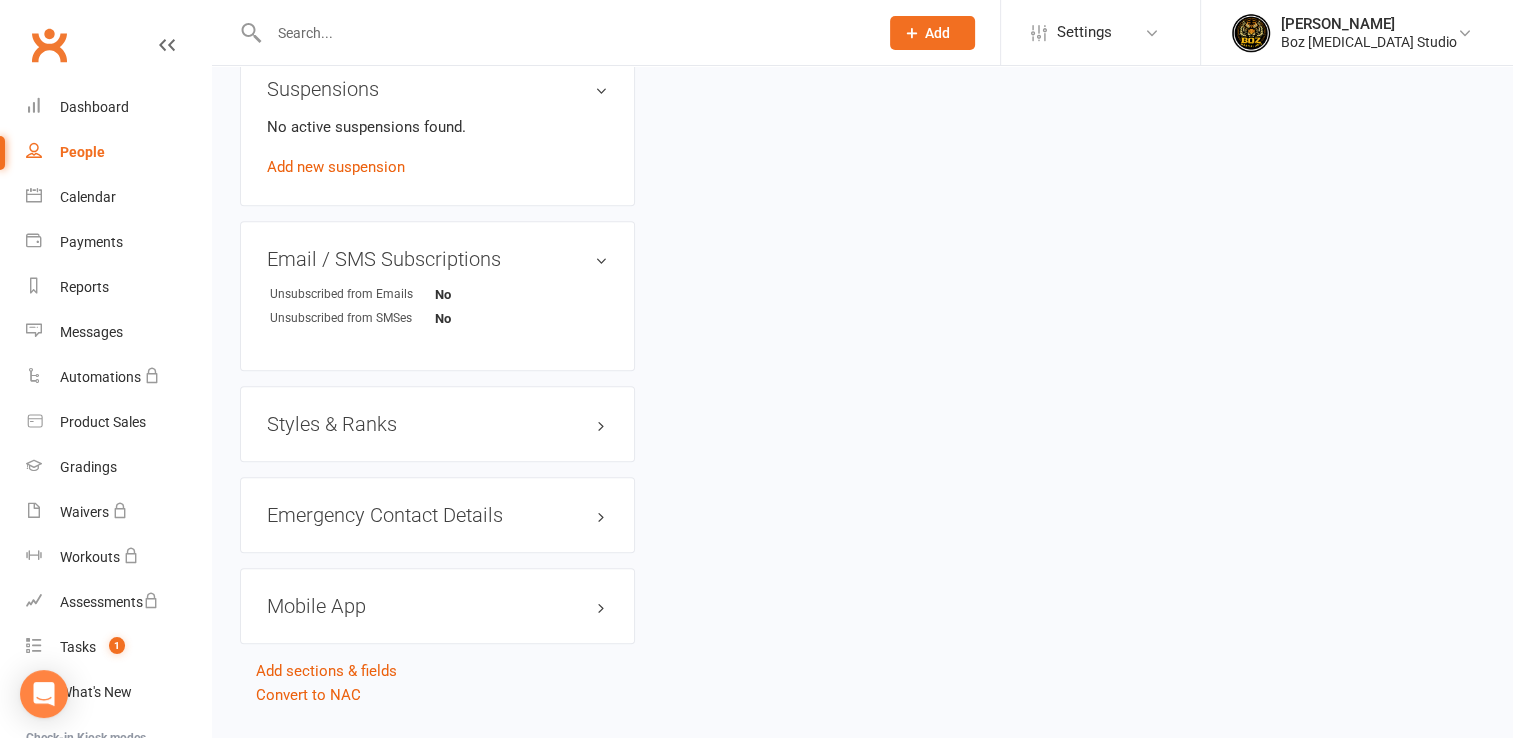 click on "Styles & Ranks" at bounding box center [437, 424] 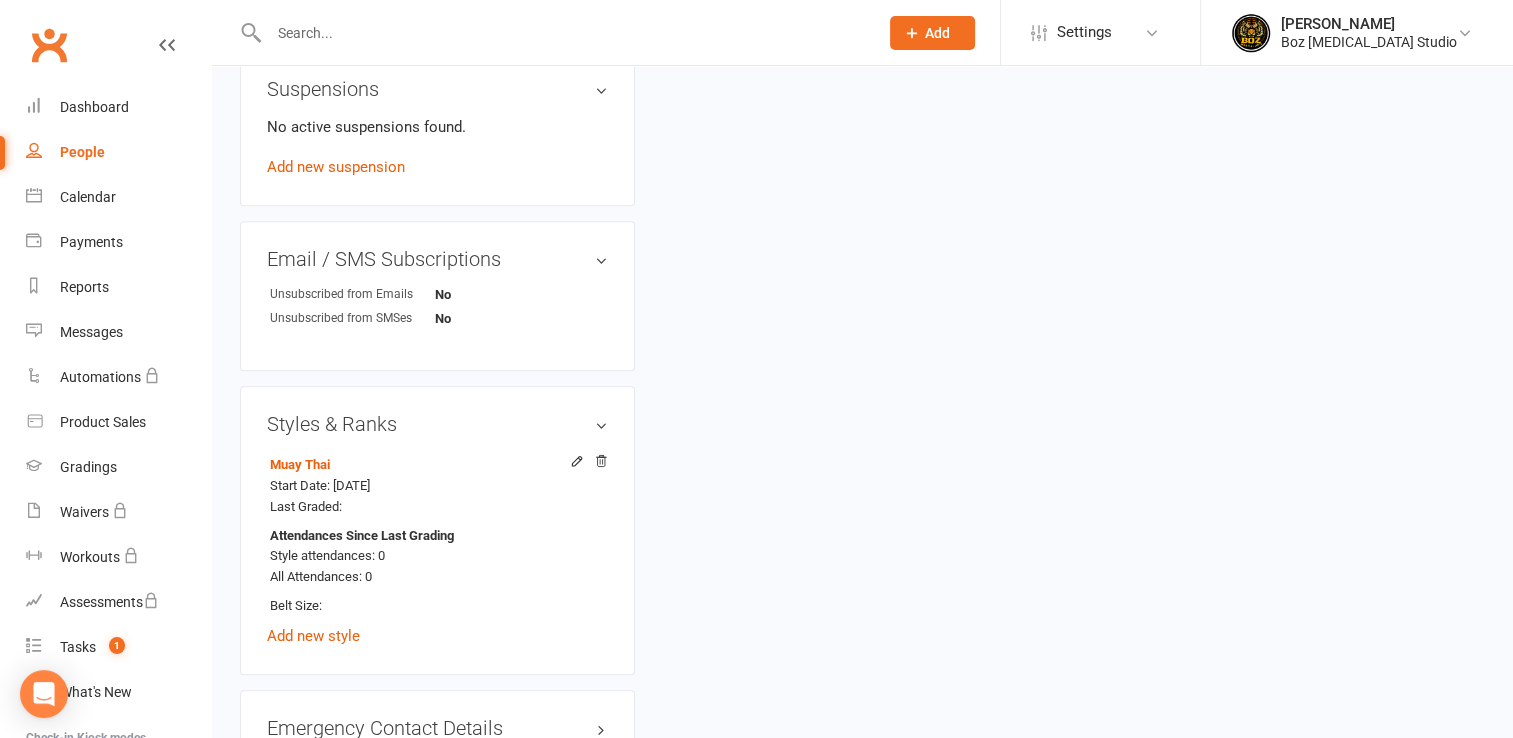 click on "upload photo Bronwyn Shin Rein Lee Activated 9 July, 2025 Added 9 July, 2025   Active member 24 years old  Contact information Owner   Deeyana Boz Email  bronwynlee2312@gmail.com
Mobile Number  0405342328
Address  -
Member Number  -
Date of Birth  March 30, 2001
Location
Update Contact Details Flag Archive Manage Comms Settings
Wallet Automated Member Payments are not yet enabled for your account. To find out more, contact Clubworx Support at  support@clubworx.com .
Membership      One off membership Jul 9 2025 — Never Booked: 0 Attended: 0 Unlimited classes remaining   Cancel membership Upgrade / Downgrade Add new membership
Family Members  No relationships found. Add link to existing contact  Add link to new contact
Suspensions  No active suspensions found. Add new suspension
Email / SMS Subscriptions  edit Unsubscribed from Emails No
Unsubscribed from SMSes No
Styles & Ranks  Muay Thai  Start Date: 25 May 2025 Last Graded:  Attendances Since Last Grading All Attendances: 0" at bounding box center (862, -139) 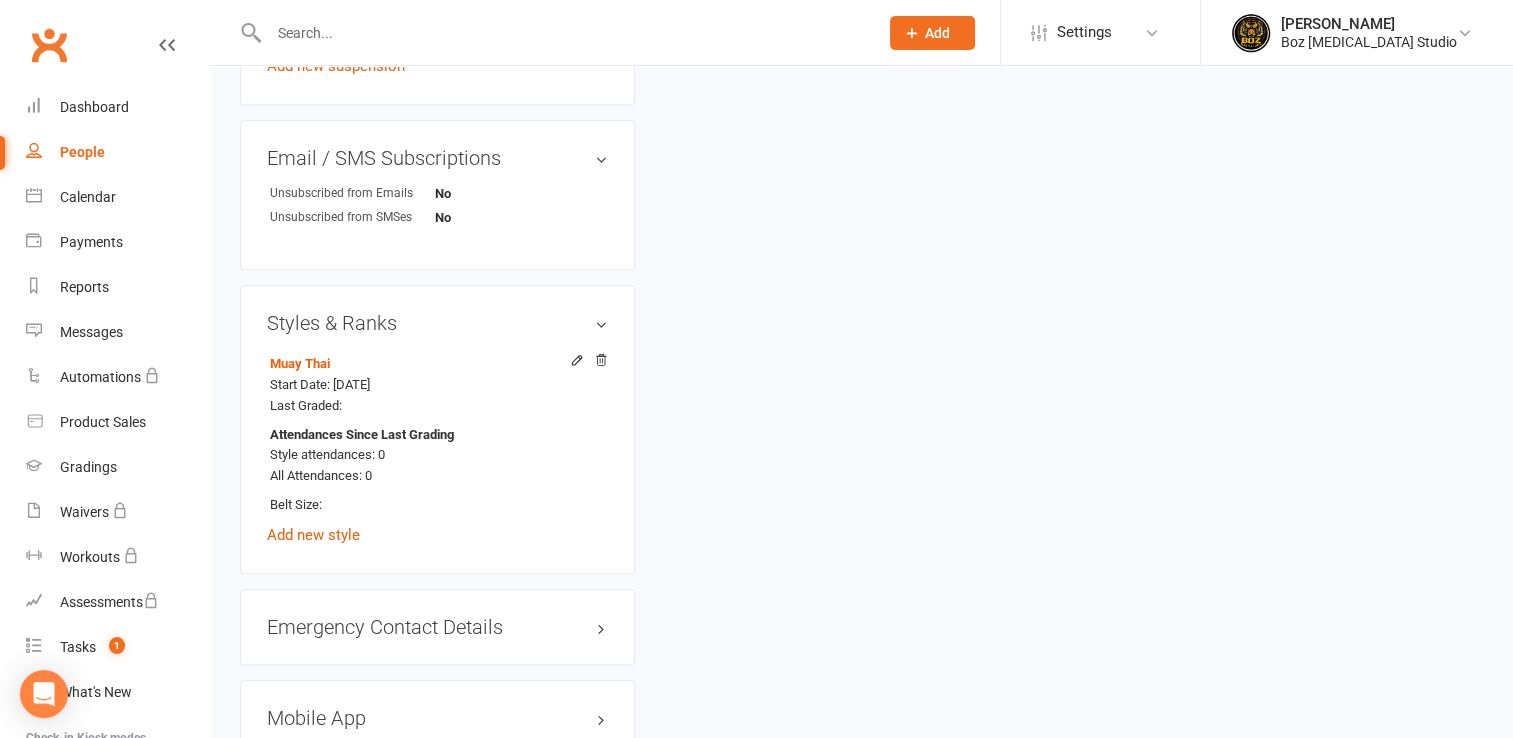 scroll, scrollTop: 1505, scrollLeft: 0, axis: vertical 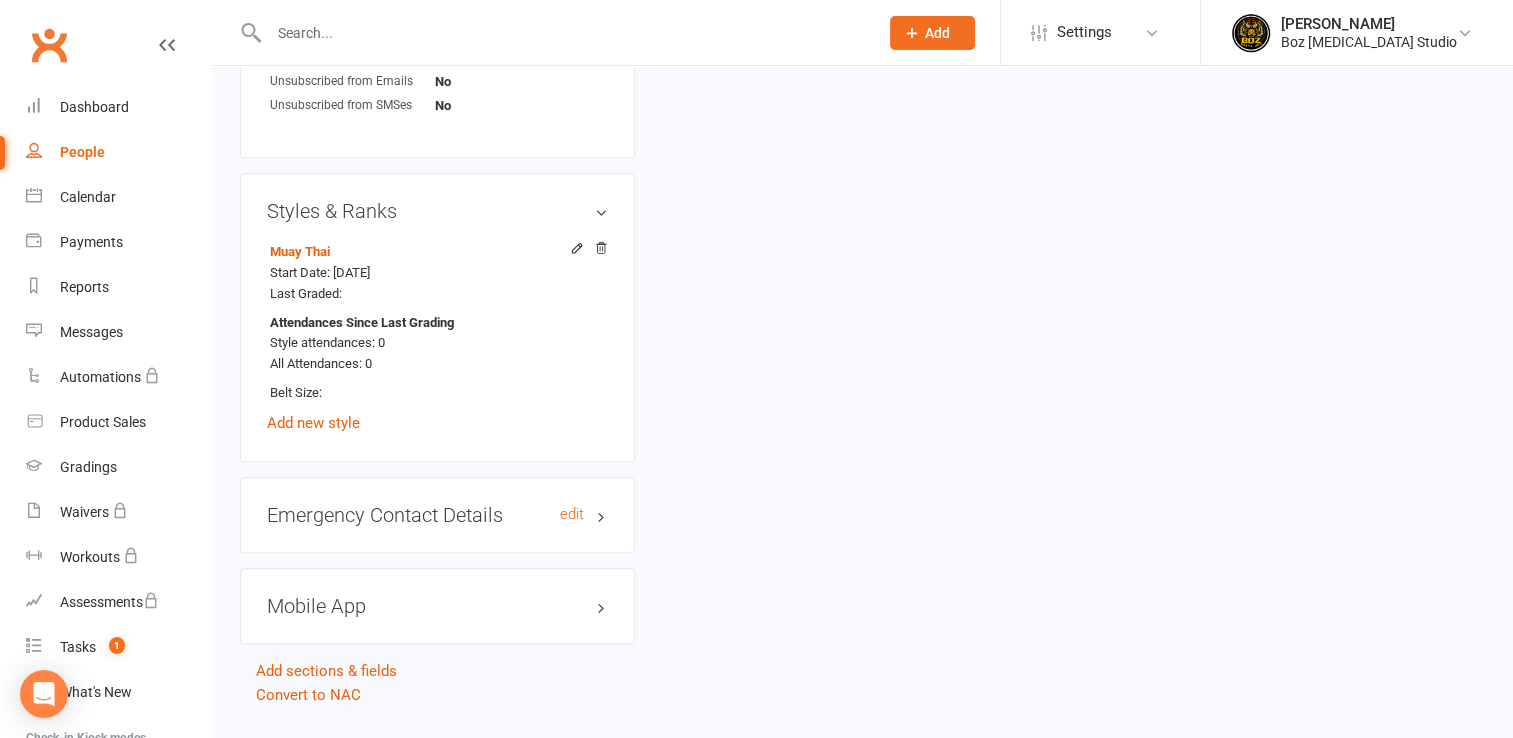 click on "Emergency Contact Details  edit" at bounding box center (437, 515) 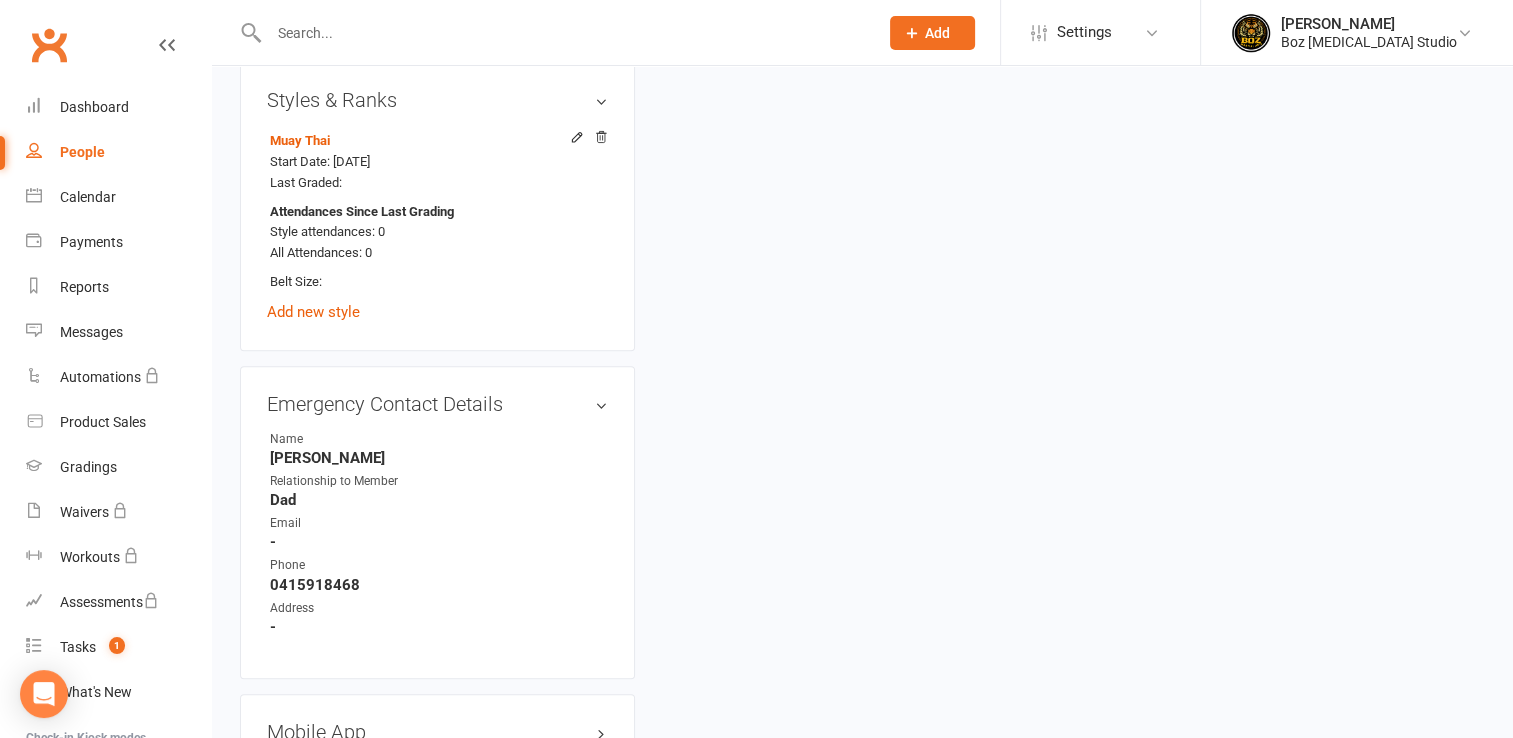 scroll, scrollTop: 1744, scrollLeft: 0, axis: vertical 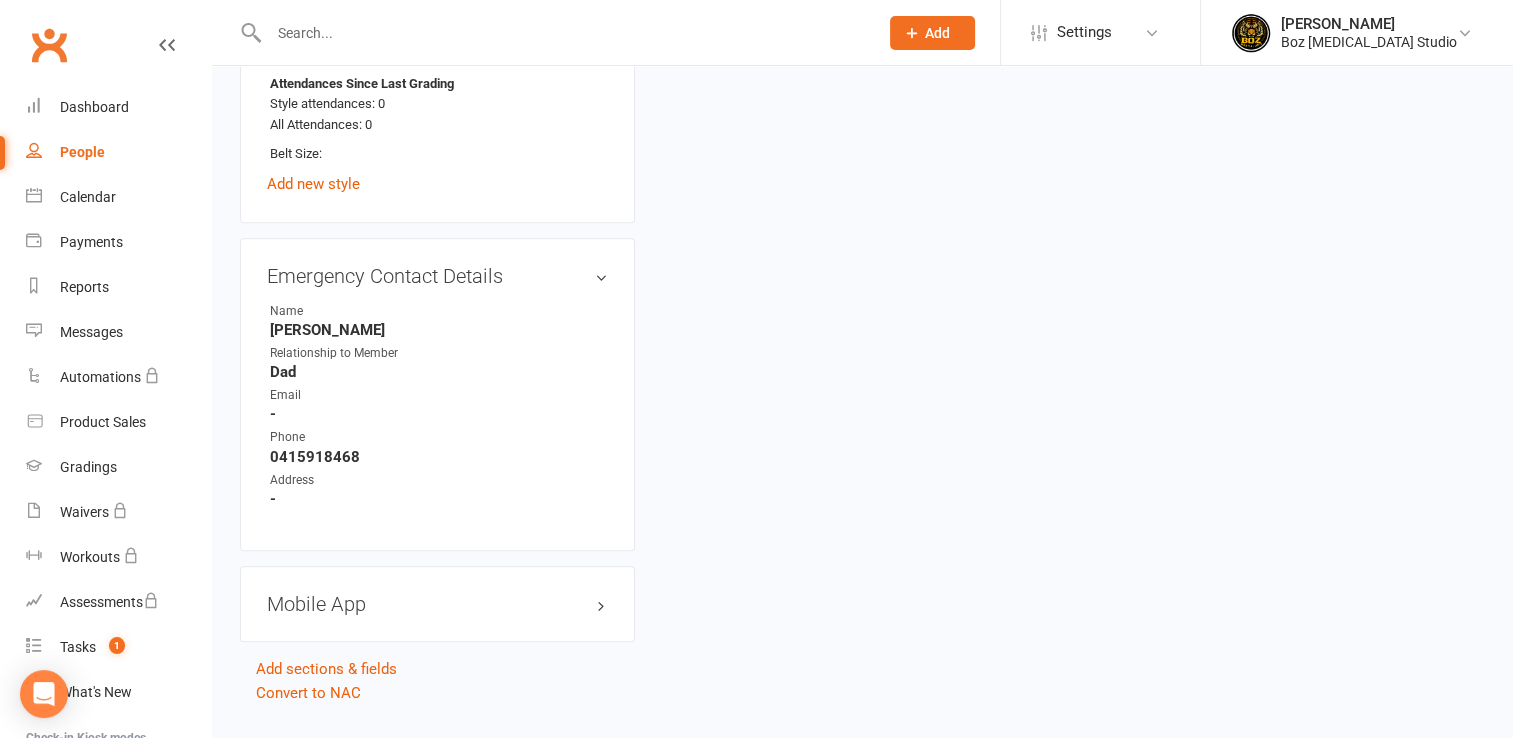 click on "Mobile App" at bounding box center (437, 604) 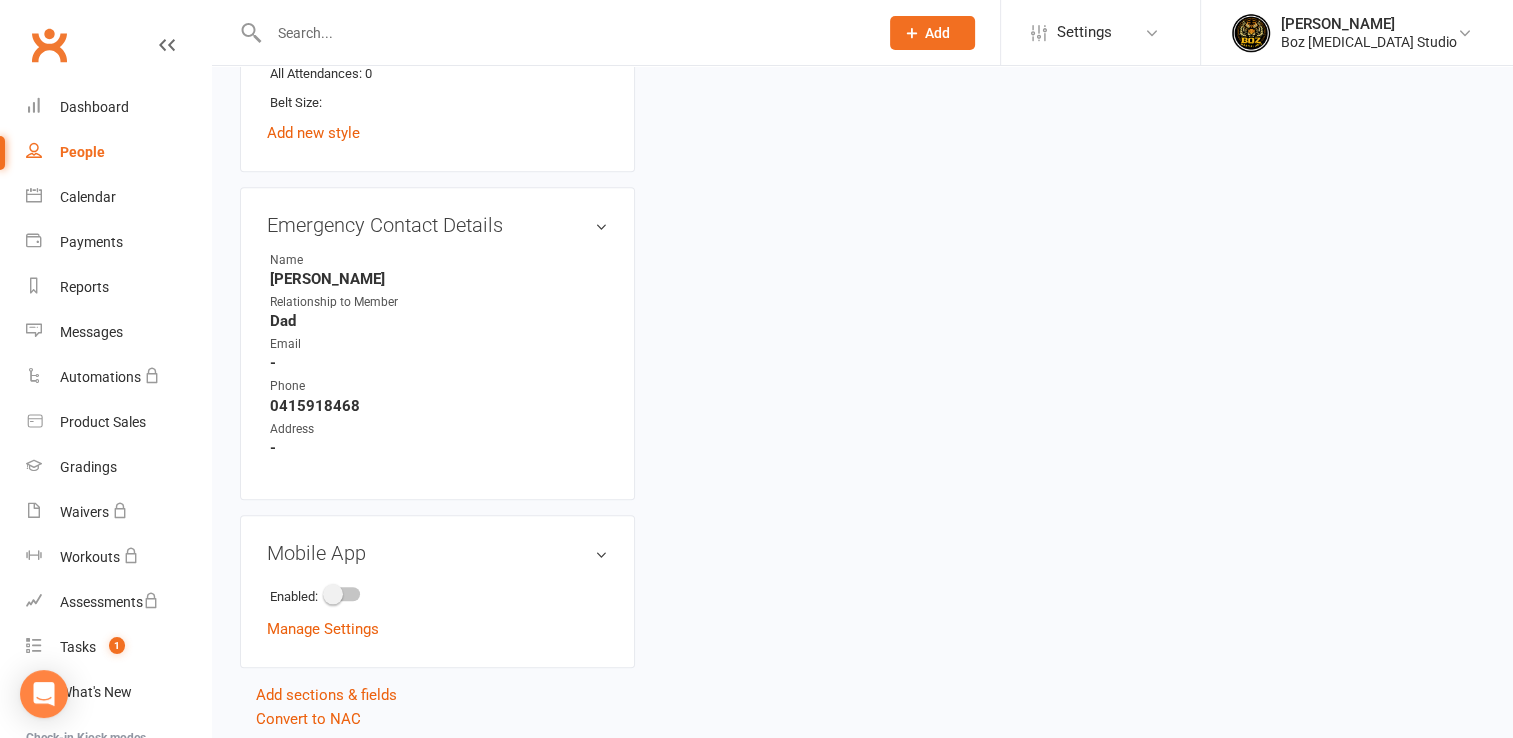 scroll, scrollTop: 1820, scrollLeft: 0, axis: vertical 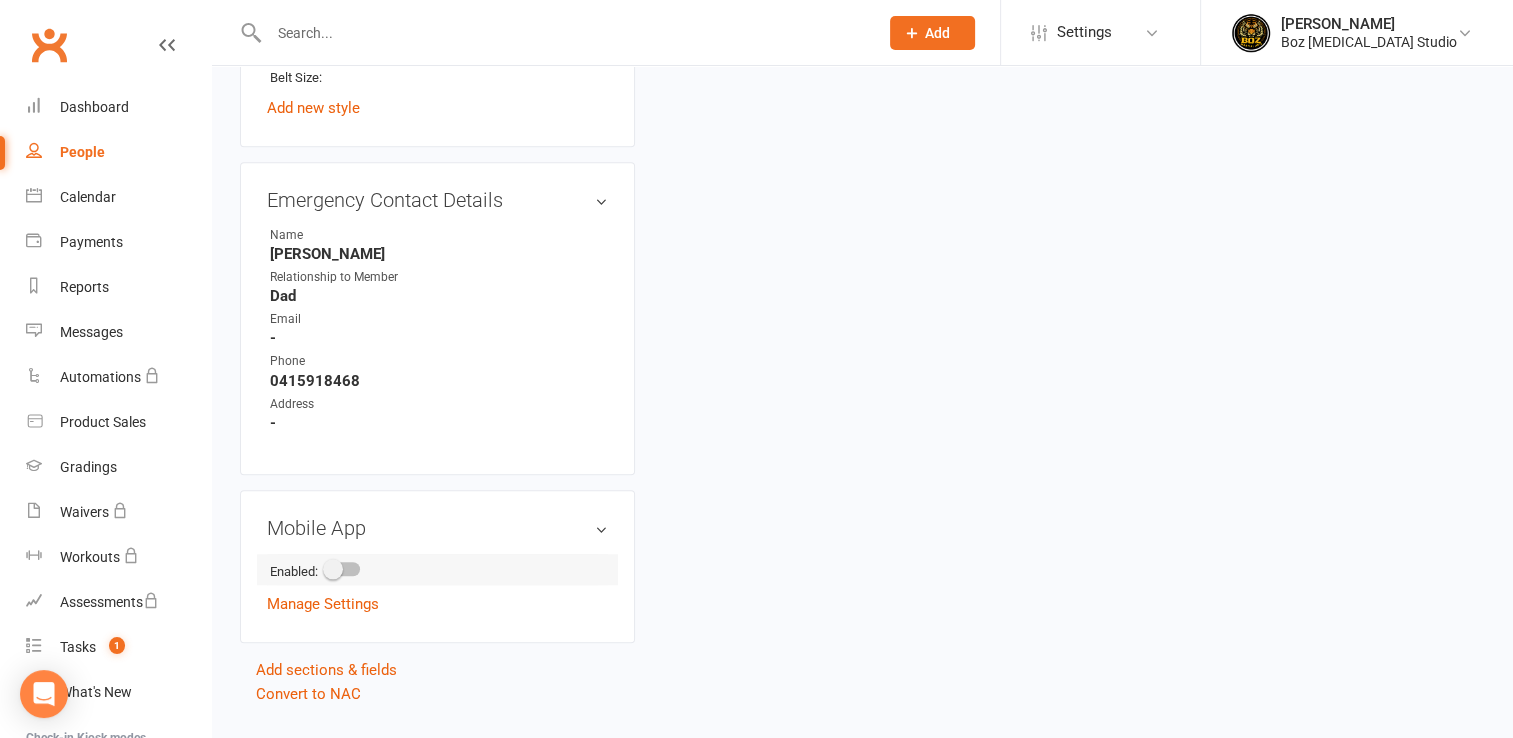 click at bounding box center [343, 569] 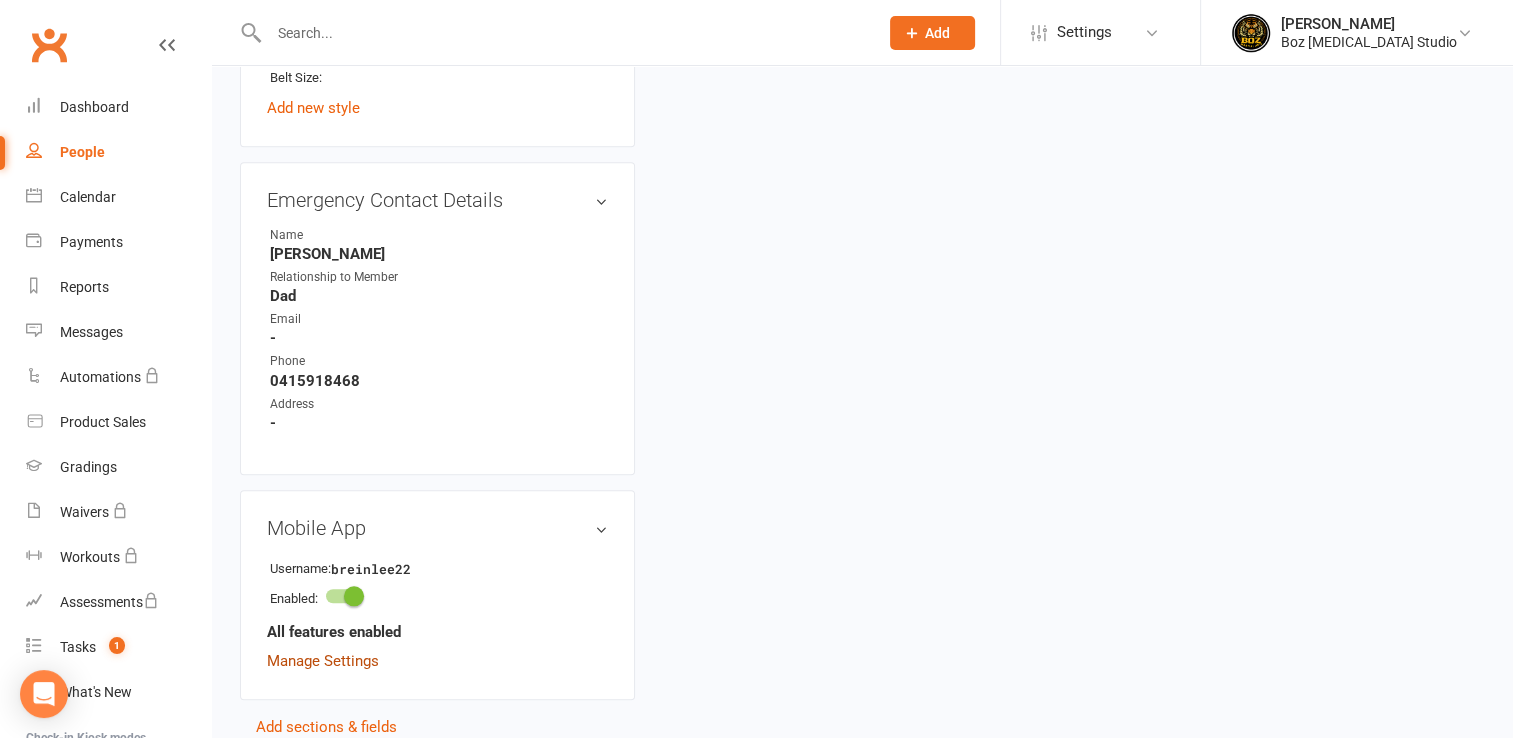 click on "Manage Settings" at bounding box center [323, 661] 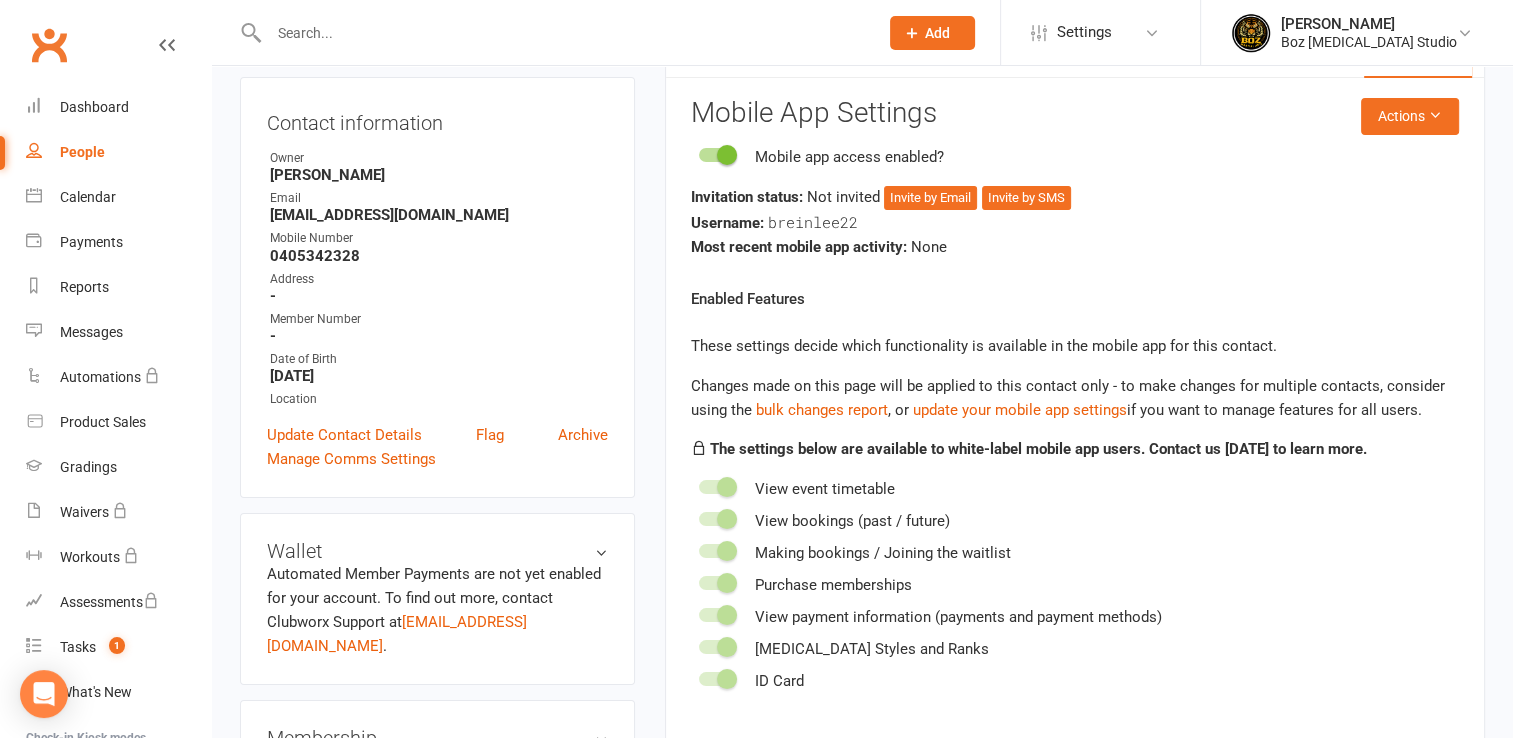 scroll, scrollTop: 153, scrollLeft: 0, axis: vertical 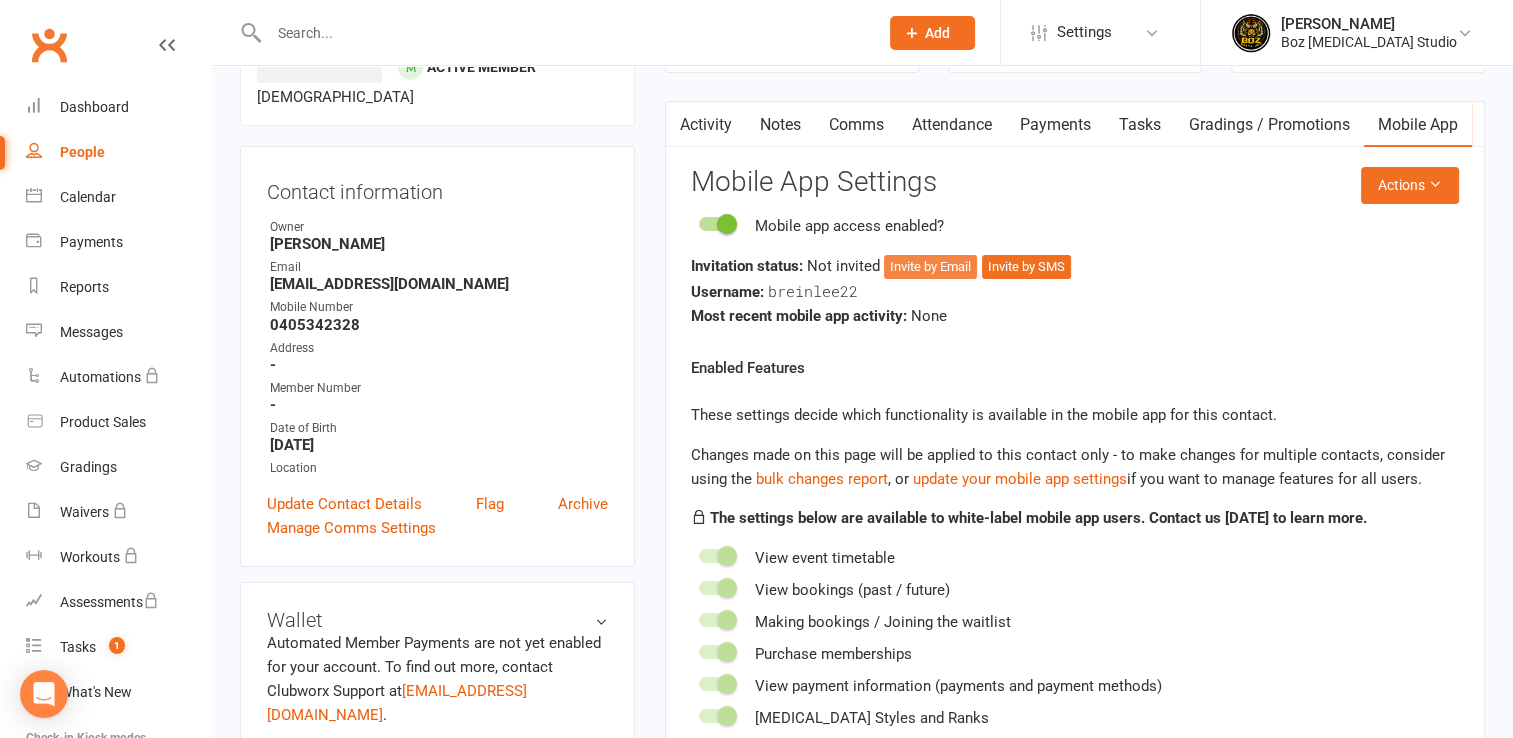 click on "Invite by Email" at bounding box center [930, 267] 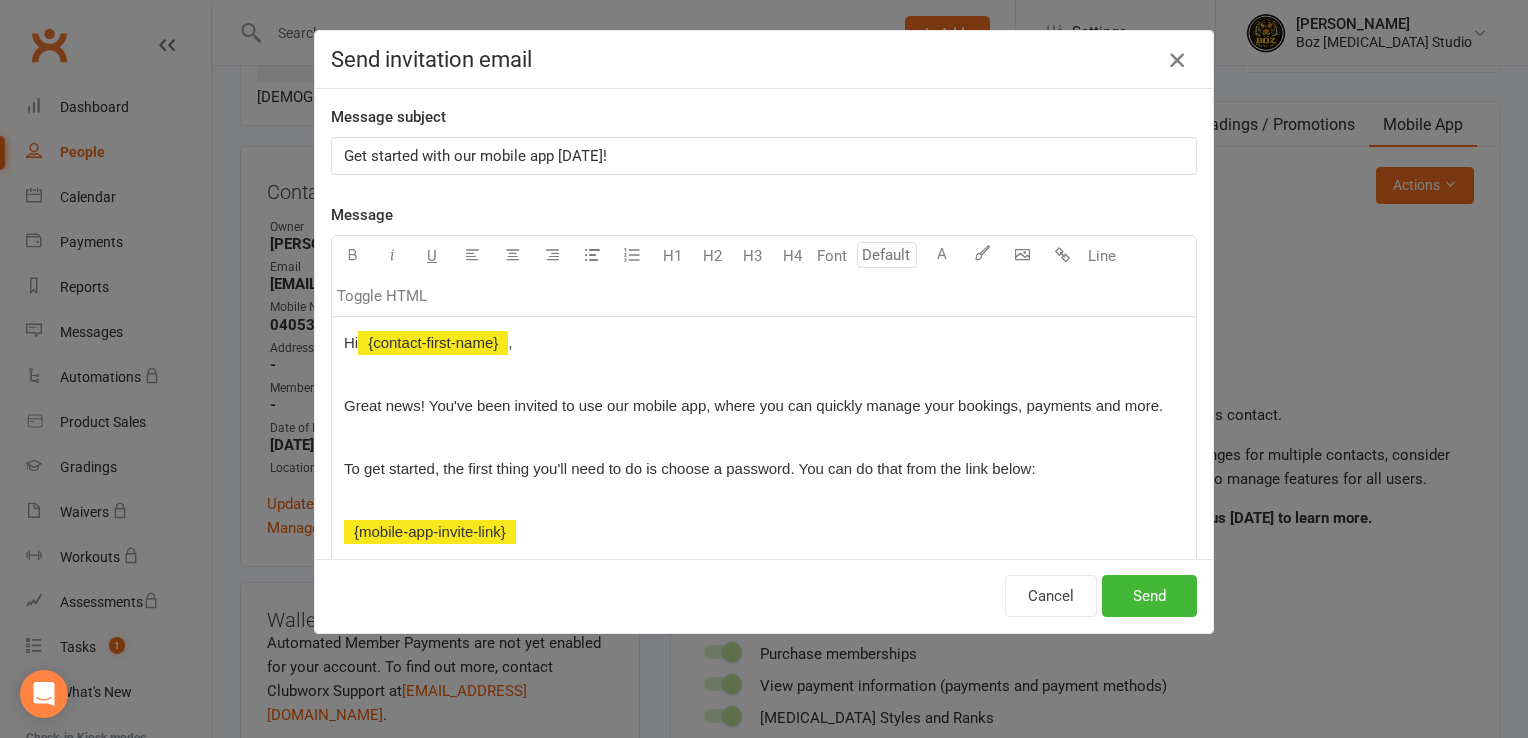 click at bounding box center [1177, 60] 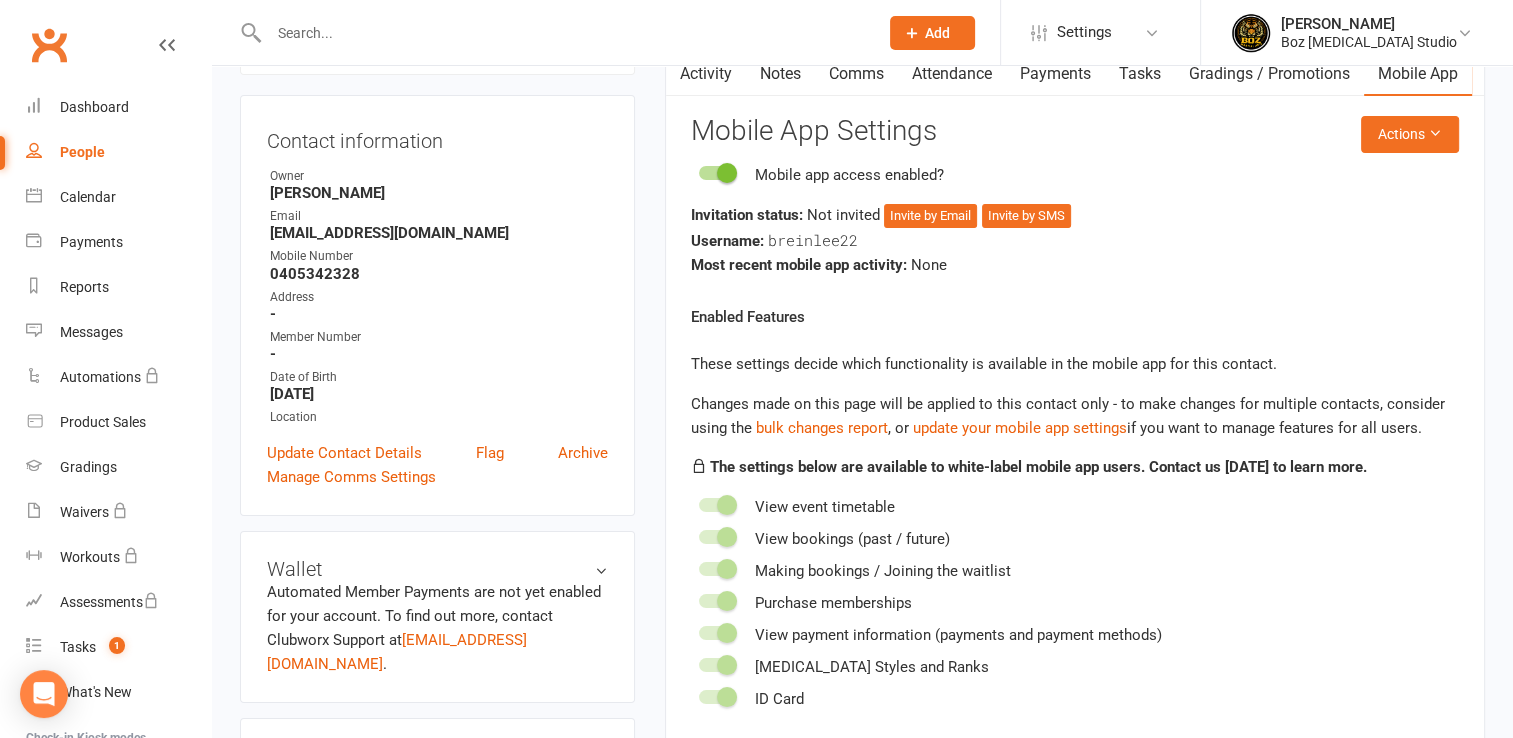 scroll, scrollTop: 153, scrollLeft: 0, axis: vertical 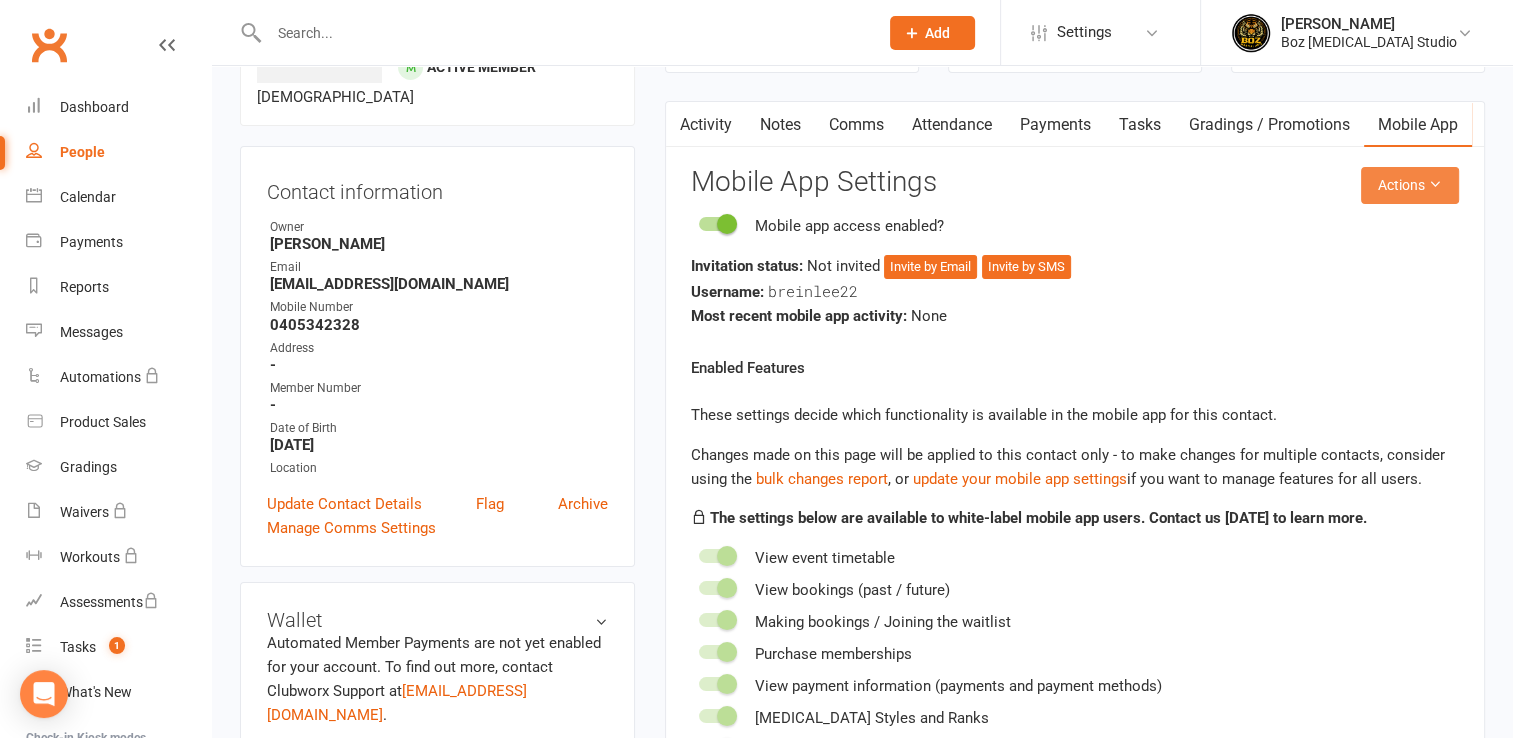 click on "Actions" at bounding box center [1410, 185] 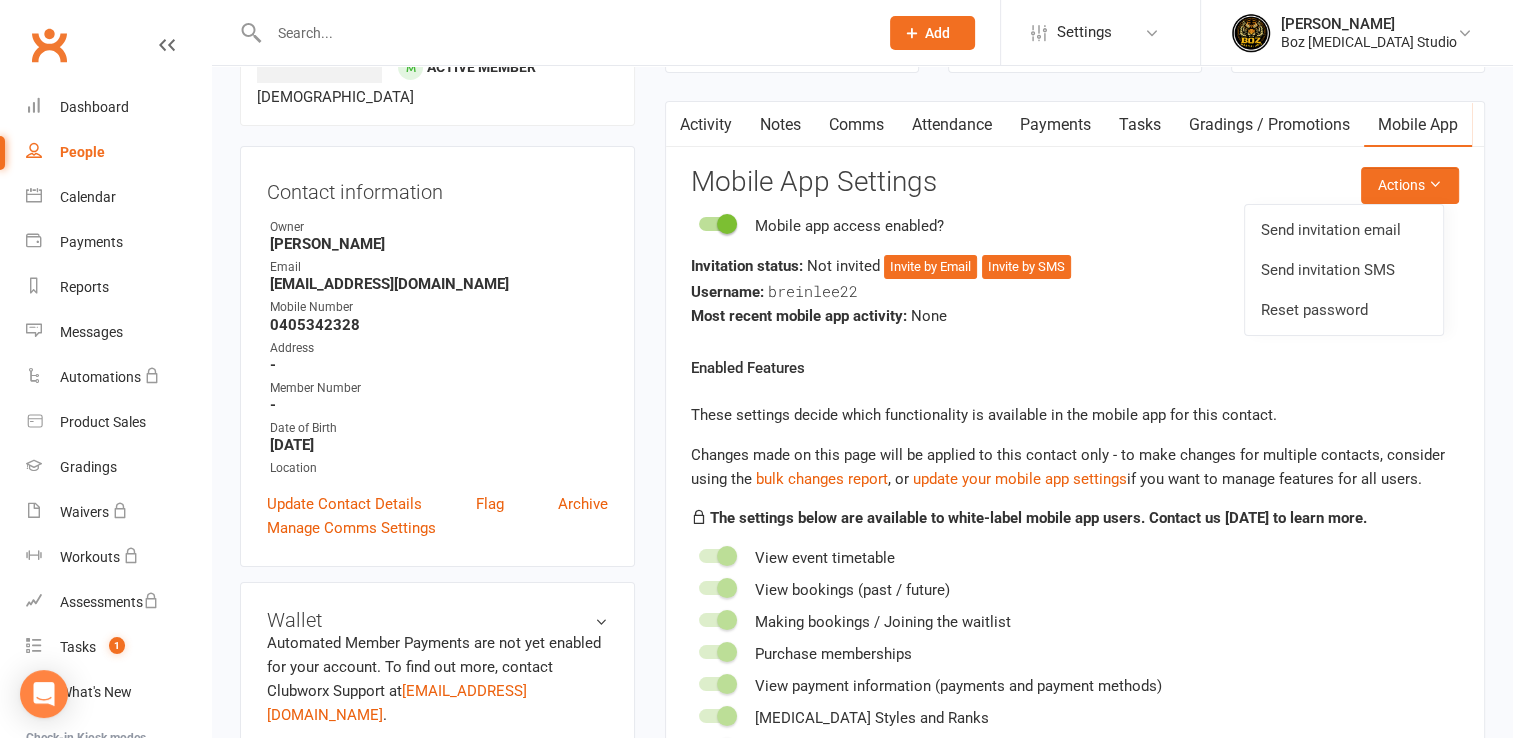 click on "Enabled Features These settings decide which functionality is available in the mobile app for this contact. Changes made on this page will be applied to this contact only - to make changes for multiple contacts, consider using the   bulk changes report , or   update your mobile app settings  if you want to manage features for all users.   The settings below are available to white-label mobile app users. Contact us today to learn more. View event timetable View bookings (past / future) Making bookings / Joining the waitlist Purchase memberships View payment information (payments and payment methods) Martial Arts Styles and Ranks ID Card" at bounding box center (1075, 559) 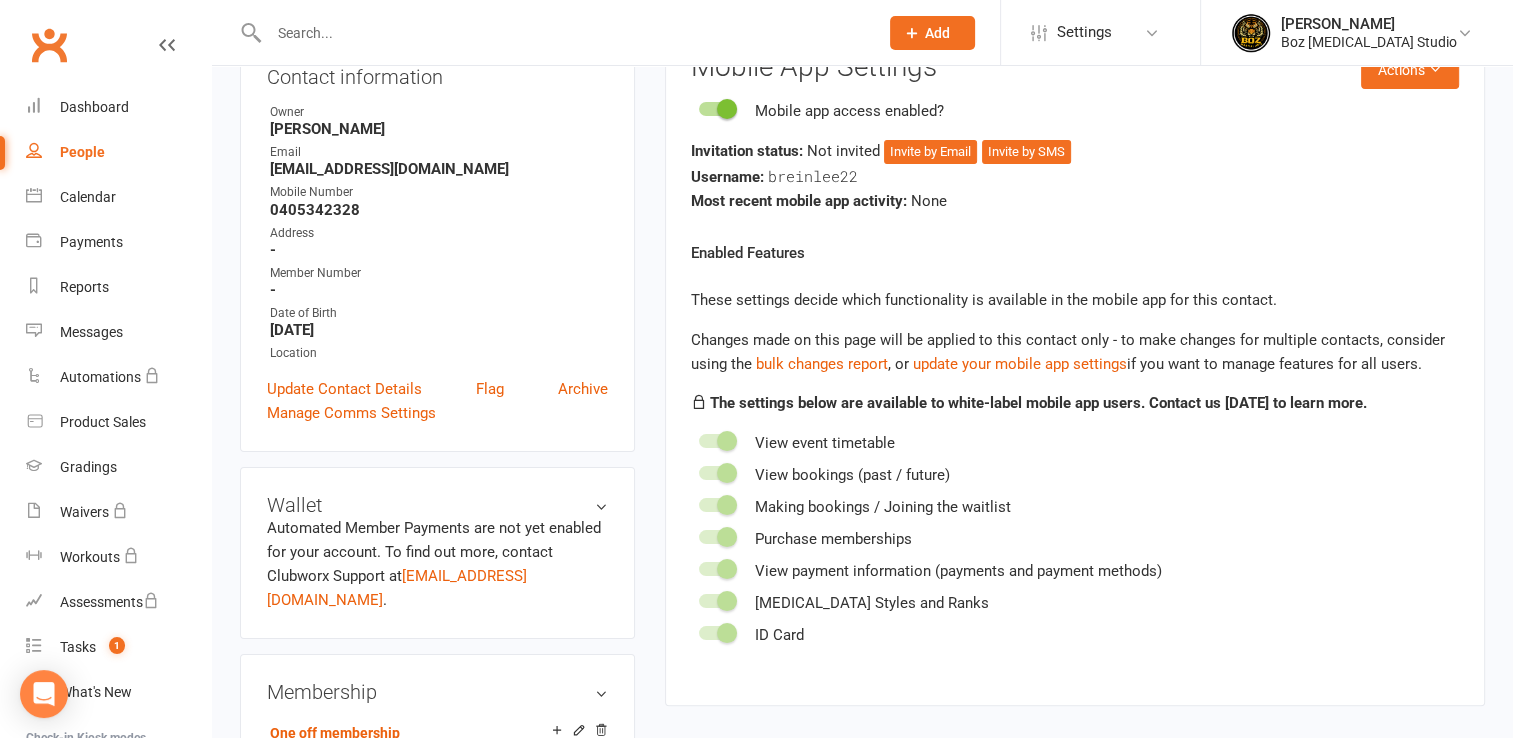 scroll, scrollTop: 0, scrollLeft: 0, axis: both 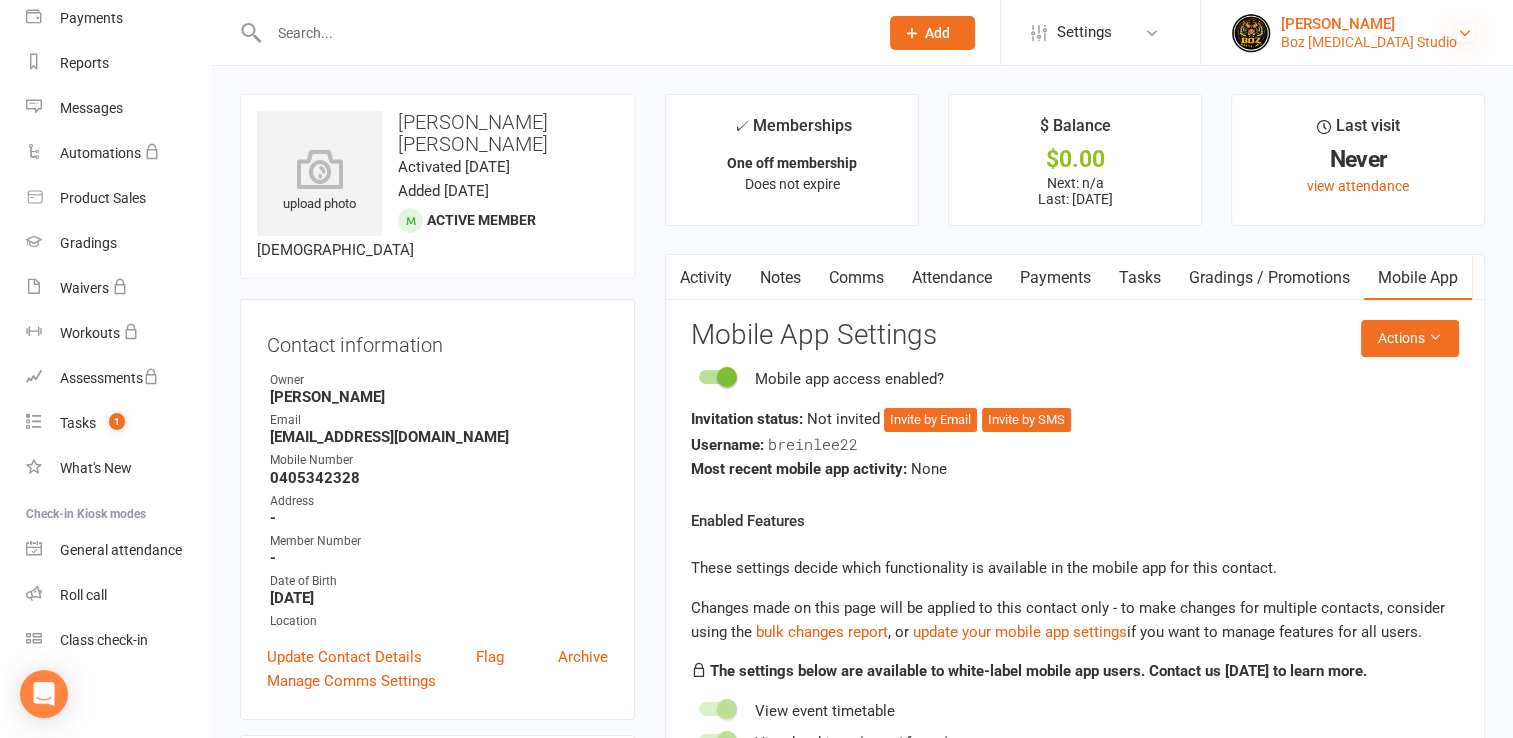 click at bounding box center [1465, 33] 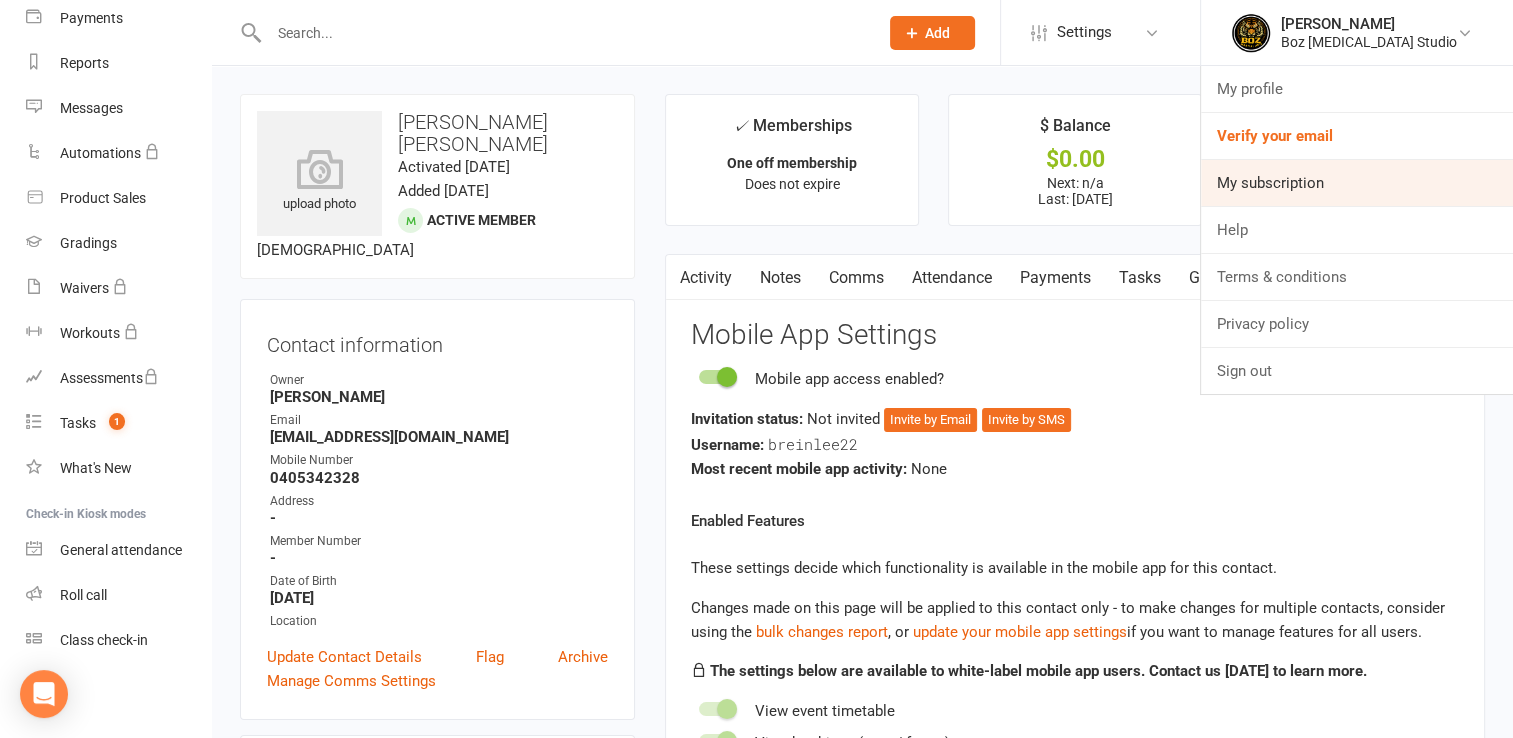 click on "My subscription" at bounding box center (1357, 183) 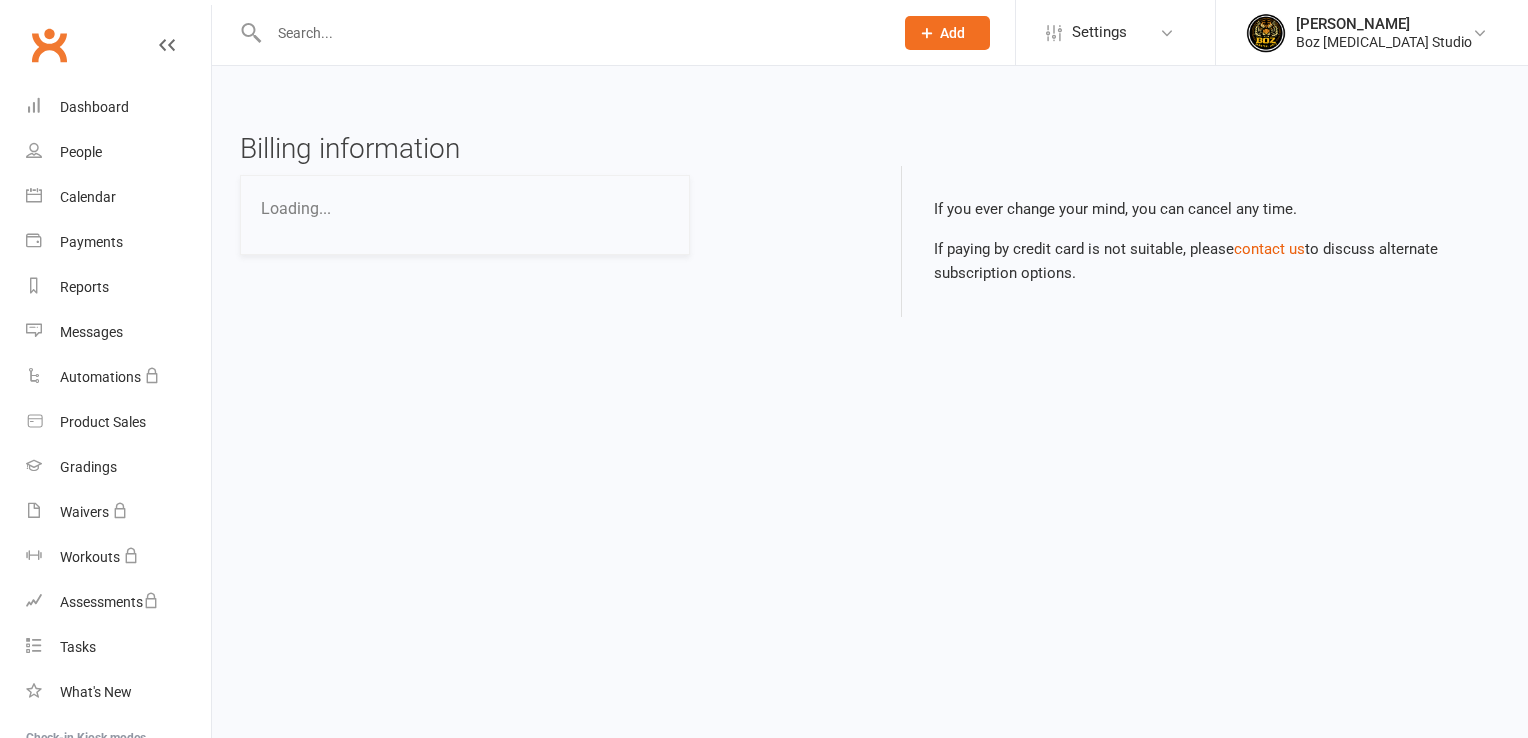 scroll, scrollTop: 0, scrollLeft: 0, axis: both 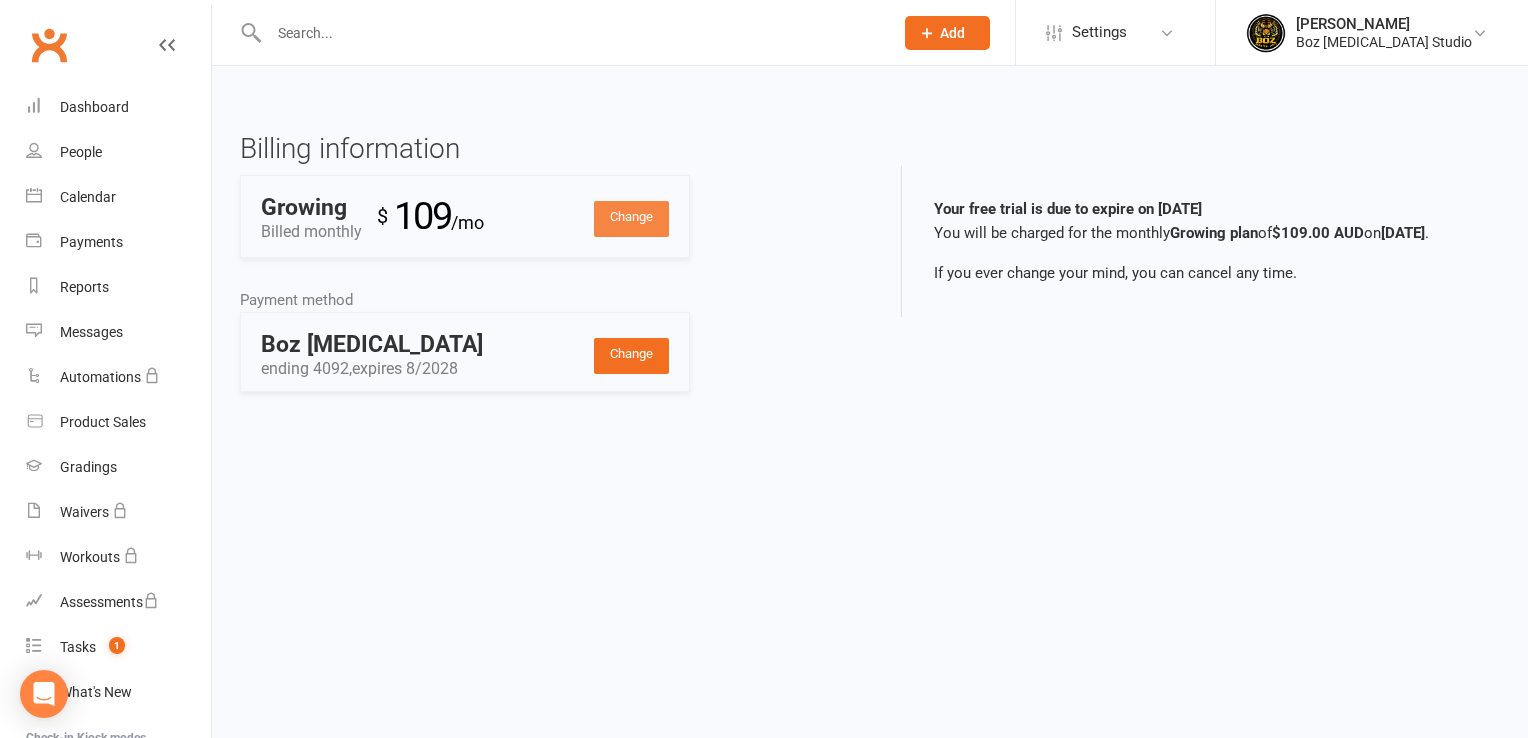 click on "Change" at bounding box center [631, 219] 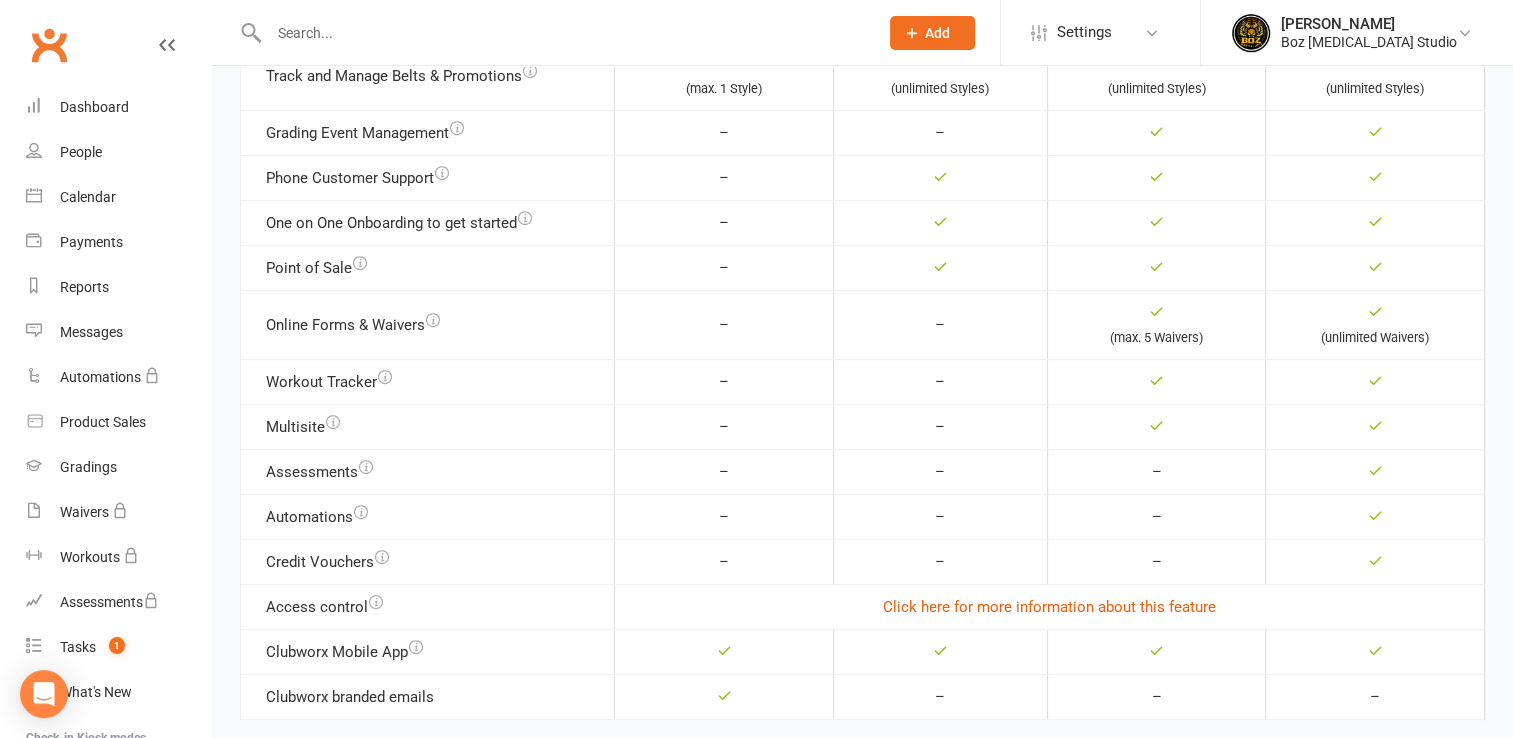 scroll, scrollTop: 1017, scrollLeft: 0, axis: vertical 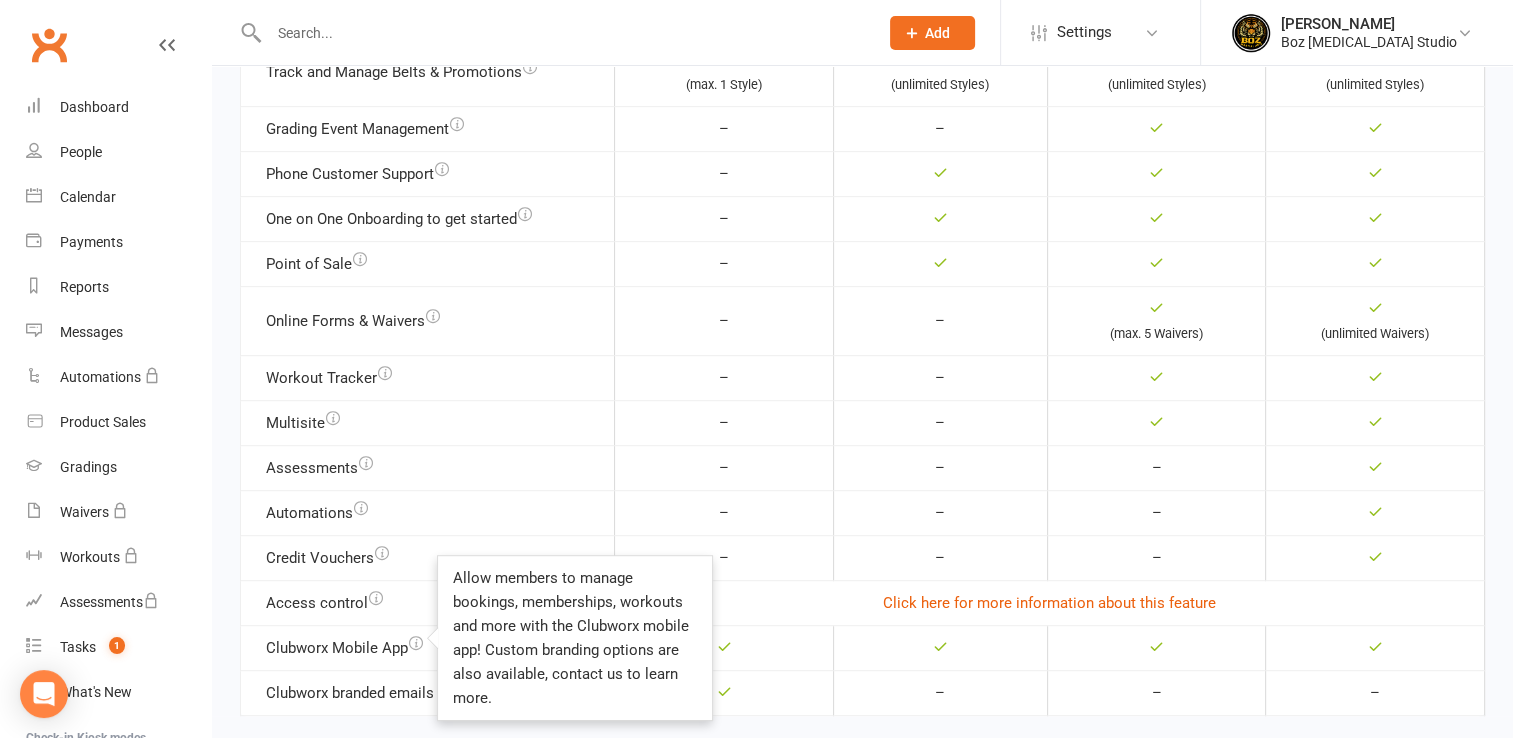 click at bounding box center [416, 643] 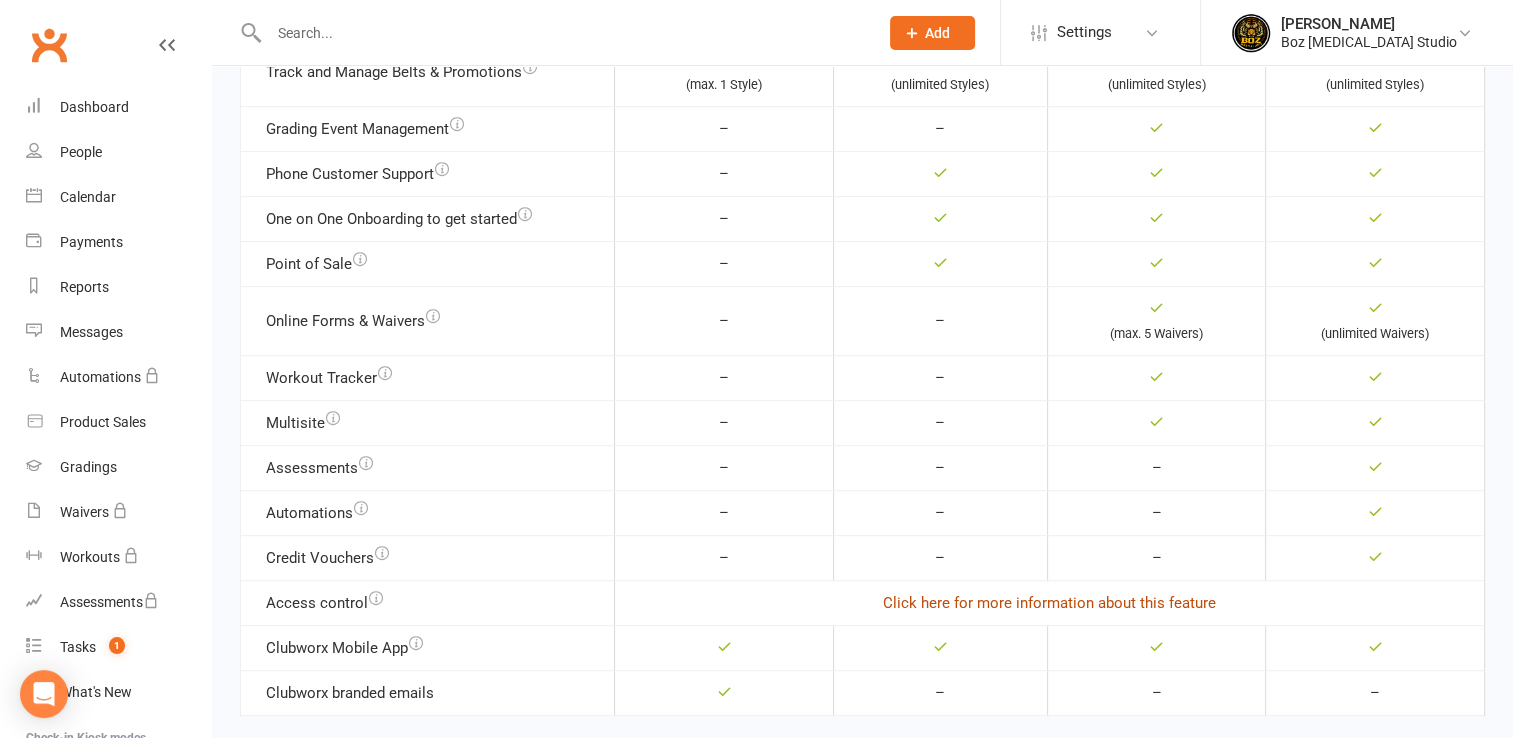 click on "Click here for more information about this feature" at bounding box center [1049, 603] 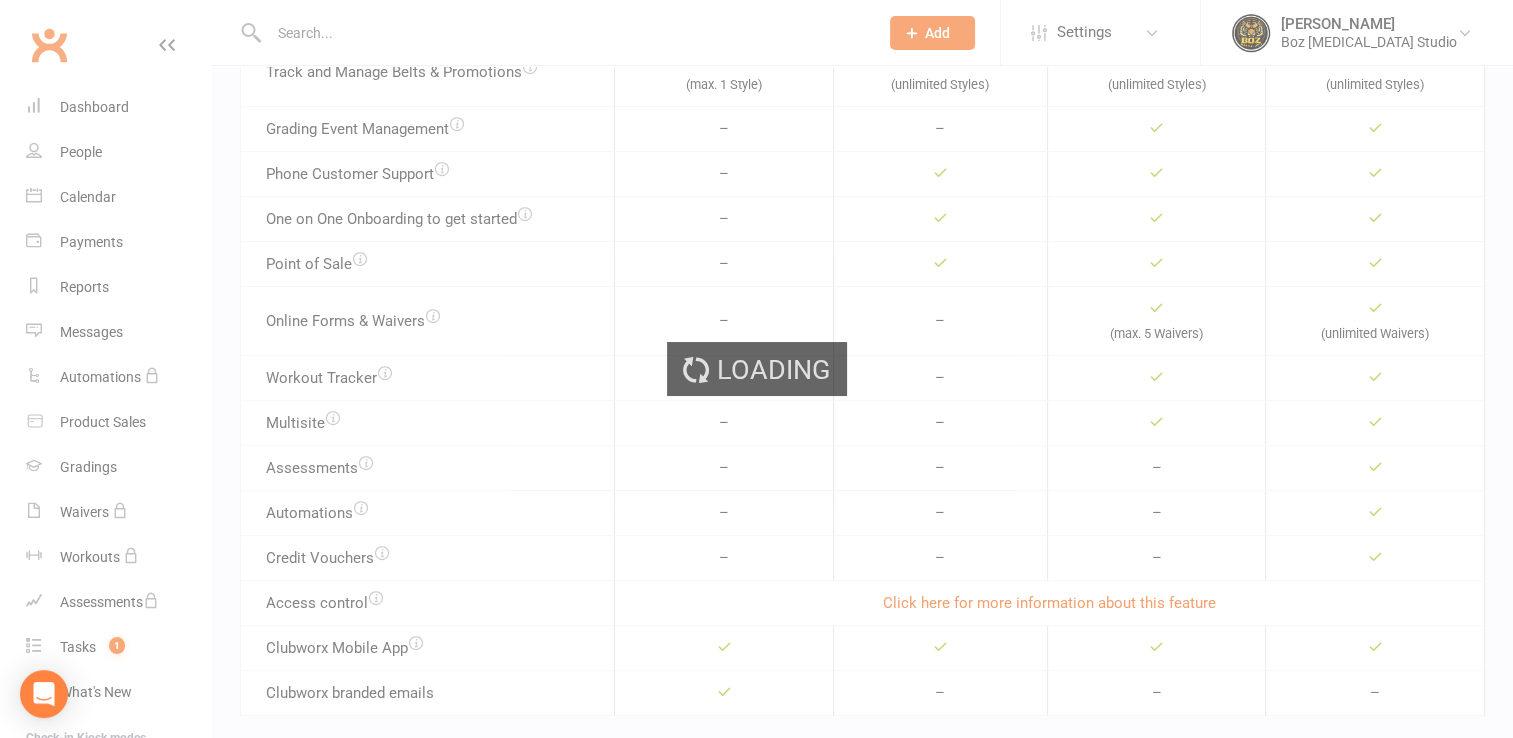 scroll, scrollTop: 0, scrollLeft: 0, axis: both 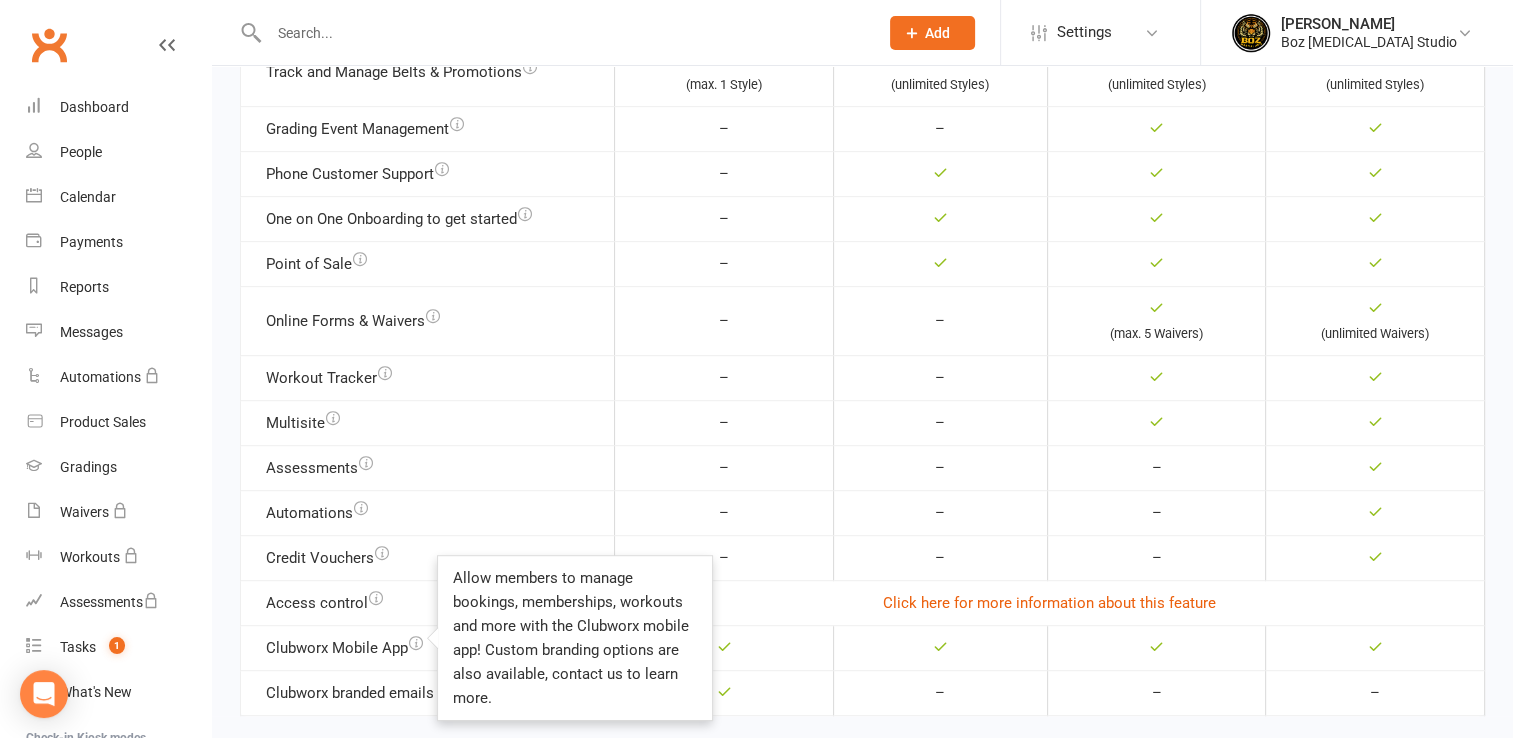 click at bounding box center [416, 643] 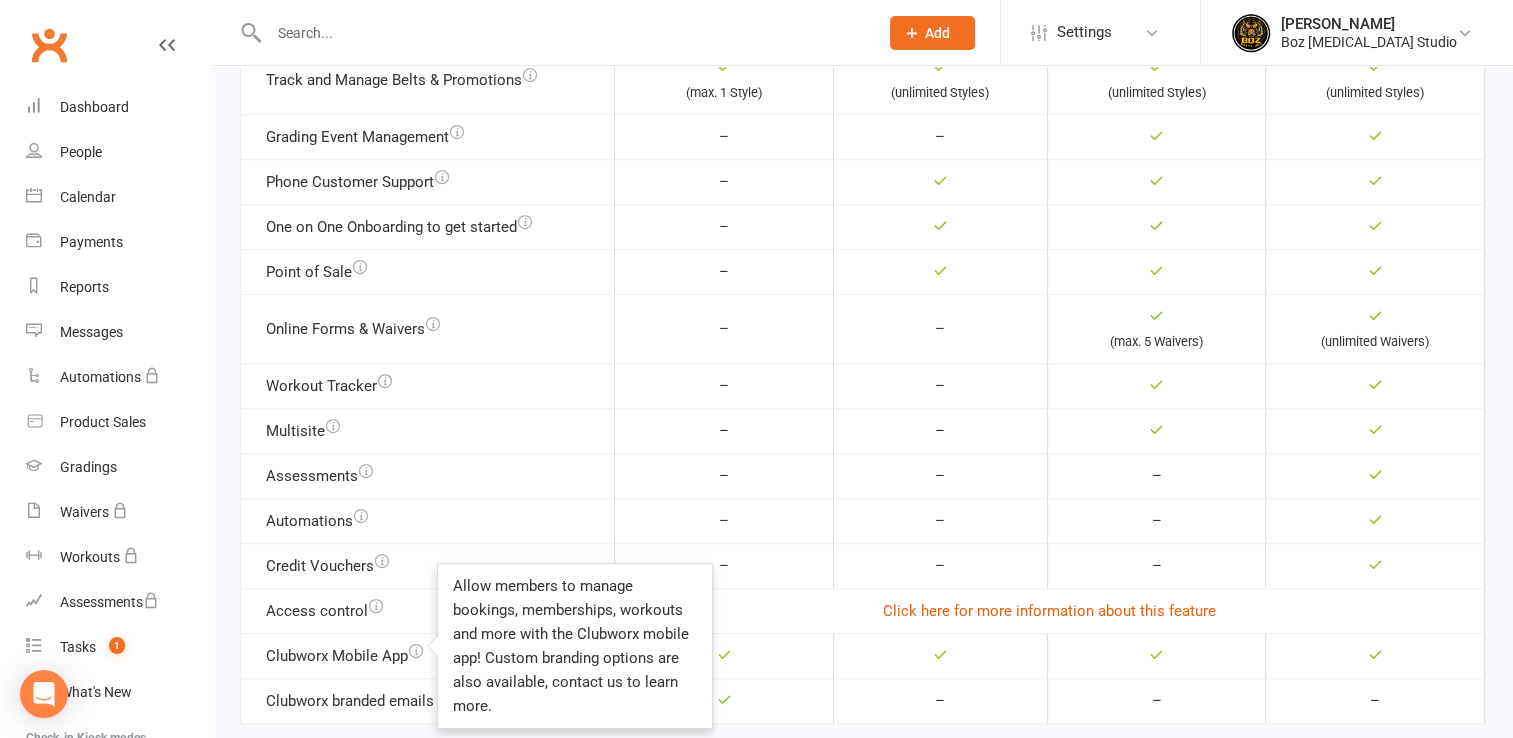 scroll, scrollTop: 1017, scrollLeft: 0, axis: vertical 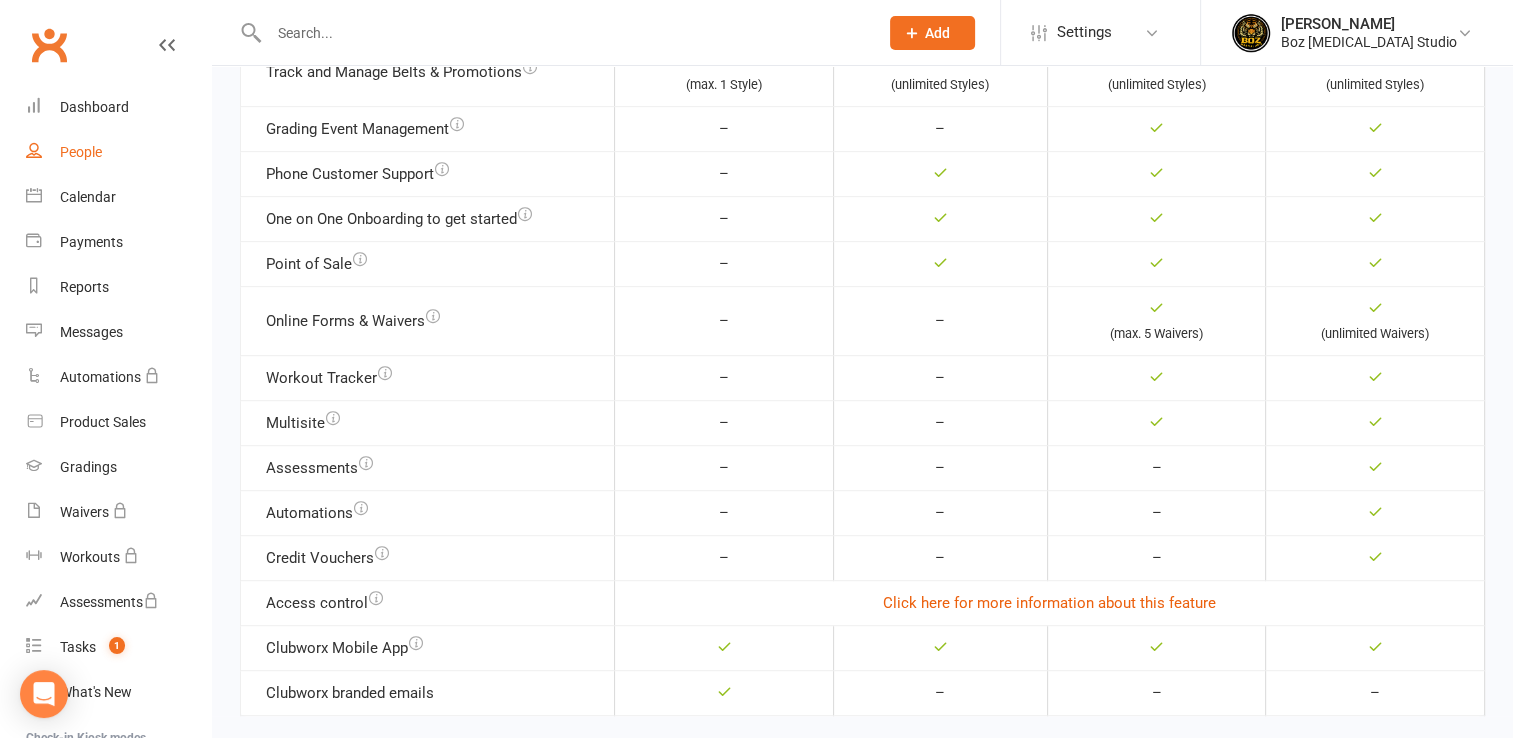 click on "People" at bounding box center (81, 152) 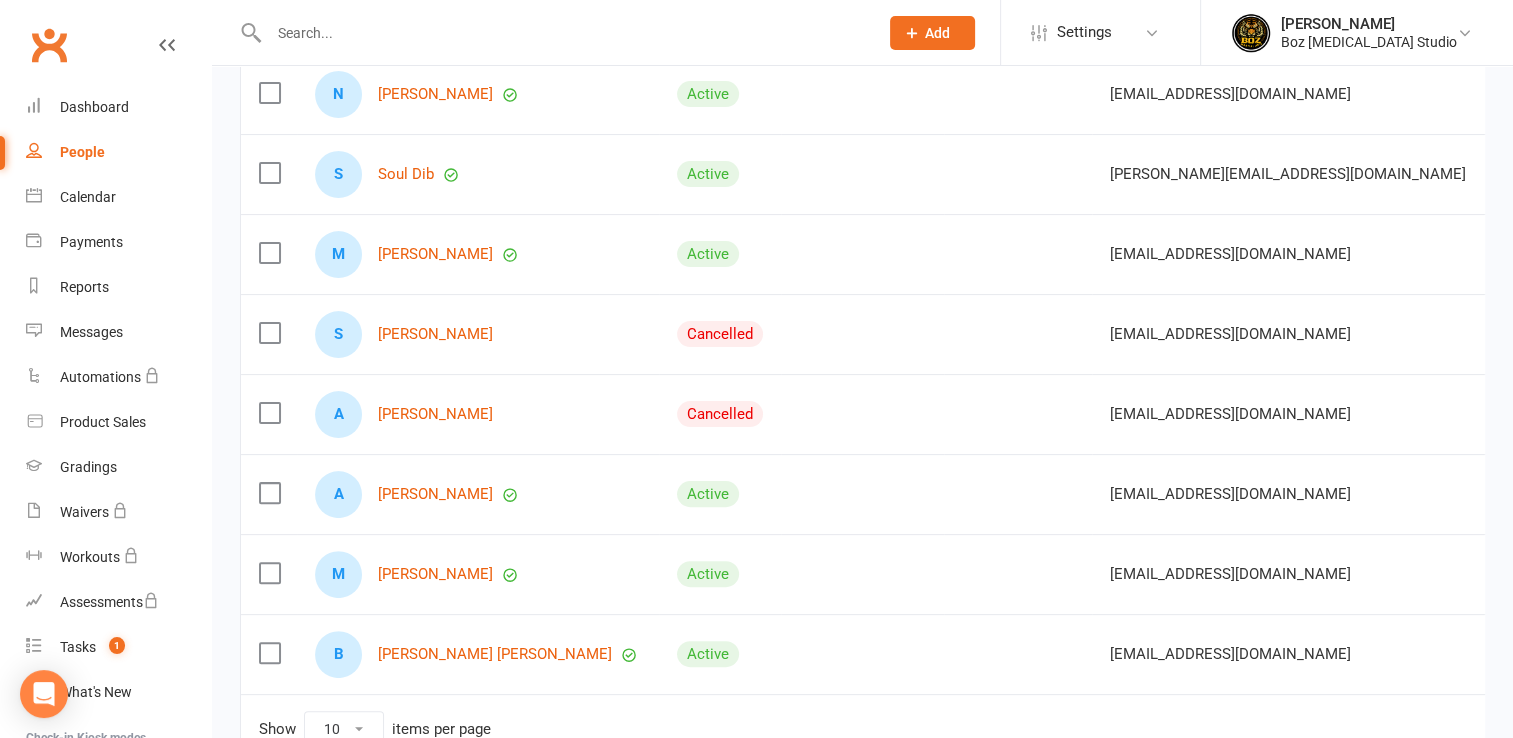 scroll, scrollTop: 606, scrollLeft: 0, axis: vertical 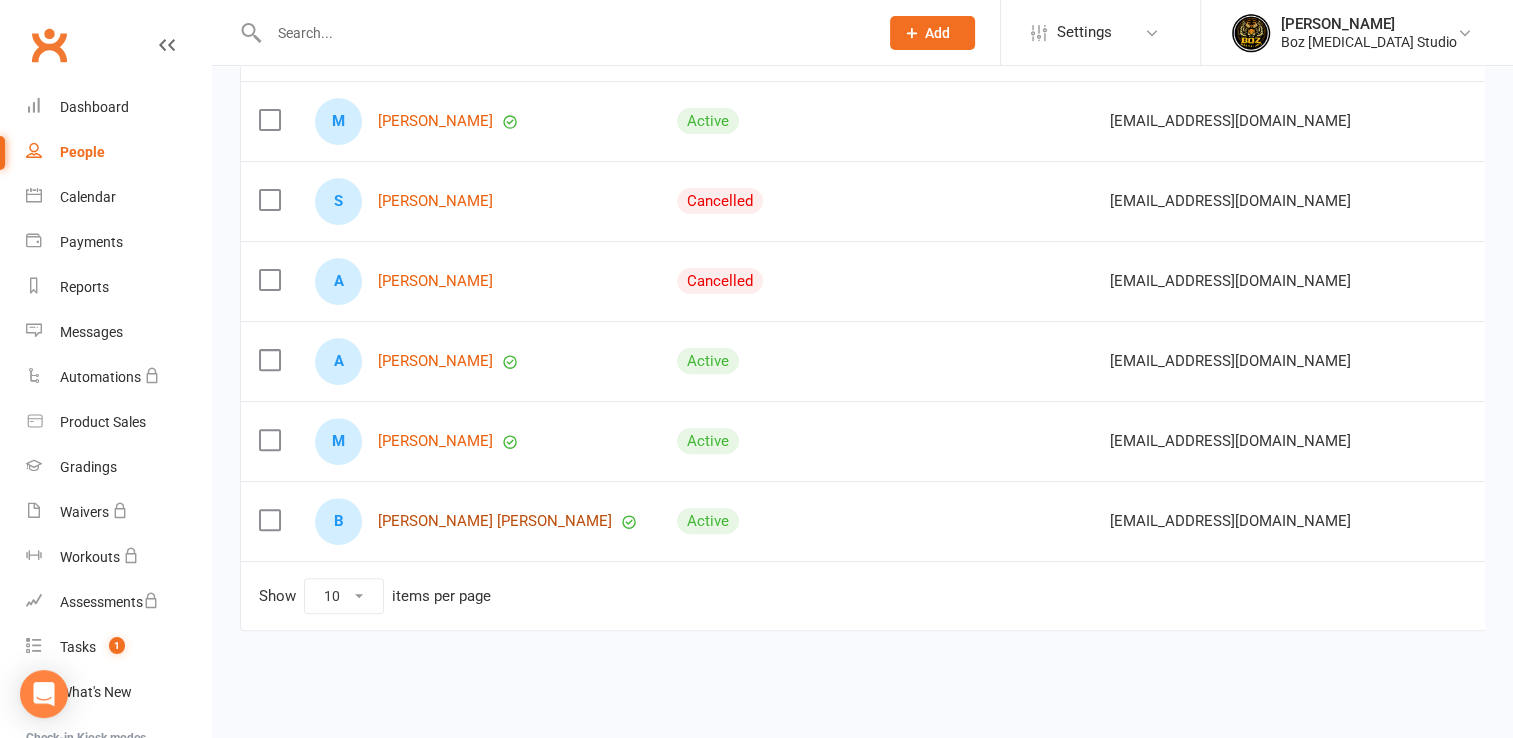 click on "[PERSON_NAME] [PERSON_NAME]" at bounding box center [495, 521] 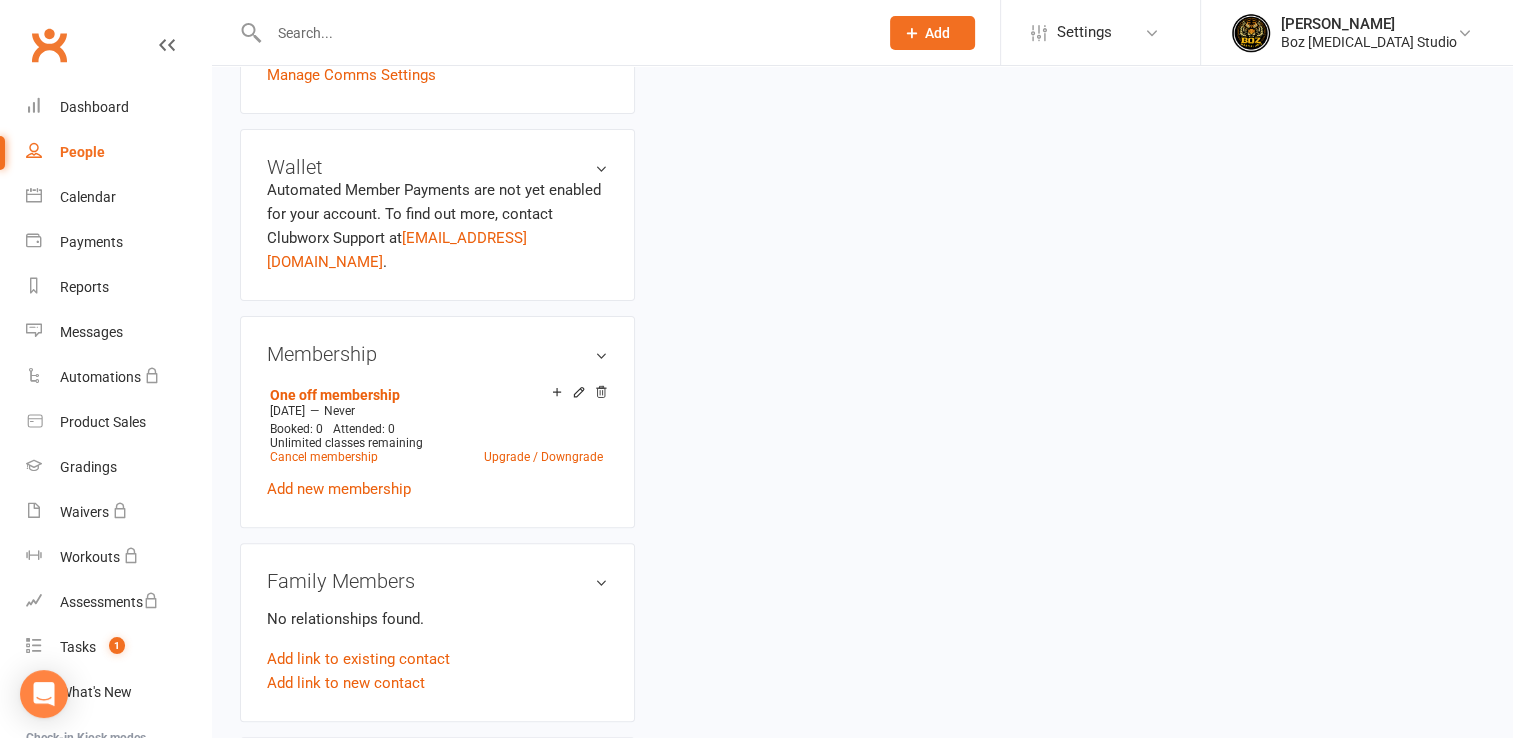 scroll, scrollTop: 0, scrollLeft: 0, axis: both 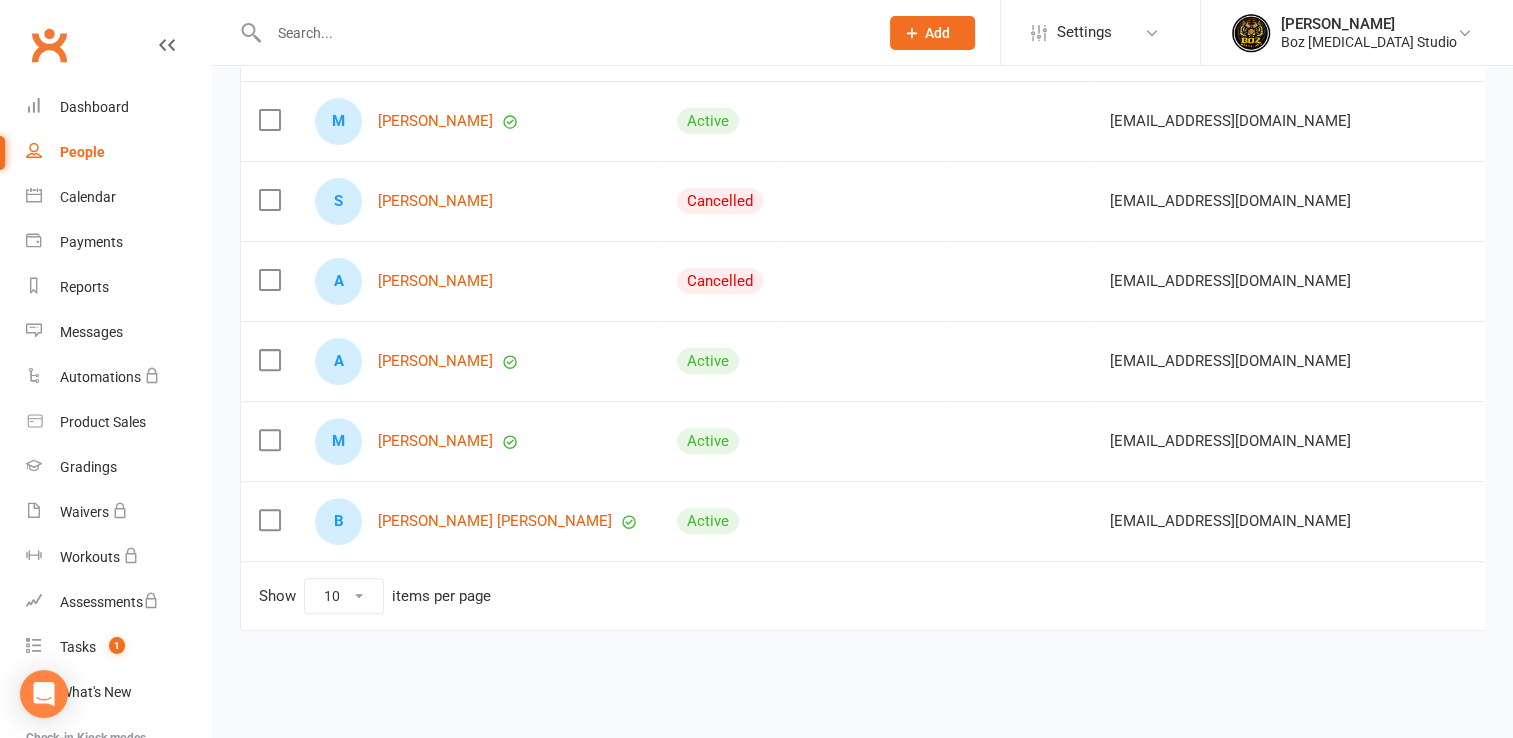 click at bounding box center [269, 360] 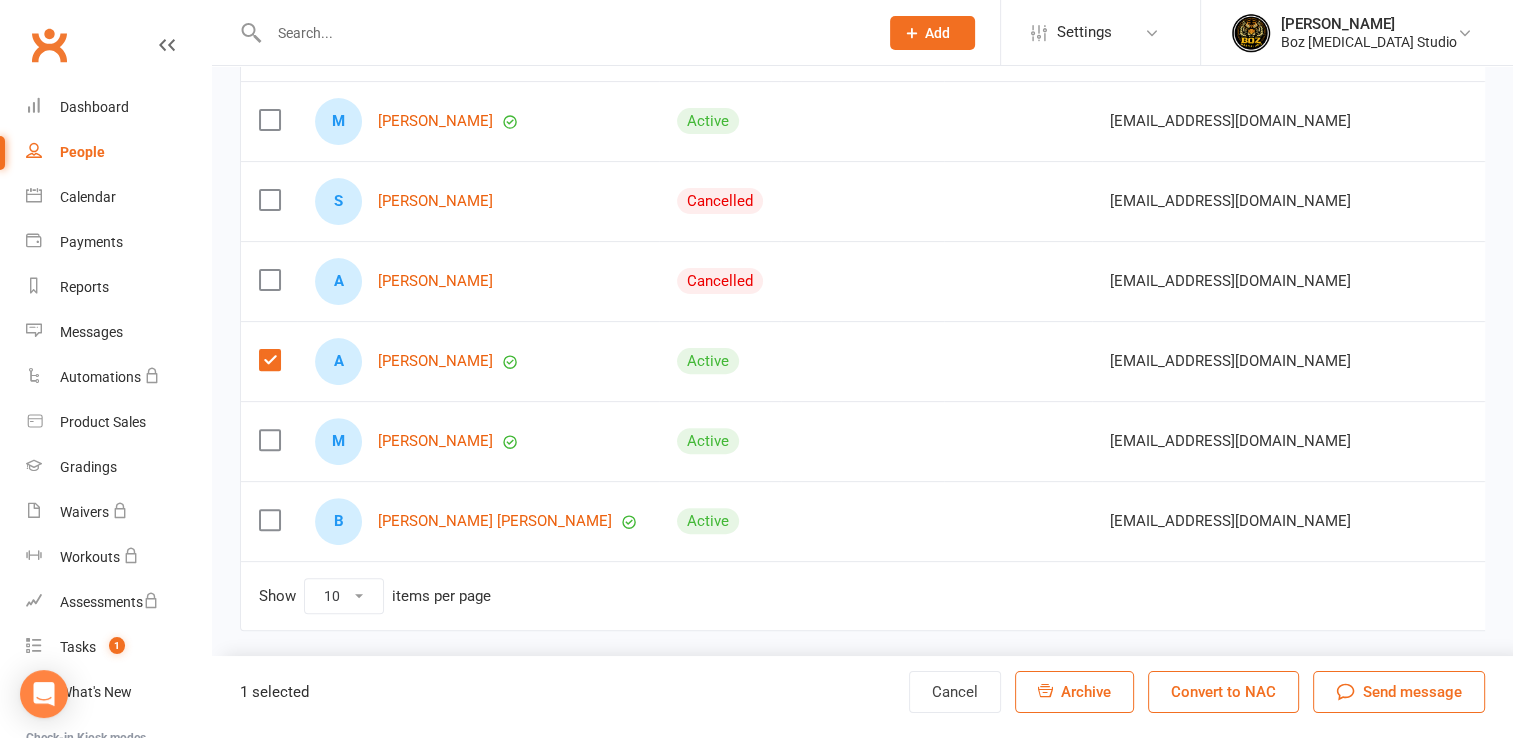 click at bounding box center (269, 440) 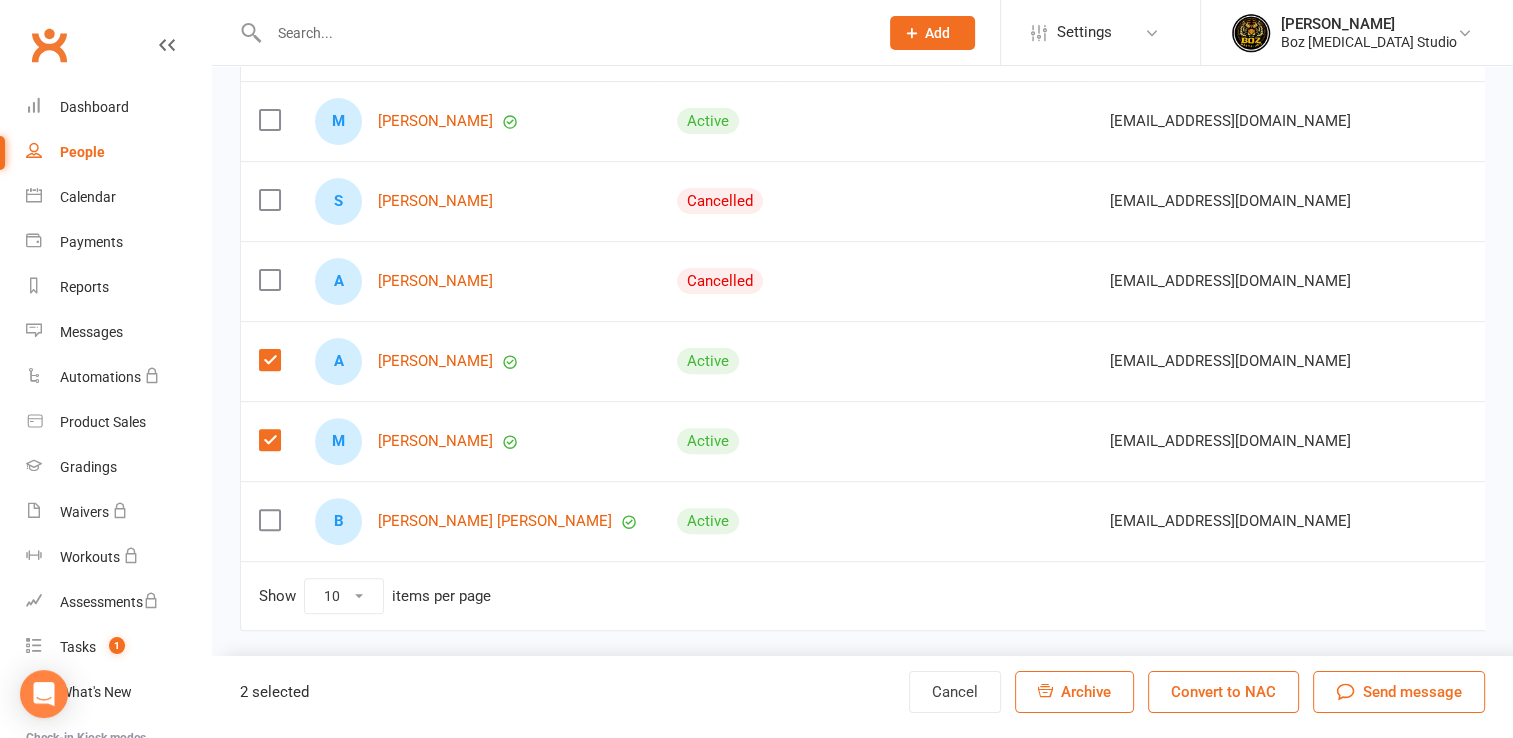 click at bounding box center [269, 520] 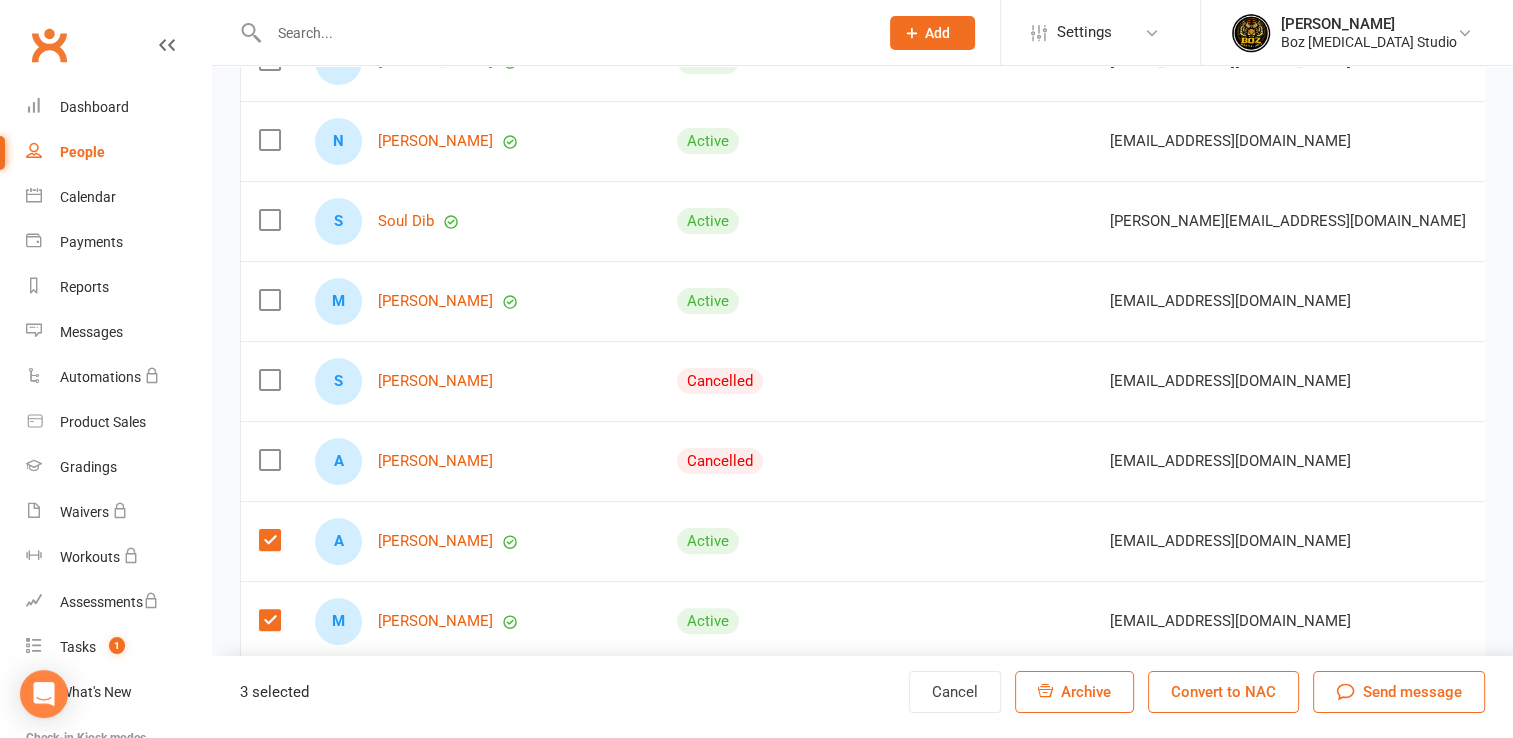 scroll, scrollTop: 406, scrollLeft: 0, axis: vertical 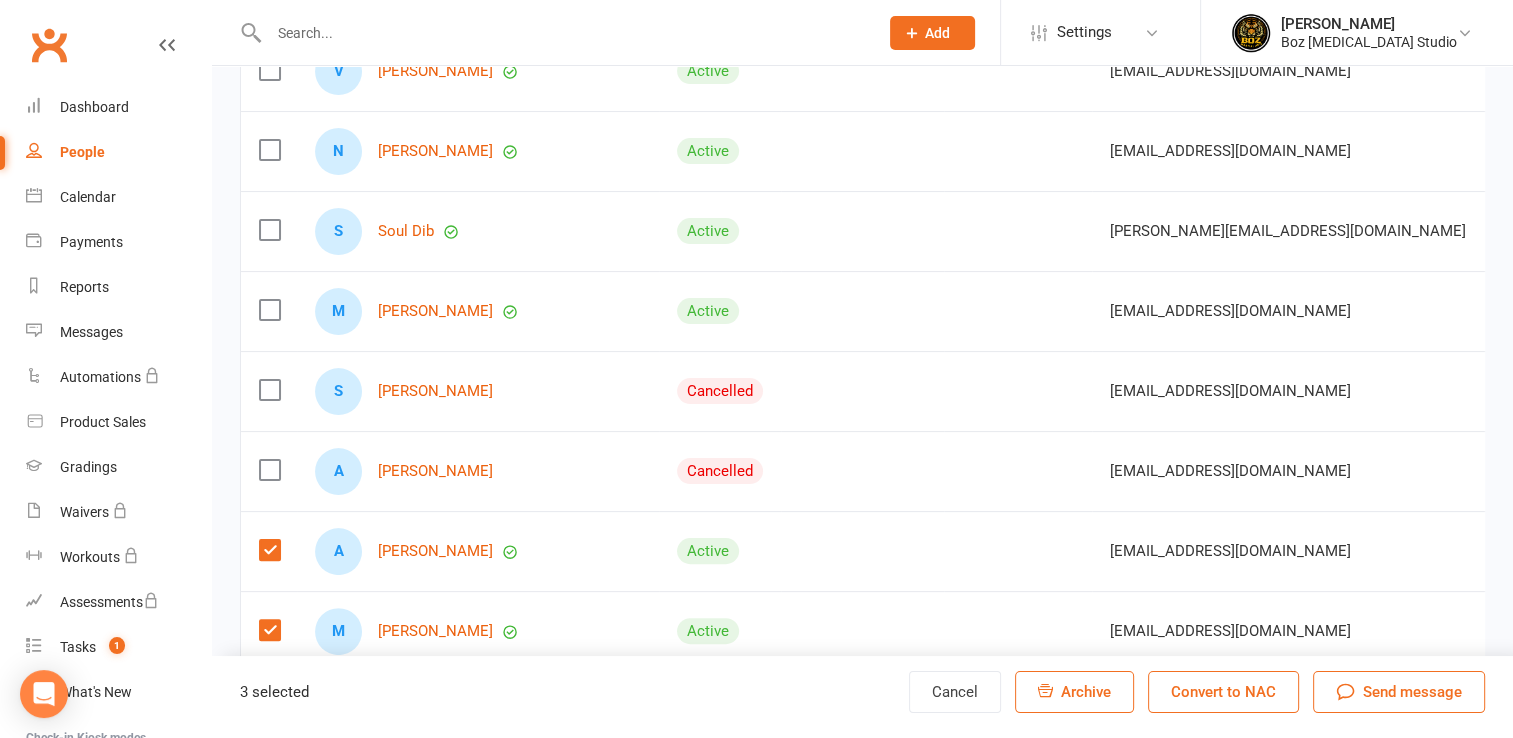 click at bounding box center [269, 390] 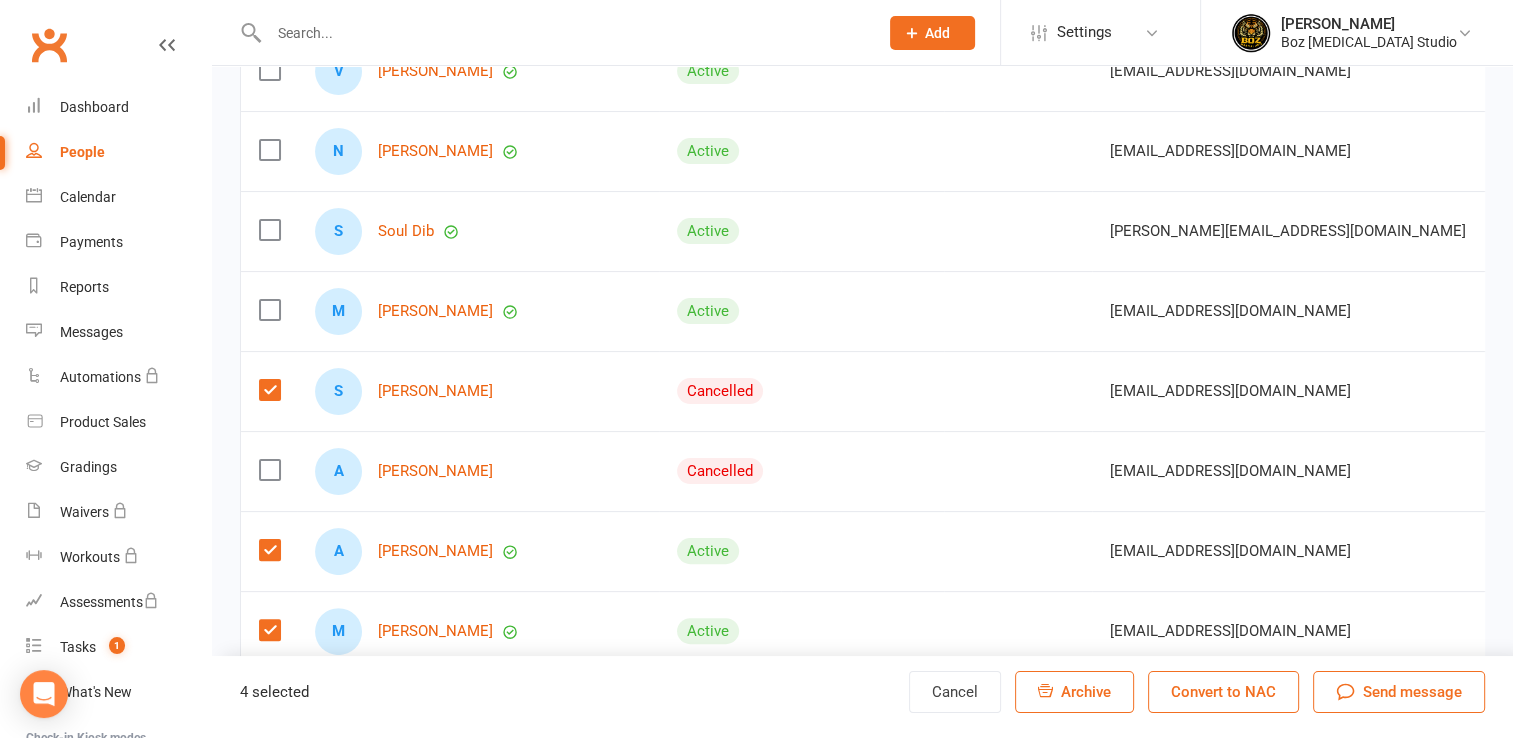 click at bounding box center (269, 390) 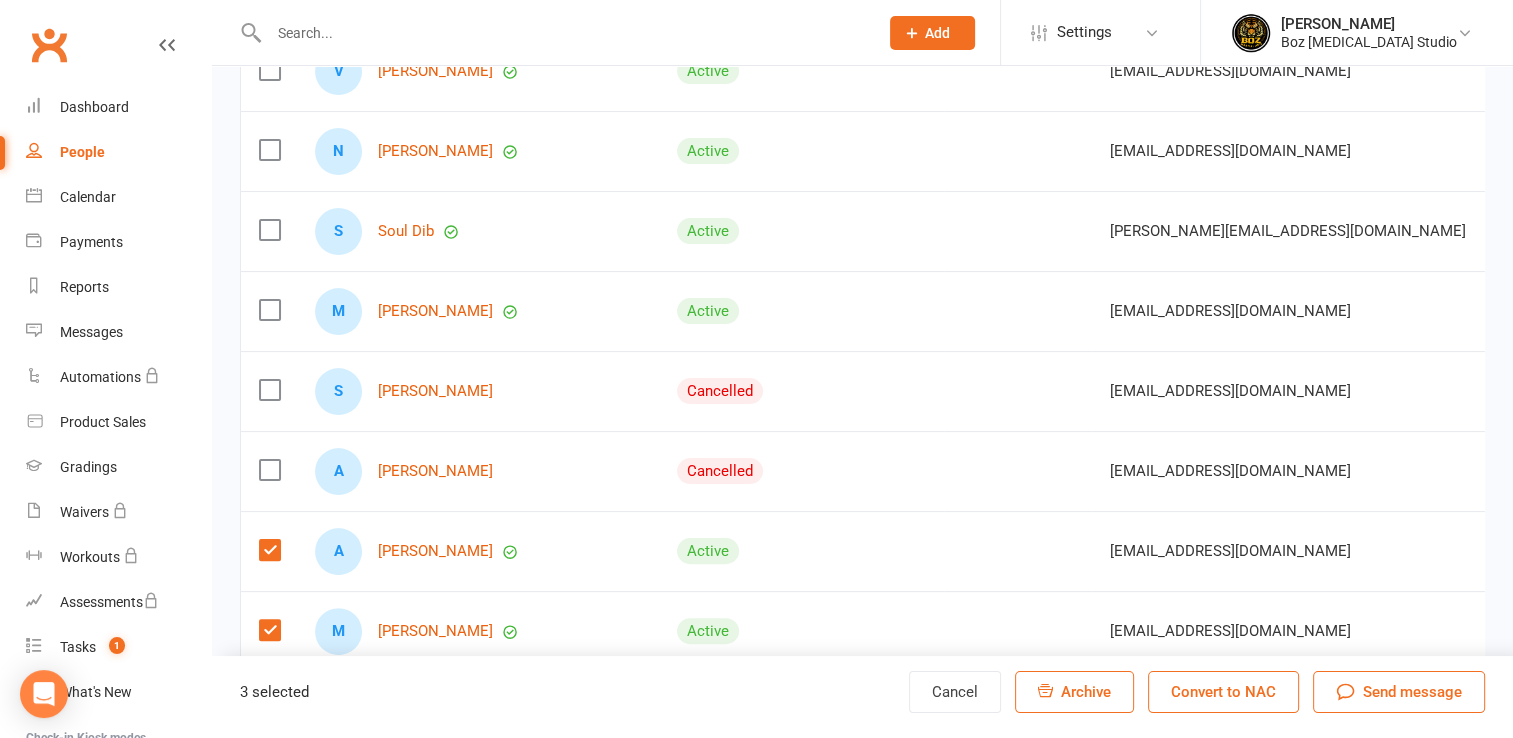 click at bounding box center [269, 310] 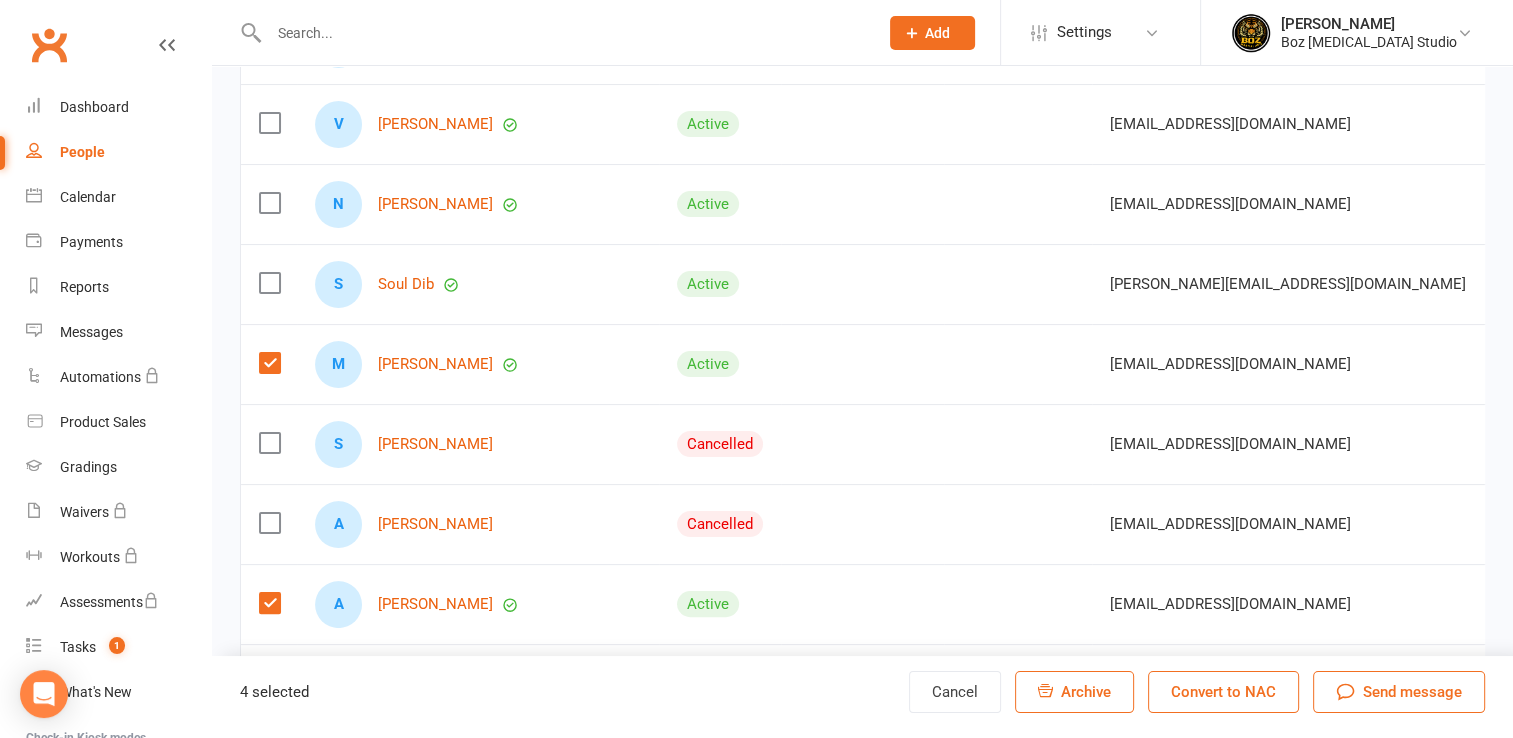 scroll, scrollTop: 206, scrollLeft: 0, axis: vertical 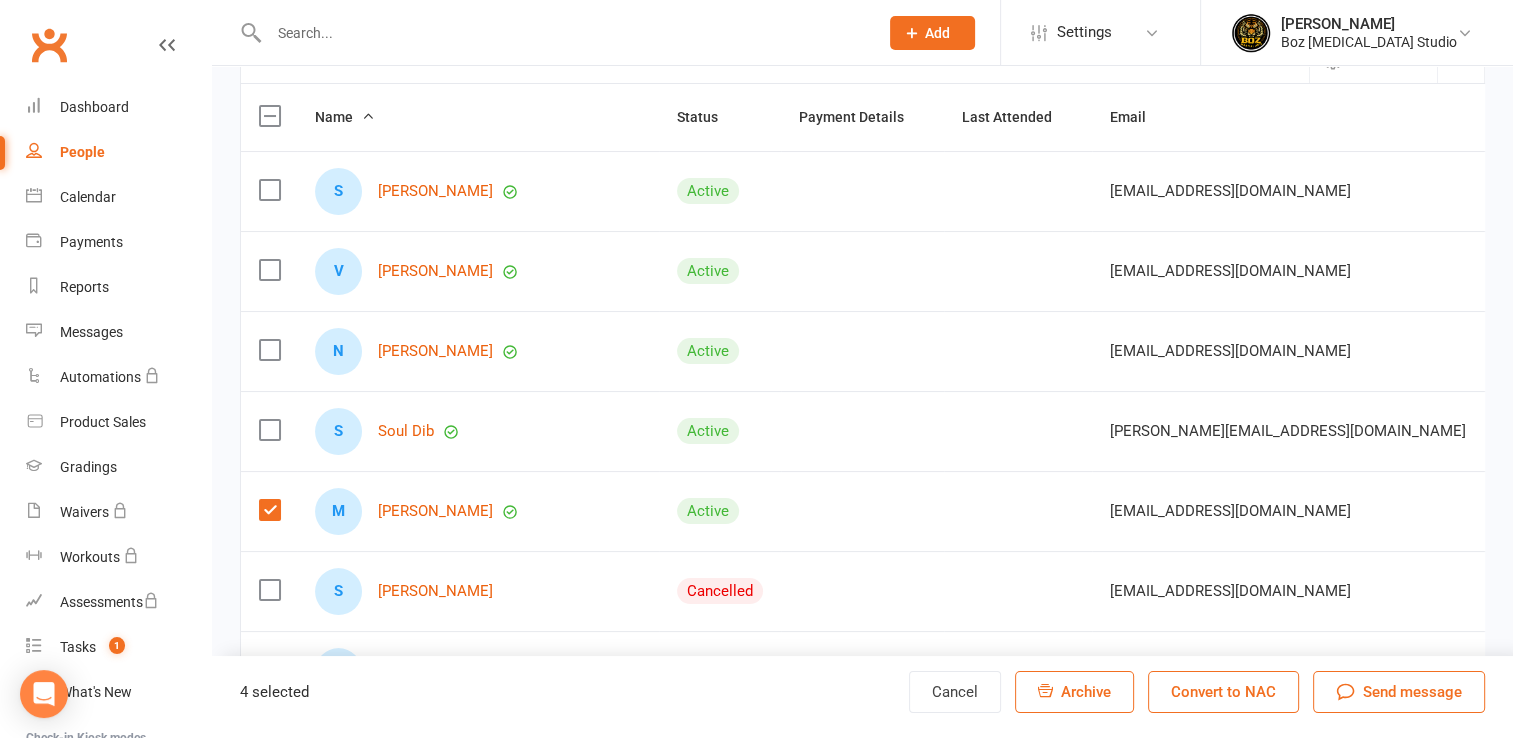 click at bounding box center [269, 430] 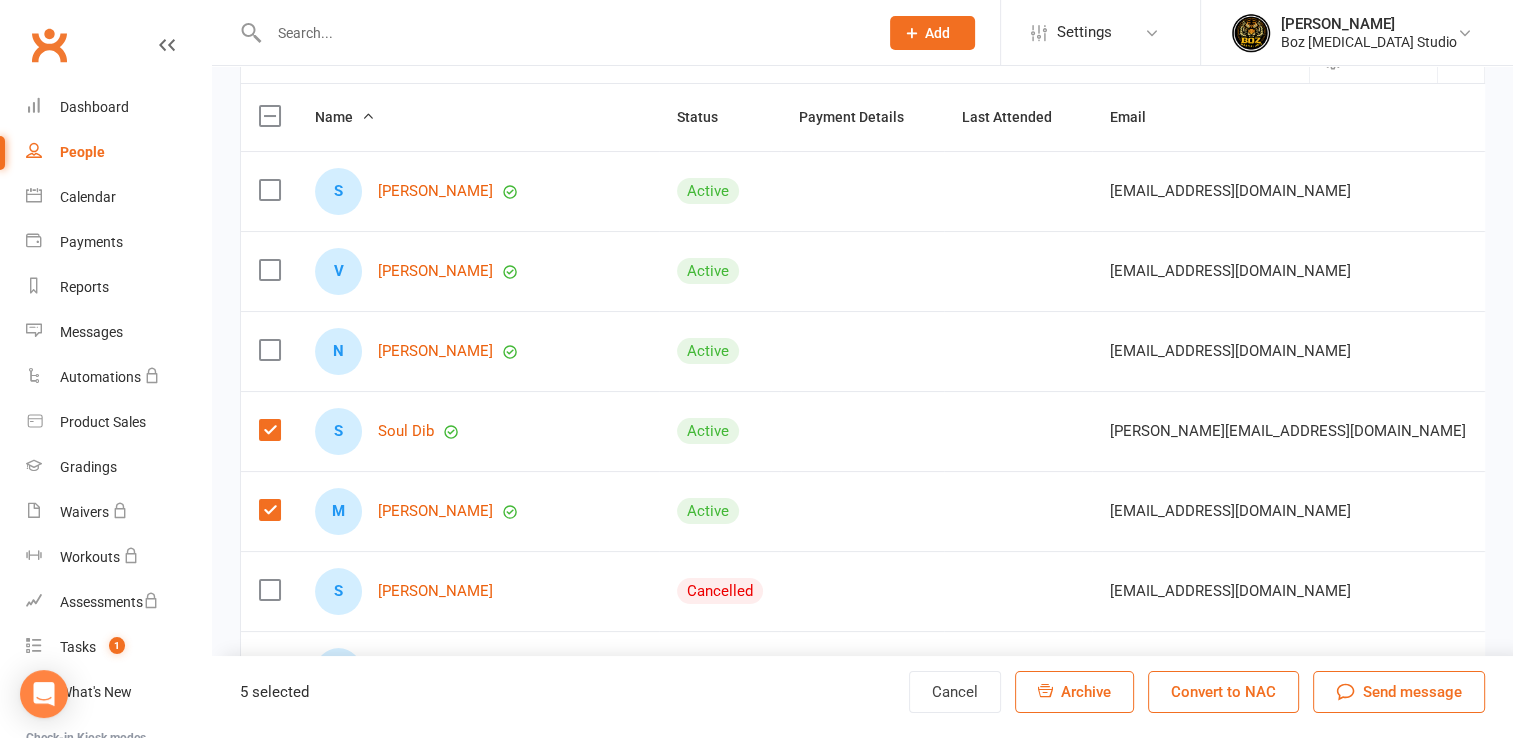 click at bounding box center (269, 350) 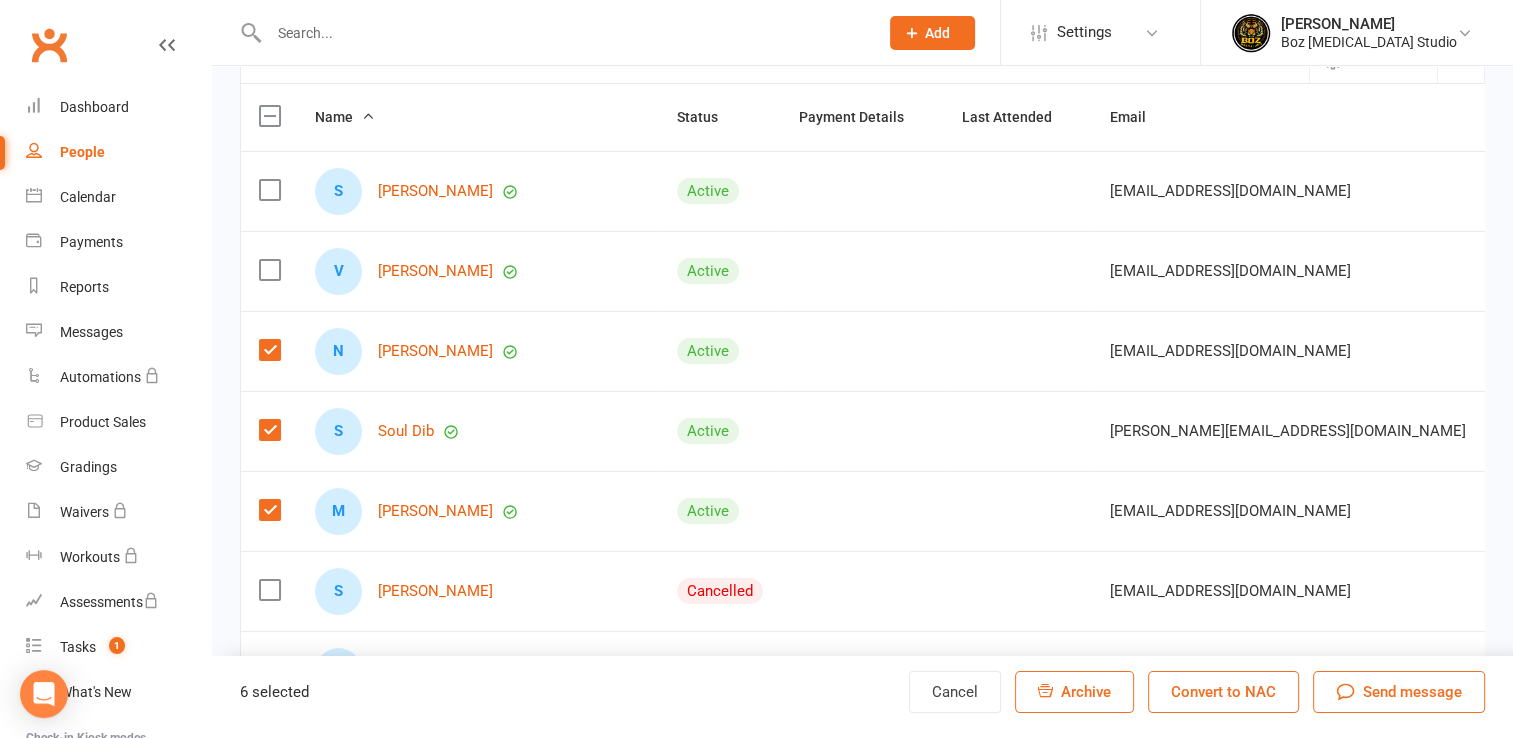 click at bounding box center [269, 270] 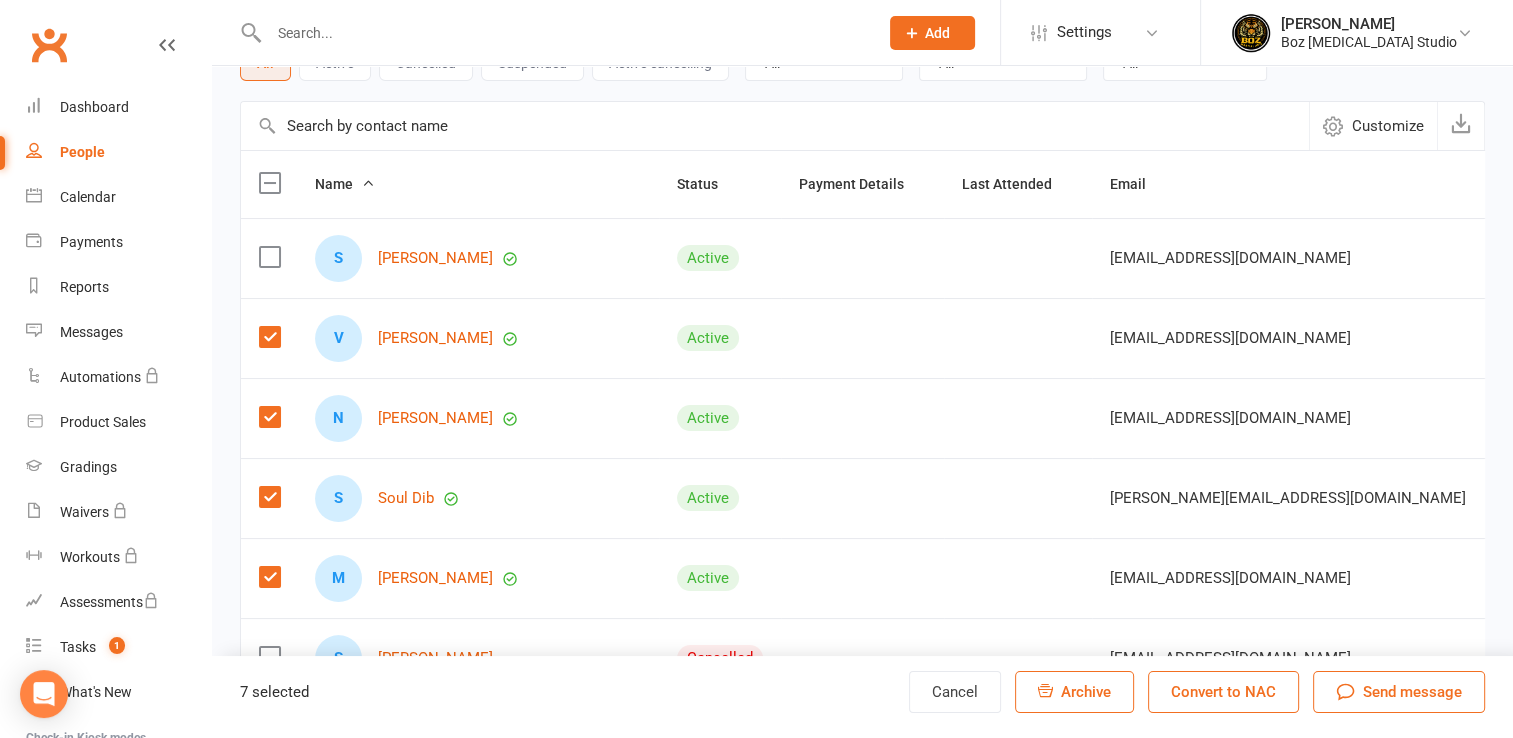 scroll, scrollTop: 106, scrollLeft: 0, axis: vertical 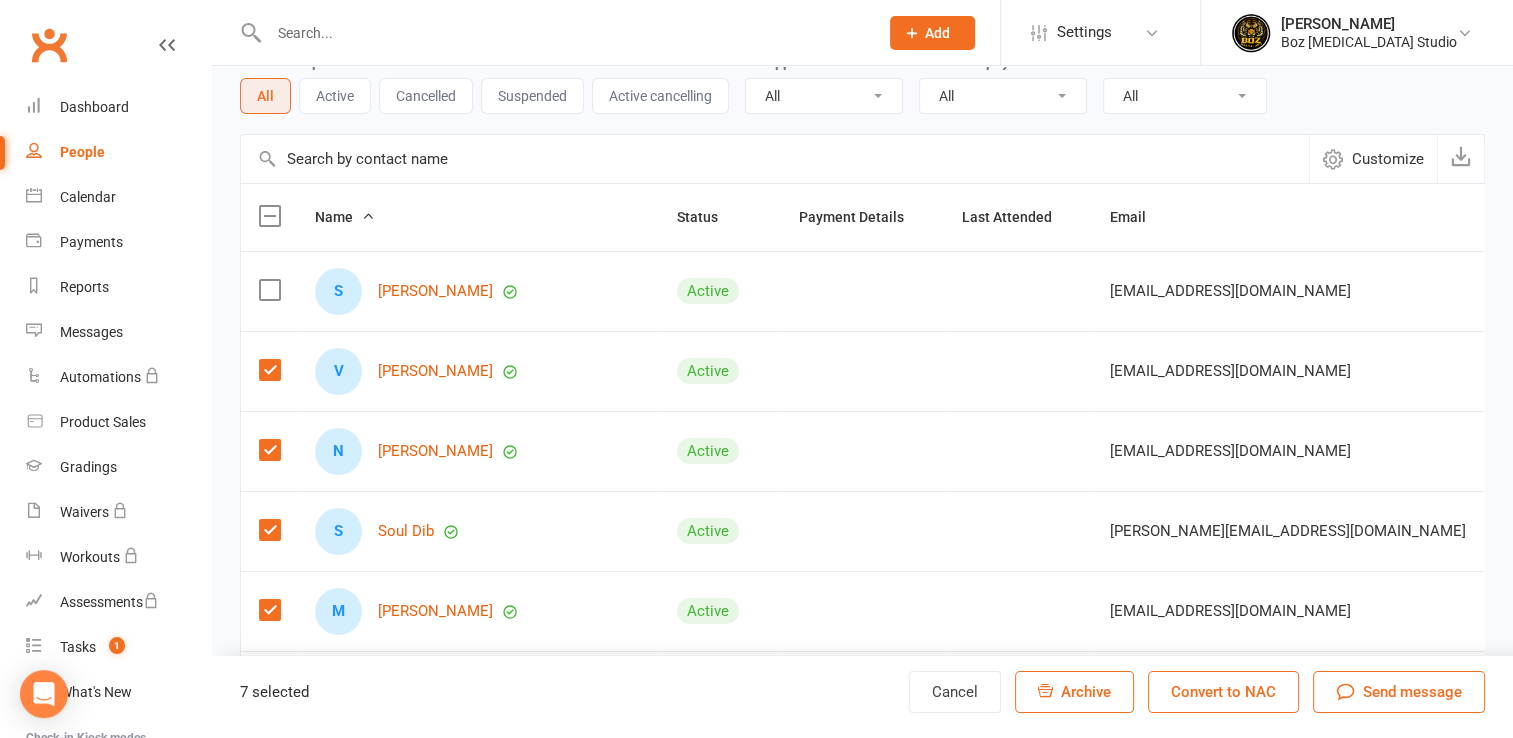 click at bounding box center (269, 290) 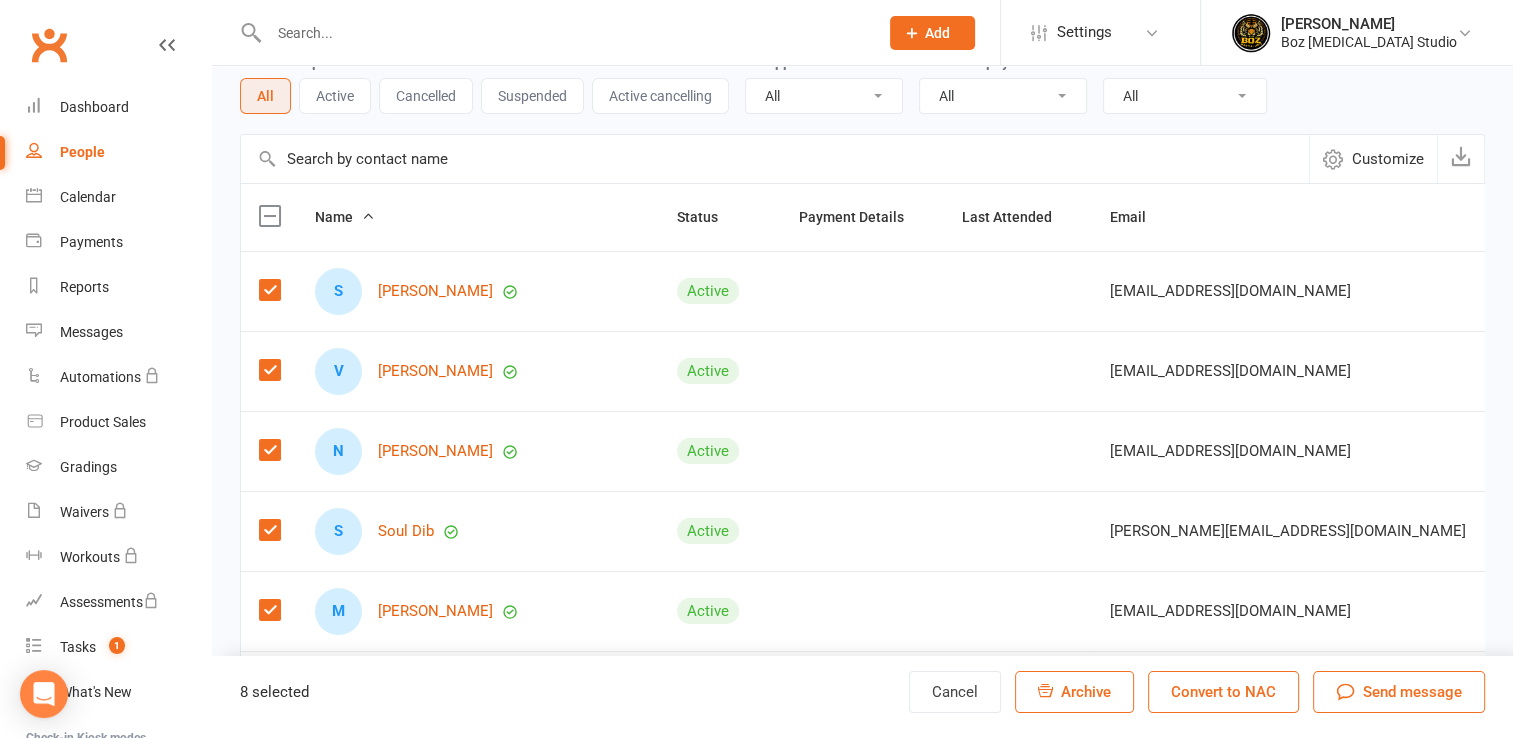 click on "Membership status All Active Cancelled Suspended Active cancelling On App All Yes No Behind on payments? All No Yes Trial status All Active and expired trials All active trials Active trial (no other membership) Active trial (other membership present) Expired trials only No trial" at bounding box center [862, 82] 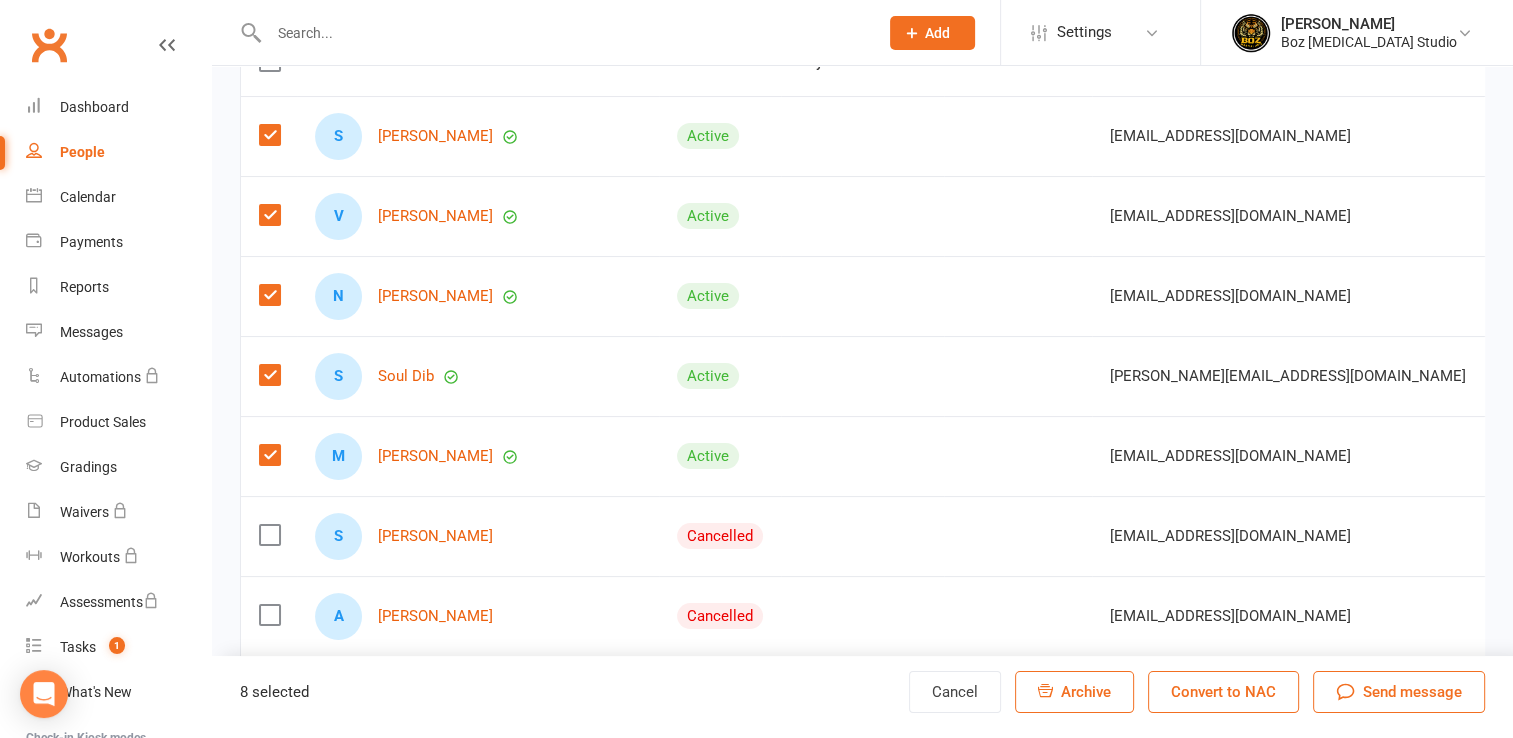 scroll, scrollTop: 0, scrollLeft: 0, axis: both 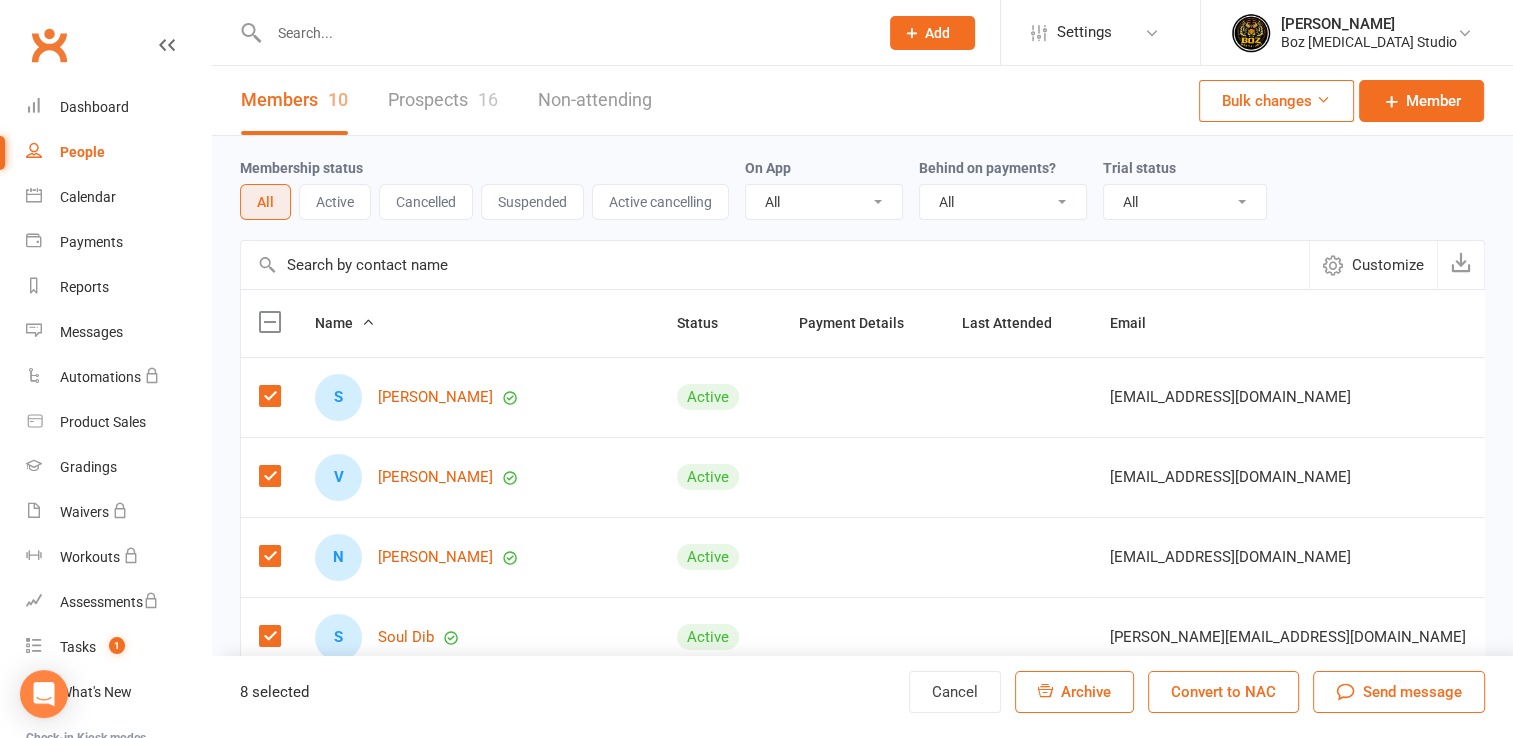 click at bounding box center (1323, 99) 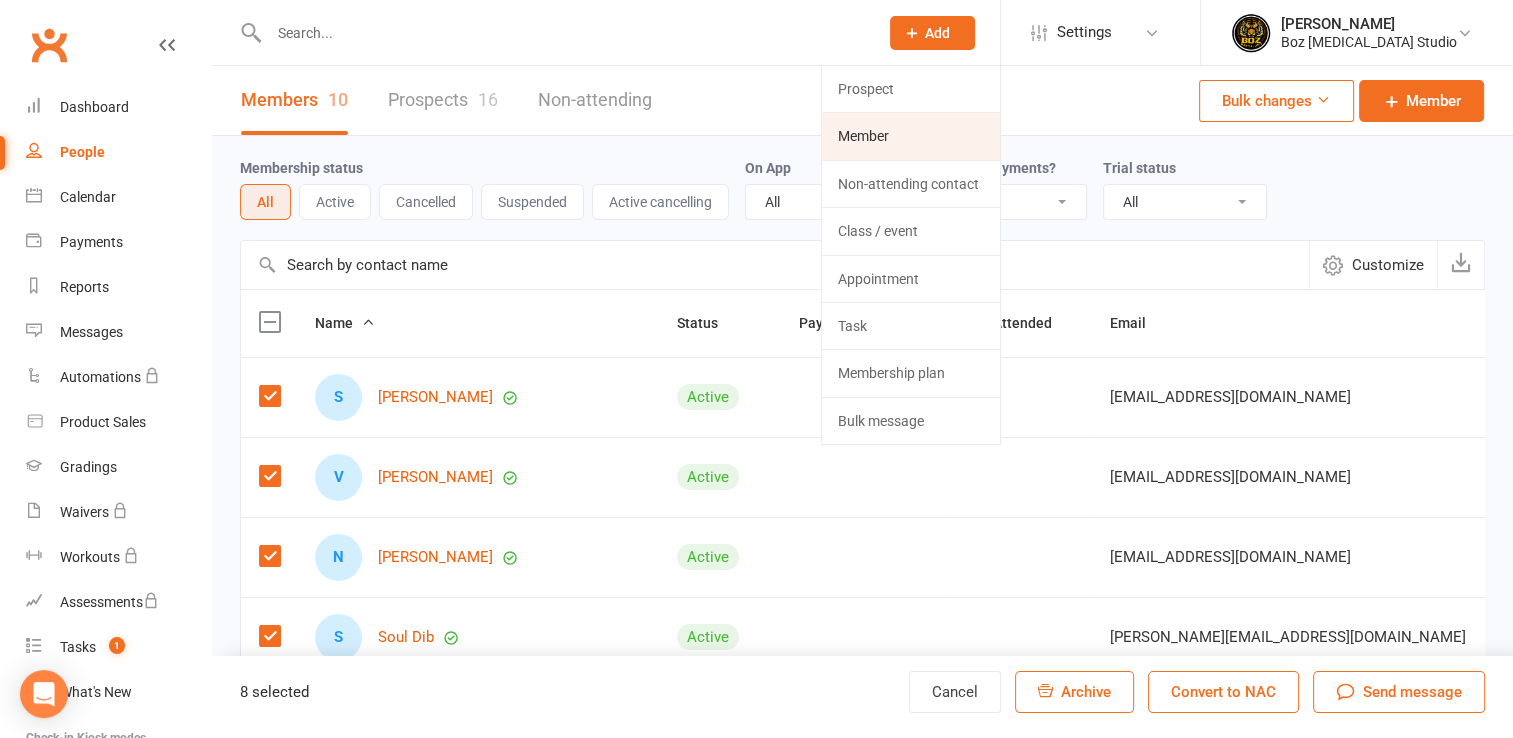 click on "Member" 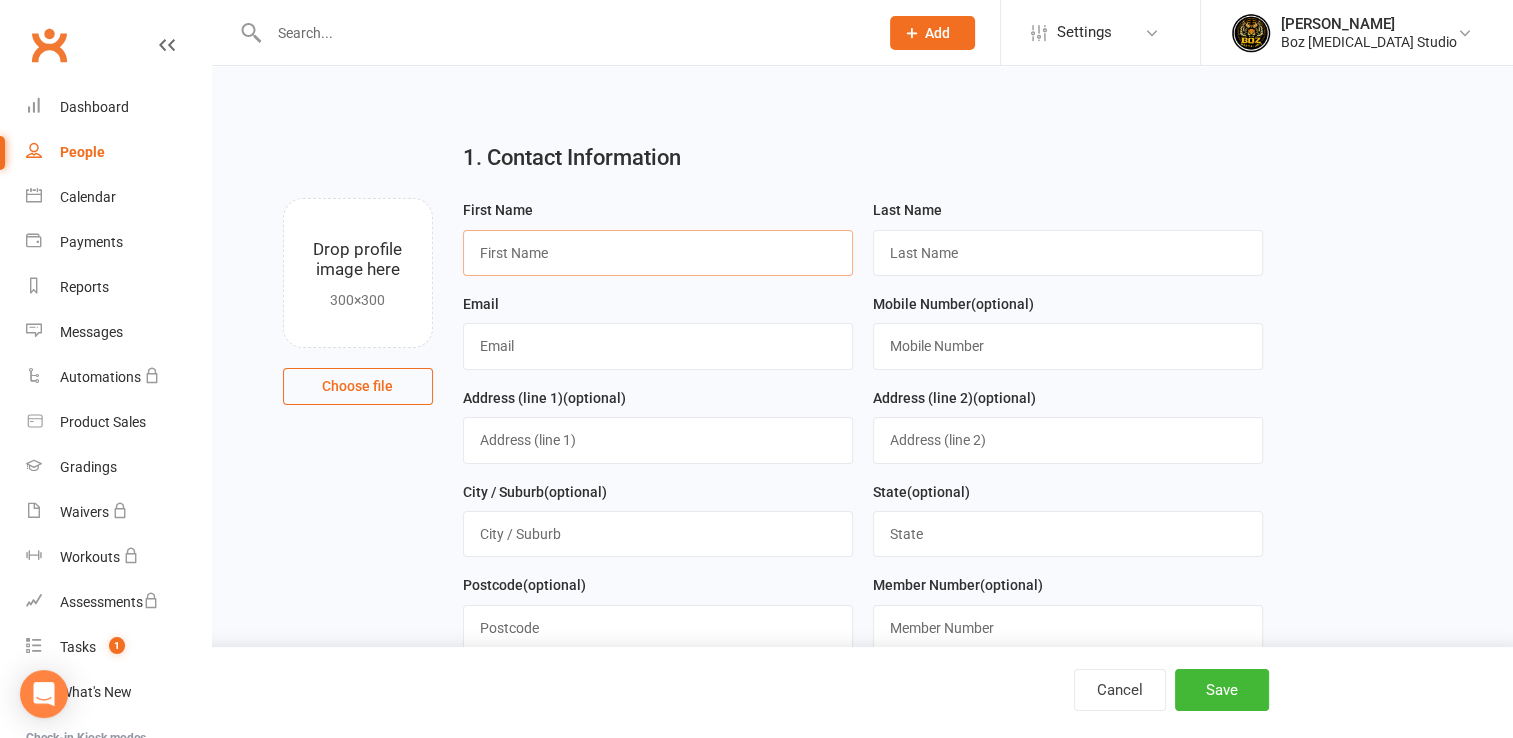 click at bounding box center (658, 253) 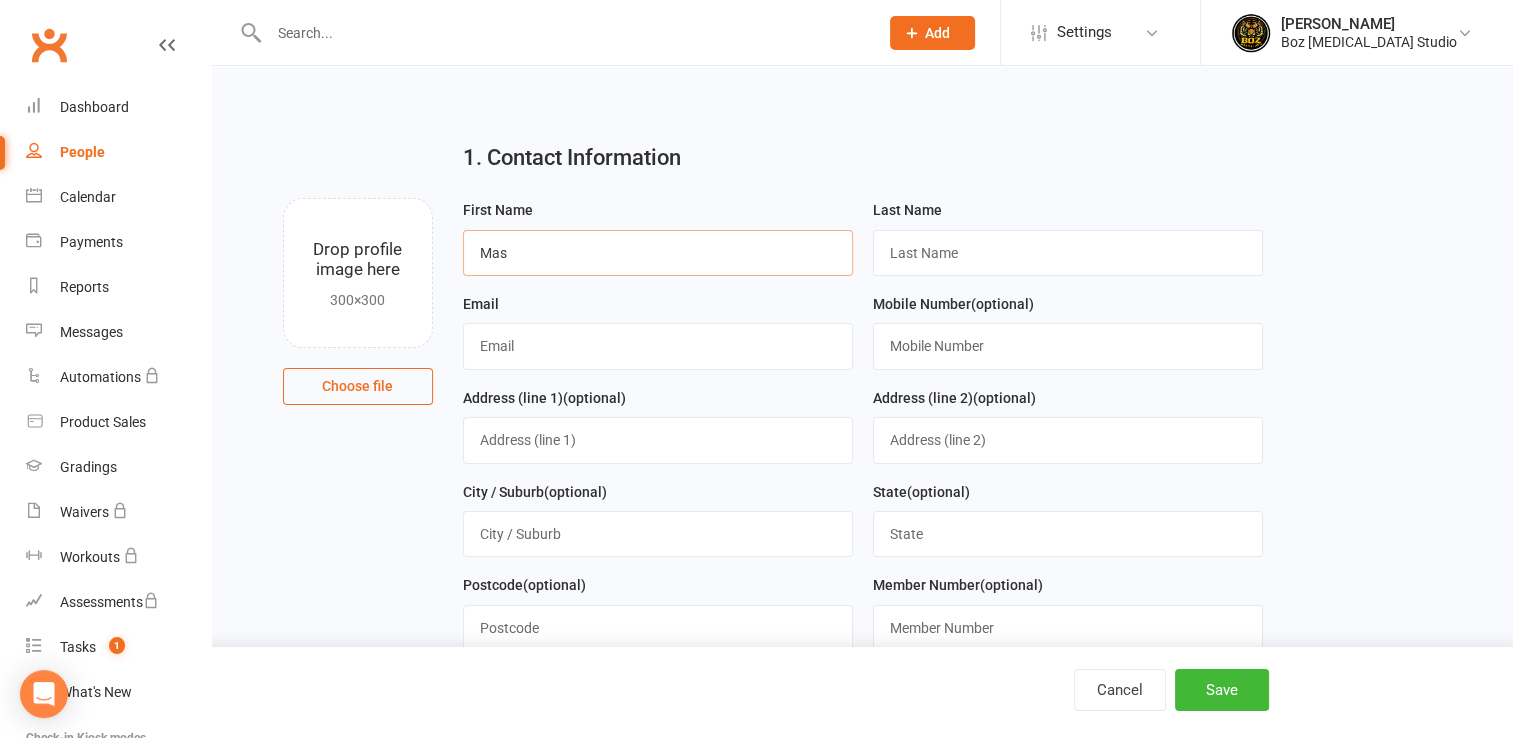 type on "Mason  M" 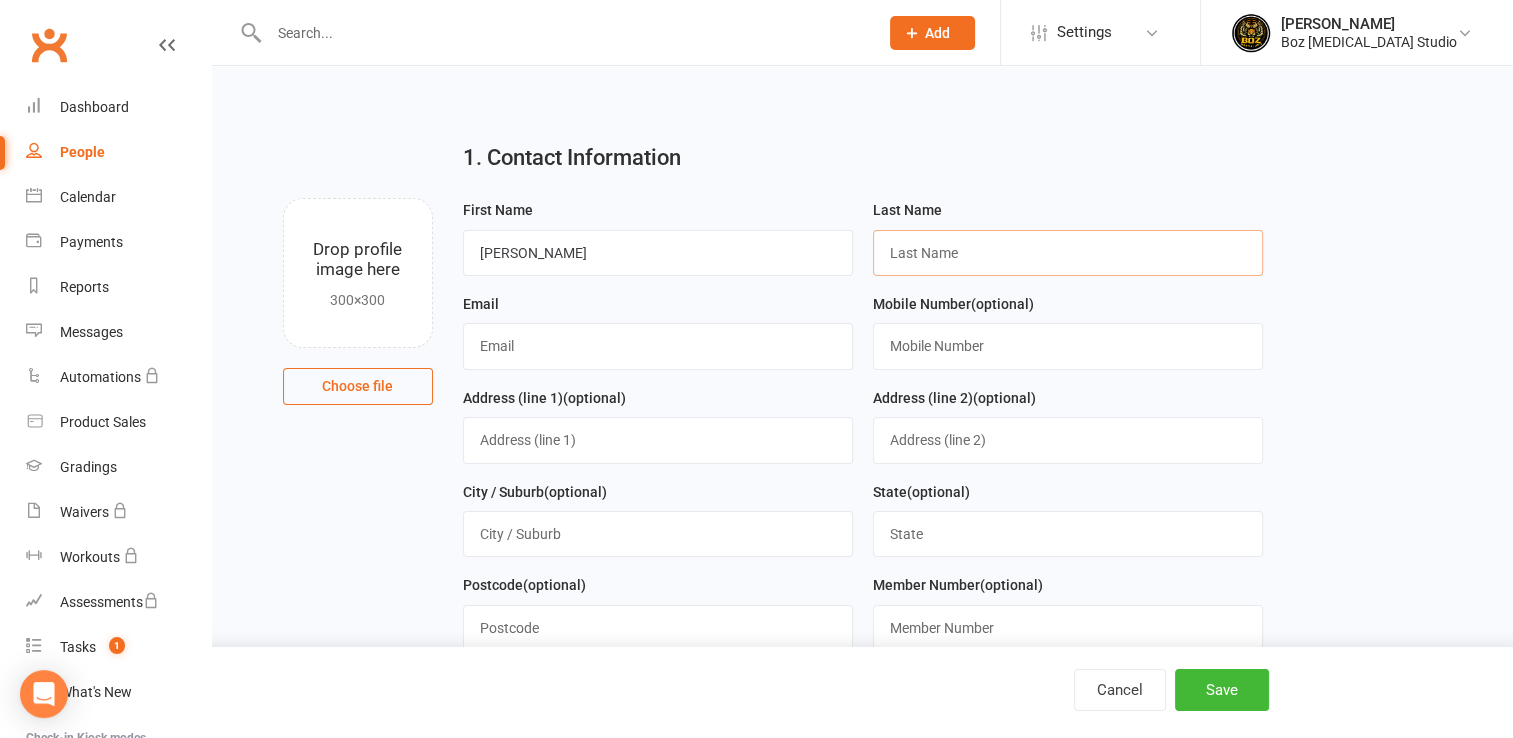 type on "caccamo" 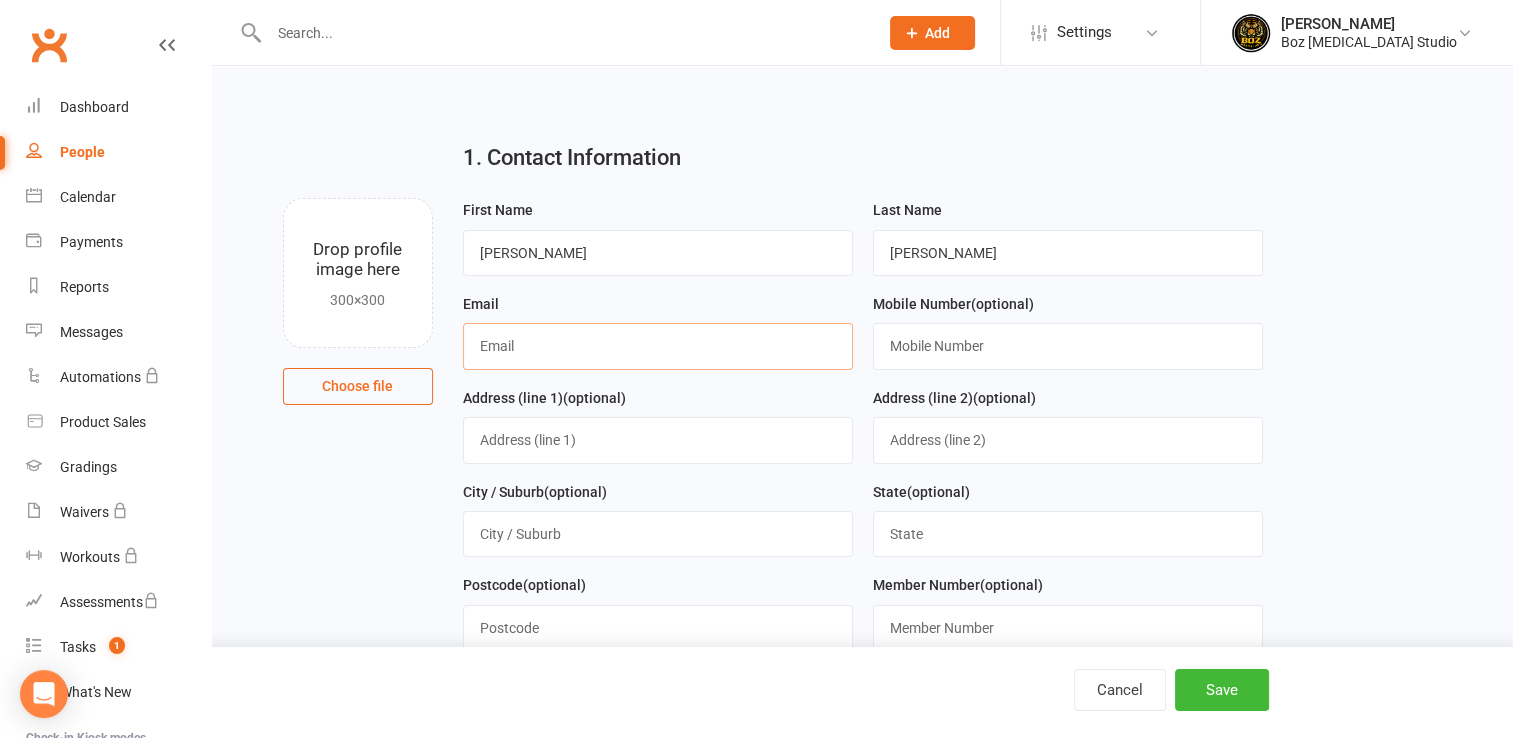 type on "Mason.caccamo08@gmail.com" 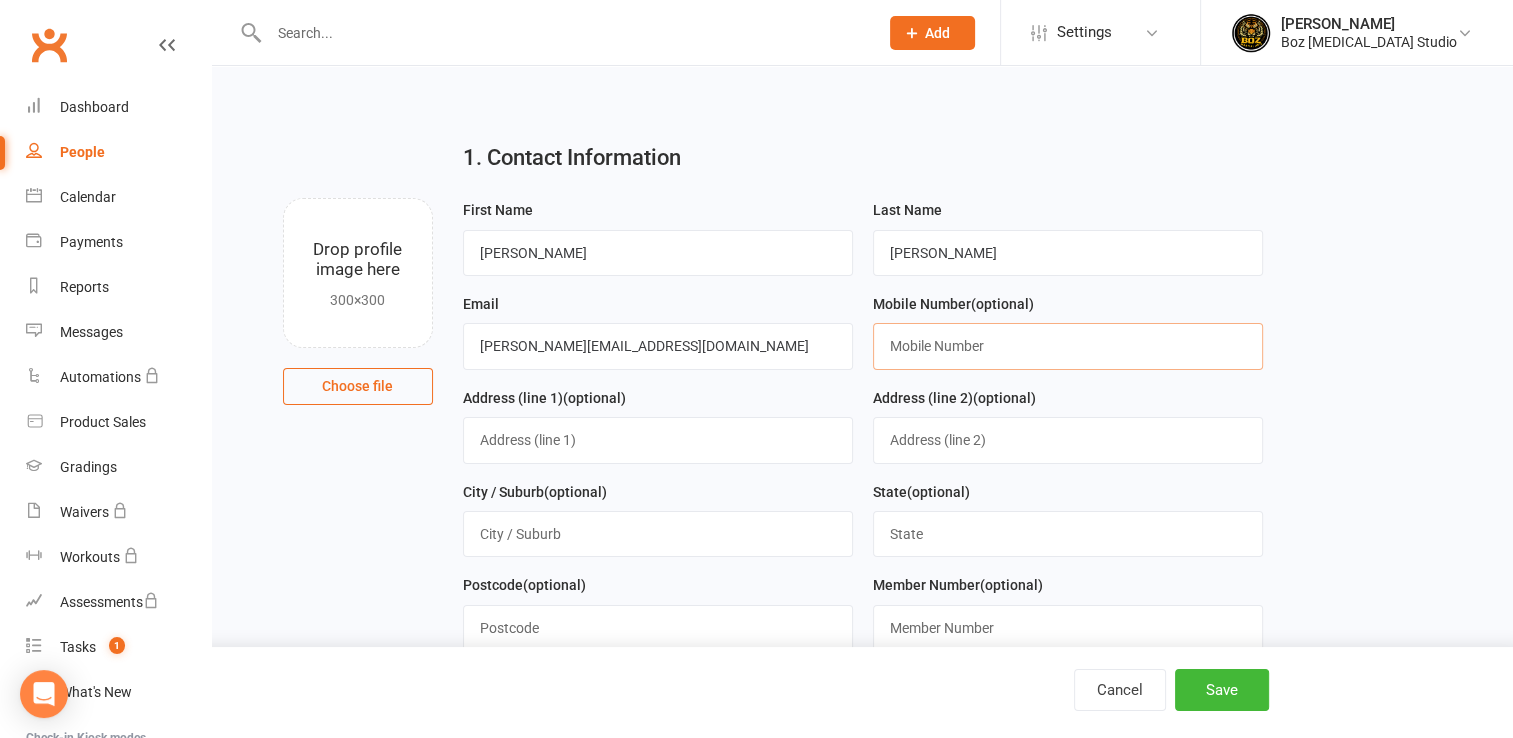 type on "0423059903" 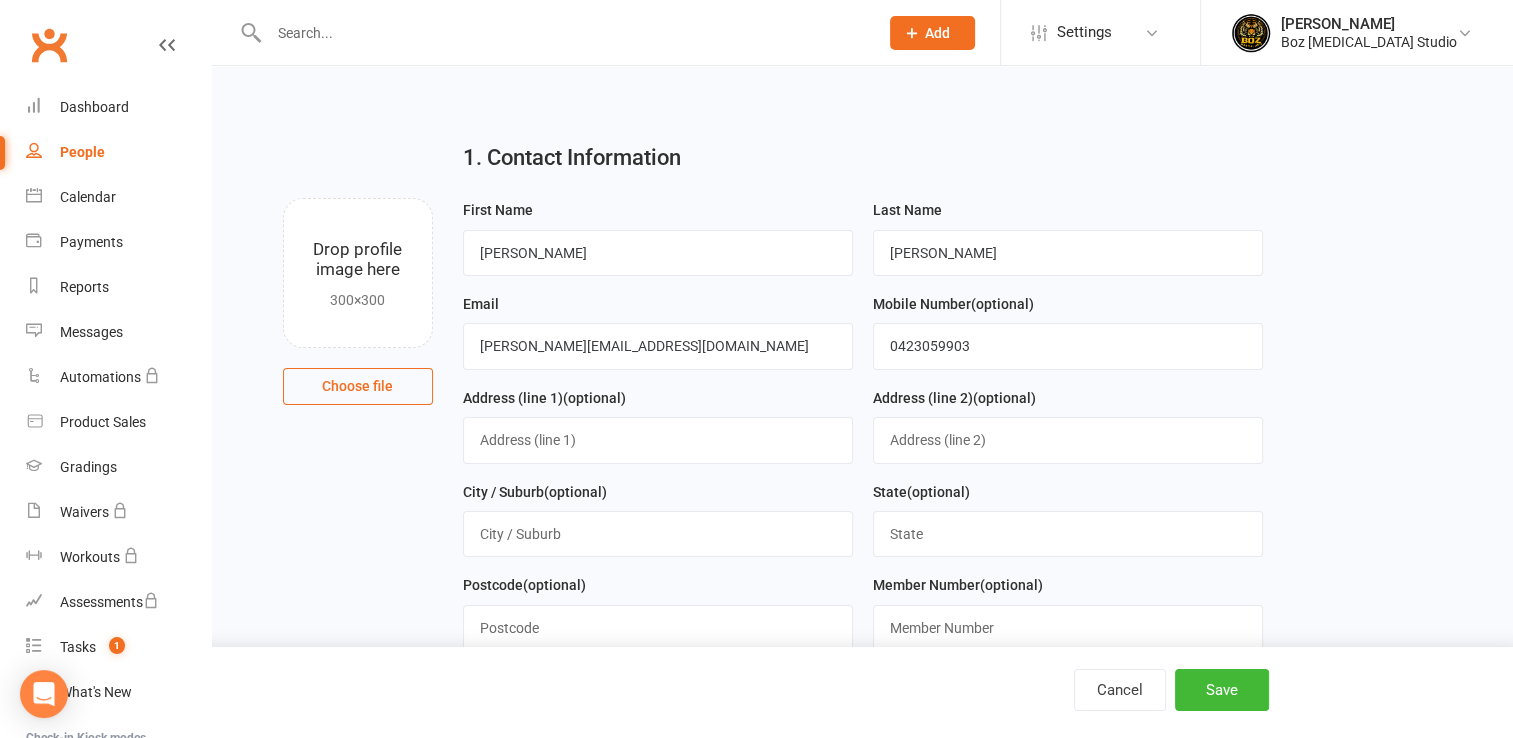 click on "1. Contact Information" at bounding box center [863, 162] 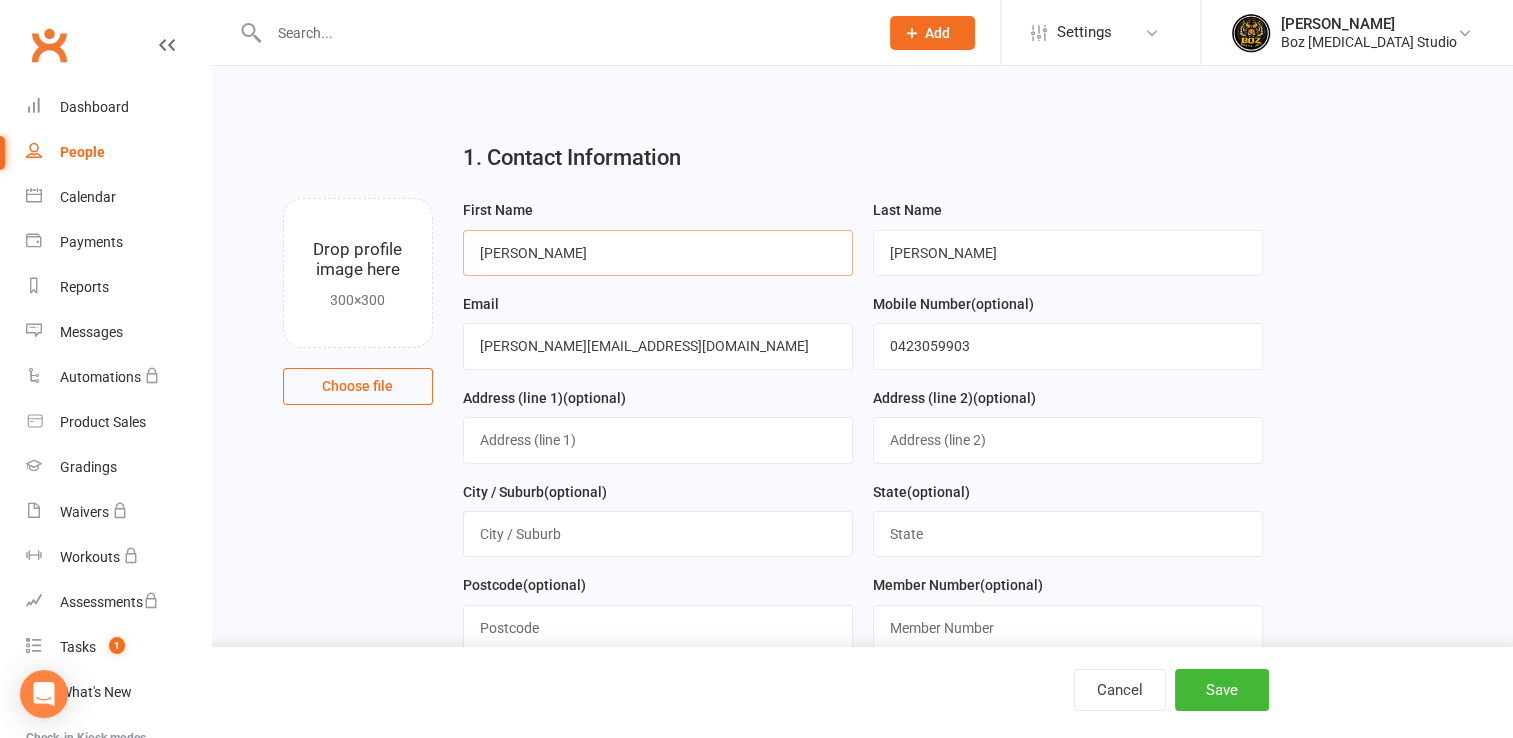 click on "Mason  M" at bounding box center [658, 253] 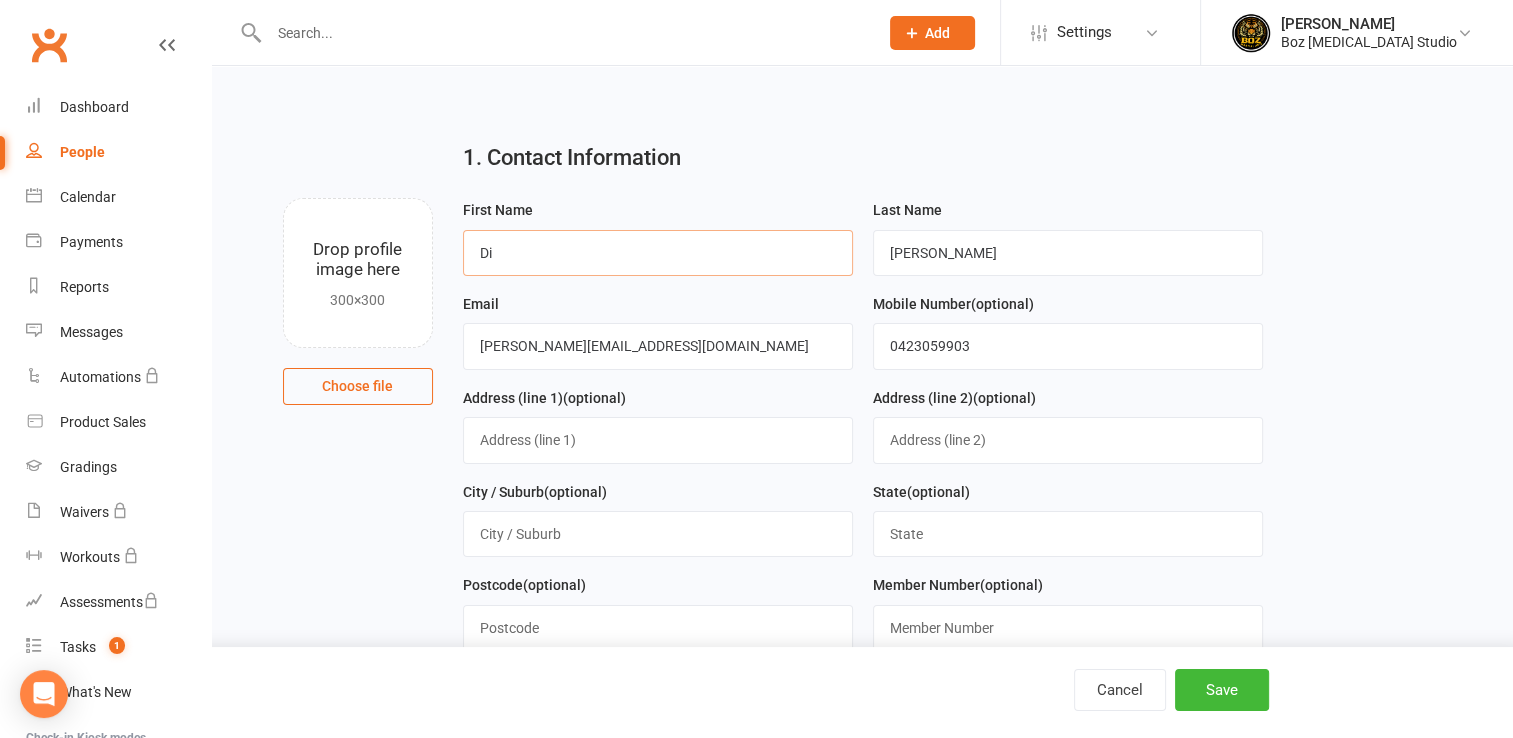 type on "Diesel" 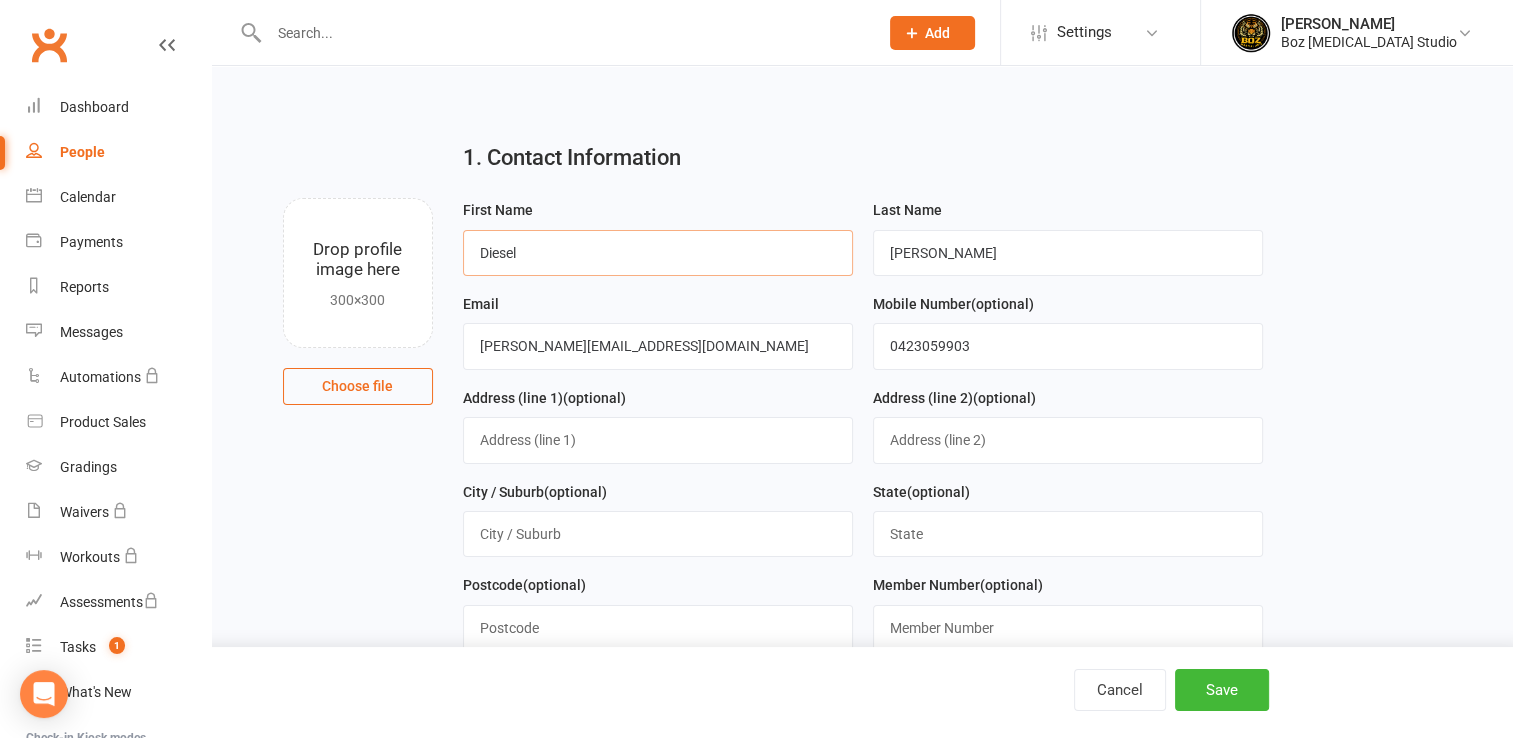 click on "Diesel" at bounding box center (658, 253) 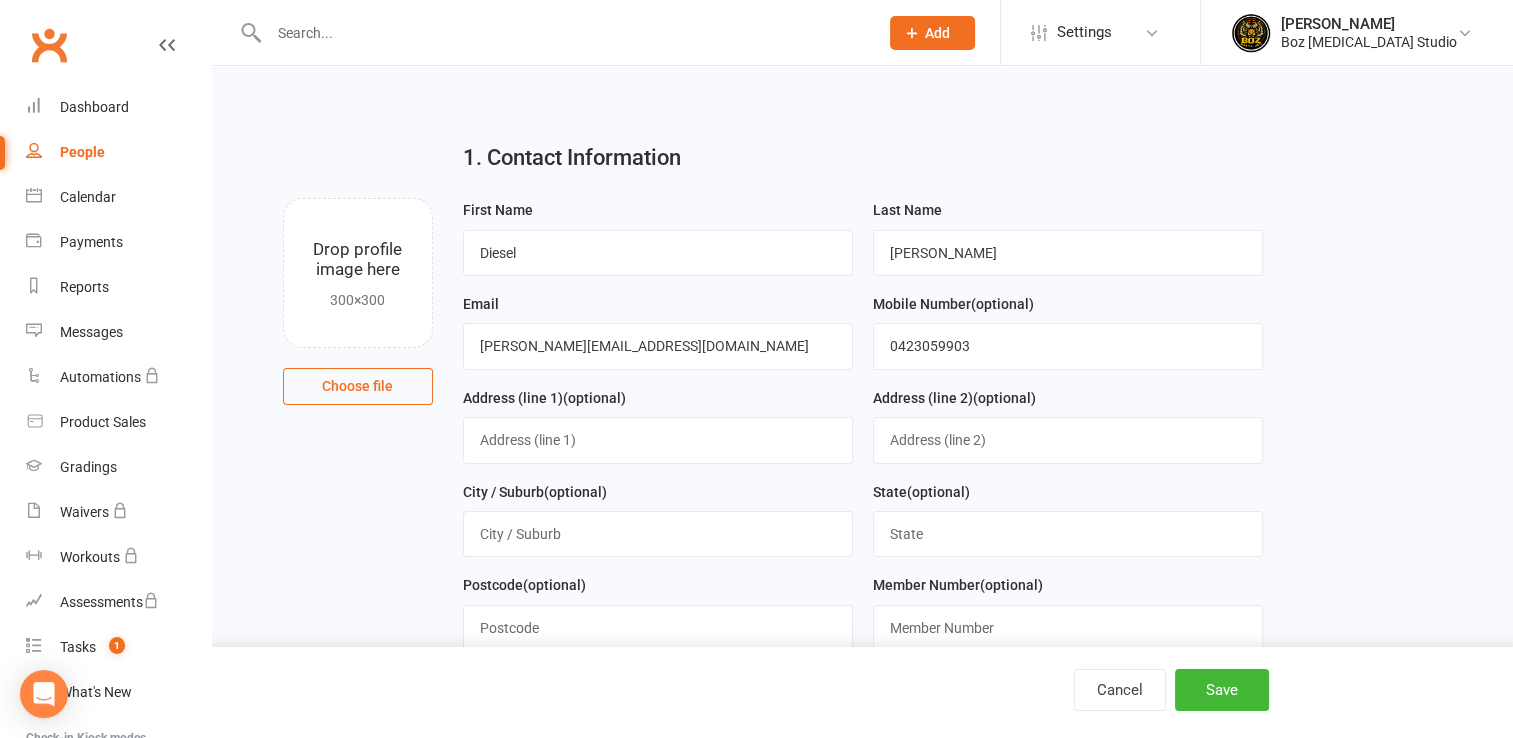 click on "Add" 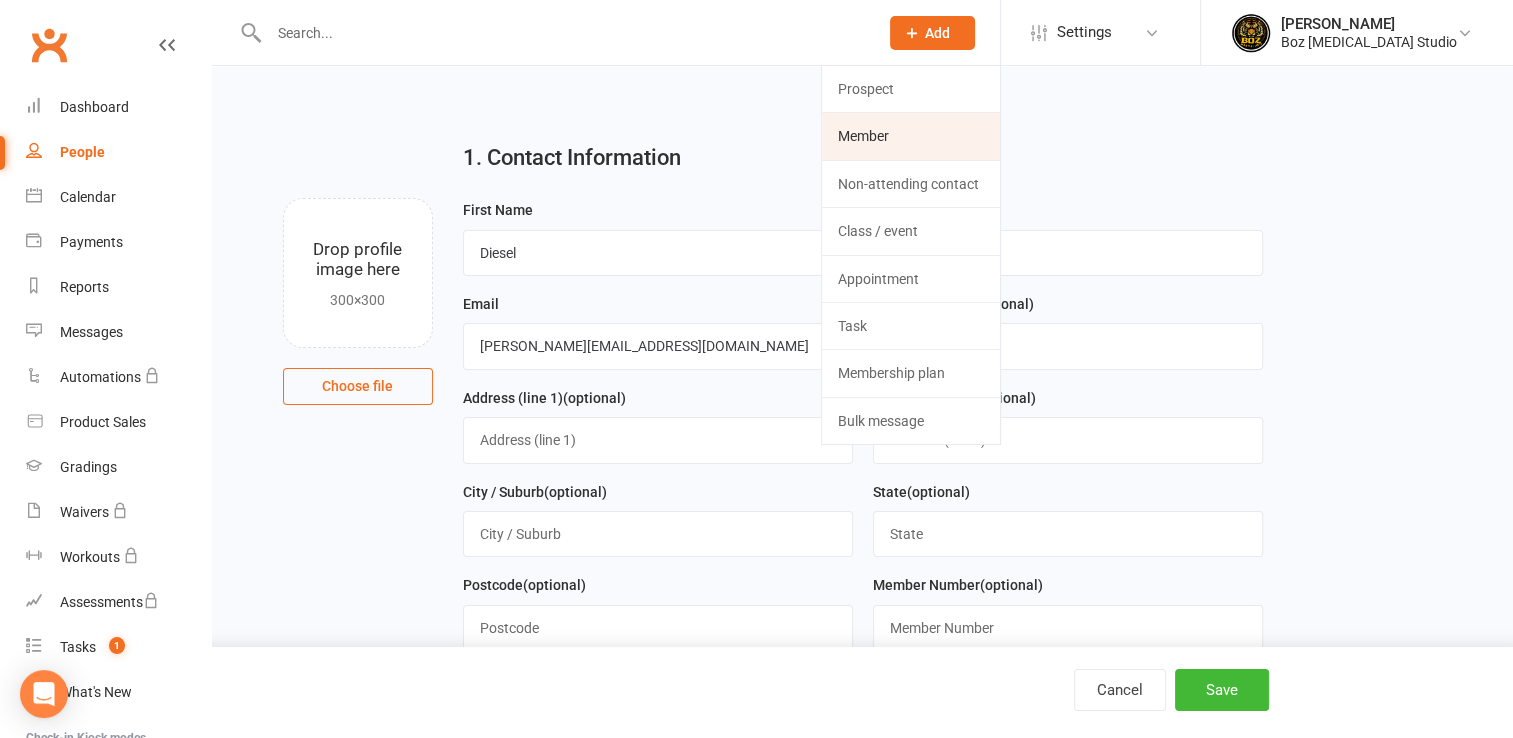 click on "Member" 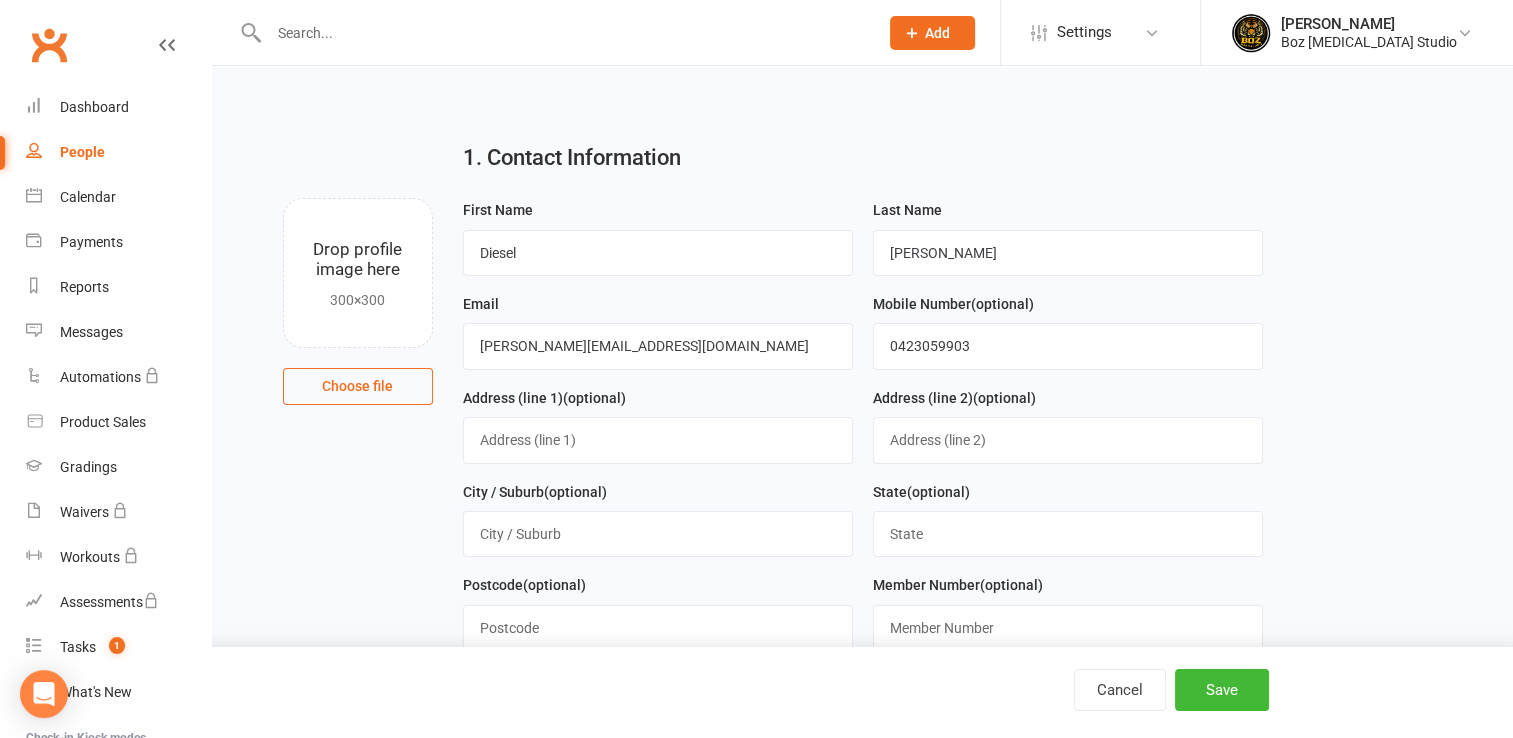 click on "People" at bounding box center [82, 152] 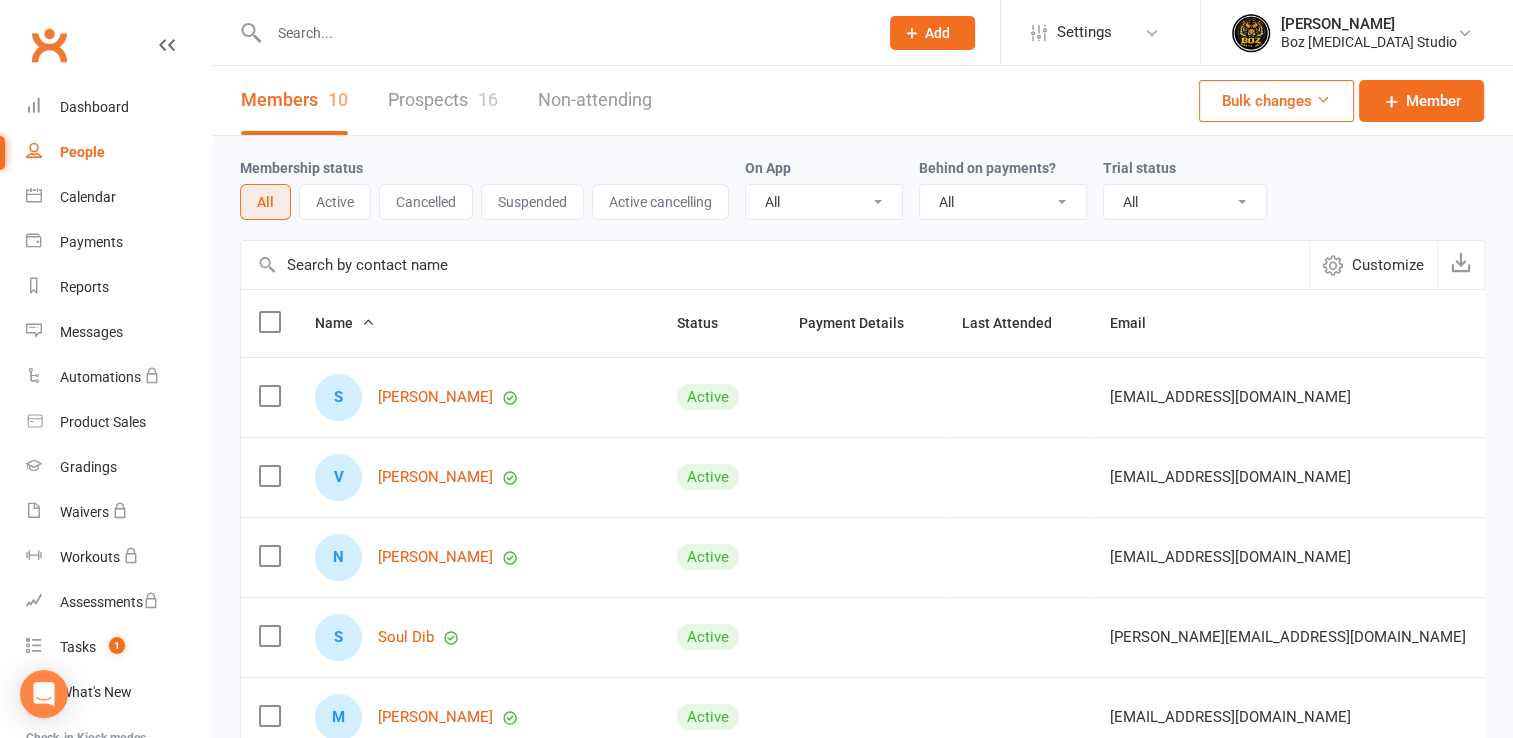 click on "Add" 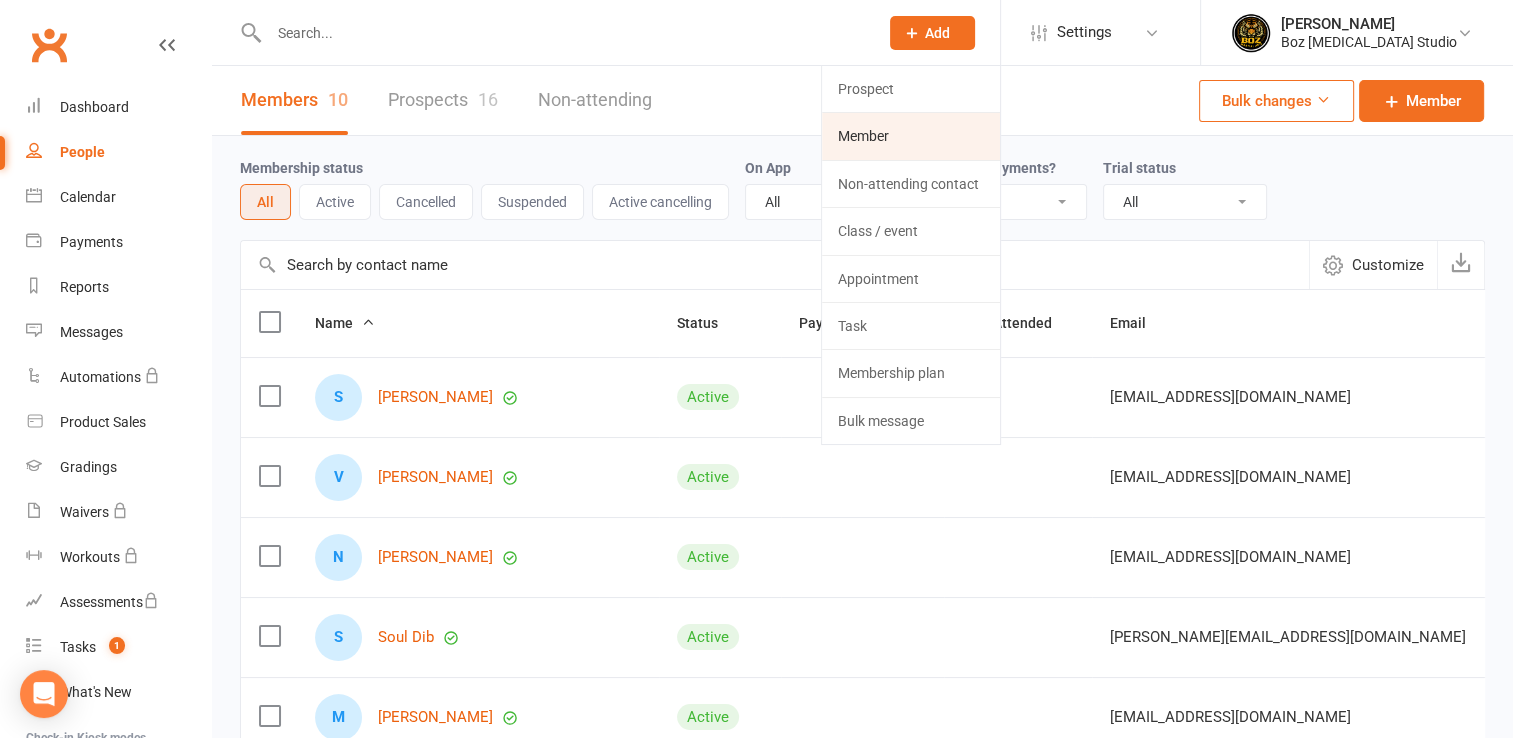click on "Member" 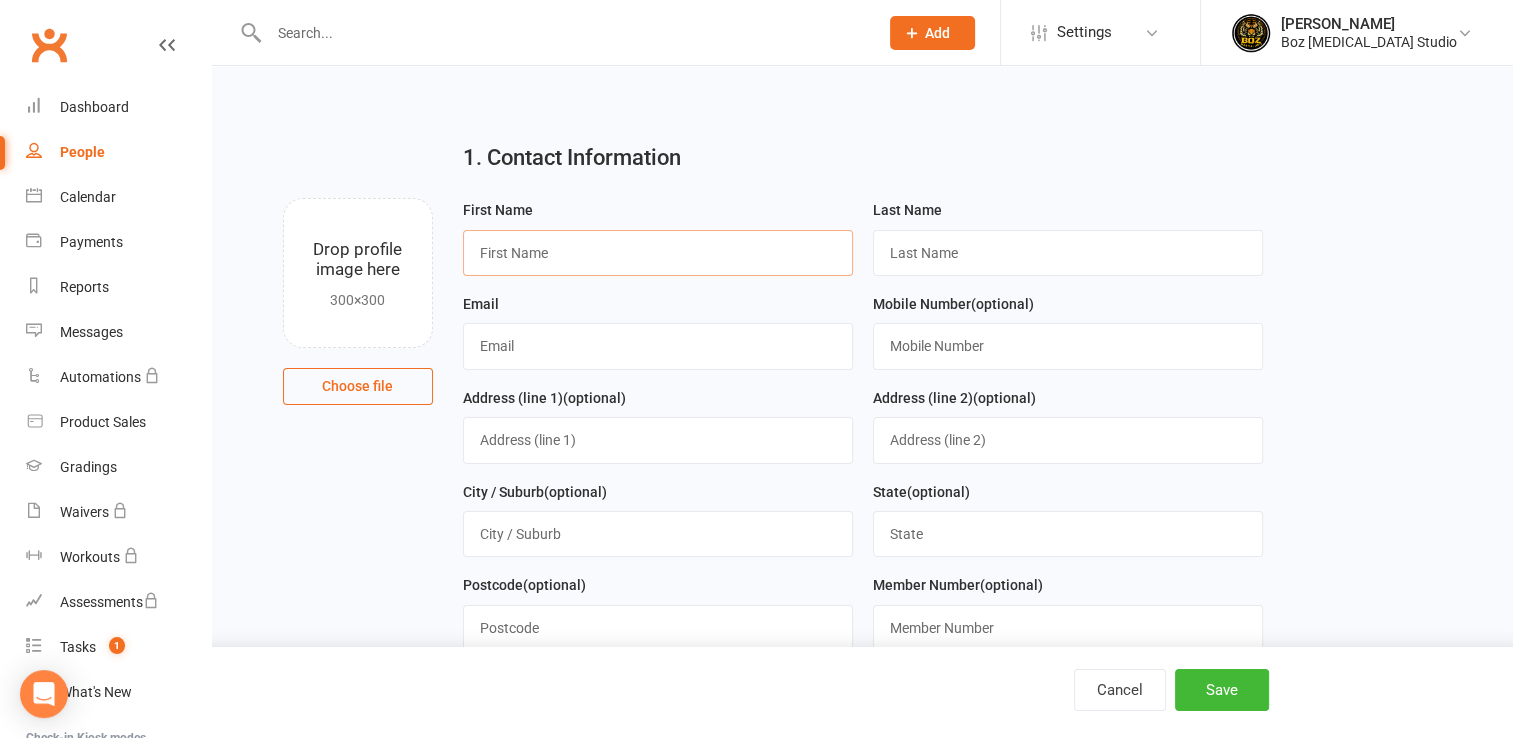 click at bounding box center (658, 253) 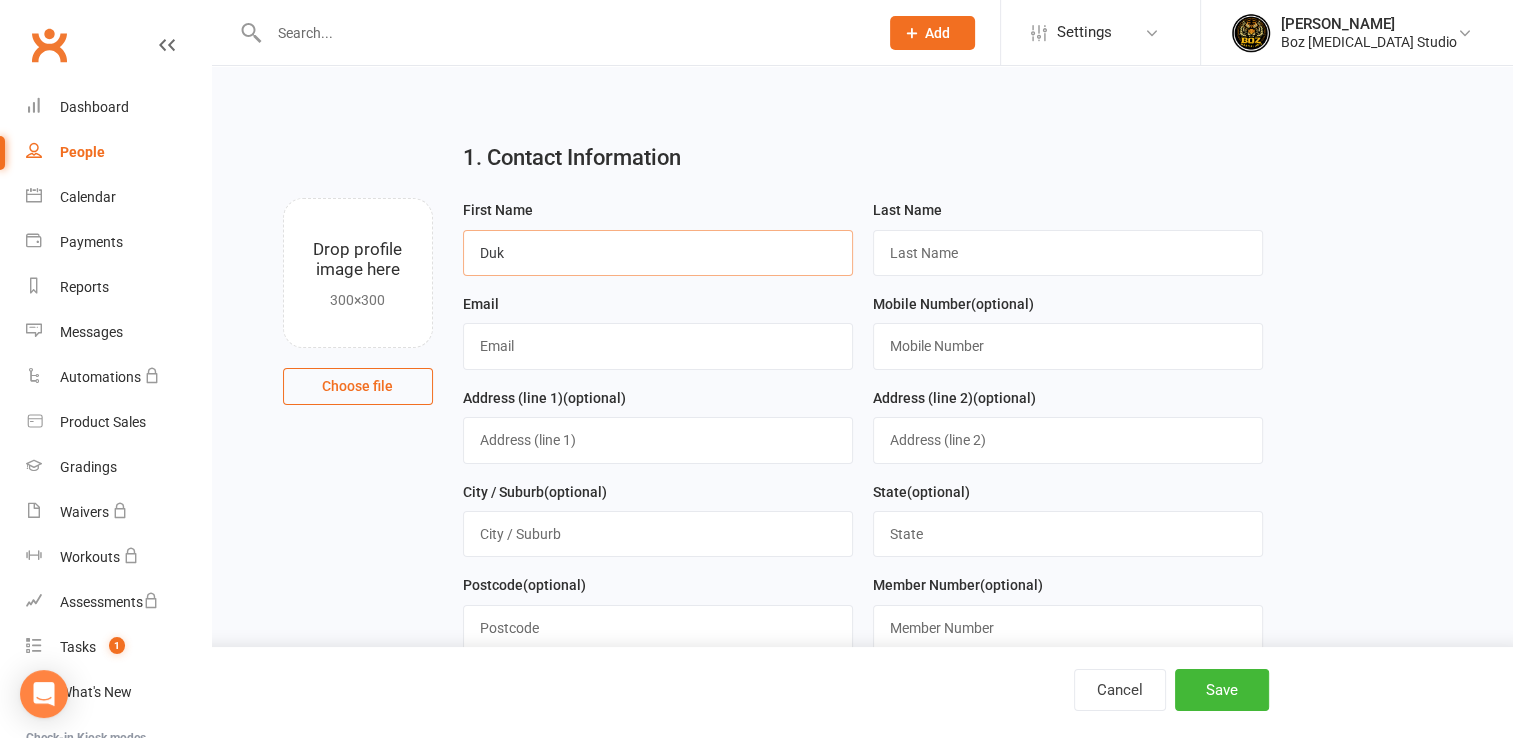 type on "Duke" 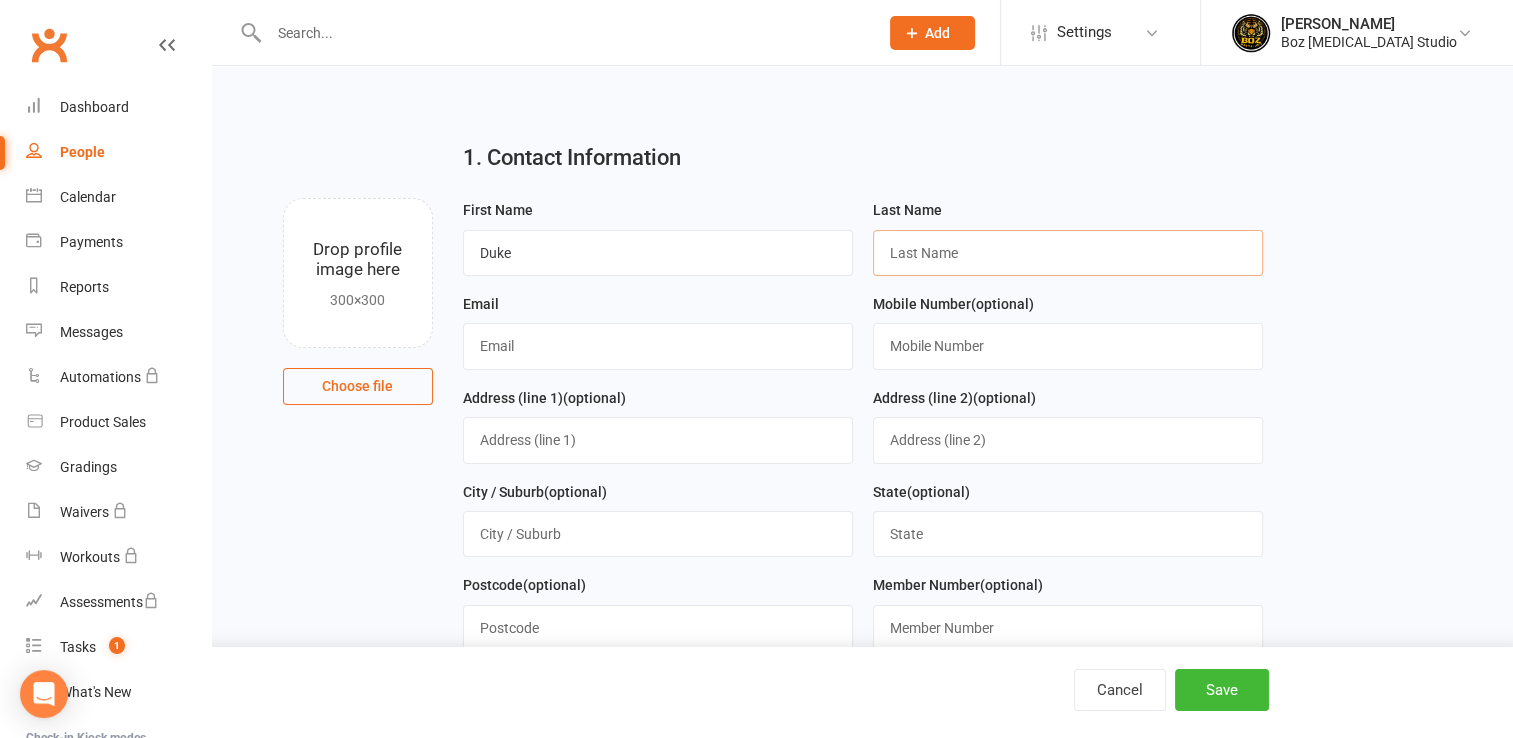type on "Passi" 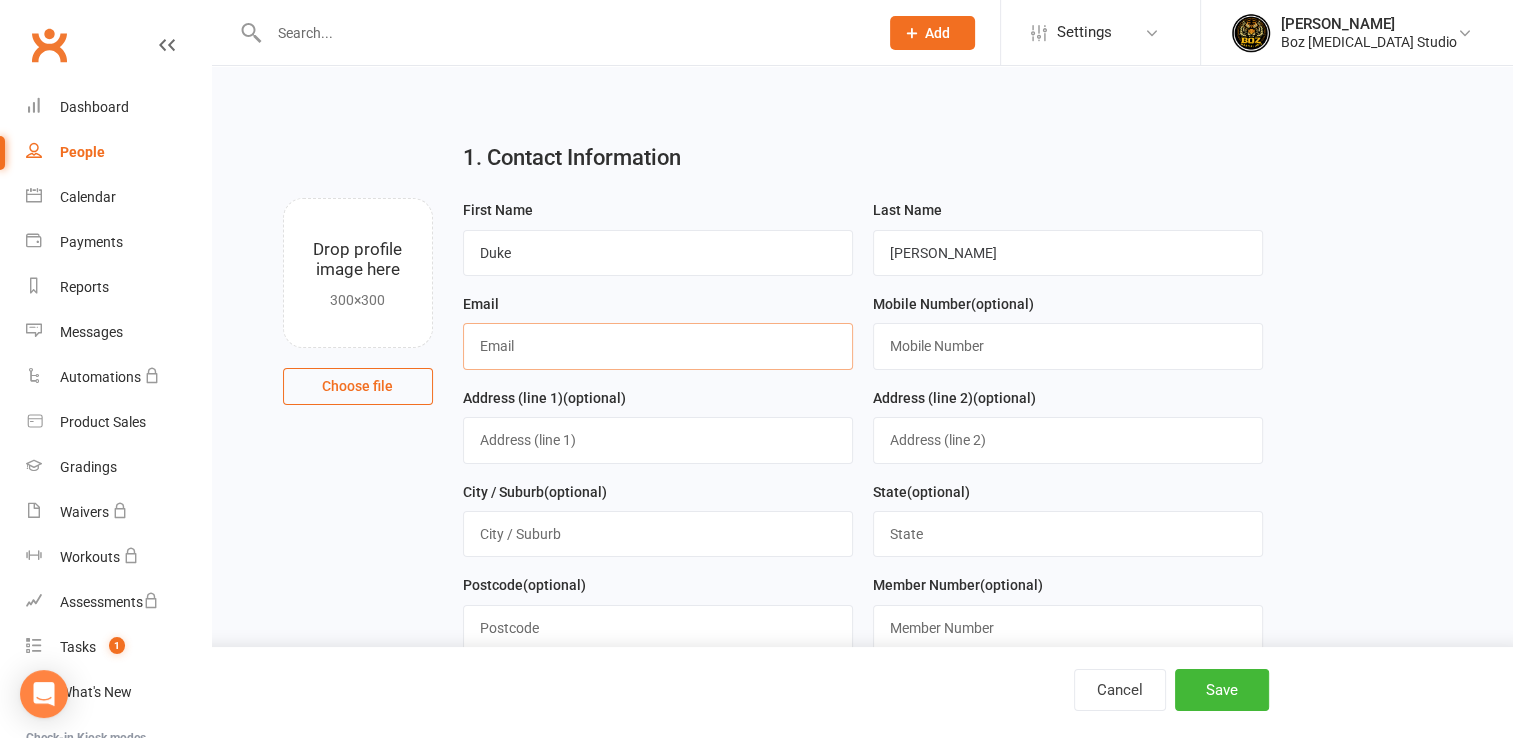 type on "[EMAIL_ADDRESS][DOMAIN_NAME]" 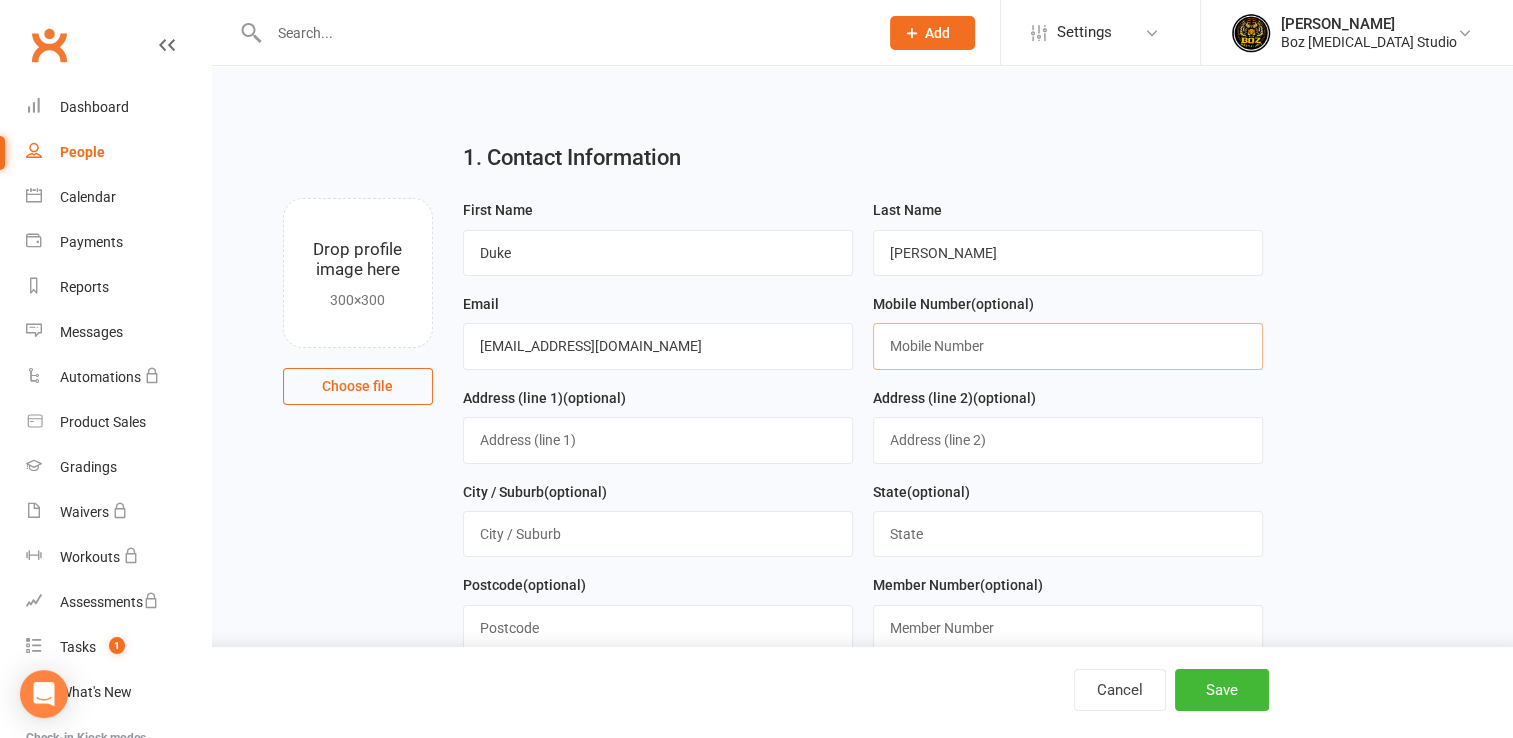 type on "0414233845" 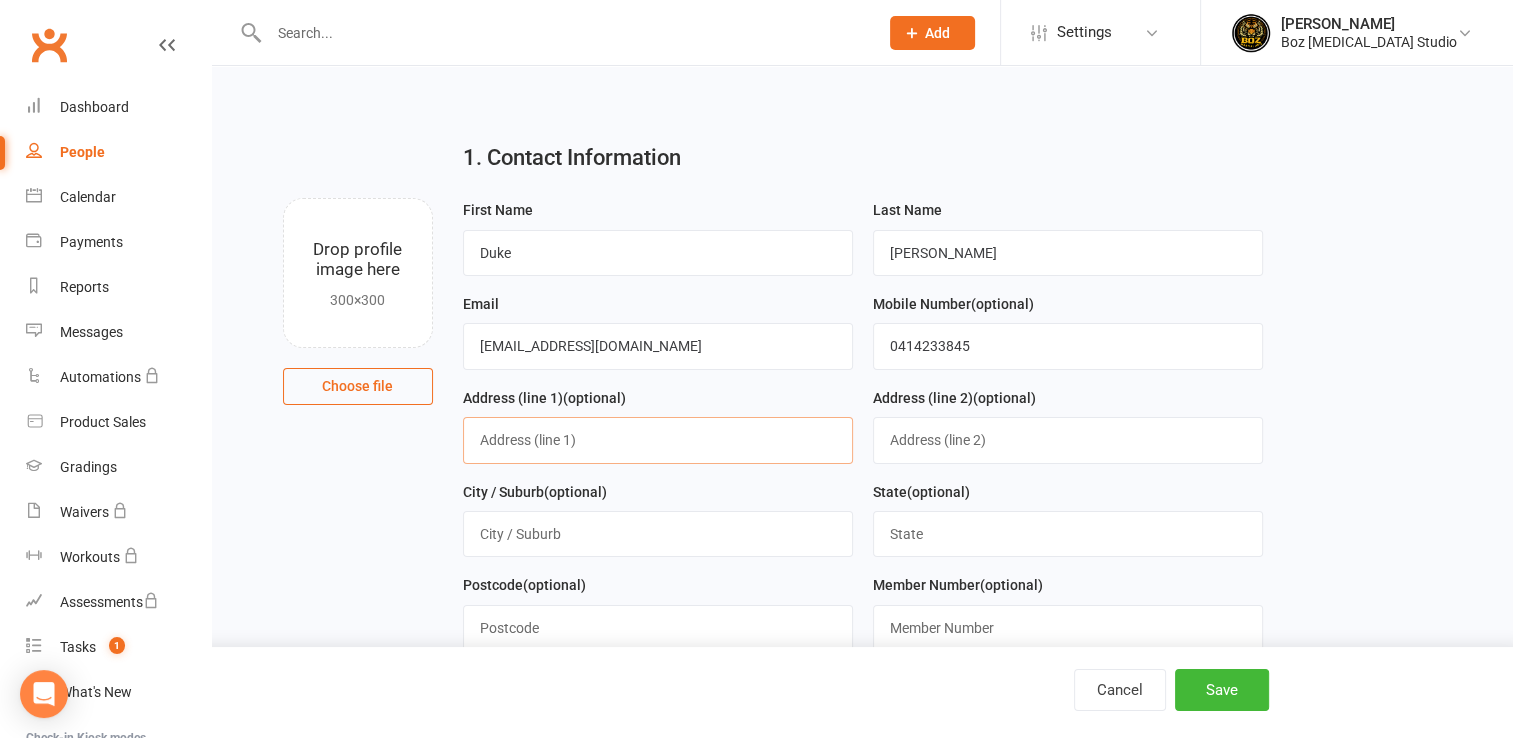 type on "1/3 Tracy Street" 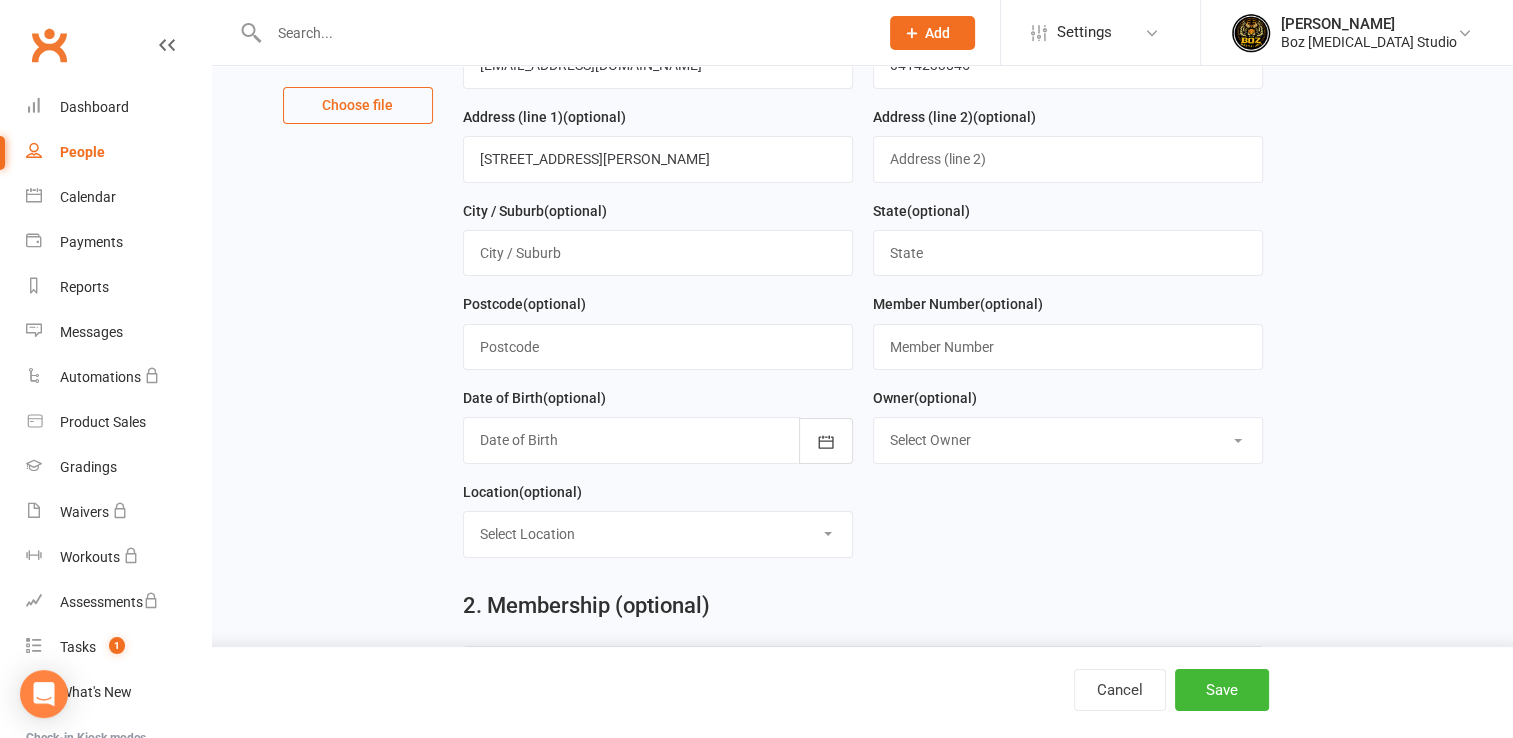 scroll, scrollTop: 400, scrollLeft: 0, axis: vertical 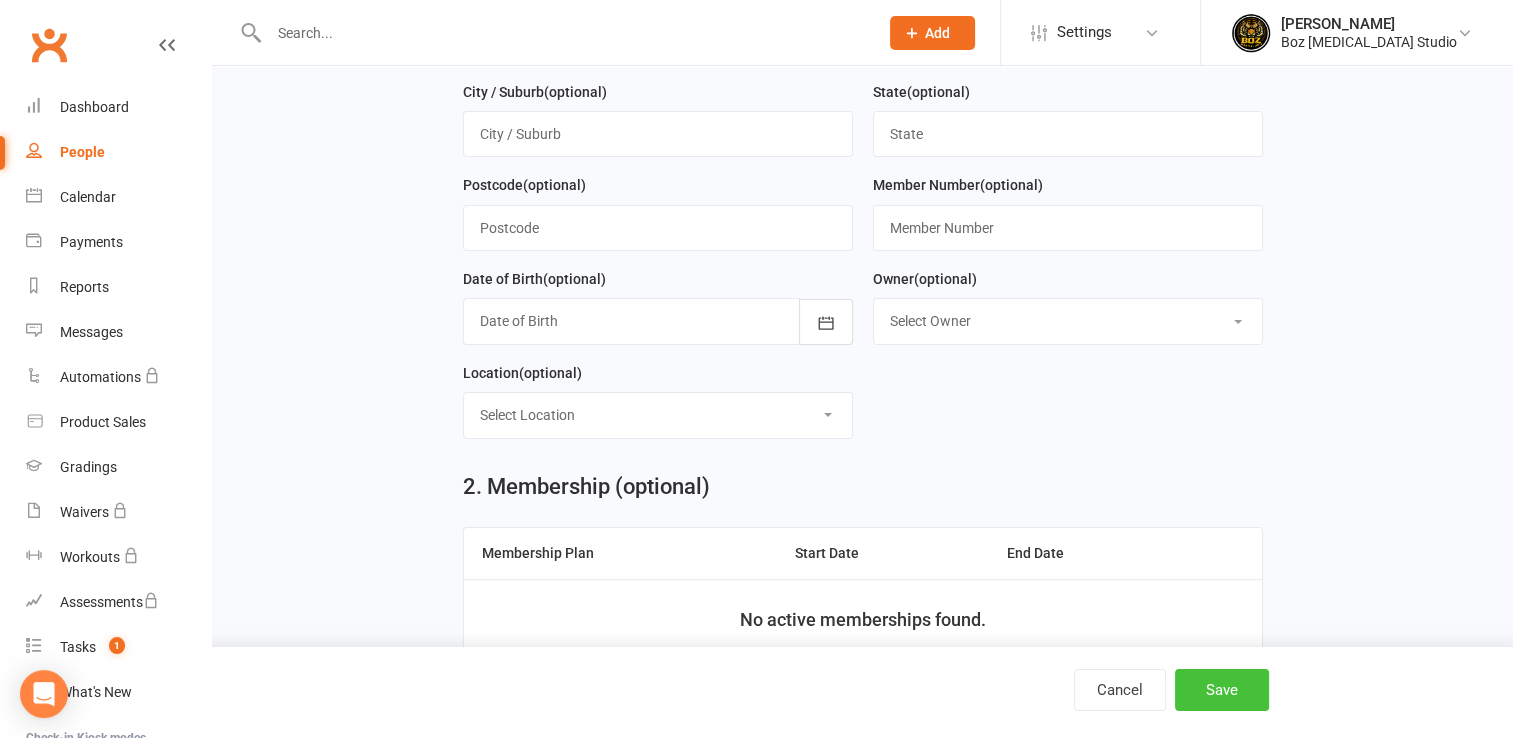 type on "Duke" 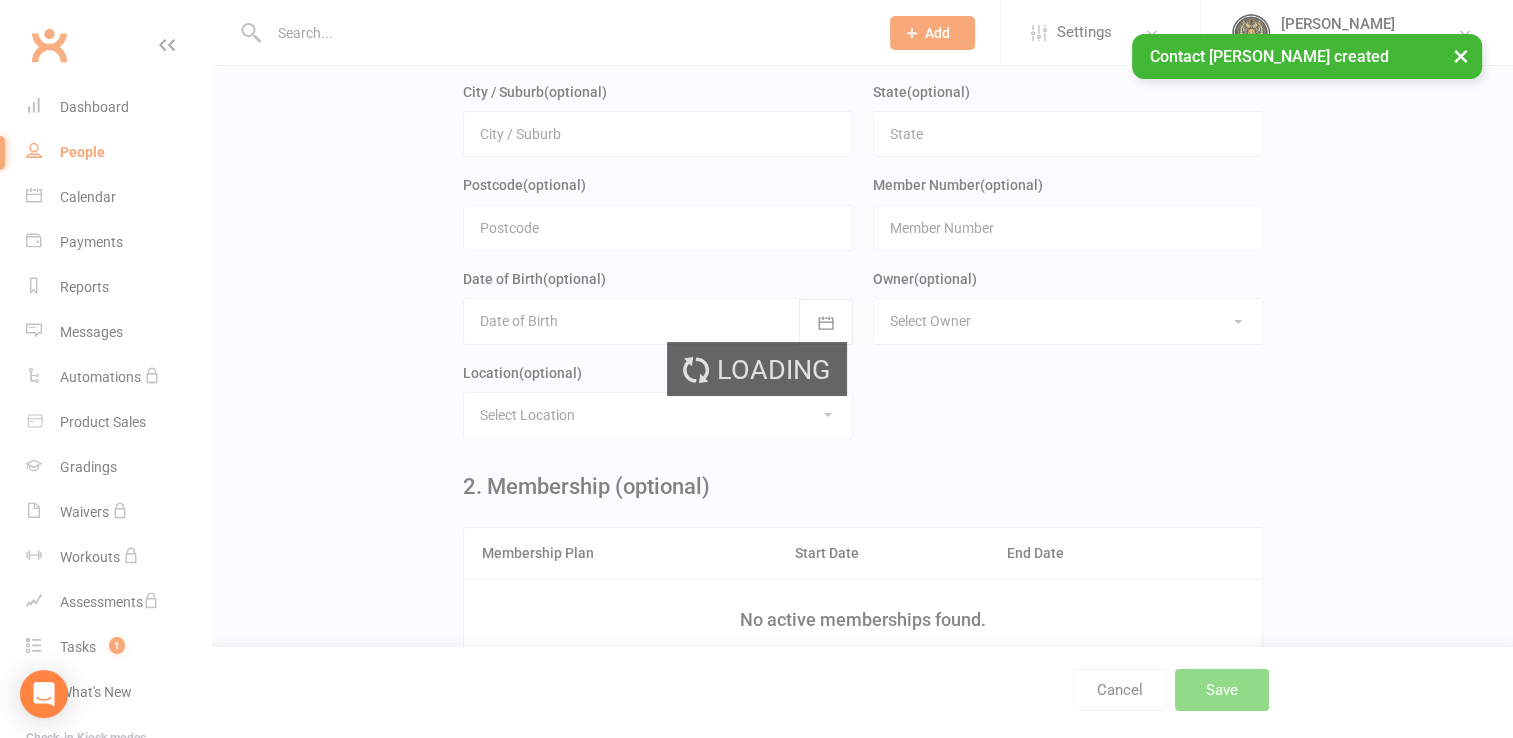 scroll, scrollTop: 0, scrollLeft: 0, axis: both 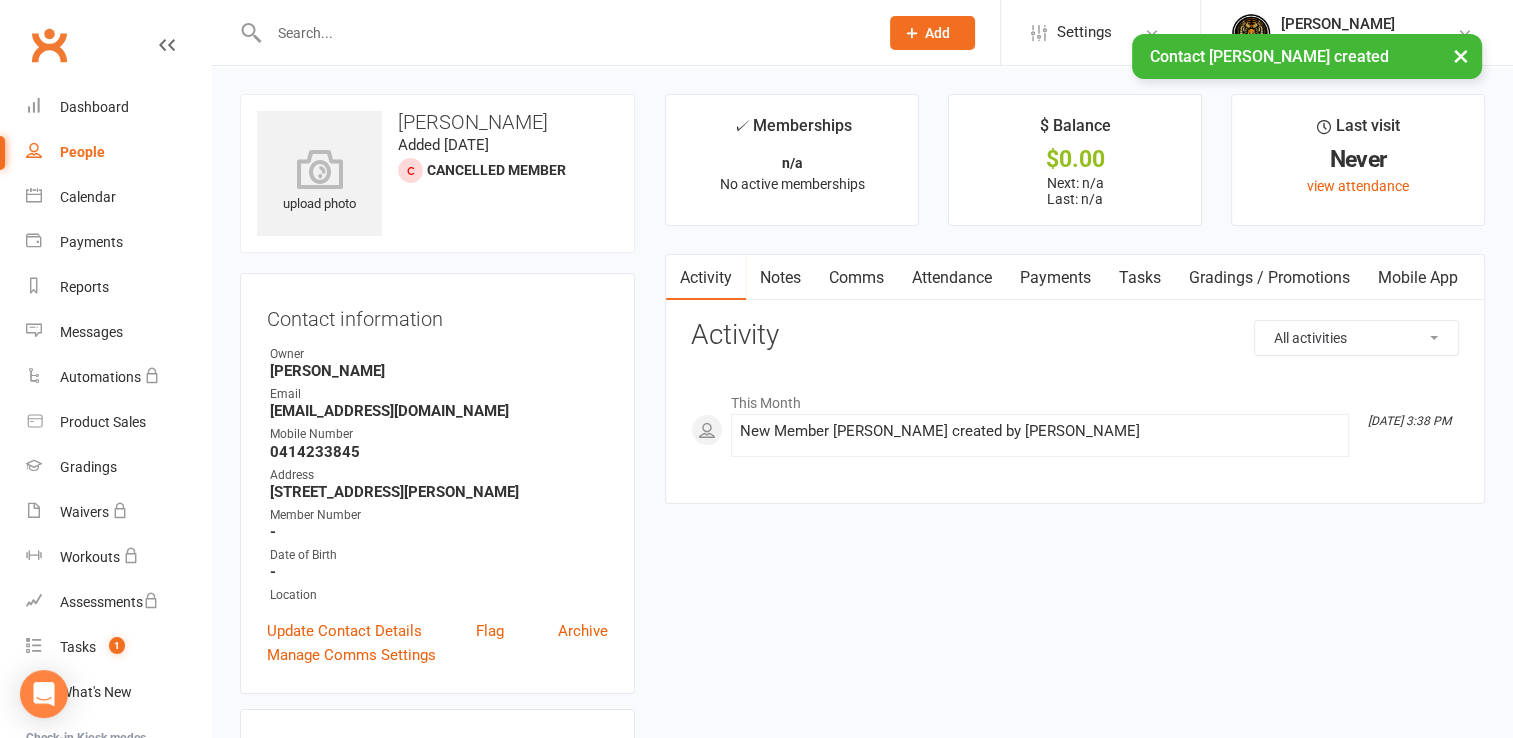 click on "Add" 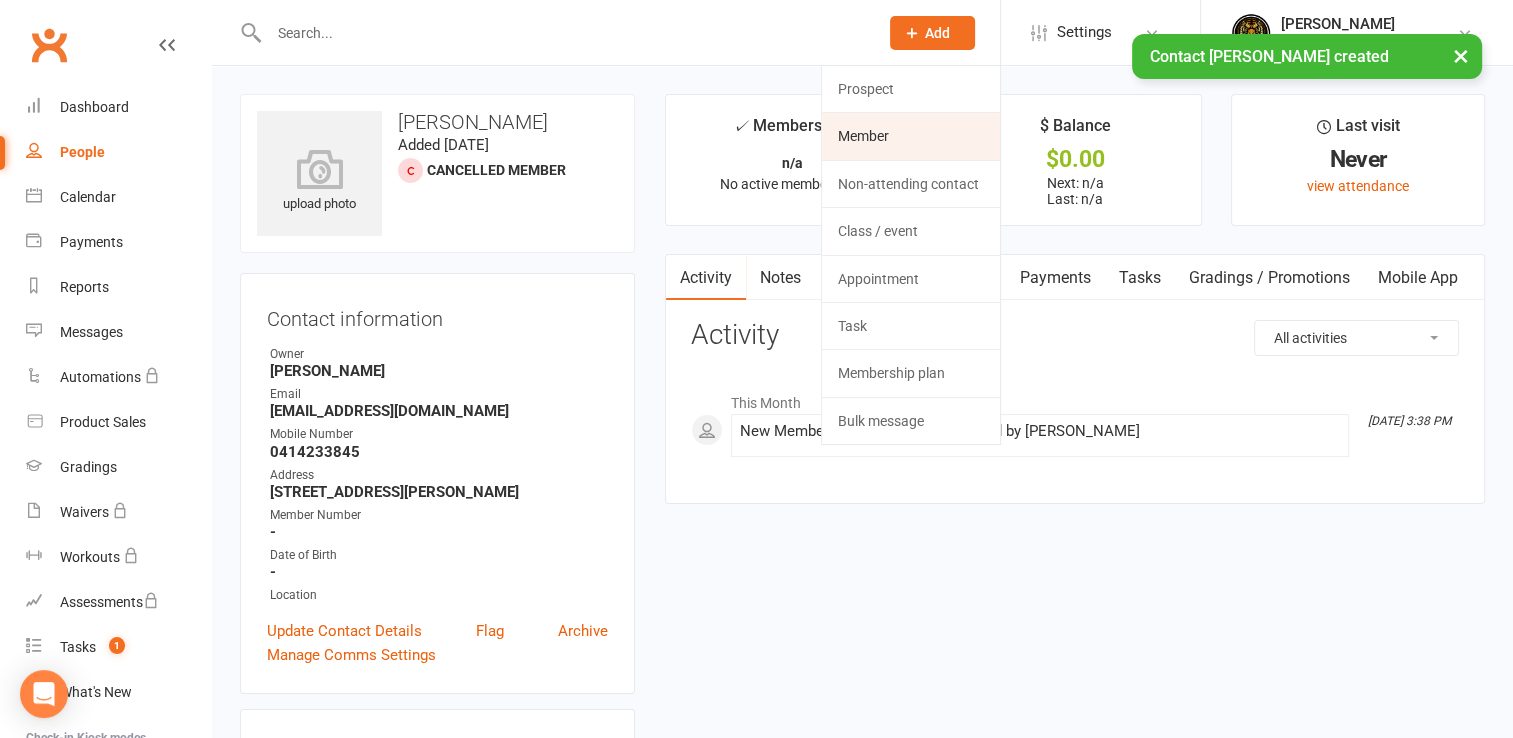 click on "Member" 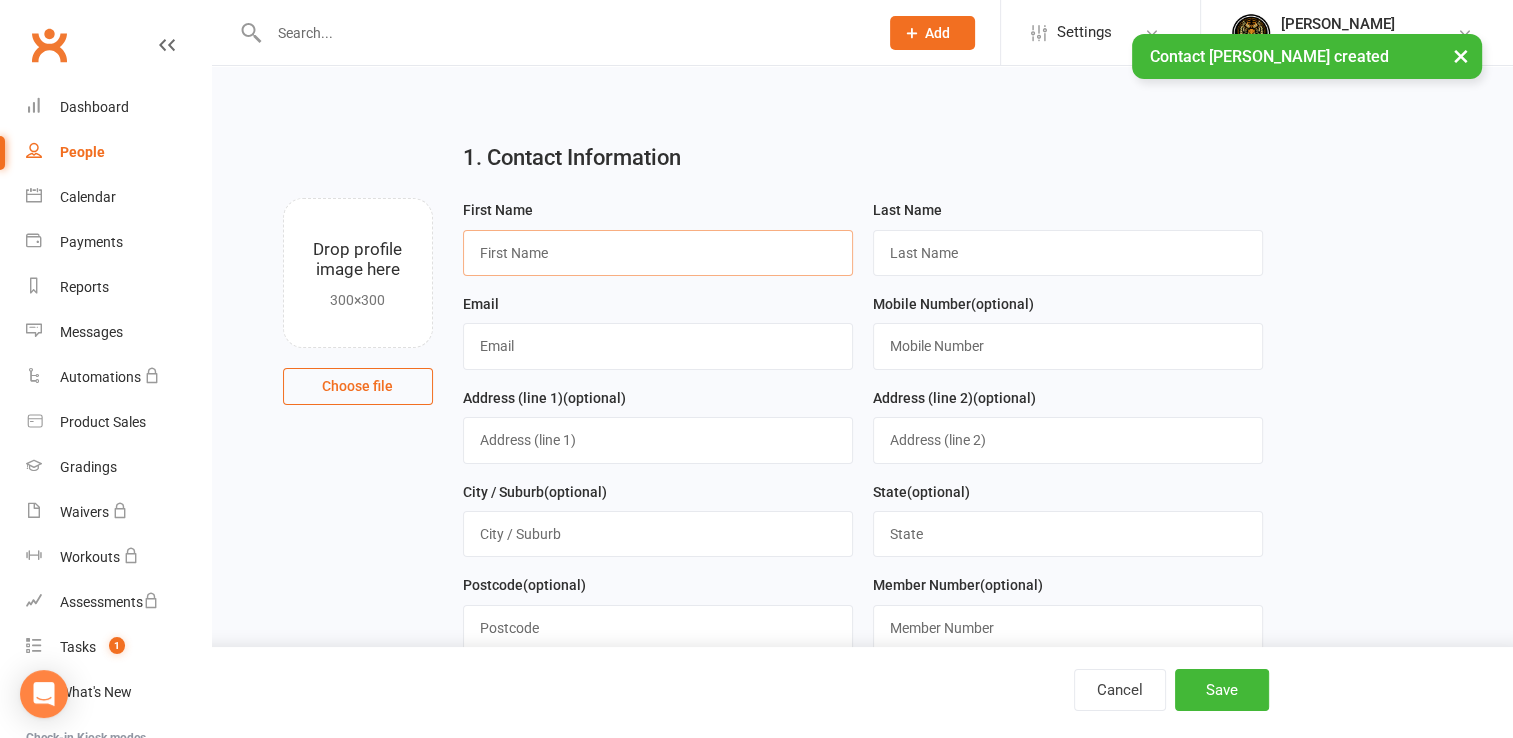 click at bounding box center [658, 253] 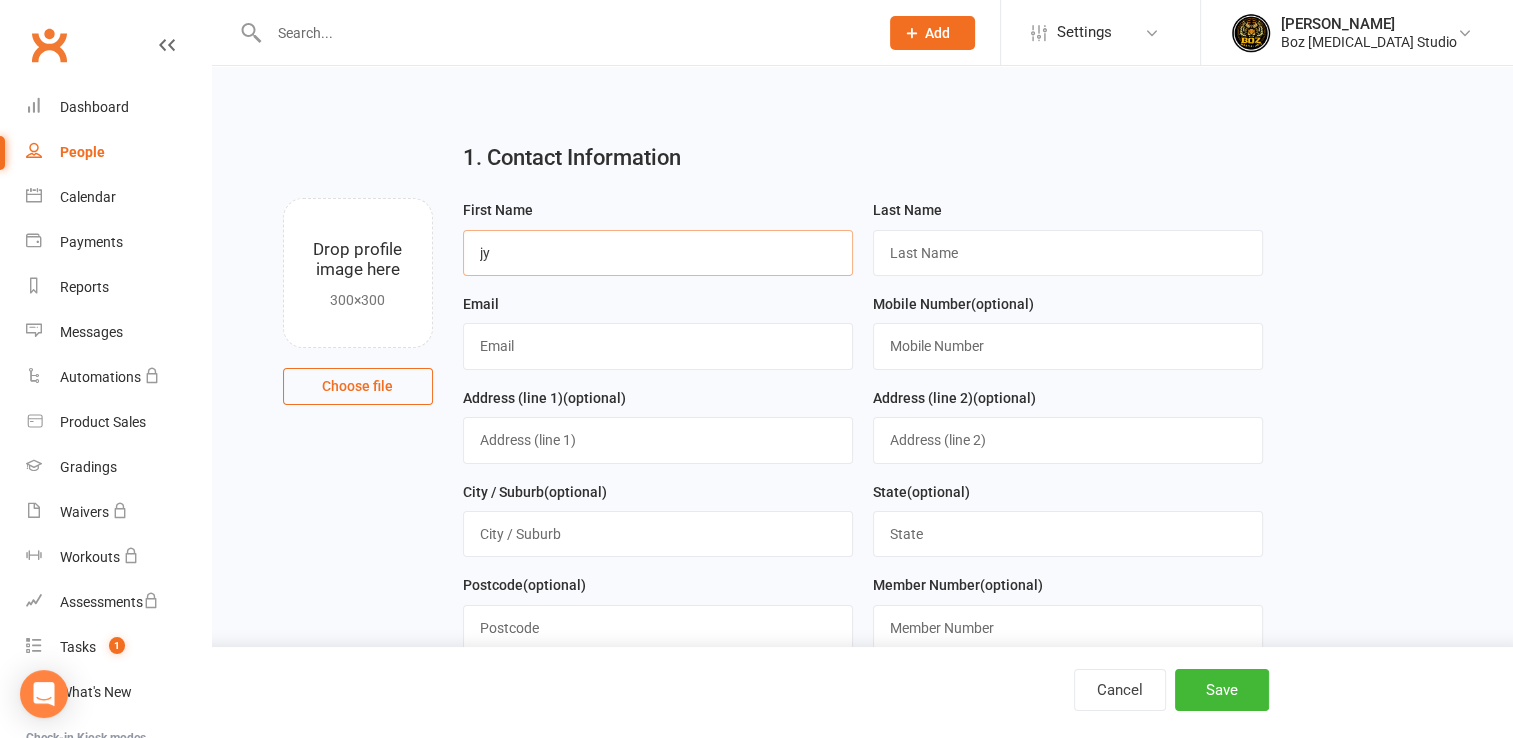 type on "Jye" 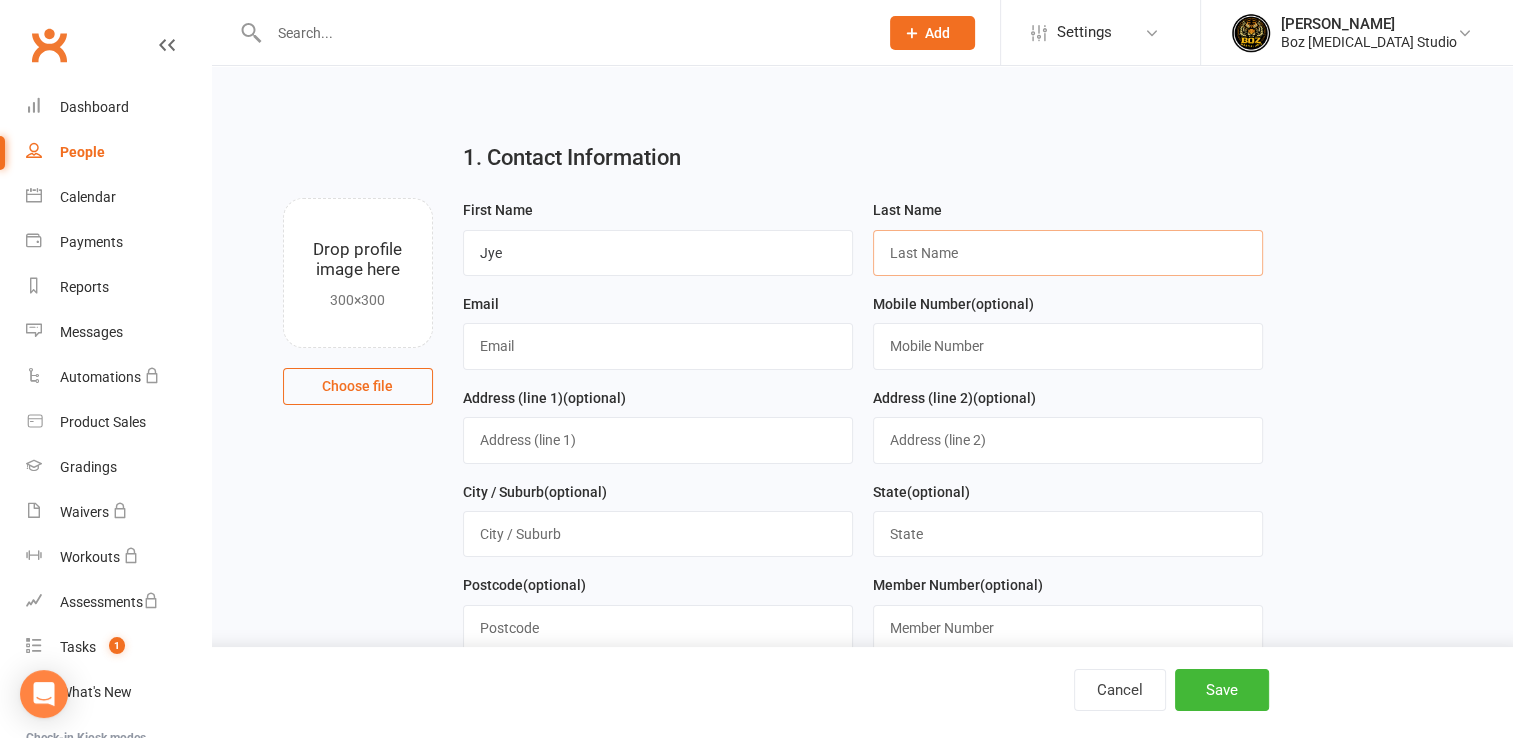 type on "Buttie" 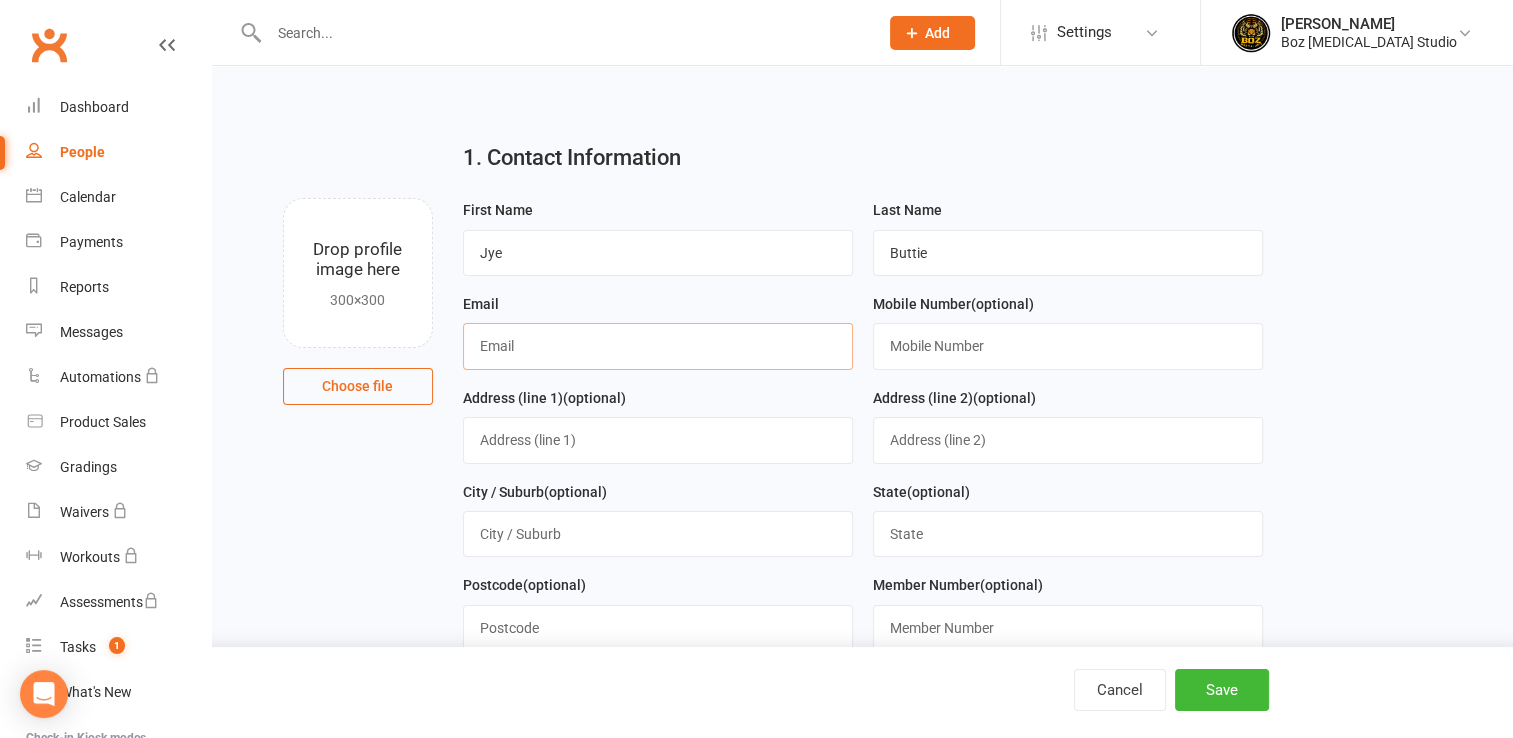 type on "[EMAIL_ADDRESS][DOMAIN_NAME]" 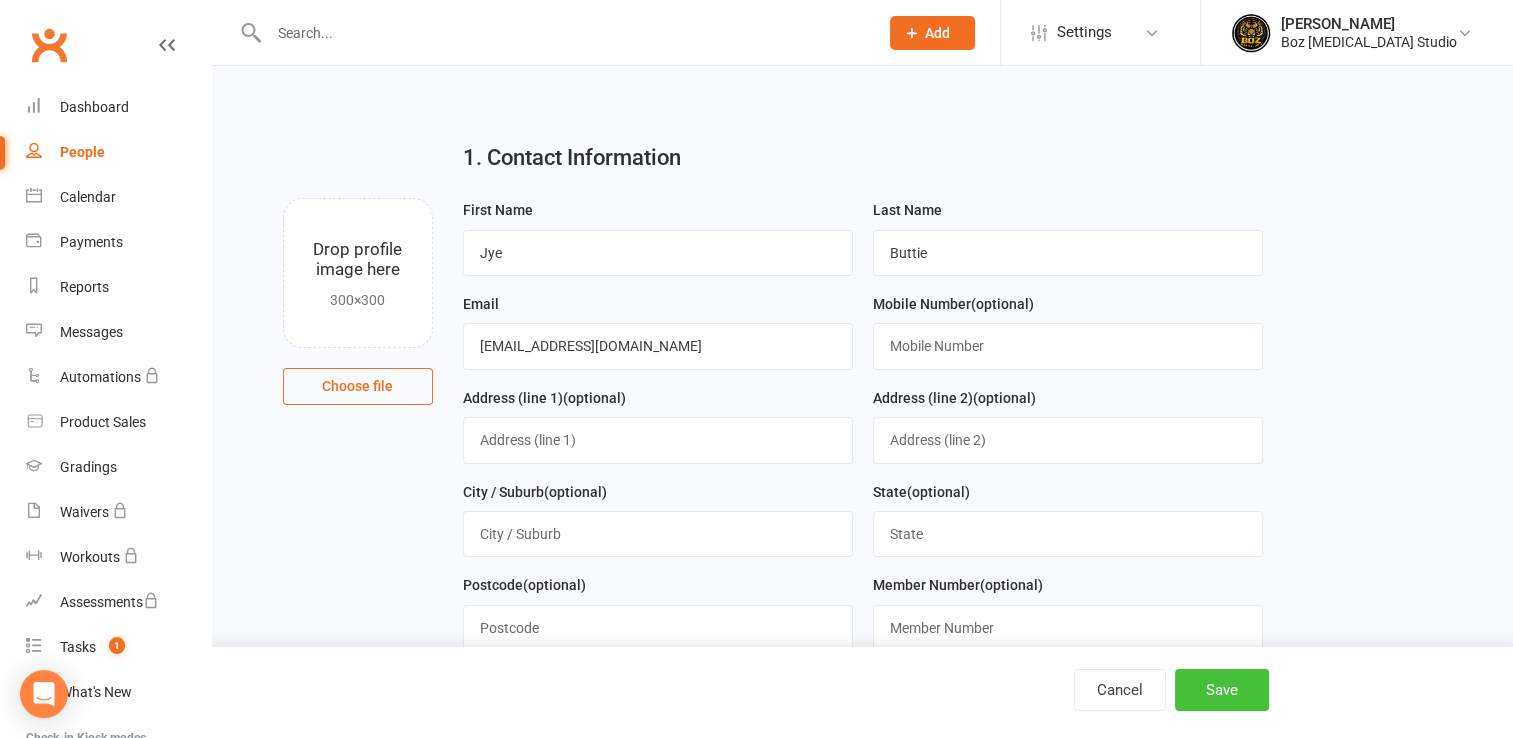 click on "Save" at bounding box center [1222, 690] 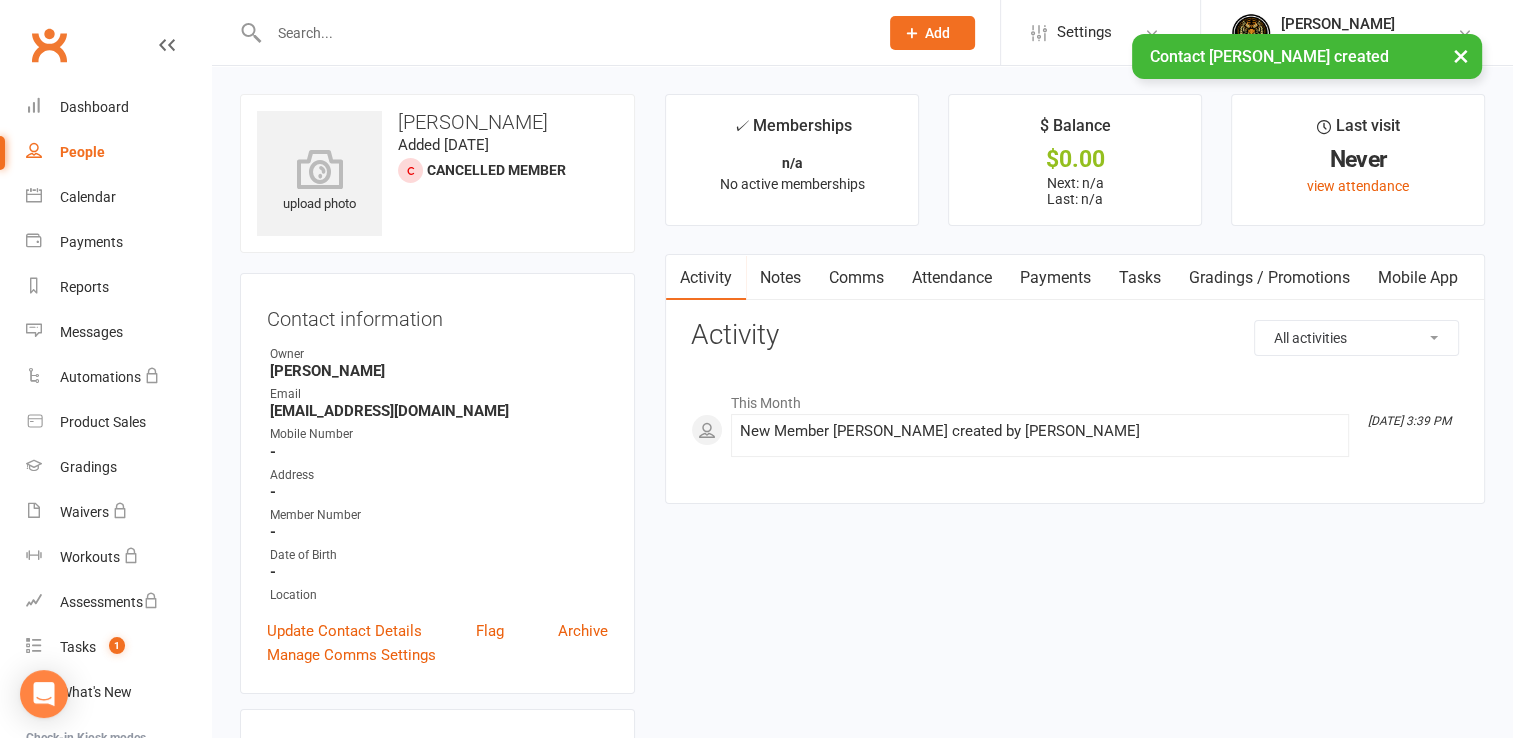 click on "× Contact Jye Buttie created" at bounding box center [743, 34] 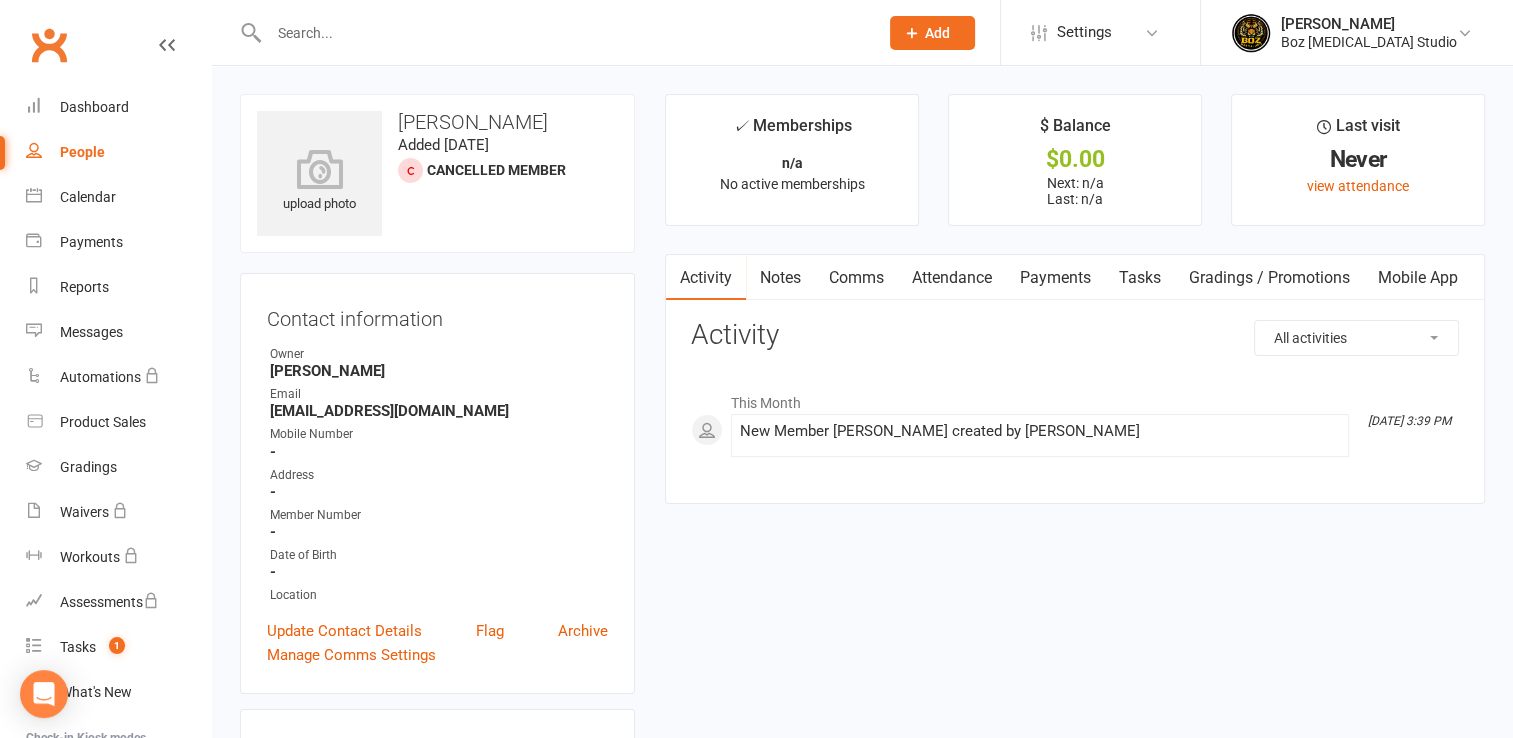 click on "People" at bounding box center (82, 152) 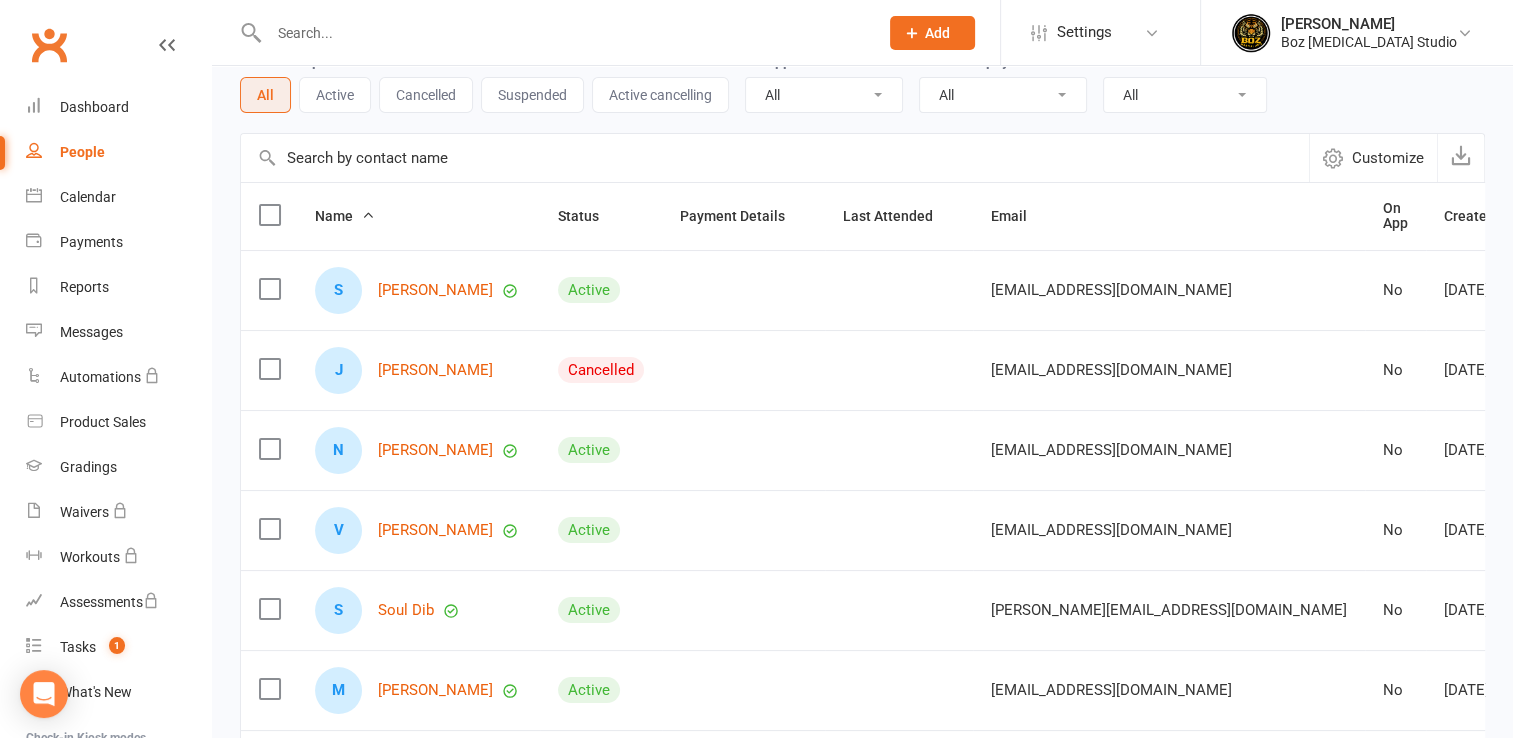 scroll, scrollTop: 100, scrollLeft: 0, axis: vertical 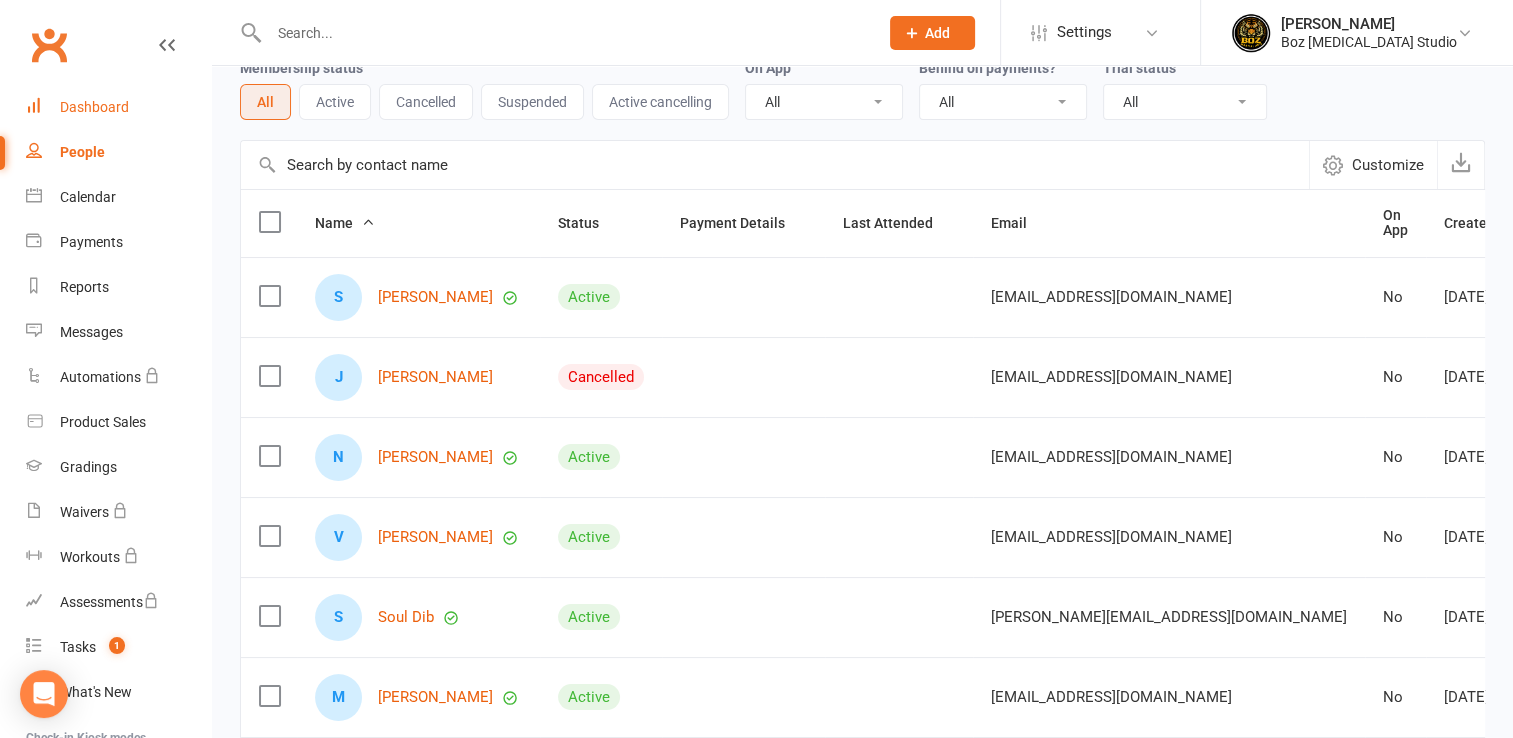 click on "Dashboard" at bounding box center (94, 107) 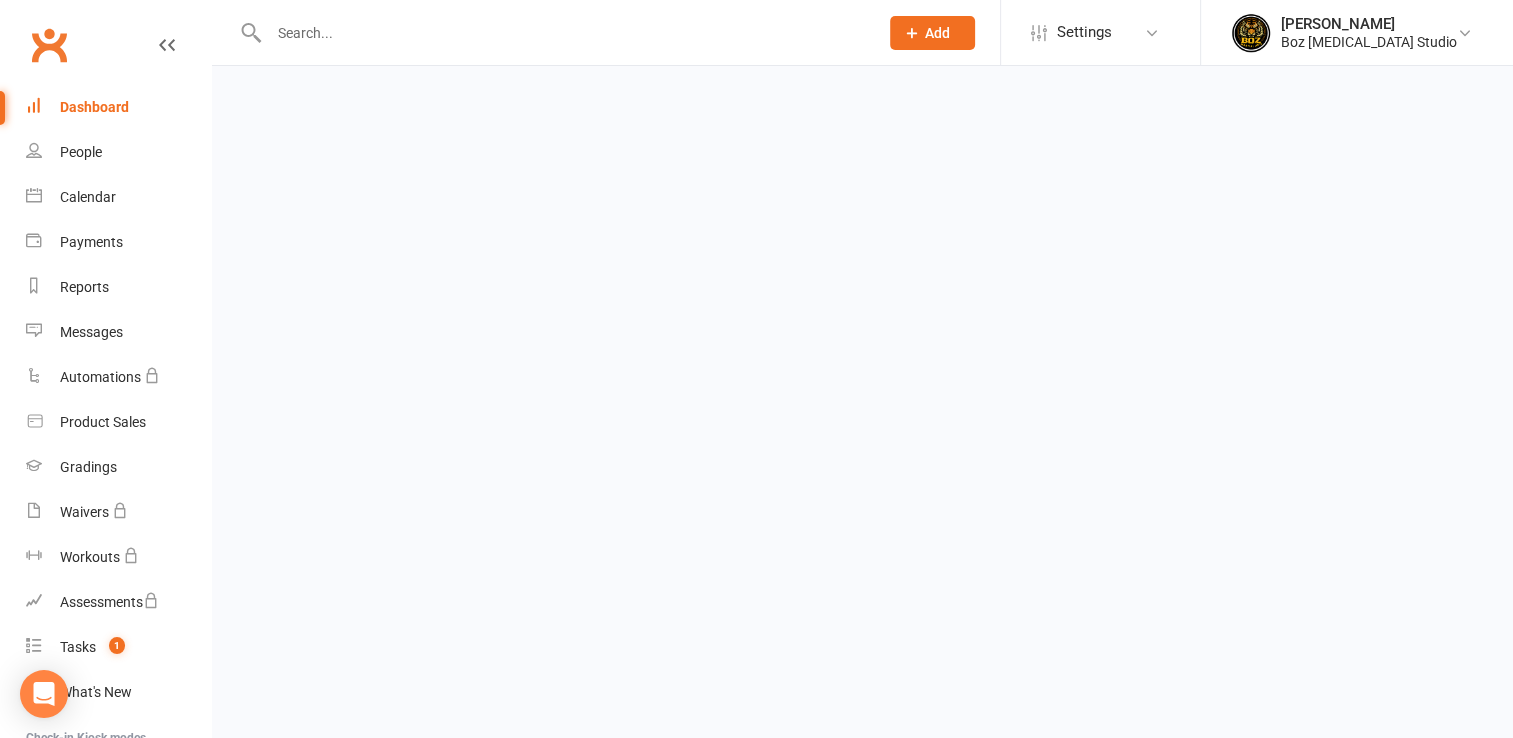 scroll, scrollTop: 0, scrollLeft: 0, axis: both 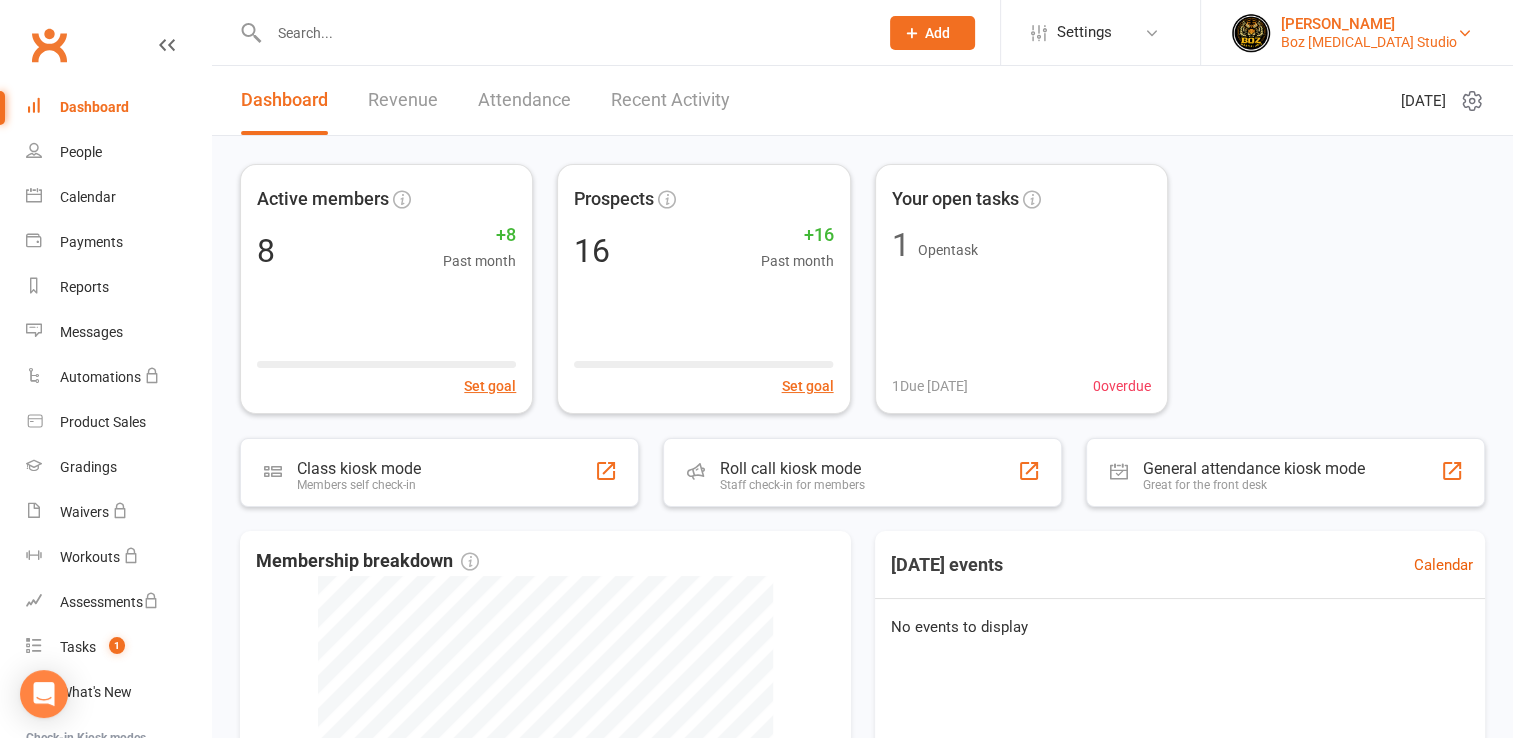click on "Deeyana Boz Boz Martial Arts Studio" at bounding box center (1357, 33) 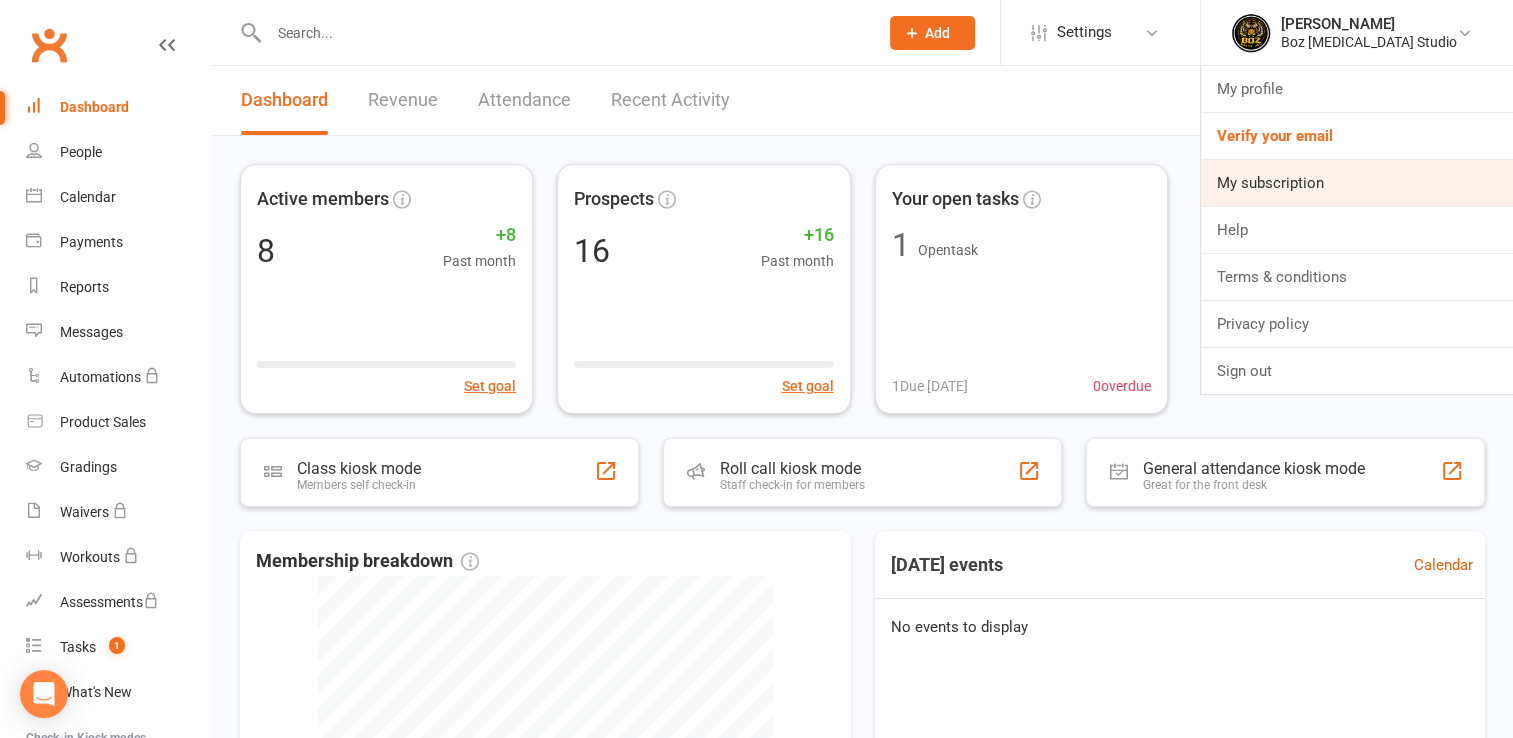 click on "My subscription" at bounding box center [1357, 183] 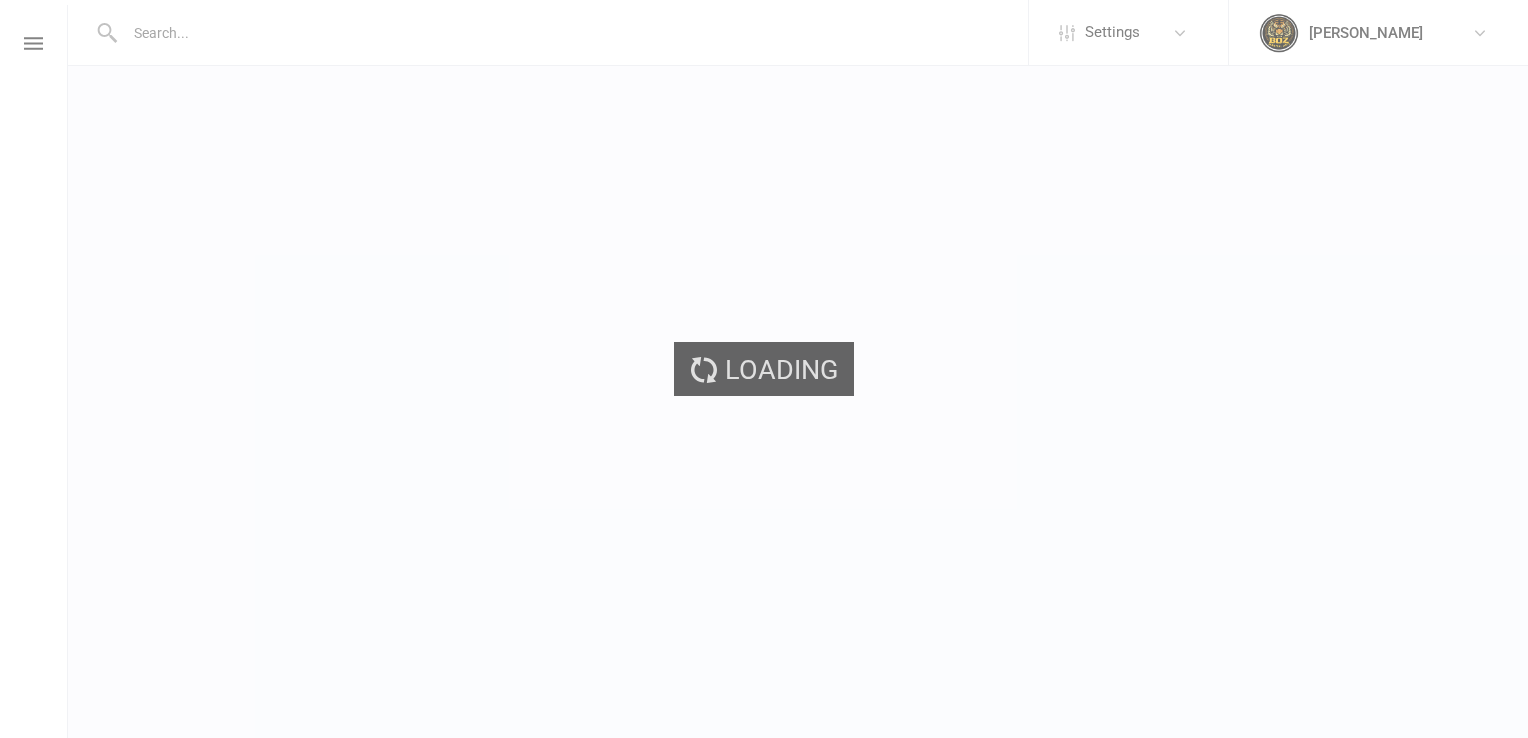 scroll, scrollTop: 0, scrollLeft: 0, axis: both 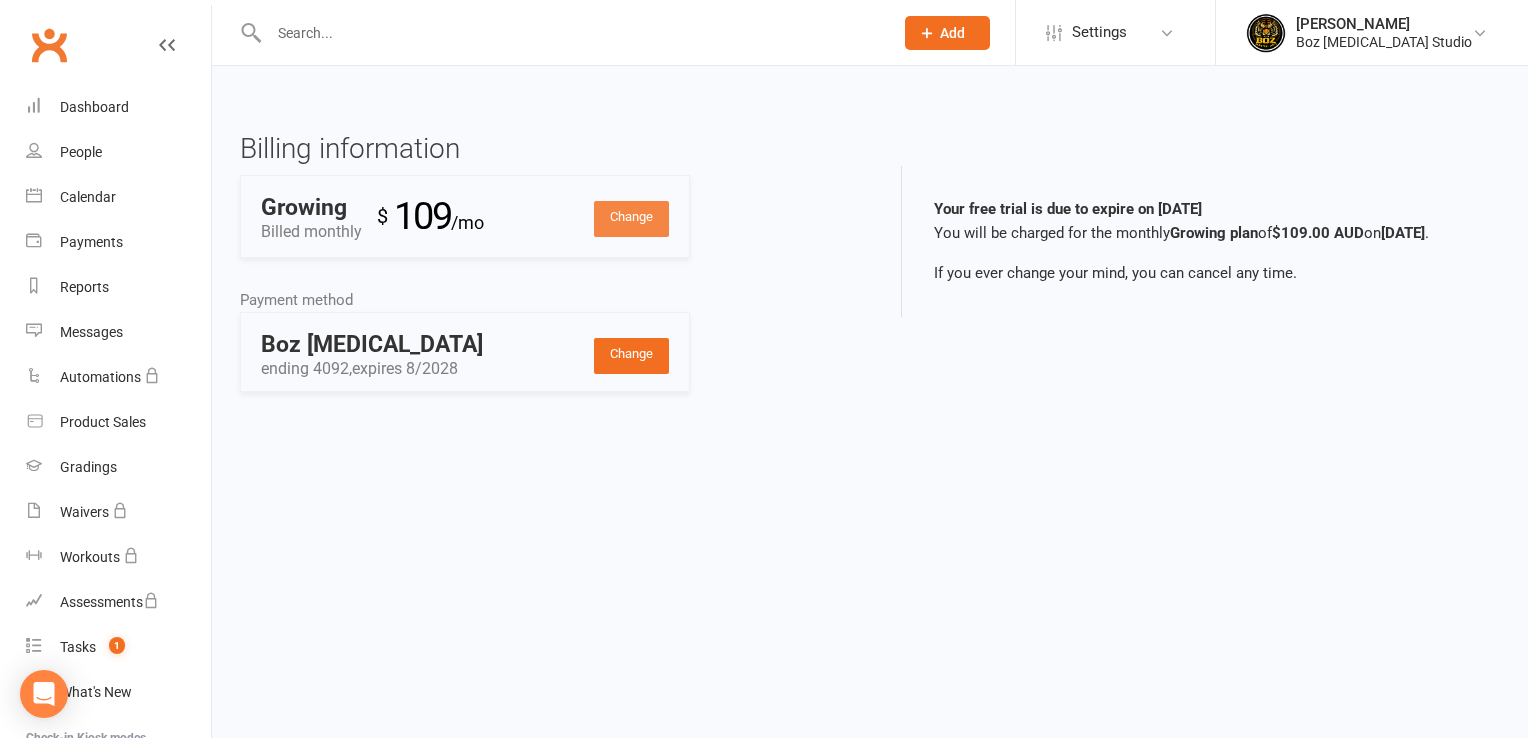 click on "Change" at bounding box center (631, 219) 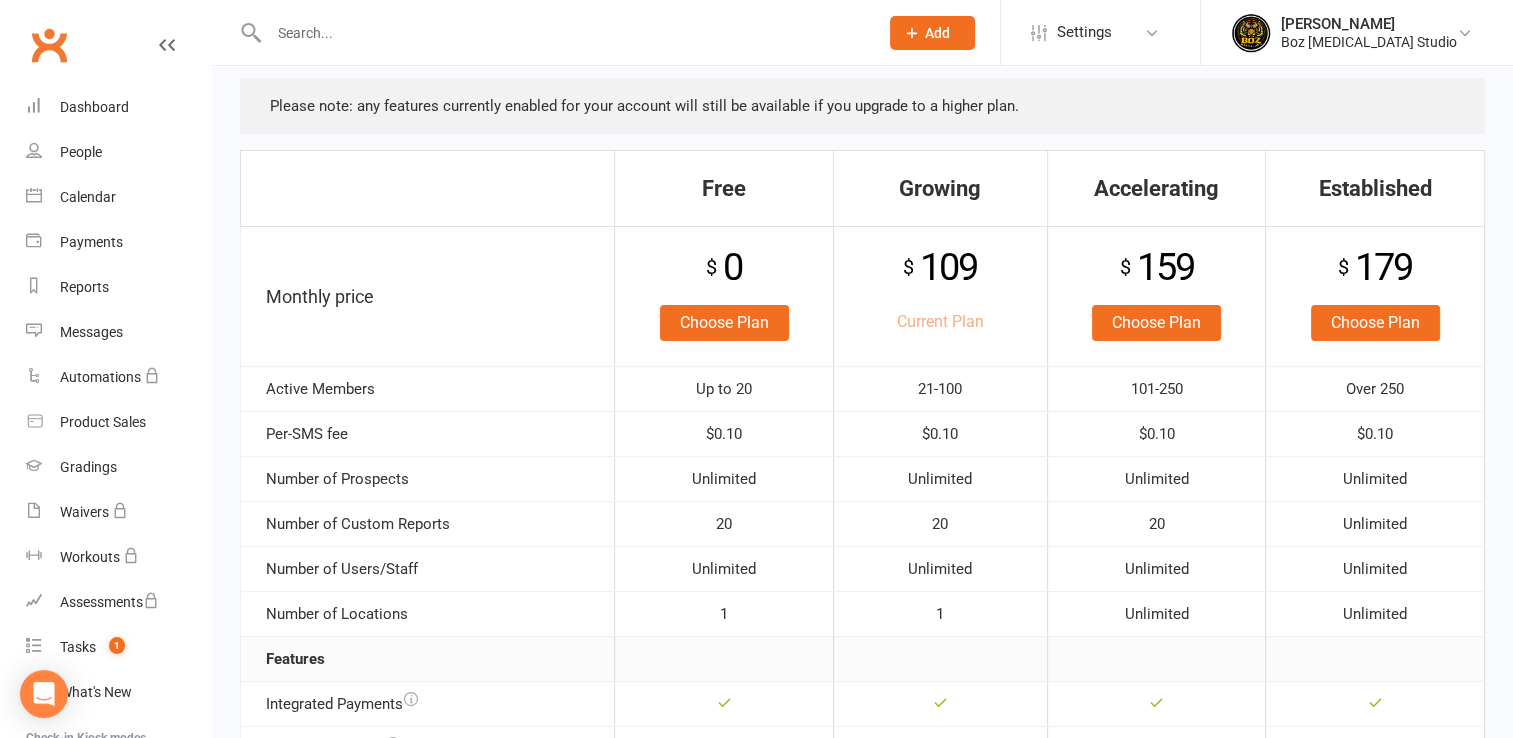 scroll, scrollTop: 0, scrollLeft: 0, axis: both 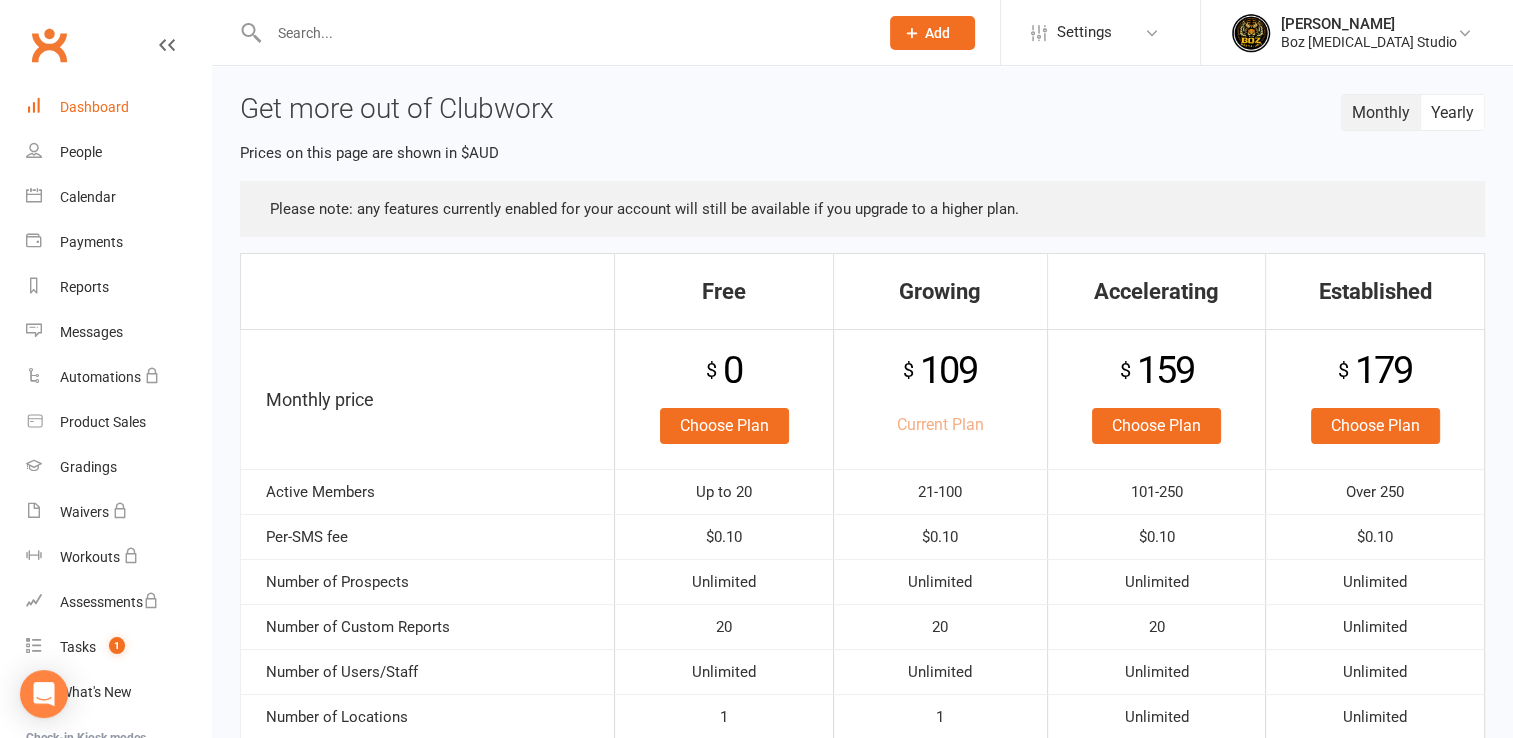 click on "Dashboard" at bounding box center (118, 107) 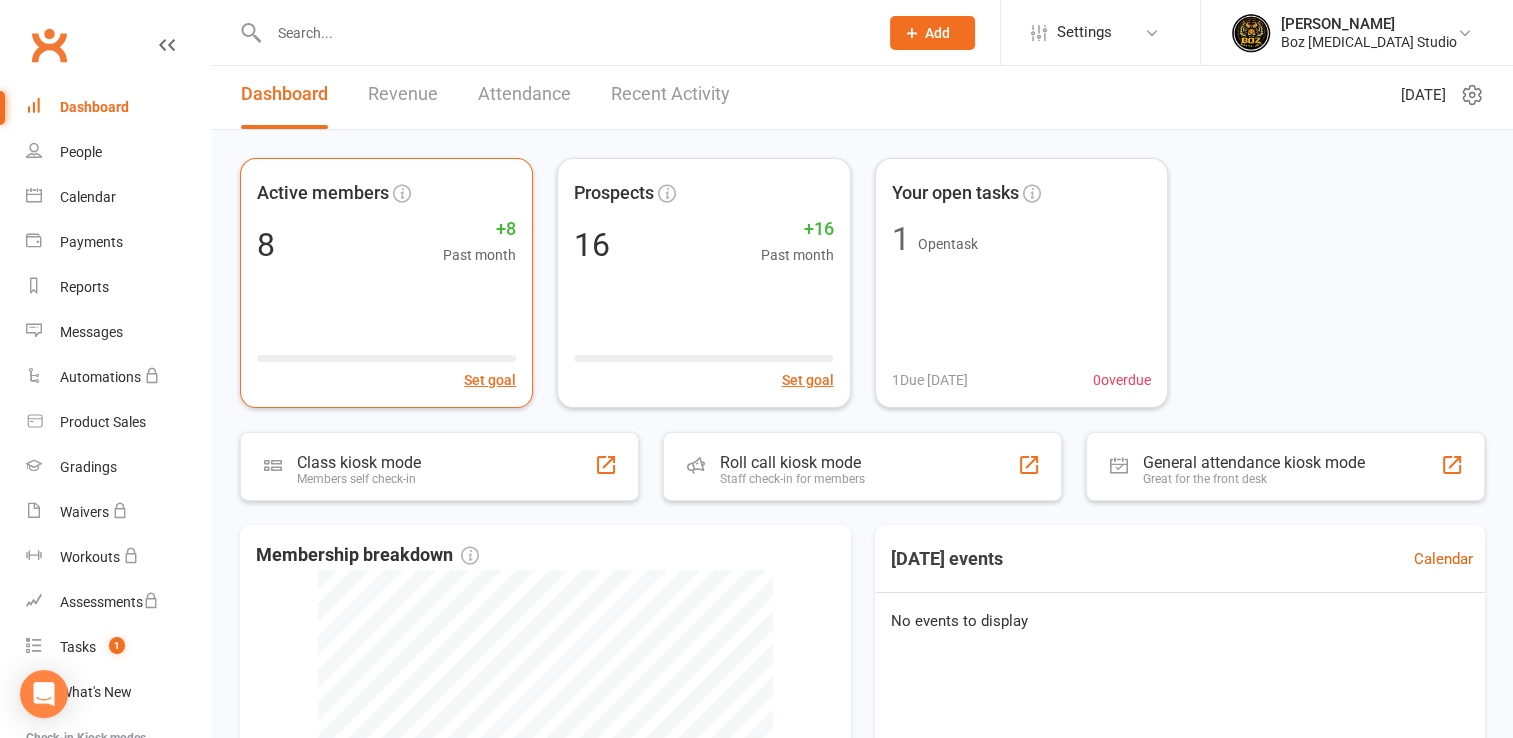 scroll, scrollTop: 0, scrollLeft: 0, axis: both 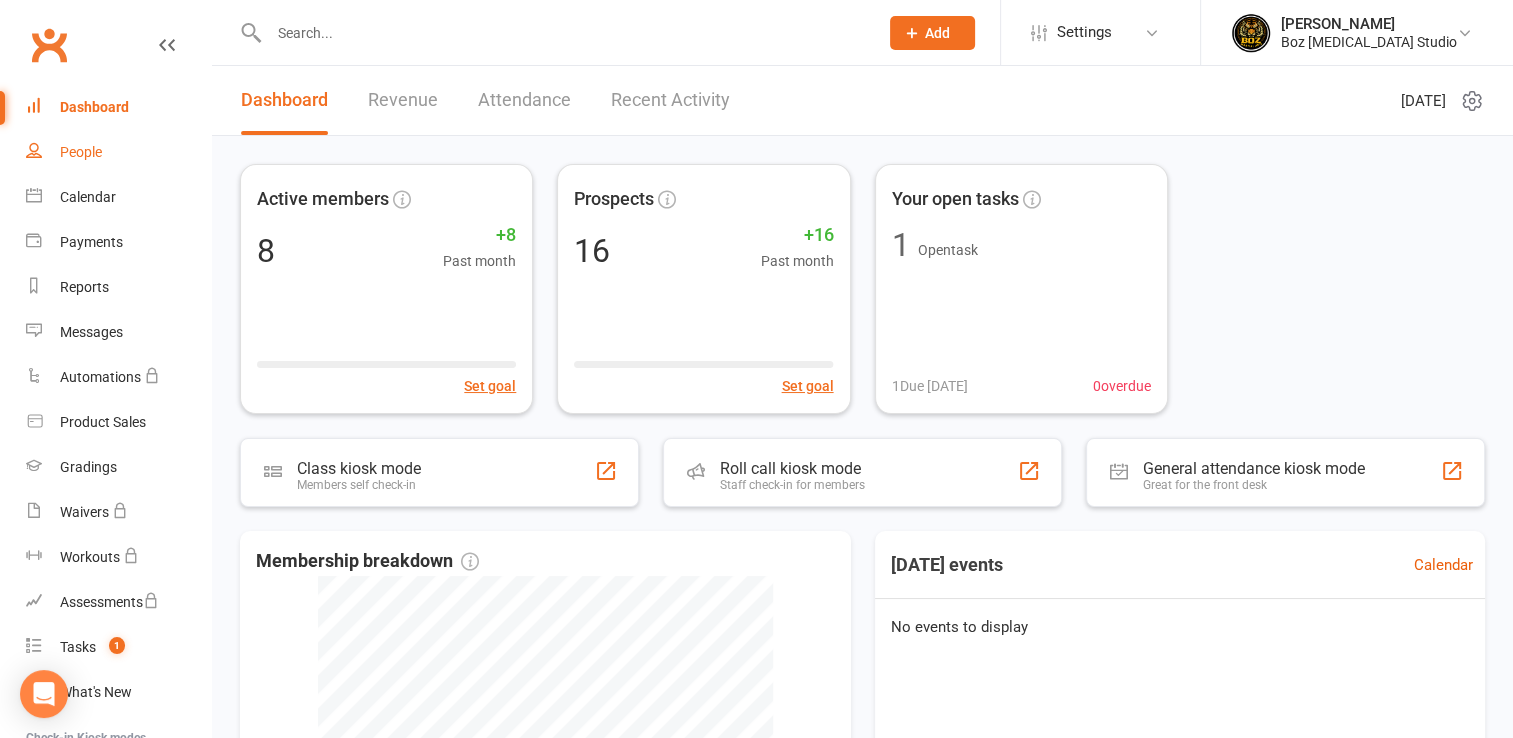 click on "People" at bounding box center [81, 152] 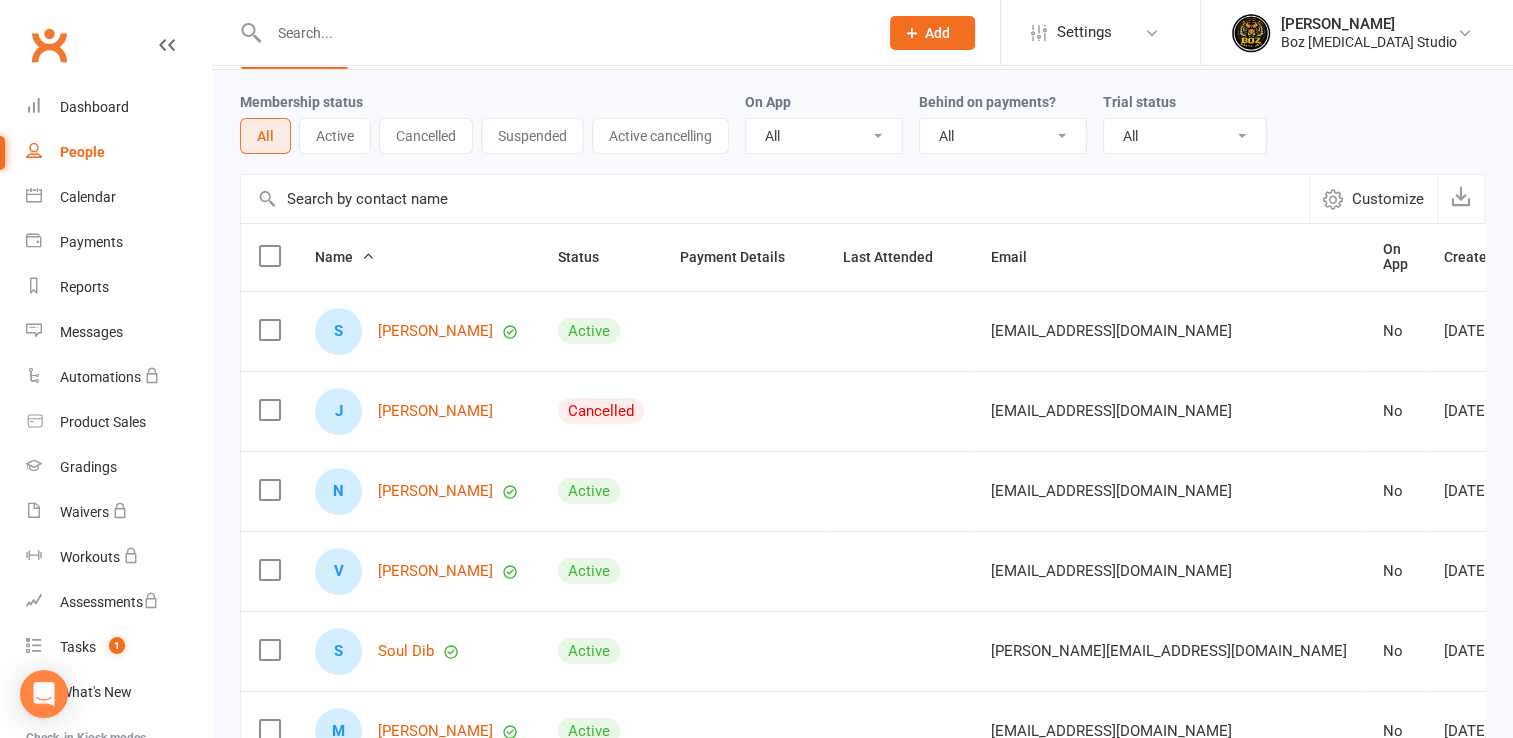 scroll, scrollTop: 100, scrollLeft: 0, axis: vertical 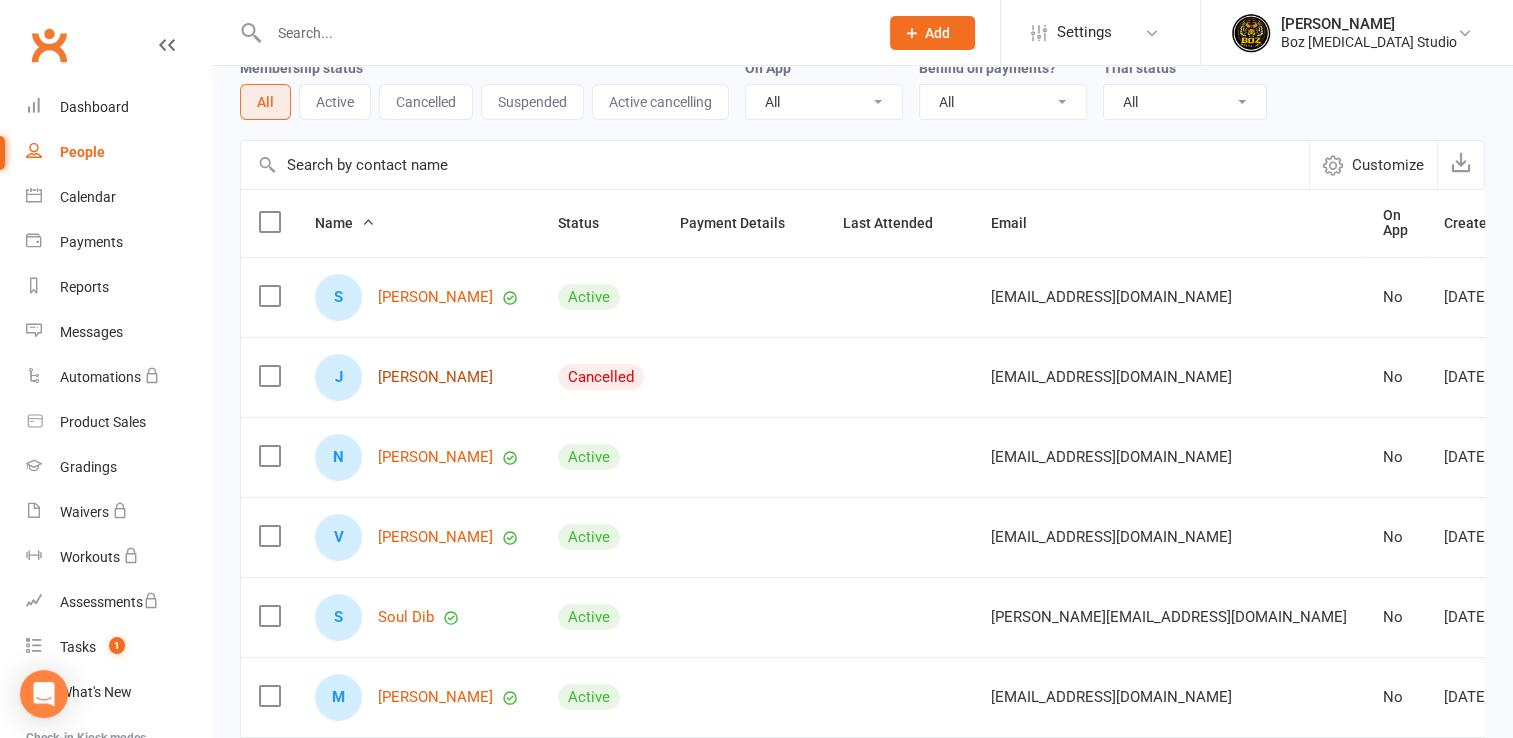 click on "[PERSON_NAME]" at bounding box center (435, 377) 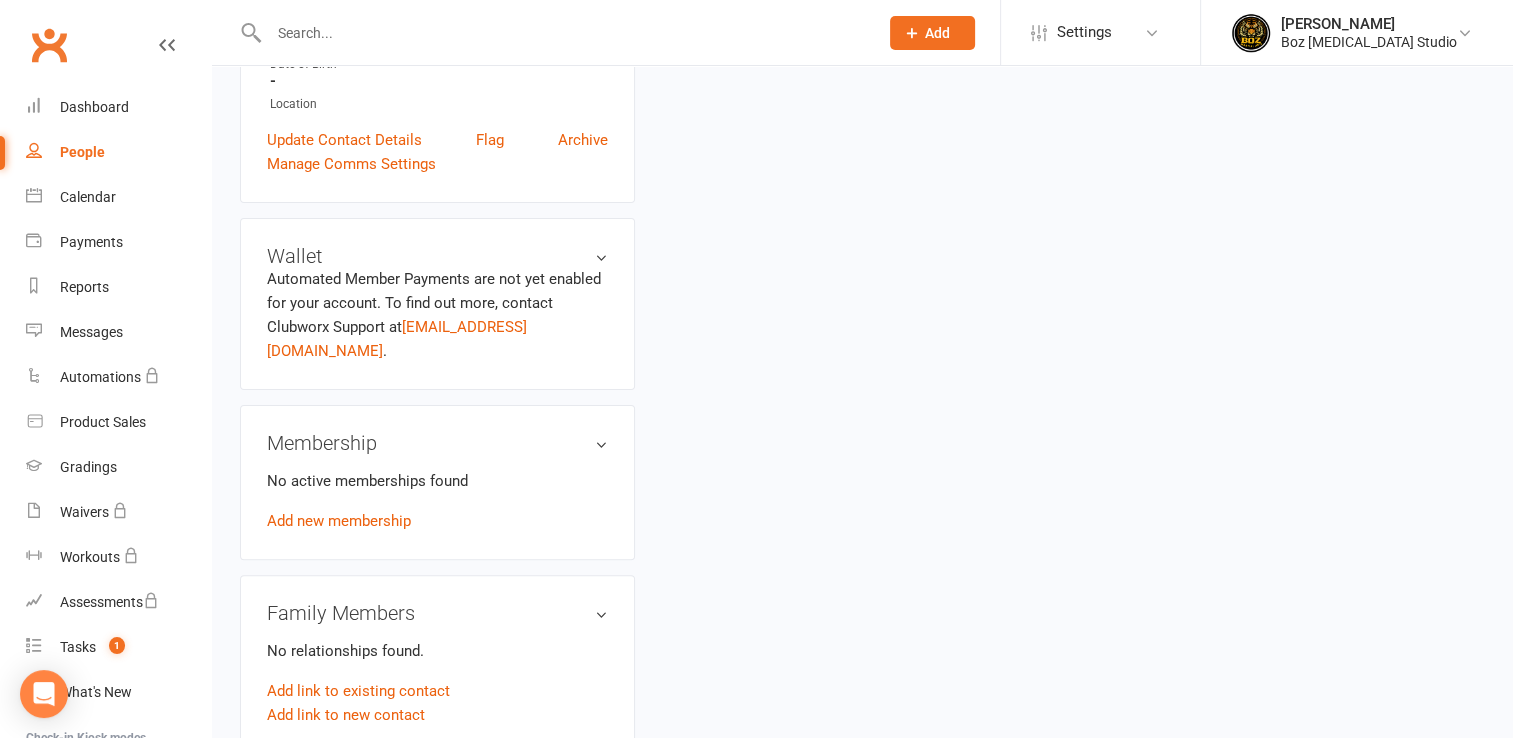 scroll, scrollTop: 500, scrollLeft: 0, axis: vertical 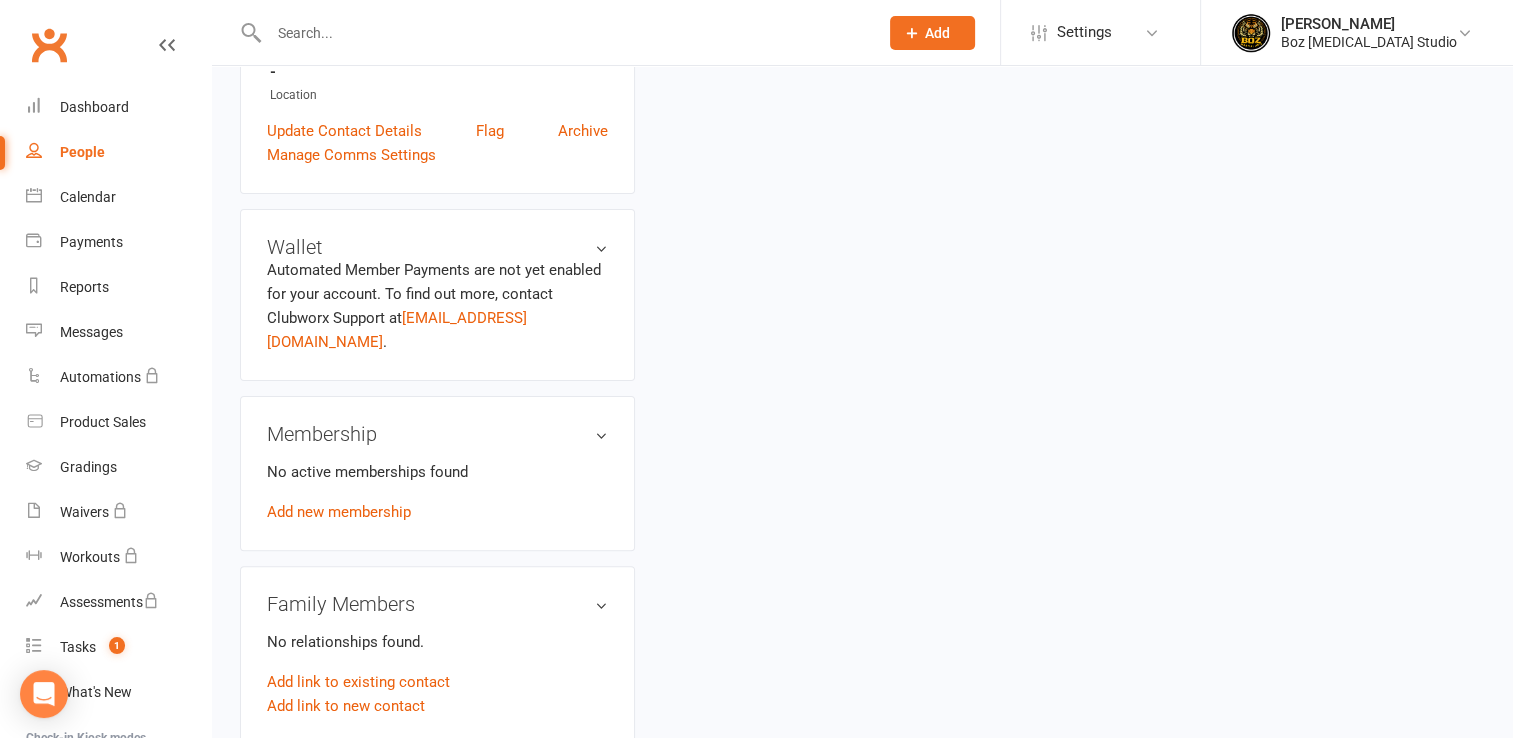 click on "Membership" at bounding box center (437, 434) 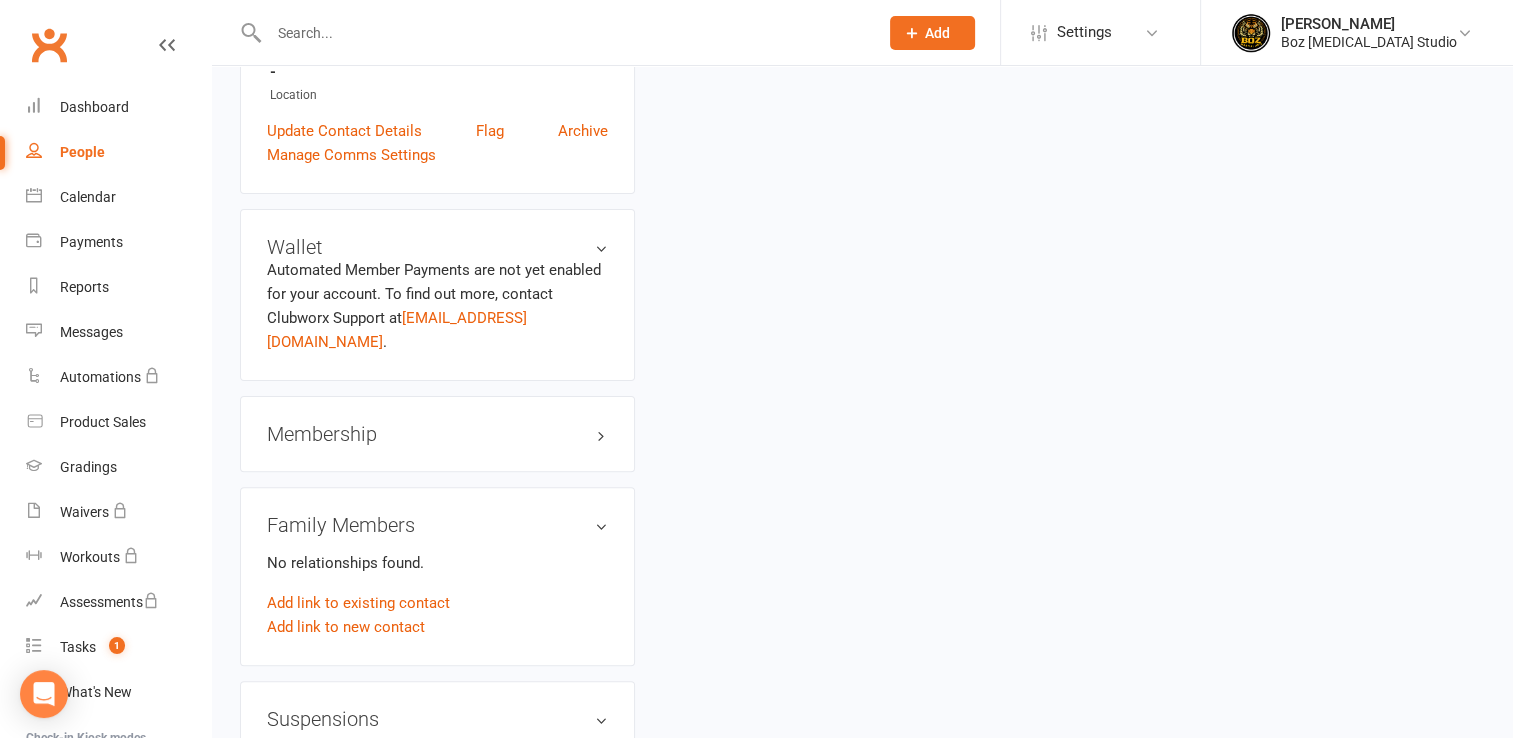 click on "Membership" at bounding box center (437, 434) 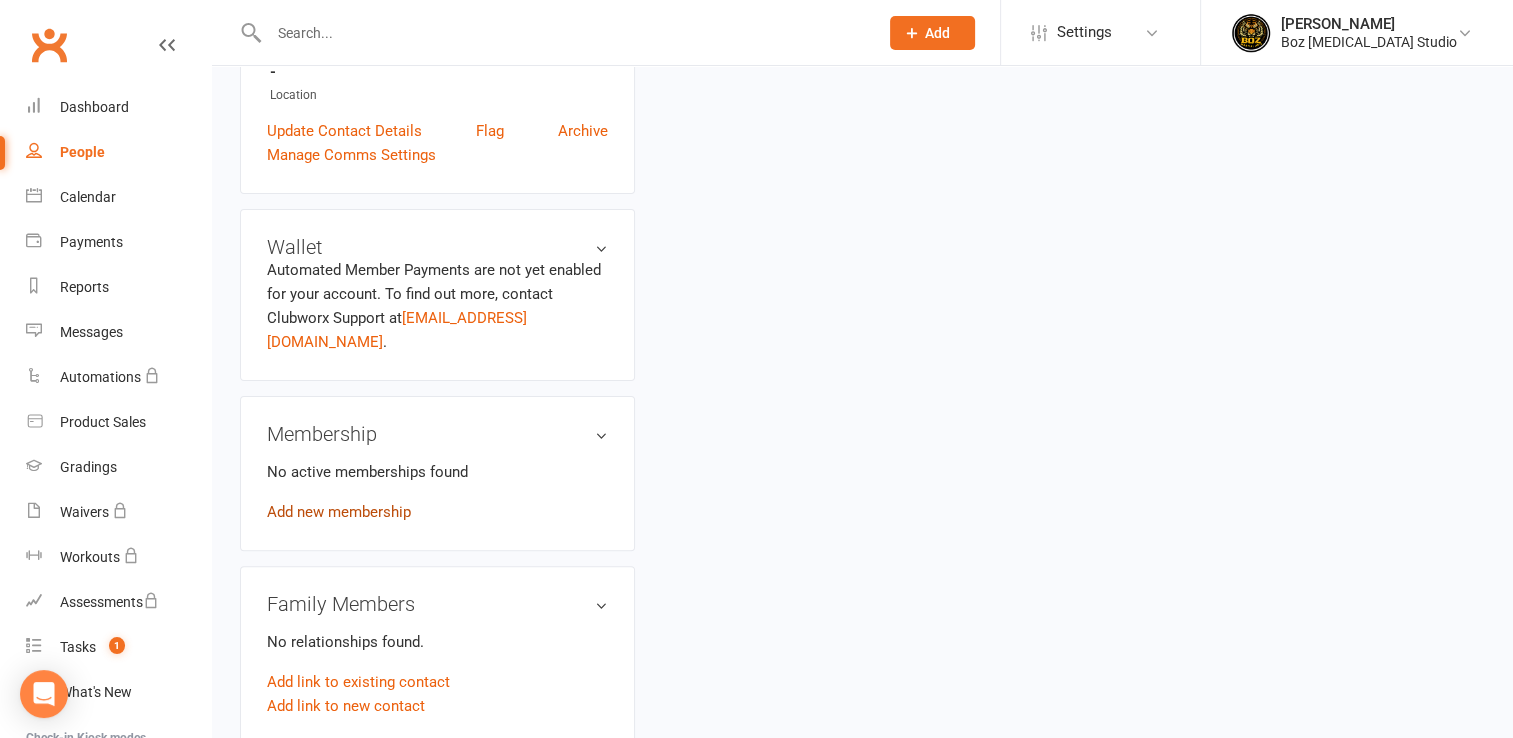 click on "Add new membership" at bounding box center [339, 512] 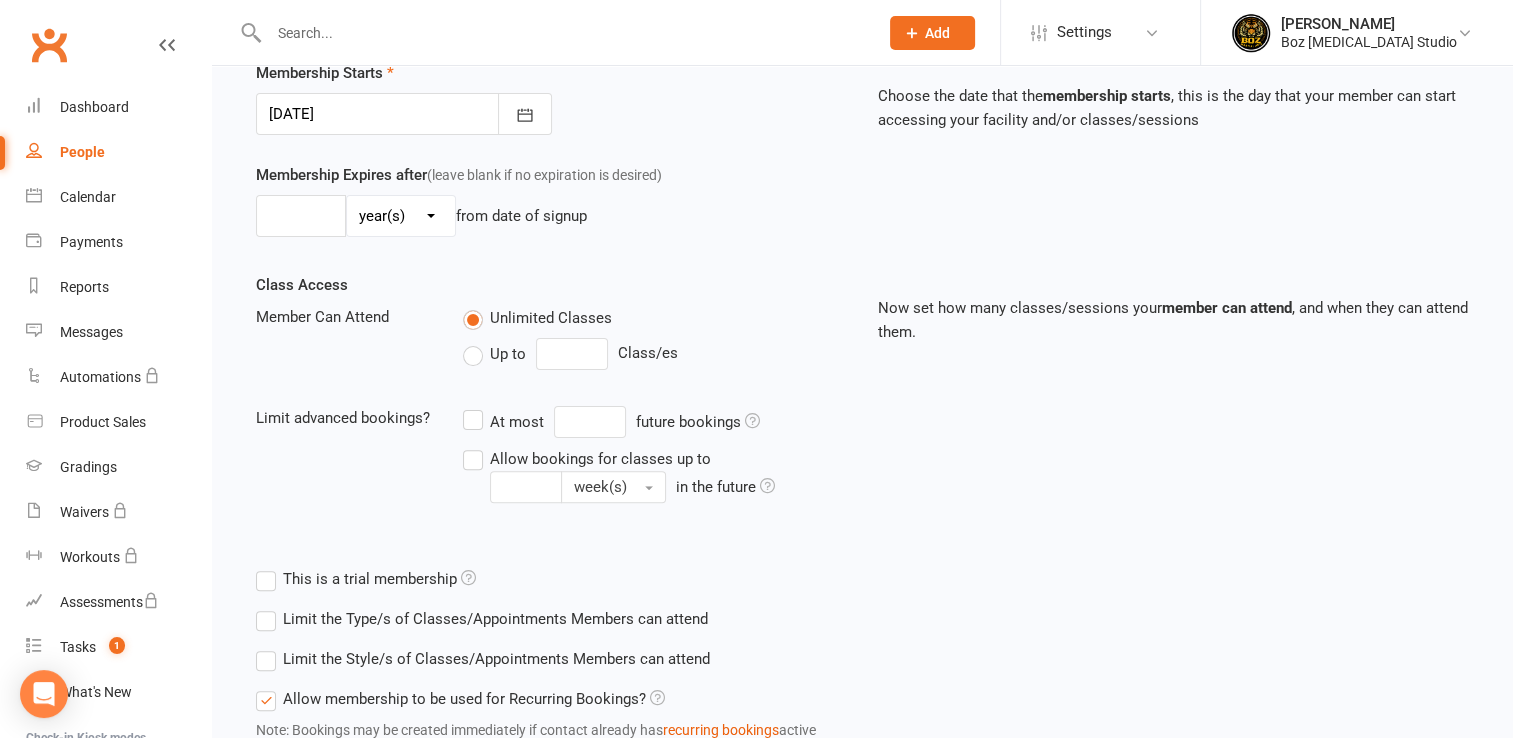 scroll, scrollTop: 0, scrollLeft: 0, axis: both 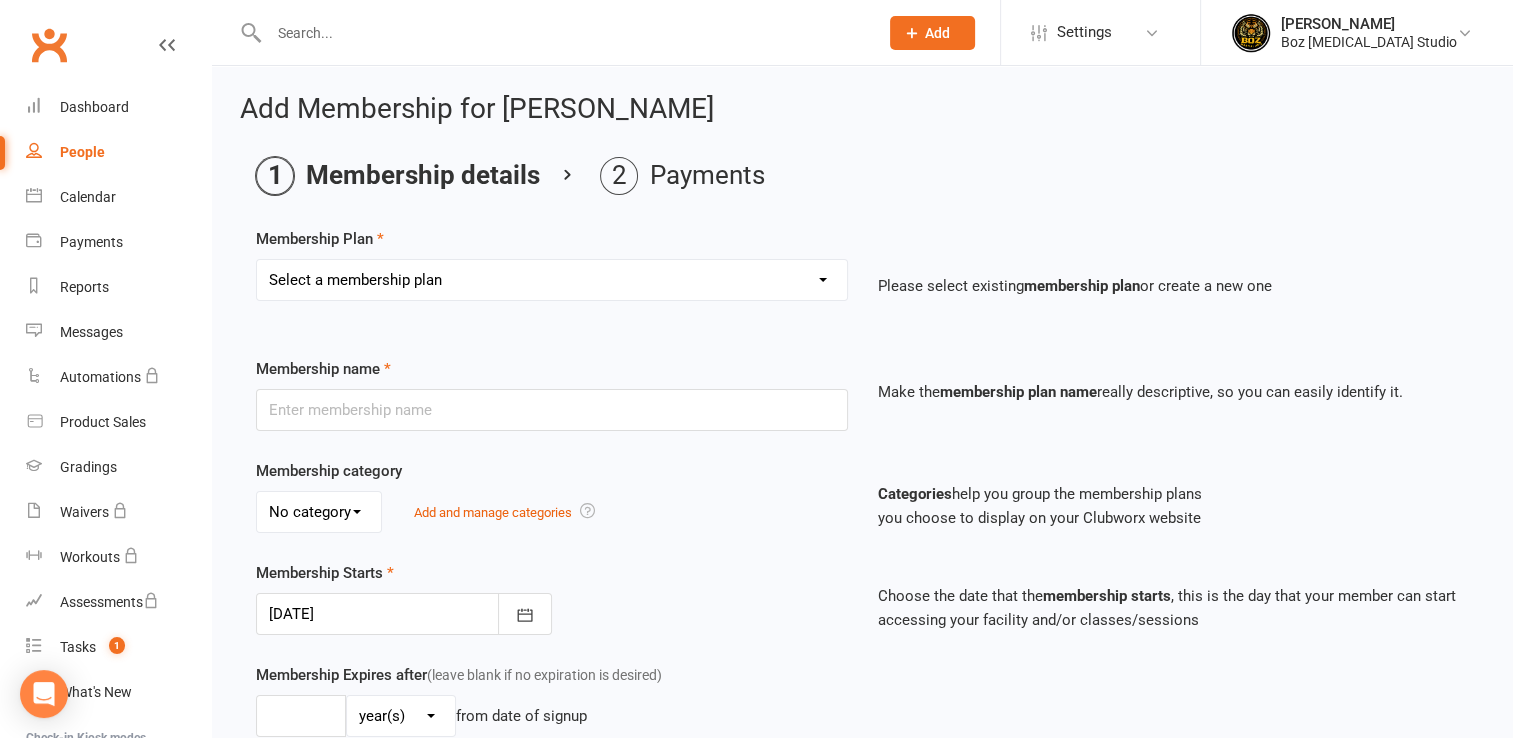 click on "Select a membership plan Create new Membership Plan One off membership" at bounding box center (552, 280) 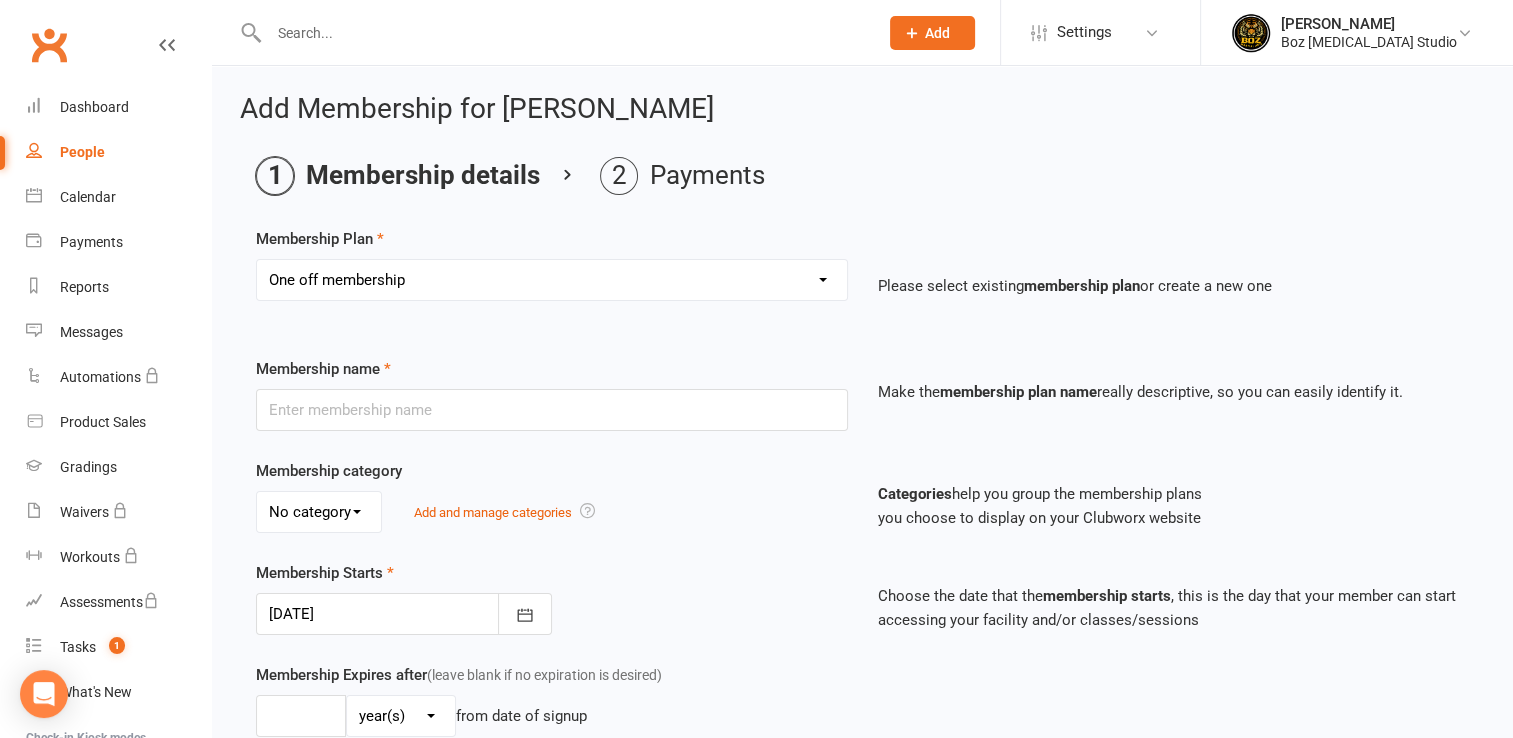 click on "Select a membership plan Create new Membership Plan One off membership" at bounding box center (552, 280) 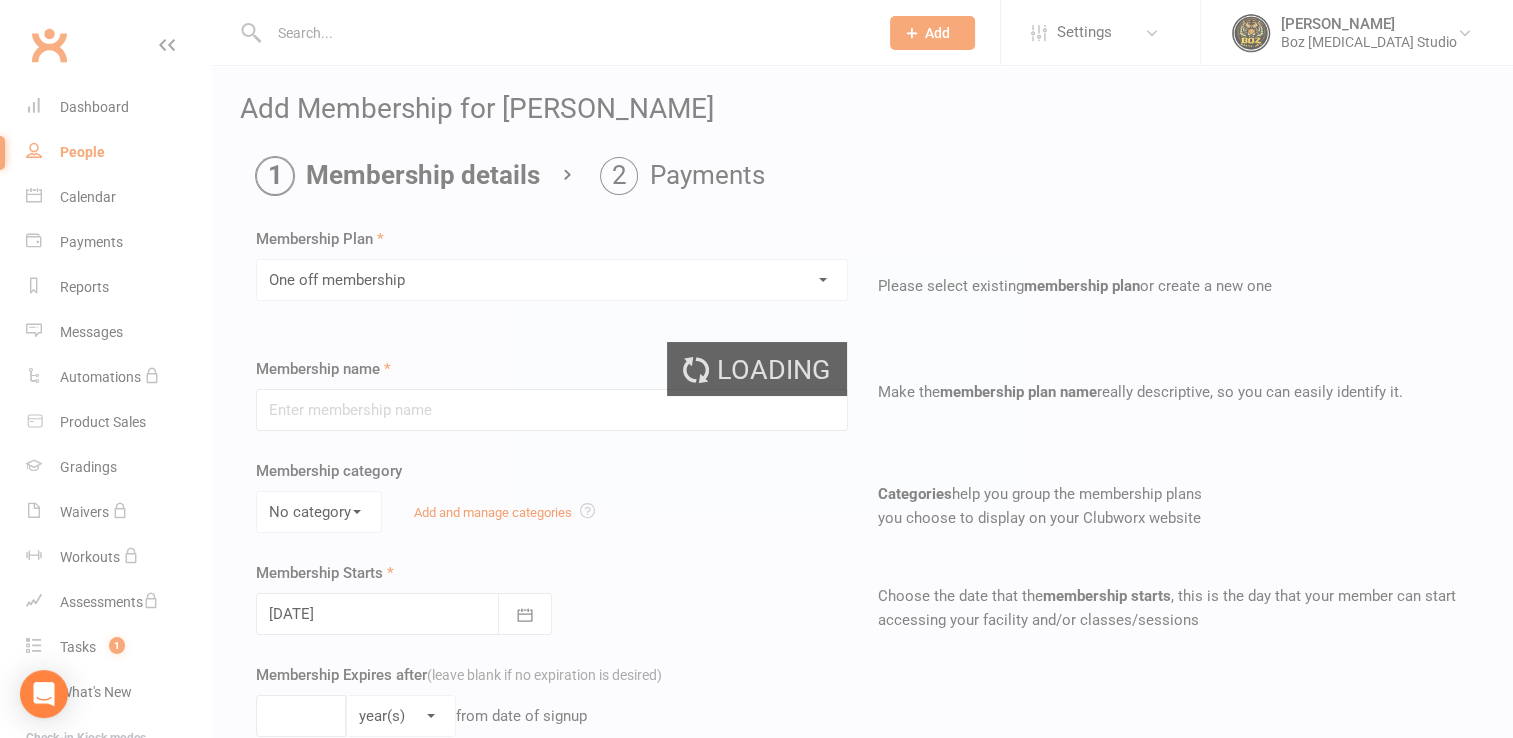 type on "One off membership" 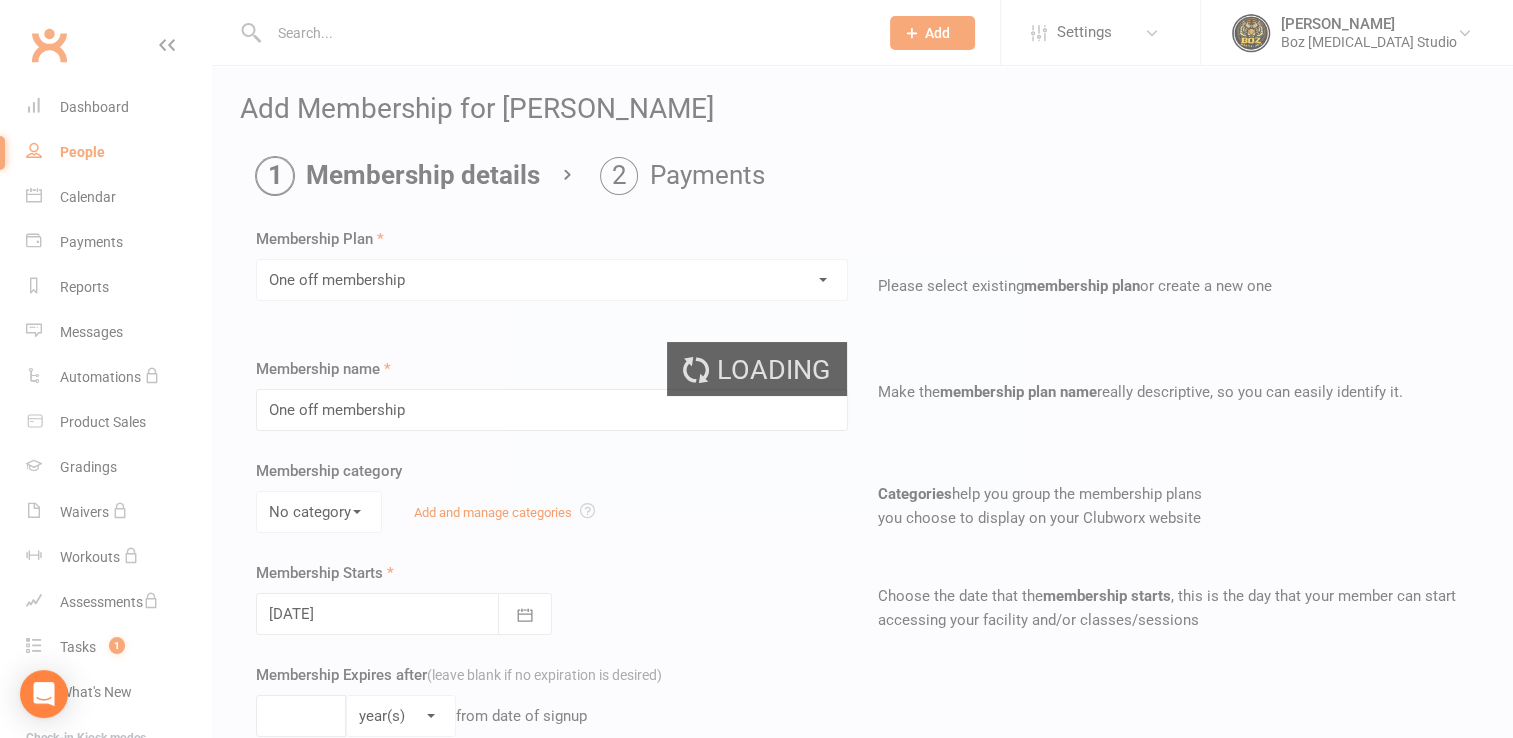 select on "0" 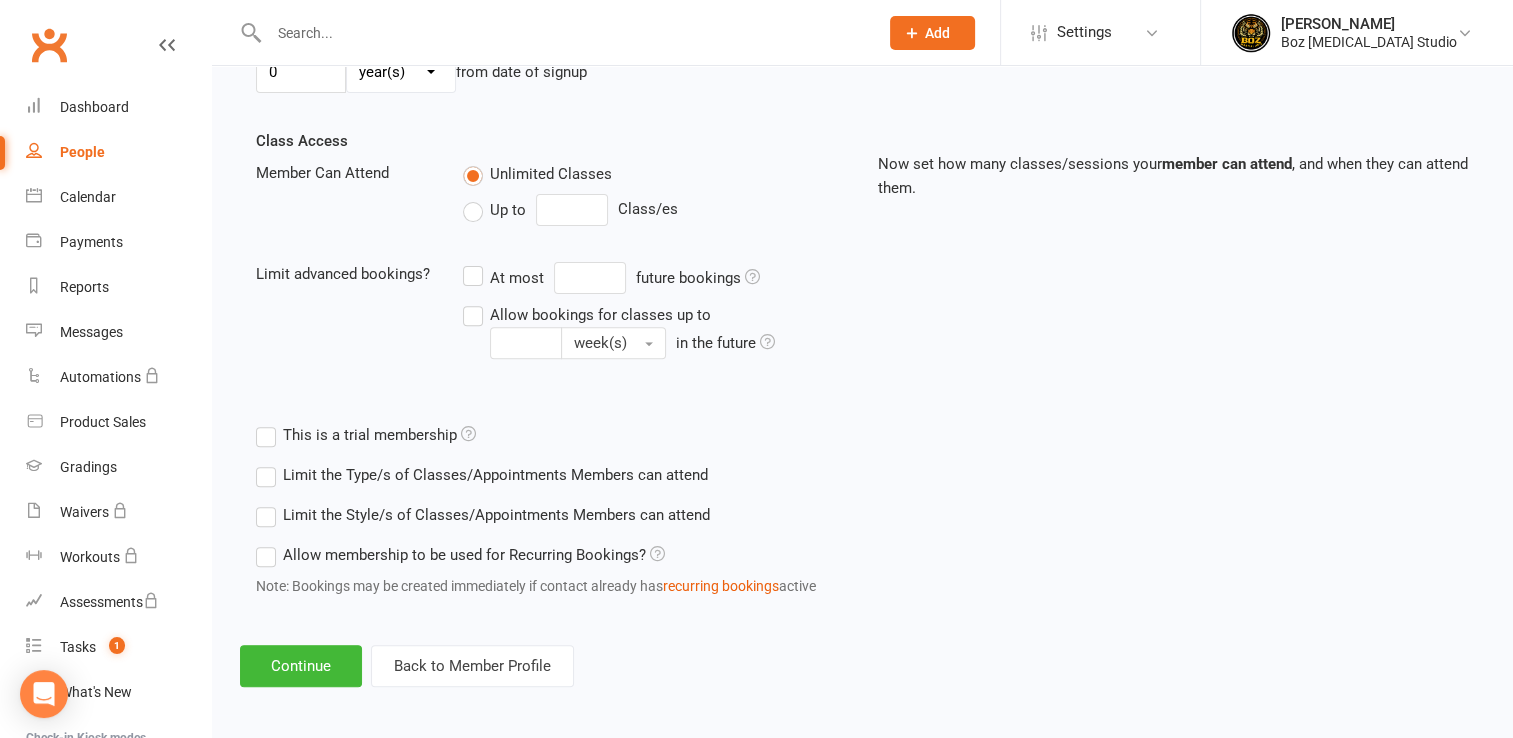 scroll, scrollTop: 646, scrollLeft: 0, axis: vertical 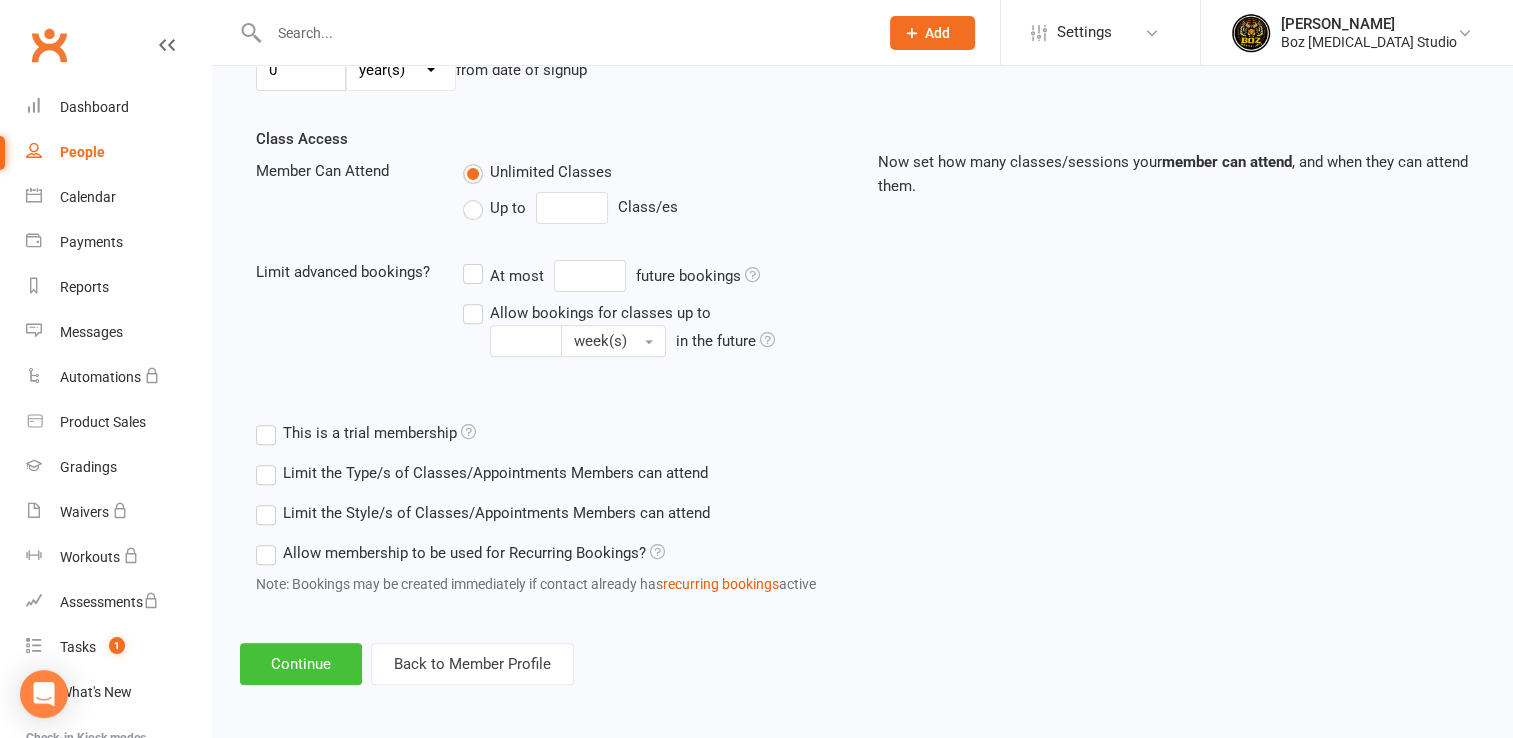 click on "Continue" at bounding box center [301, 664] 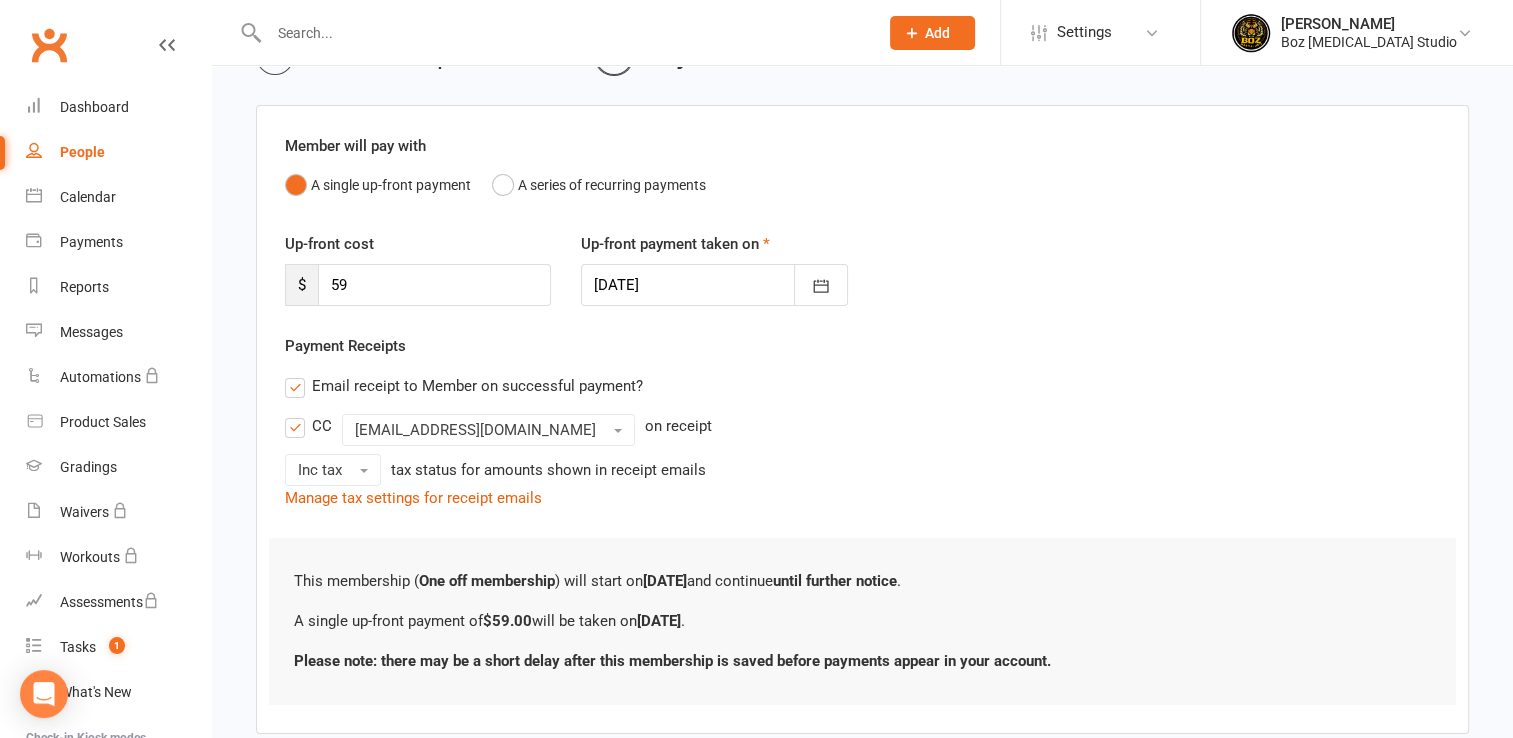 scroll, scrollTop: 232, scrollLeft: 0, axis: vertical 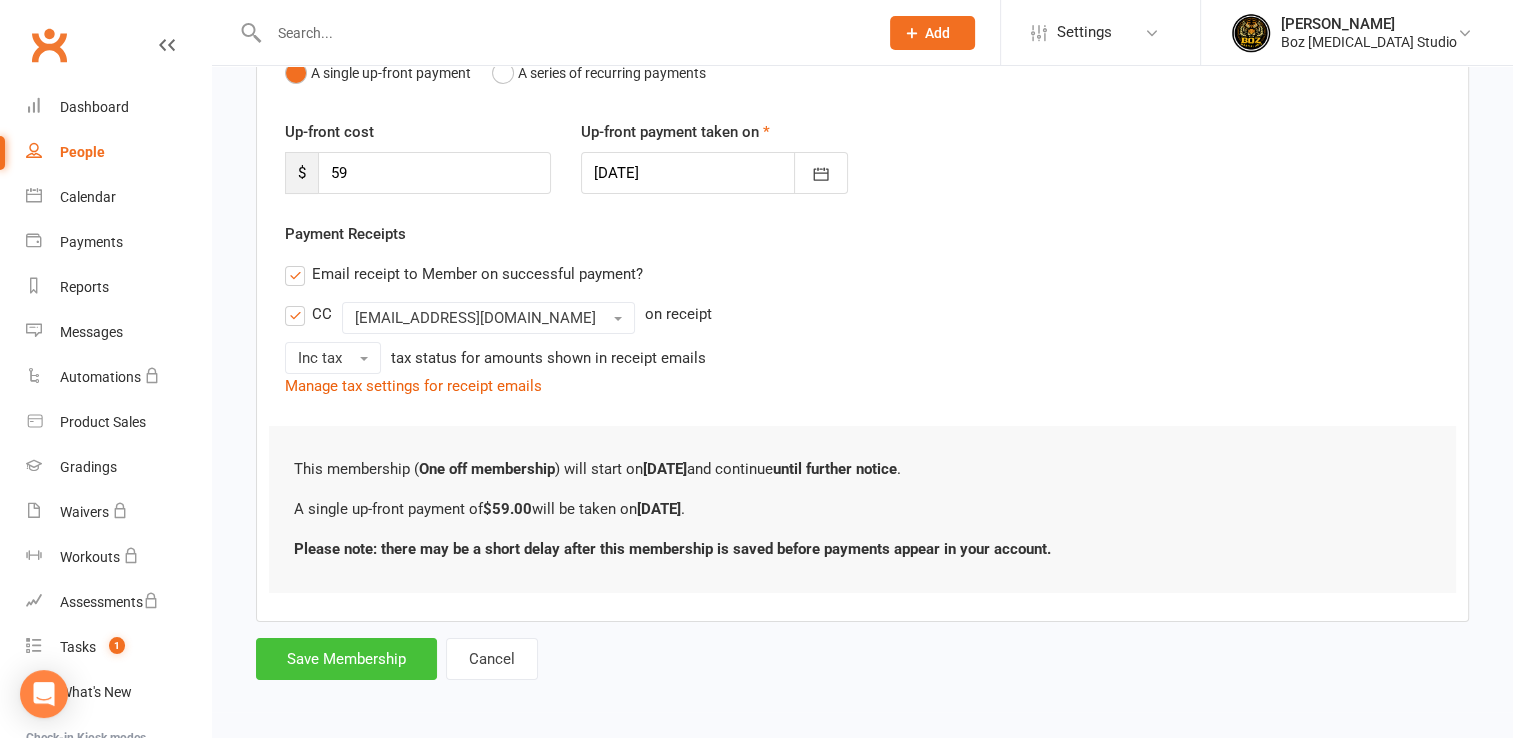 click on "Save Membership" at bounding box center (346, 659) 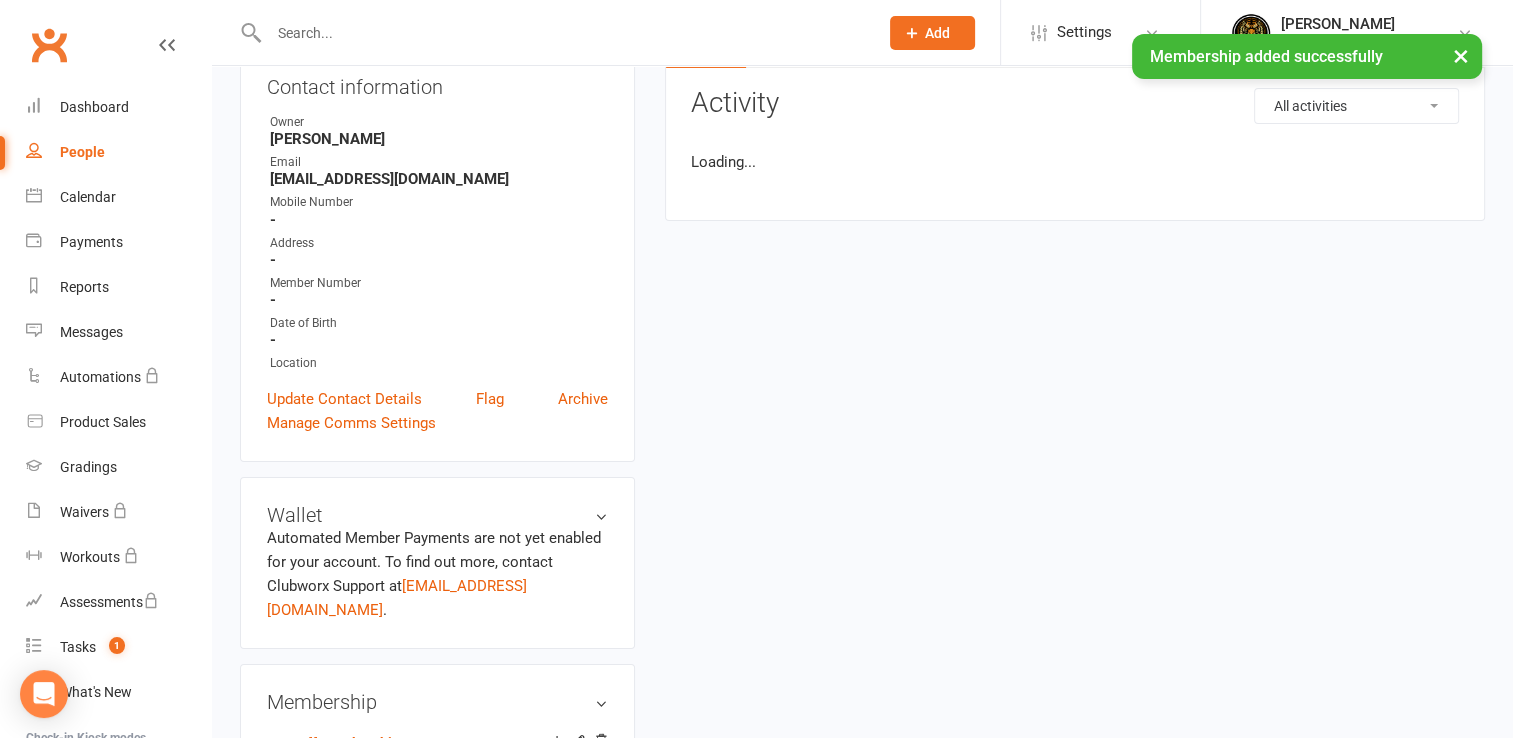 scroll, scrollTop: 0, scrollLeft: 0, axis: both 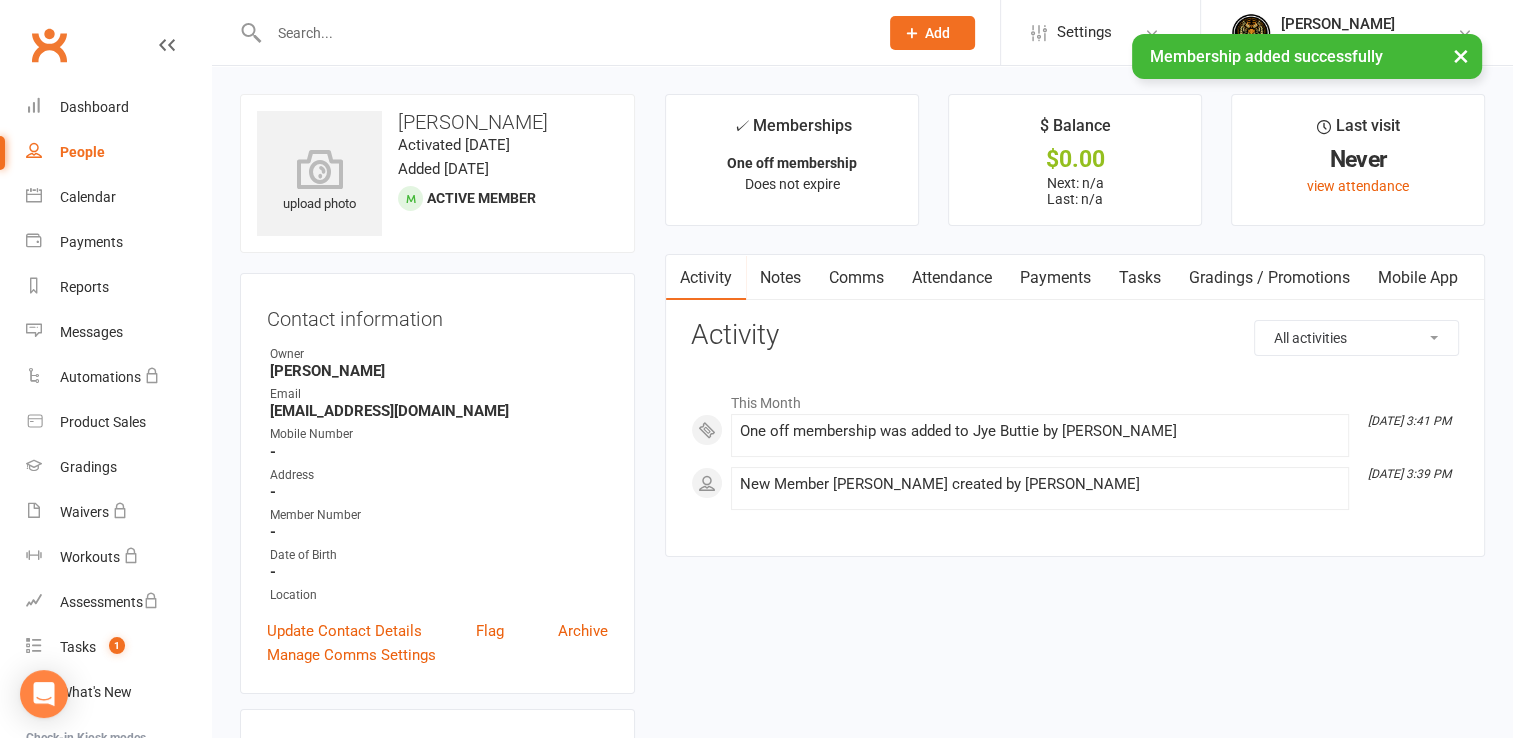 click on "People" at bounding box center (82, 152) 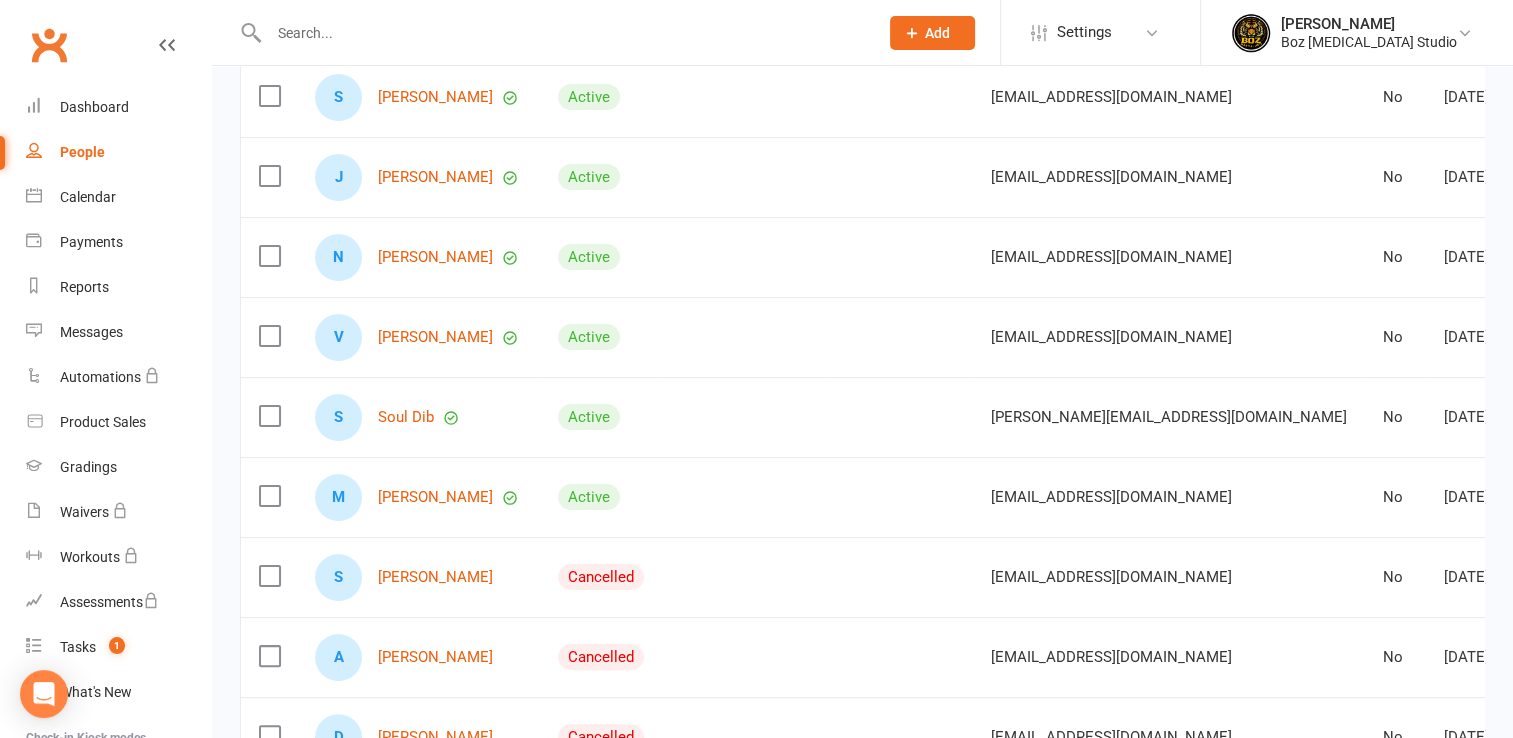scroll, scrollTop: 400, scrollLeft: 0, axis: vertical 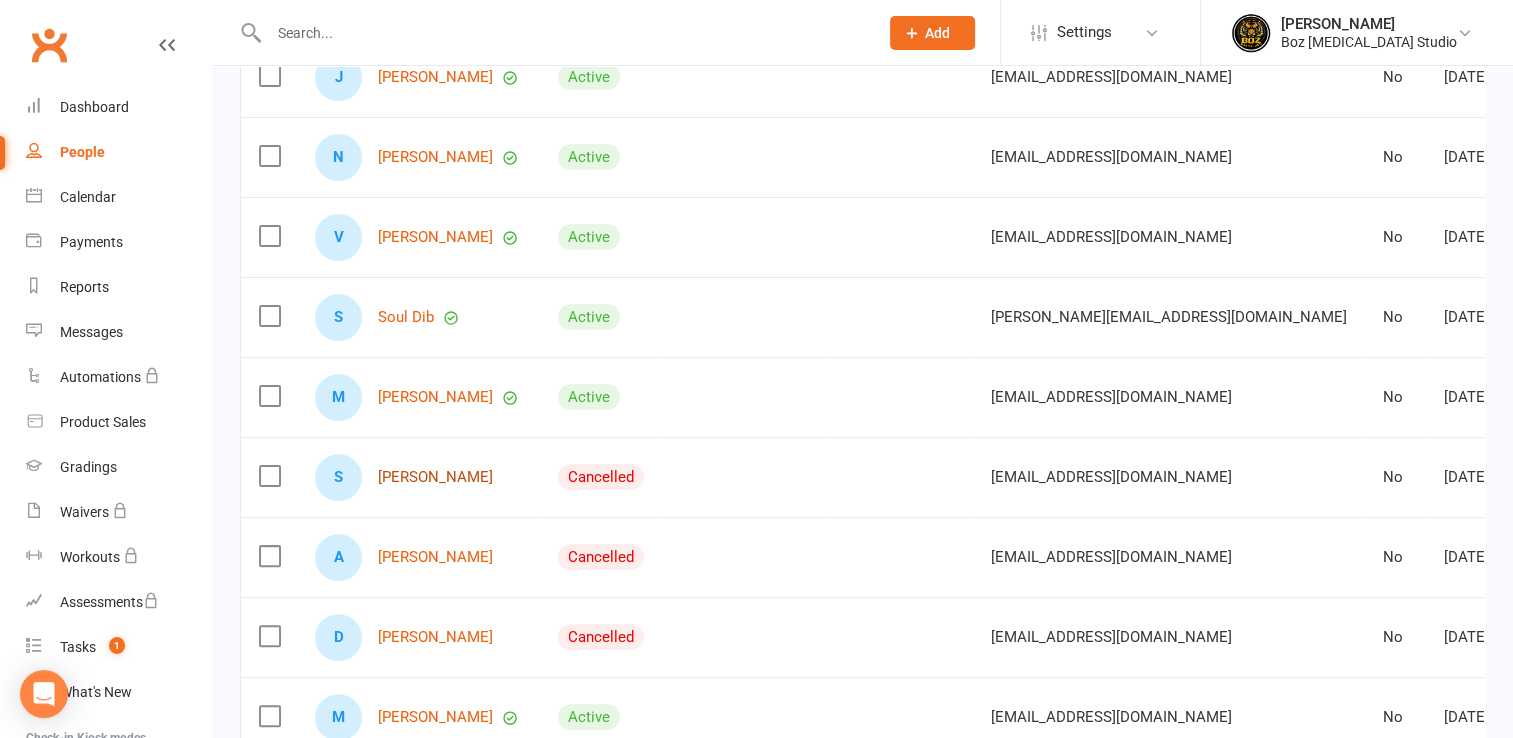 click on "[PERSON_NAME]" at bounding box center [435, 477] 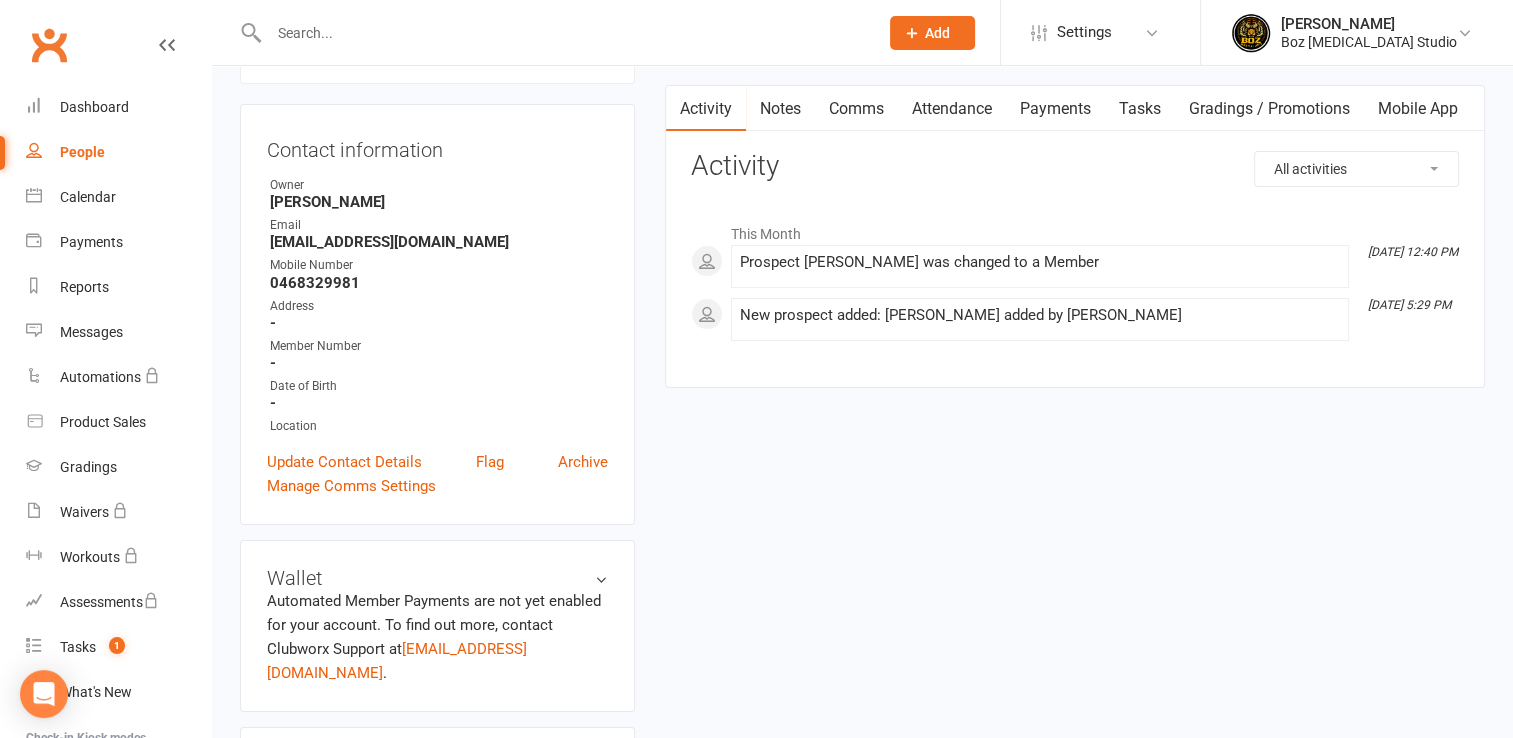 scroll, scrollTop: 600, scrollLeft: 0, axis: vertical 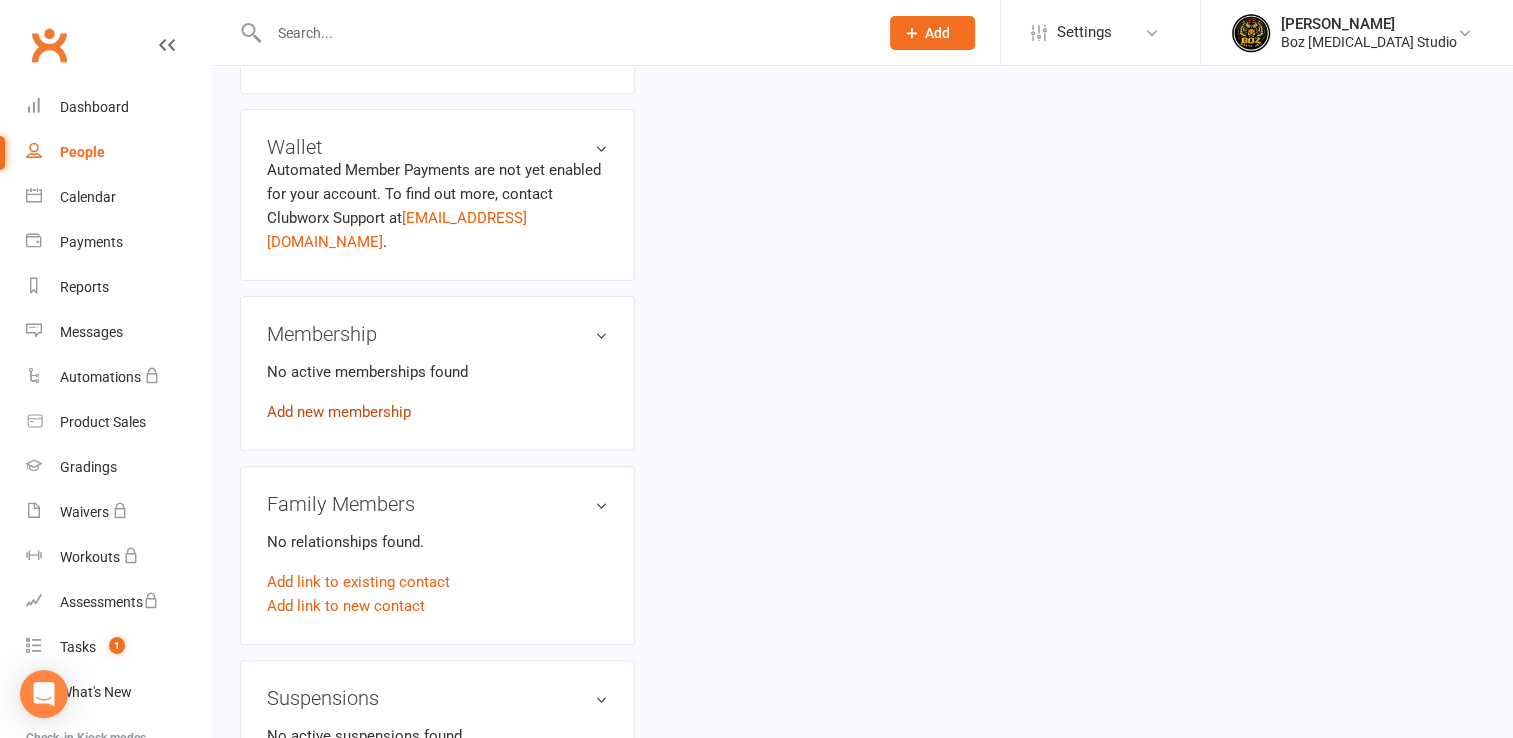 click on "Add new membership" at bounding box center [339, 412] 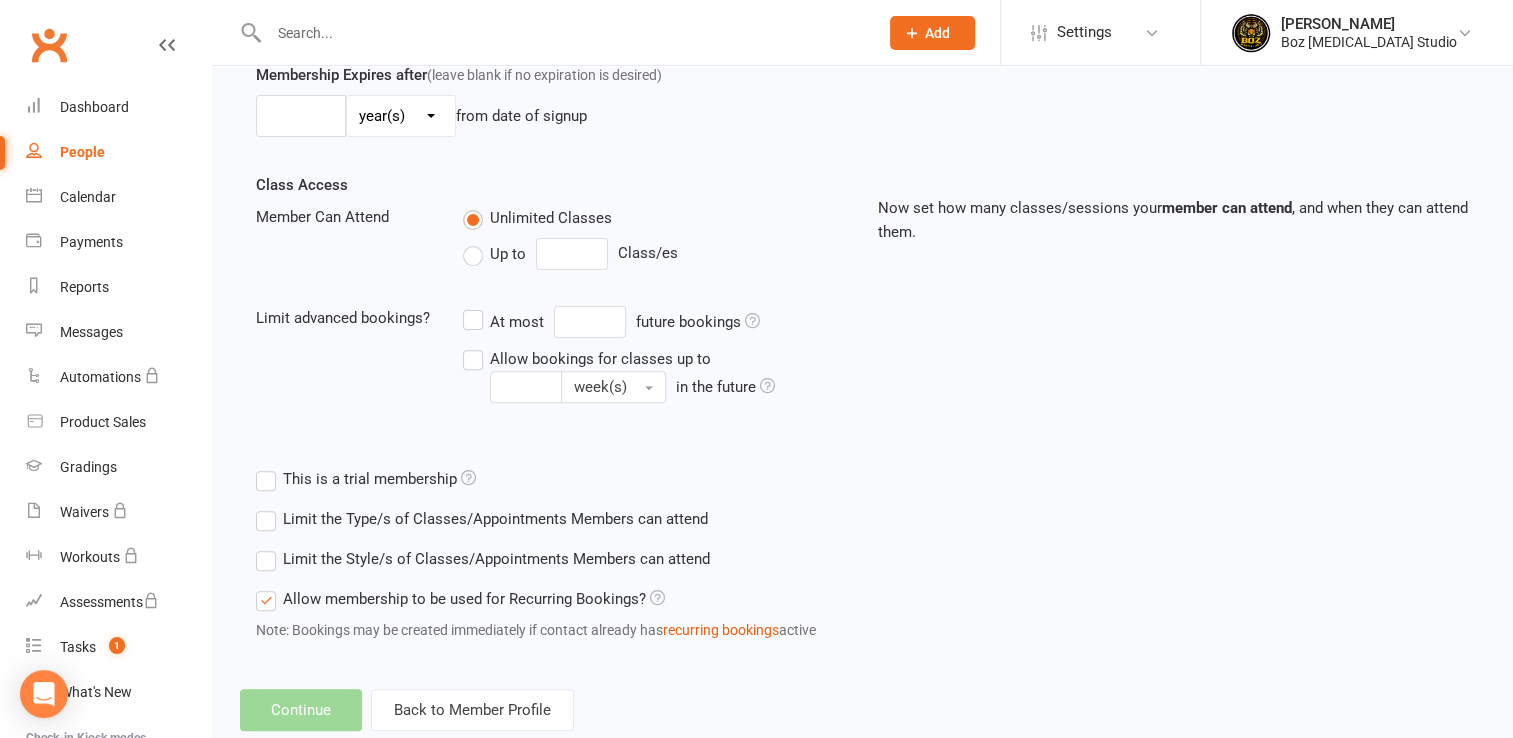 scroll, scrollTop: 0, scrollLeft: 0, axis: both 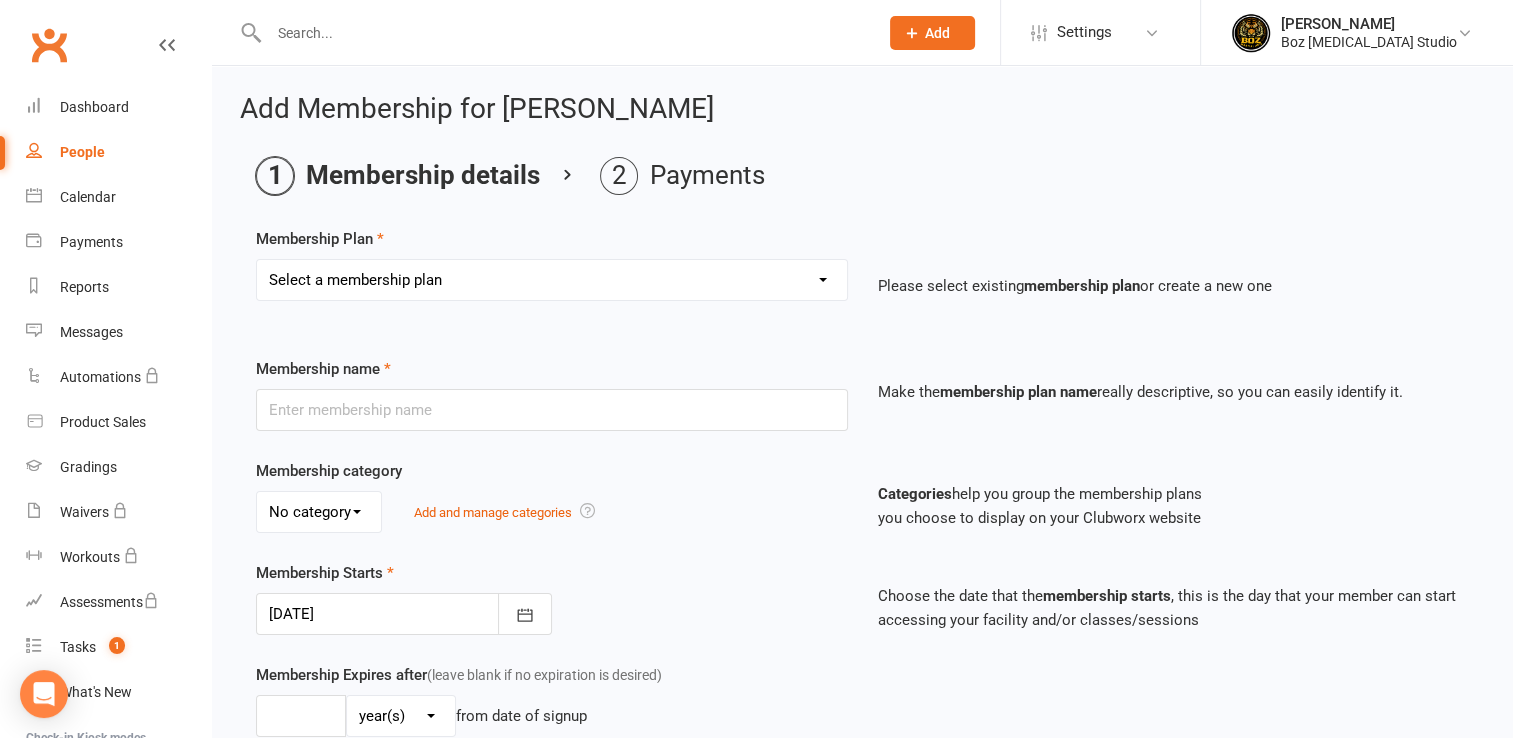 click on "Select a membership plan Create new Membership Plan One off membership" at bounding box center (552, 280) 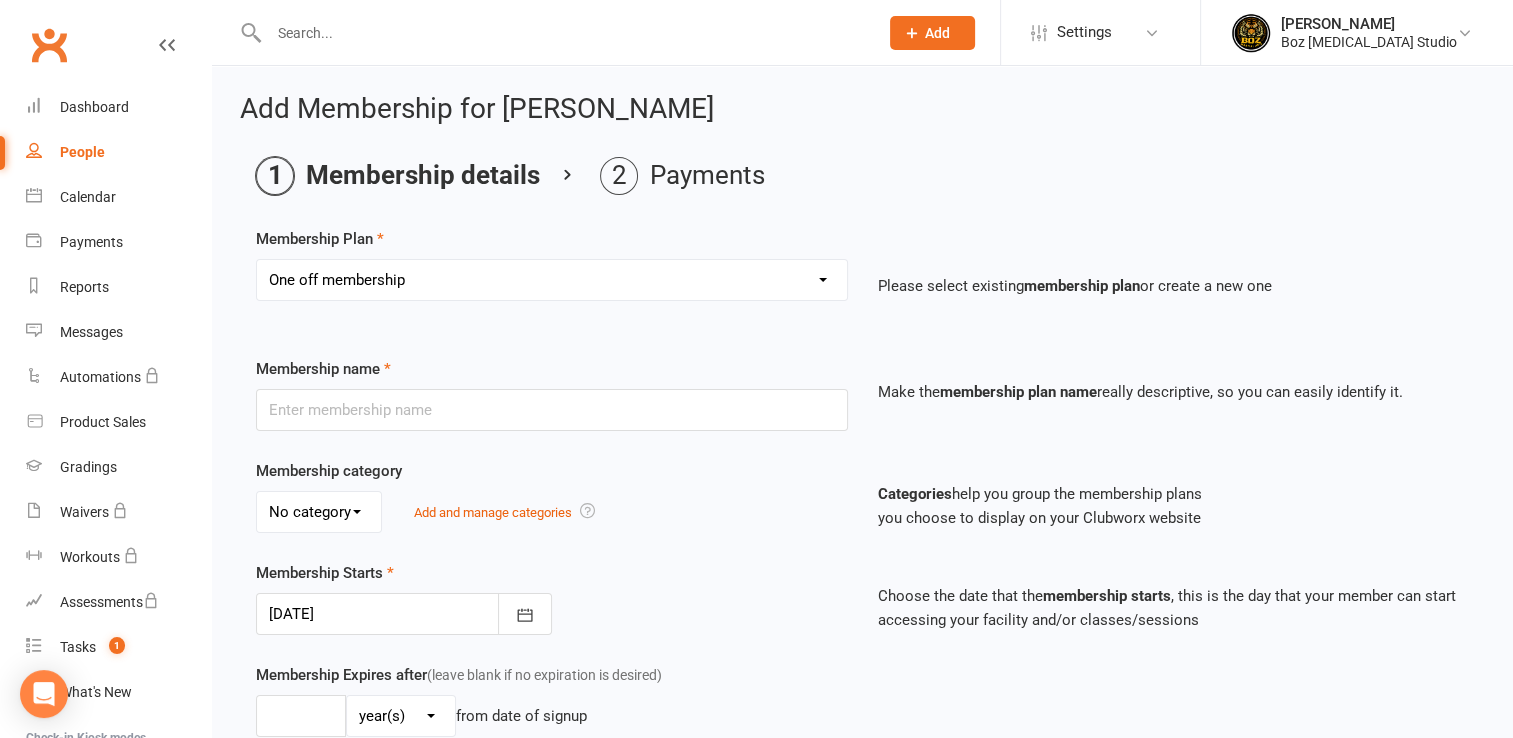 click on "Select a membership plan Create new Membership Plan One off membership" at bounding box center [552, 280] 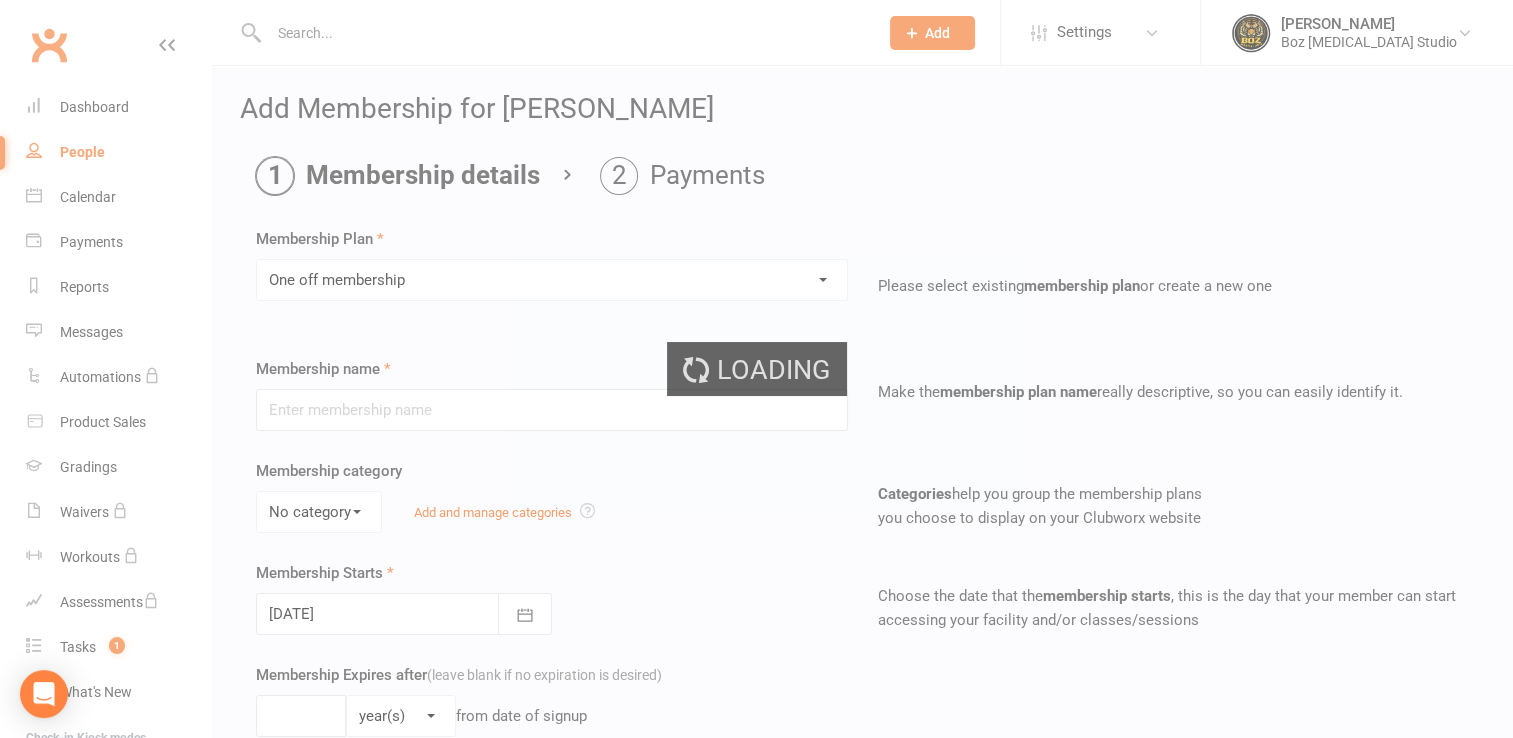 type on "One off membership" 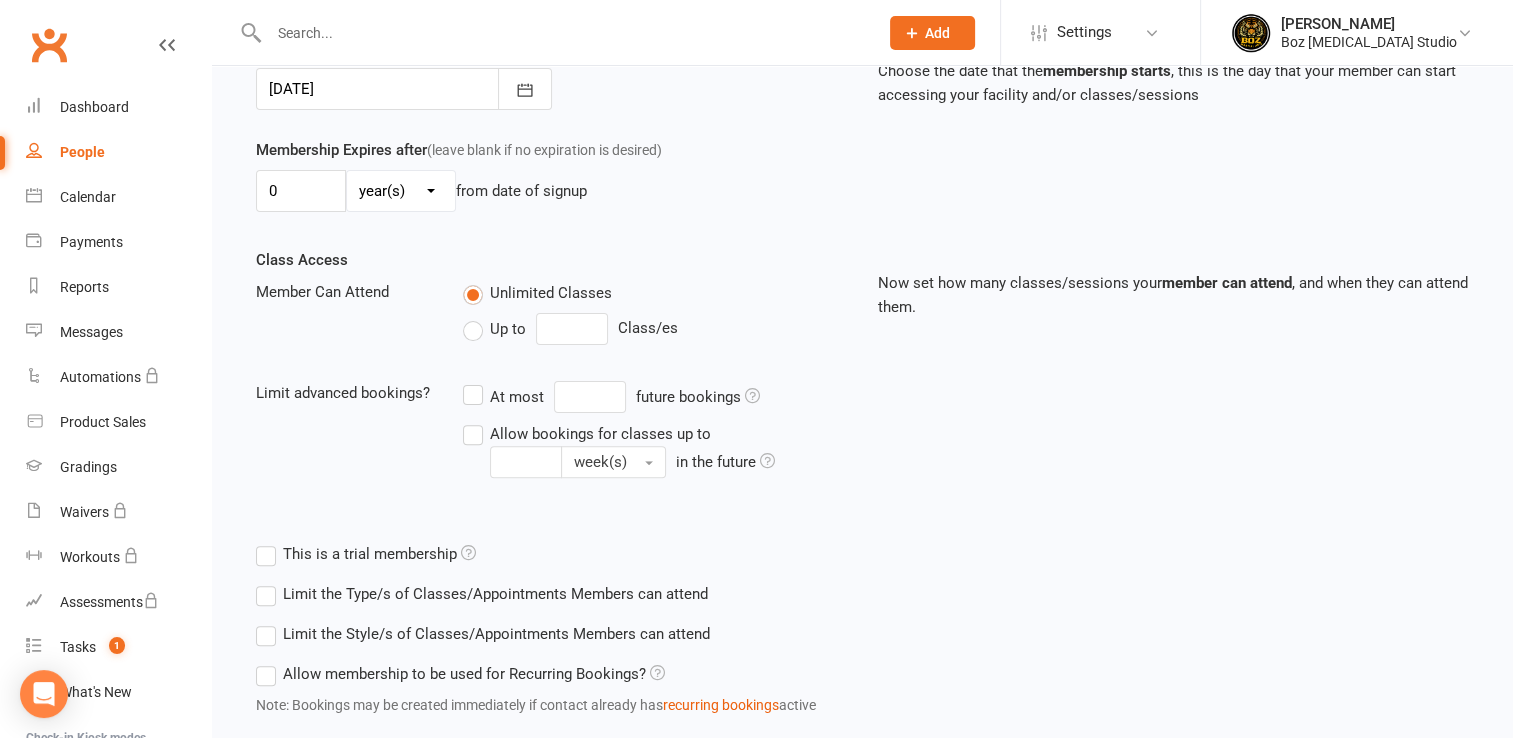 scroll, scrollTop: 646, scrollLeft: 0, axis: vertical 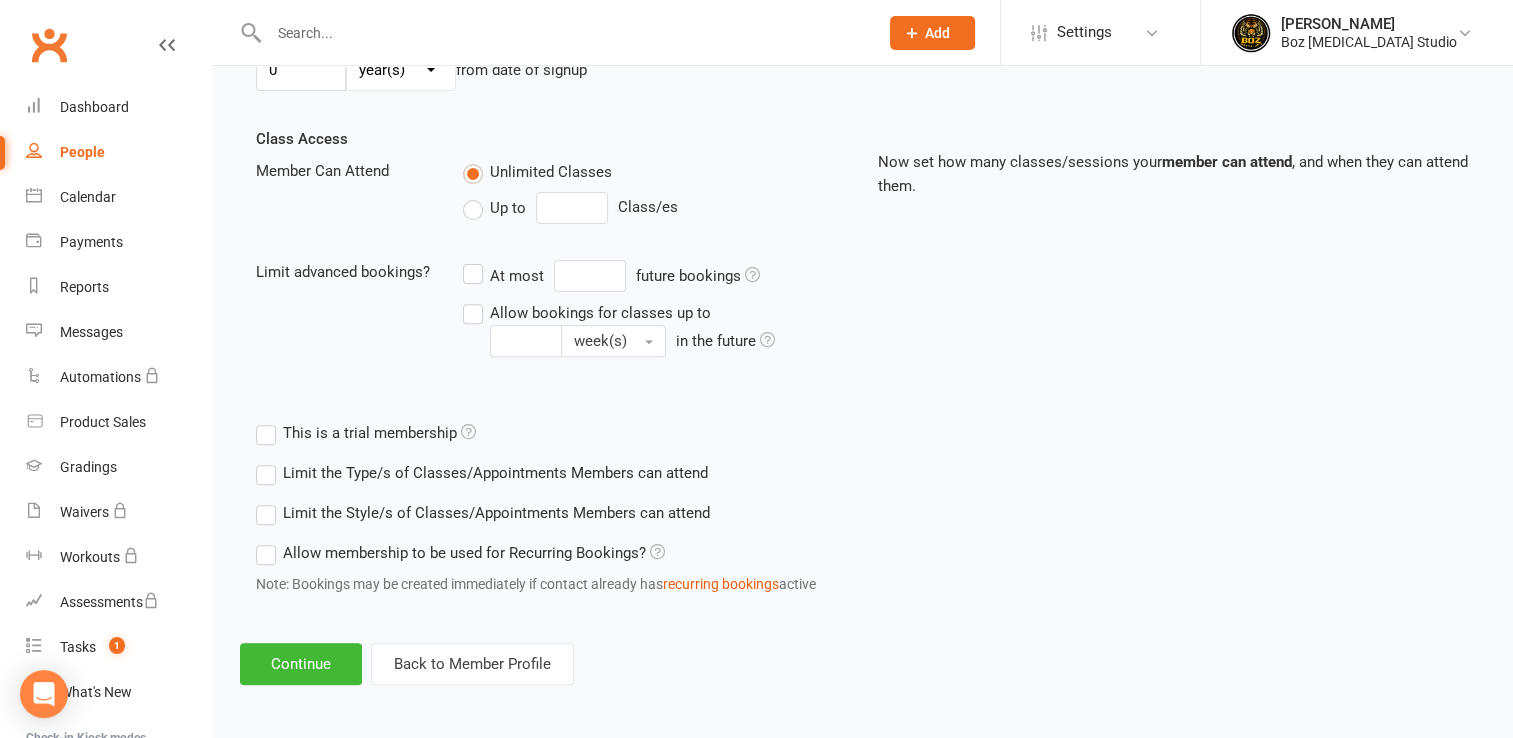 click on "Add Membership for Sania Jalal Membership details Payments Membership Plan Select a membership plan Create new Membership Plan One off membership Please select existing  membership plan  or create a new one Membership name One off membership Make the  membership plan name  really descriptive, so you can easily identify it. Membership category No category General Add and manage categories   Categories  help you group the membership plans you choose to display on your Clubworx website Membership Starts 13 Jul 2025
July 2025
Sun Mon Tue Wed Thu Fri Sat
27
29
30
01
02
03
04
05
28
06
07
08
09
10
11
12
29
13 14" at bounding box center [862, 66] 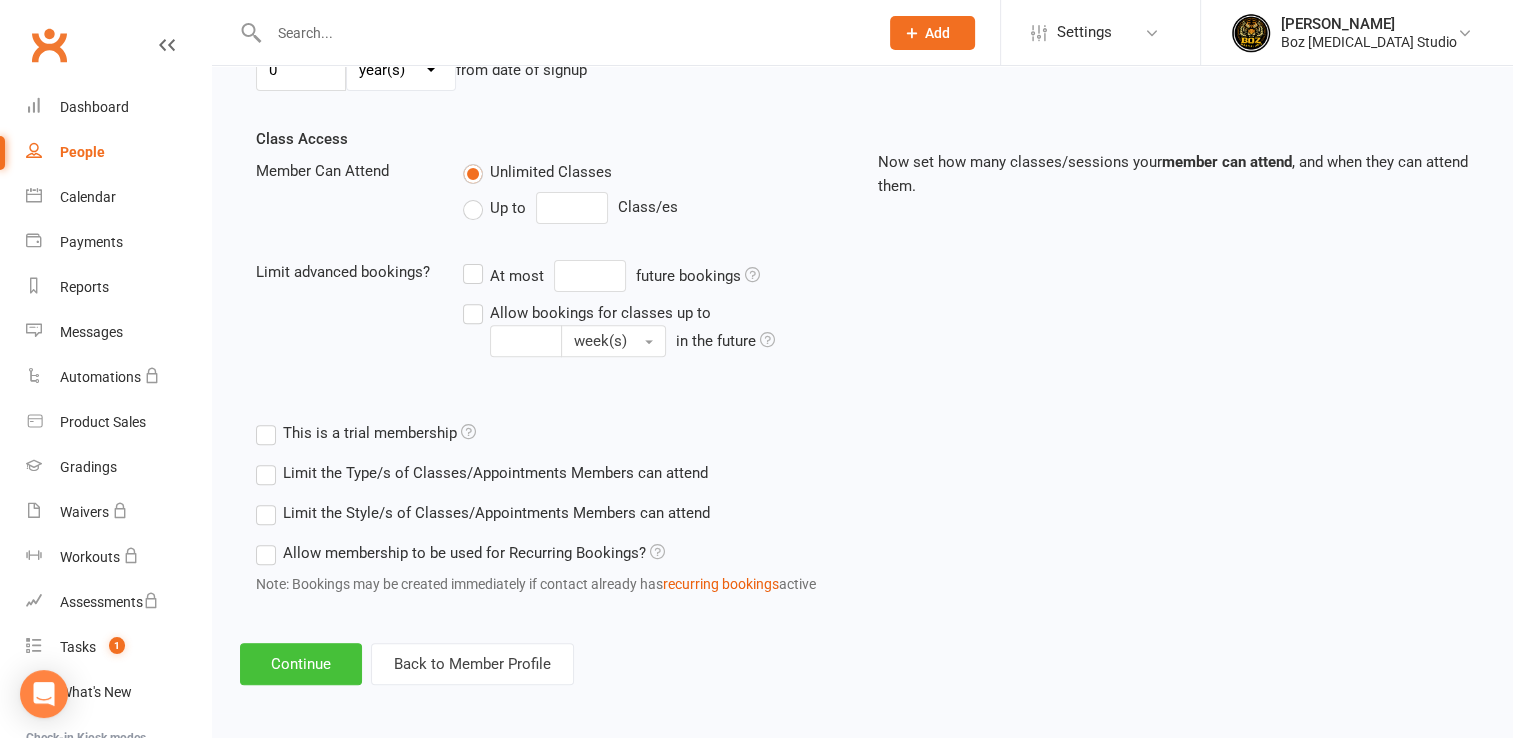 click on "Continue" at bounding box center (301, 664) 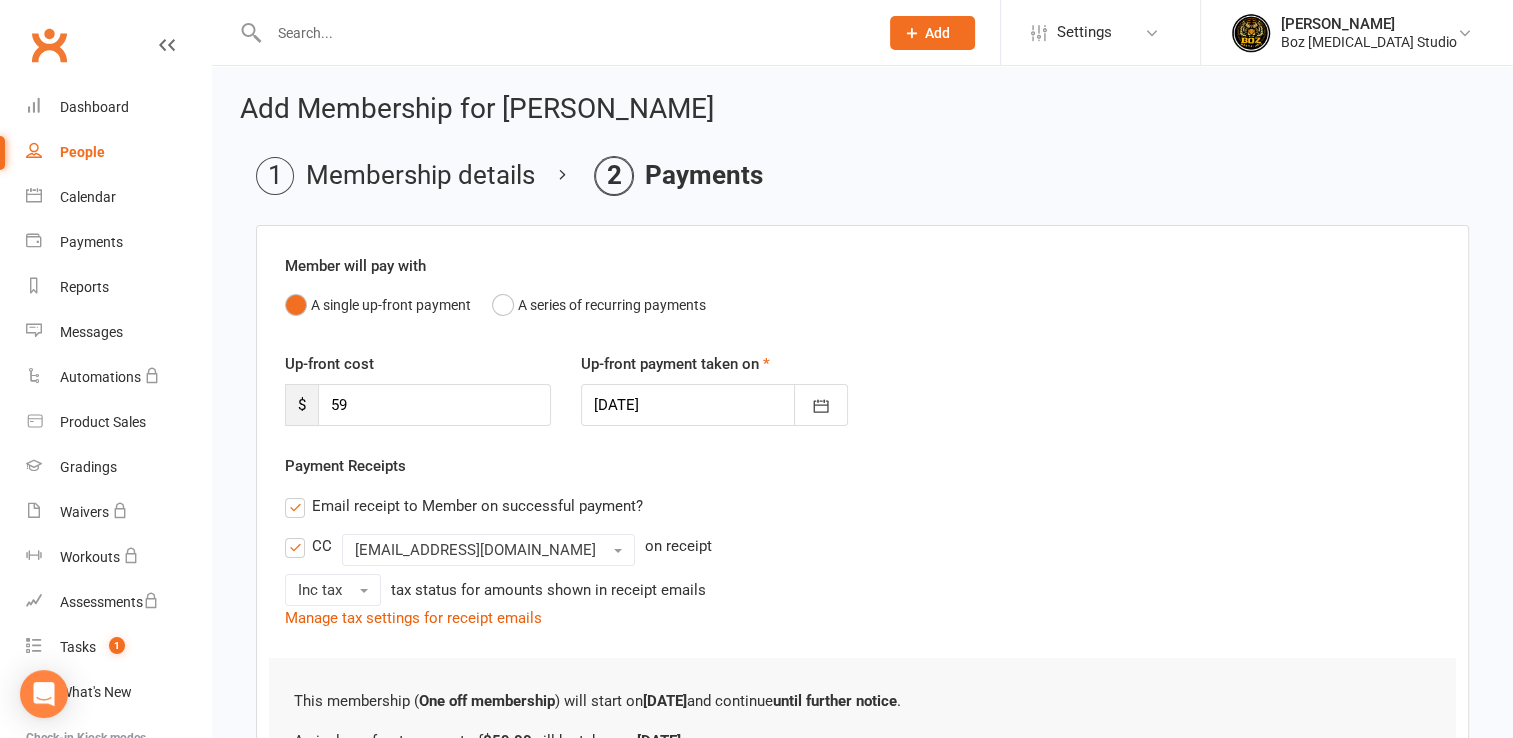scroll, scrollTop: 232, scrollLeft: 0, axis: vertical 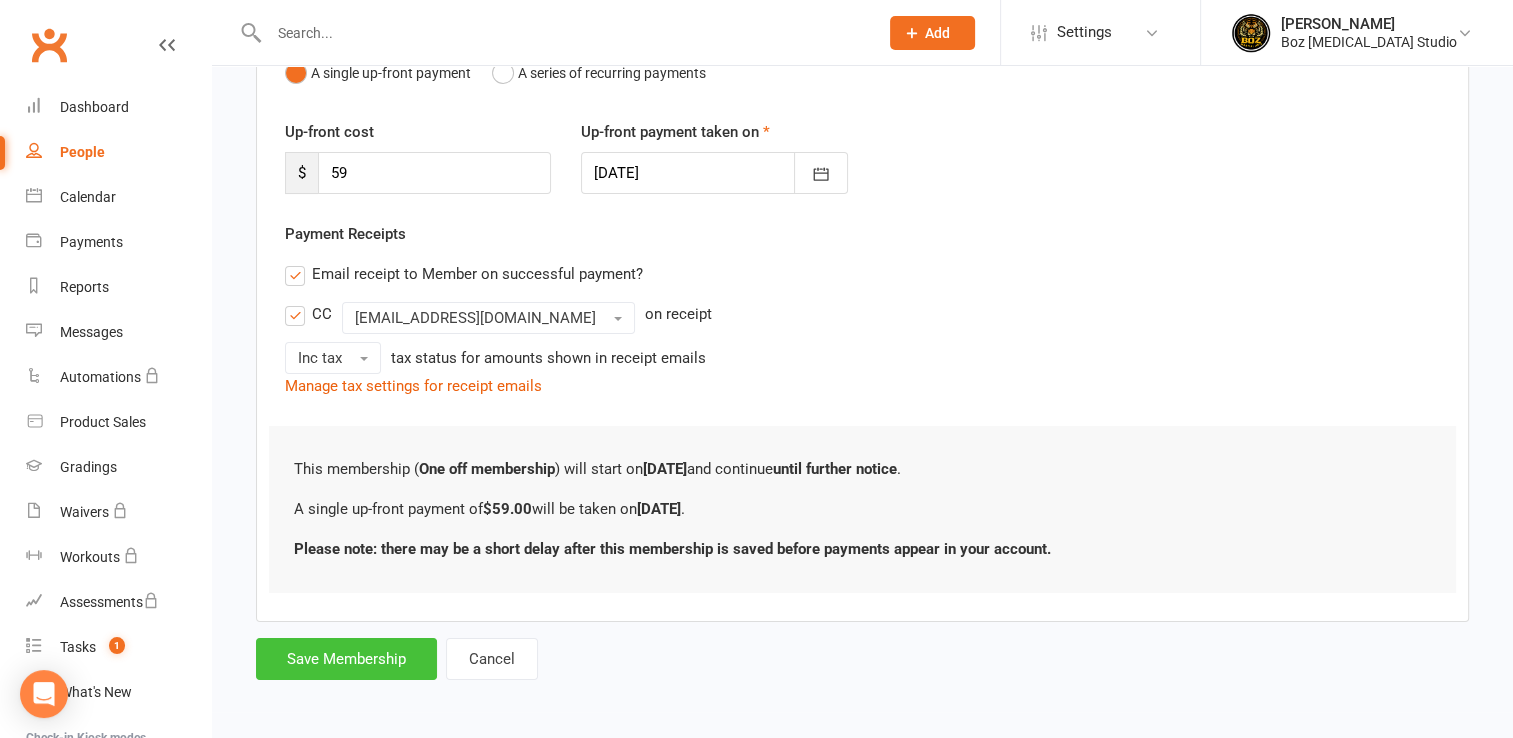 click on "Save Membership" at bounding box center [346, 659] 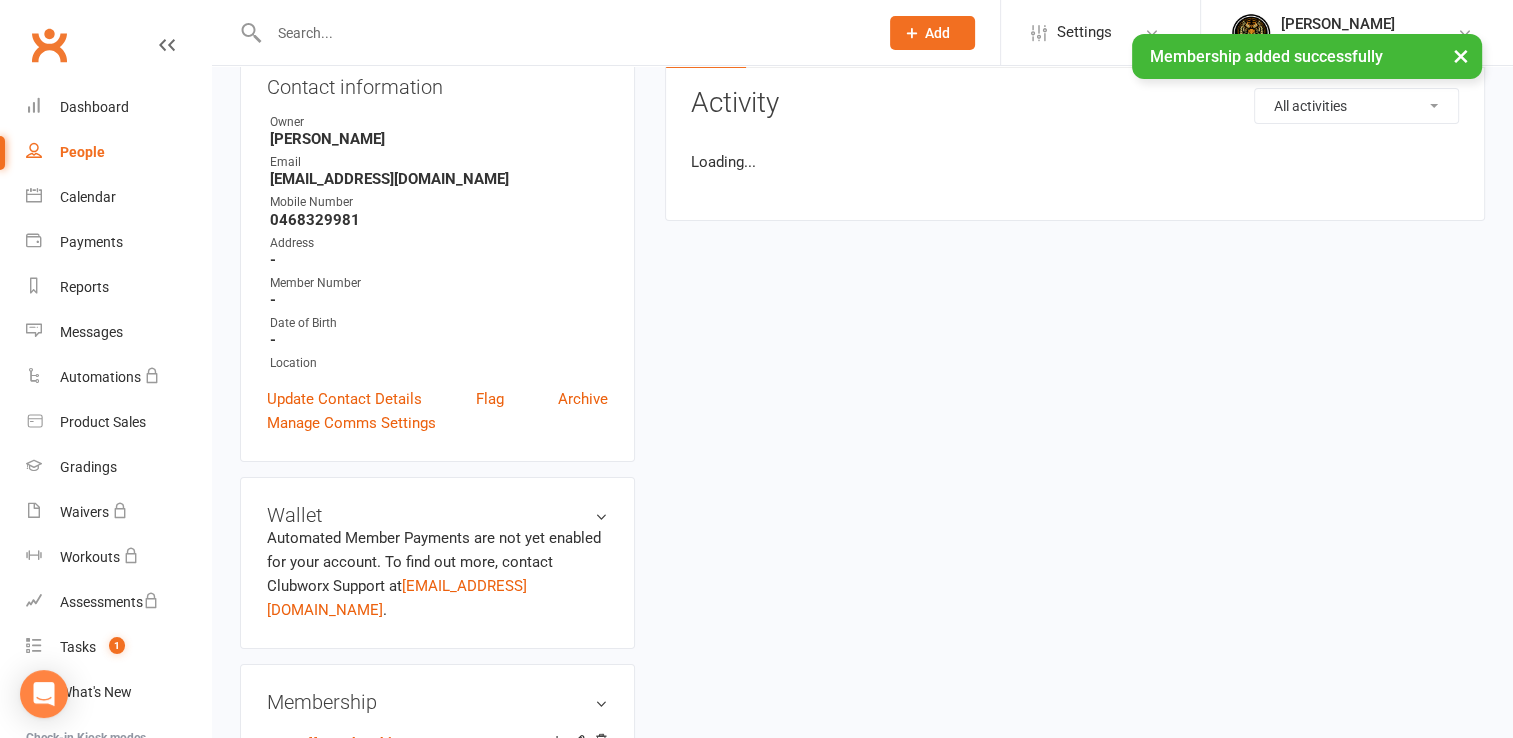 scroll, scrollTop: 0, scrollLeft: 0, axis: both 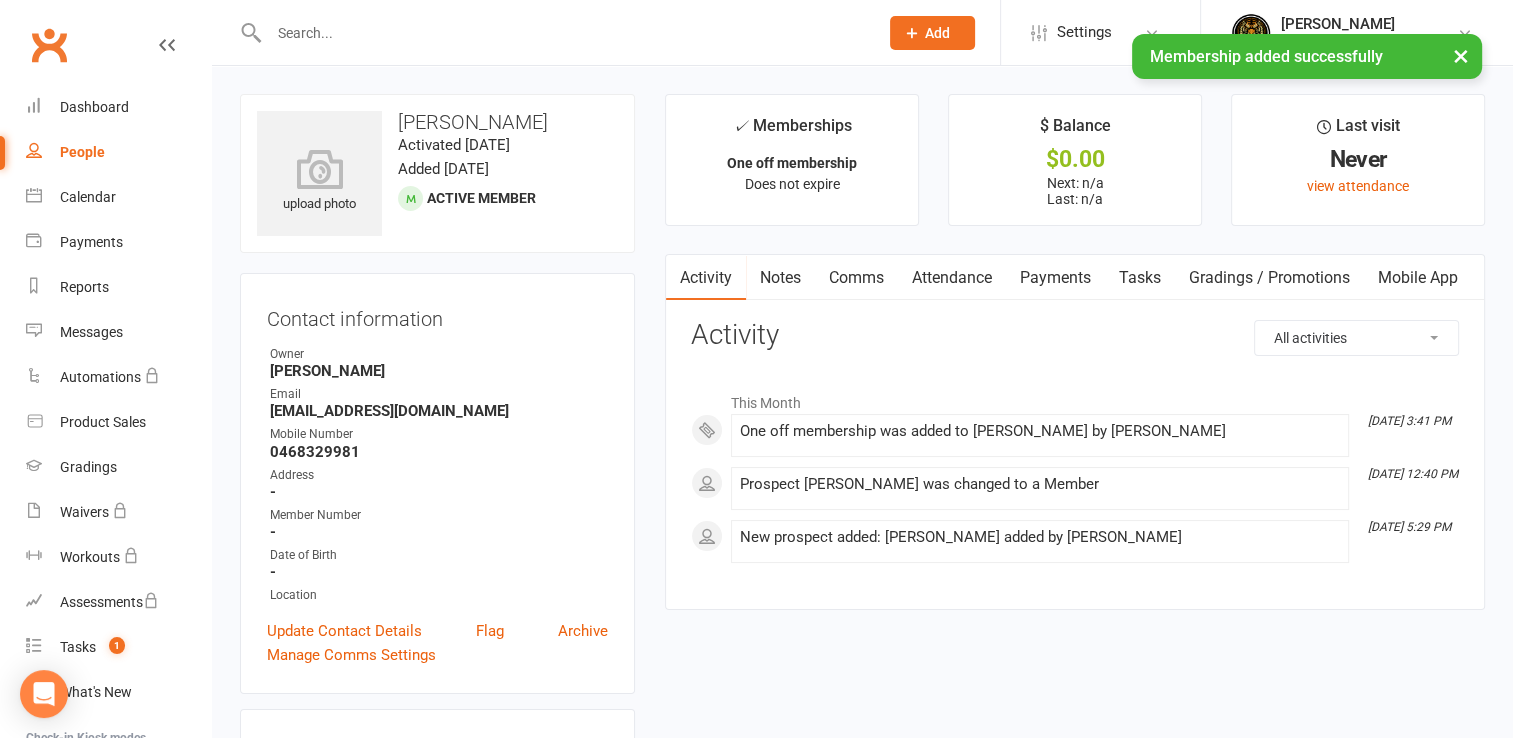 click on "People" at bounding box center [82, 152] 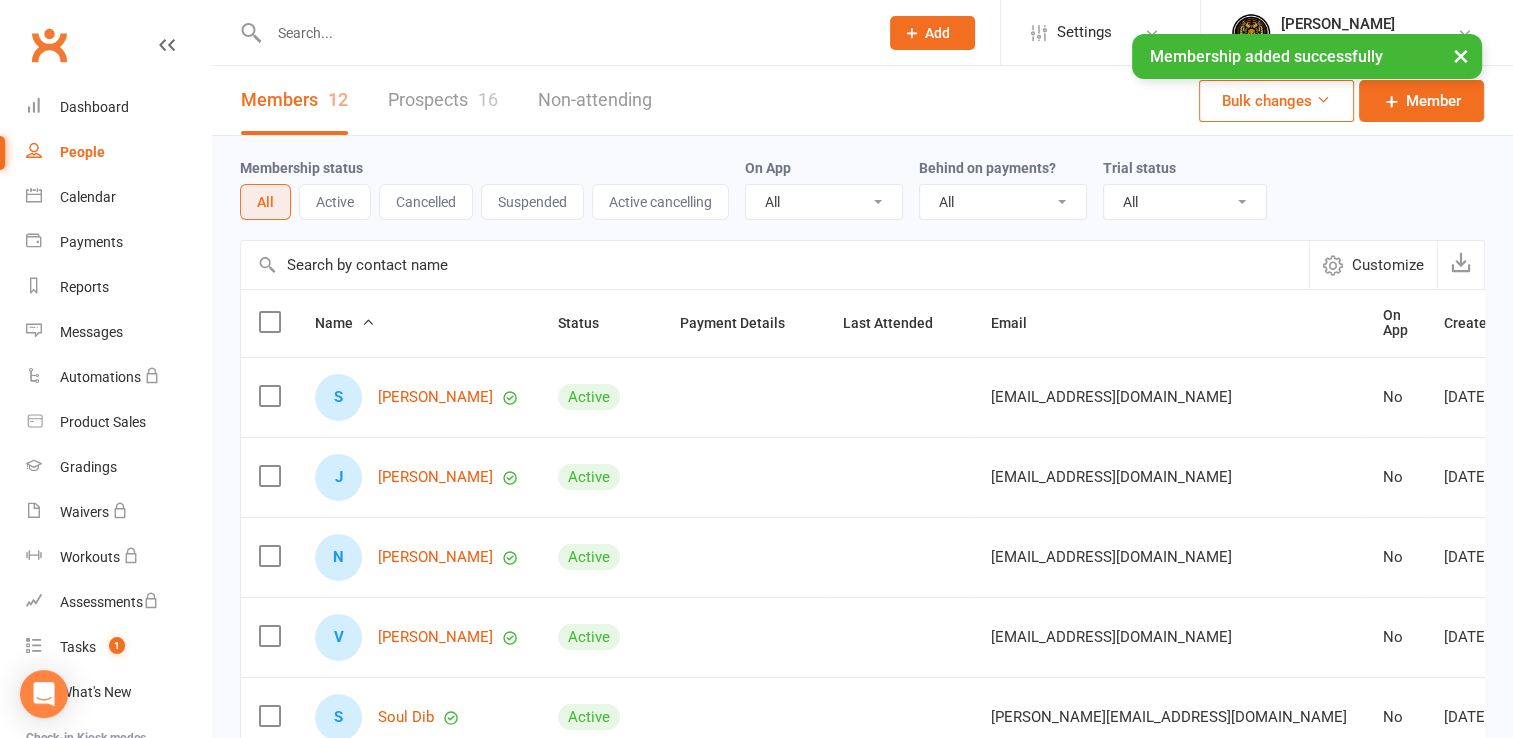 scroll, scrollTop: 606, scrollLeft: 0, axis: vertical 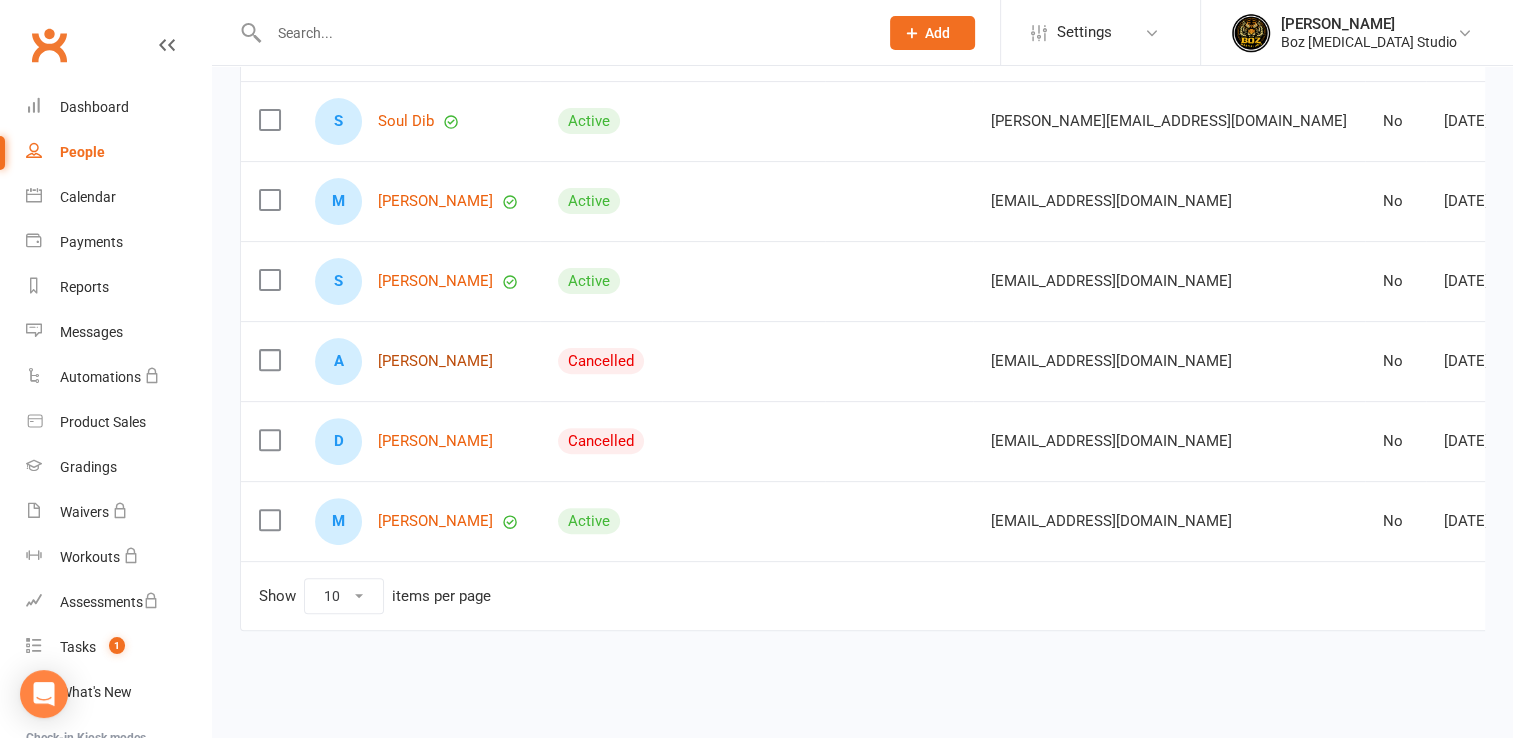 click on "[PERSON_NAME]" at bounding box center (435, 361) 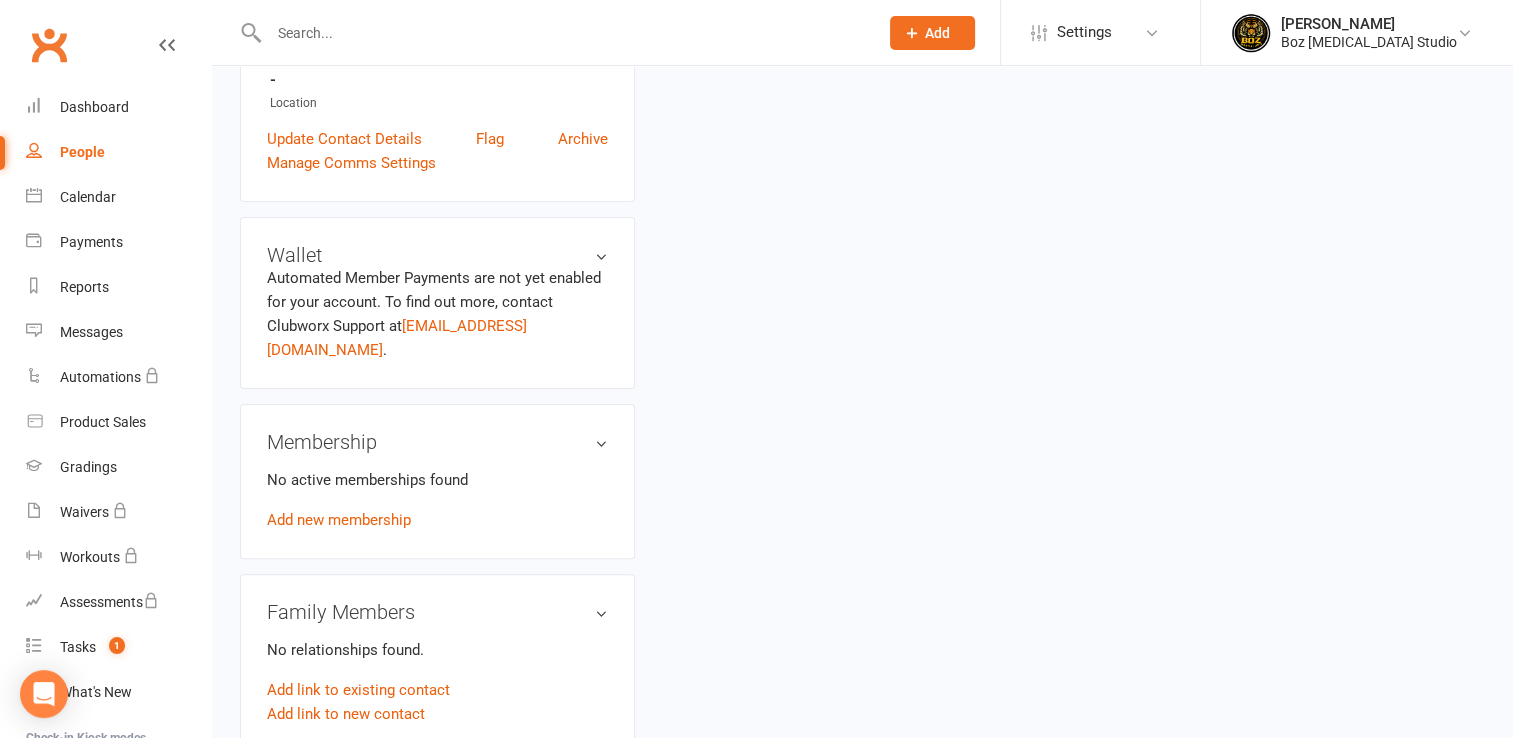 scroll, scrollTop: 800, scrollLeft: 0, axis: vertical 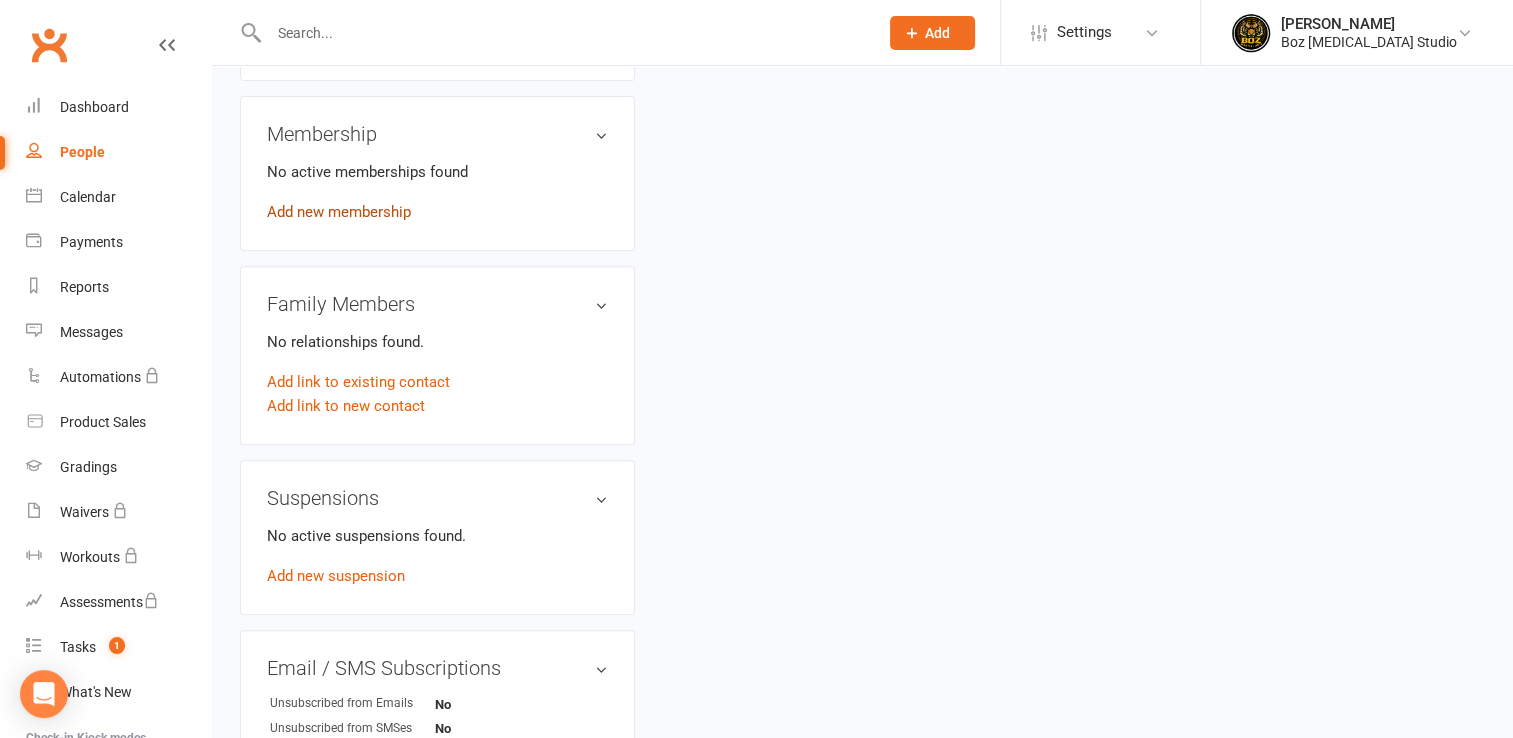 click on "Add new membership" at bounding box center (339, 212) 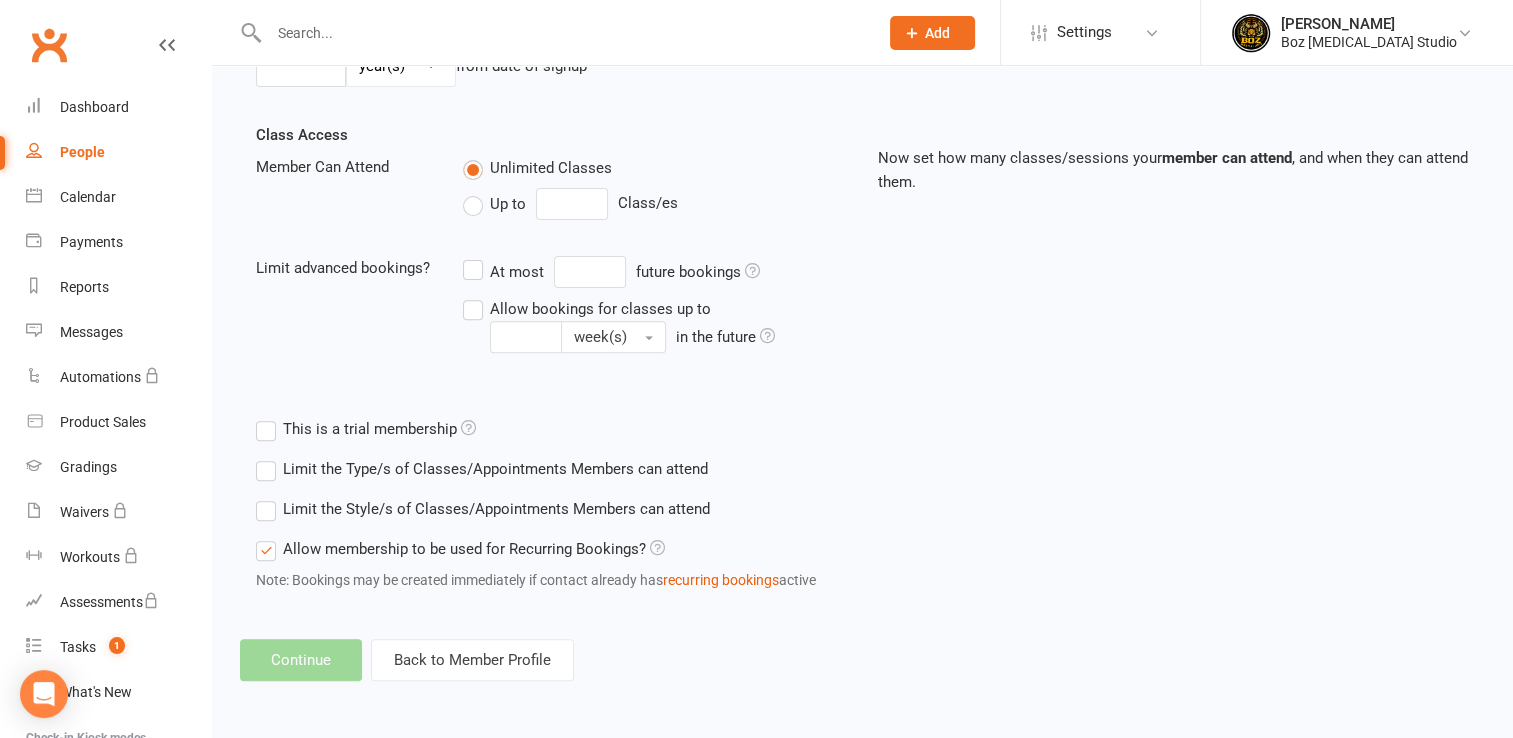 scroll, scrollTop: 0, scrollLeft: 0, axis: both 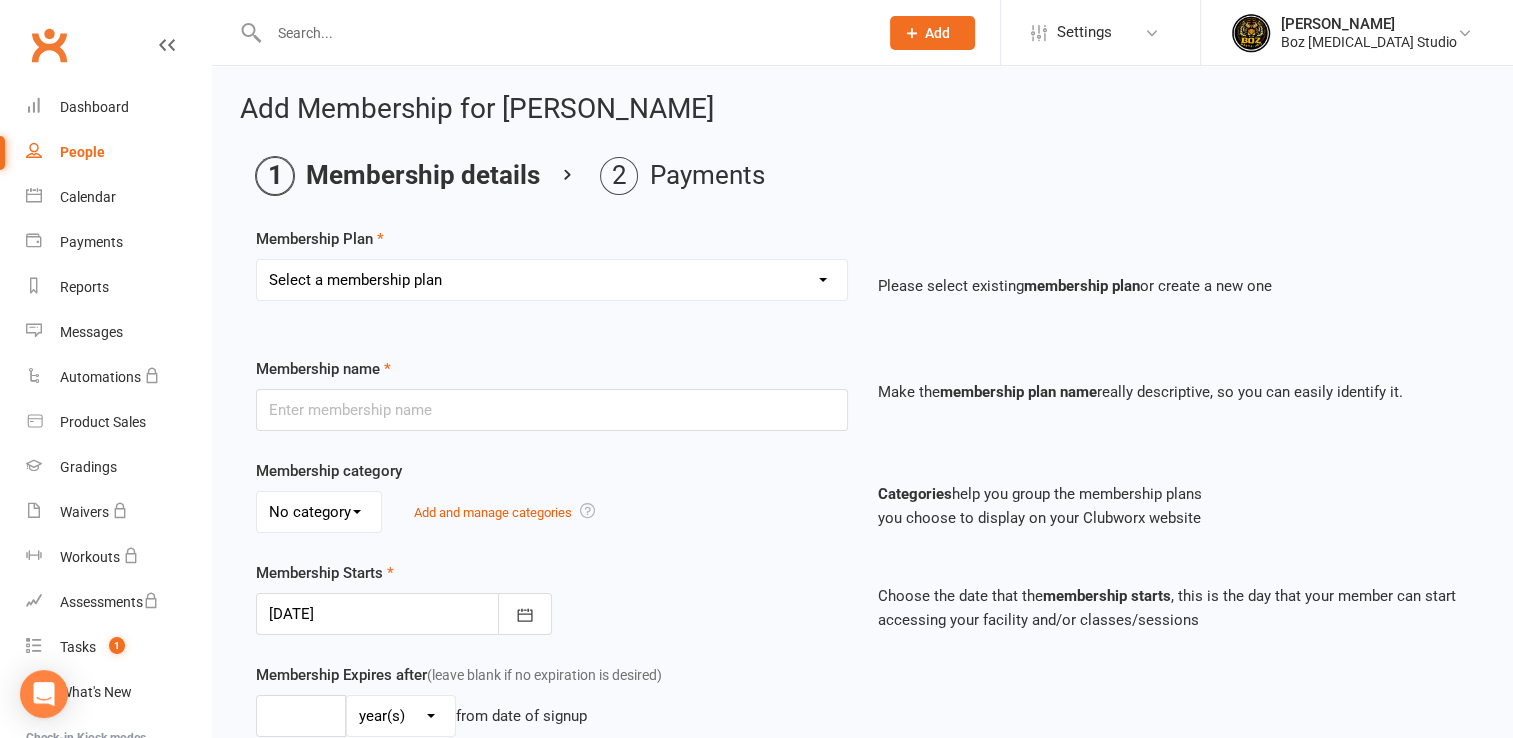 click on "Select a membership plan Create new Membership Plan One off membership" at bounding box center (552, 280) 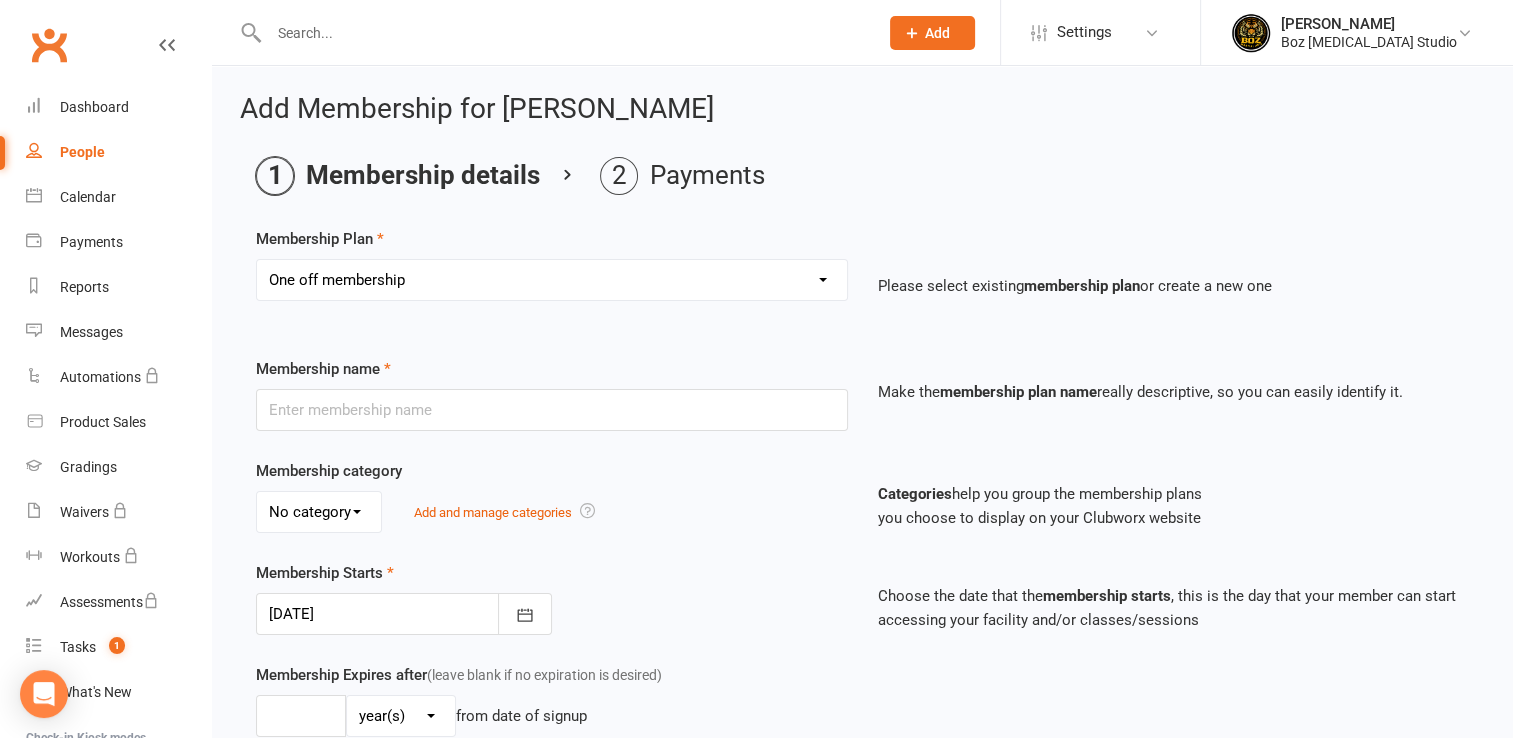click on "Select a membership plan Create new Membership Plan One off membership" at bounding box center (552, 280) 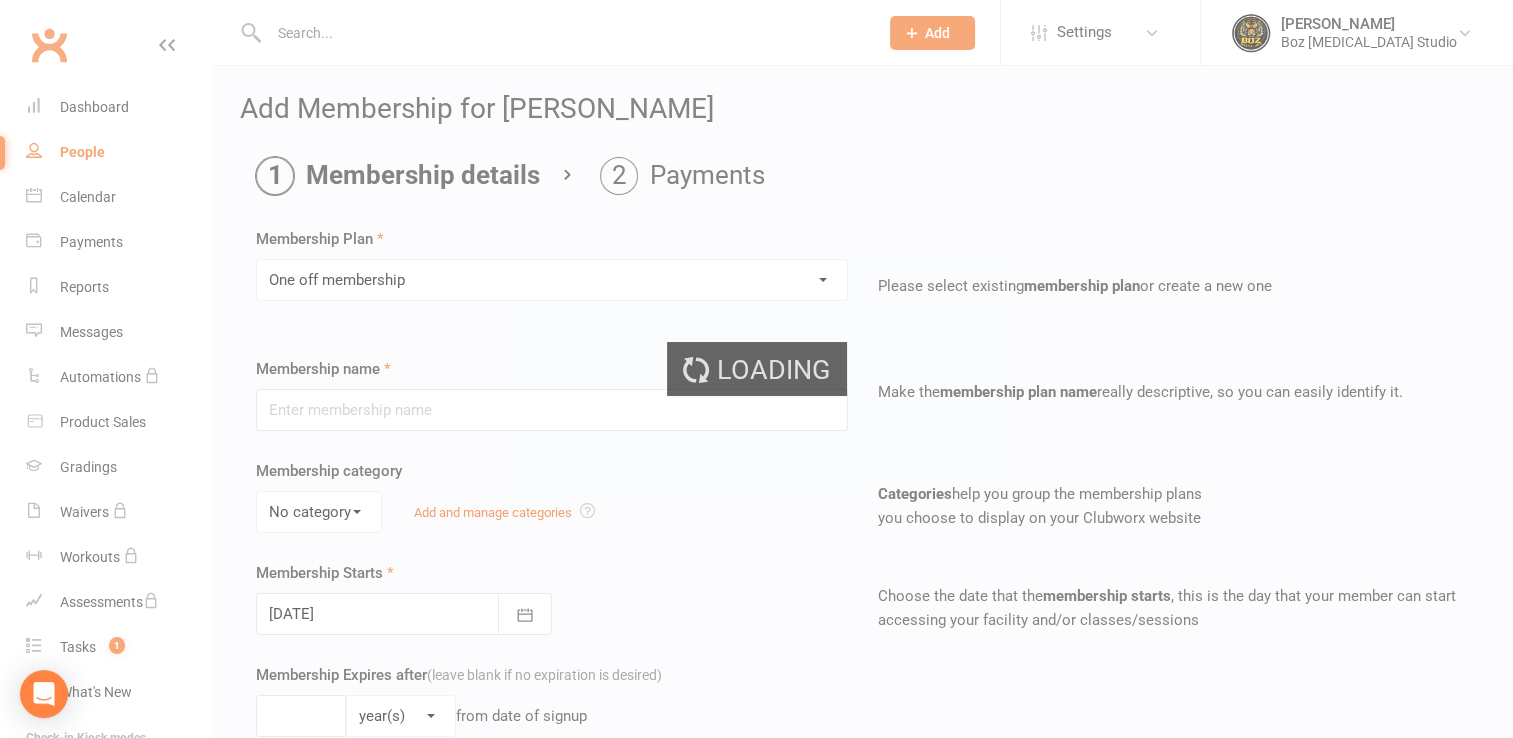 type on "One off membership" 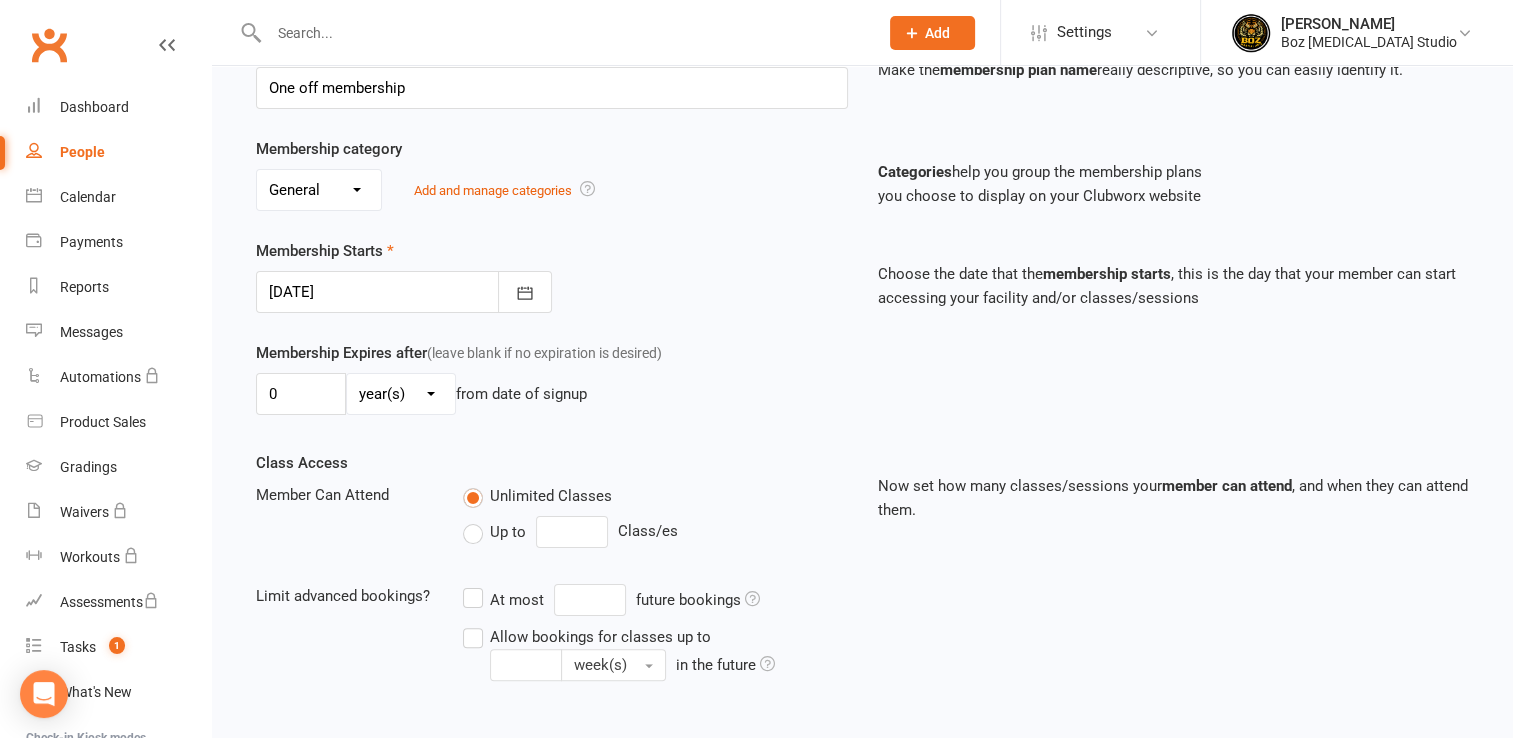 scroll, scrollTop: 646, scrollLeft: 0, axis: vertical 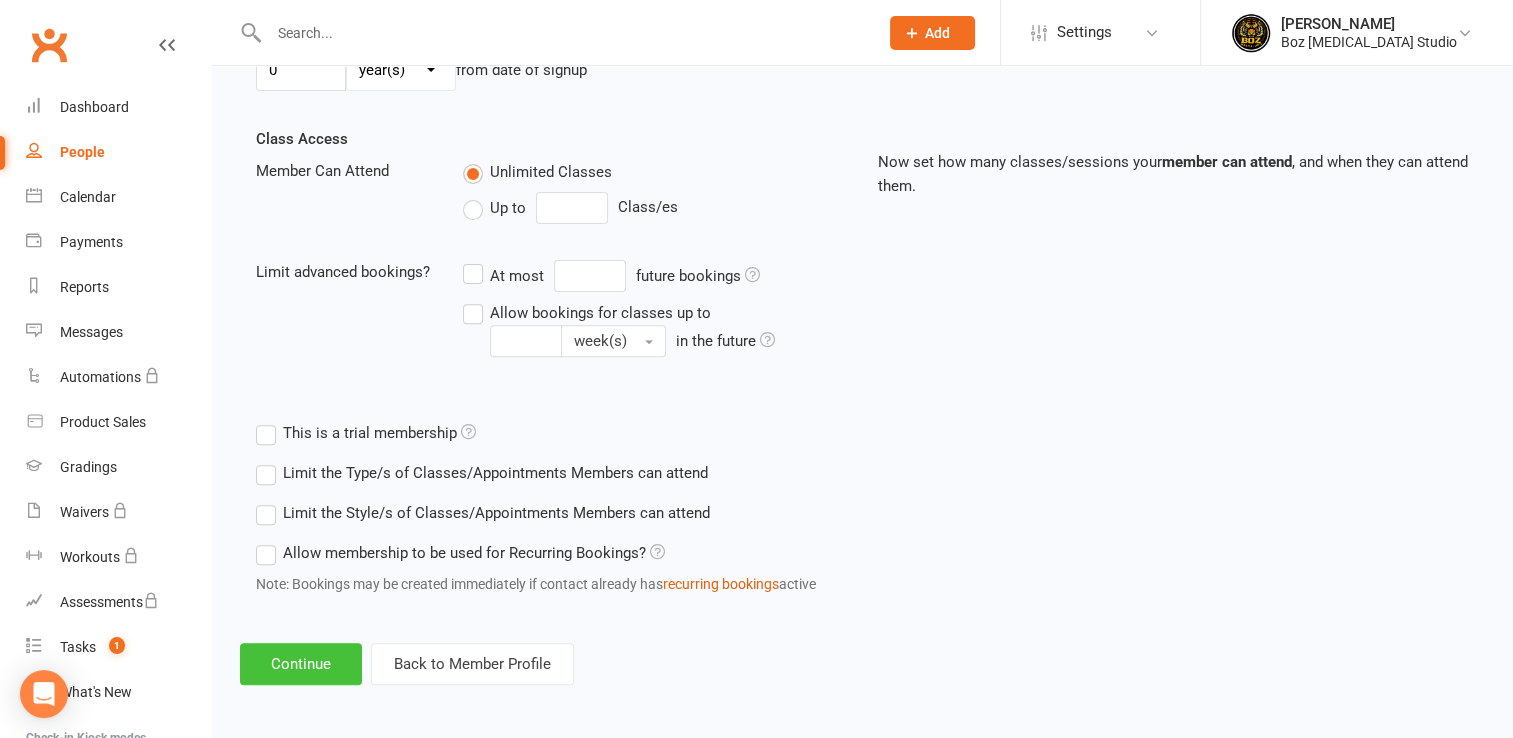 click on "Continue" at bounding box center [301, 664] 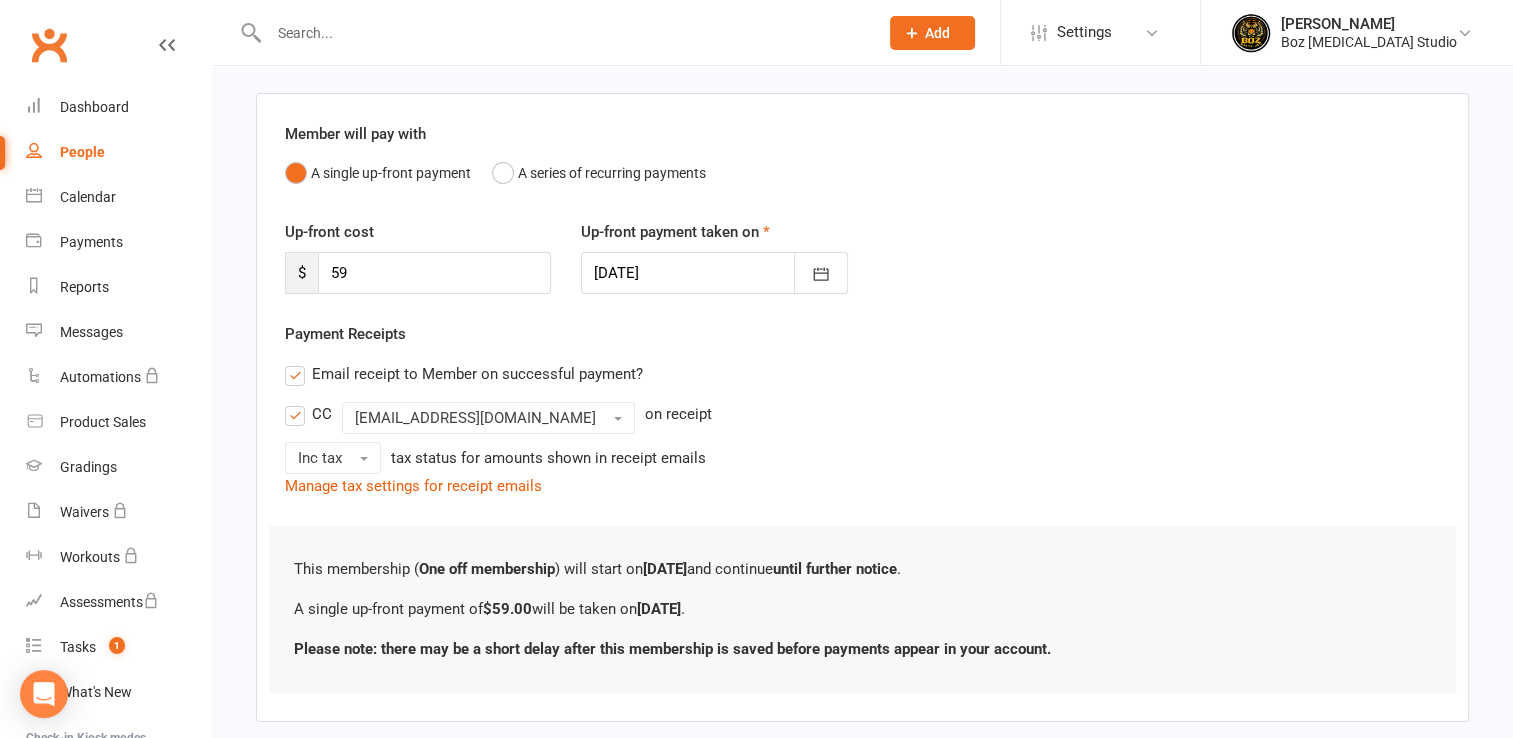 scroll, scrollTop: 232, scrollLeft: 0, axis: vertical 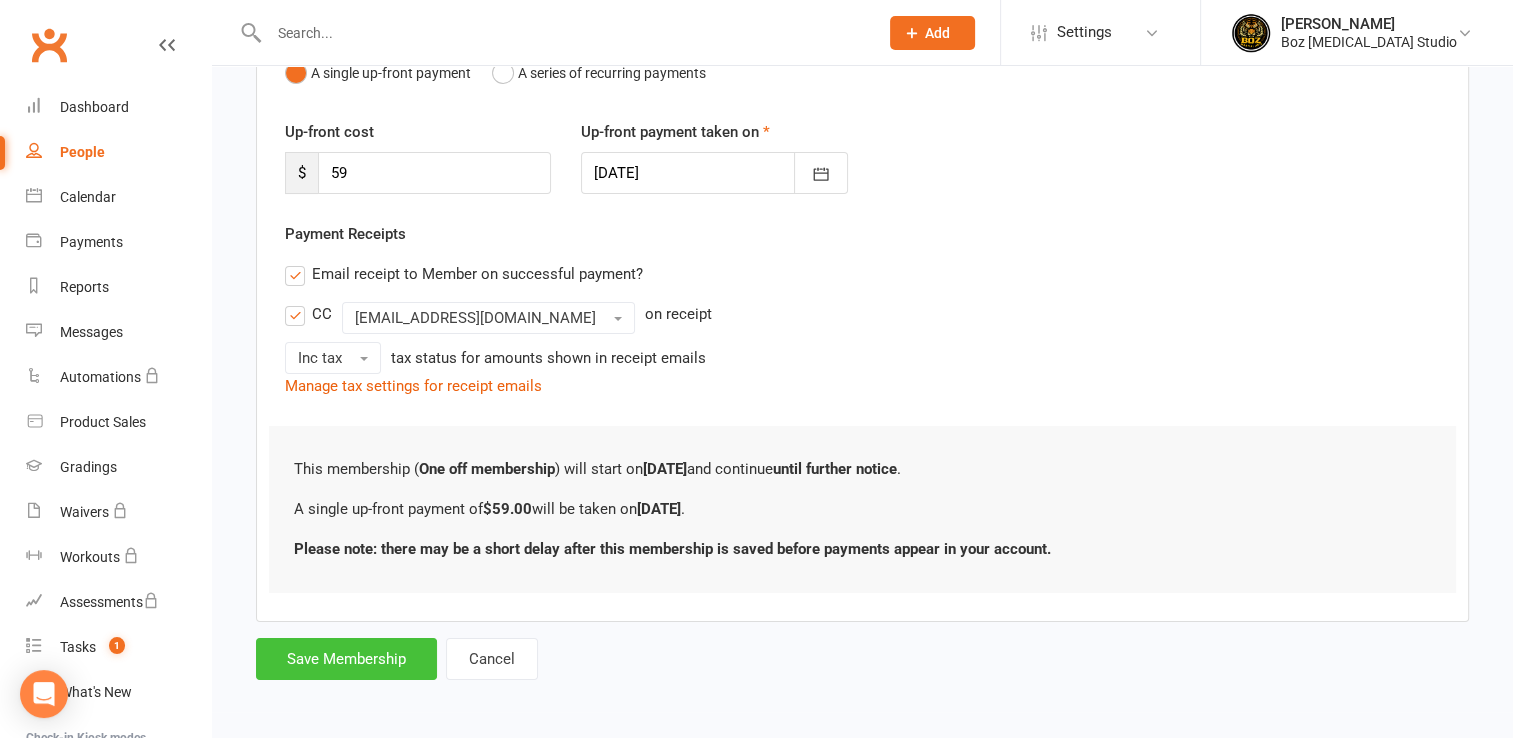 click on "Save Membership" at bounding box center [346, 659] 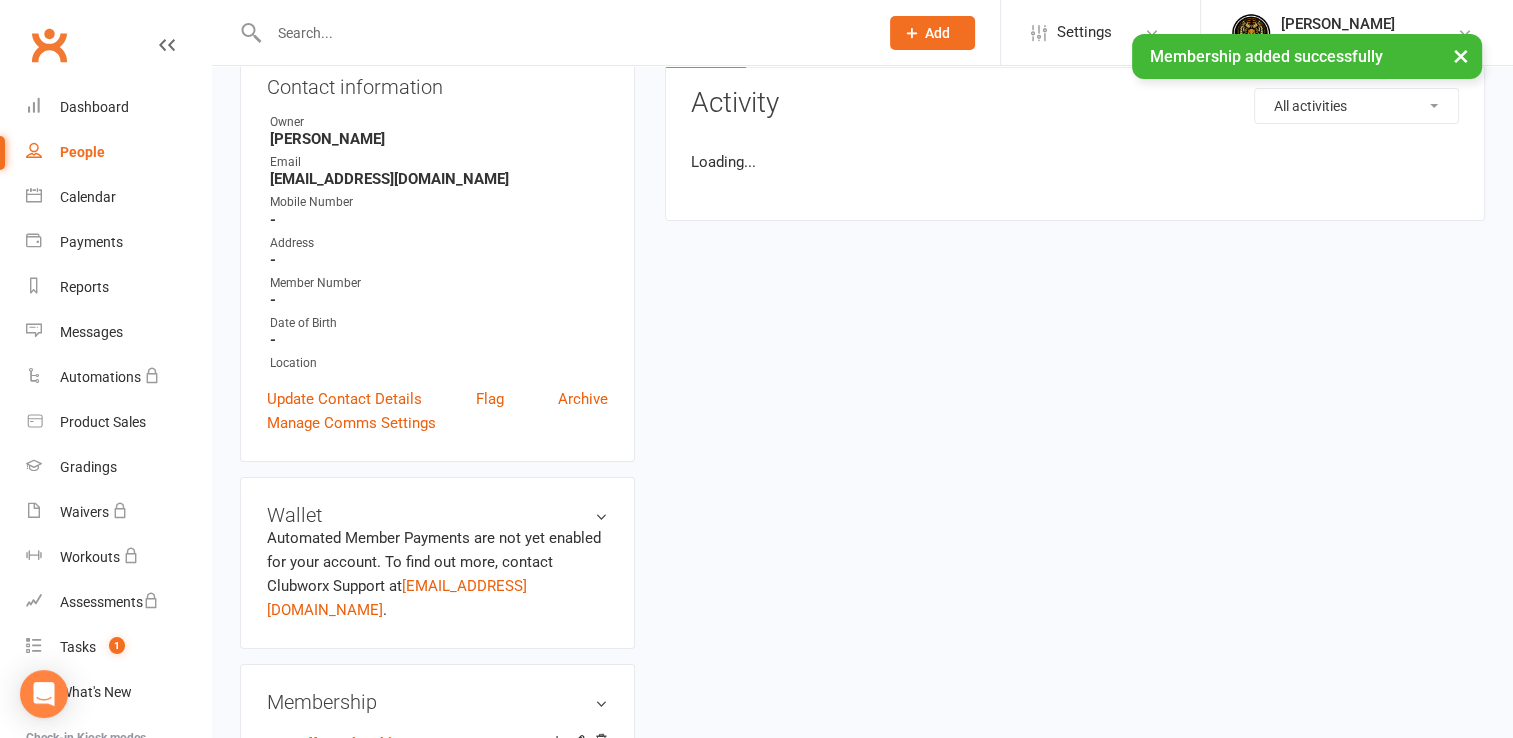 scroll, scrollTop: 0, scrollLeft: 0, axis: both 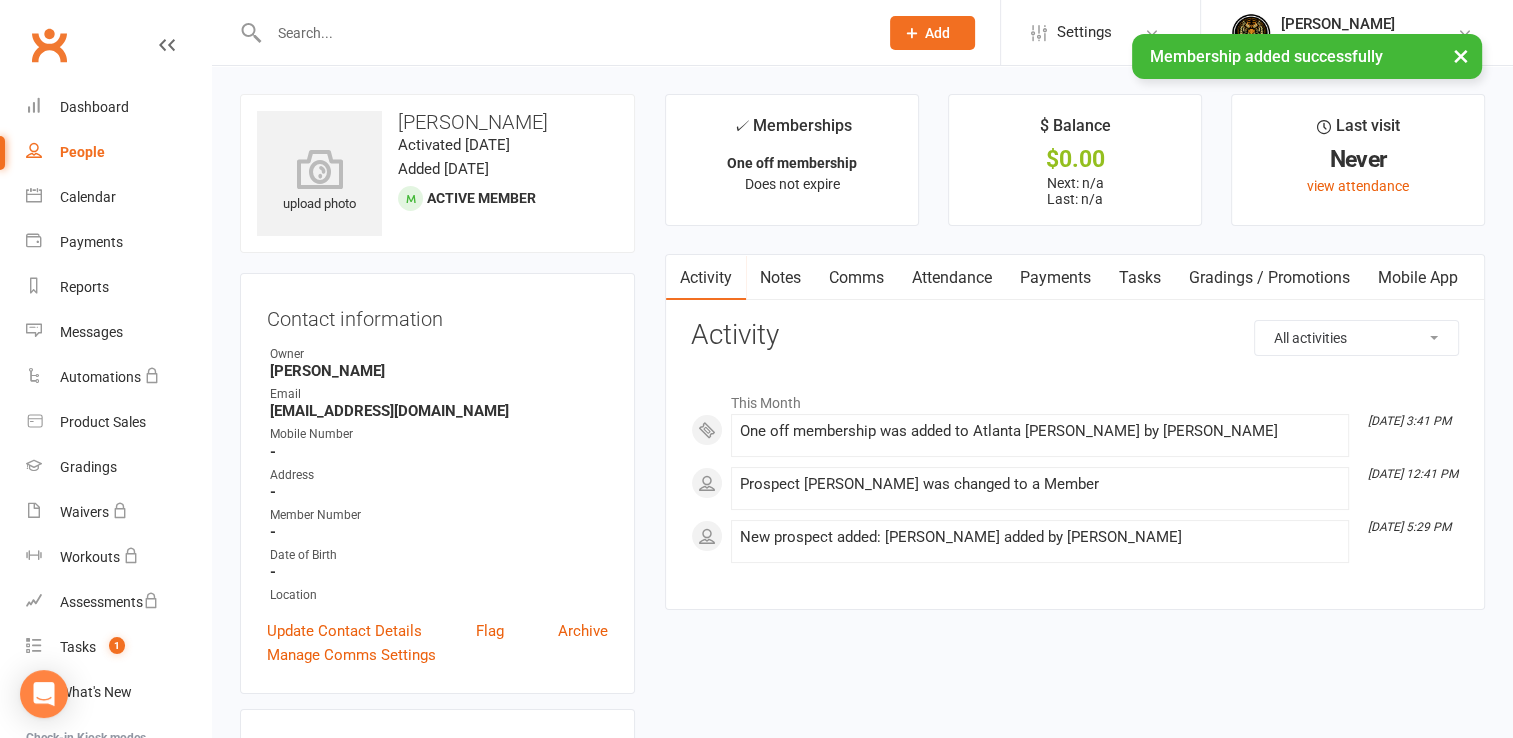 click on "People" at bounding box center (82, 152) 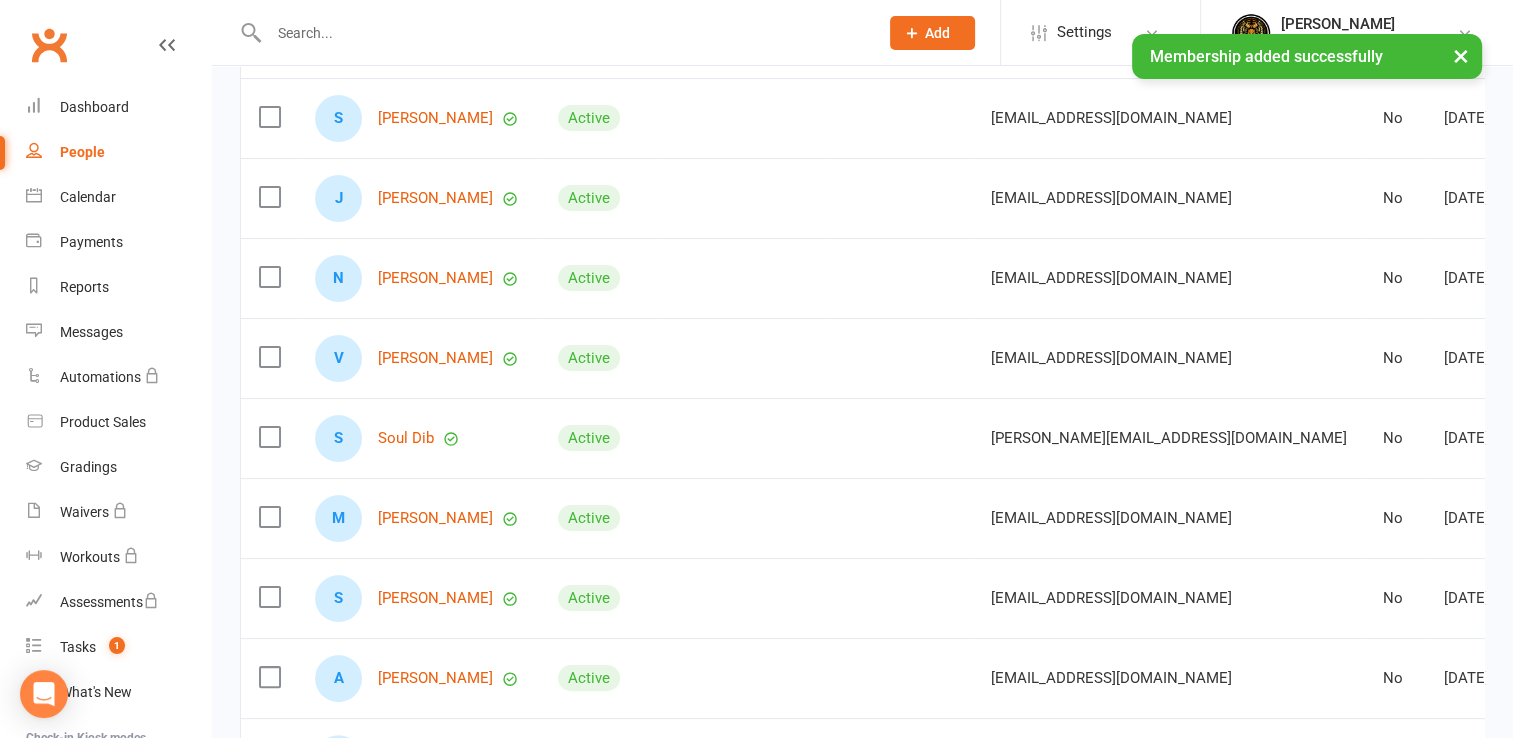 scroll, scrollTop: 606, scrollLeft: 0, axis: vertical 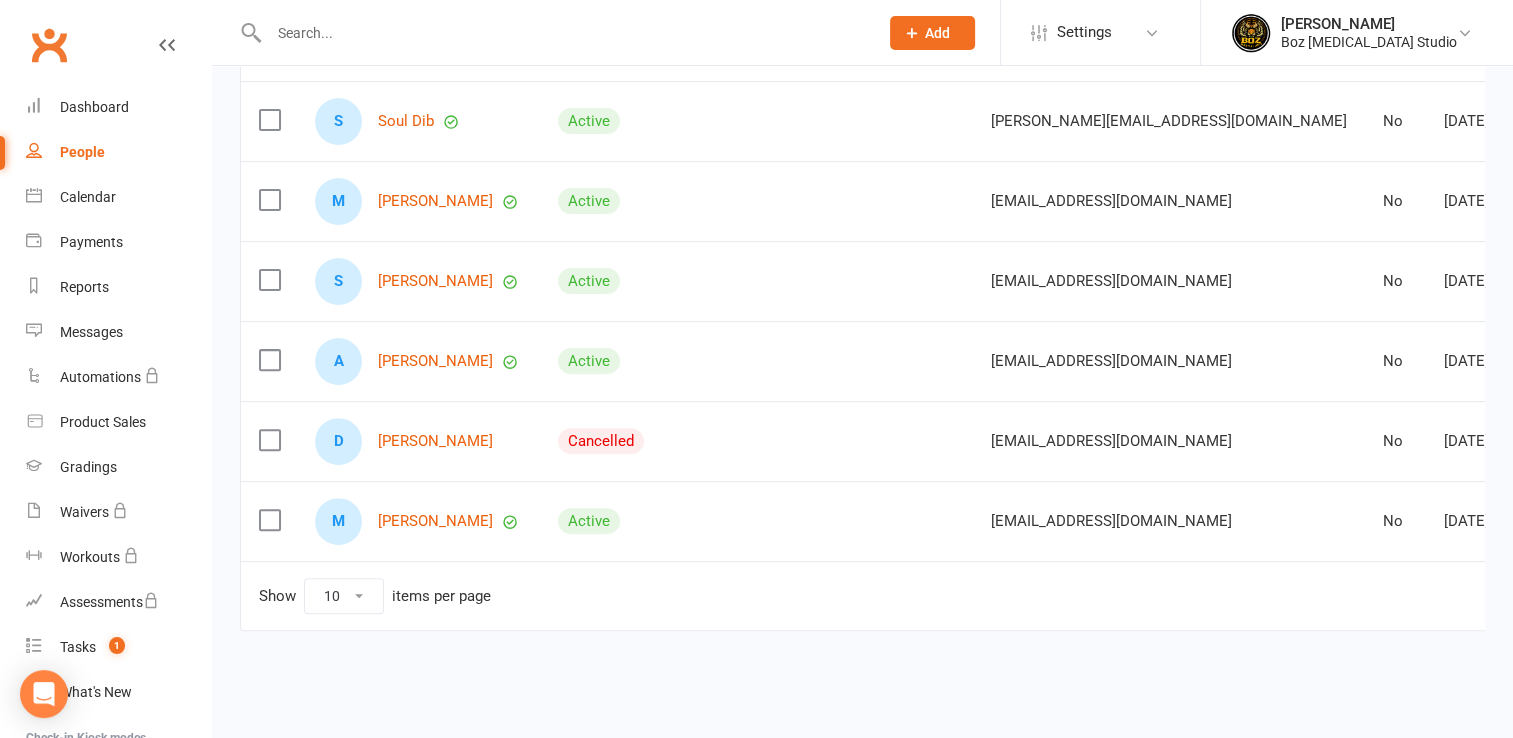 click on "D Duke Passi" at bounding box center [418, 441] 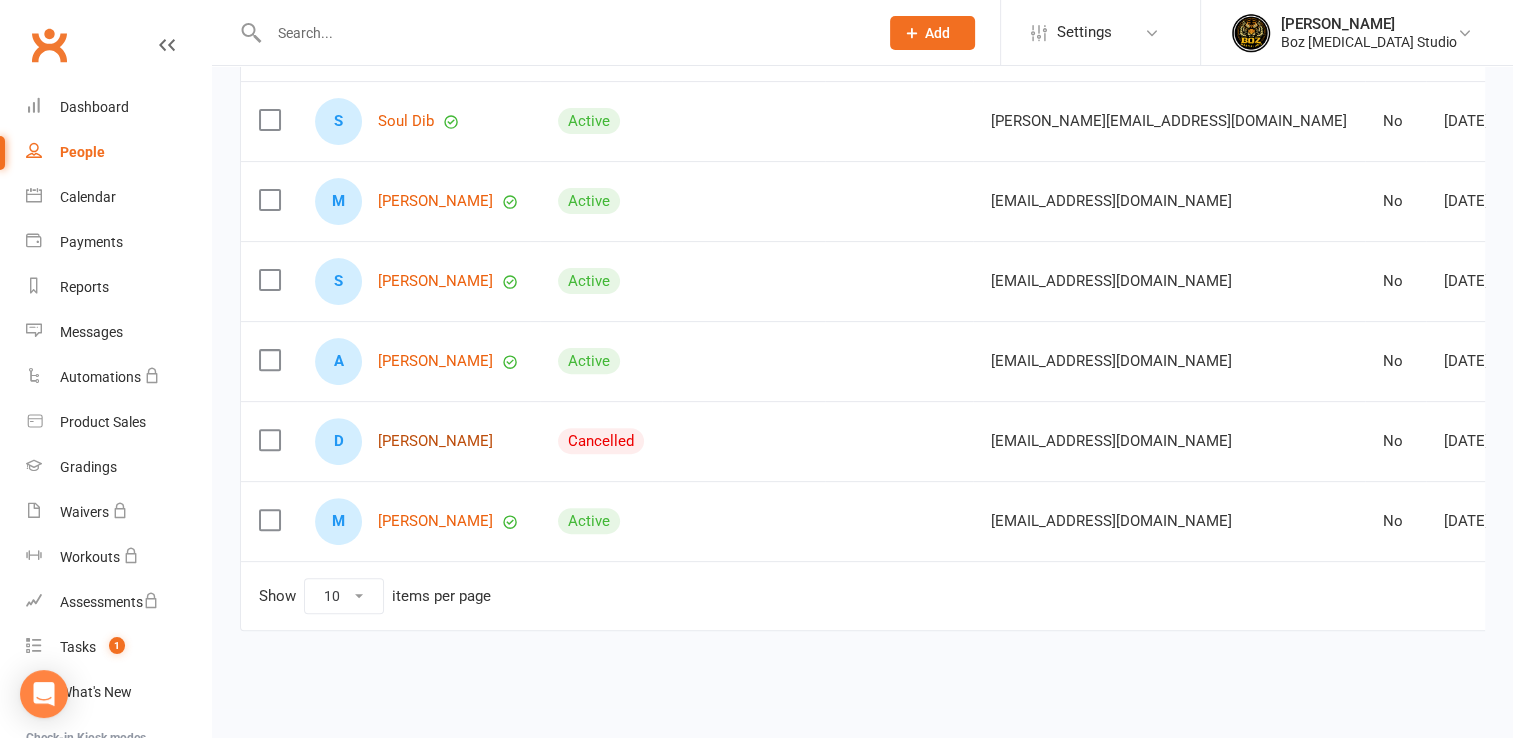 click on "[PERSON_NAME]" at bounding box center [435, 441] 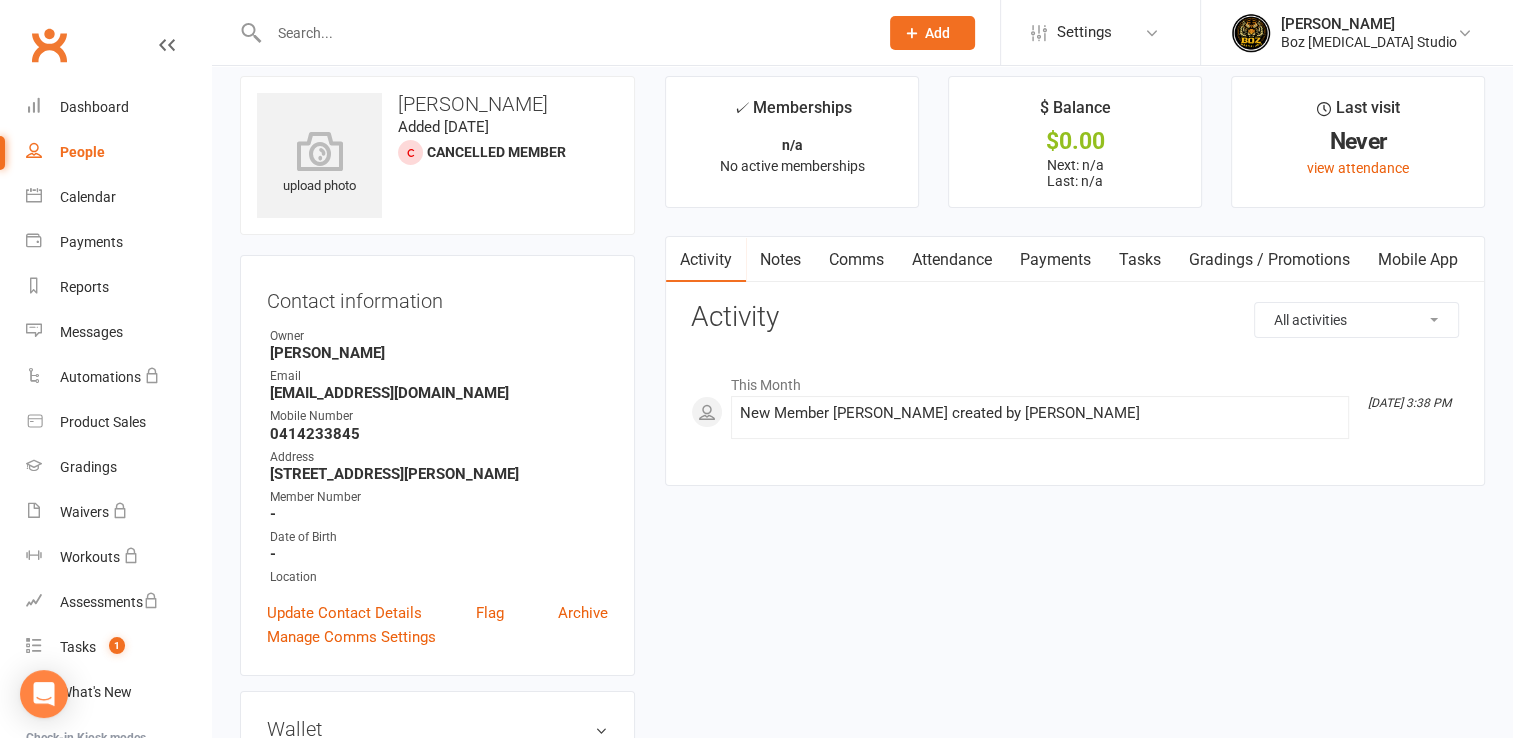 scroll, scrollTop: 700, scrollLeft: 0, axis: vertical 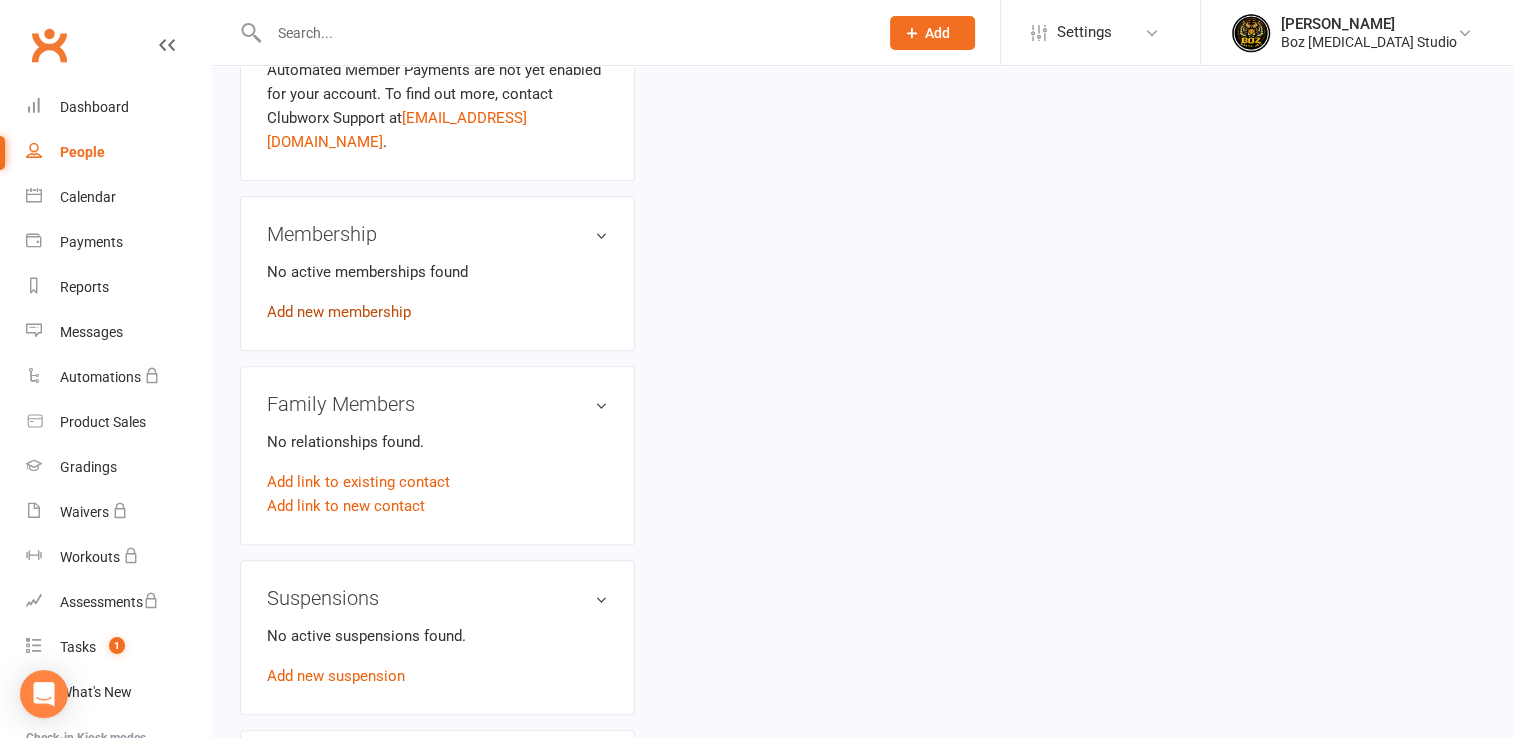 click on "Add new membership" at bounding box center (339, 312) 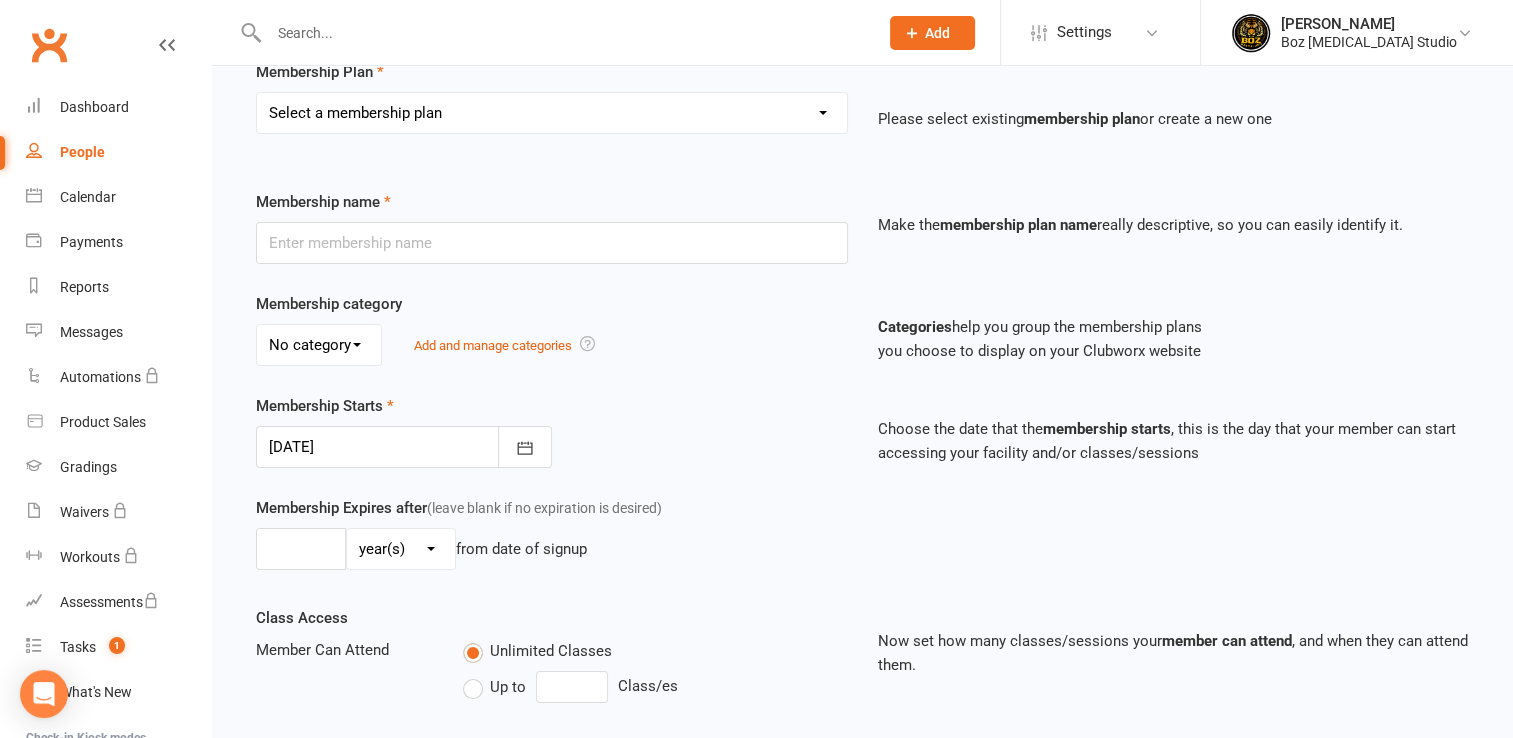 scroll, scrollTop: 146, scrollLeft: 0, axis: vertical 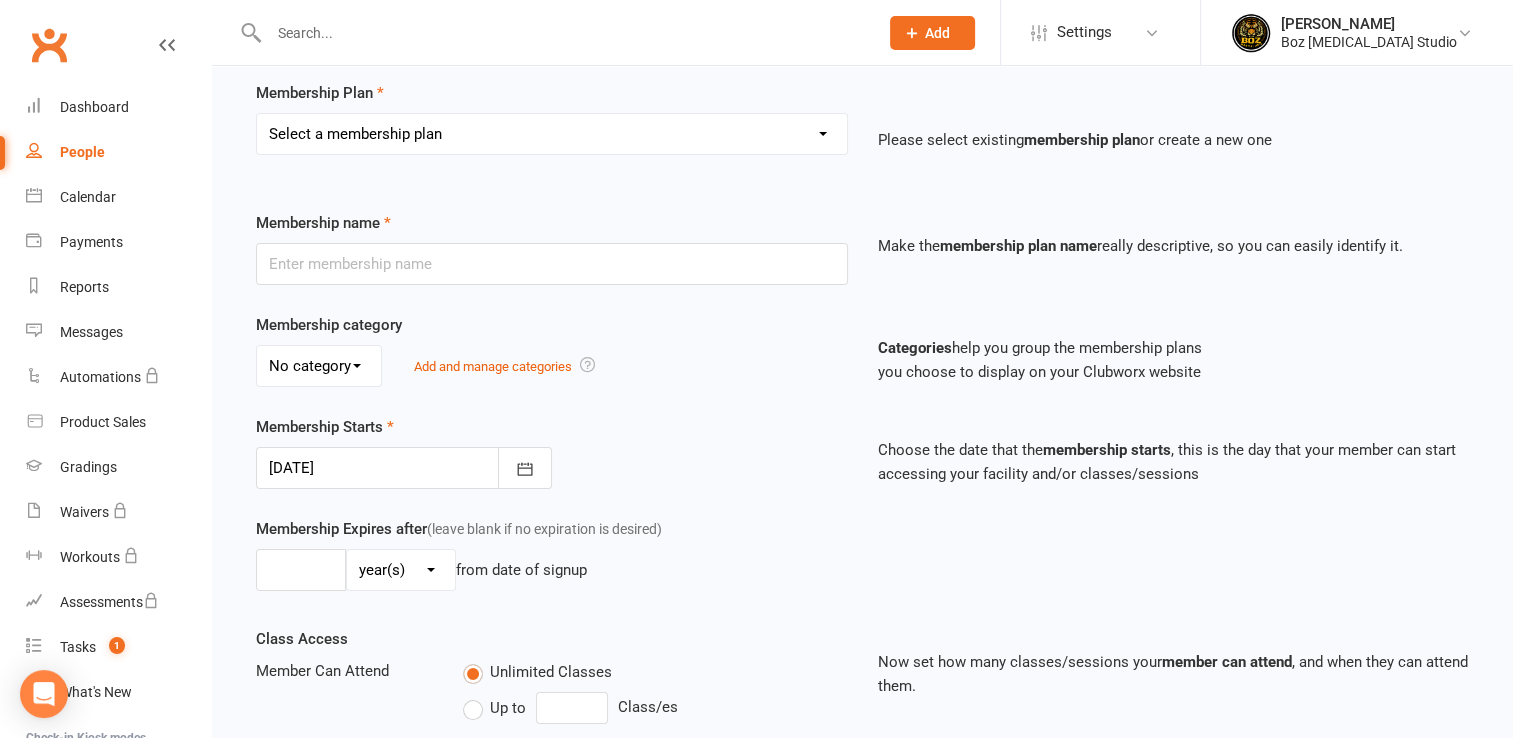 click on "Select a membership plan Create new Membership Plan One off membership" at bounding box center [552, 134] 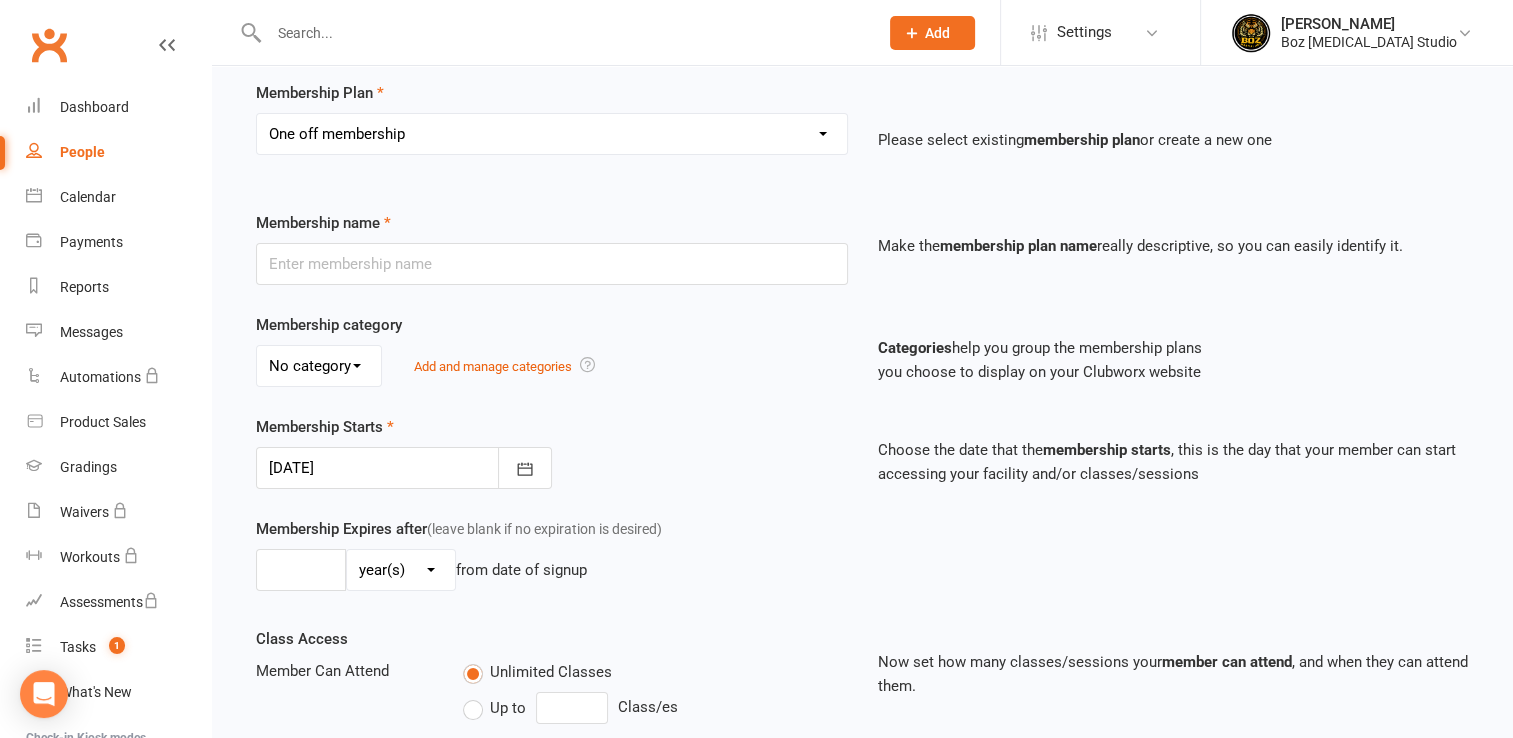 click on "Select a membership plan Create new Membership Plan One off membership" at bounding box center (552, 134) 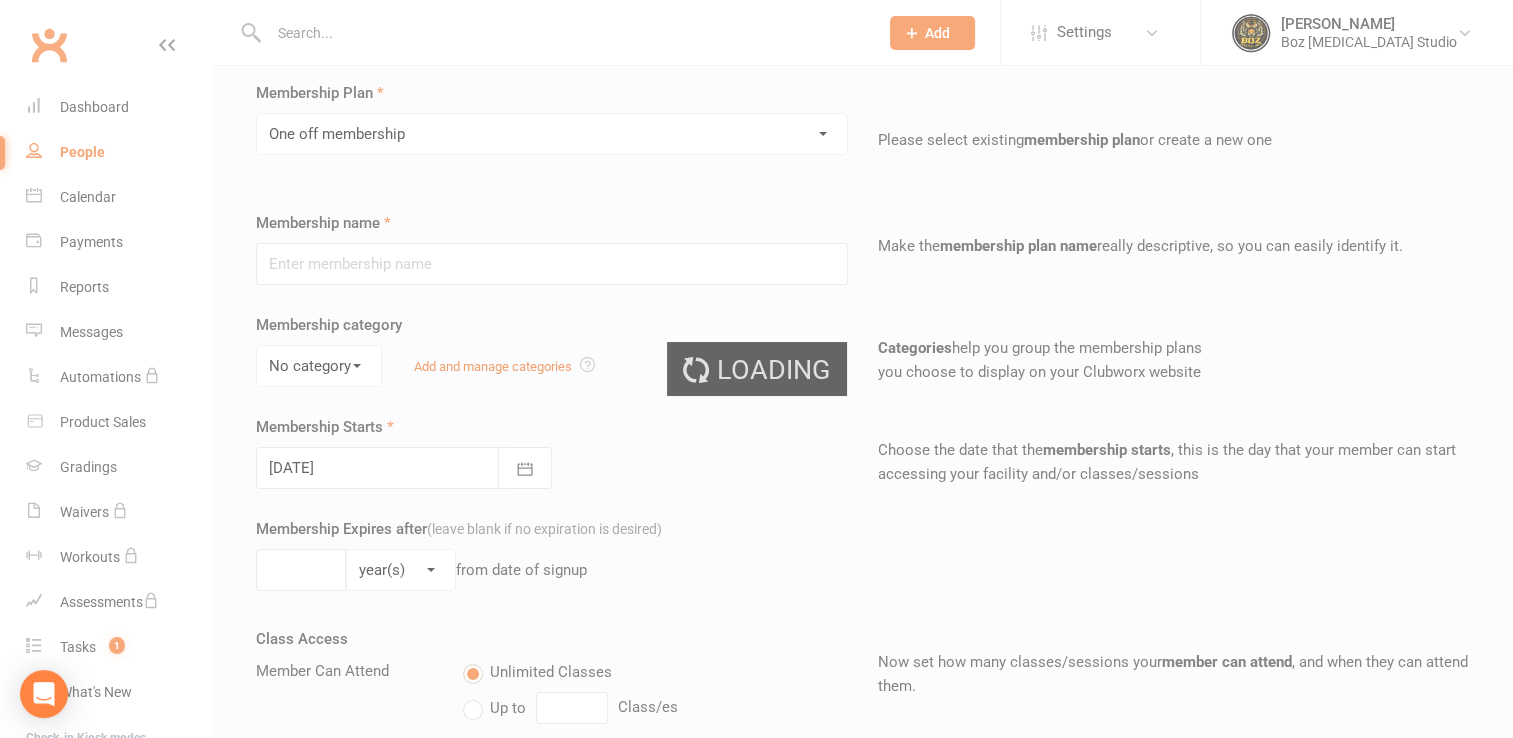 type on "One off membership" 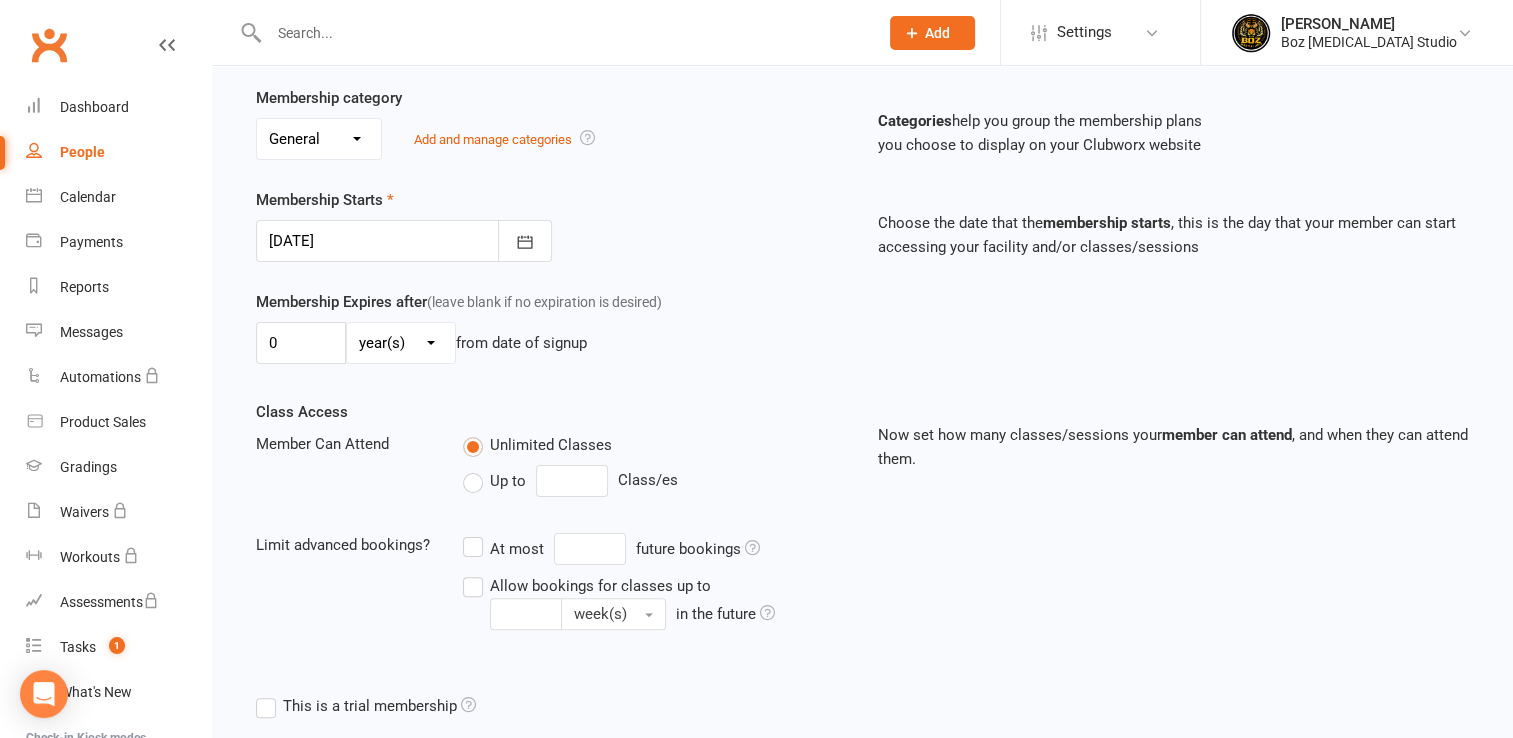 scroll, scrollTop: 646, scrollLeft: 0, axis: vertical 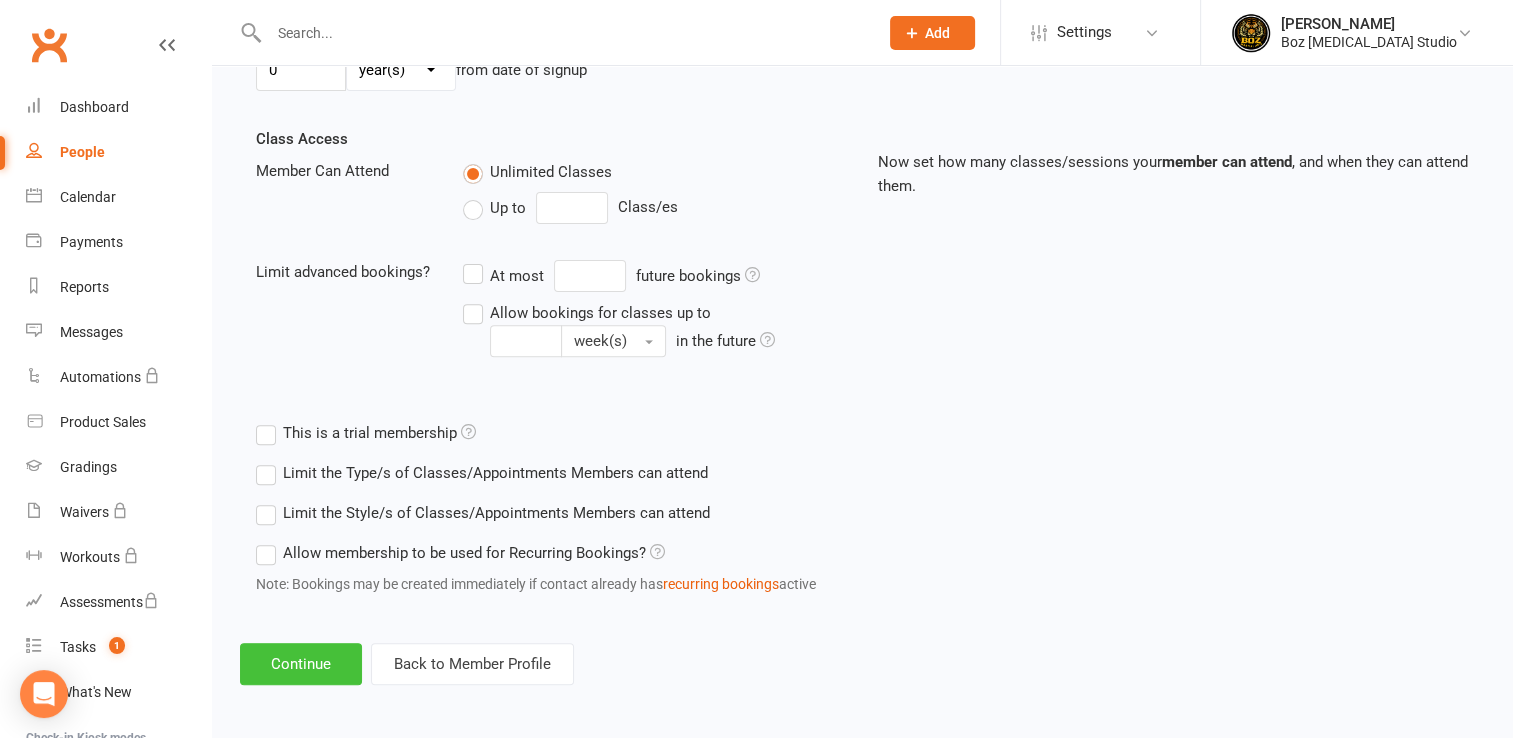 click on "Continue" at bounding box center [301, 664] 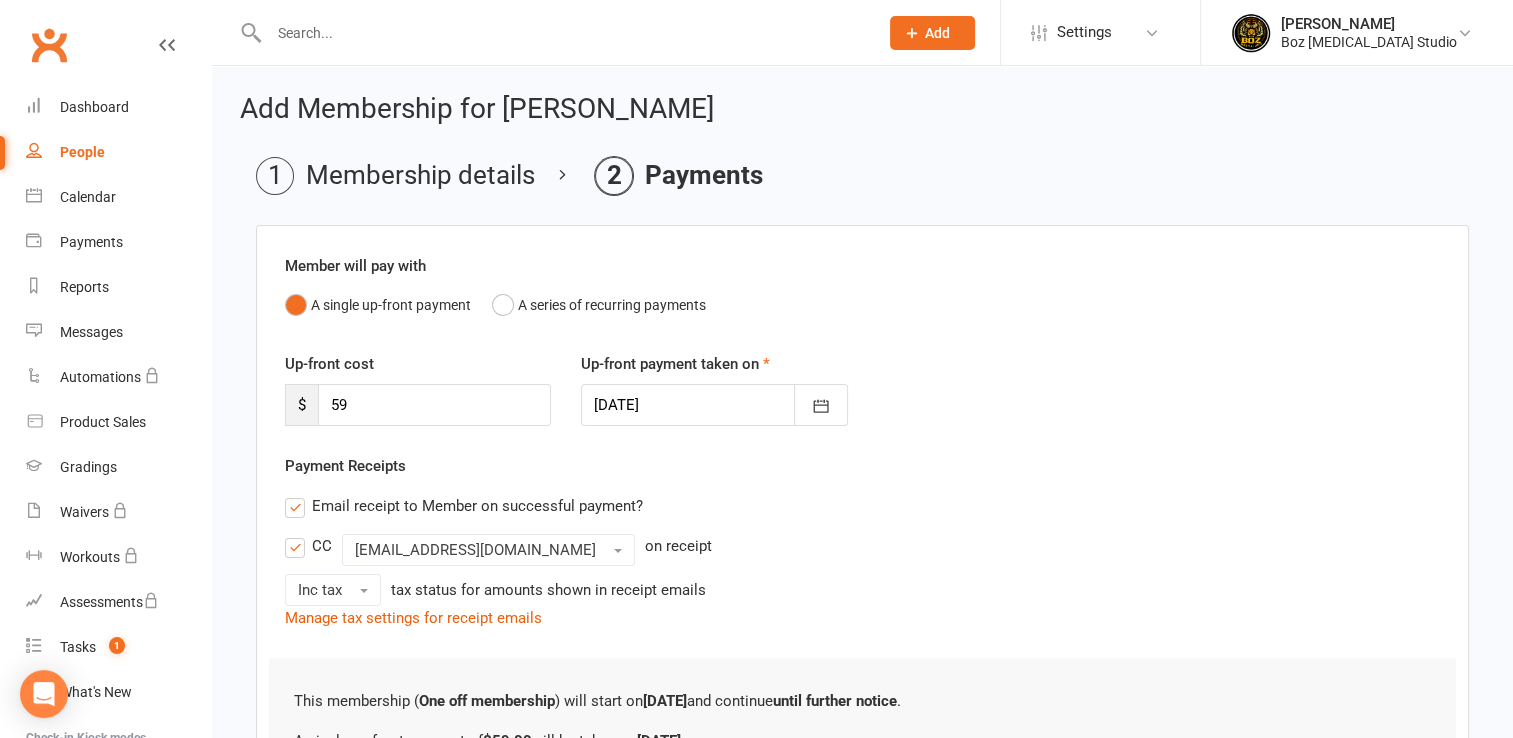 scroll, scrollTop: 232, scrollLeft: 0, axis: vertical 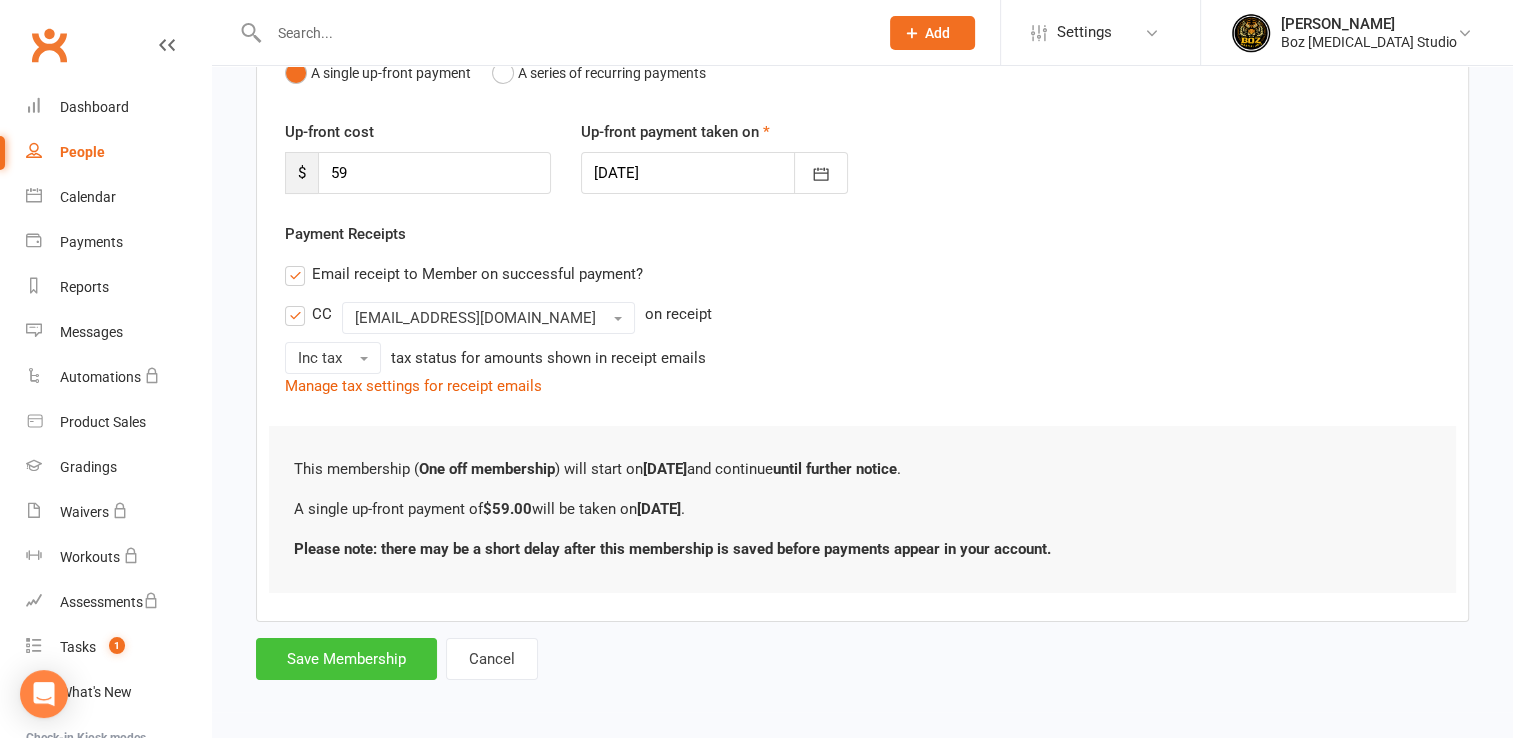 click on "Save Membership" at bounding box center [346, 659] 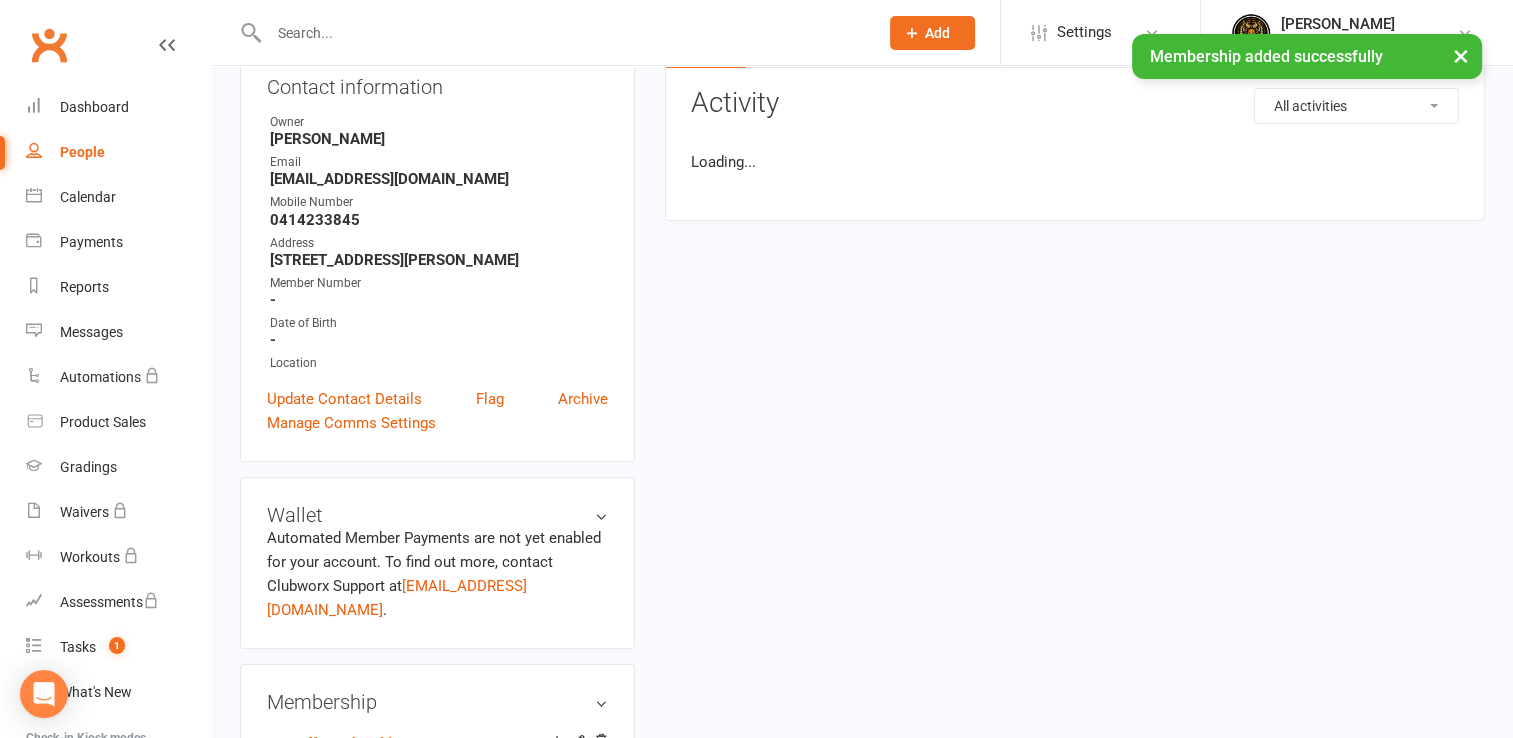 scroll, scrollTop: 0, scrollLeft: 0, axis: both 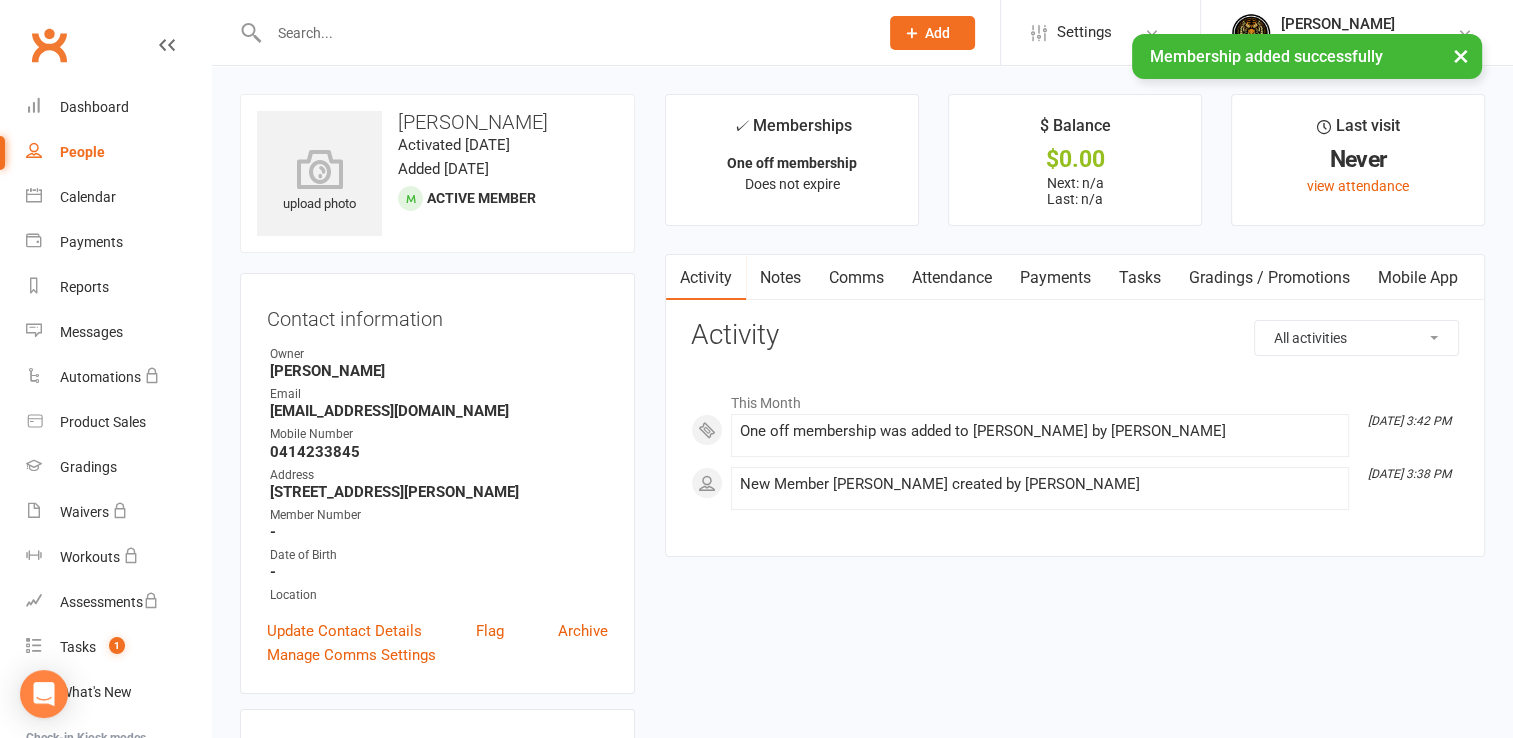 click on "People" at bounding box center (82, 152) 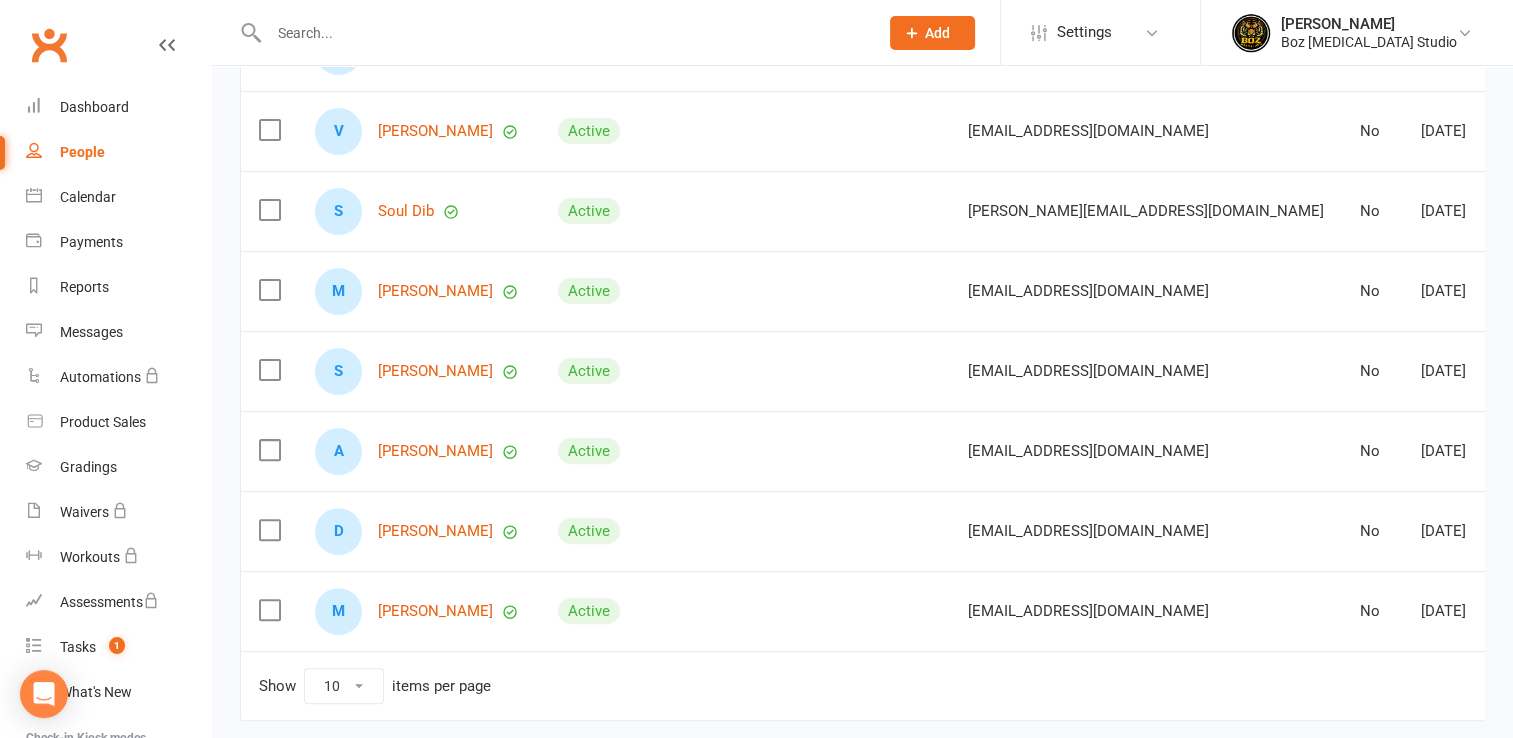 scroll, scrollTop: 0, scrollLeft: 0, axis: both 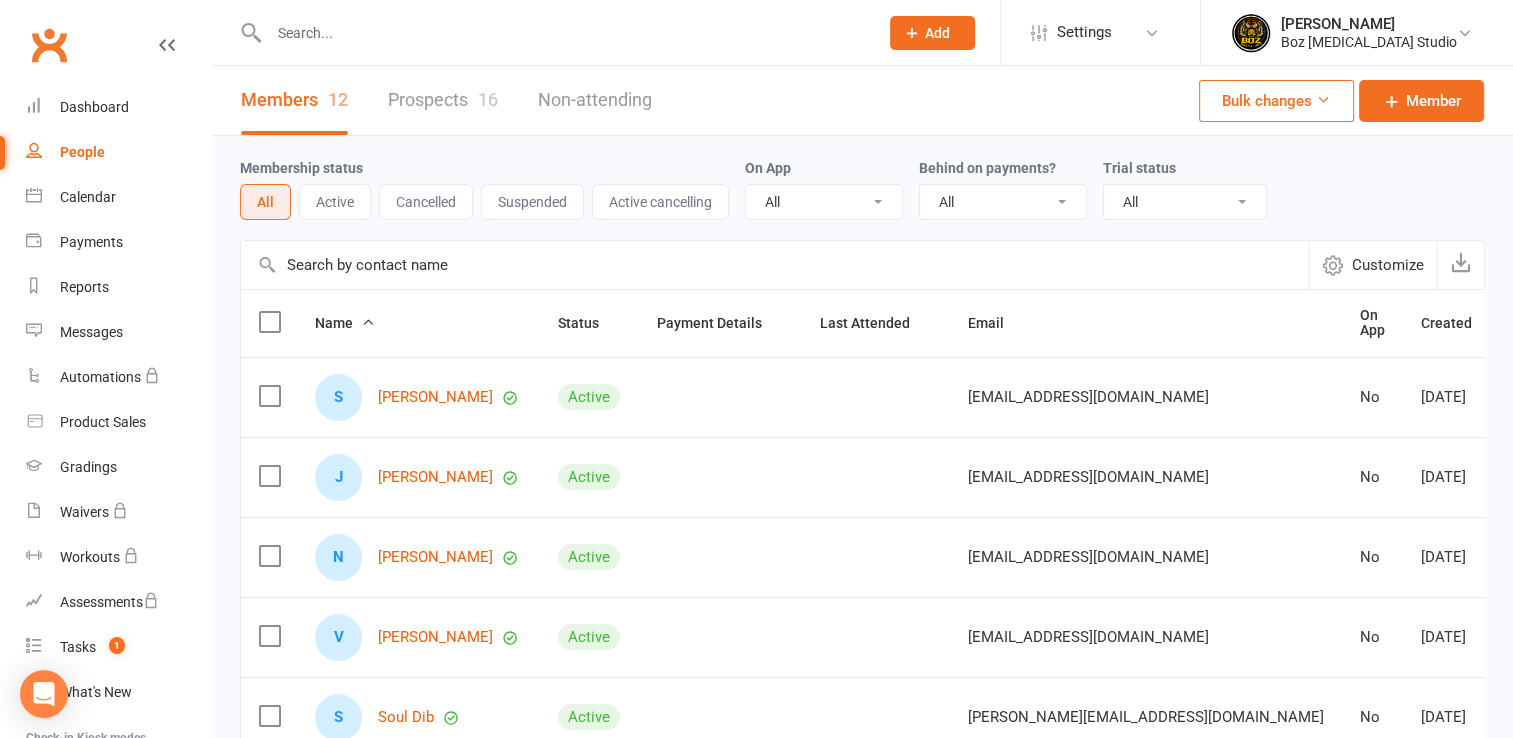 click on "Members 12" at bounding box center (294, 100) 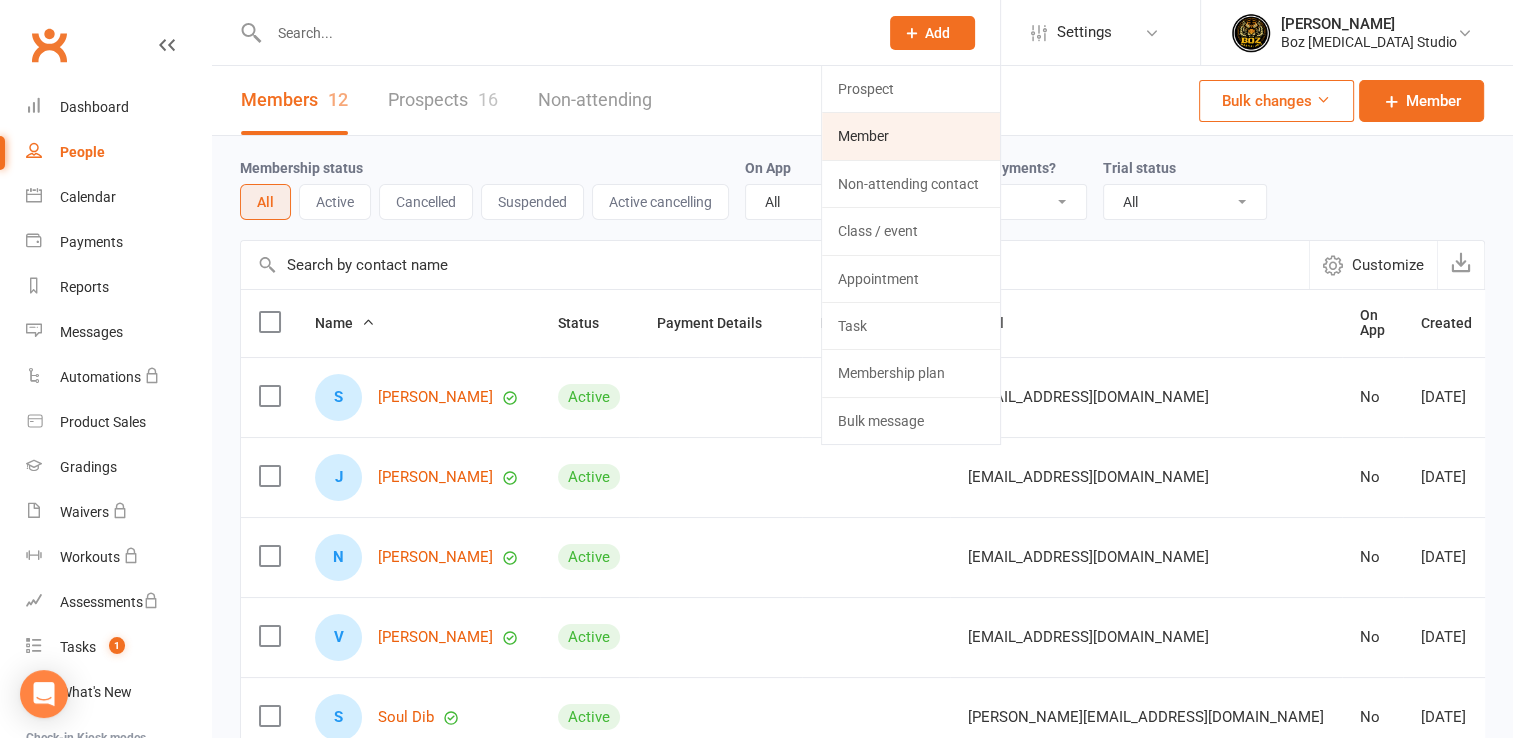 click on "Member" 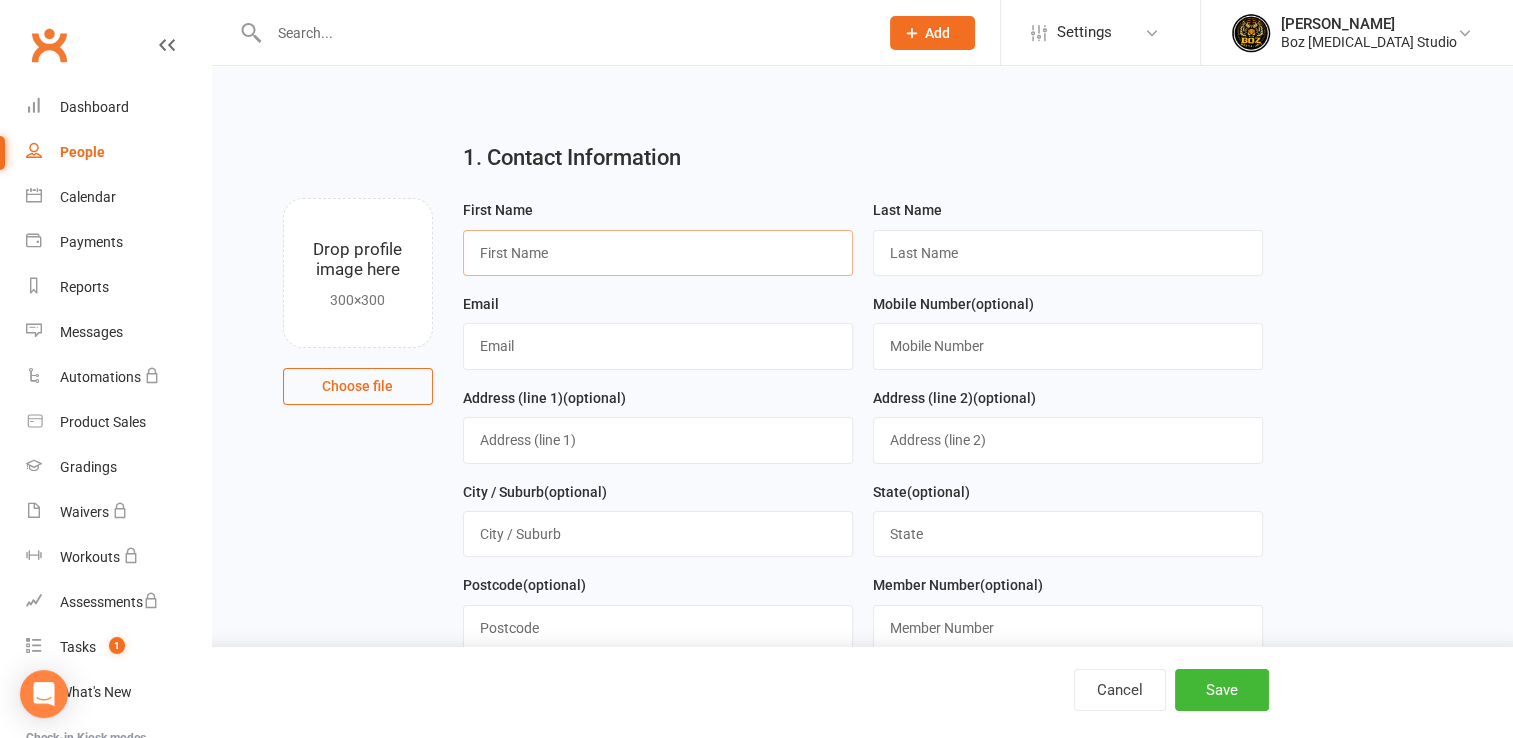 click at bounding box center [658, 253] 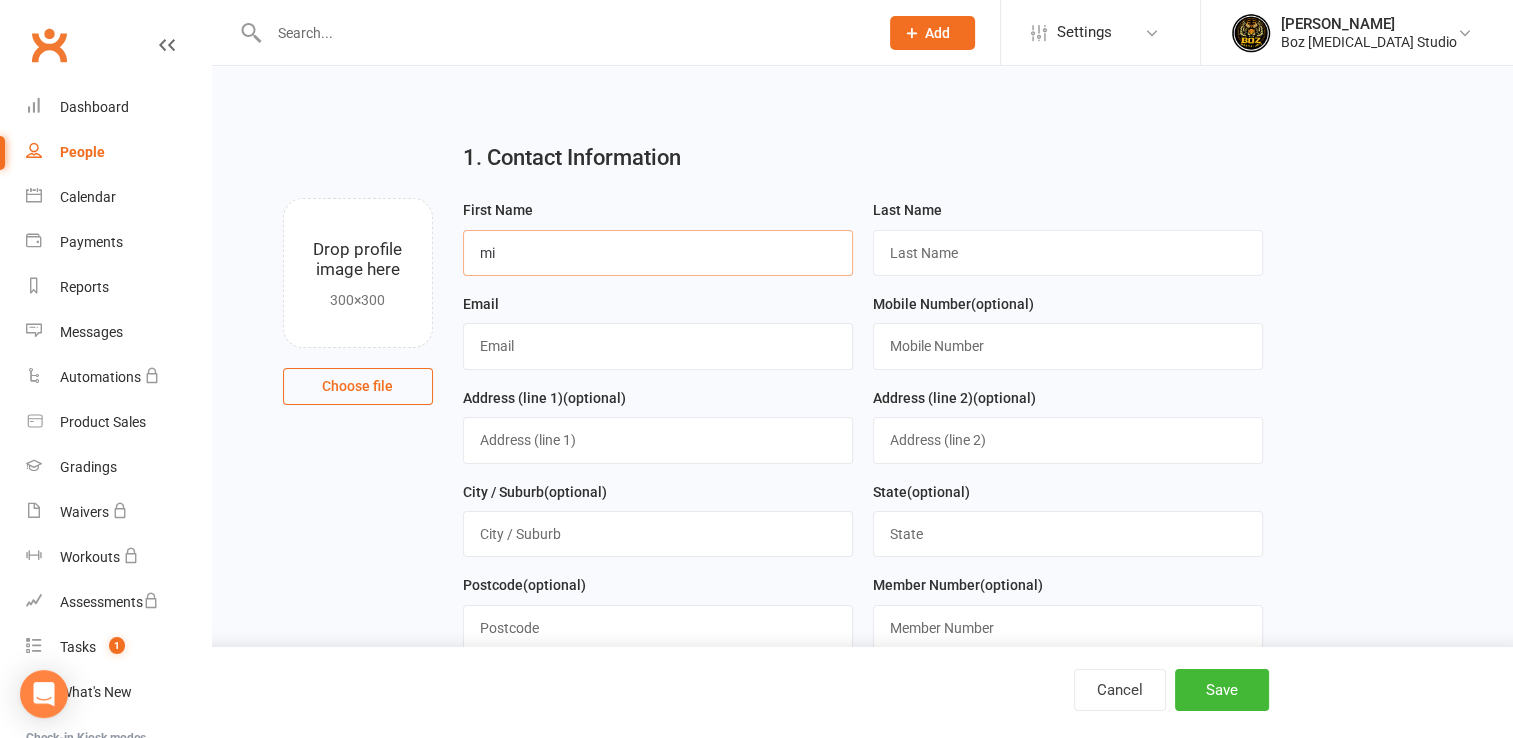 type on "m" 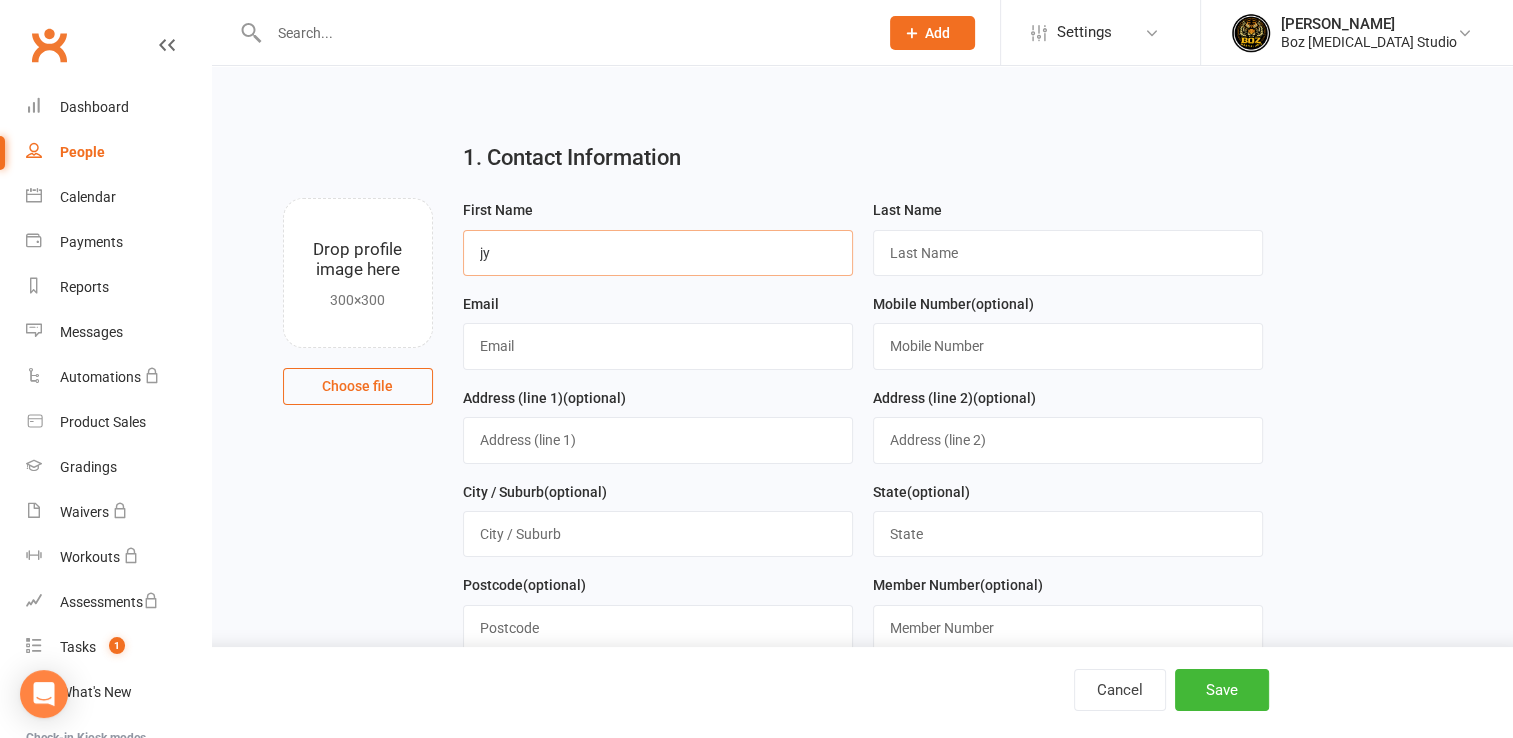 type on "Jye" 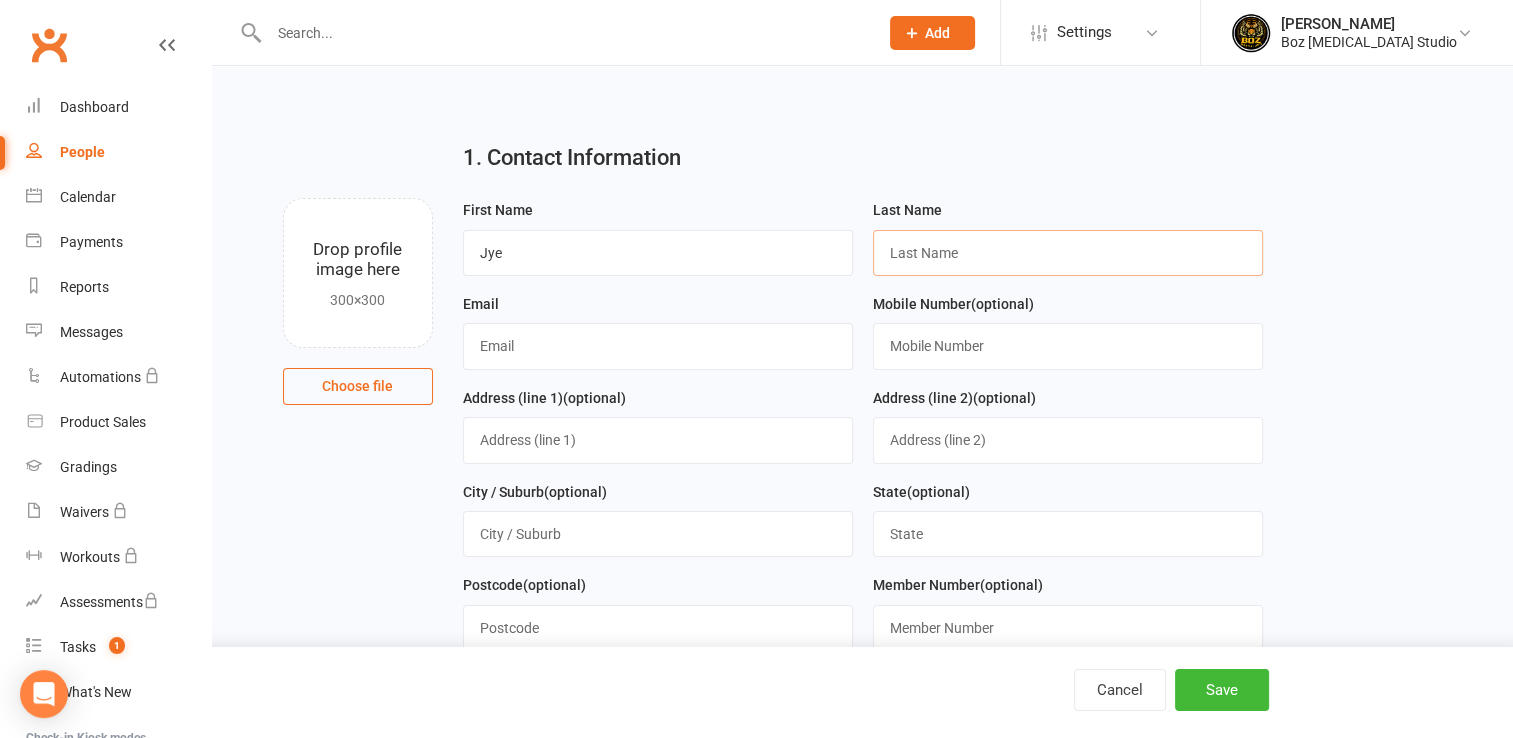 type on "Farrugia" 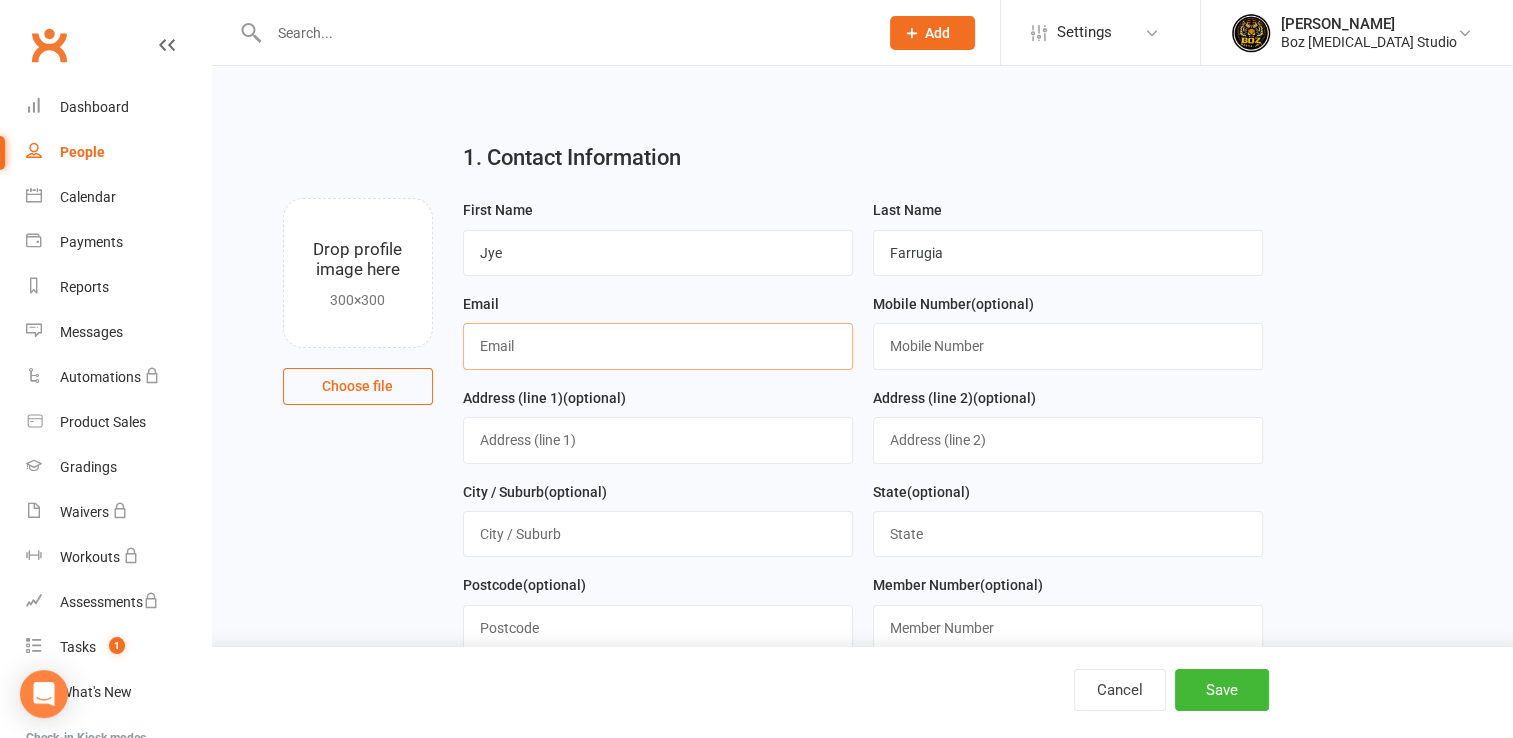 type on "[EMAIL_ADDRESS][DOMAIN_NAME]" 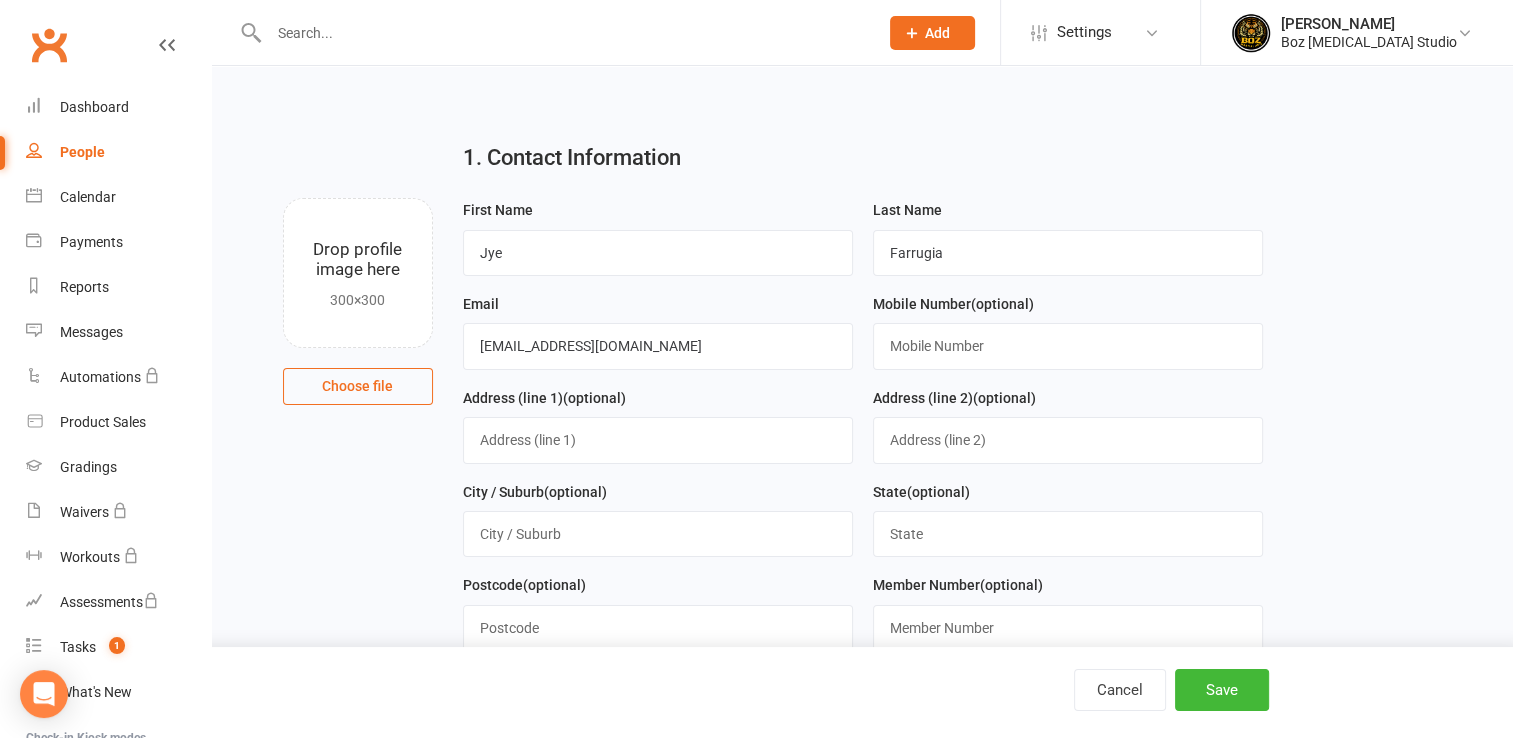 click on "1. Contact Information  Drop profile image here 300×300 Choose file
First Name  Jye
Last Name  Farrugia
Email  Jye656565@gmail.com
Mobile Number  (optional)
Address (line 1)  (optional)
Address (line 2)  (optional)
City / Suburb  (optional)
State  (optional)
Postcode  (optional)
Member Number  (optional)
Date of Birth  (optional)
2021 - 2040
2021
2022
2023
2024
2025
2026
2027
2028
2029
2030
2031
2032
2033
2034
2035
2036
2037
2038
2039
2040
Owner  (optional) Select Owner Deeyana Boz Joe Hachem" at bounding box center (862, 836) 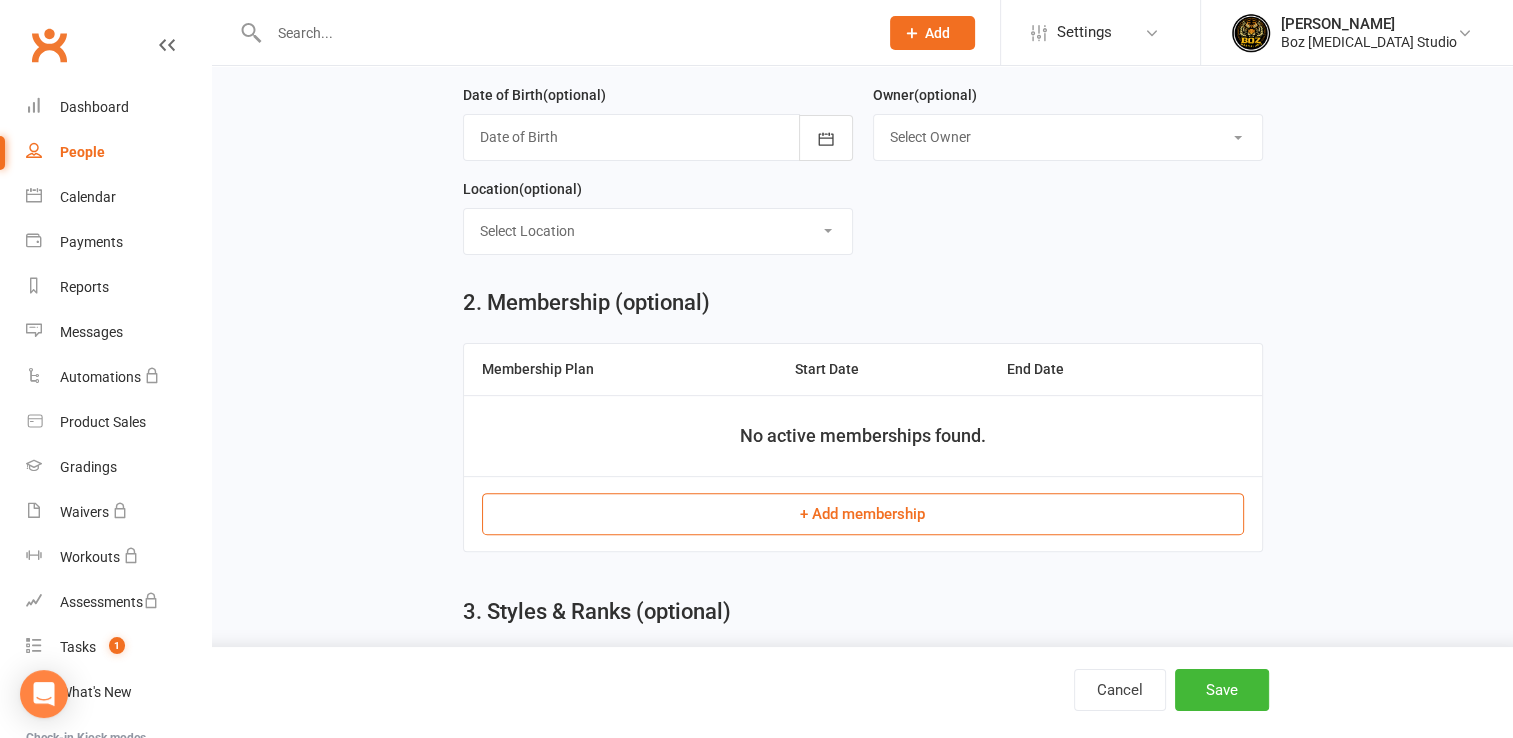 scroll, scrollTop: 600, scrollLeft: 0, axis: vertical 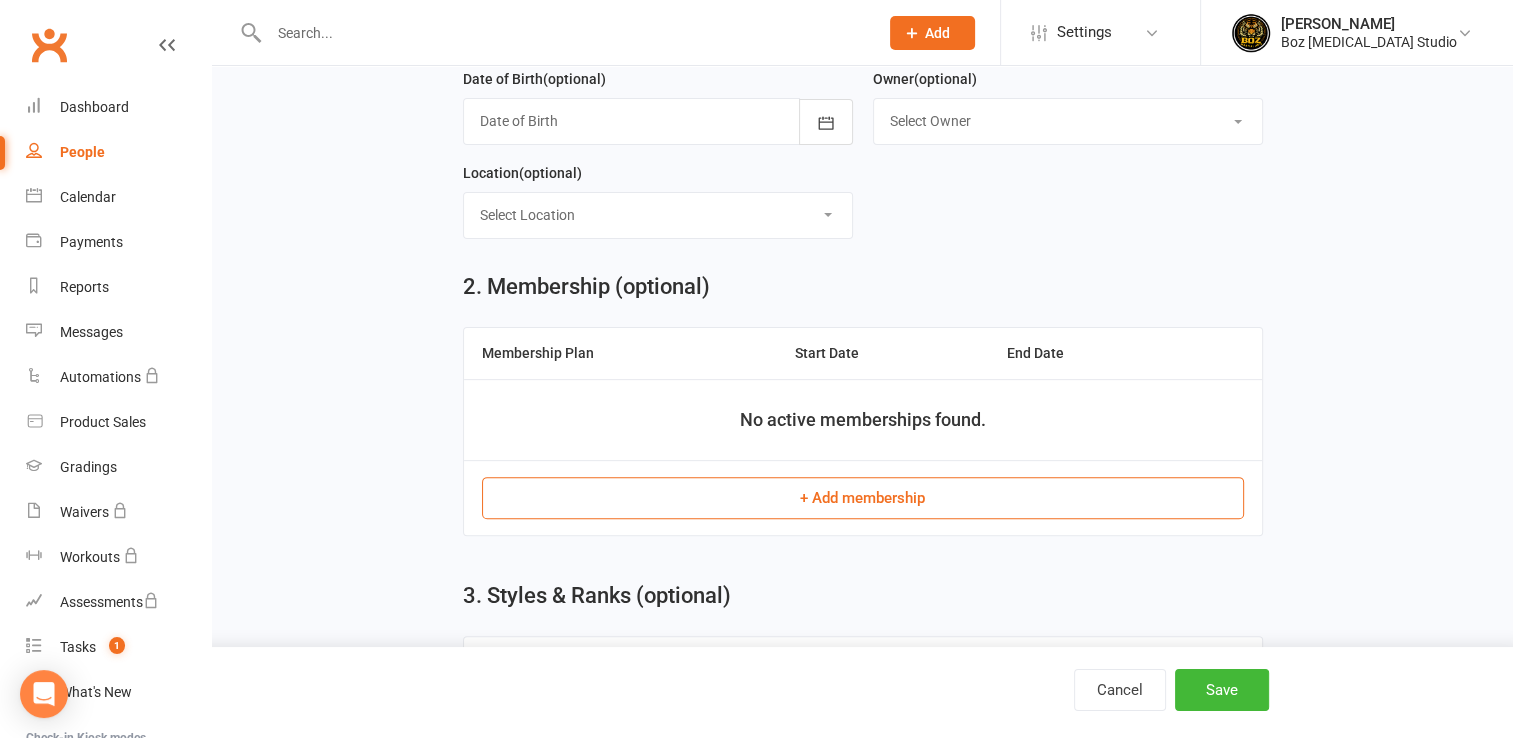 click on "+ Add membership" at bounding box center [863, 498] 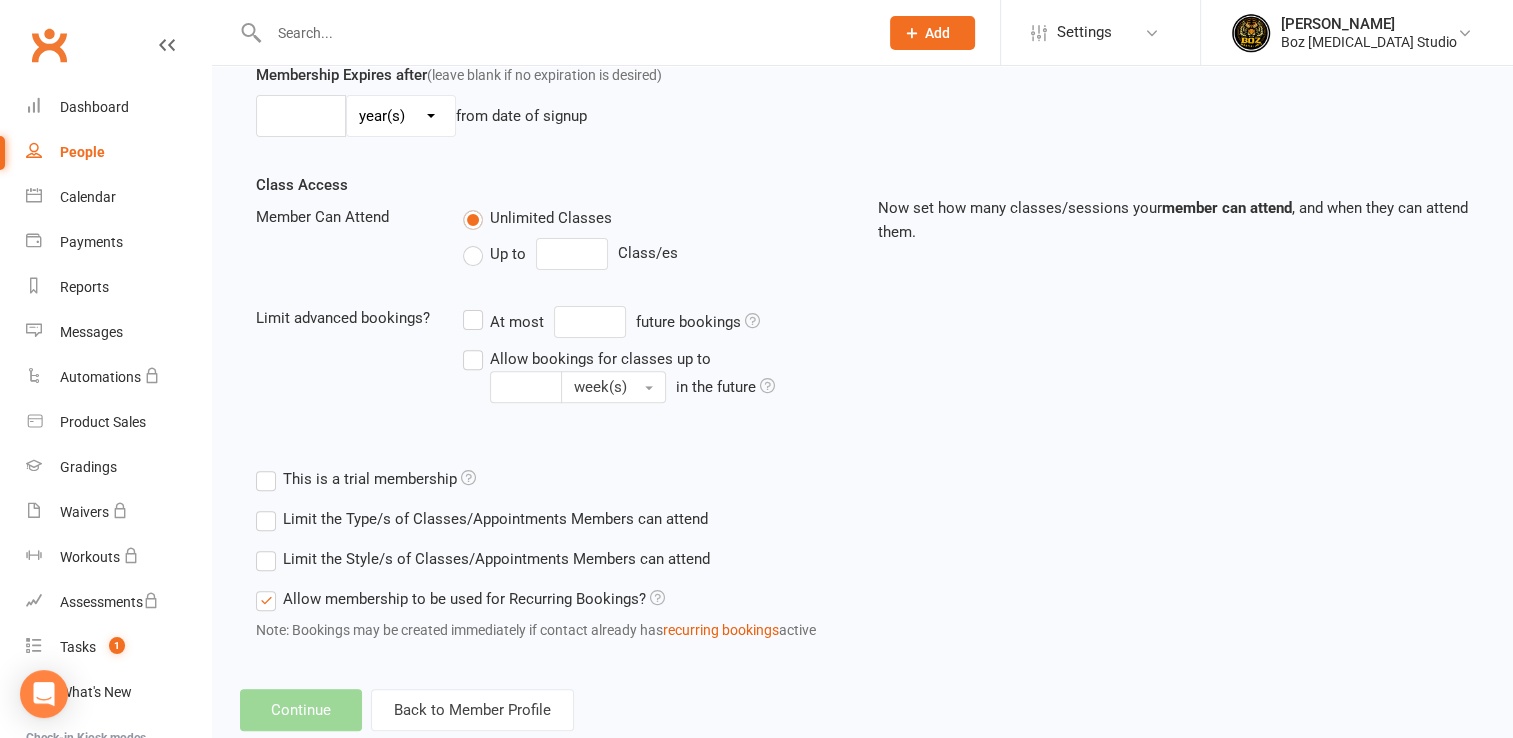 scroll, scrollTop: 0, scrollLeft: 0, axis: both 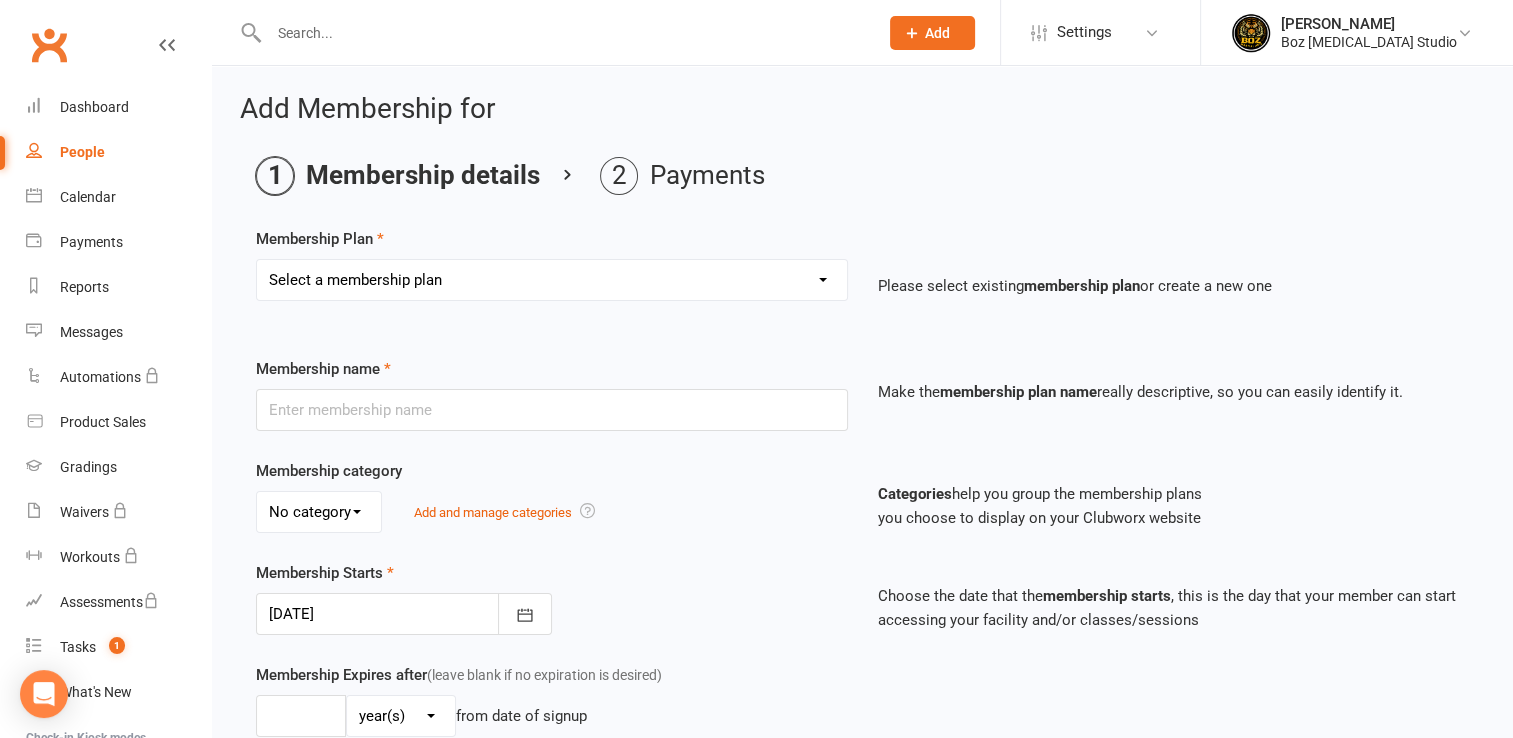 click on "Select a membership plan Create new Membership Plan One off membership" at bounding box center [552, 280] 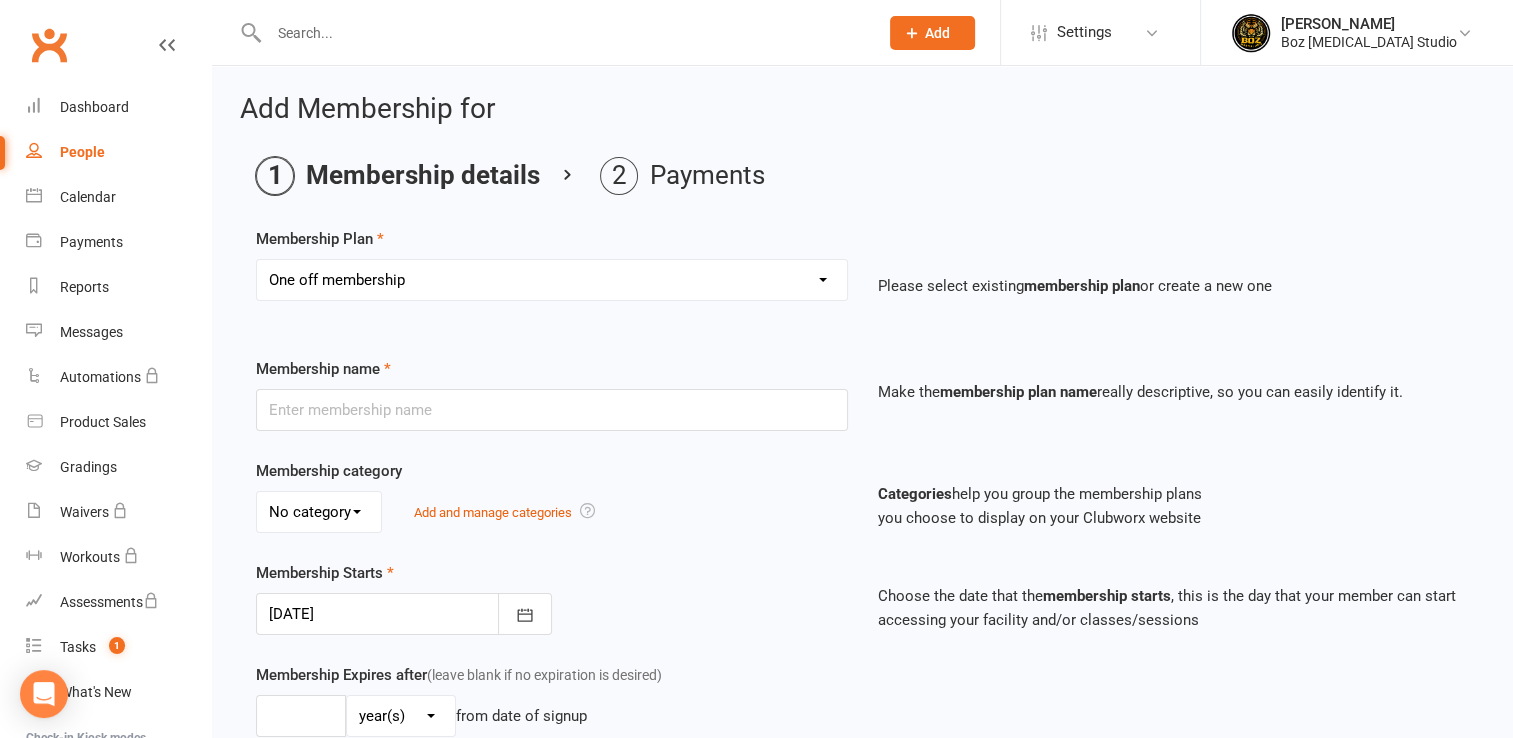 click on "Select a membership plan Create new Membership Plan One off membership" at bounding box center [552, 280] 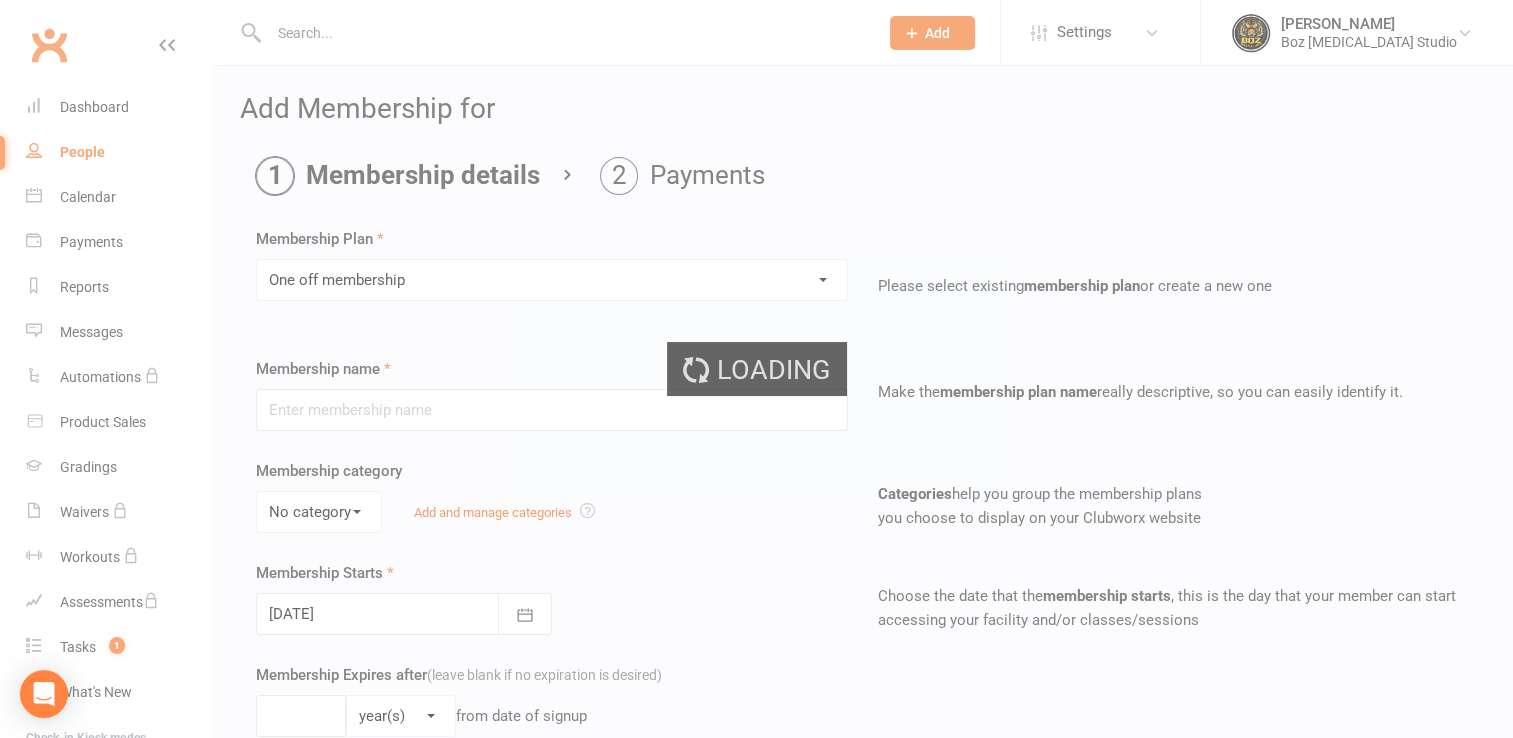 type on "One off membership" 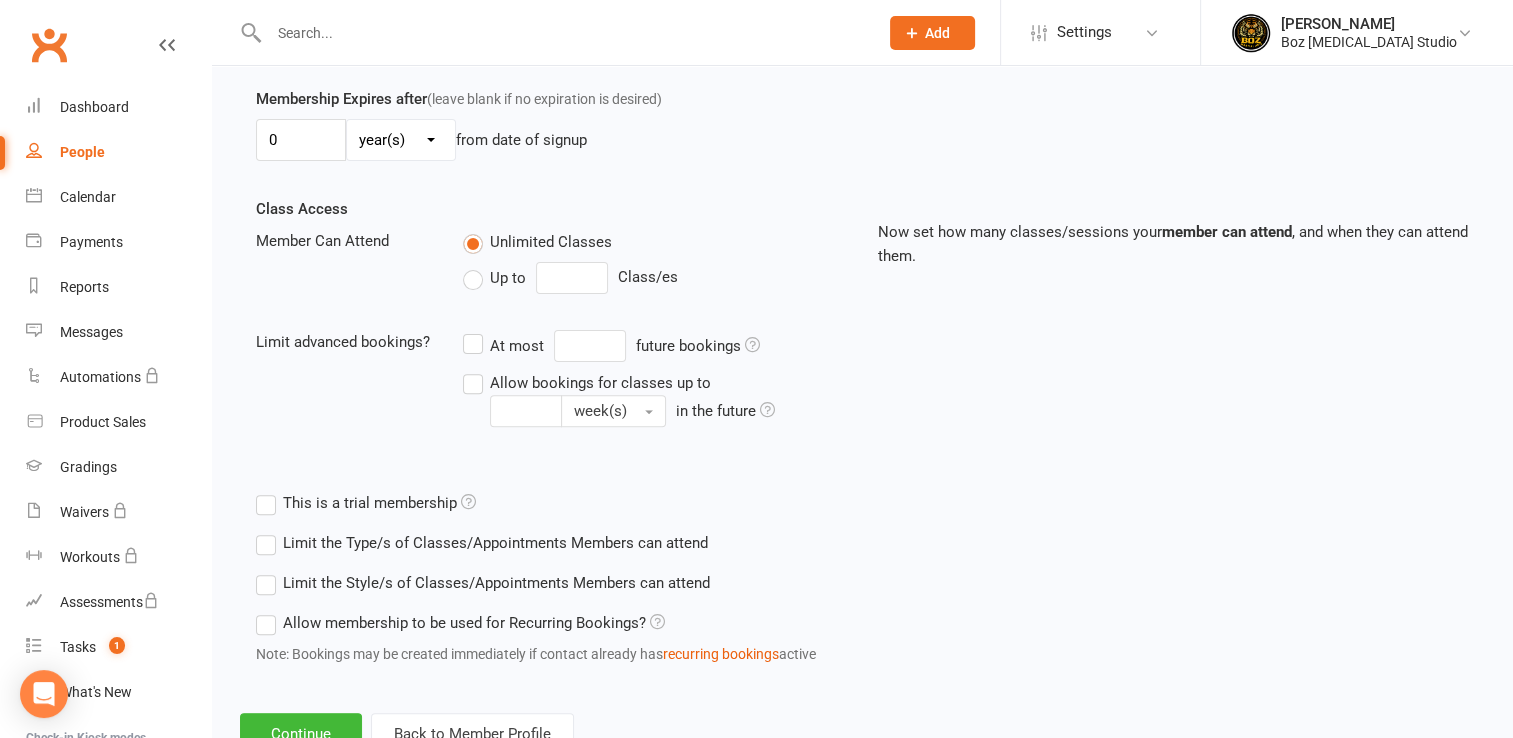 scroll, scrollTop: 646, scrollLeft: 0, axis: vertical 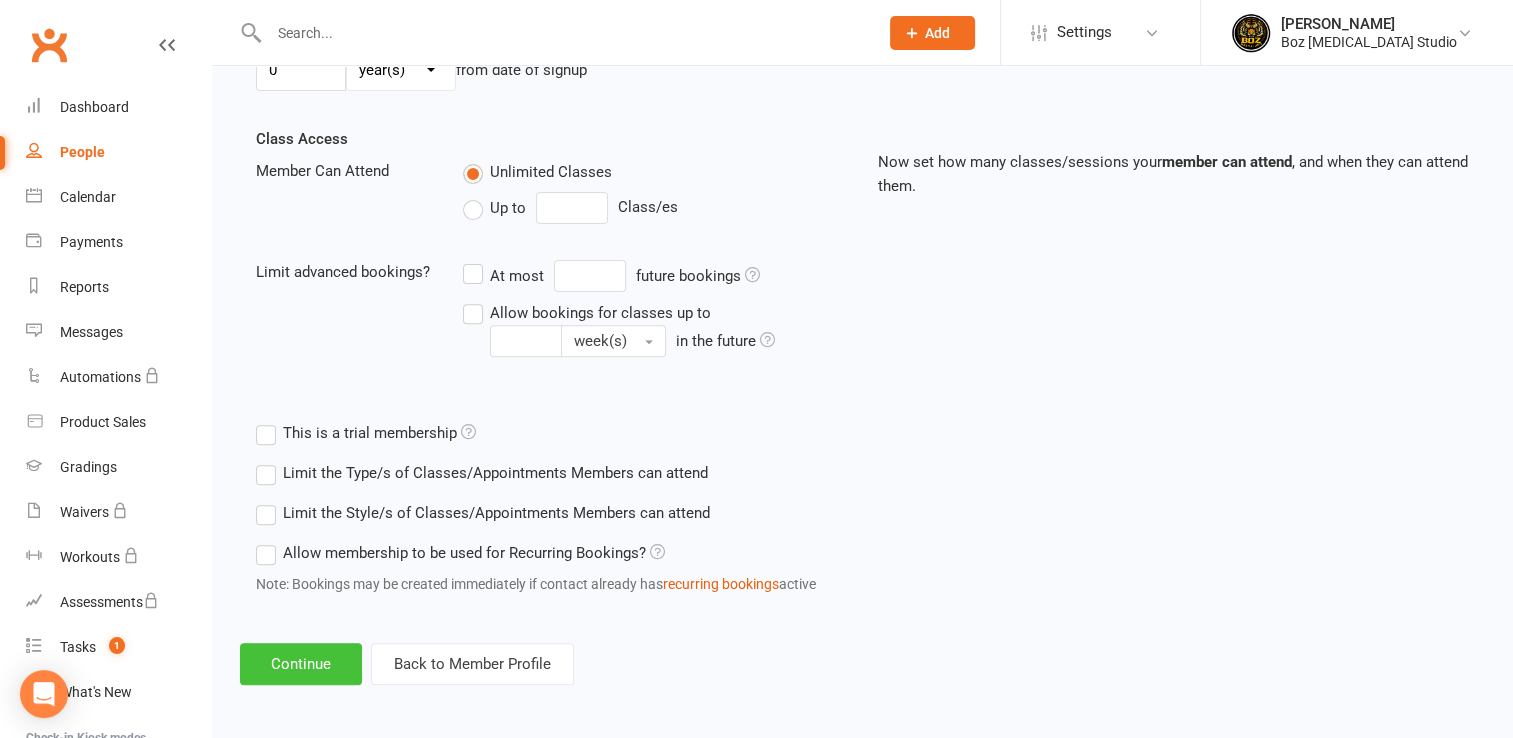 click on "Continue" at bounding box center (301, 664) 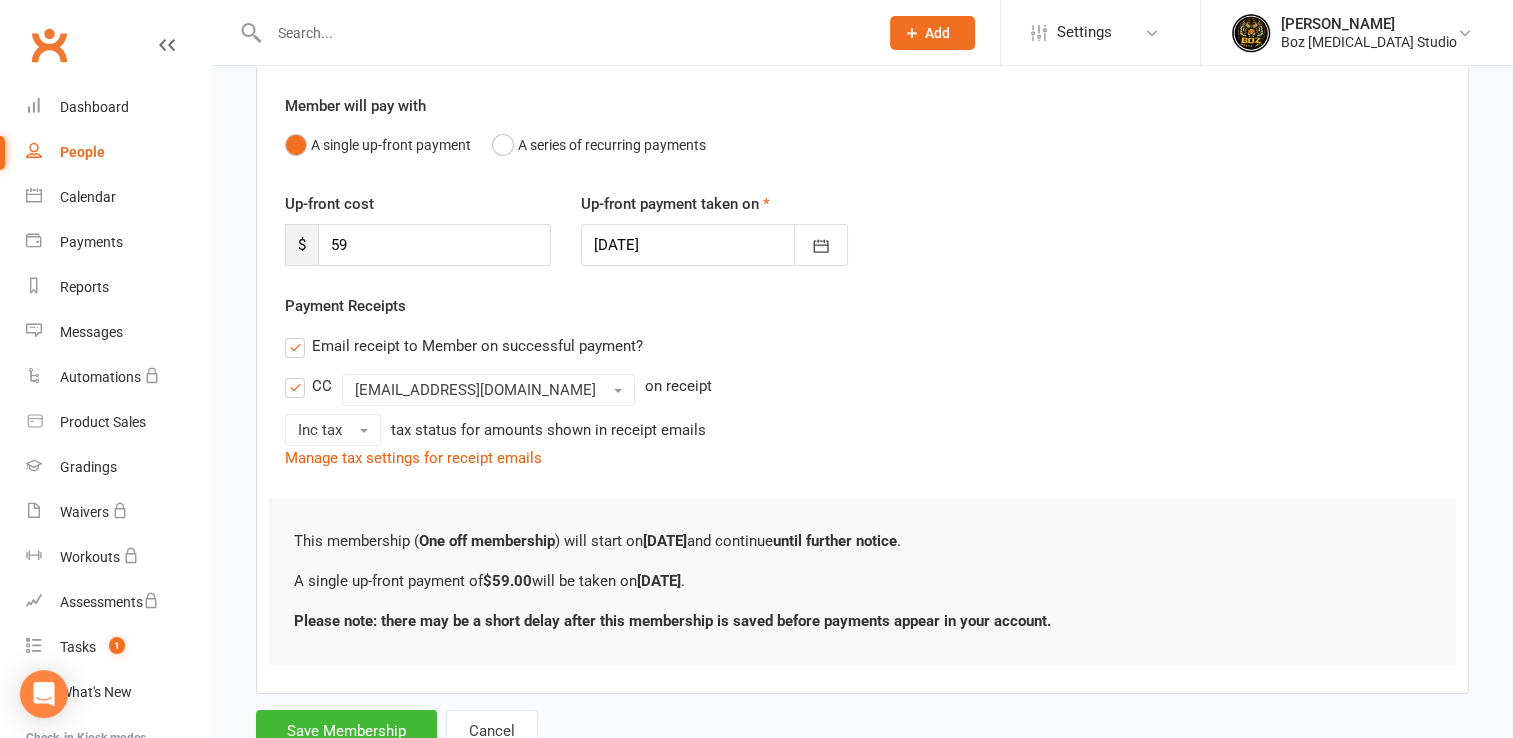 scroll, scrollTop: 232, scrollLeft: 0, axis: vertical 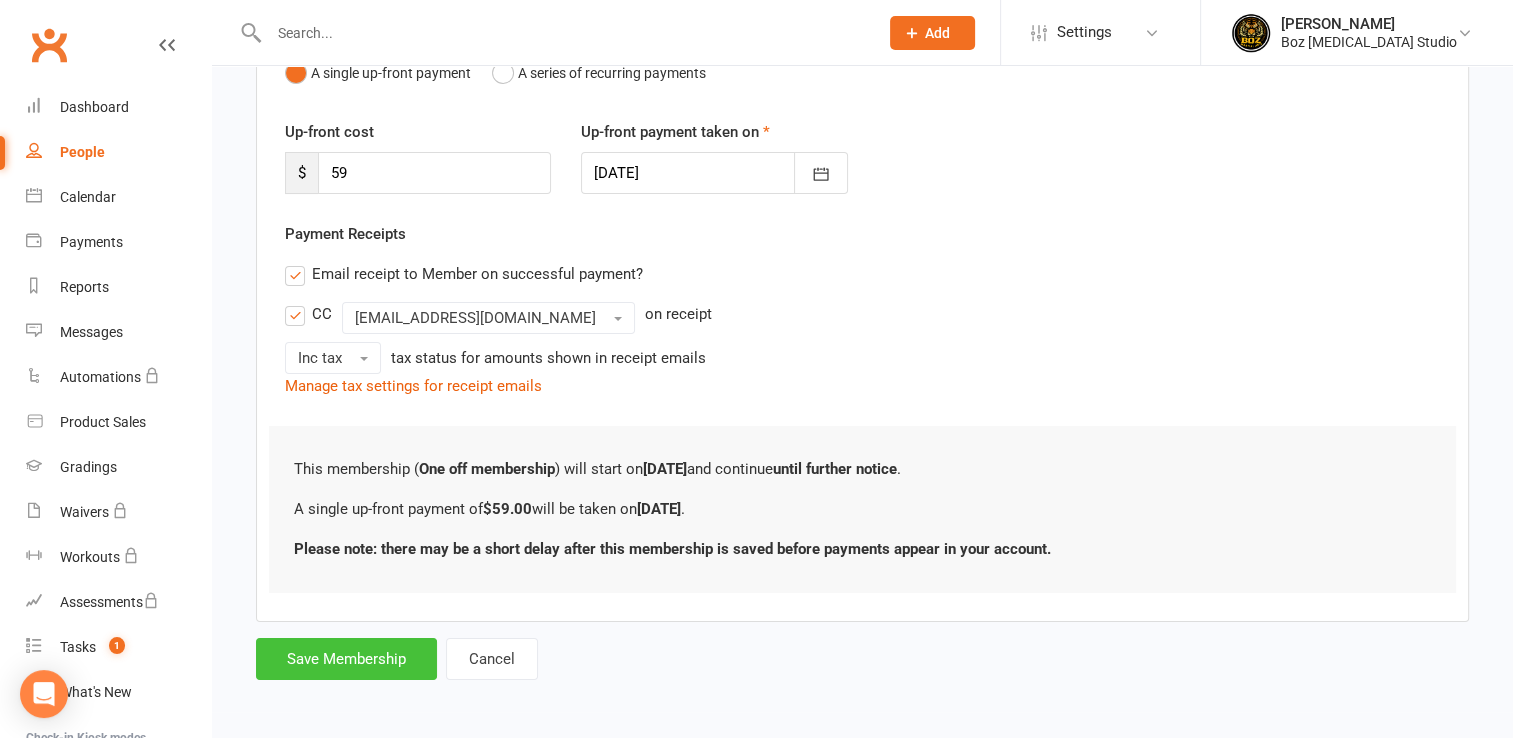 click on "Save Membership" at bounding box center [346, 659] 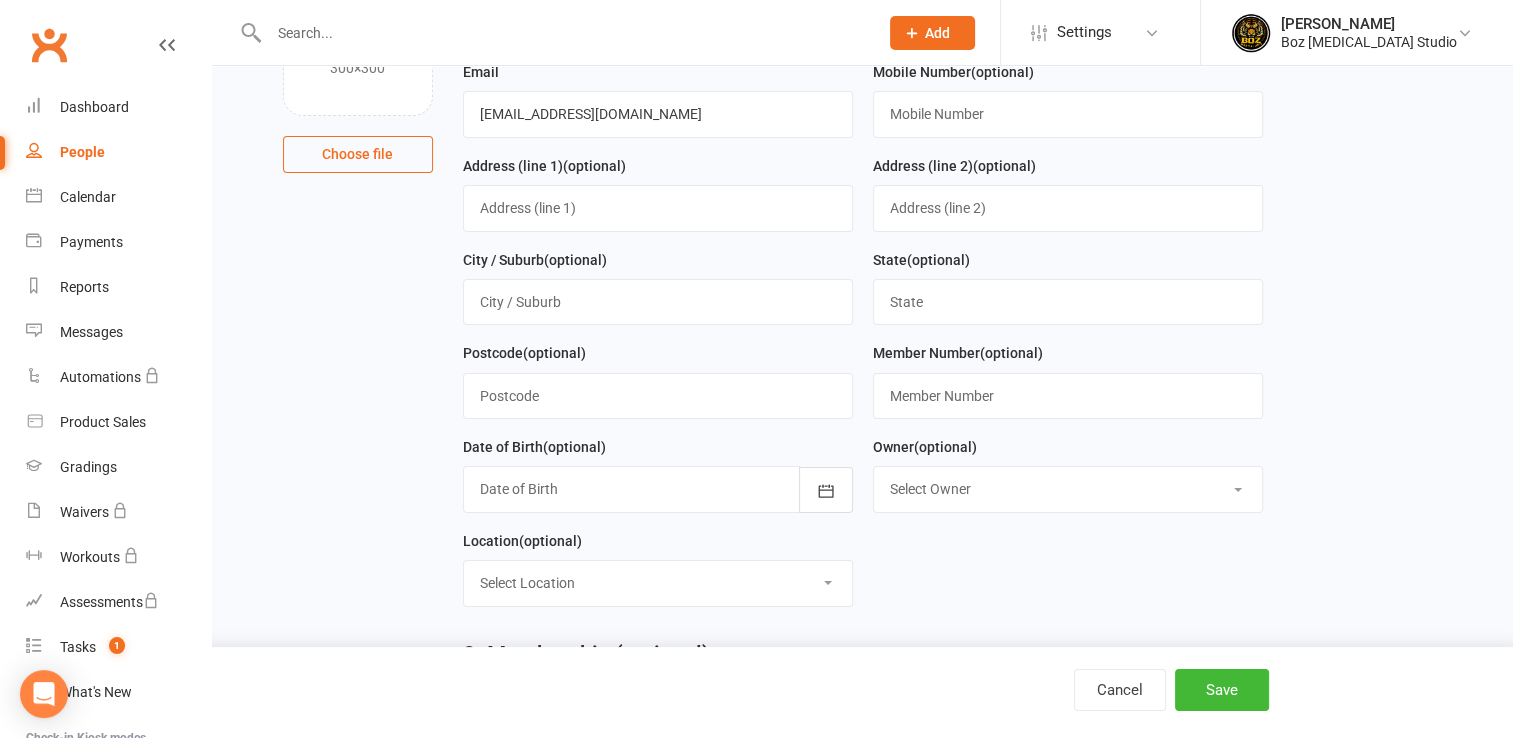 scroll, scrollTop: 850, scrollLeft: 0, axis: vertical 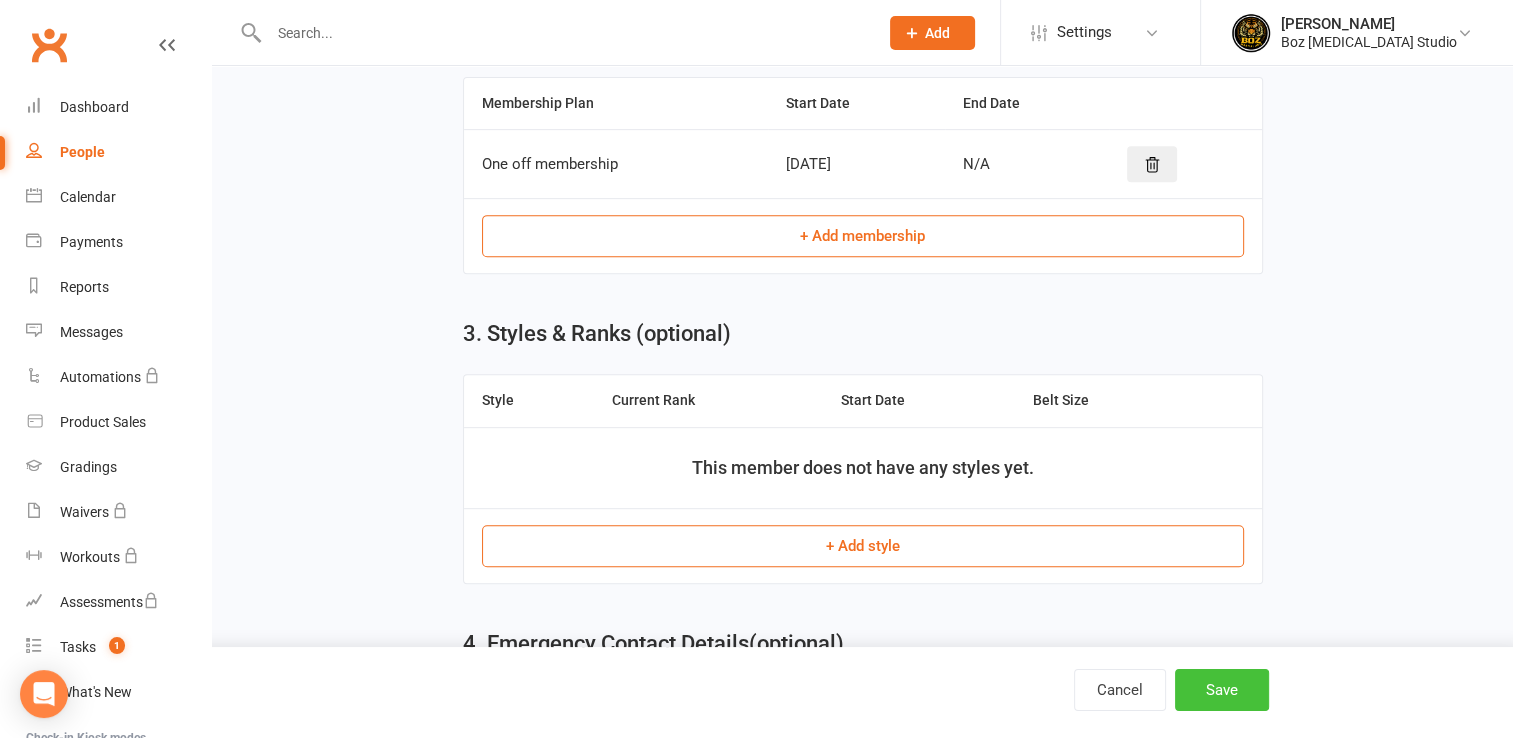 click on "Save" at bounding box center [1222, 690] 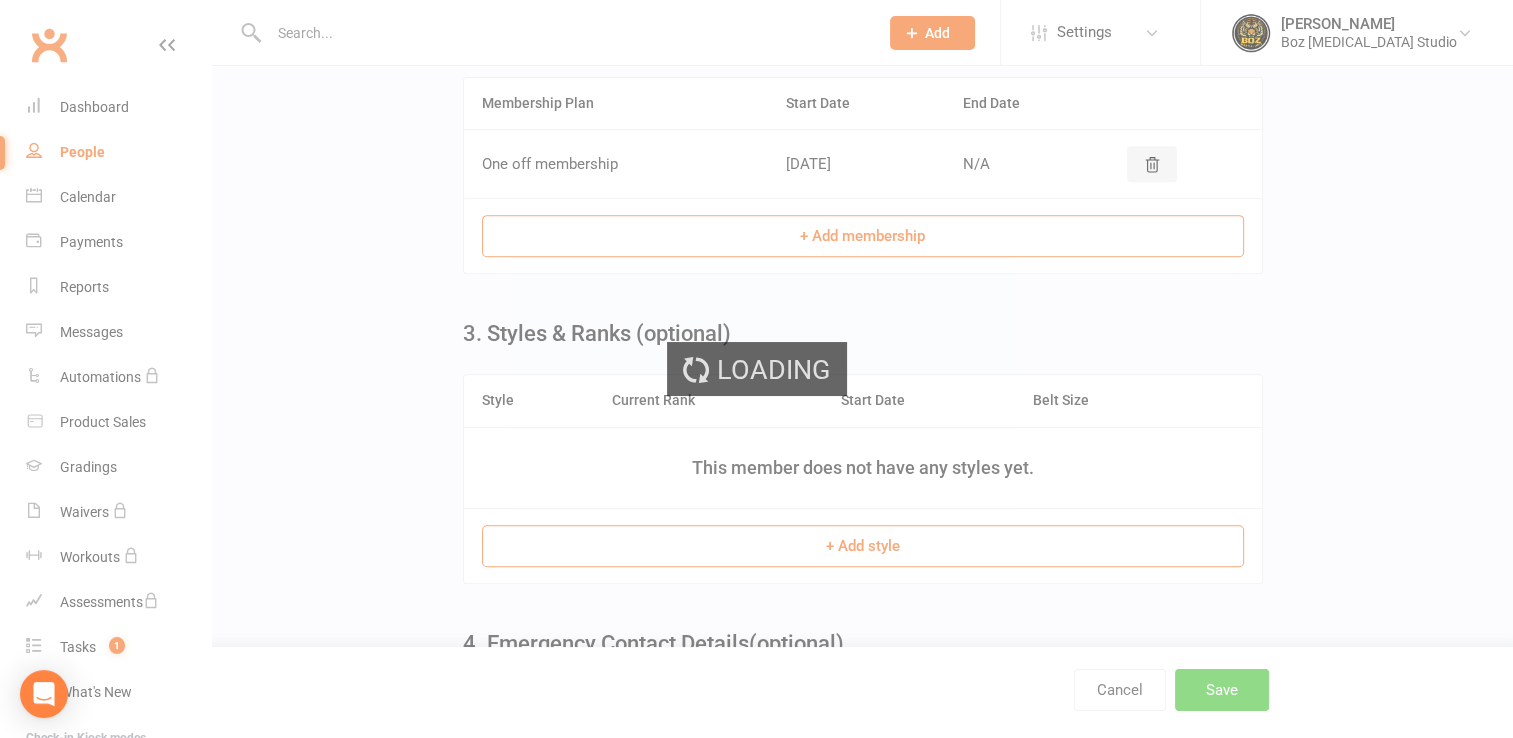 scroll, scrollTop: 0, scrollLeft: 0, axis: both 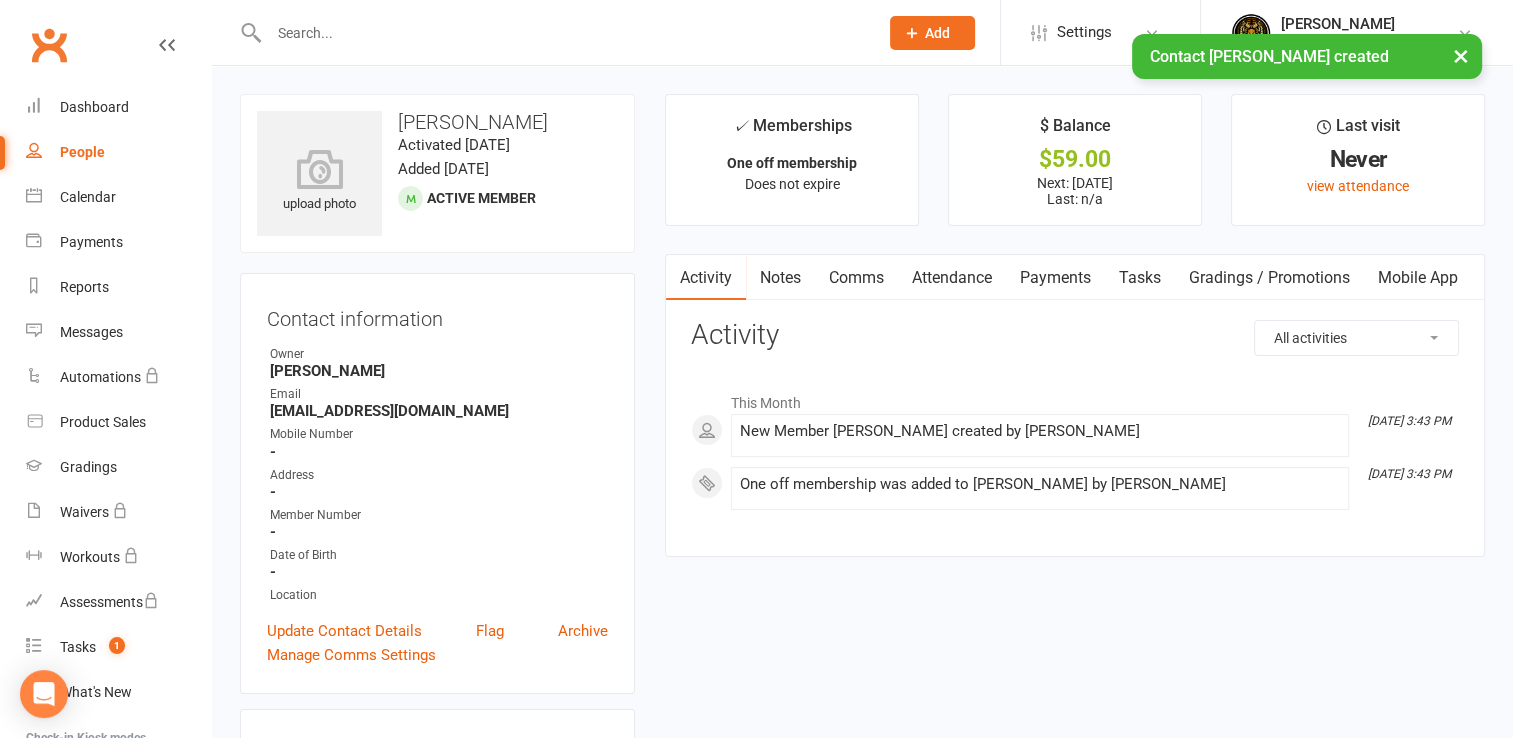 click on "People" at bounding box center (82, 152) 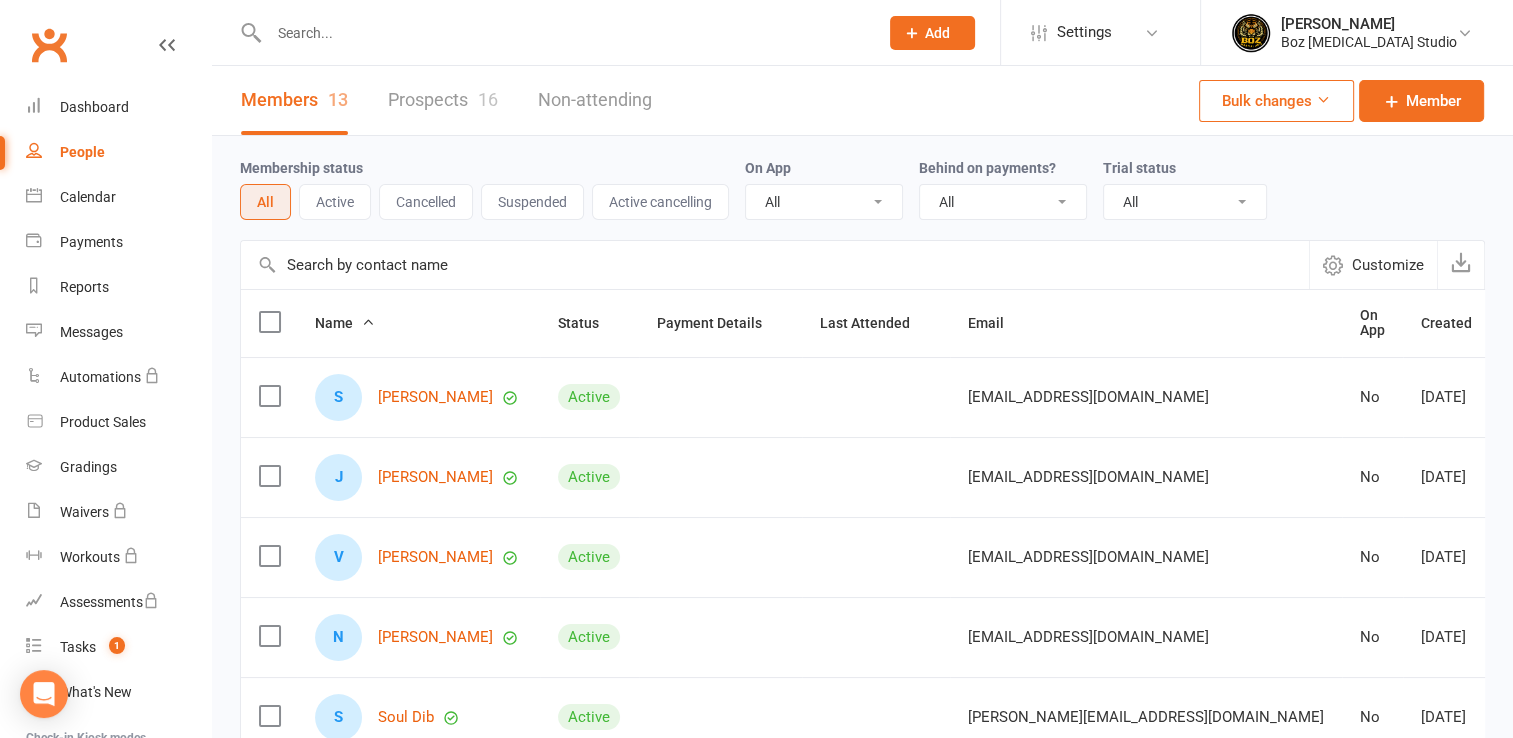 click on "Add" 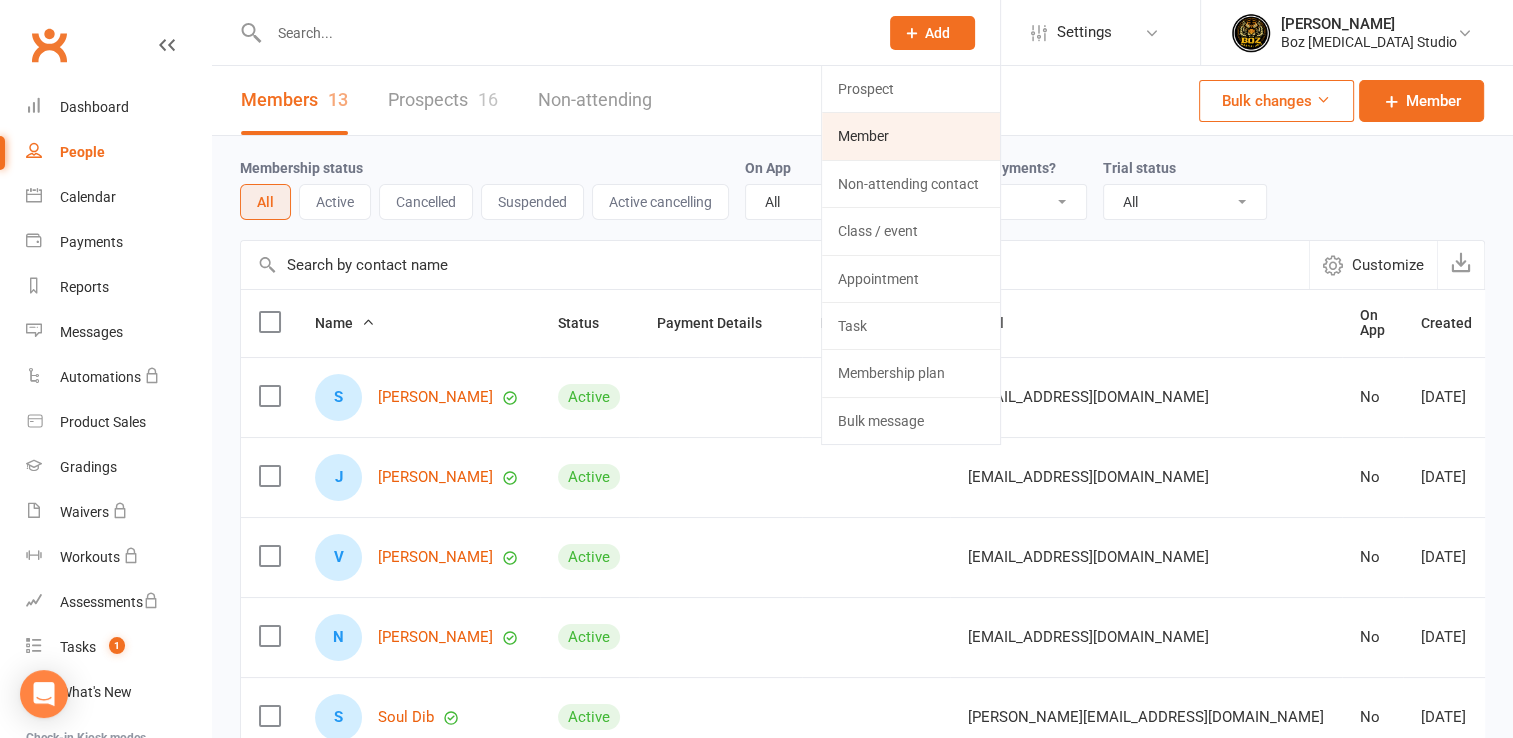 click on "Member" 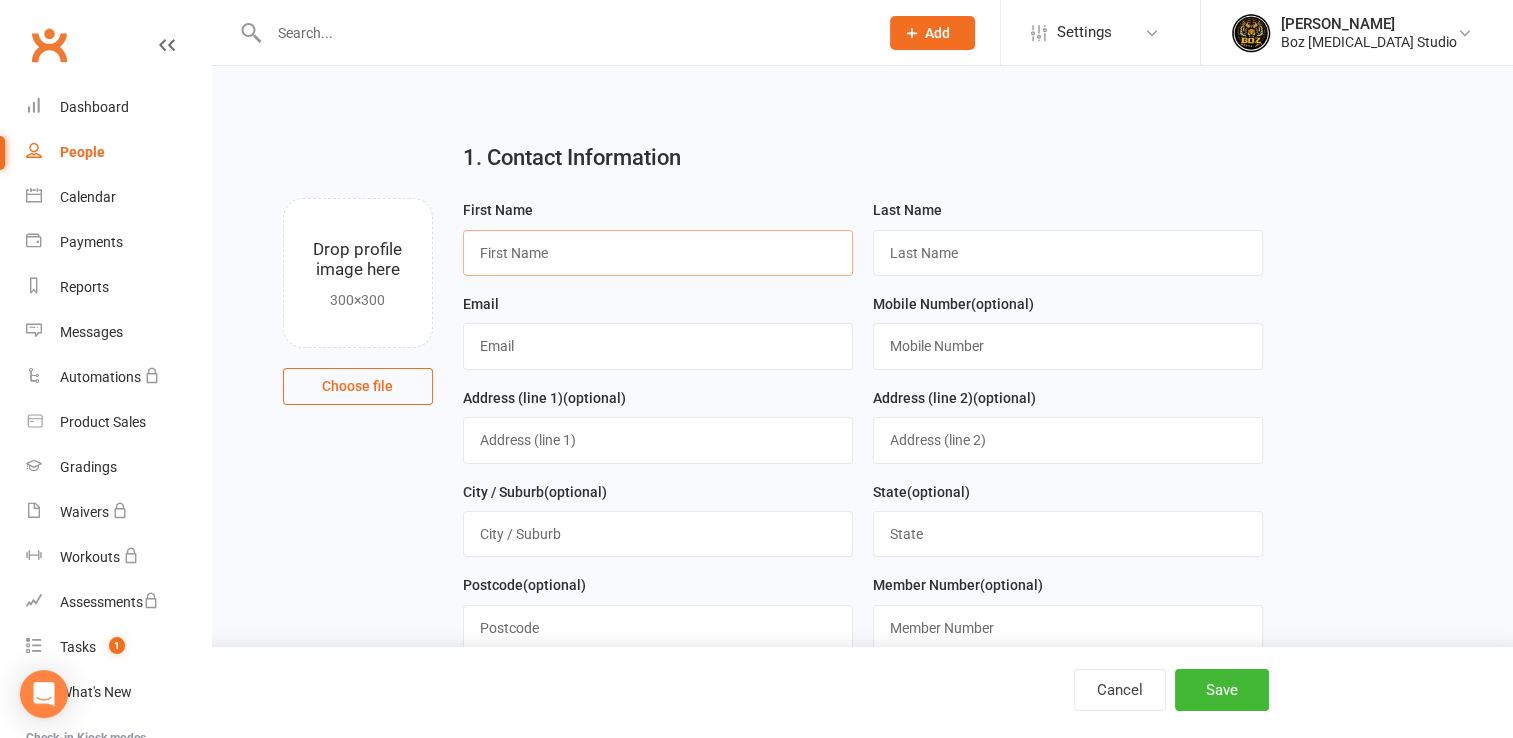 click at bounding box center (658, 253) 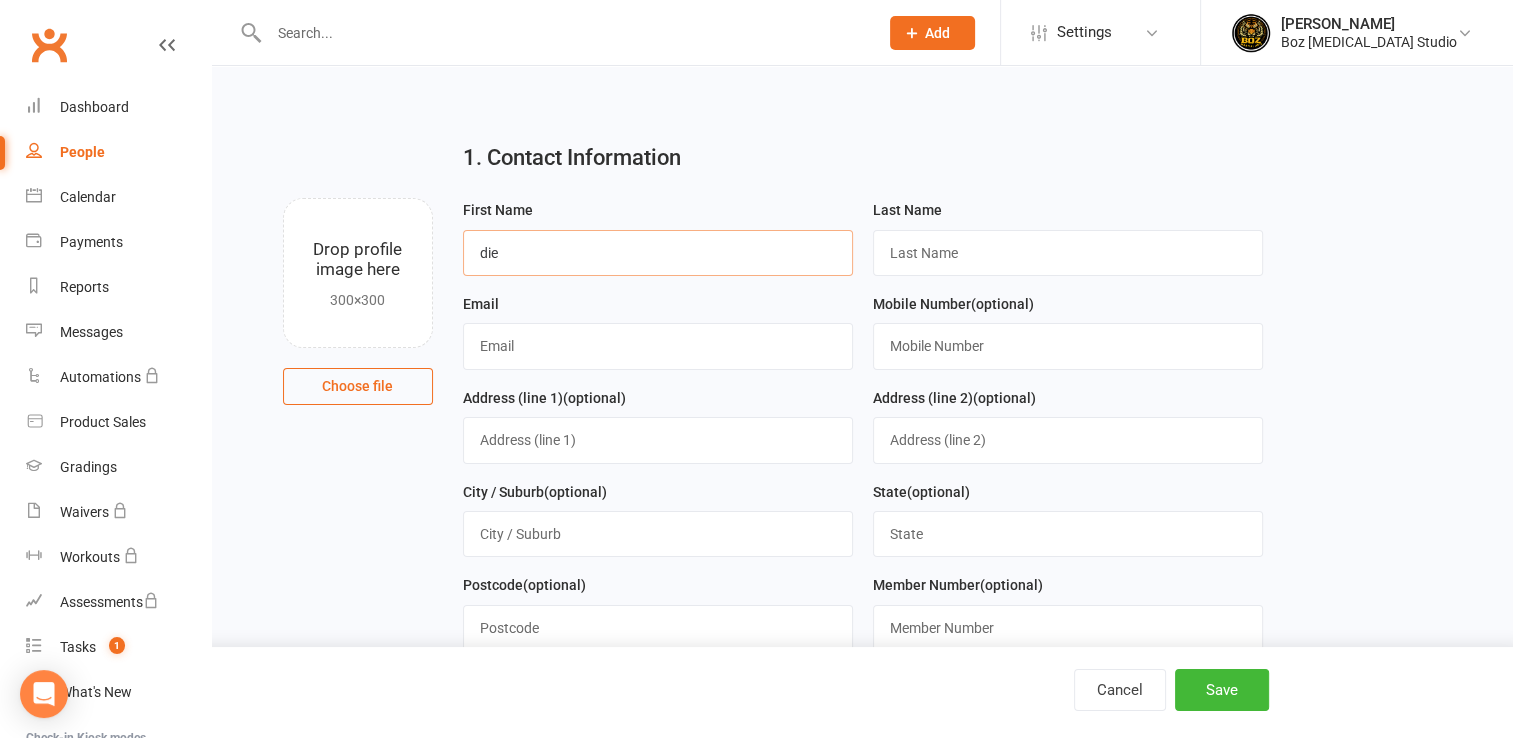 type on "Diesel" 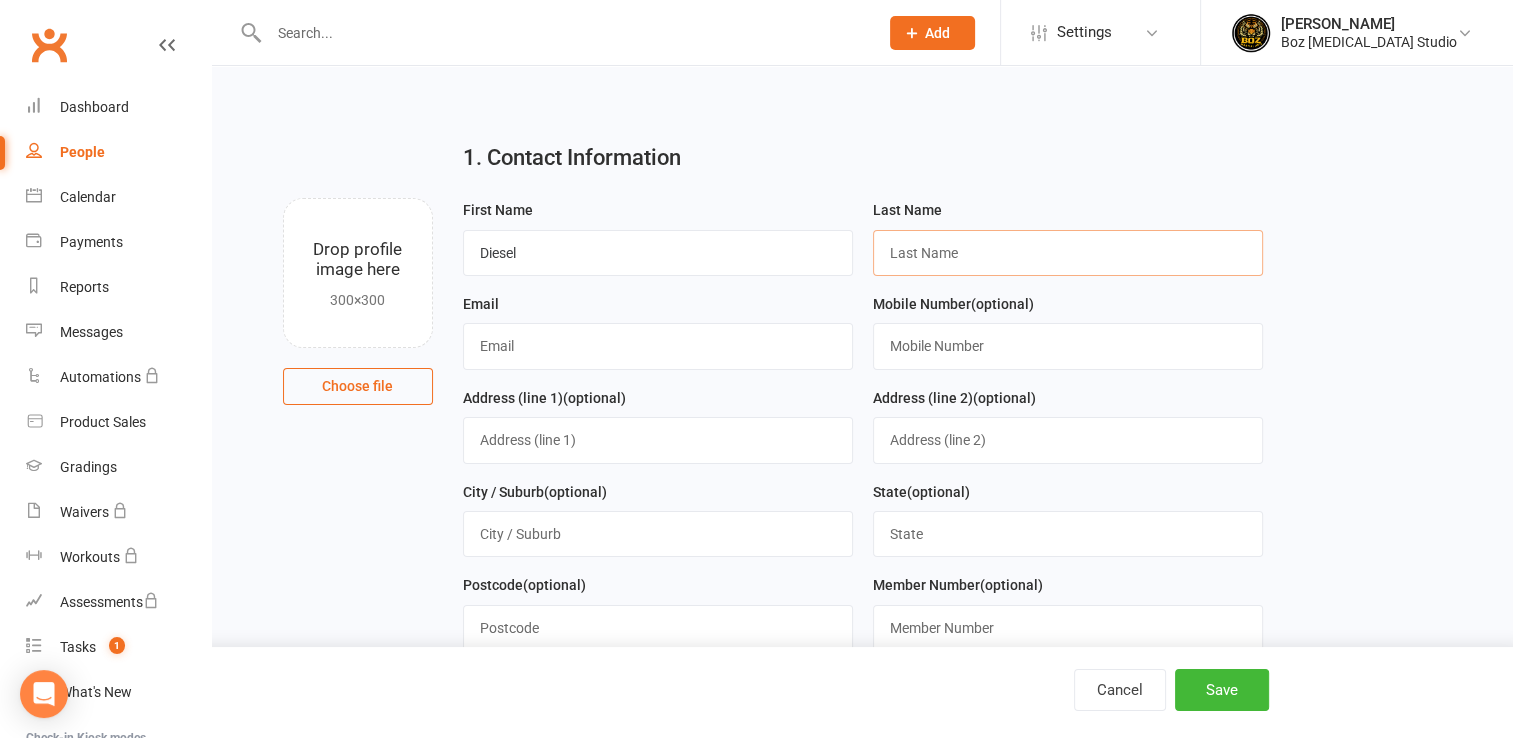 type on "Chiera" 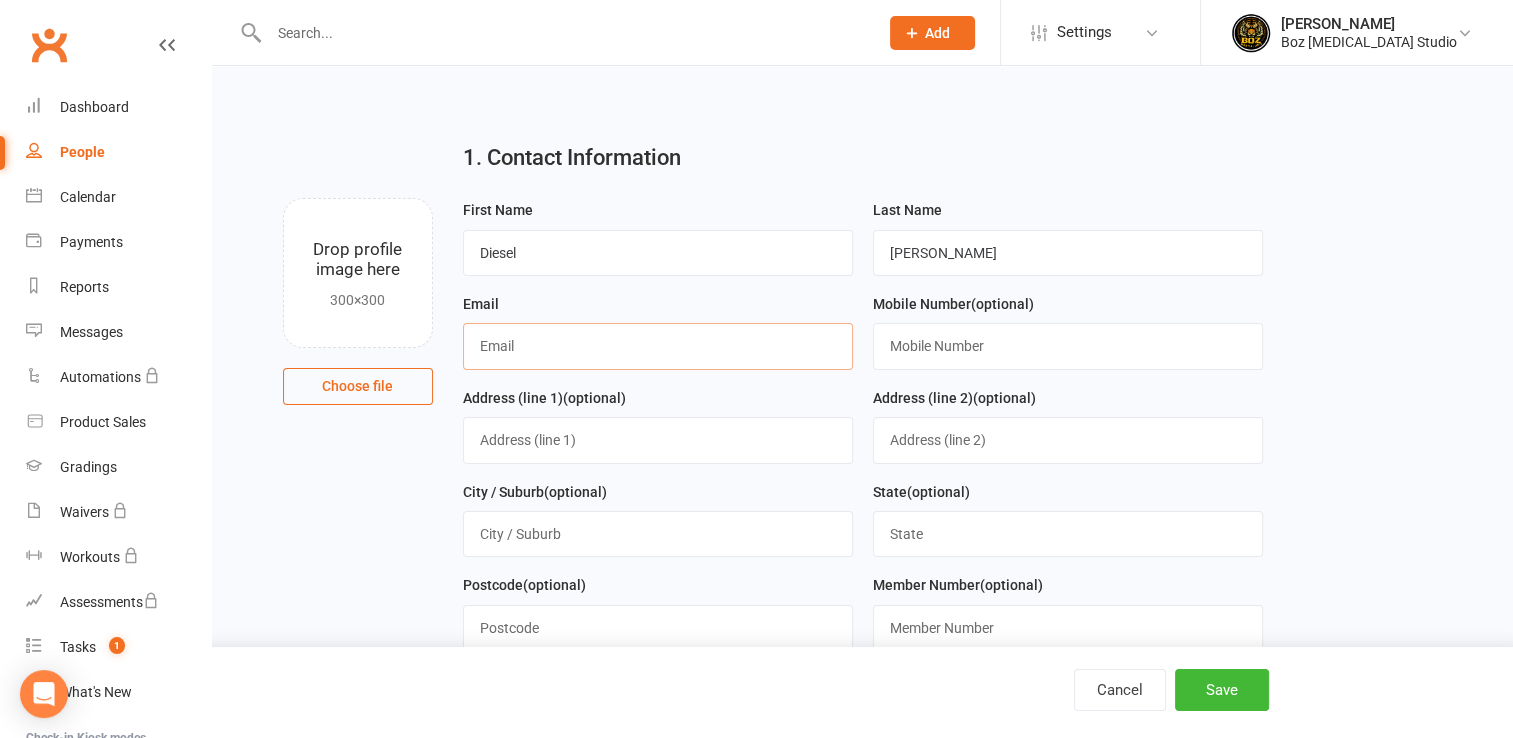 type on "[EMAIL_ADDRESS][DOMAIN_NAME]" 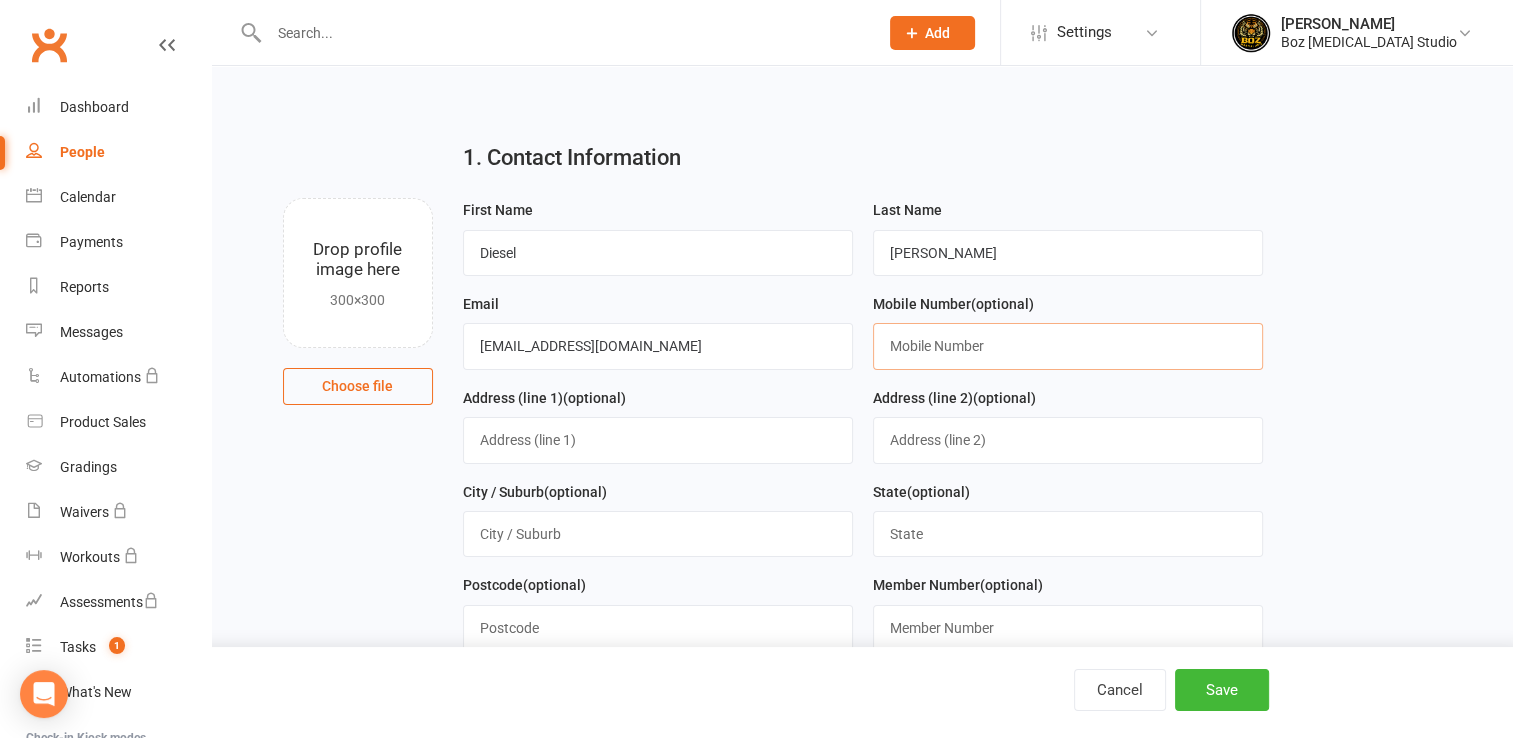 type on "0423059903" 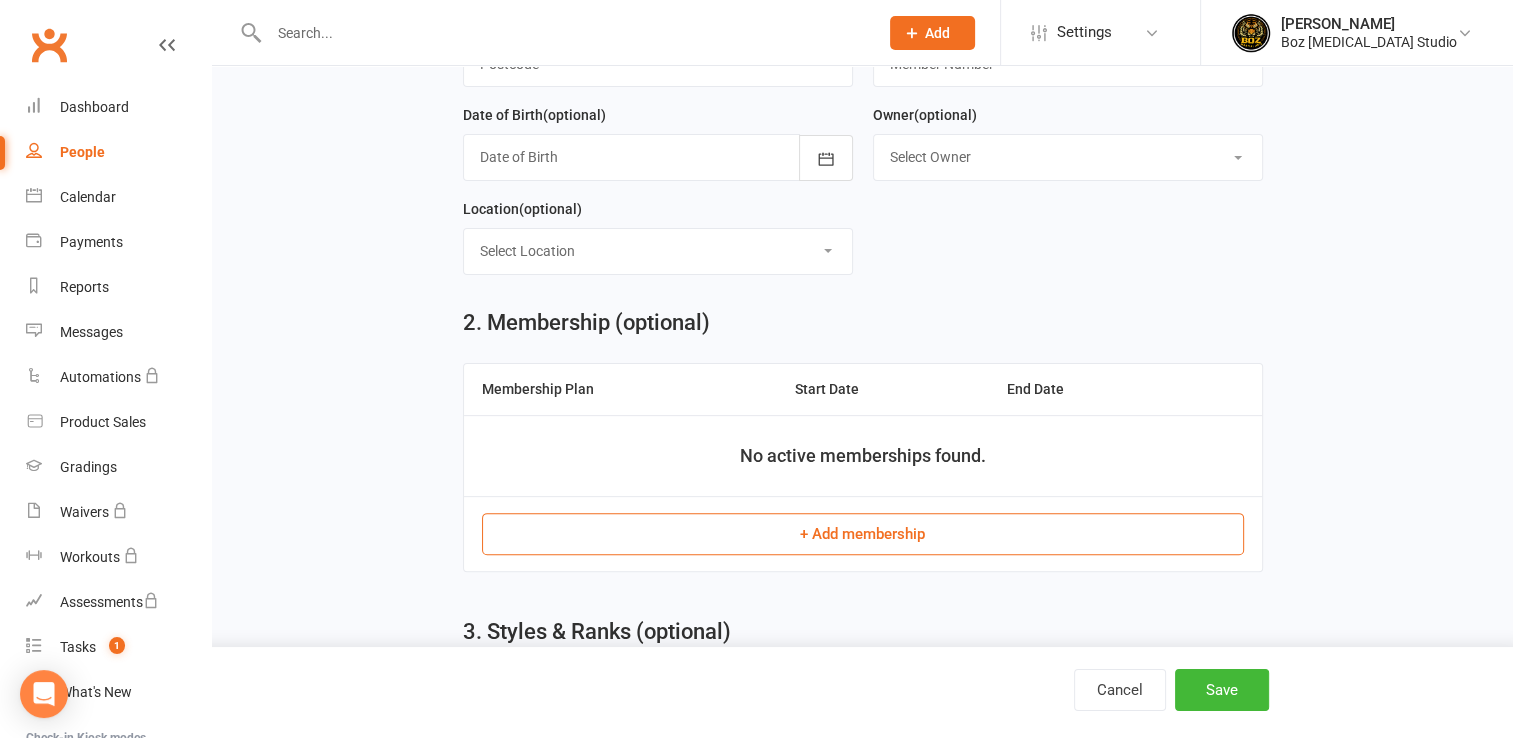 scroll, scrollTop: 600, scrollLeft: 0, axis: vertical 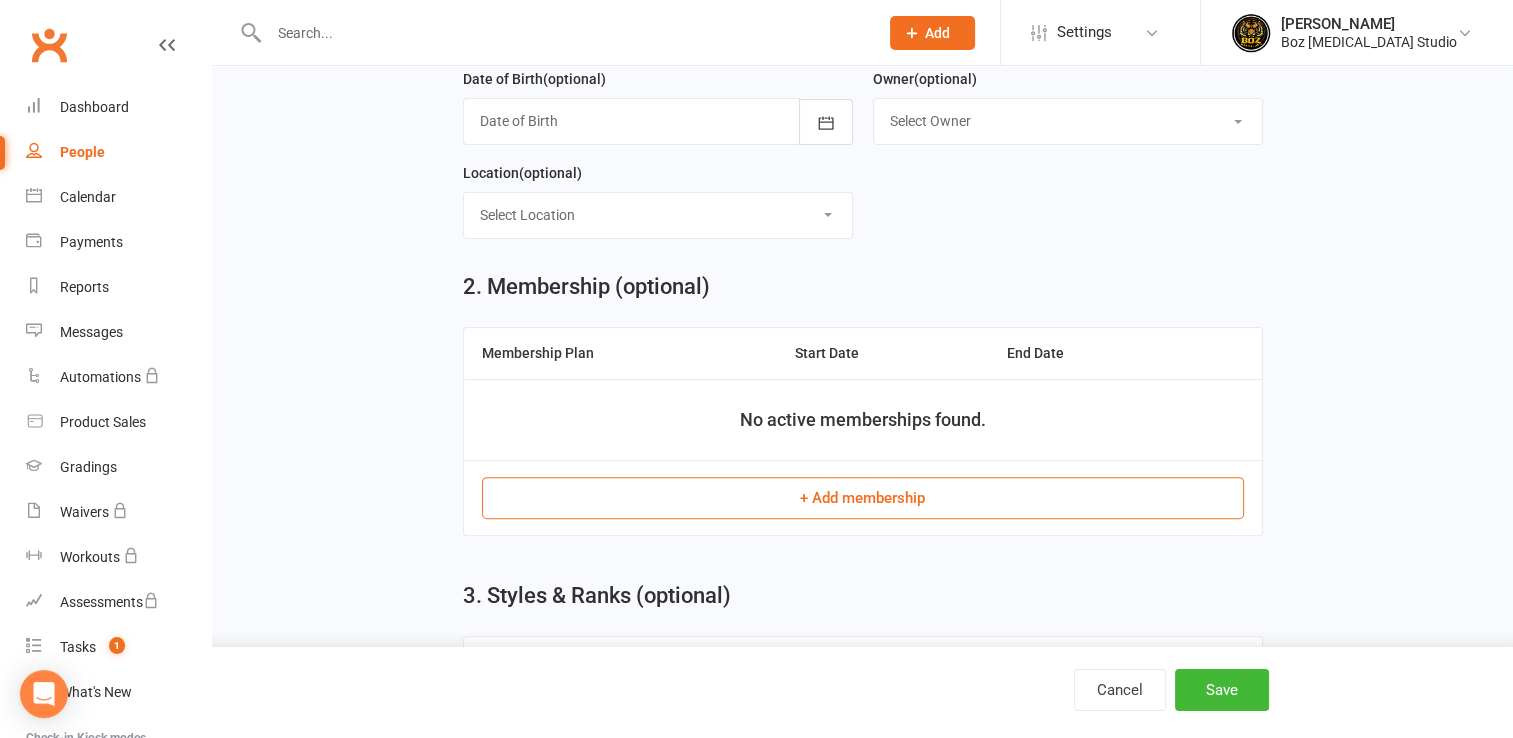 click on "+ Add membership" at bounding box center [863, 498] 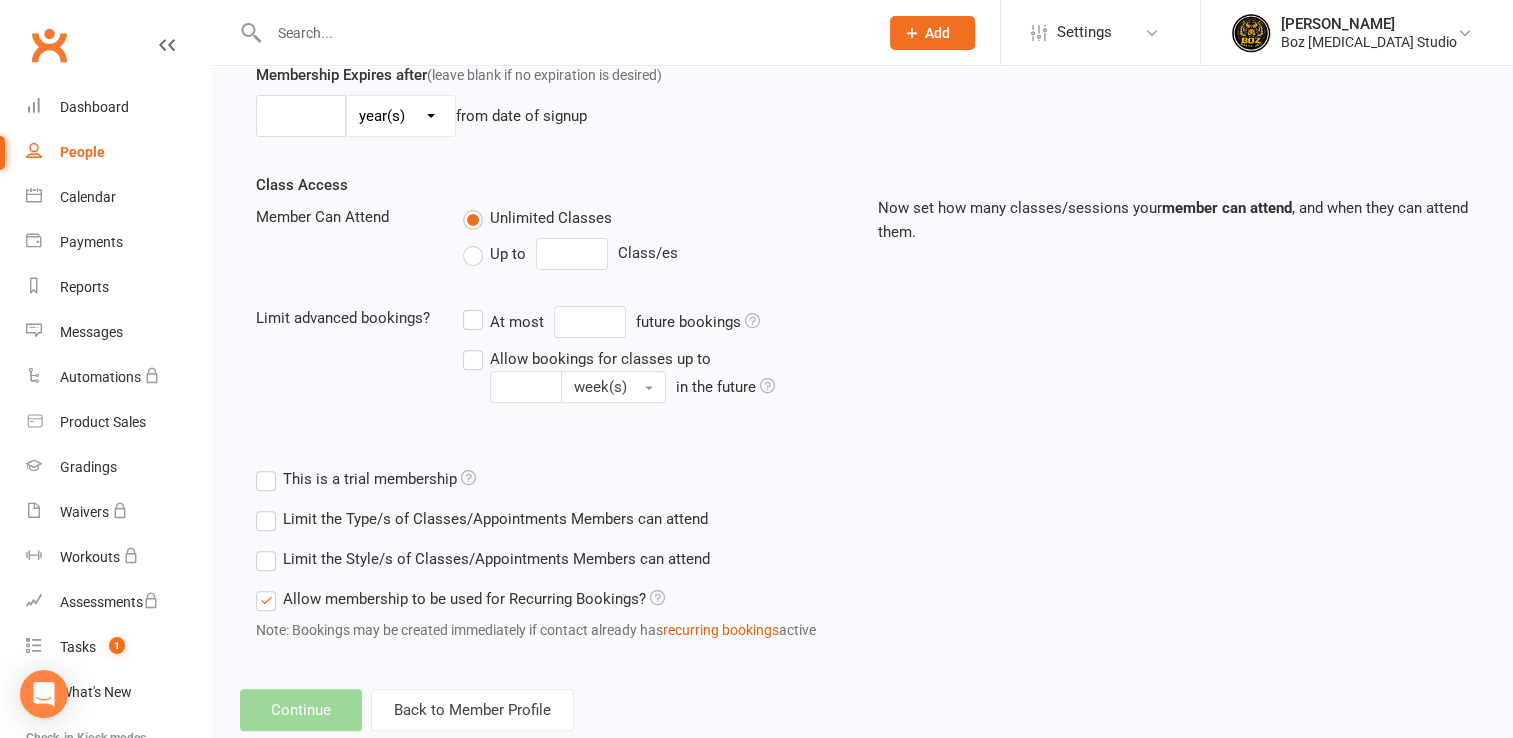 scroll, scrollTop: 0, scrollLeft: 0, axis: both 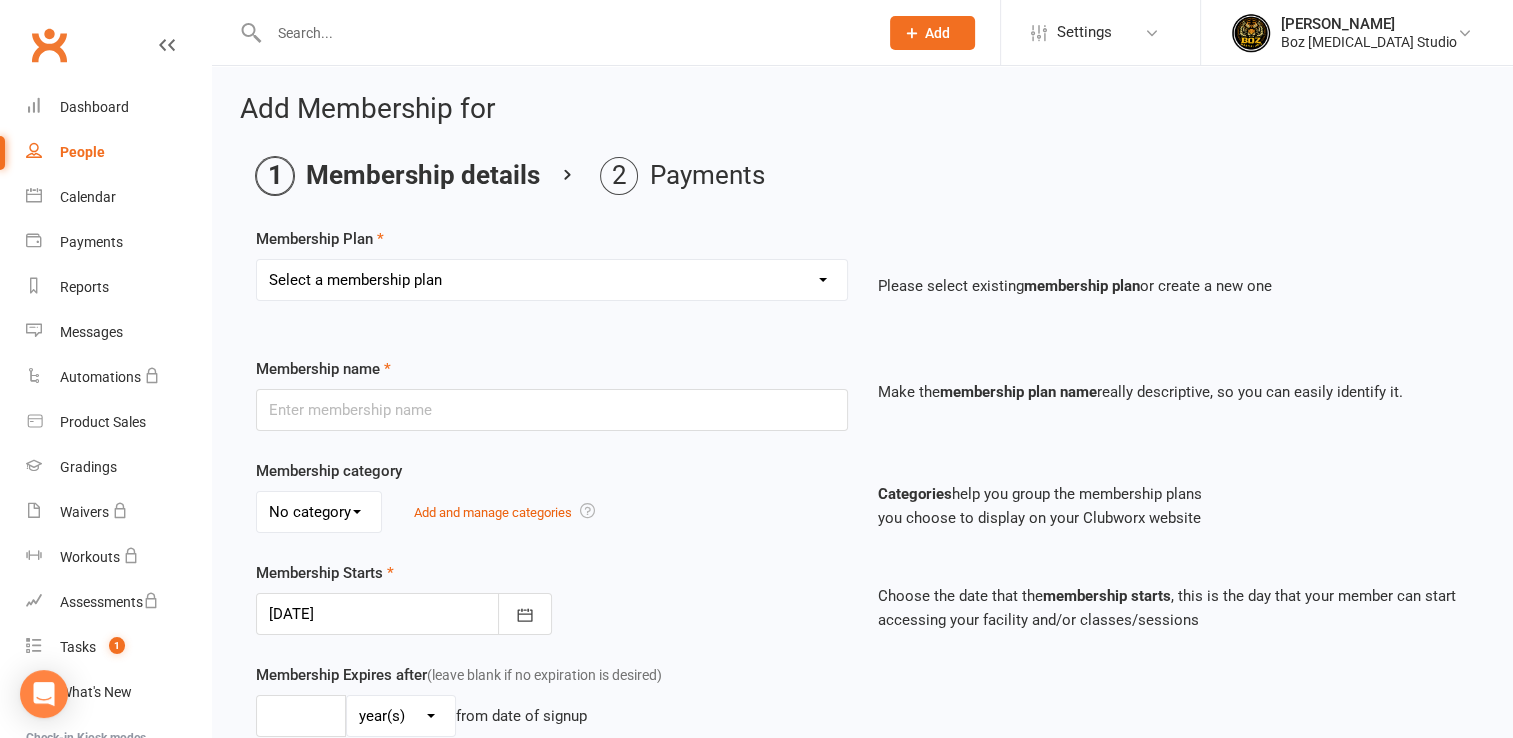 click on "Select a membership plan Create new Membership Plan One off membership" at bounding box center [552, 280] 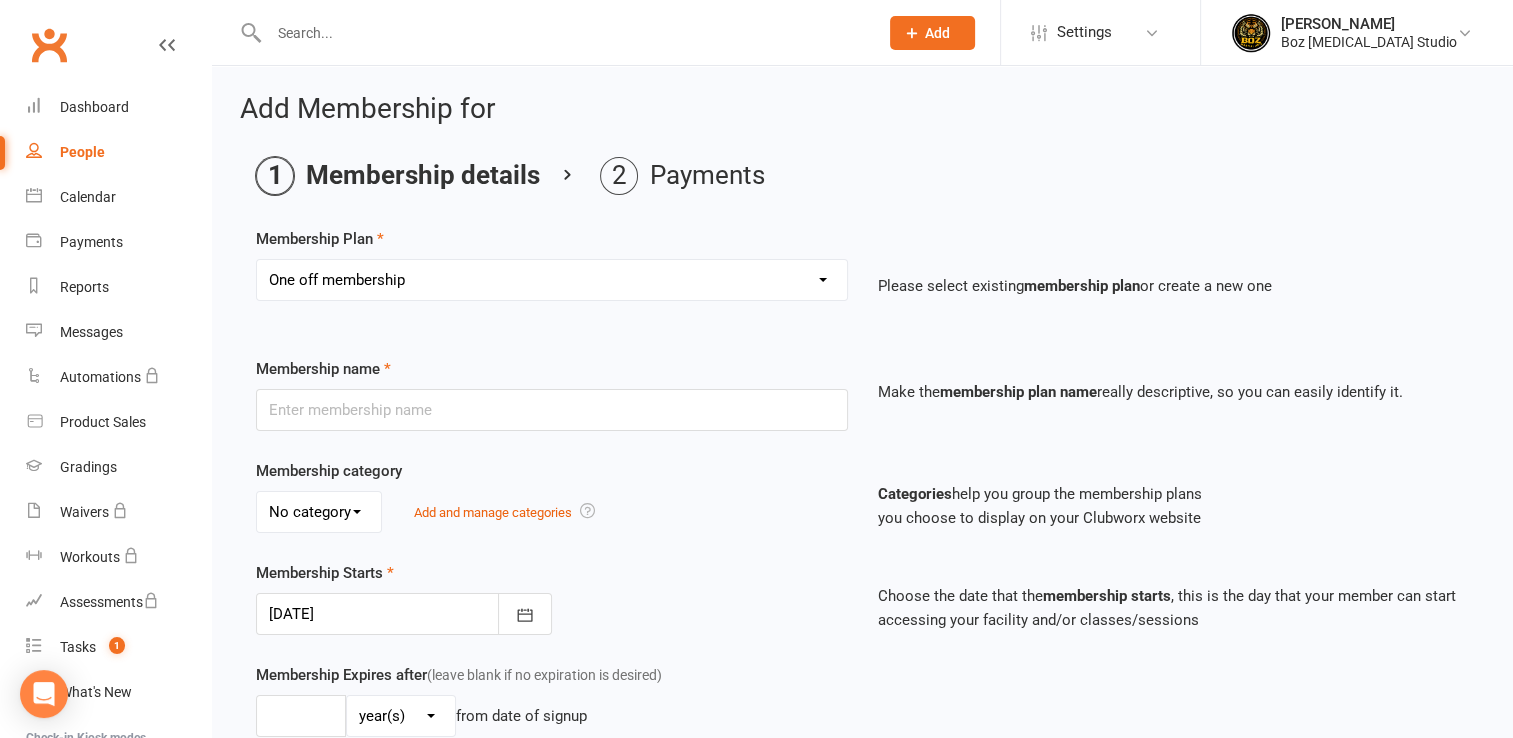 click on "Select a membership plan Create new Membership Plan One off membership" at bounding box center [552, 280] 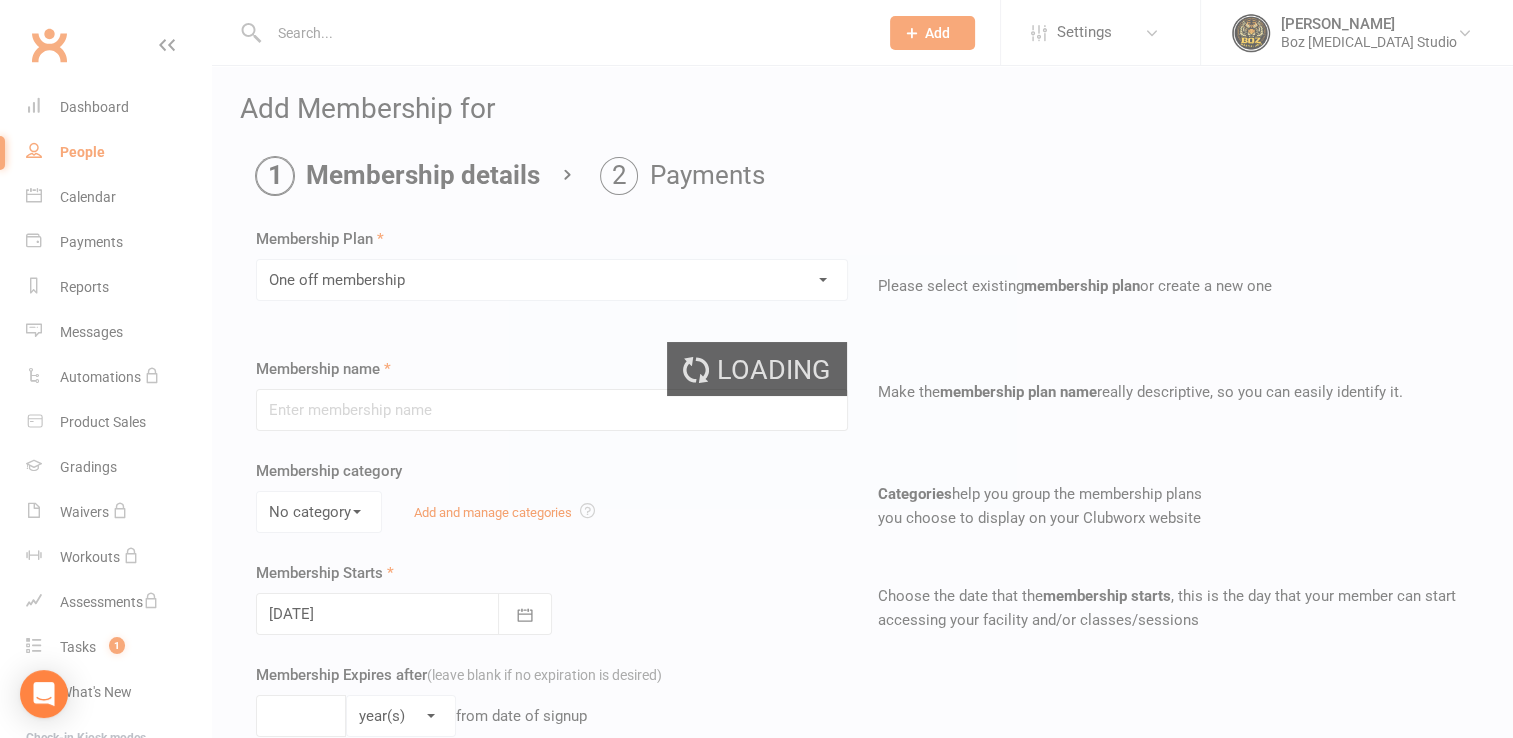 type on "One off membership" 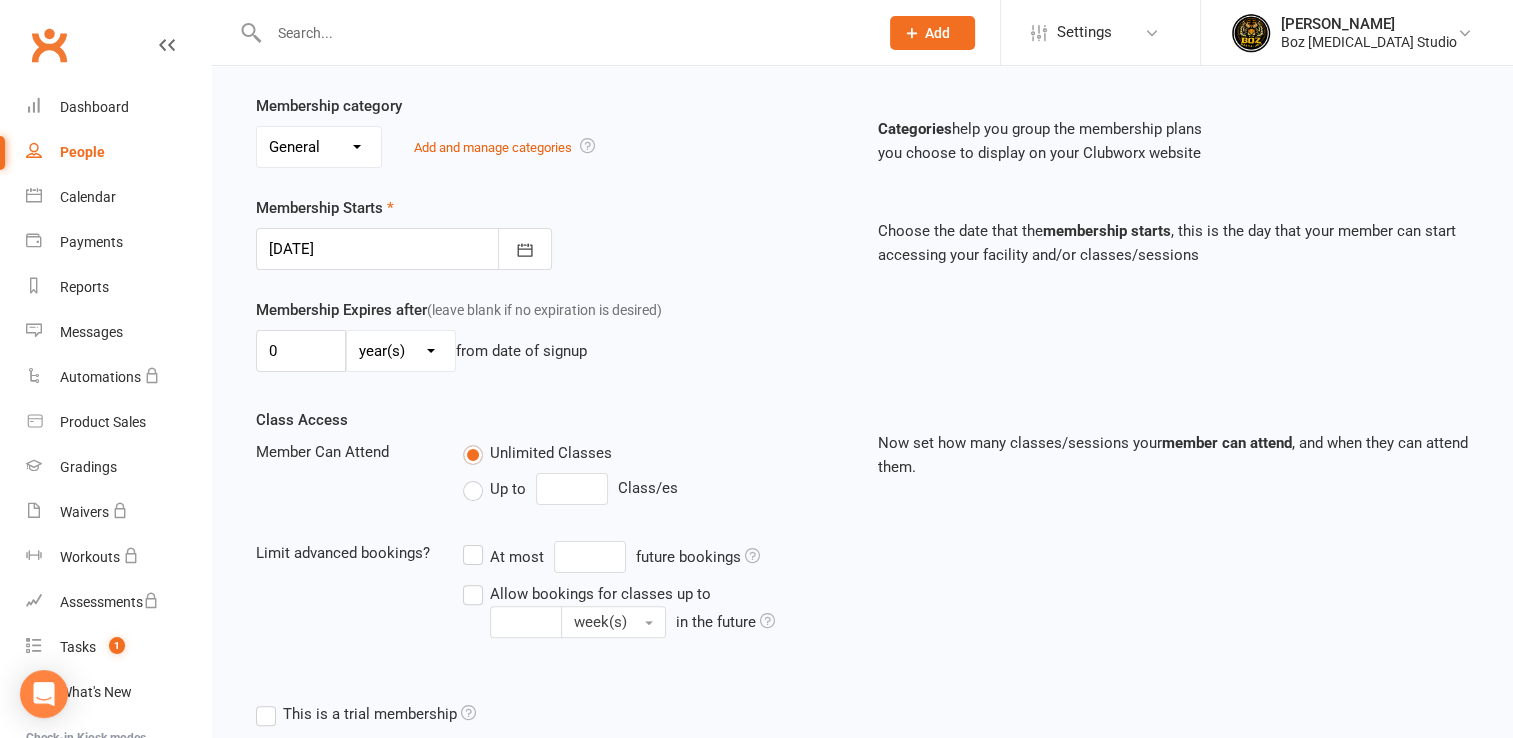 scroll, scrollTop: 646, scrollLeft: 0, axis: vertical 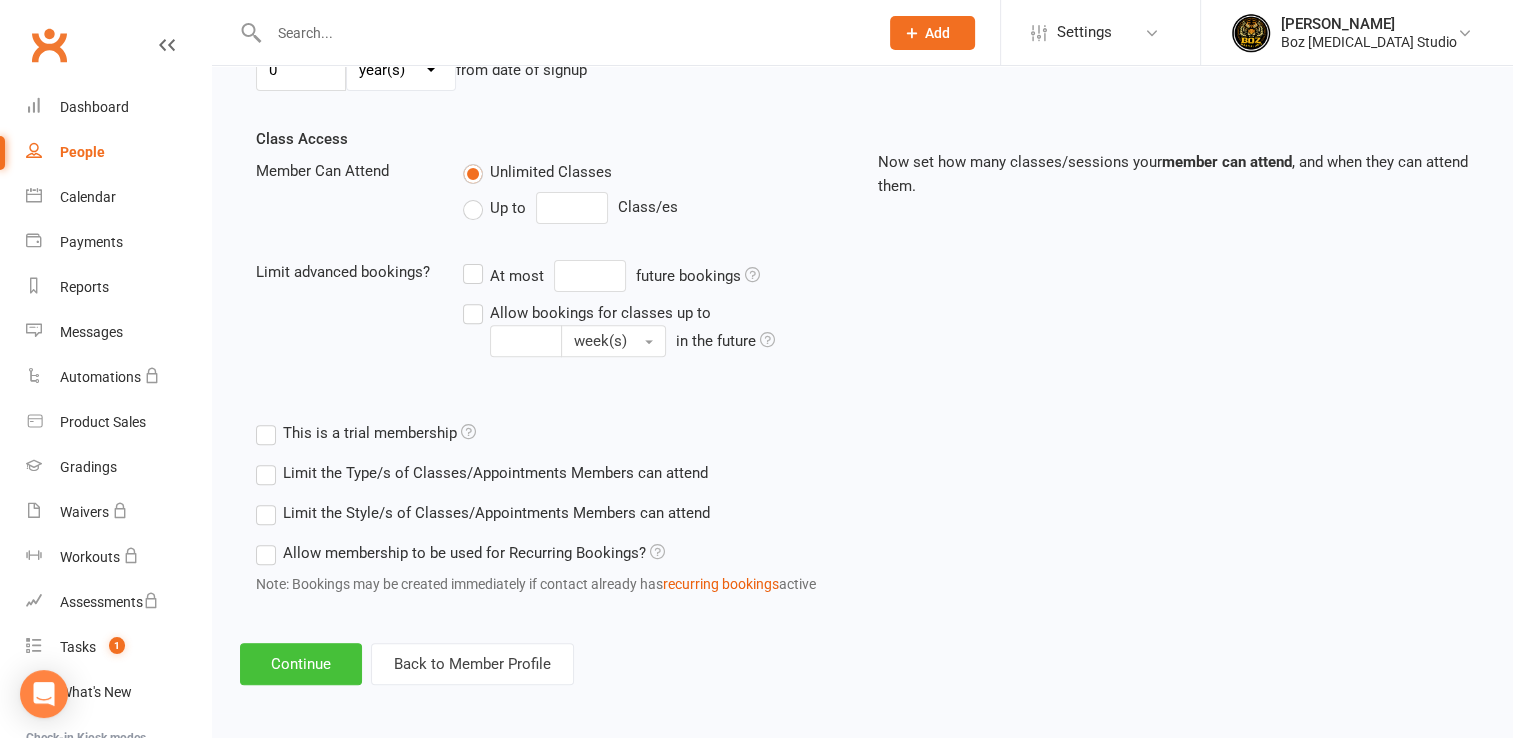 click on "Continue" at bounding box center [301, 664] 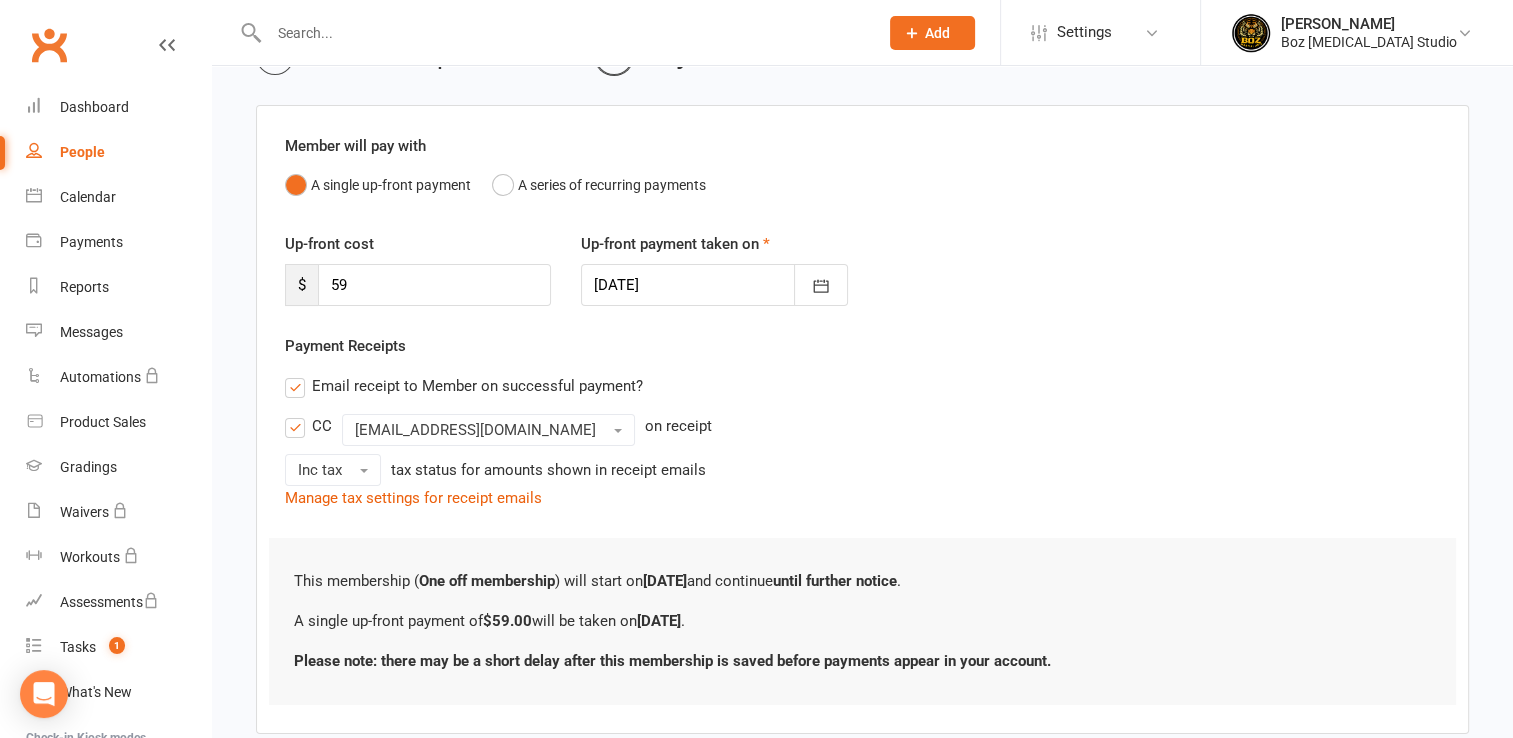 scroll, scrollTop: 232, scrollLeft: 0, axis: vertical 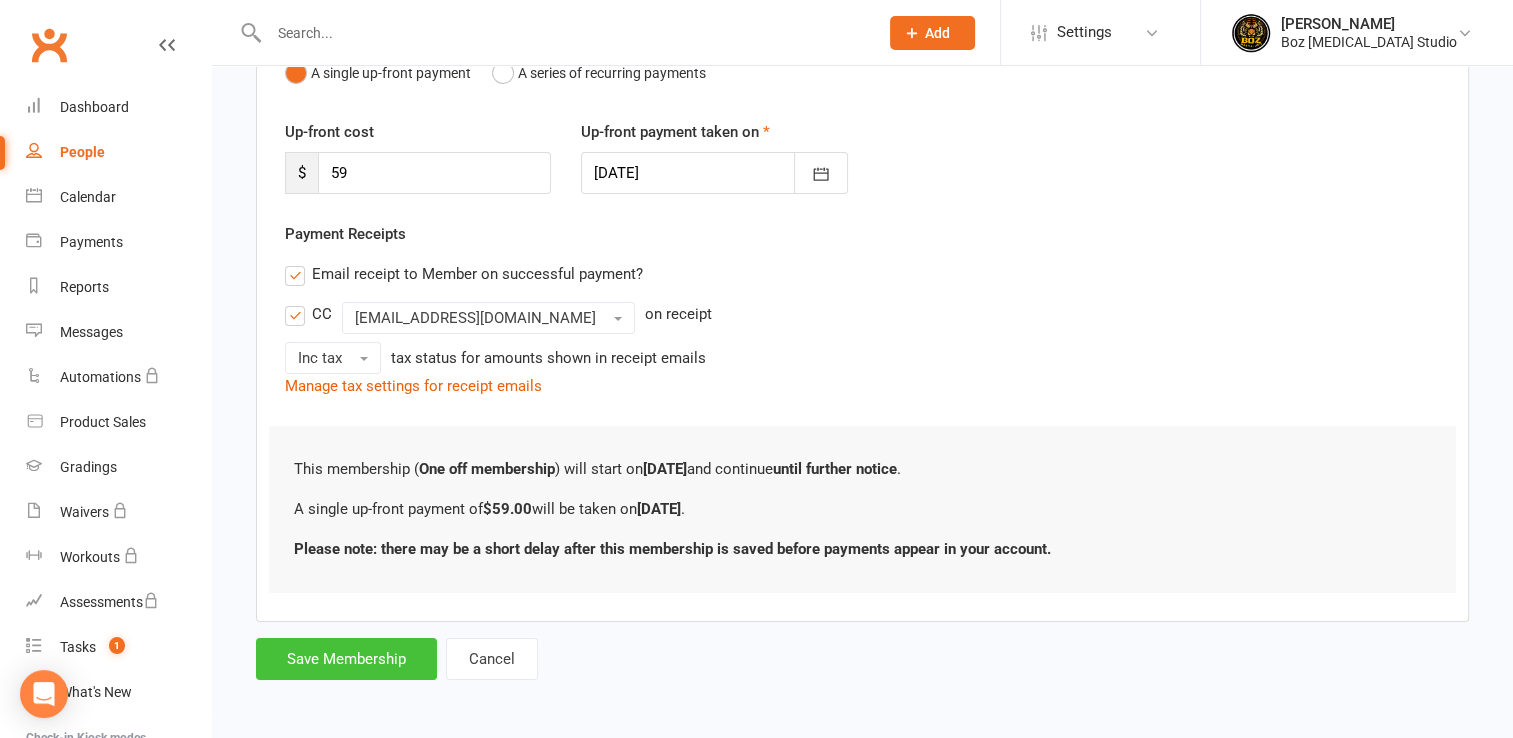 click on "Save Membership" at bounding box center (346, 659) 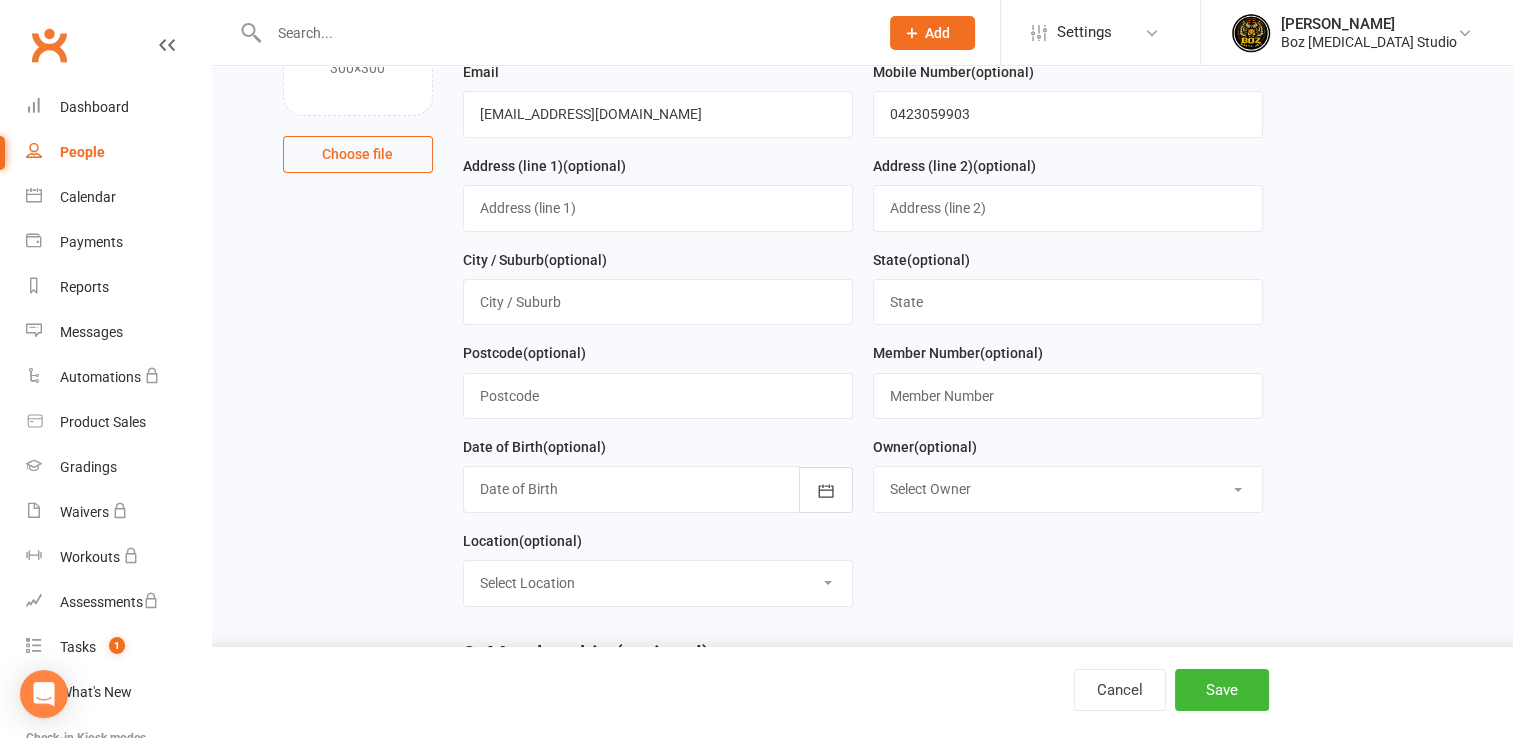 scroll, scrollTop: 850, scrollLeft: 0, axis: vertical 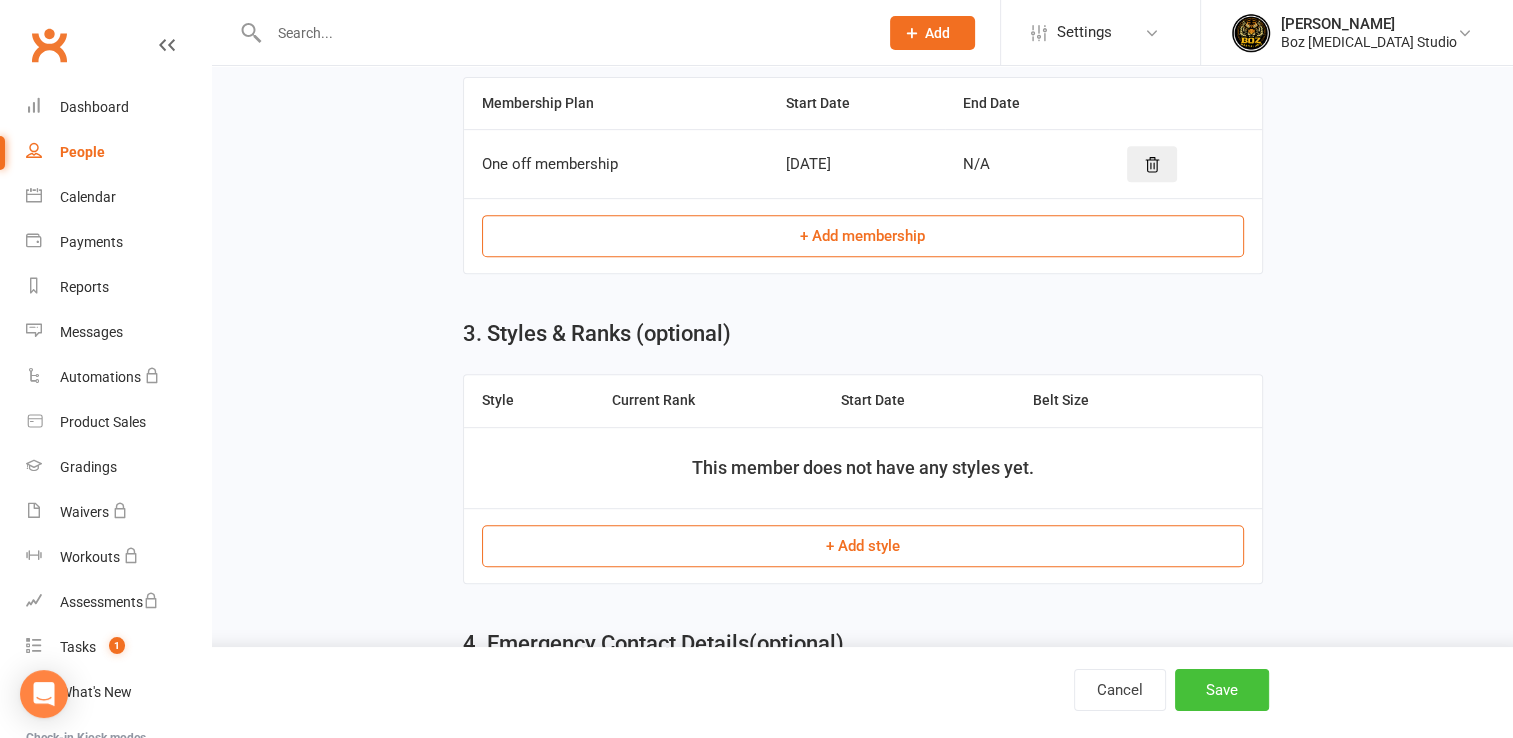 click on "Save" at bounding box center (1222, 690) 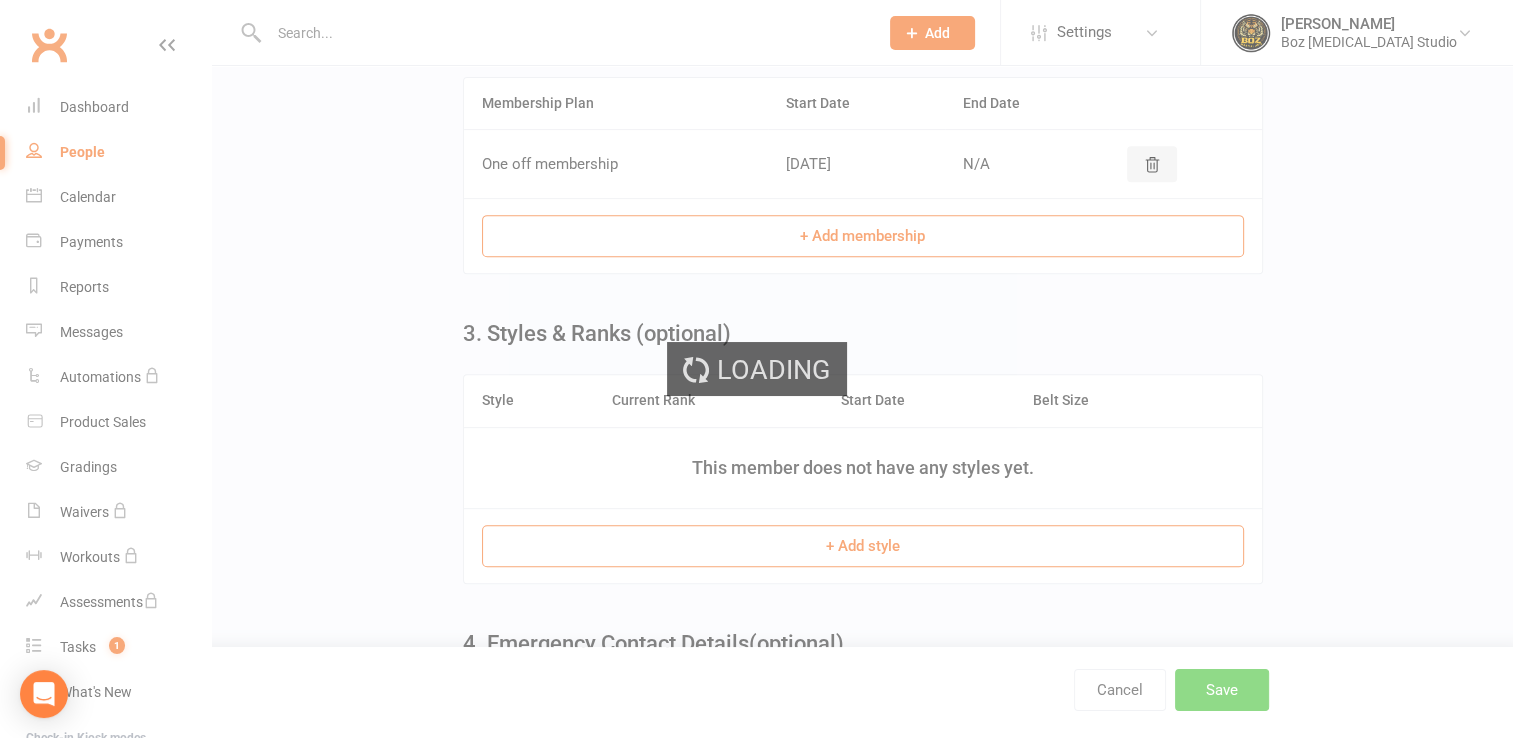 scroll, scrollTop: 0, scrollLeft: 0, axis: both 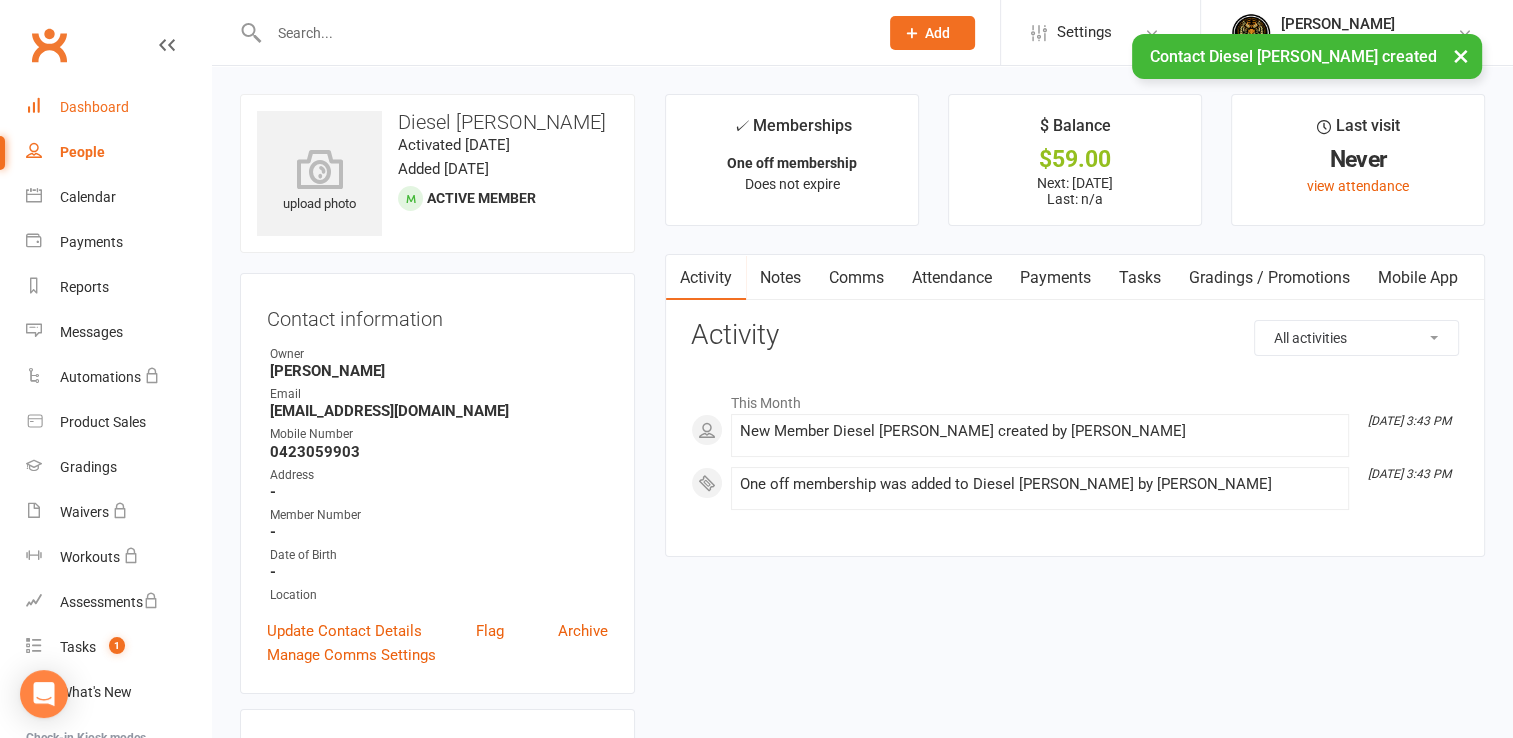click on "Dashboard" at bounding box center [118, 107] 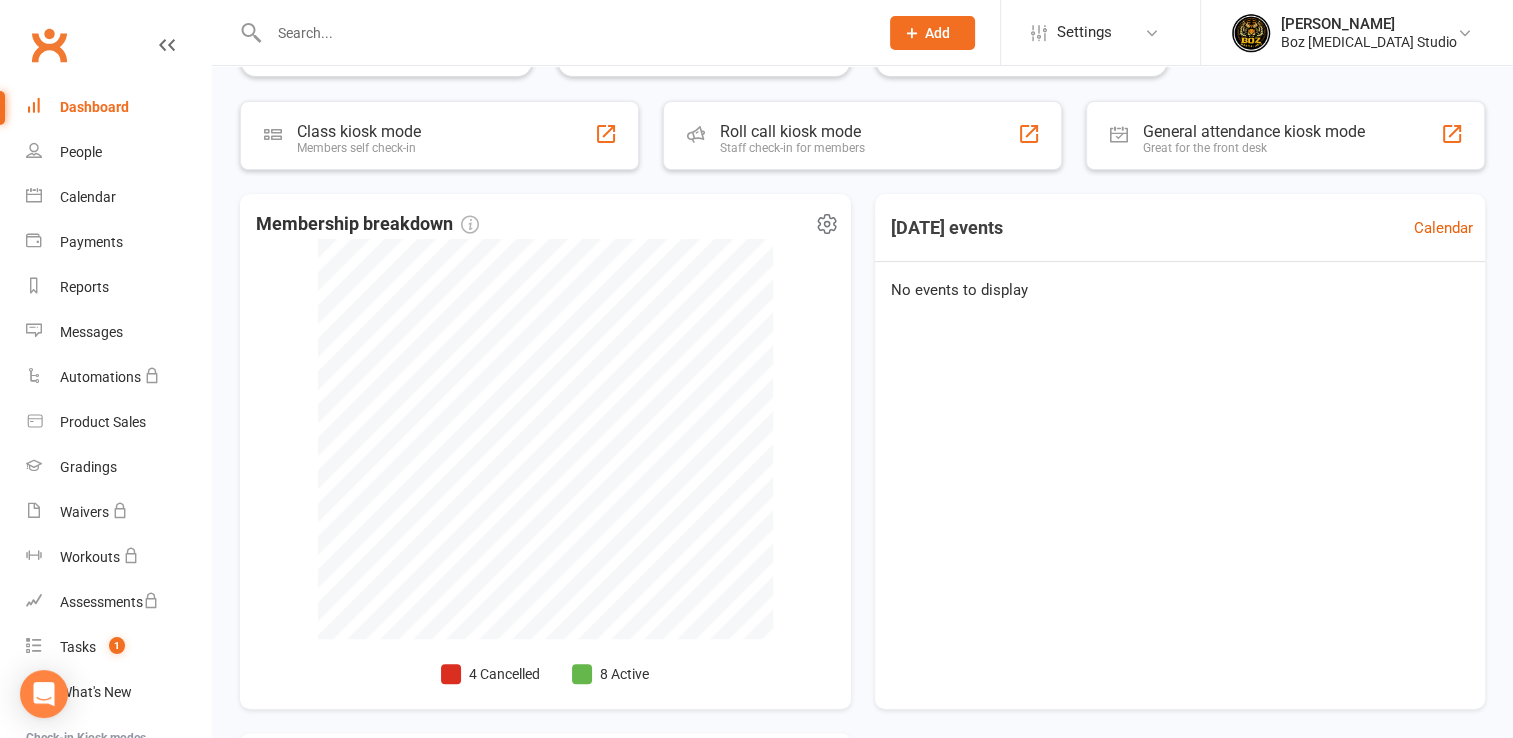 scroll, scrollTop: 538, scrollLeft: 0, axis: vertical 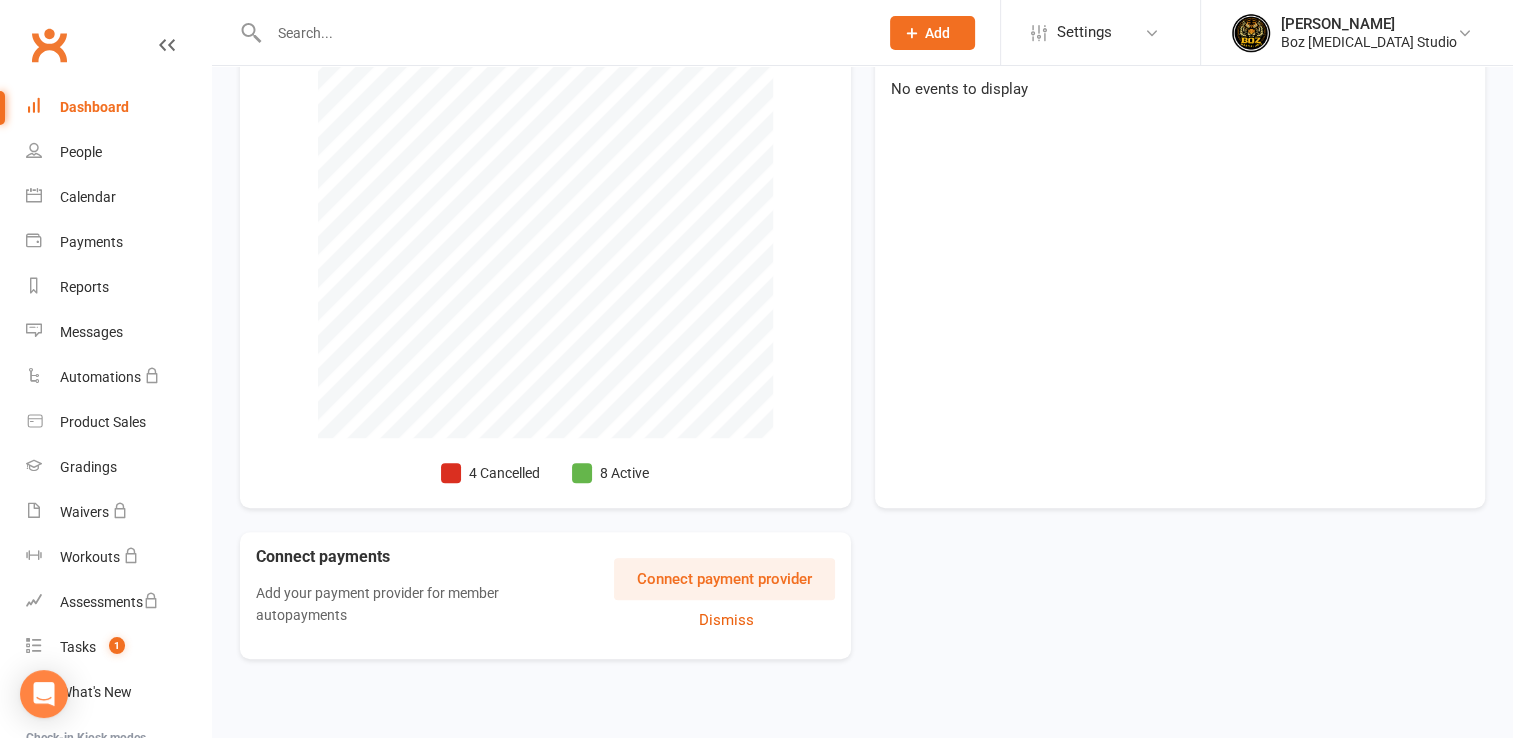 click on "Connect payment provider" at bounding box center (724, 579) 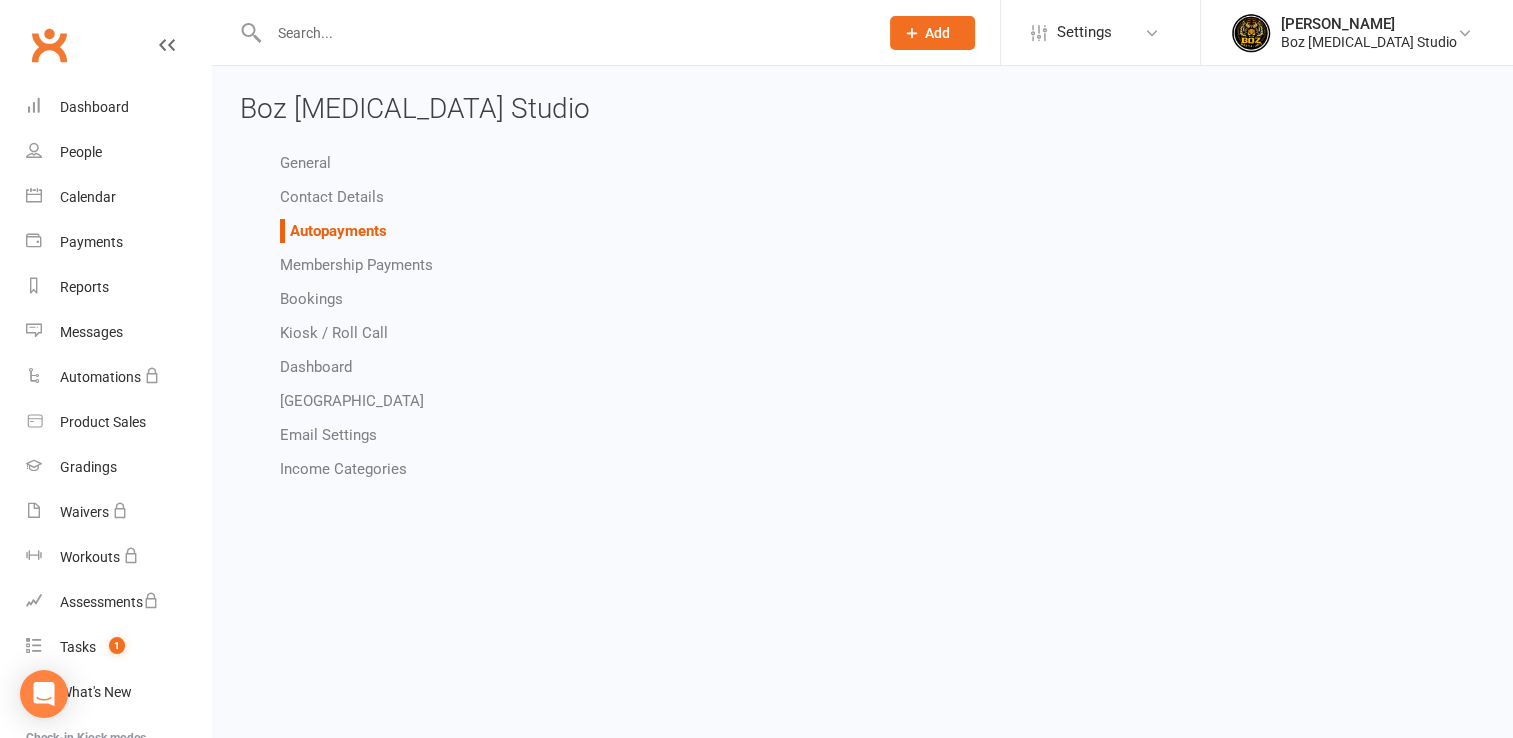 scroll, scrollTop: 0, scrollLeft: 0, axis: both 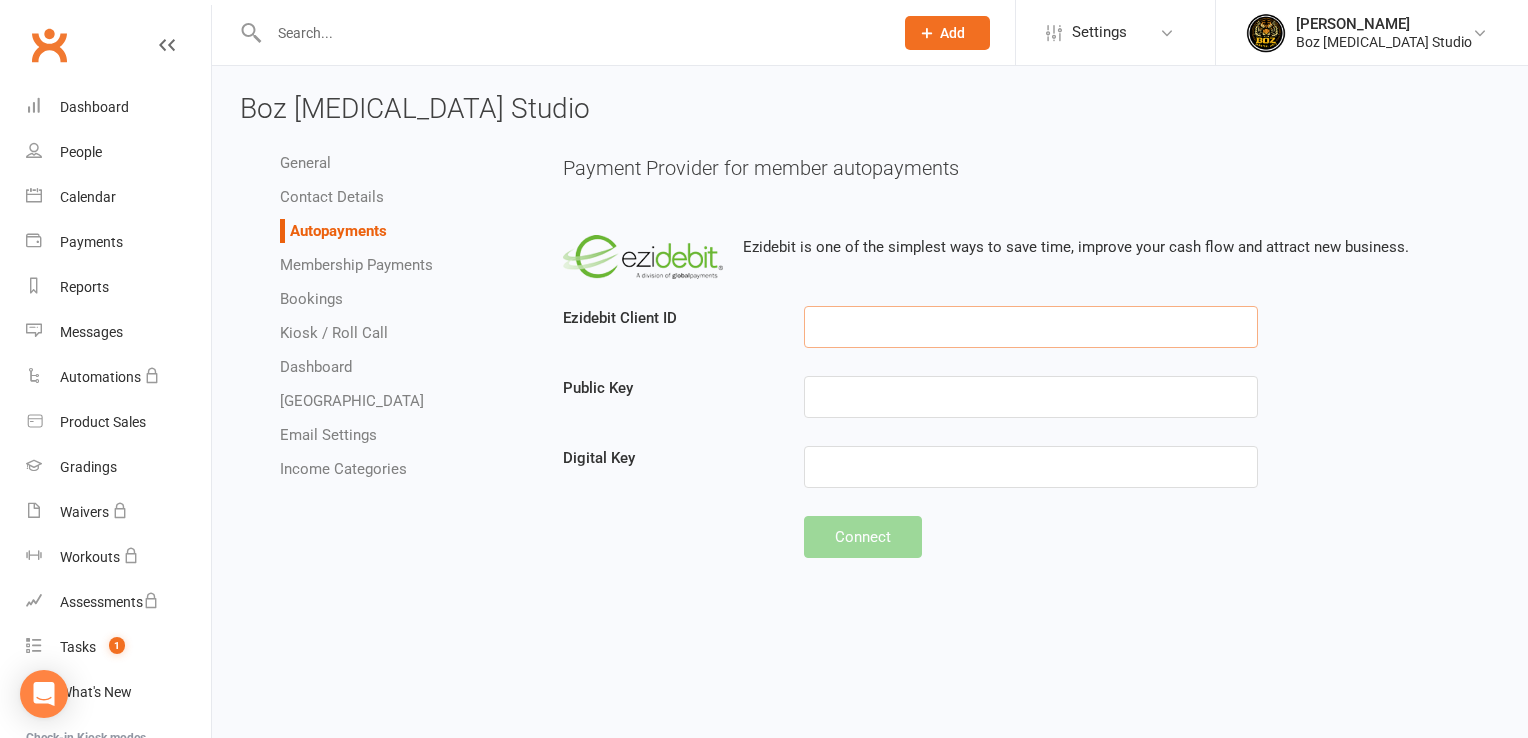 click at bounding box center (1031, 327) 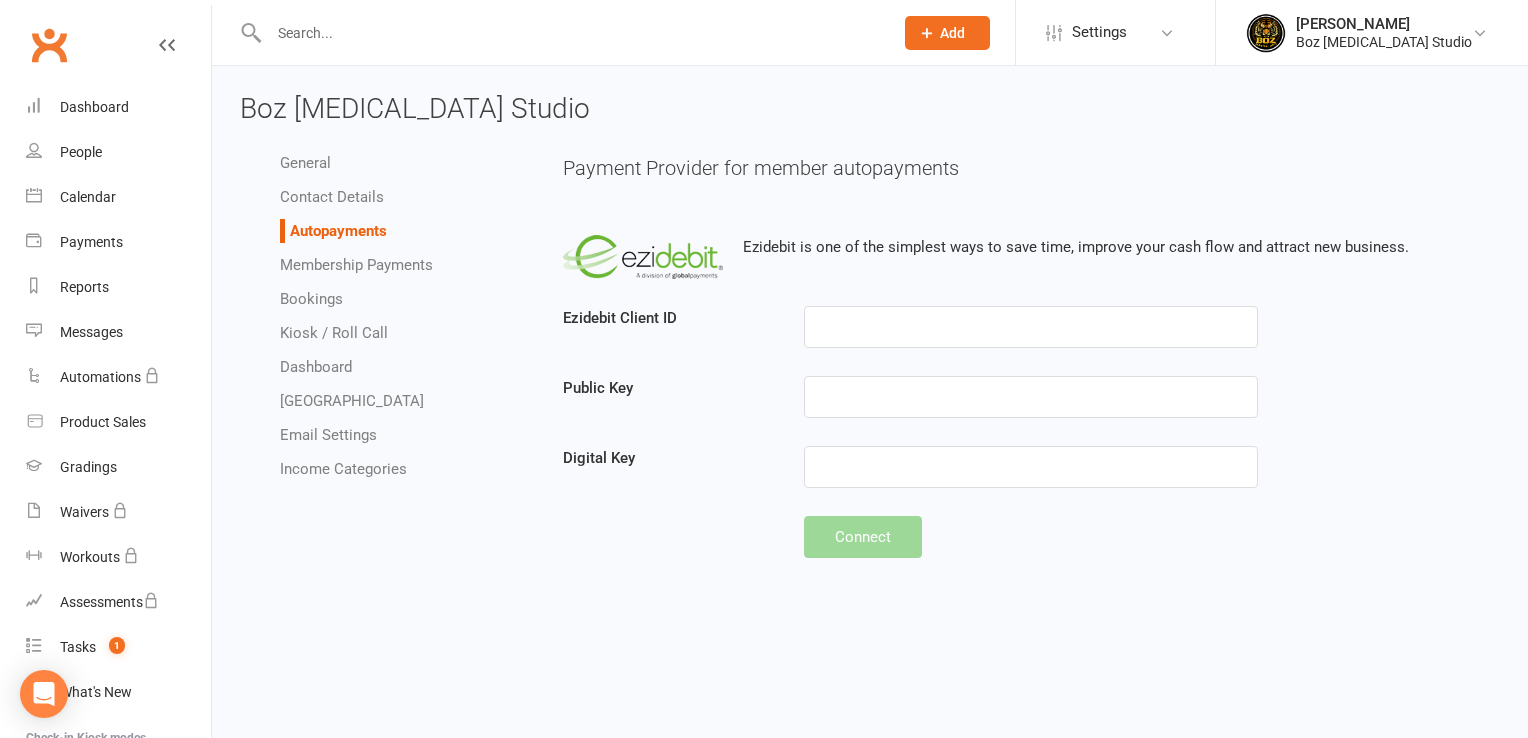 click on "Membership Payments" at bounding box center (356, 265) 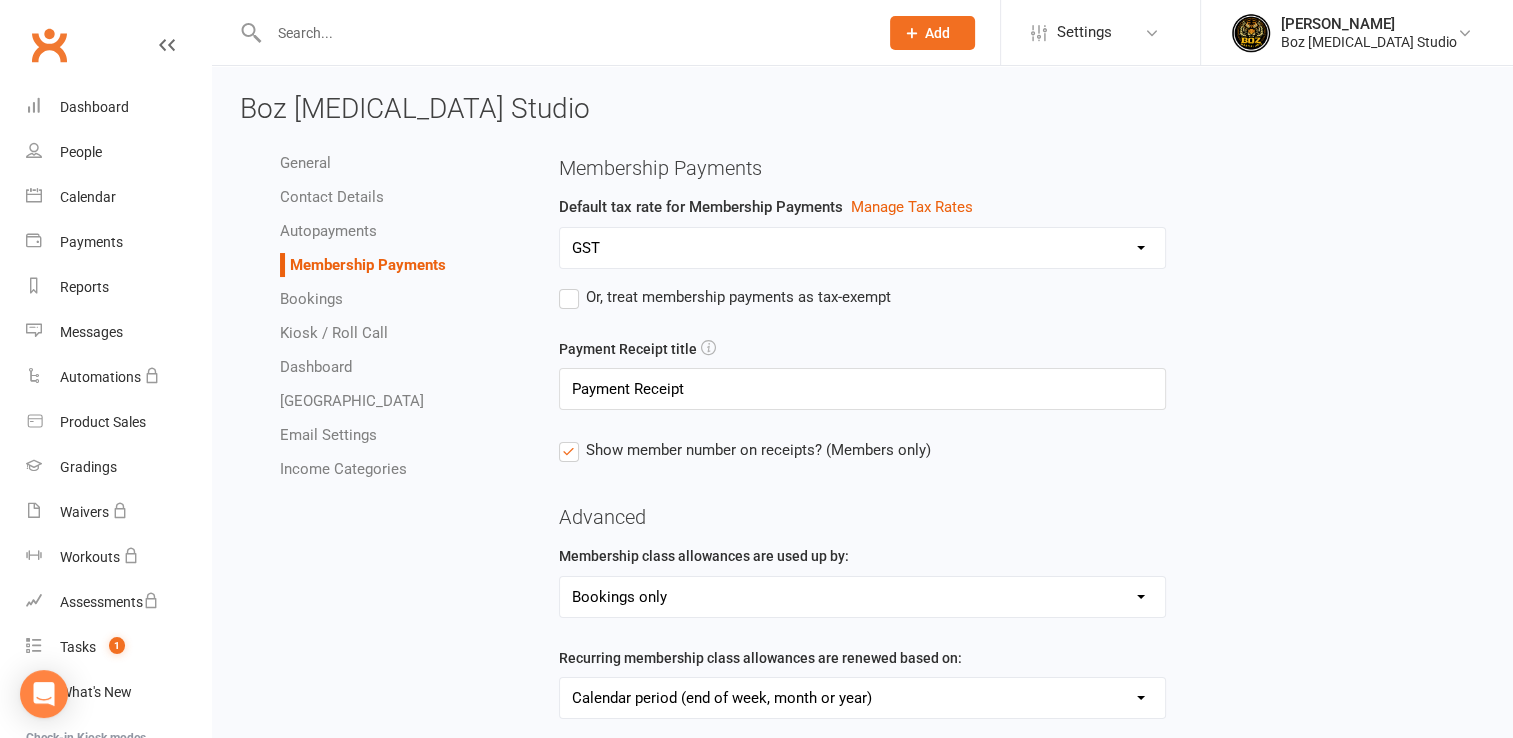 click on "Bookings" at bounding box center [311, 299] 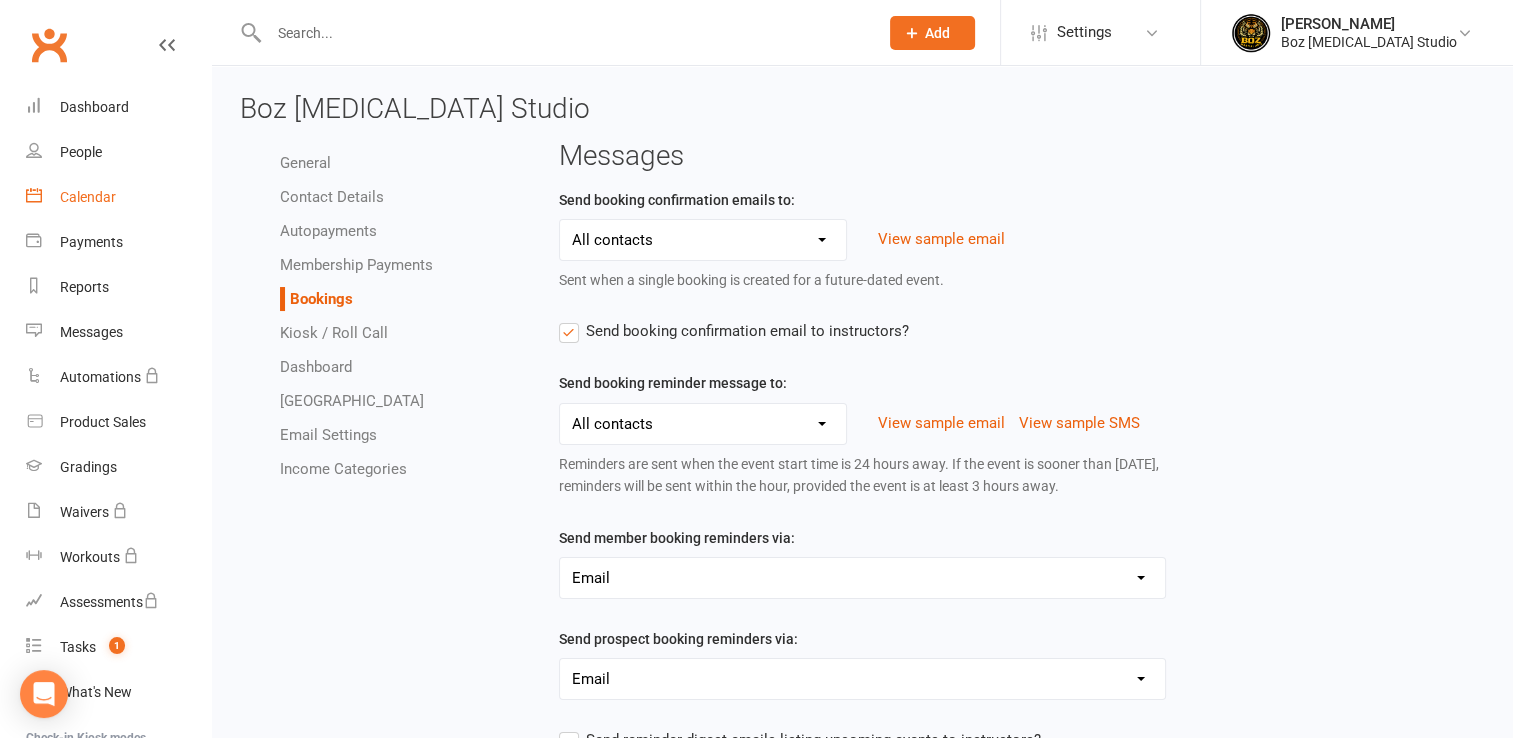 click on "Calendar" at bounding box center [118, 197] 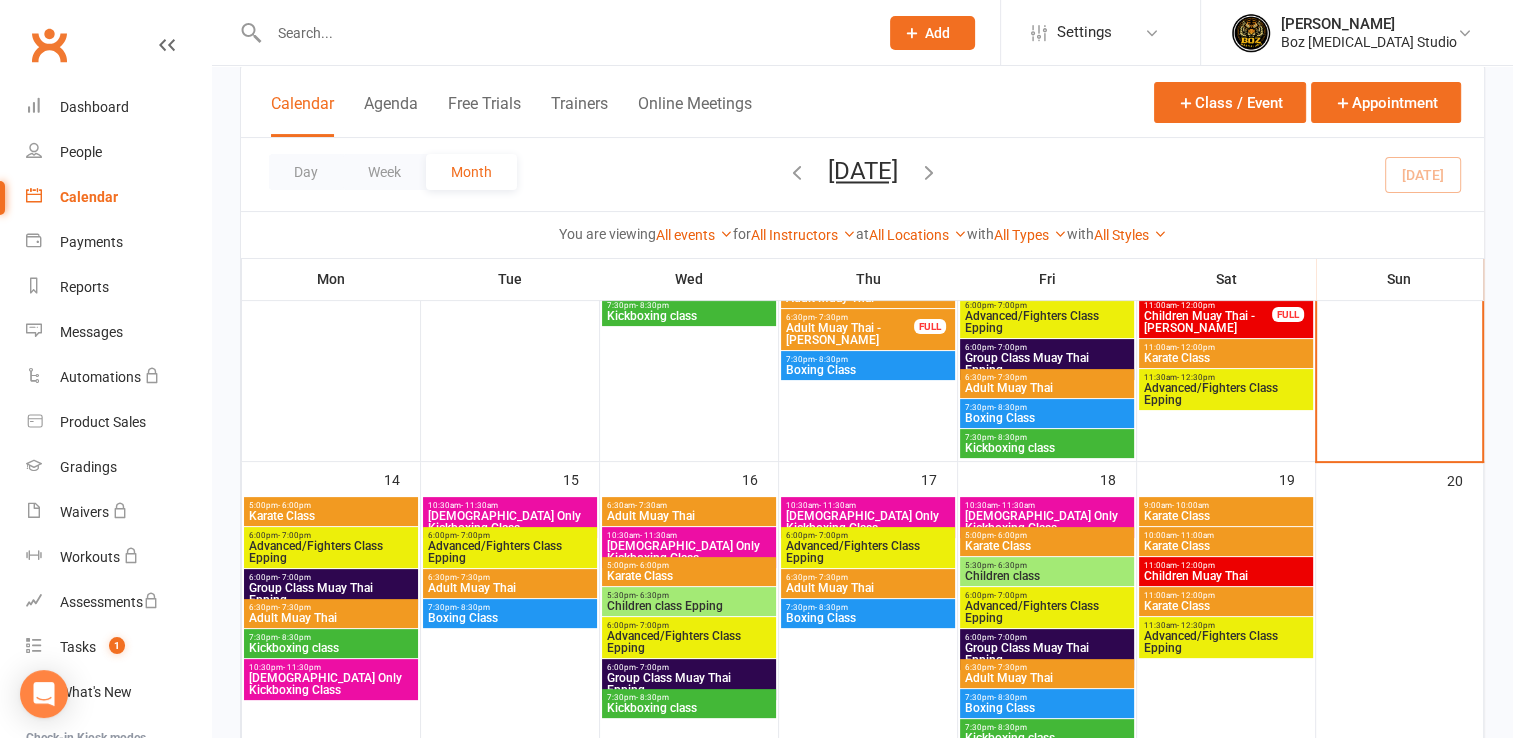scroll, scrollTop: 300, scrollLeft: 0, axis: vertical 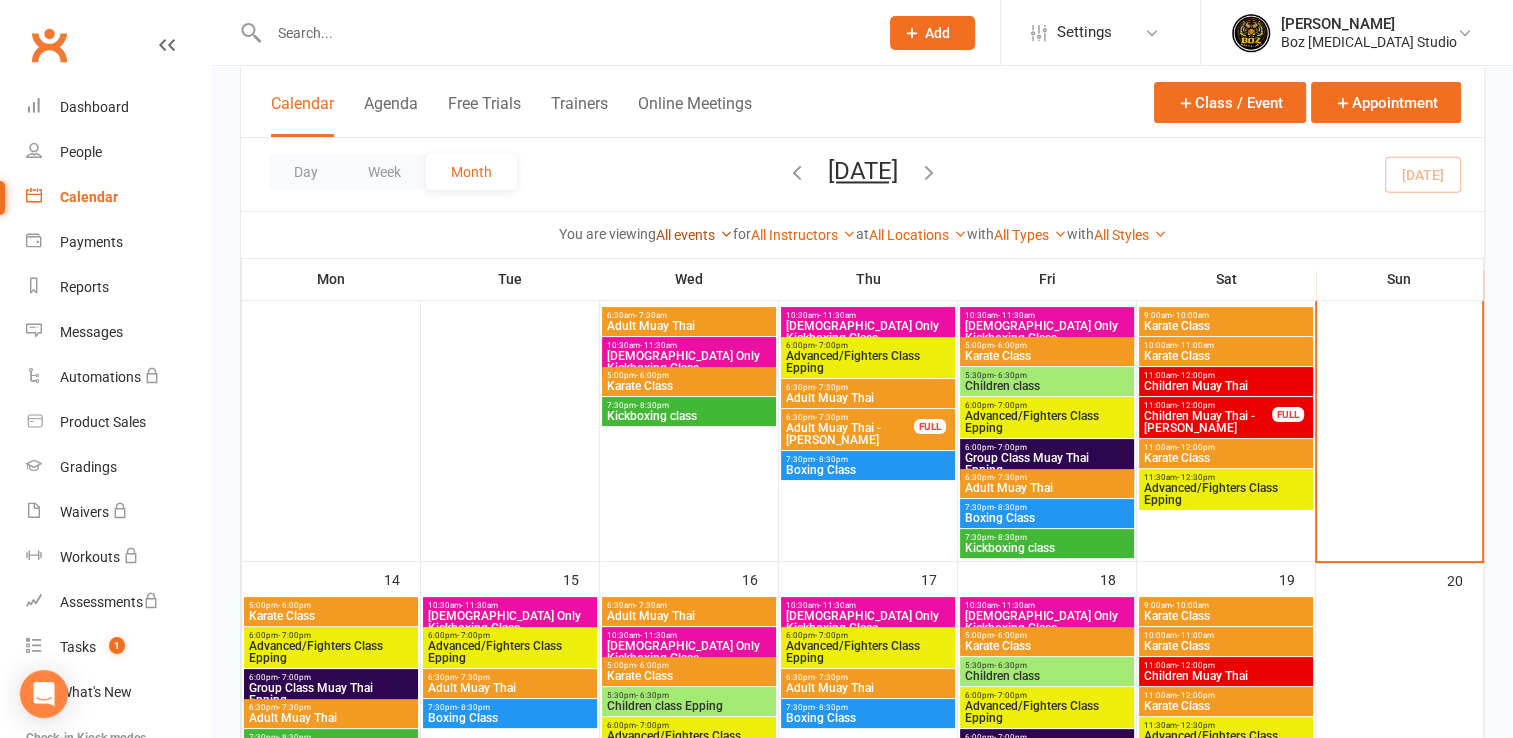 click at bounding box center [726, 234] 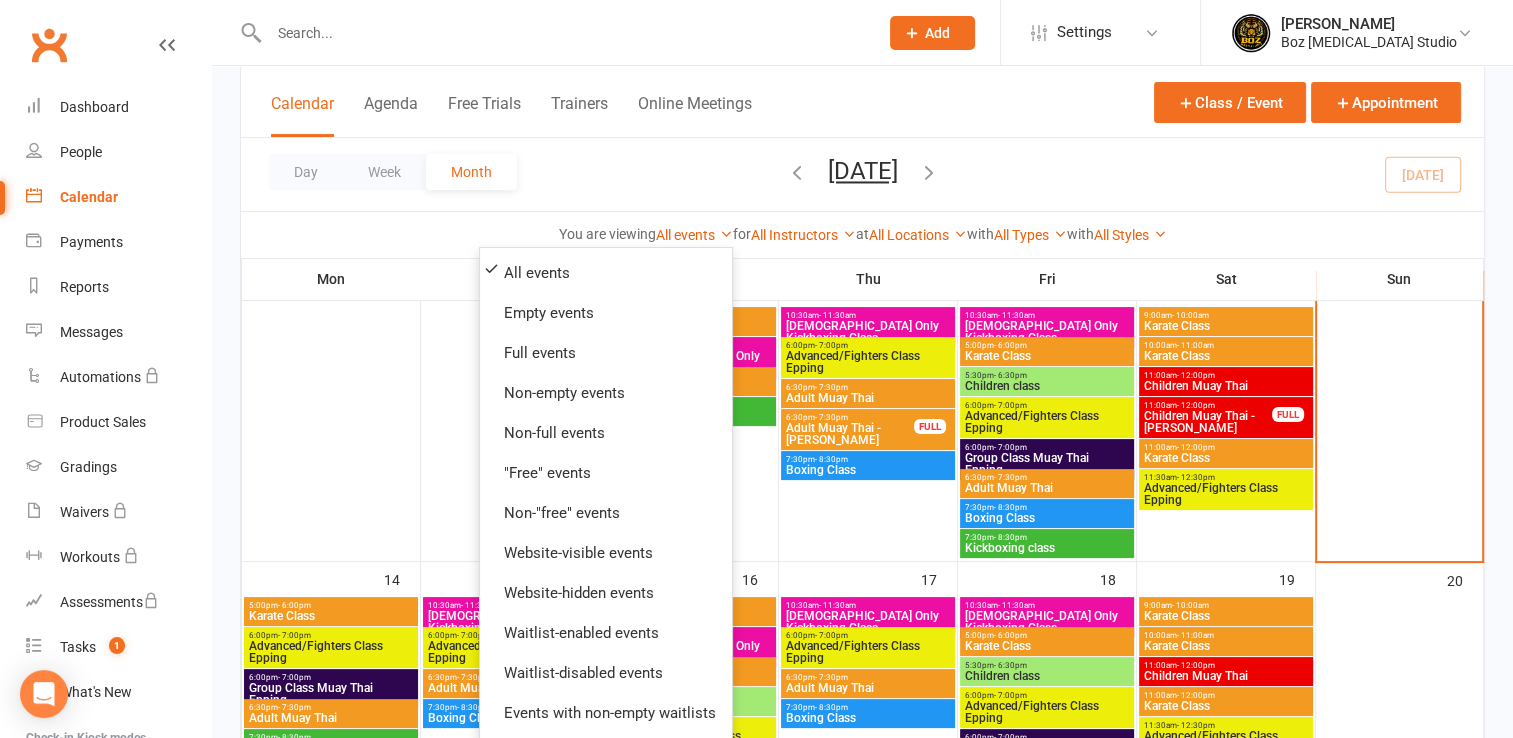 click on "Day Week Month July 2025
July 2025
Sun Mon Tue Wed Thu Fri Sat
29
30
01
02
03
04
05
06
07
08
09
10
11
12
13
14
15
16
17
18
19
20
21
22
23
24
25
26
27
28
29
30
31
01
02
03" at bounding box center (862, 174) 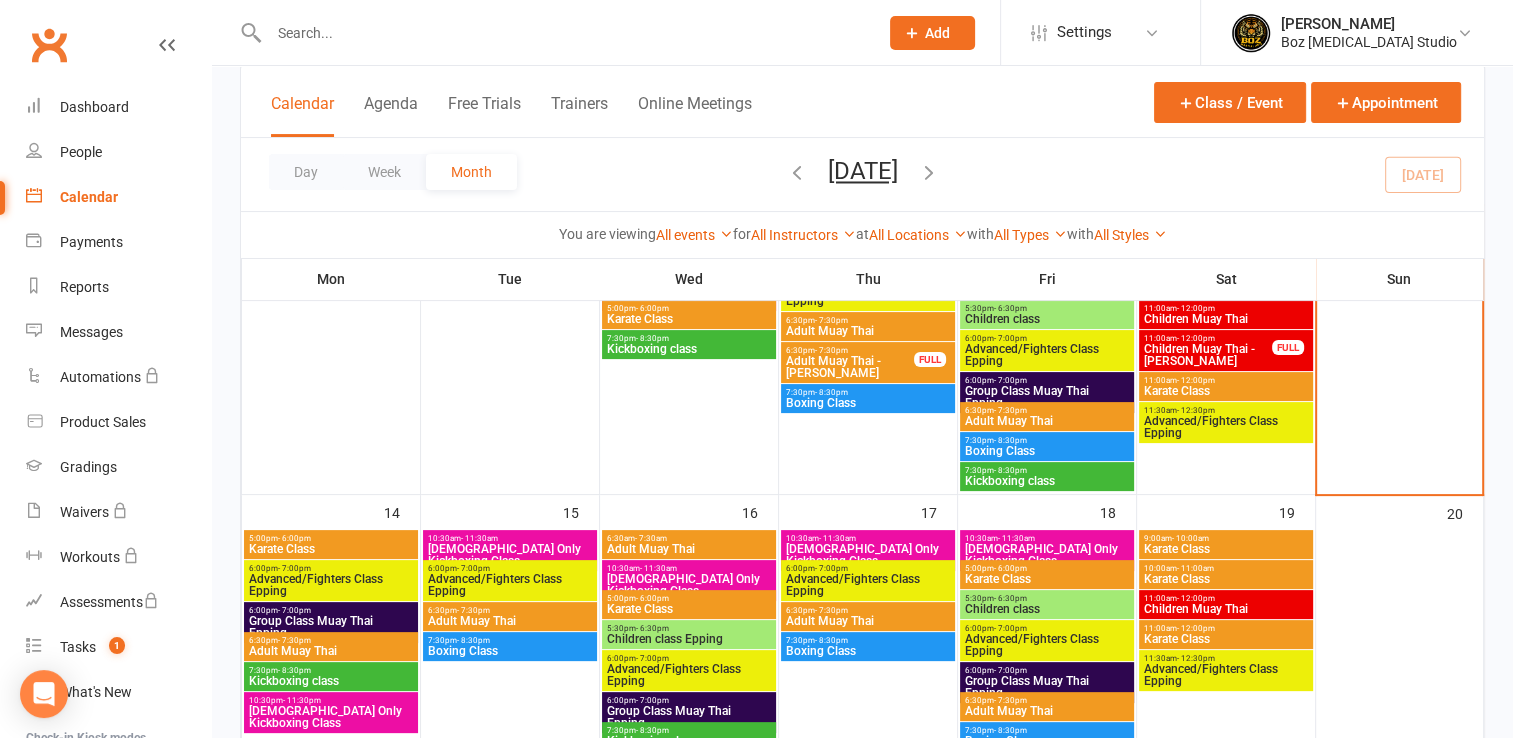 scroll, scrollTop: 400, scrollLeft: 0, axis: vertical 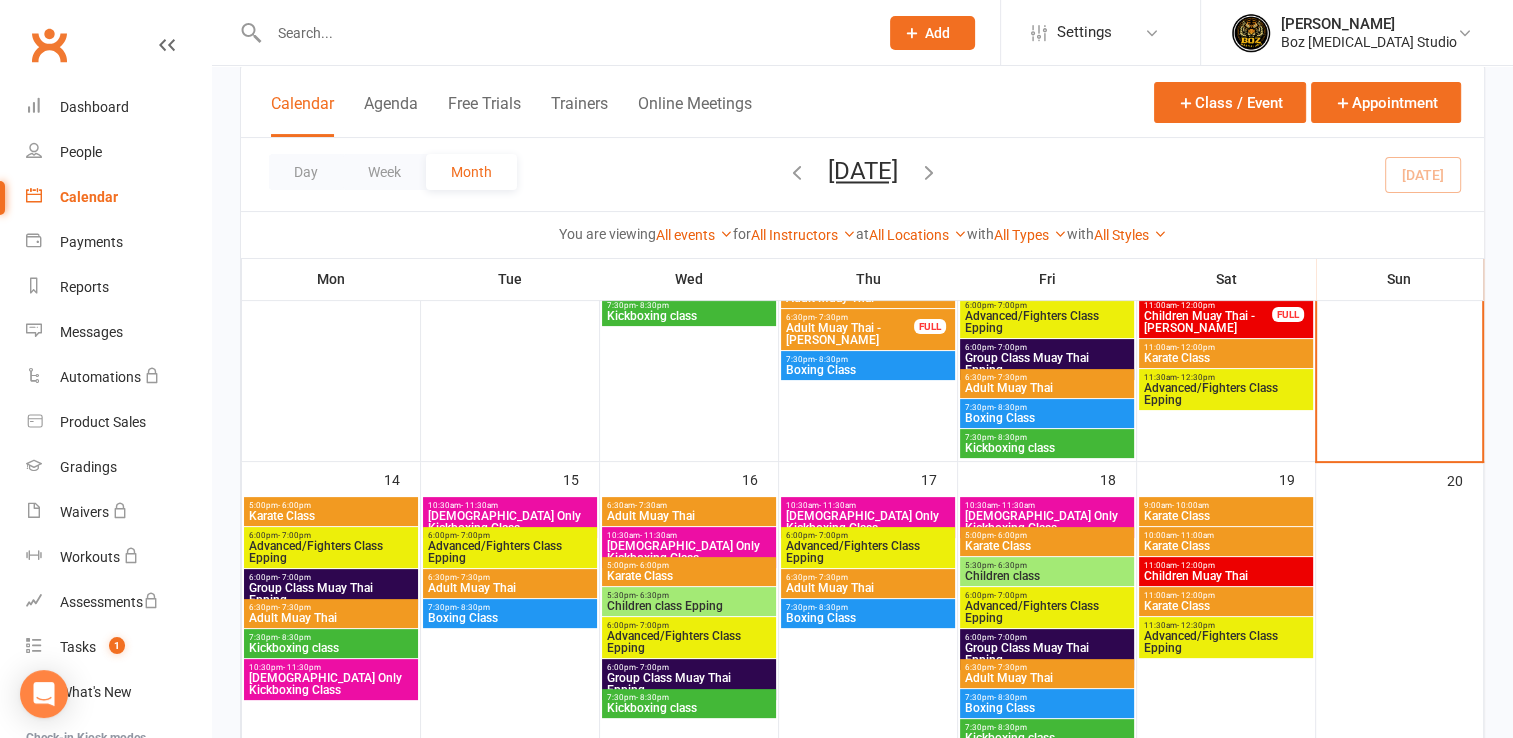click on "5:00pm  - 6:00pm" at bounding box center (331, 505) 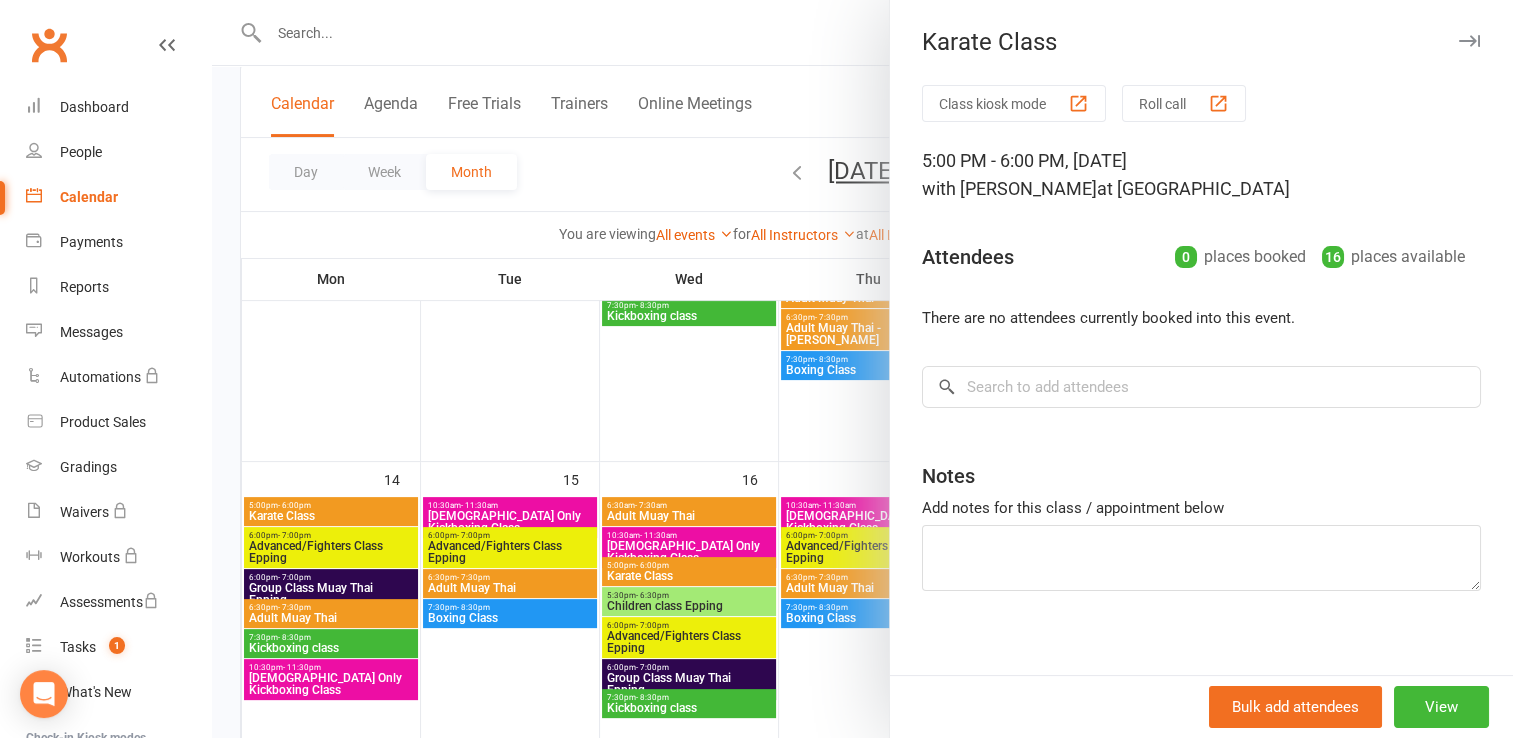 click at bounding box center (862, 369) 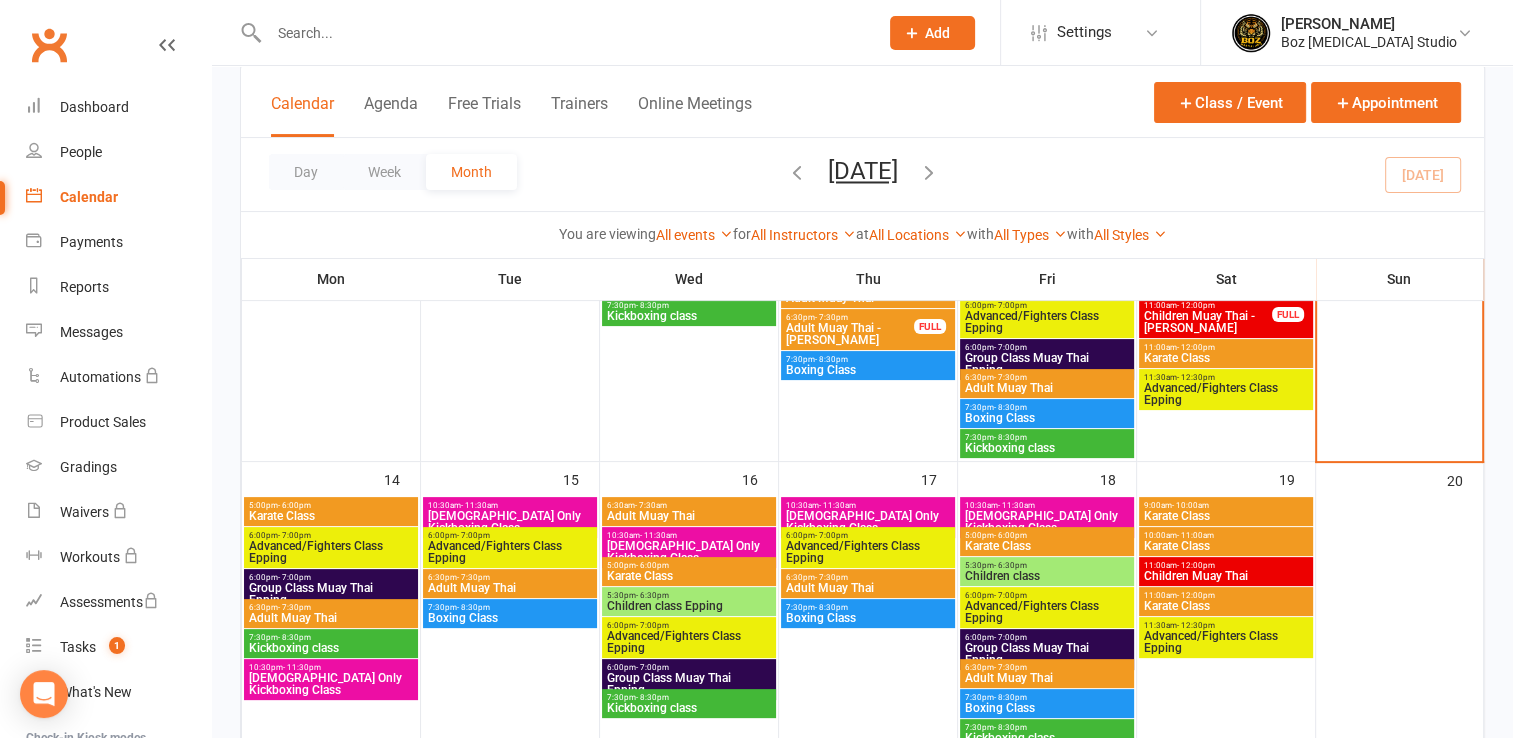 click on "Advanced/Fighters Class Epping" at bounding box center (331, 552) 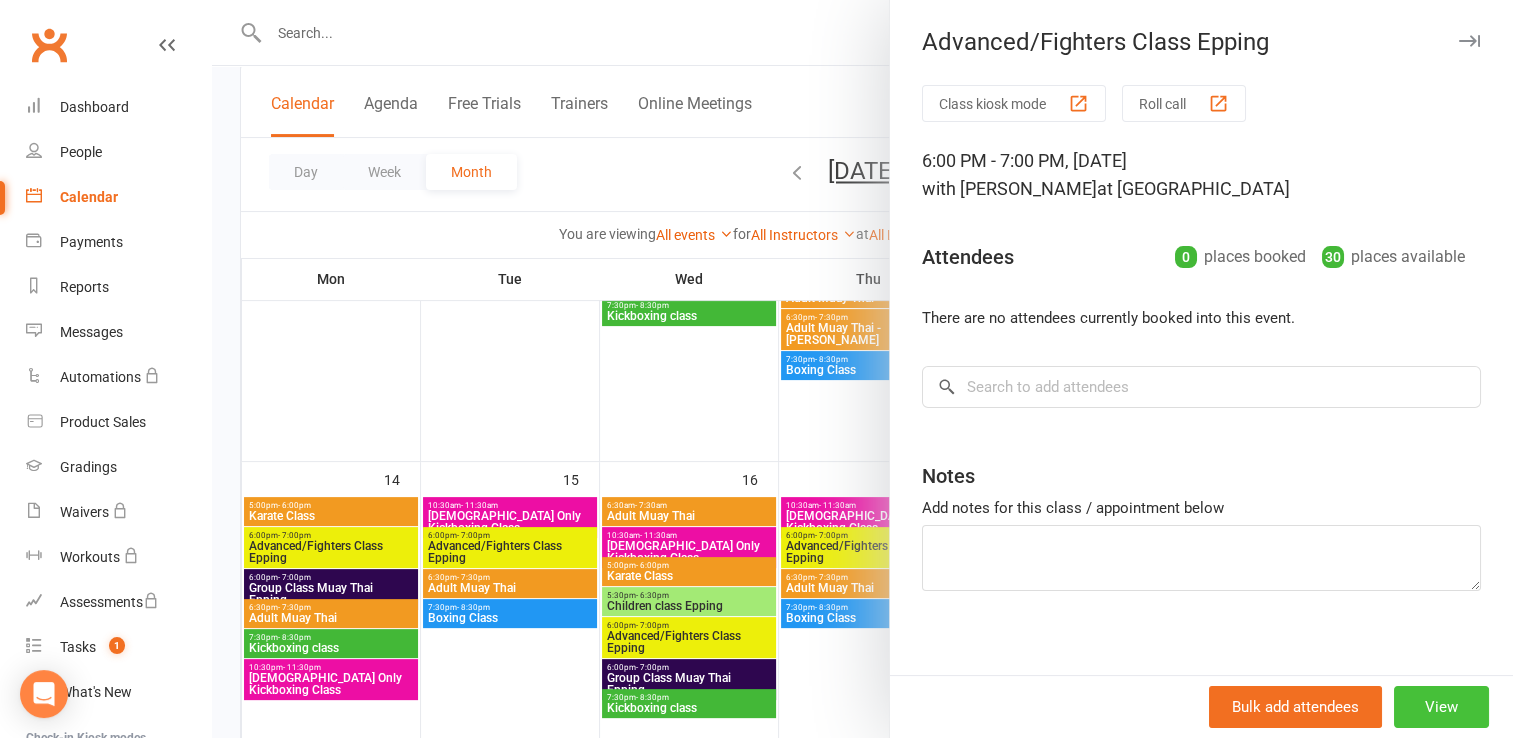 click on "View" at bounding box center (1441, 707) 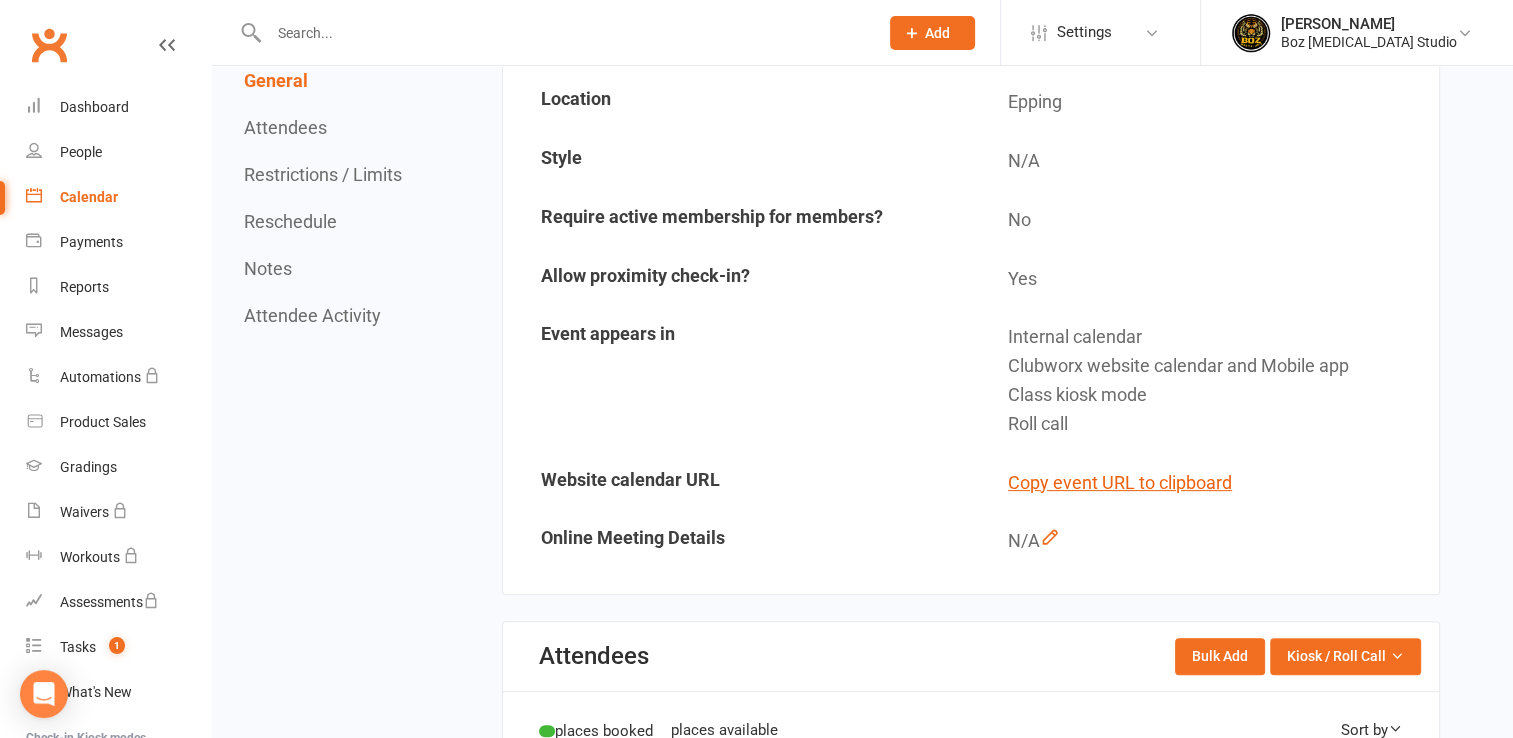 scroll, scrollTop: 0, scrollLeft: 0, axis: both 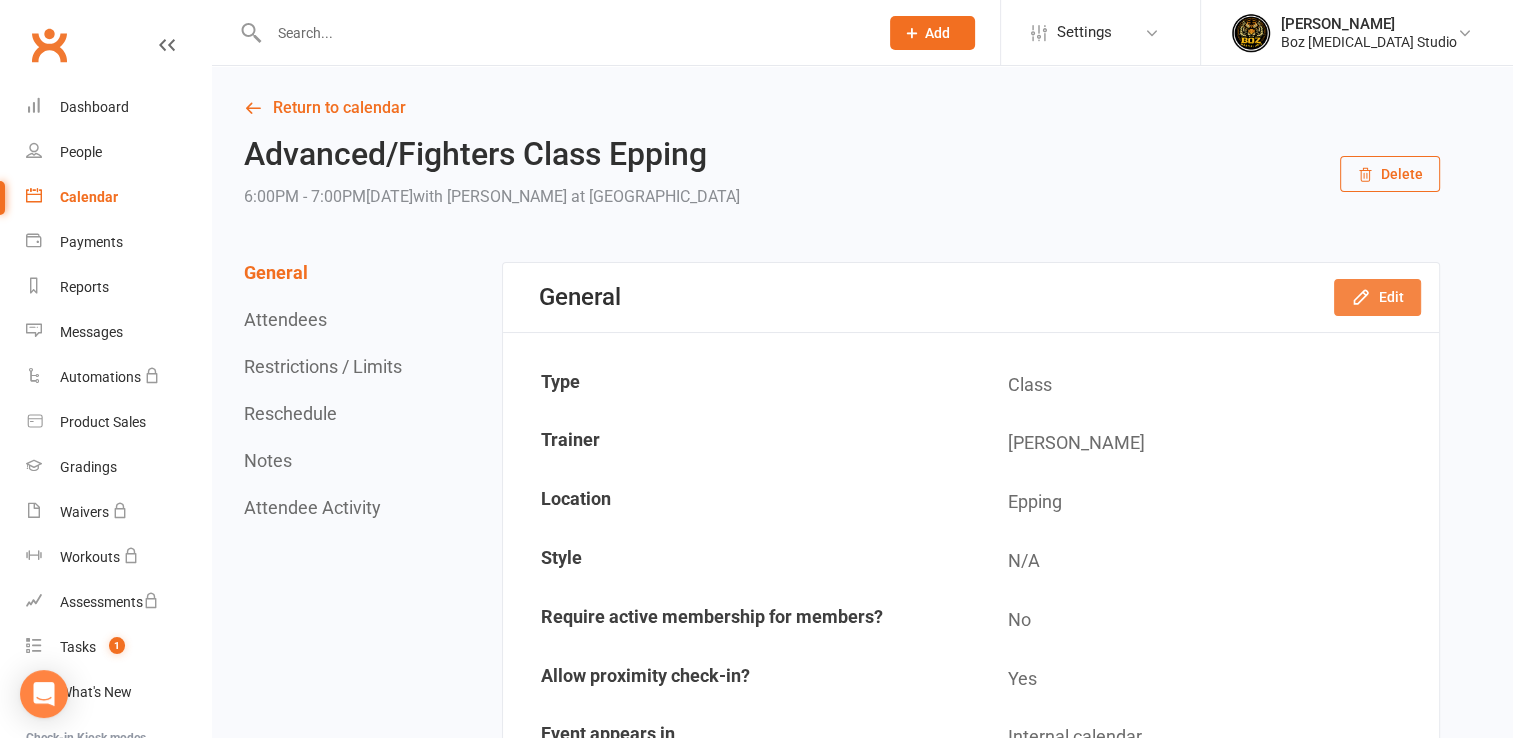 click on "Edit" at bounding box center (1377, 297) 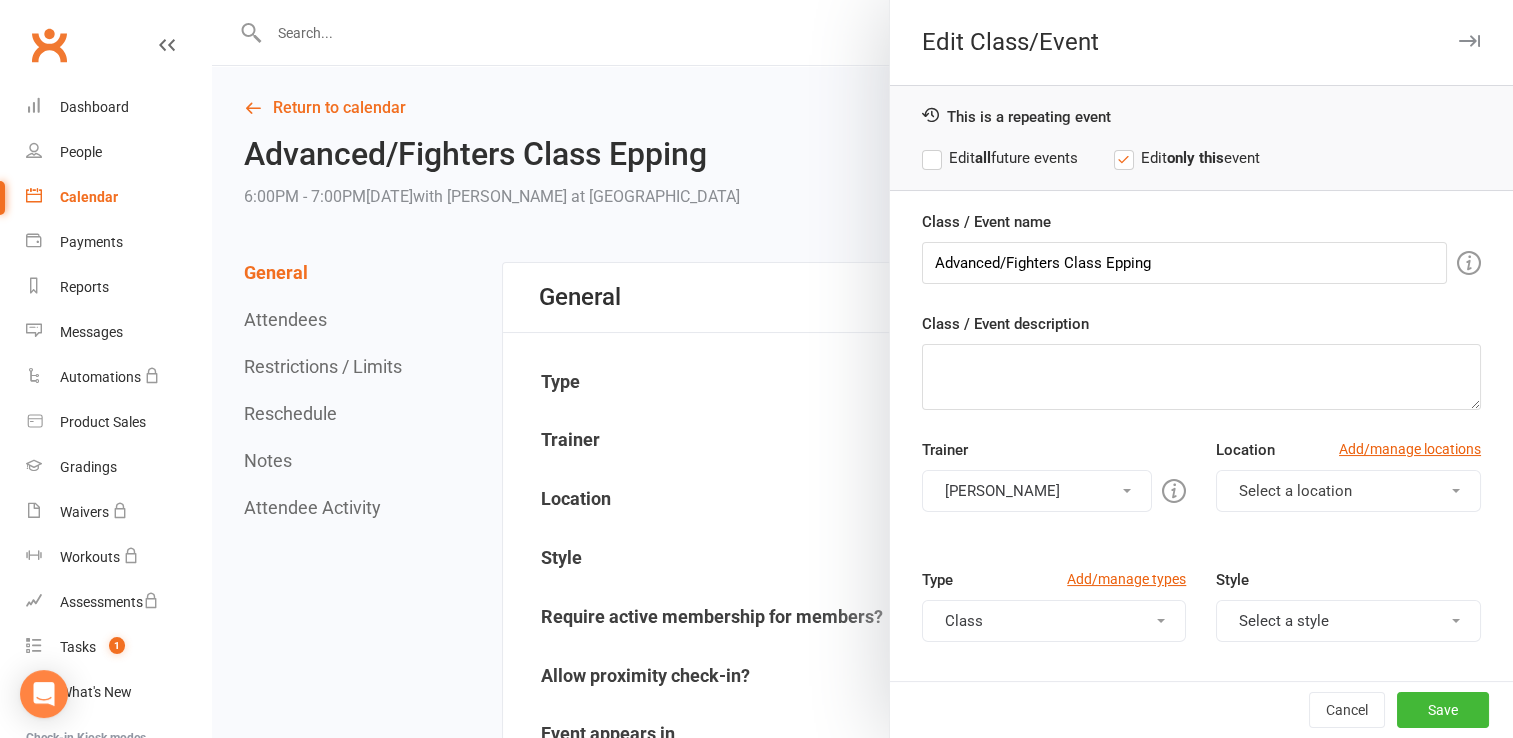 click on "Edit  all  future events" at bounding box center (1000, 158) 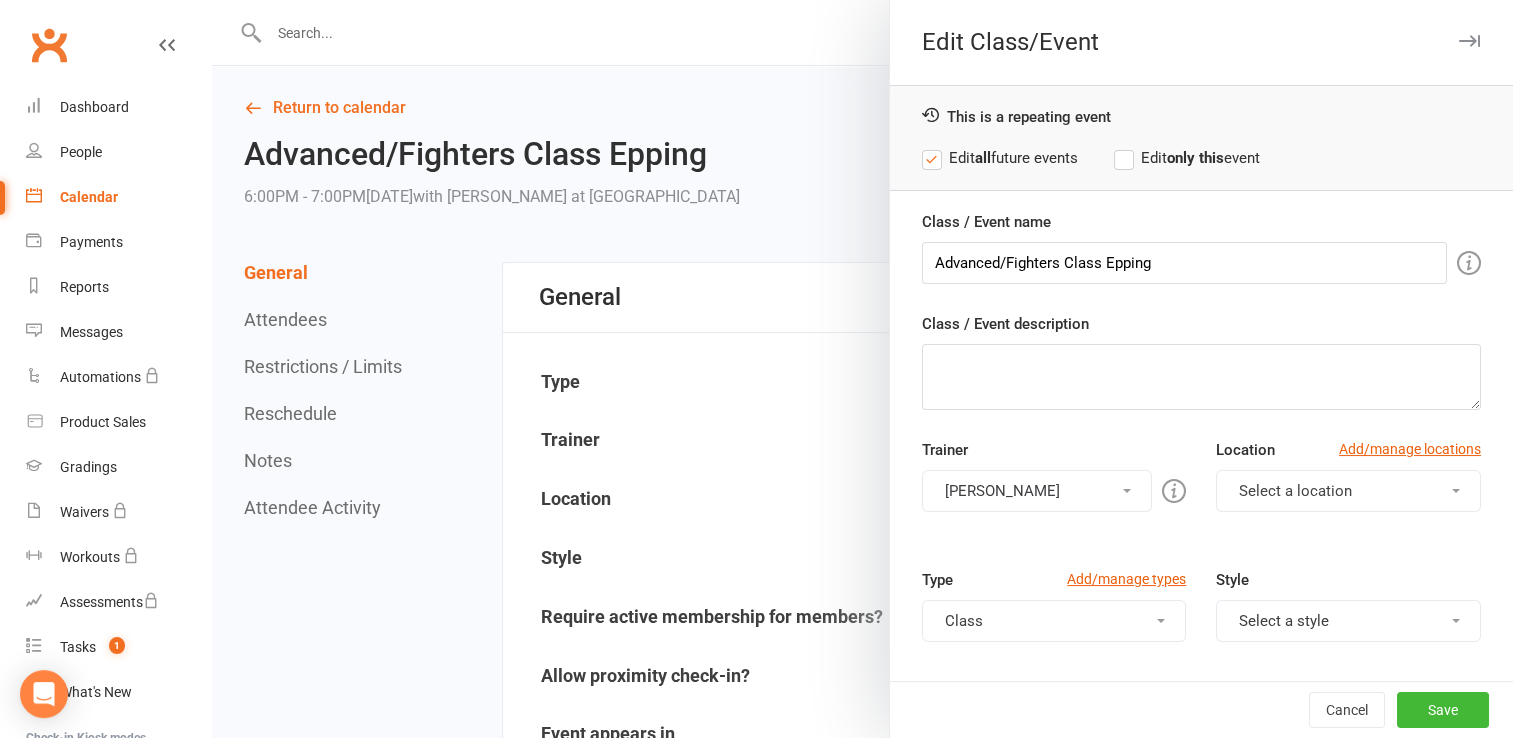 click on "[PERSON_NAME]" at bounding box center [1037, 491] 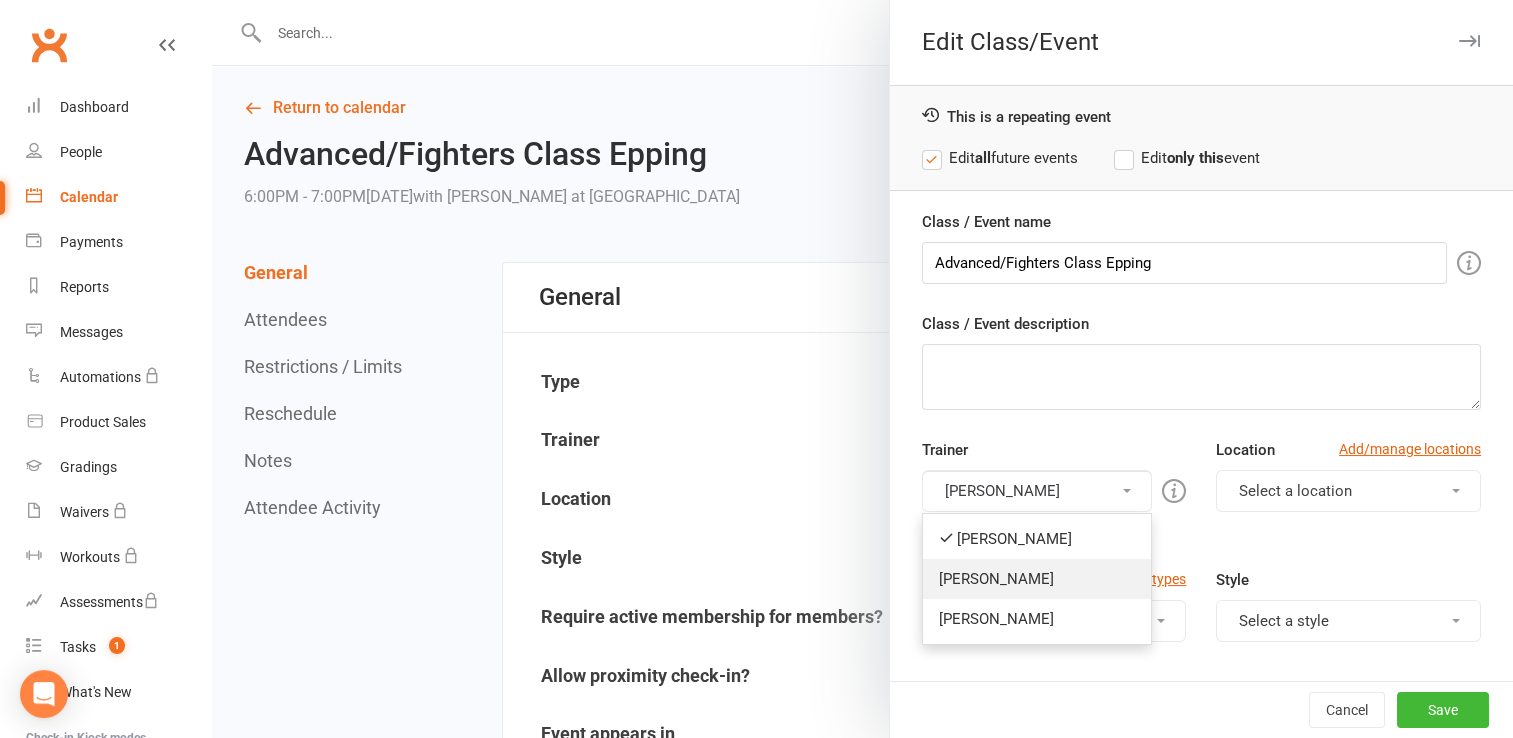 click on "[PERSON_NAME]" at bounding box center (1037, 579) 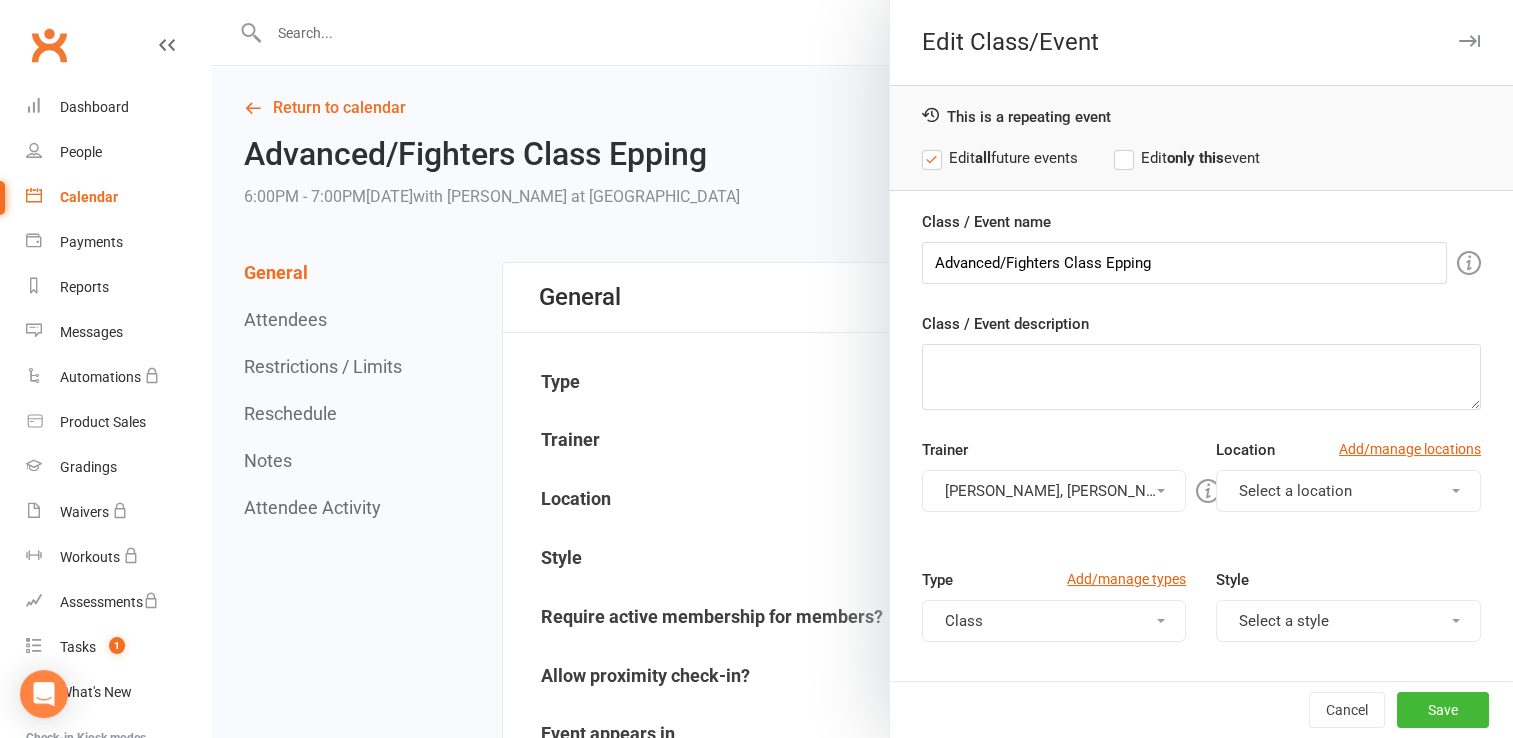 click on "Deeyana Boz, Joe Hachem" at bounding box center [1054, 491] 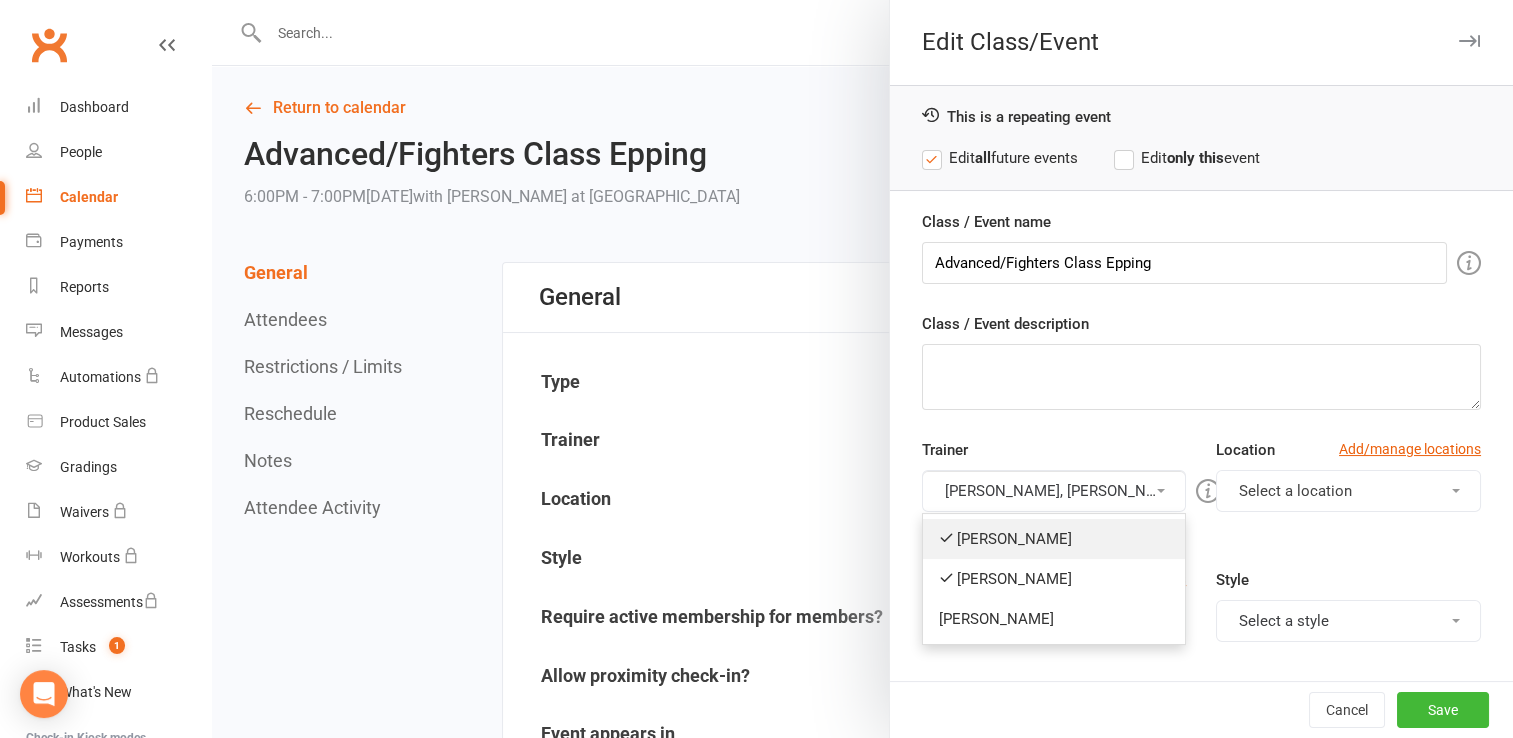 click on "[PERSON_NAME]" at bounding box center (1054, 539) 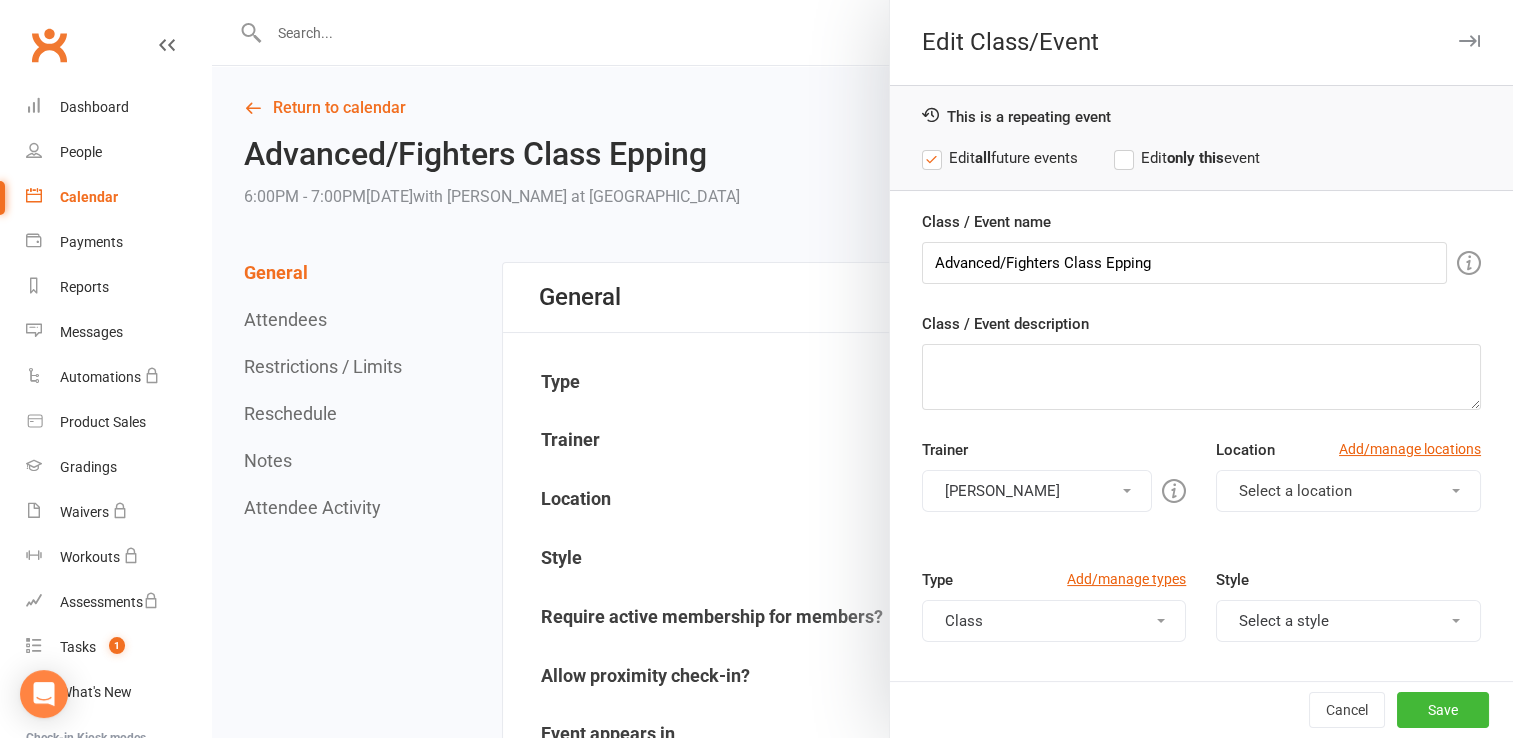 click on "Select a location" at bounding box center (1348, 491) 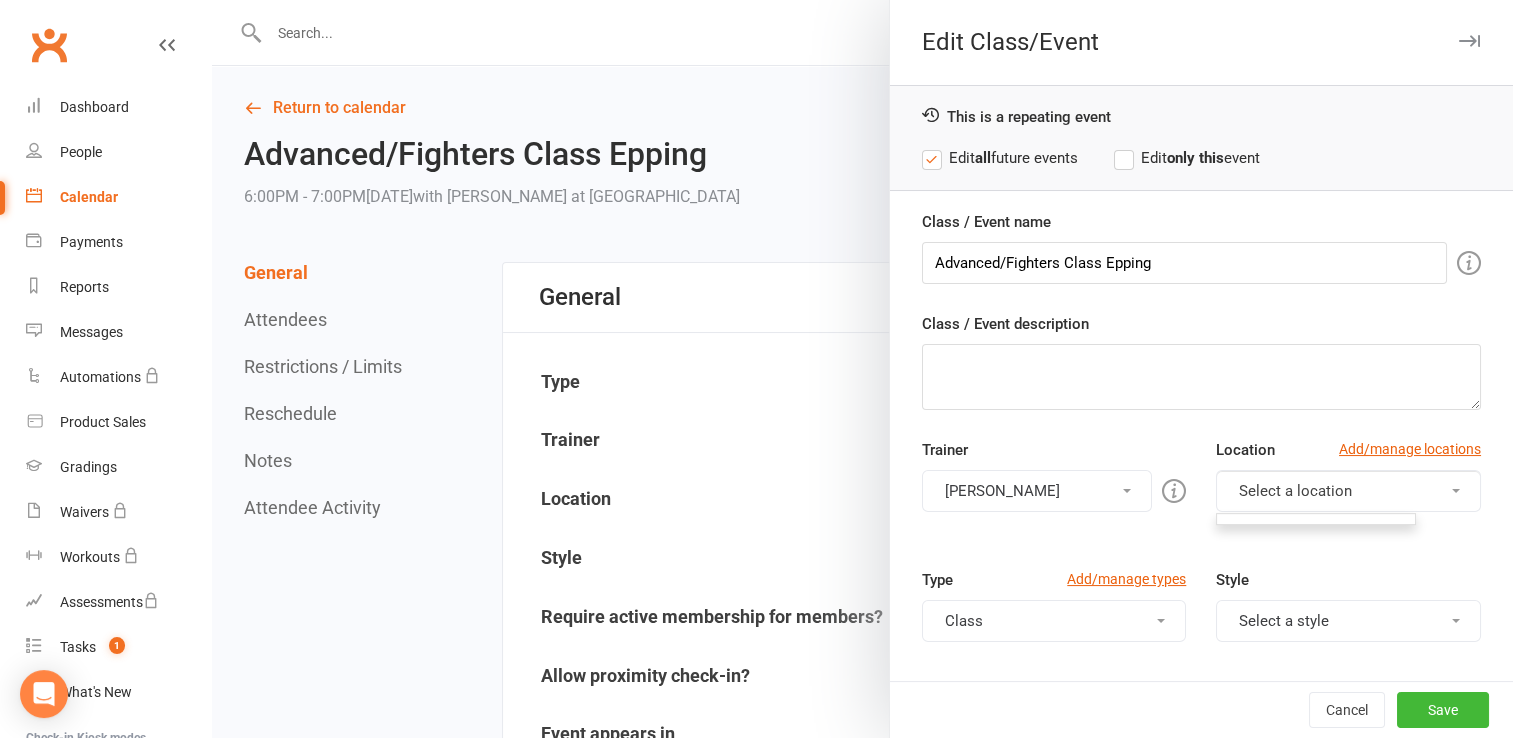 click at bounding box center [1456, 491] 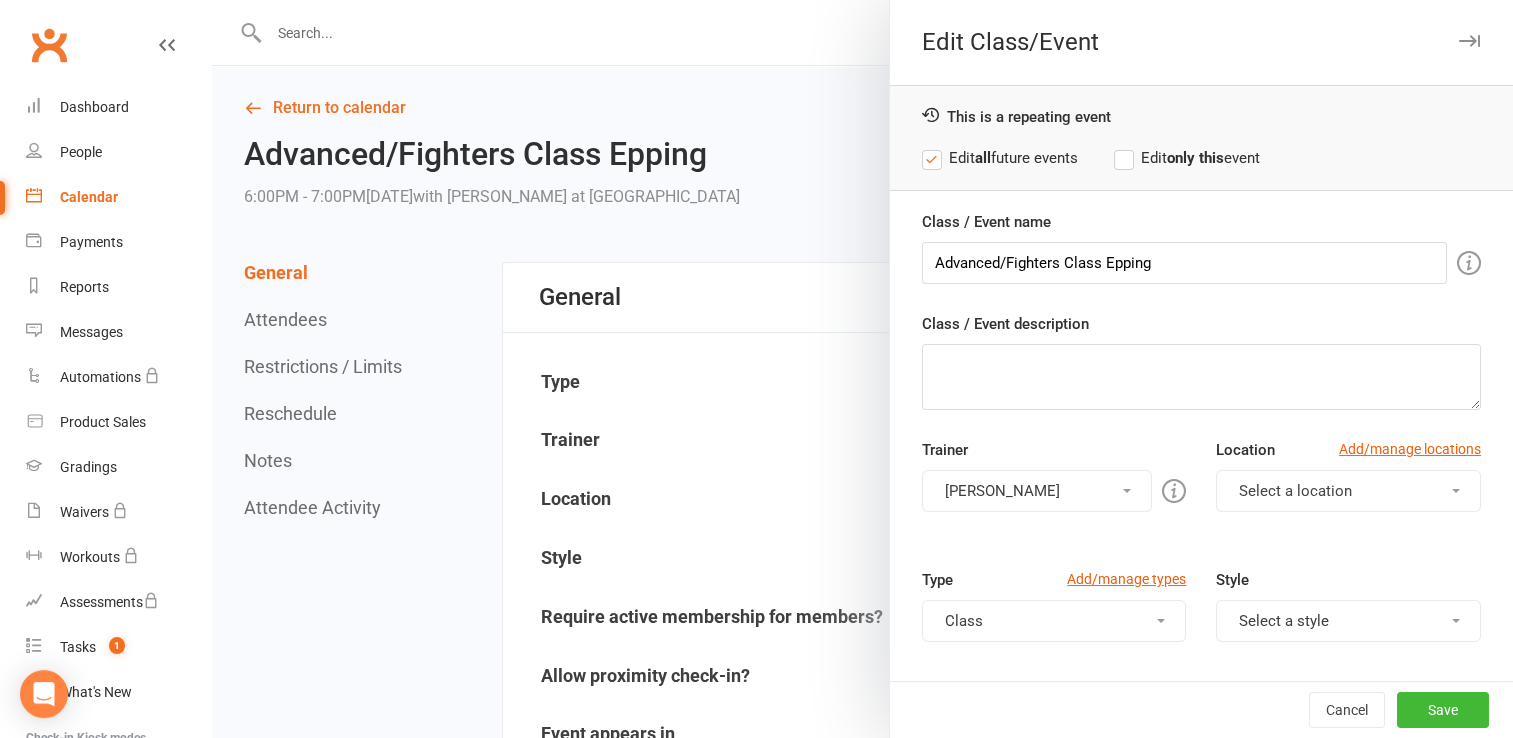 click at bounding box center (1456, 491) 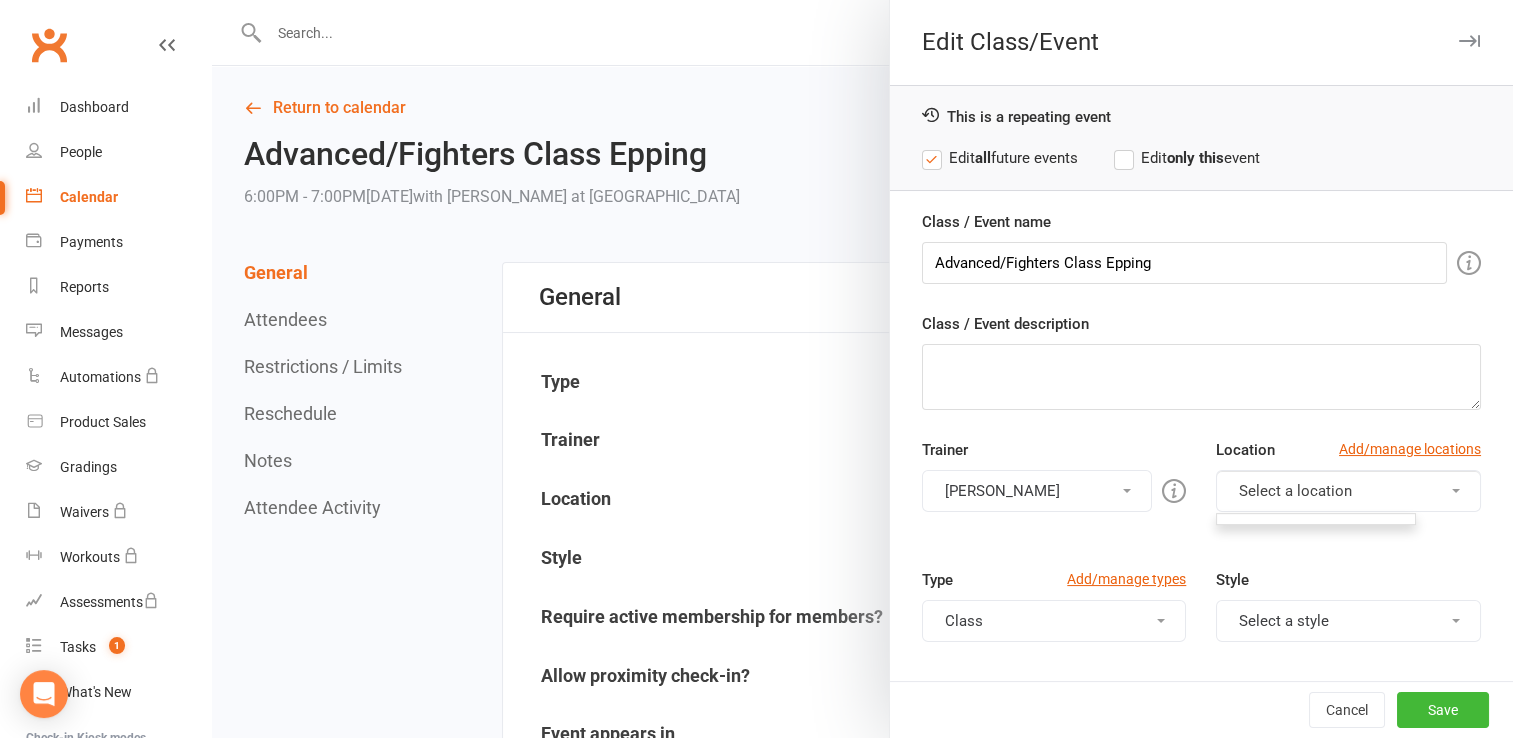 click at bounding box center [1456, 491] 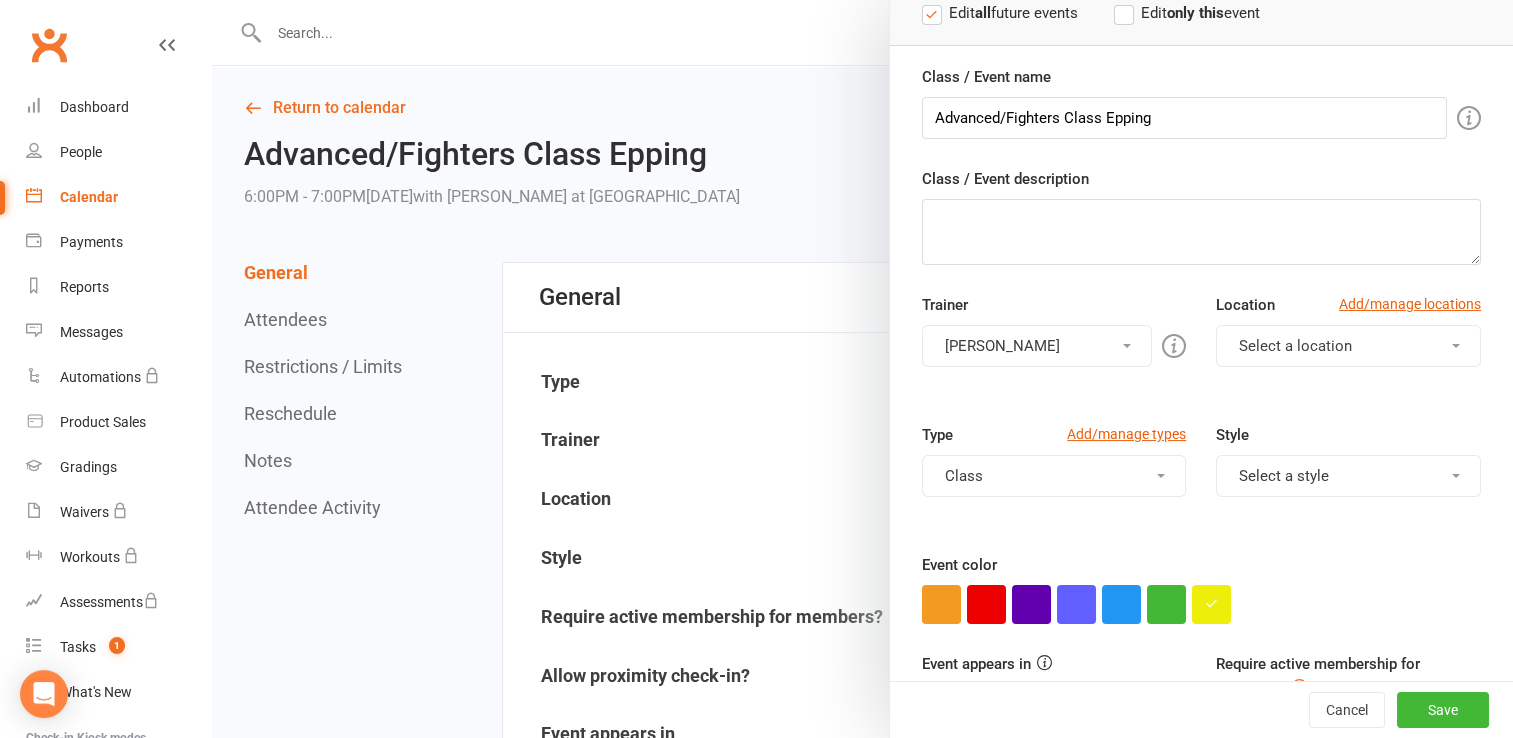 scroll, scrollTop: 200, scrollLeft: 0, axis: vertical 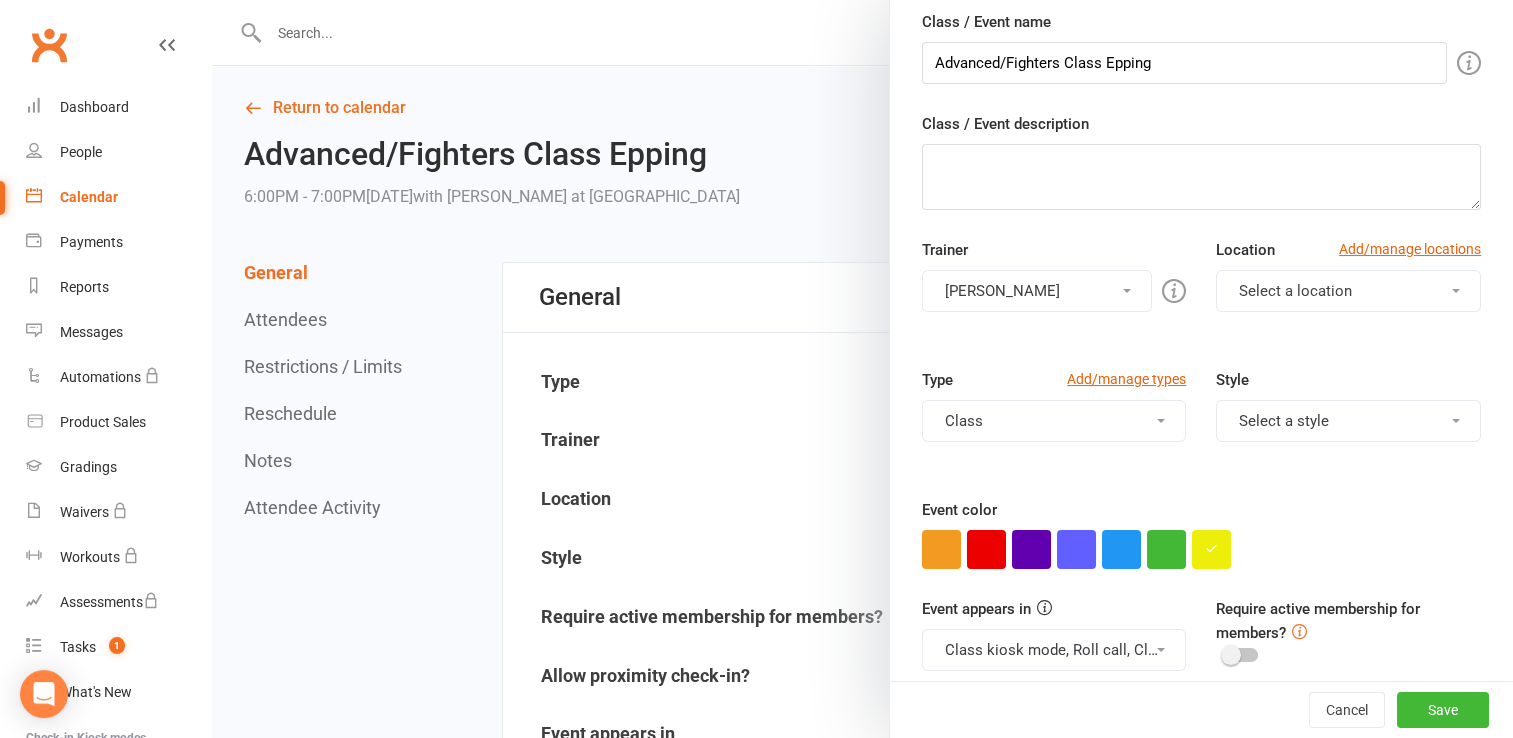 click on "Select a style" at bounding box center [1348, 421] 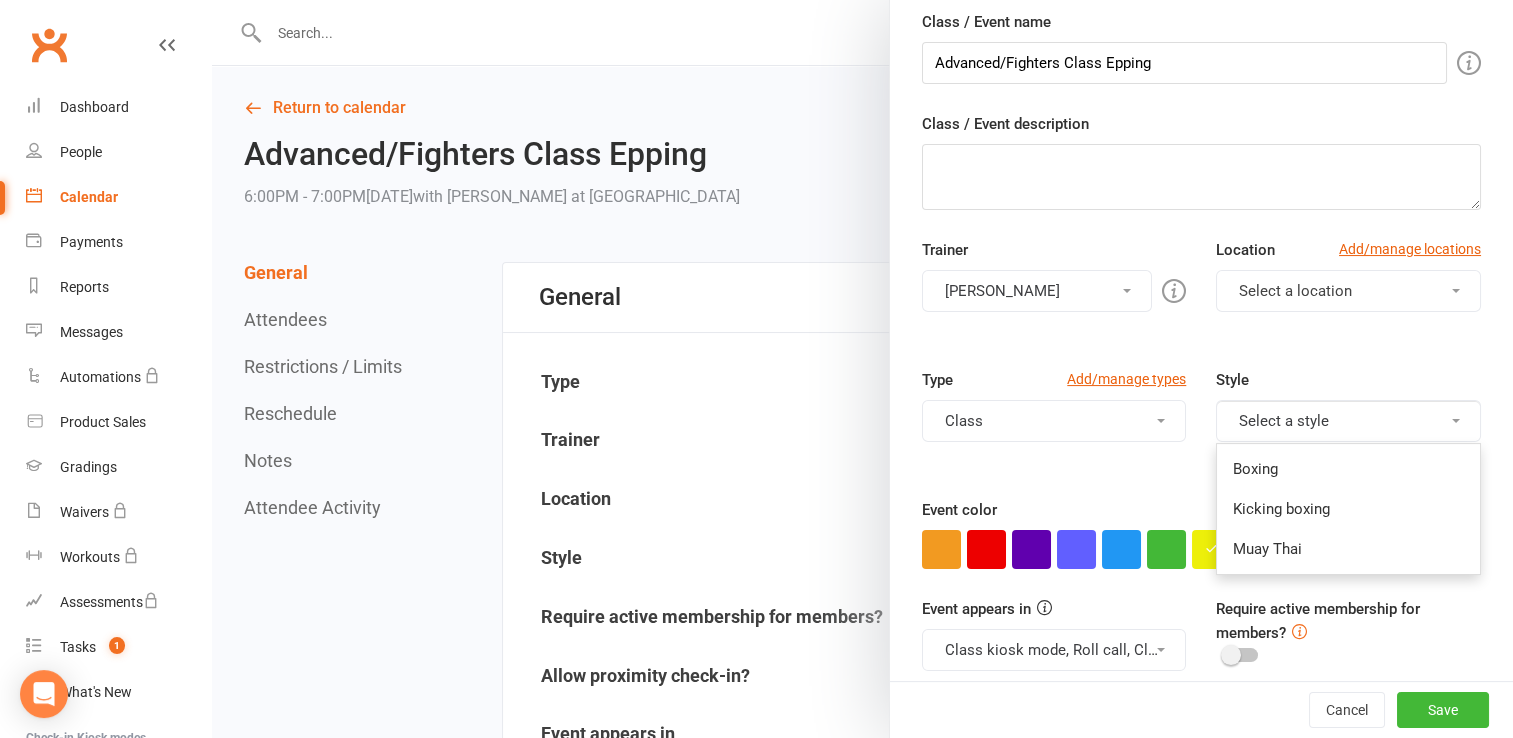 click on "Select a style" at bounding box center (1348, 421) 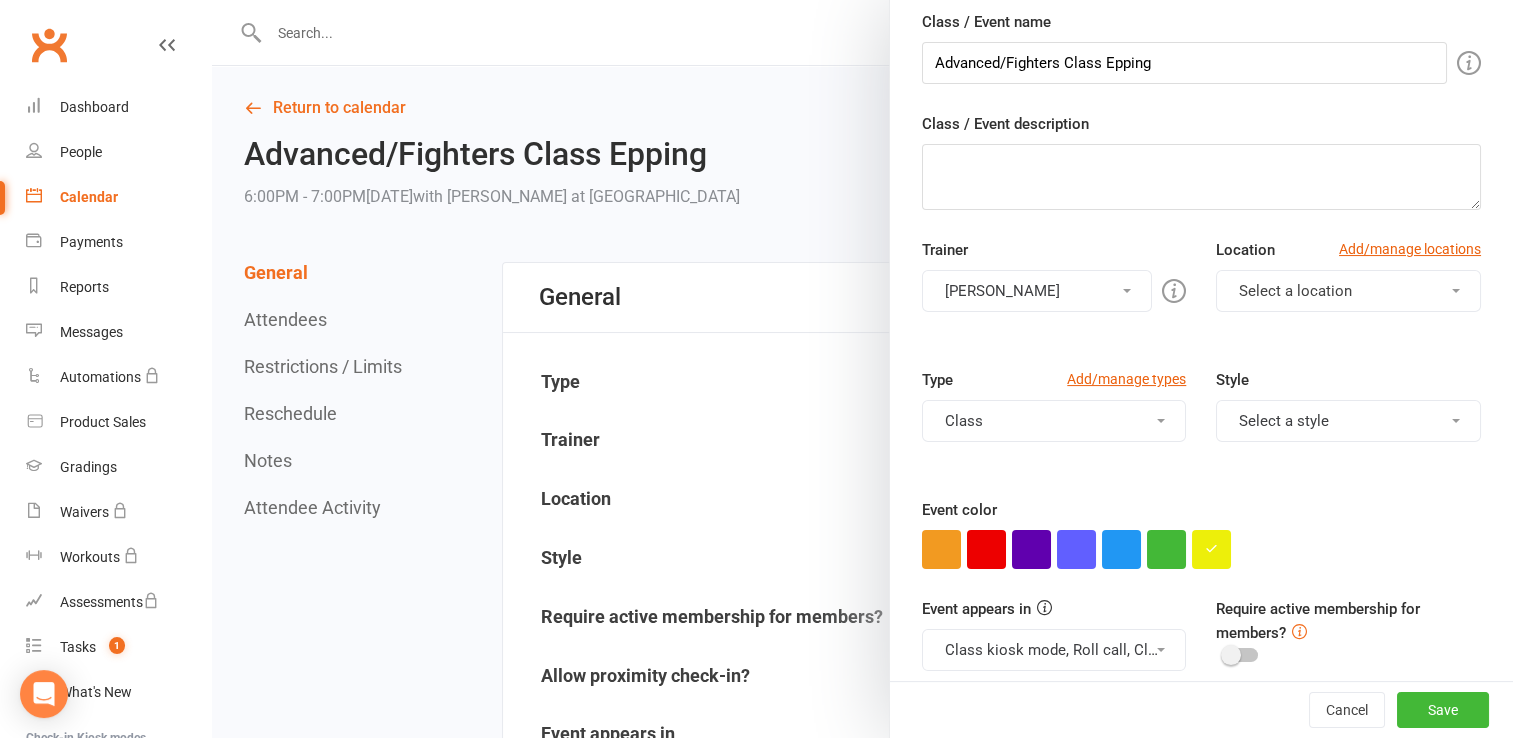 scroll, scrollTop: 300, scrollLeft: 0, axis: vertical 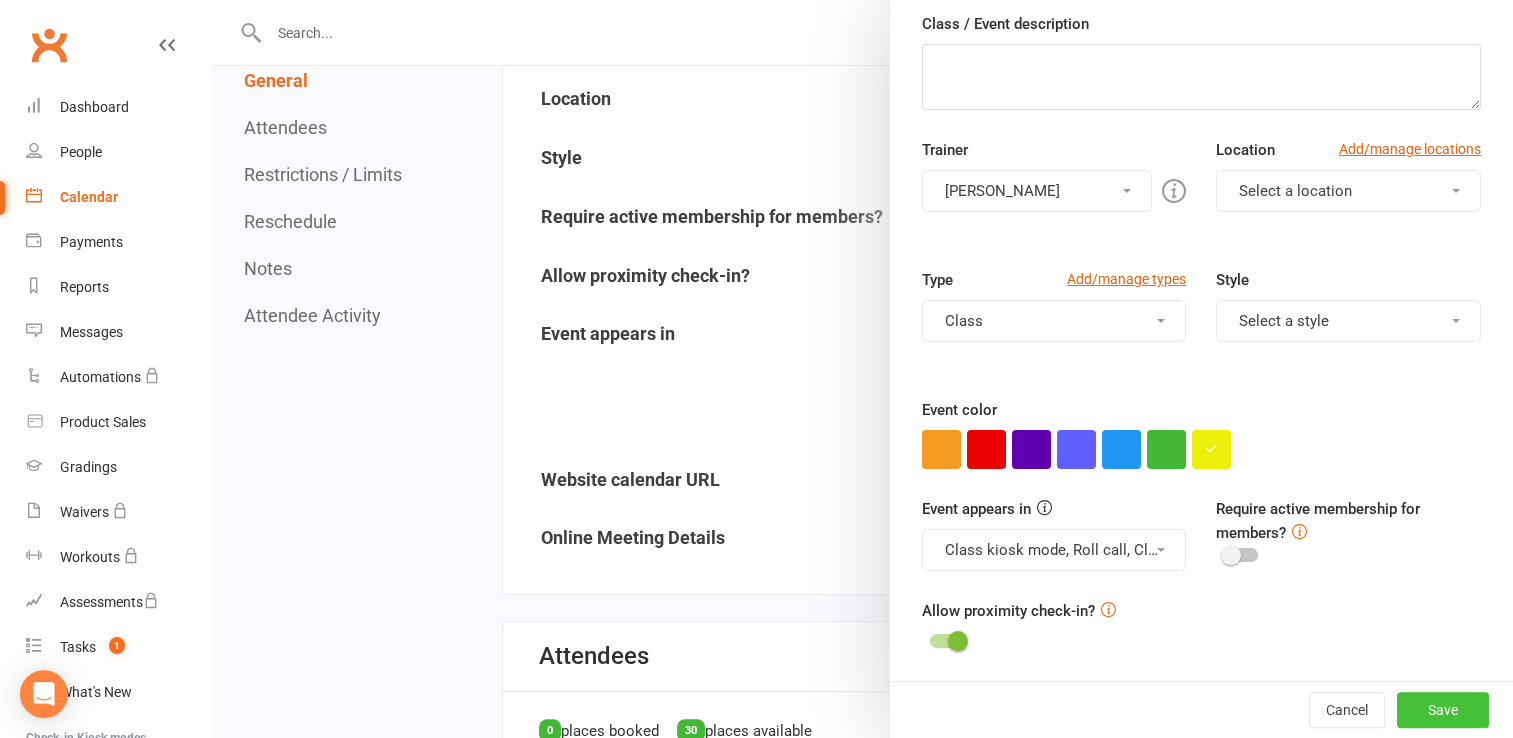 click on "Save" at bounding box center (1443, 710) 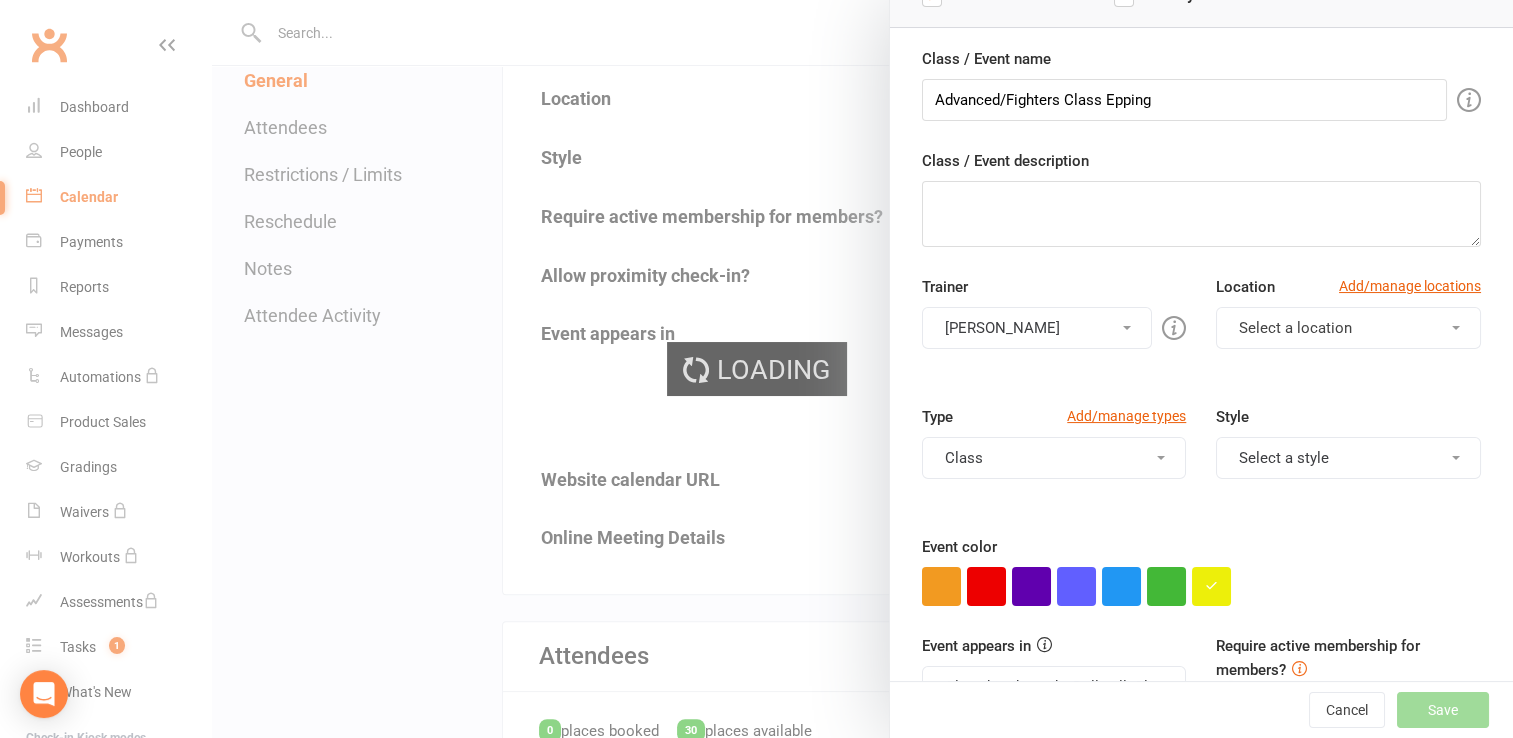 scroll, scrollTop: 0, scrollLeft: 0, axis: both 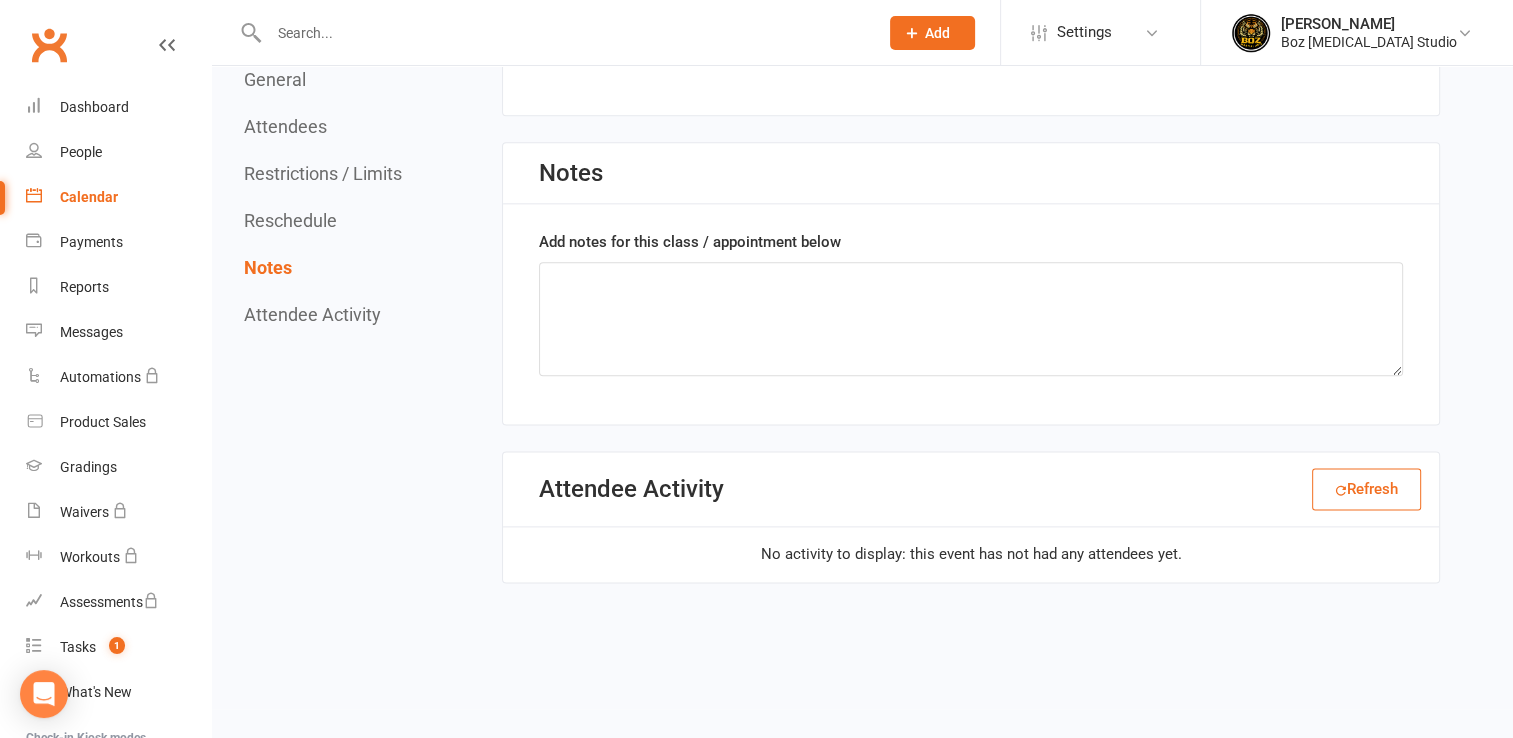 click on "Calendar" at bounding box center [89, 197] 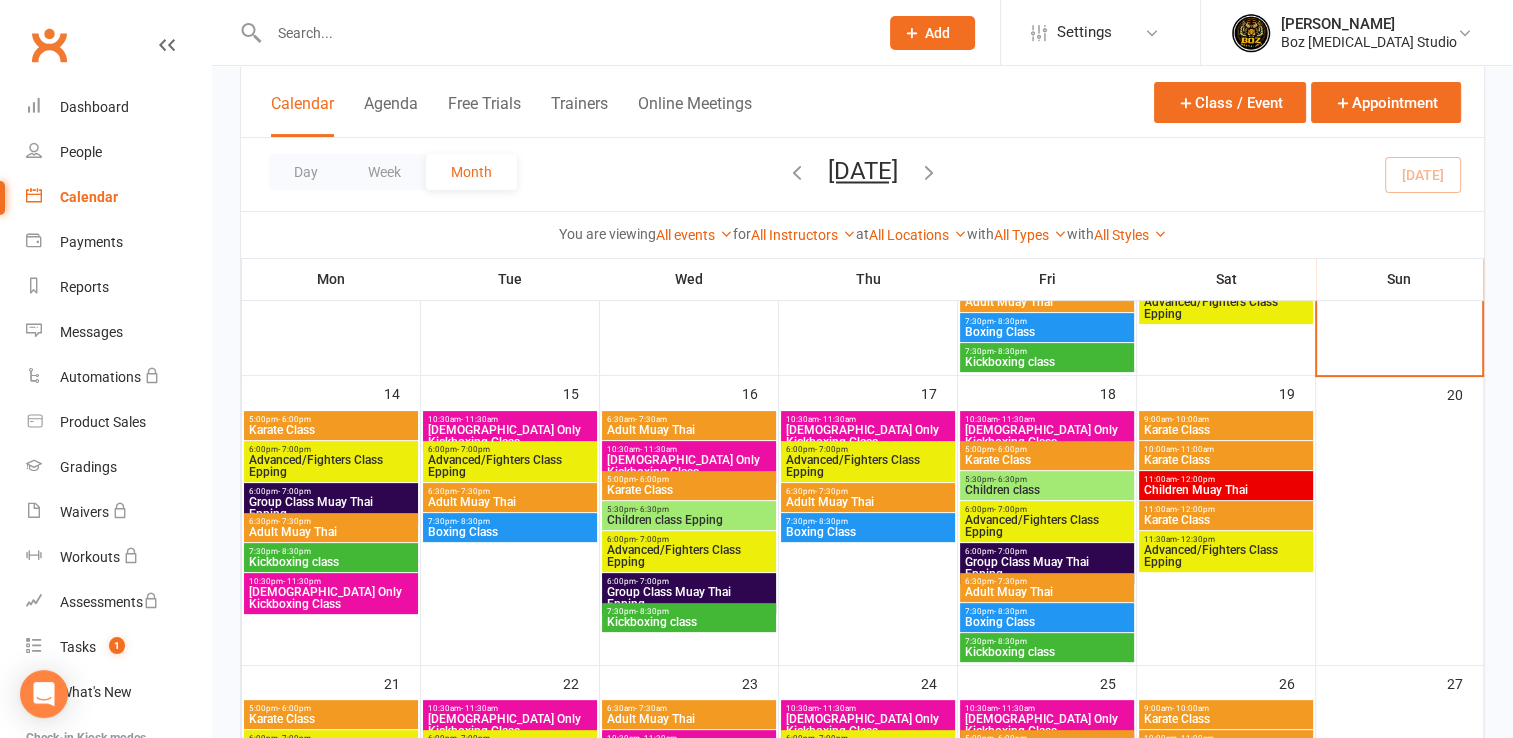 scroll, scrollTop: 500, scrollLeft: 0, axis: vertical 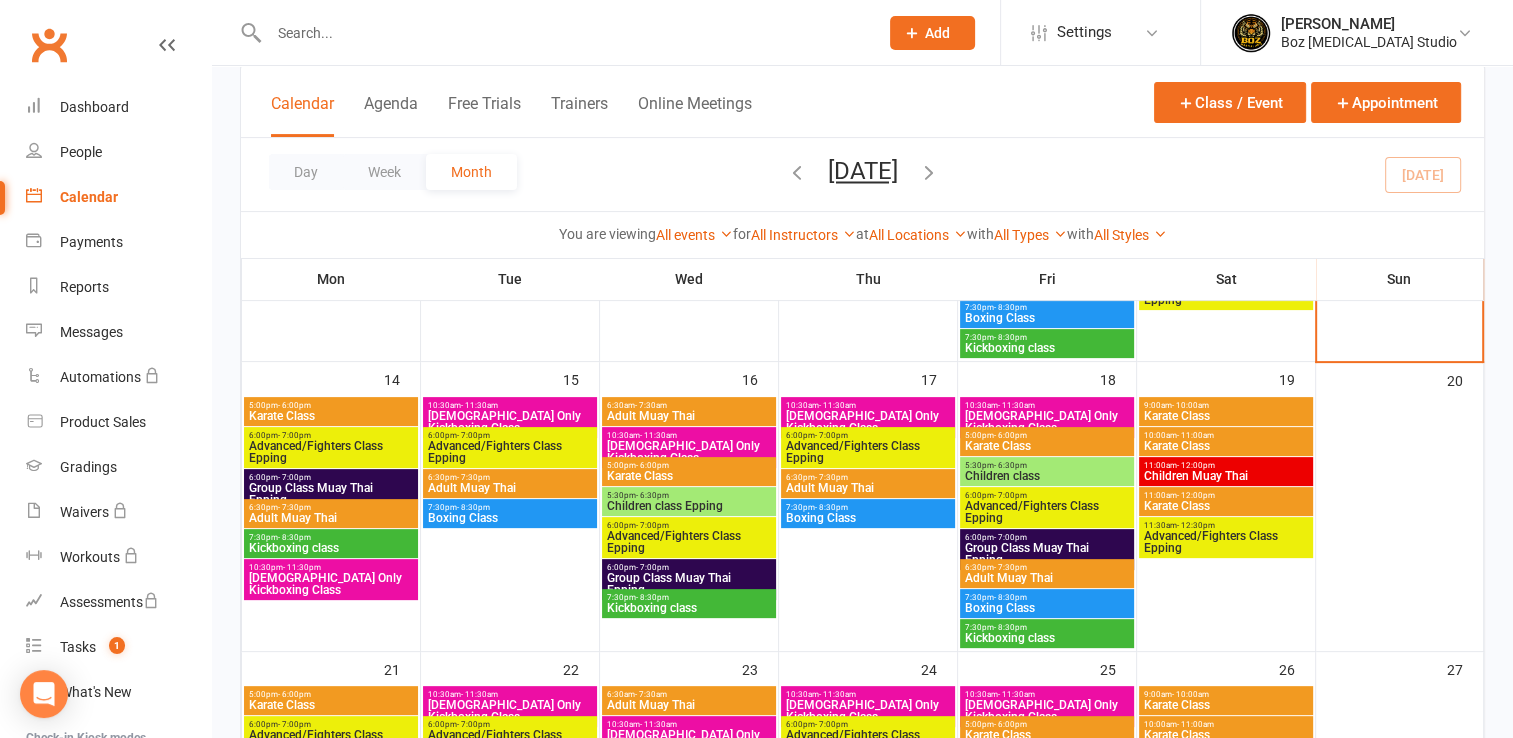 click on "Group Class Muay Thai Epping" at bounding box center [331, 494] 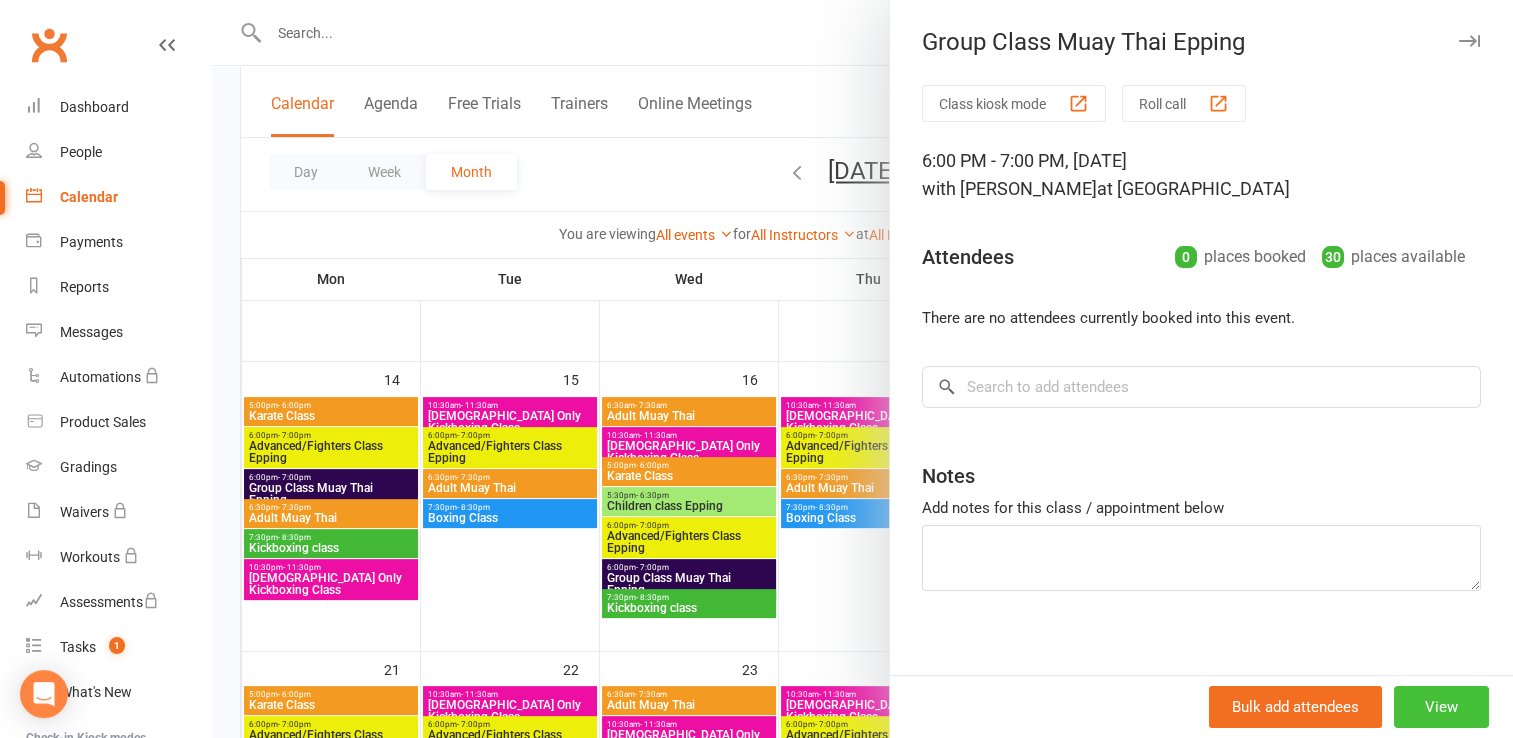 click on "View" at bounding box center [1441, 707] 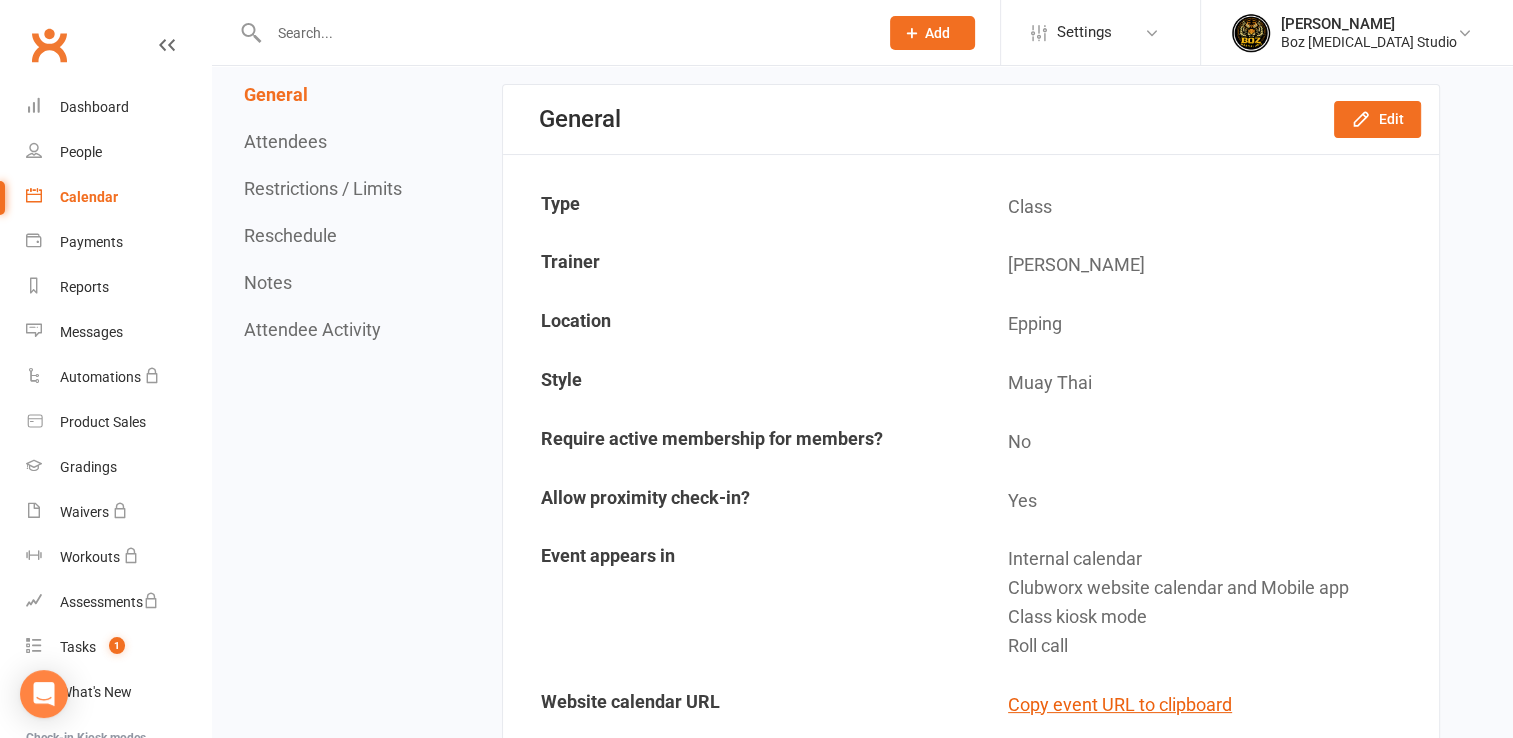 scroll, scrollTop: 200, scrollLeft: 0, axis: vertical 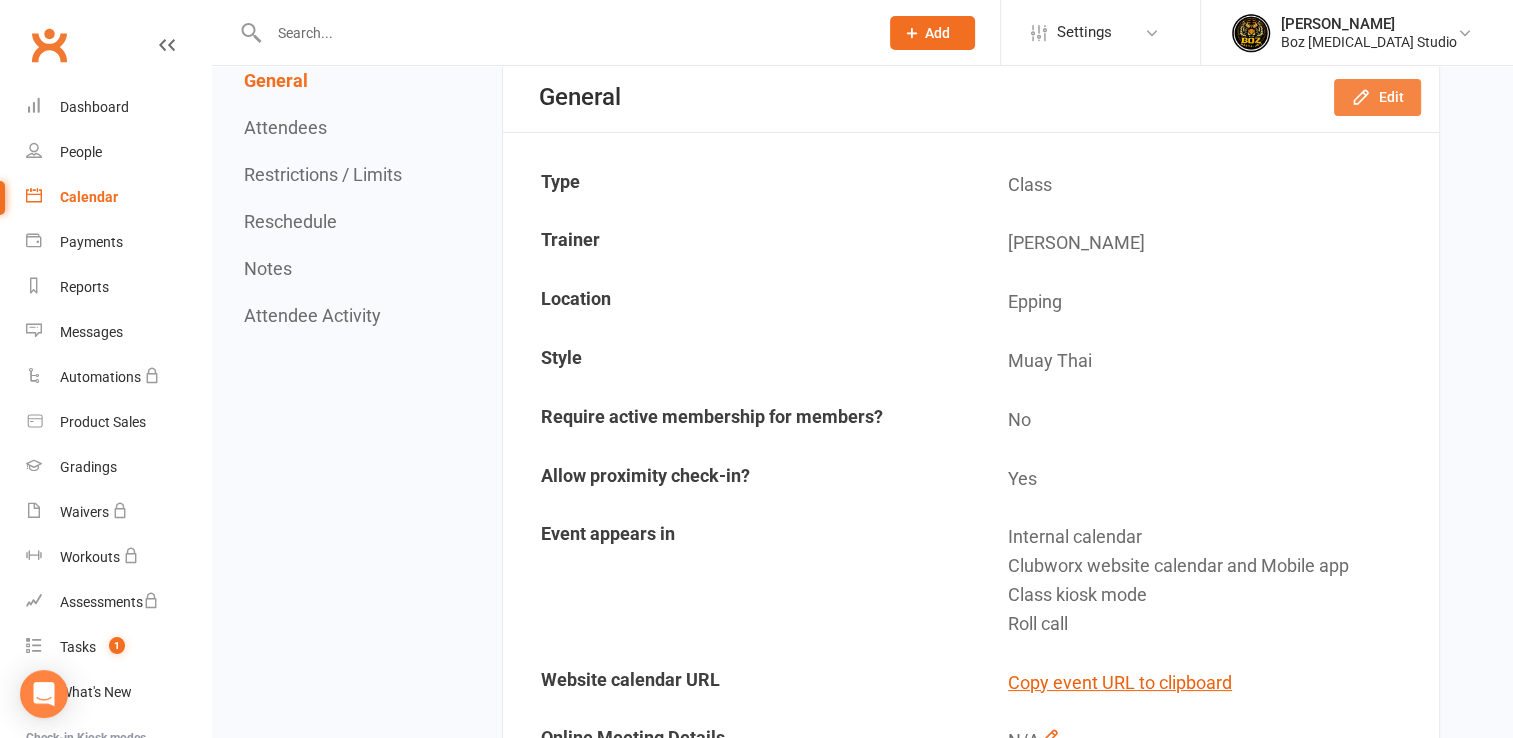 click 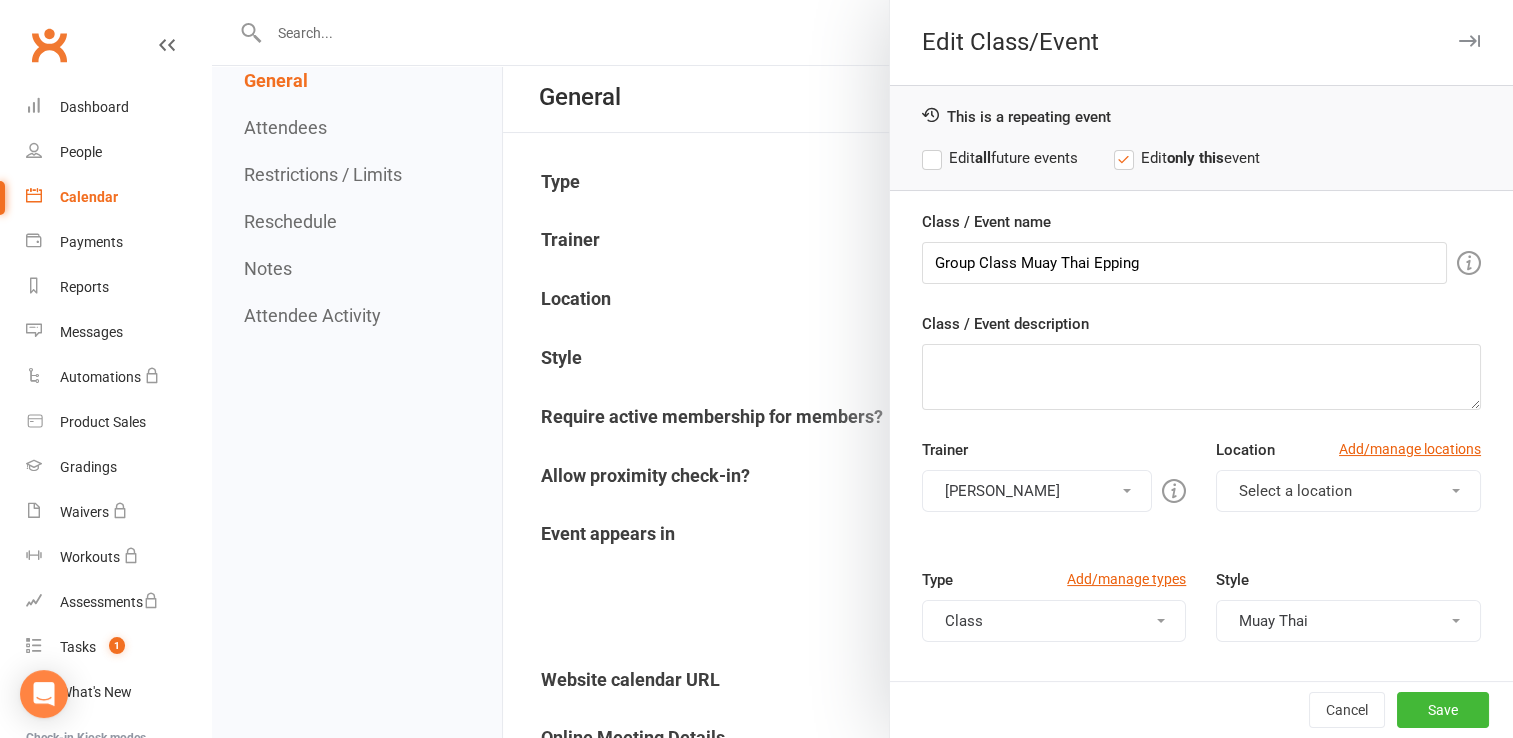 click on "[PERSON_NAME]" at bounding box center [1037, 491] 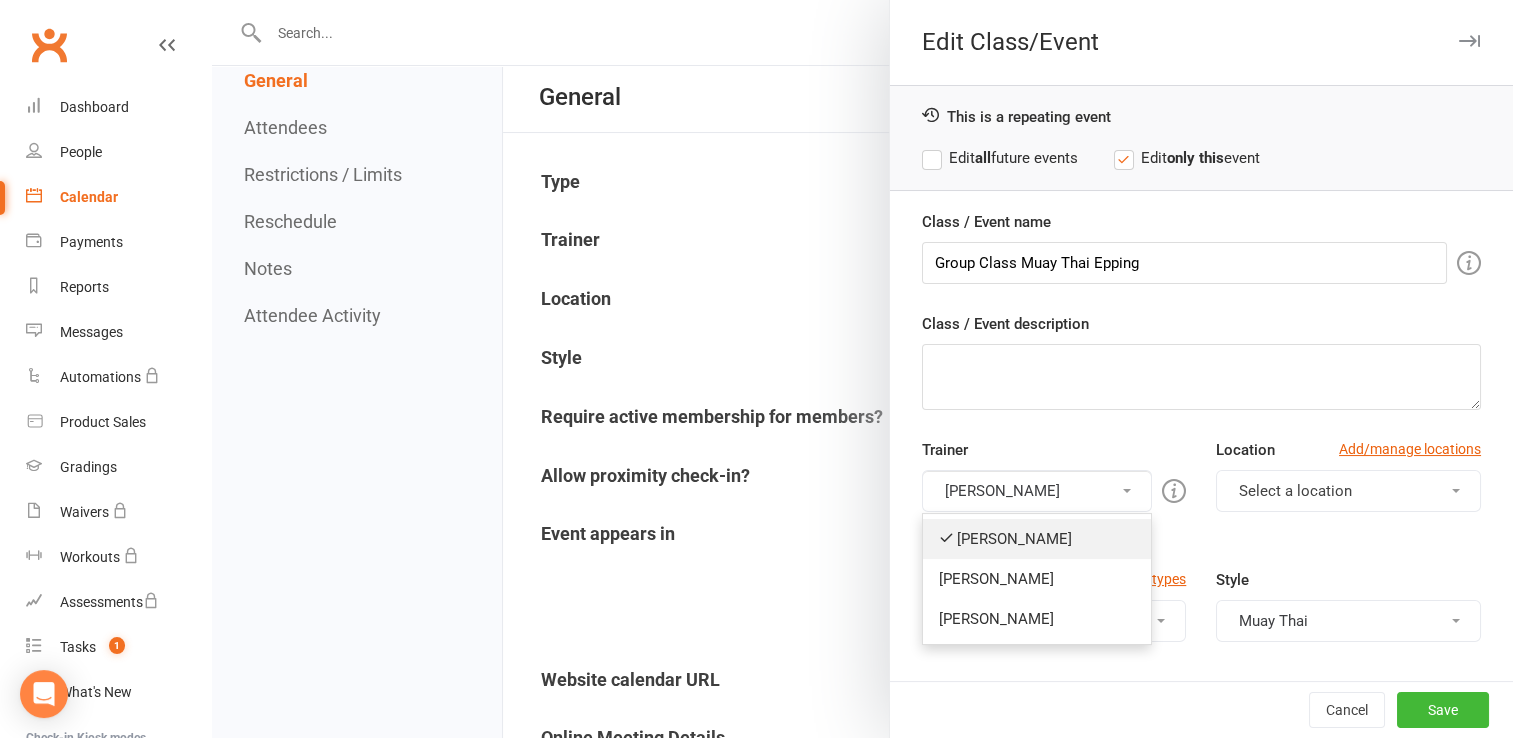 click at bounding box center (946, 537) 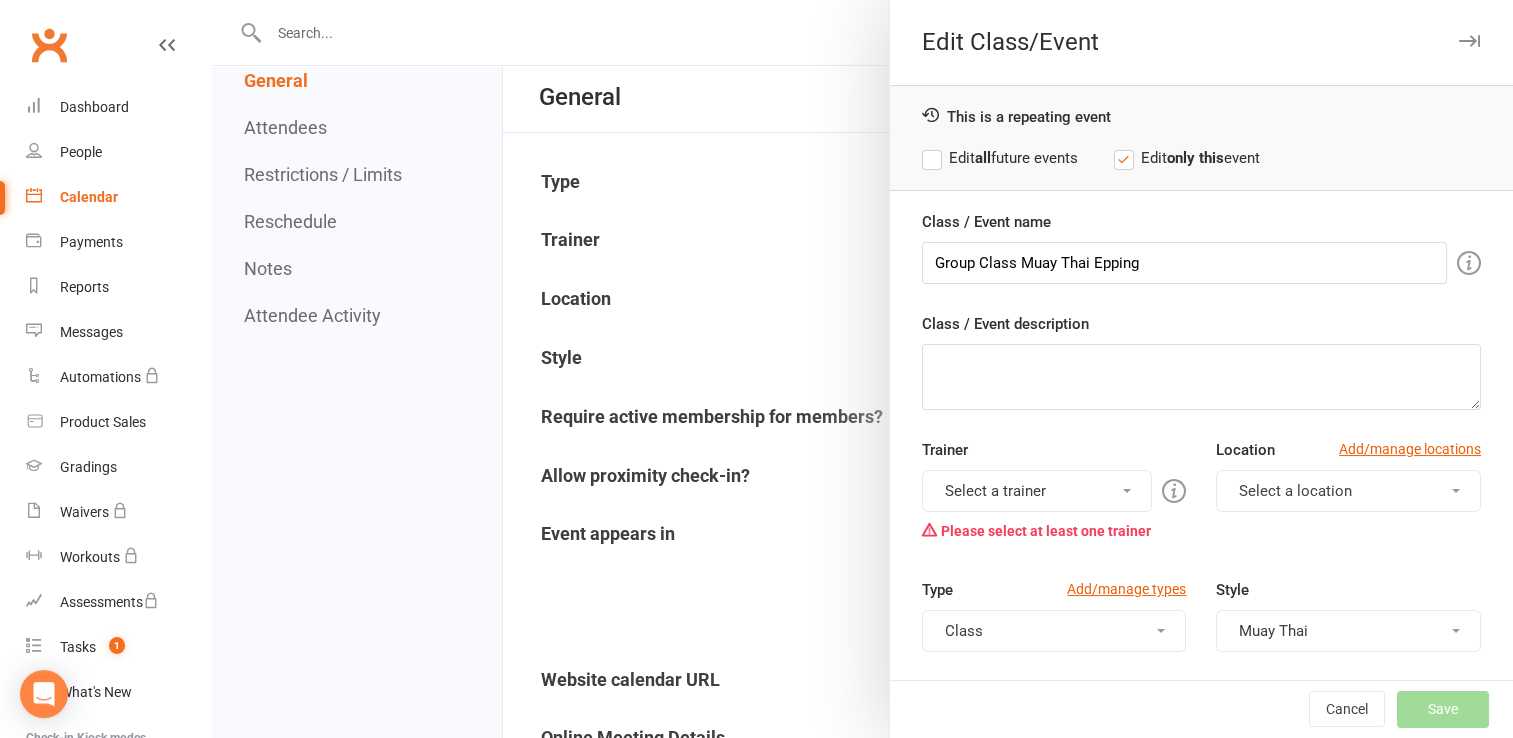 click on "Select a trainer" at bounding box center [1037, 491] 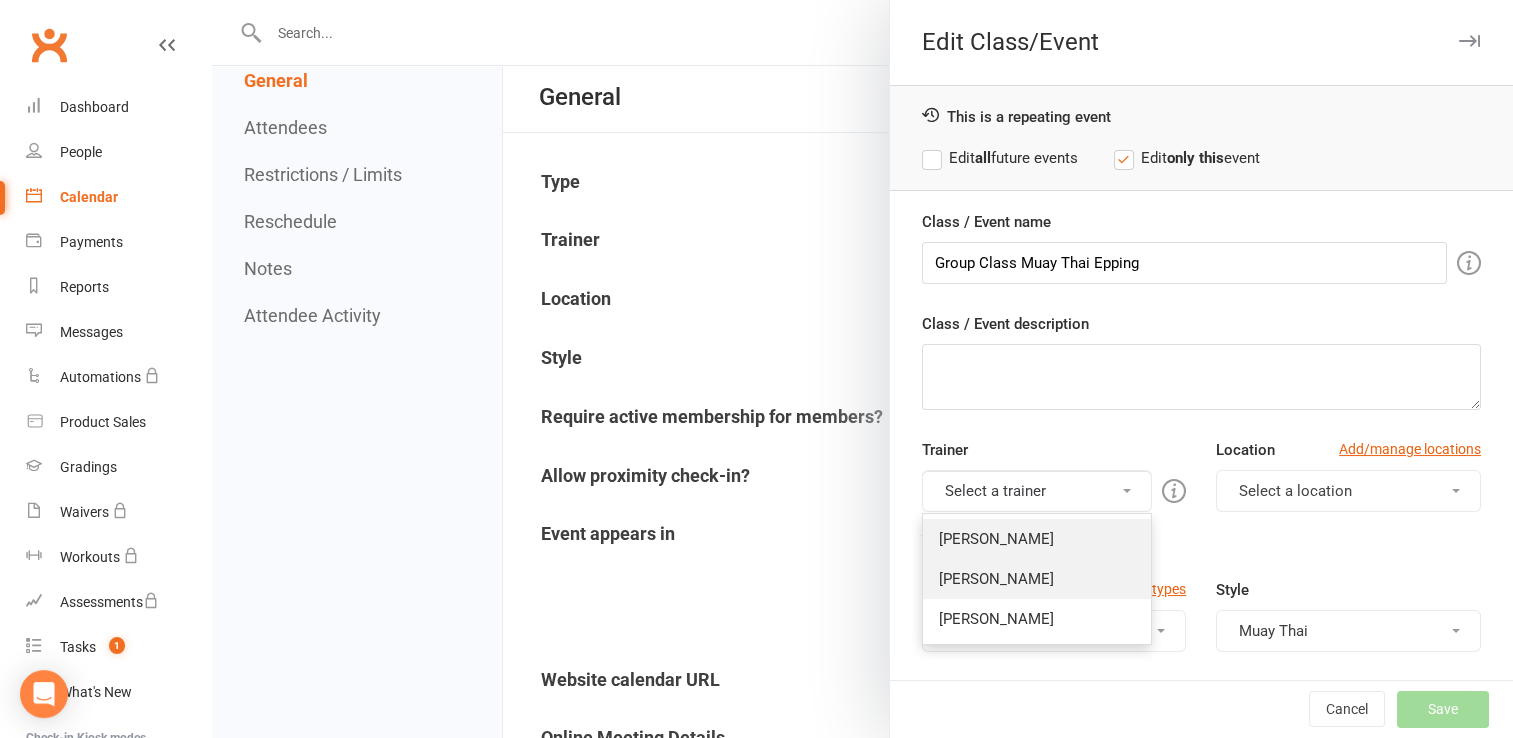 click on "Joe Hachem" at bounding box center (1037, 579) 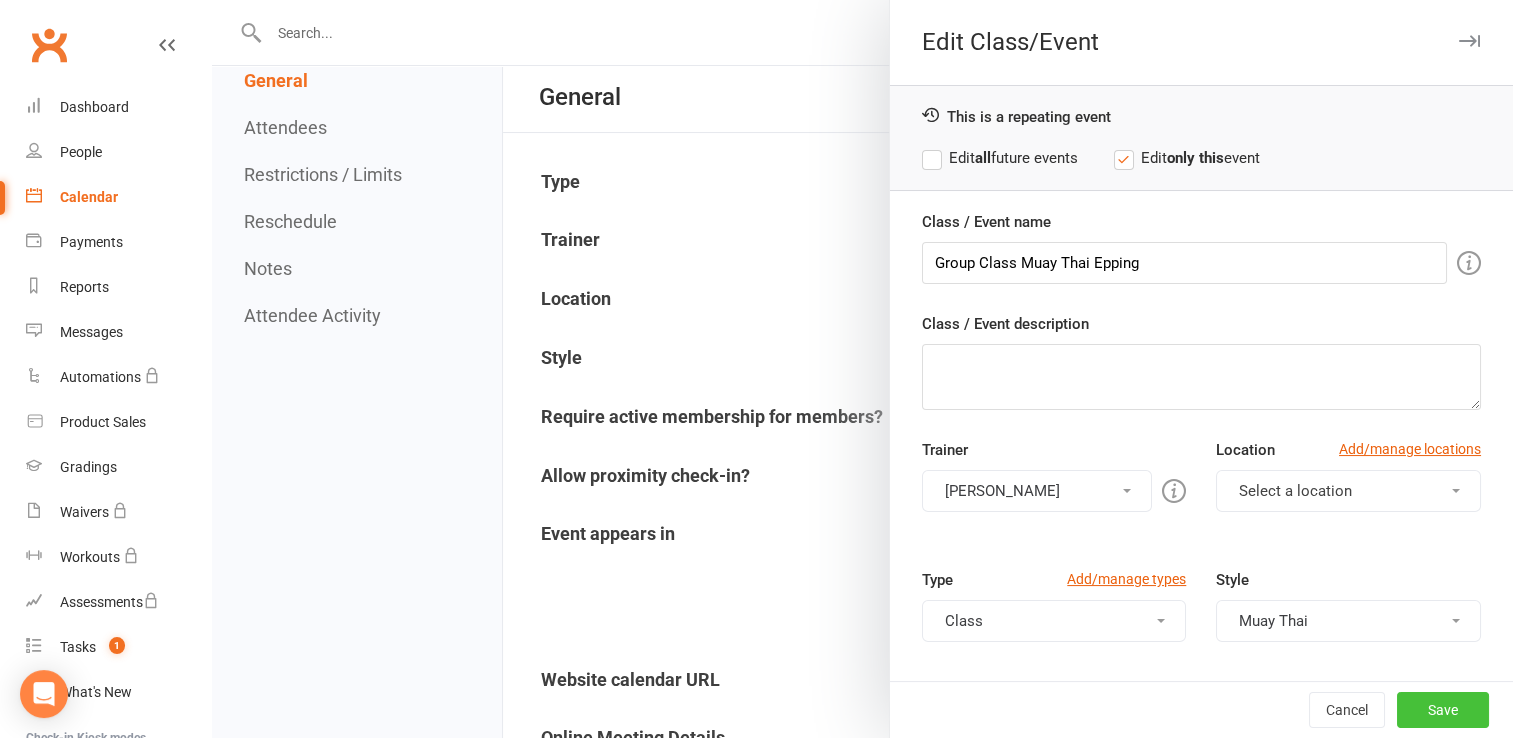 click on "Save" at bounding box center (1443, 710) 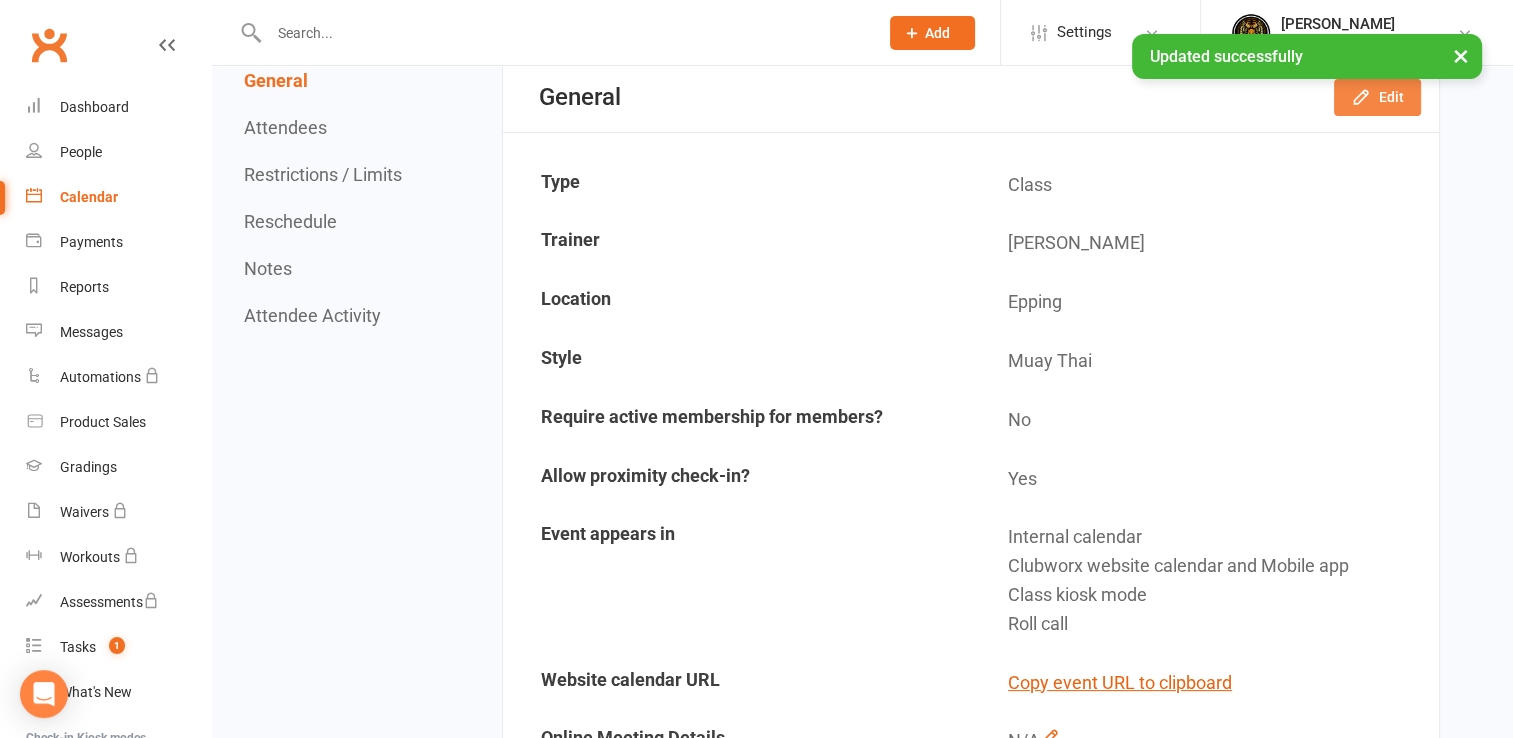 click on "Edit" at bounding box center [1377, 97] 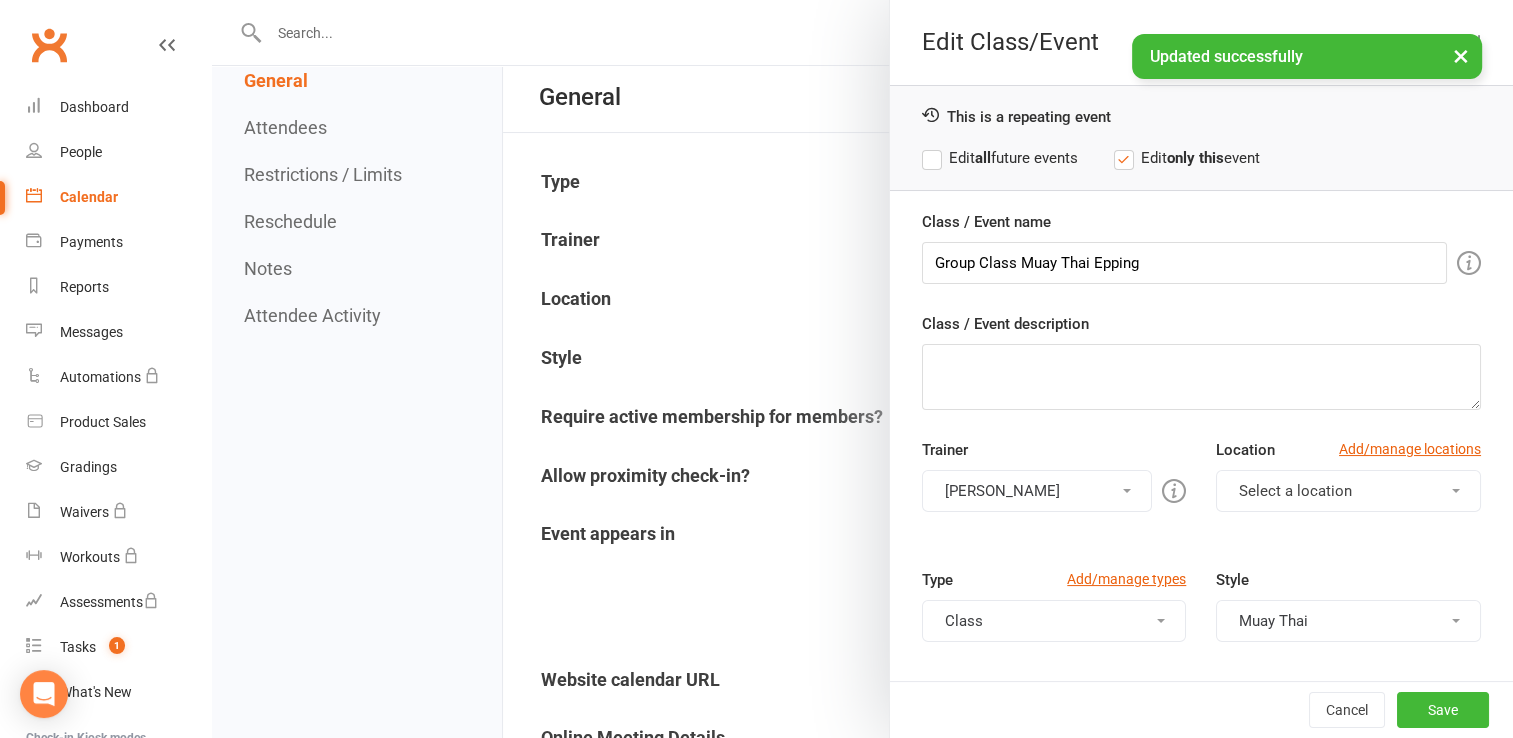 click on "Edit  all  future events" at bounding box center (1000, 158) 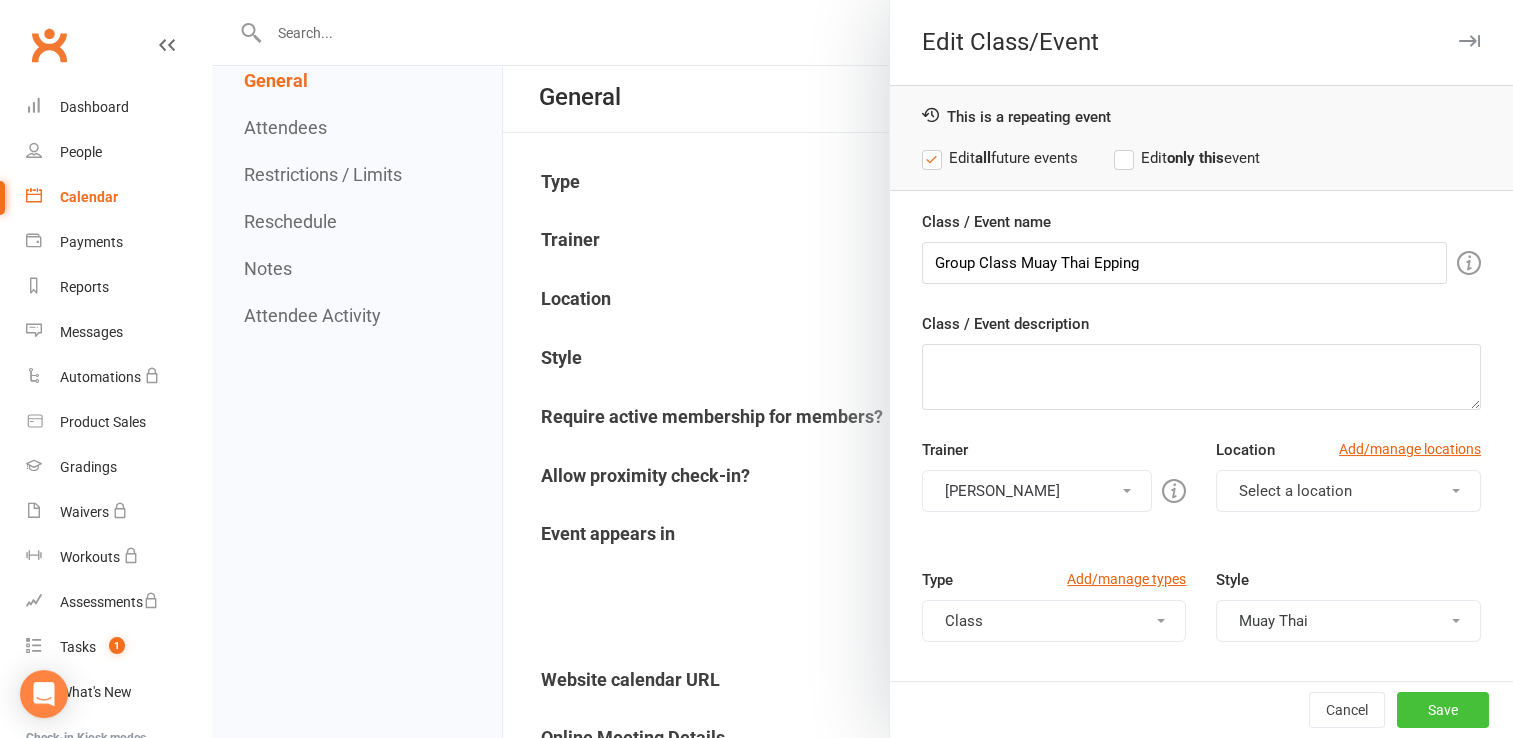 click on "Save" at bounding box center (1443, 710) 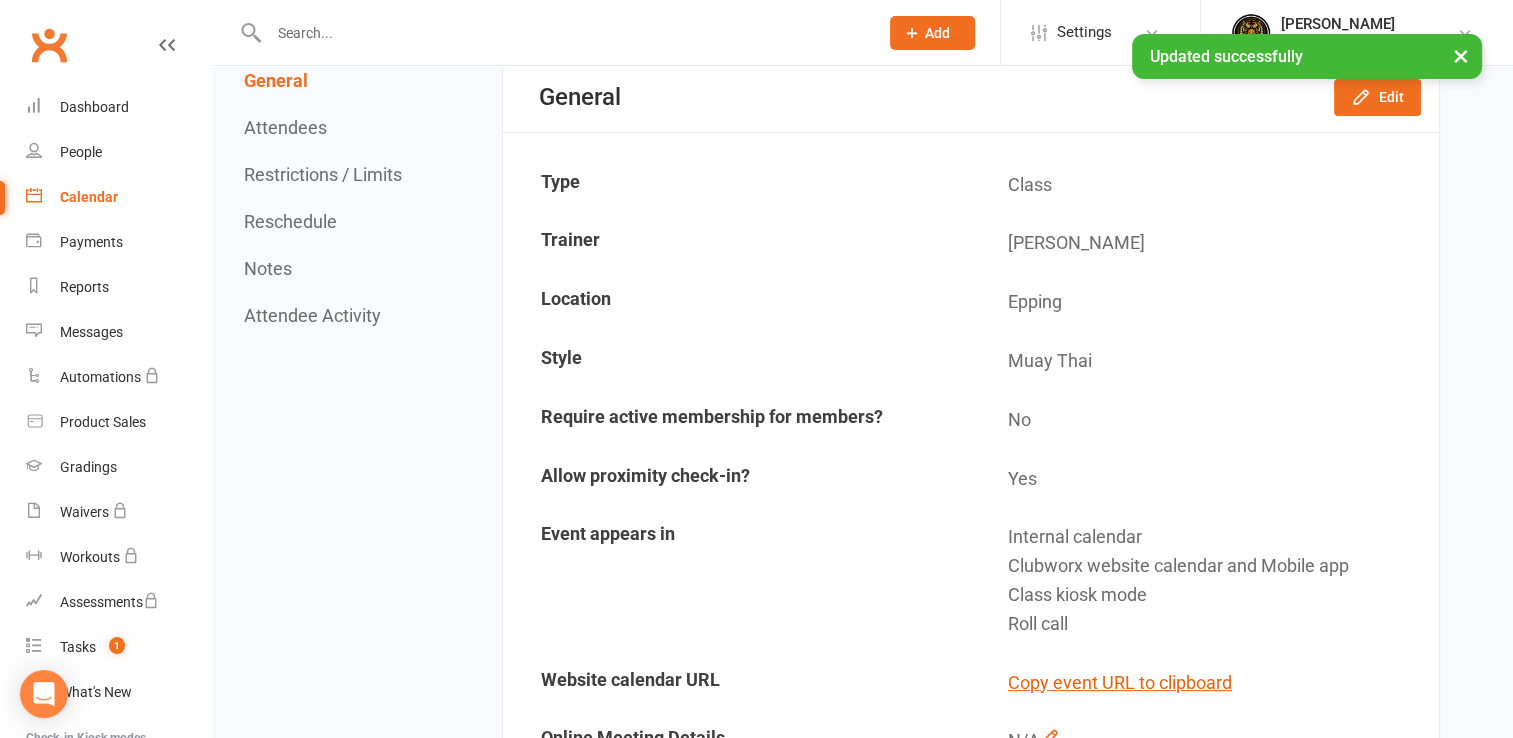 click on "Calendar" at bounding box center [89, 197] 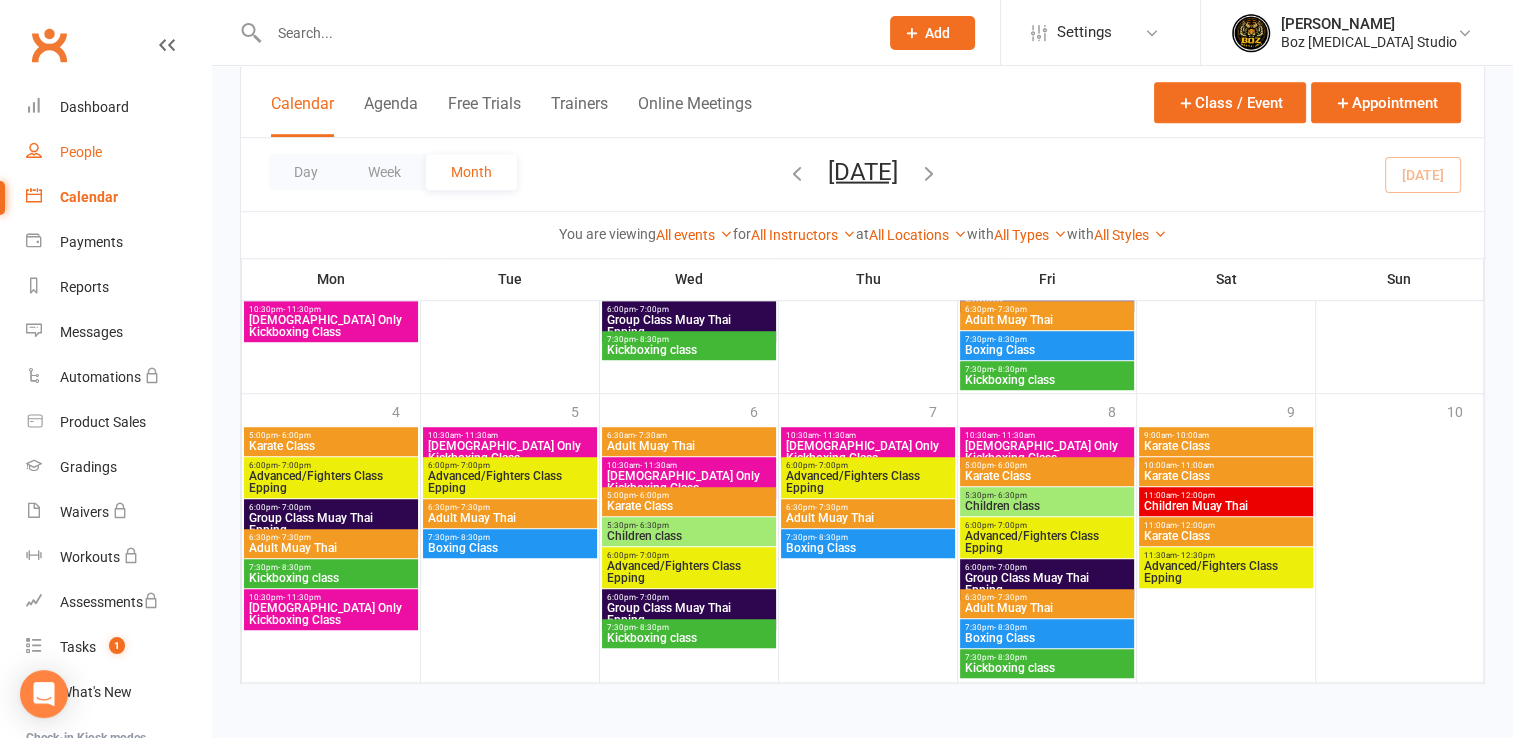 click on "People" at bounding box center [81, 152] 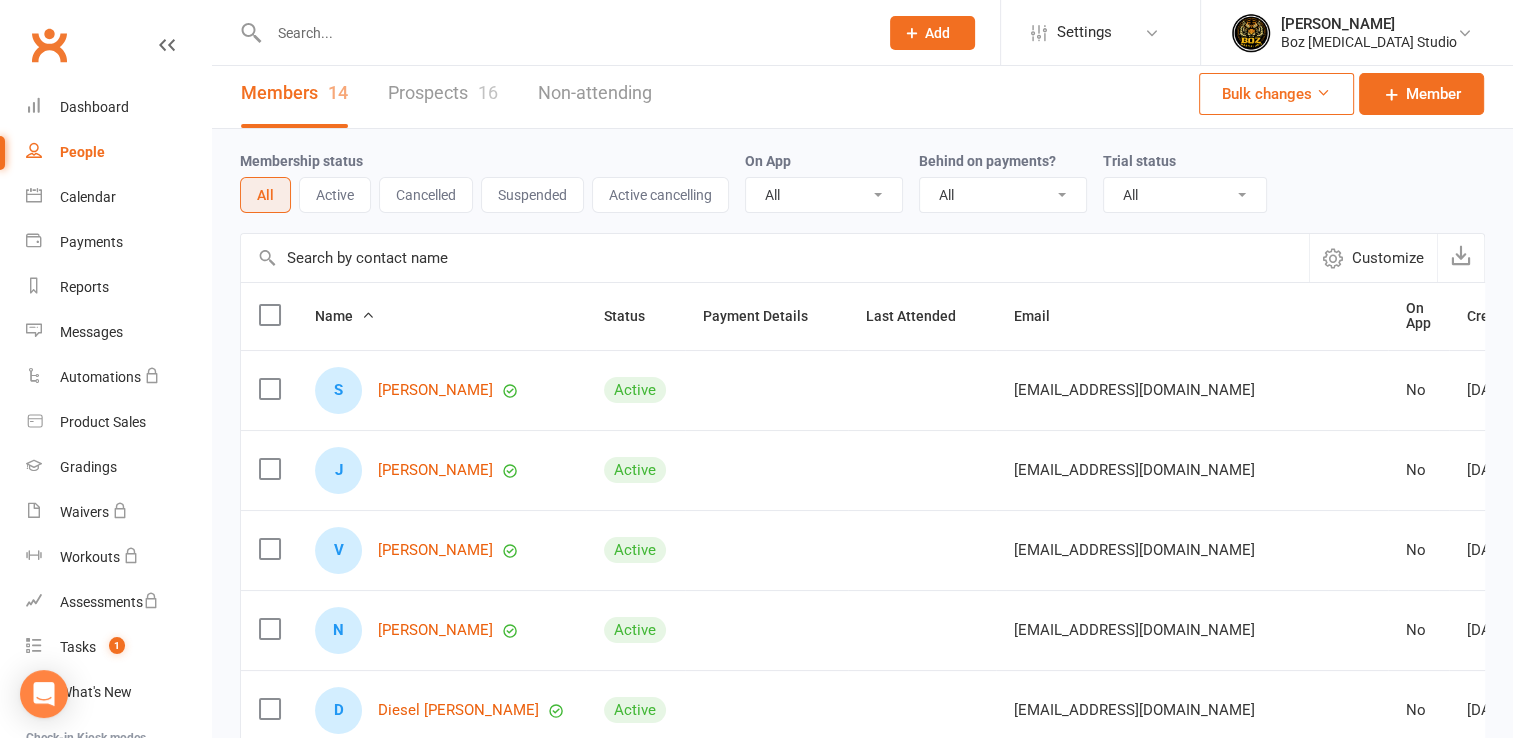 scroll, scrollTop: 6, scrollLeft: 0, axis: vertical 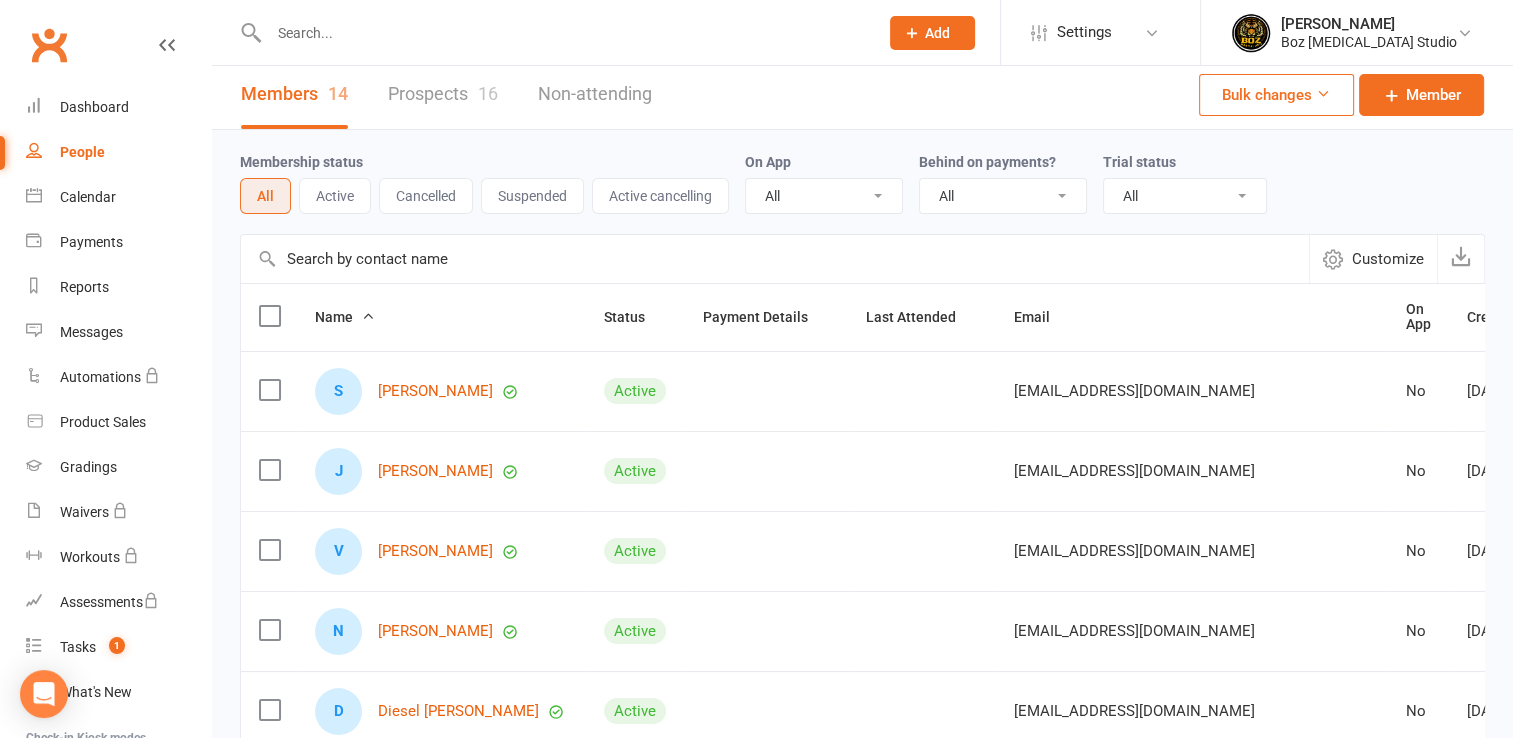 click on "Prospects 16" at bounding box center (443, 94) 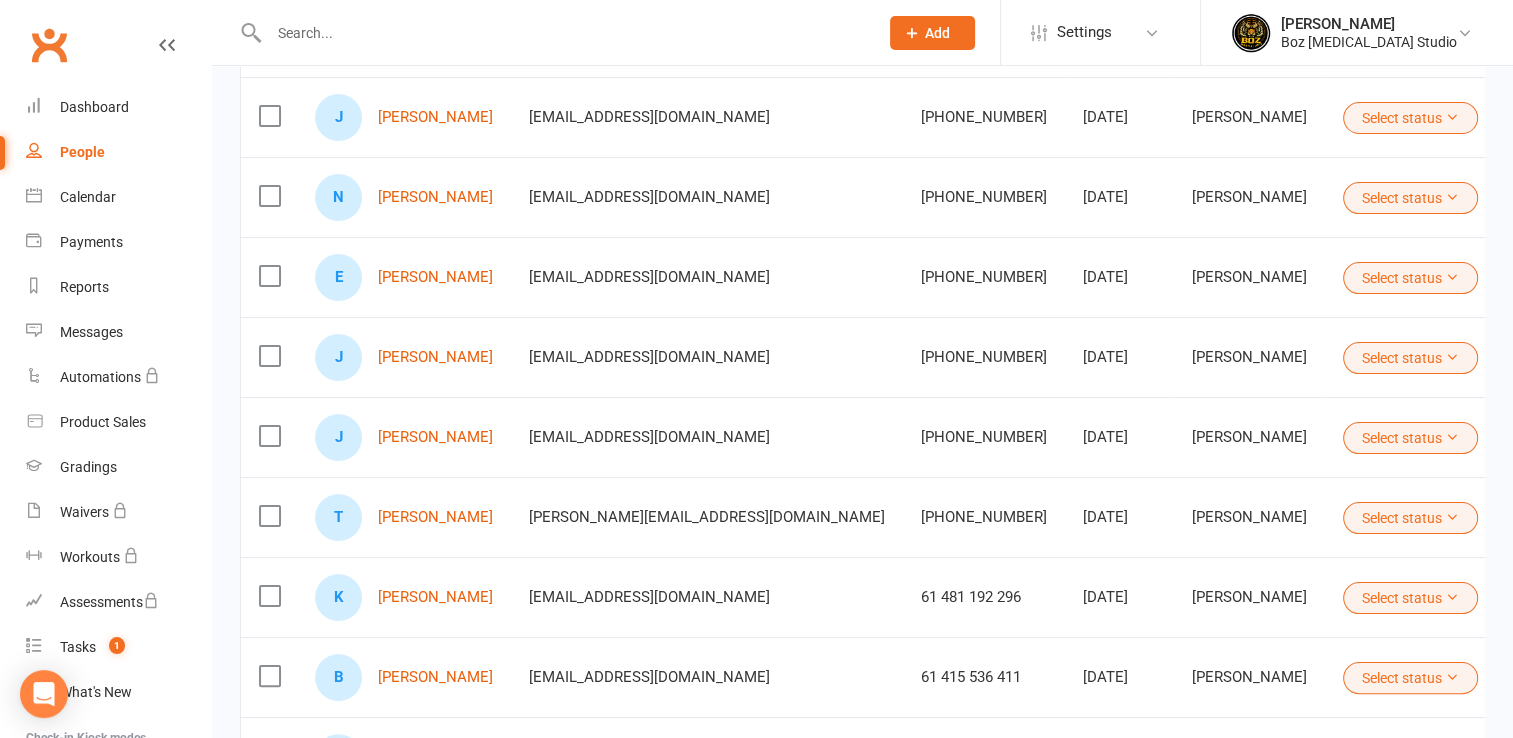 scroll, scrollTop: 0, scrollLeft: 0, axis: both 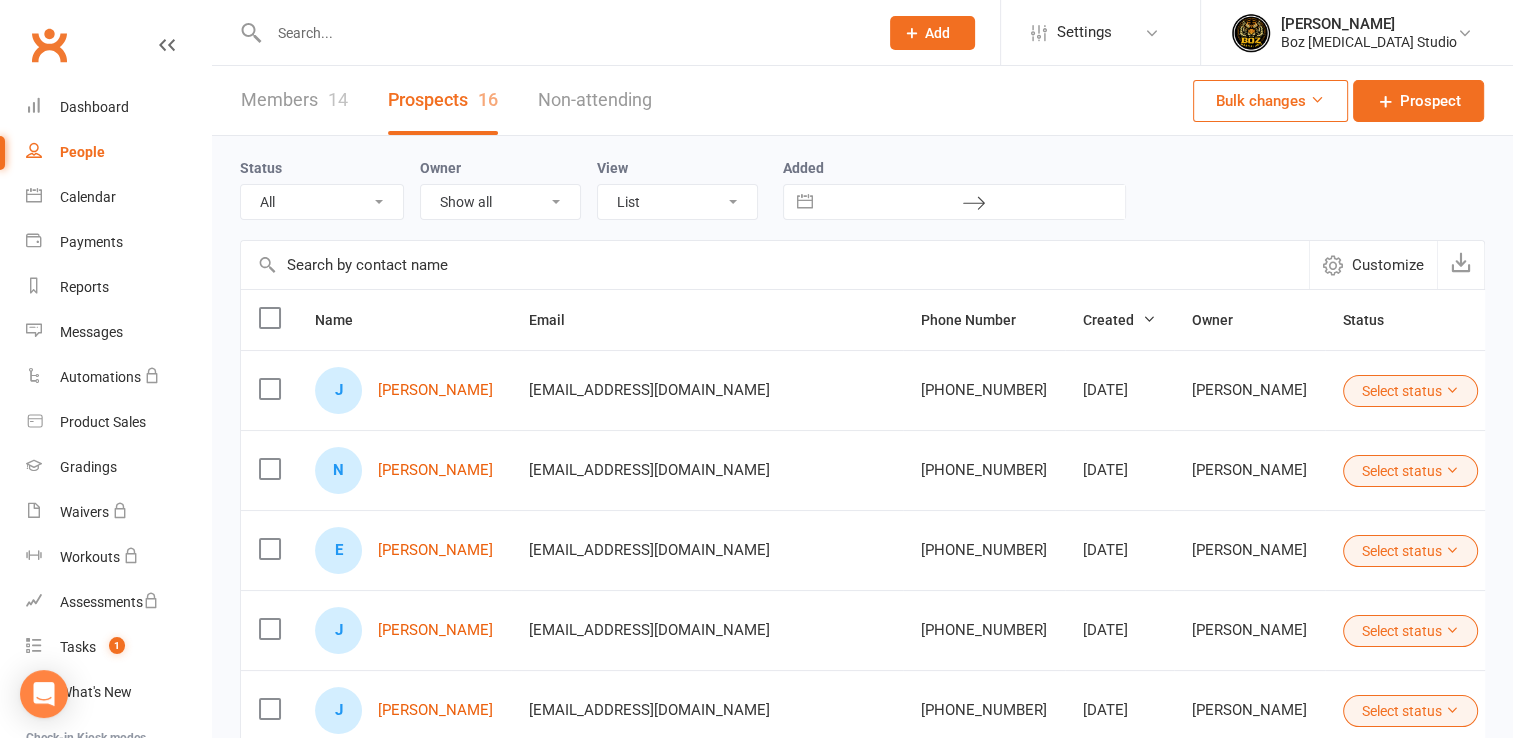click on "14" at bounding box center (338, 99) 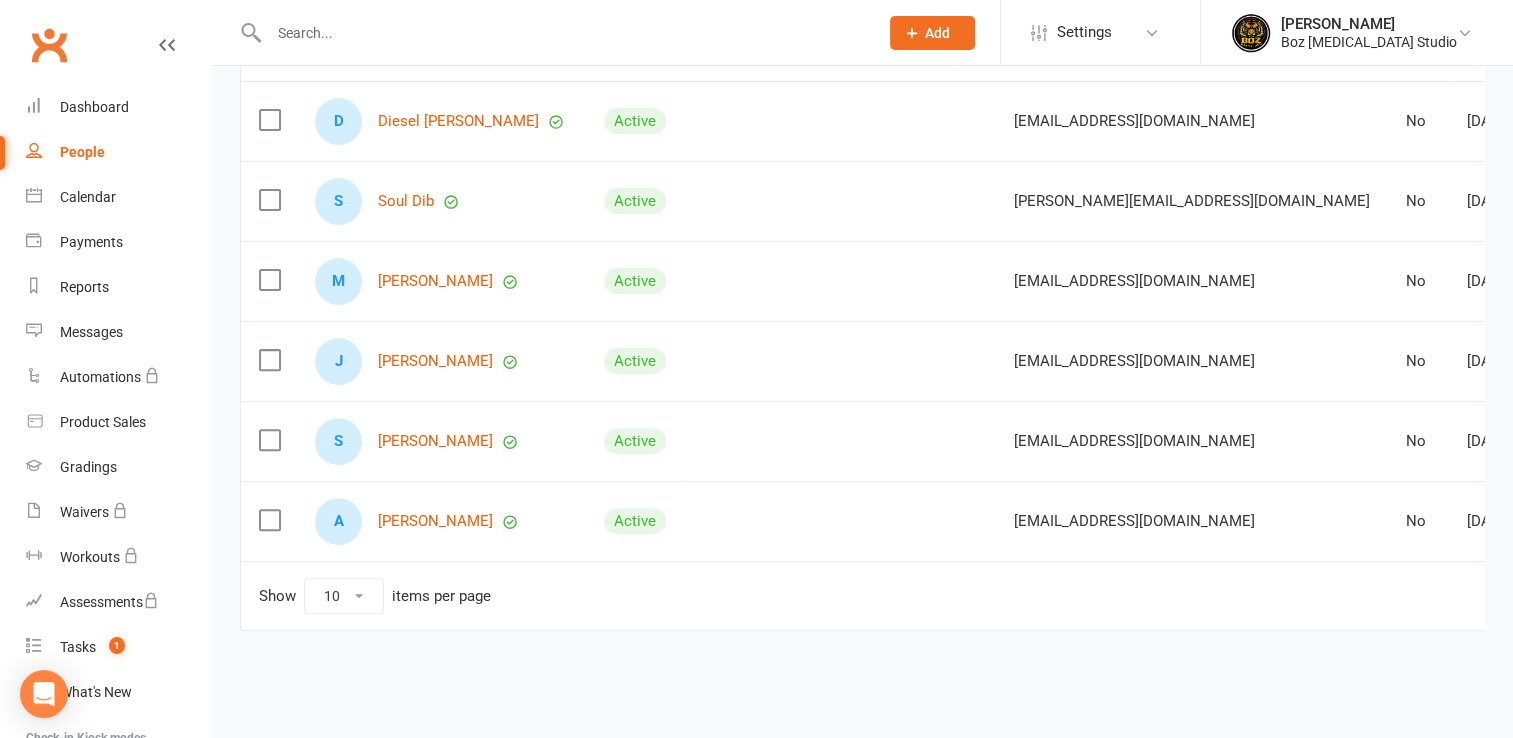 scroll, scrollTop: 606, scrollLeft: 0, axis: vertical 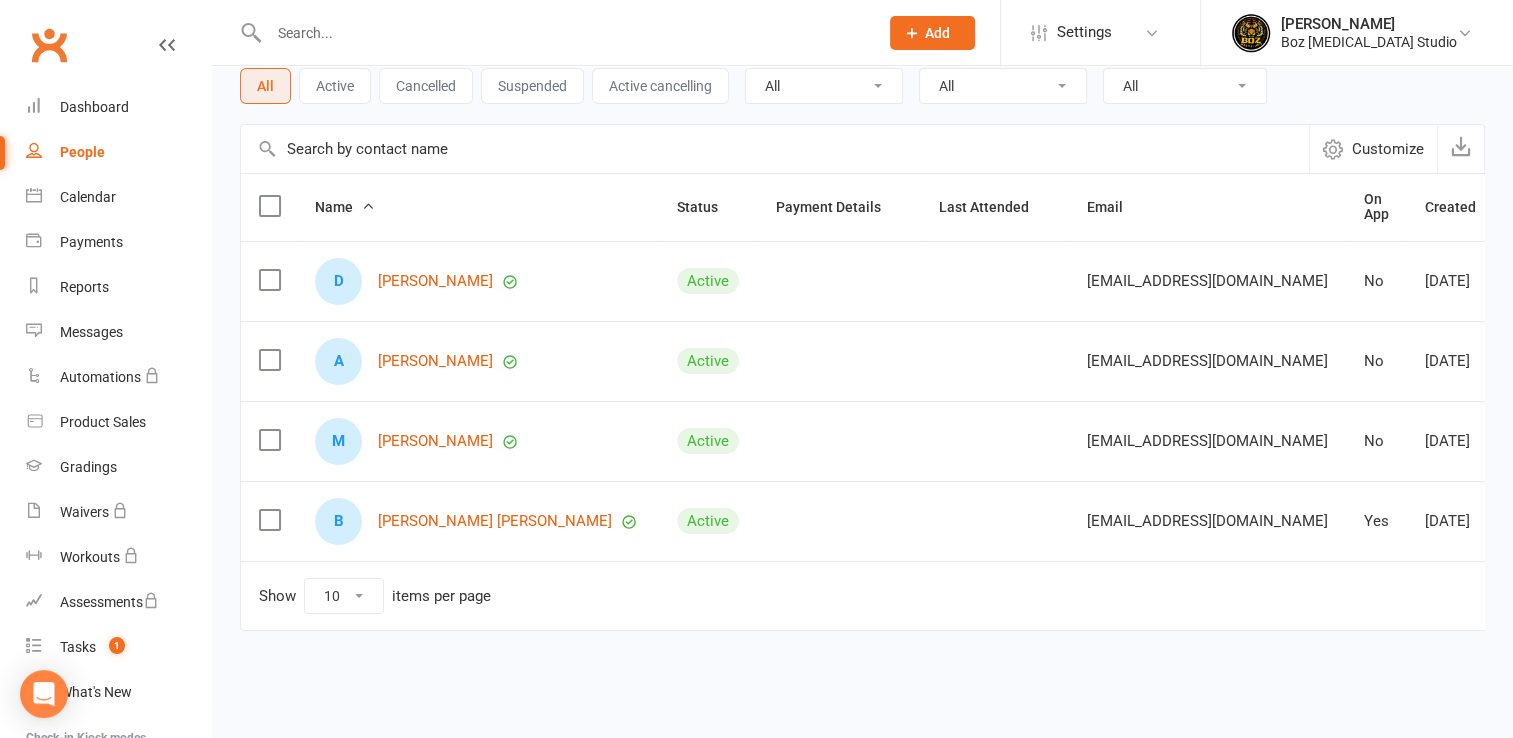 click on "1" at bounding box center (1561, 593) 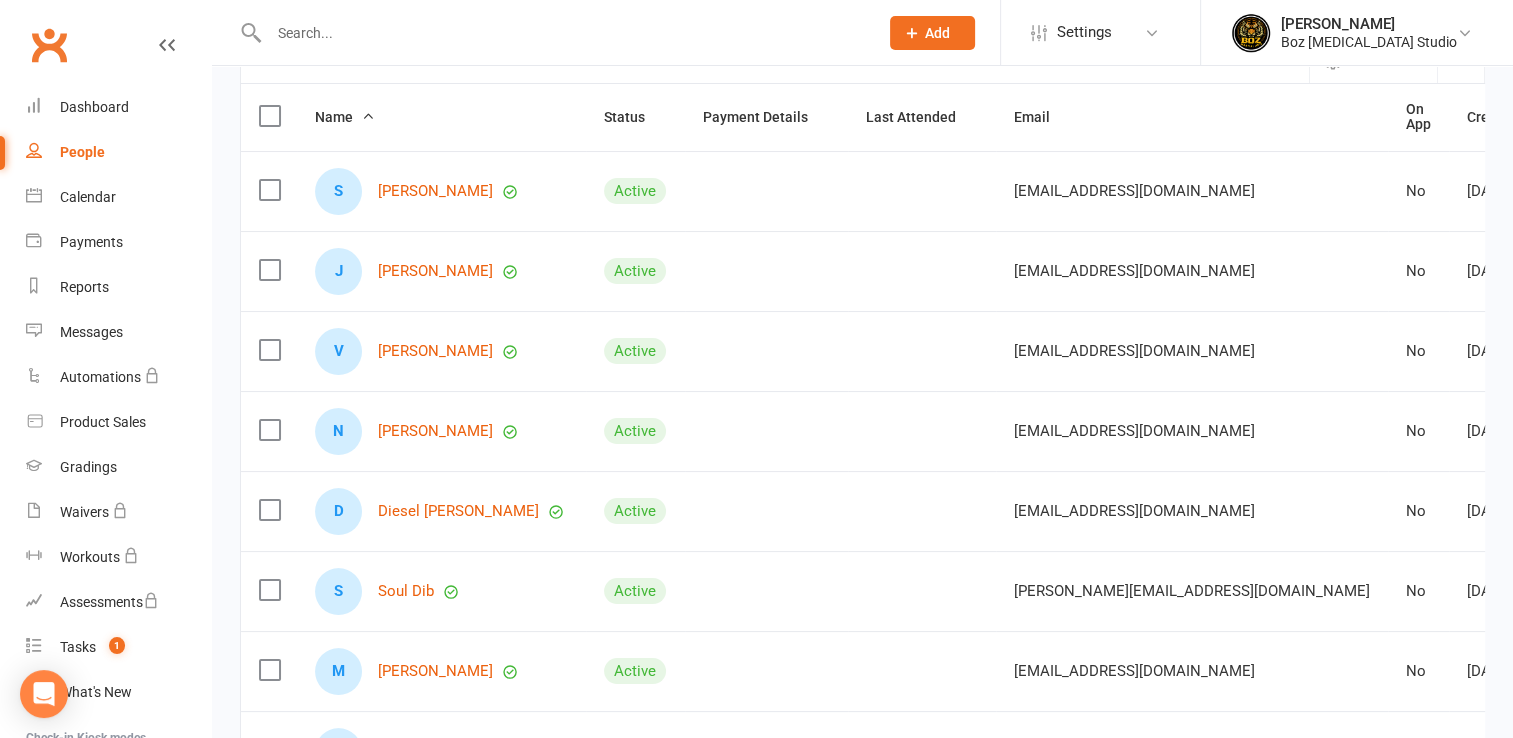 scroll, scrollTop: 0, scrollLeft: 0, axis: both 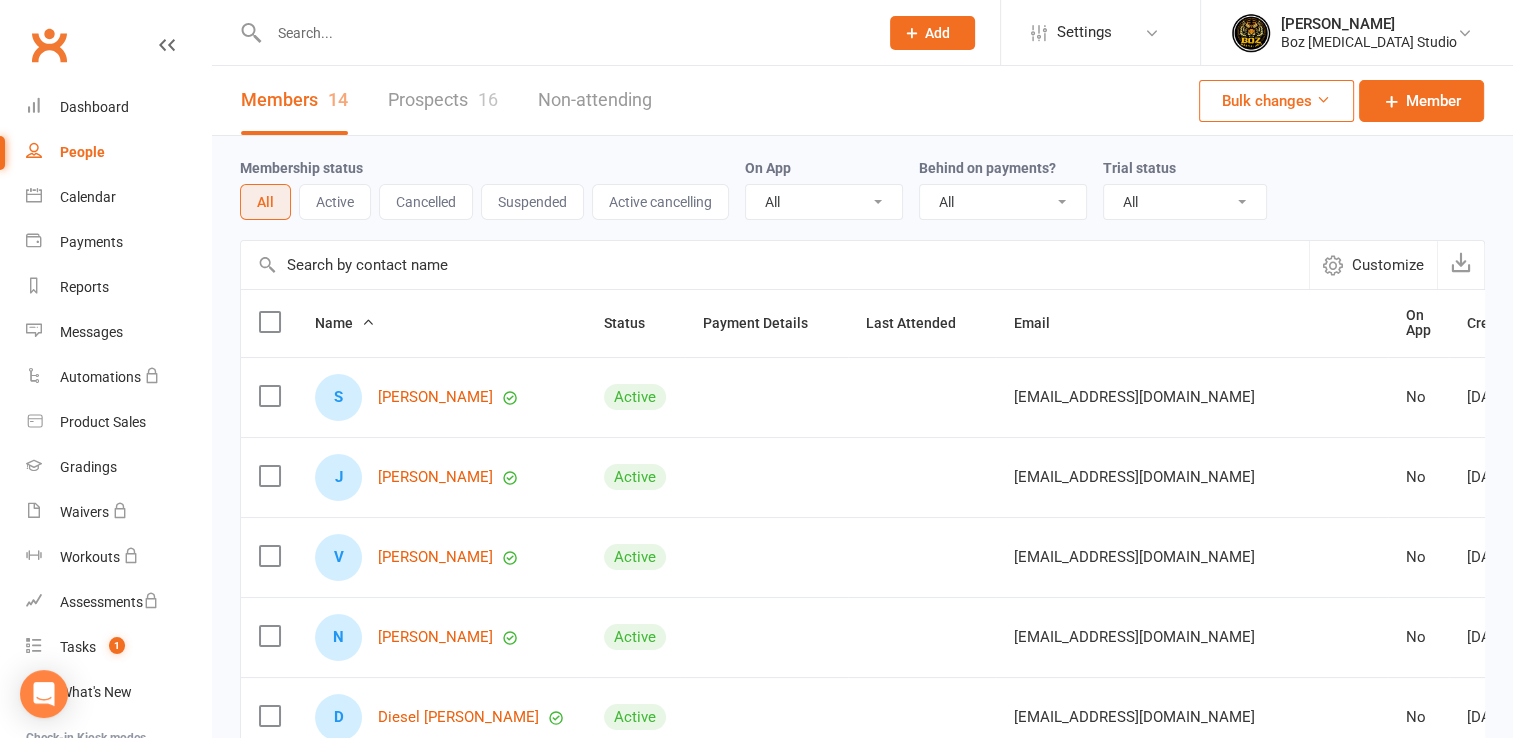 click on "16" at bounding box center [488, 99] 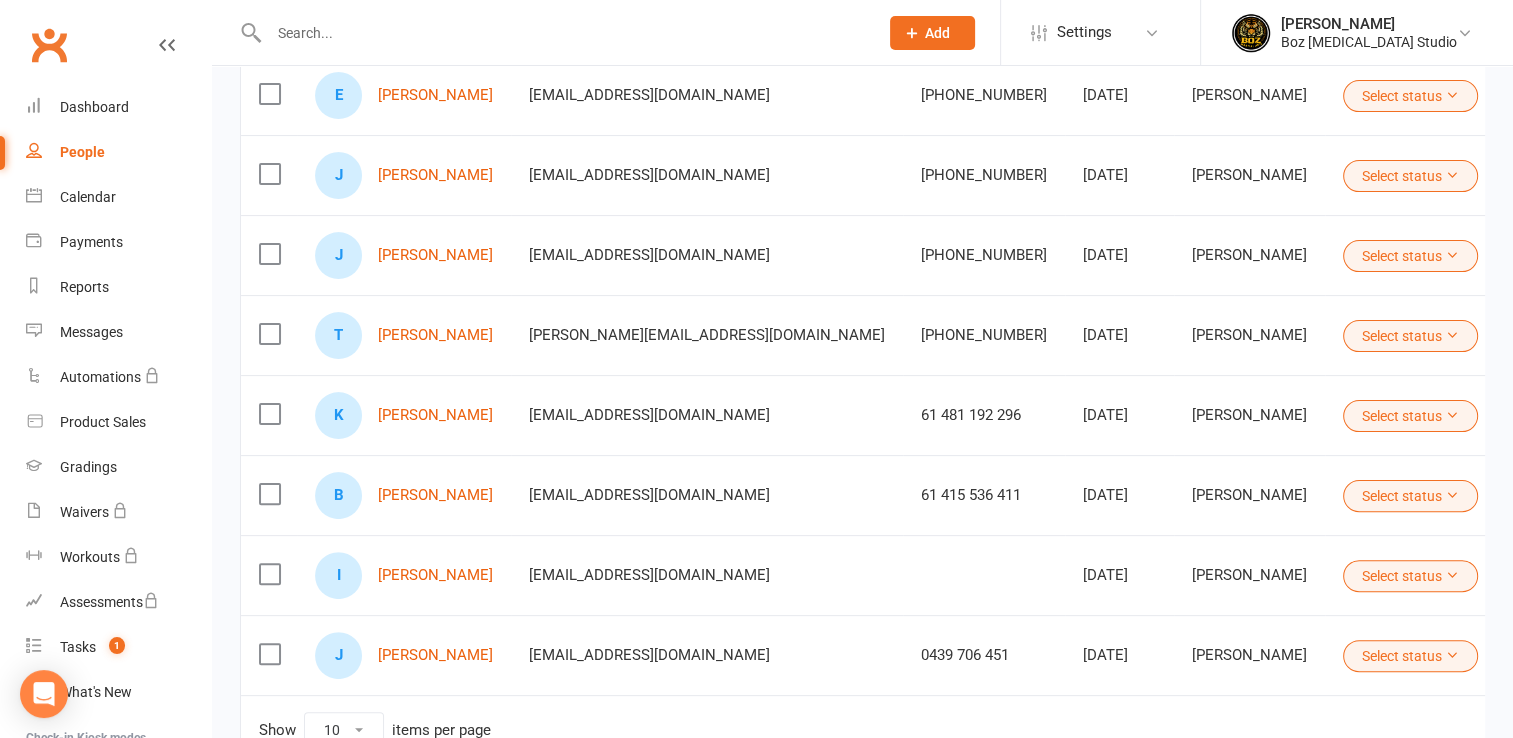 scroll, scrollTop: 584, scrollLeft: 0, axis: vertical 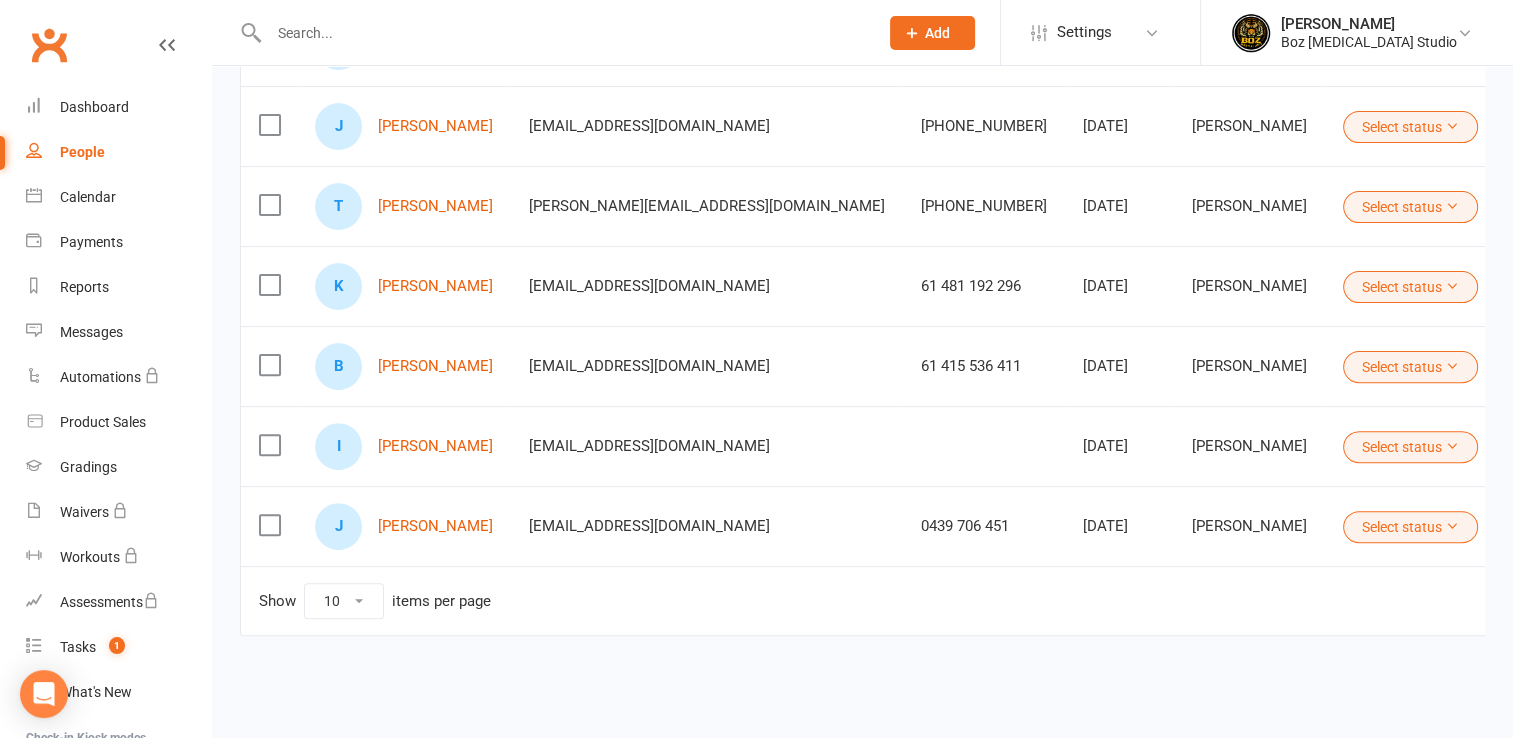 click on "2" at bounding box center (1565, 599) 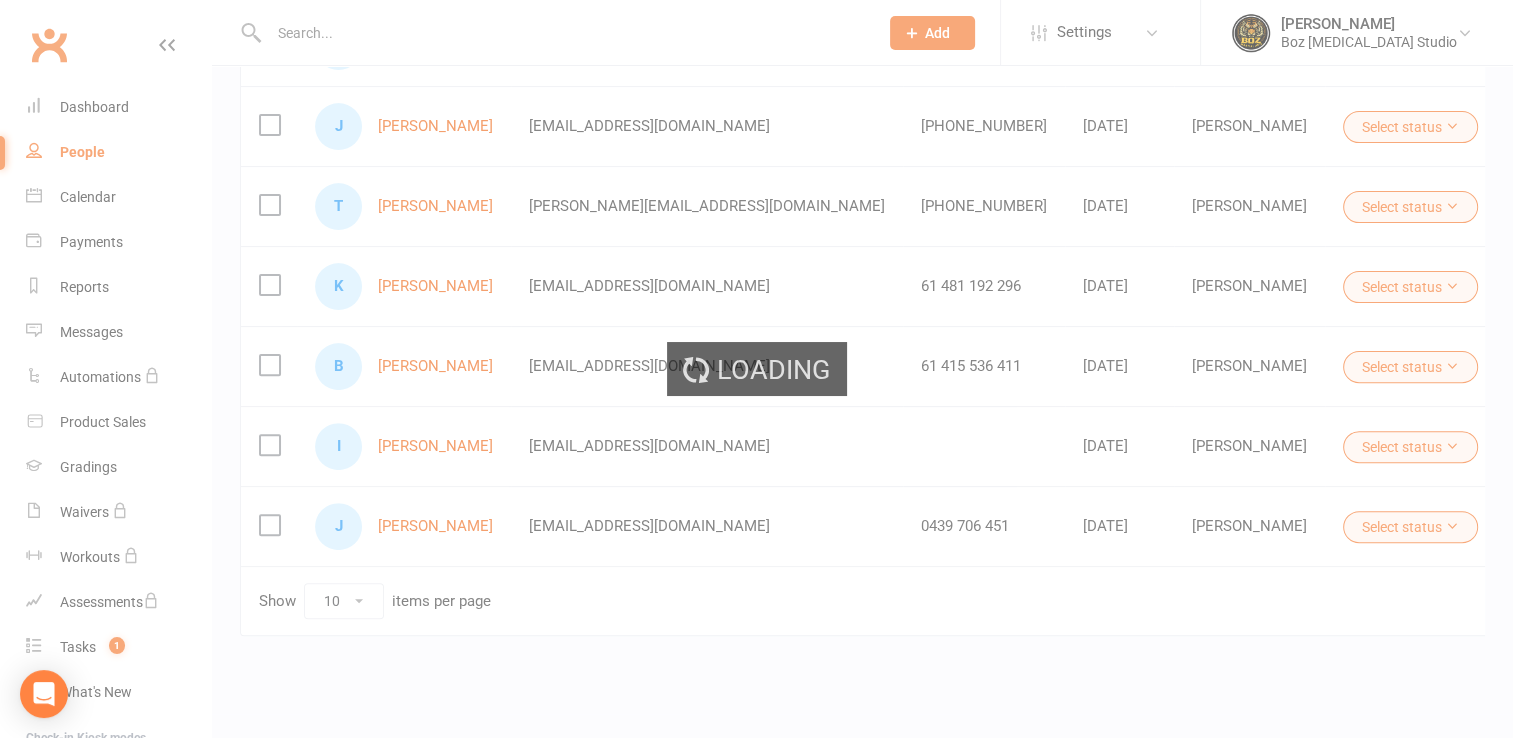 scroll, scrollTop: 265, scrollLeft: 0, axis: vertical 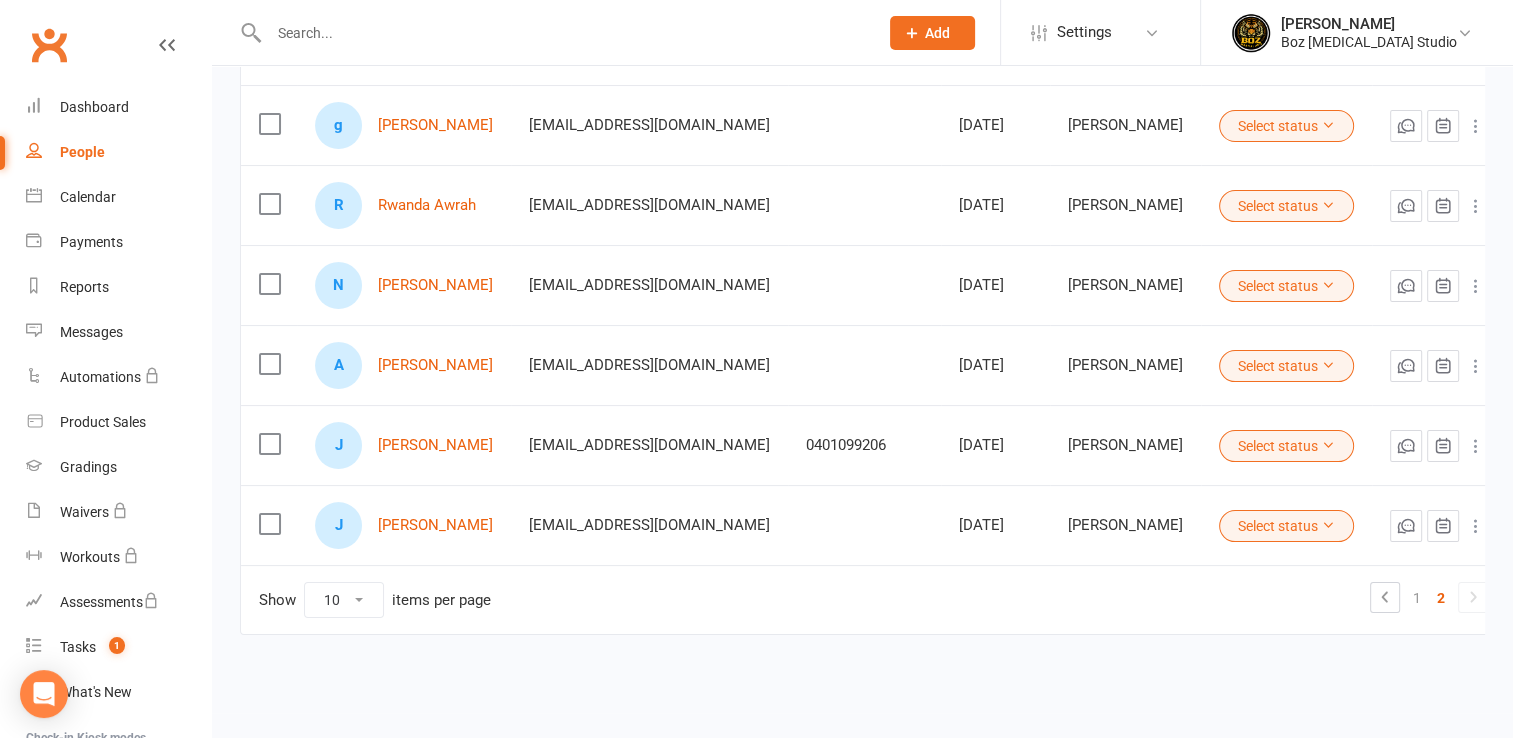click on "Select status" at bounding box center [1286, 446] 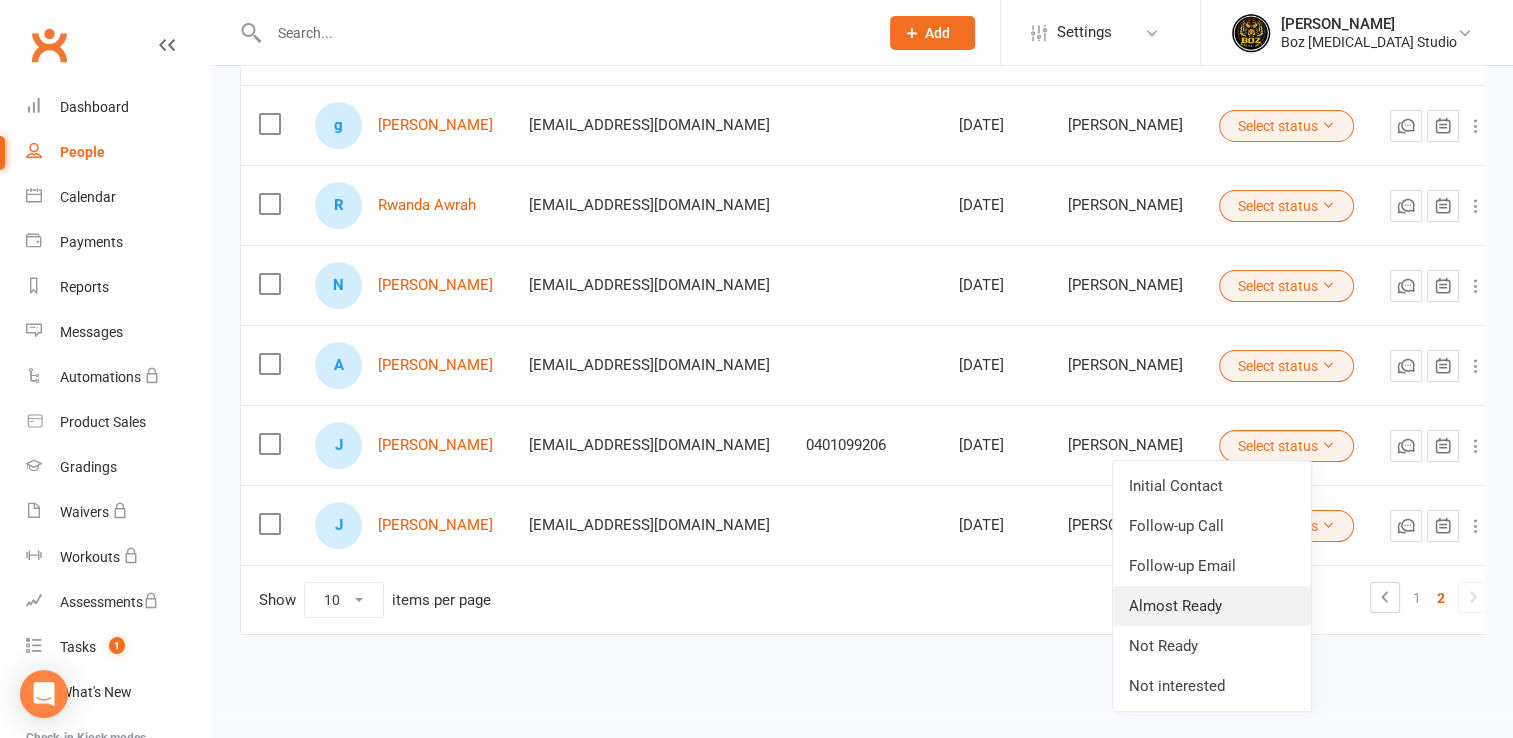 click on "Almost Ready" at bounding box center (1212, 606) 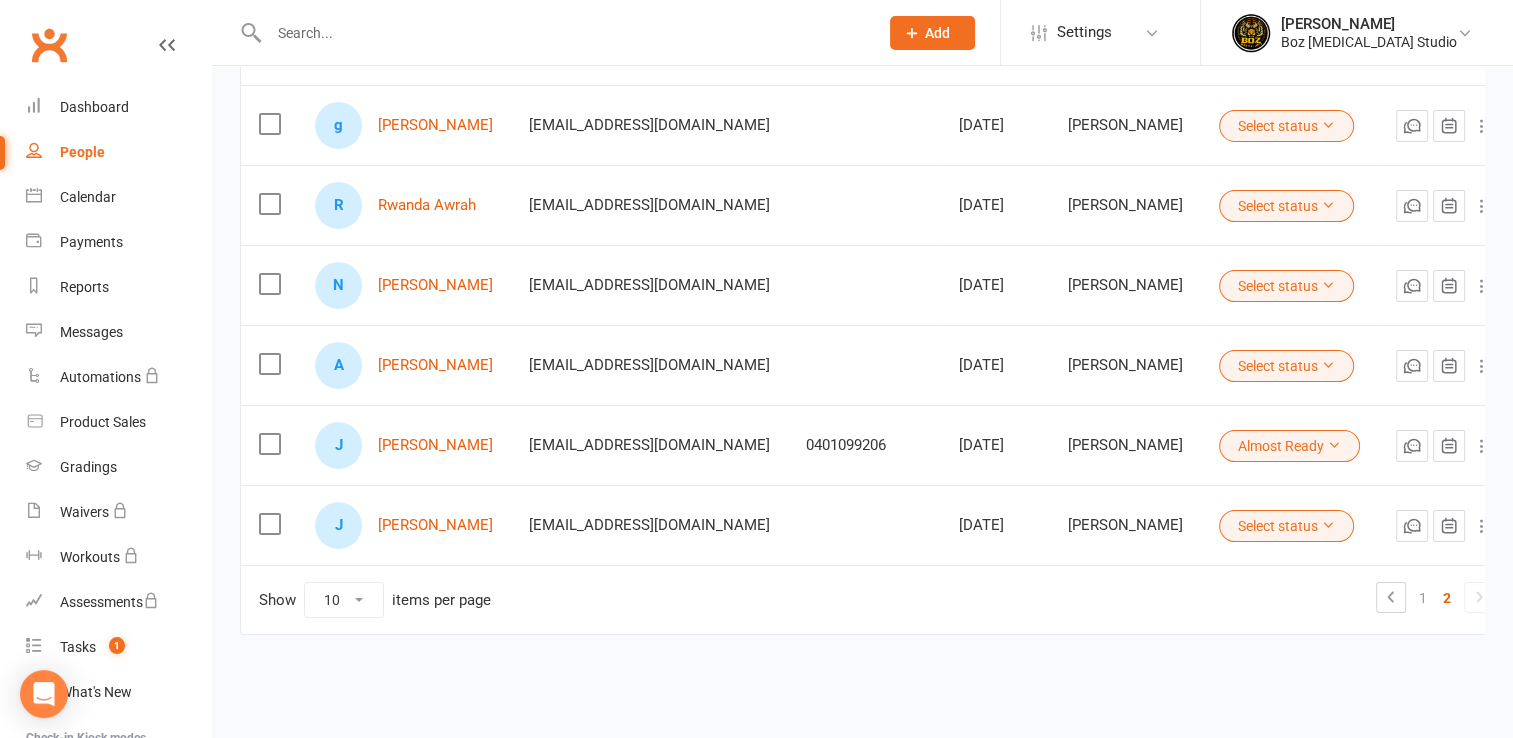 click on "Select status" at bounding box center (1286, 526) 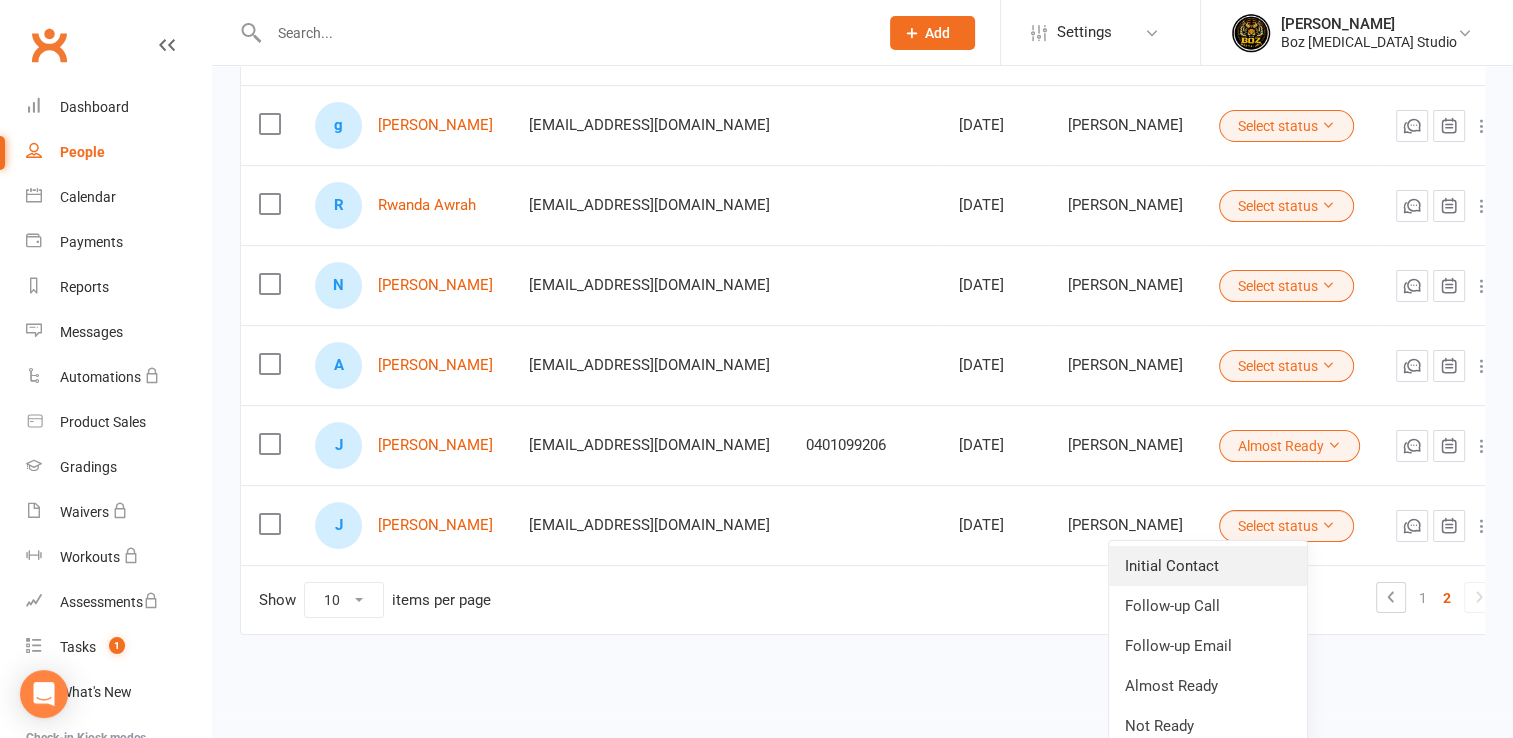 click on "Initial Contact" at bounding box center [1208, 566] 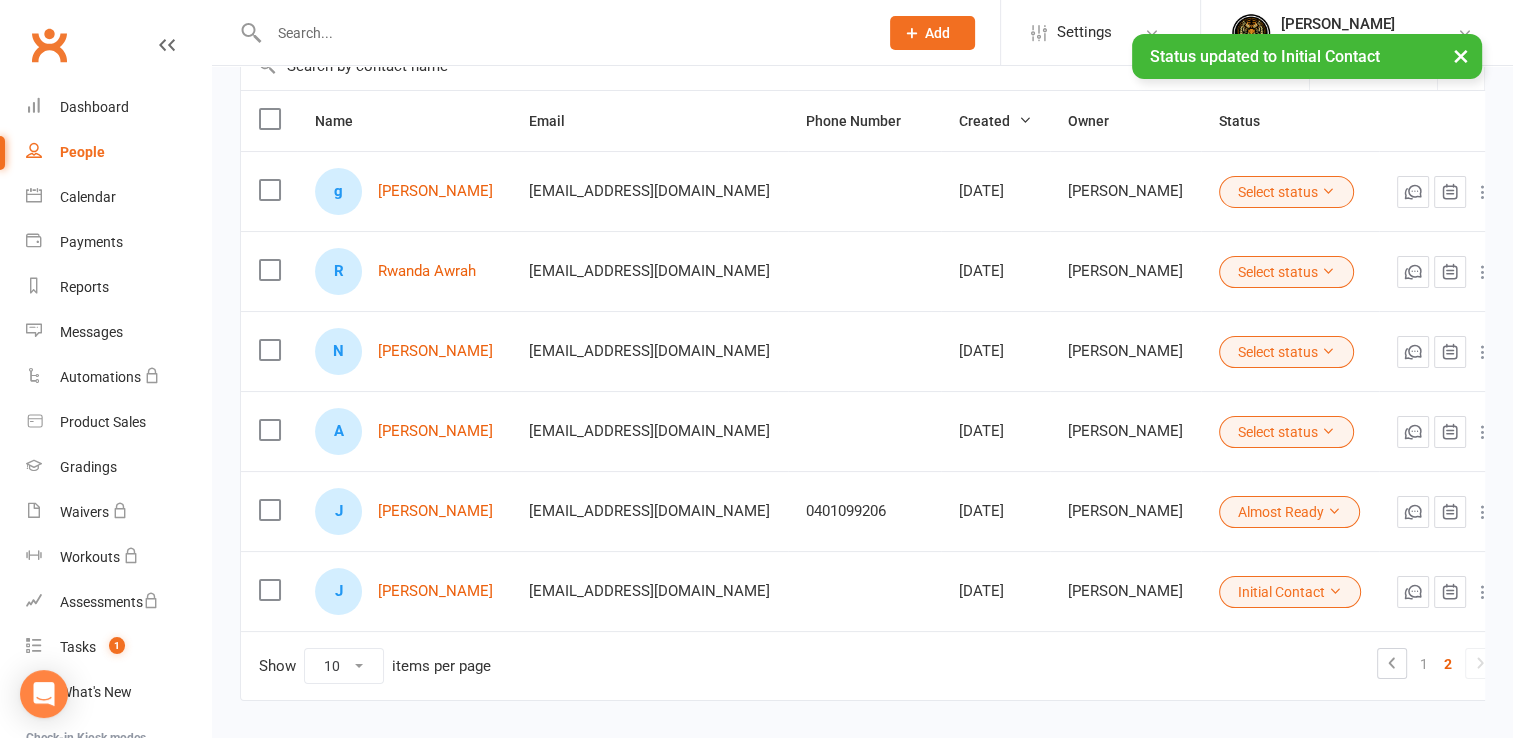 scroll, scrollTop: 165, scrollLeft: 0, axis: vertical 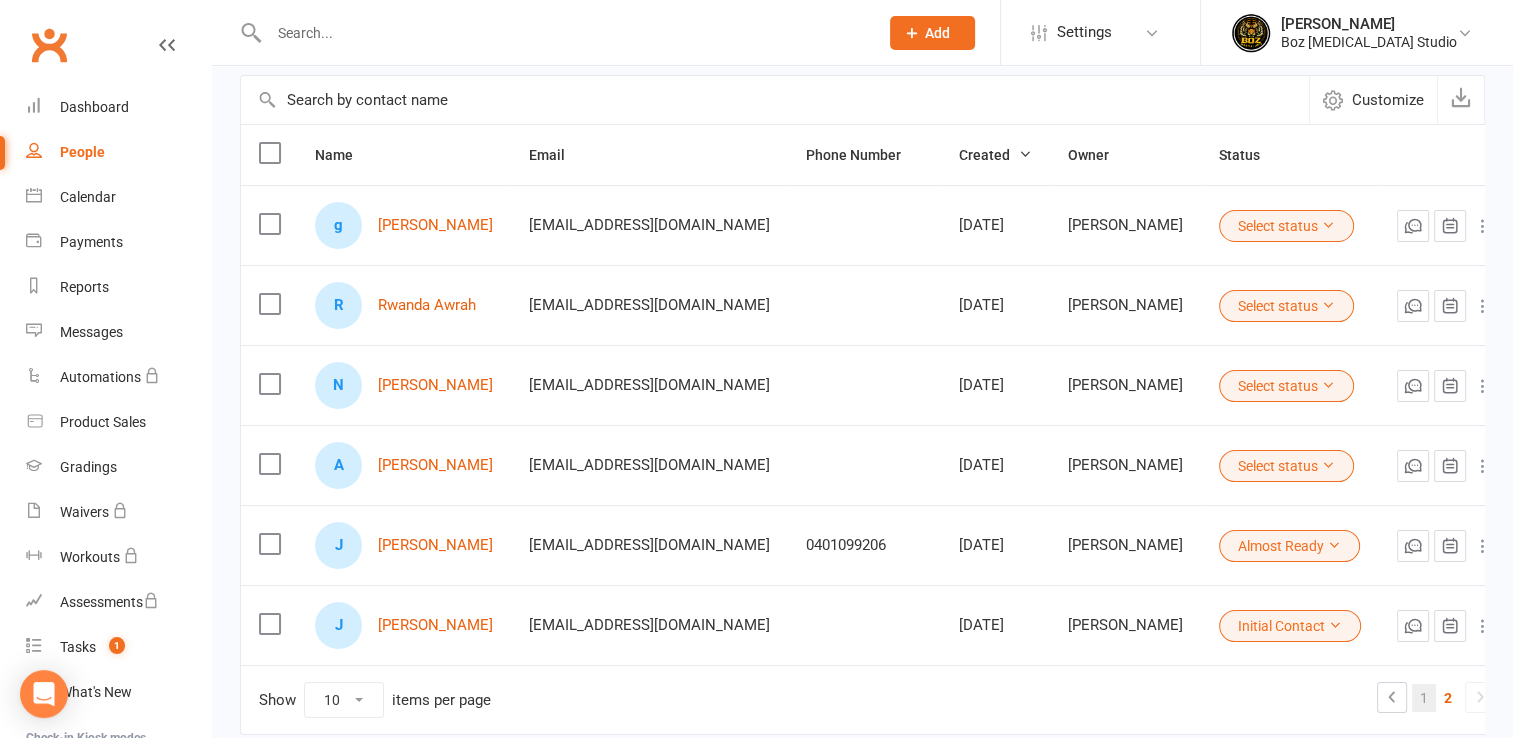 click on "1" at bounding box center [1424, 698] 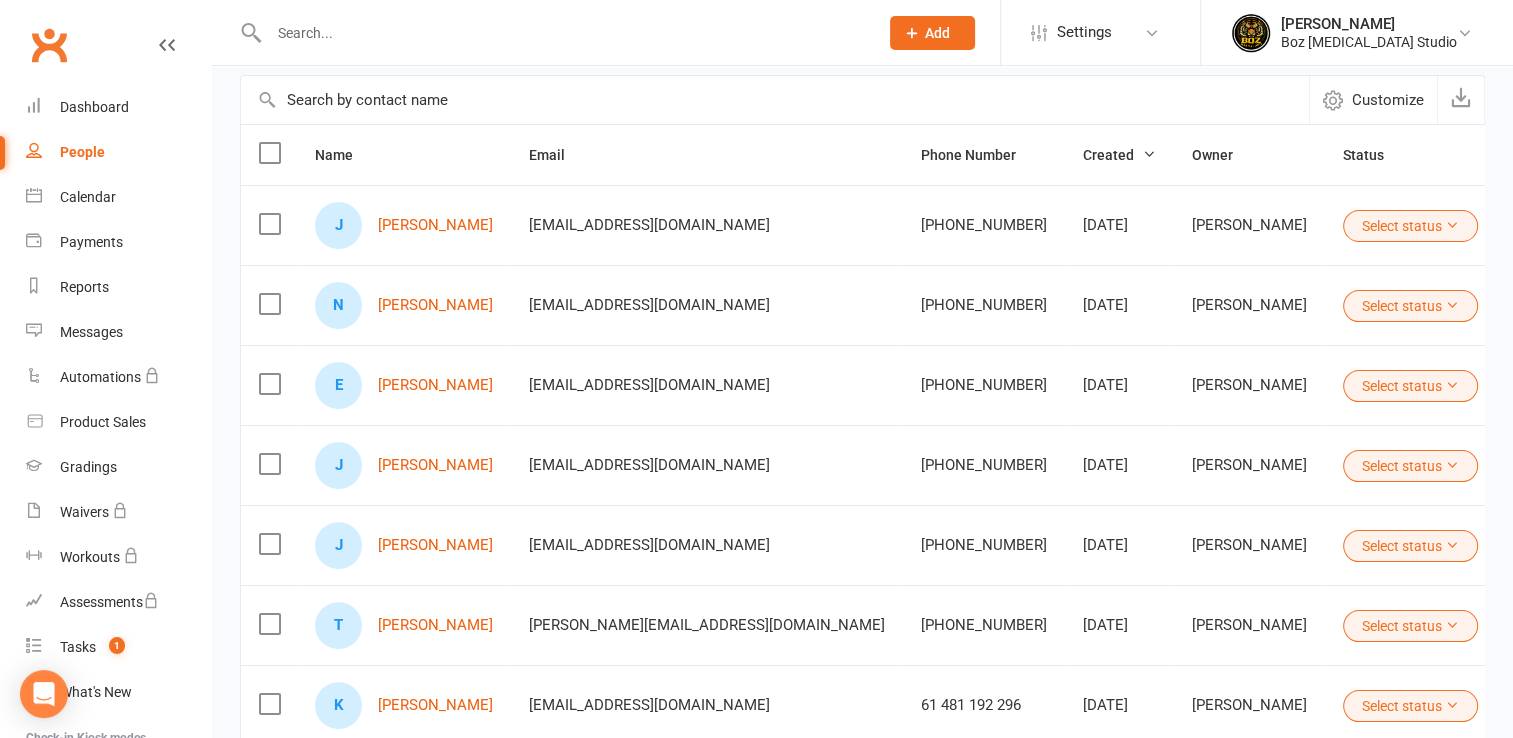click at bounding box center [1452, 305] 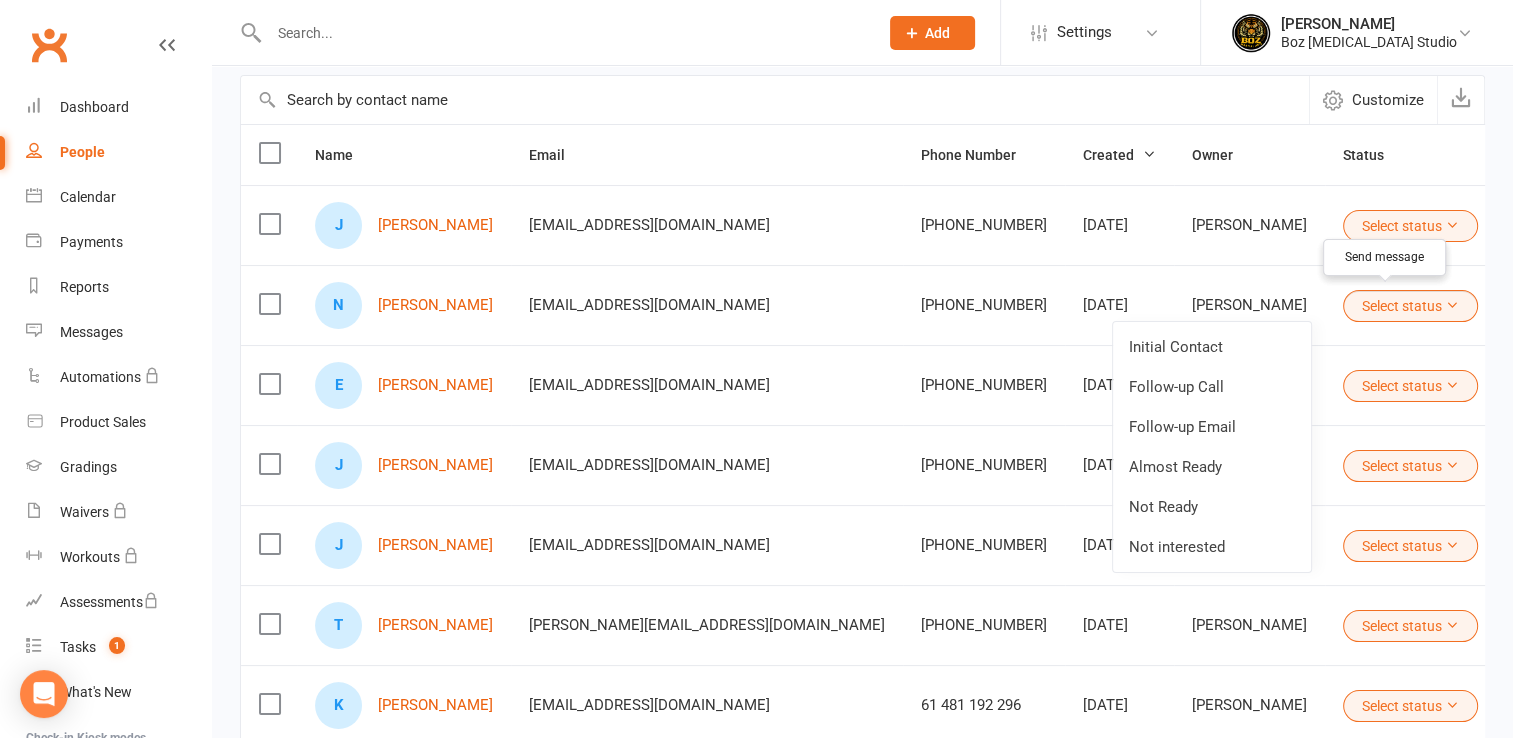 click 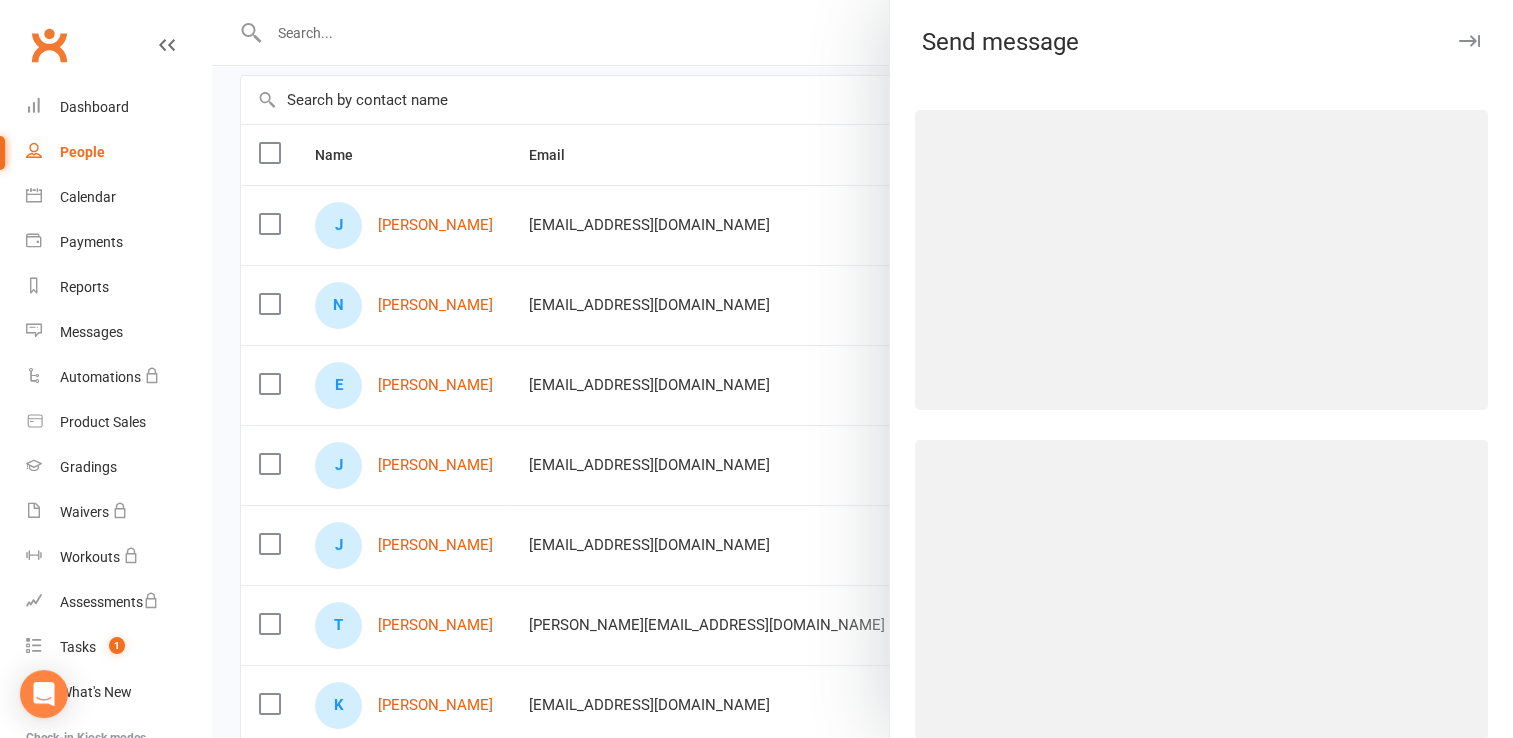 select on "admin@bozmartialarts.com.au" 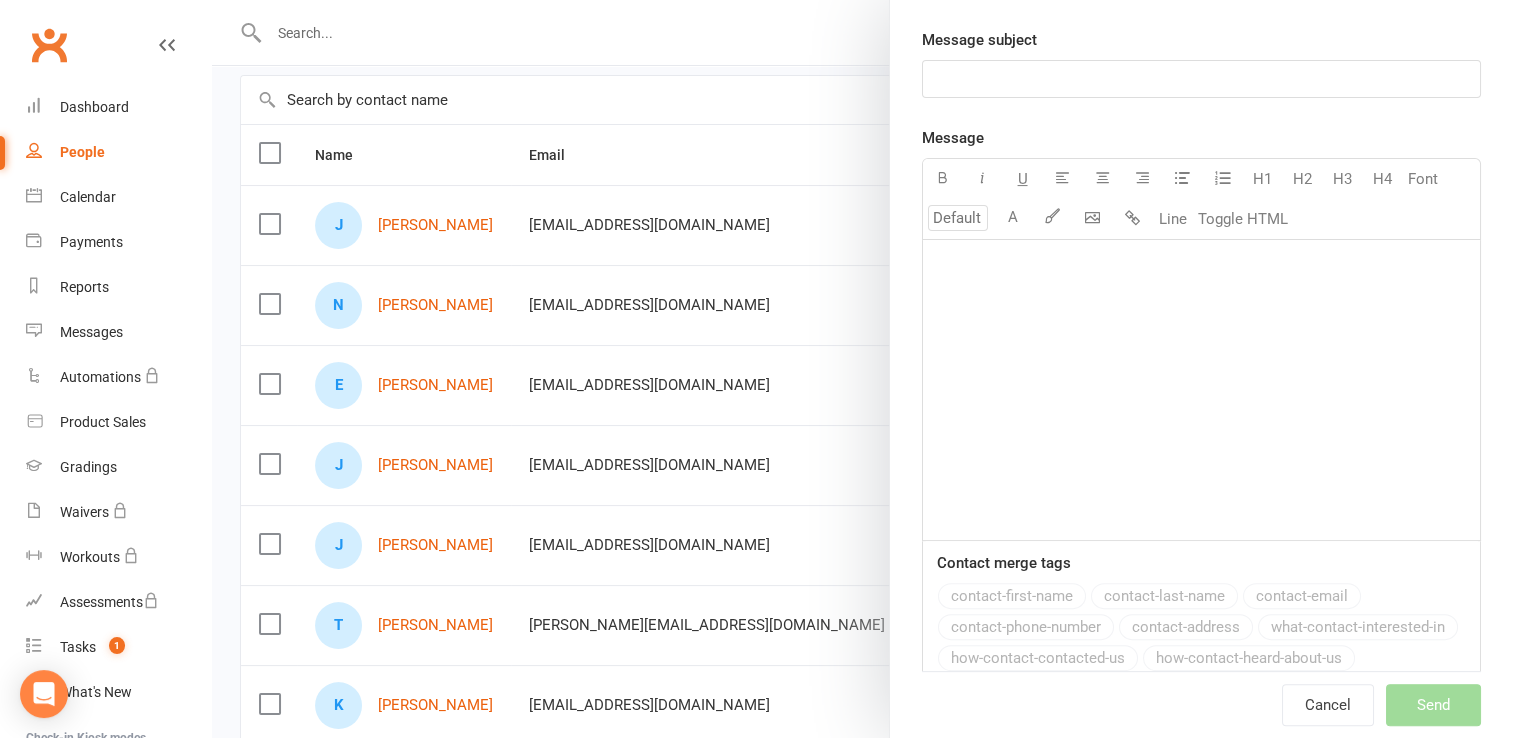 scroll, scrollTop: 0, scrollLeft: 0, axis: both 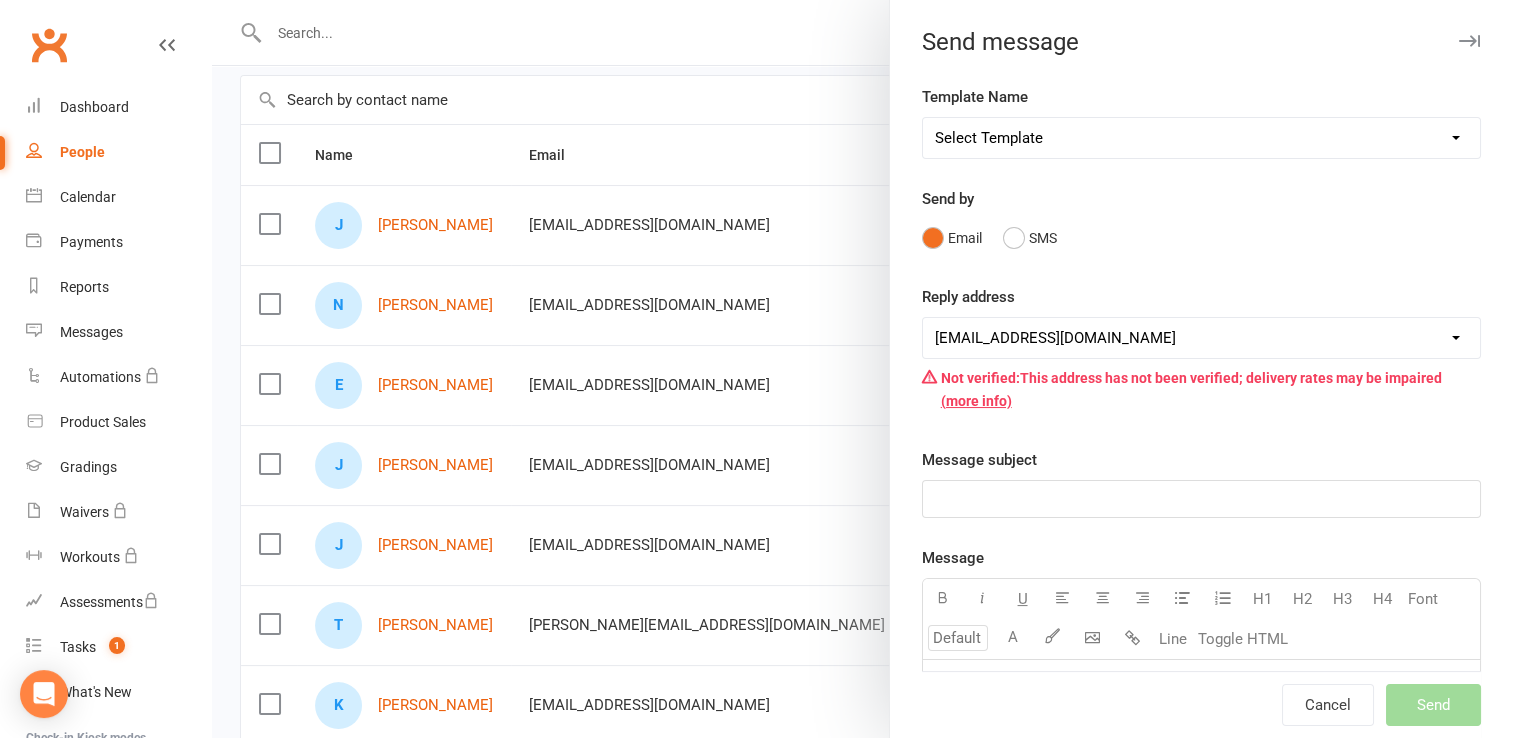 click at bounding box center [862, 369] 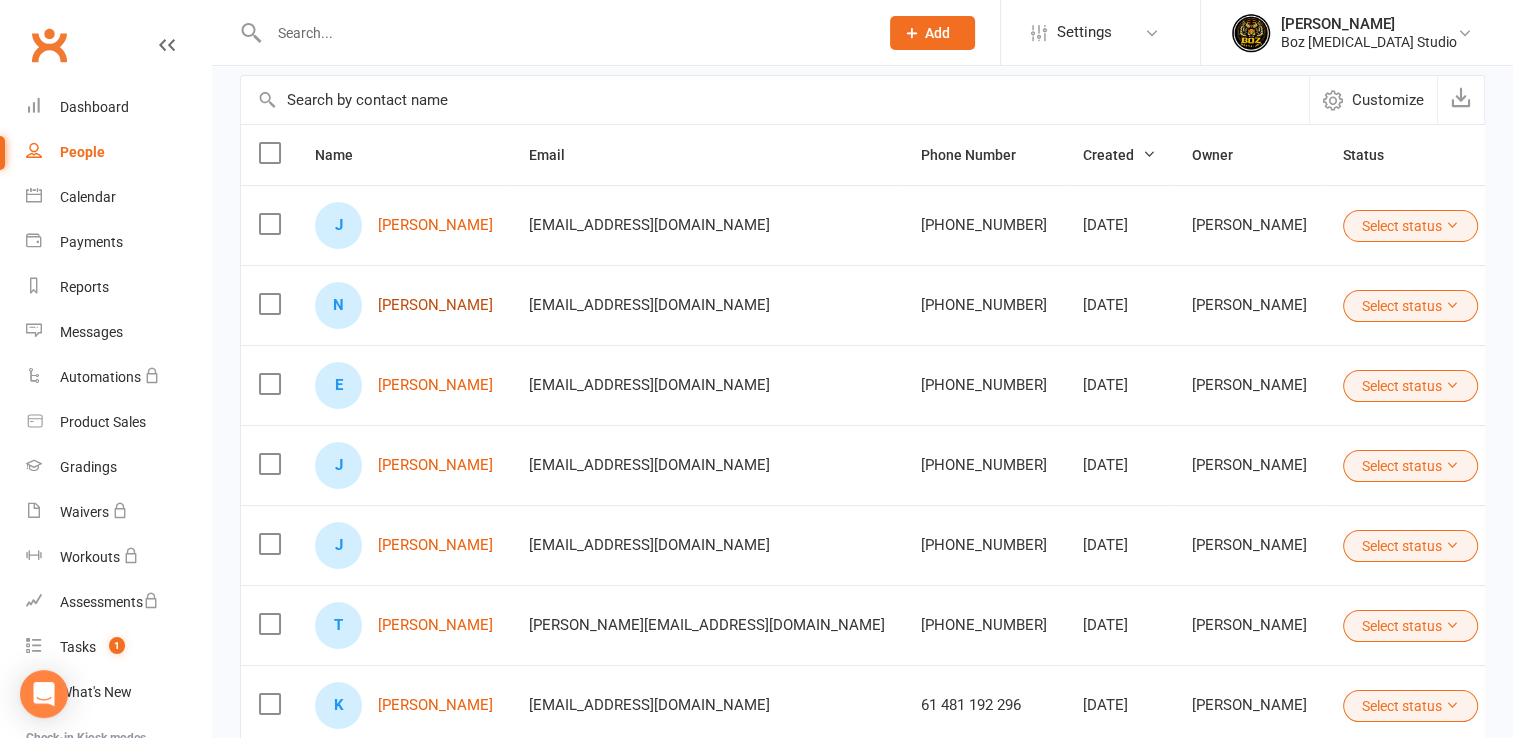 click on "Noah Pereira" at bounding box center (435, 305) 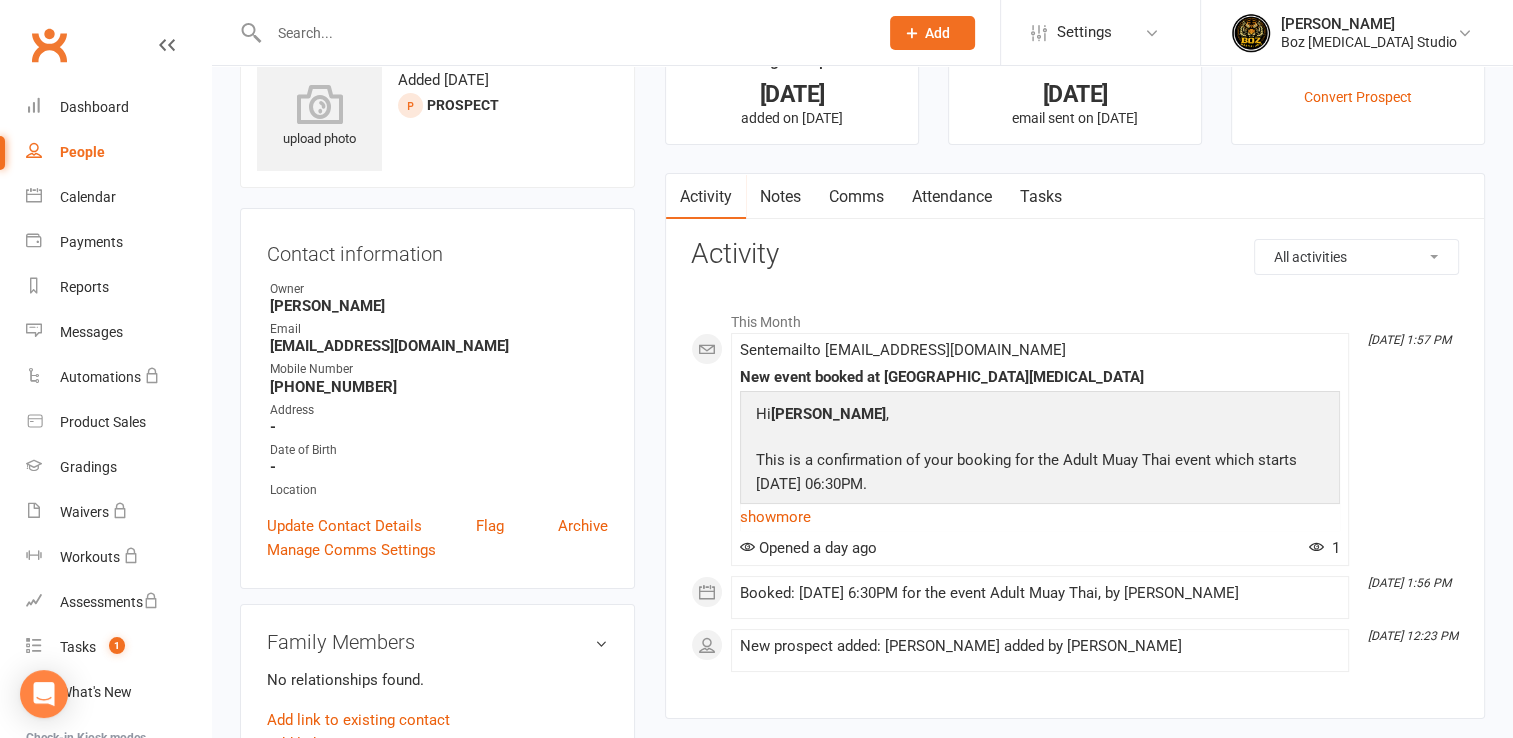 scroll, scrollTop: 100, scrollLeft: 0, axis: vertical 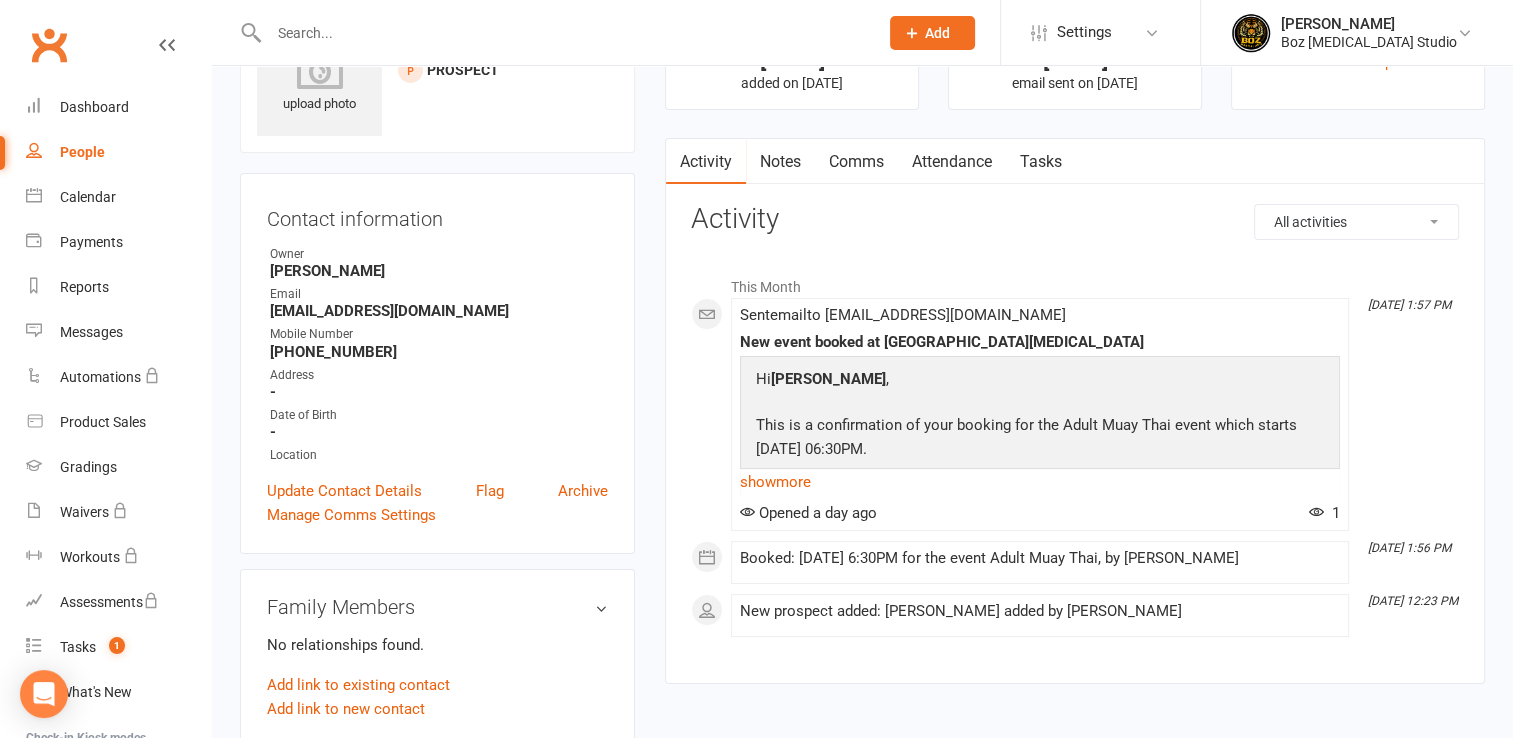 click on "Booked: 18 Jul 2025 at 6:30PM for the event Adult Muay Thai, by Dominic Gomez" at bounding box center (1040, 558) 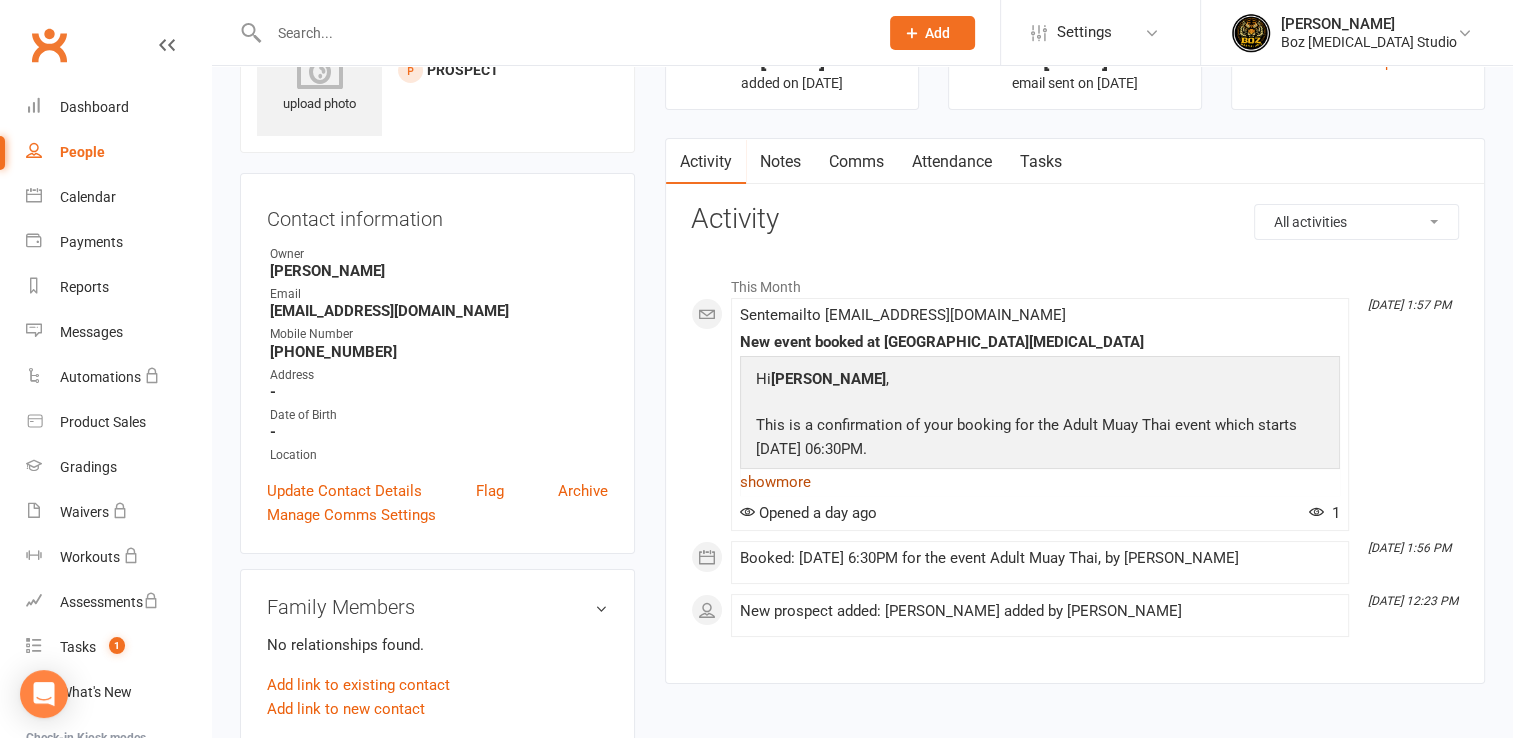 click on "show  more" at bounding box center (1040, 482) 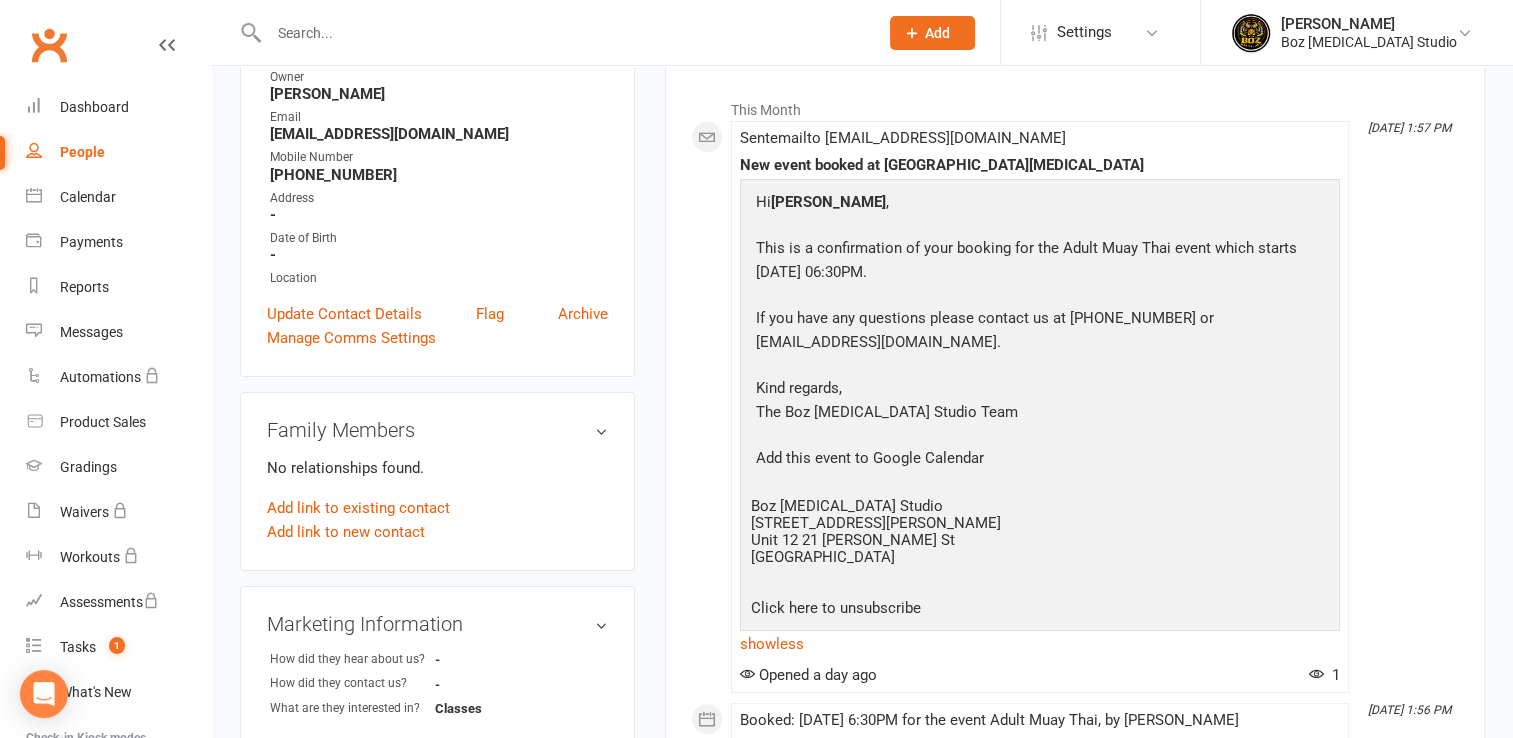 scroll, scrollTop: 300, scrollLeft: 0, axis: vertical 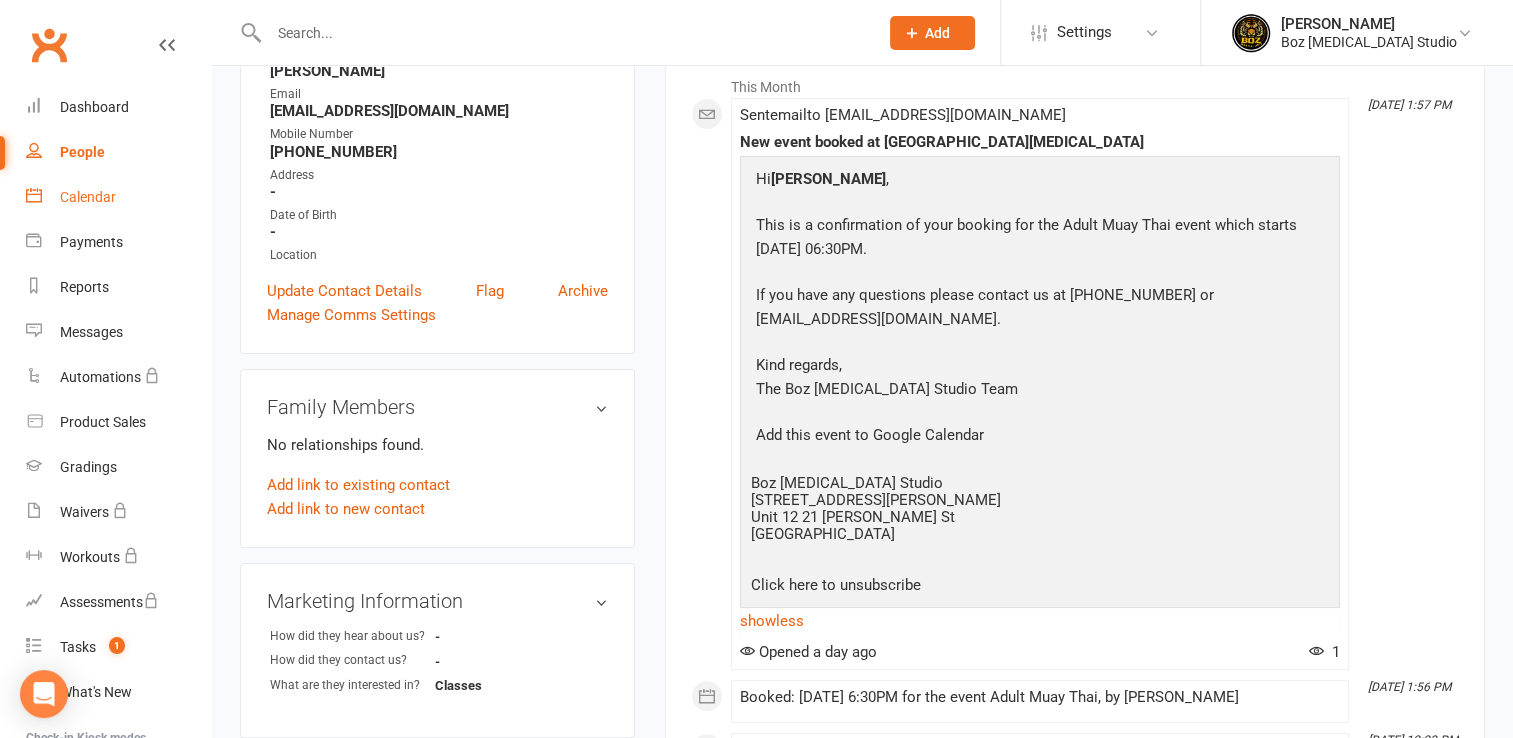 click on "Calendar" at bounding box center (118, 197) 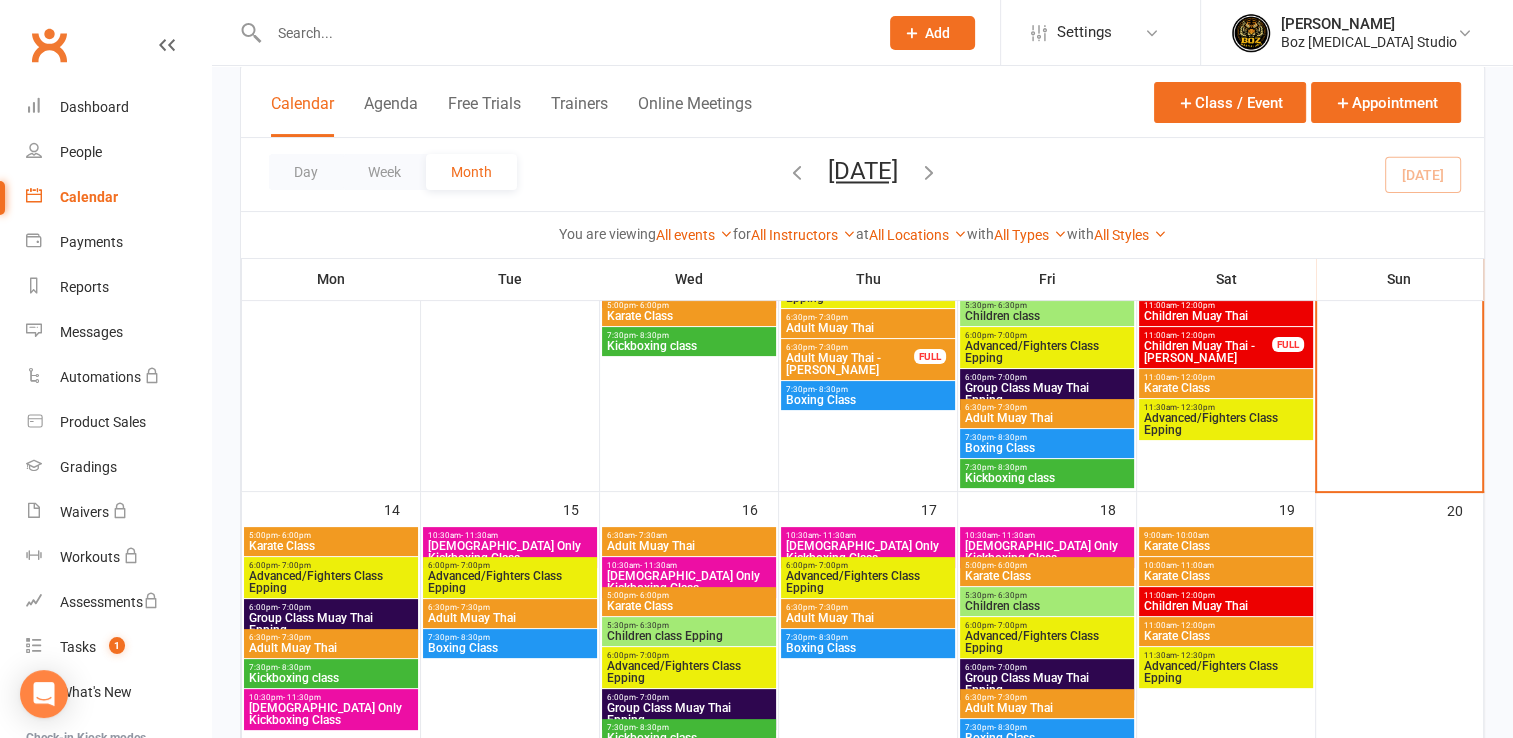 scroll, scrollTop: 500, scrollLeft: 0, axis: vertical 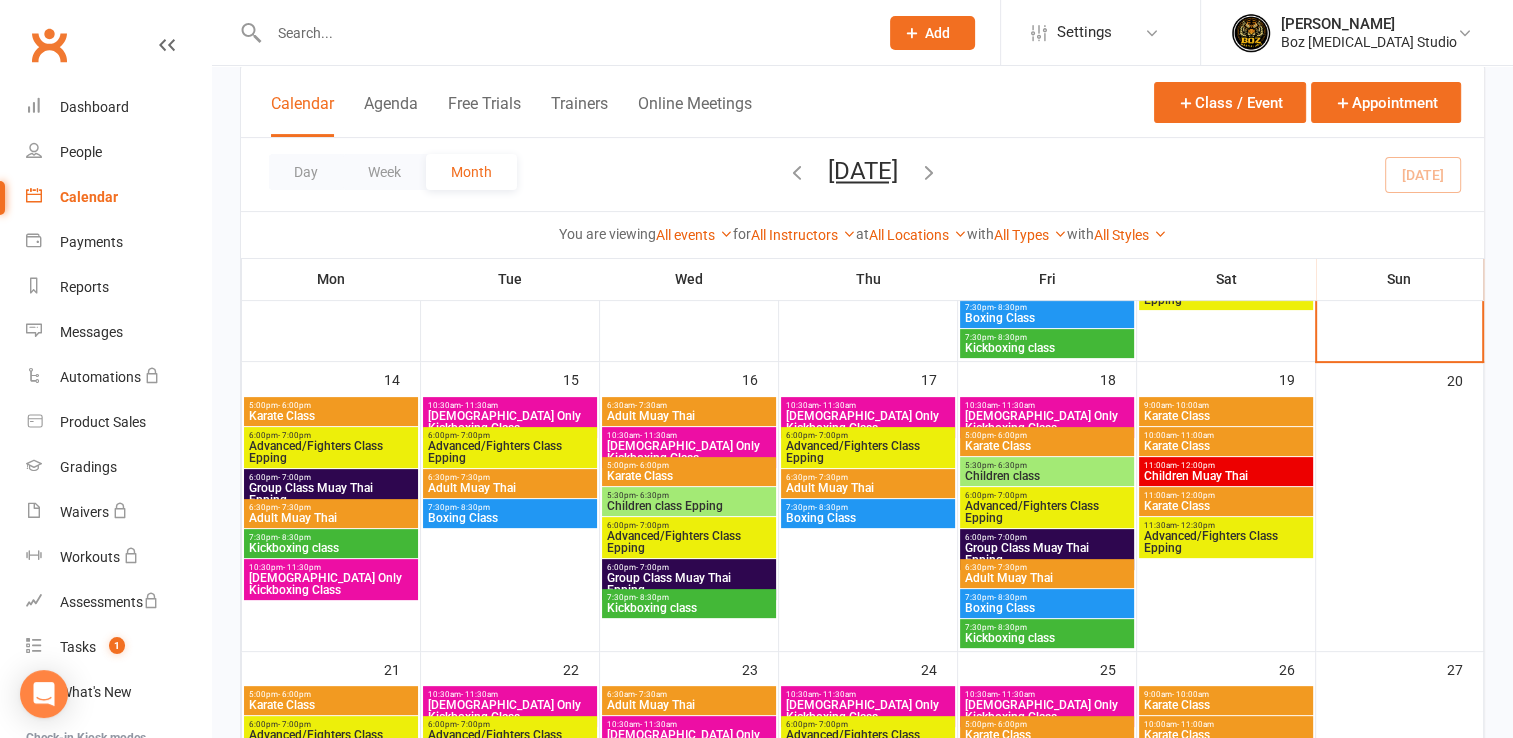 click on "Adult Muay Thai" at bounding box center [1047, 578] 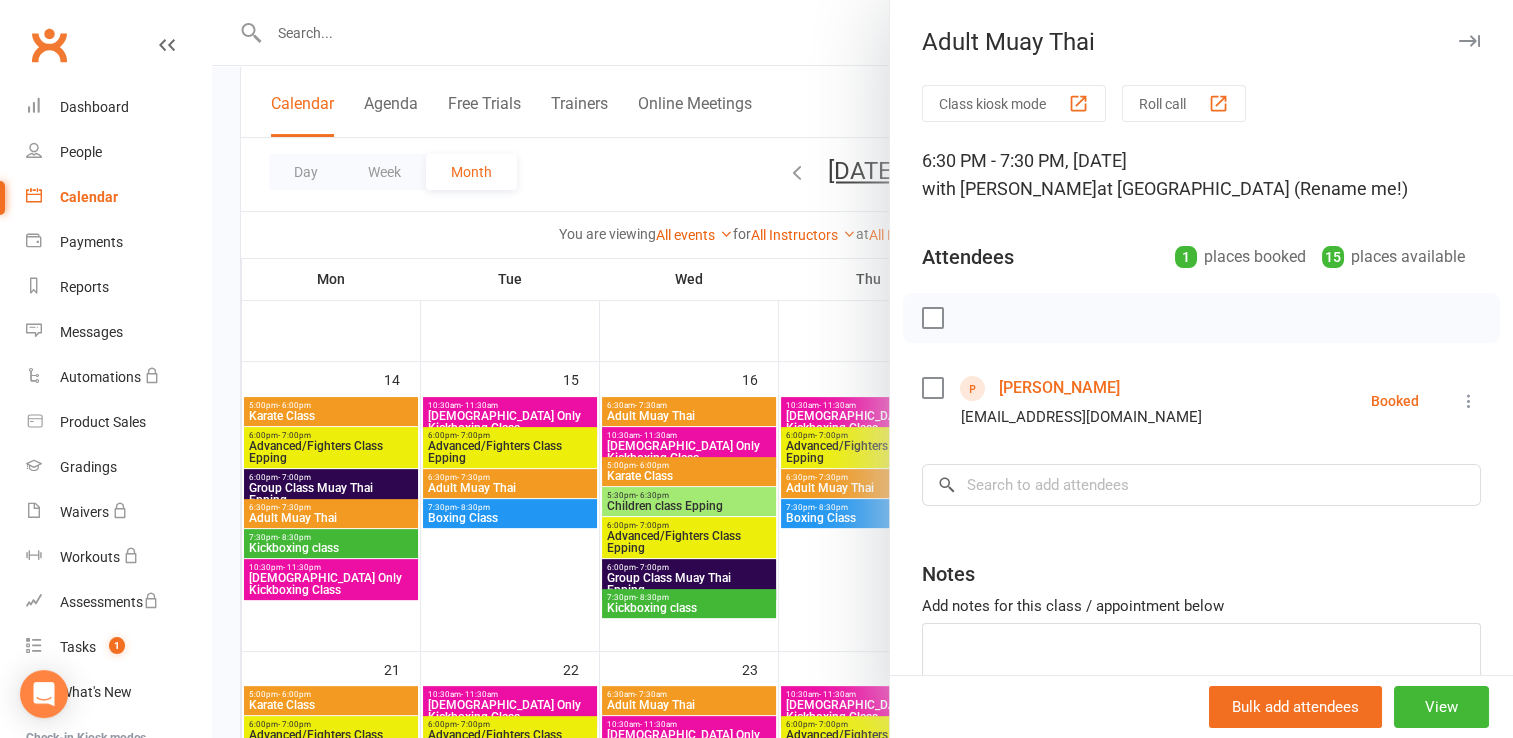 click at bounding box center [862, 369] 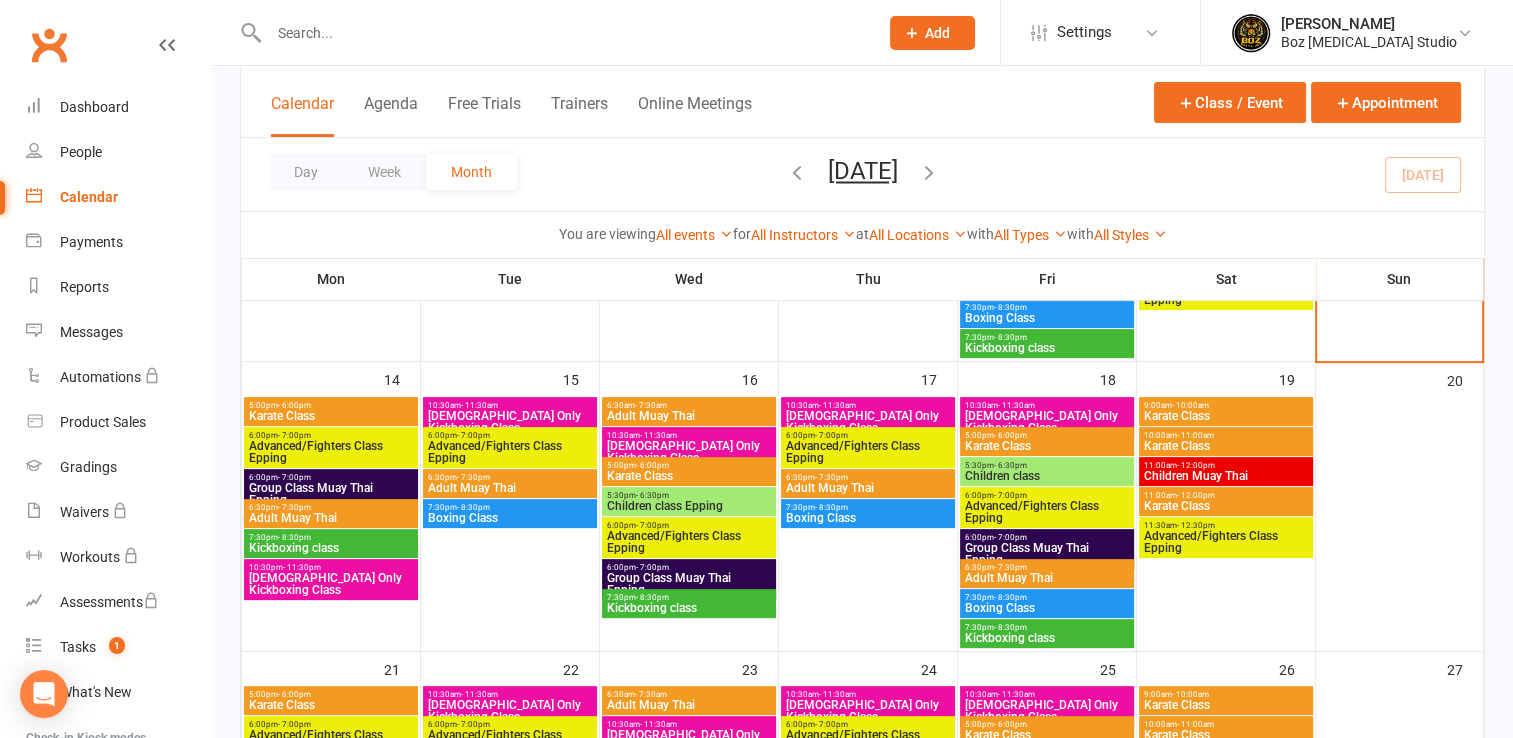 click on "Advanced/Fighters Class Epping" at bounding box center [1047, 512] 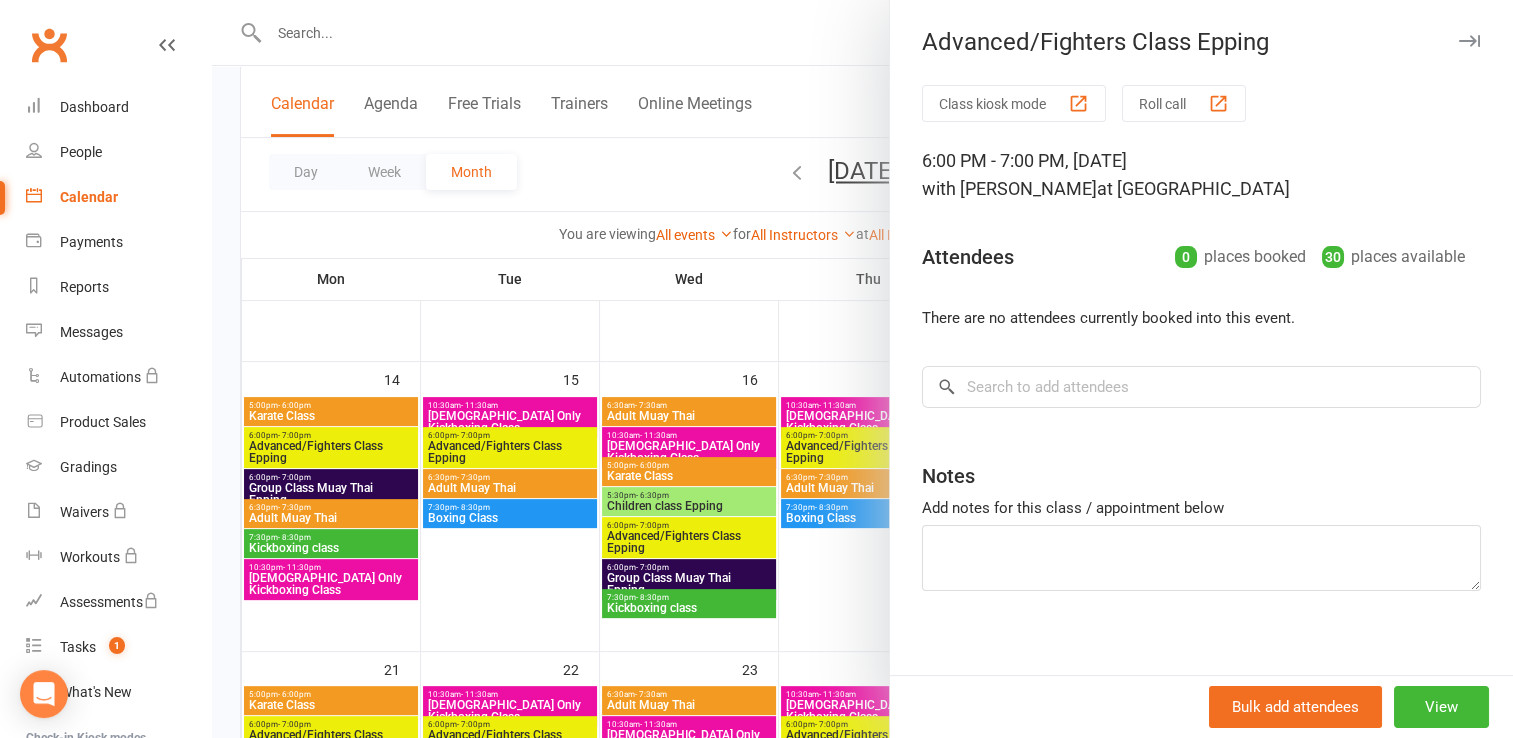 click at bounding box center [862, 369] 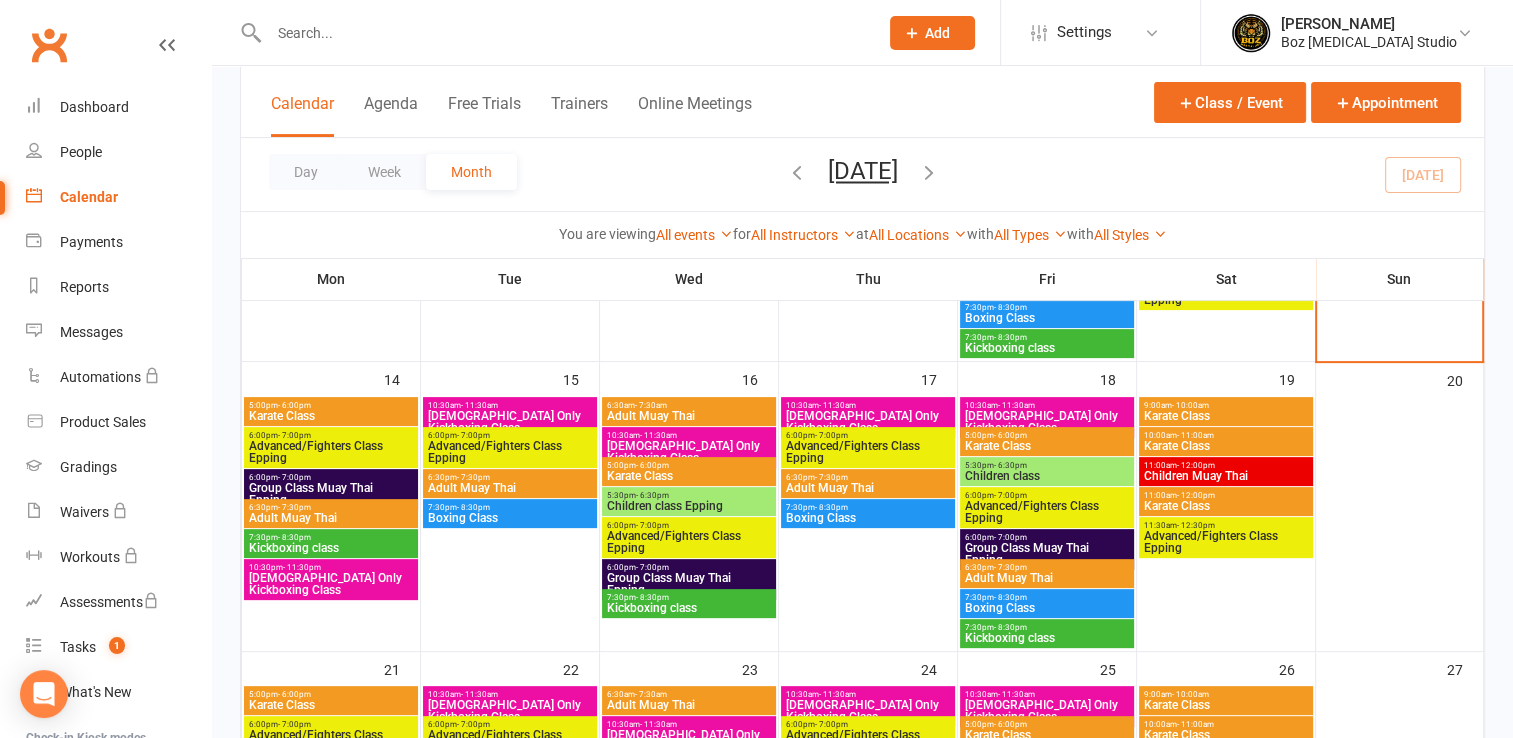 click on "6:30pm  - 7:30pm Adult Muay Thai" at bounding box center [1047, 573] 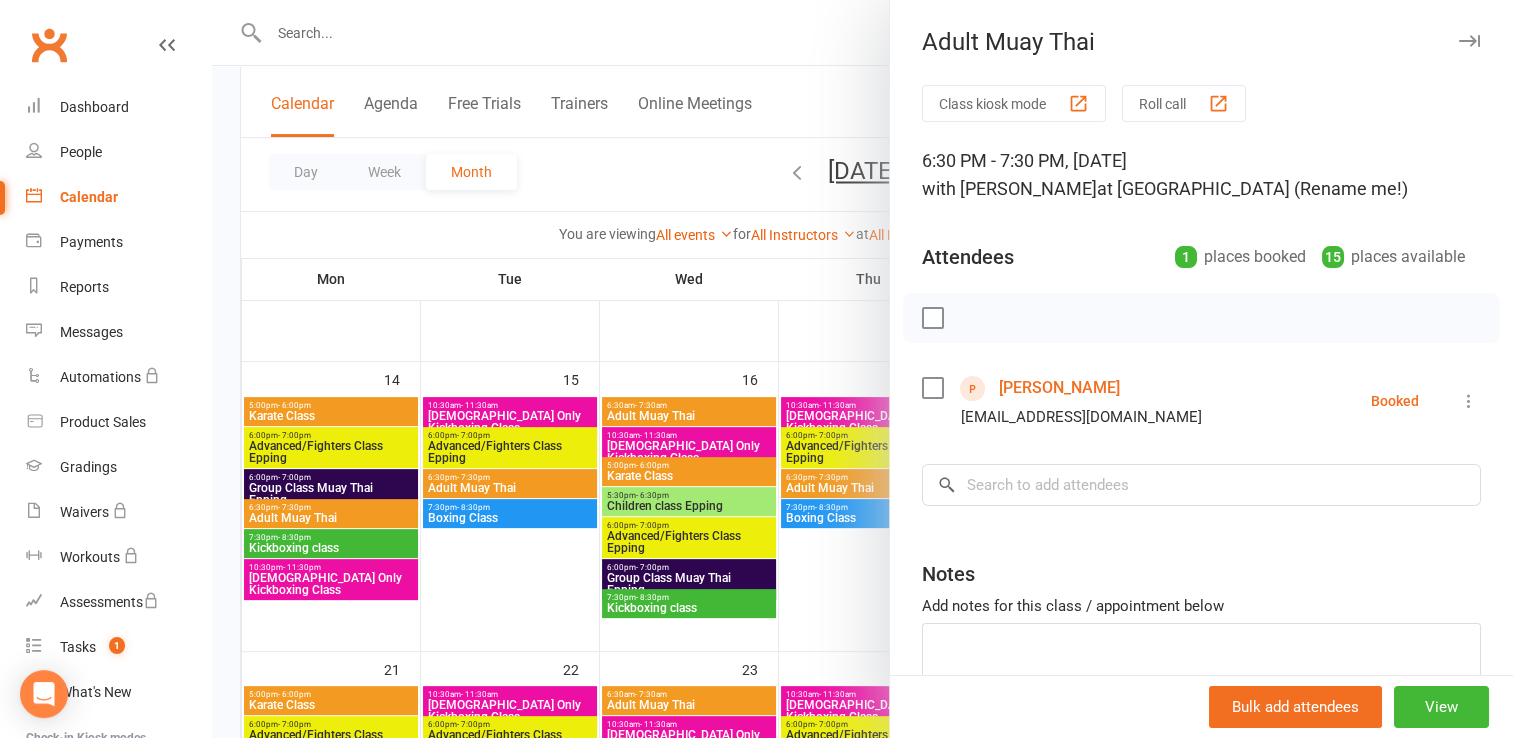click at bounding box center [862, 369] 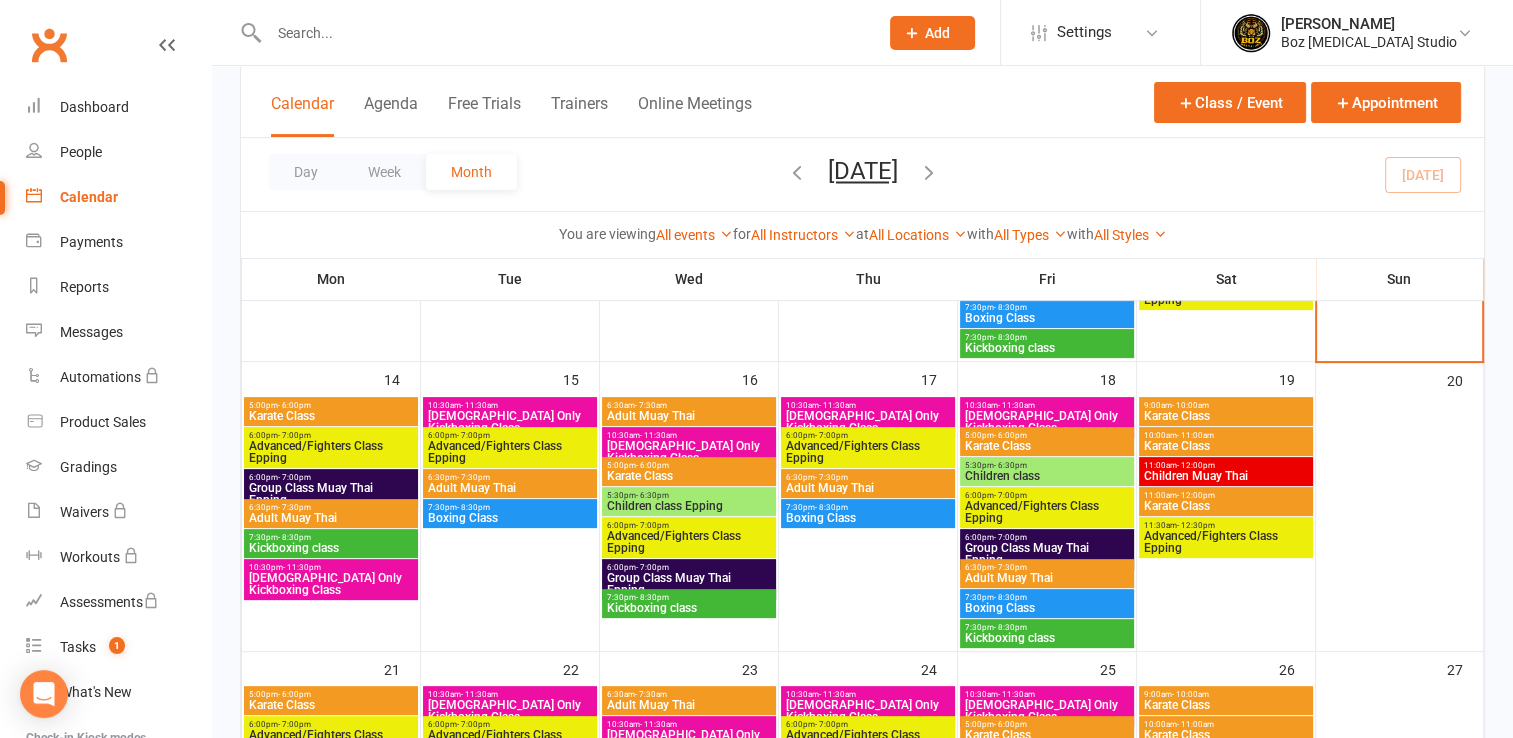 click on "7:30pm  - 8:30pm" at bounding box center [1047, 597] 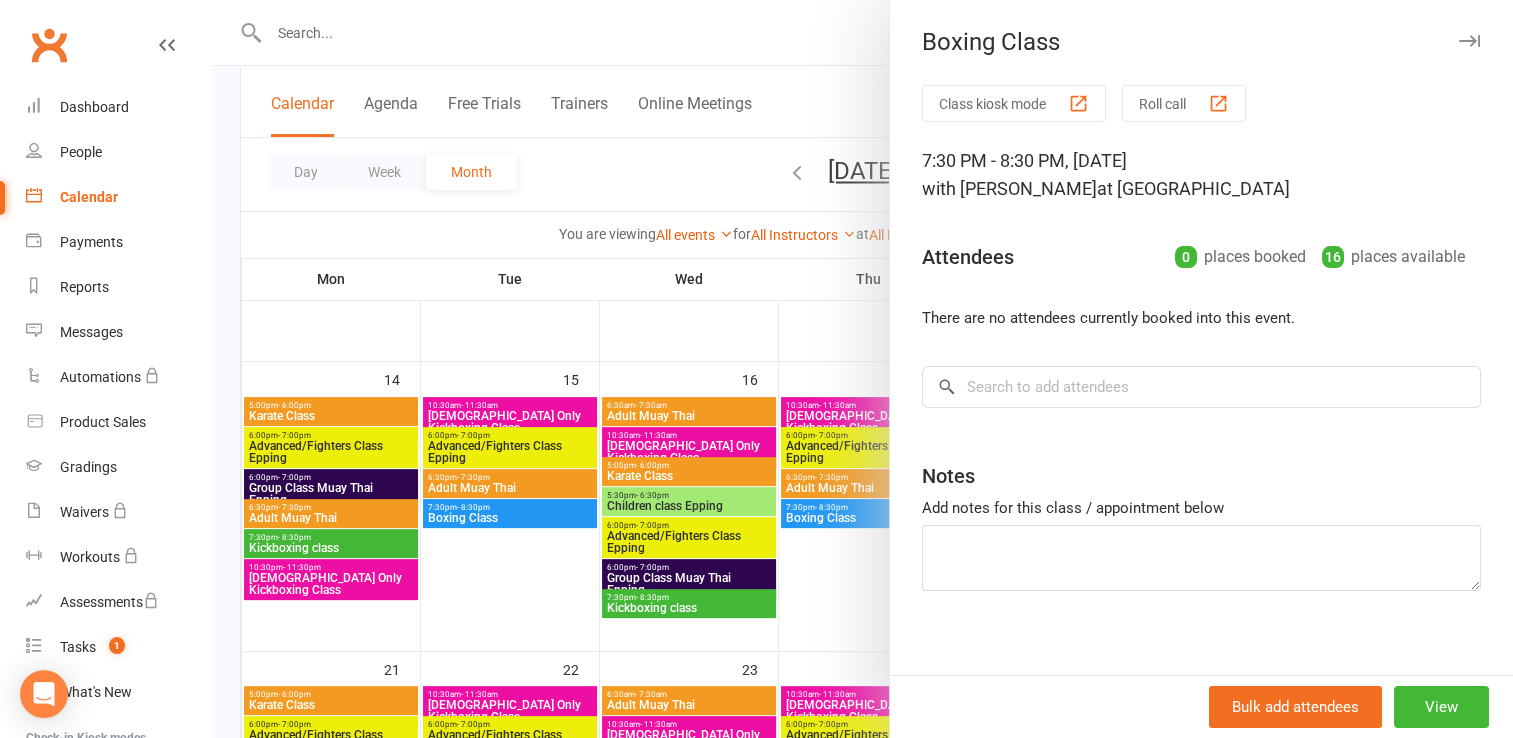 click at bounding box center [862, 369] 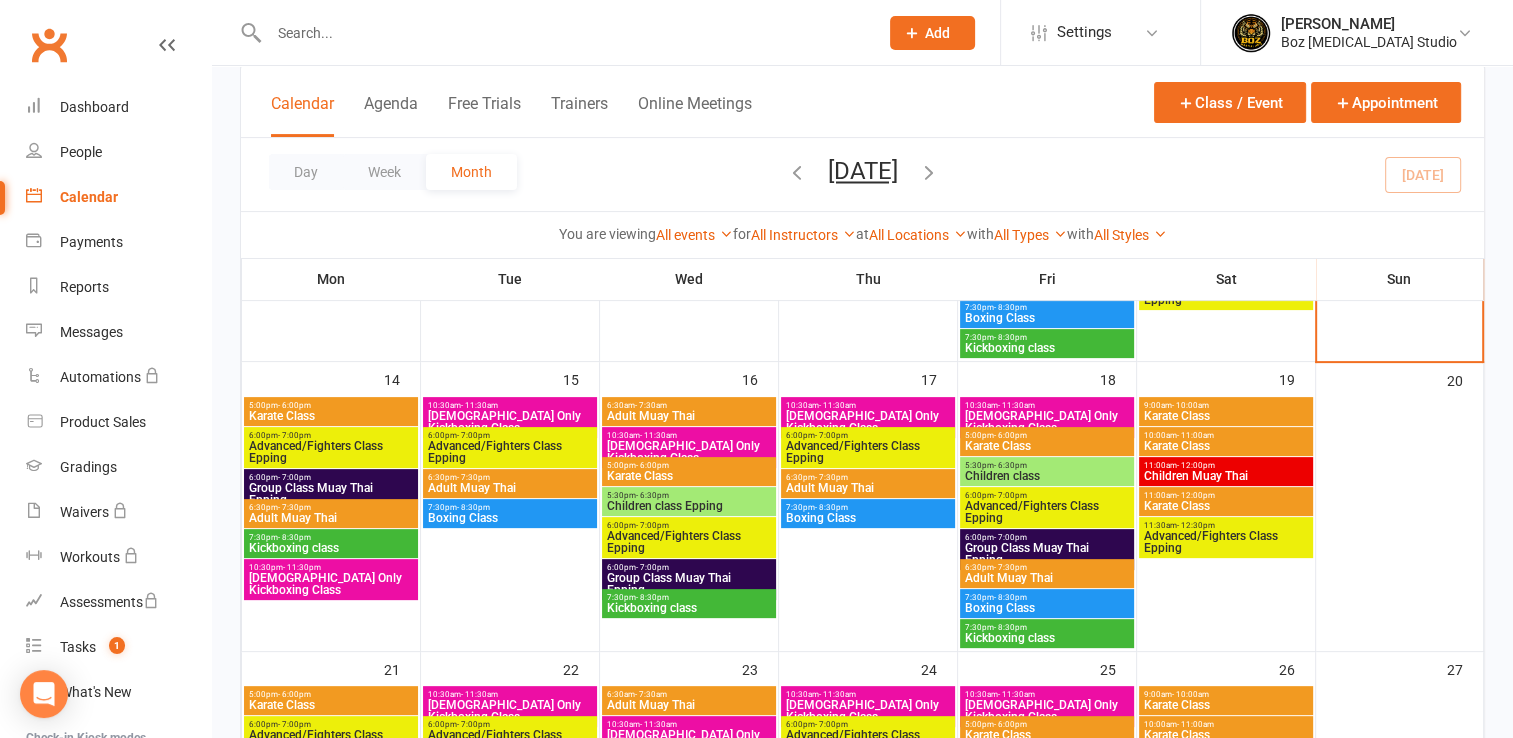 click on "Kickboxing class" at bounding box center [1047, 638] 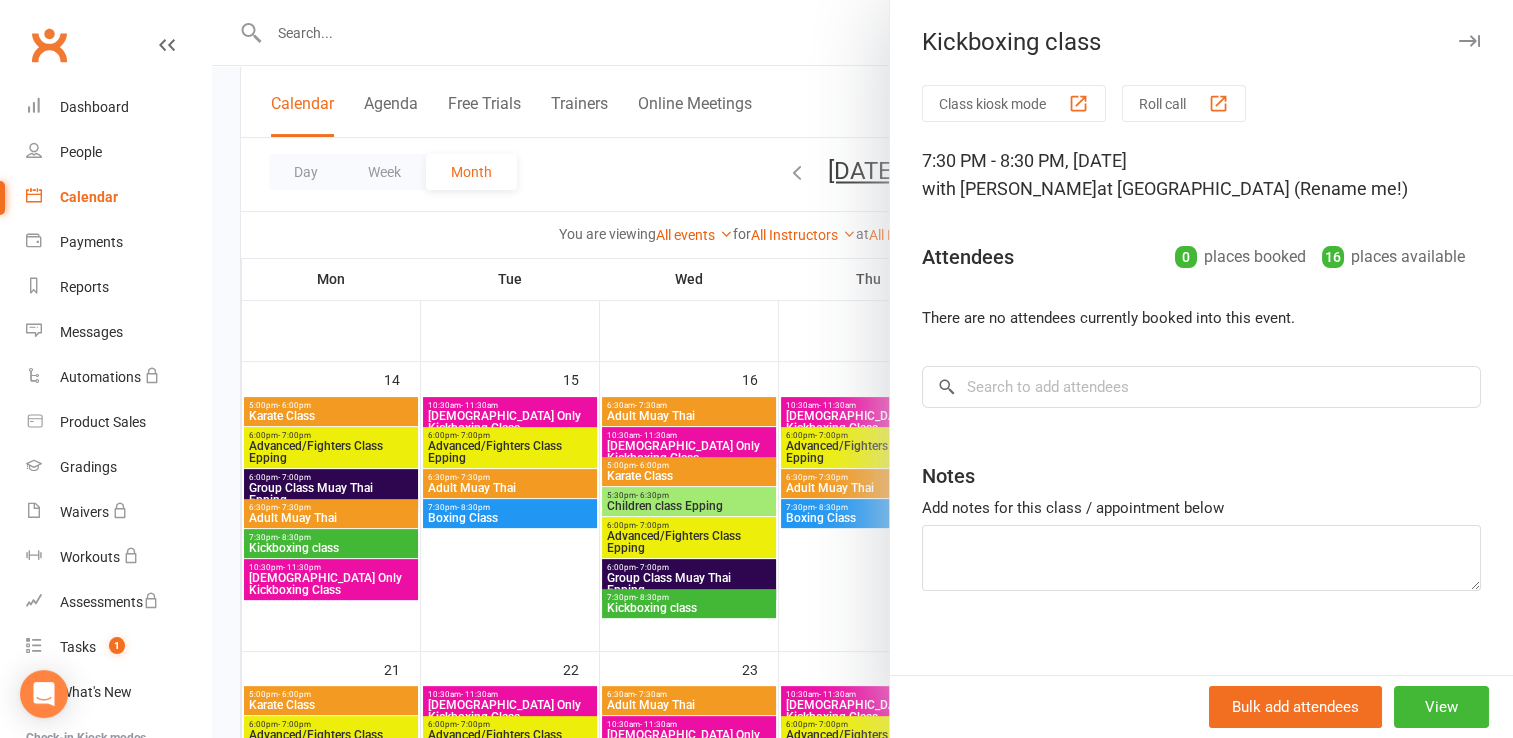 click at bounding box center (862, 369) 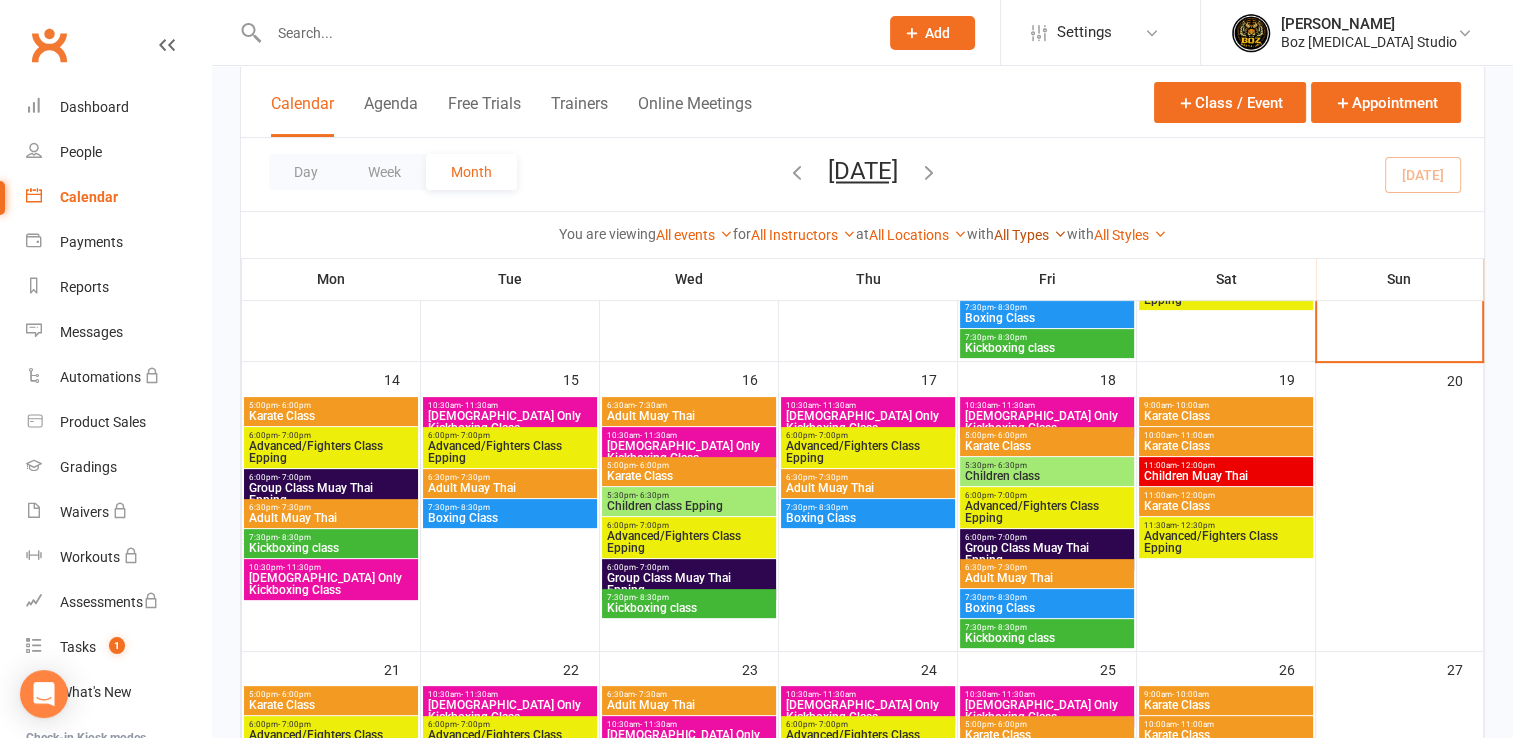 click at bounding box center [1060, 234] 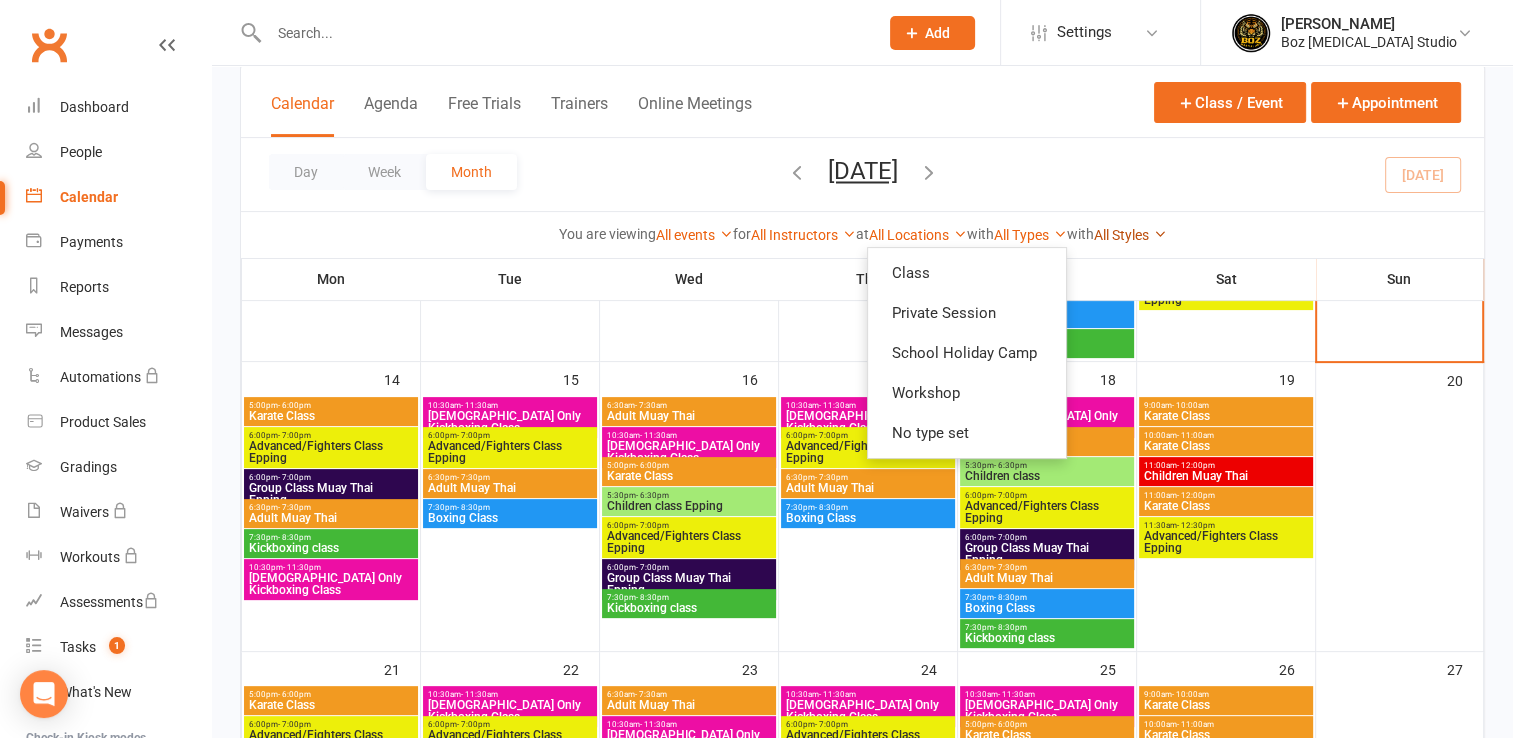 click on "All Styles" at bounding box center (1130, 235) 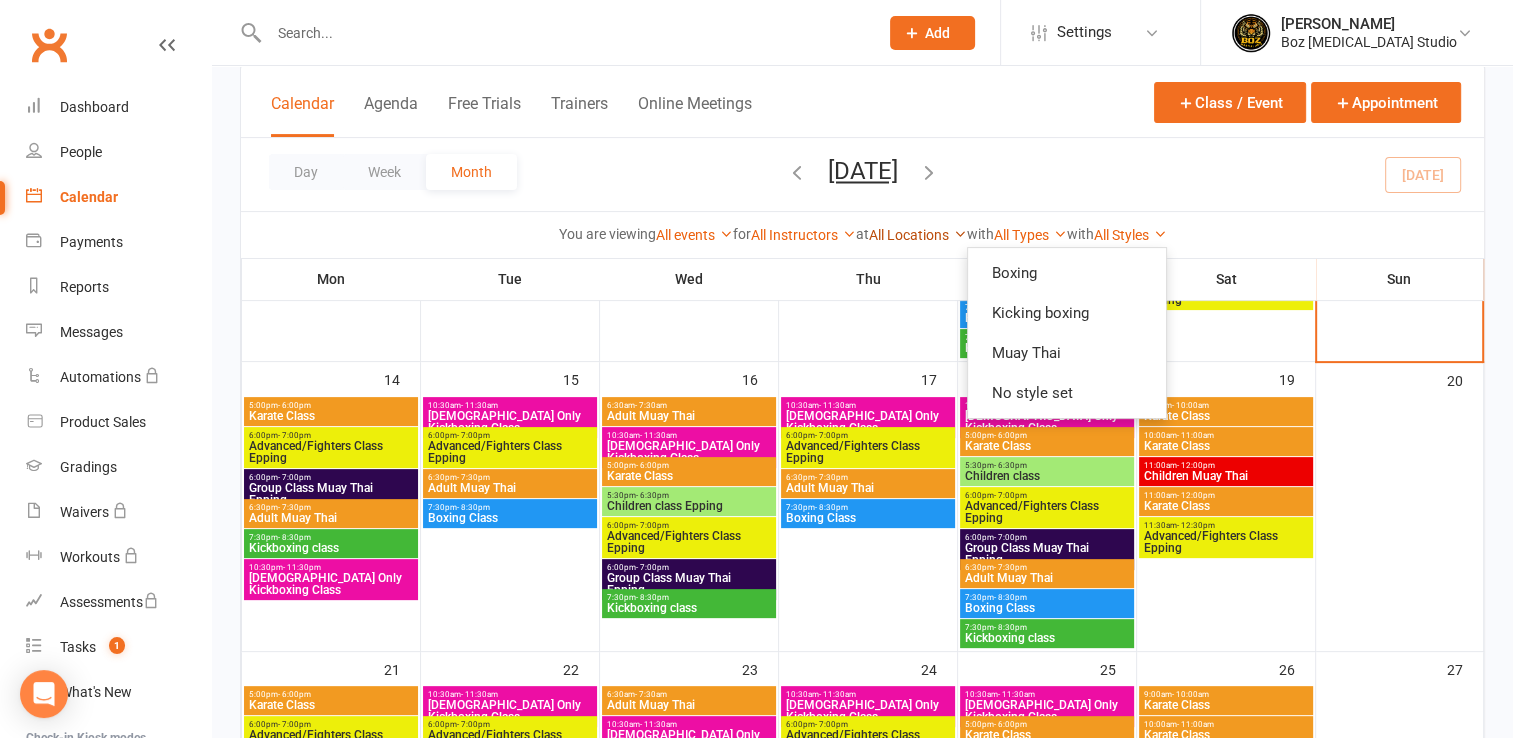 click on "All Locations" at bounding box center (918, 235) 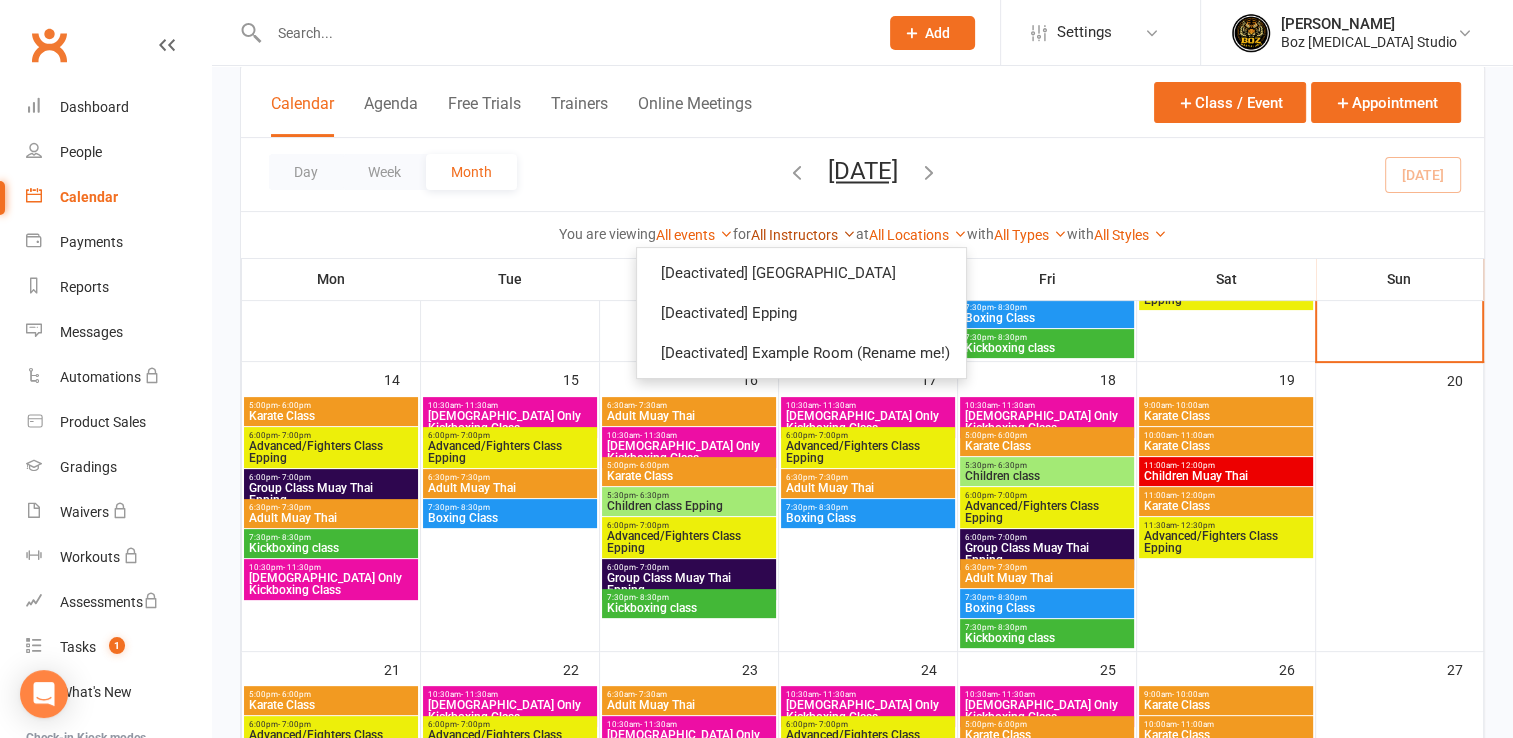 click at bounding box center (849, 234) 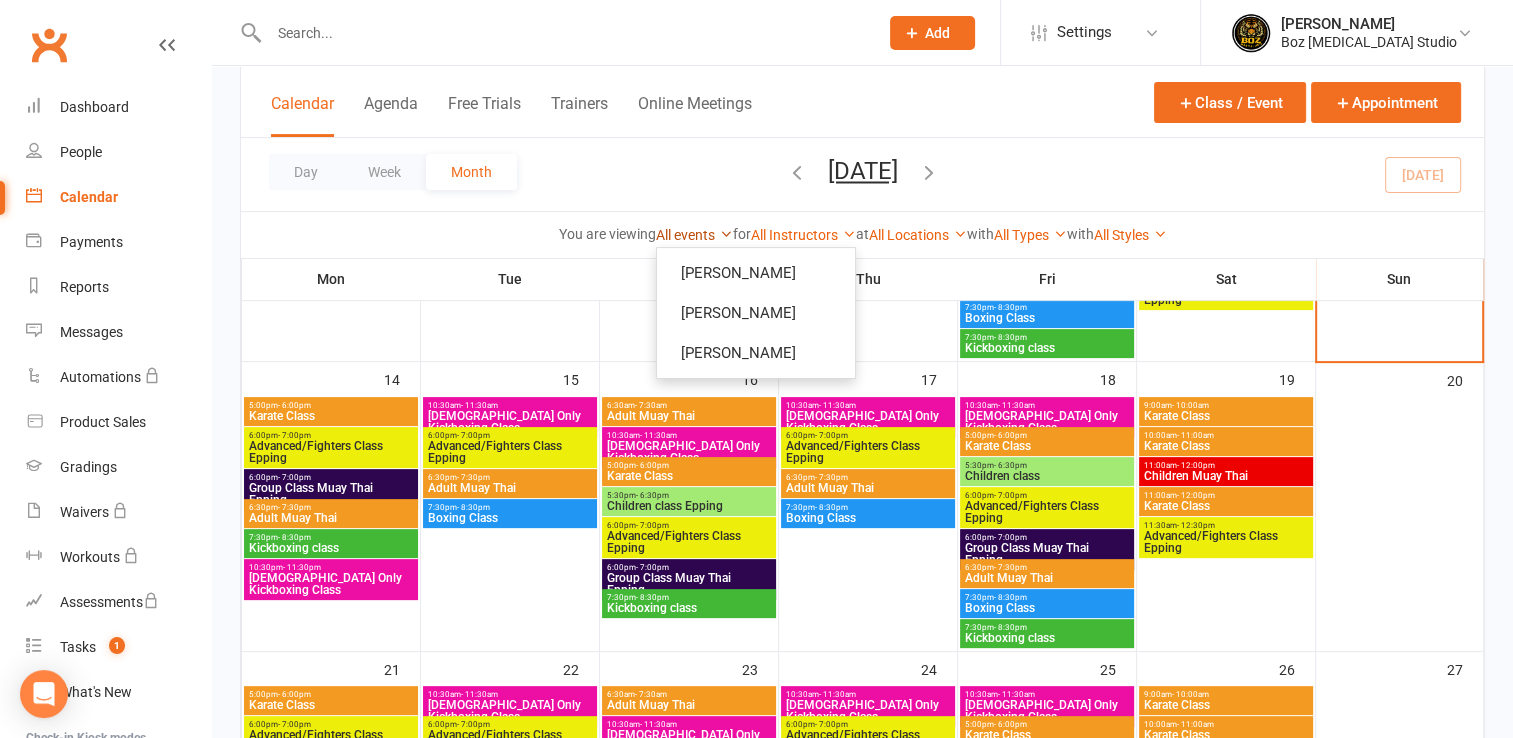 click at bounding box center (726, 234) 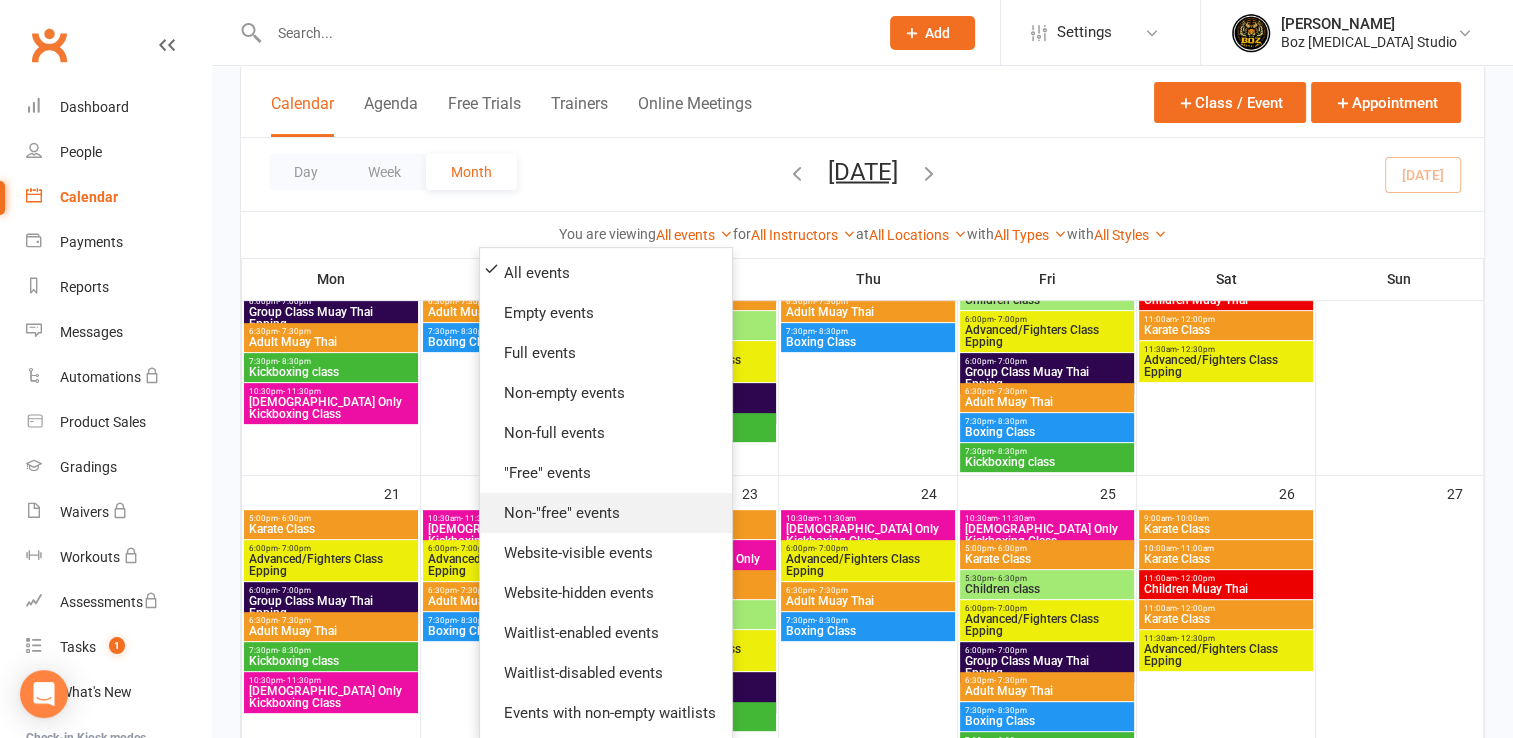 scroll, scrollTop: 700, scrollLeft: 0, axis: vertical 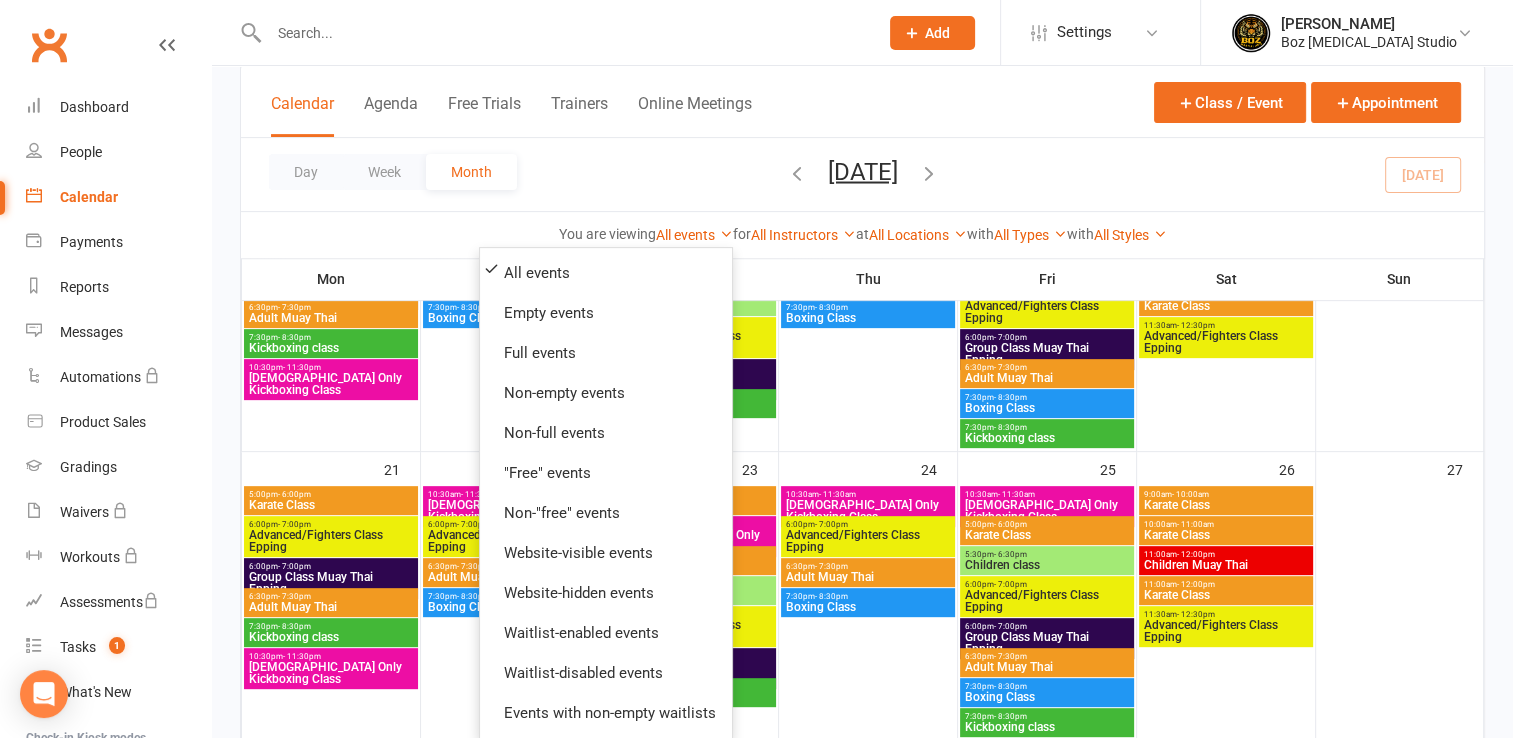 click on "Day Week Month July 2025
July 2025
Sun Mon Tue Wed Thu Fri Sat
29
30
01
02
03
04
05
06
07
08
09
10
11
12
13
14
15
16
17
18
19
20
21
22
23
24
25
26
27
28
29
30
31
01
02
03" at bounding box center [862, 174] 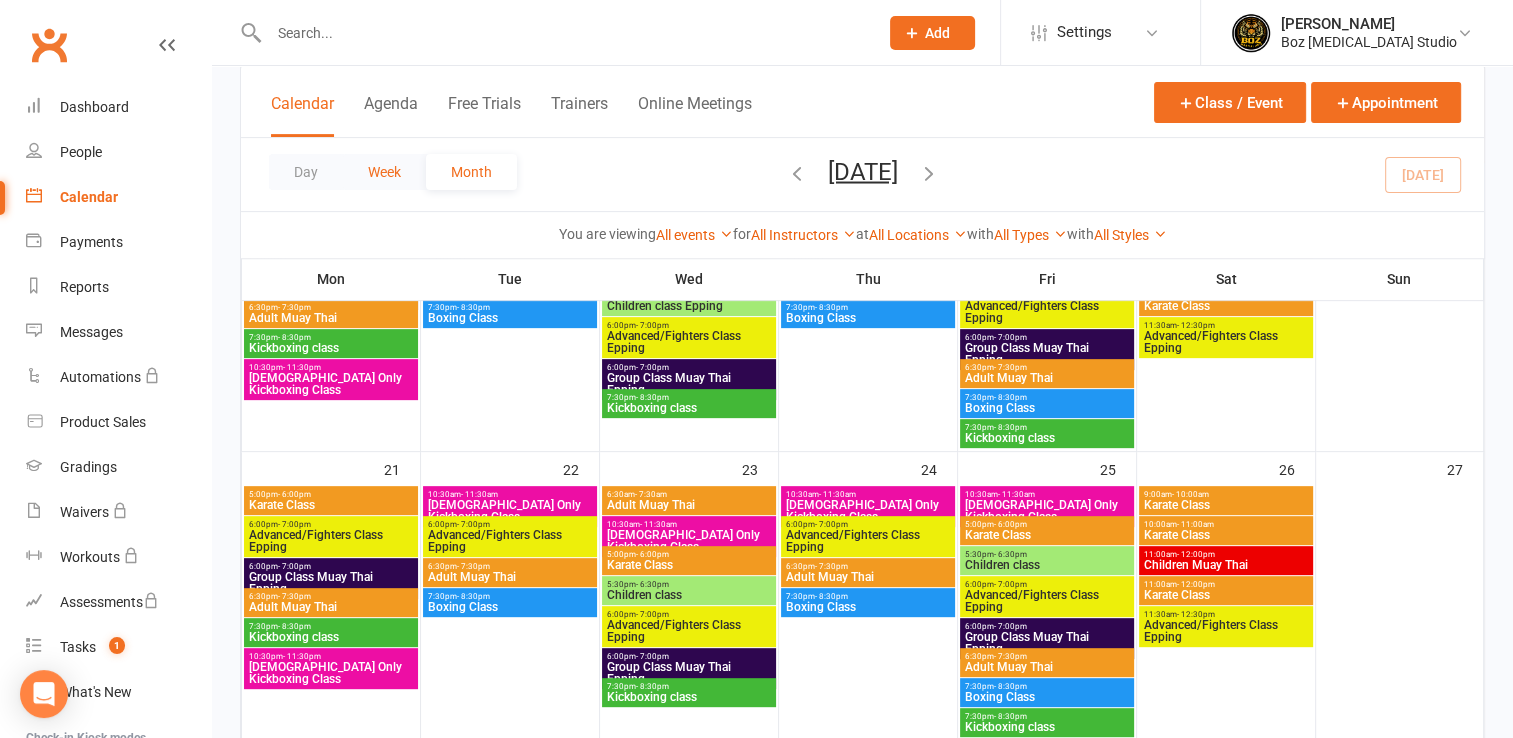 click on "Week" at bounding box center [384, 172] 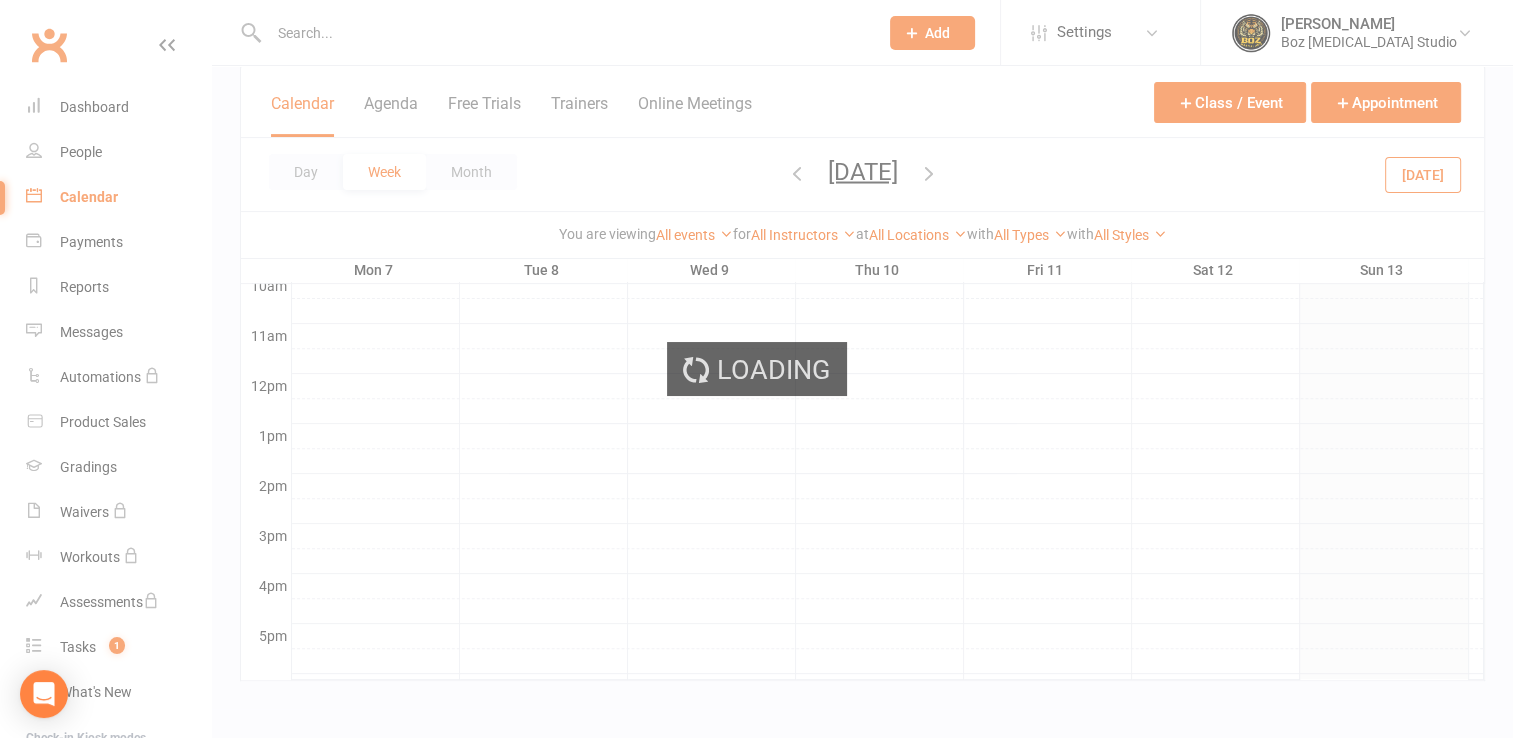 scroll, scrollTop: 632, scrollLeft: 0, axis: vertical 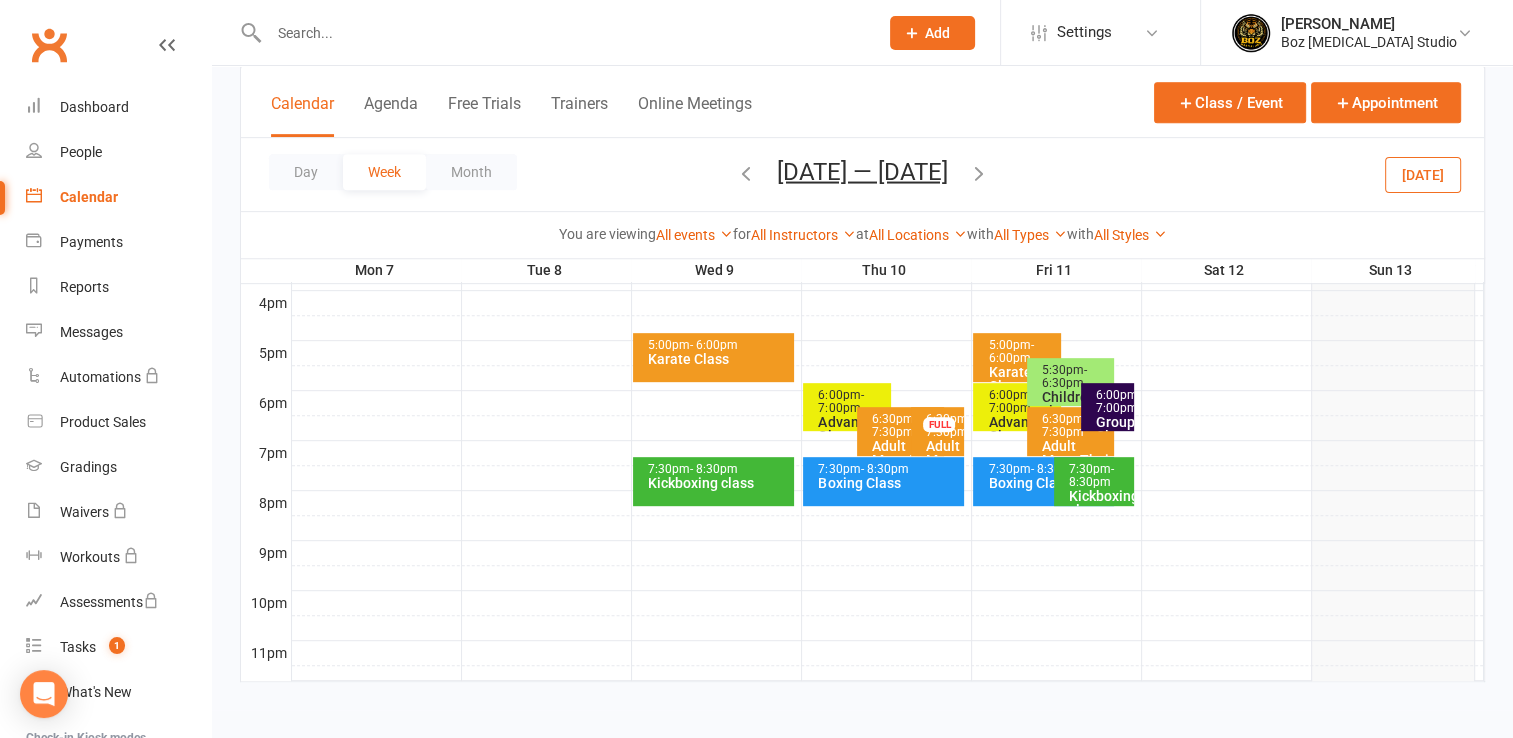 click at bounding box center (979, 172) 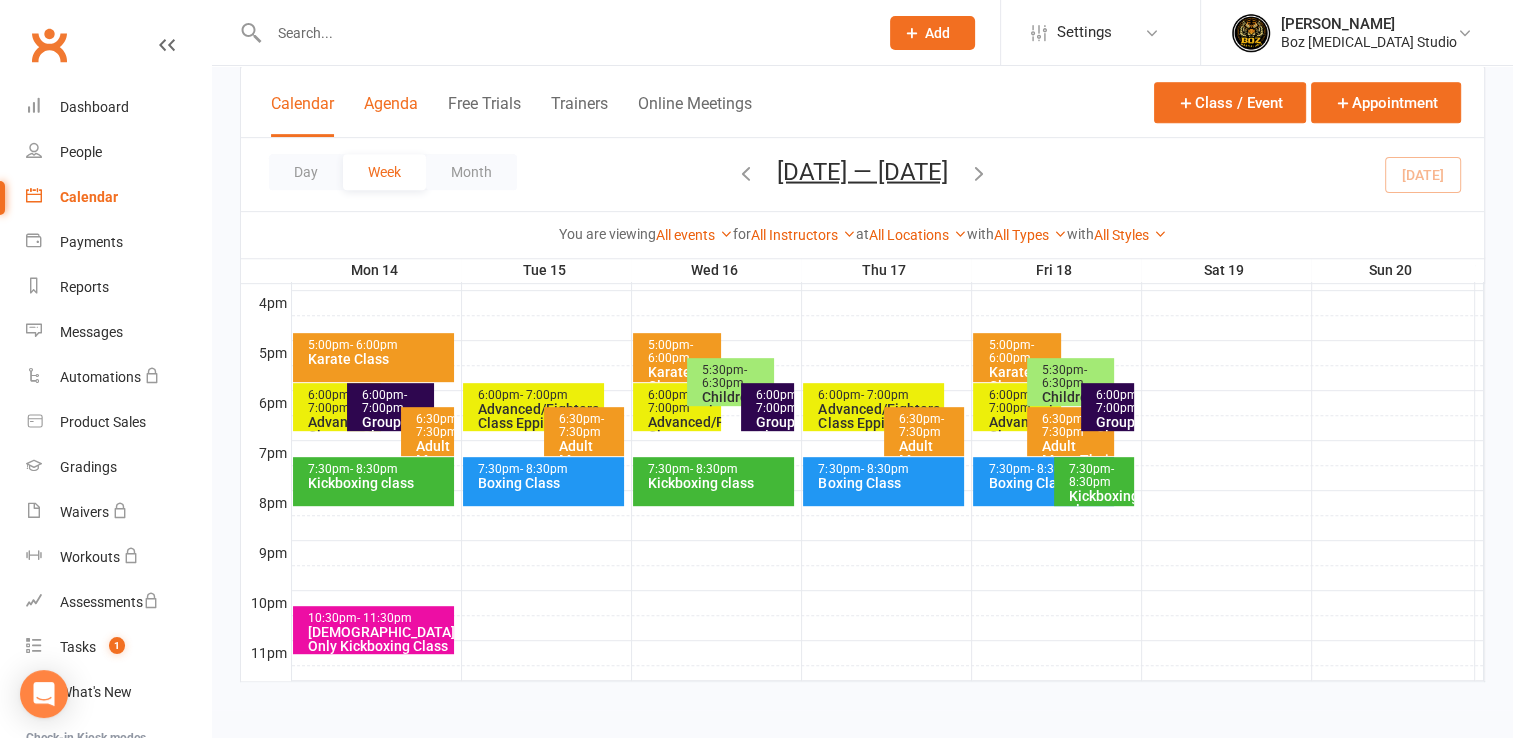 click on "Agenda" at bounding box center [391, 115] 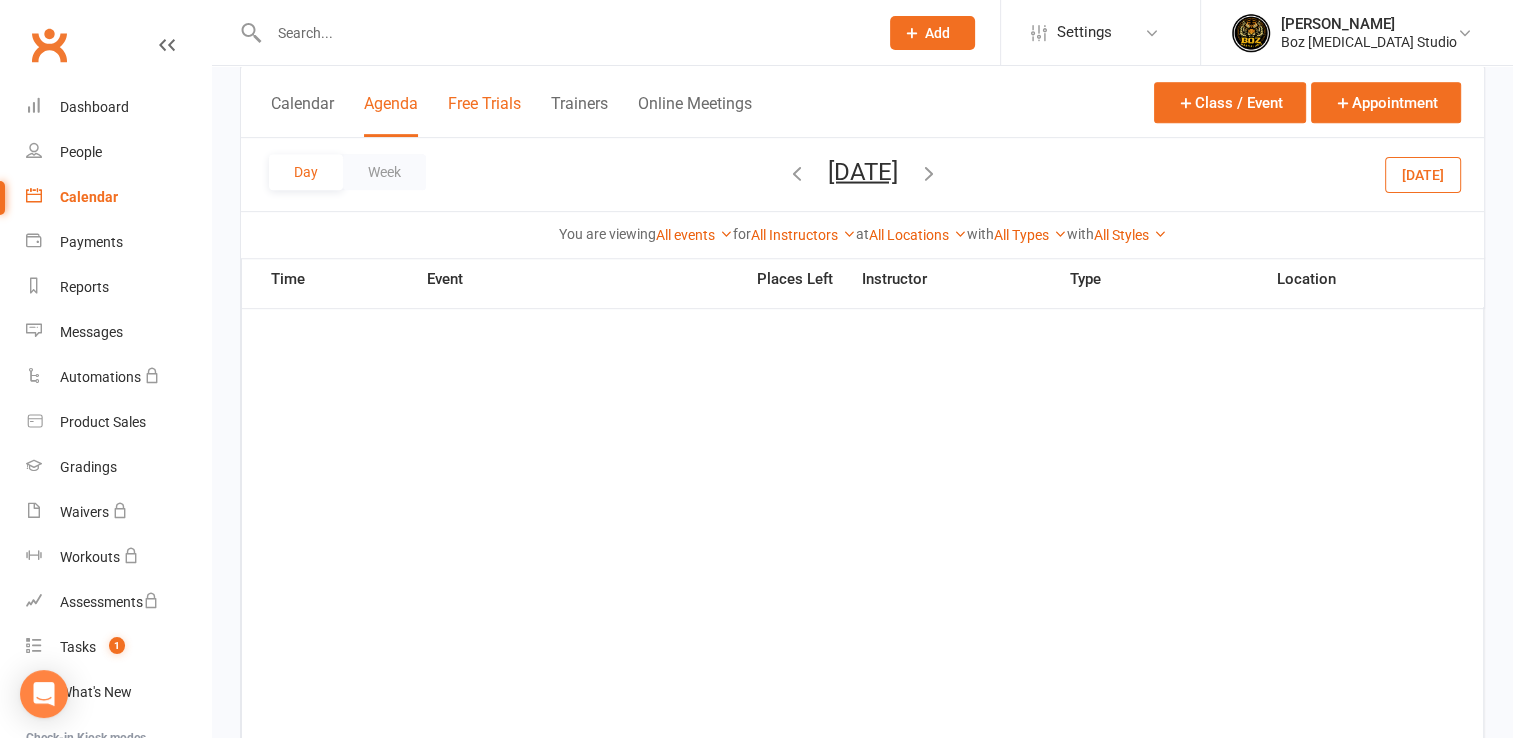 click on "Free Trials" at bounding box center [484, 115] 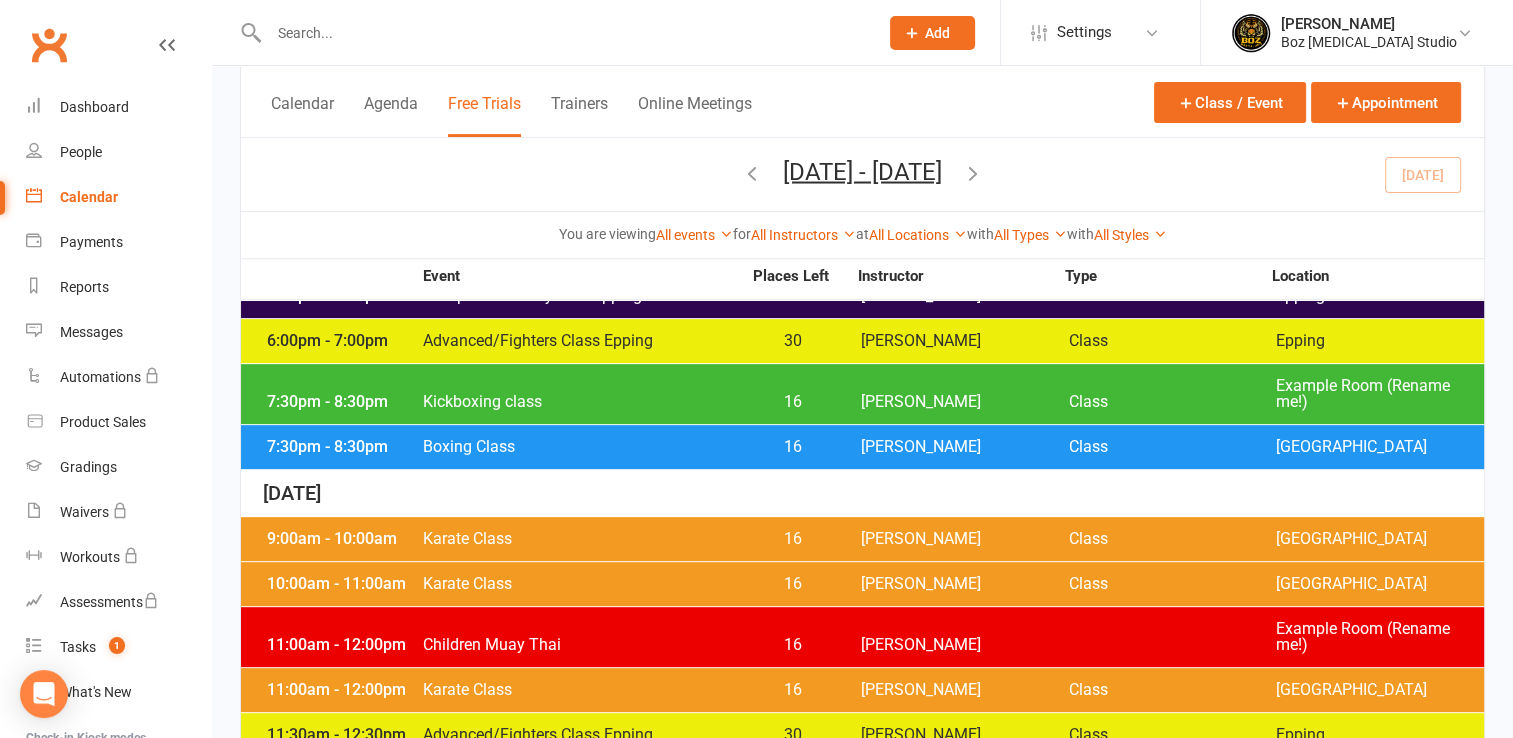 scroll, scrollTop: 746, scrollLeft: 0, axis: vertical 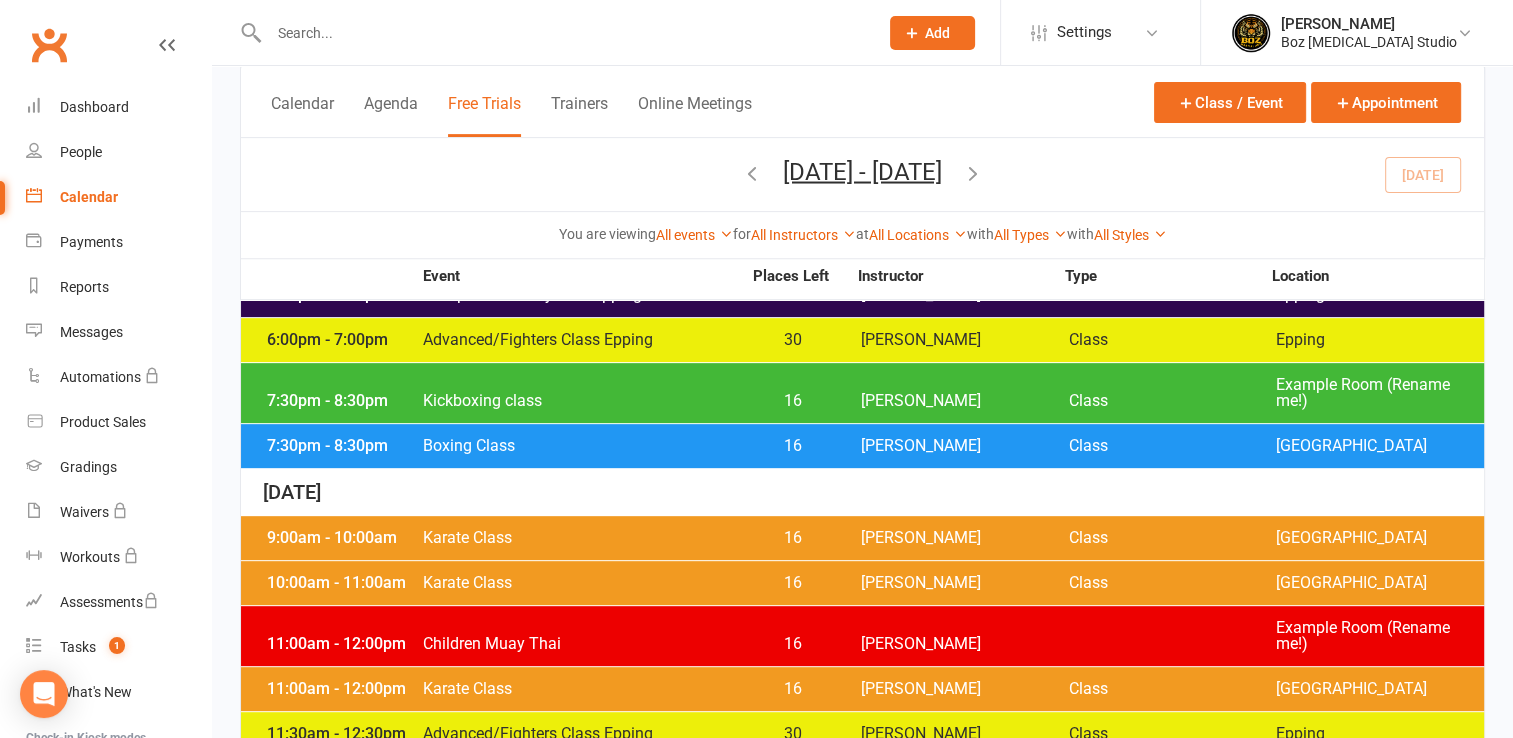 click at bounding box center (973, 172) 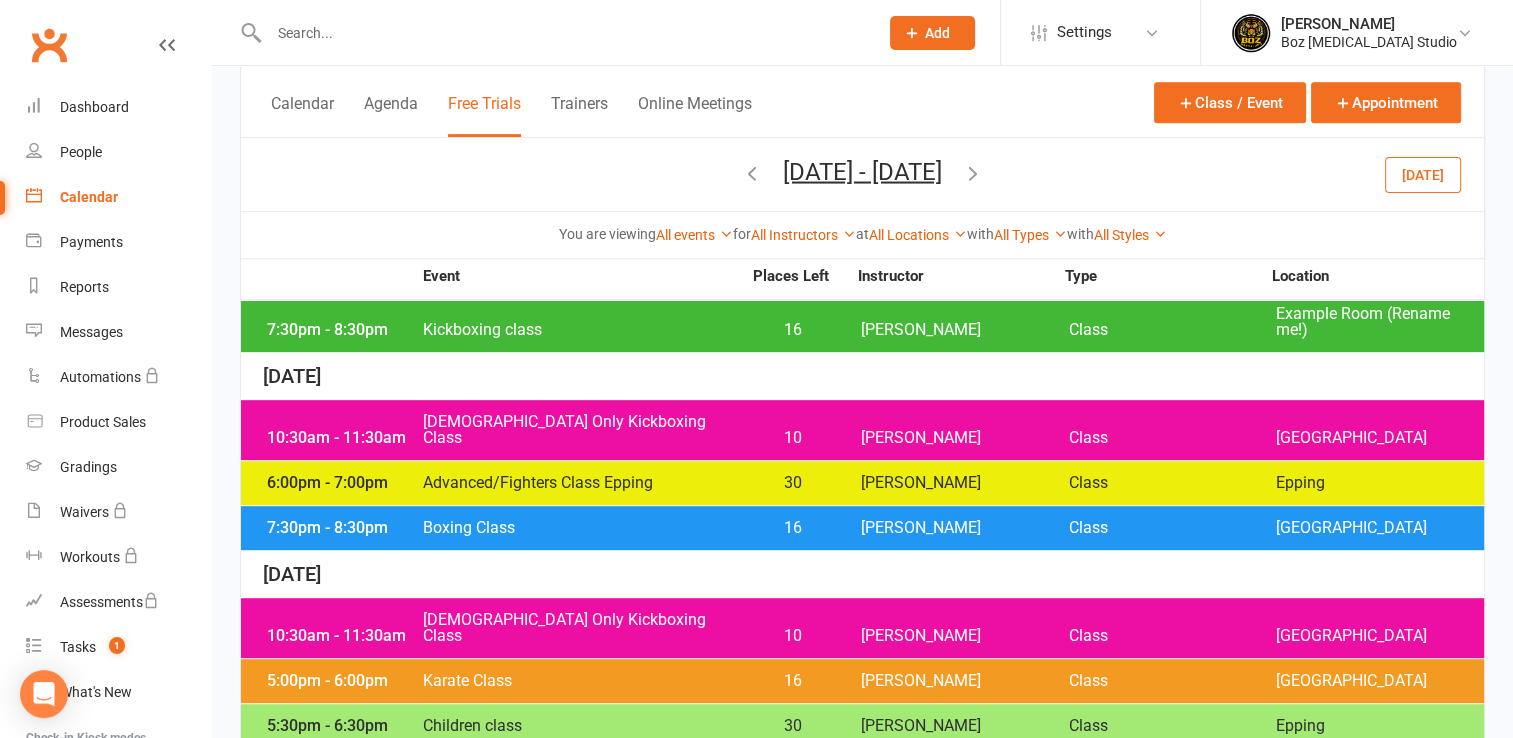 scroll, scrollTop: 1000, scrollLeft: 0, axis: vertical 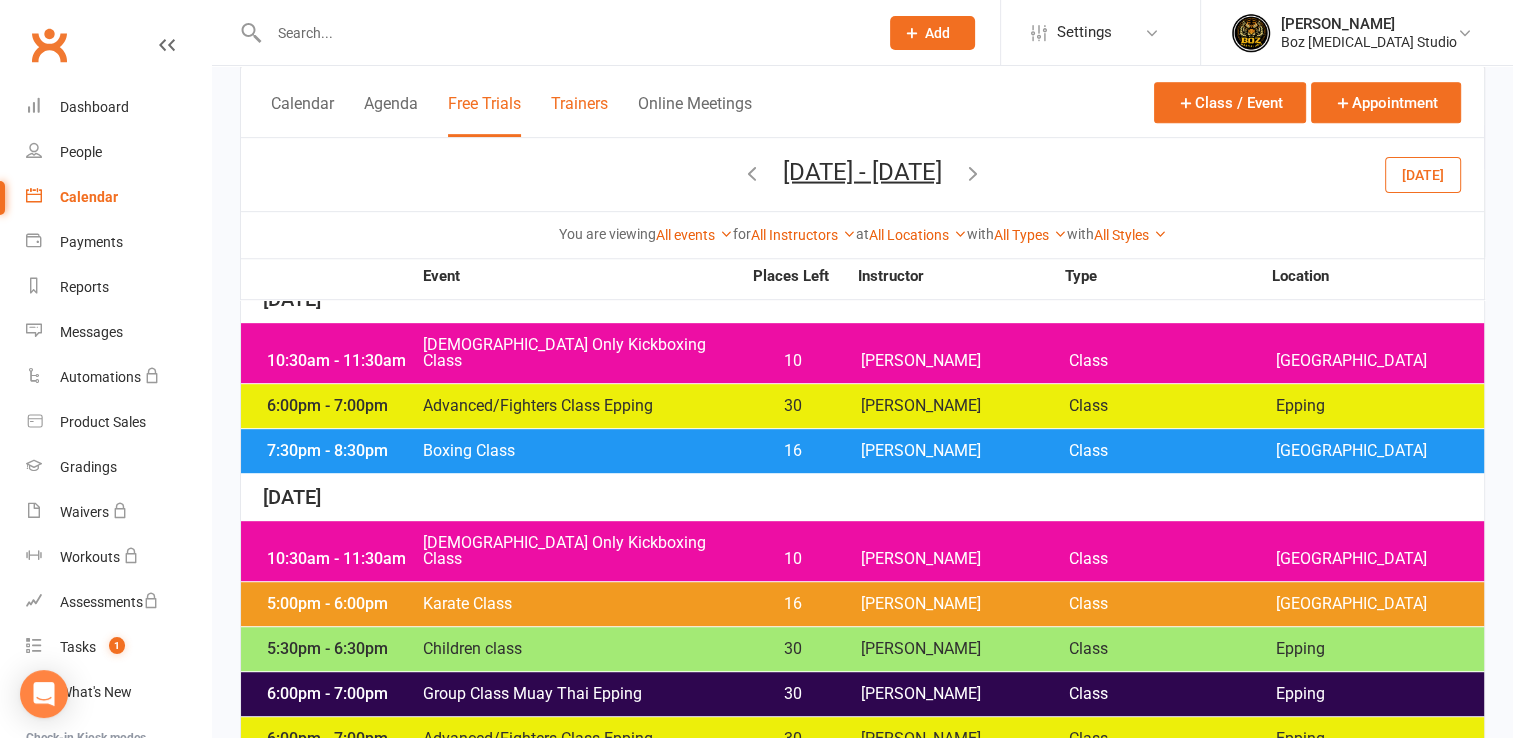 click on "Trainers" at bounding box center [579, 115] 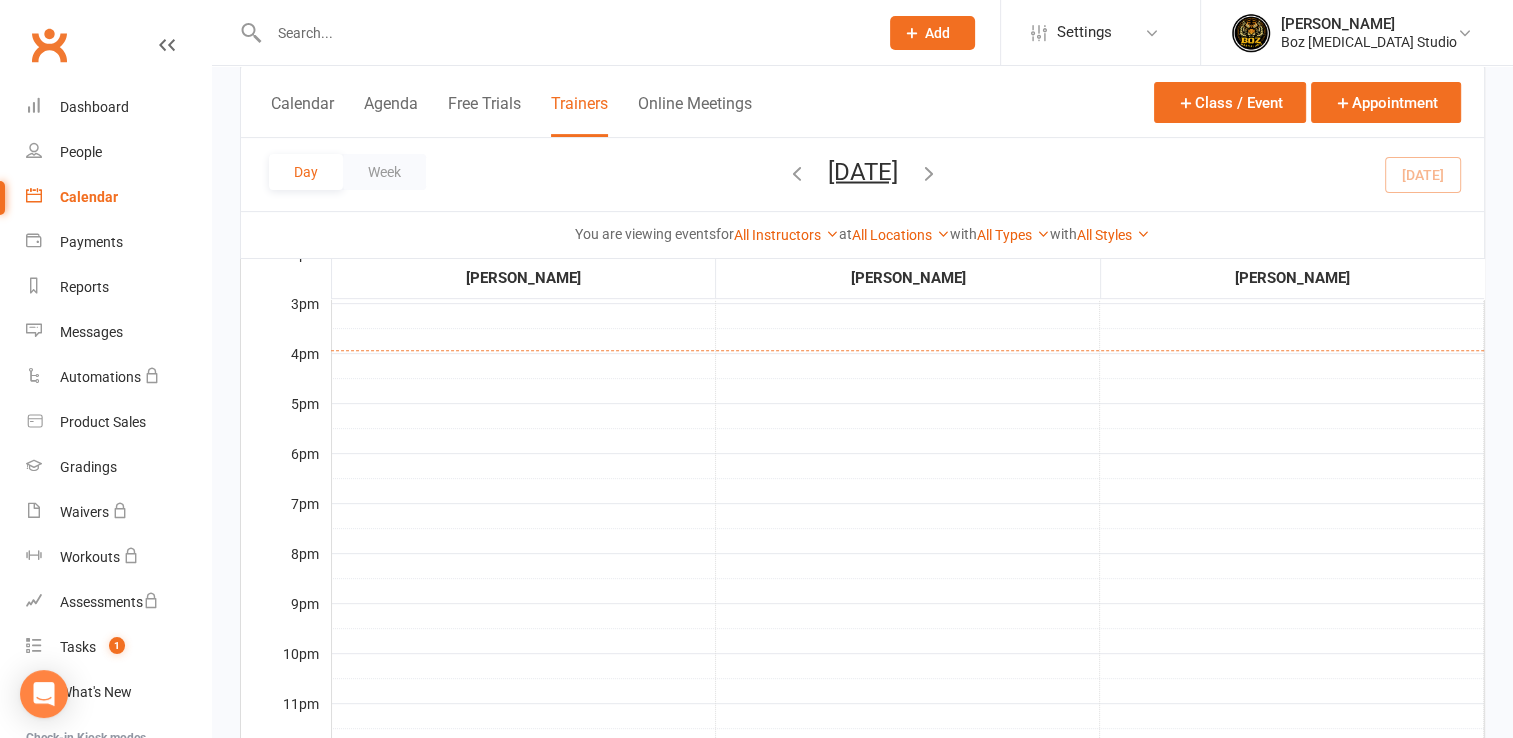 scroll, scrollTop: 714, scrollLeft: 0, axis: vertical 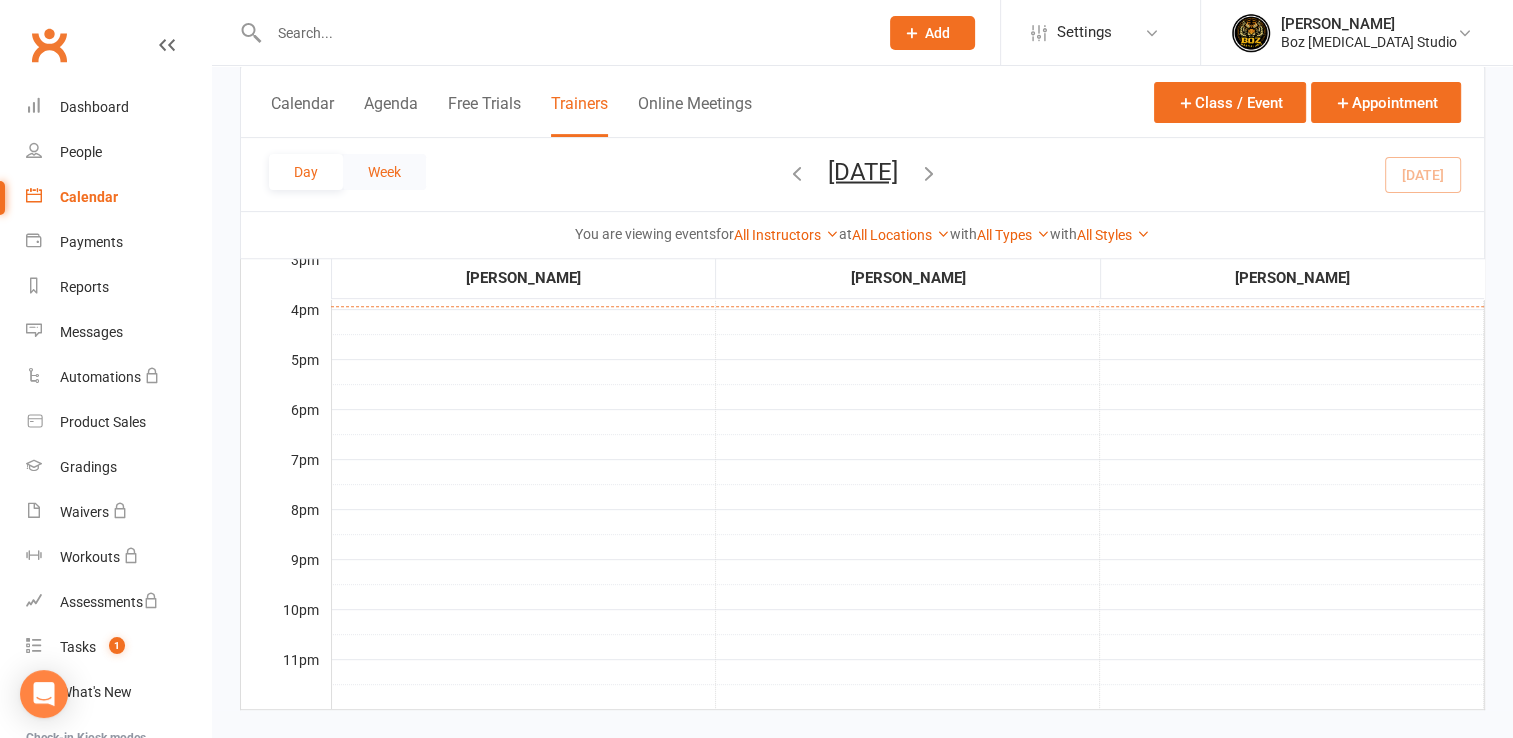 click on "Week" at bounding box center [384, 172] 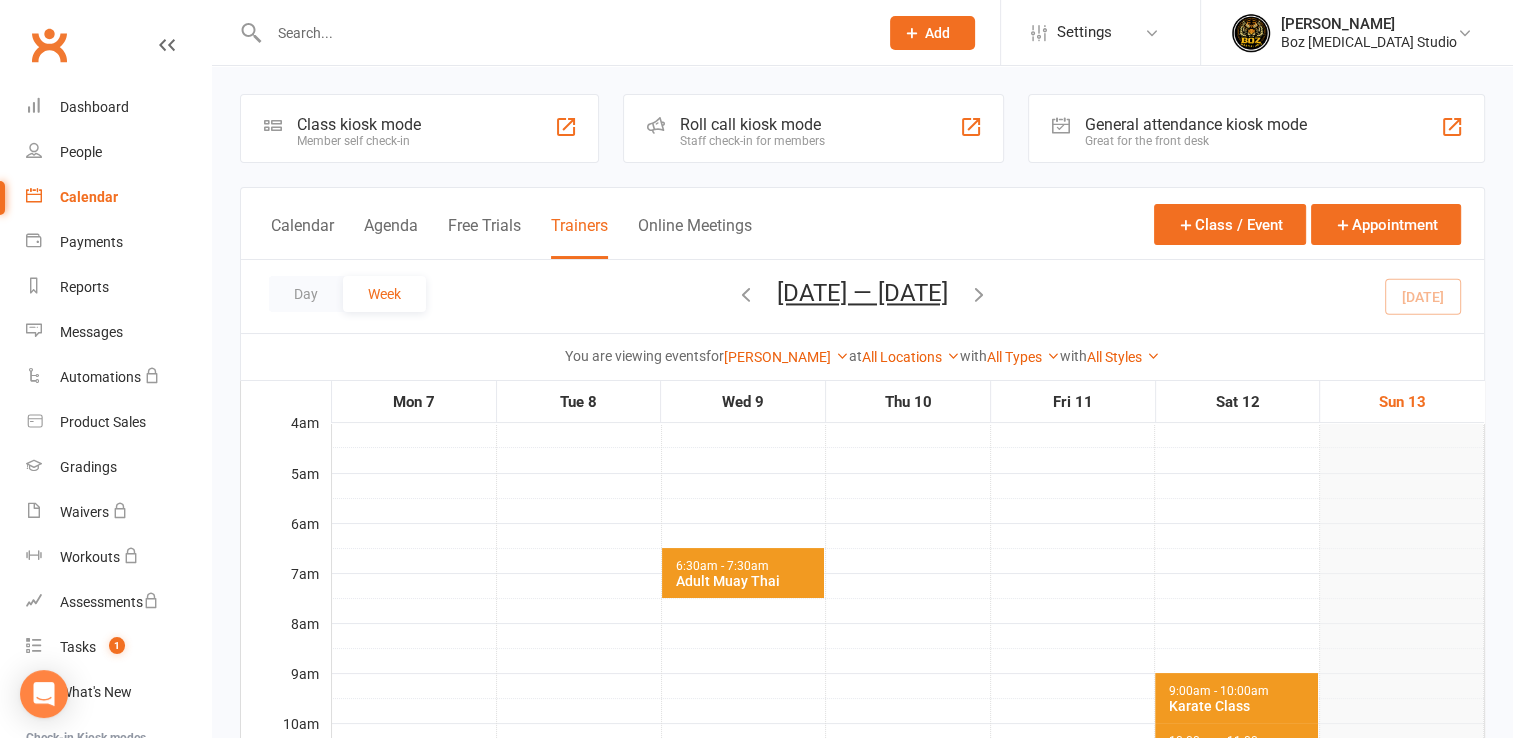 scroll, scrollTop: 300, scrollLeft: 0, axis: vertical 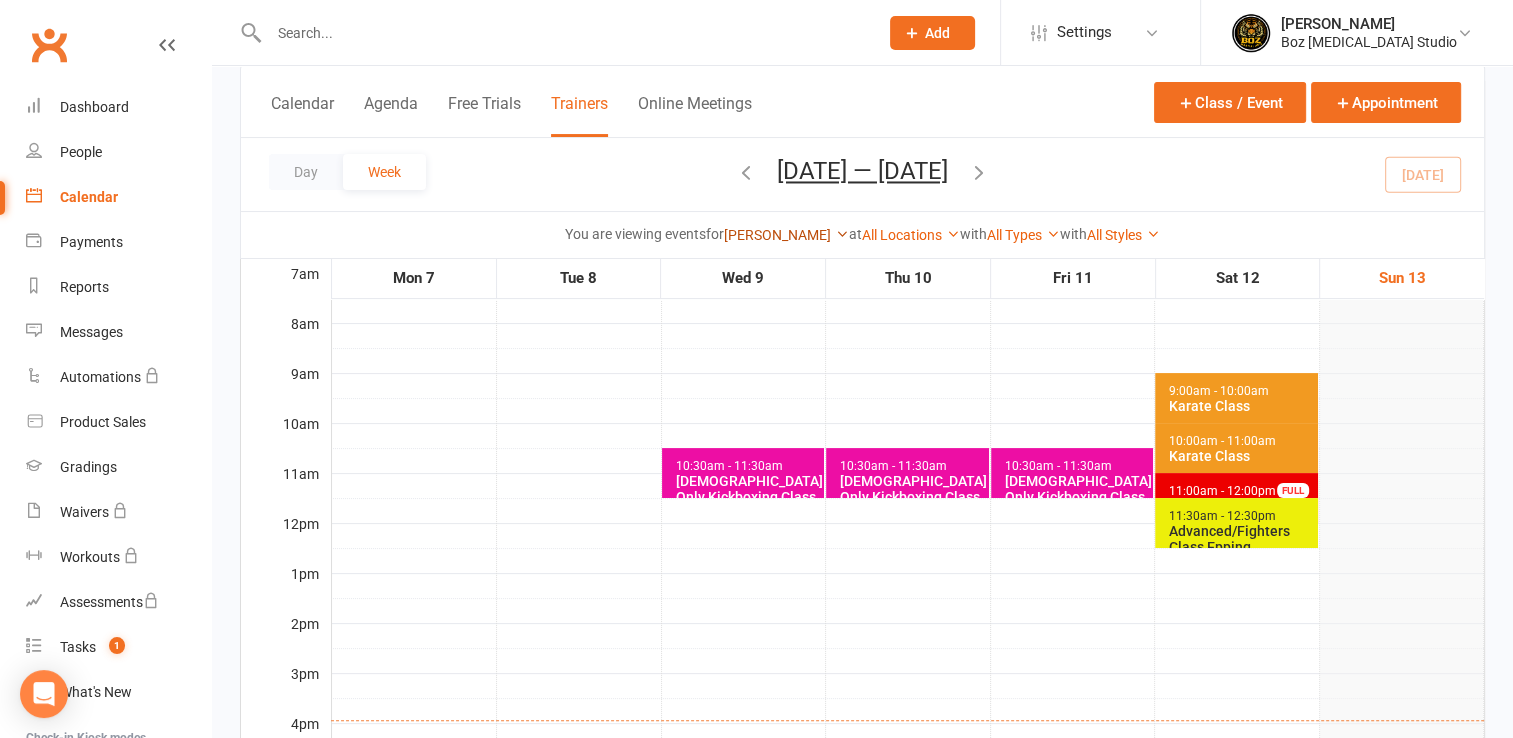 click at bounding box center [842, 234] 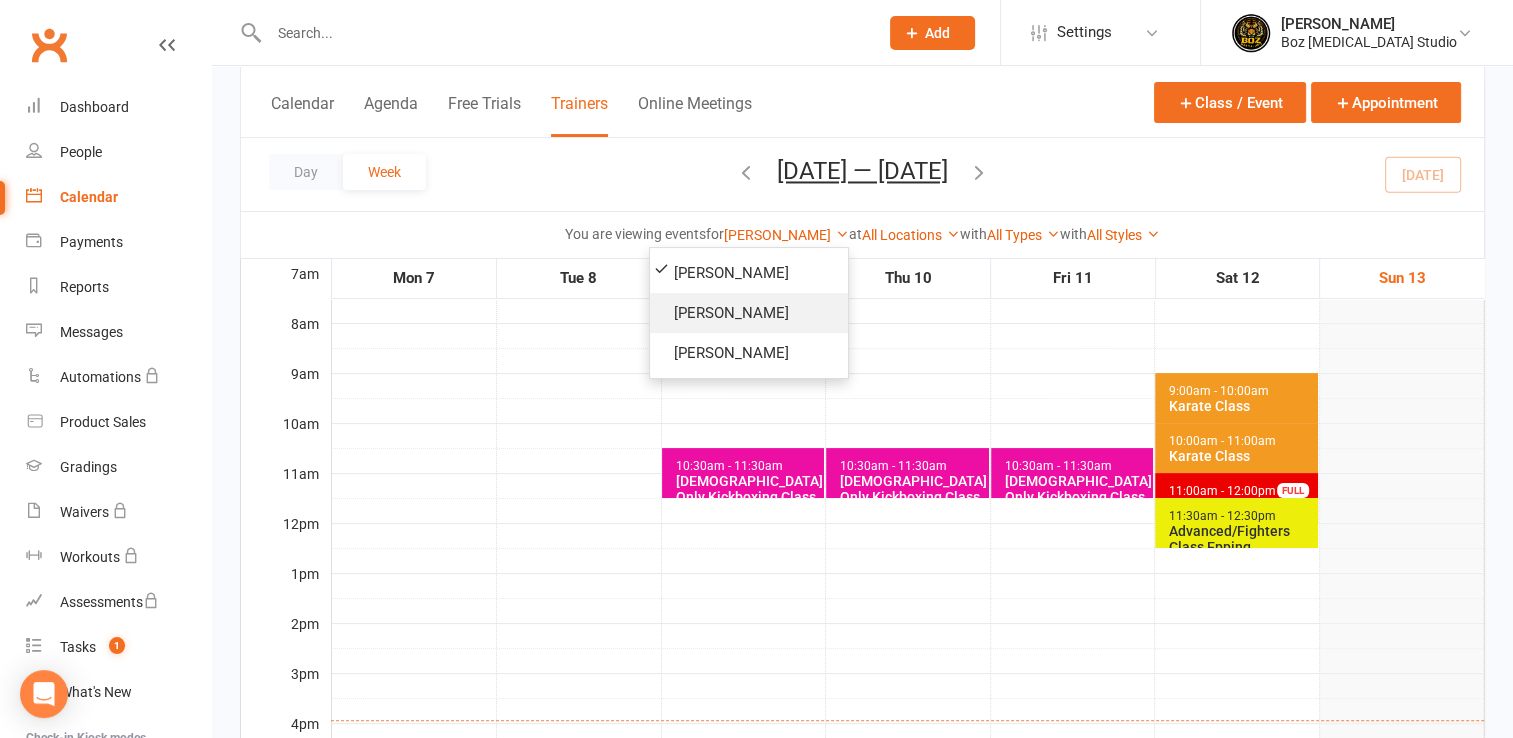 click on "[PERSON_NAME]" at bounding box center (749, 313) 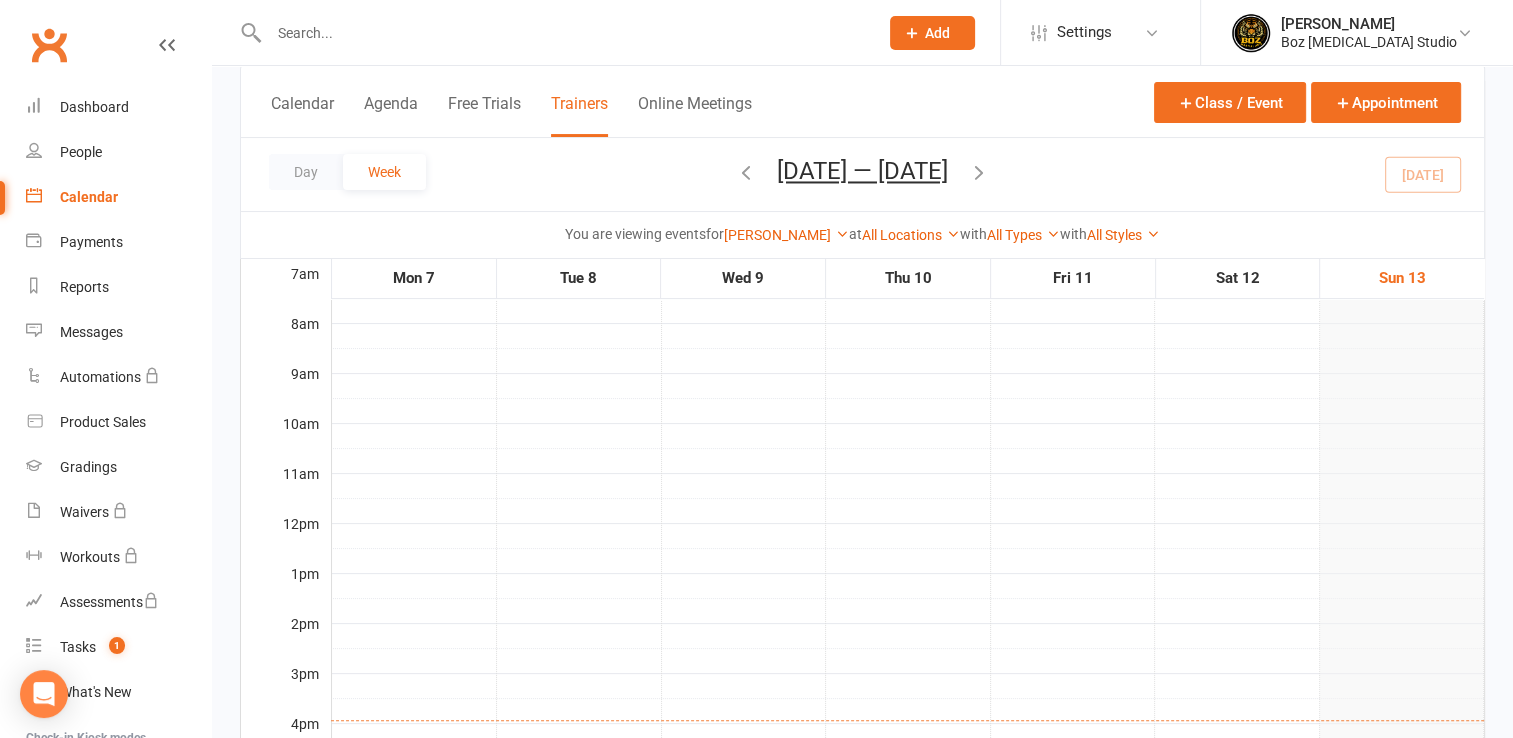click at bounding box center [979, 172] 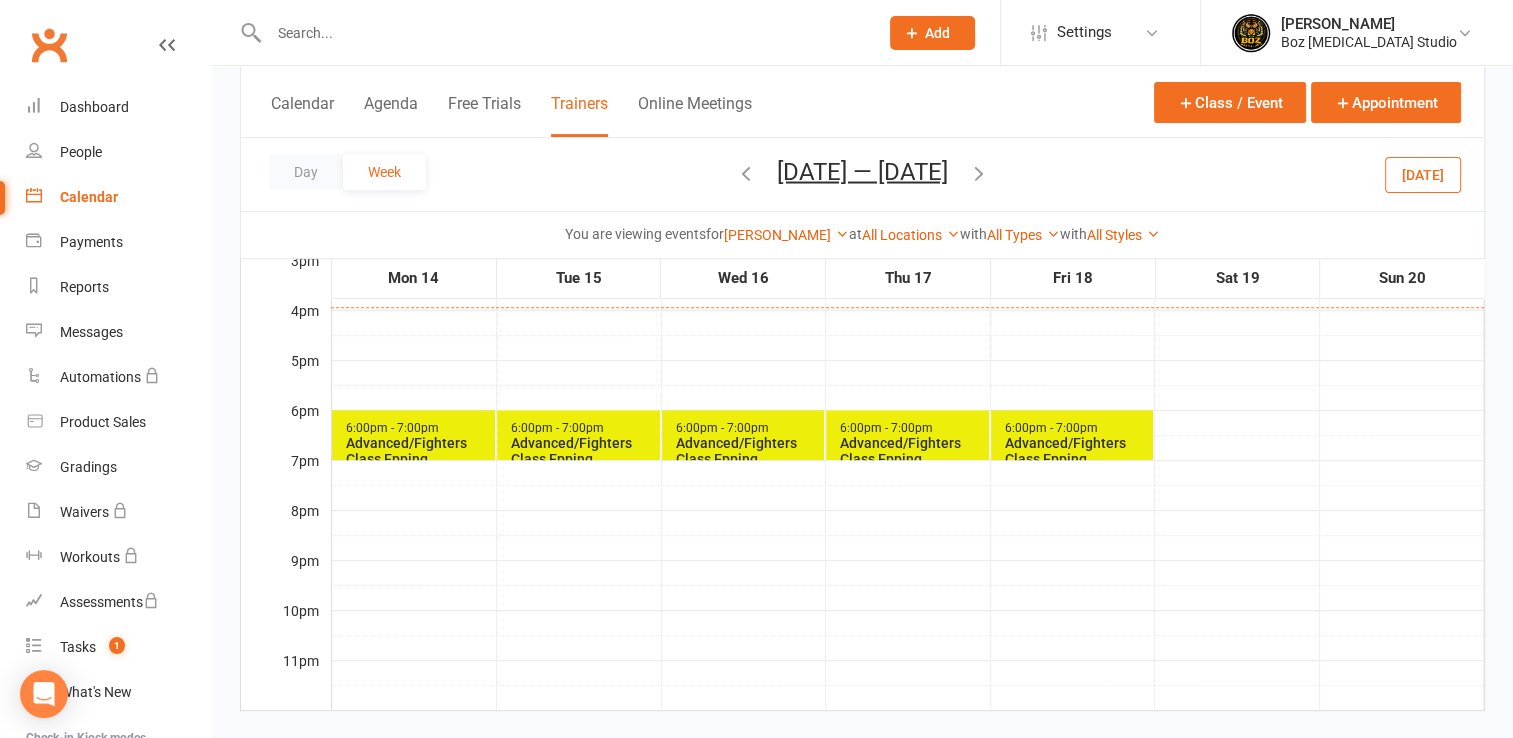 scroll, scrollTop: 714, scrollLeft: 0, axis: vertical 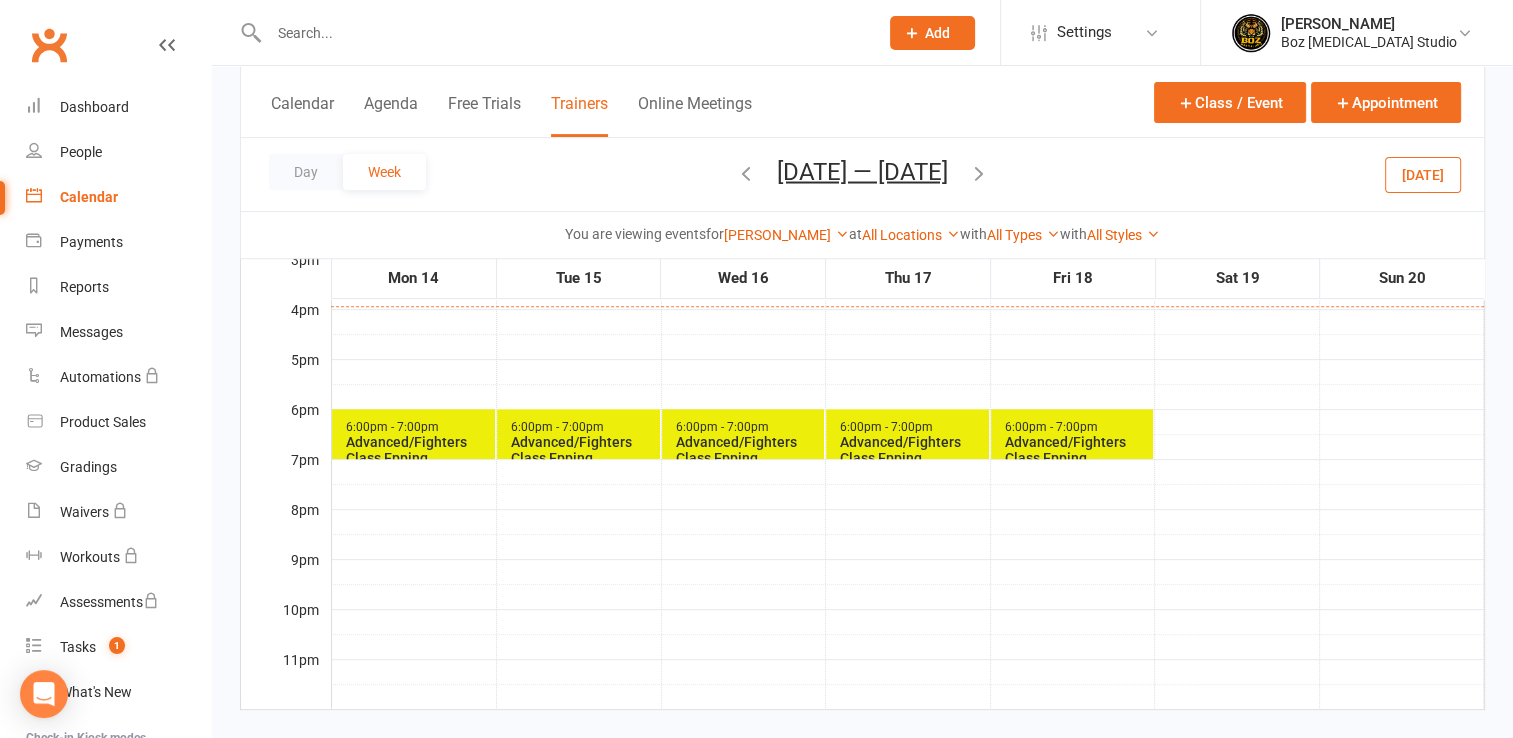click on "Day Week Jul 14 — Jul 20 2025
July 2025
Sun Mon Tue Wed Thu Fri Sat
29
30
01
02
03
04
05
06
07
08
09
10
11
12
13
14
15
16
17
18
19
20
21
22
23
24
25
26
27
28
29
30
31
01
02
03 04" at bounding box center (862, 174) 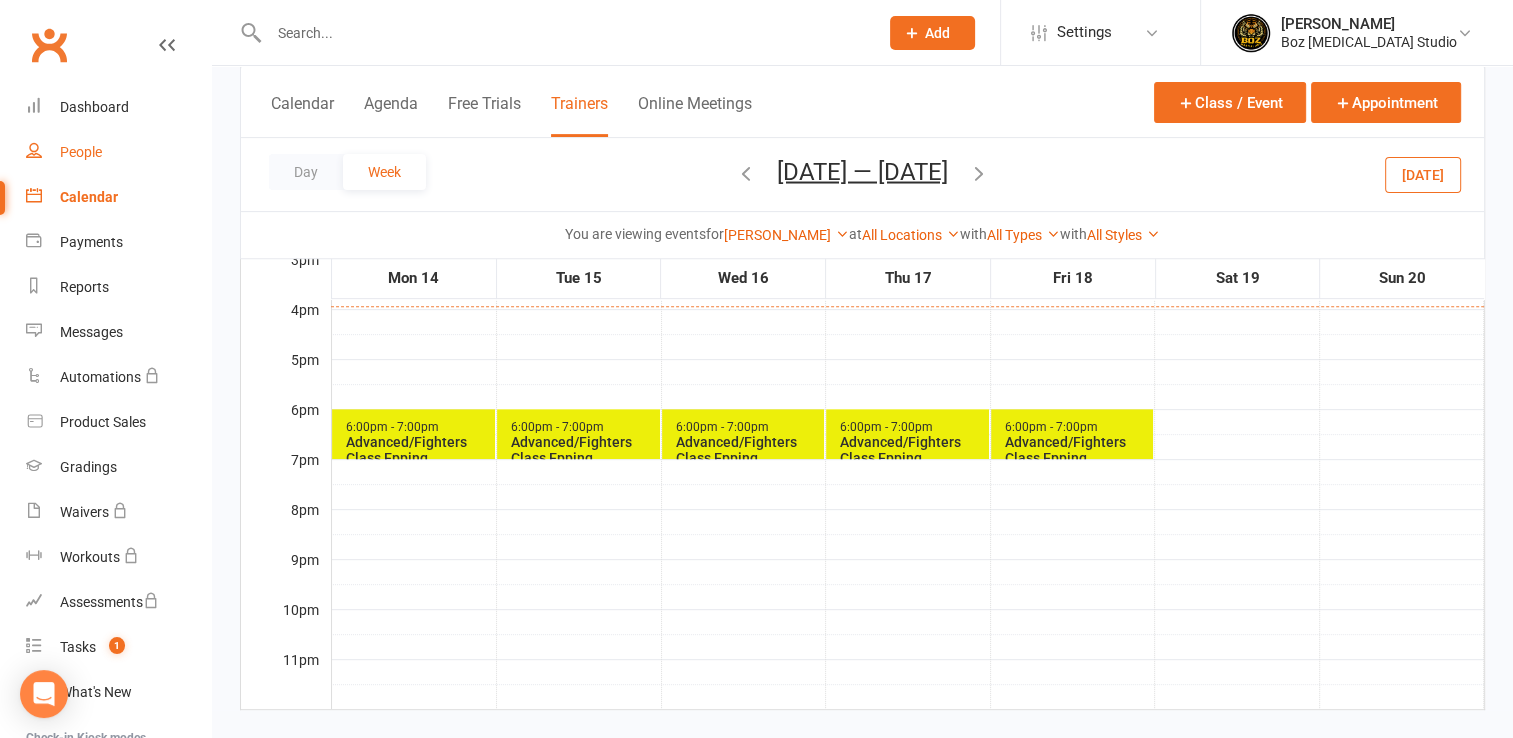 click on "People" at bounding box center [81, 152] 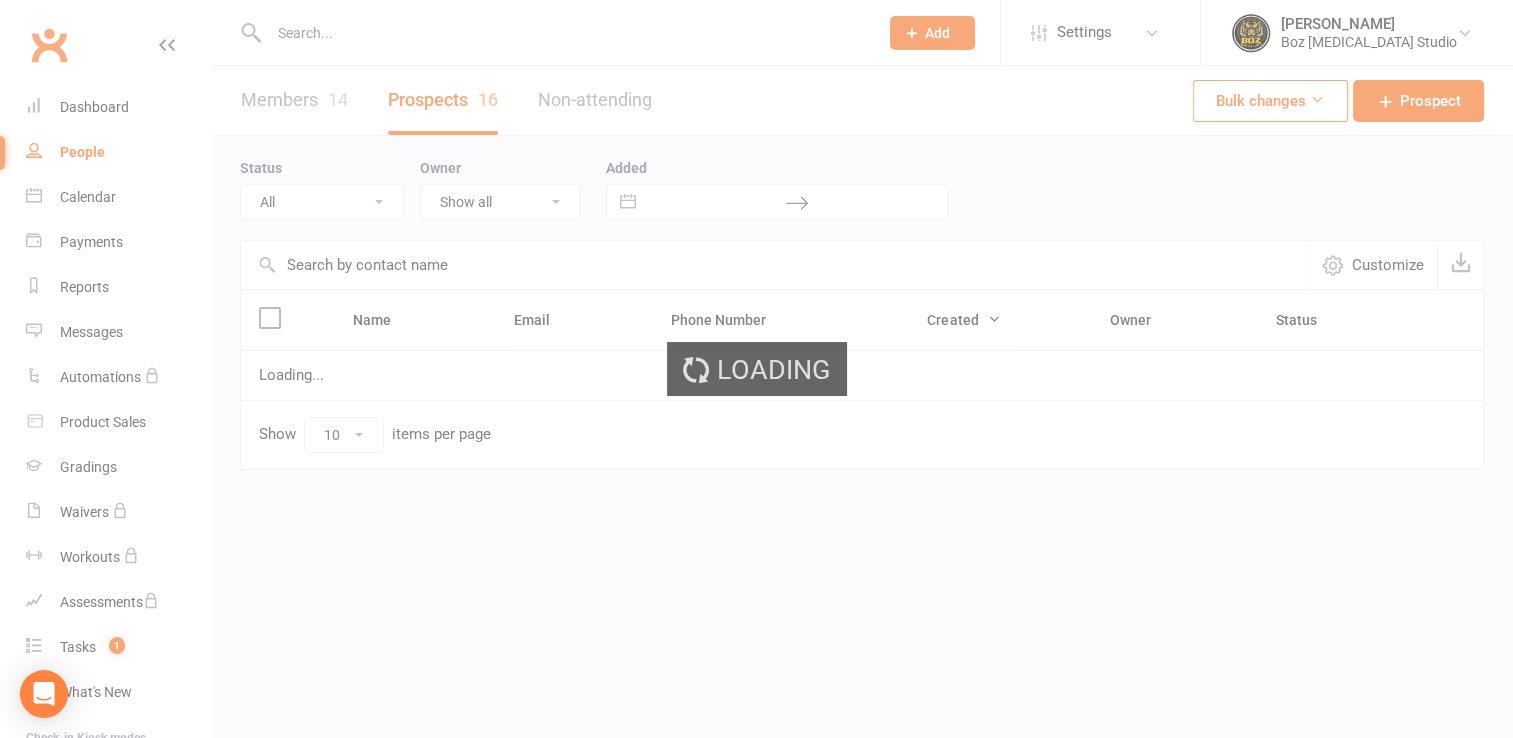 scroll, scrollTop: 0, scrollLeft: 0, axis: both 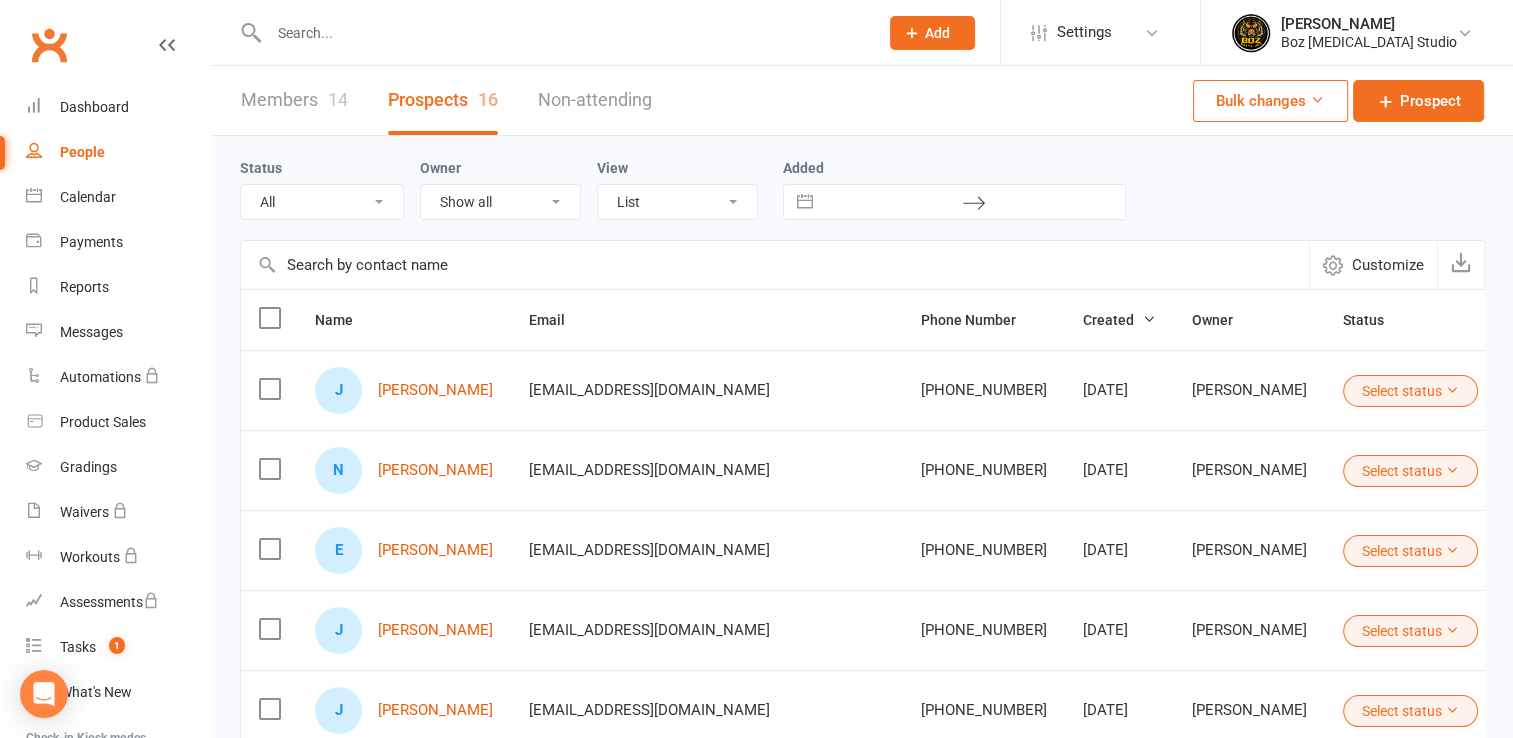 click on "14" at bounding box center [338, 99] 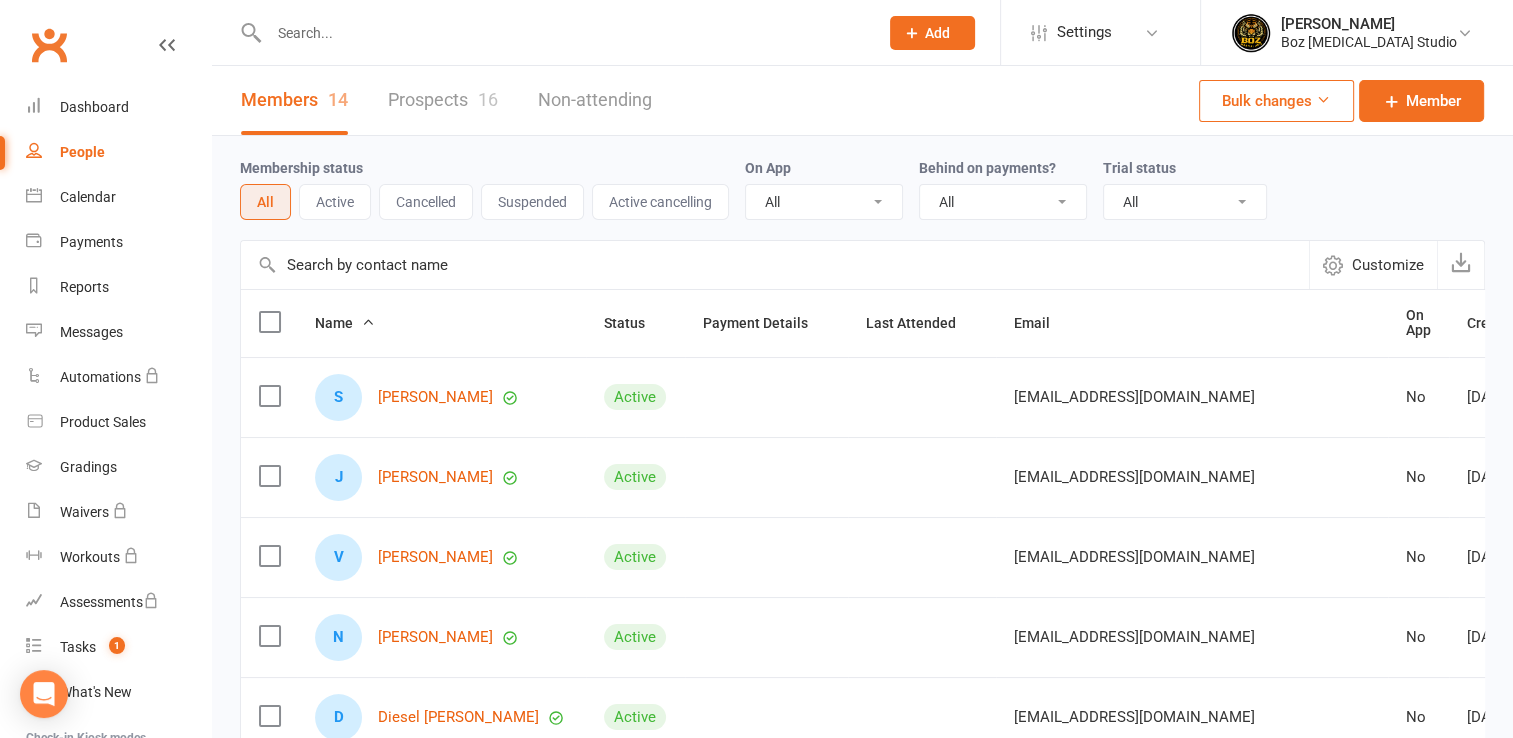 click at bounding box center (269, 322) 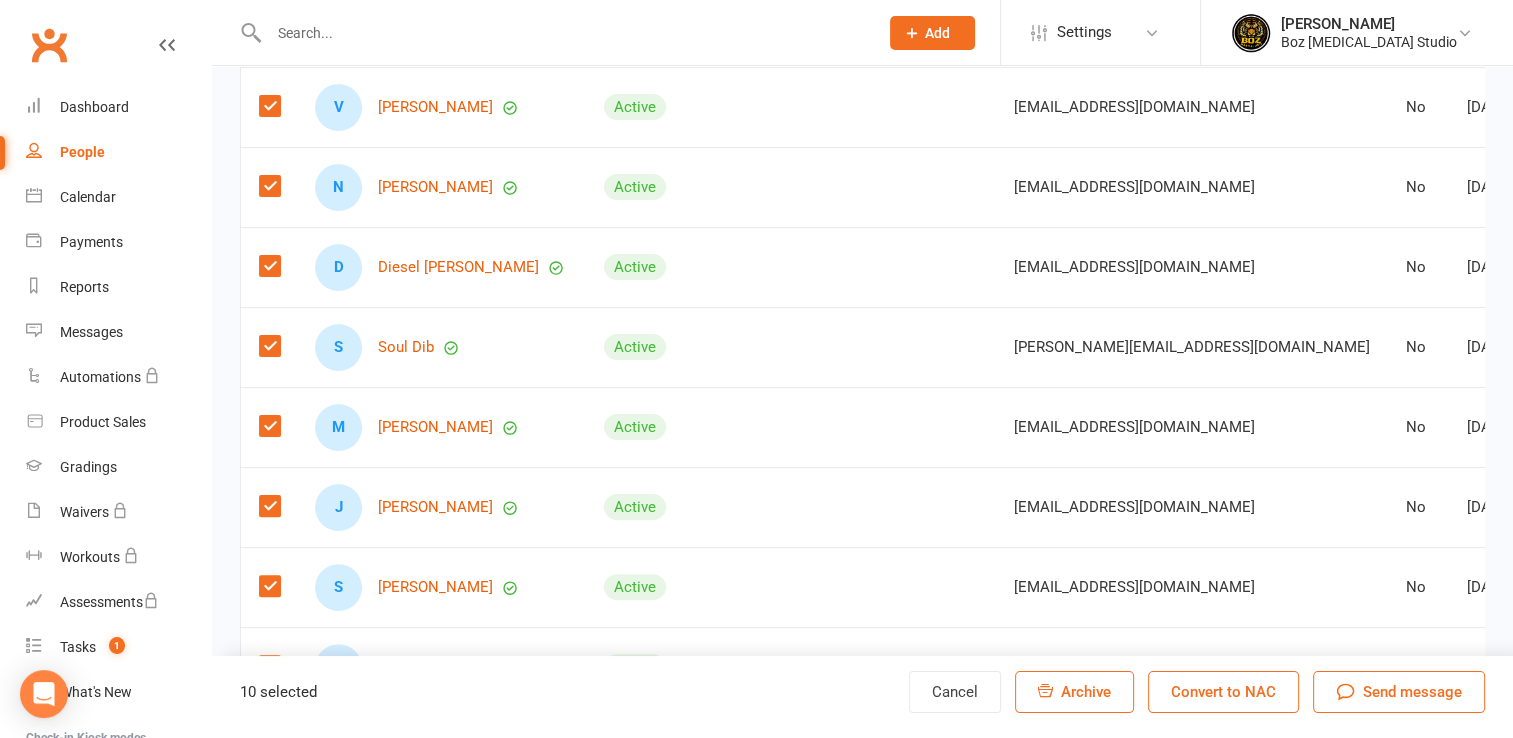 scroll, scrollTop: 606, scrollLeft: 0, axis: vertical 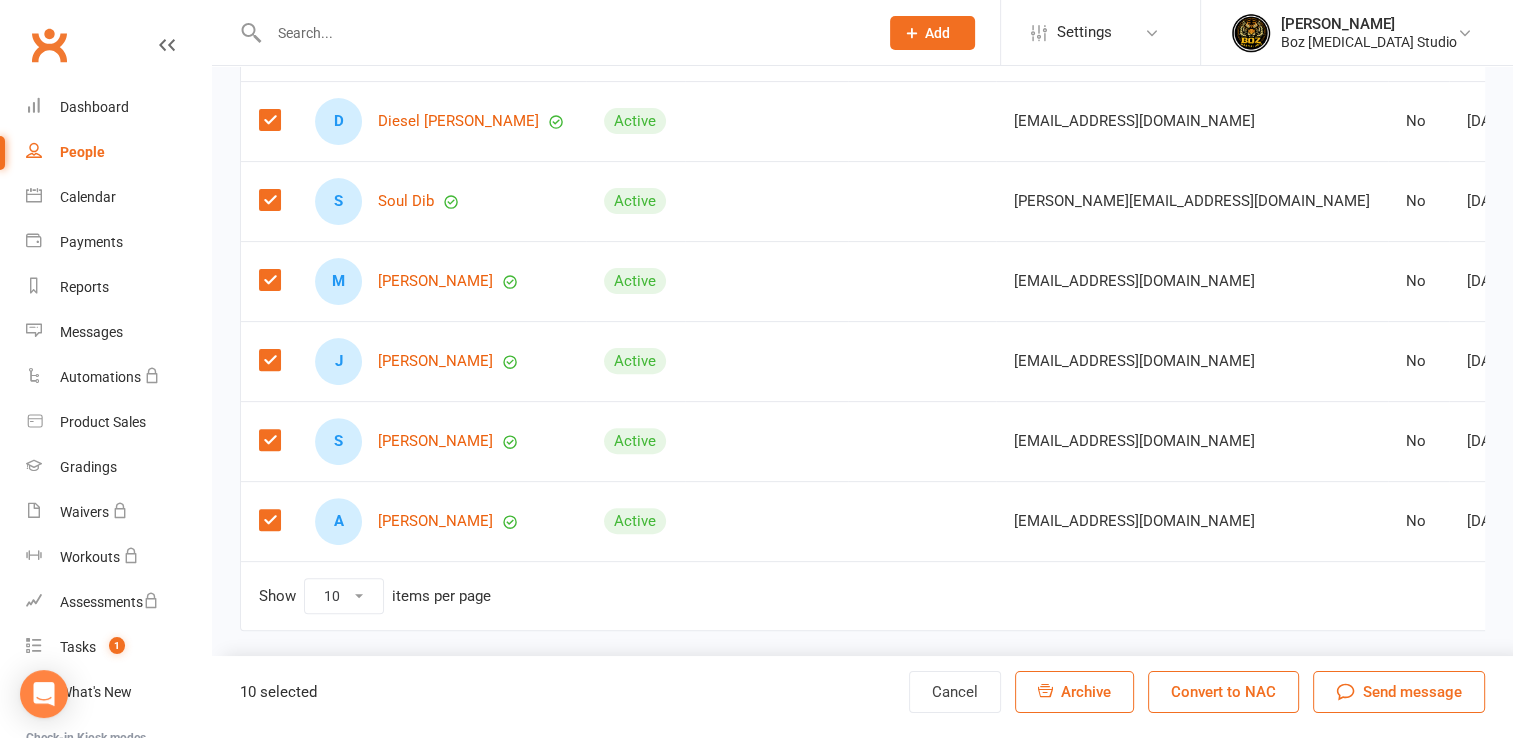 click on "2" at bounding box center (1627, 593) 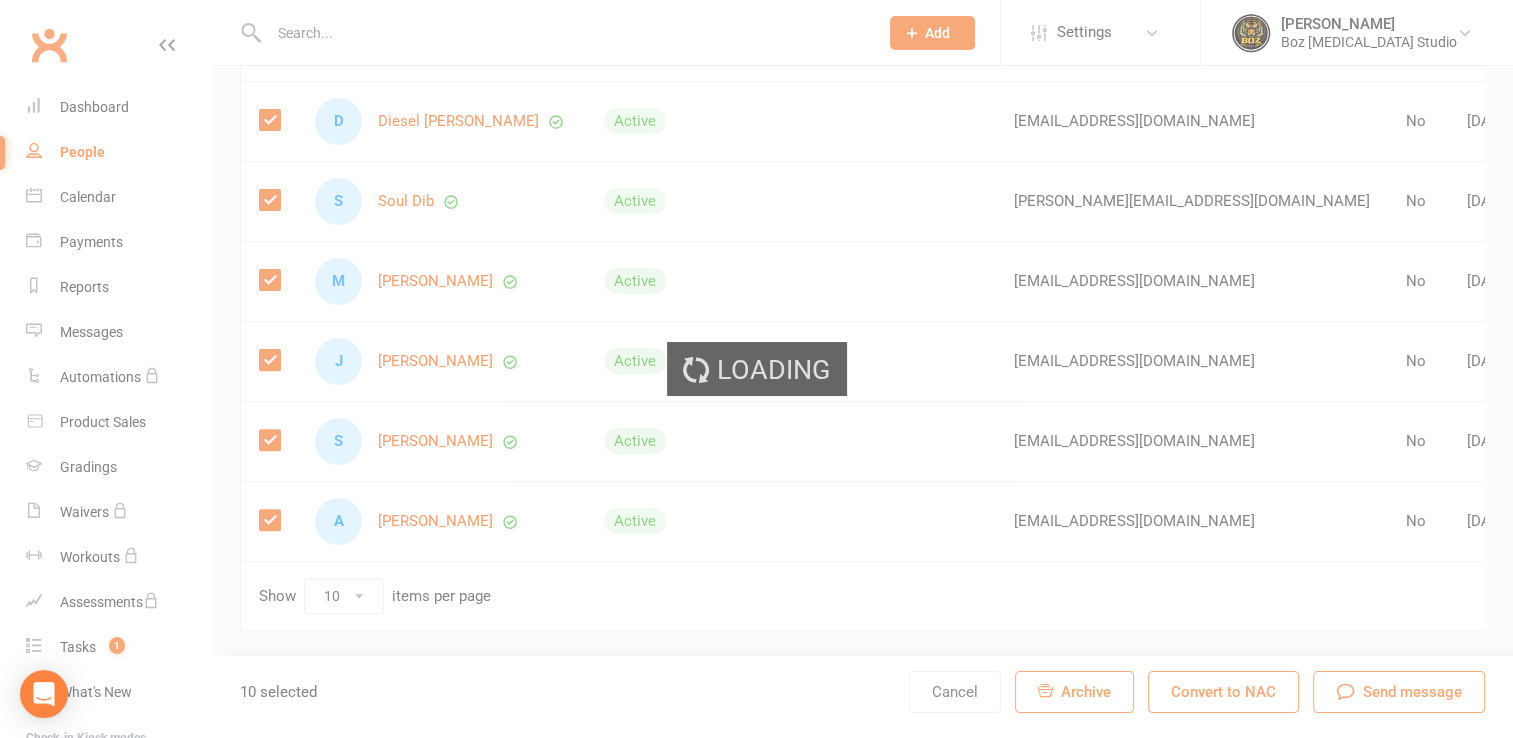 scroll, scrollTop: 128, scrollLeft: 0, axis: vertical 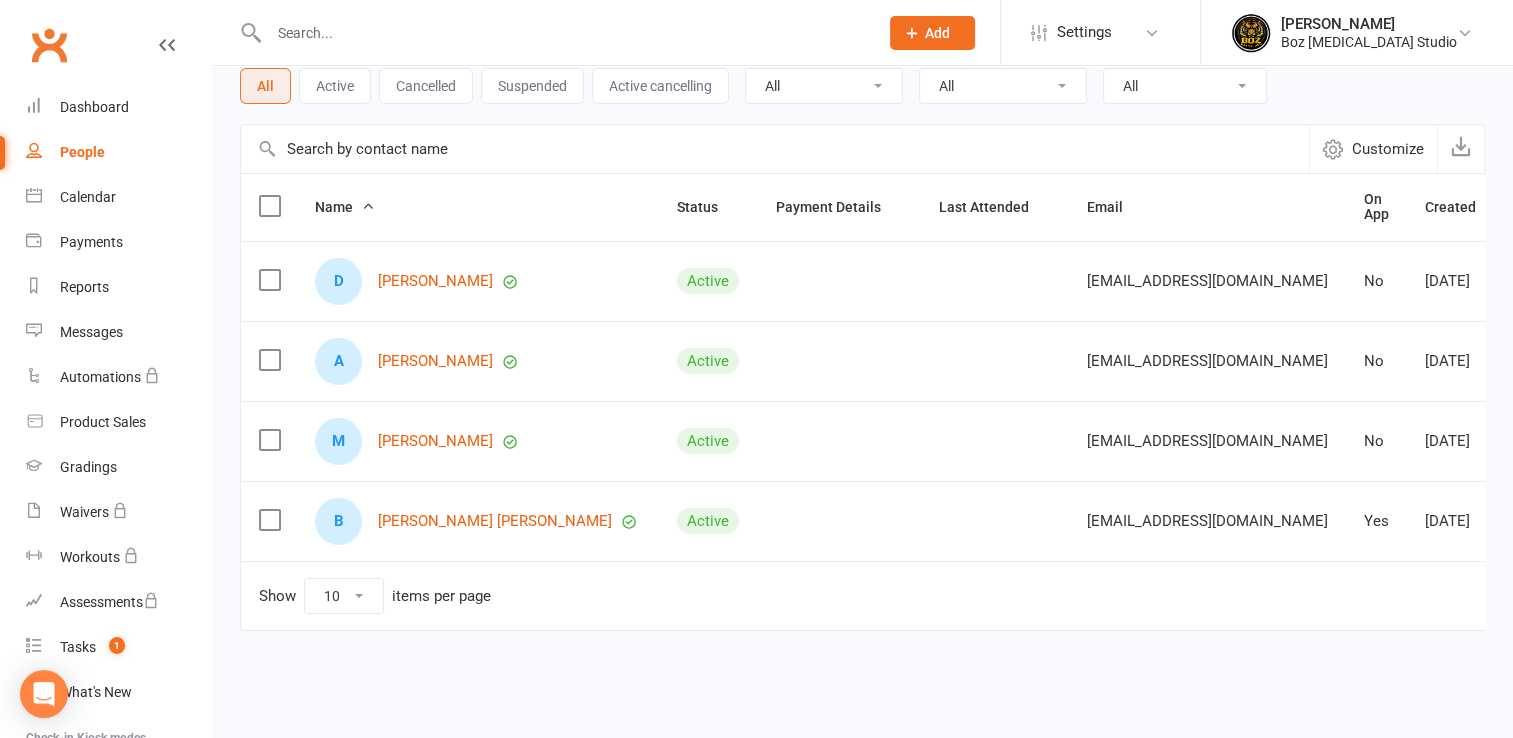 click at bounding box center (269, 280) 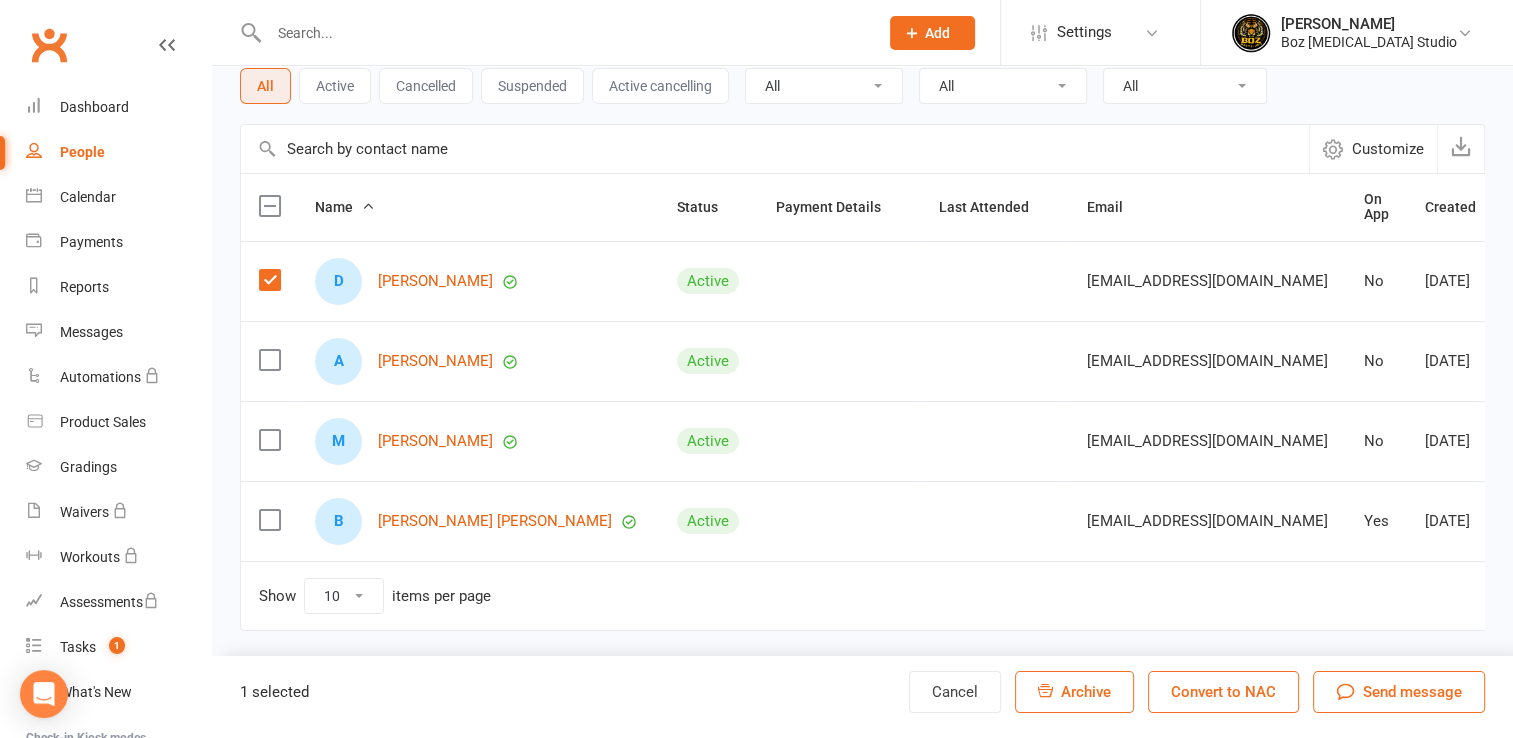 click at bounding box center (269, 280) 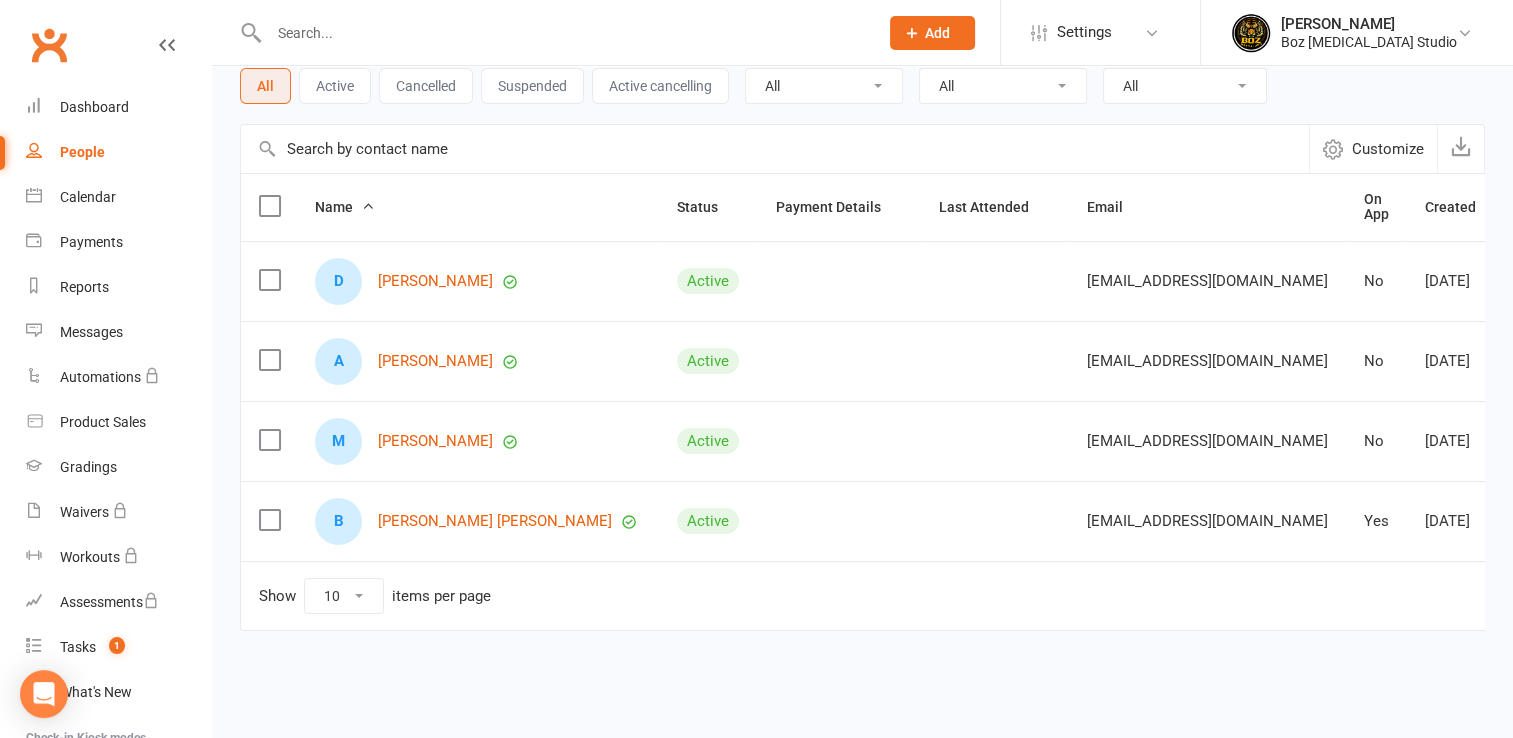 click at bounding box center (269, 520) 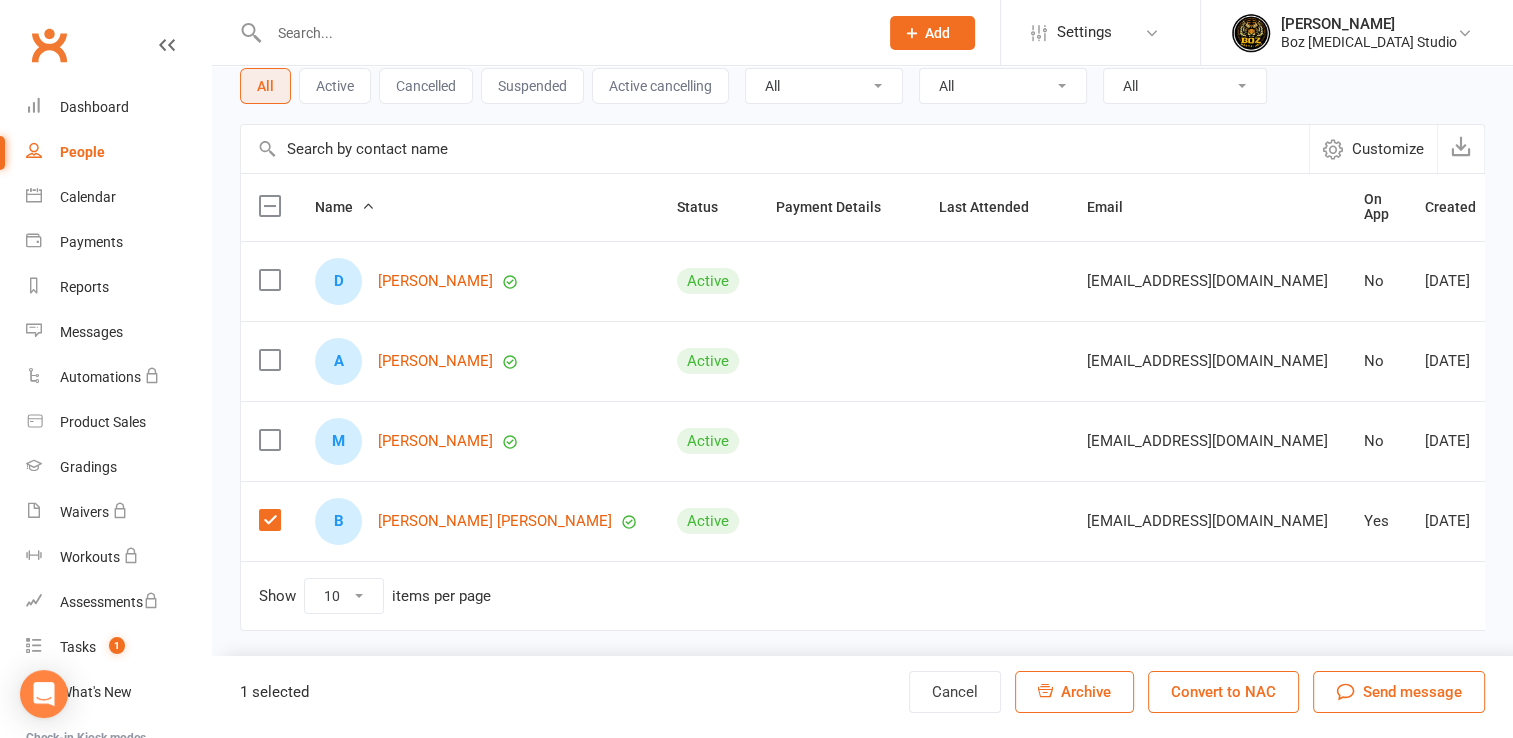 click at bounding box center (269, 360) 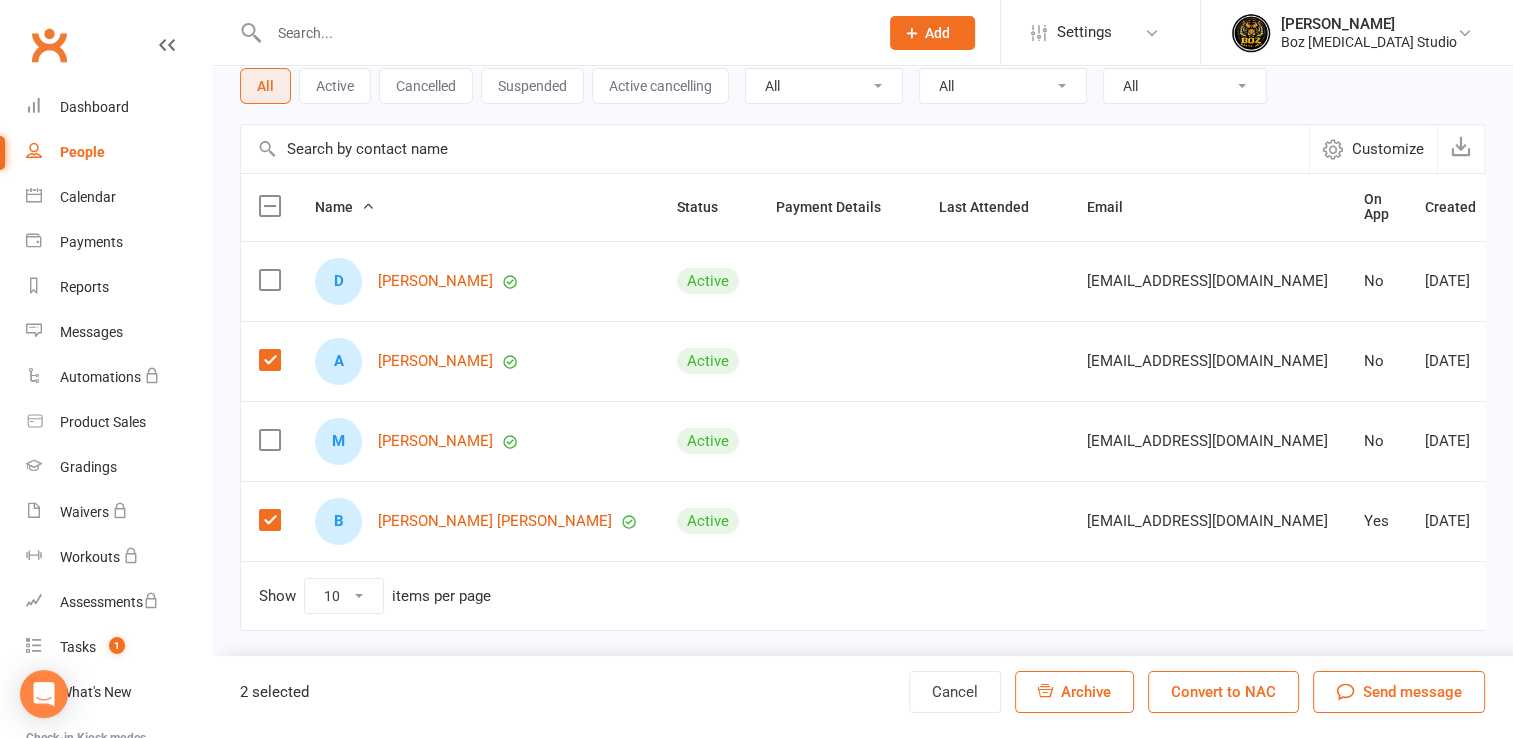 click at bounding box center [269, 440] 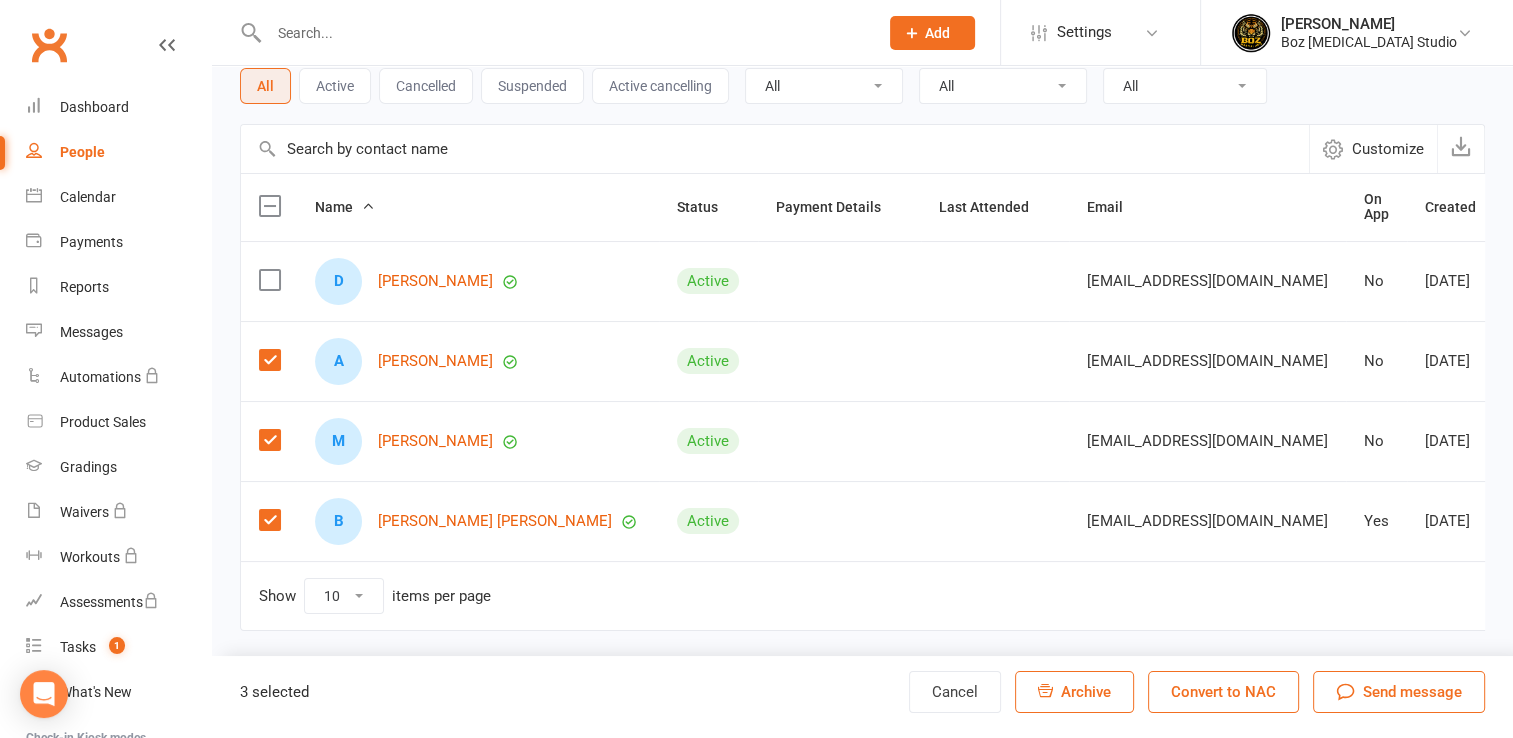 click on "1" at bounding box center (1561, 593) 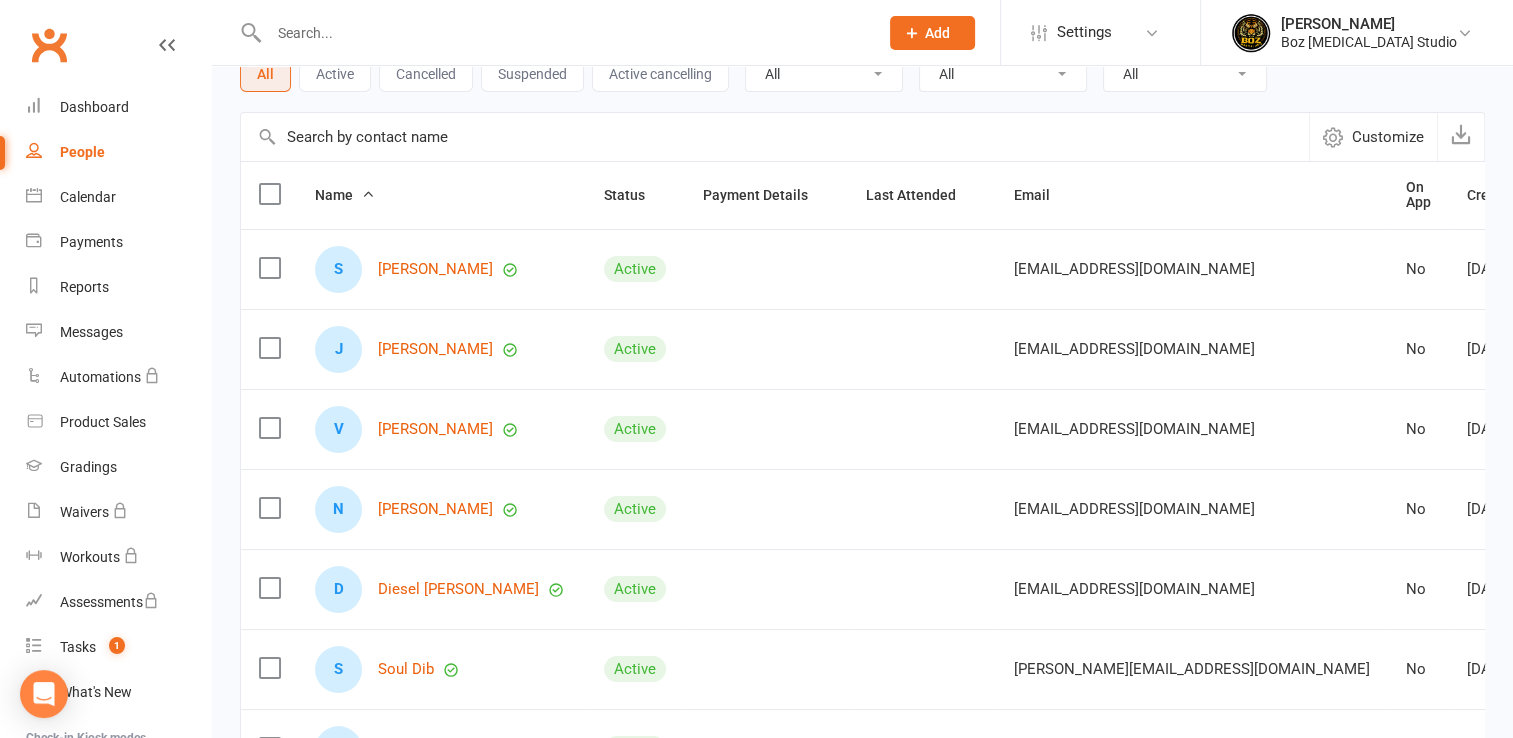 click at bounding box center (269, 268) 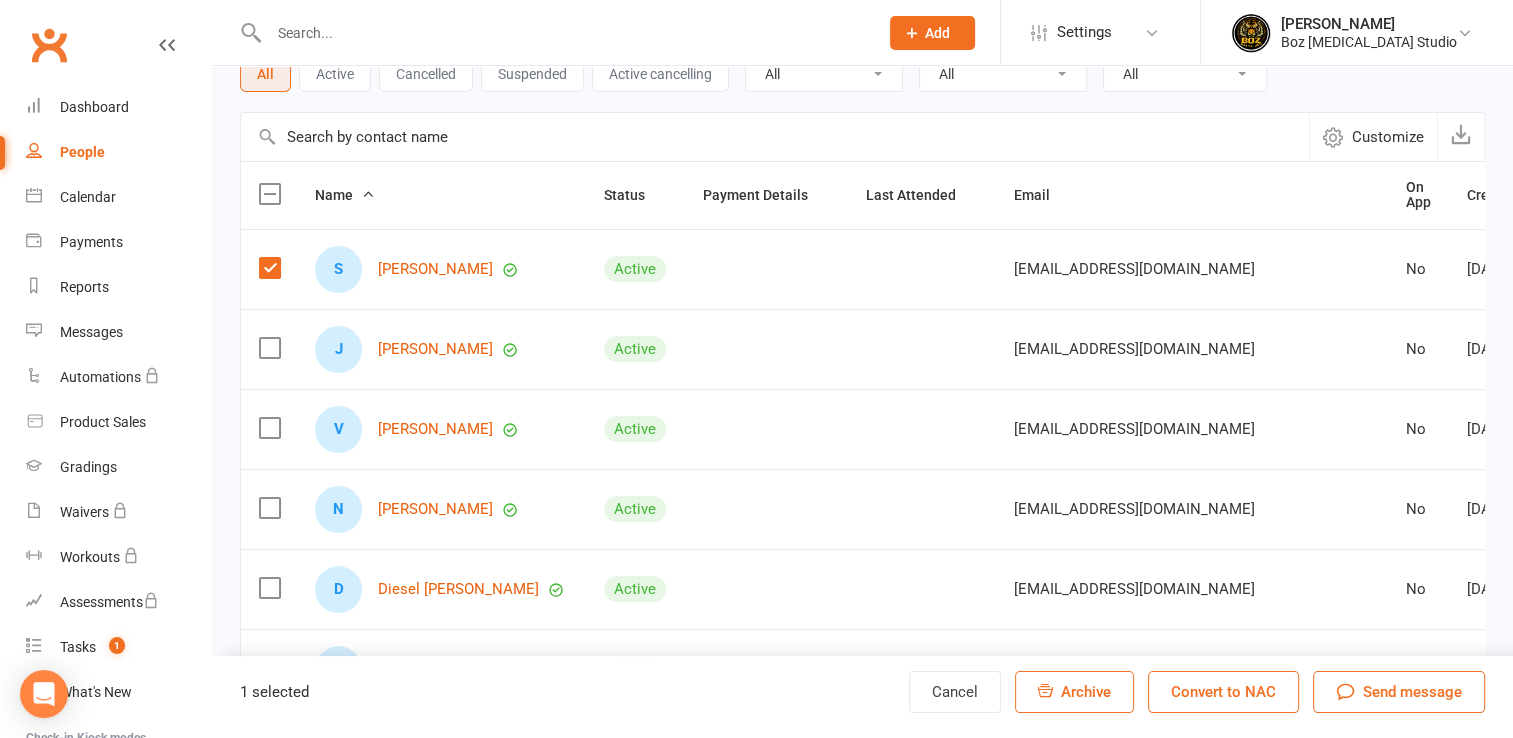 click at bounding box center (269, 428) 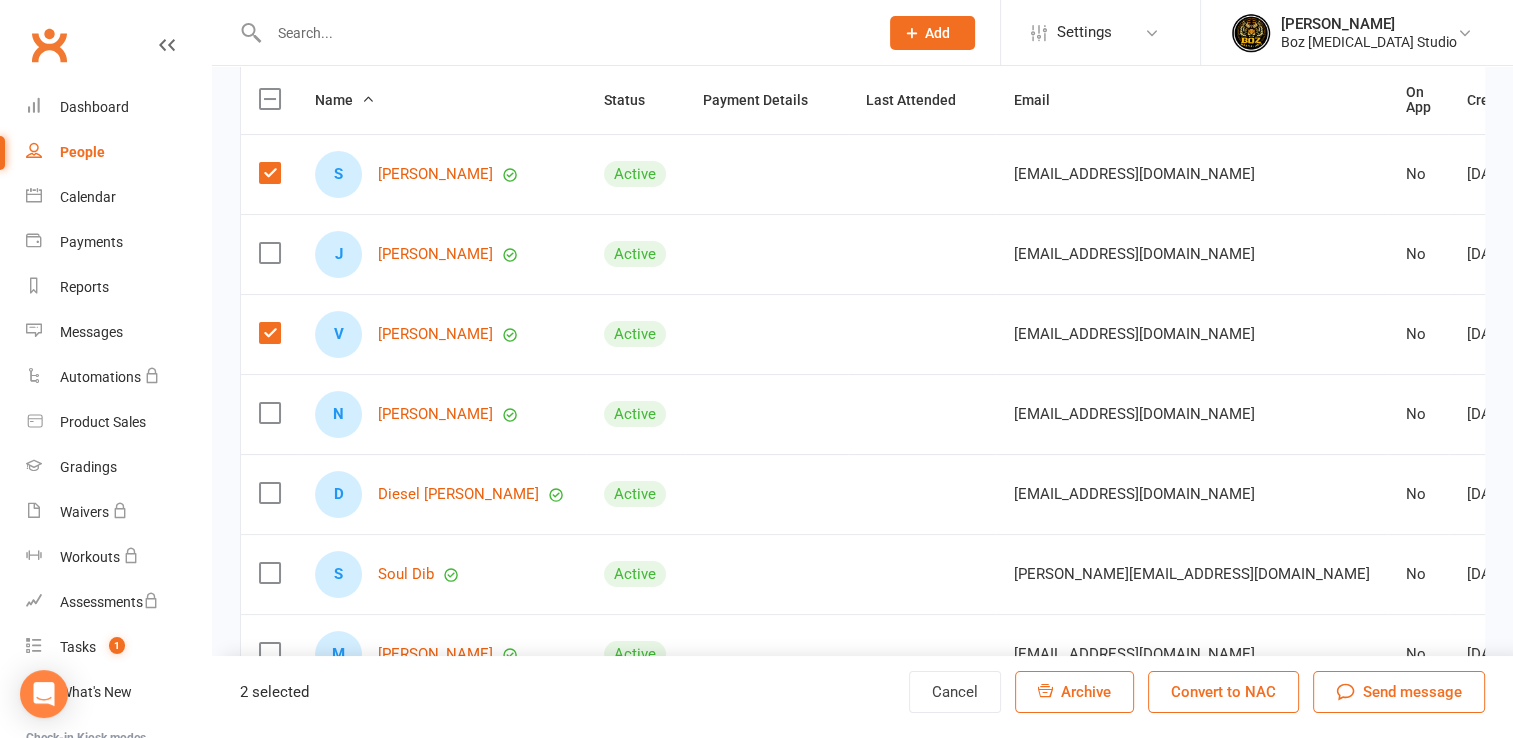 scroll, scrollTop: 228, scrollLeft: 0, axis: vertical 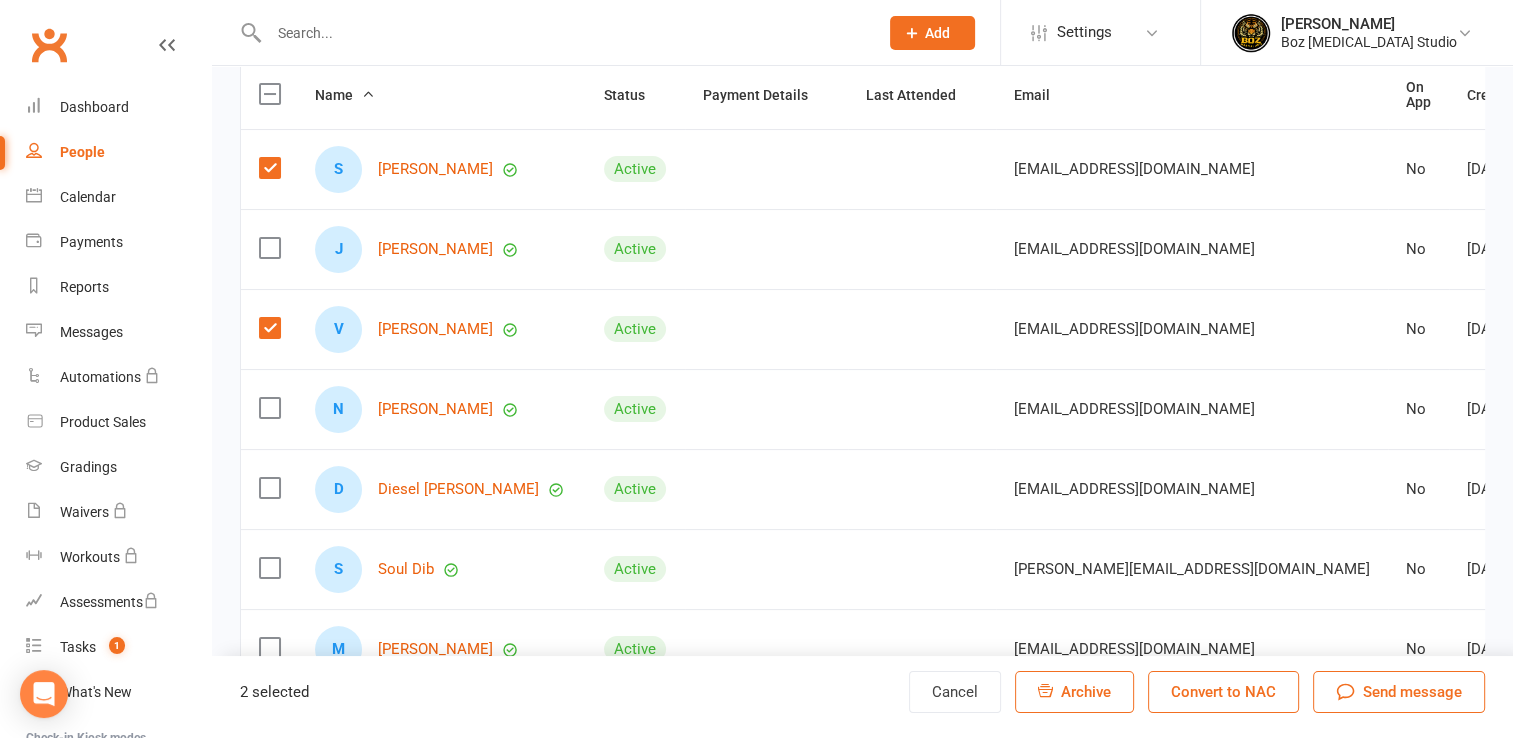 click at bounding box center [269, 408] 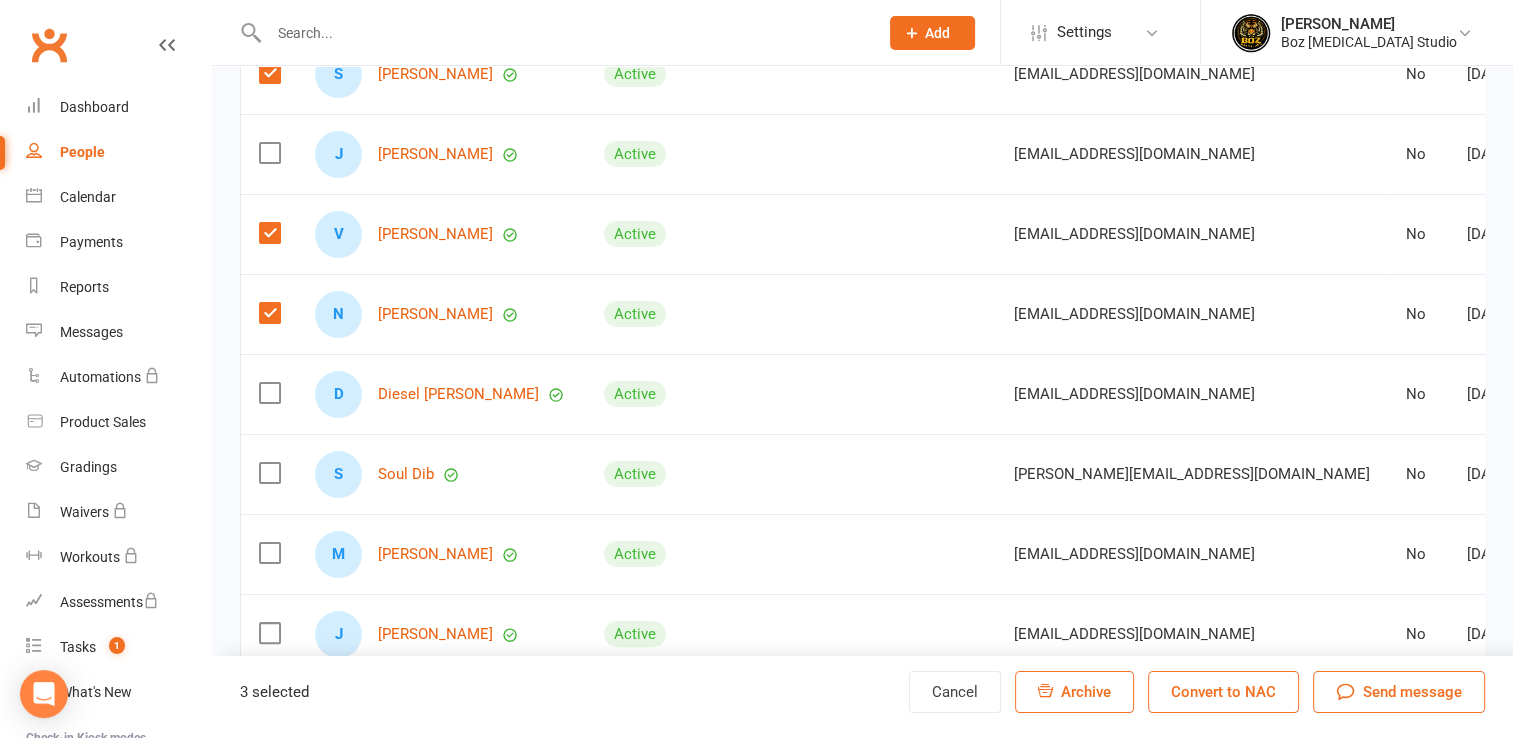 scroll, scrollTop: 328, scrollLeft: 0, axis: vertical 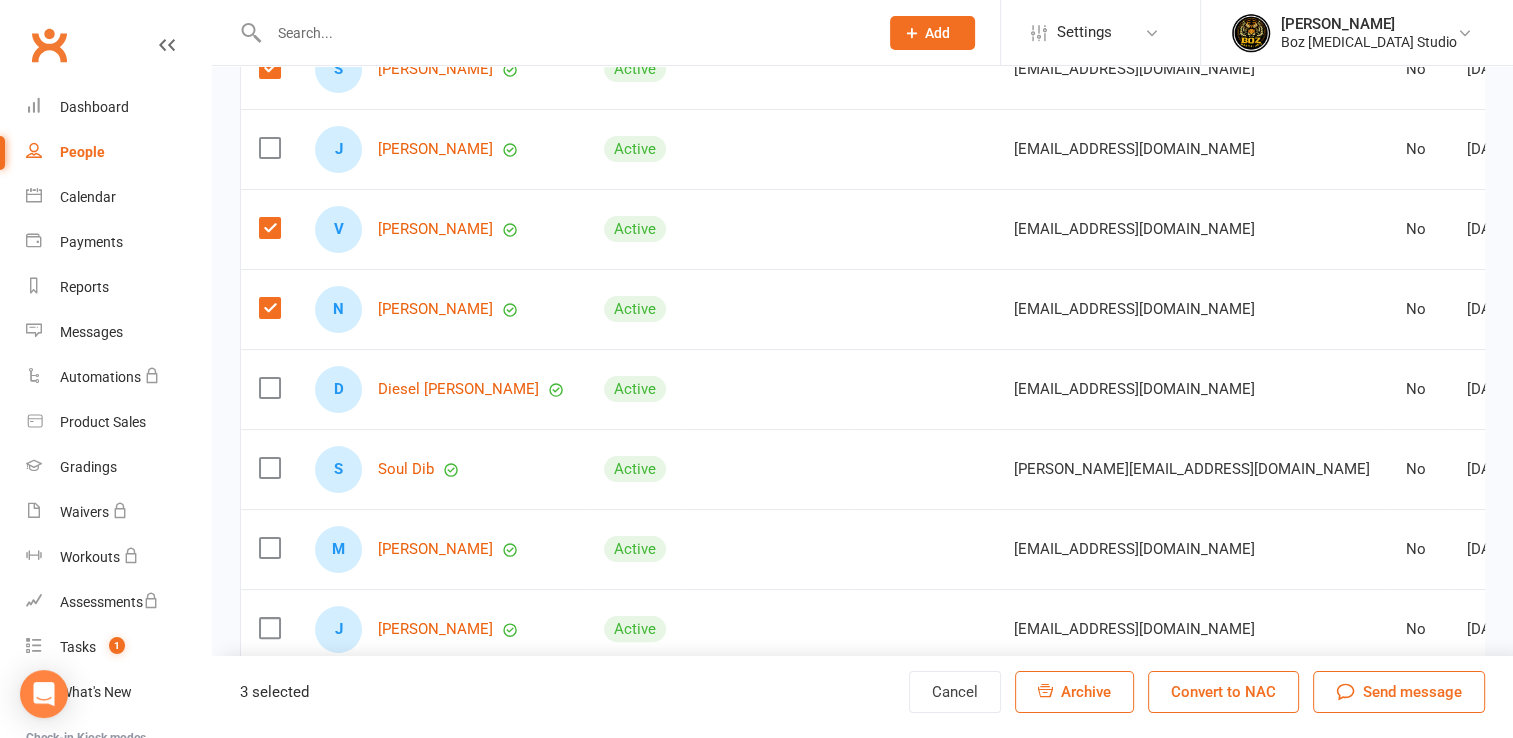 click at bounding box center (269, 388) 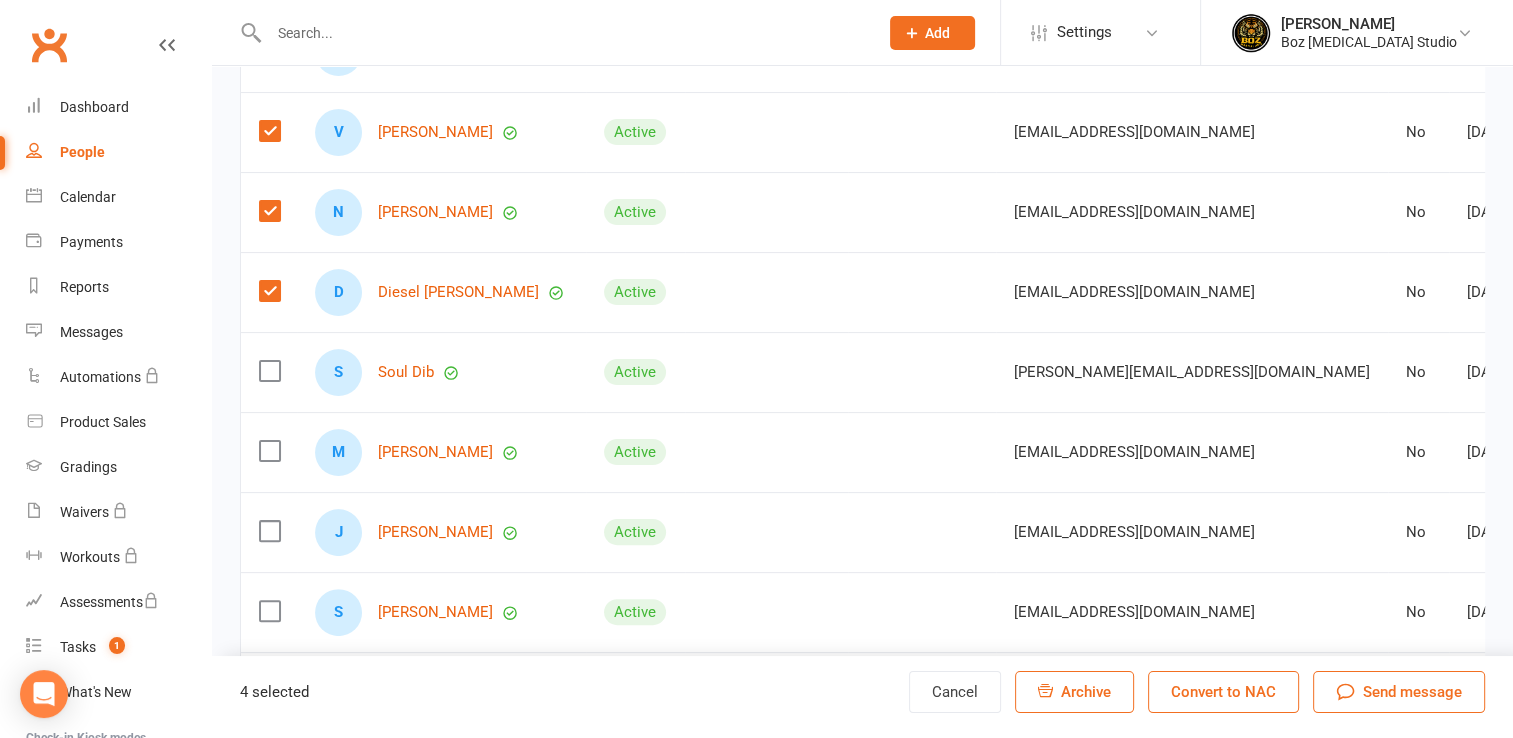 scroll, scrollTop: 428, scrollLeft: 0, axis: vertical 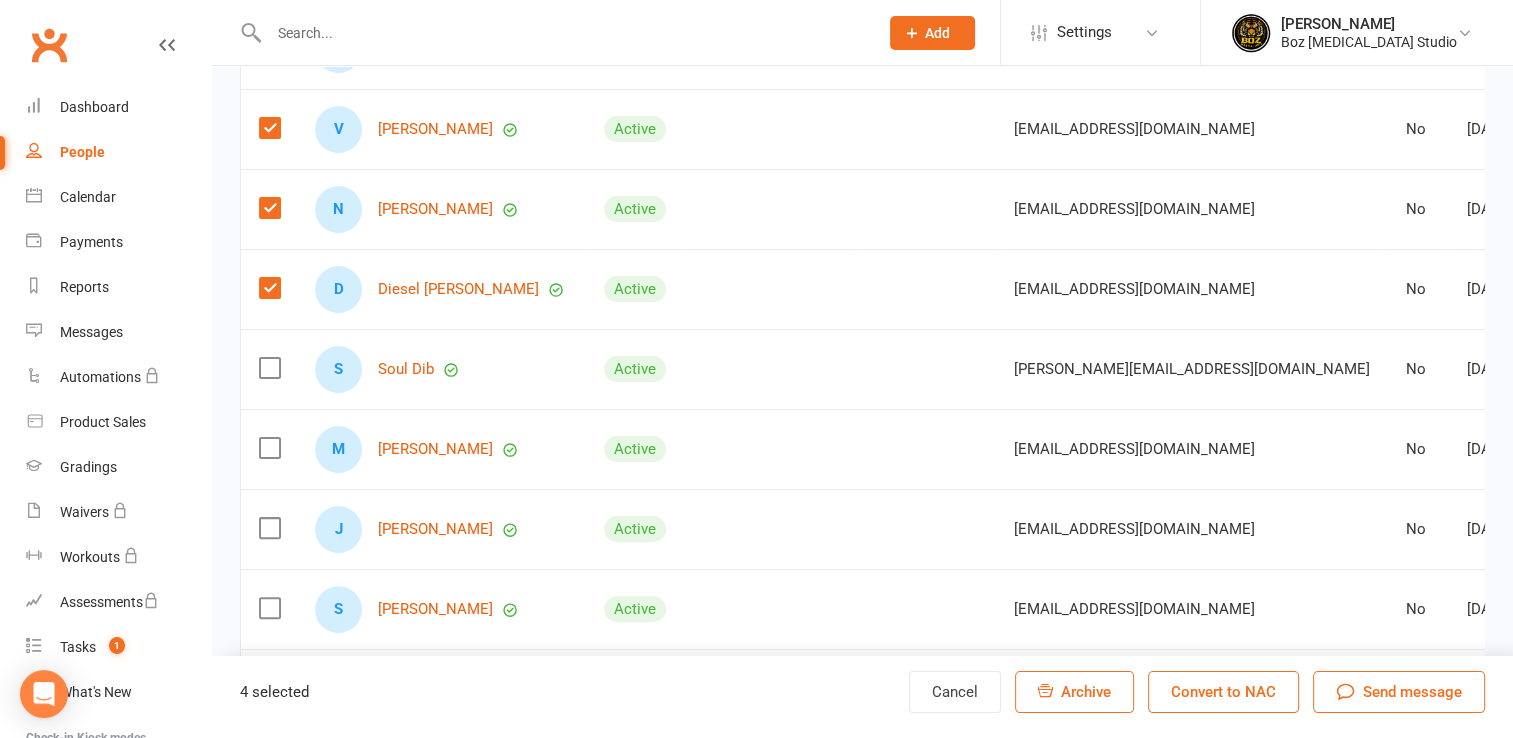 click at bounding box center [269, 368] 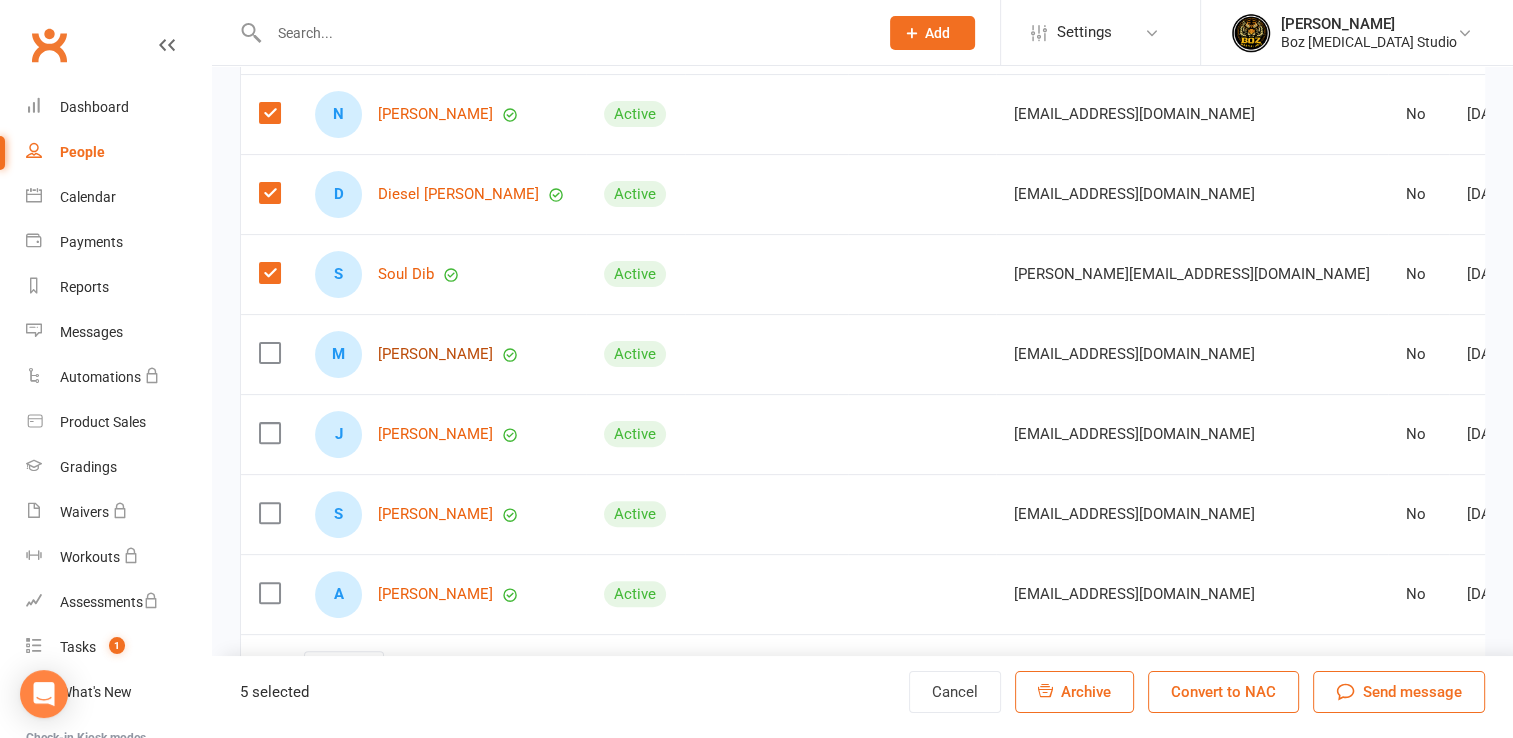 scroll, scrollTop: 528, scrollLeft: 0, axis: vertical 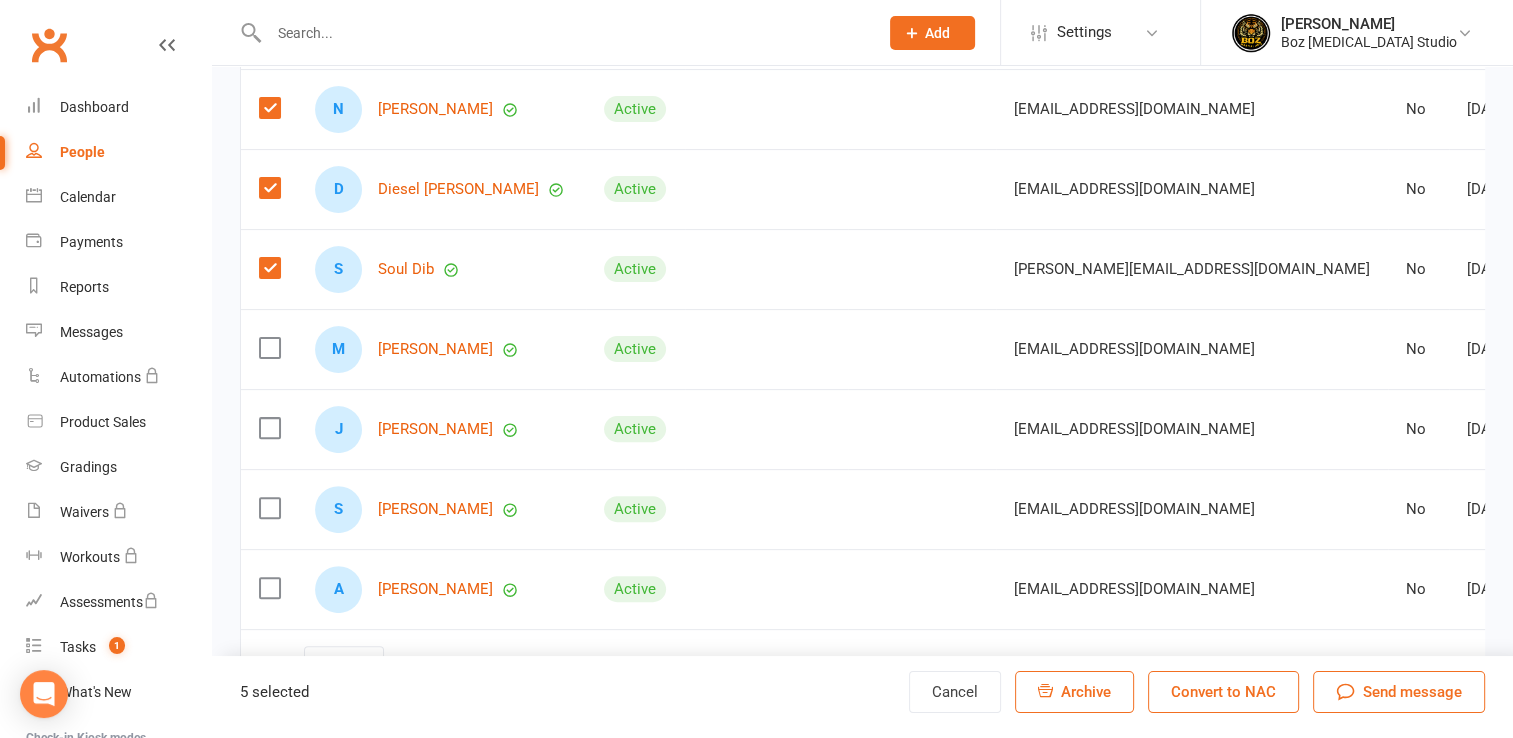 click at bounding box center [269, 348] 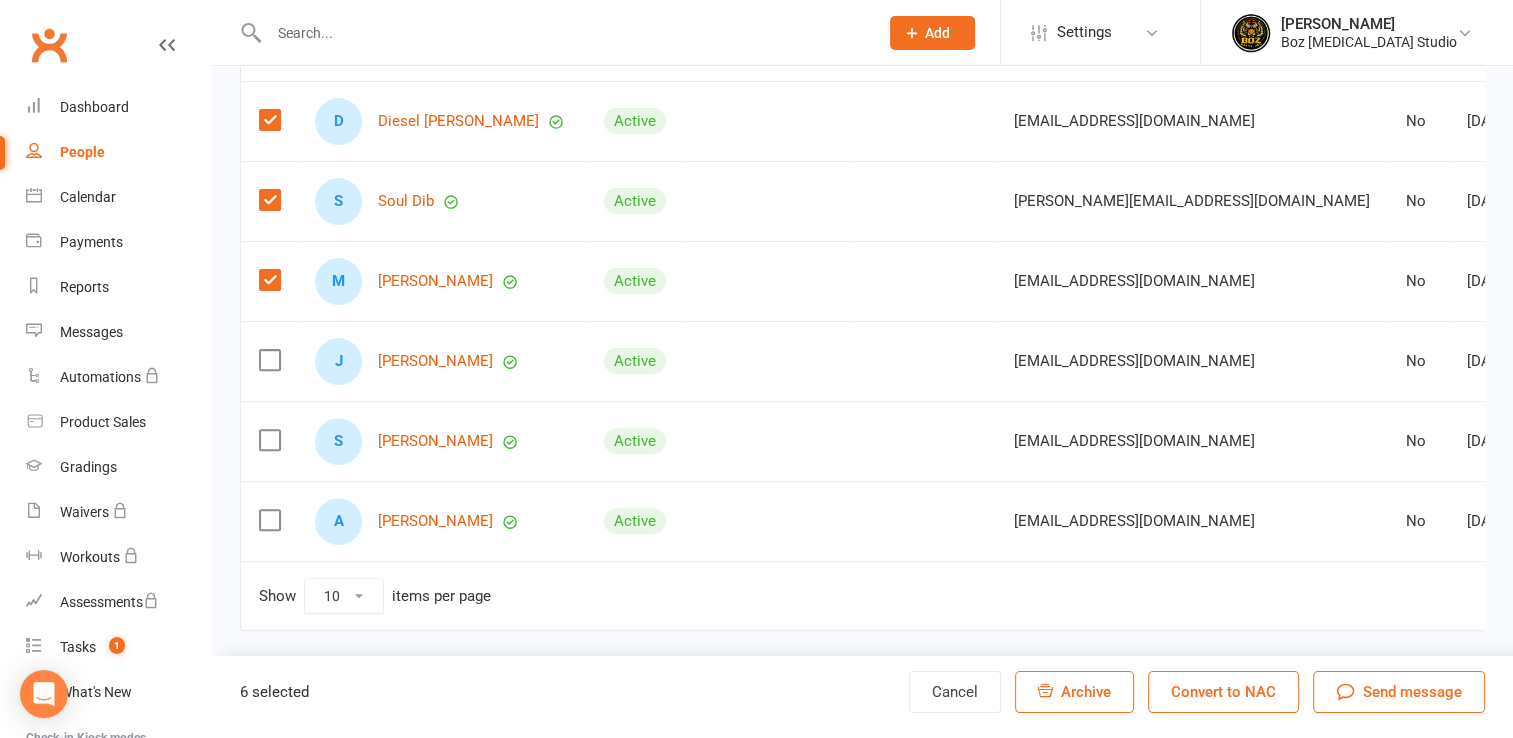 scroll, scrollTop: 606, scrollLeft: 0, axis: vertical 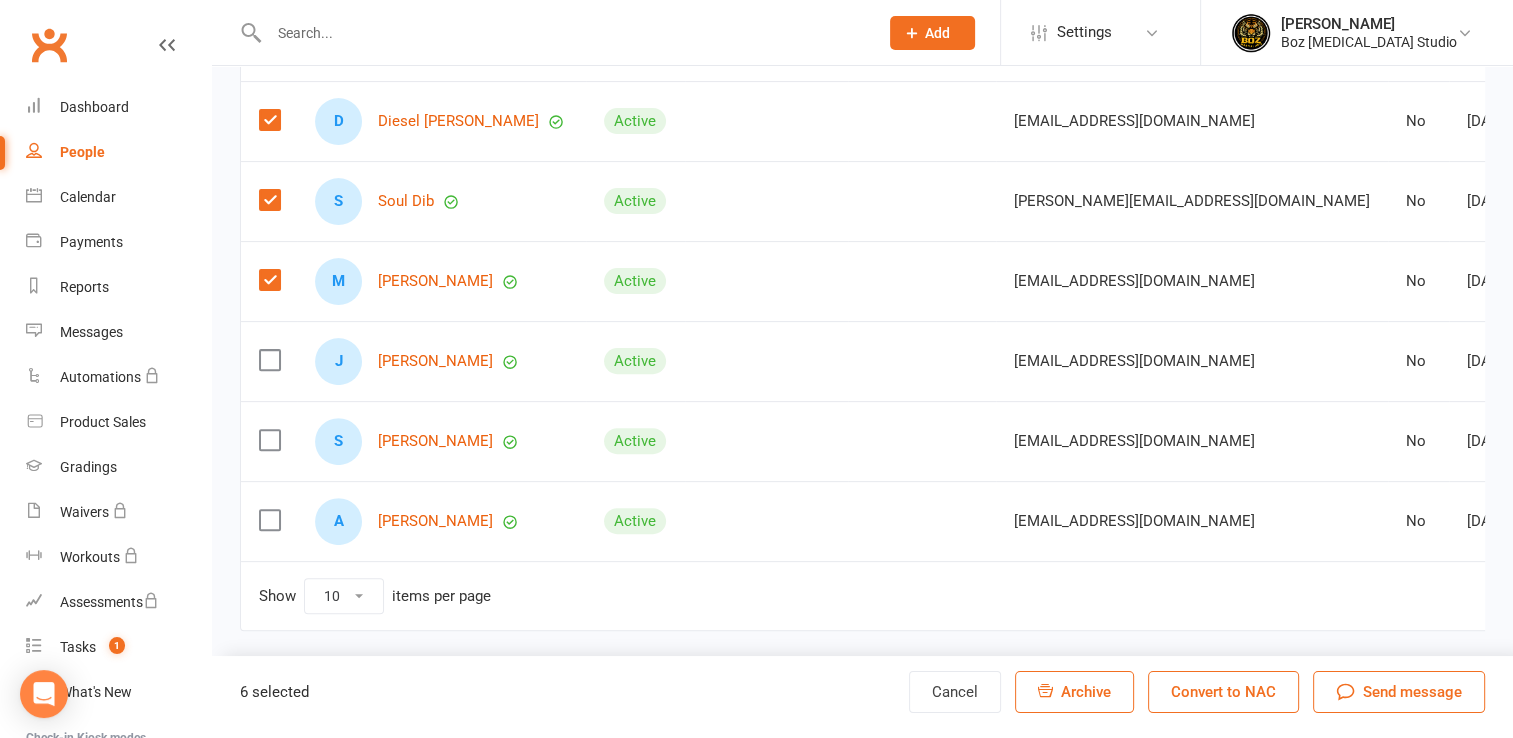 click at bounding box center [269, 440] 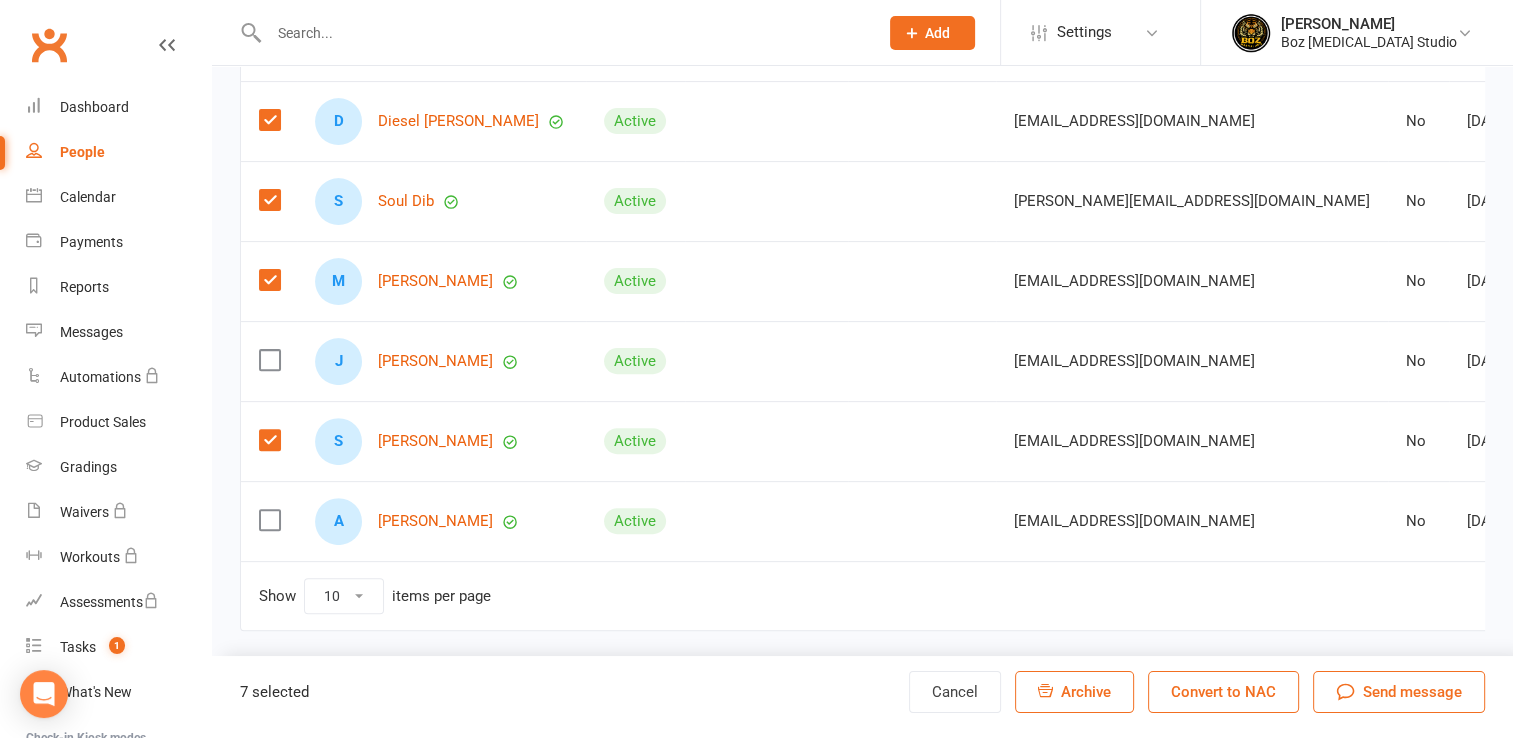 click at bounding box center [269, 520] 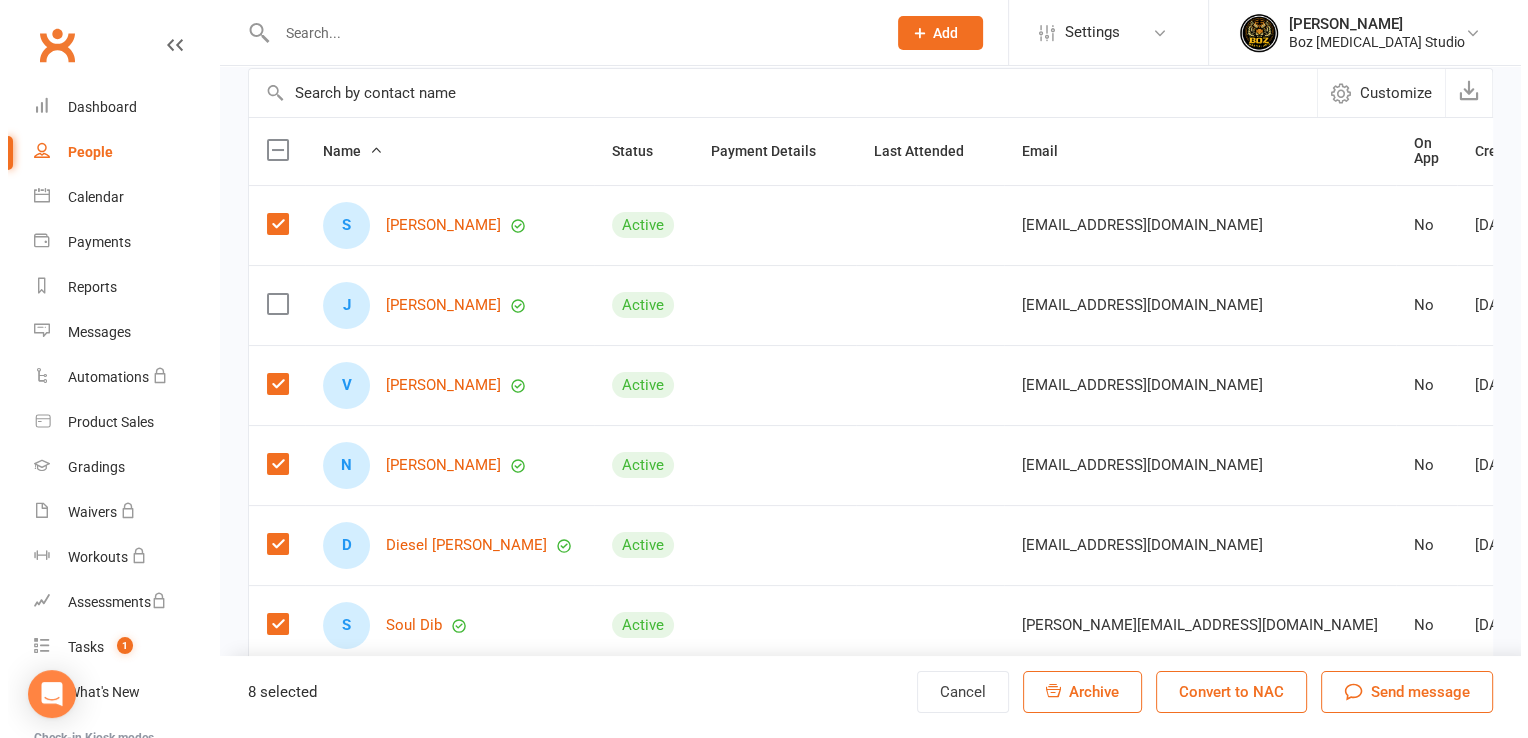 scroll, scrollTop: 0, scrollLeft: 0, axis: both 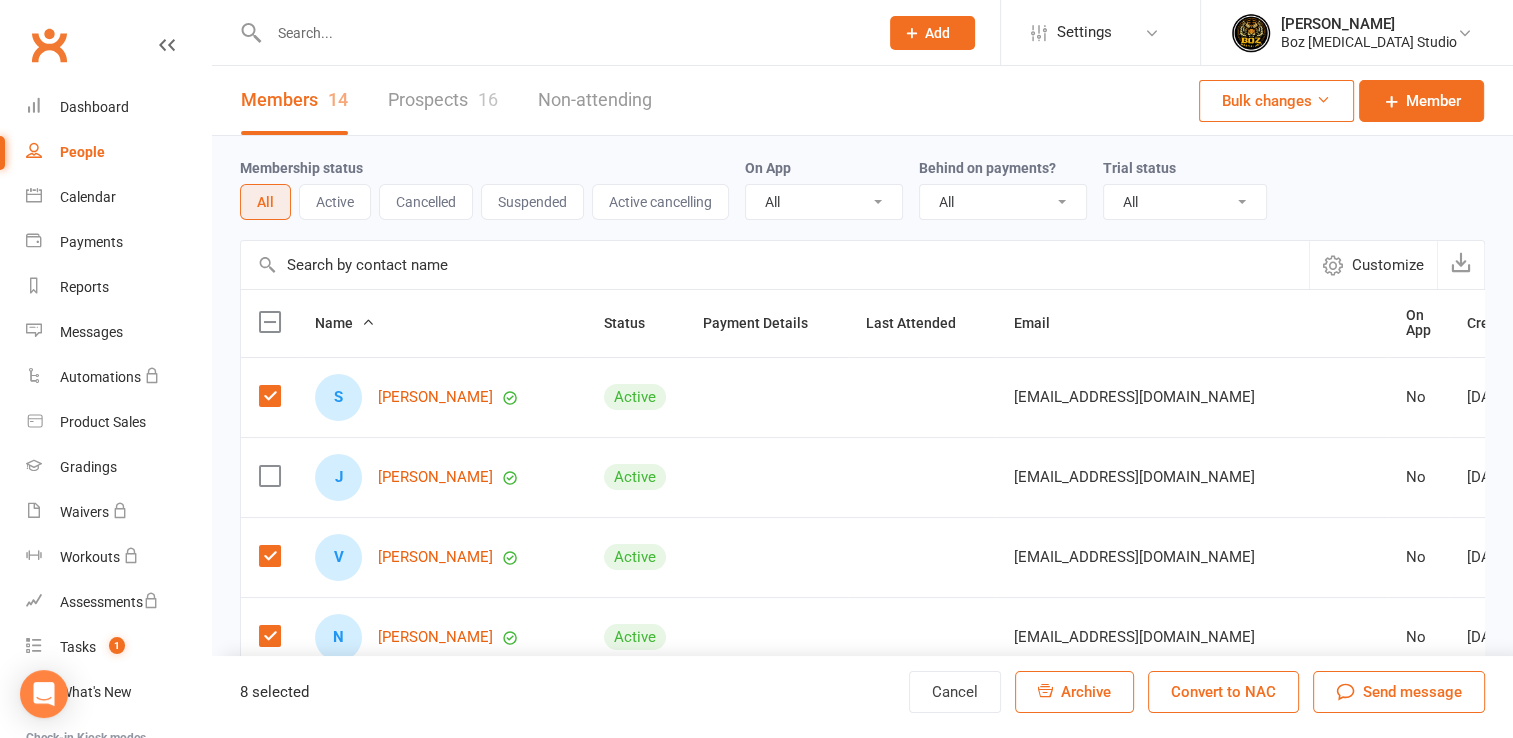 click on "Bulk changes" at bounding box center [1276, 101] 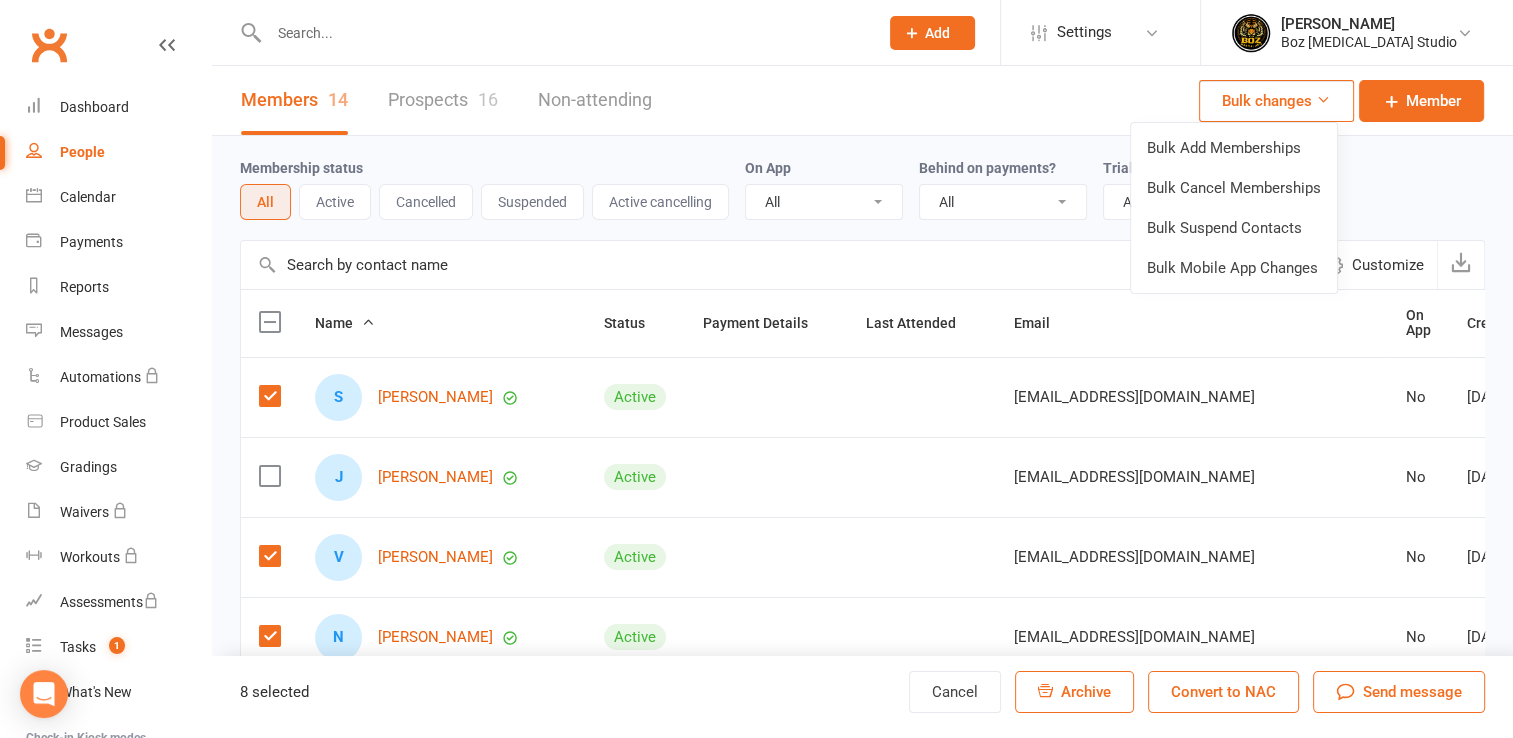 click on "Membership status All Active Cancelled Suspended Active cancelling On App All Yes No Behind on payments? All No Yes Trial status All Active and expired trials All active trials Active trial (no other membership) Active trial (other membership present) Expired trials only No trial" at bounding box center [862, 188] 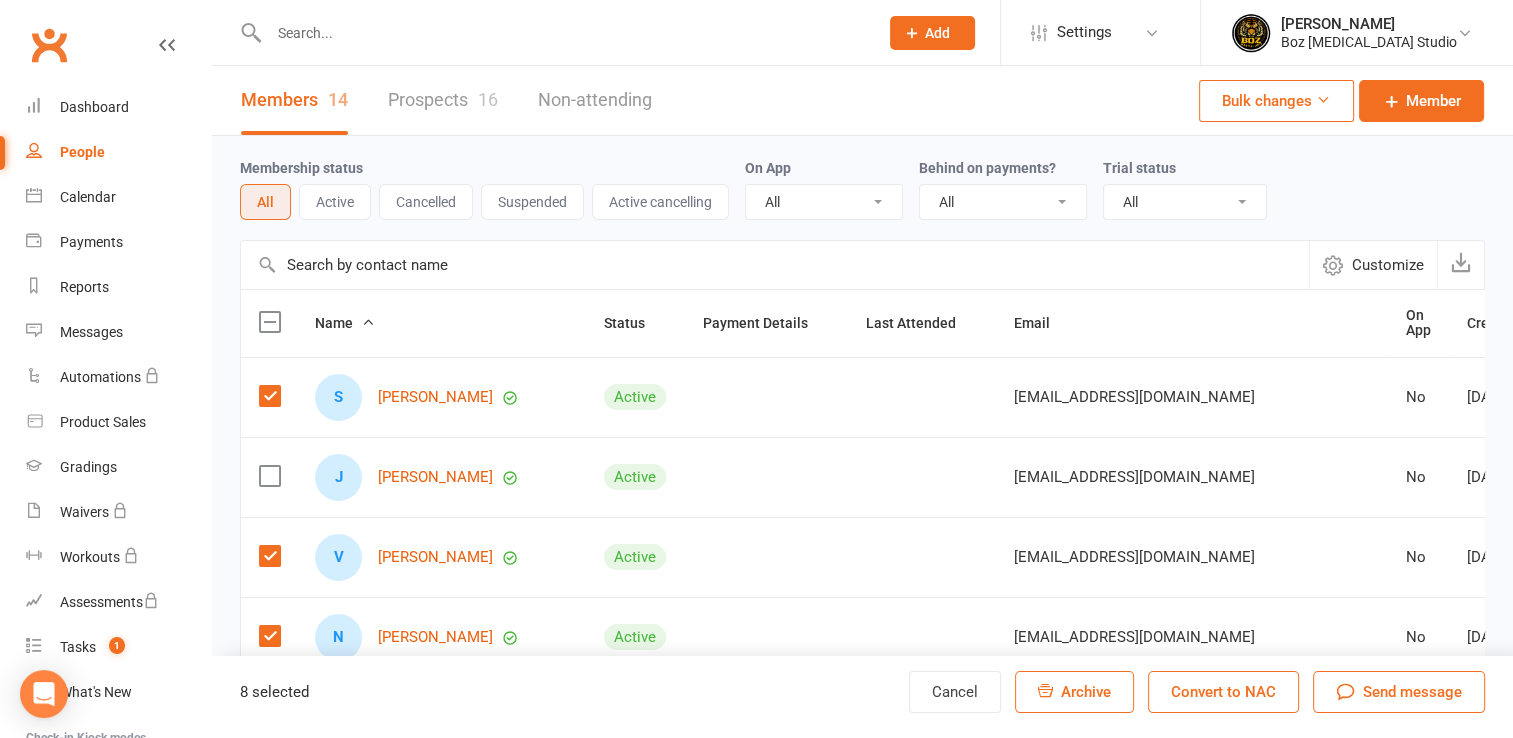 click on "All" at bounding box center (265, 202) 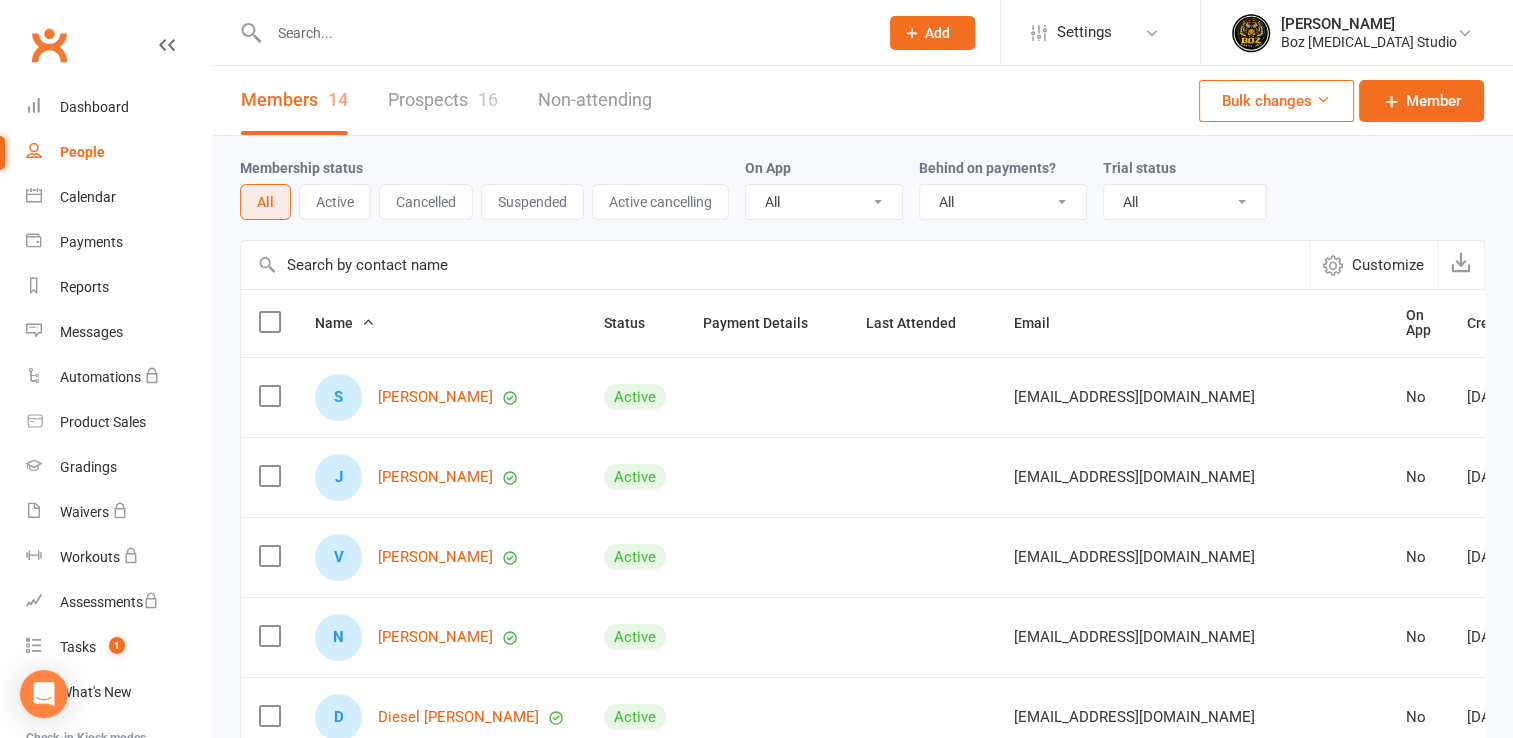 click at bounding box center [269, 322] 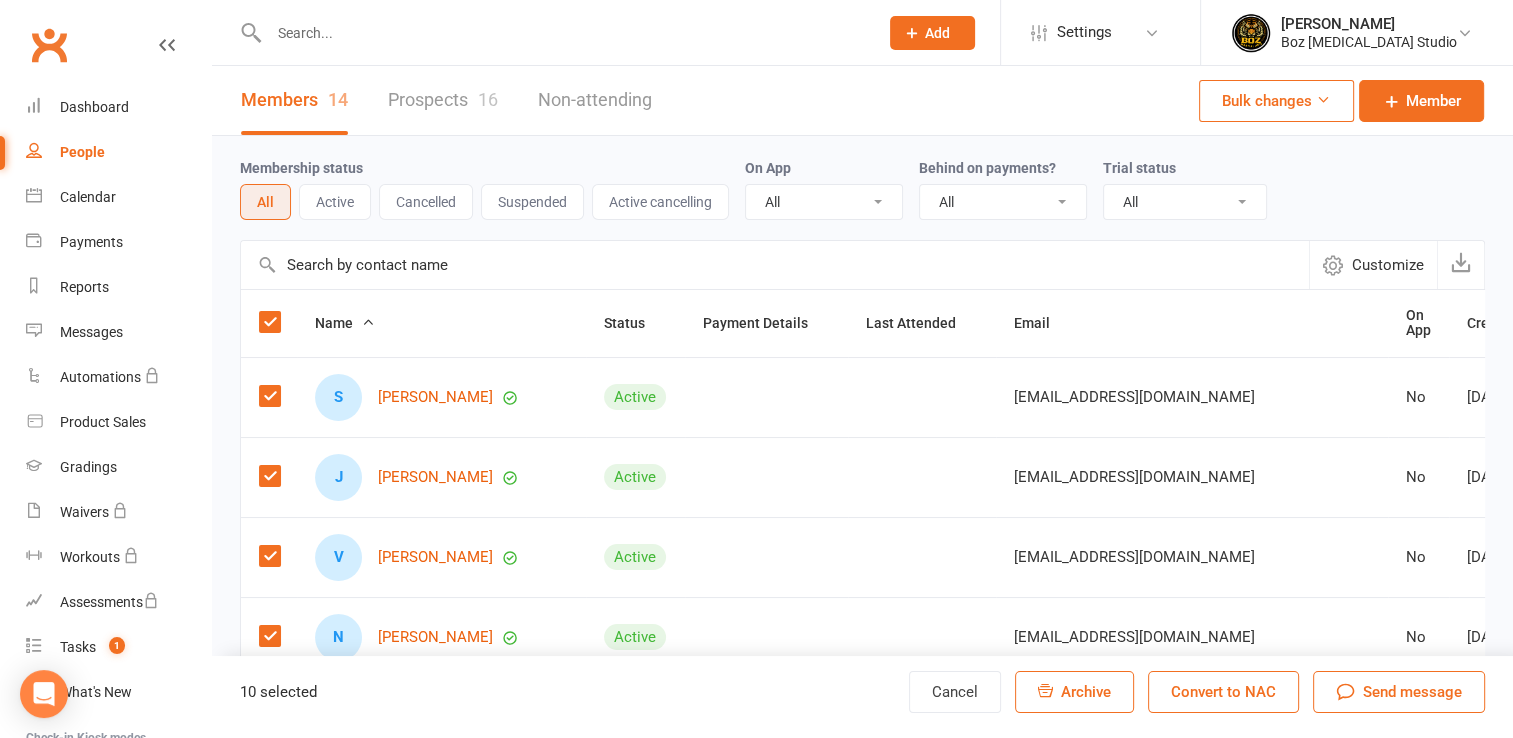 click at bounding box center (1323, 99) 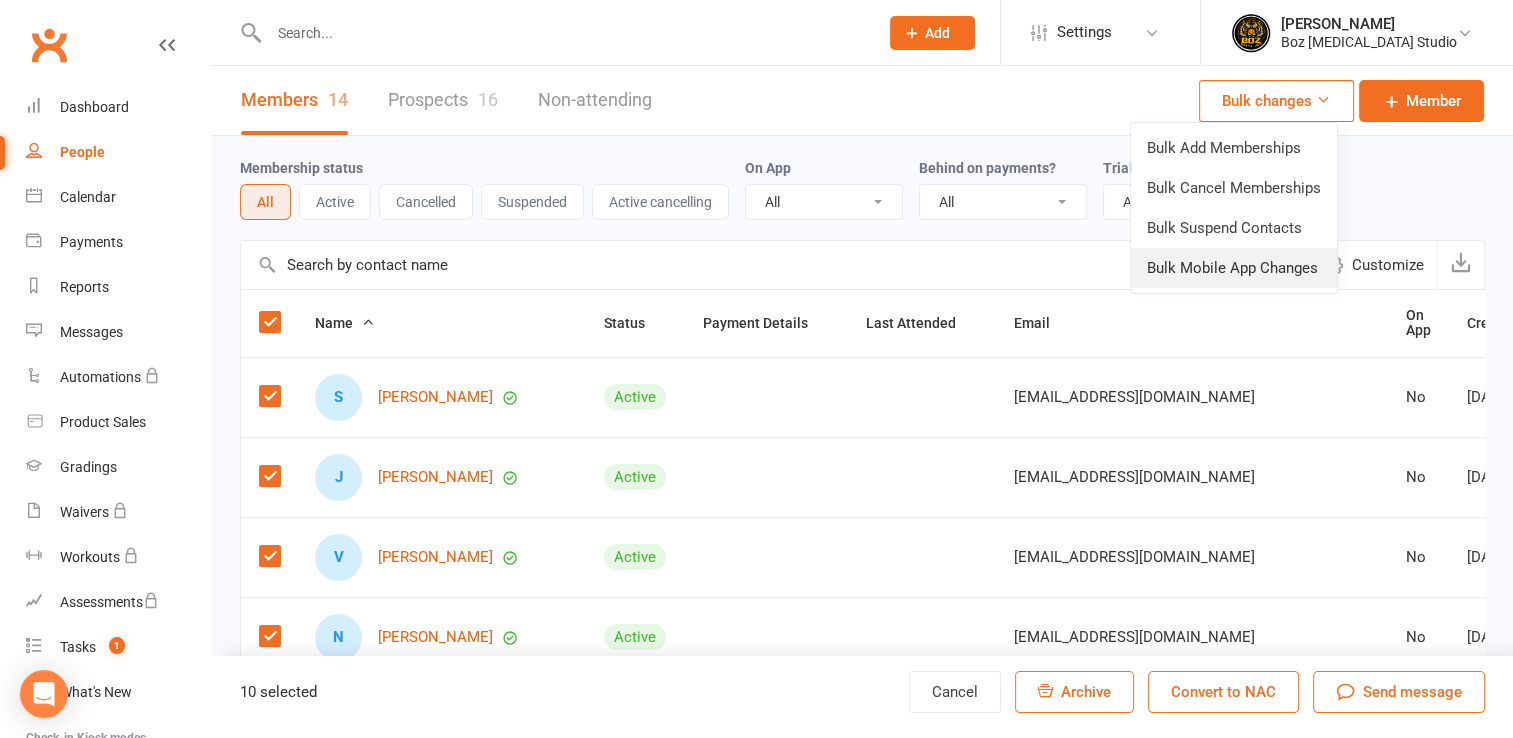 click on "Bulk Mobile App Changes" at bounding box center (1234, 268) 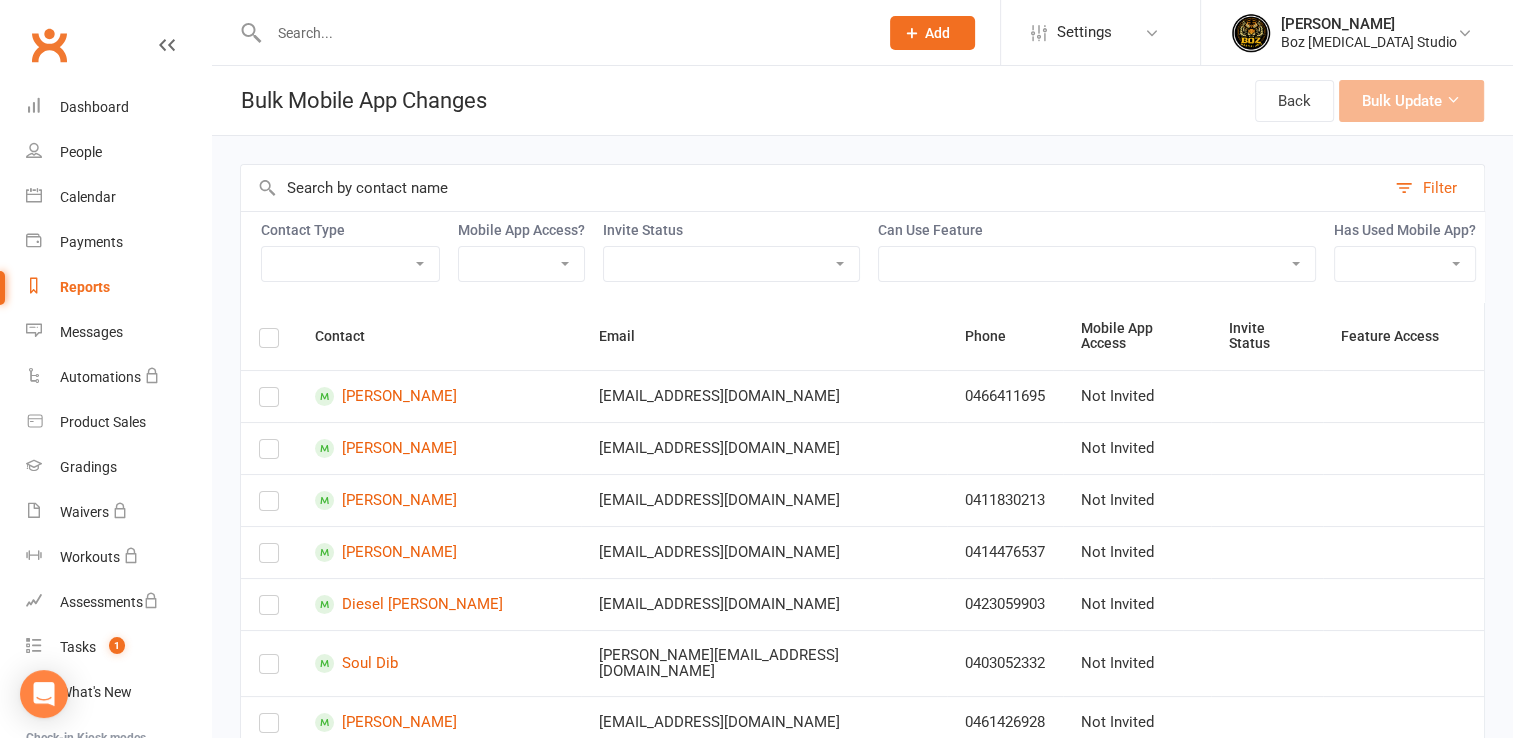 click at bounding box center (269, 341) 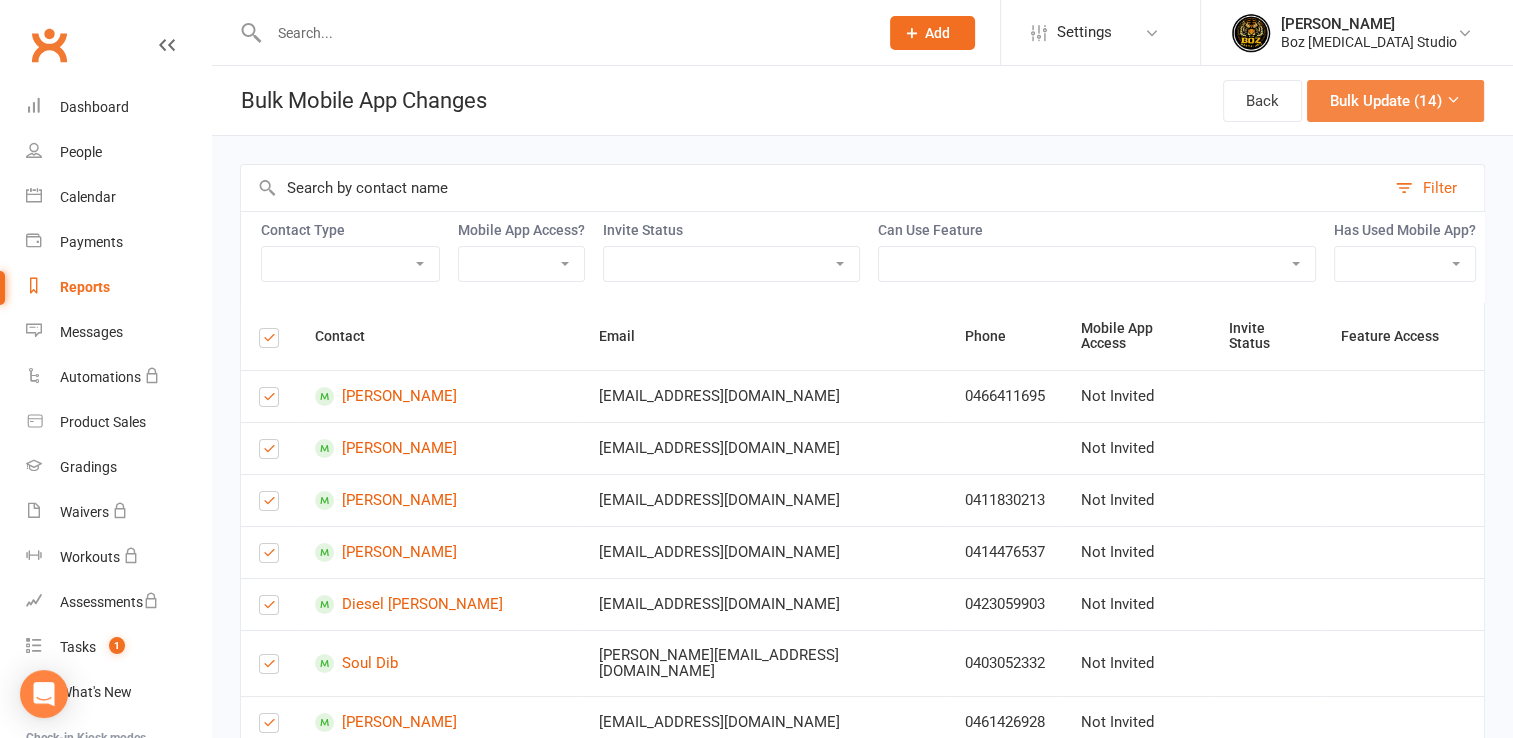 click at bounding box center [1453, 99] 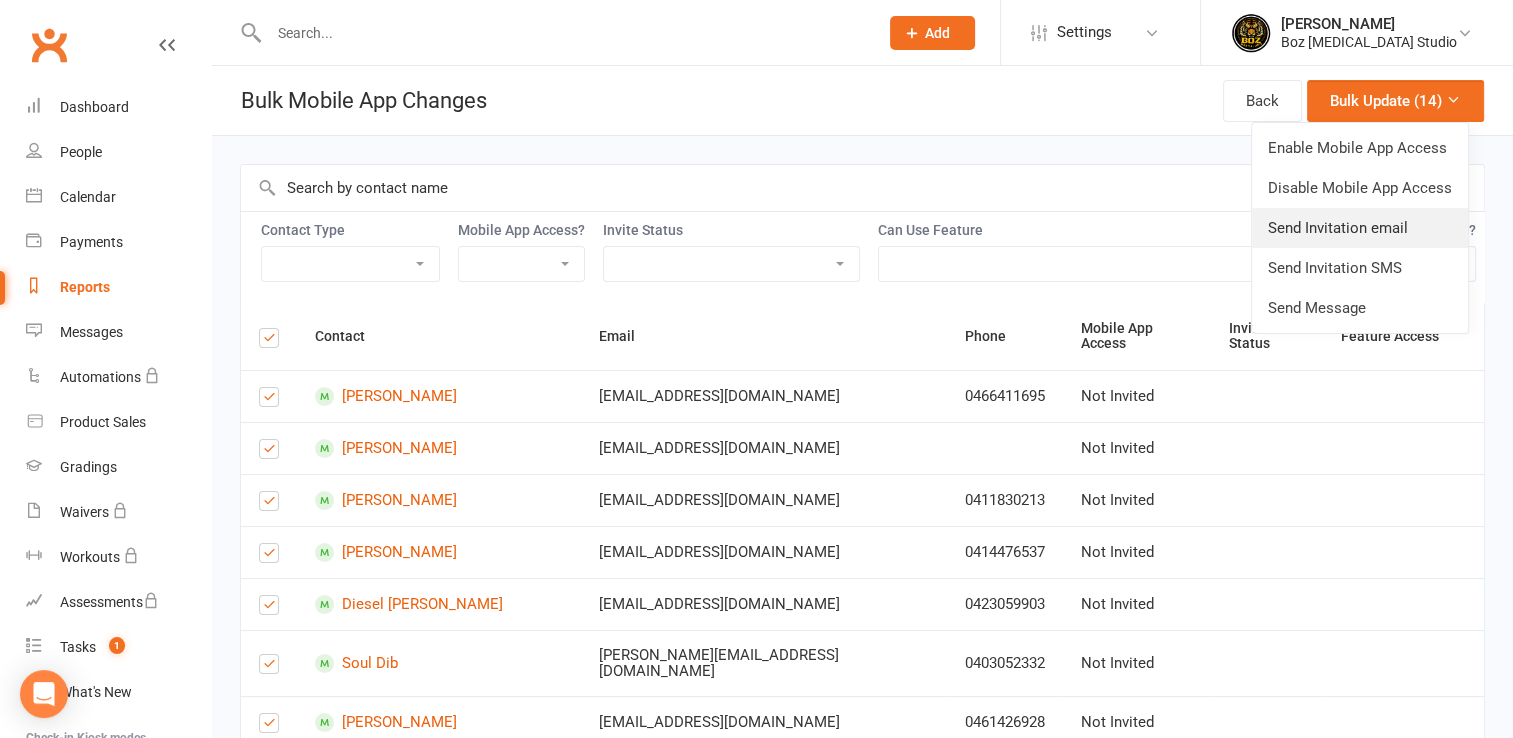 click on "Send Invitation email" at bounding box center [1360, 228] 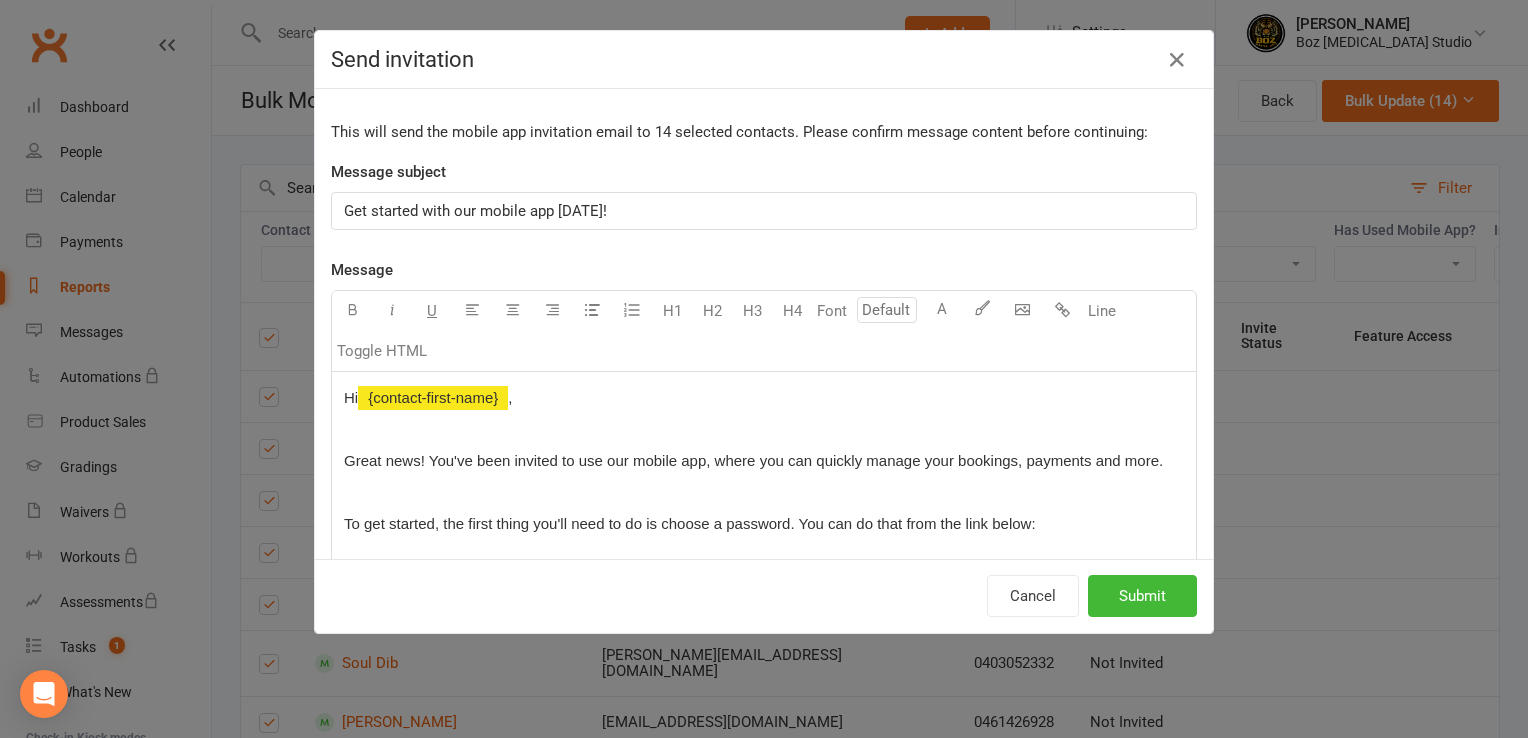 click on "," at bounding box center [510, 397] 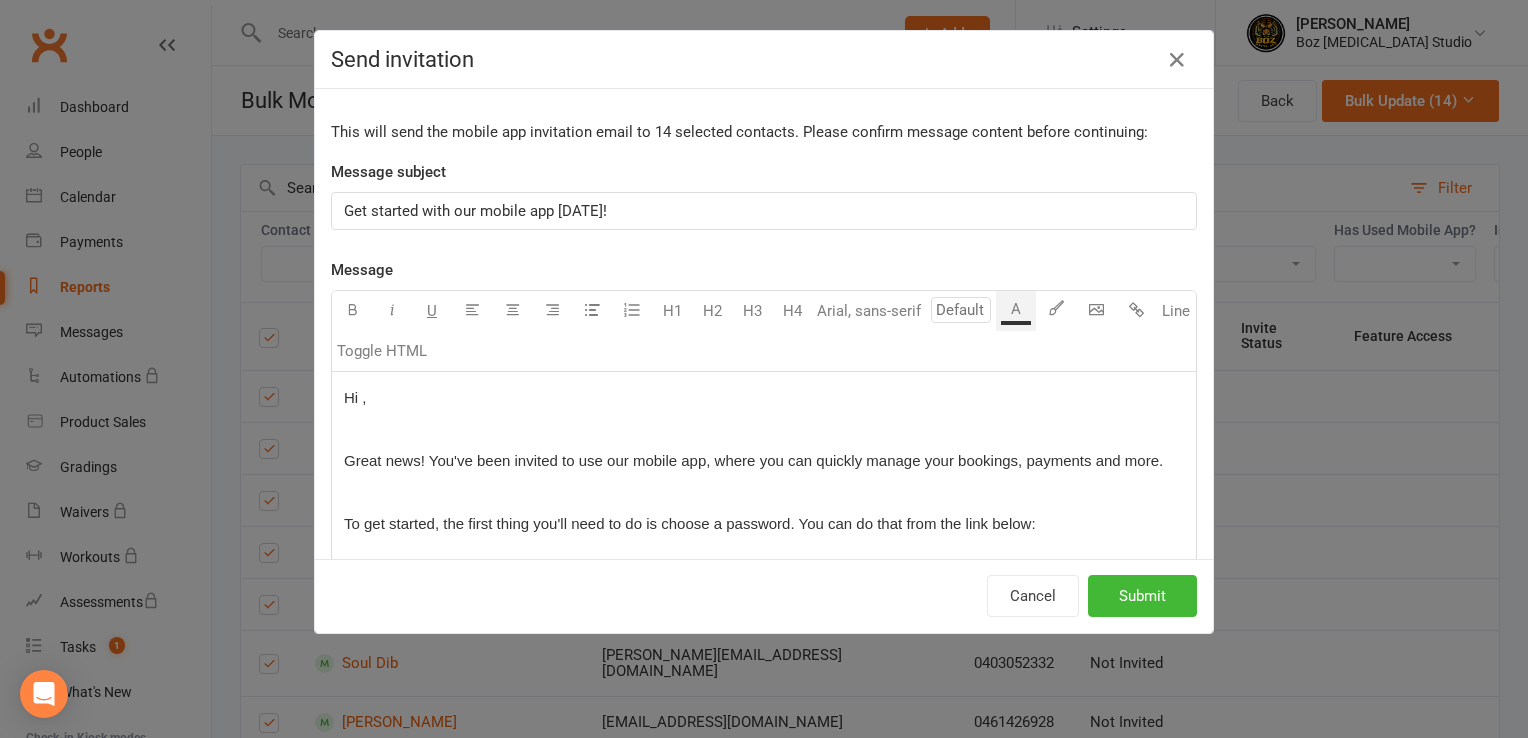 type 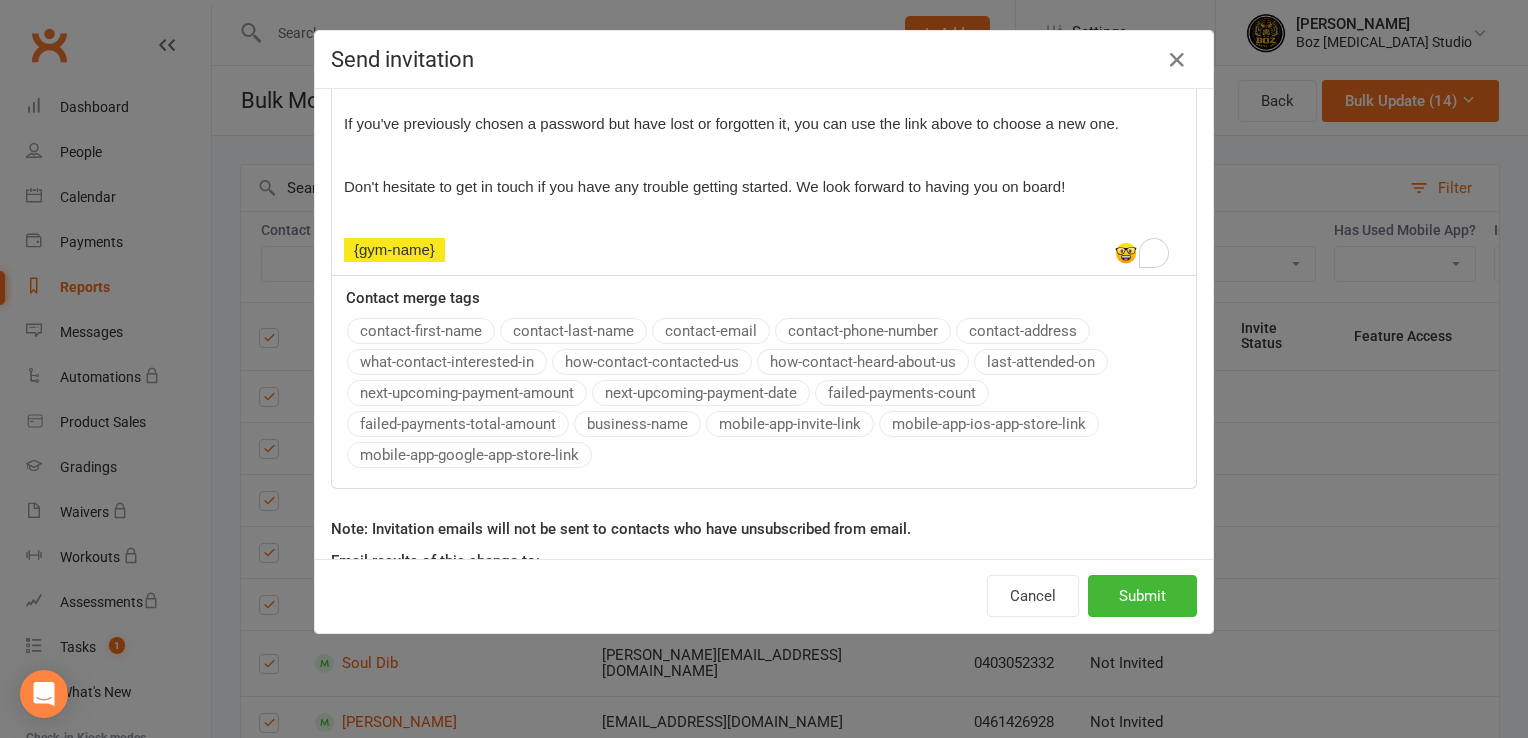 scroll, scrollTop: 600, scrollLeft: 0, axis: vertical 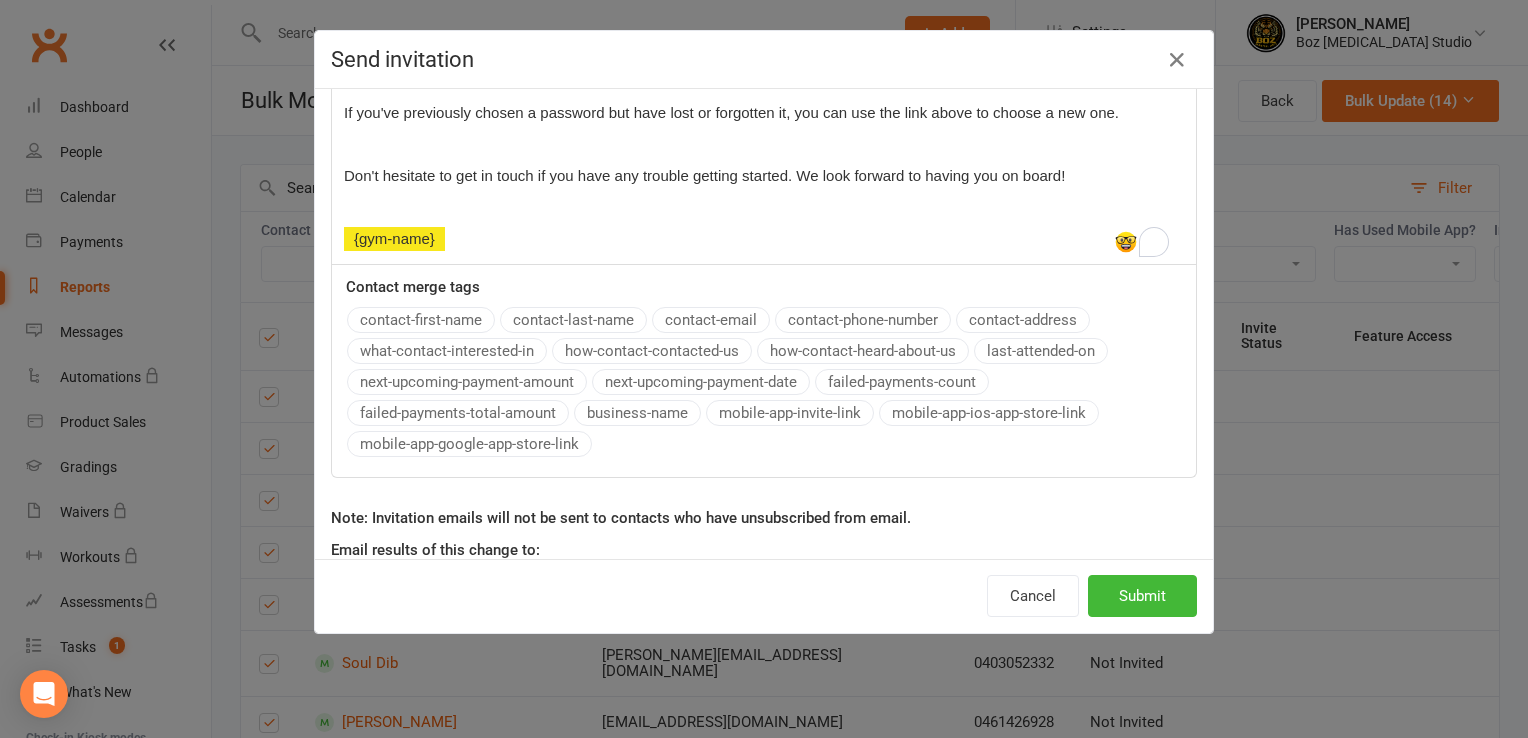 click on "Hi everyone,   Great news! You've been invited to use our mobile app, where you can quickly manage your bookings, payments and more.   To get started, the first thing you'll need to do is choose a password. You can do that from the link below:   ﻿ {mobile-app-invite-link}   If you've already chosen your password and signed into the app, you can ignore this email.   If you've previously chosen a password but have lost or forgotten it, you can use the link above to choose a new one.   Don't hesitate to get in touch if you have any trouble getting started. We look forward to having you on board!   ﻿ {gym-name}" at bounding box center [764, 18] 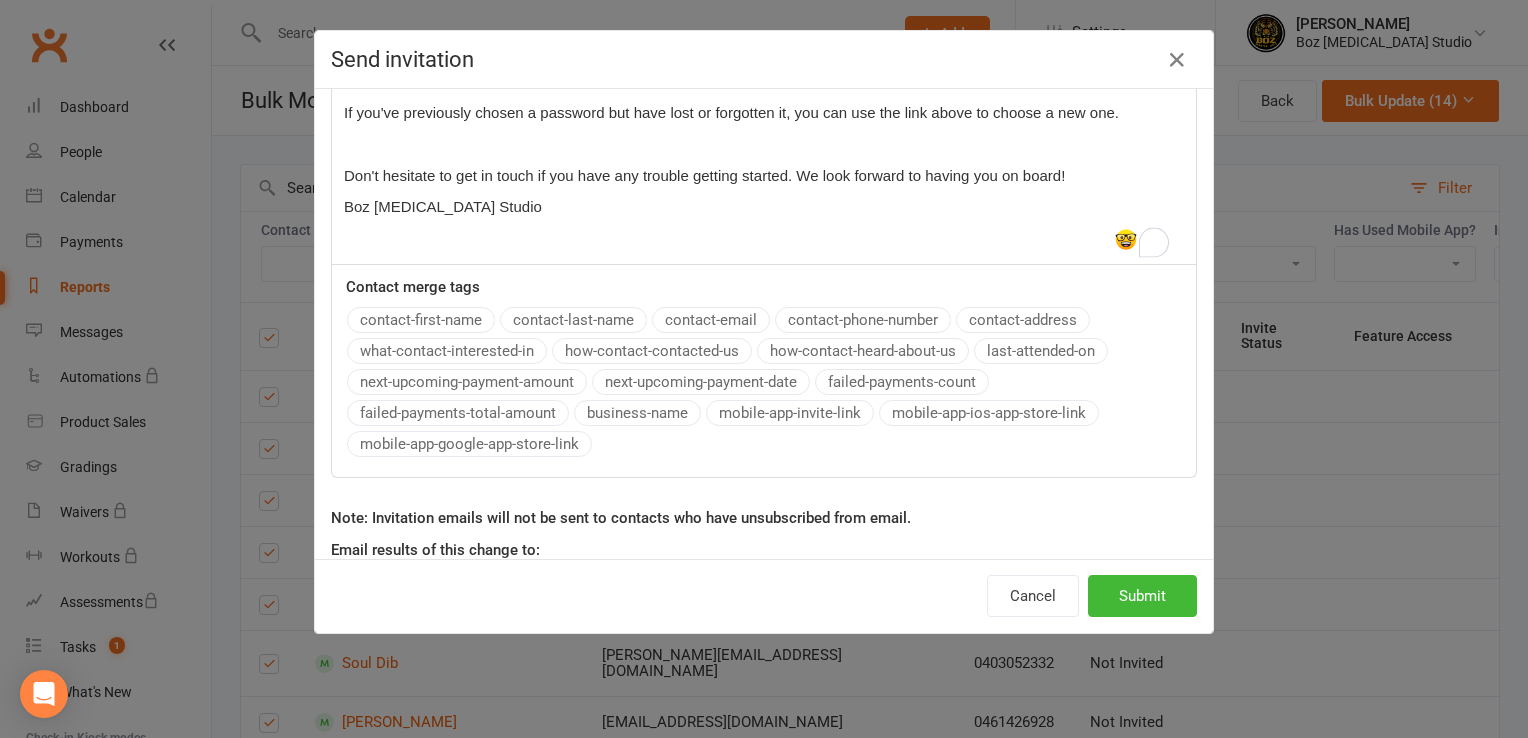 click on "Boz [MEDICAL_DATA] Studio" at bounding box center [443, 206] 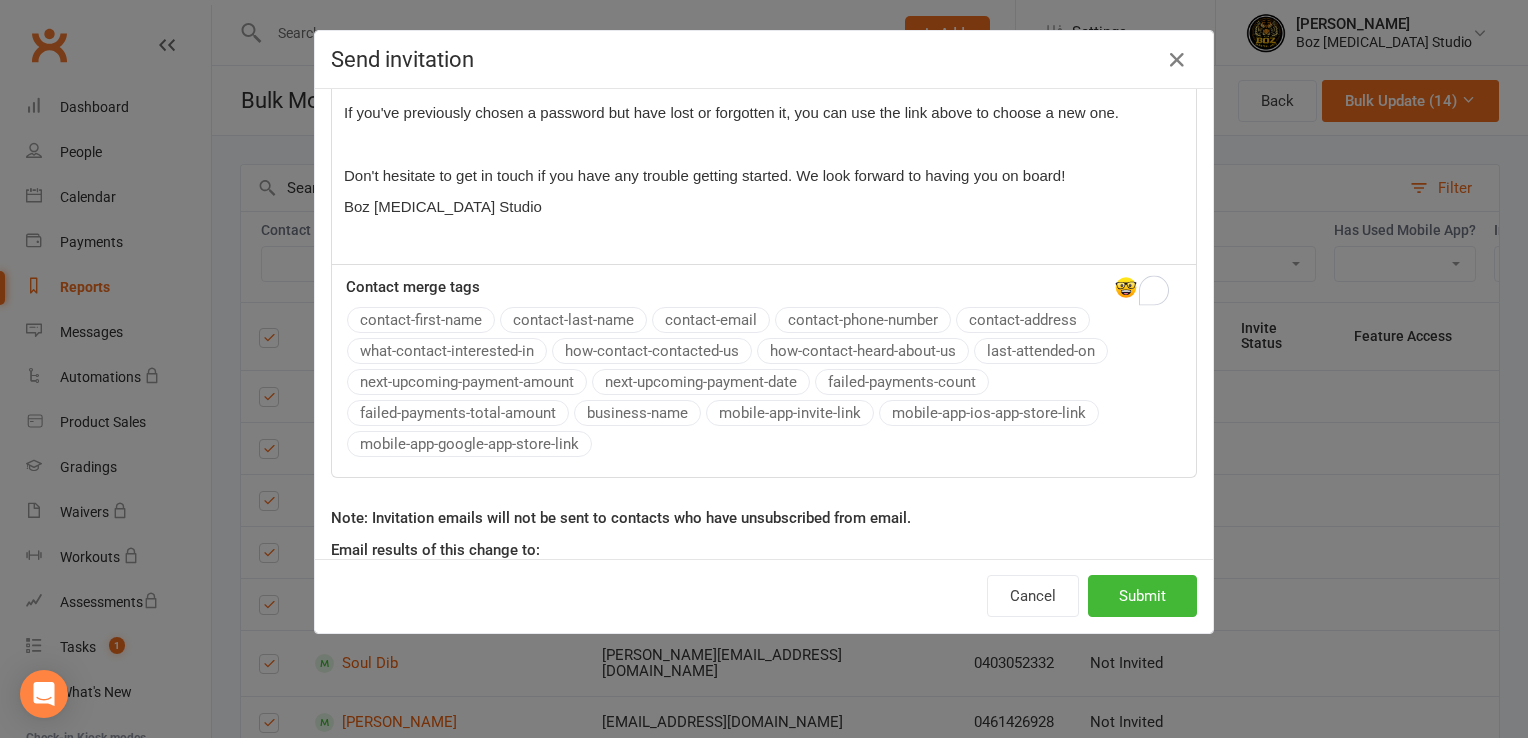 click on "Boz [MEDICAL_DATA] Studio" at bounding box center [443, 206] 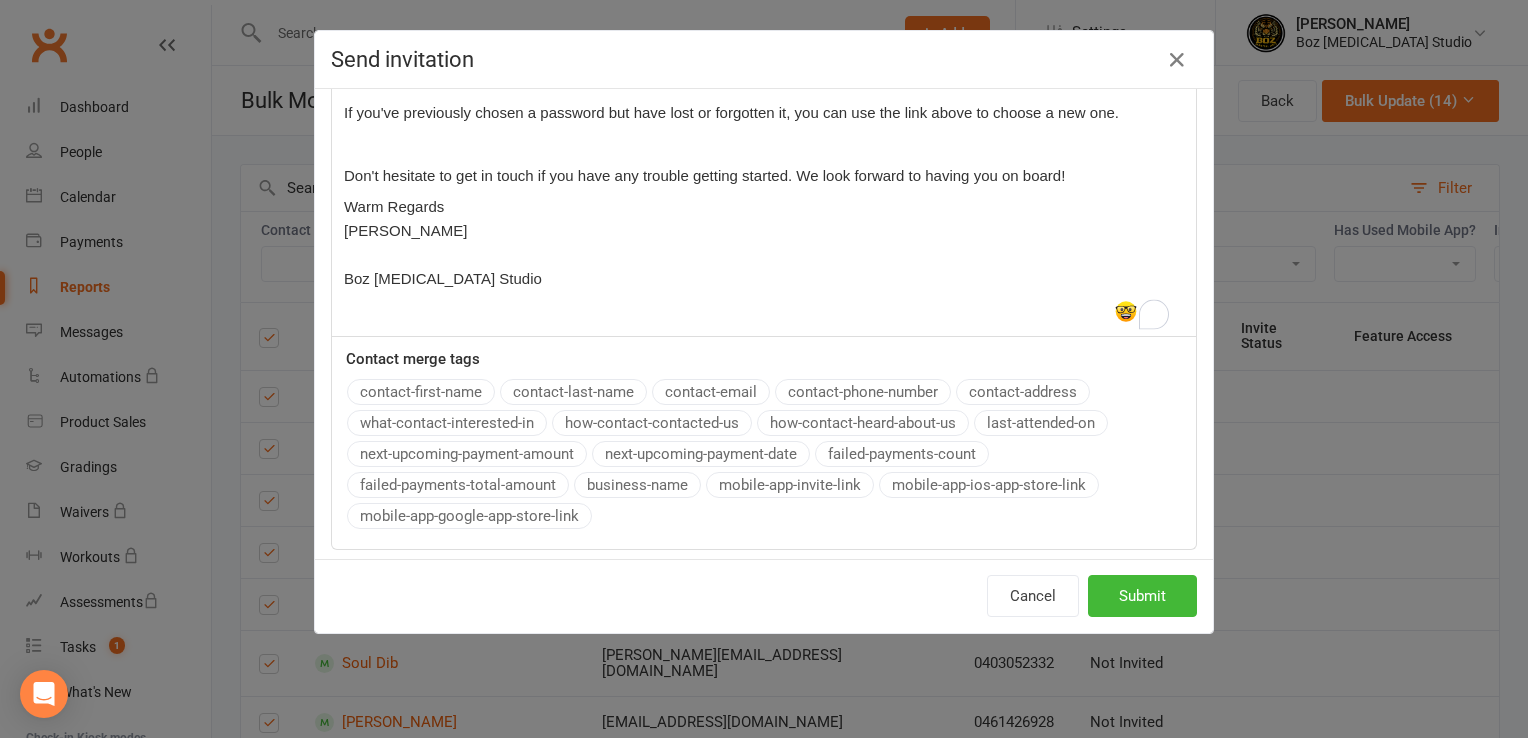 click on "Warm Regards
Deeyana Boz
Boz Martial Arts Studio" at bounding box center [443, 242] 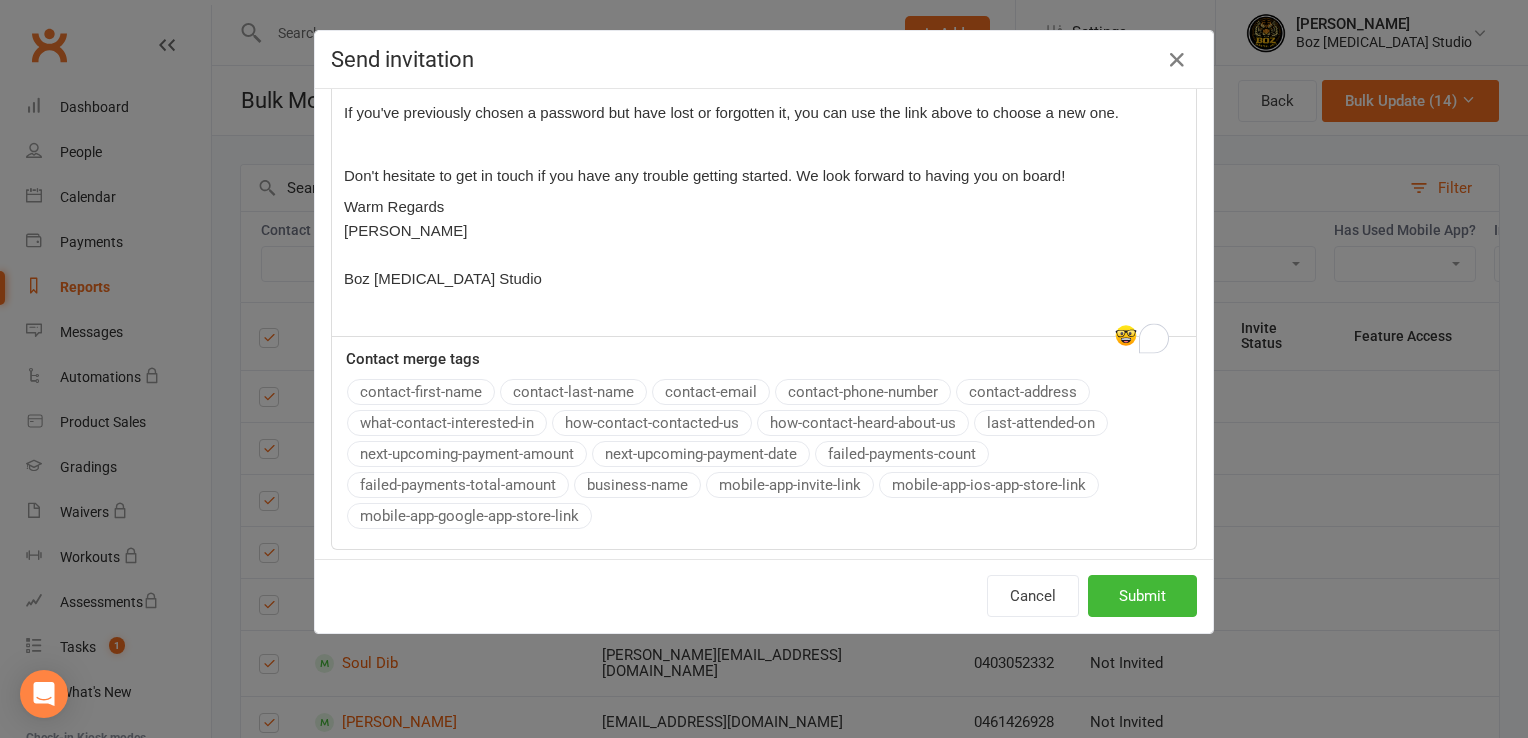 click on "Hi everyone,   Great news! You've been invited to use our mobile app, where you can quickly manage your bookings, payments and more.   To get started, the first thing you'll need to do is choose a password. You can do that from the link below:   ﻿ {mobile-app-invite-link}   If you've already chosen your password and signed into the app, you can ignore this email.   If you've previously chosen a password but have lost or forgotten it, you can use the link above to choose a new one.   Don't hesitate to get in touch if you have any trouble getting started. We look forward to having you on board!
Warm Regards
Deeyana Boz
Boz Martial Arts Studio ﻿" at bounding box center [764, 54] 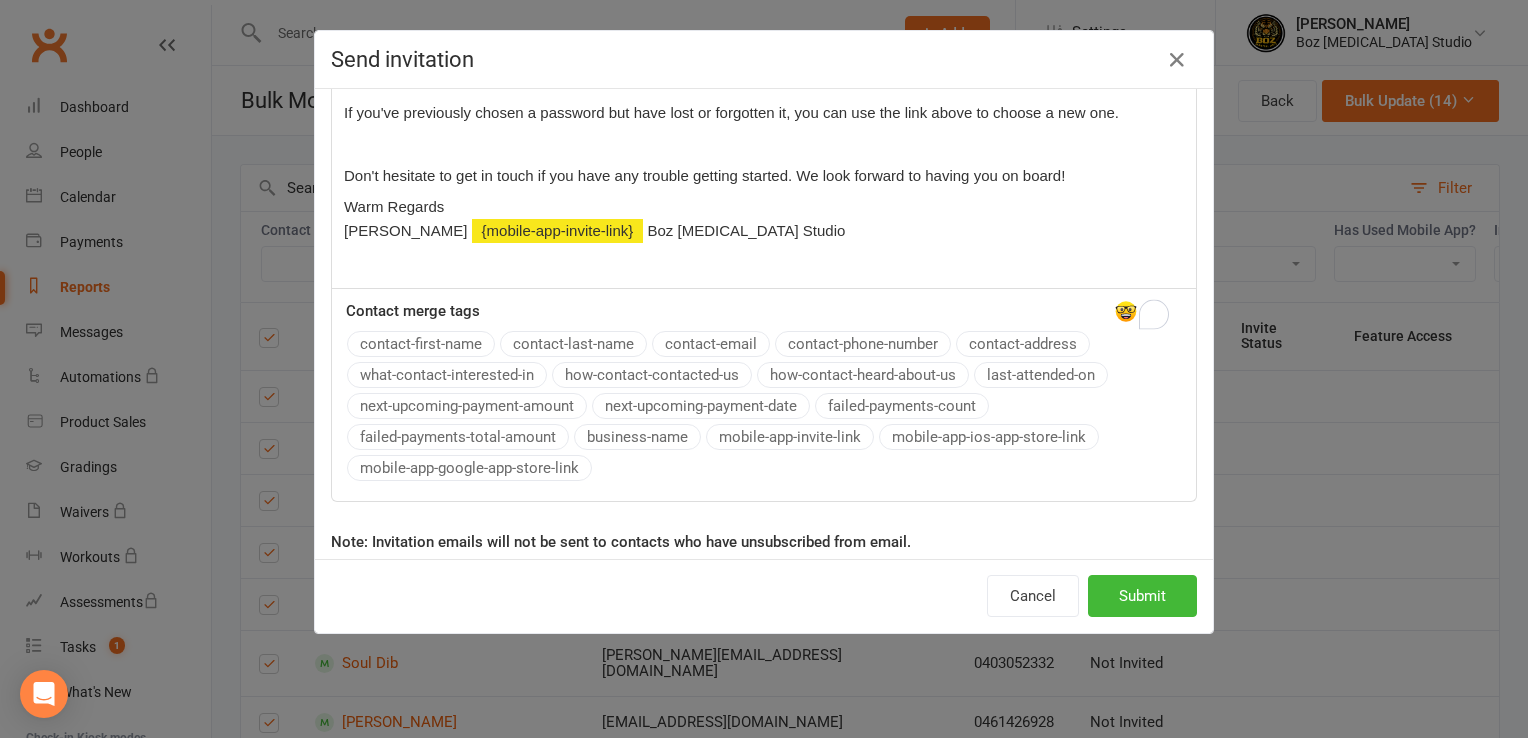 click on "mobile-app-invite-link" at bounding box center [790, 437] 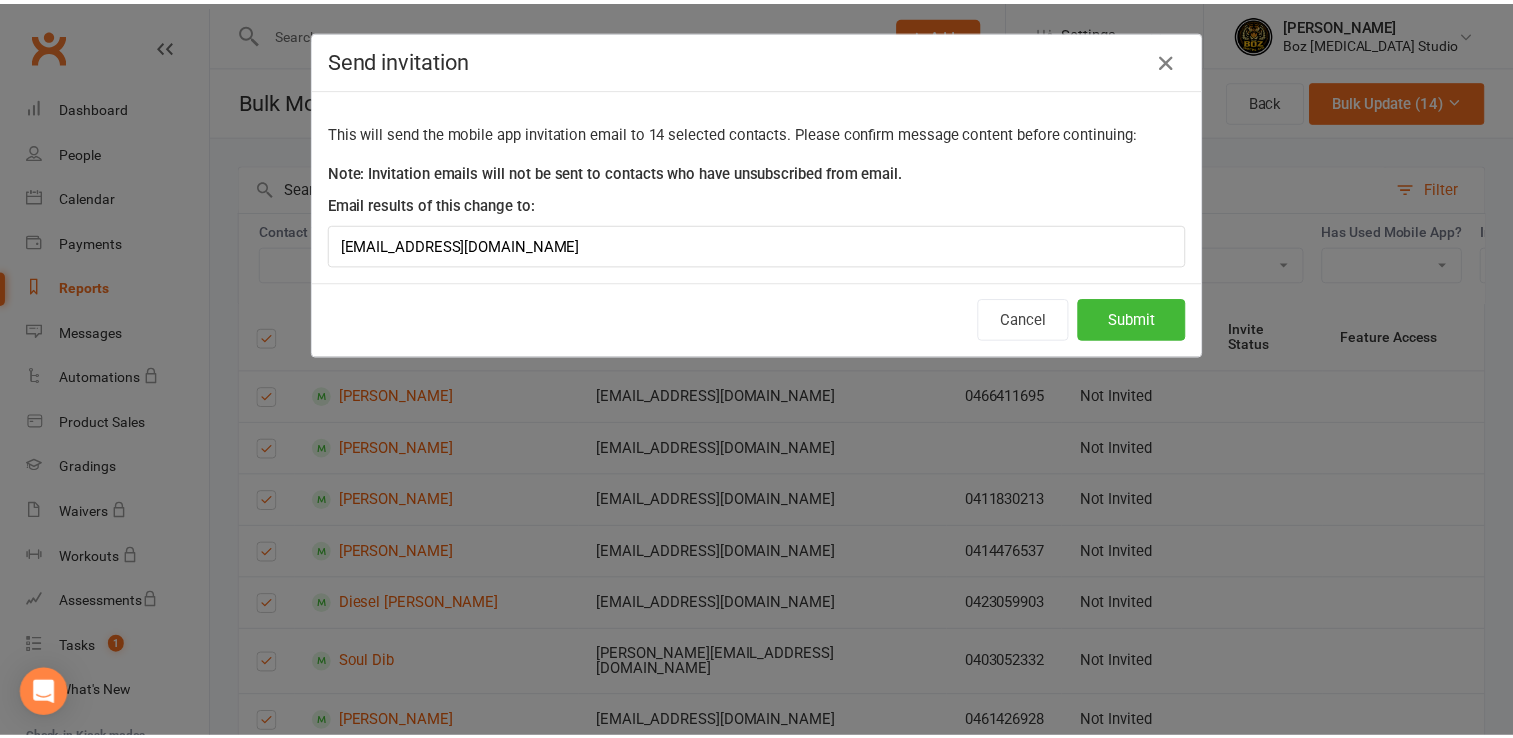 scroll, scrollTop: 0, scrollLeft: 0, axis: both 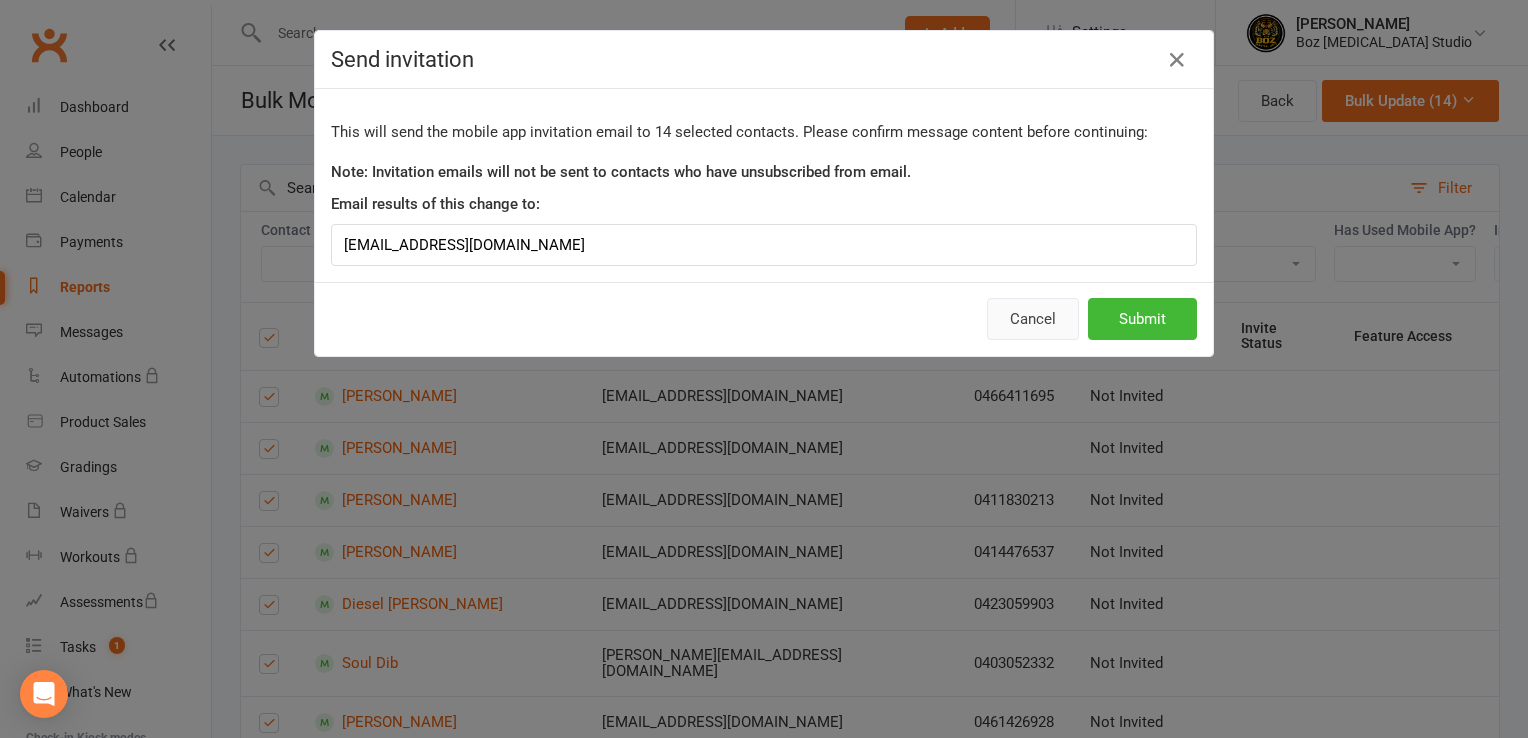 click on "Cancel" at bounding box center [1033, 319] 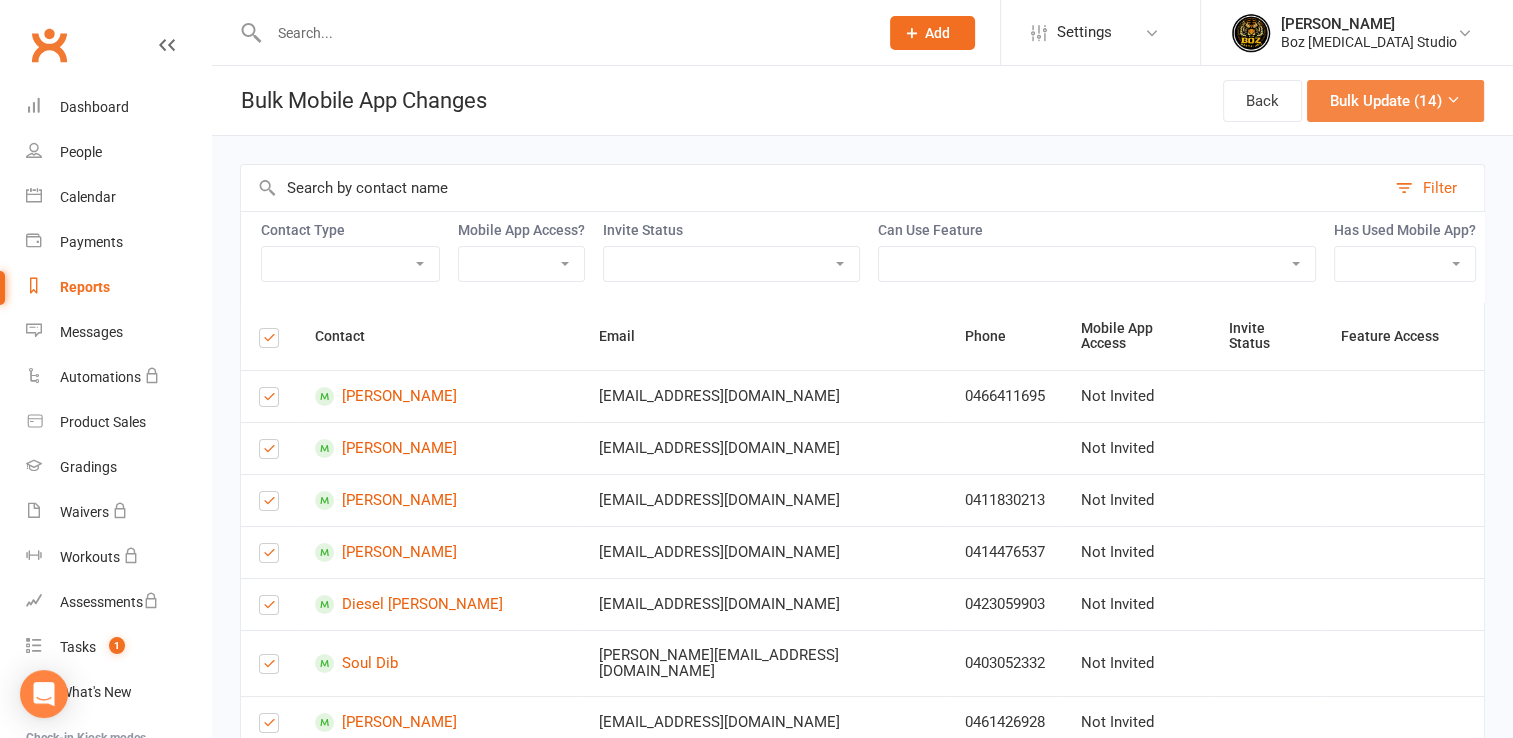 click on "Bulk Update (14)" at bounding box center (1395, 101) 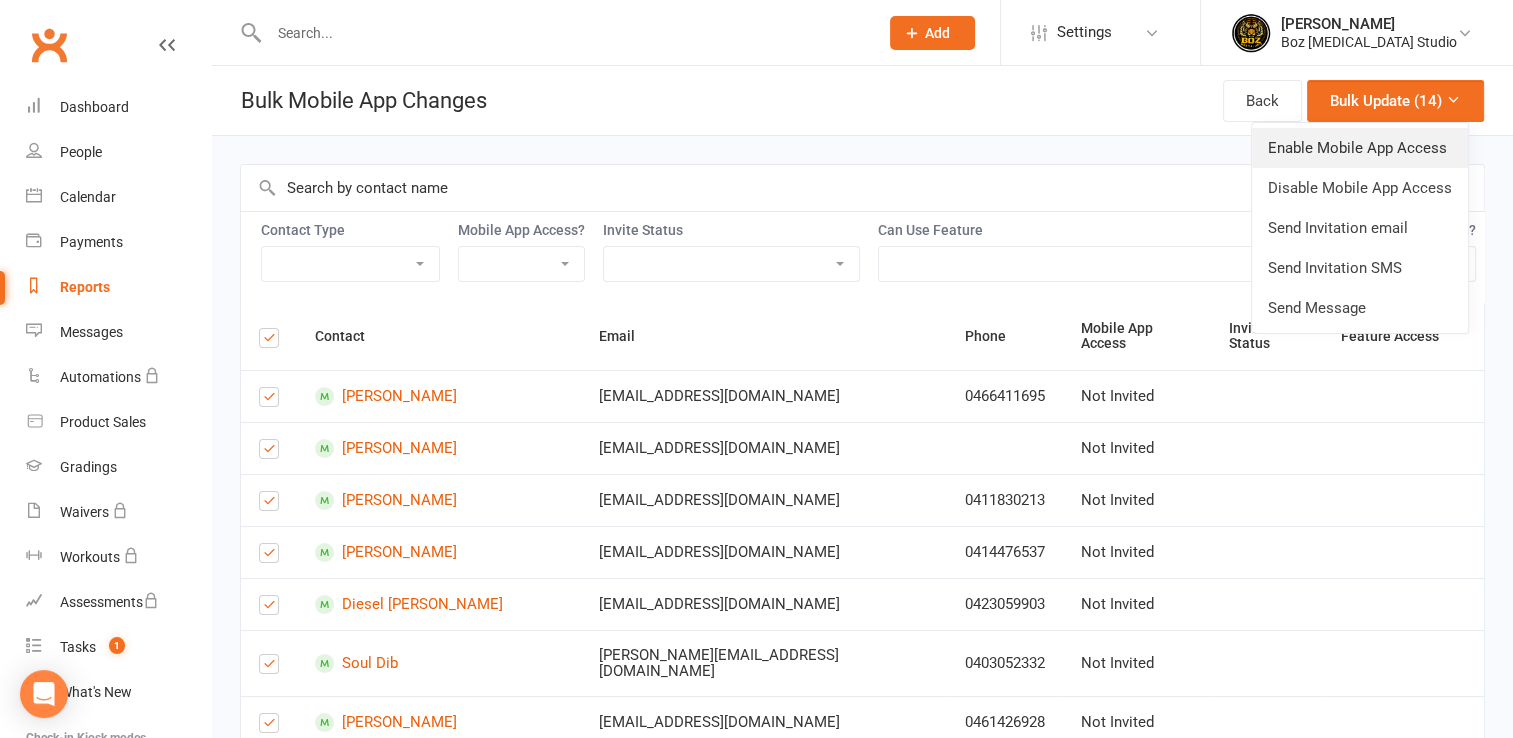 click on "Enable Mobile App Access" at bounding box center [1360, 148] 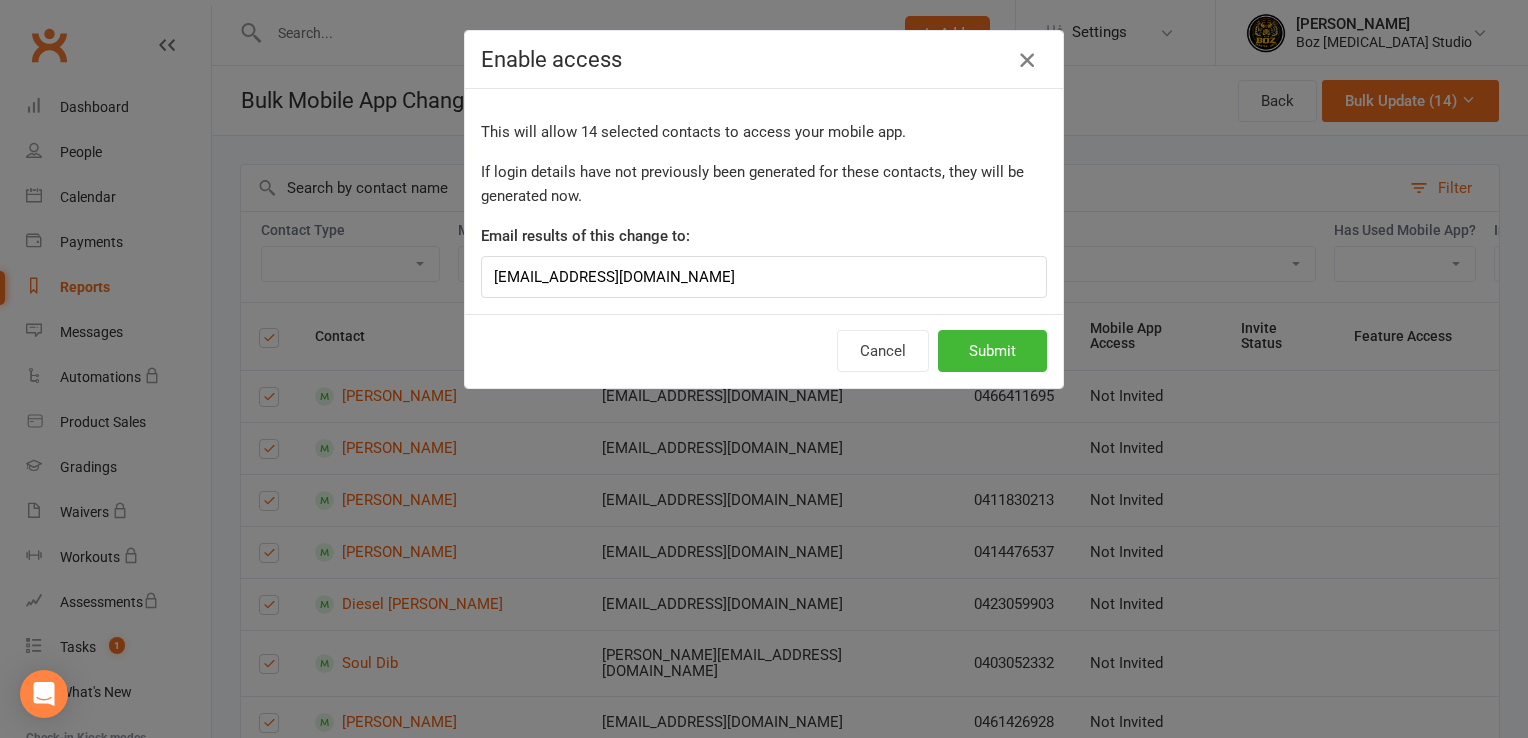 click at bounding box center (1027, 60) 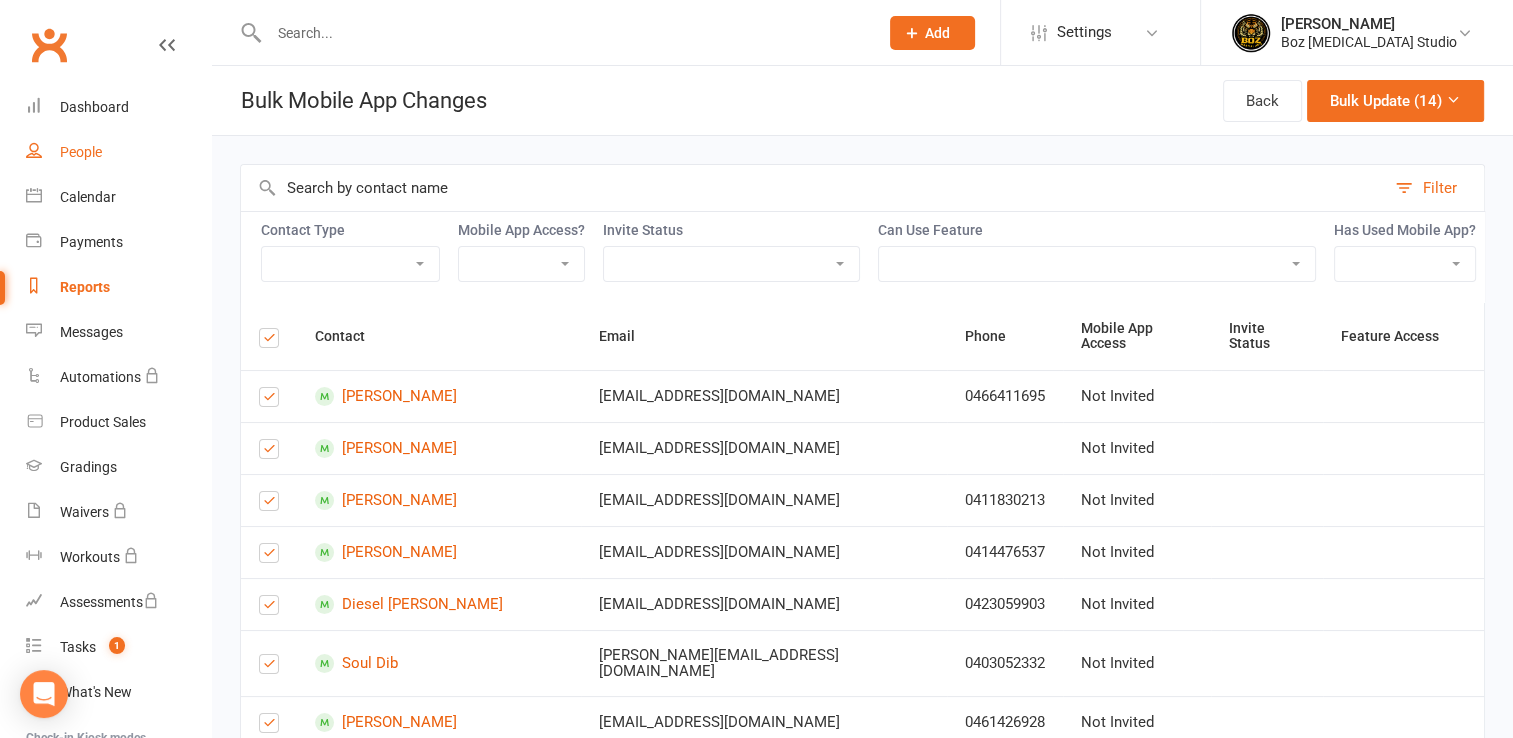 click on "People" at bounding box center (81, 152) 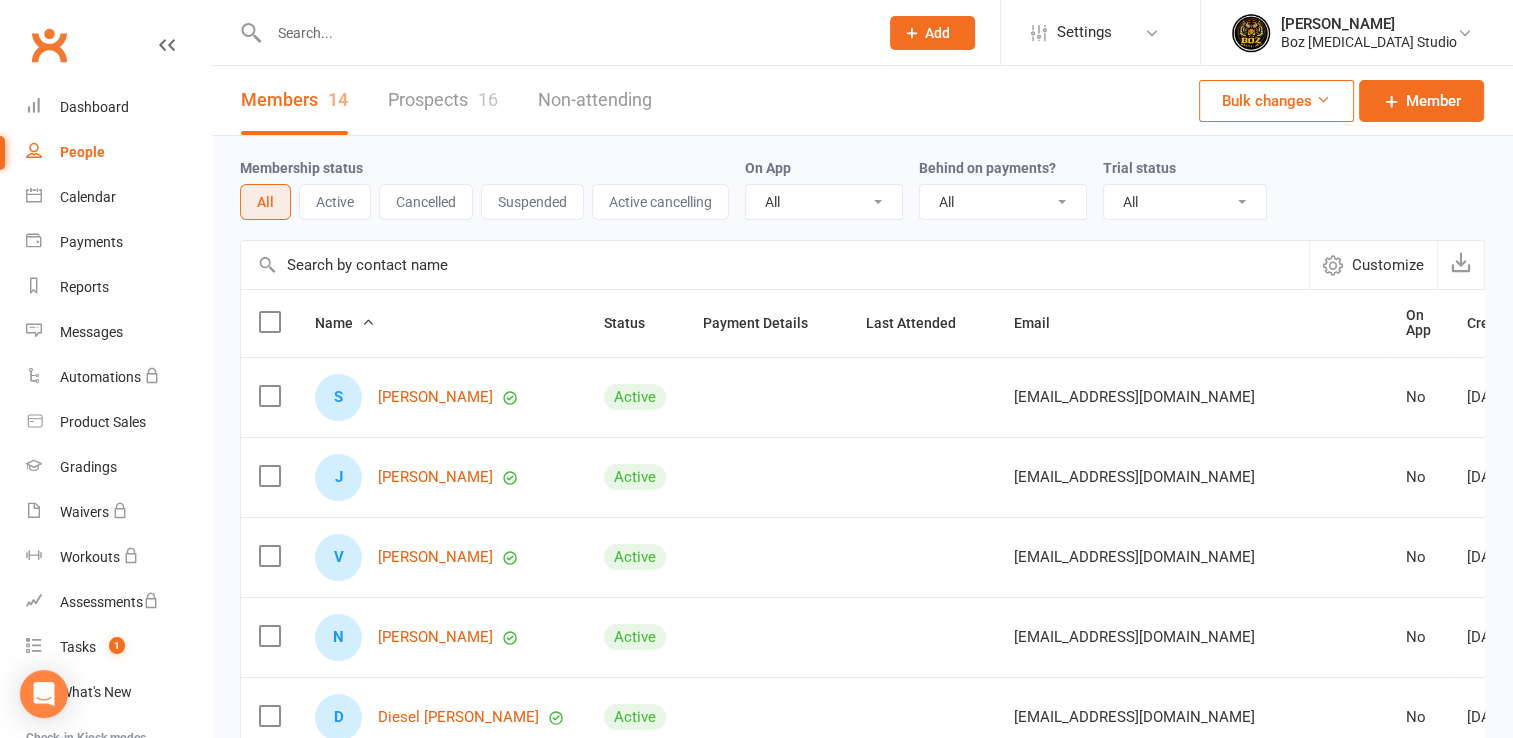 click on "Add" 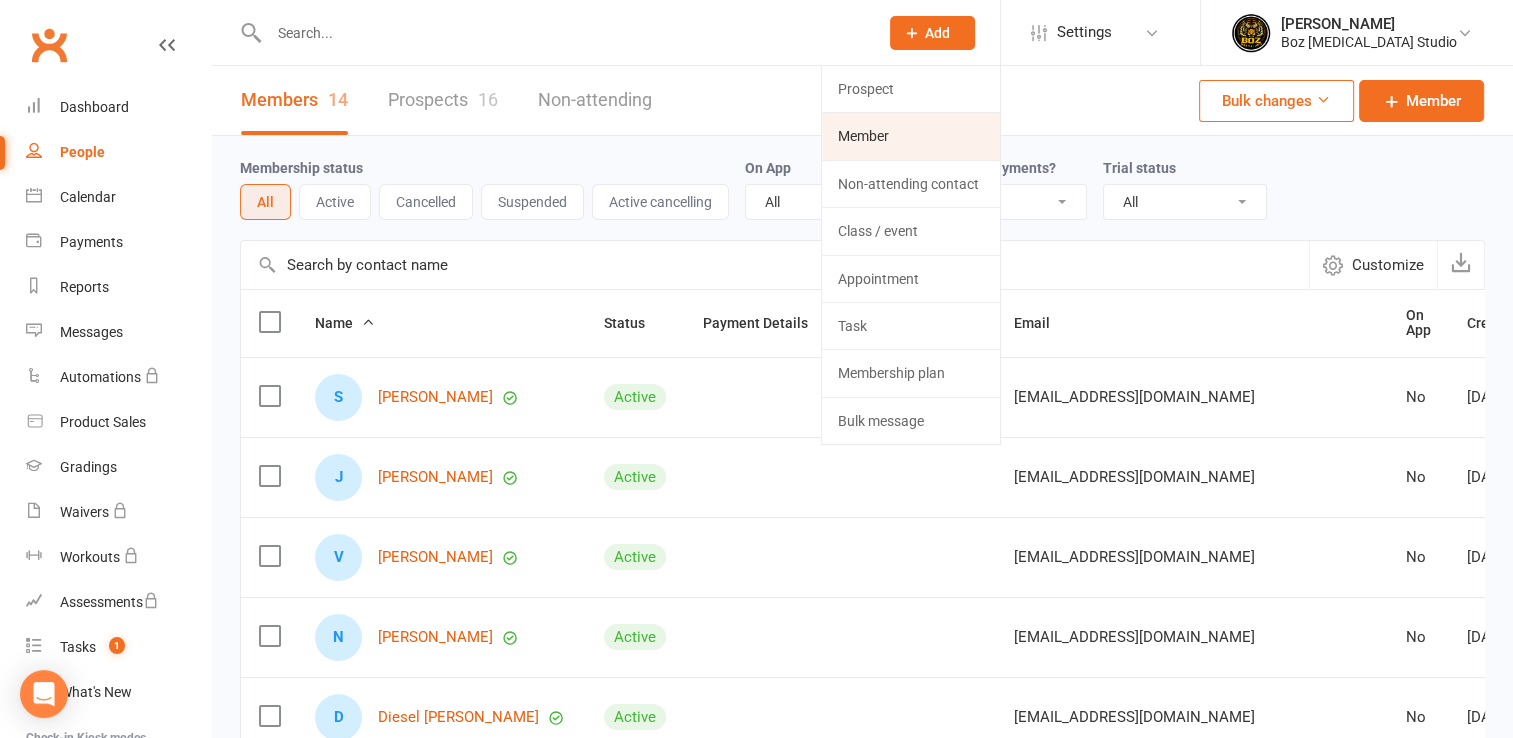 click on "Member" 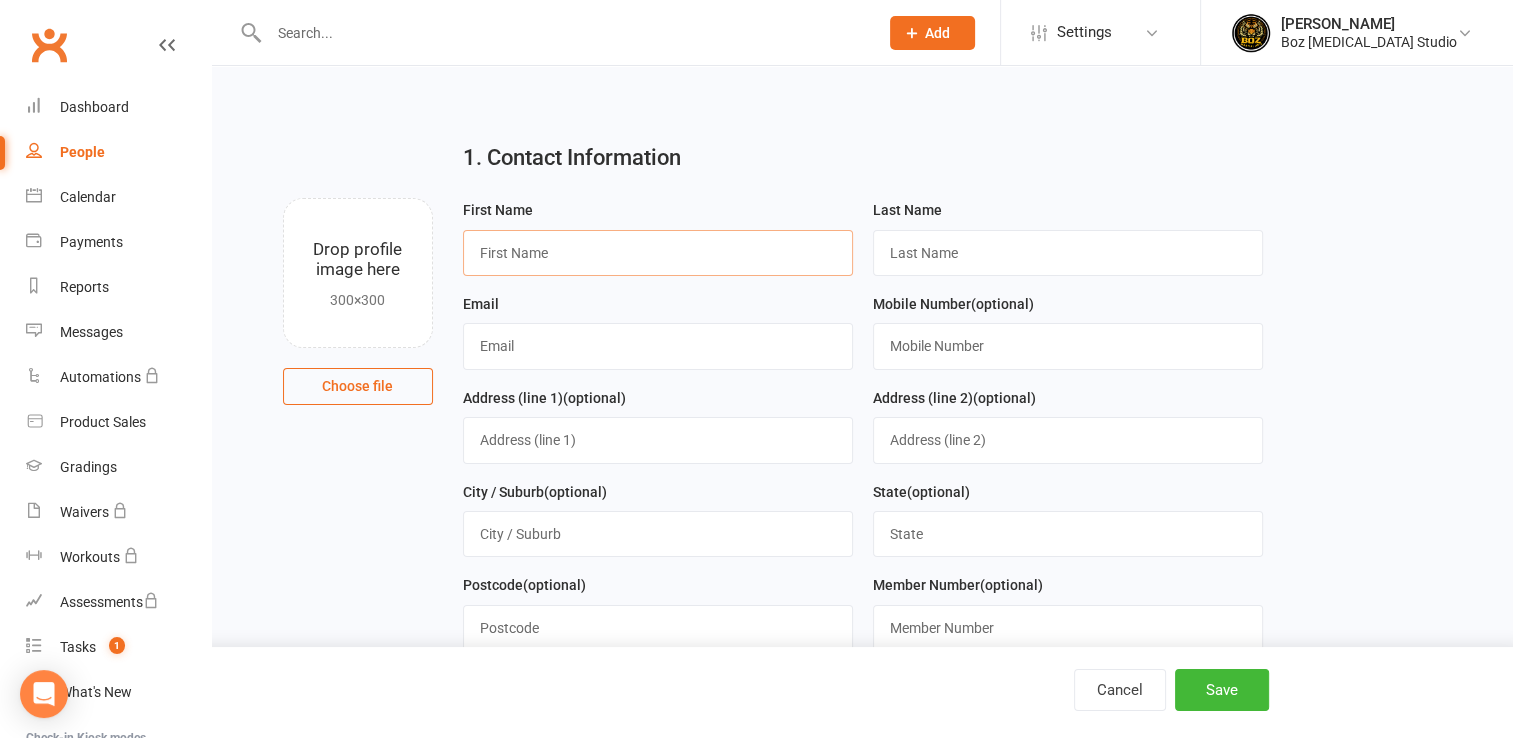 click at bounding box center (658, 253) 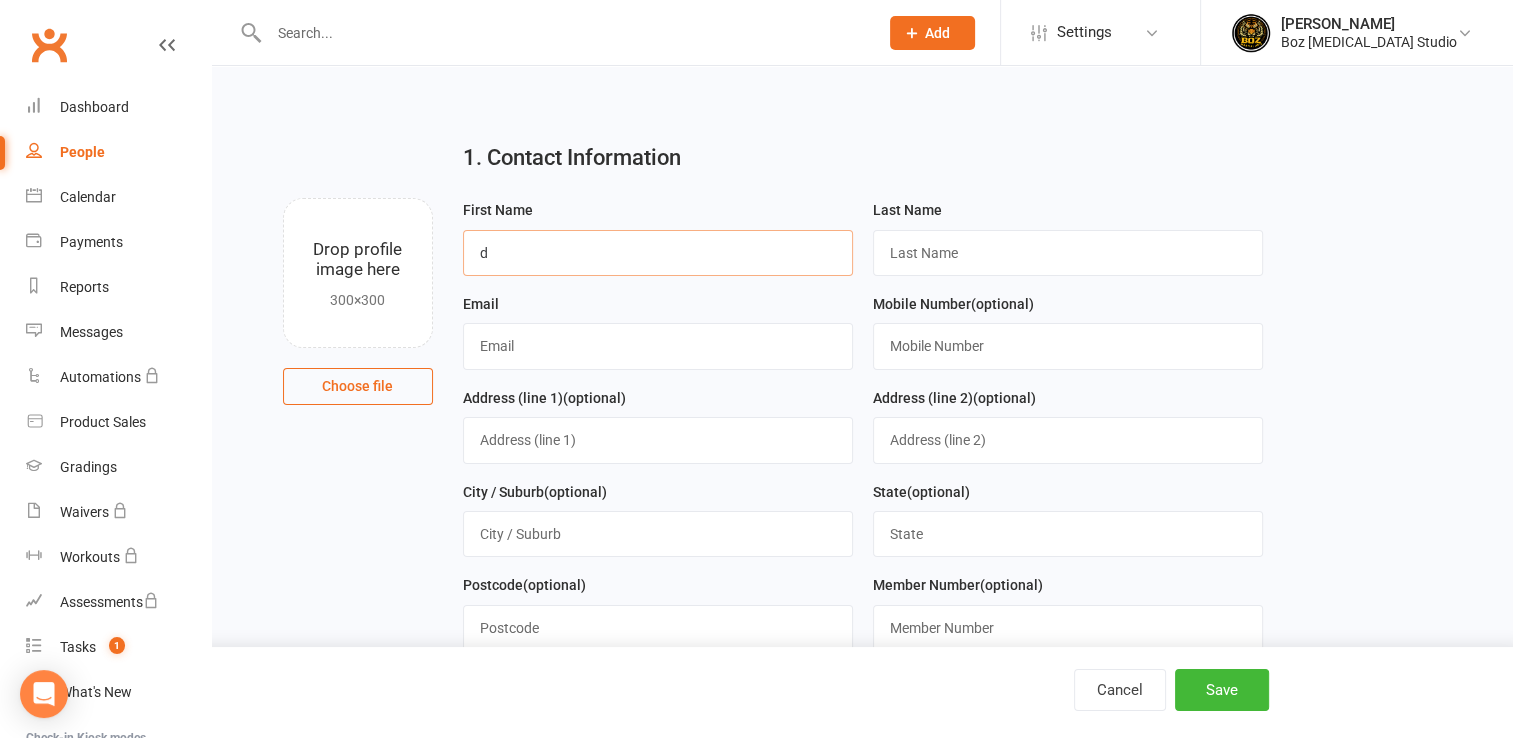 type on "[PERSON_NAME]" 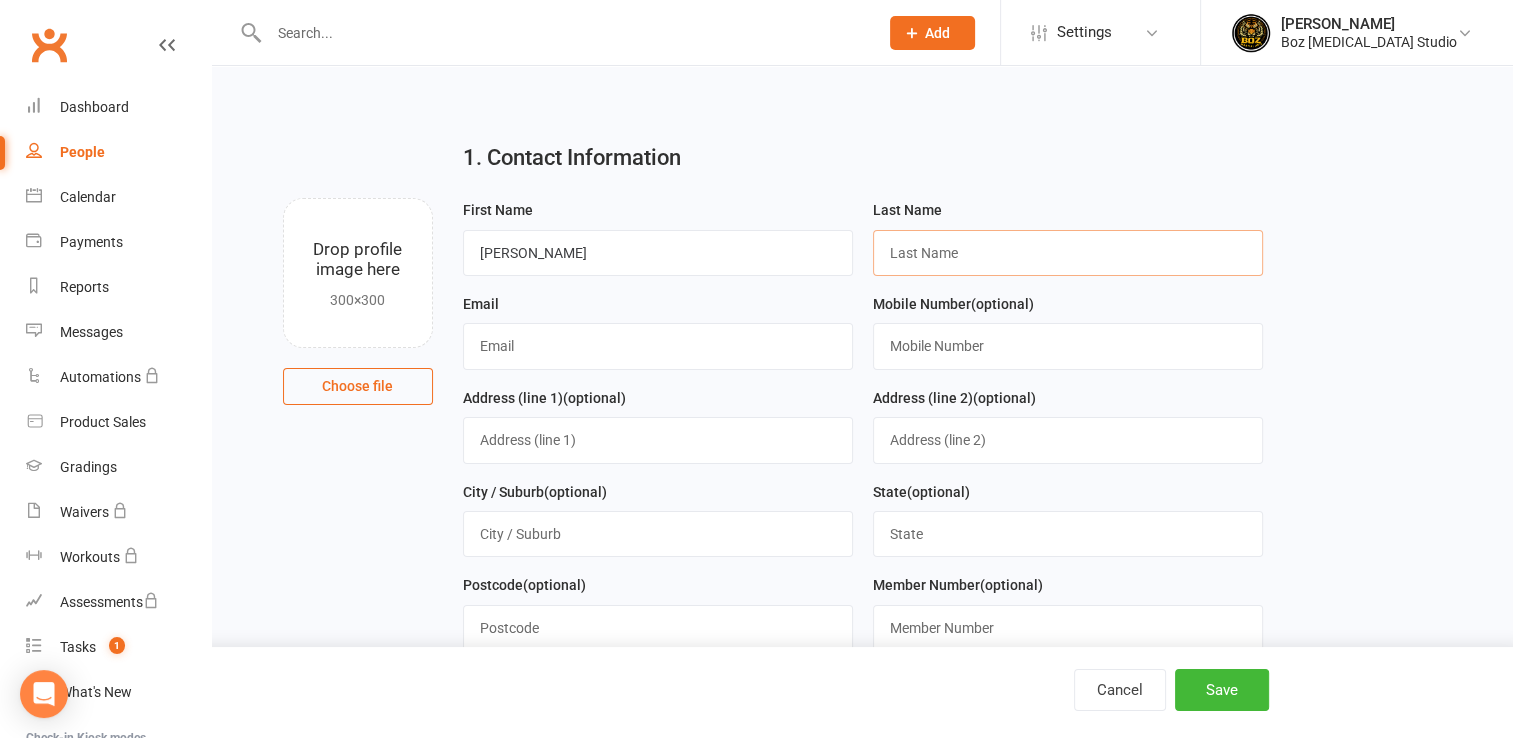 type on "Boz" 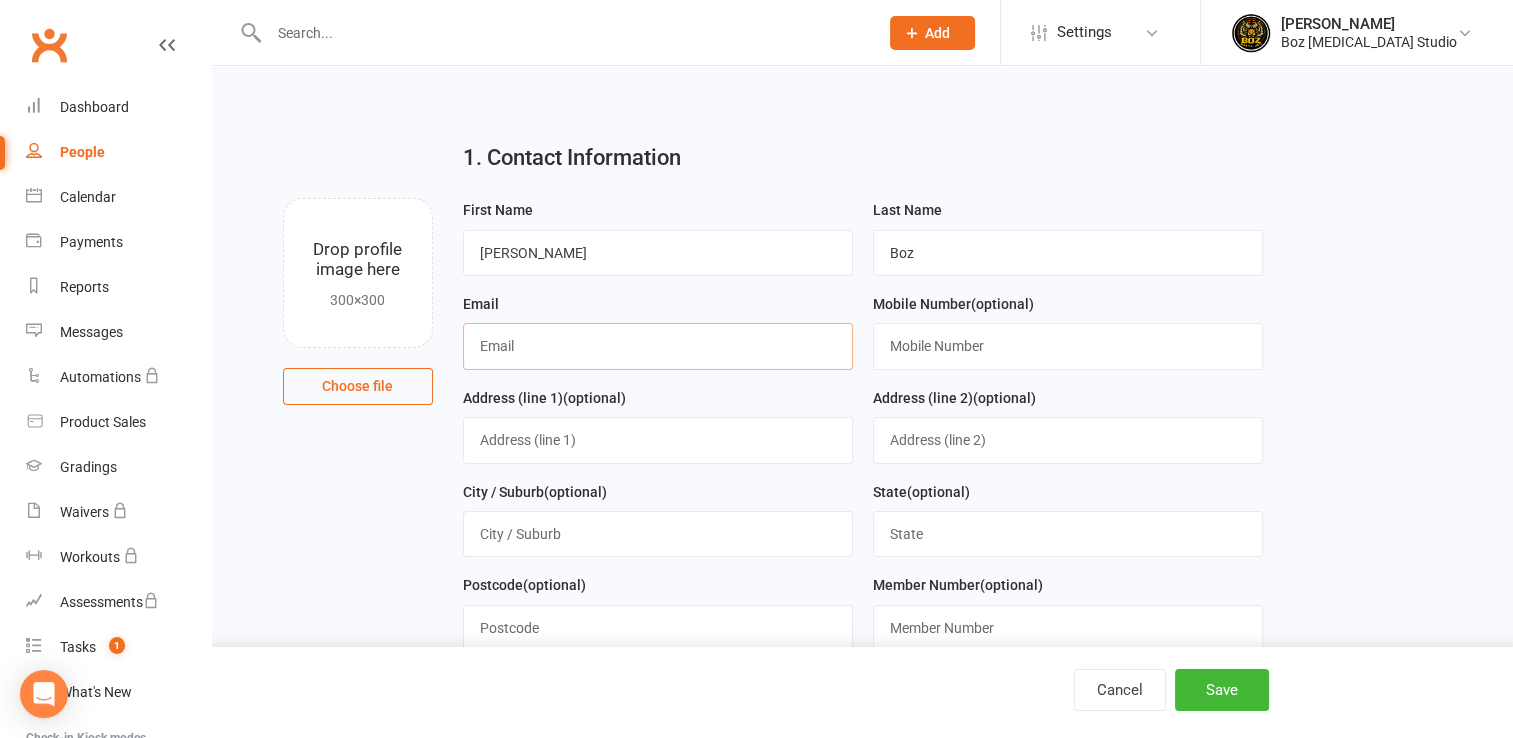 type on "by_deeyana@hotmail.com" 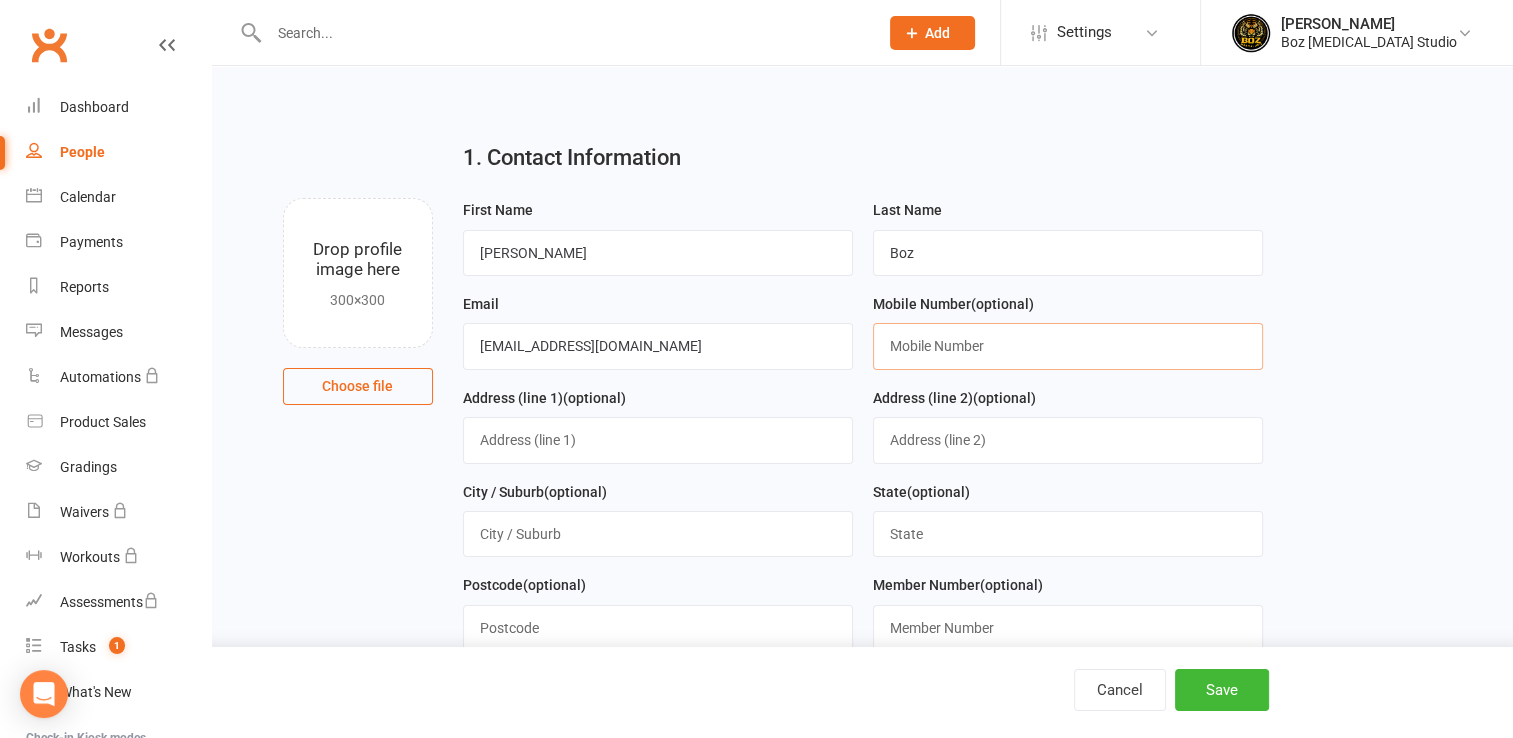 type on "0423499983" 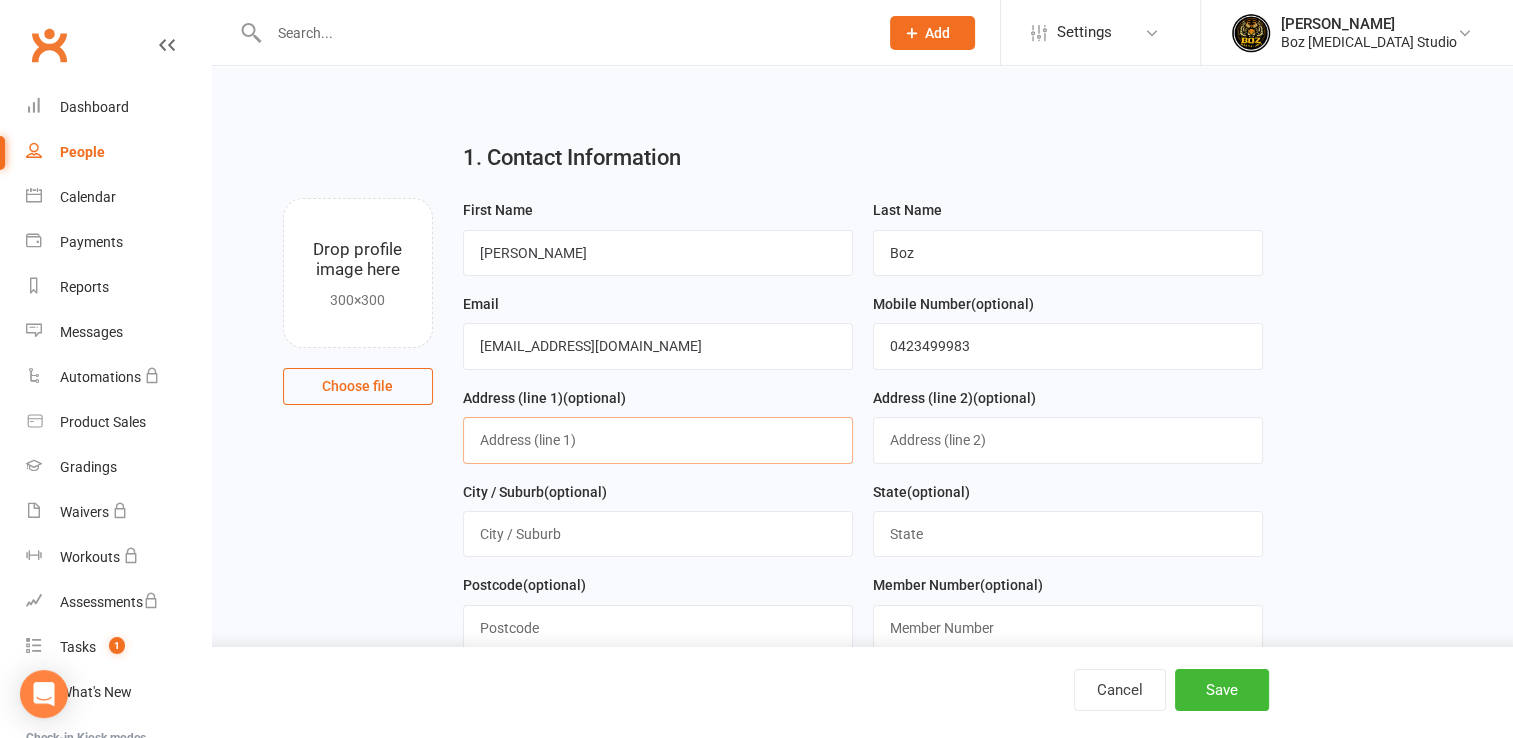 type on "Unit 12 21 Mcintosh St, AIRPORT WEST VIC 3042" 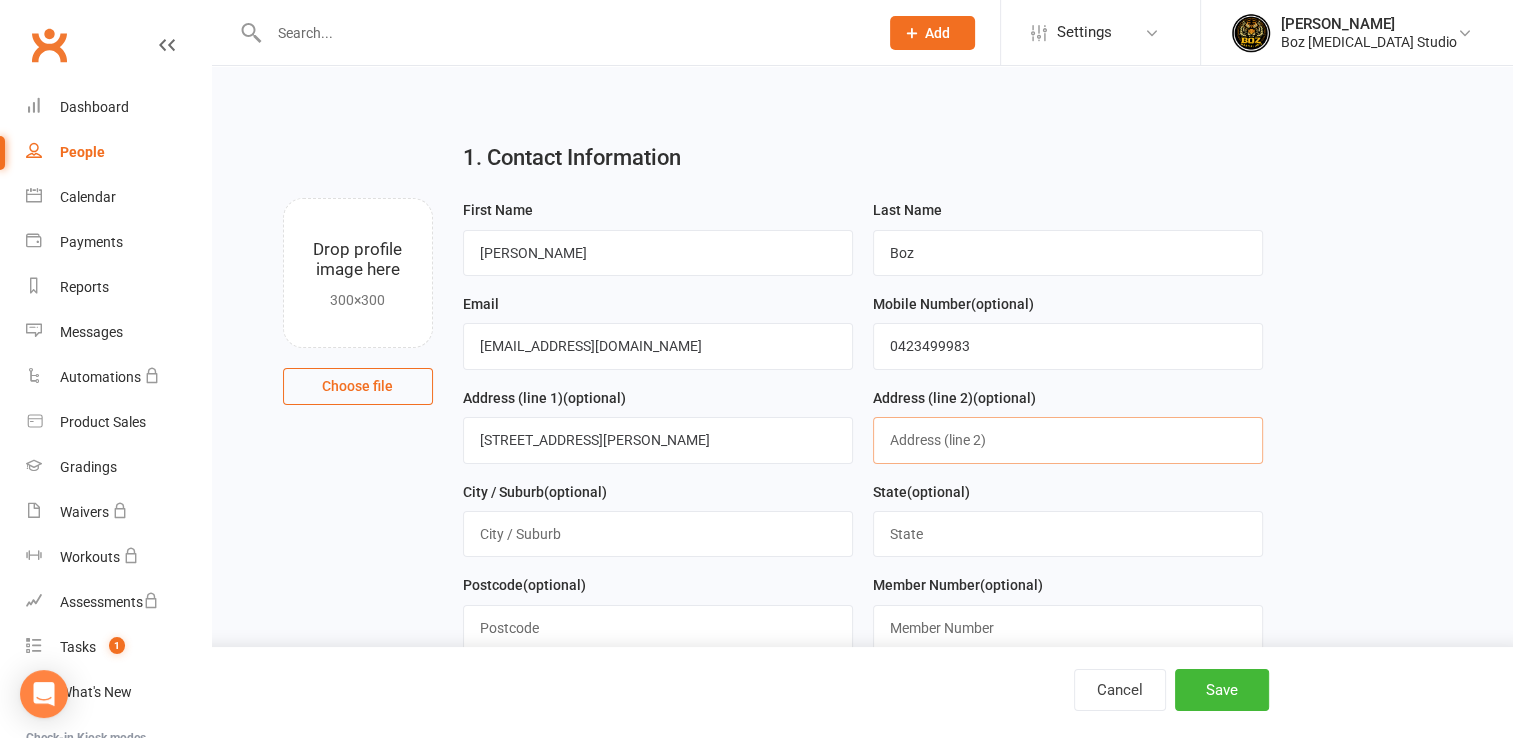 type on "Unit 12 21 Mcintosh St" 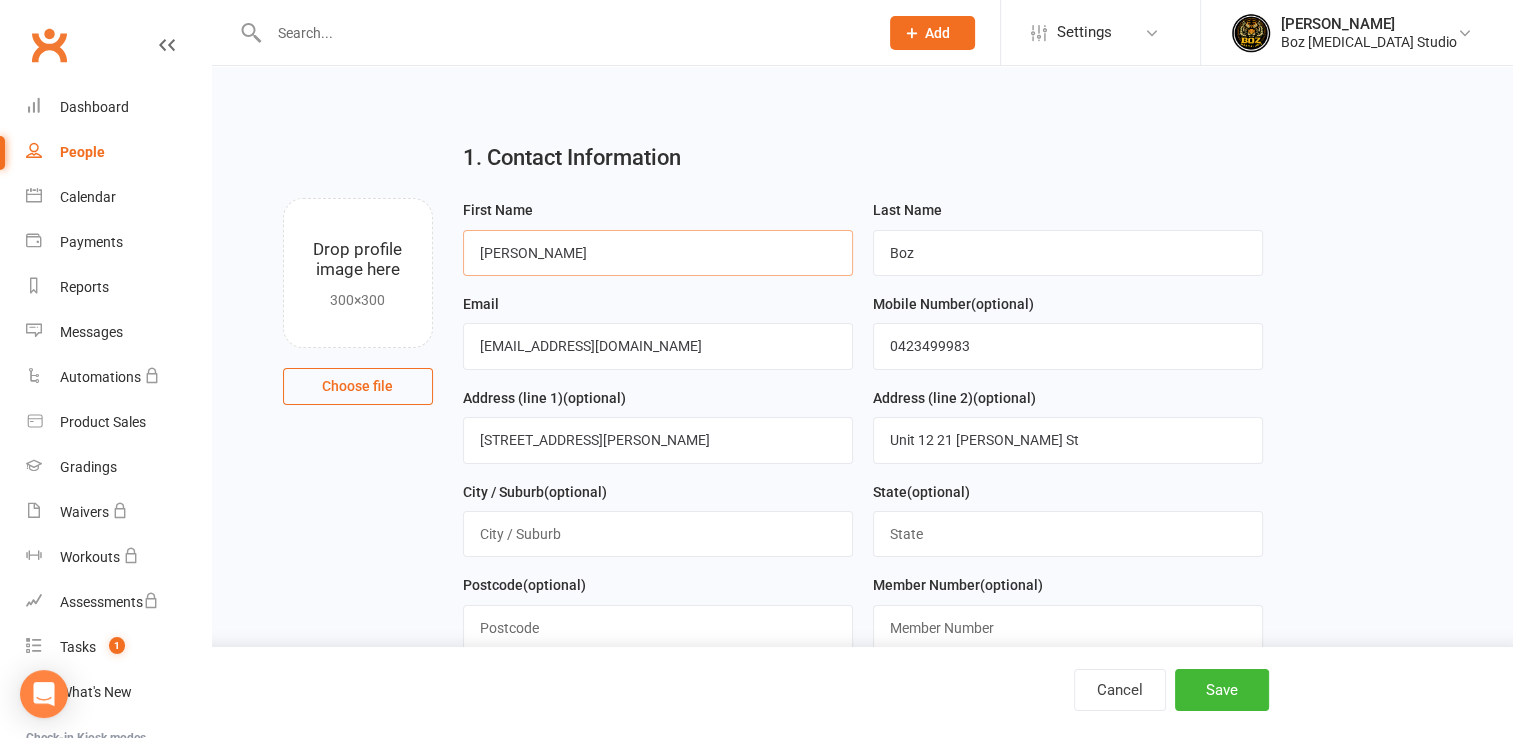 type on "Diesel" 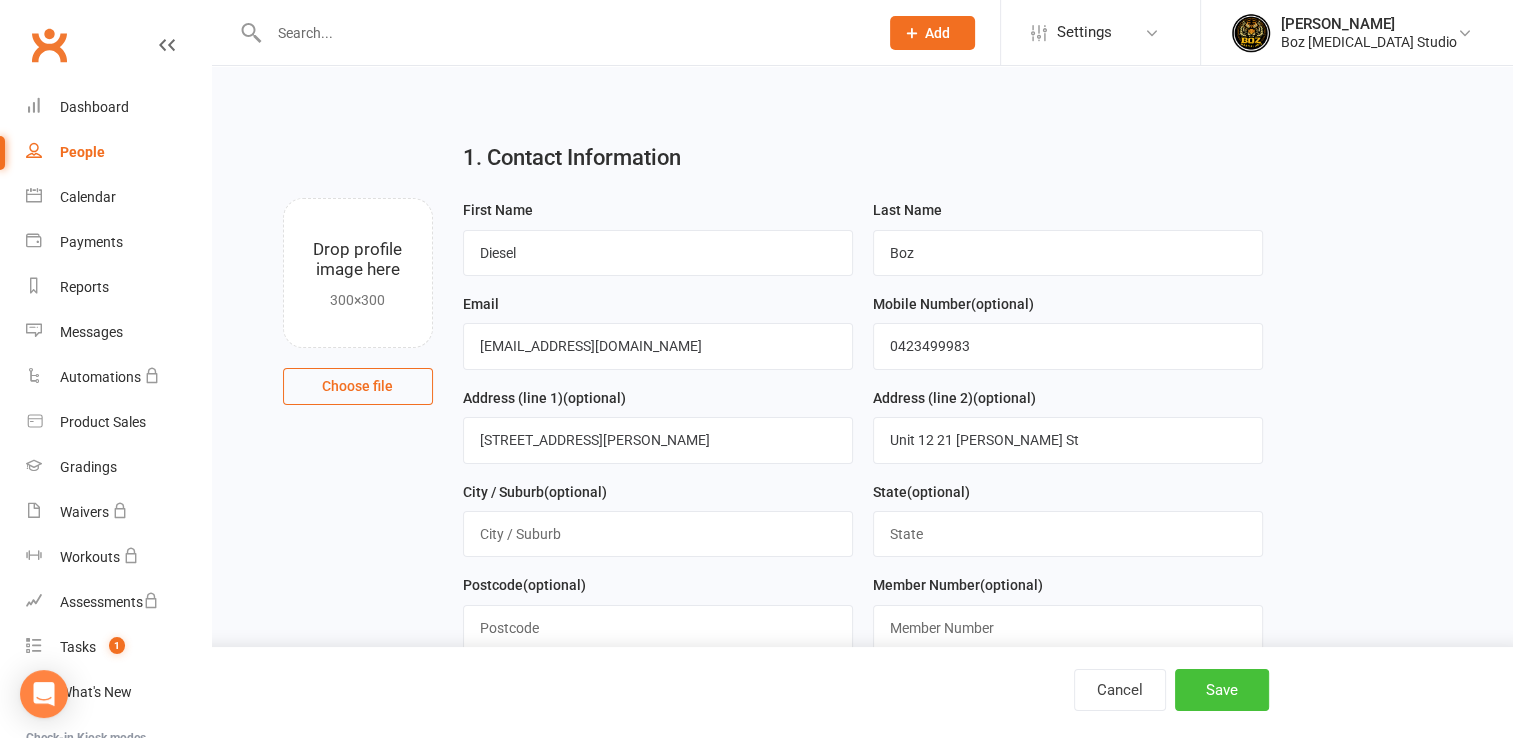click on "Save" at bounding box center [1222, 690] 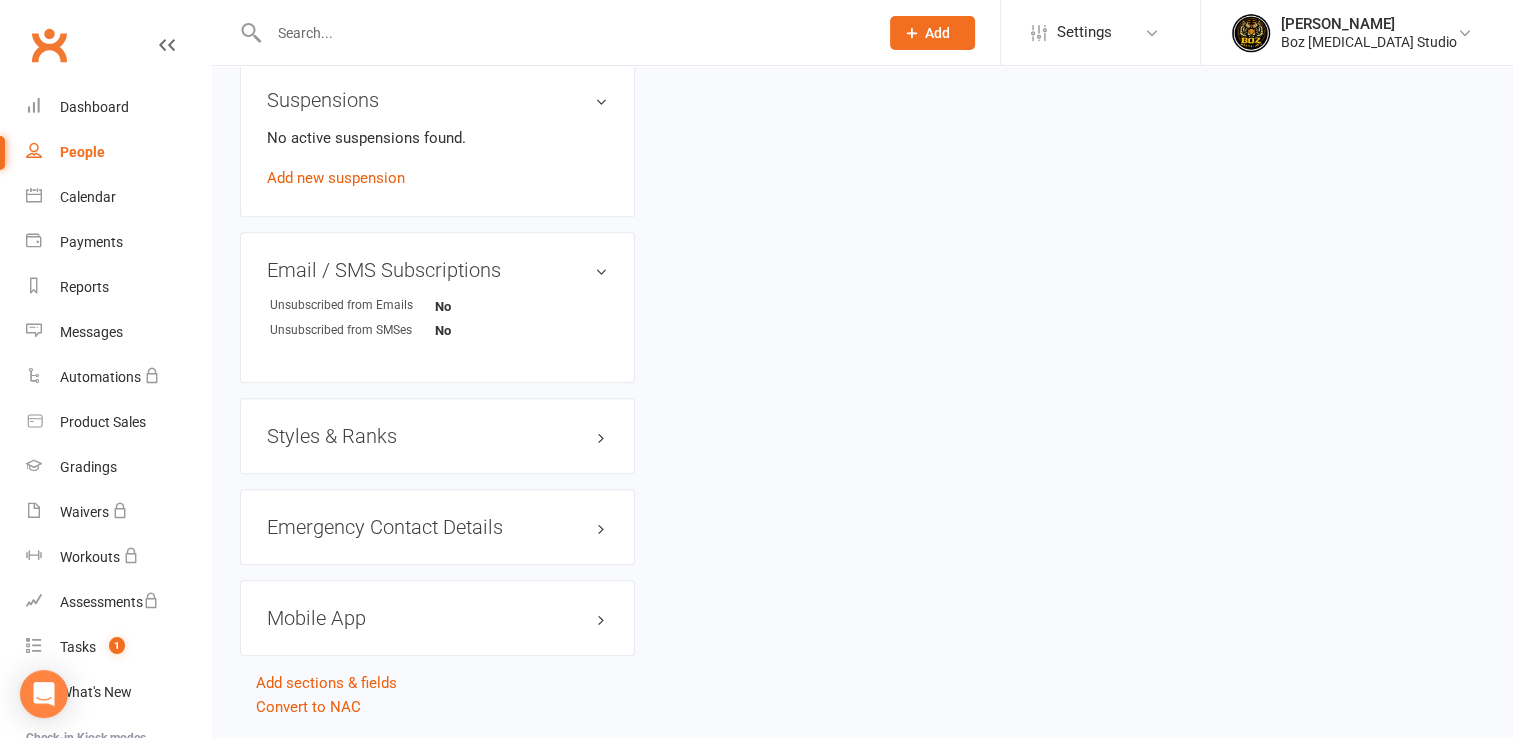 scroll, scrollTop: 1250, scrollLeft: 0, axis: vertical 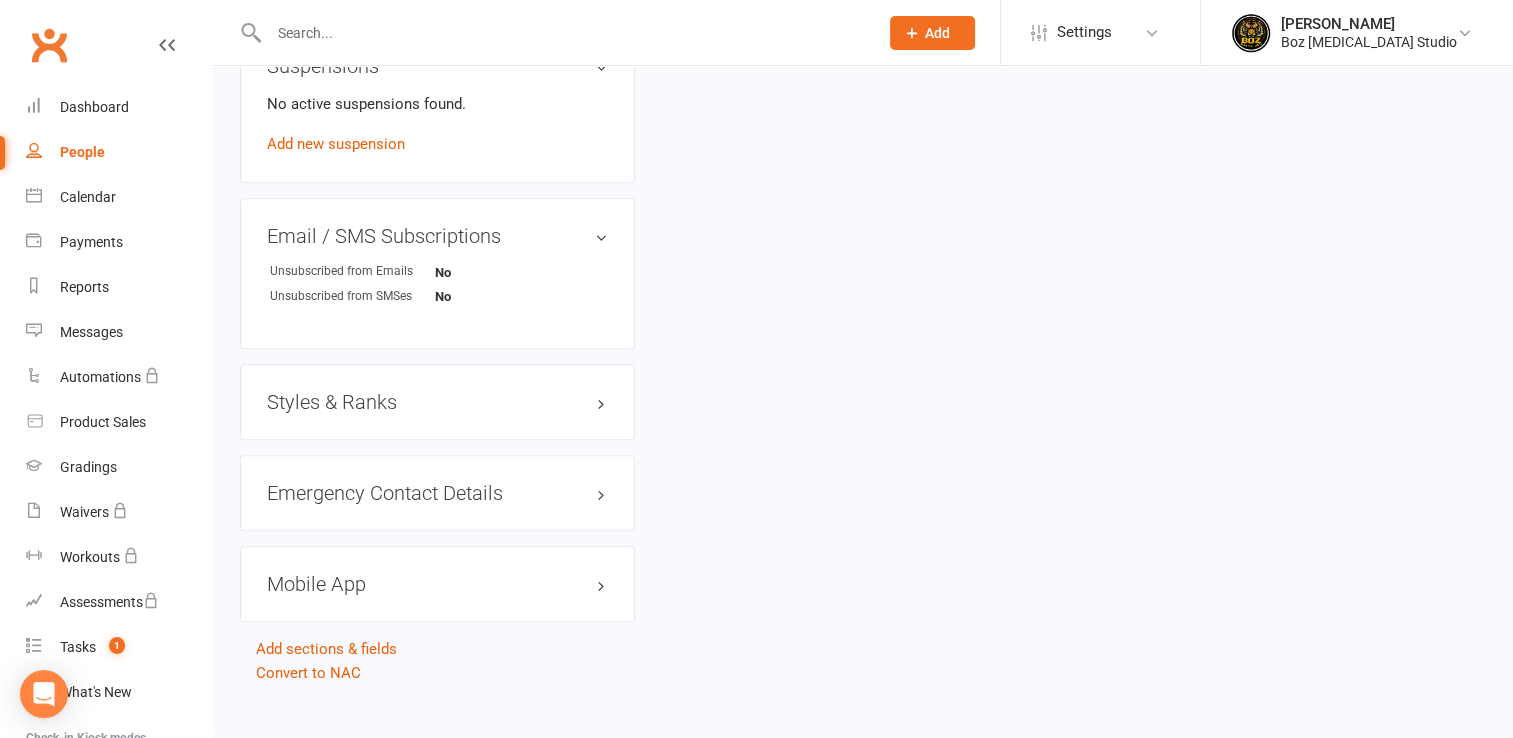 click on "Mobile App" at bounding box center (437, 584) 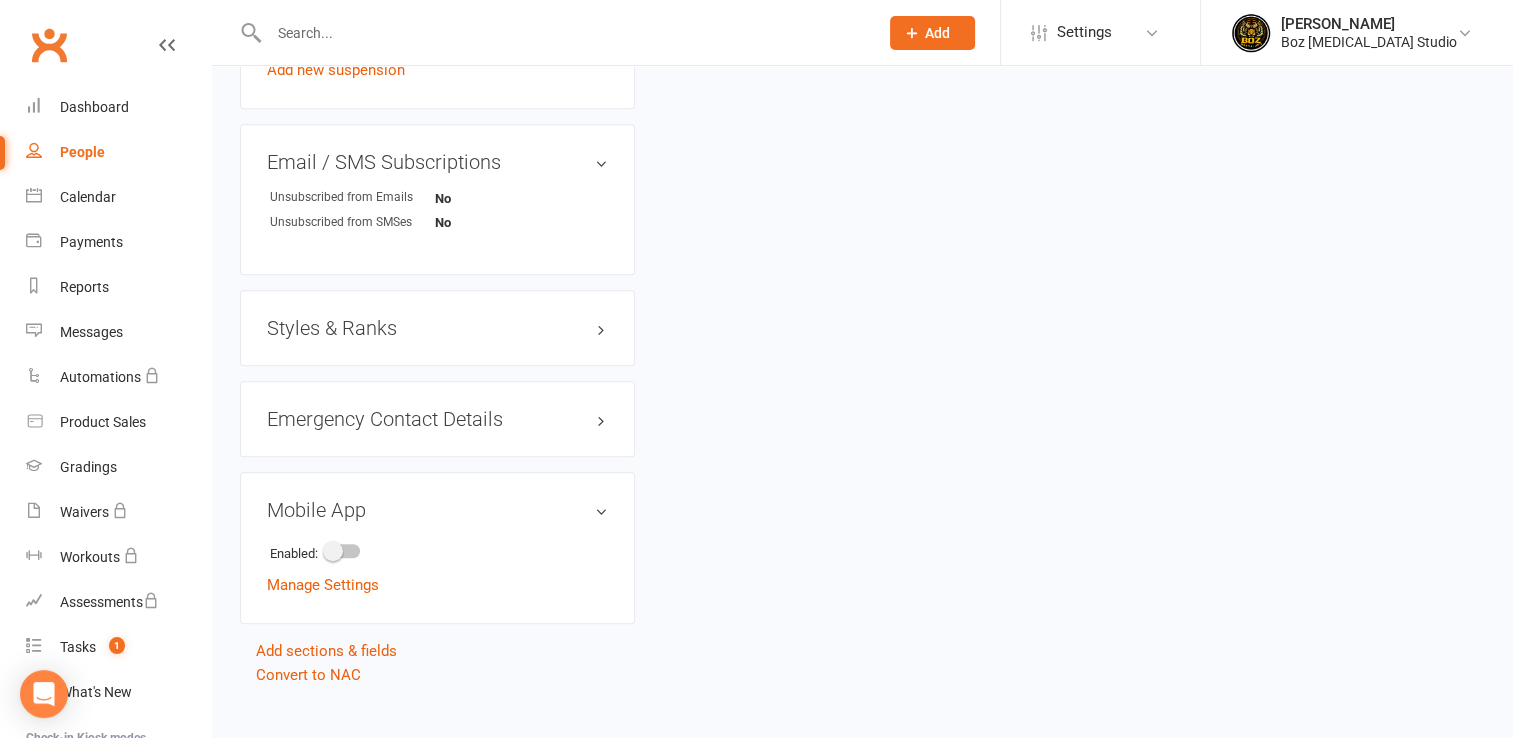 scroll, scrollTop: 1326, scrollLeft: 0, axis: vertical 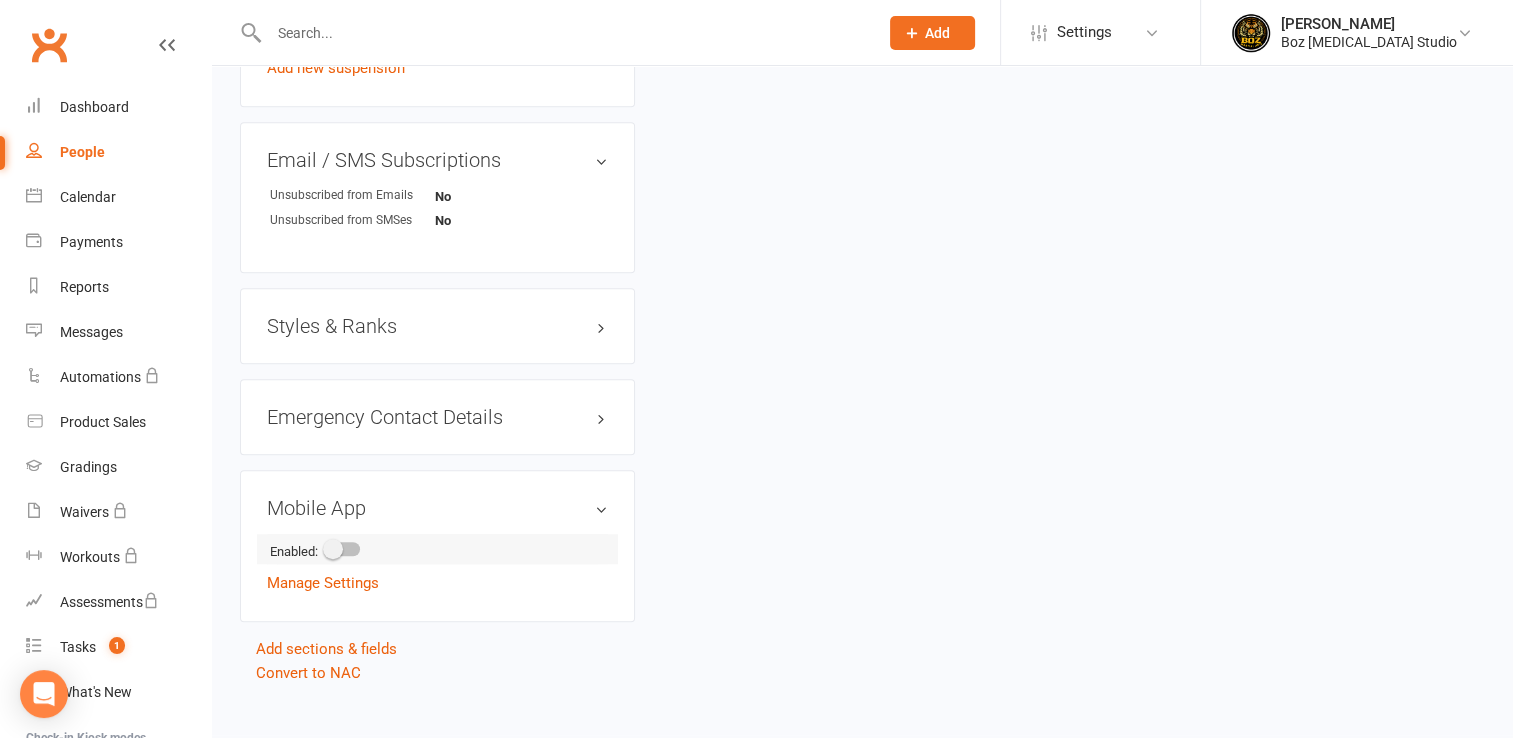 click on "Enabled:" at bounding box center (437, 549) 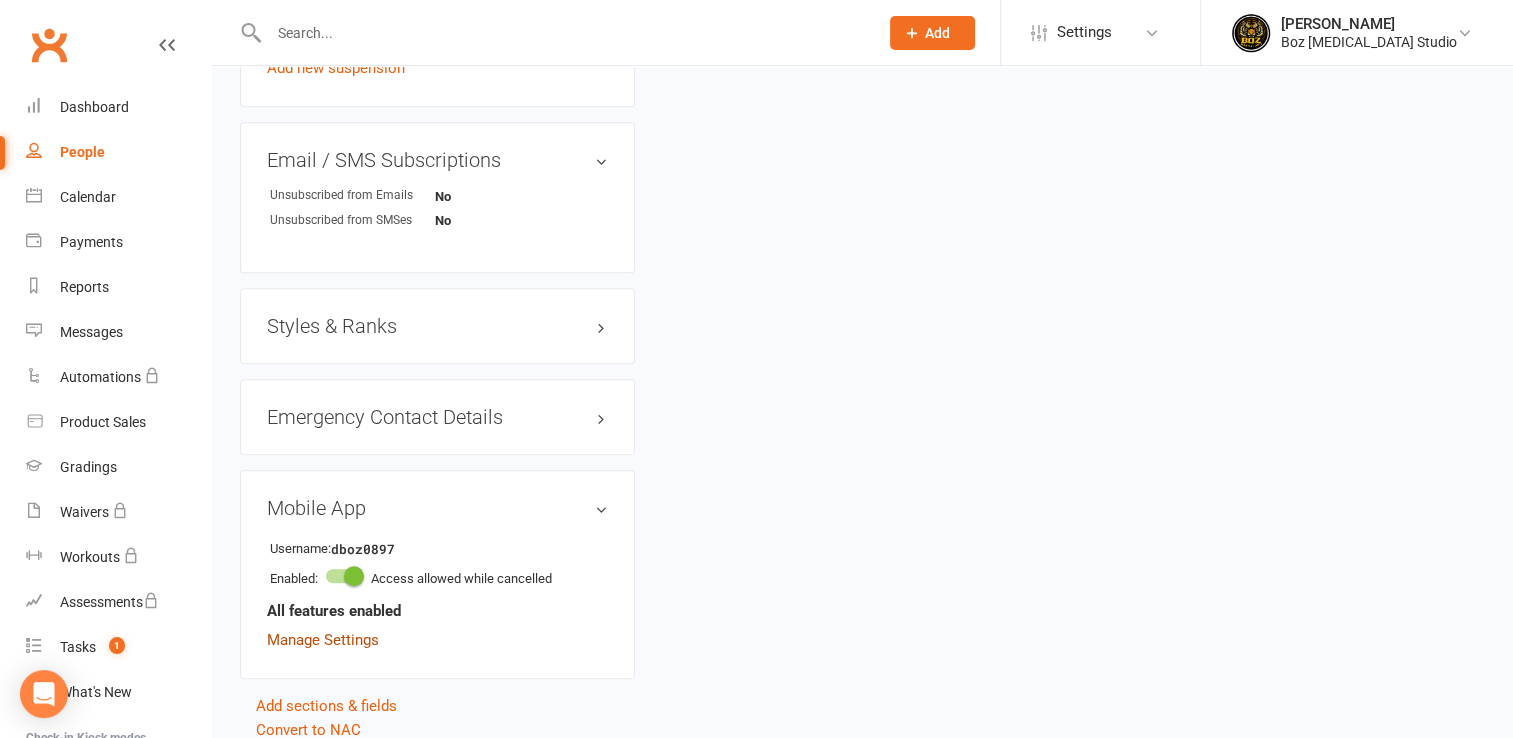 click on "Manage Settings" at bounding box center (323, 640) 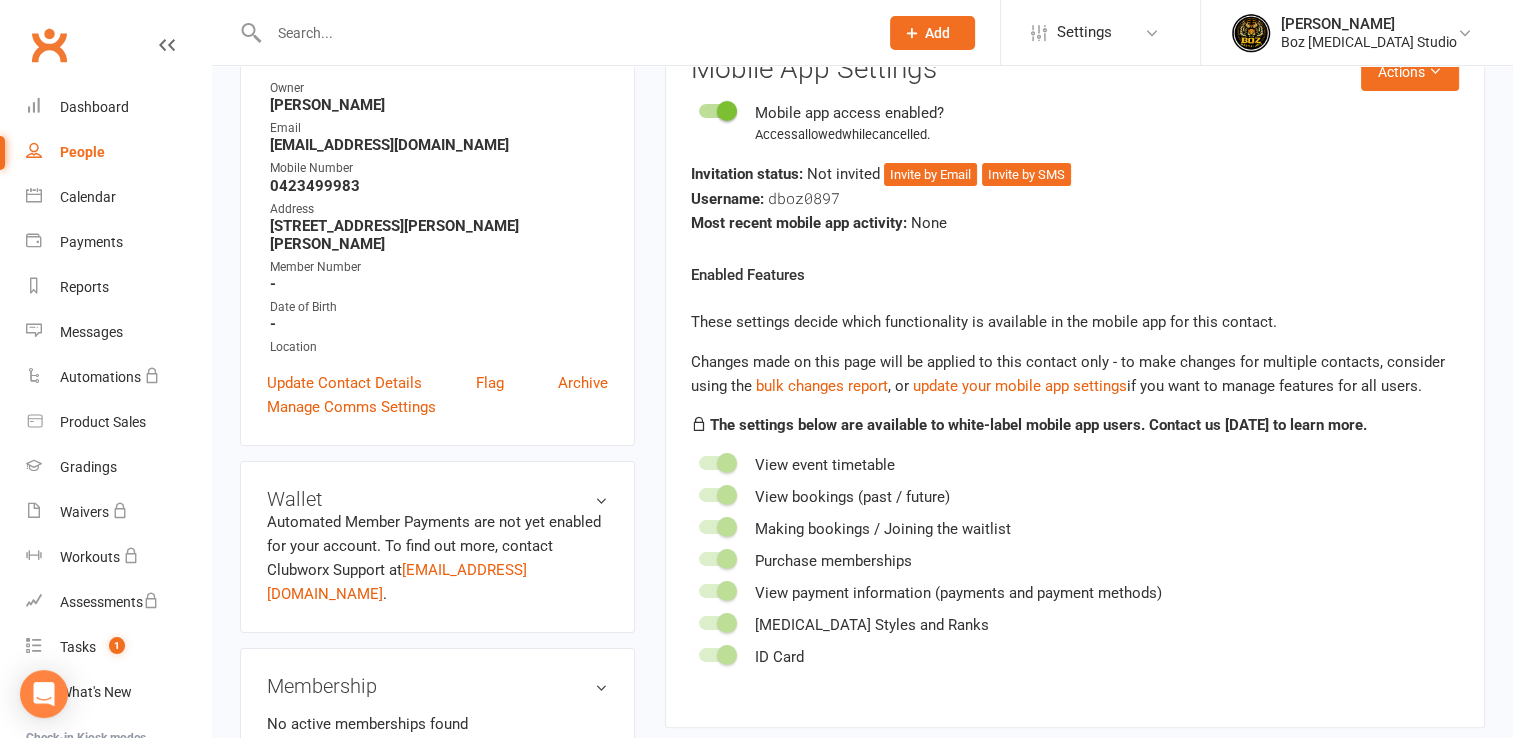 scroll, scrollTop: 152, scrollLeft: 0, axis: vertical 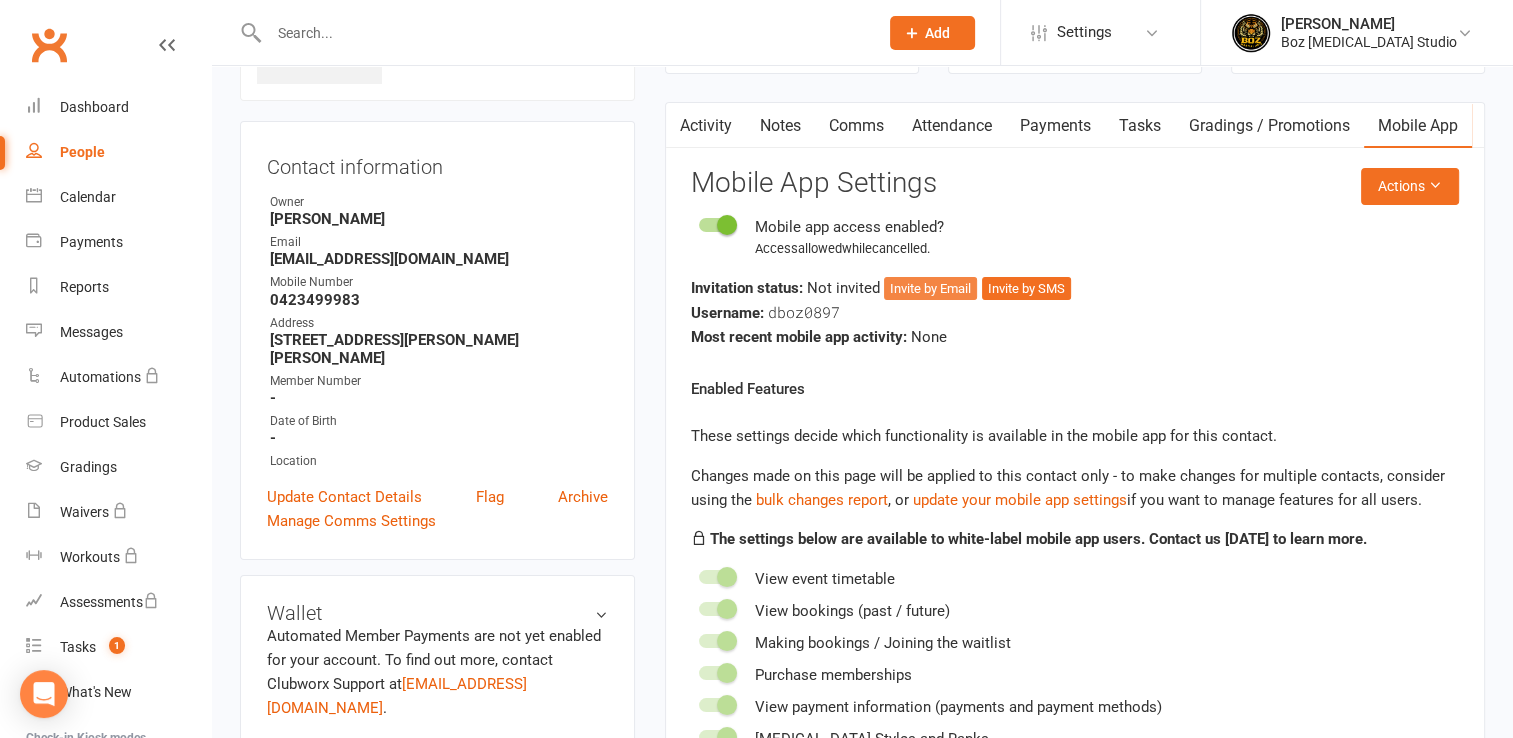 click on "Invite by Email" at bounding box center (930, 289) 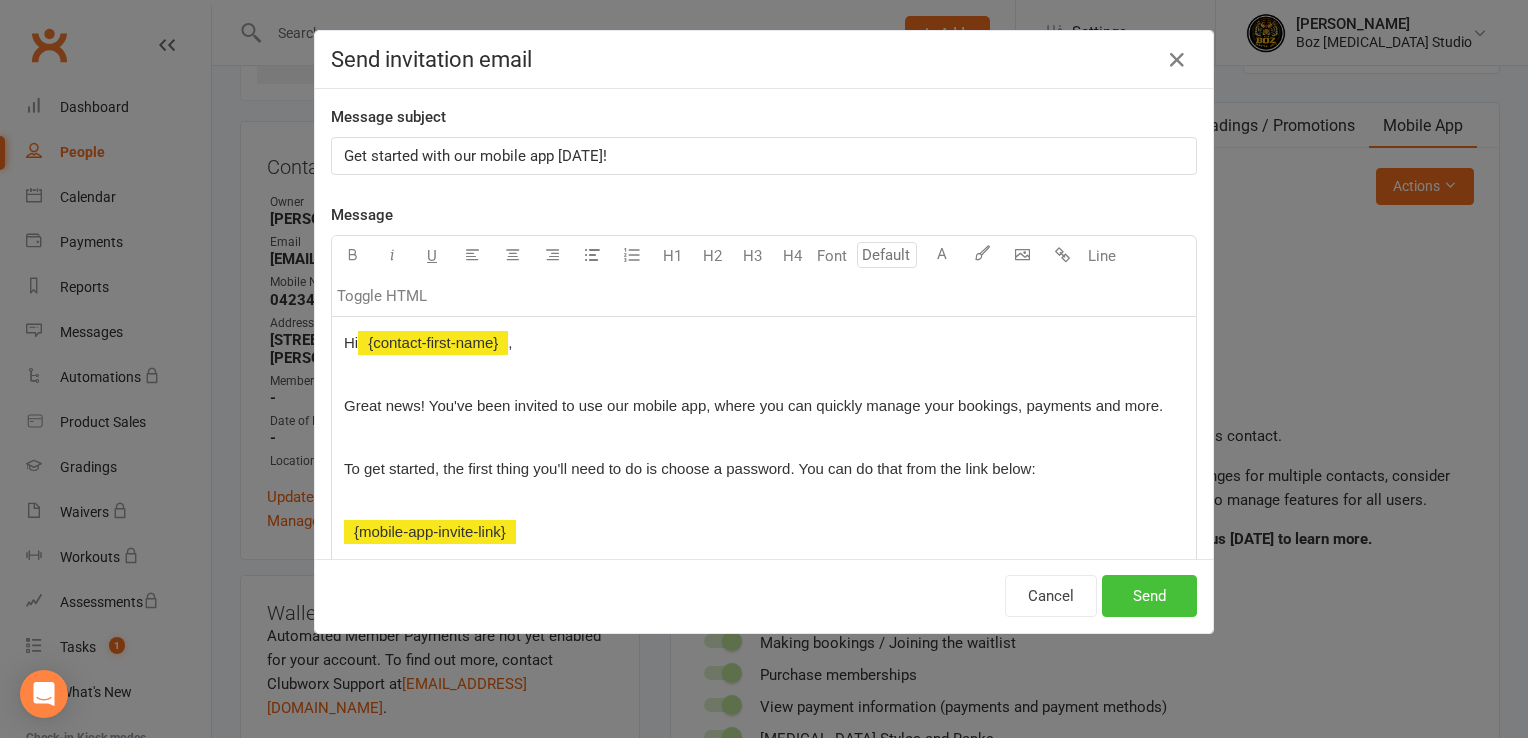 click on "Send" at bounding box center [1149, 596] 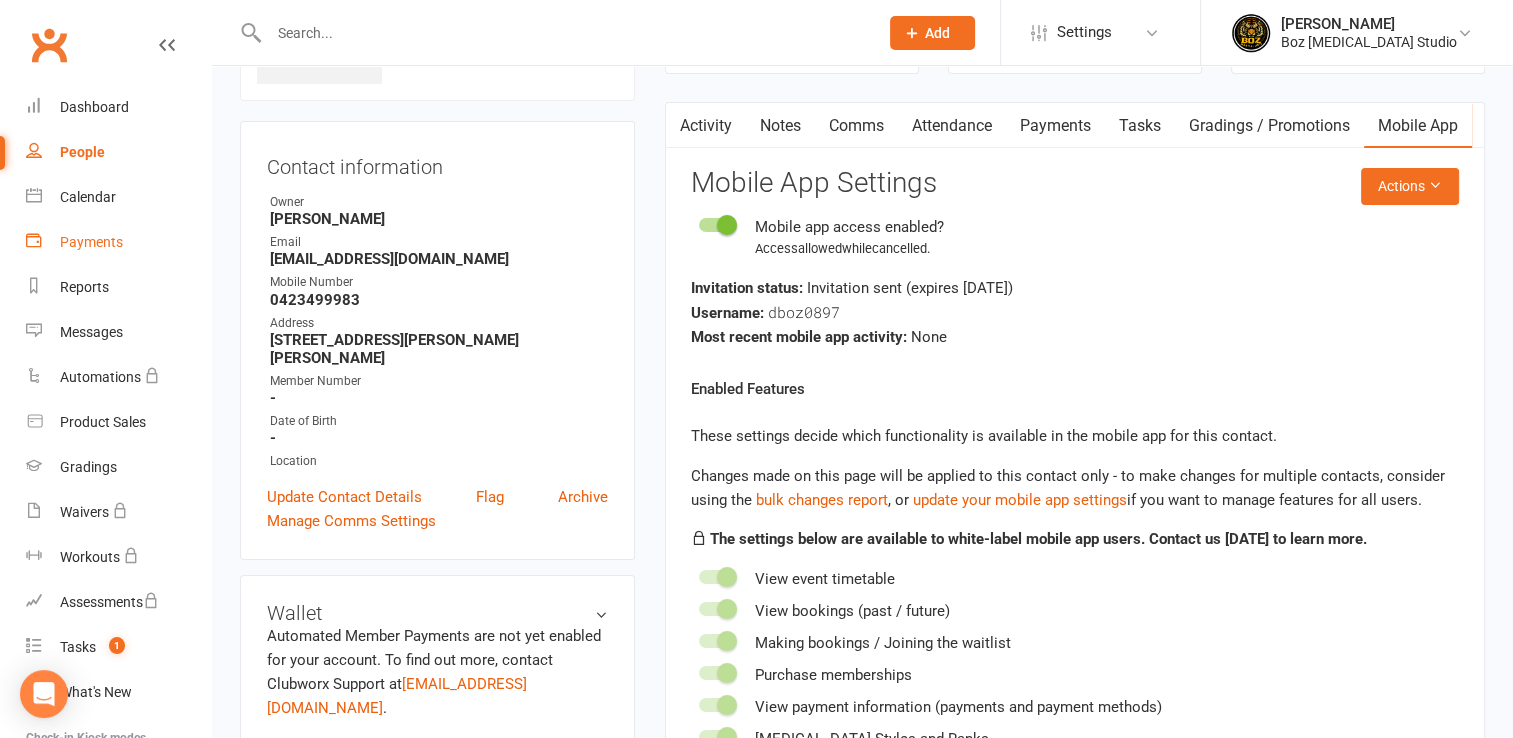 drag, startPoint x: 77, startPoint y: 239, endPoint x: 696, endPoint y: 350, distance: 628.8736 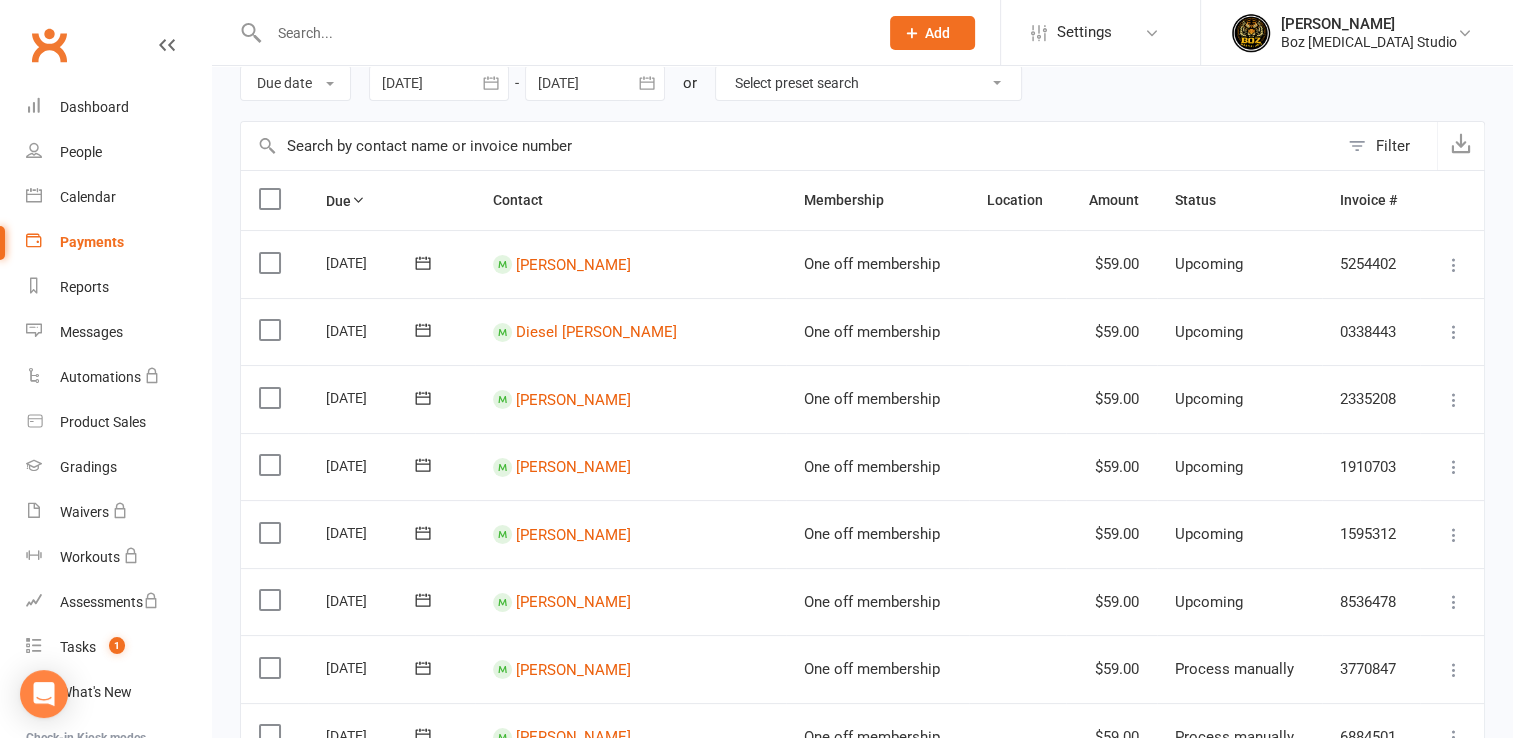 scroll, scrollTop: 0, scrollLeft: 0, axis: both 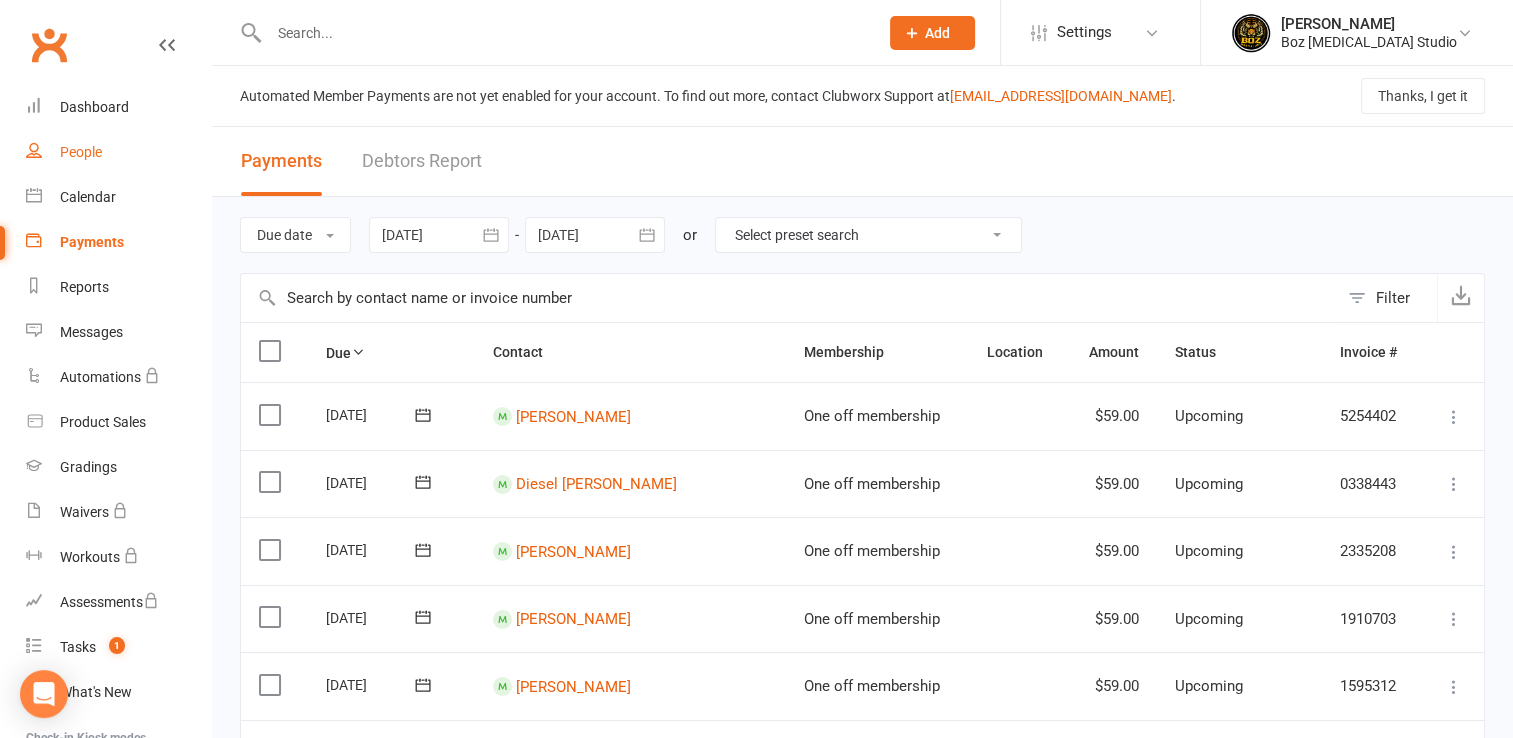 click on "People" at bounding box center (81, 152) 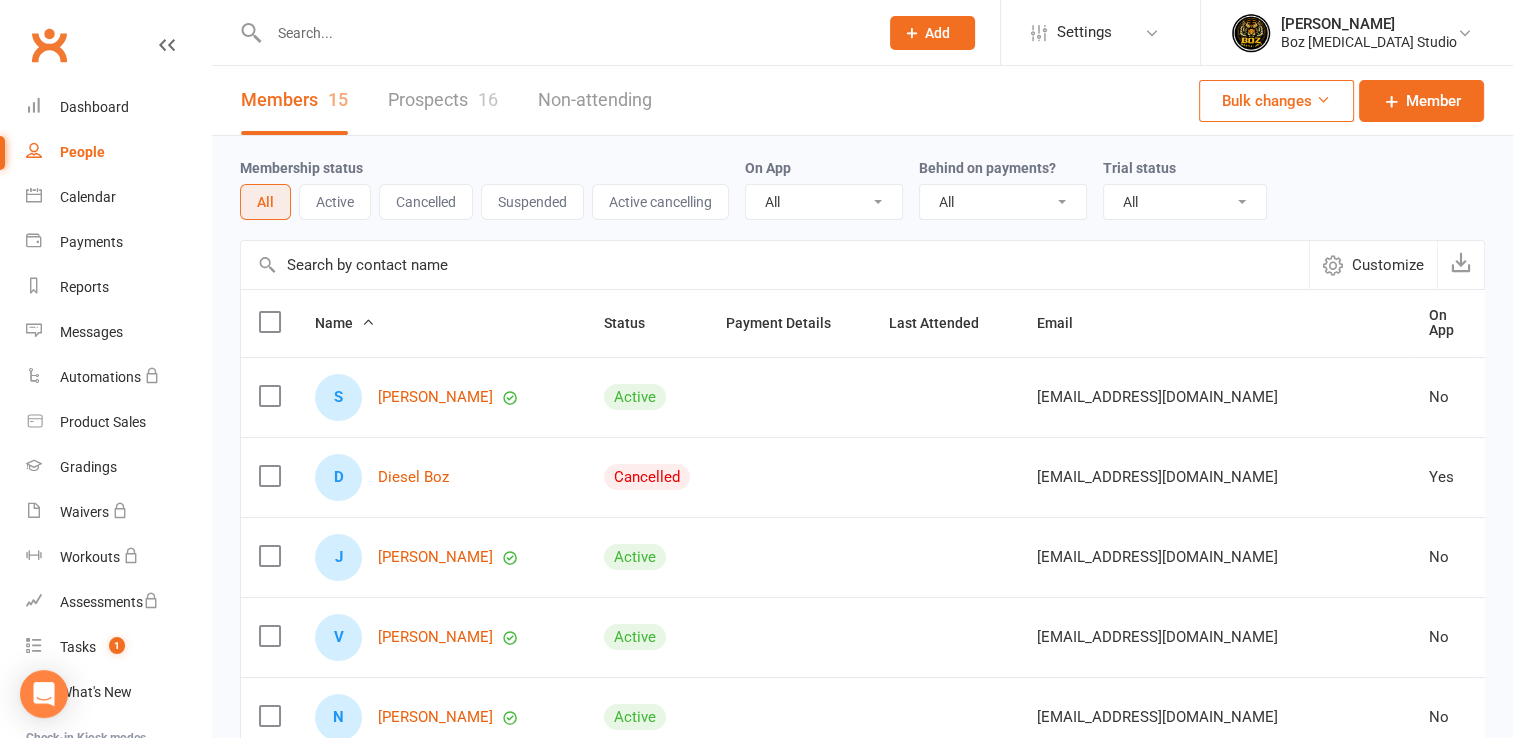 click at bounding box center [269, 476] 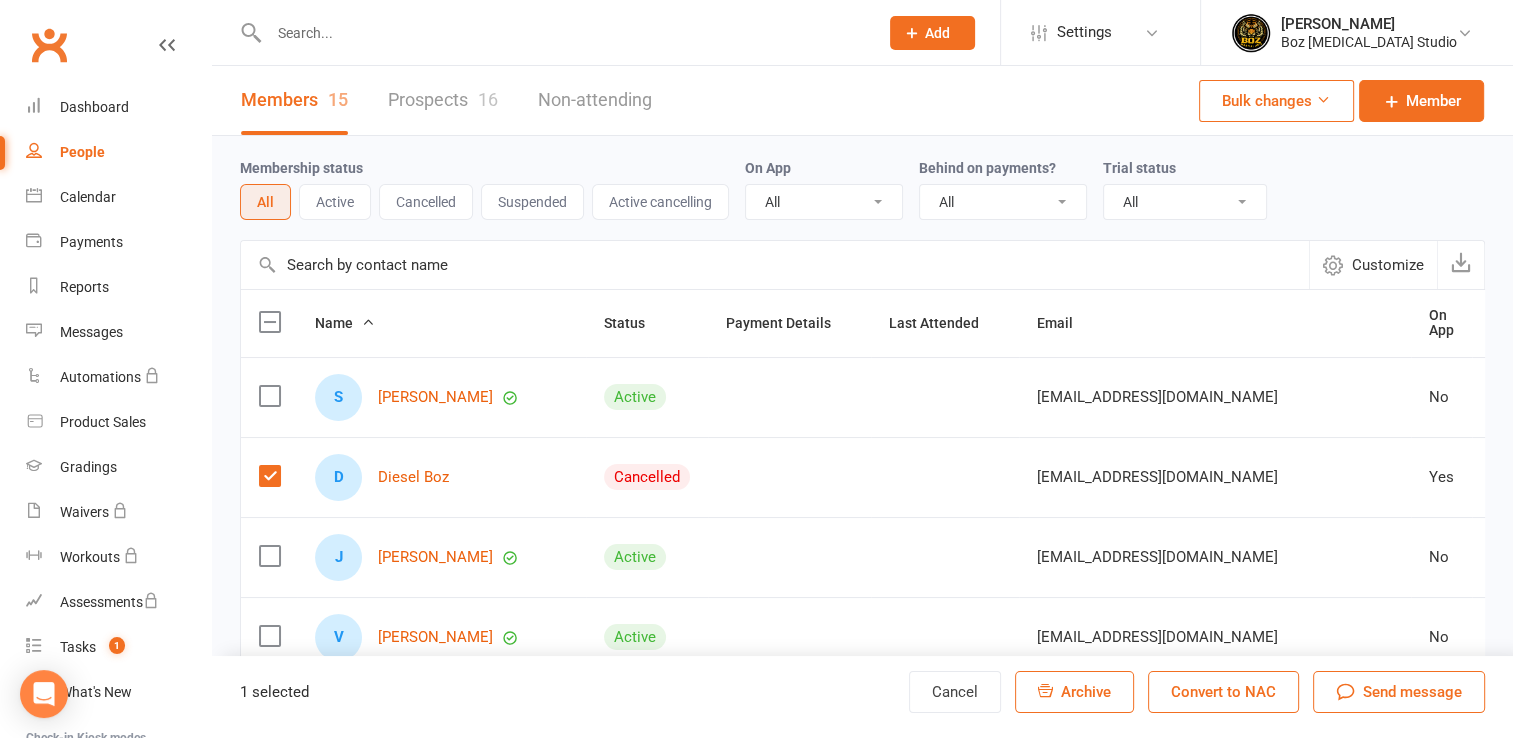 click on "Archive" at bounding box center [1086, 692] 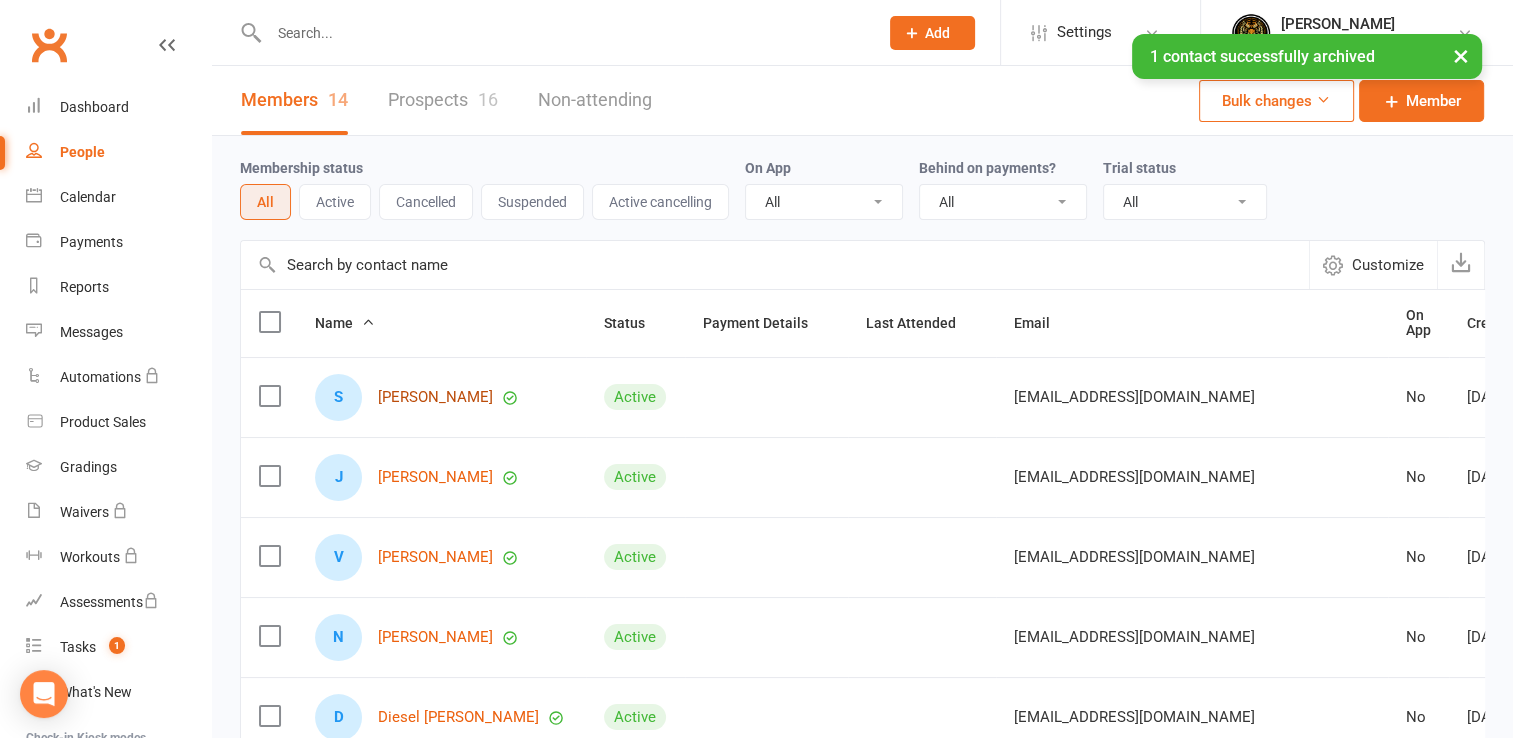 click on "[PERSON_NAME]" at bounding box center (435, 397) 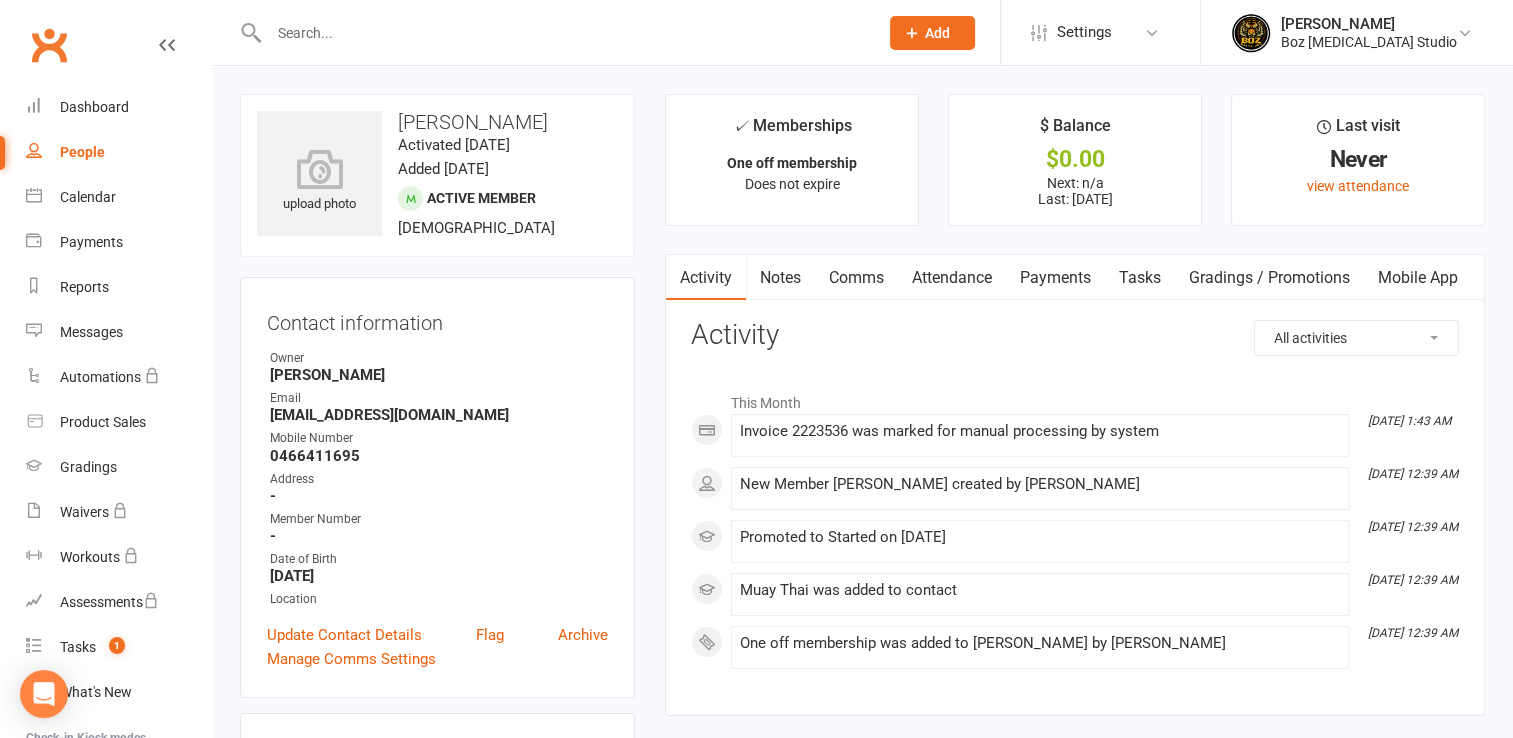click on "Mobile App" at bounding box center [1418, 278] 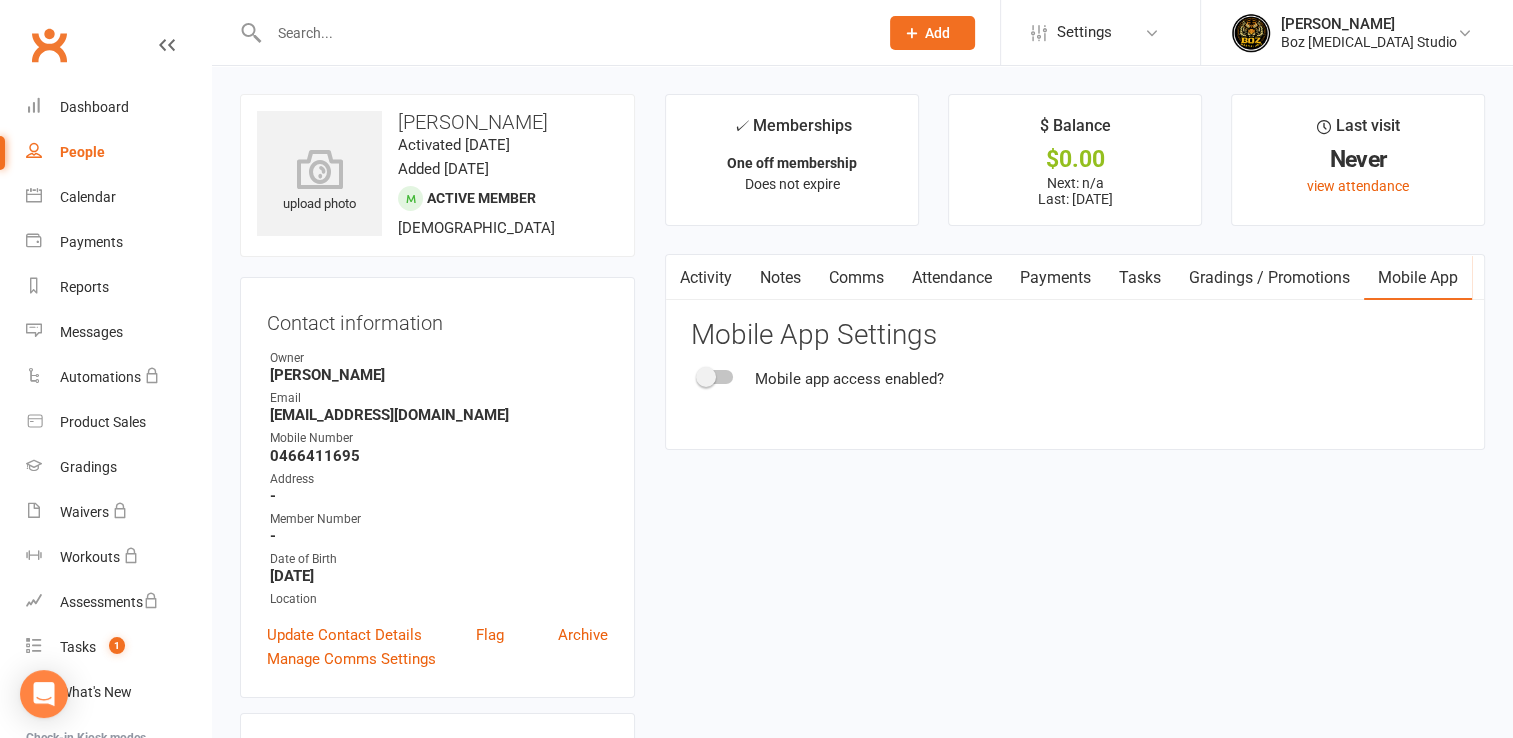 click at bounding box center (716, 377) 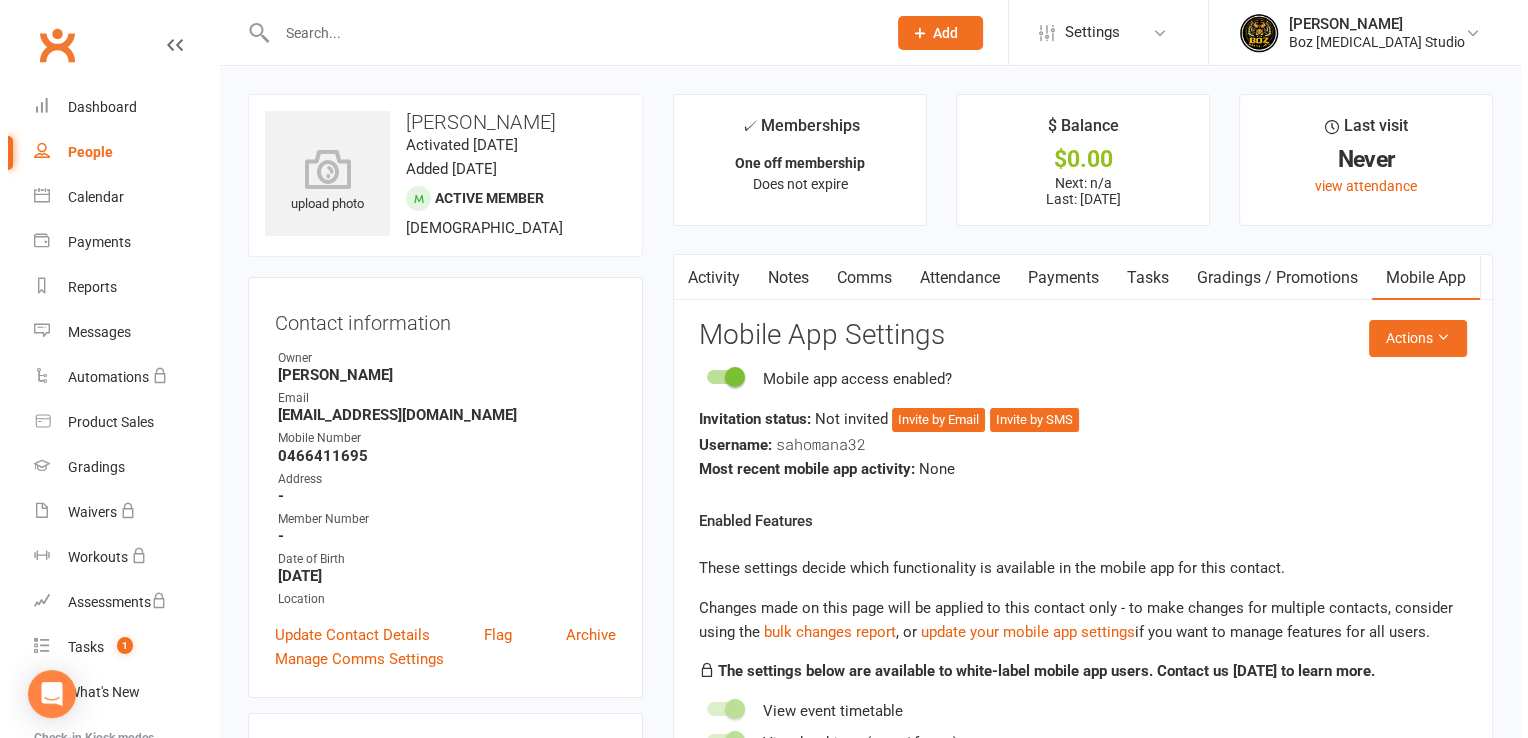 scroll, scrollTop: 100, scrollLeft: 0, axis: vertical 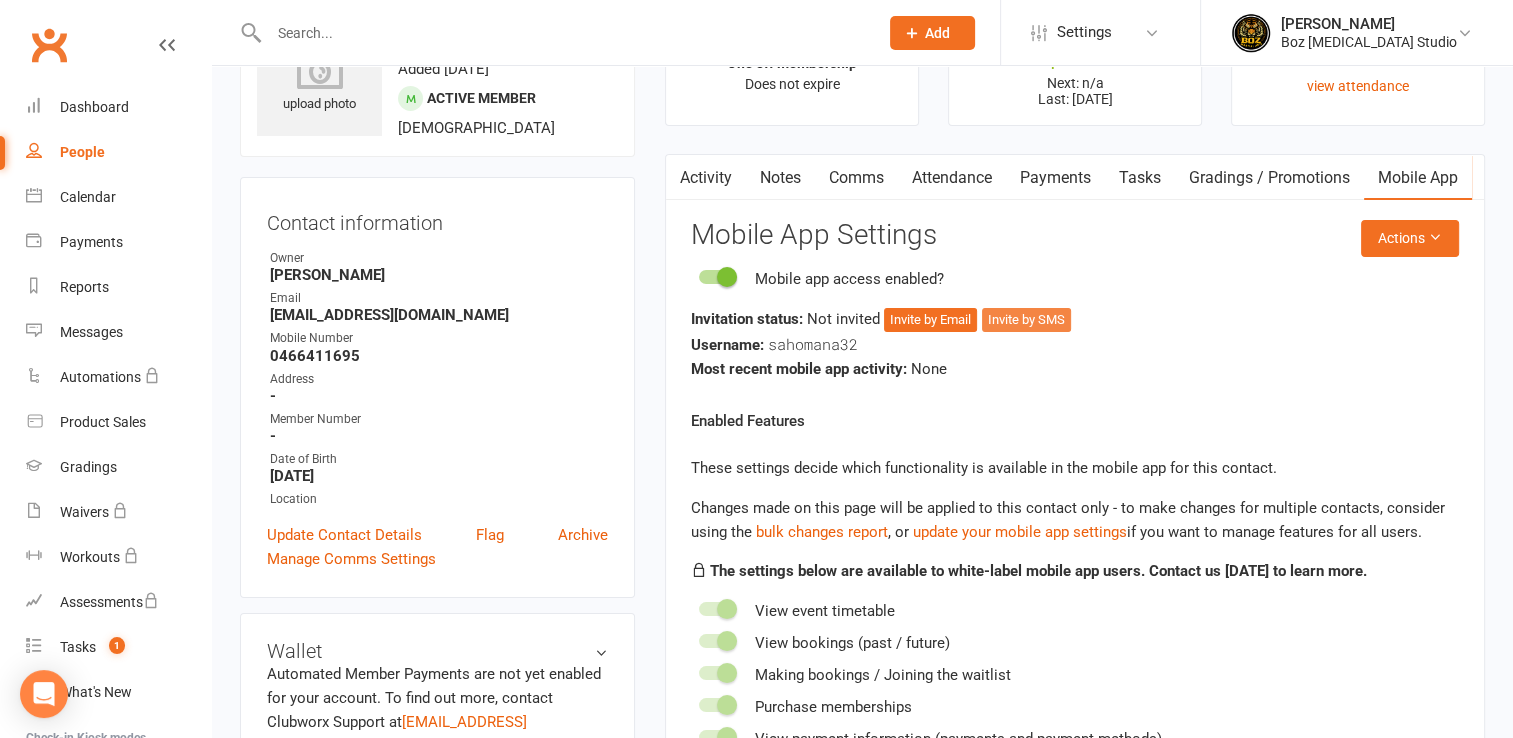 click on "Invite by SMS" at bounding box center (1026, 320) 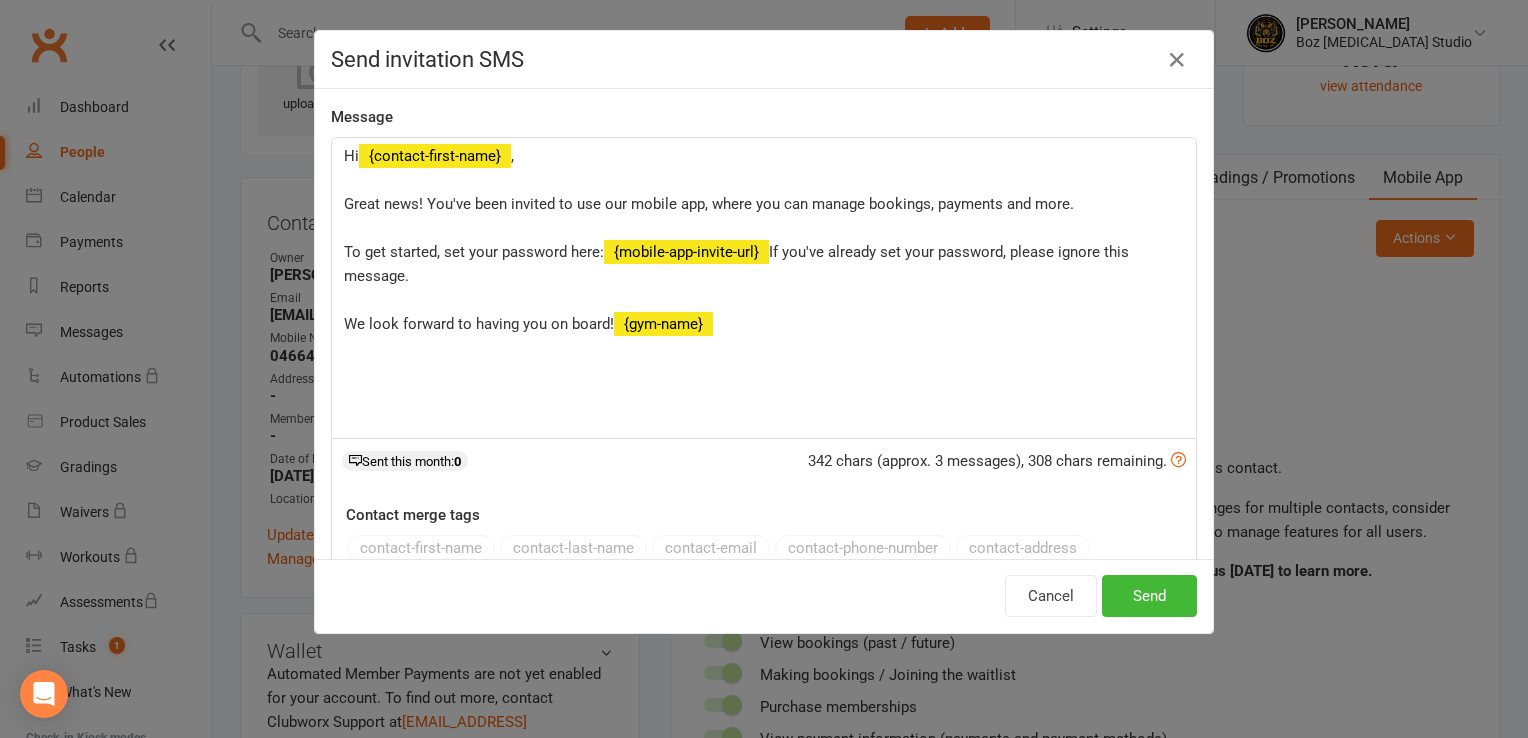 click on ",
Great news! You've been invited to use our mobile app, where you can manage bookings, payments and more.
To get started, set your password here:" at bounding box center (709, 204) 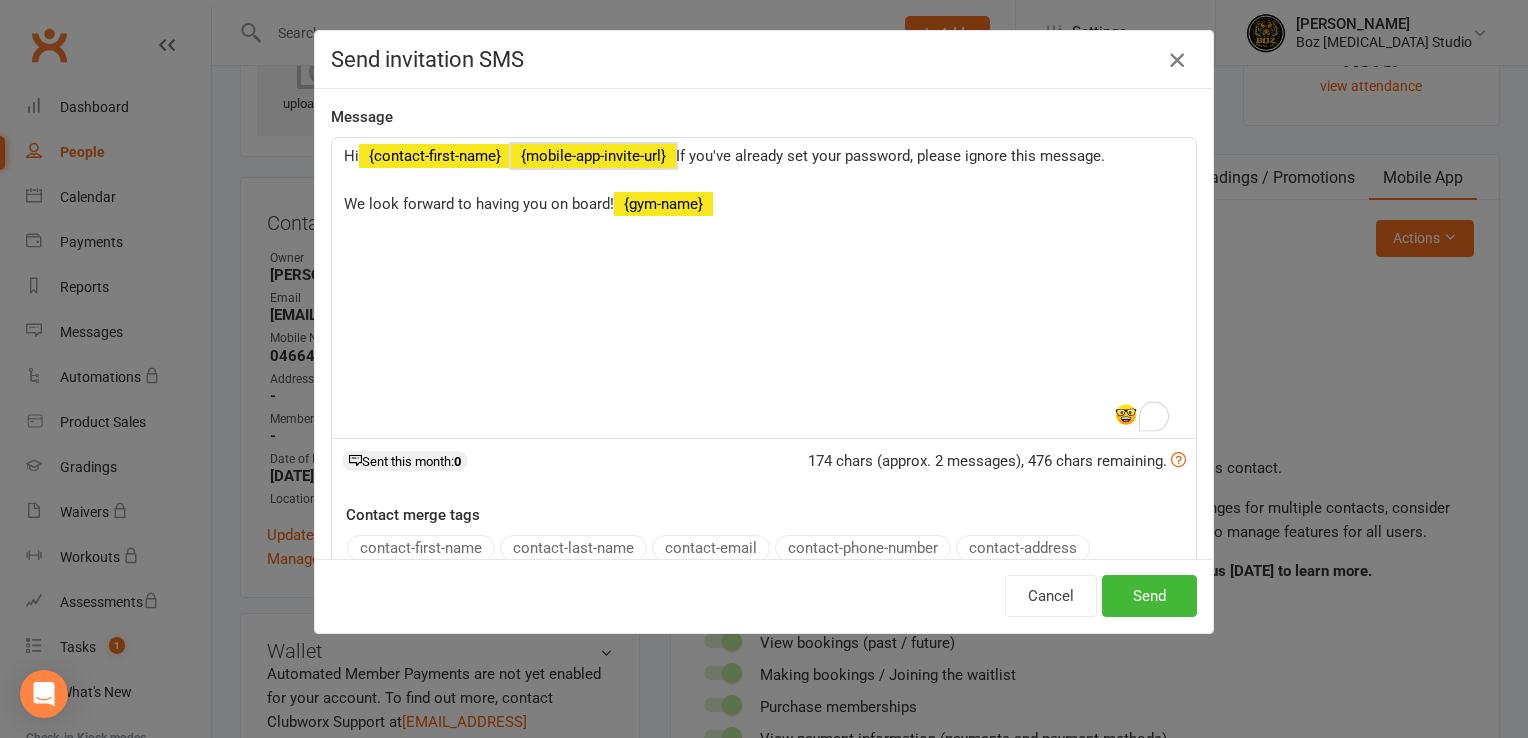 click at bounding box center (1177, 60) 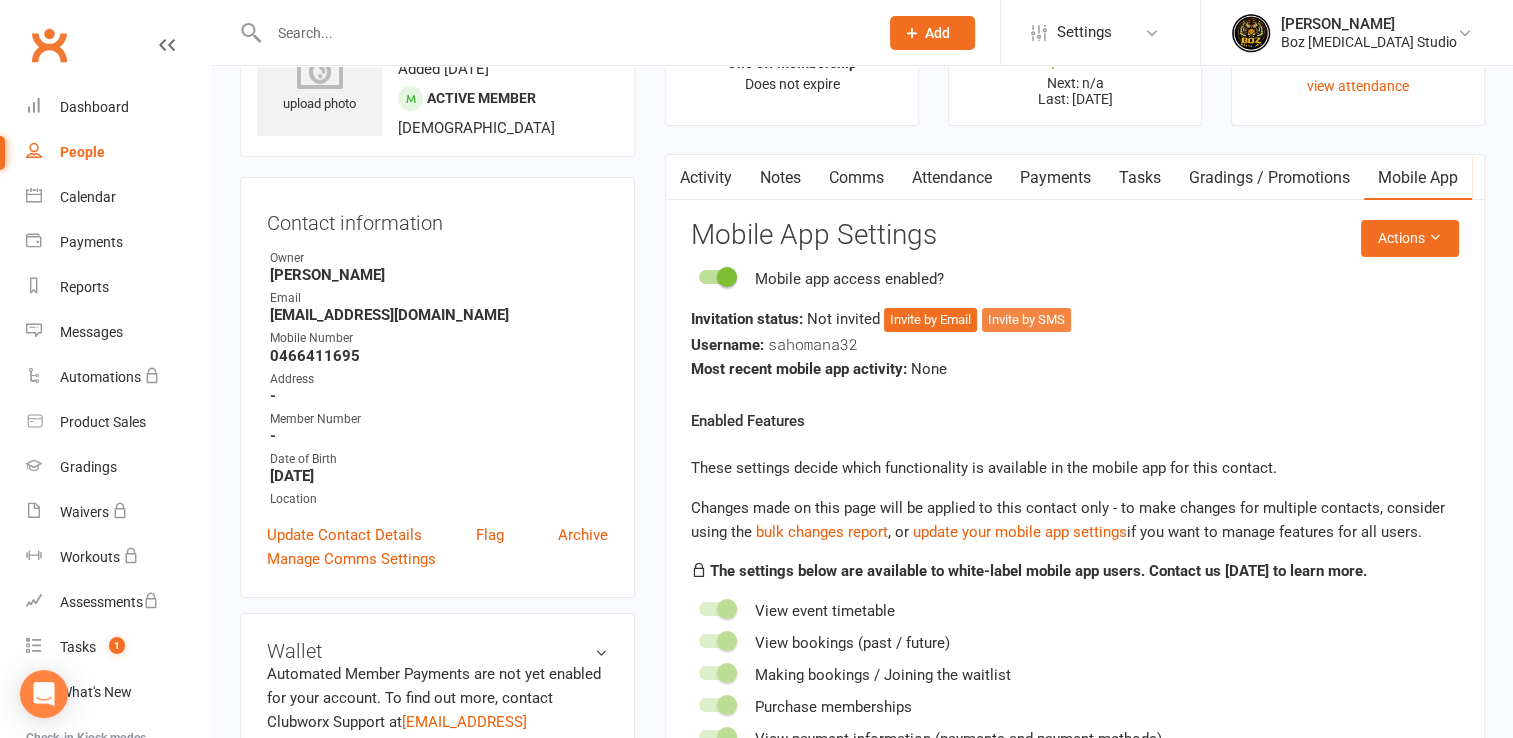 click on "Invite by SMS" at bounding box center [1026, 320] 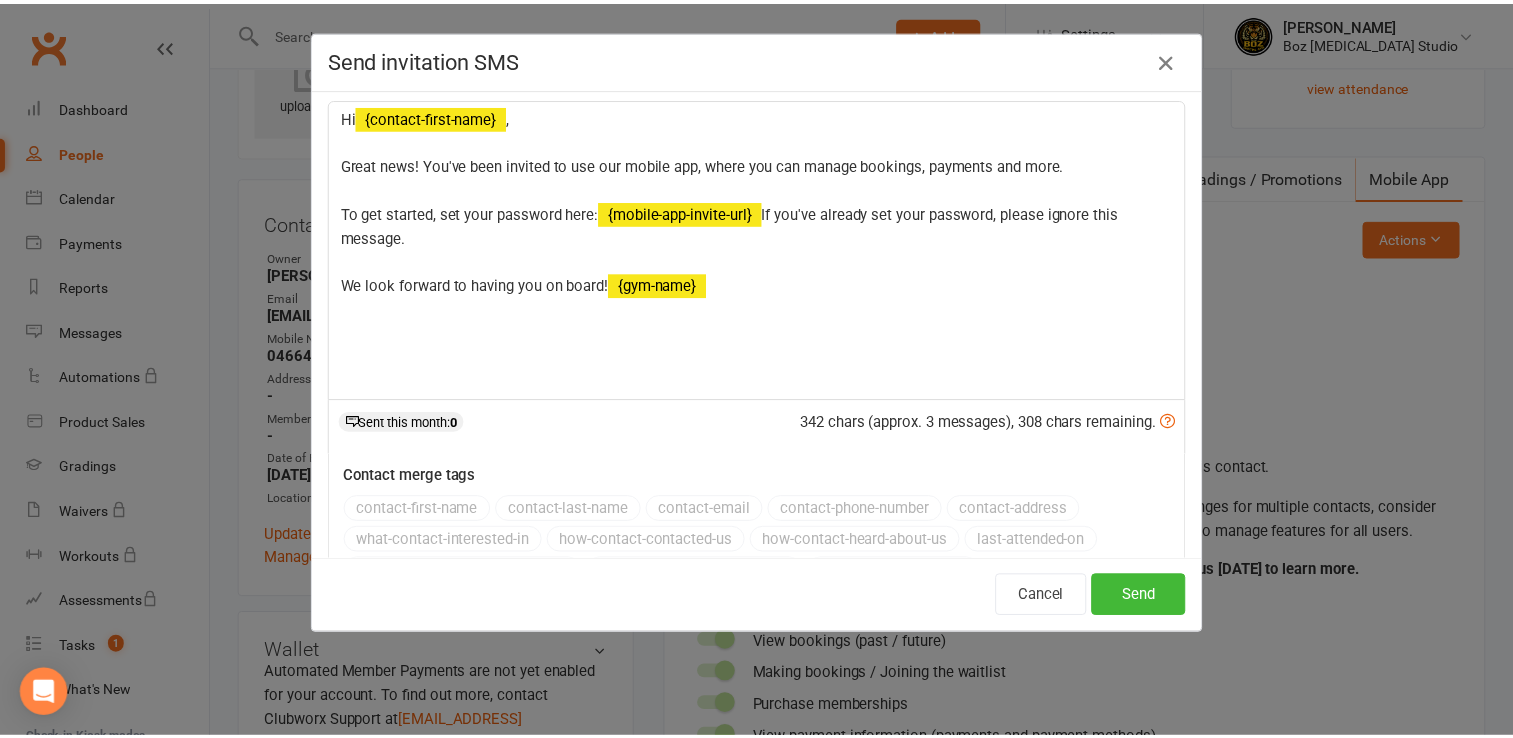 scroll, scrollTop: 0, scrollLeft: 0, axis: both 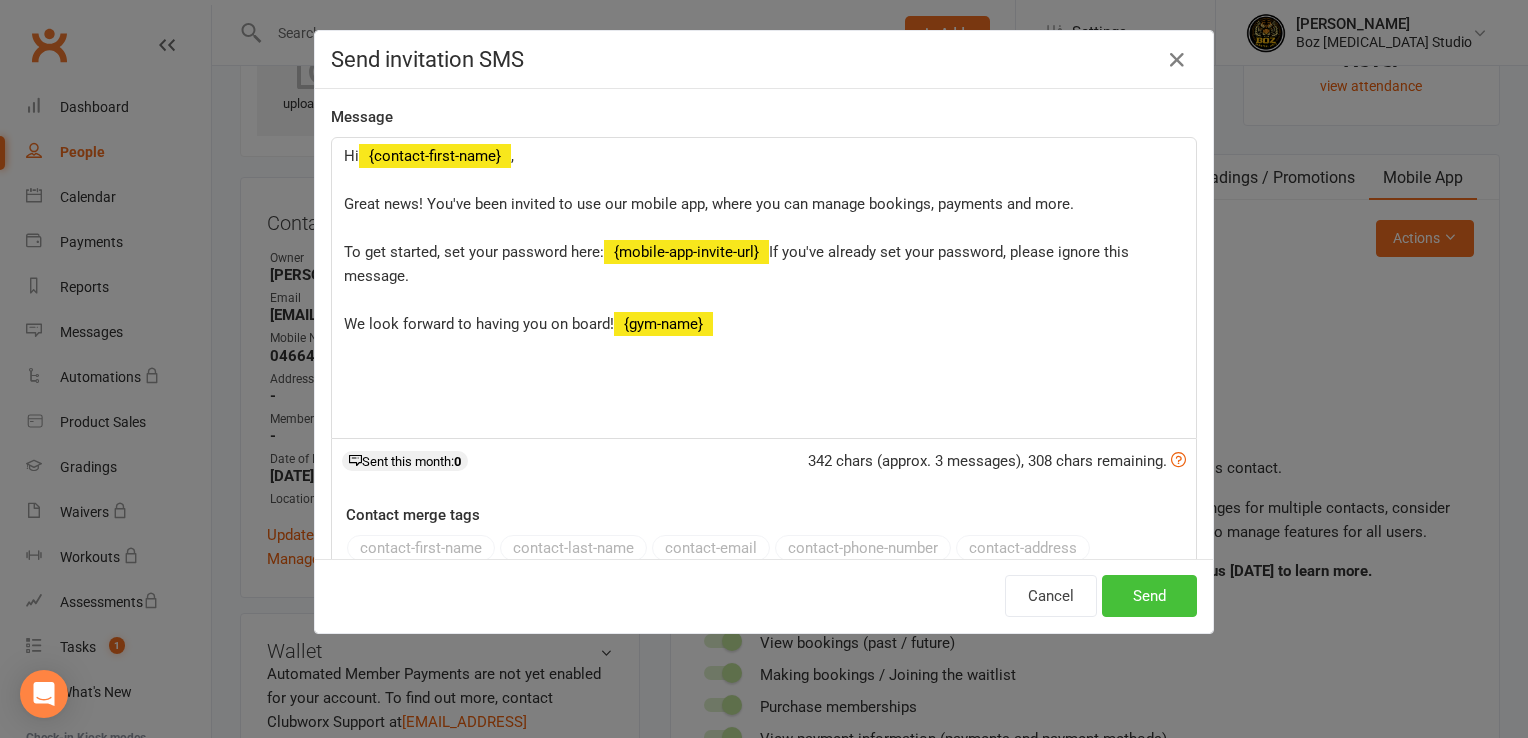 click on "Send" at bounding box center [1149, 596] 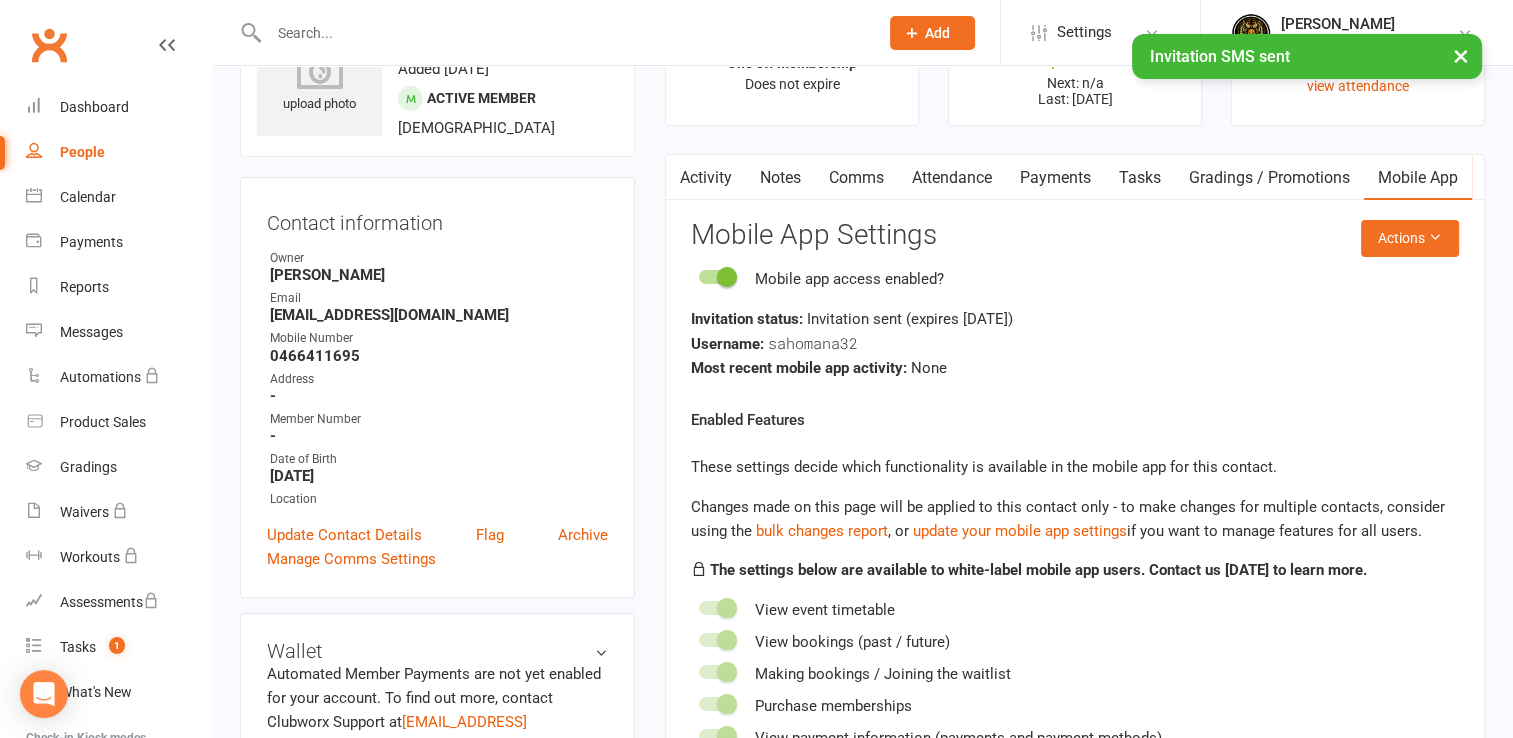 click on "People" at bounding box center [82, 152] 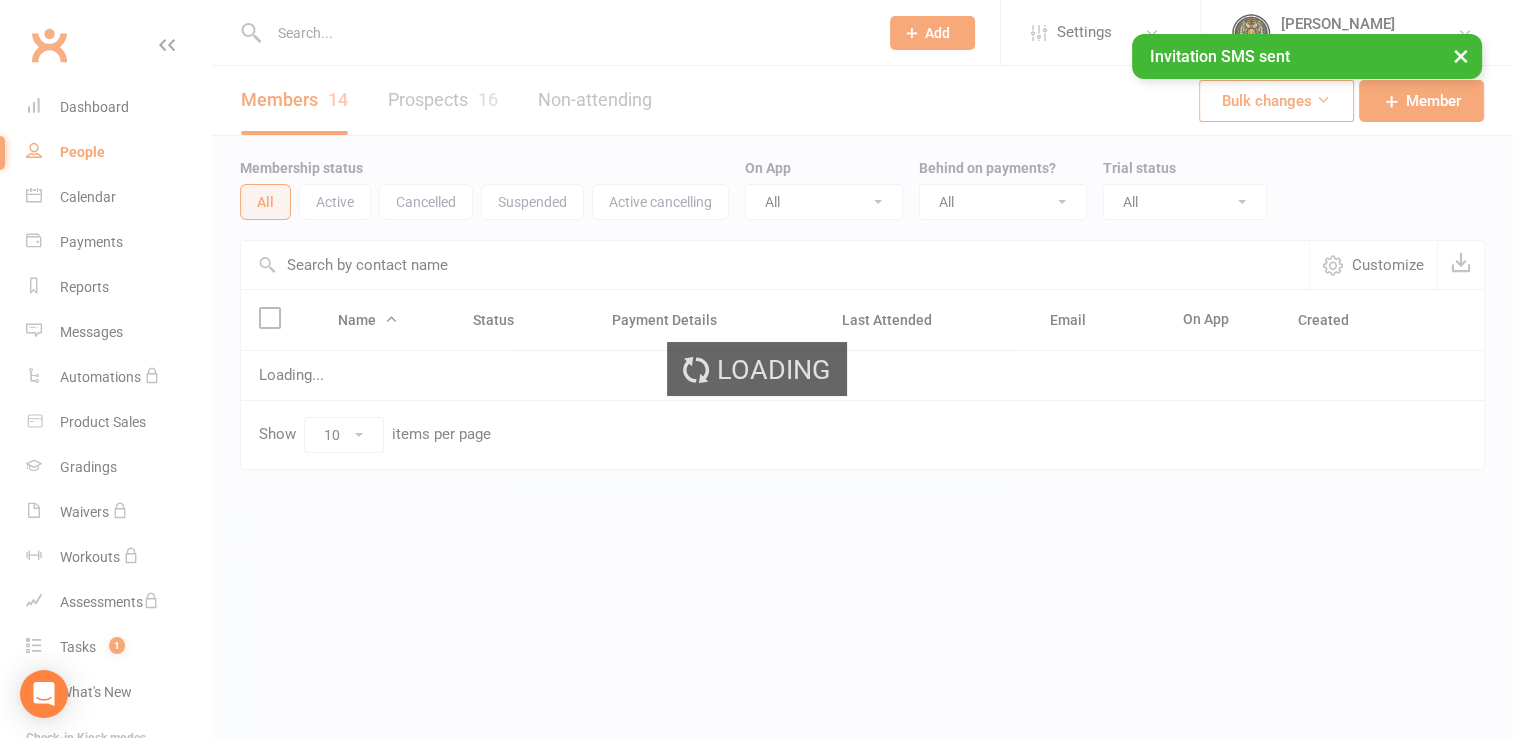 scroll, scrollTop: 0, scrollLeft: 0, axis: both 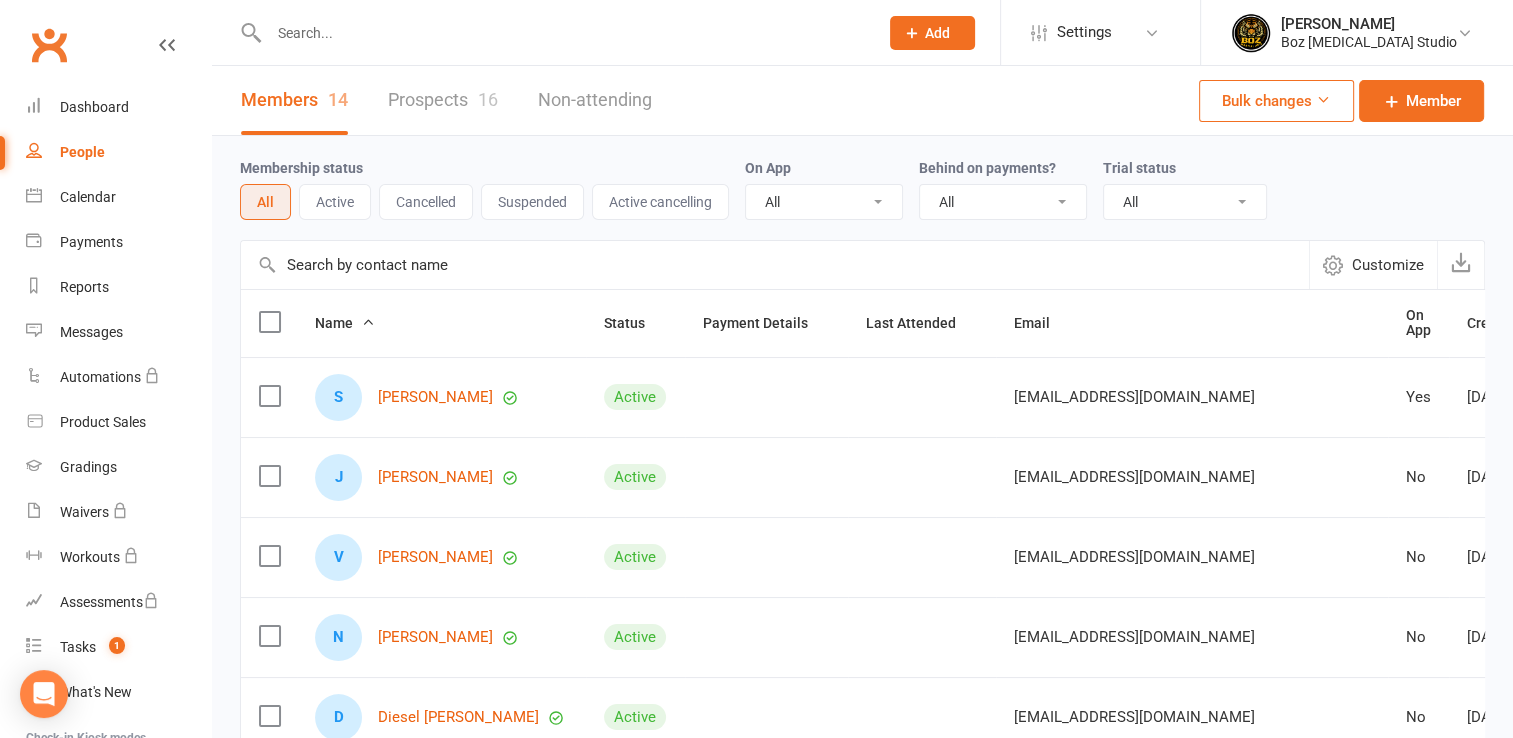 click at bounding box center [269, 476] 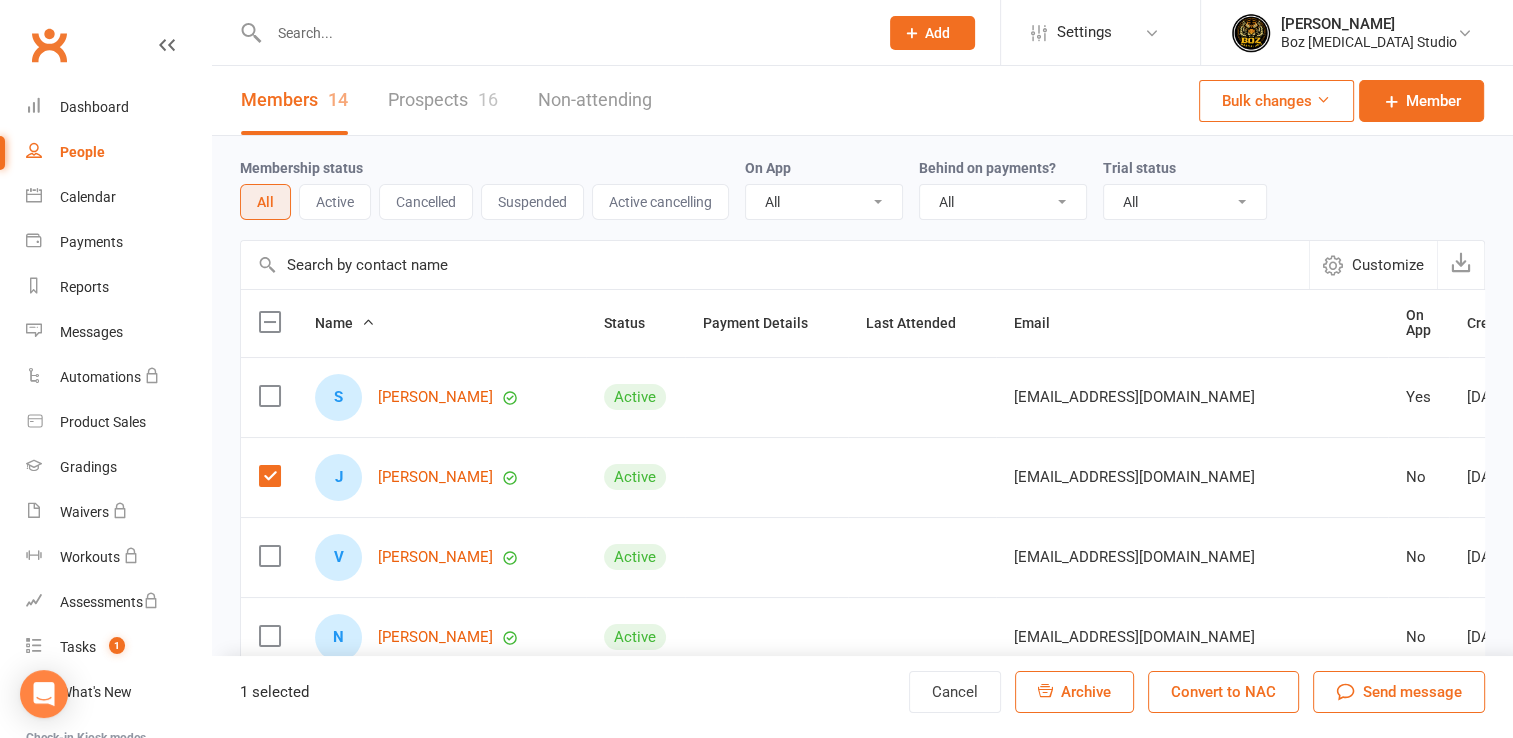 click at bounding box center (269, 556) 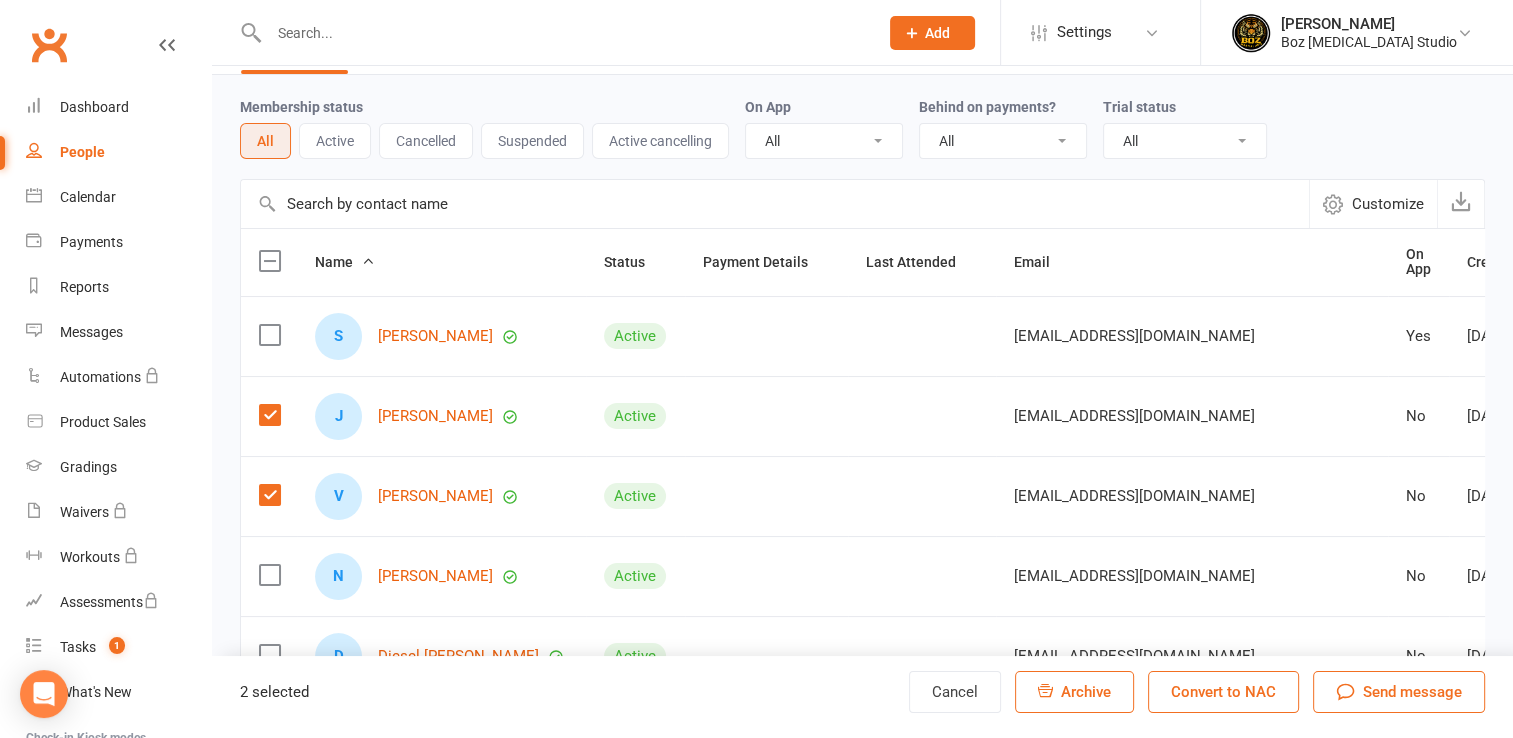 scroll, scrollTop: 100, scrollLeft: 0, axis: vertical 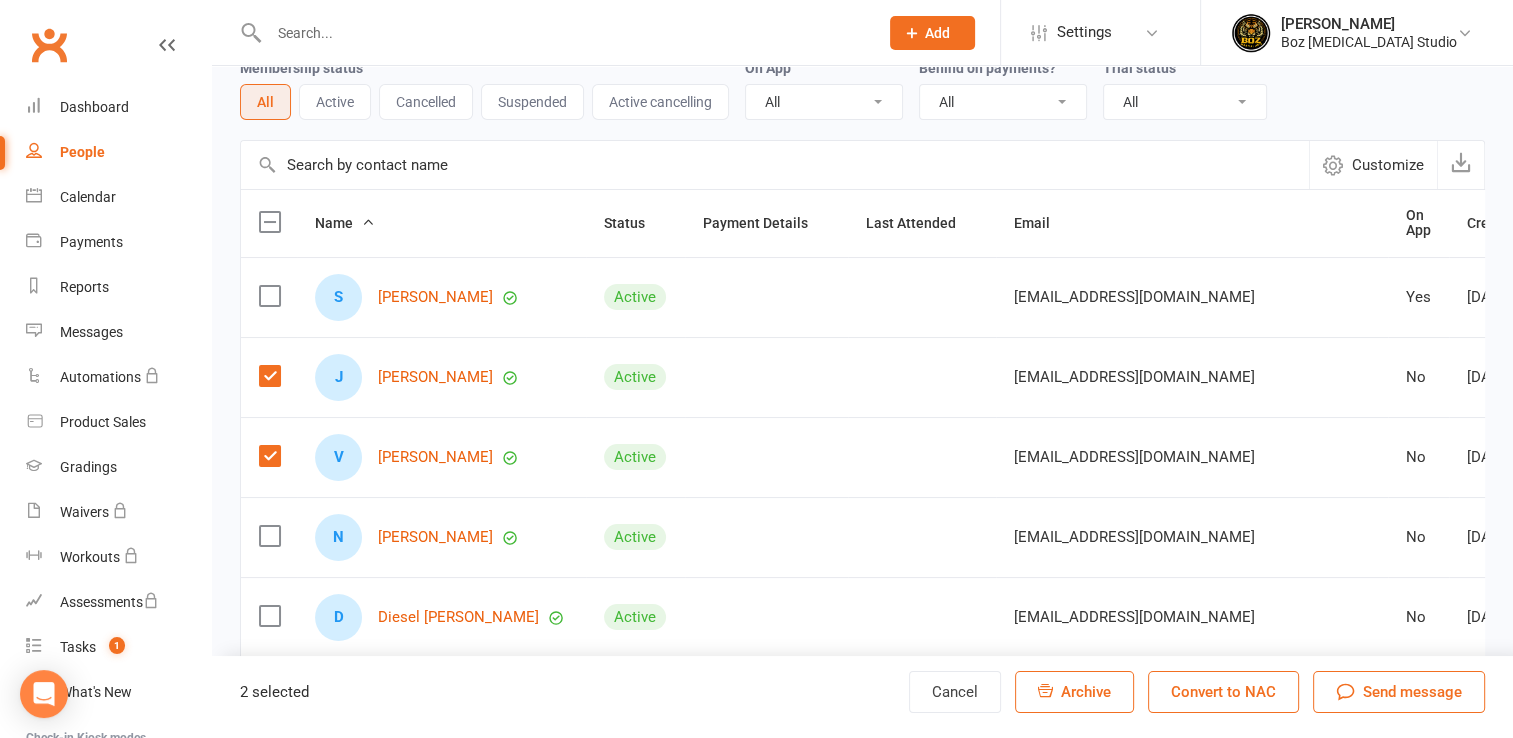 click at bounding box center (269, 536) 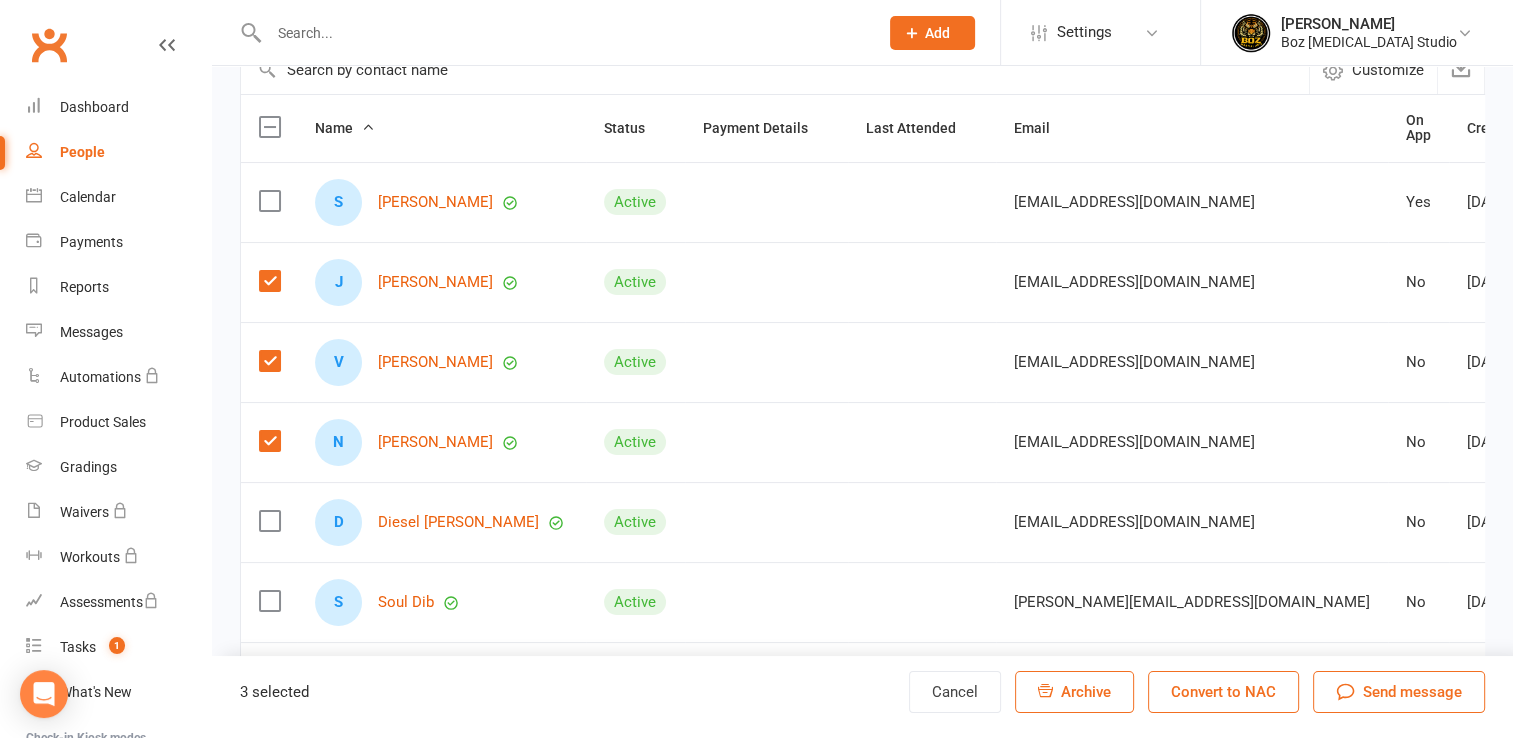 scroll, scrollTop: 200, scrollLeft: 0, axis: vertical 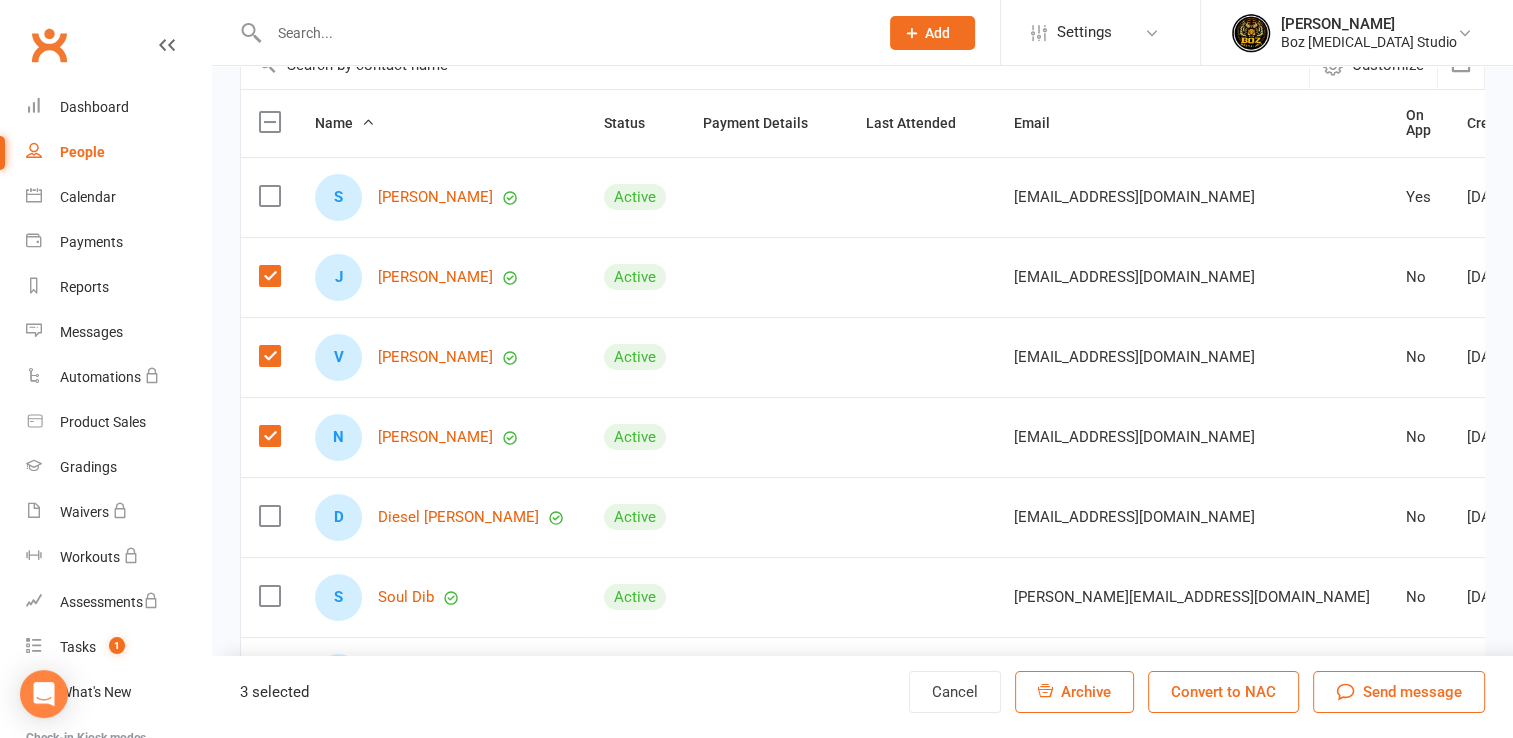 click at bounding box center [269, 516] 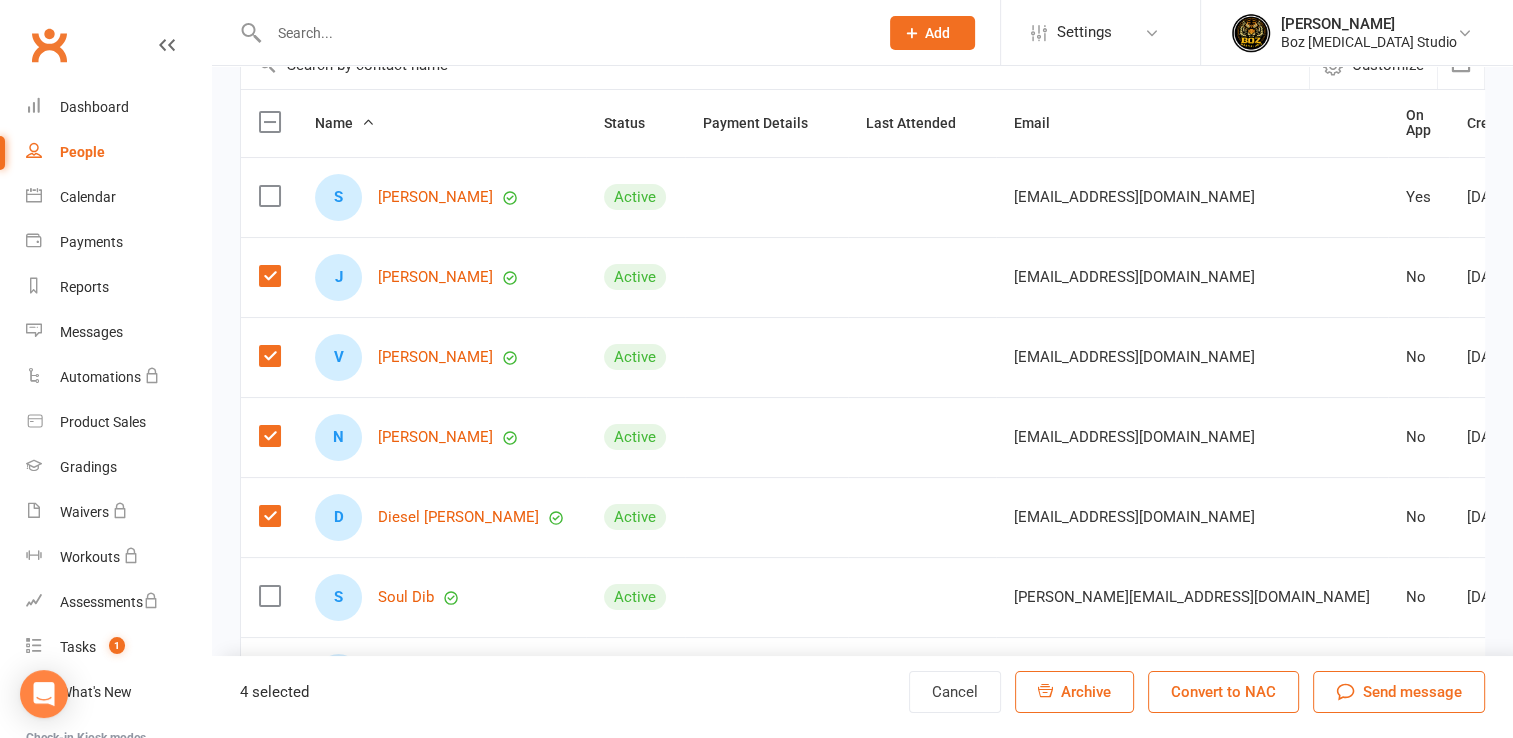 click at bounding box center [269, 596] 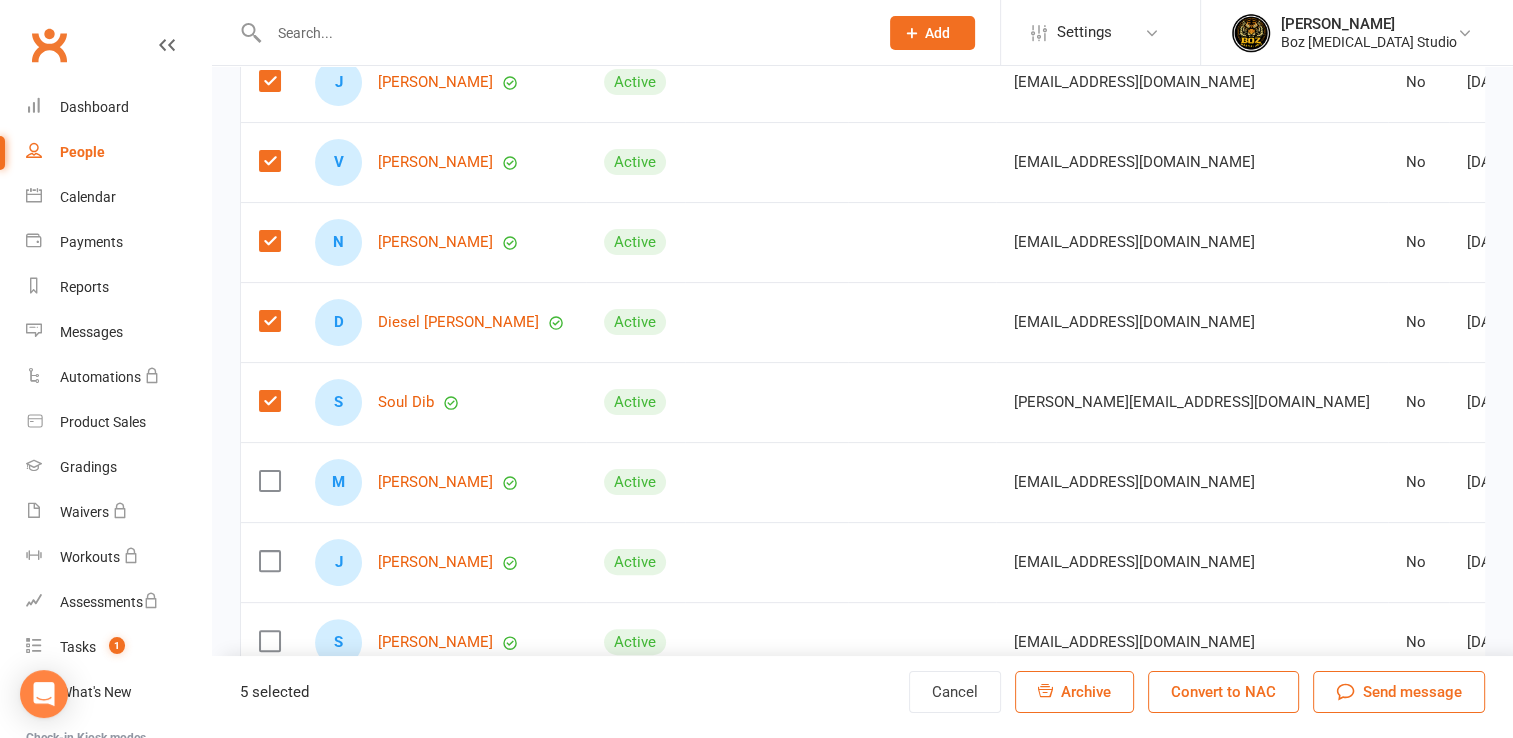 scroll, scrollTop: 400, scrollLeft: 0, axis: vertical 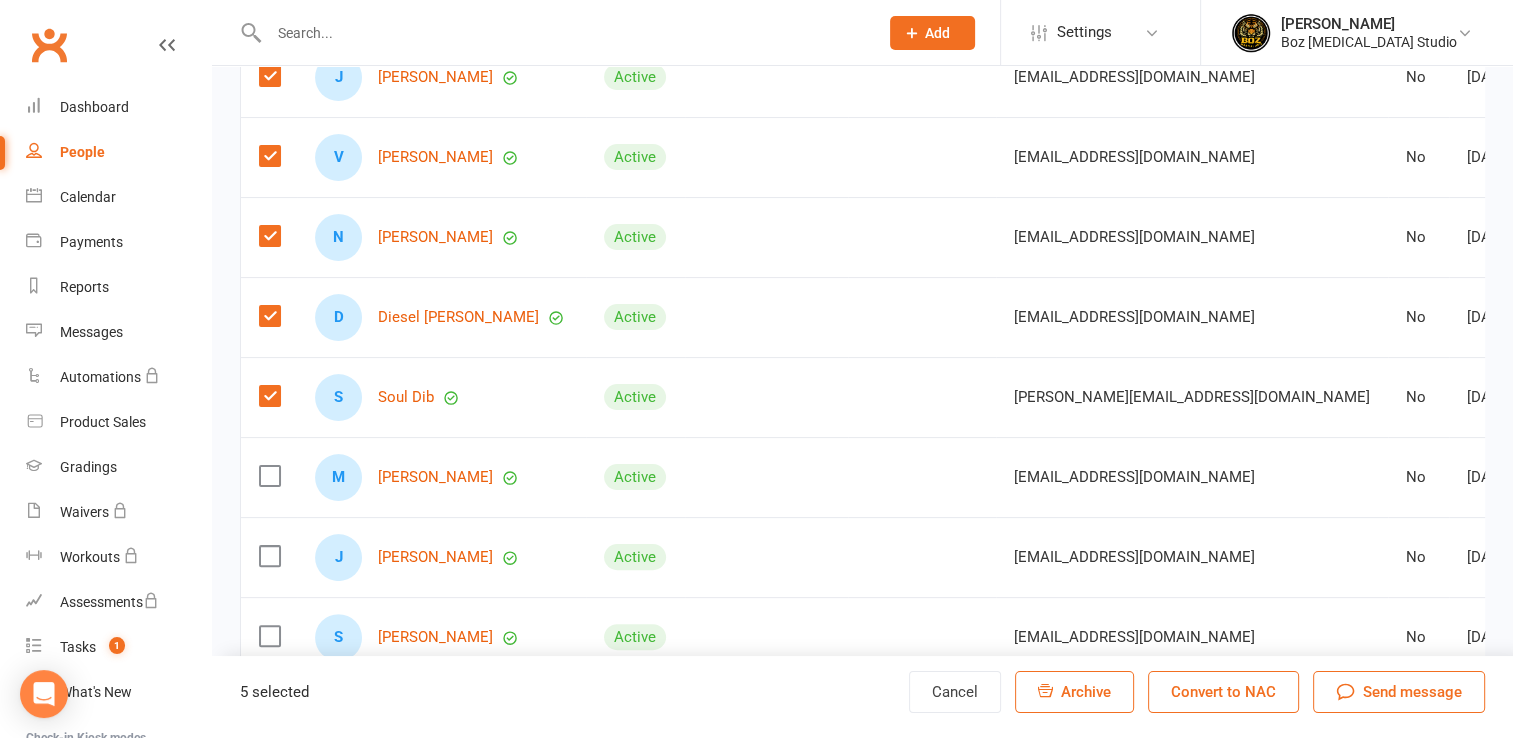 click at bounding box center (269, 476) 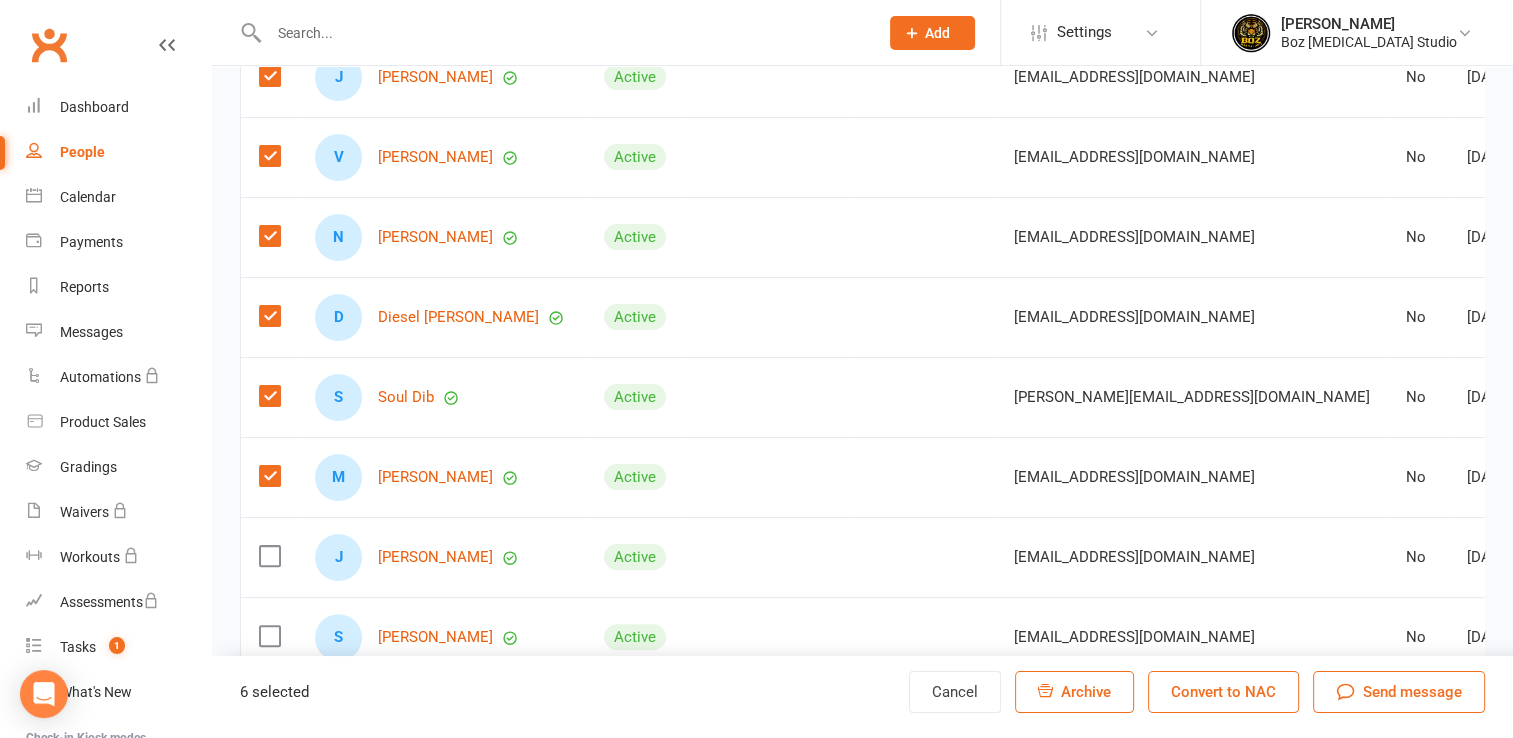 click at bounding box center (269, 556) 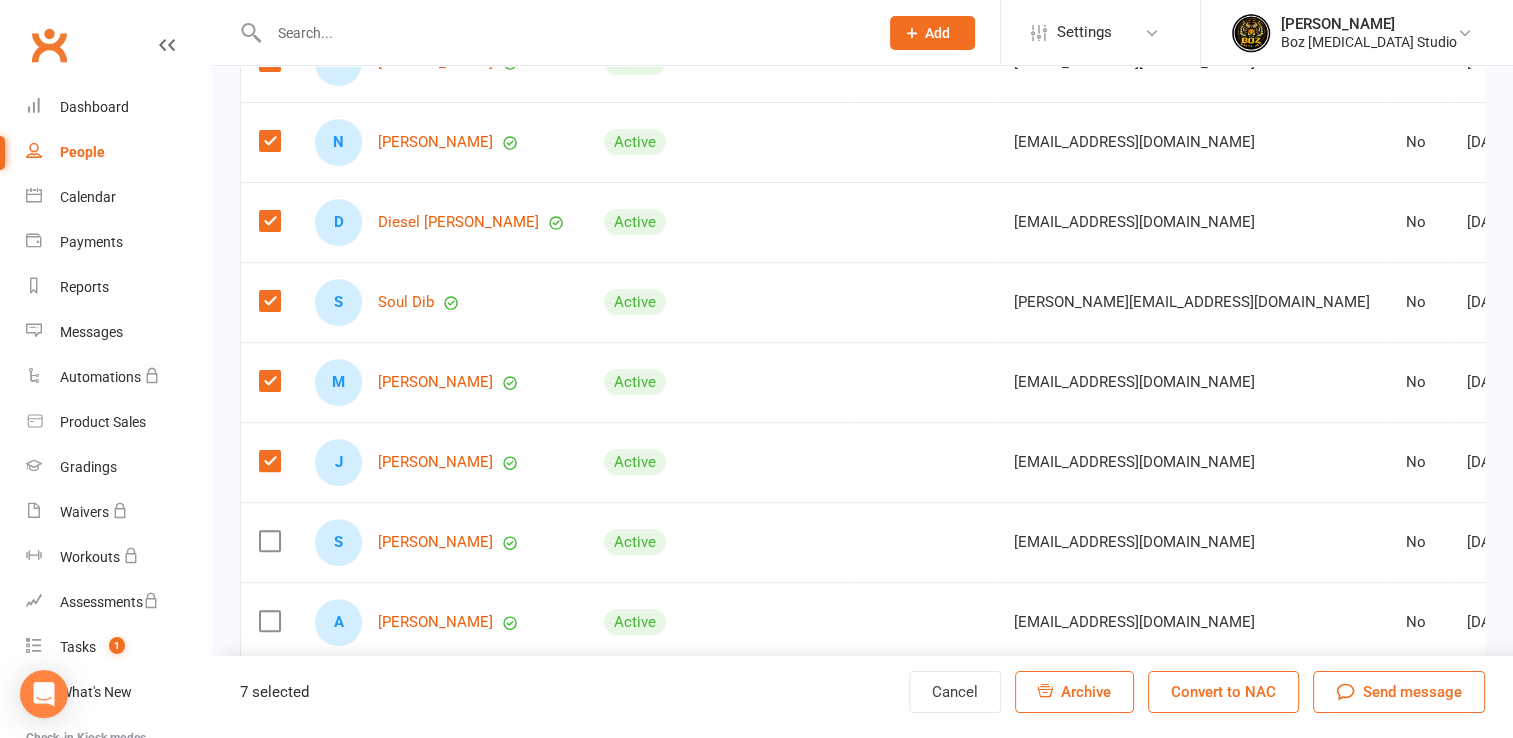 scroll, scrollTop: 500, scrollLeft: 0, axis: vertical 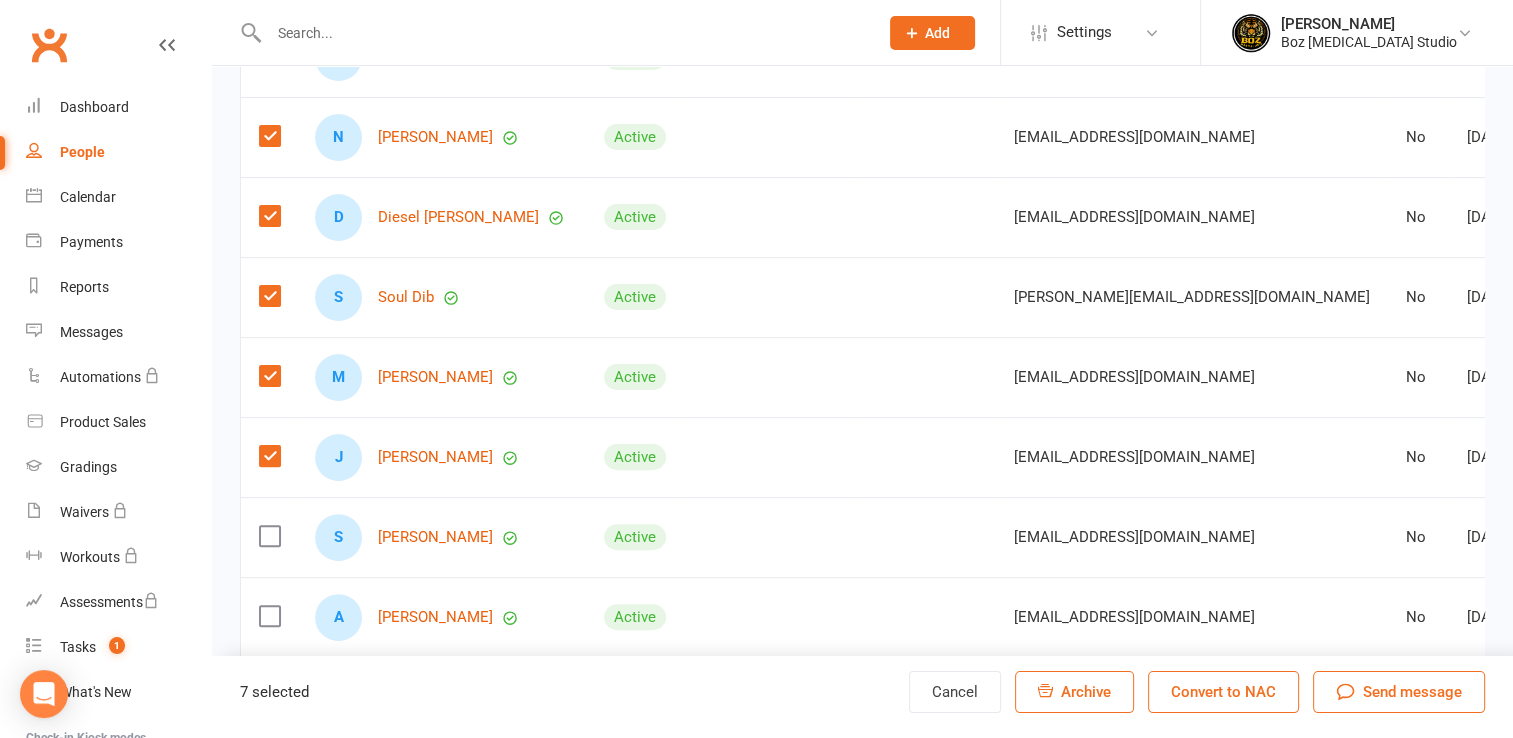 click at bounding box center (269, 536) 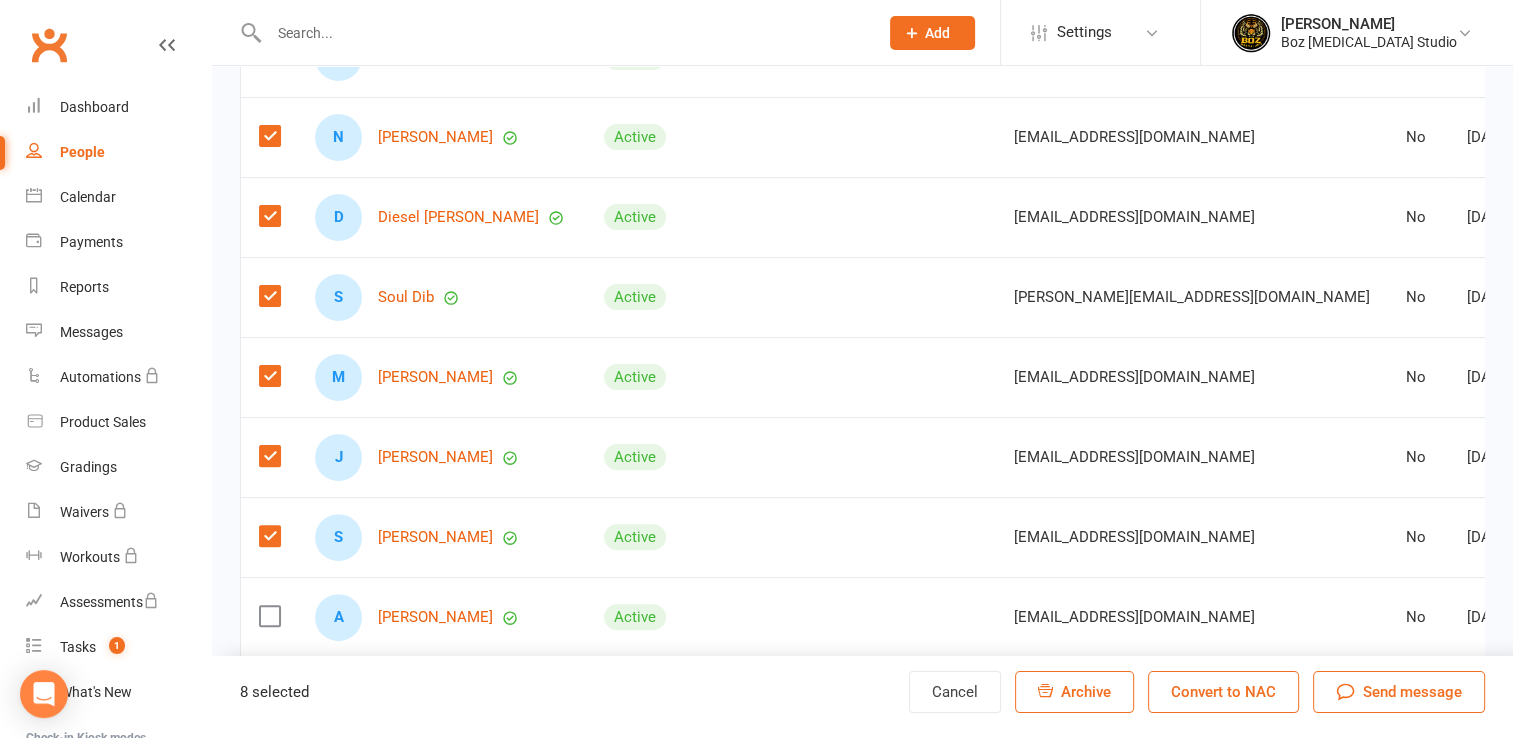 click at bounding box center (269, 616) 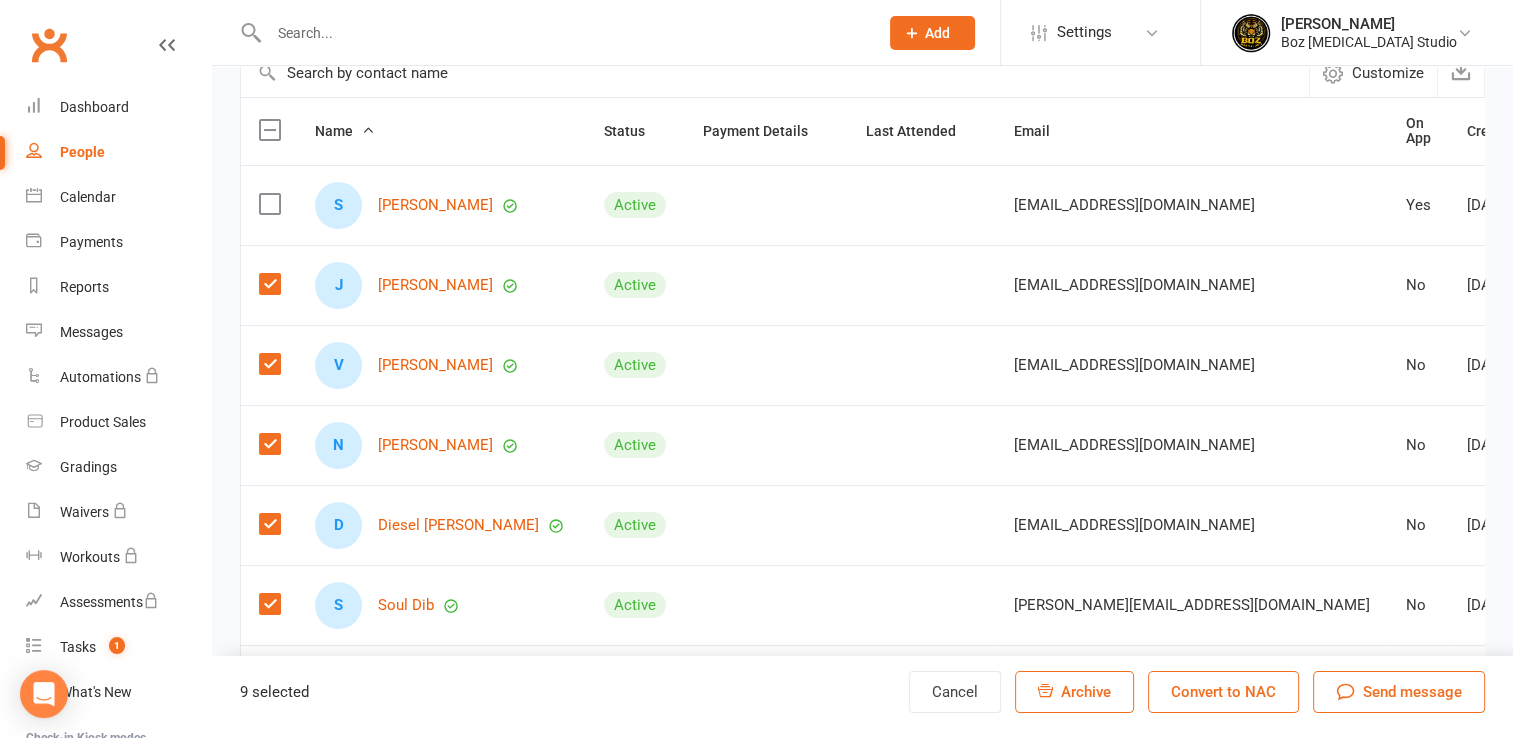 scroll, scrollTop: 6, scrollLeft: 0, axis: vertical 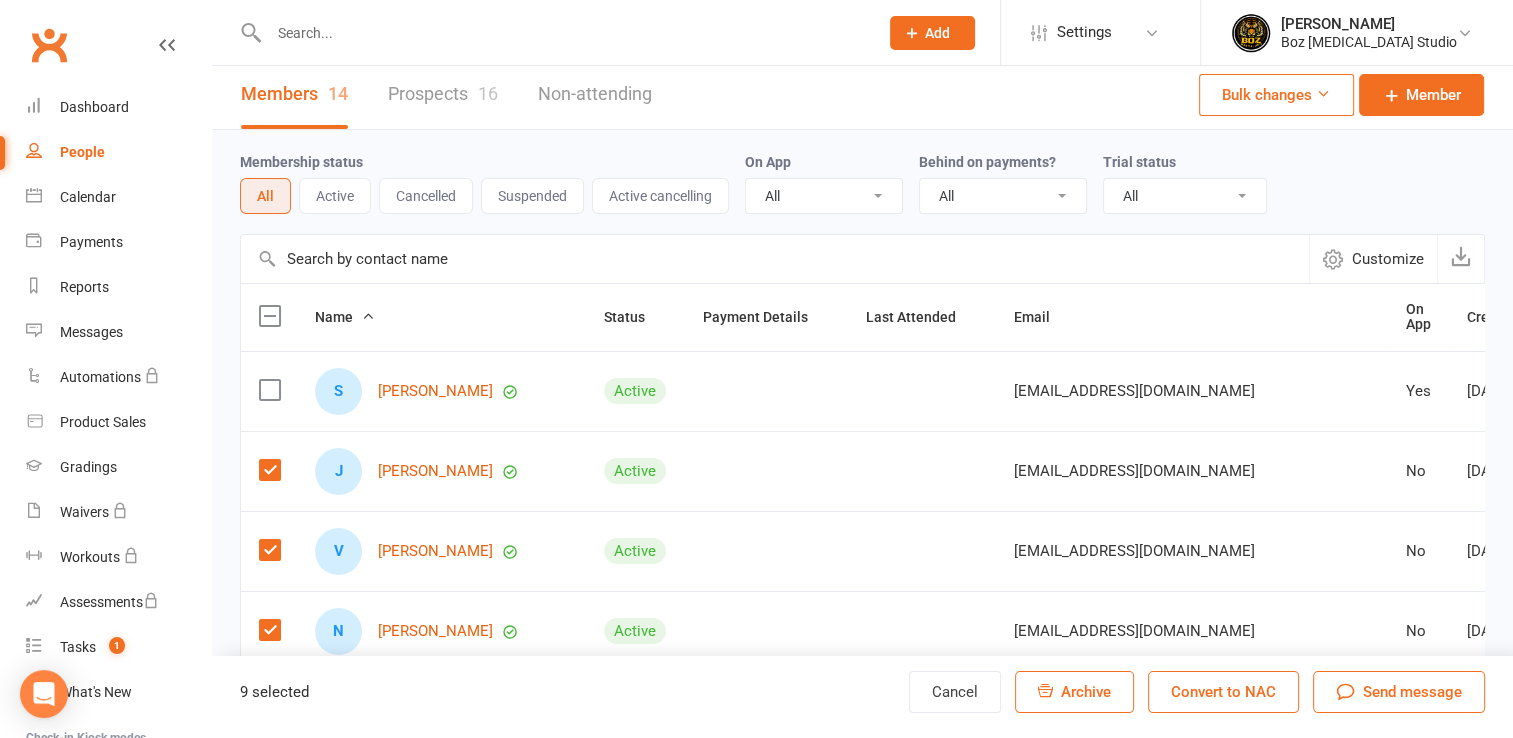 click at bounding box center [1323, 93] 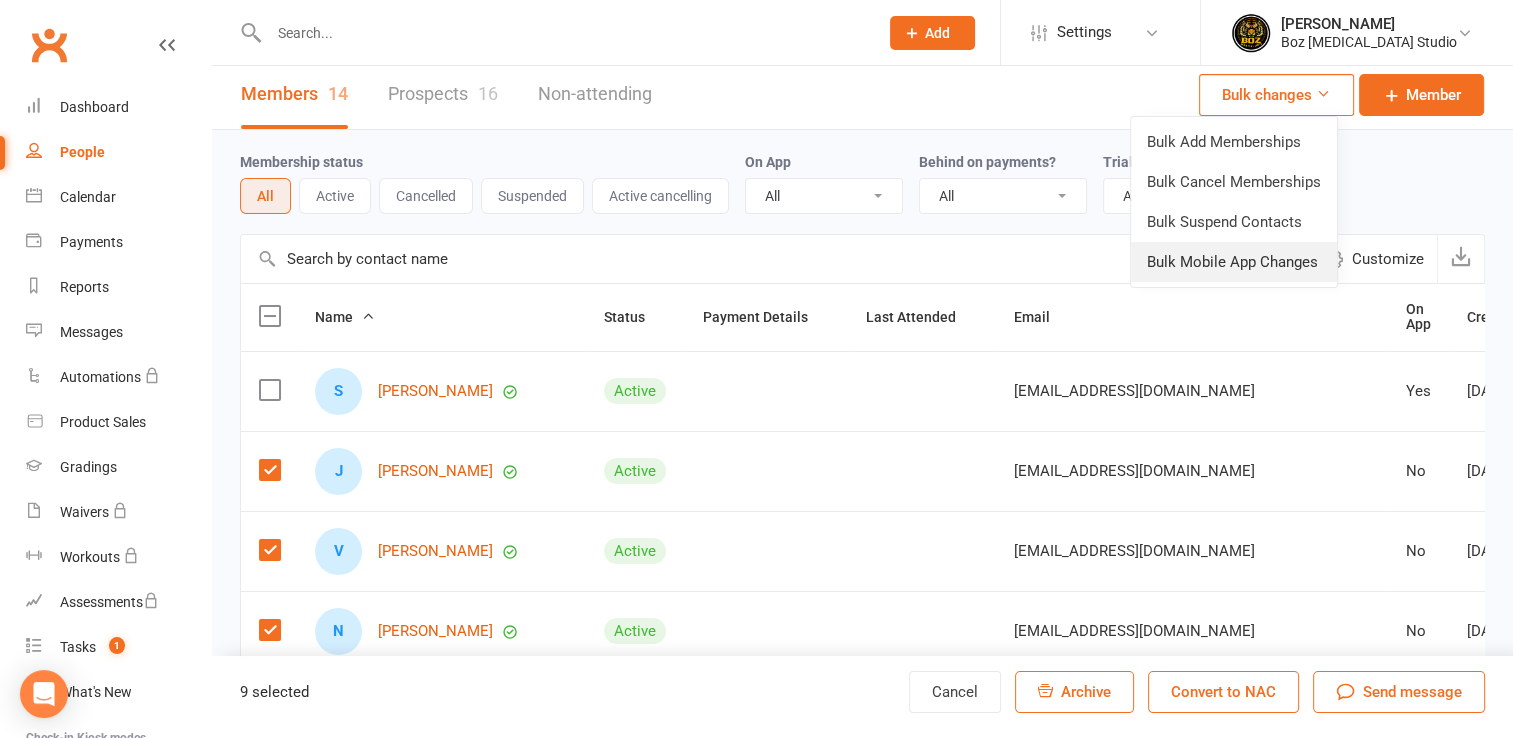 click on "Bulk Mobile App Changes" at bounding box center (1234, 262) 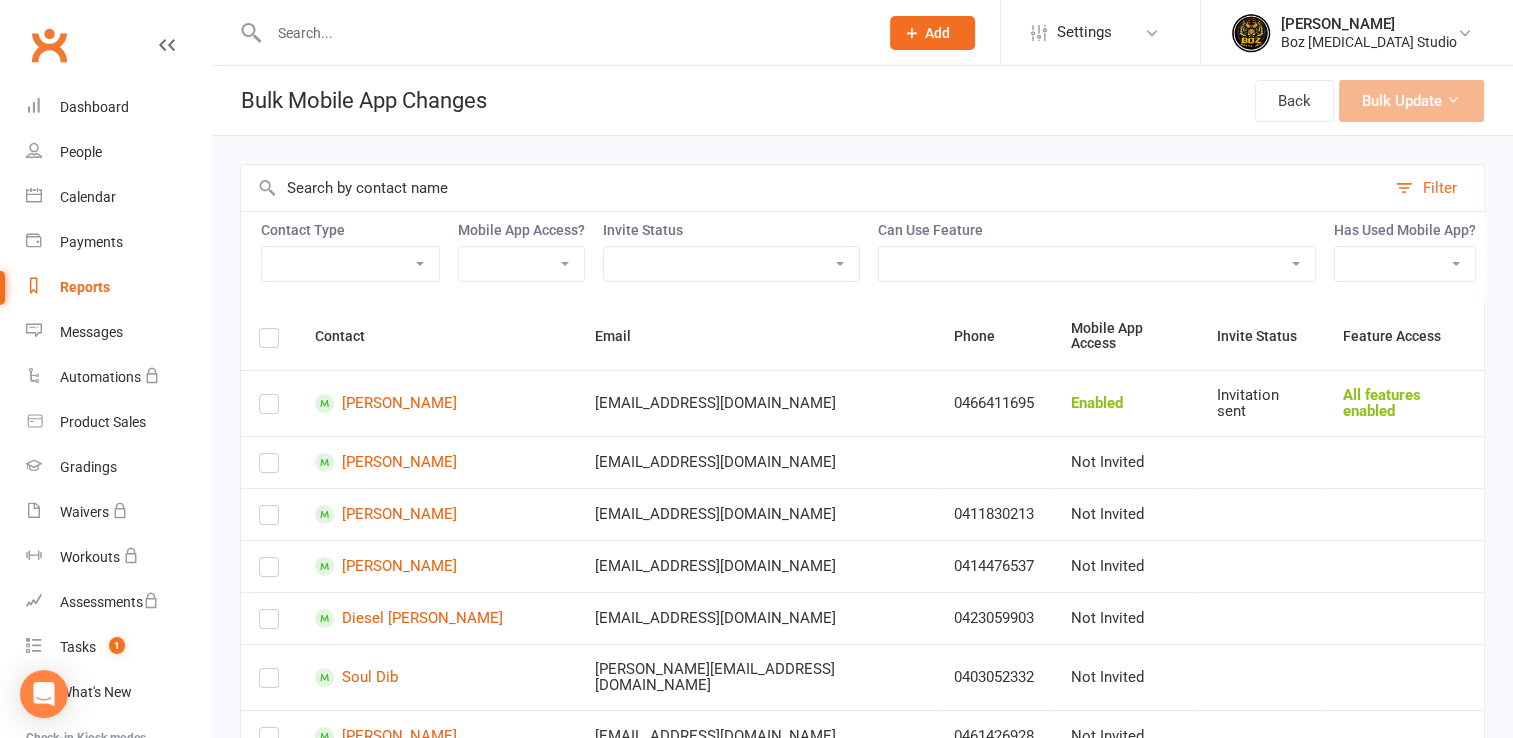 click at bounding box center [269, 341] 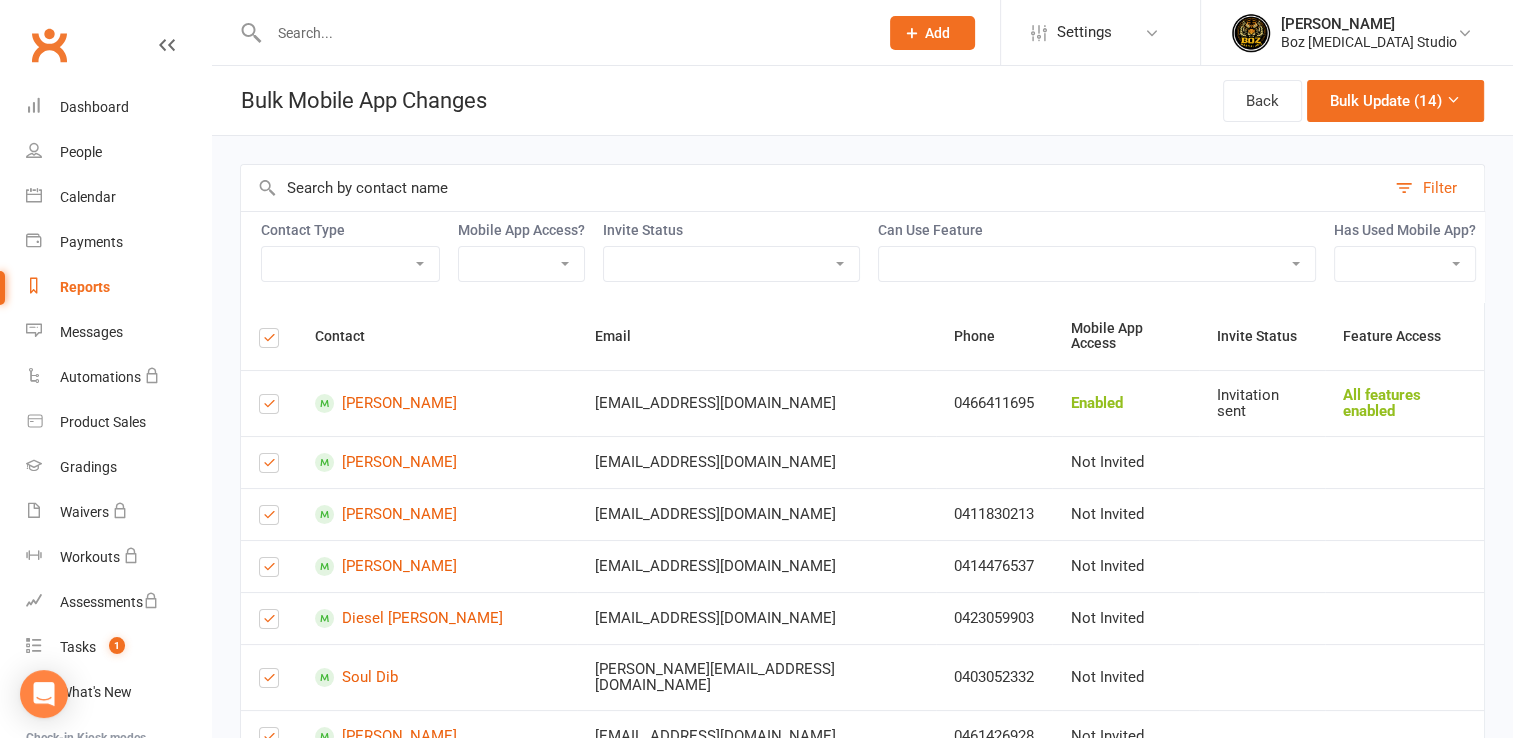 click at bounding box center [269, 408] 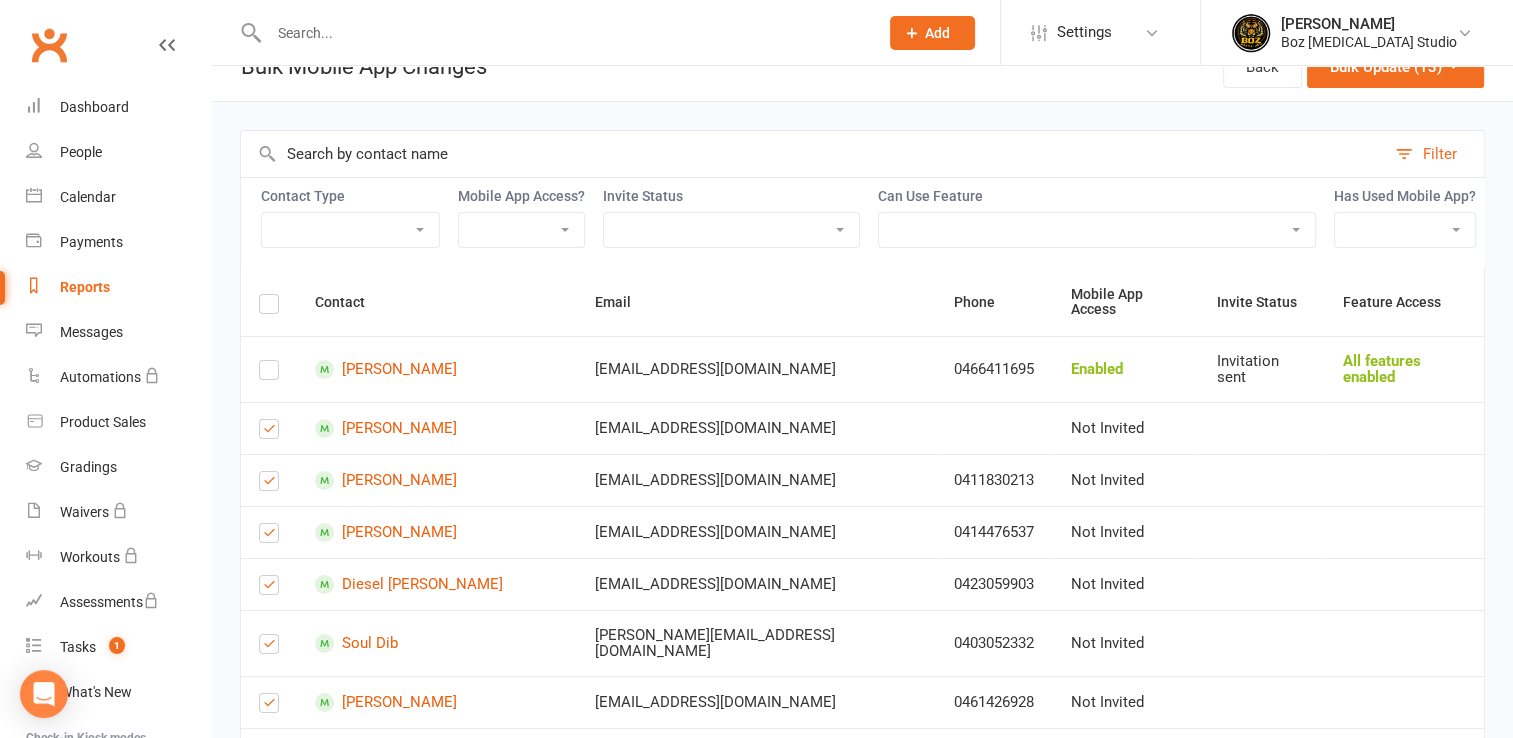 scroll, scrollTop: 0, scrollLeft: 0, axis: both 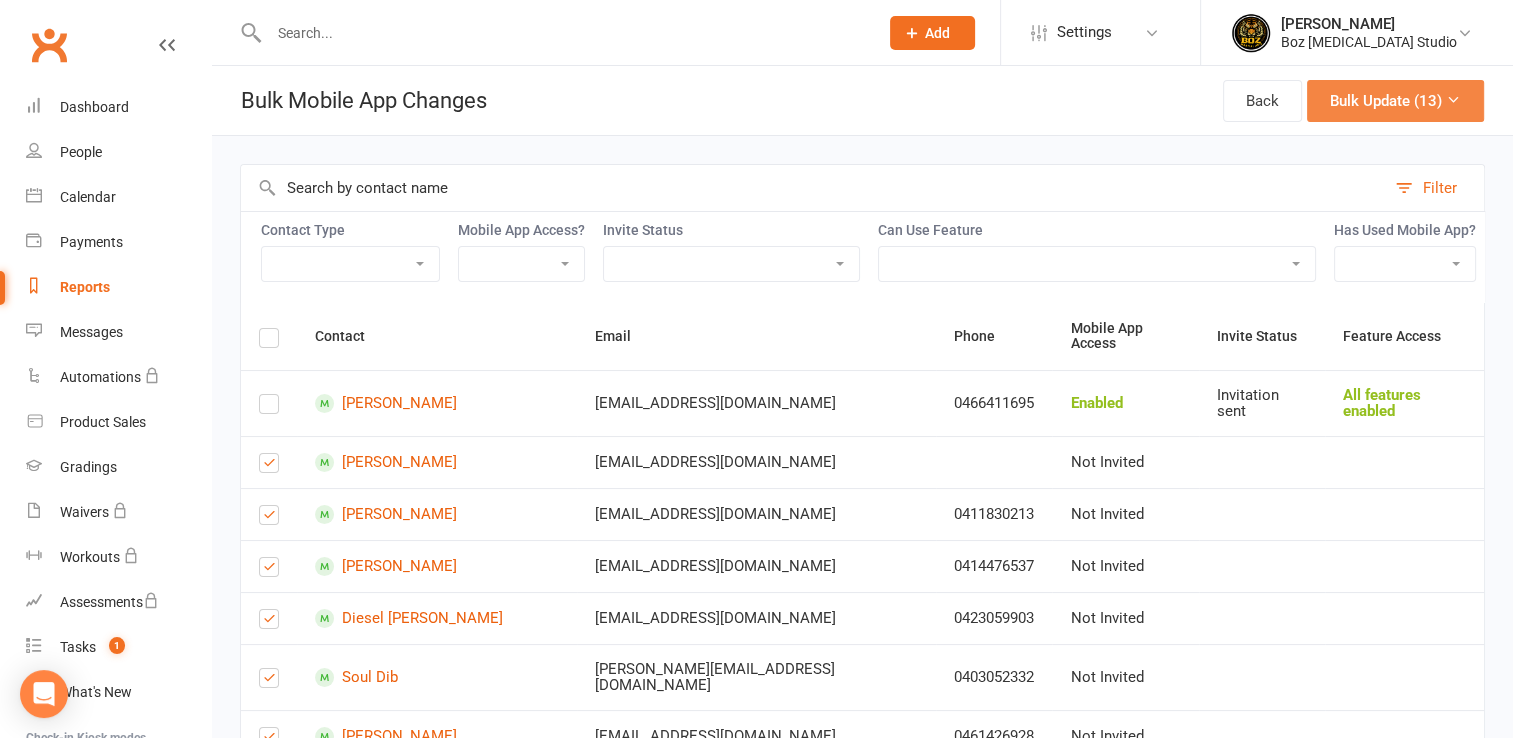 click at bounding box center (1453, 99) 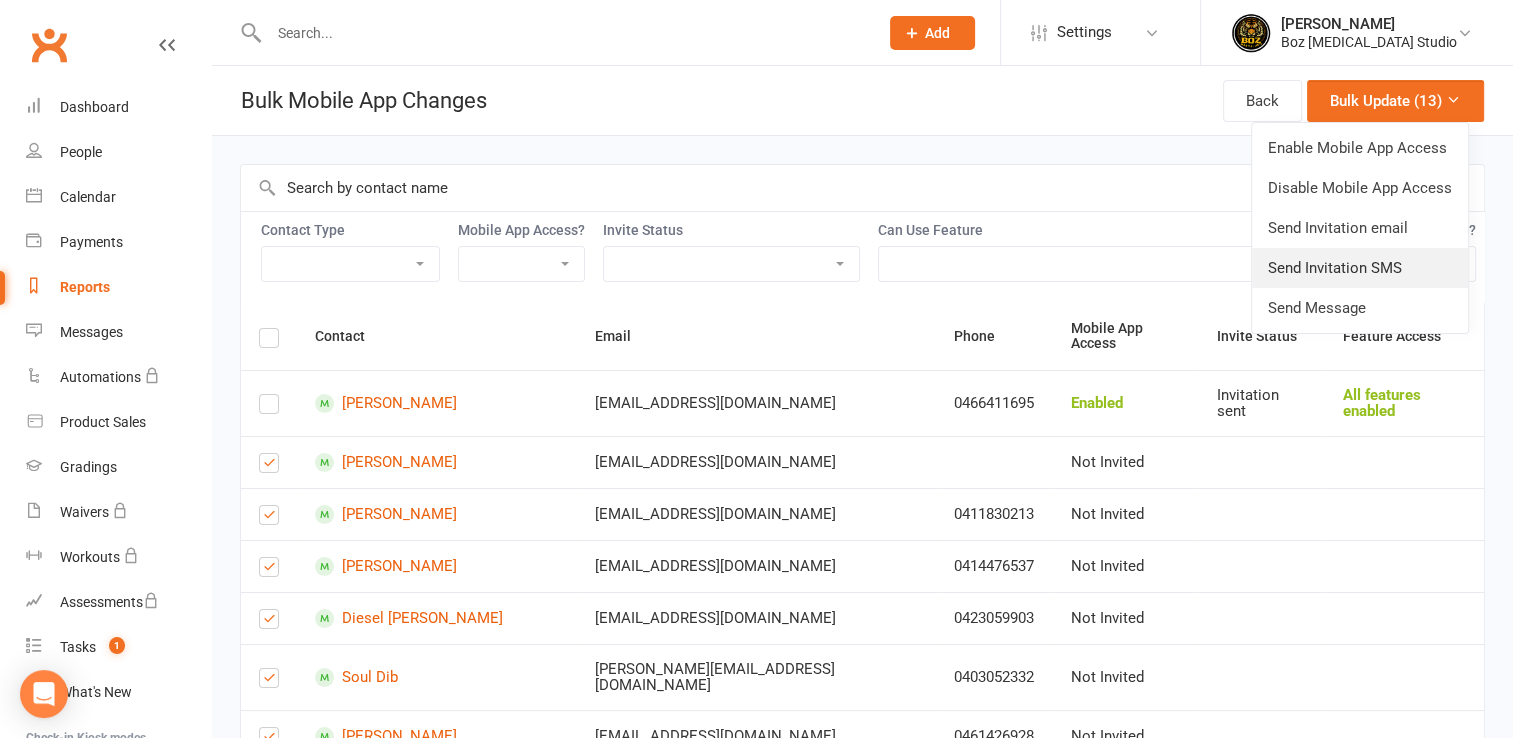 click on "Send Invitation SMS" at bounding box center (1360, 268) 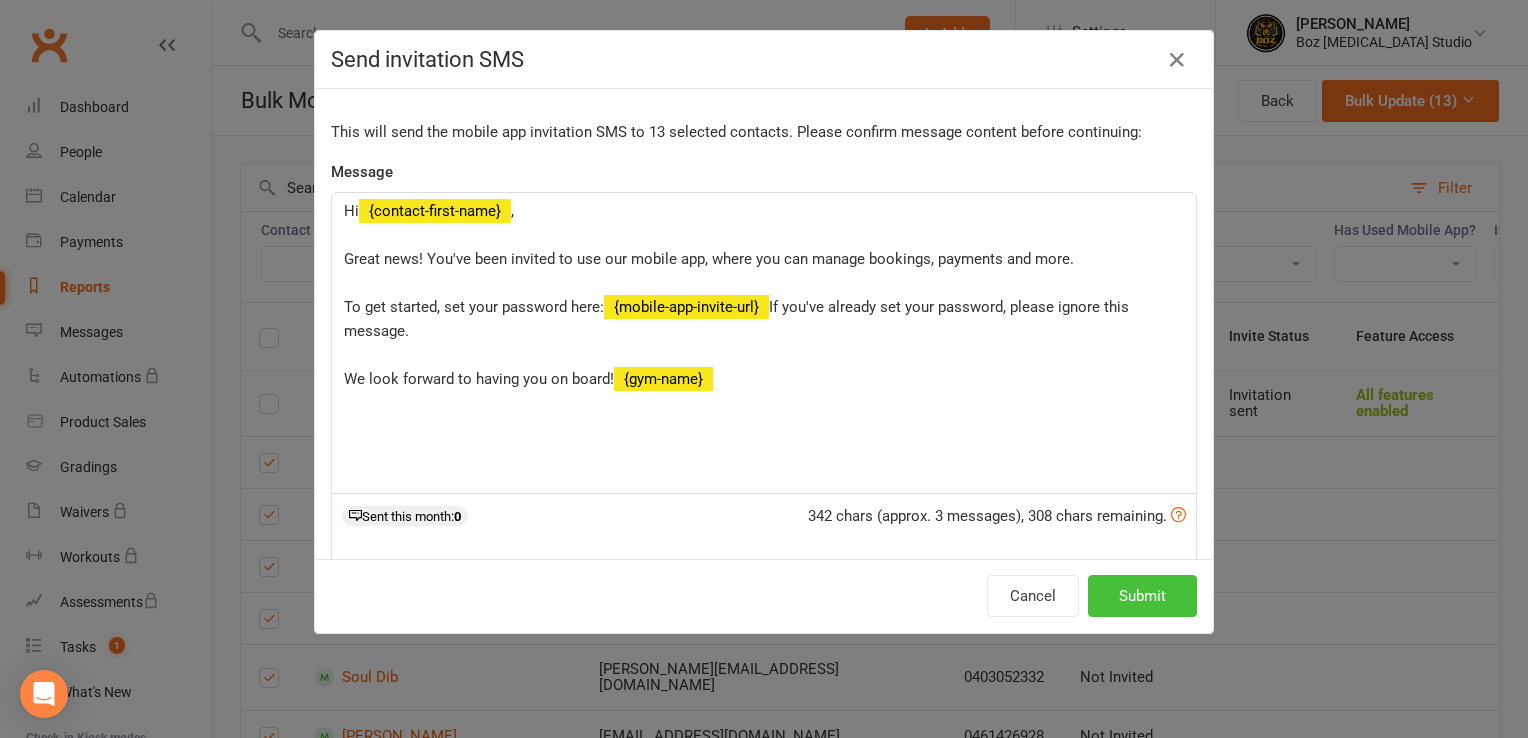 click on "Submit" at bounding box center (1142, 596) 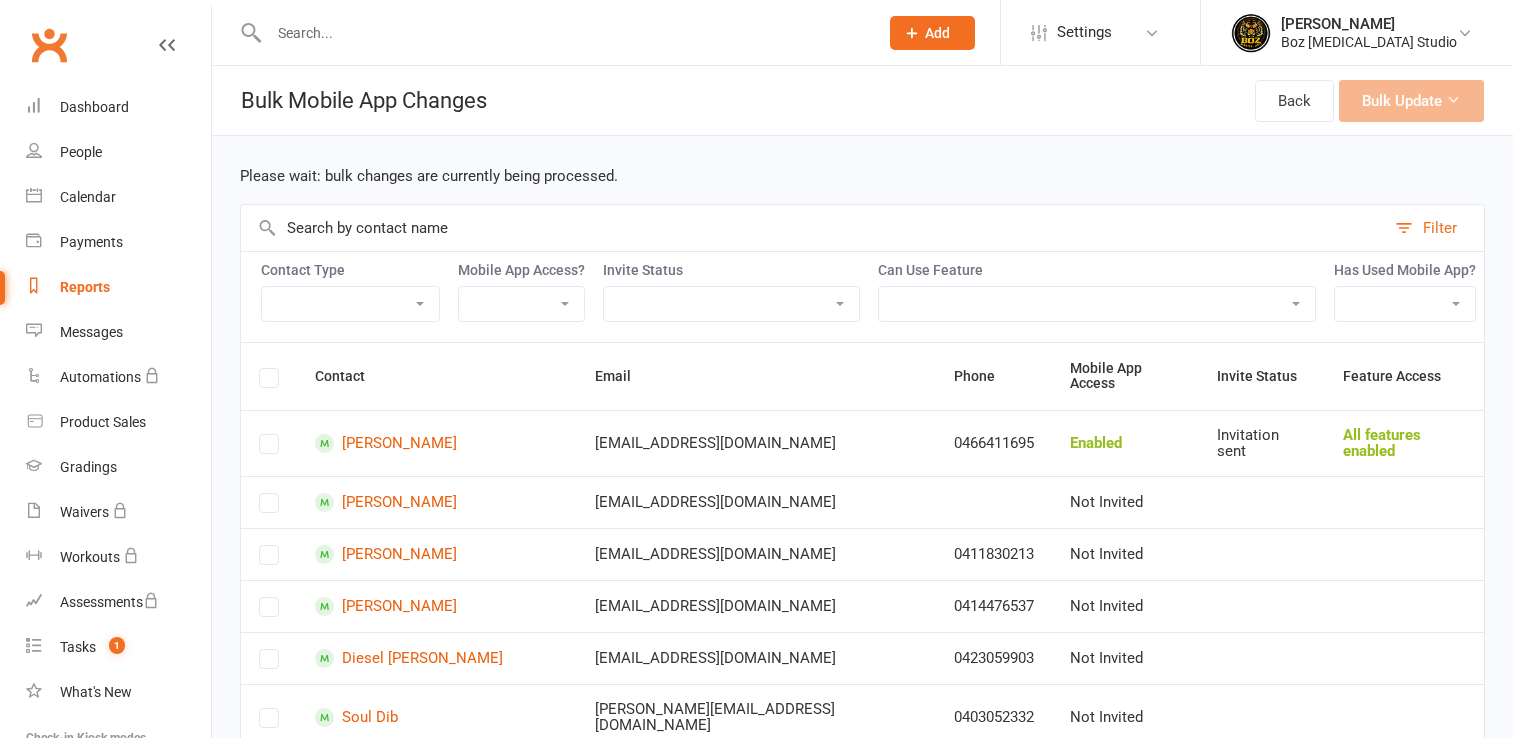 scroll, scrollTop: 0, scrollLeft: 0, axis: both 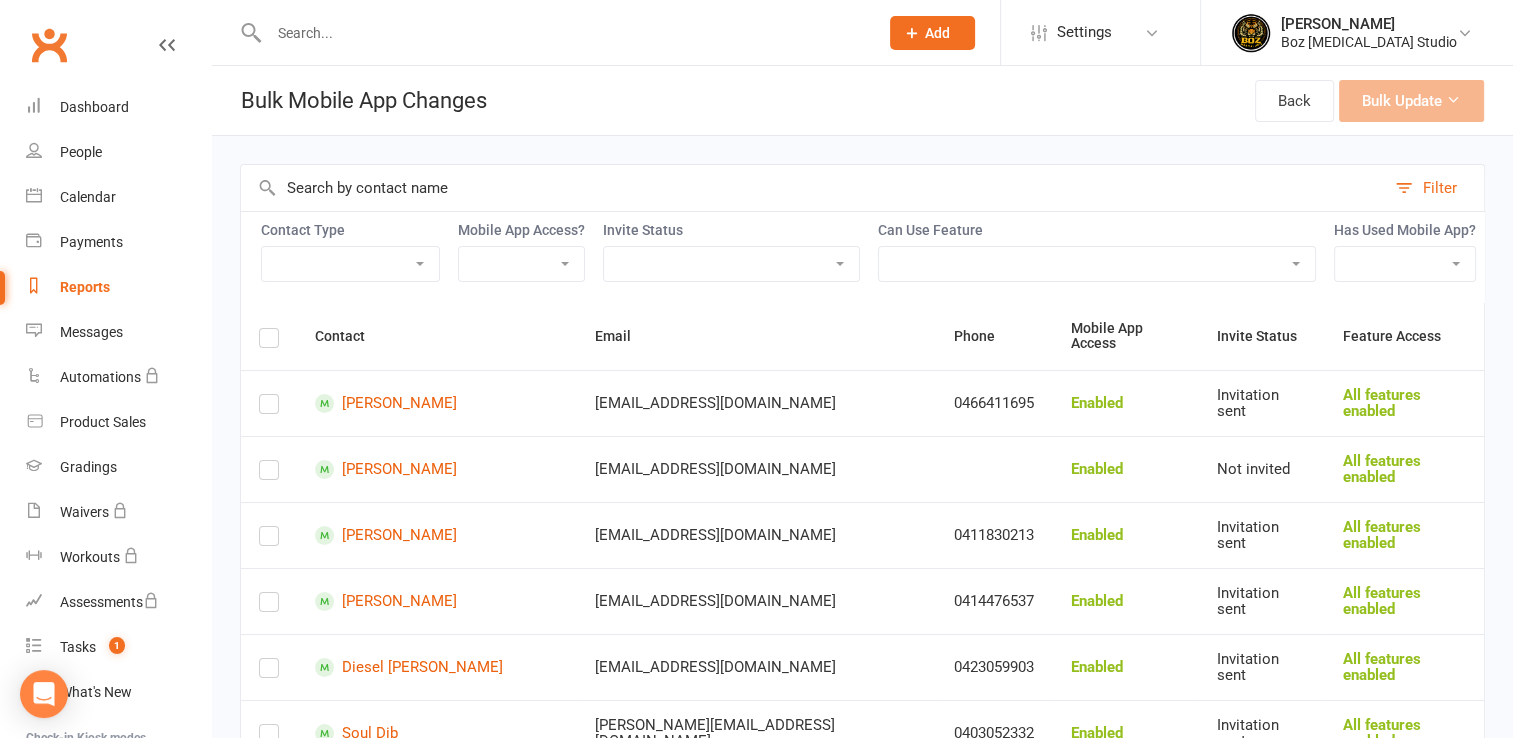 click at bounding box center [813, 188] 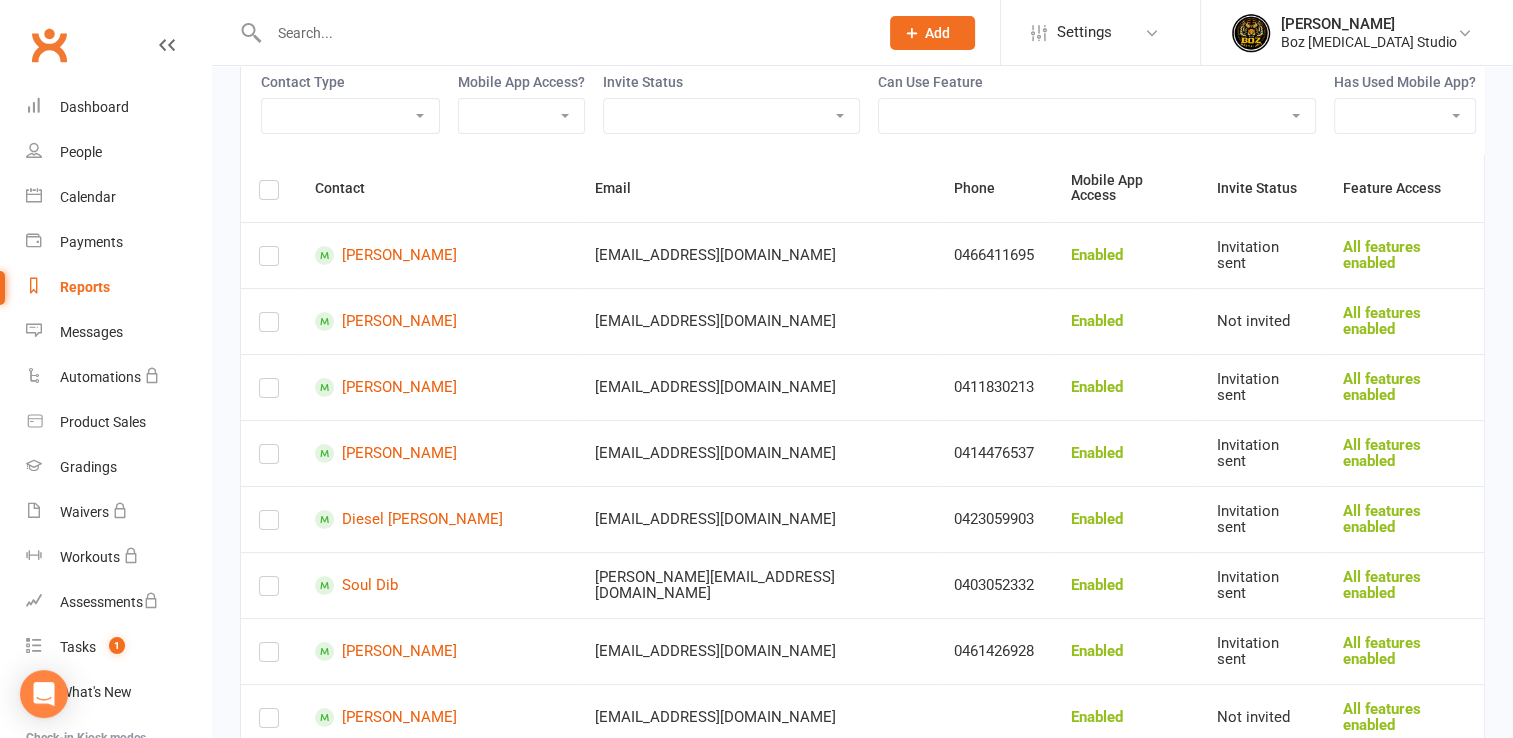 scroll, scrollTop: 100, scrollLeft: 0, axis: vertical 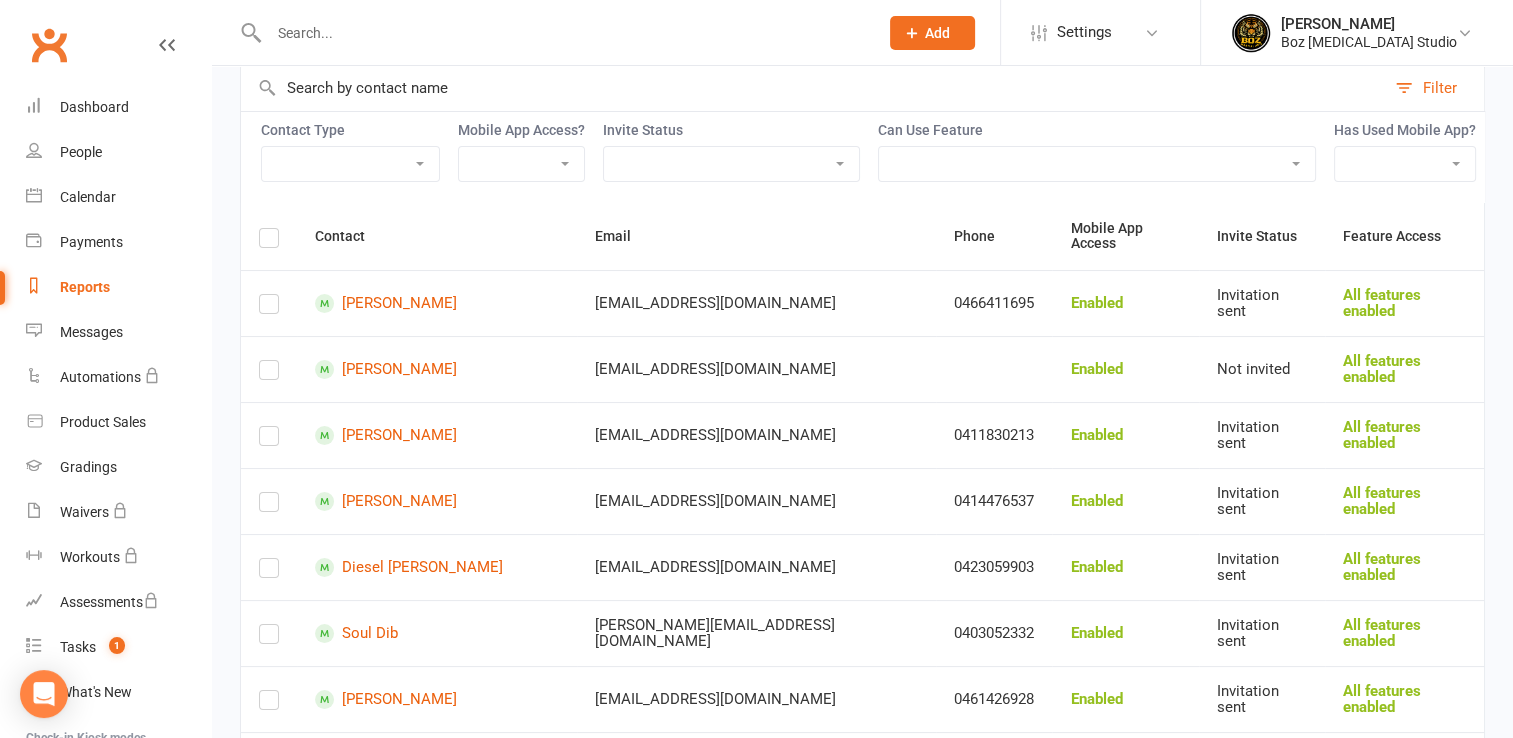 click at bounding box center (269, 374) 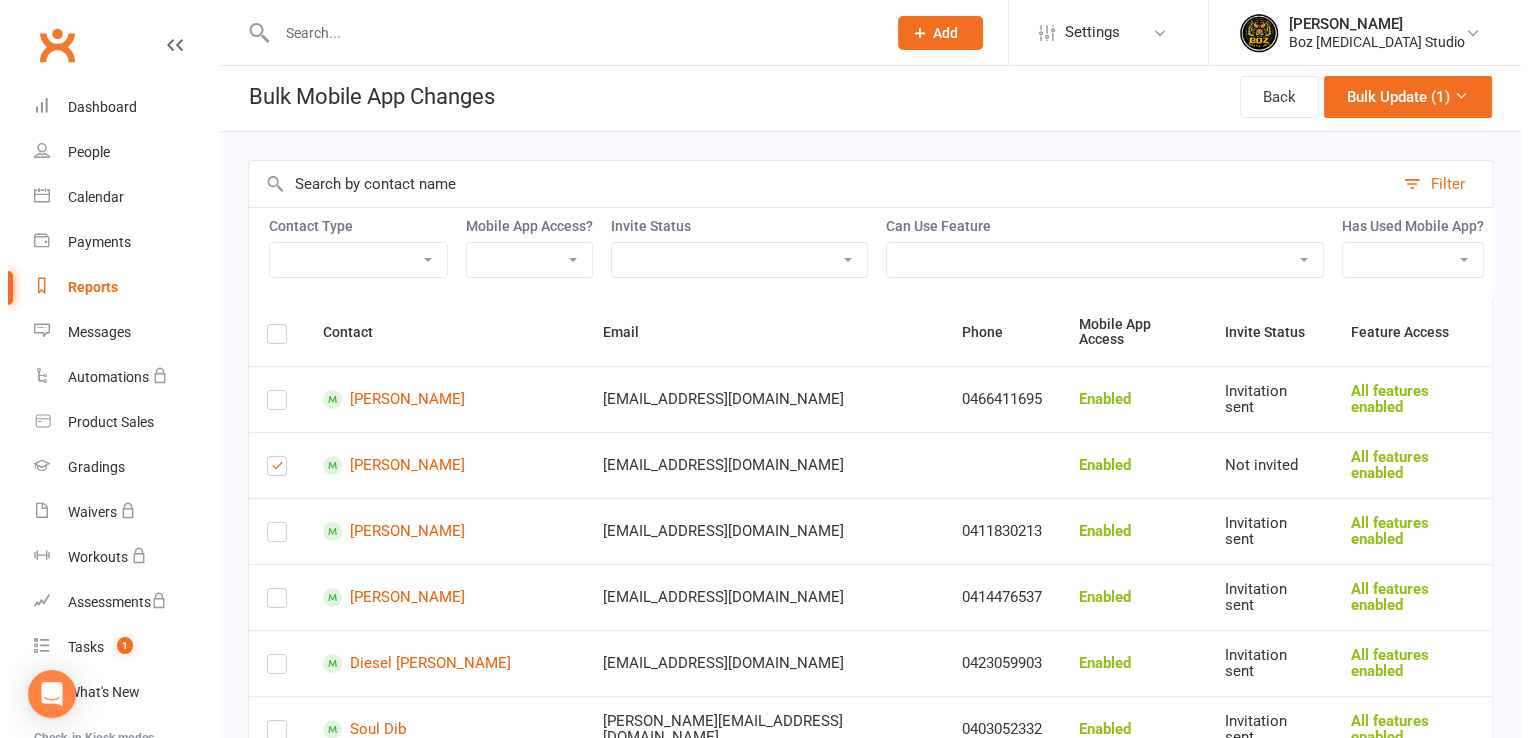 scroll, scrollTop: 0, scrollLeft: 0, axis: both 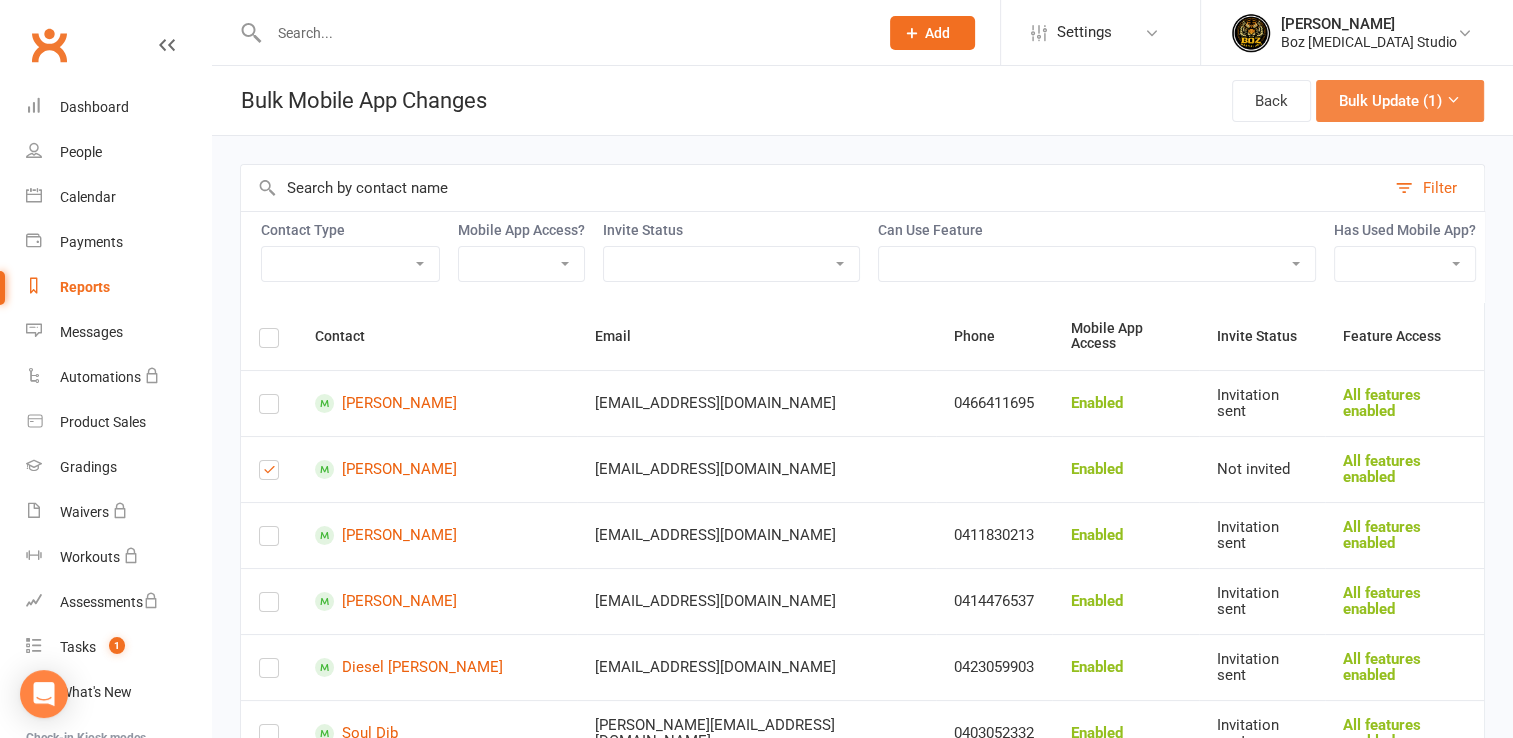 click at bounding box center [1453, 99] 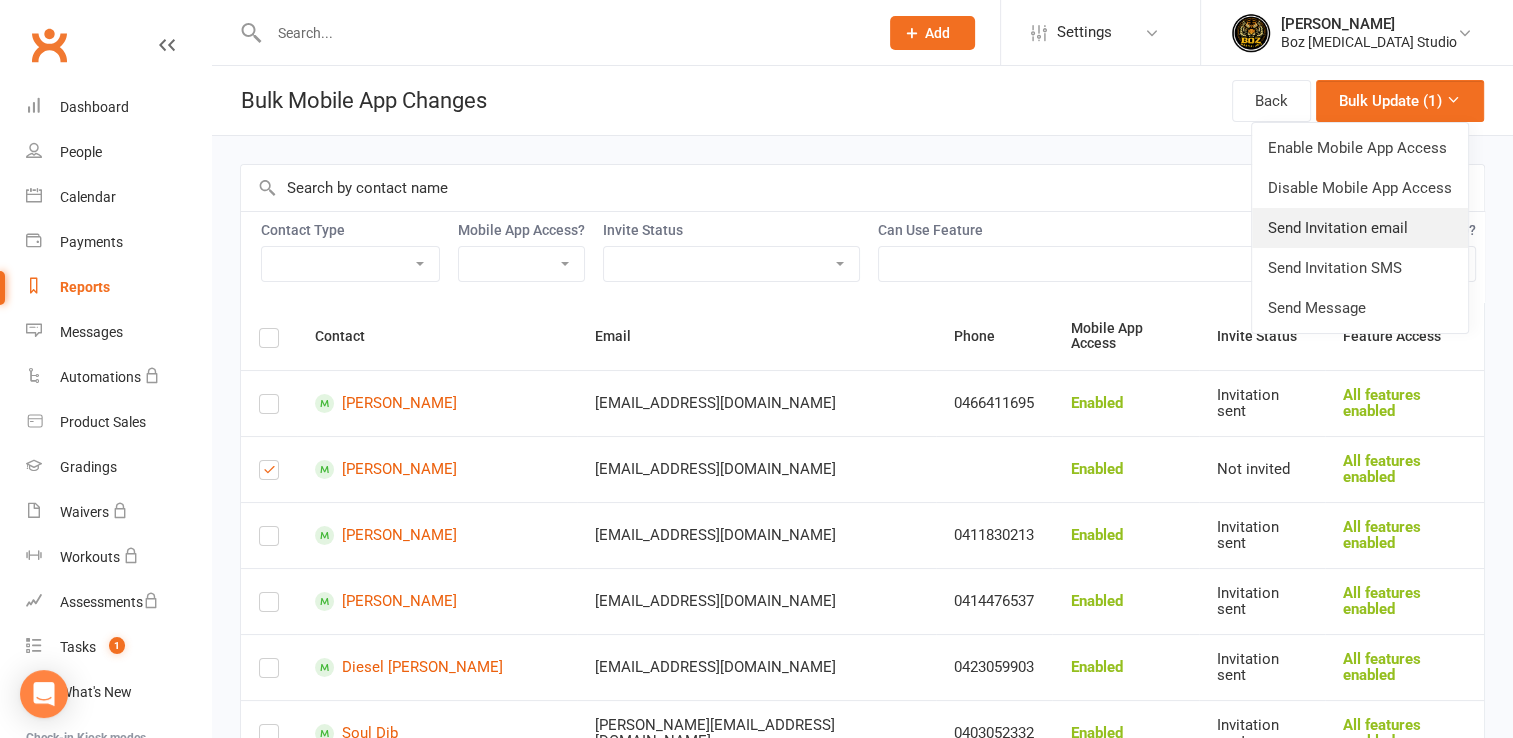 click on "Send Invitation email" at bounding box center (1360, 228) 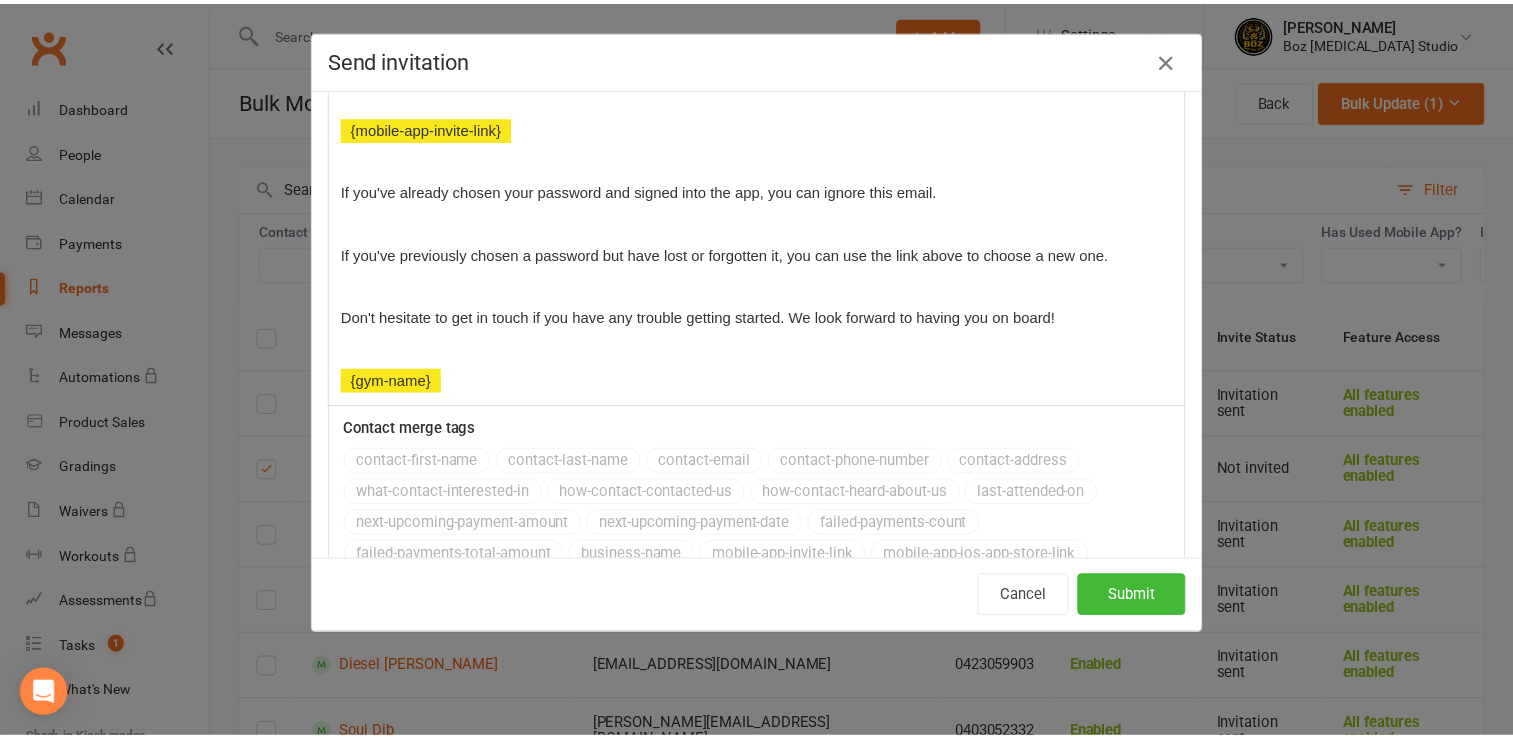 scroll, scrollTop: 500, scrollLeft: 0, axis: vertical 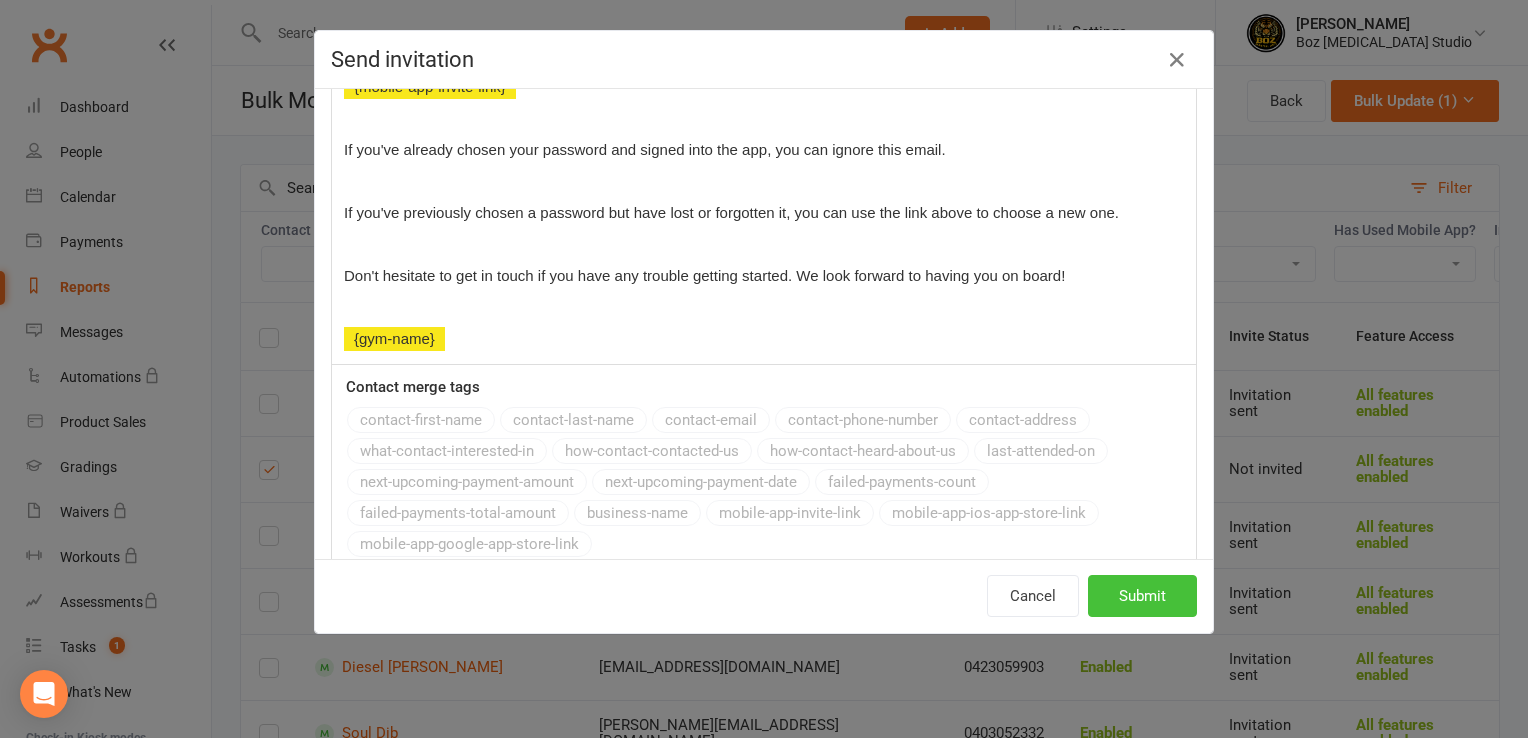 click on "Submit" at bounding box center (1142, 596) 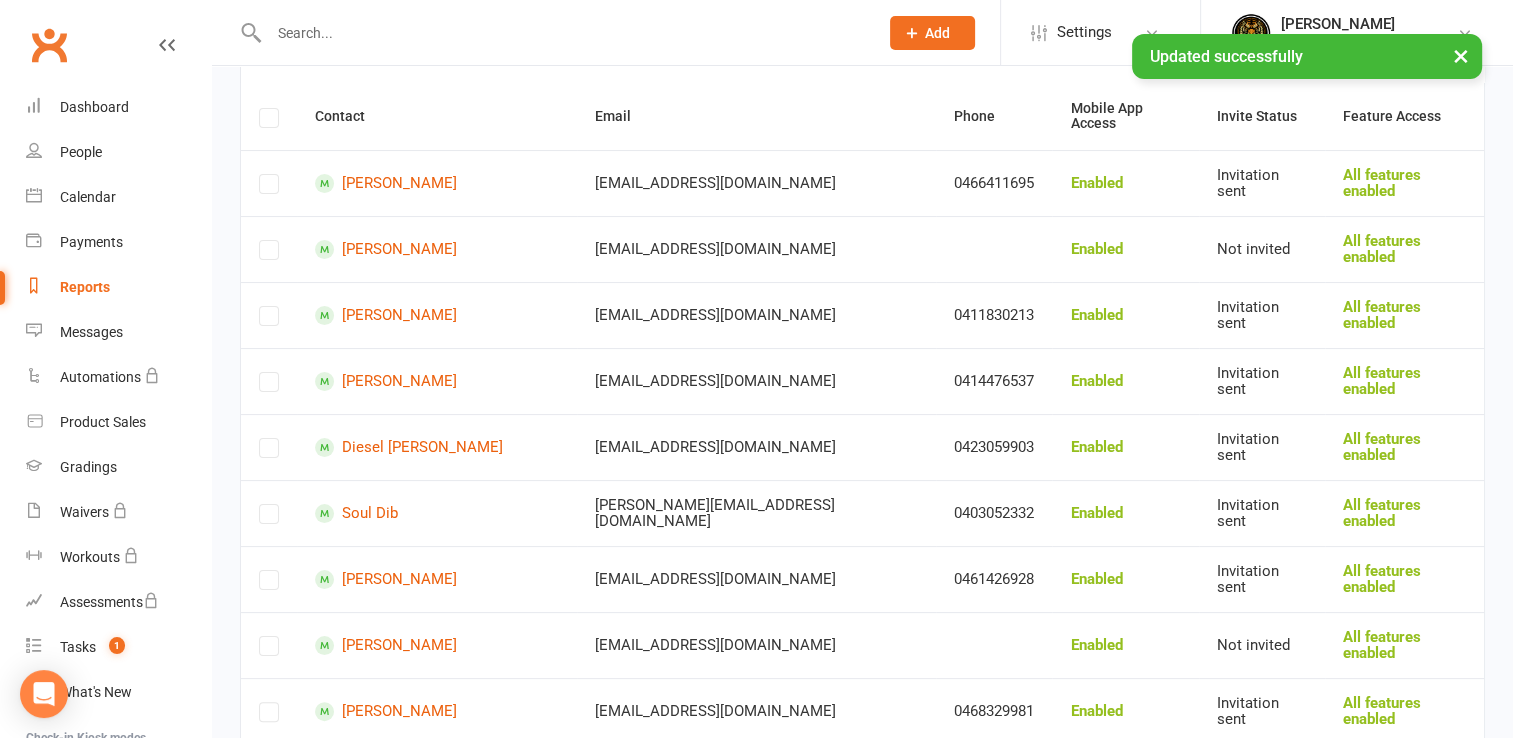scroll, scrollTop: 300, scrollLeft: 0, axis: vertical 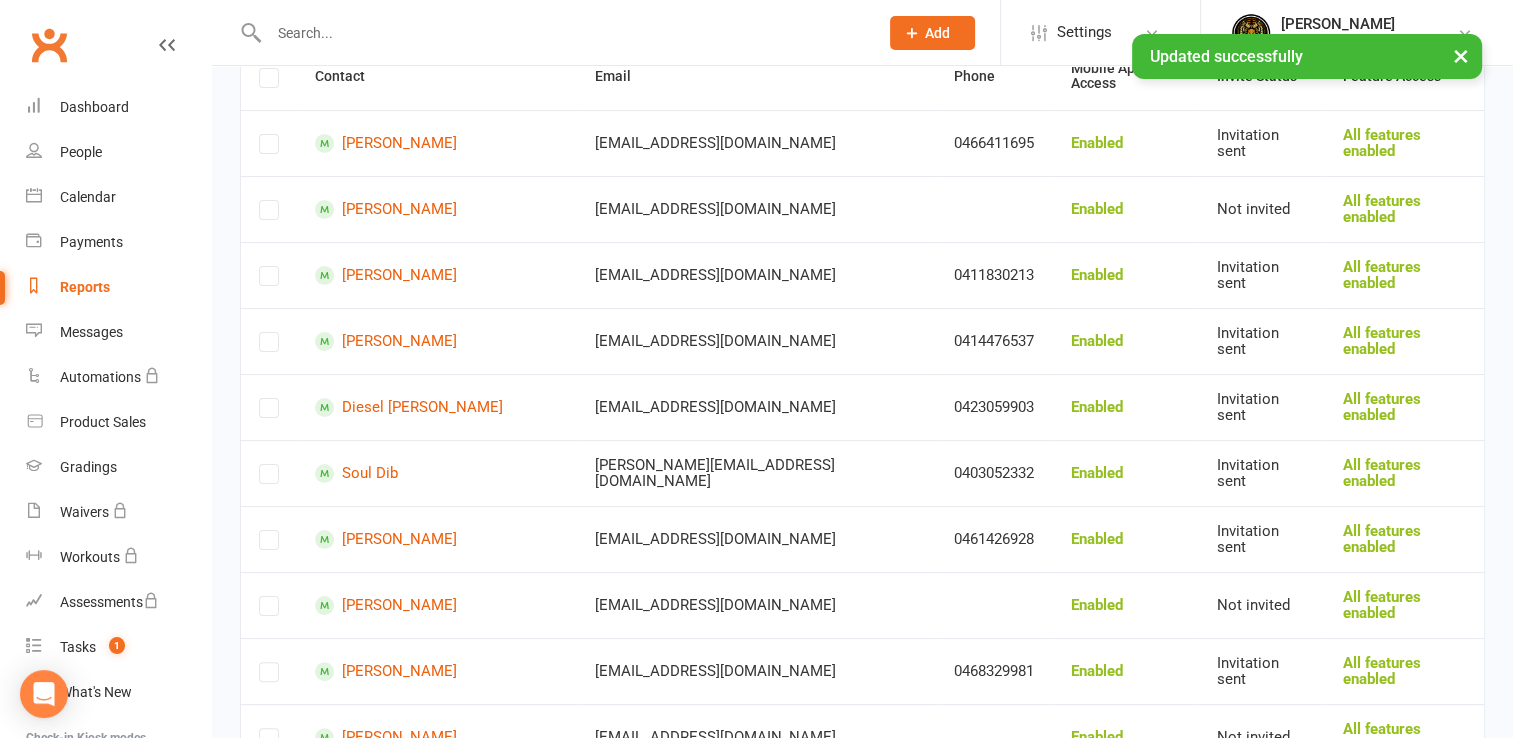 click at bounding box center (269, 610) 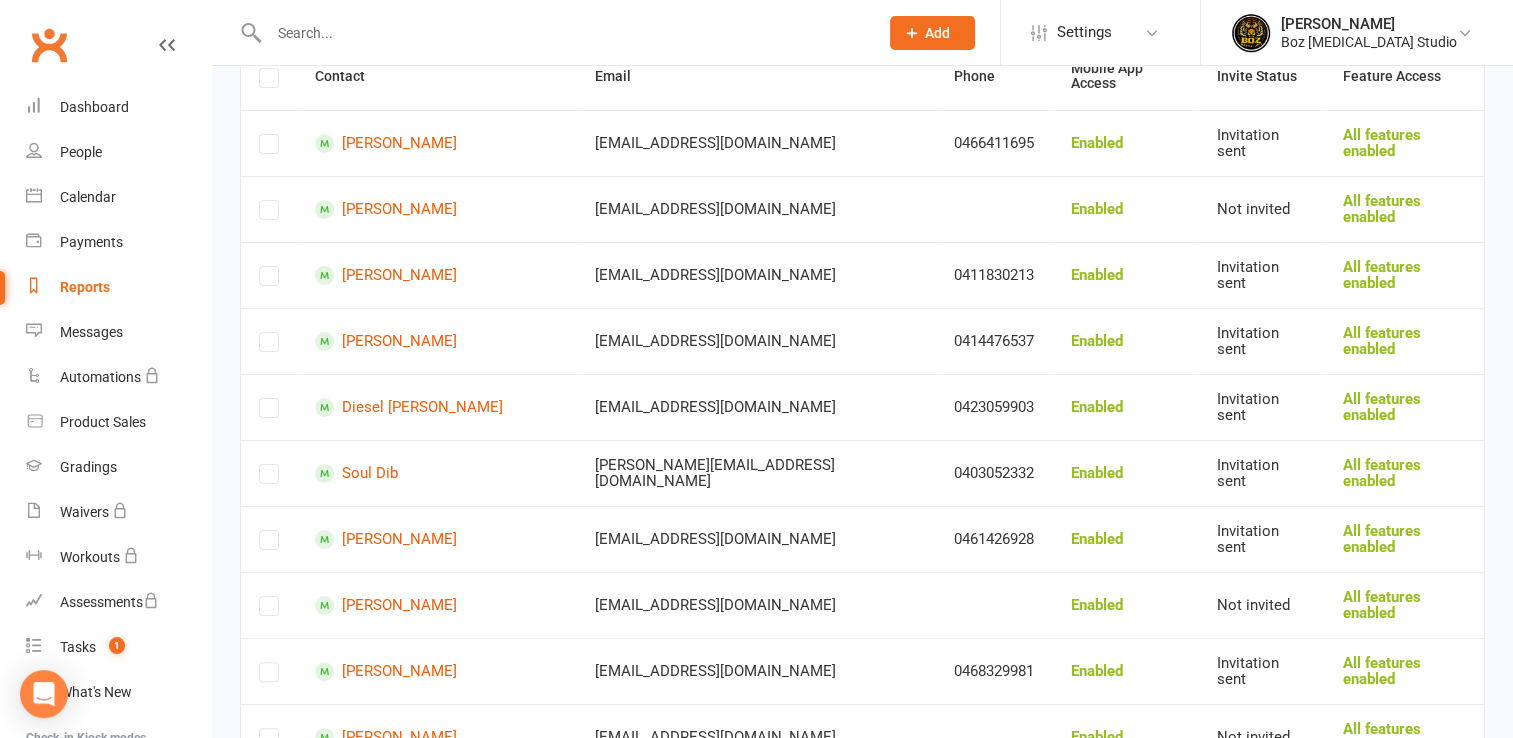 click at bounding box center (269, 610) 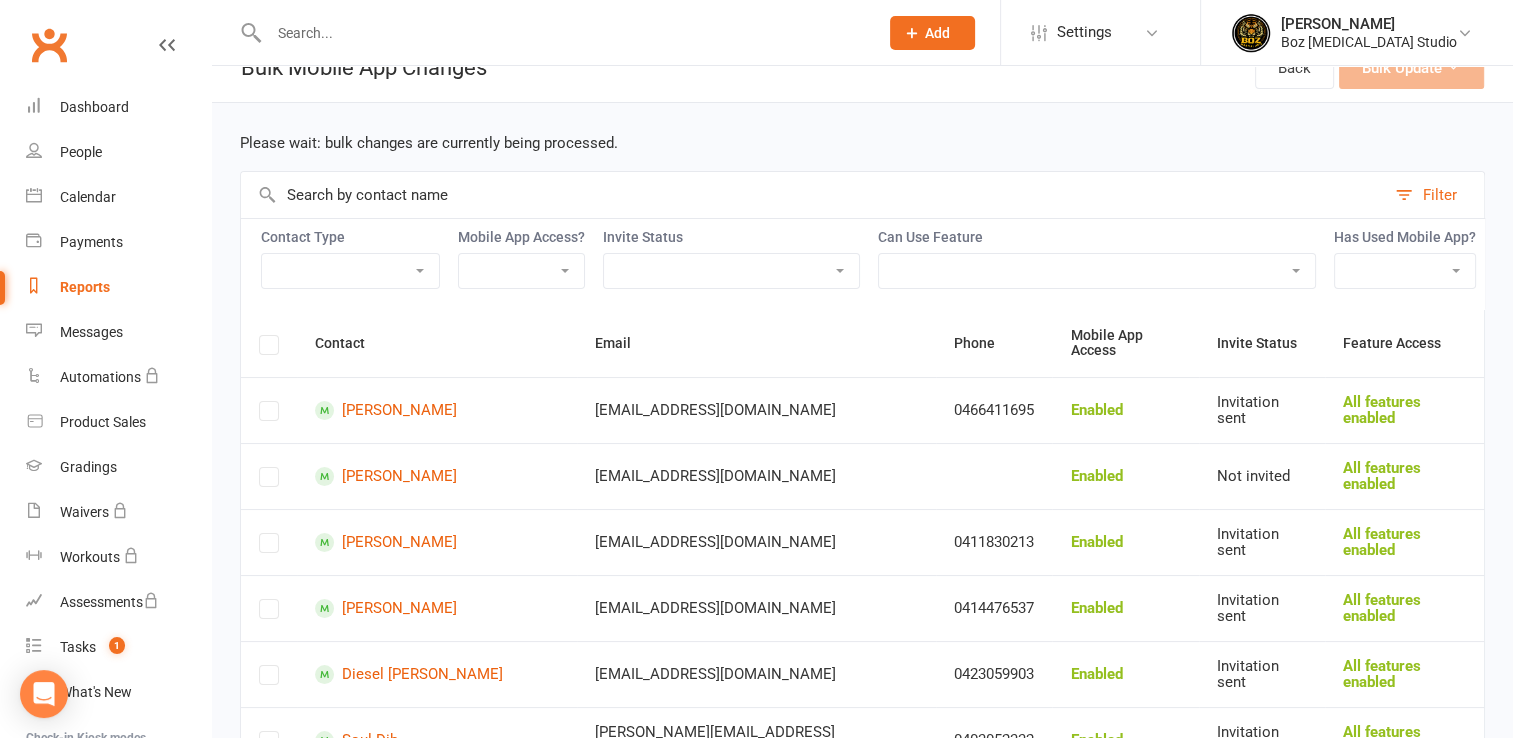 scroll, scrollTop: 0, scrollLeft: 0, axis: both 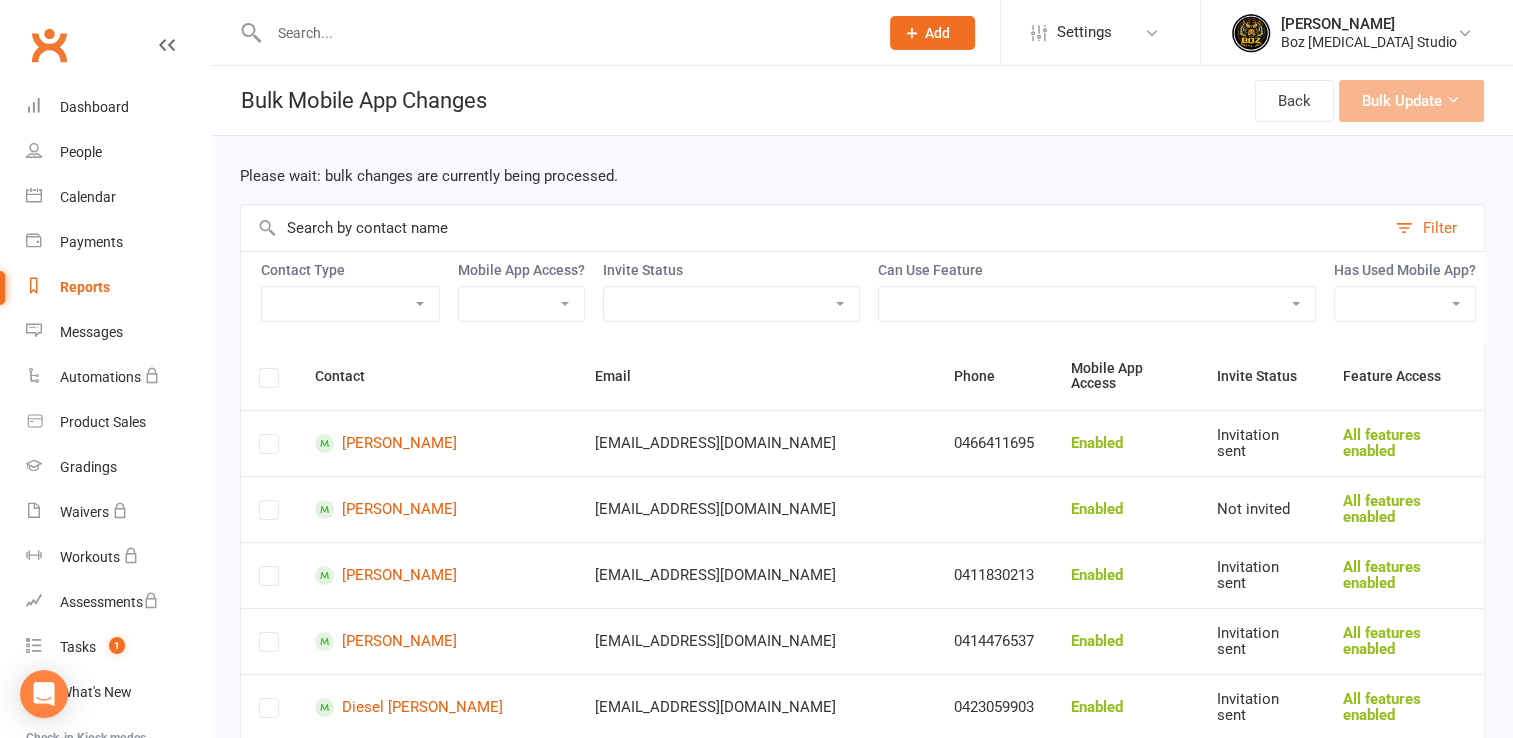 click at bounding box center (269, 381) 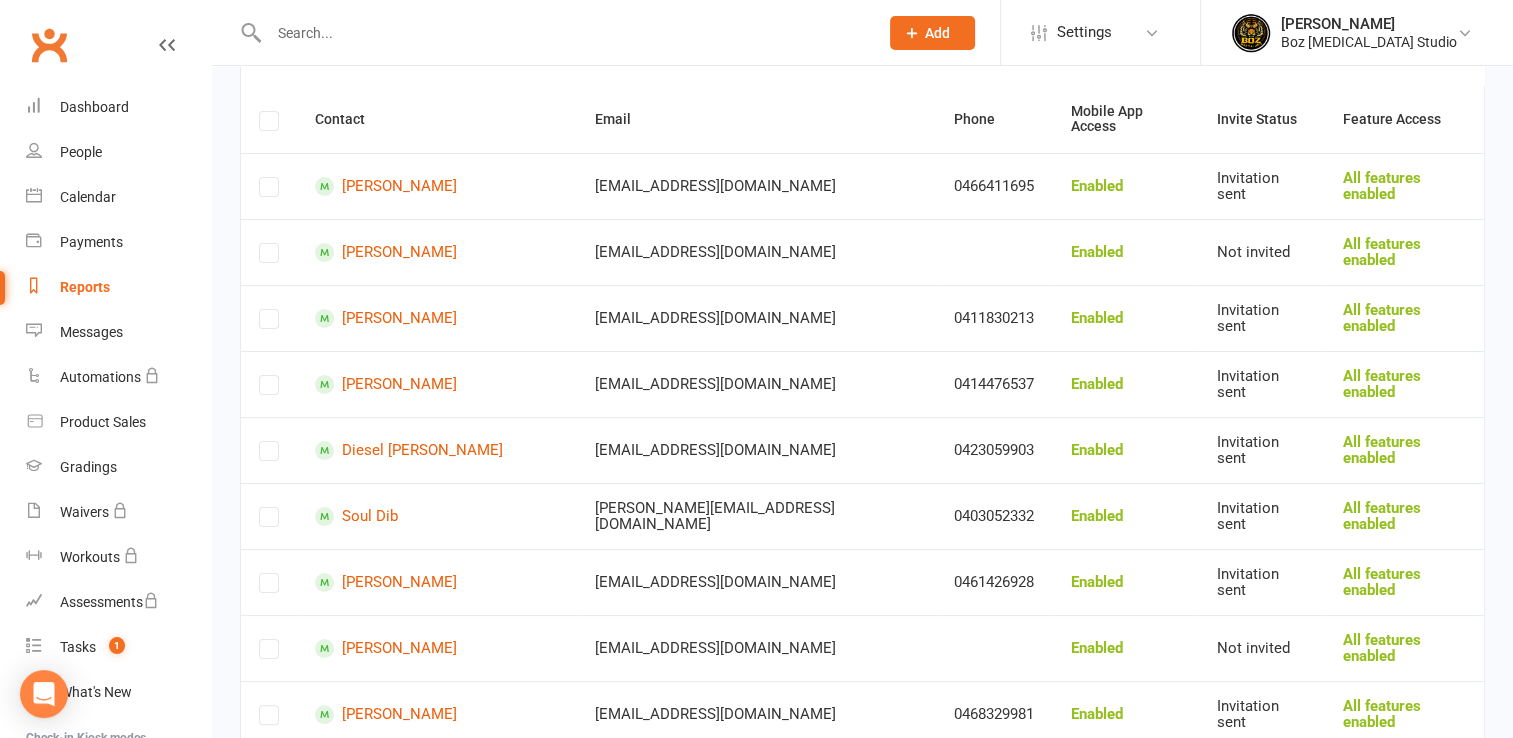 scroll, scrollTop: 300, scrollLeft: 0, axis: vertical 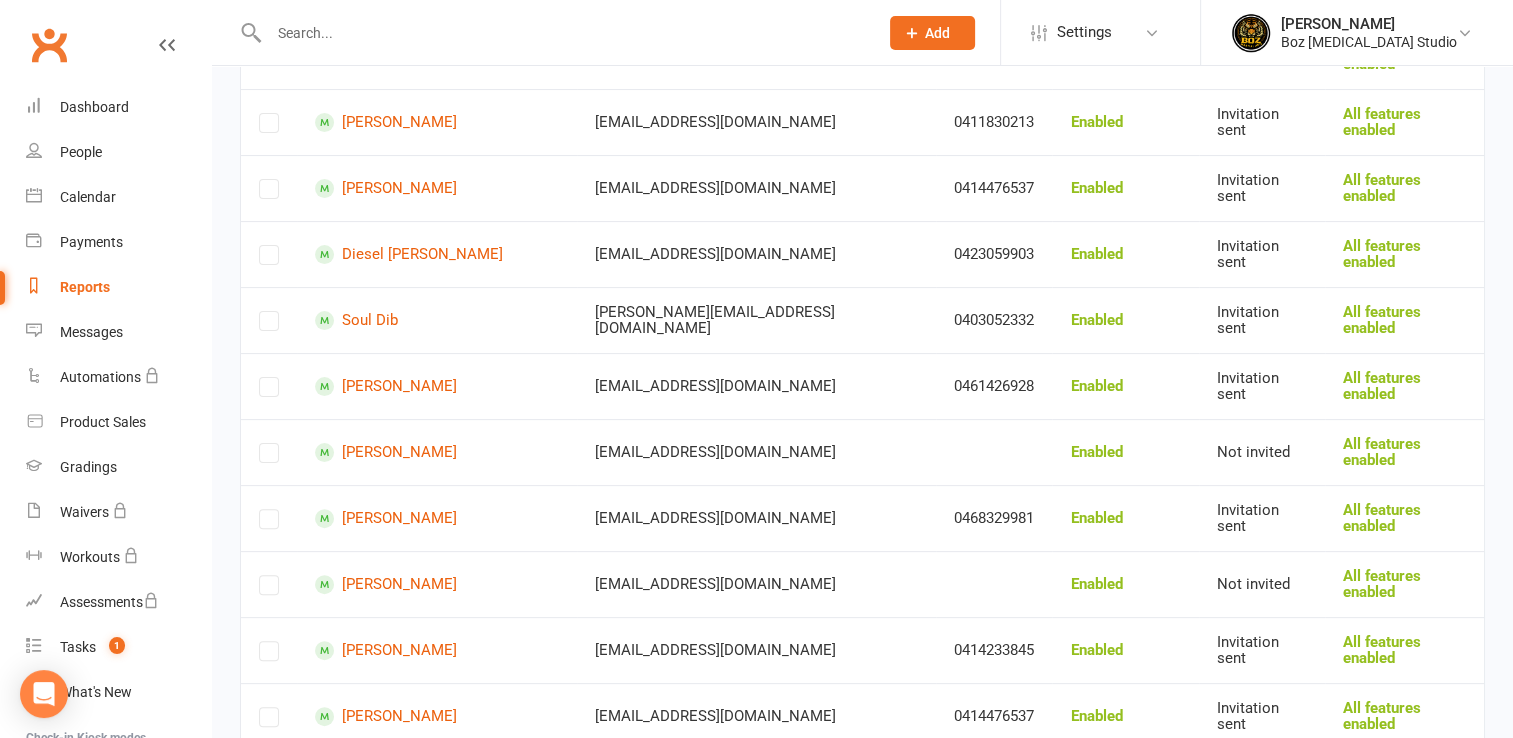 click at bounding box center (269, 589) 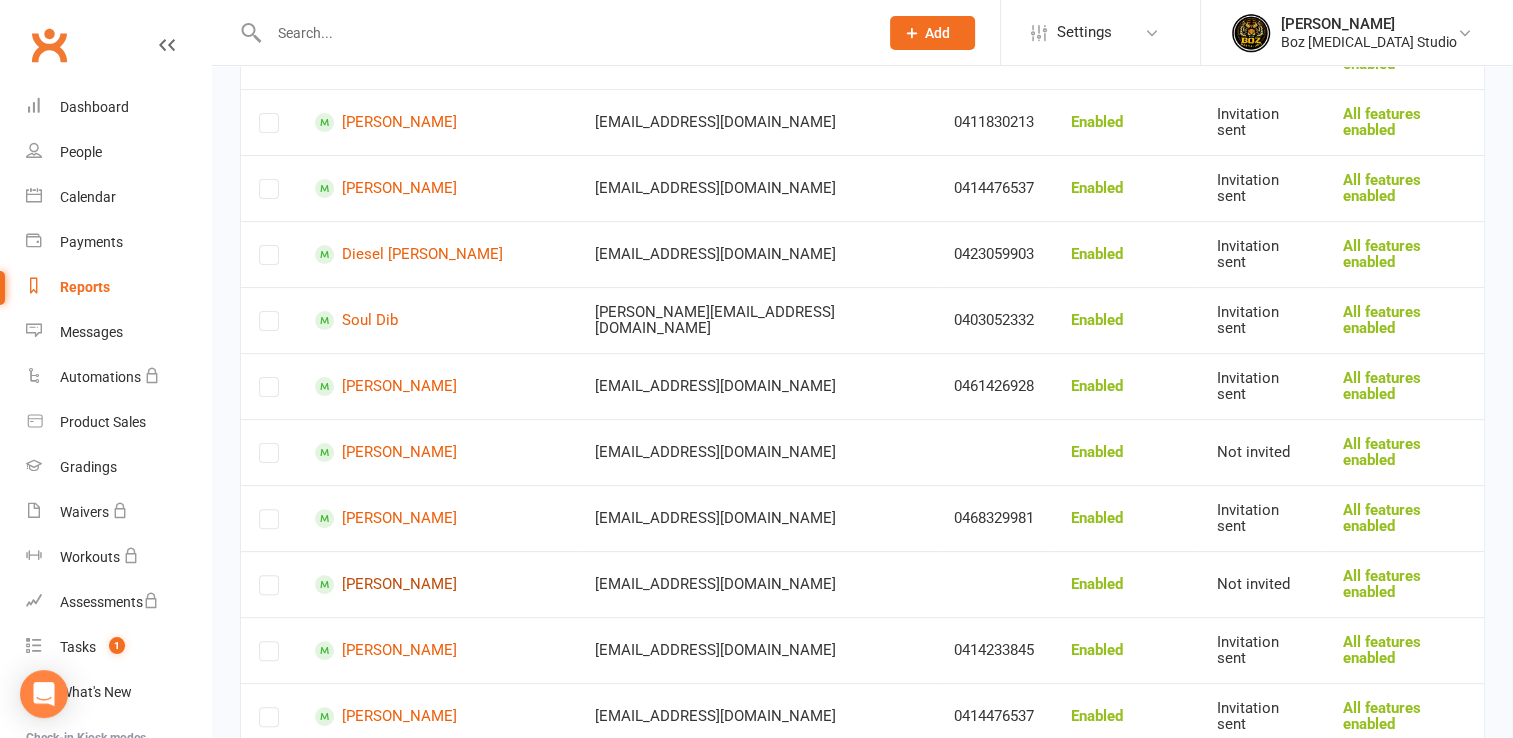 click on "[PERSON_NAME]" at bounding box center (437, 584) 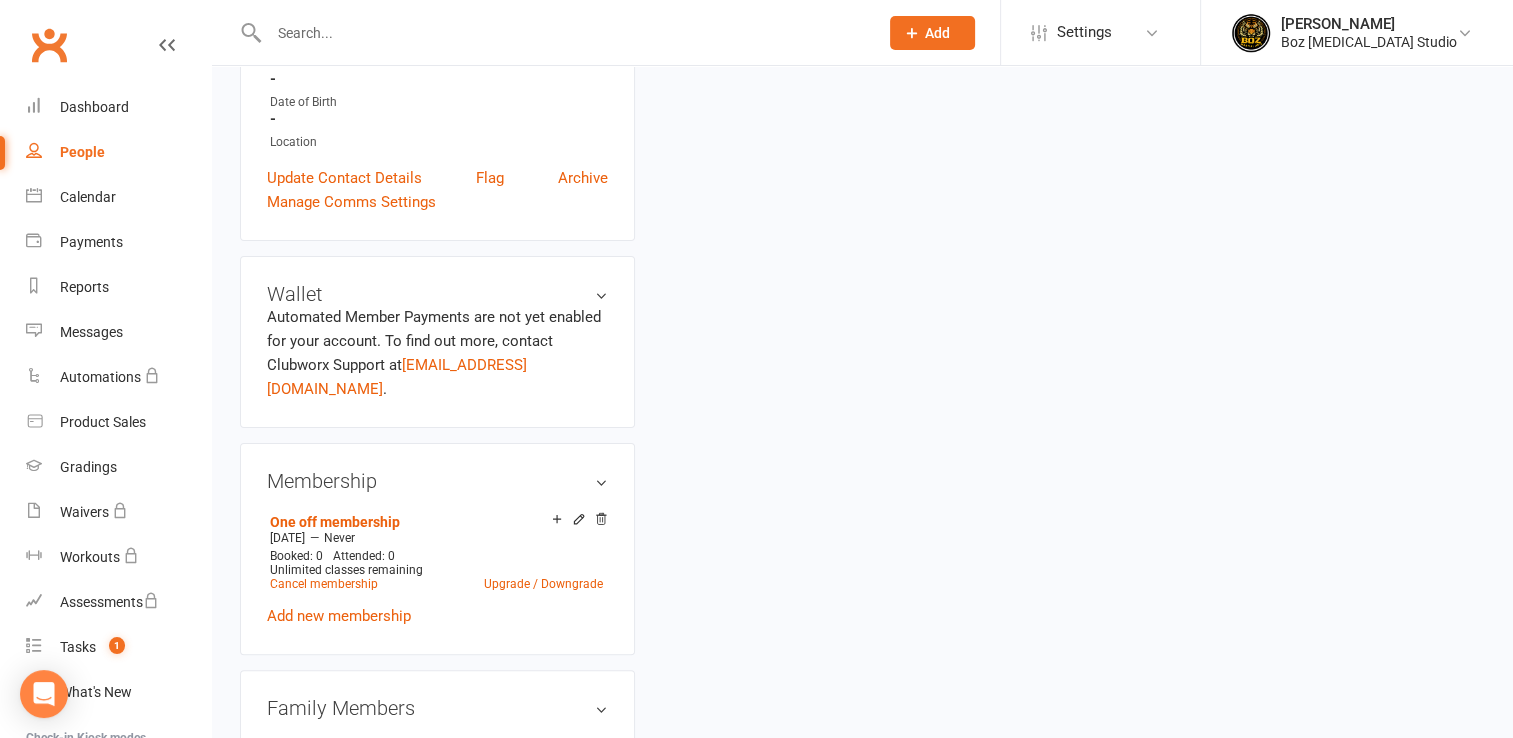 scroll, scrollTop: 0, scrollLeft: 0, axis: both 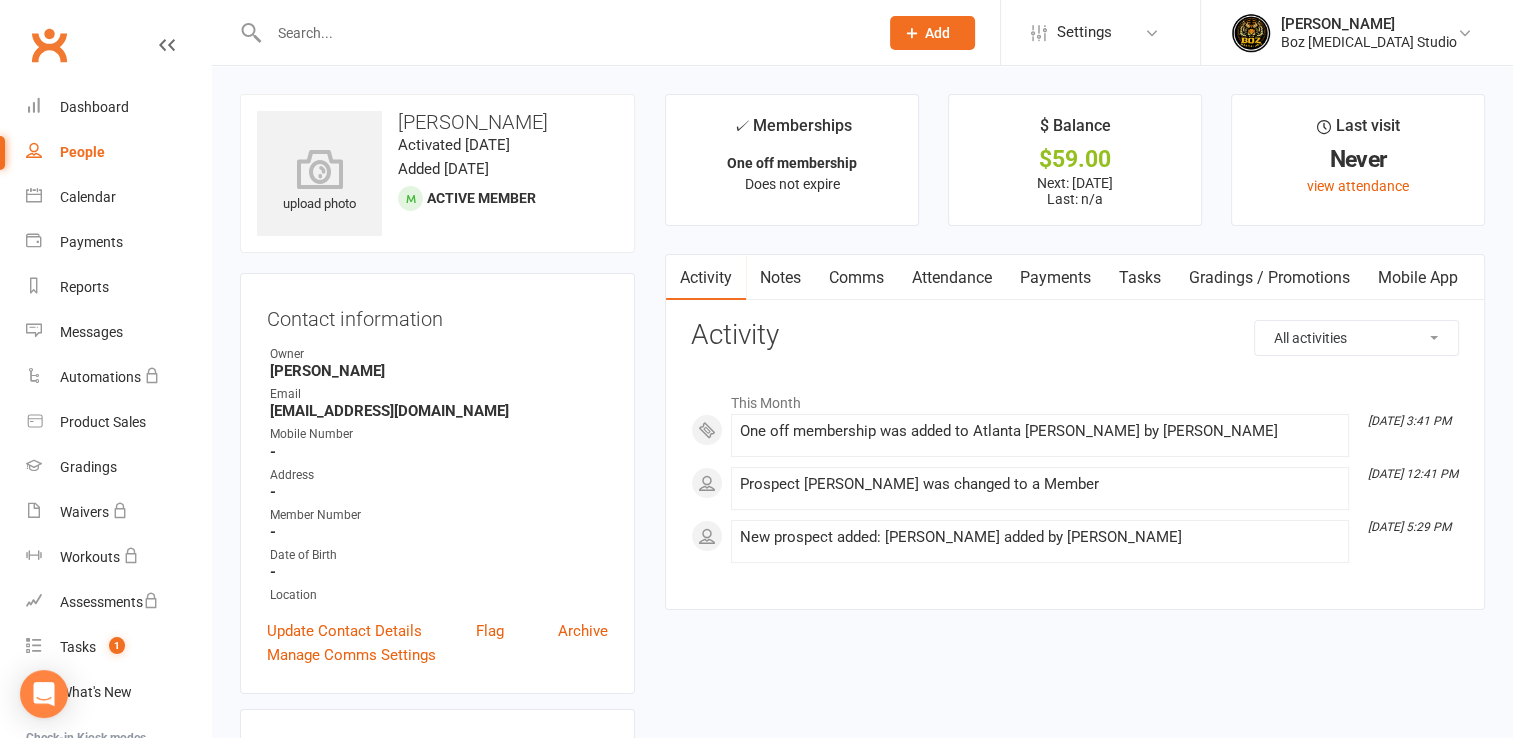 click on "Mobile App" at bounding box center [1418, 278] 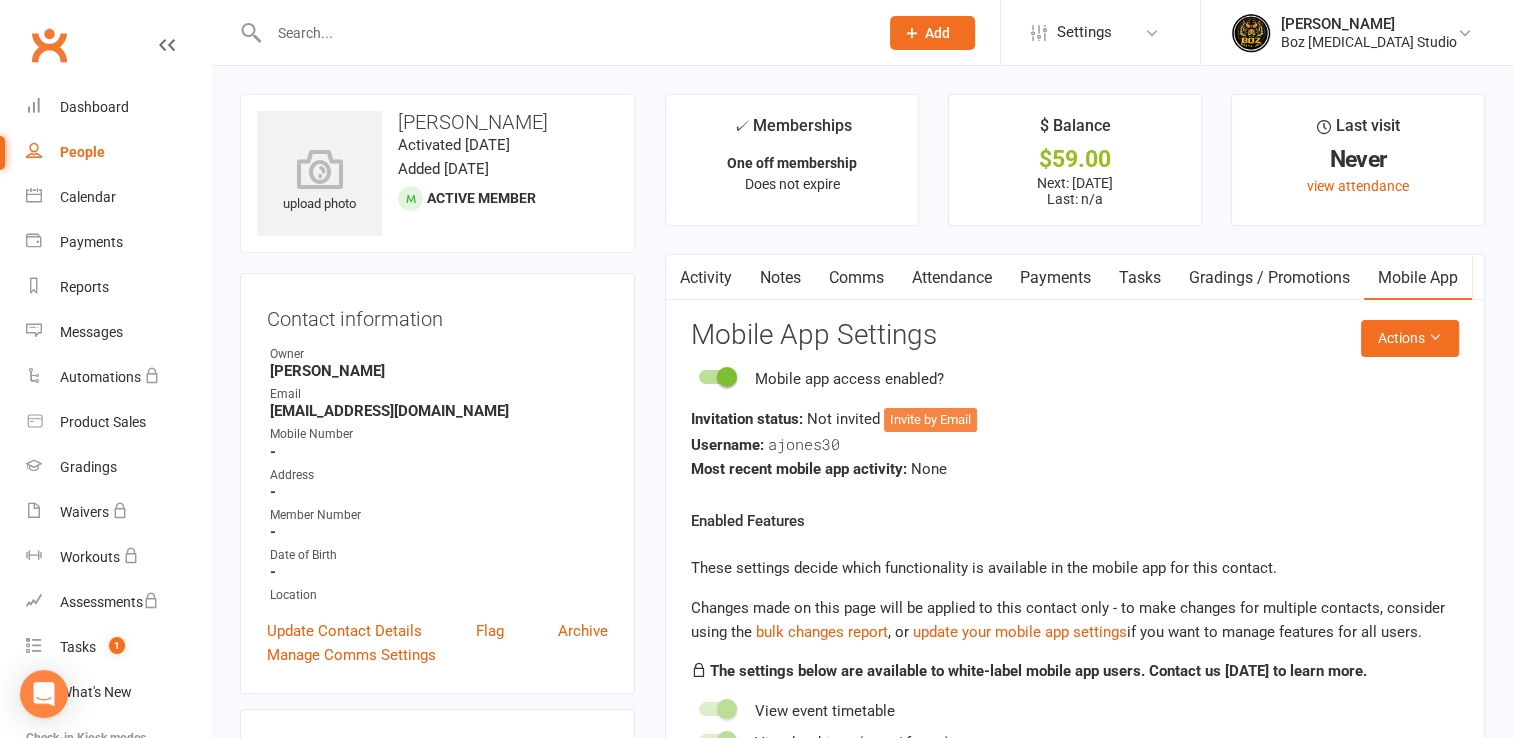 click on "Invite by Email" at bounding box center [930, 420] 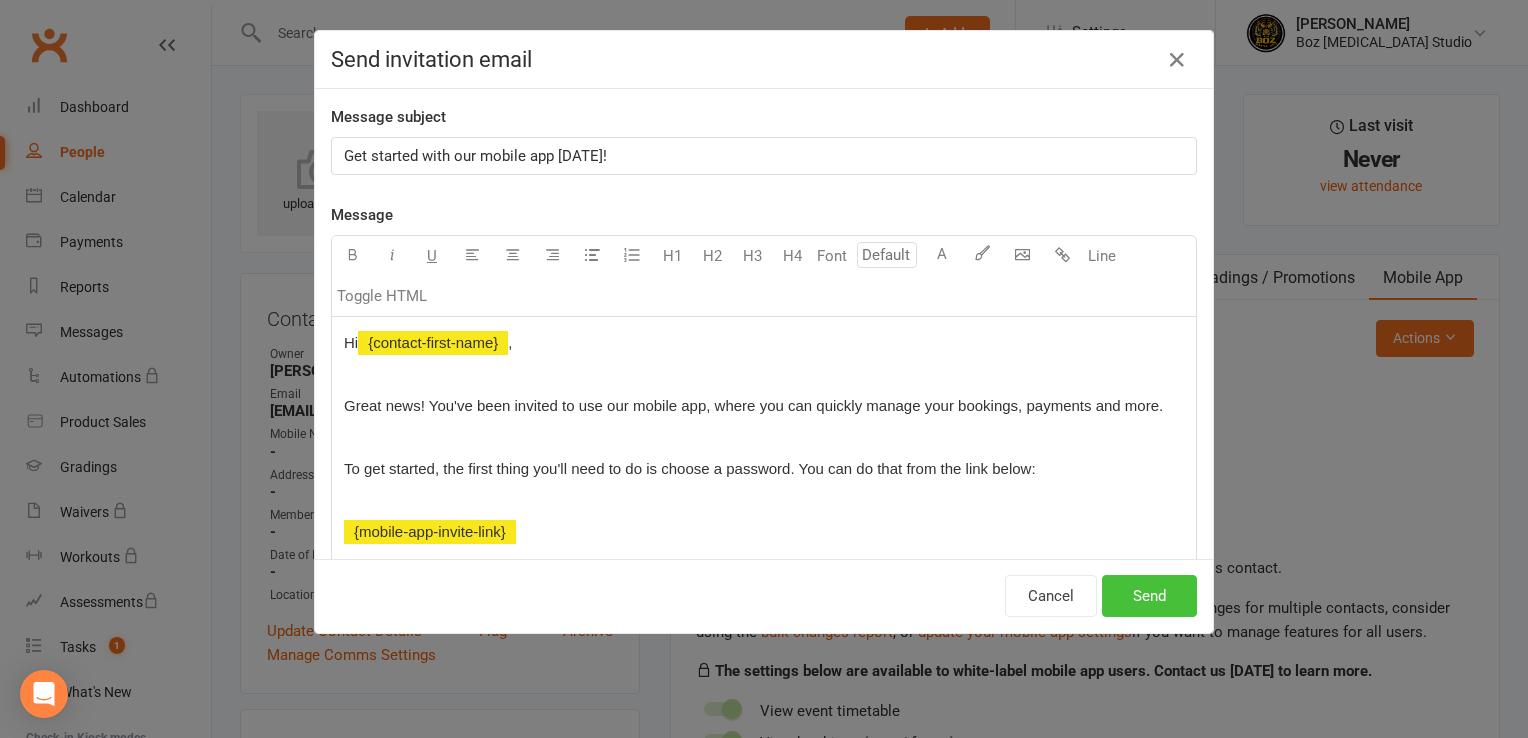 click on "Send" at bounding box center (1149, 596) 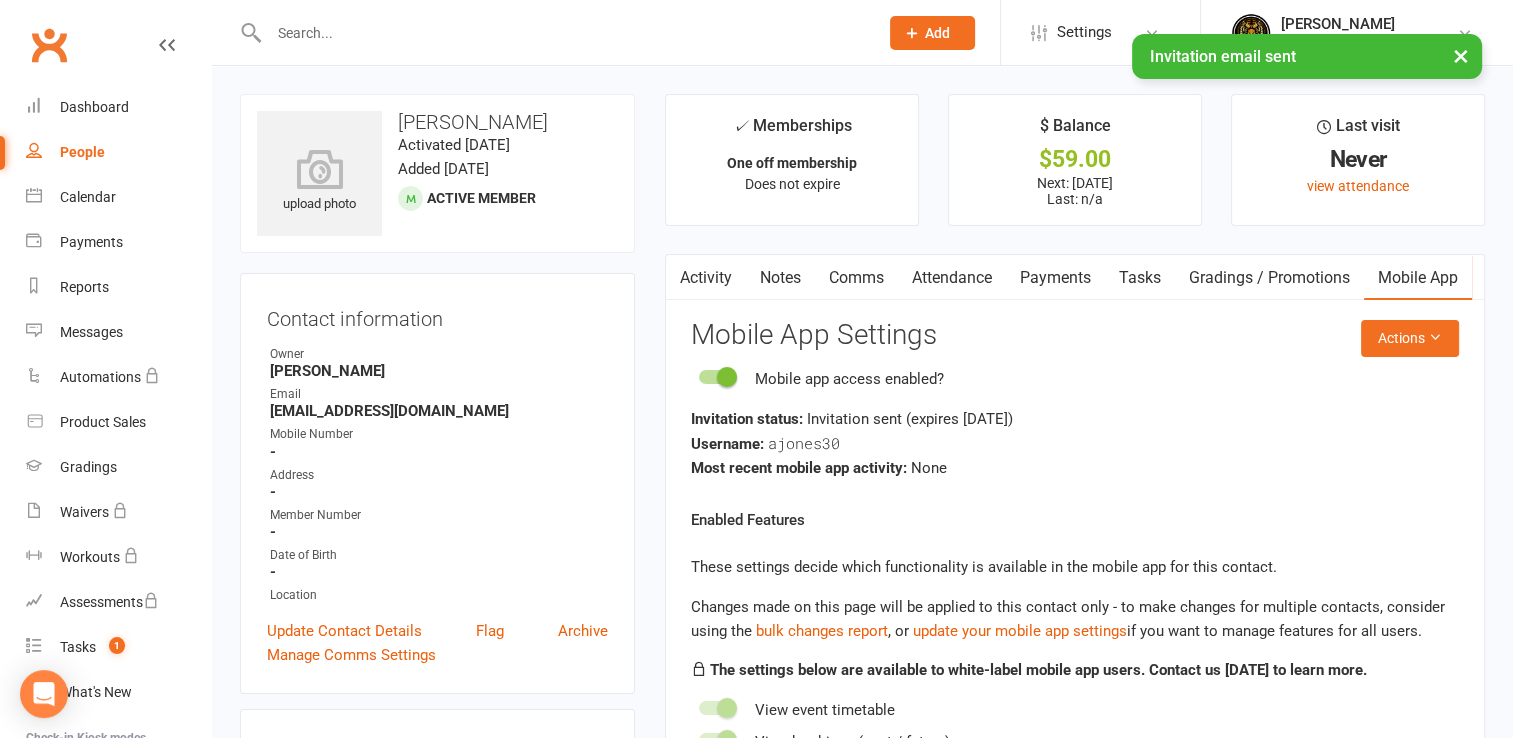 click on "People" at bounding box center (82, 152) 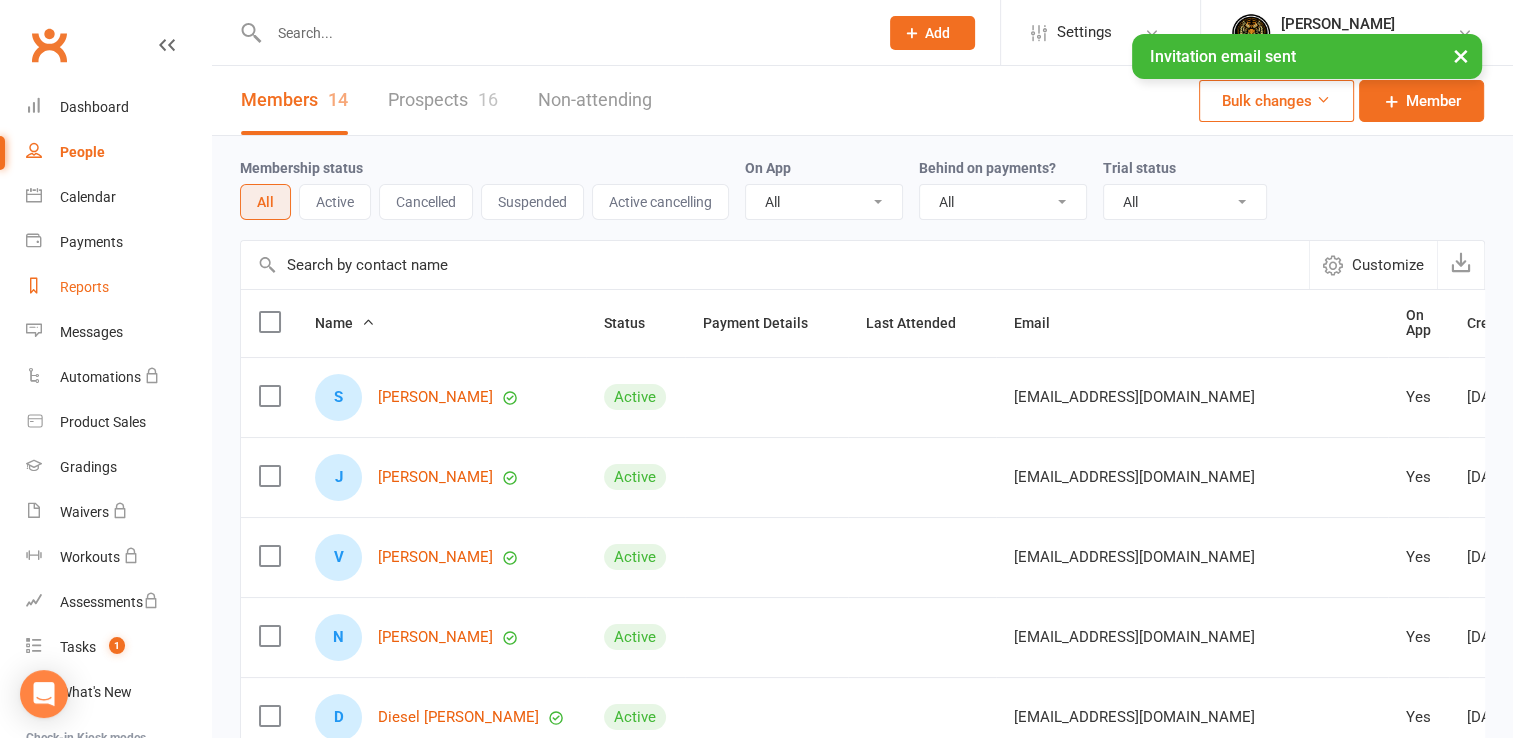click on "Reports" at bounding box center (84, 287) 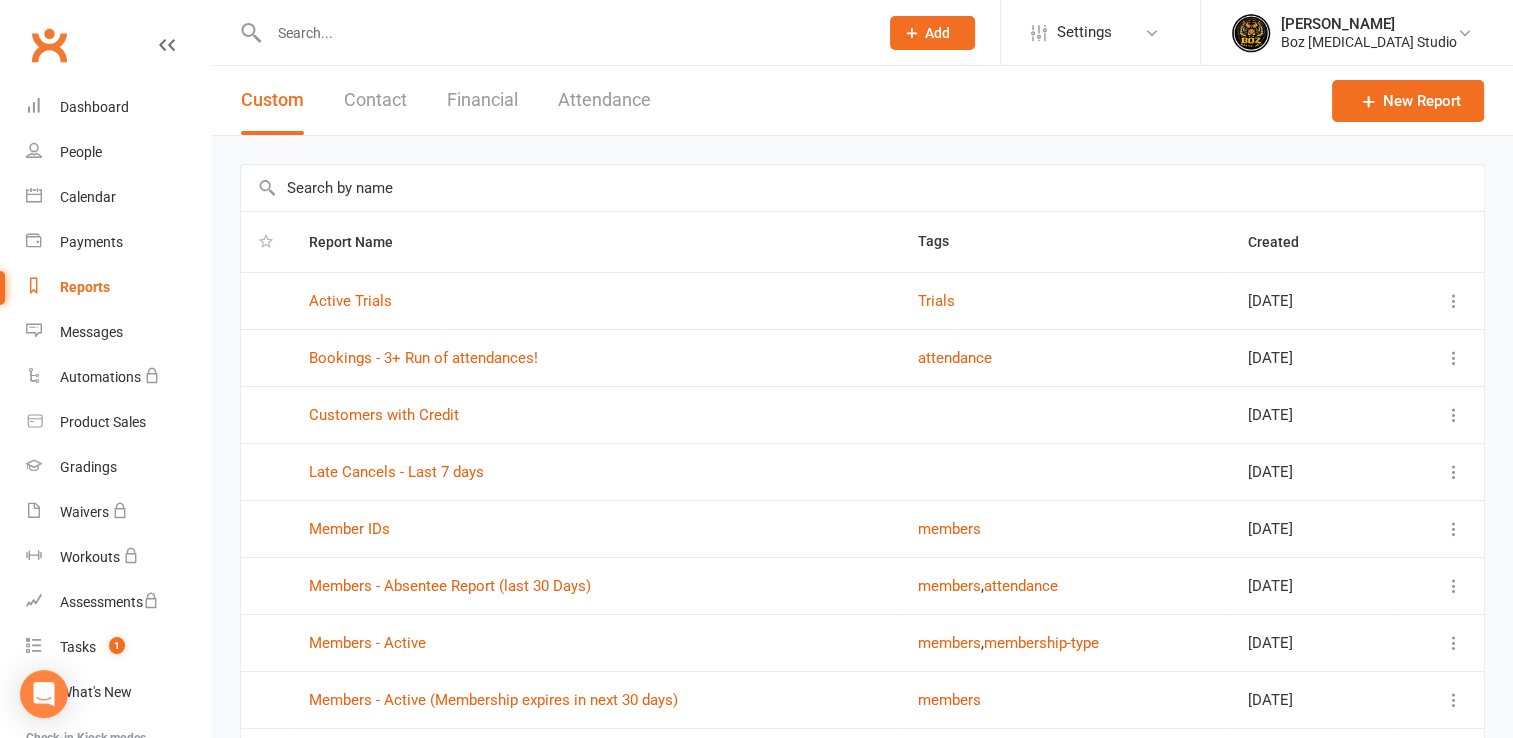 click on "Contact" at bounding box center (375, 100) 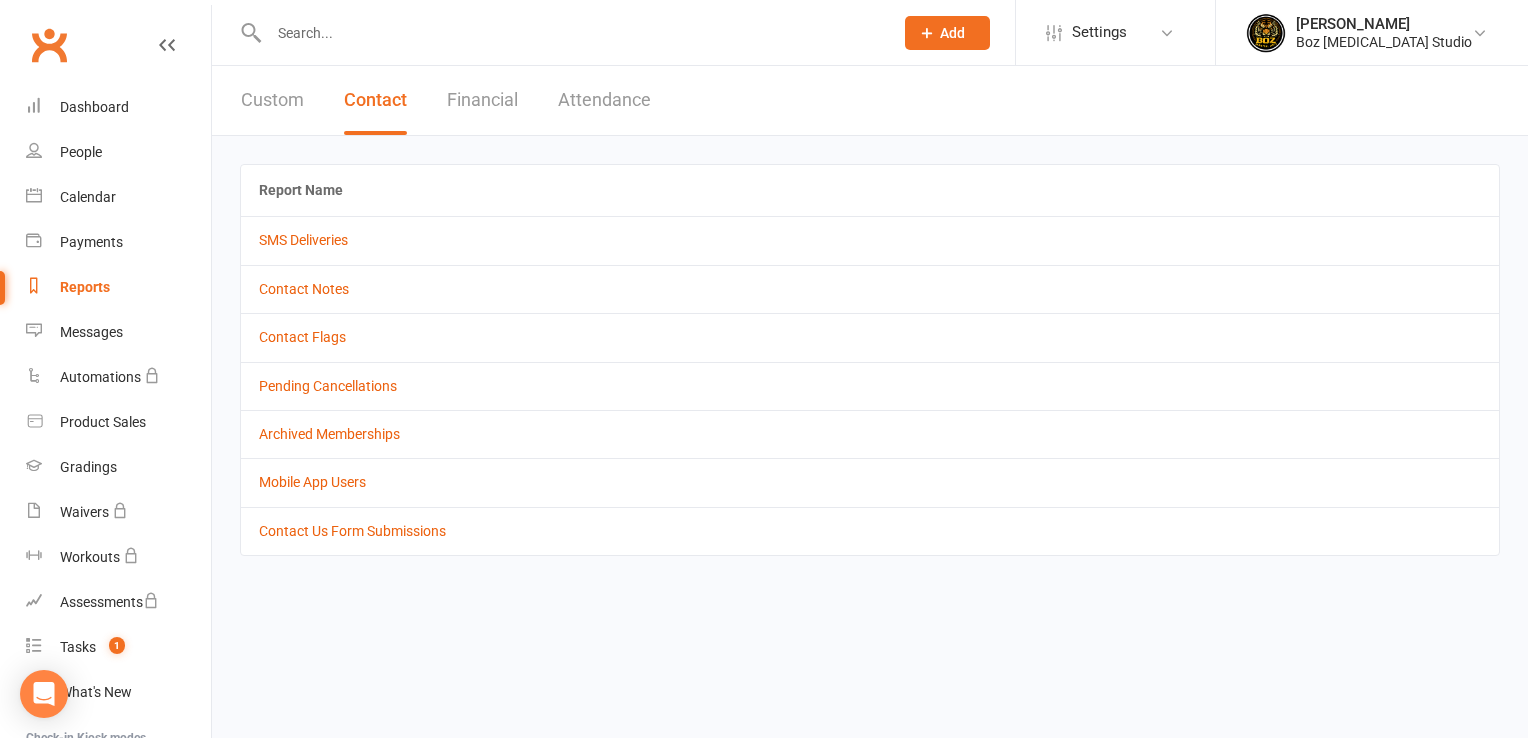 click on "Reports" at bounding box center [85, 287] 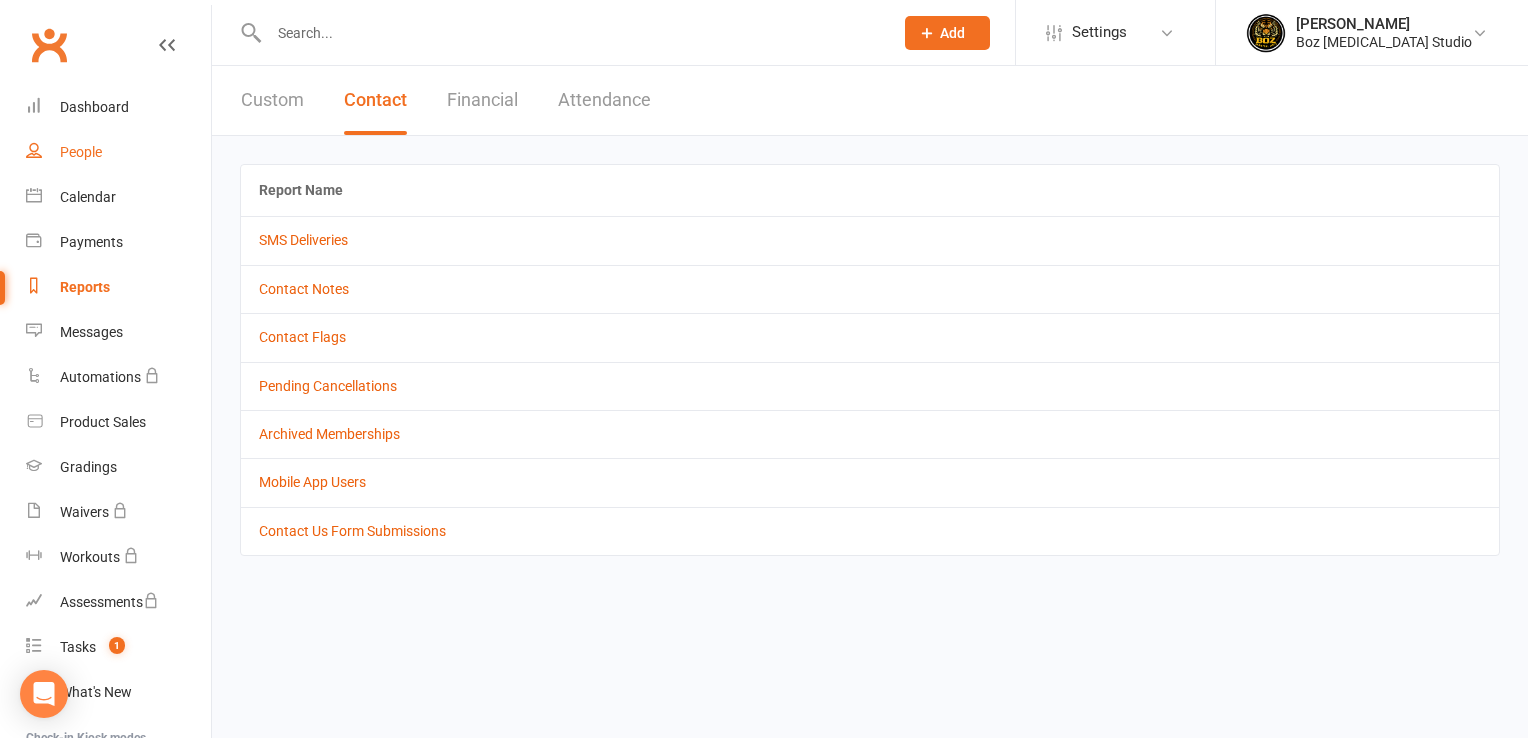 click on "People" at bounding box center [81, 152] 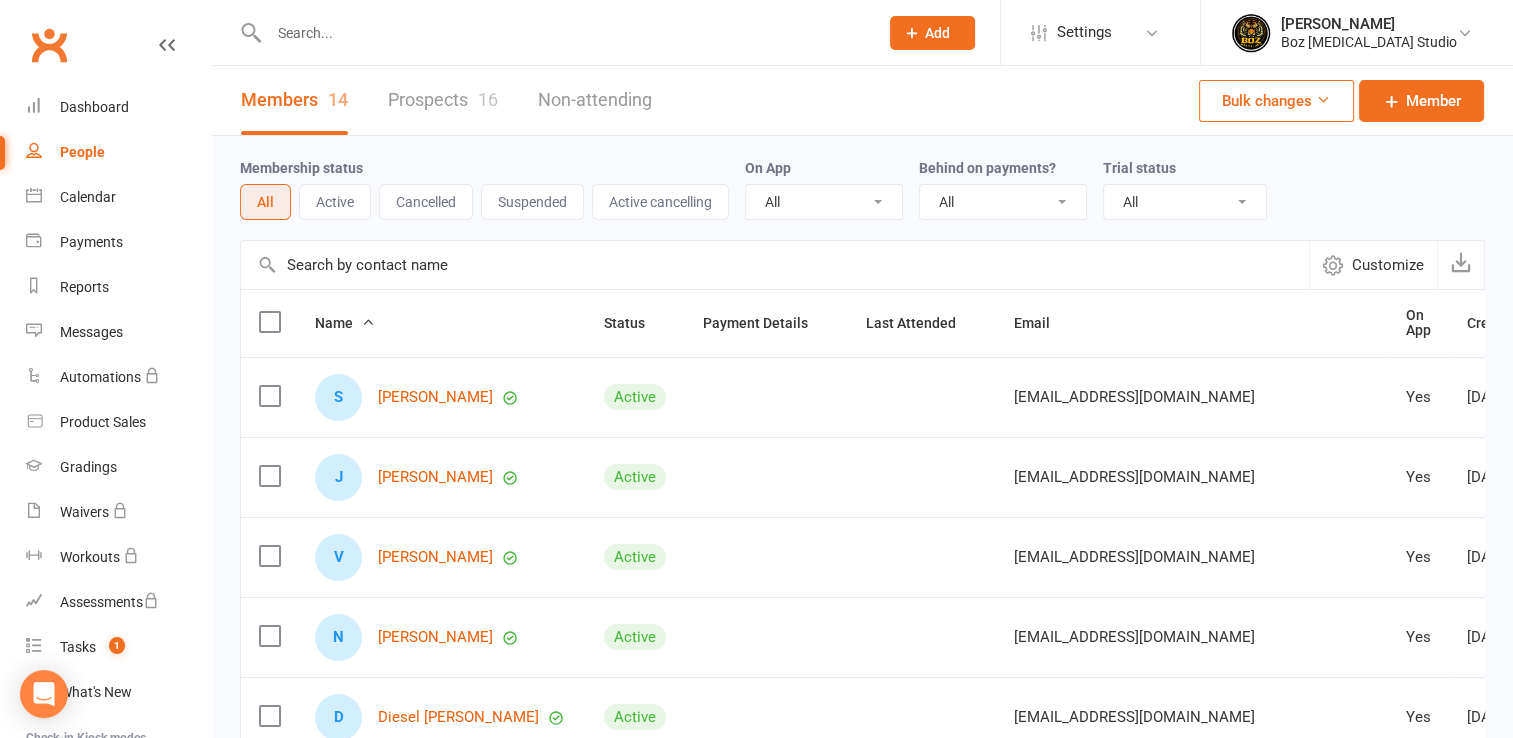 click on "All No Yes" at bounding box center (1003, 202) 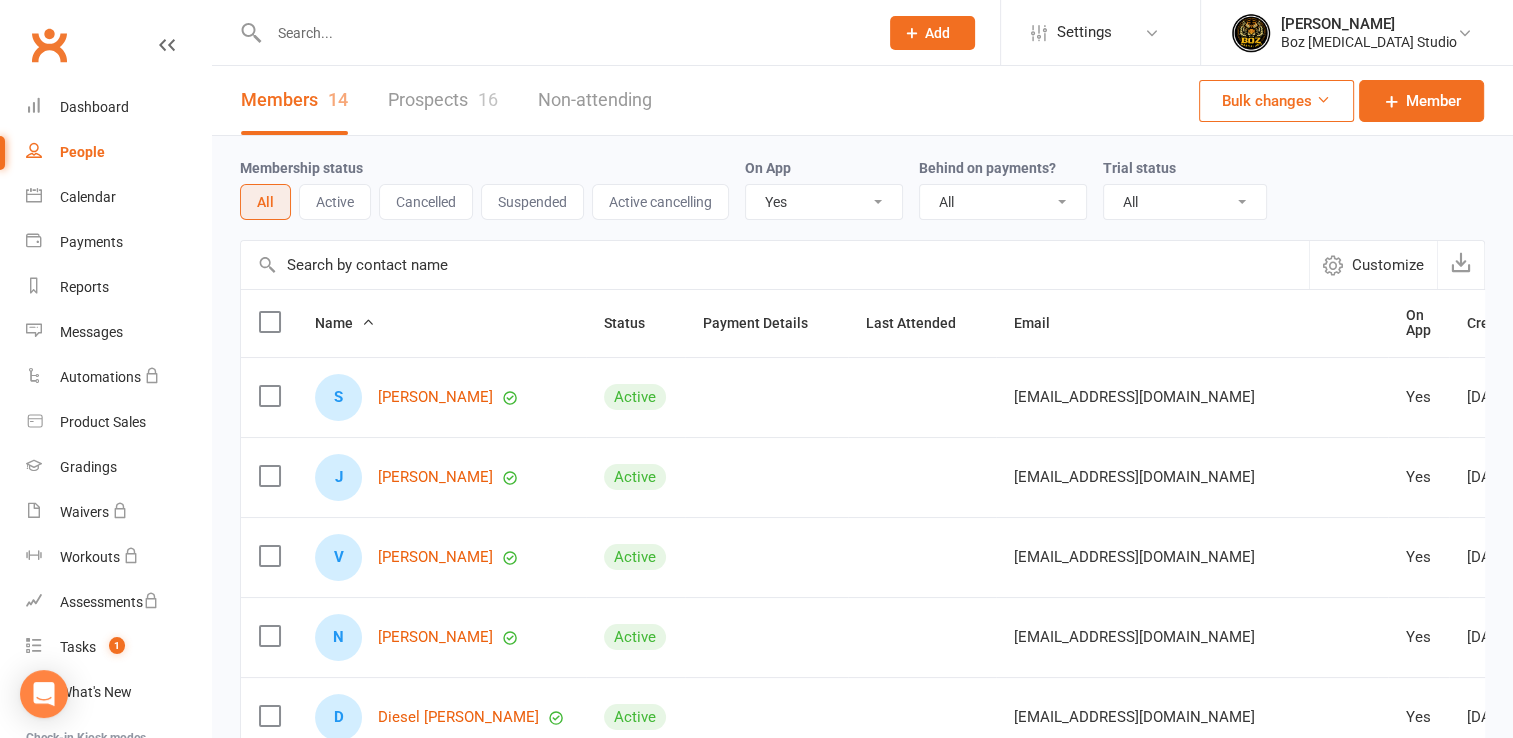 click on "All Yes No" at bounding box center [824, 202] 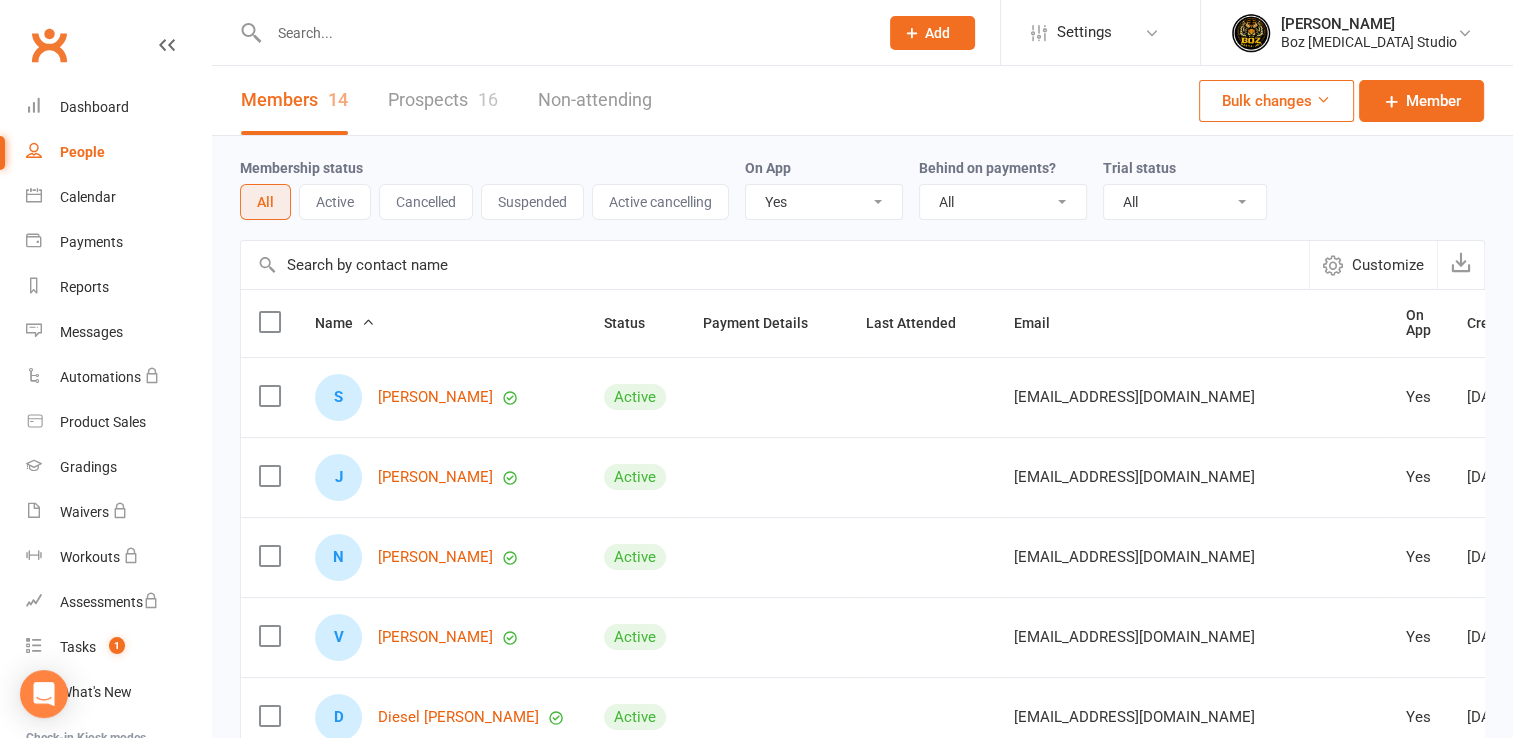 click on "All Yes No" at bounding box center [824, 202] 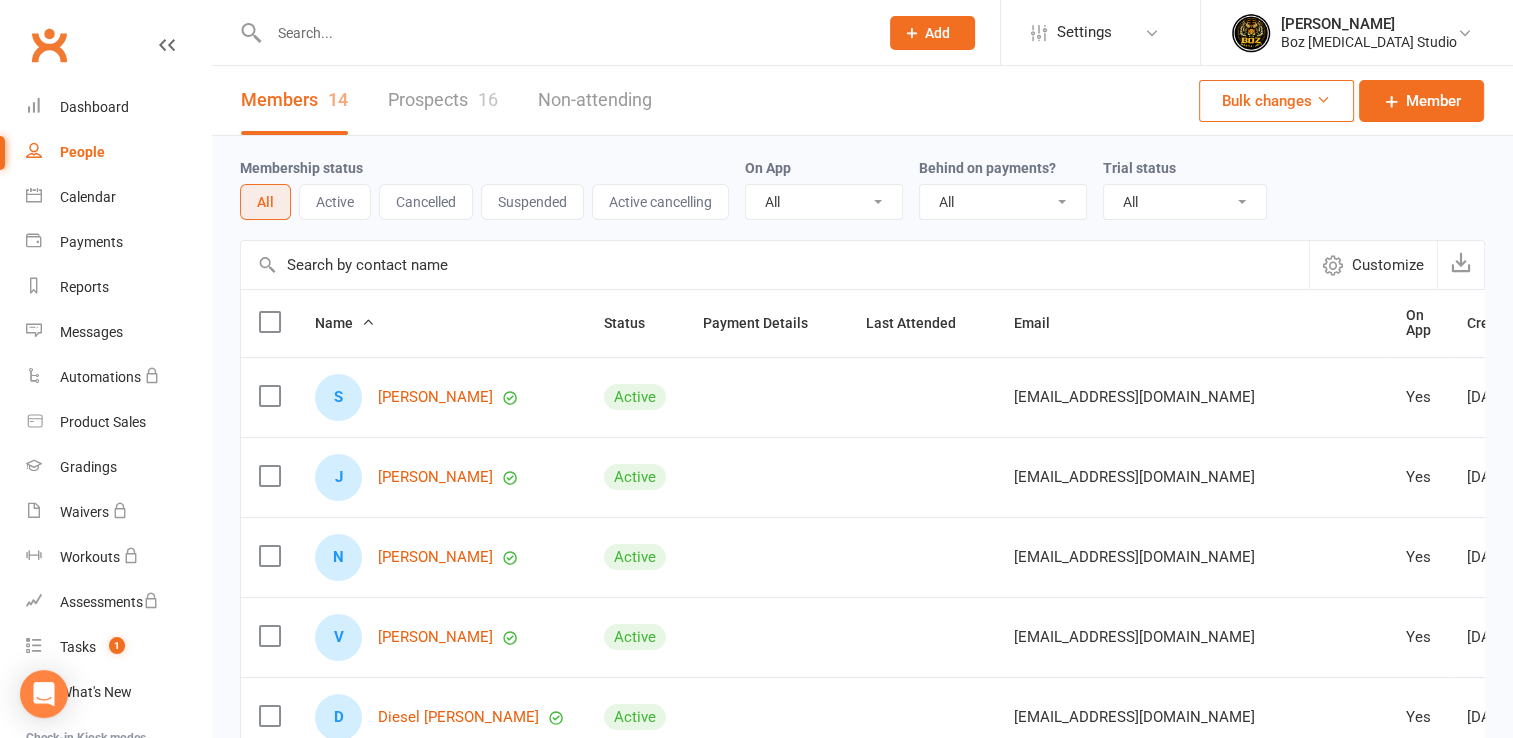 click on "All Yes No" at bounding box center (824, 202) 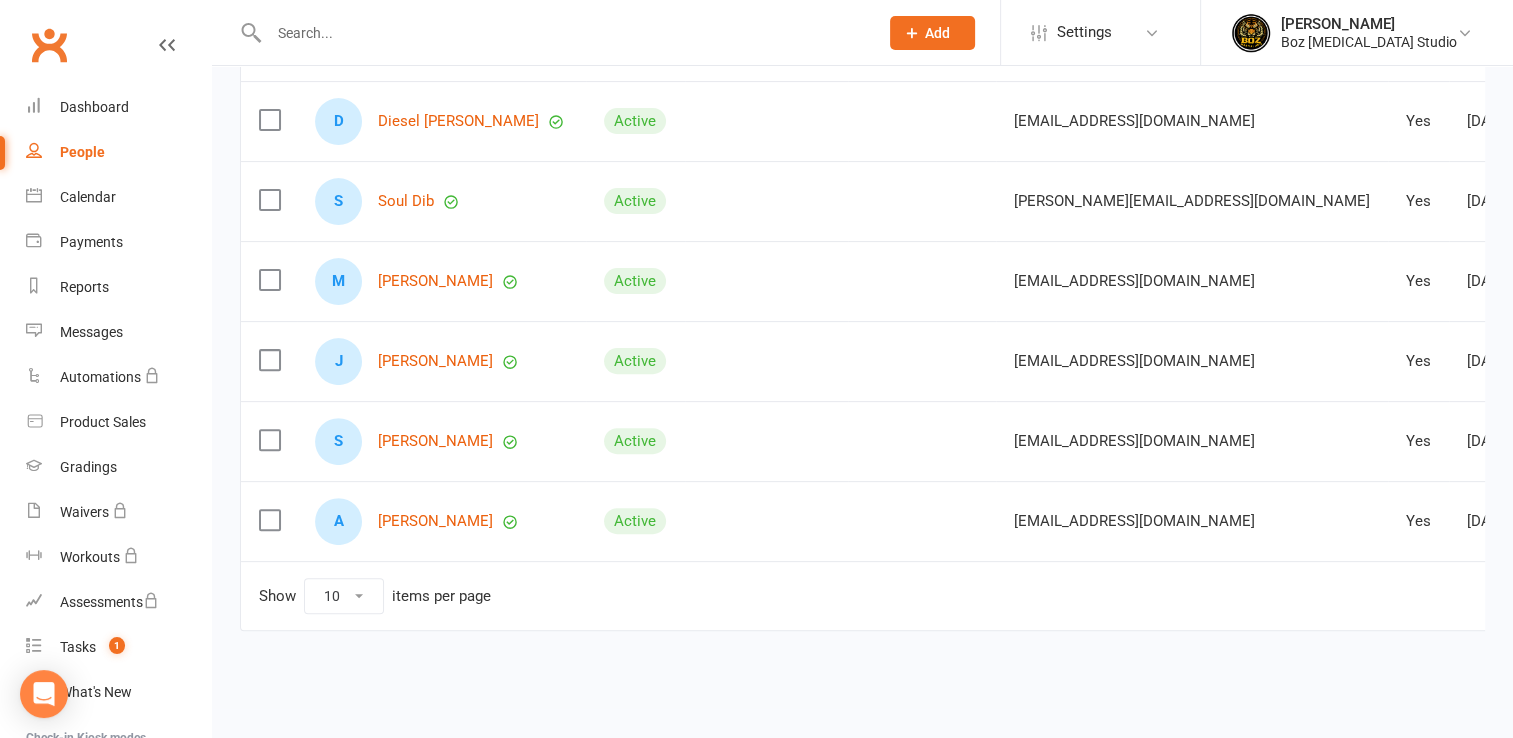 scroll, scrollTop: 606, scrollLeft: 0, axis: vertical 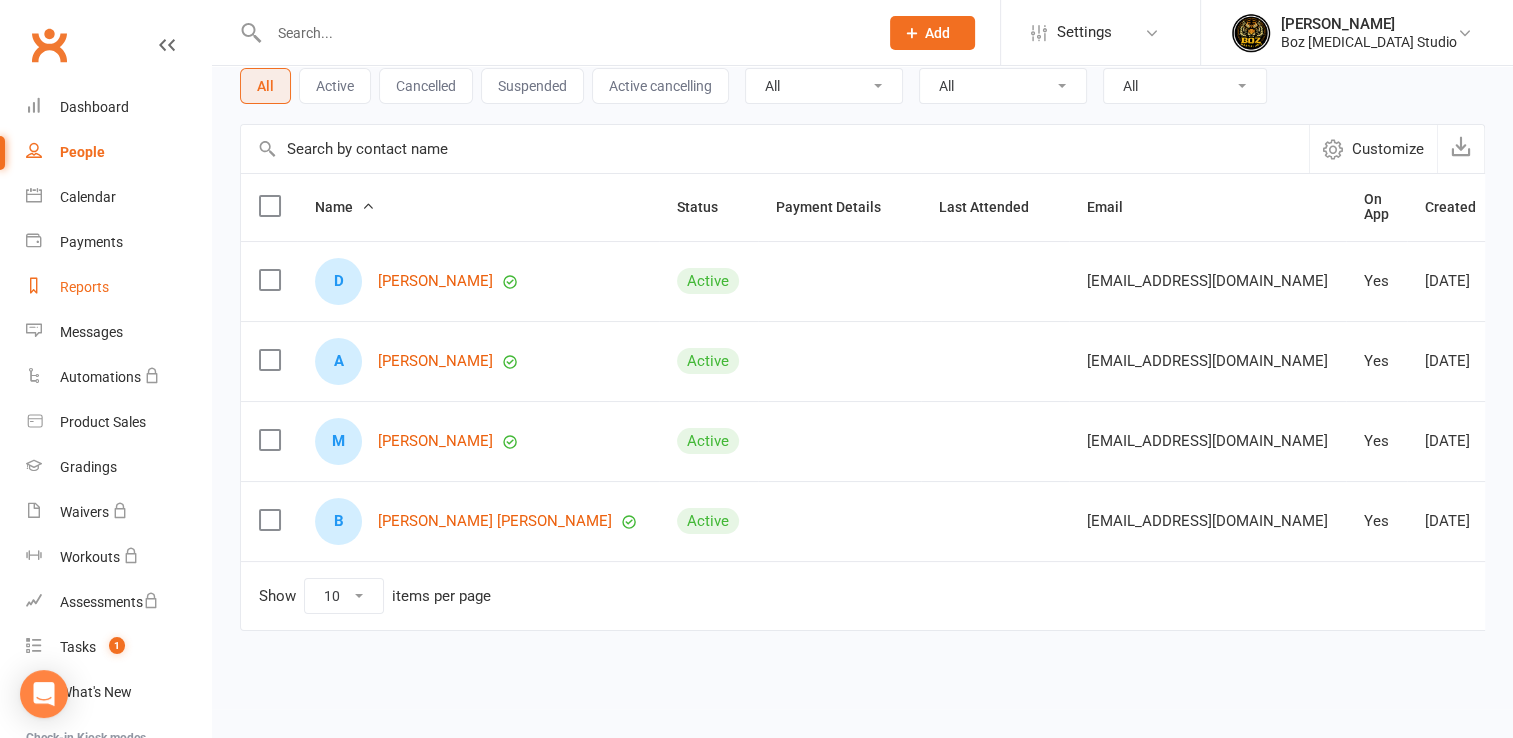 click on "Reports" at bounding box center [84, 287] 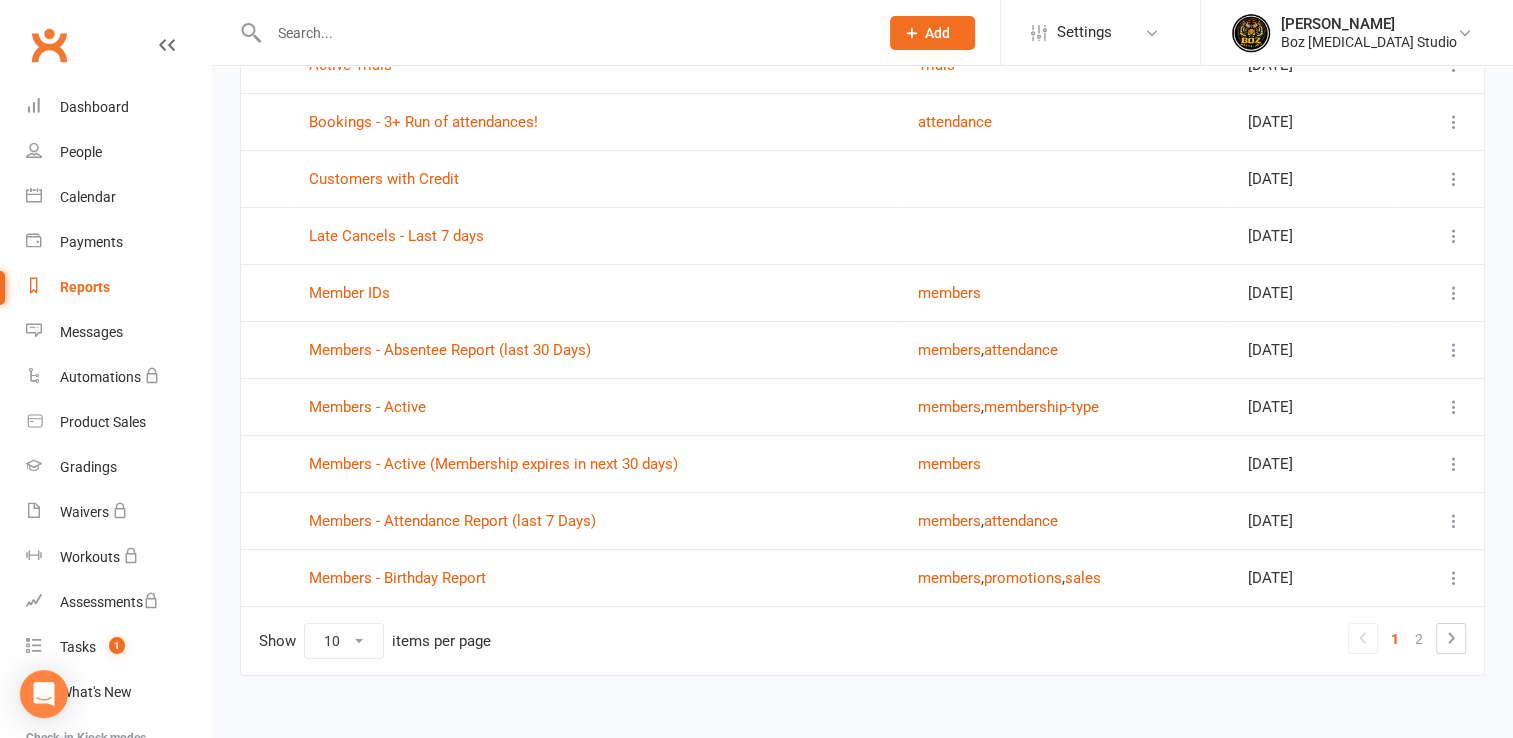 scroll, scrollTop: 255, scrollLeft: 0, axis: vertical 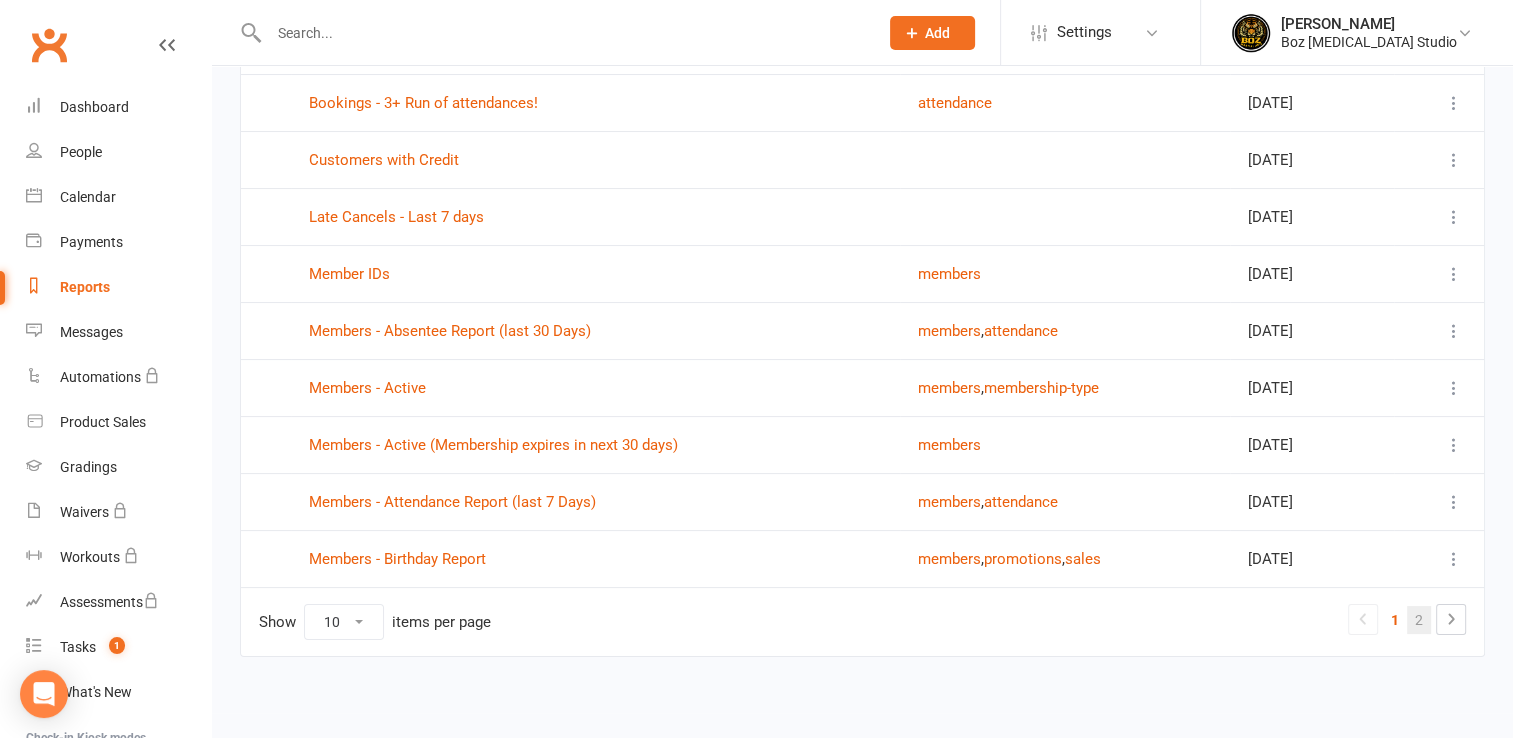 click on "2" at bounding box center [1419, 620] 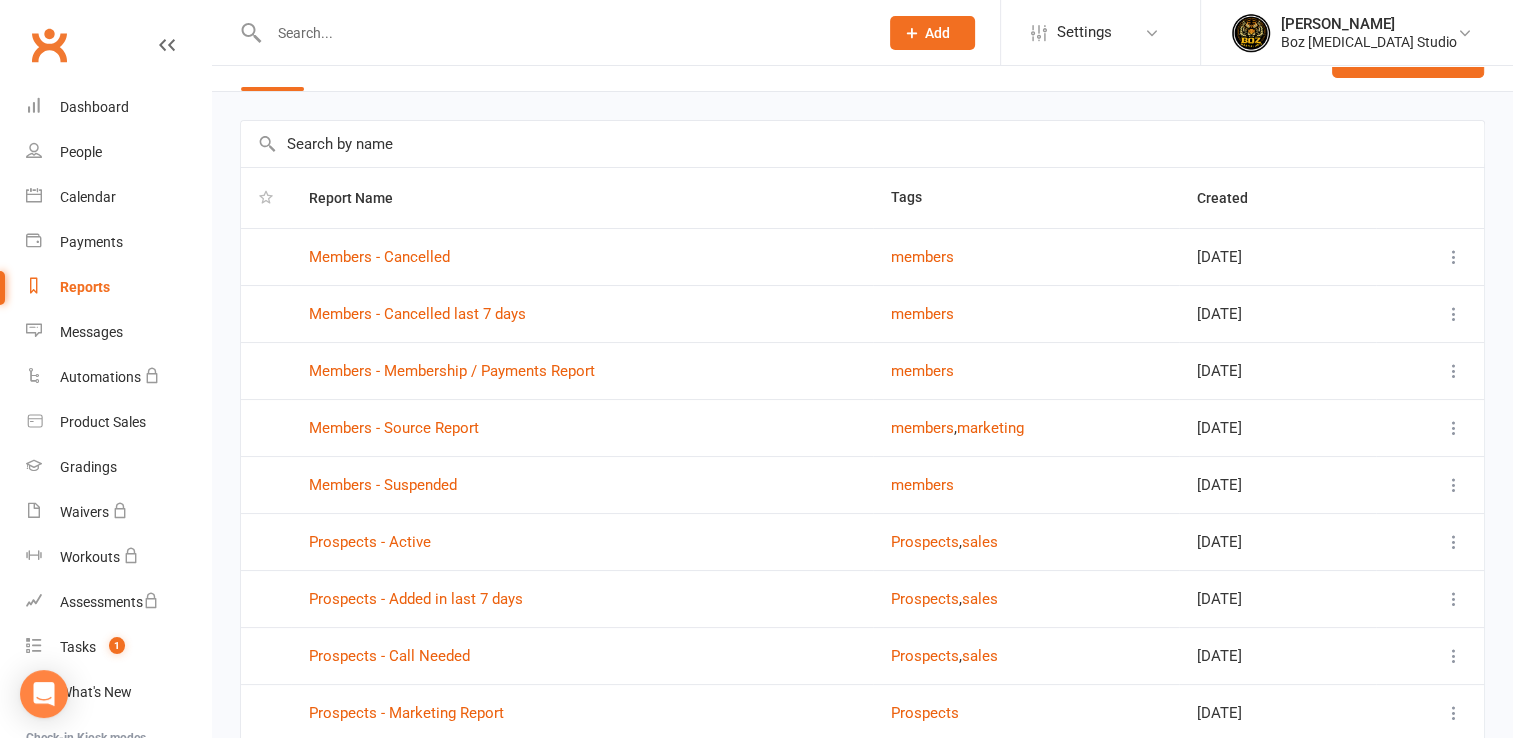 scroll, scrollTop: 0, scrollLeft: 0, axis: both 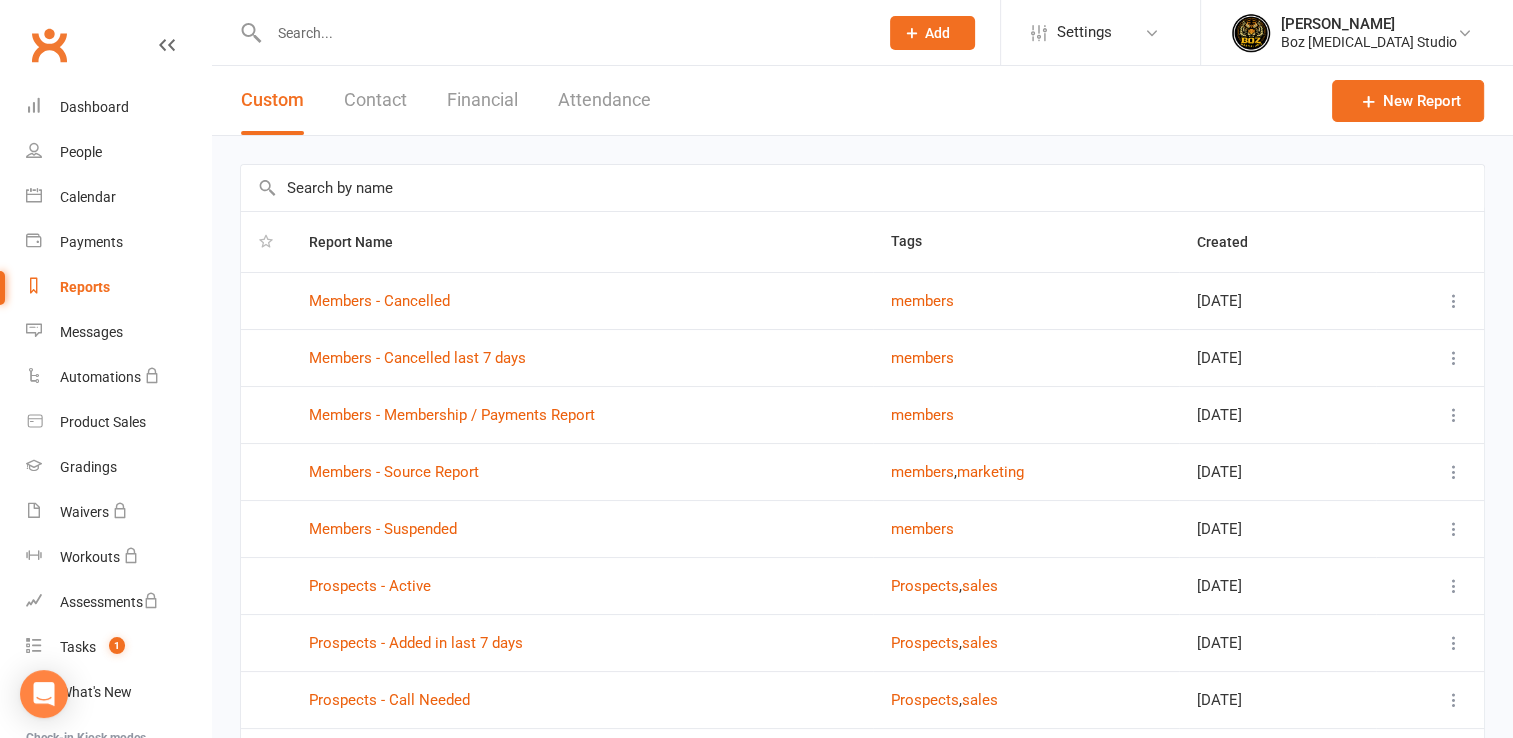 click on "Contact" at bounding box center [375, 100] 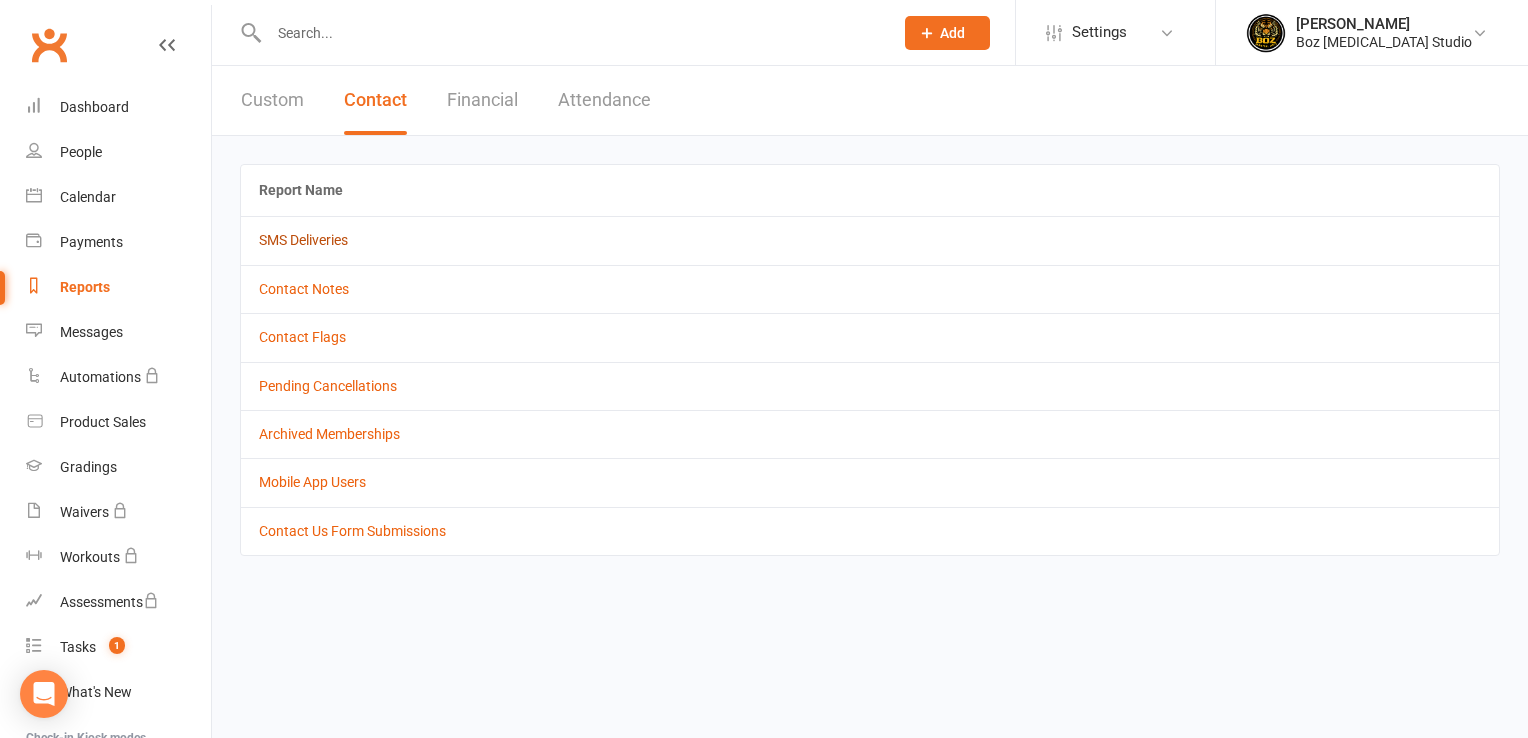 click on "SMS Deliveries" at bounding box center (303, 240) 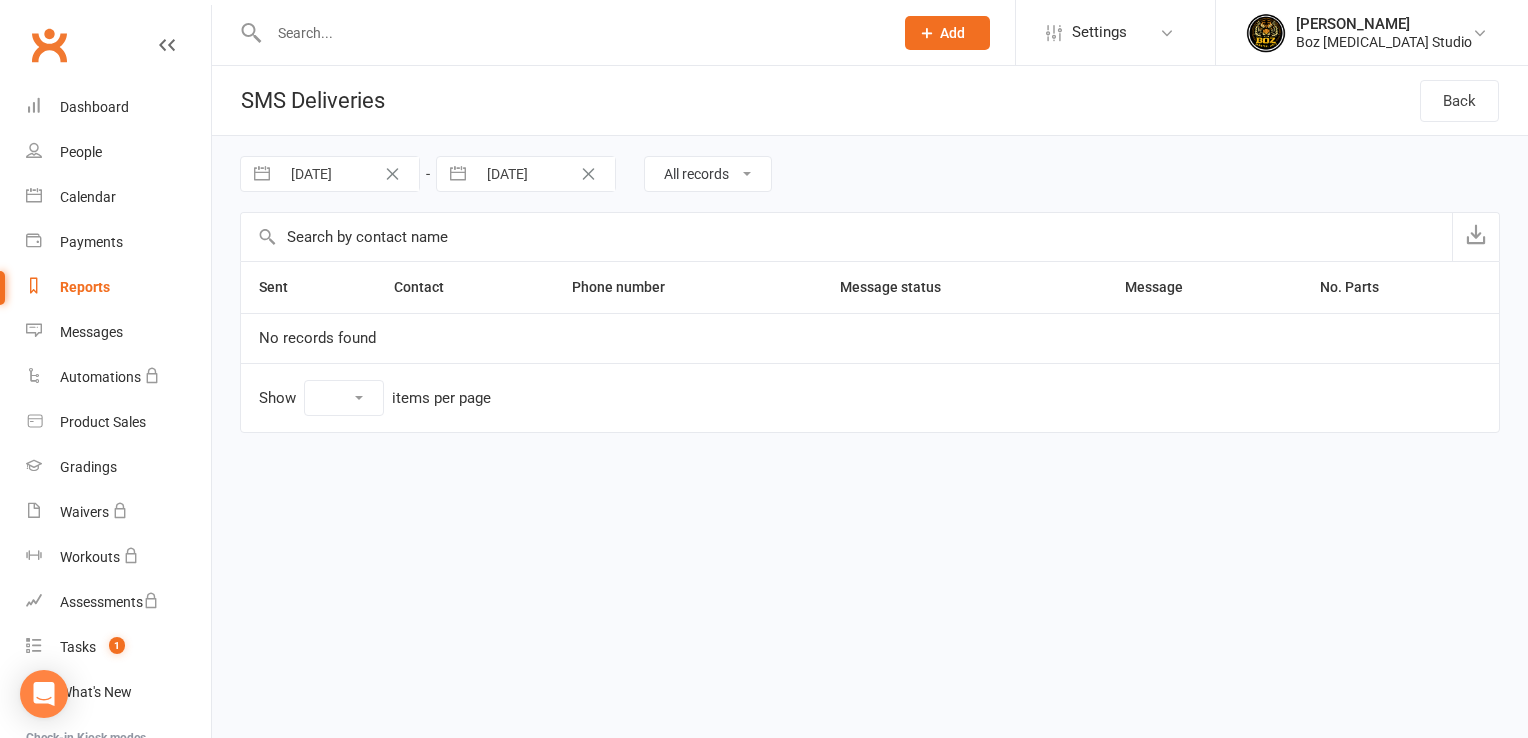 select on "10" 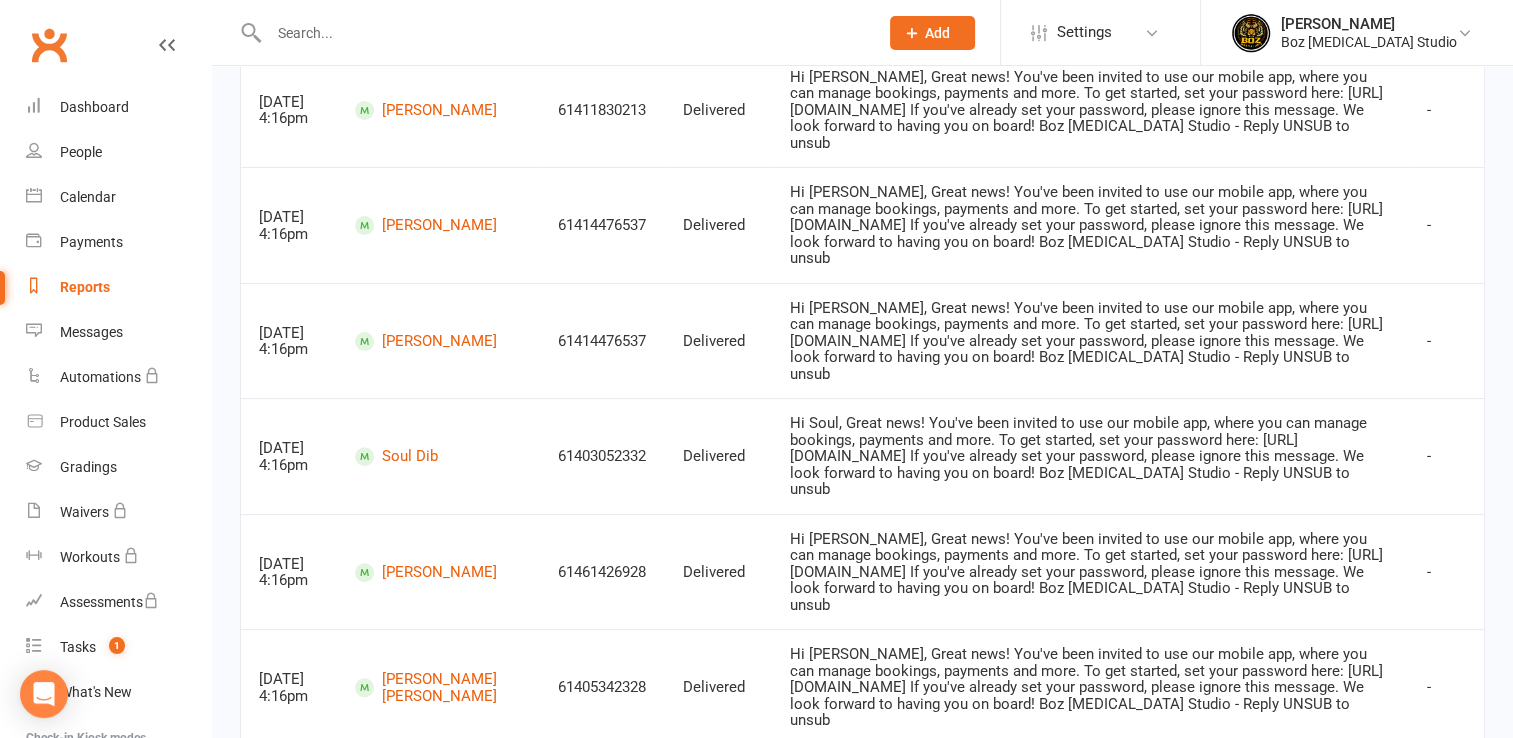 scroll, scrollTop: 0, scrollLeft: 0, axis: both 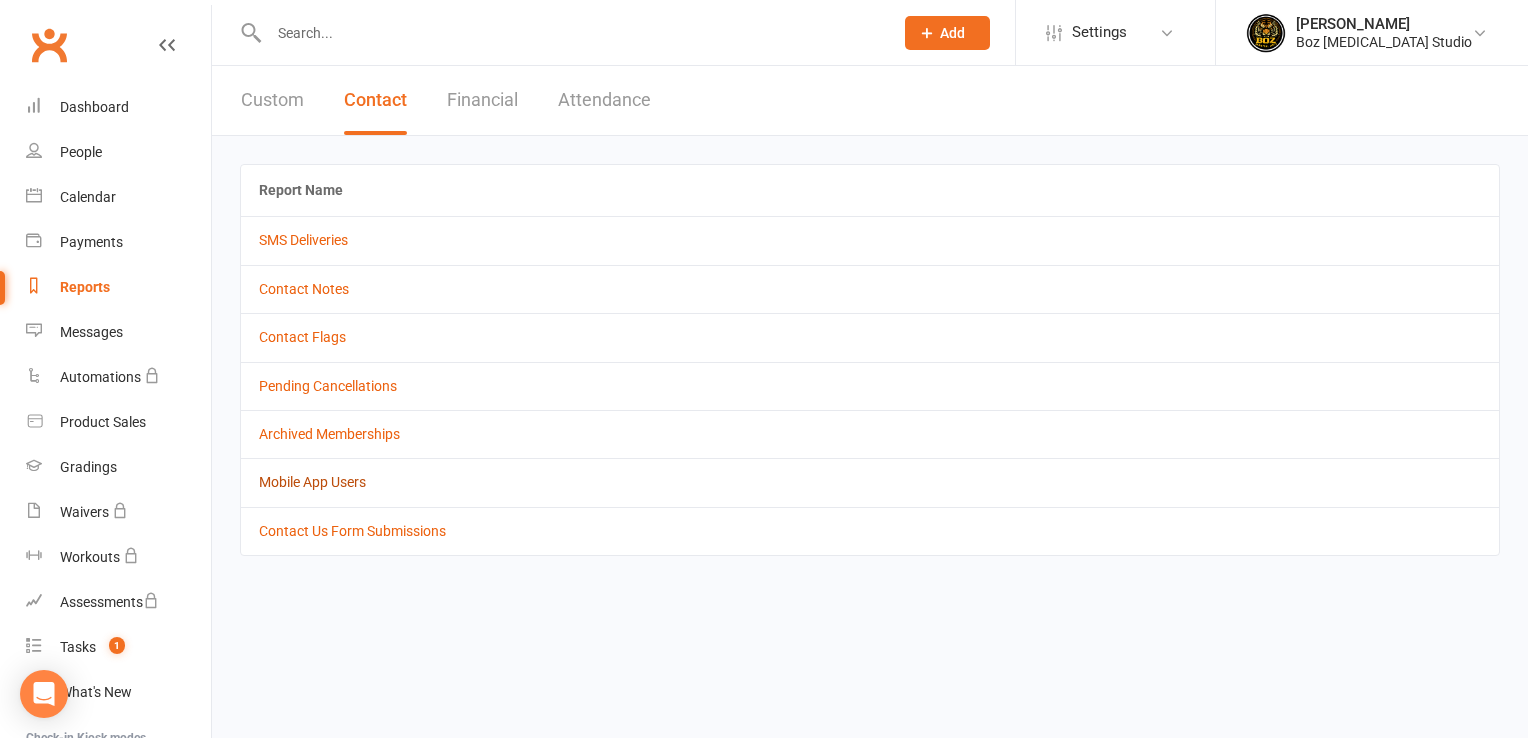 click on "Mobile App Users" at bounding box center (312, 482) 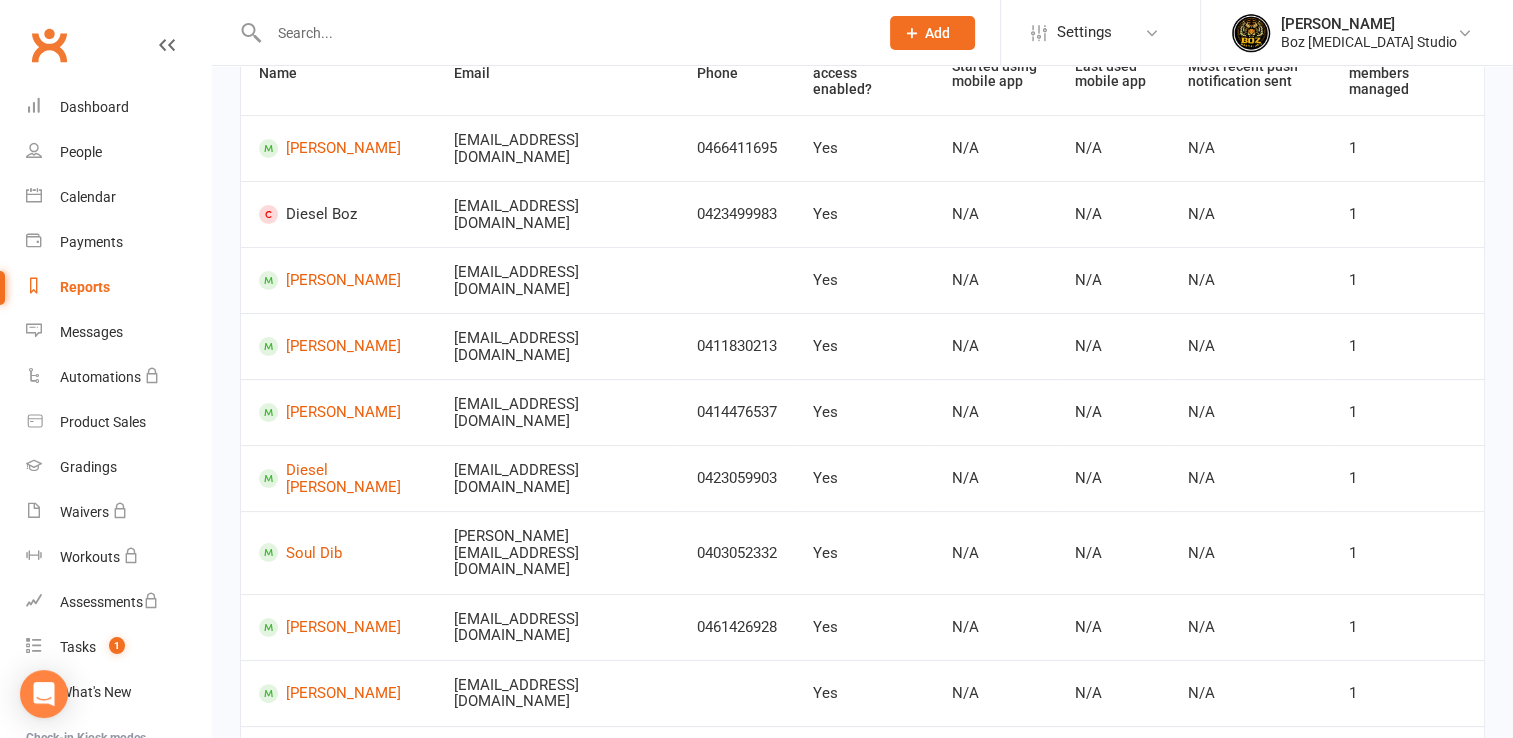scroll, scrollTop: 312, scrollLeft: 0, axis: vertical 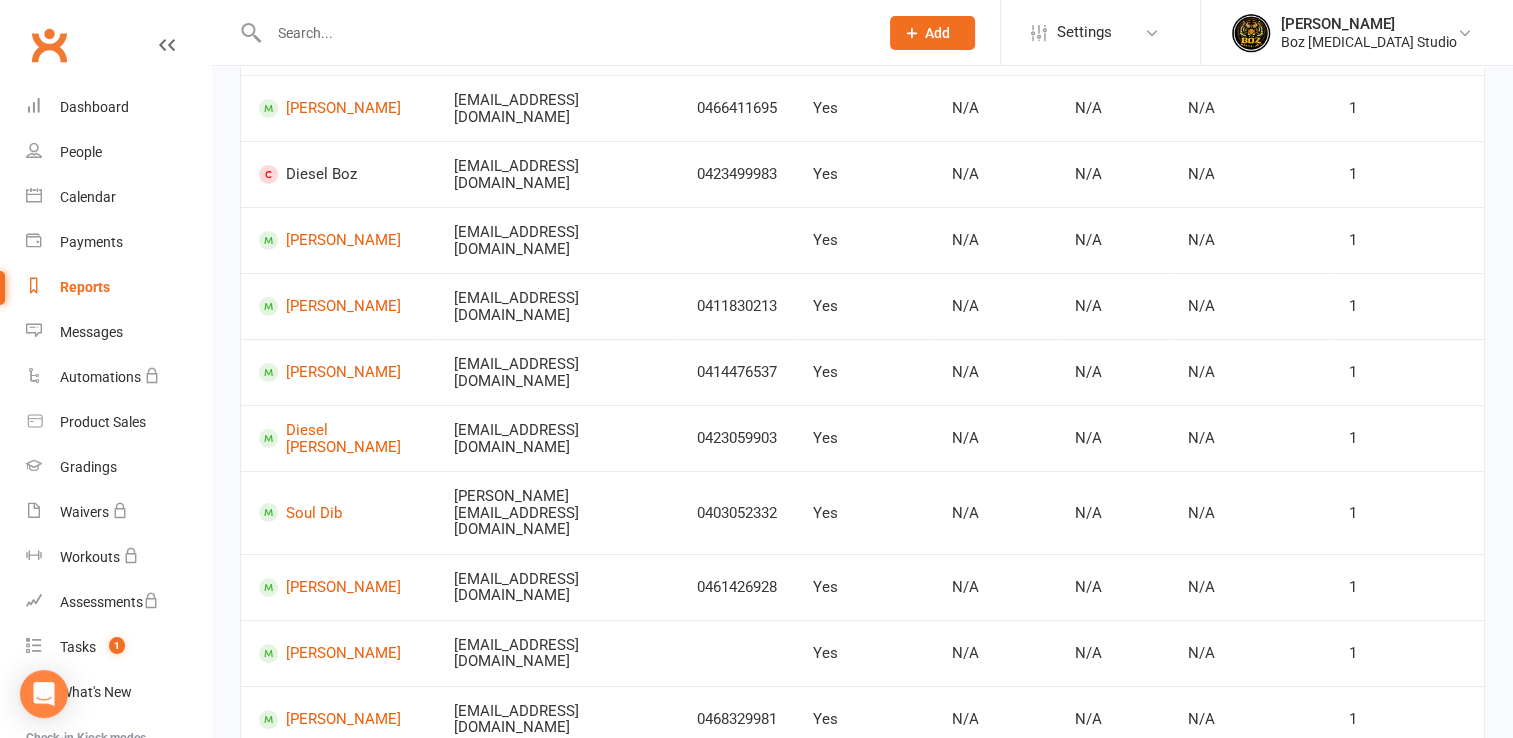 click on "2" at bounding box center [1419, 784] 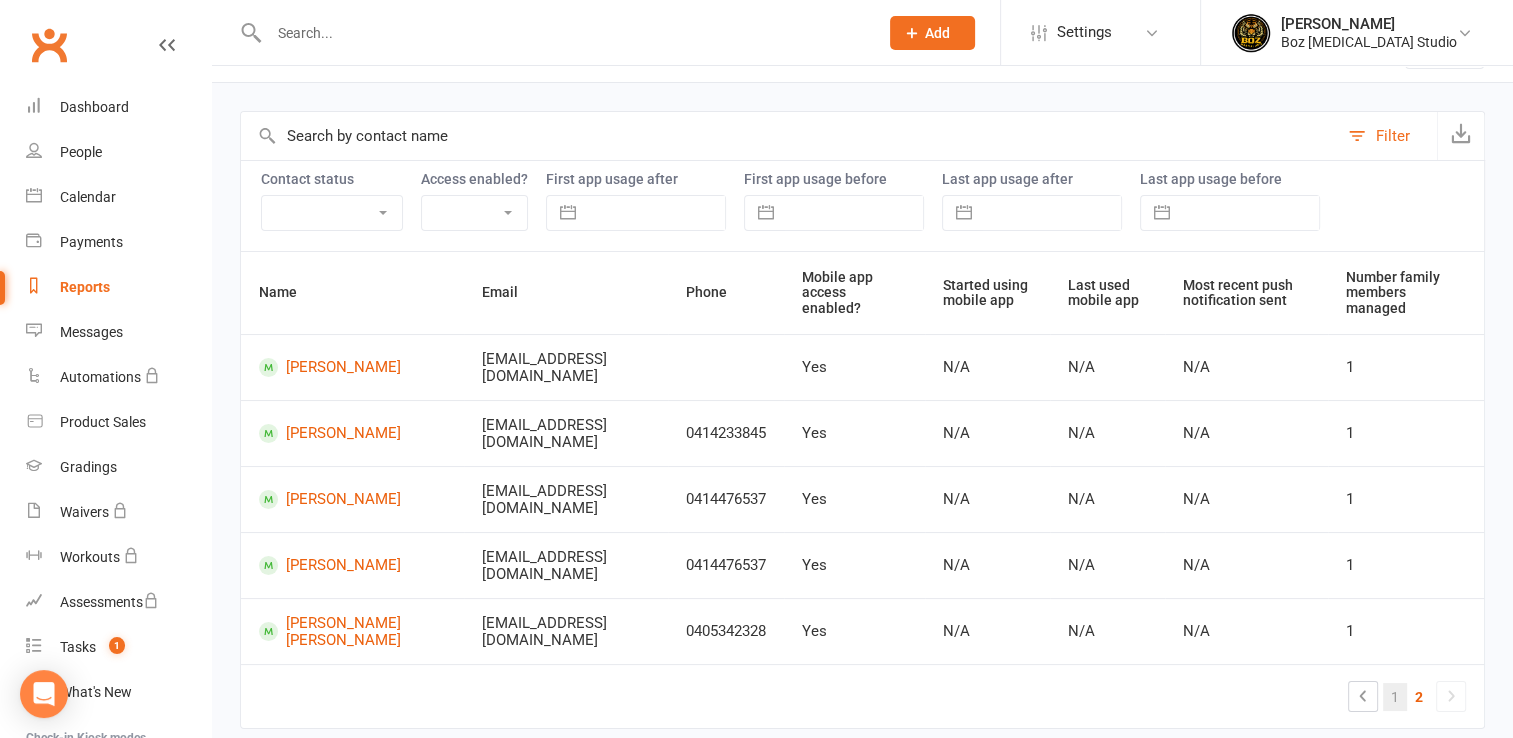 click on "1" at bounding box center (1395, 697) 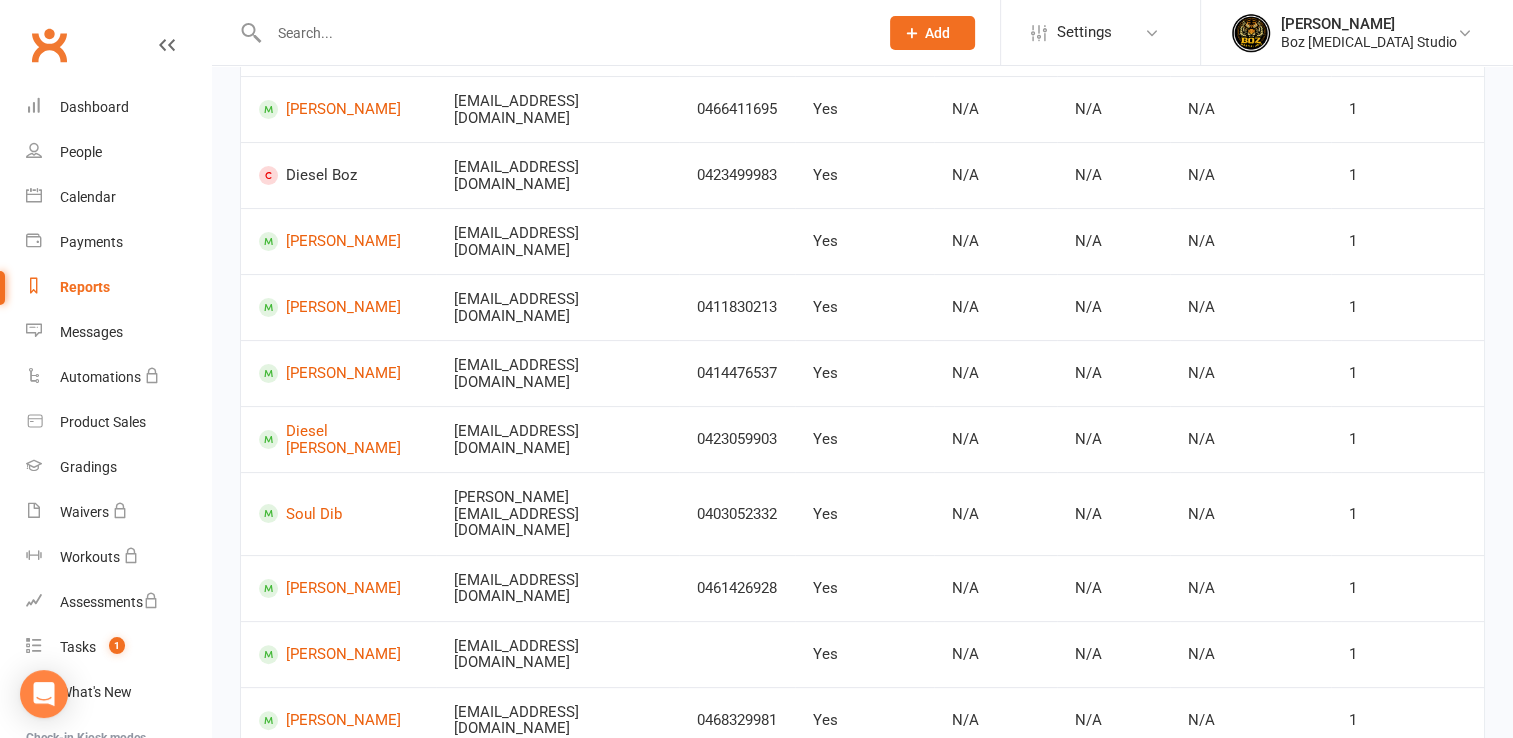 scroll, scrollTop: 312, scrollLeft: 0, axis: vertical 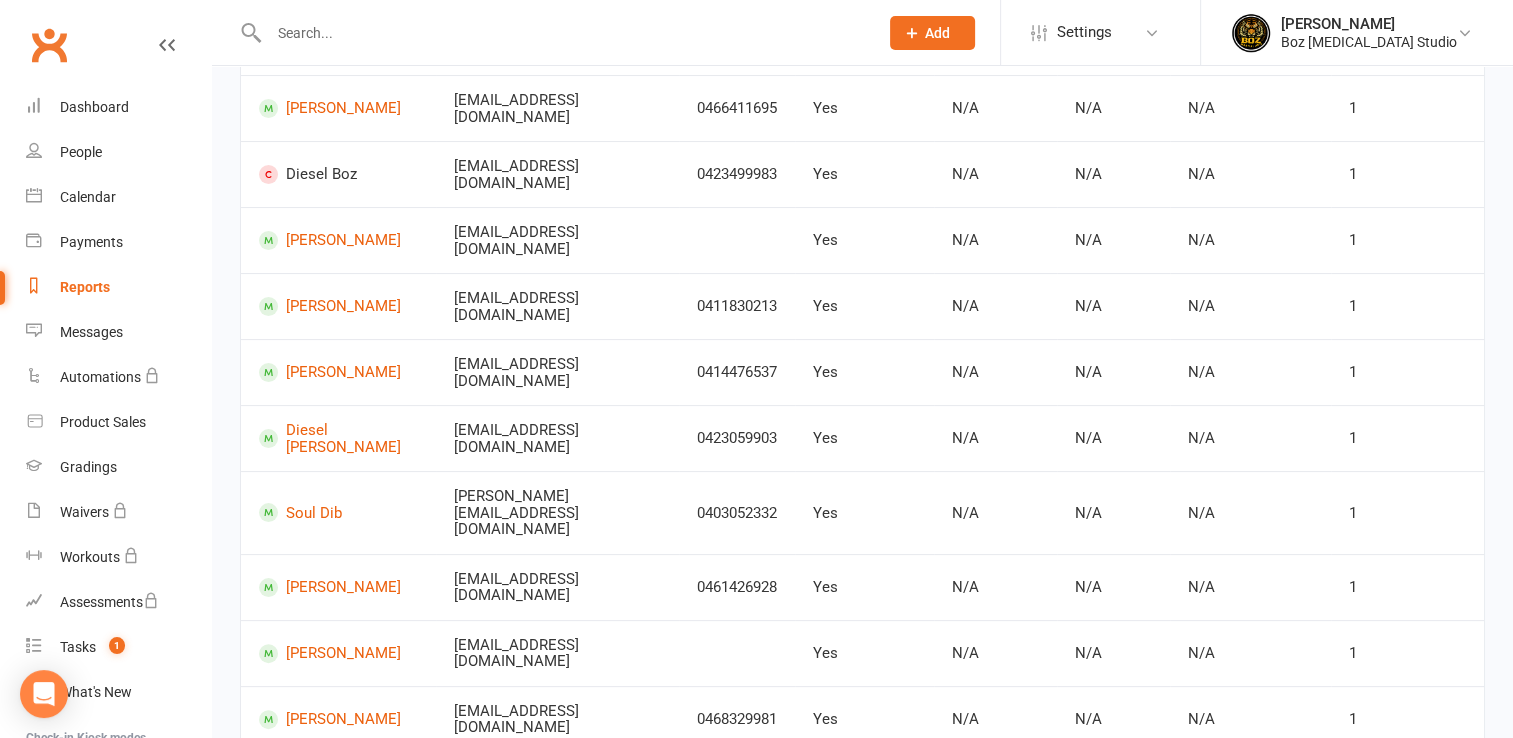 click on "2" at bounding box center (1419, 784) 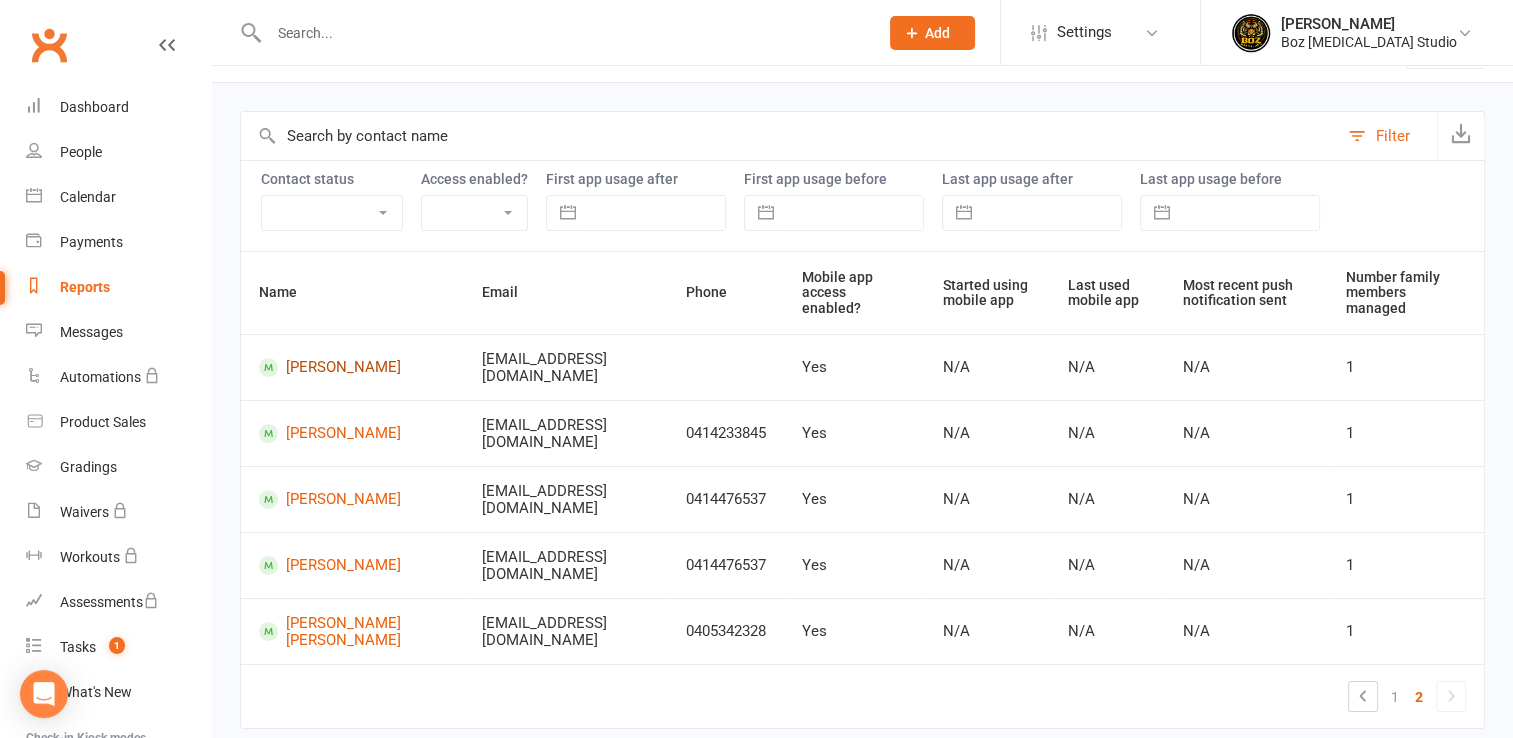 click on "[PERSON_NAME]" at bounding box center (352, 367) 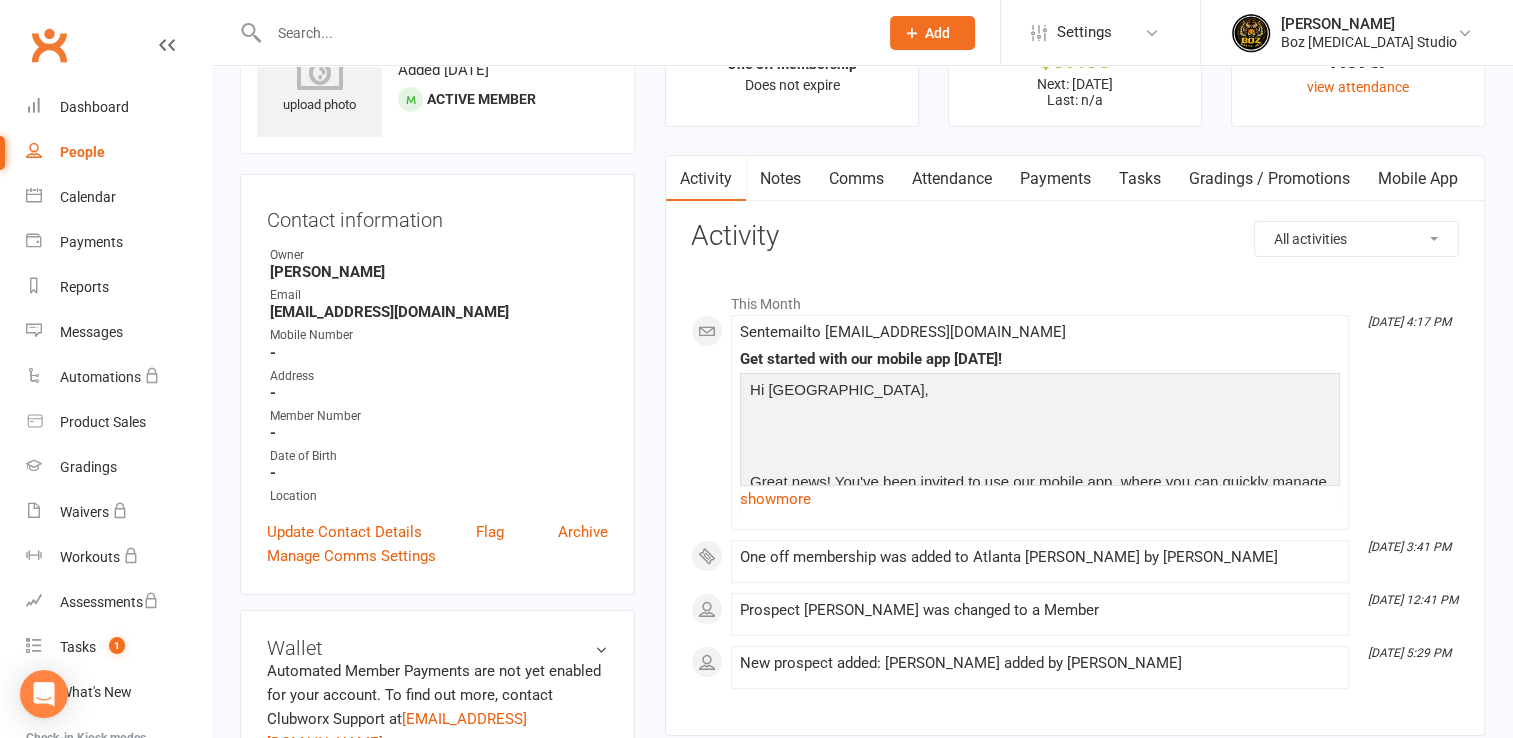 scroll, scrollTop: 100, scrollLeft: 0, axis: vertical 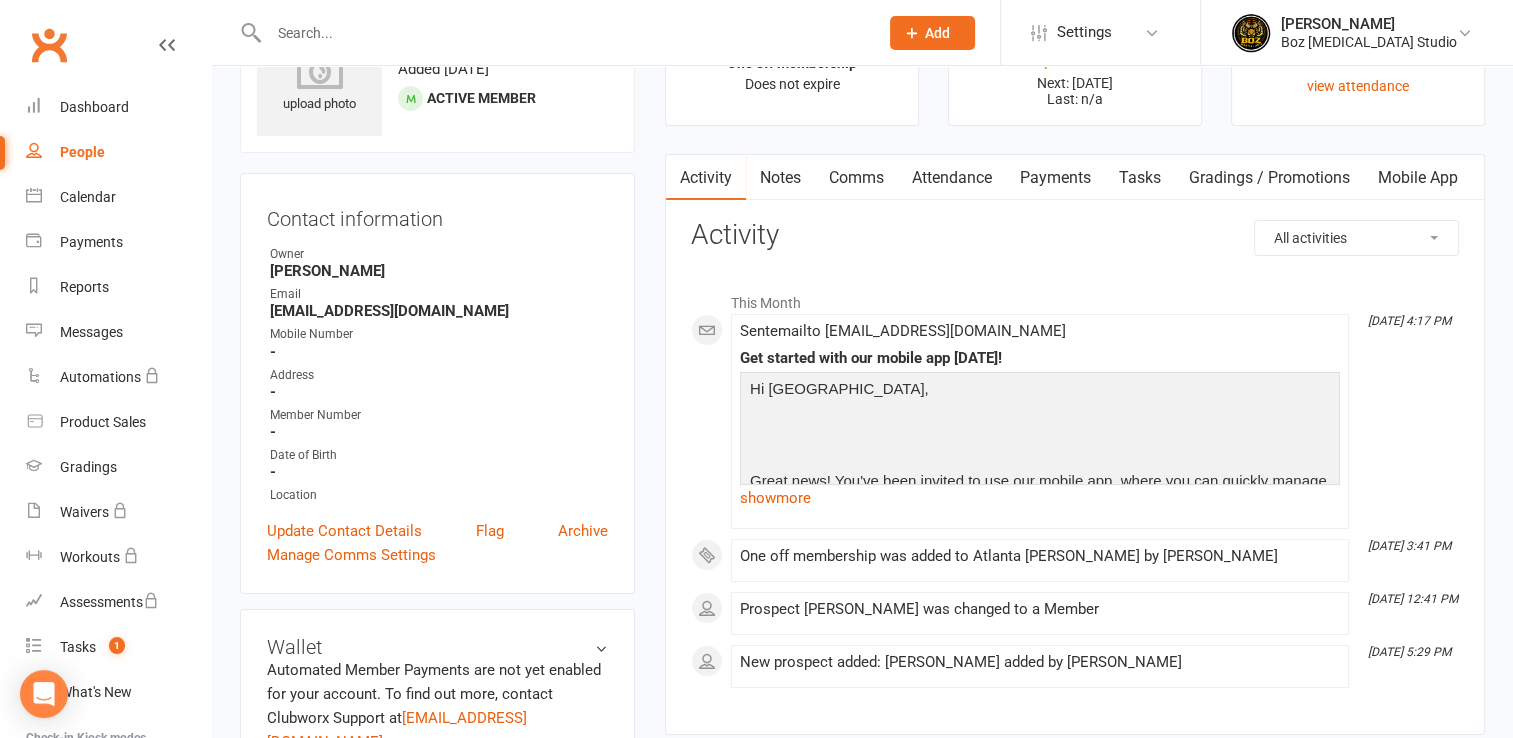 click at bounding box center (1040, 437) 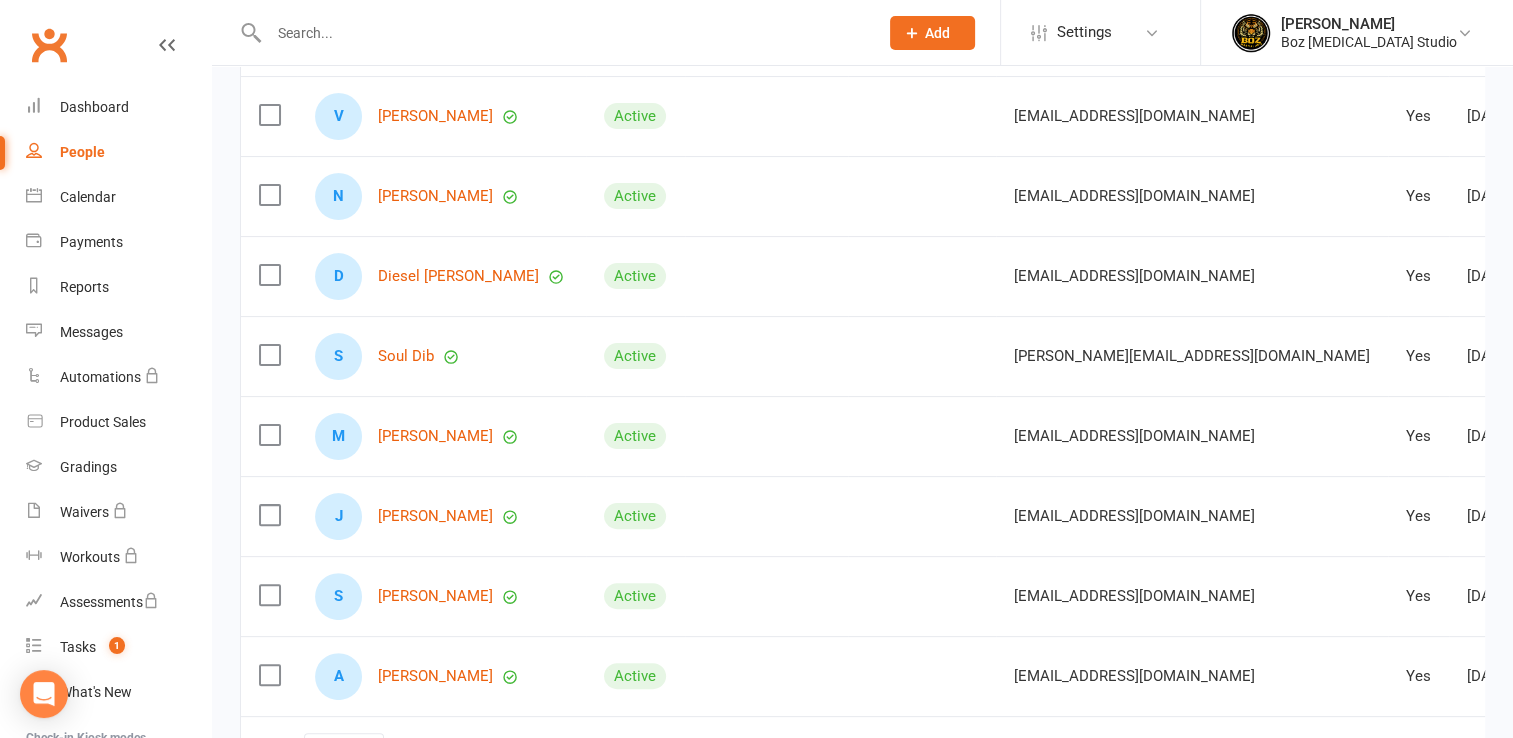 scroll, scrollTop: 500, scrollLeft: 0, axis: vertical 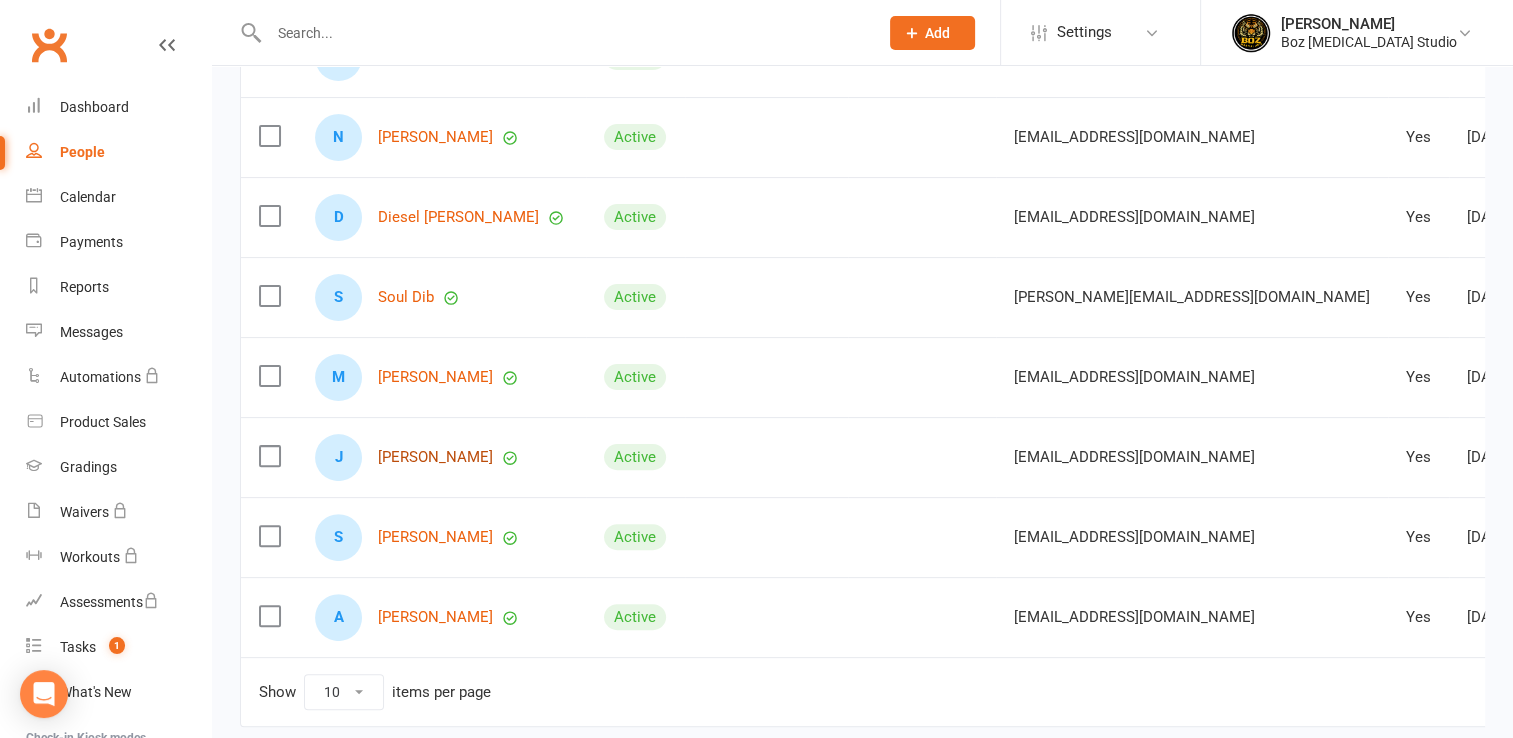 click on "[PERSON_NAME]" at bounding box center (435, 457) 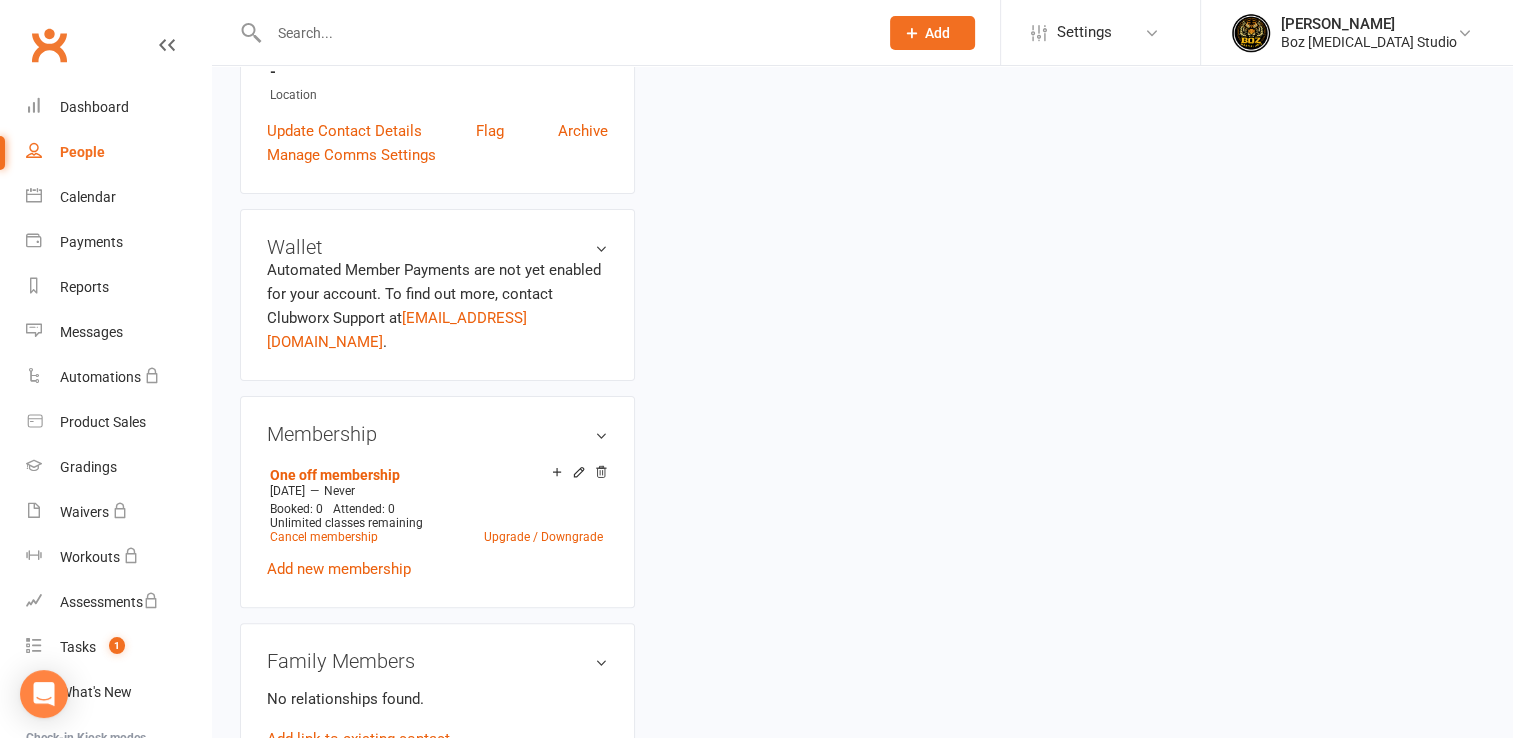 scroll, scrollTop: 0, scrollLeft: 0, axis: both 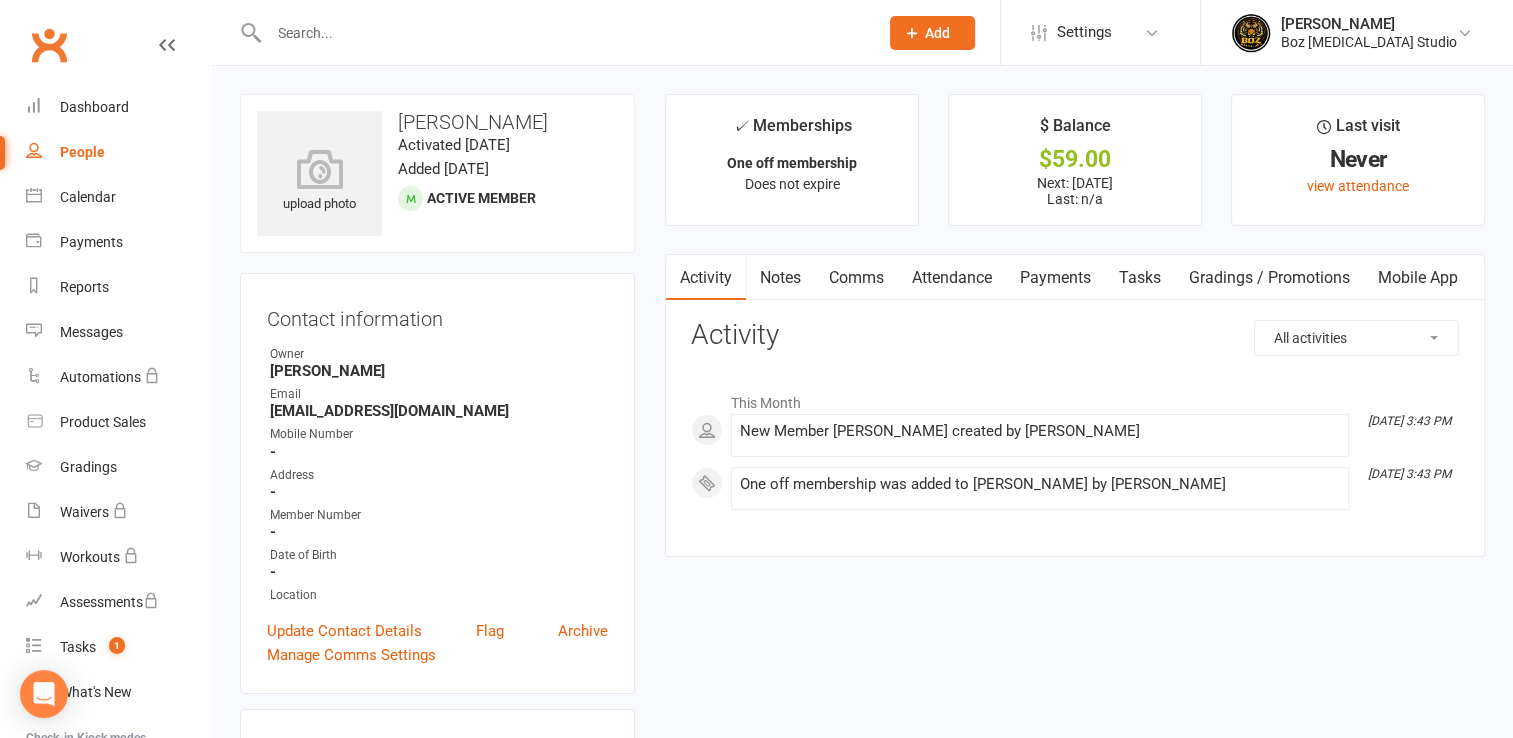 click on "Mobile App" at bounding box center [1418, 278] 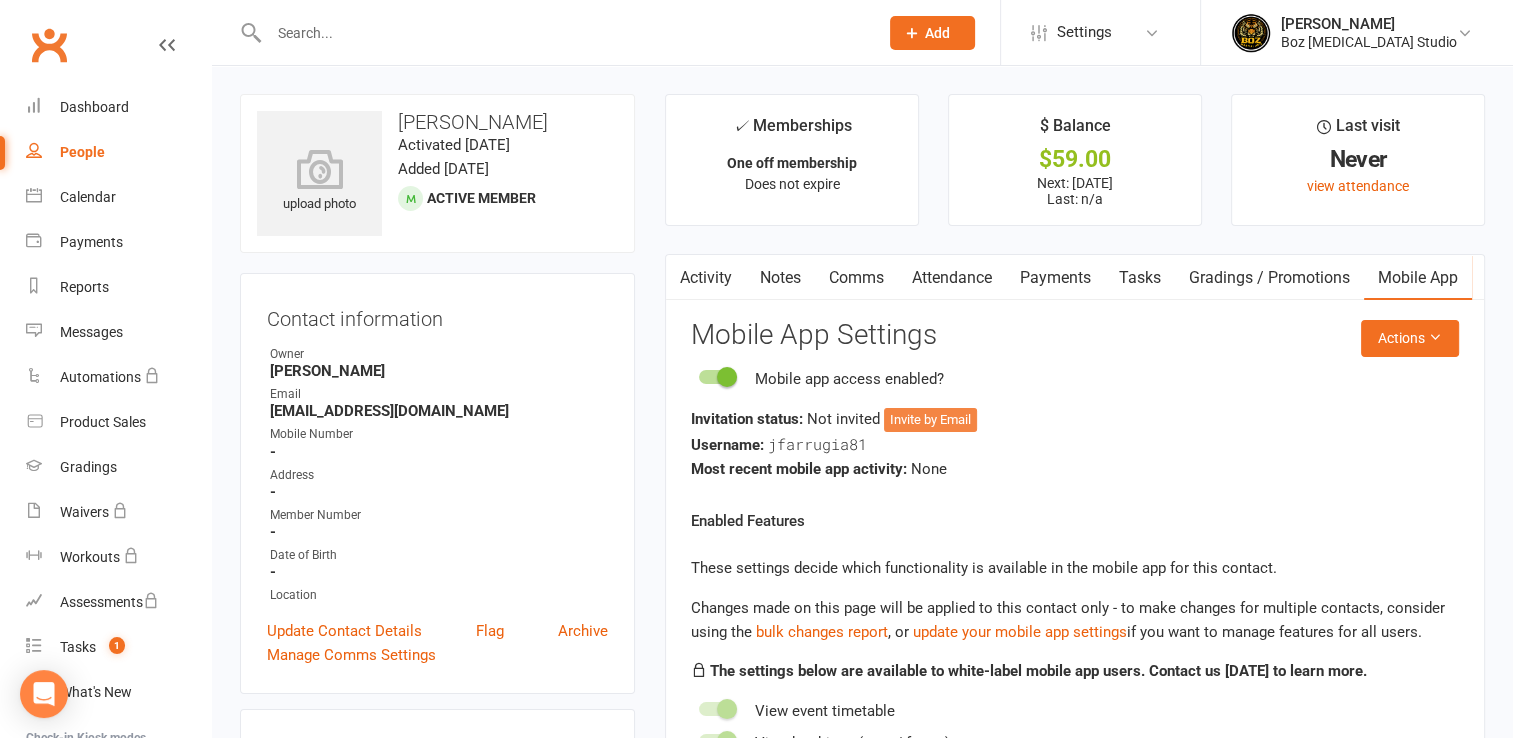 click on "Invite by Email" at bounding box center [930, 420] 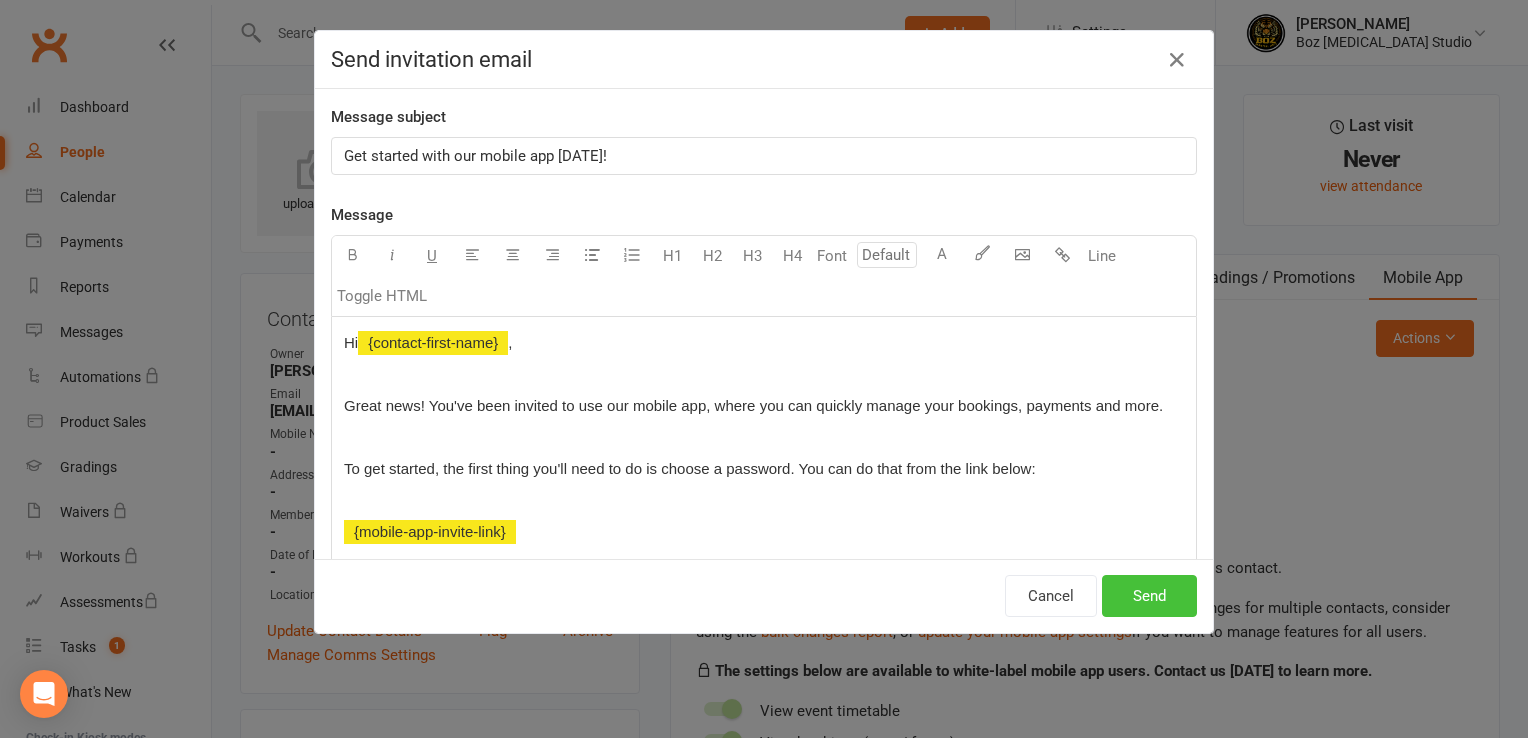click on "Send" at bounding box center (1149, 596) 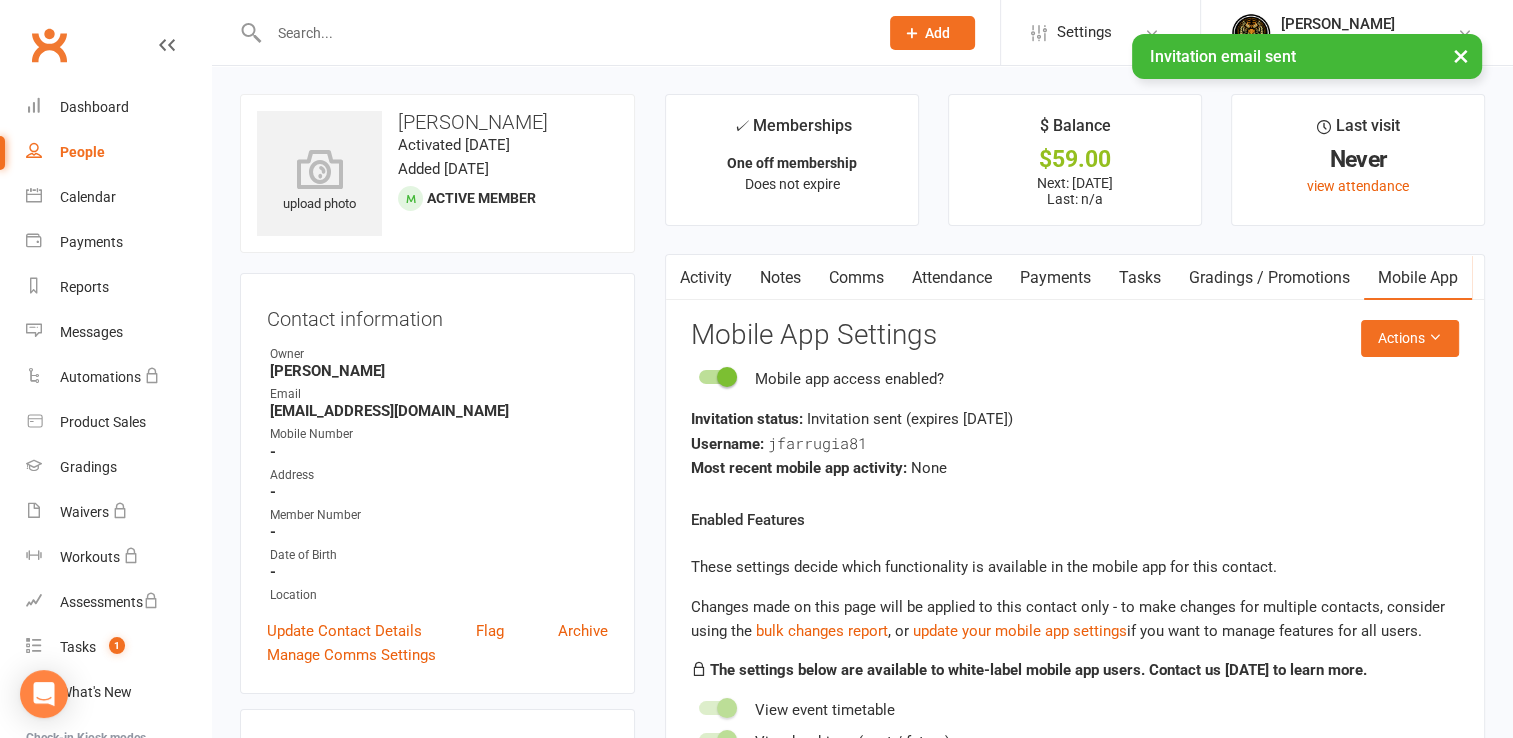 click on "People" at bounding box center (82, 152) 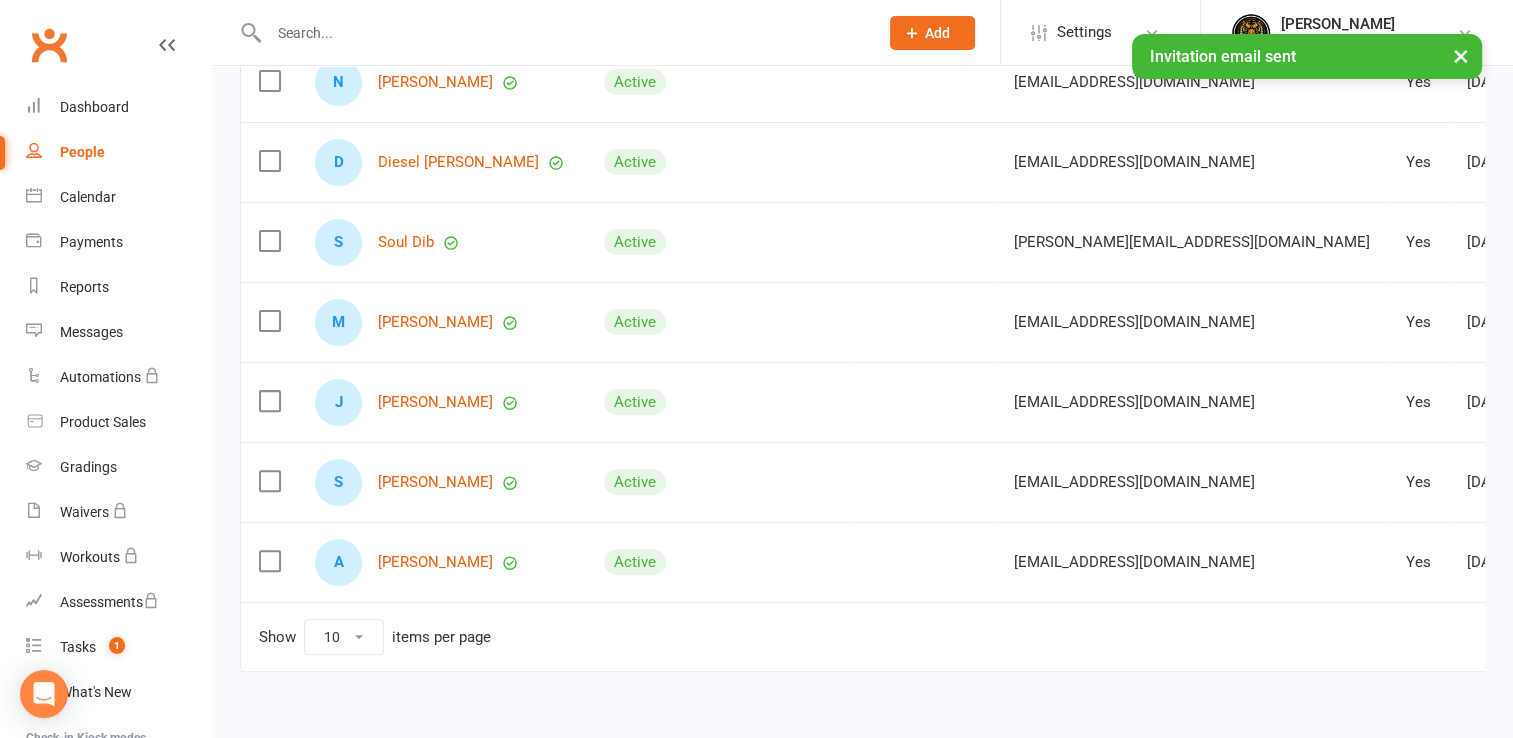 scroll, scrollTop: 606, scrollLeft: 0, axis: vertical 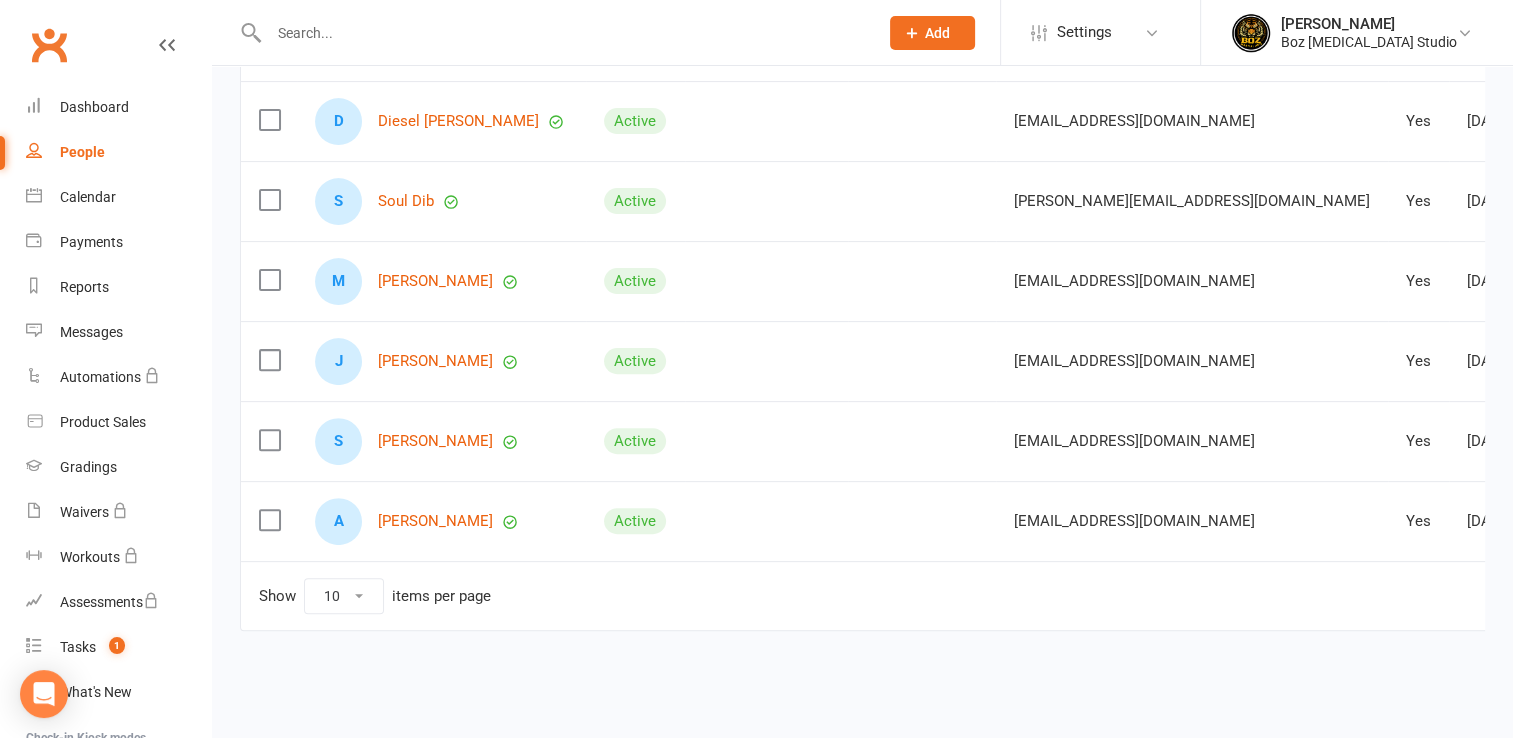 click on "2" at bounding box center (1627, 593) 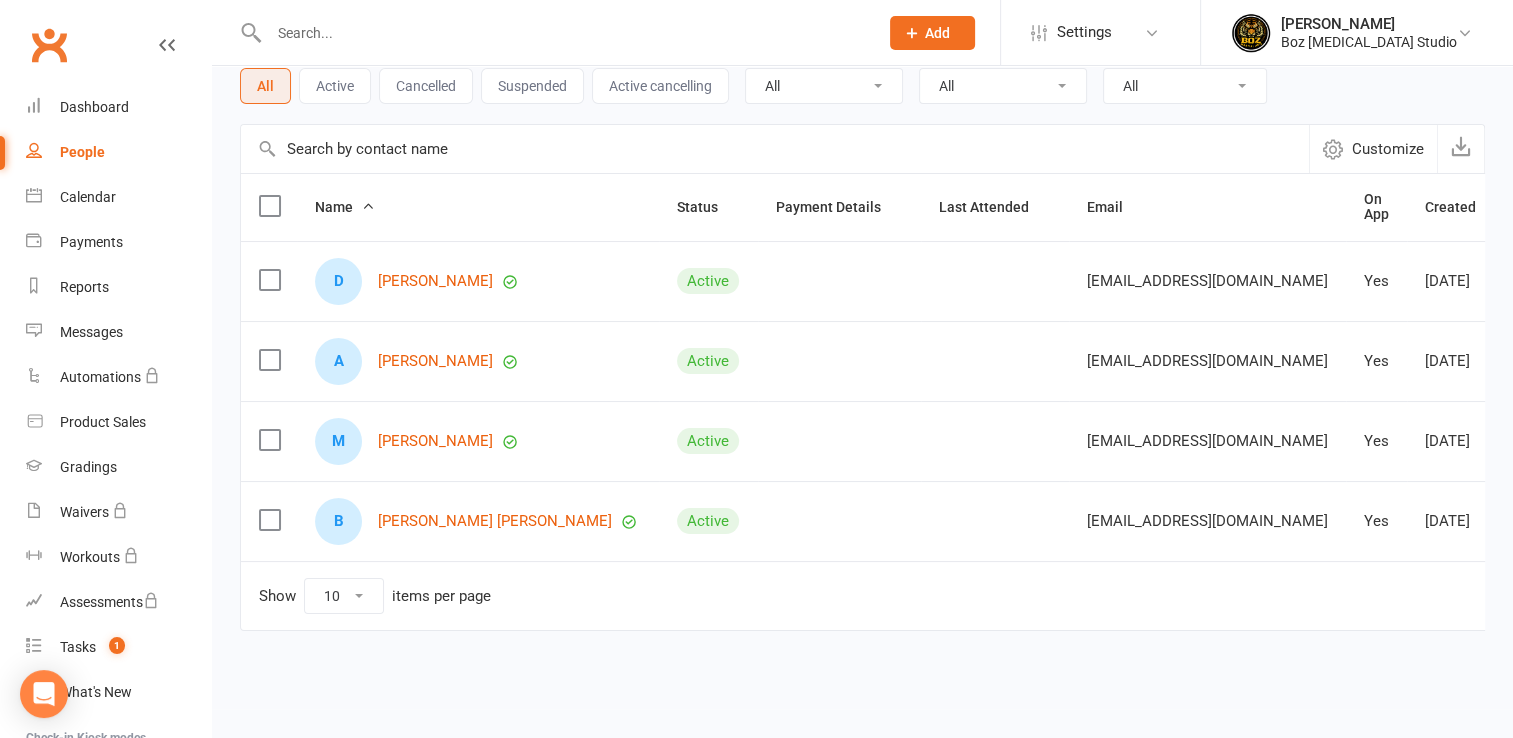 scroll, scrollTop: 128, scrollLeft: 0, axis: vertical 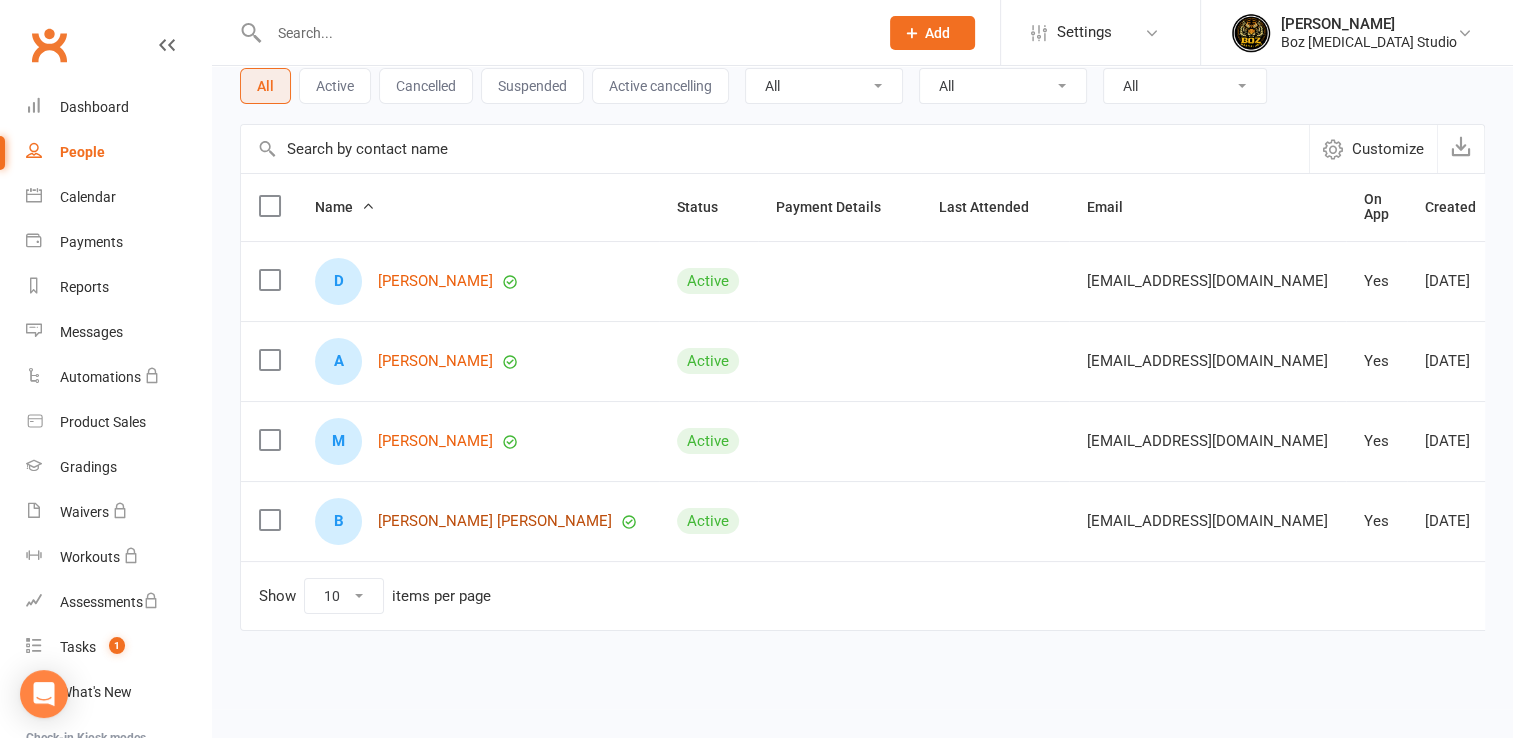 click on "[PERSON_NAME] [PERSON_NAME]" at bounding box center (495, 521) 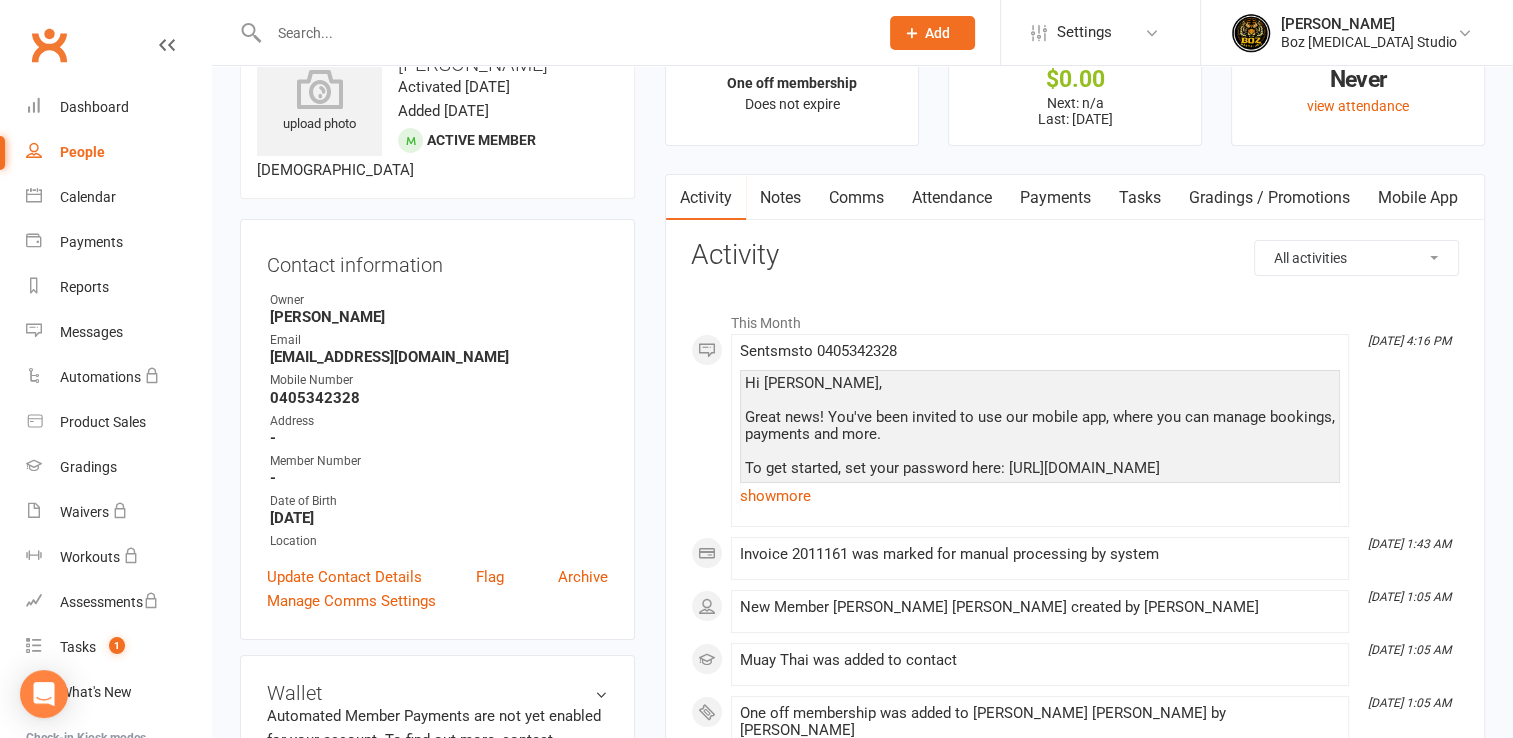 scroll, scrollTop: 100, scrollLeft: 0, axis: vertical 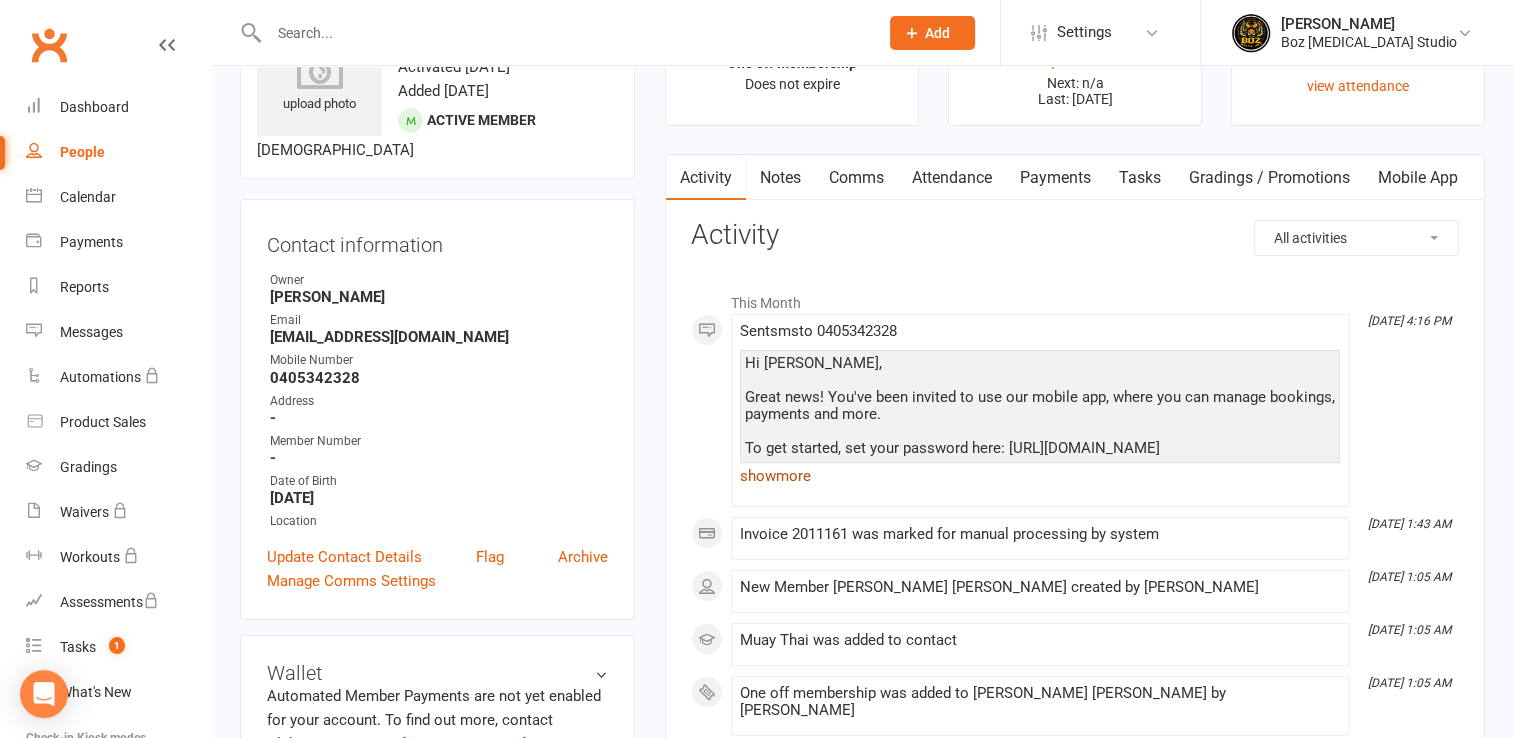 click on "show  more" at bounding box center (1040, 476) 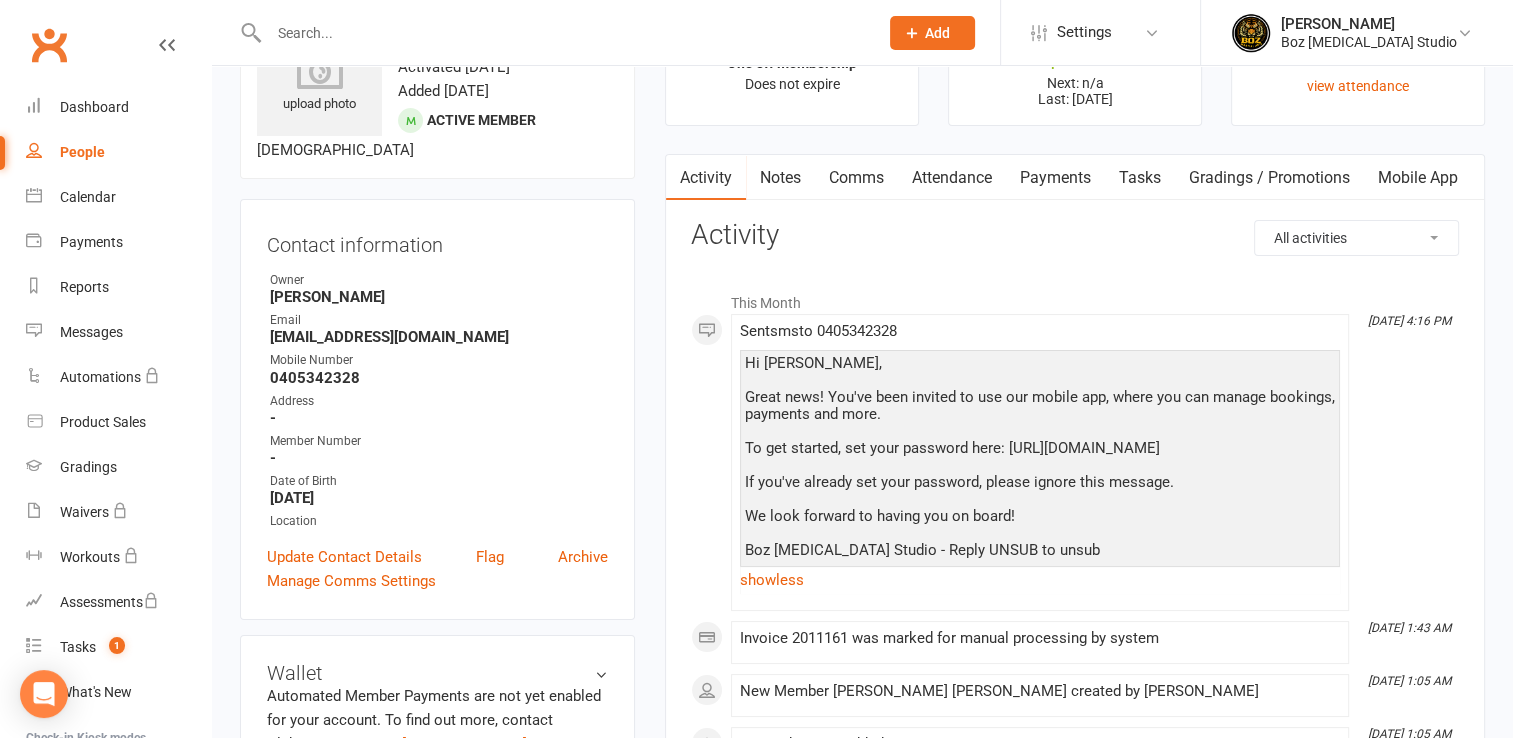 click on "People" at bounding box center [82, 152] 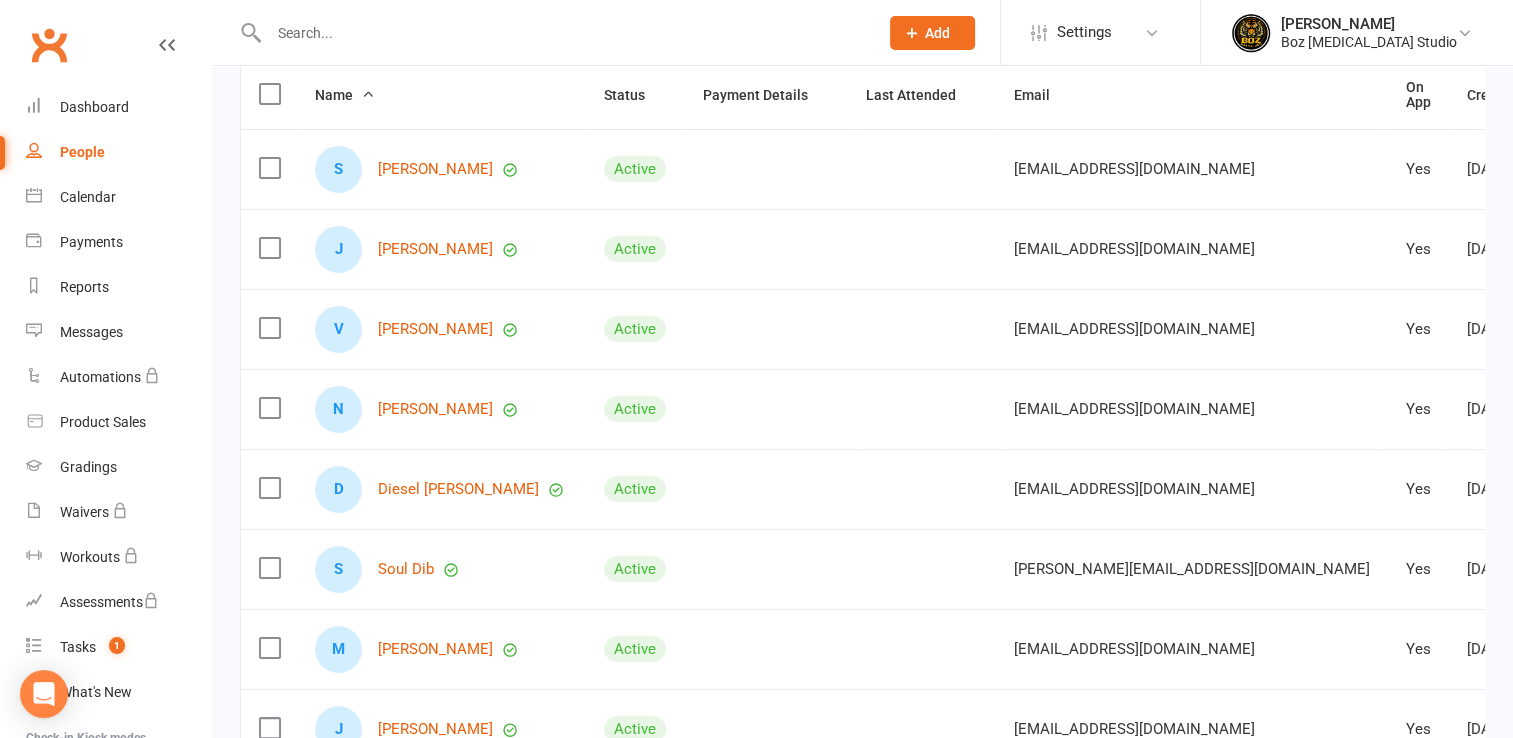 scroll, scrollTop: 100, scrollLeft: 0, axis: vertical 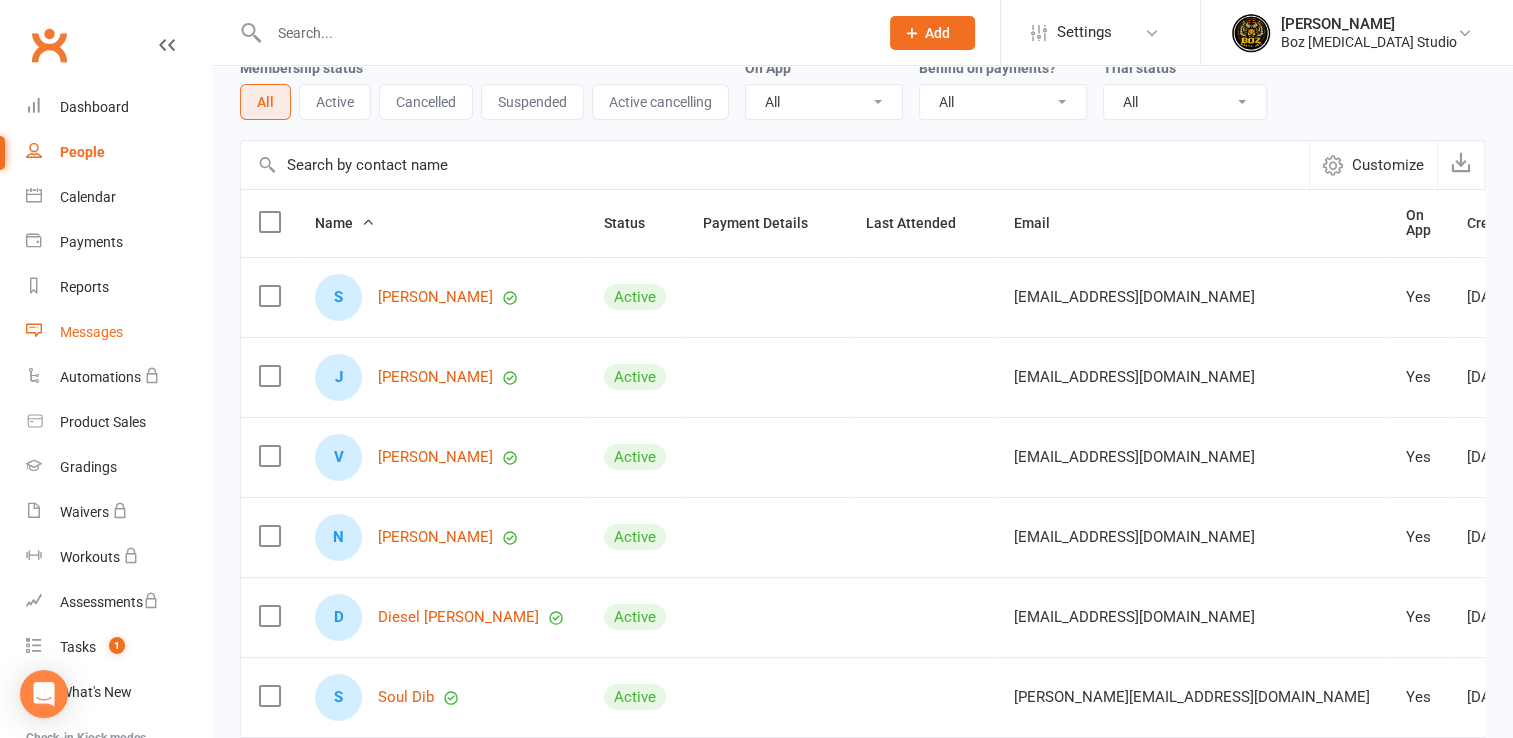 click on "Messages" at bounding box center (91, 332) 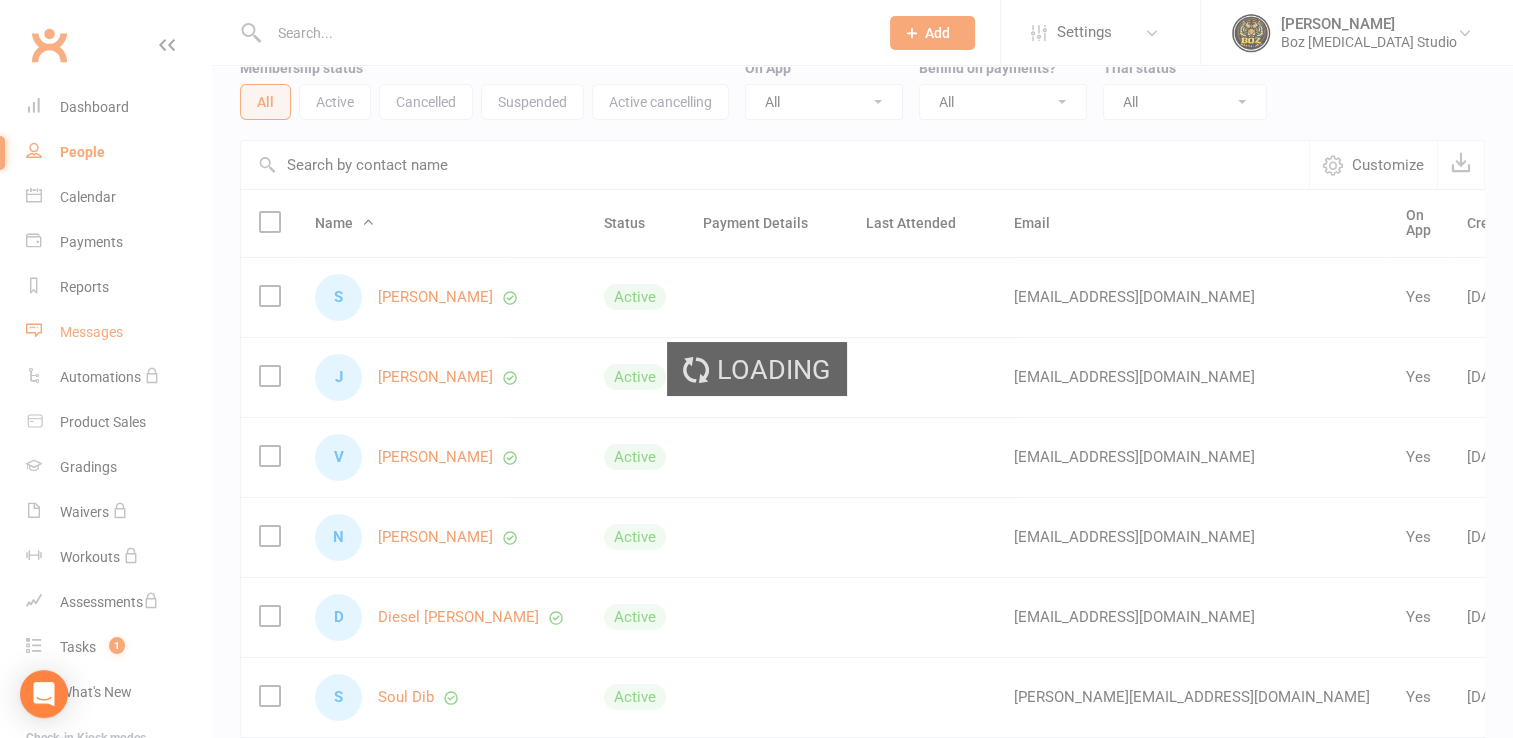 scroll, scrollTop: 0, scrollLeft: 0, axis: both 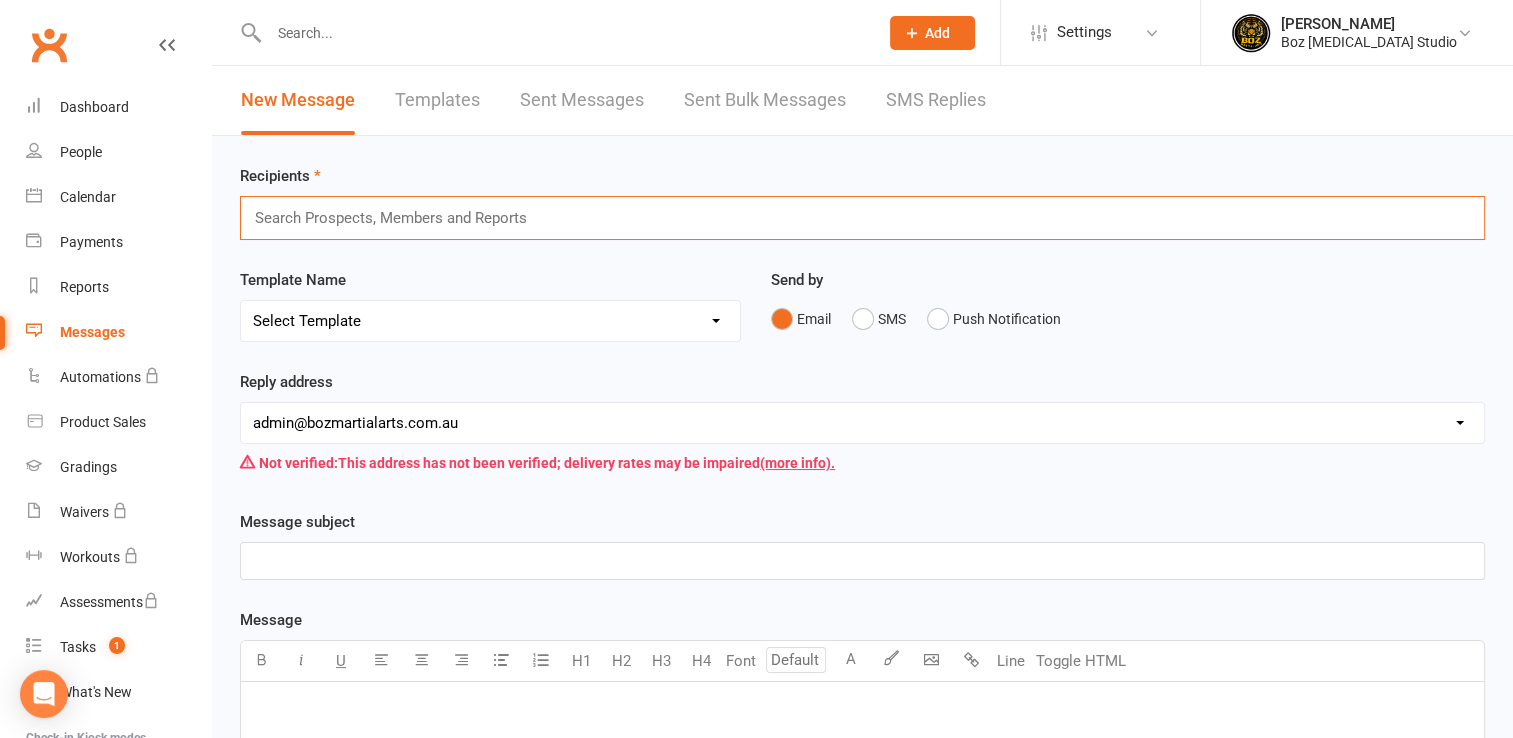 click at bounding box center [399, 218] 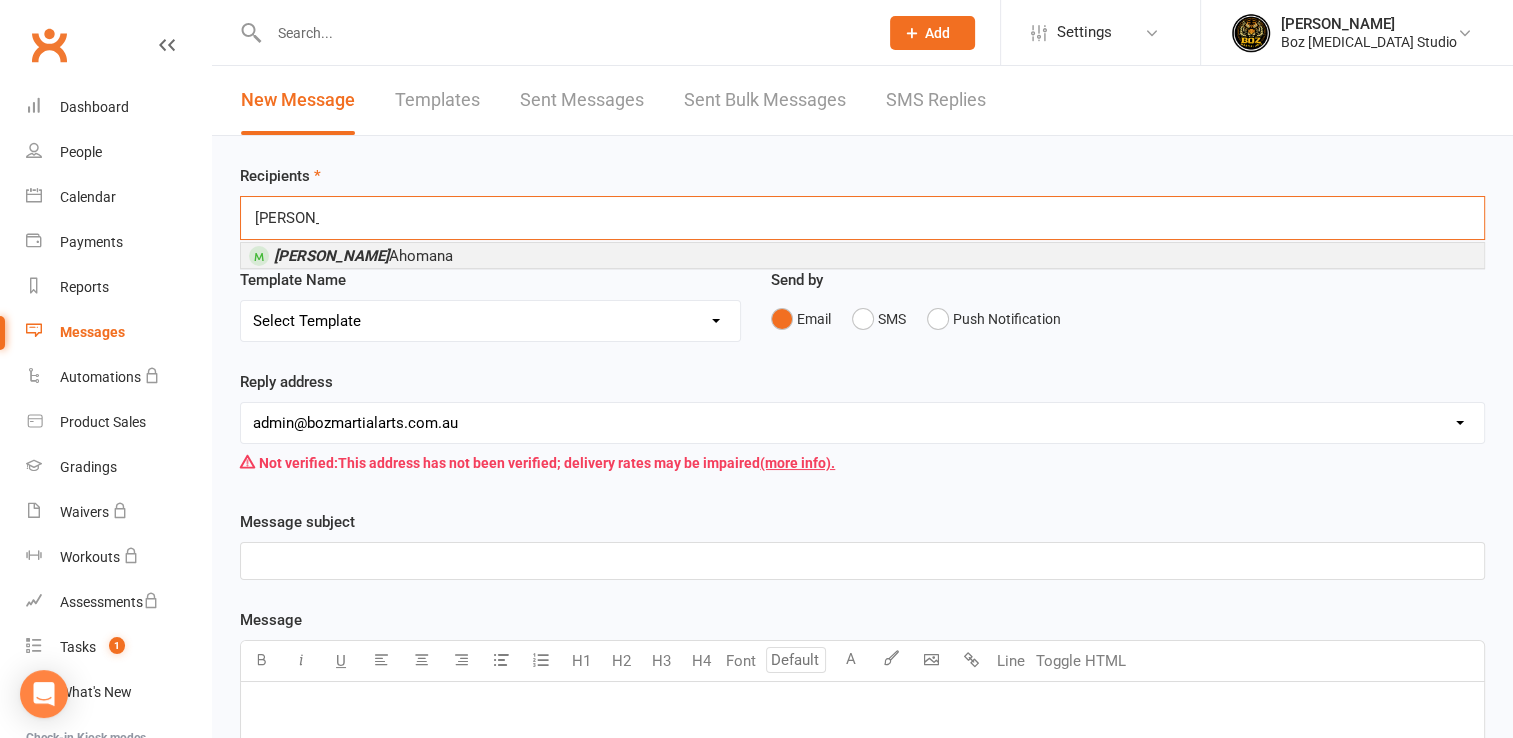 type on "[PERSON_NAME]" 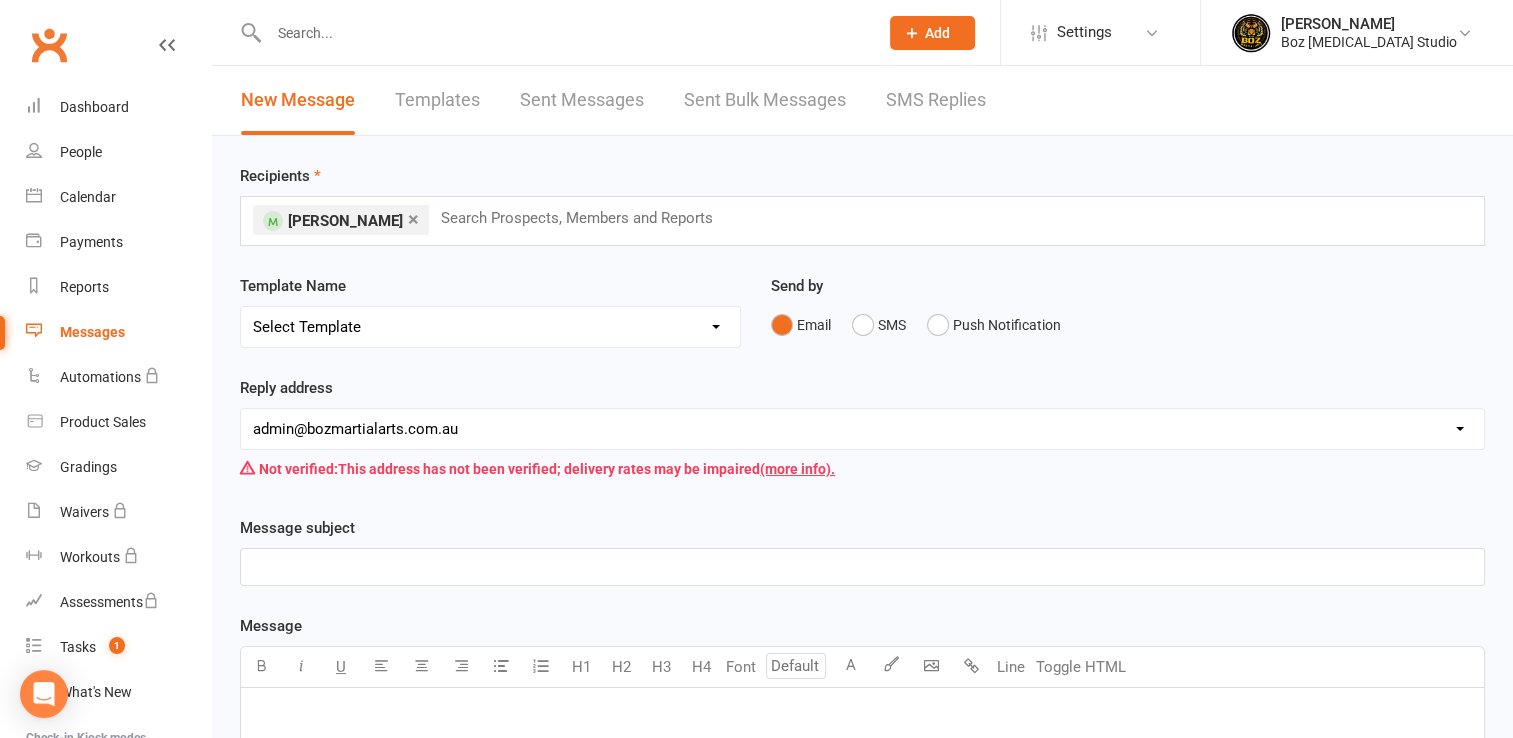 click on "Select Template [Email] [Default template - review before using] Email request for customer testimonial [SMS] [Default template - review before using] Follow-Up SMS Reminder for Review Request [SMS] [Default template - review before using] Referral [SMS] [Default template - review before using] Request for review [SMS] [Default template - review before using] Failed payment [SMS] [Default template - review before using] Payment paid [SMS] [Default template - review before using] SMS 1: Friendly Reminder – Payment Unsuccessful [SMS] [Default template - review before using] SMS 2: Second Attempt Coming Soon [SMS] [Default template - review before using] SMS 3: Final Reminder - Let’s Get This Sorted [SMS] [Default template - review before using] Upcoming payment [SMS] [Default template - review before using] Update credit card details [Email] Payment Details - Boz [MEDICAL_DATA] Studio [SMS] [Default template - review before using] Follow up from free trial class [Email] Follow up email after trial" at bounding box center [490, 327] 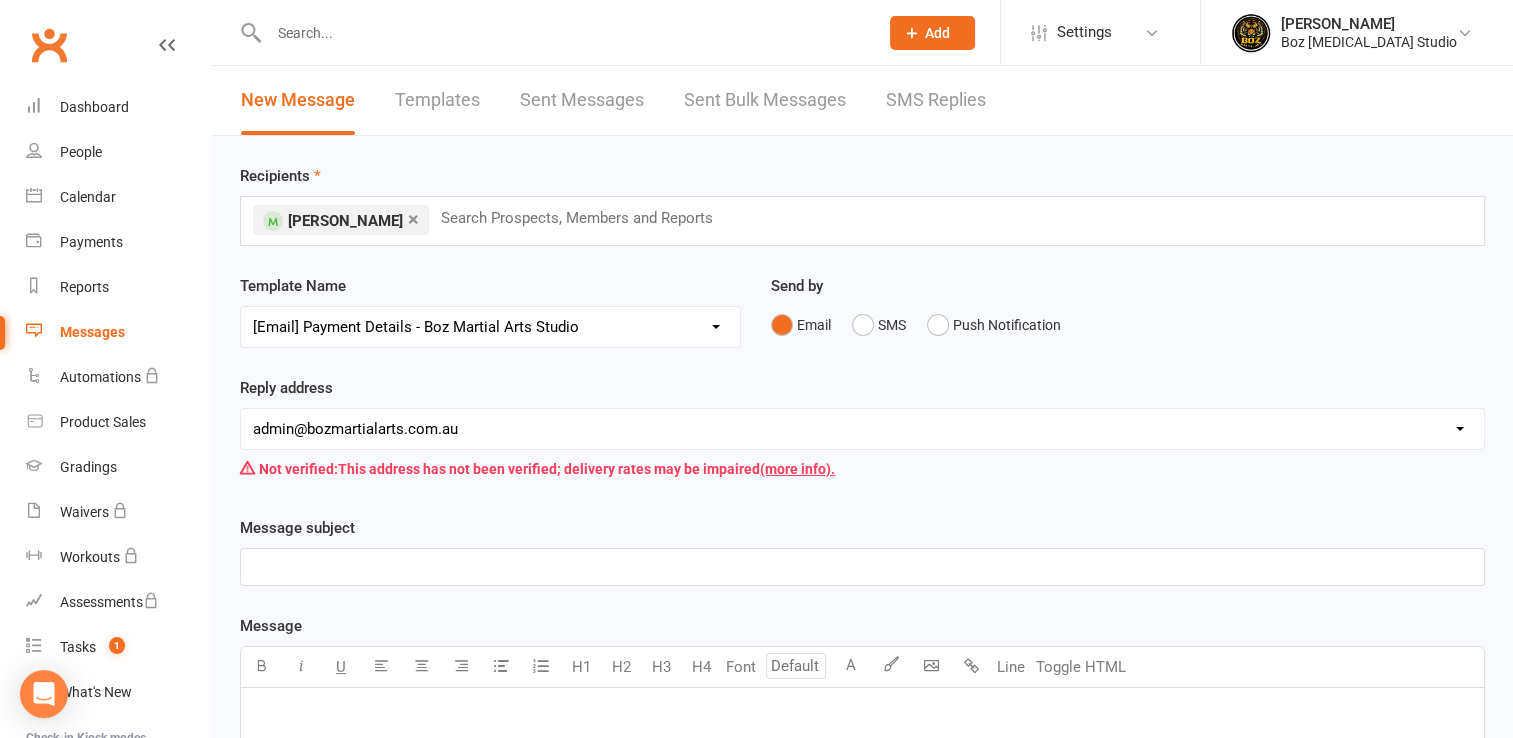 click on "Select Template [Email] [Default template - review before using] Email request for customer testimonial [SMS] [Default template - review before using] Follow-Up SMS Reminder for Review Request [SMS] [Default template - review before using] Referral [SMS] [Default template - review before using] Request for review [SMS] [Default template - review before using] Failed payment [SMS] [Default template - review before using] Payment paid [SMS] [Default template - review before using] SMS 1: Friendly Reminder – Payment Unsuccessful [SMS] [Default template - review before using] SMS 2: Second Attempt Coming Soon [SMS] [Default template - review before using] SMS 3: Final Reminder - Let’s Get This Sorted [SMS] [Default template - review before using] Upcoming payment [SMS] [Default template - review before using] Update credit card details [Email] Payment Details - Boz [MEDICAL_DATA] Studio [SMS] [Default template - review before using] Follow up from free trial class [Email] Follow up email after trial" at bounding box center (490, 327) 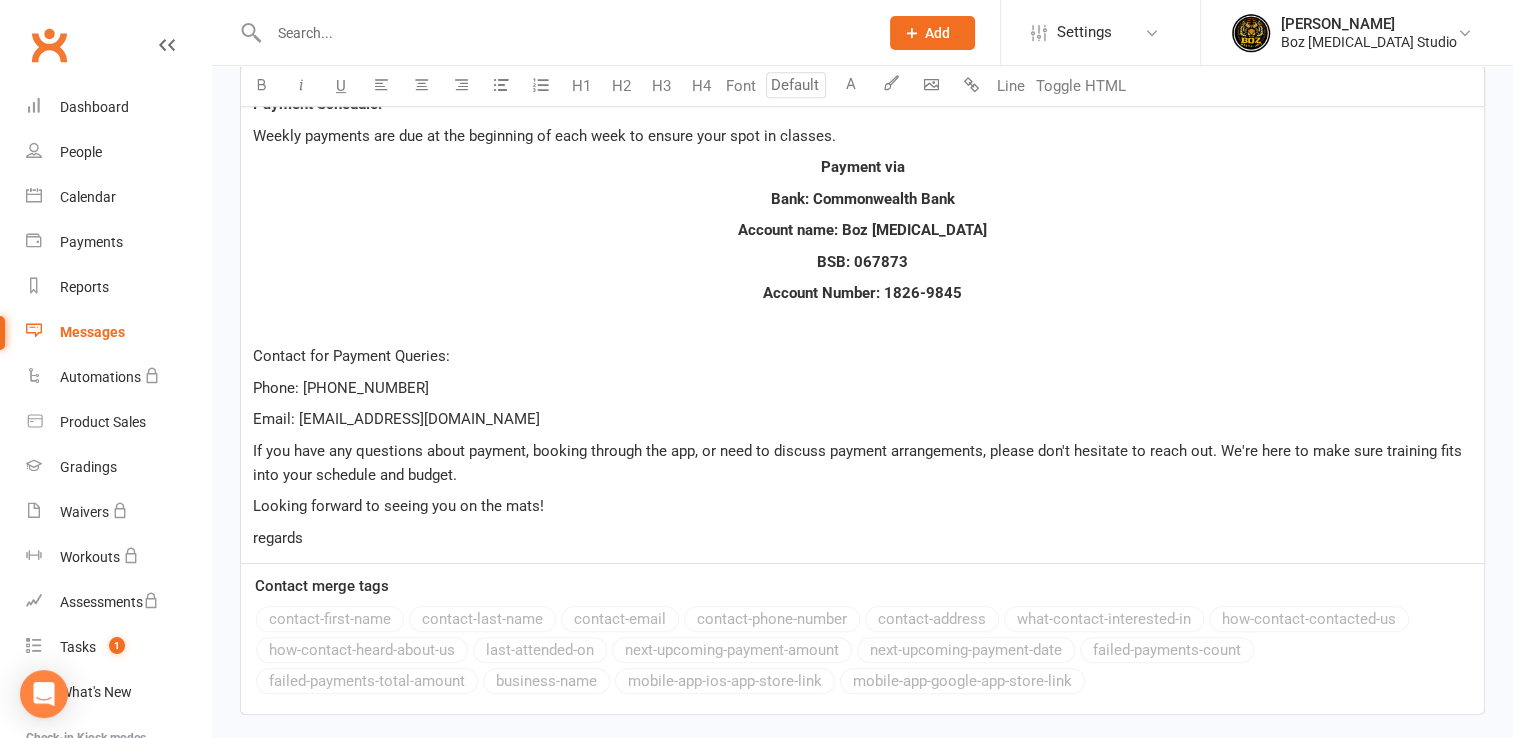 scroll, scrollTop: 1000, scrollLeft: 0, axis: vertical 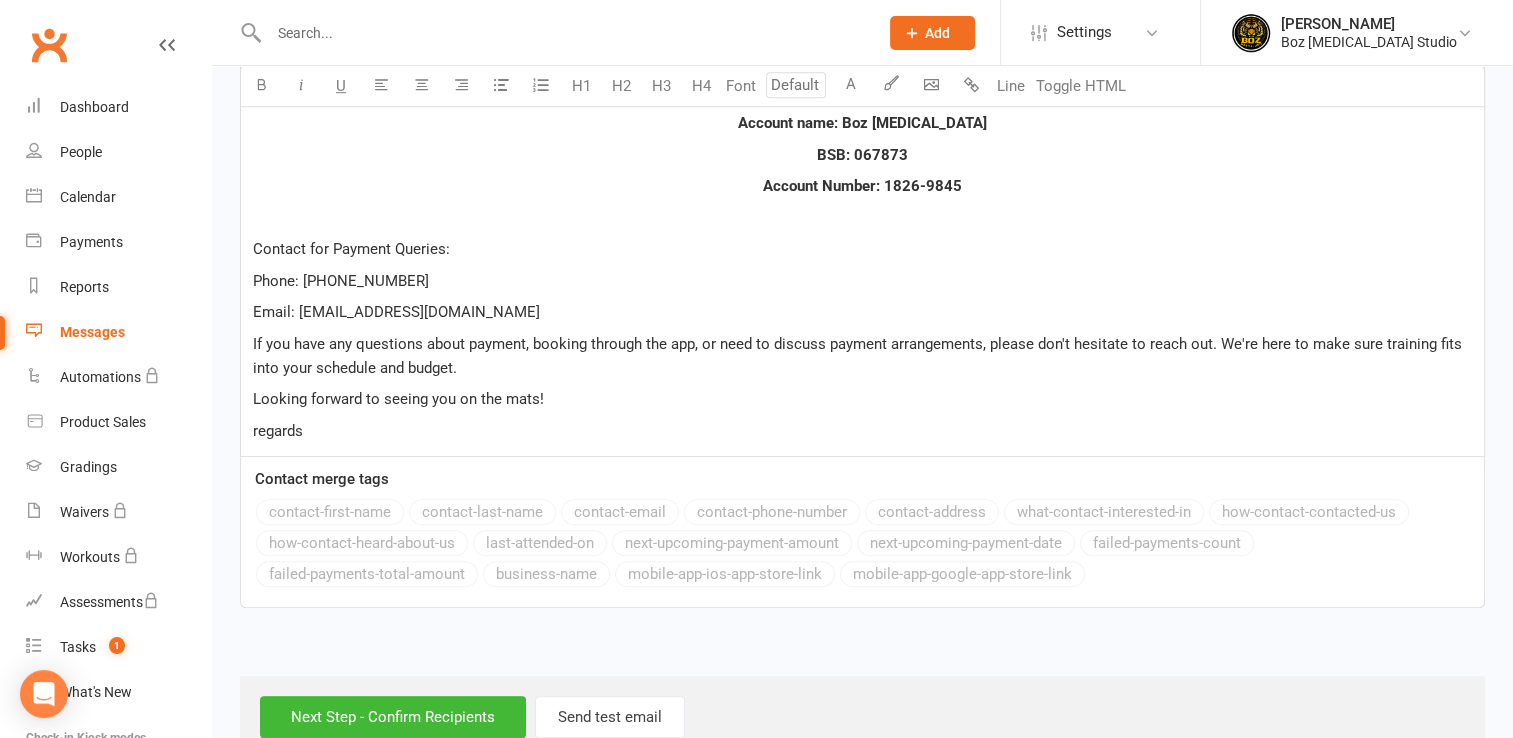 click on "regards" at bounding box center [862, 431] 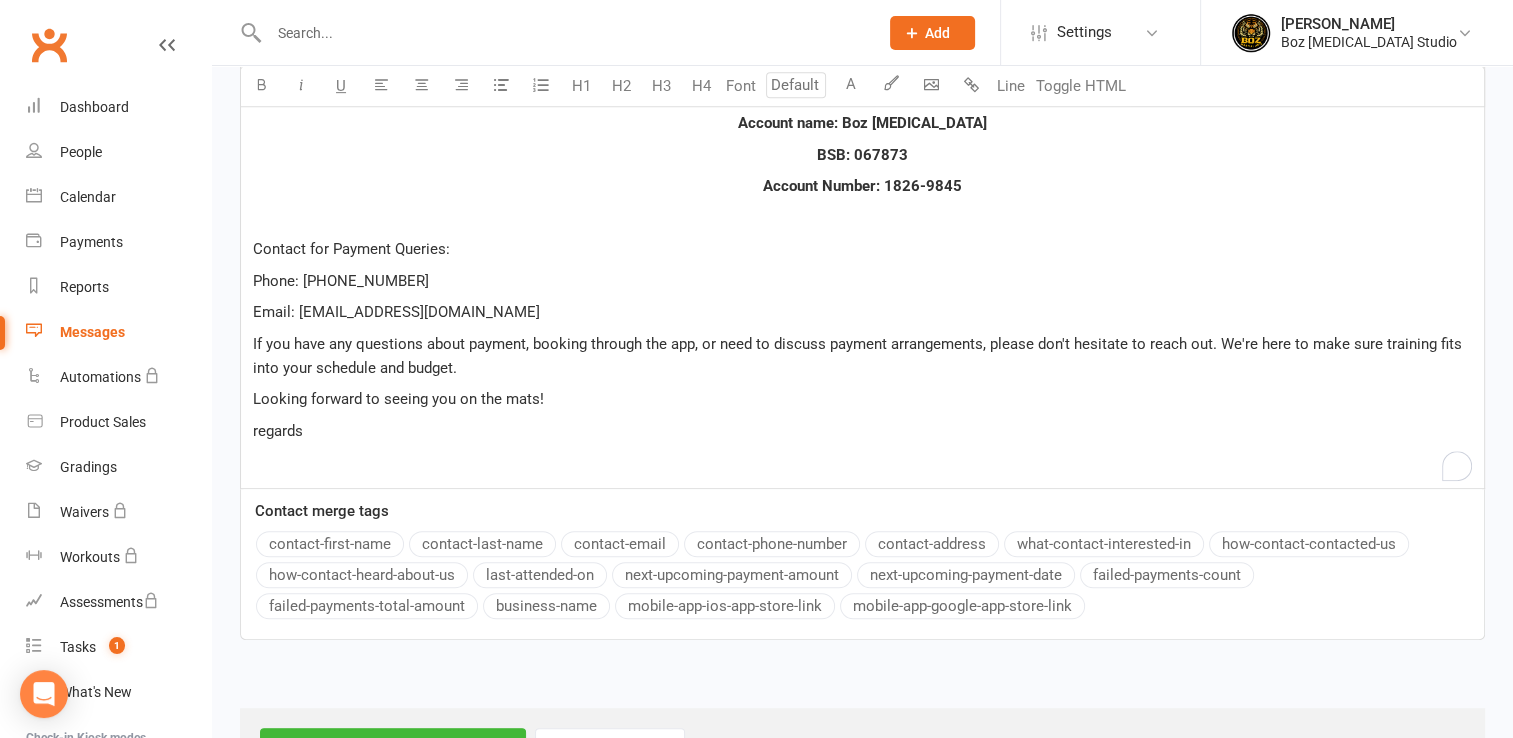 type 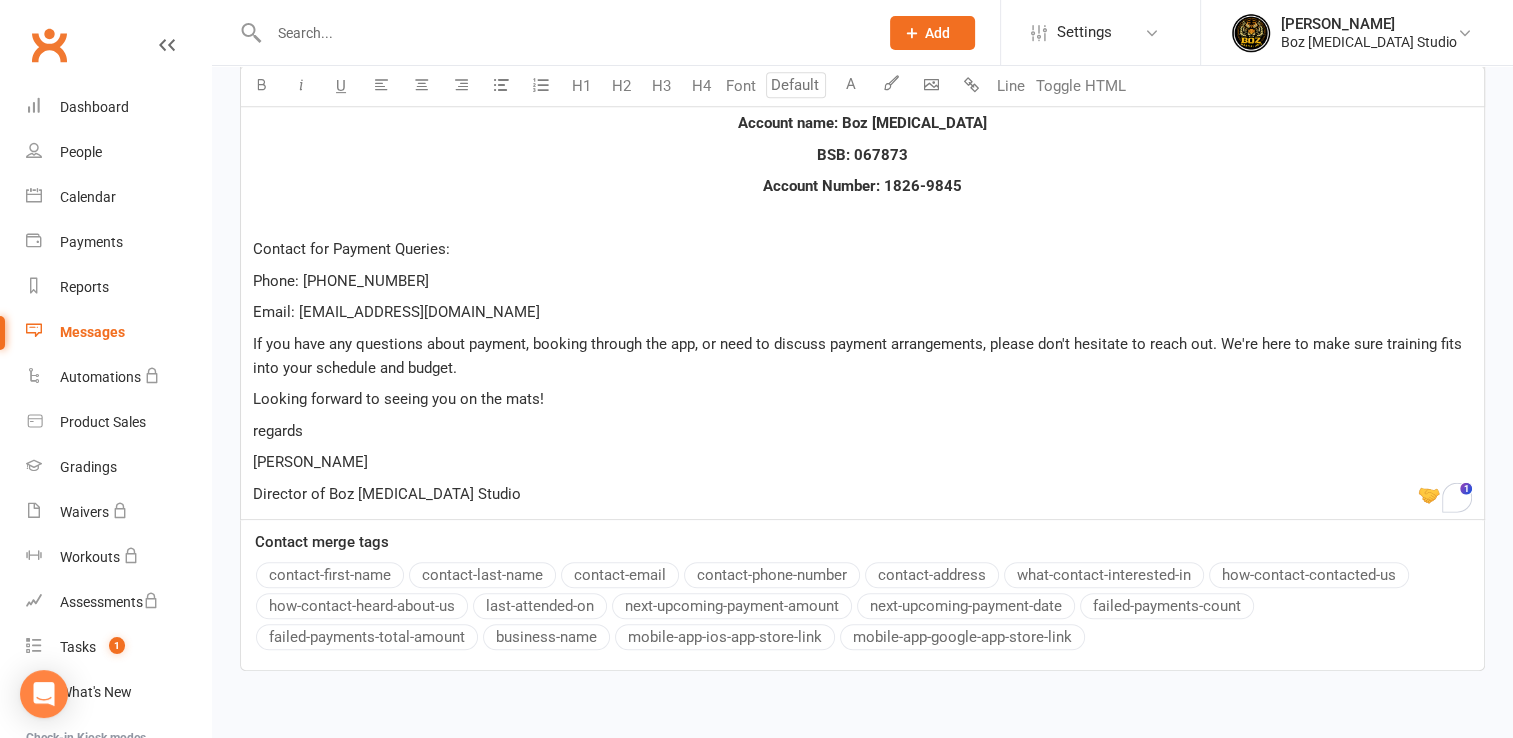 click on "Looking forward to seeing you on the mats!" at bounding box center [862, 399] 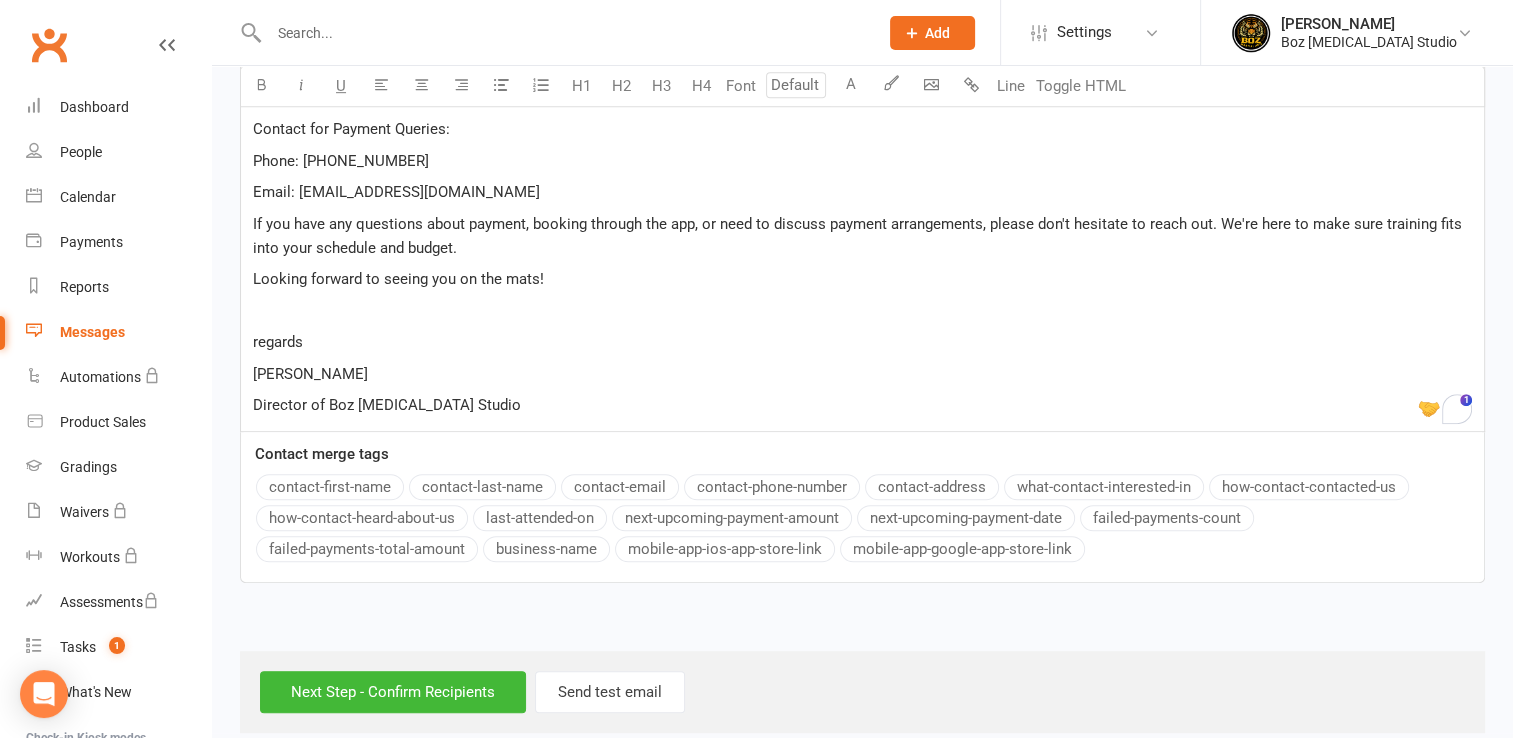 scroll, scrollTop: 1139, scrollLeft: 0, axis: vertical 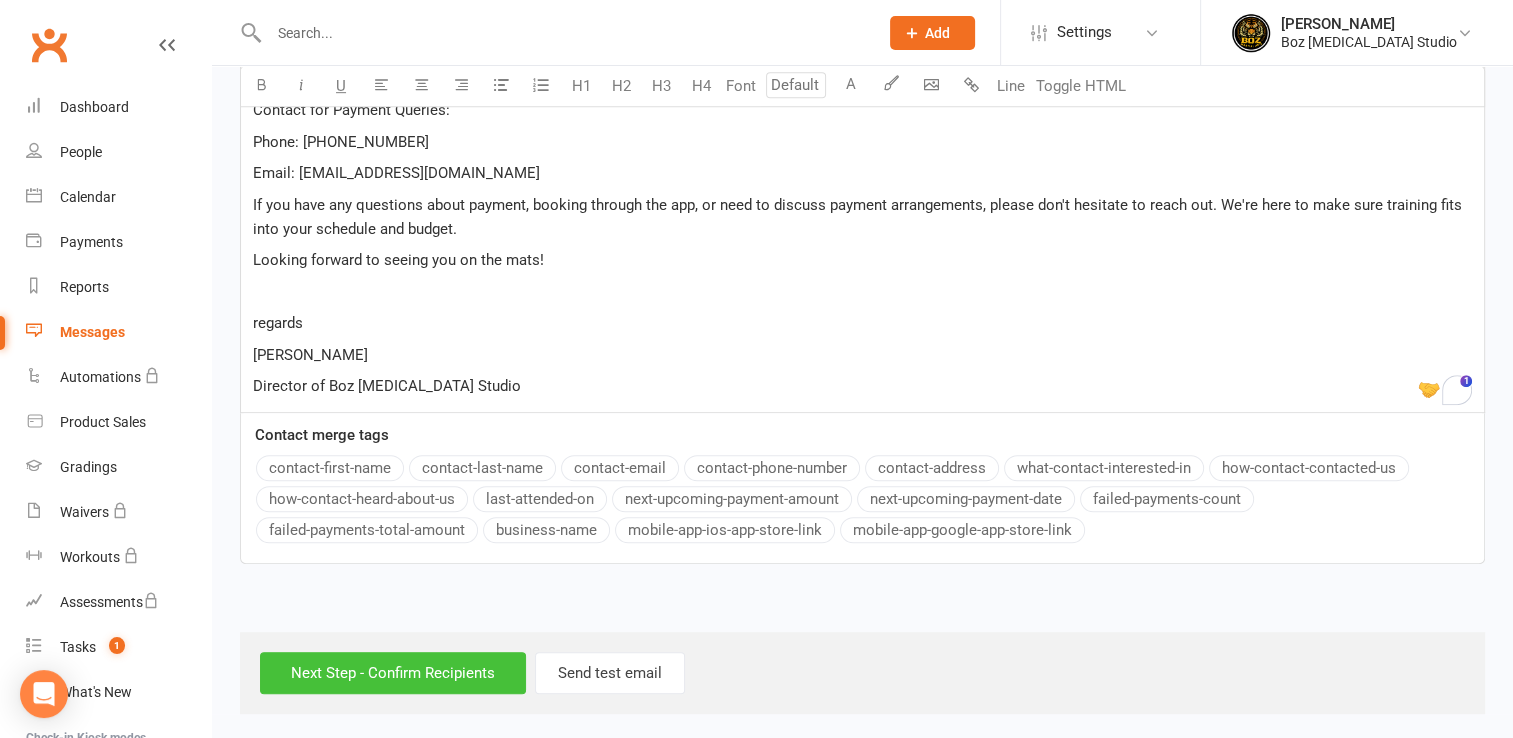 click on "Next Step - Confirm Recipients" at bounding box center [393, 673] 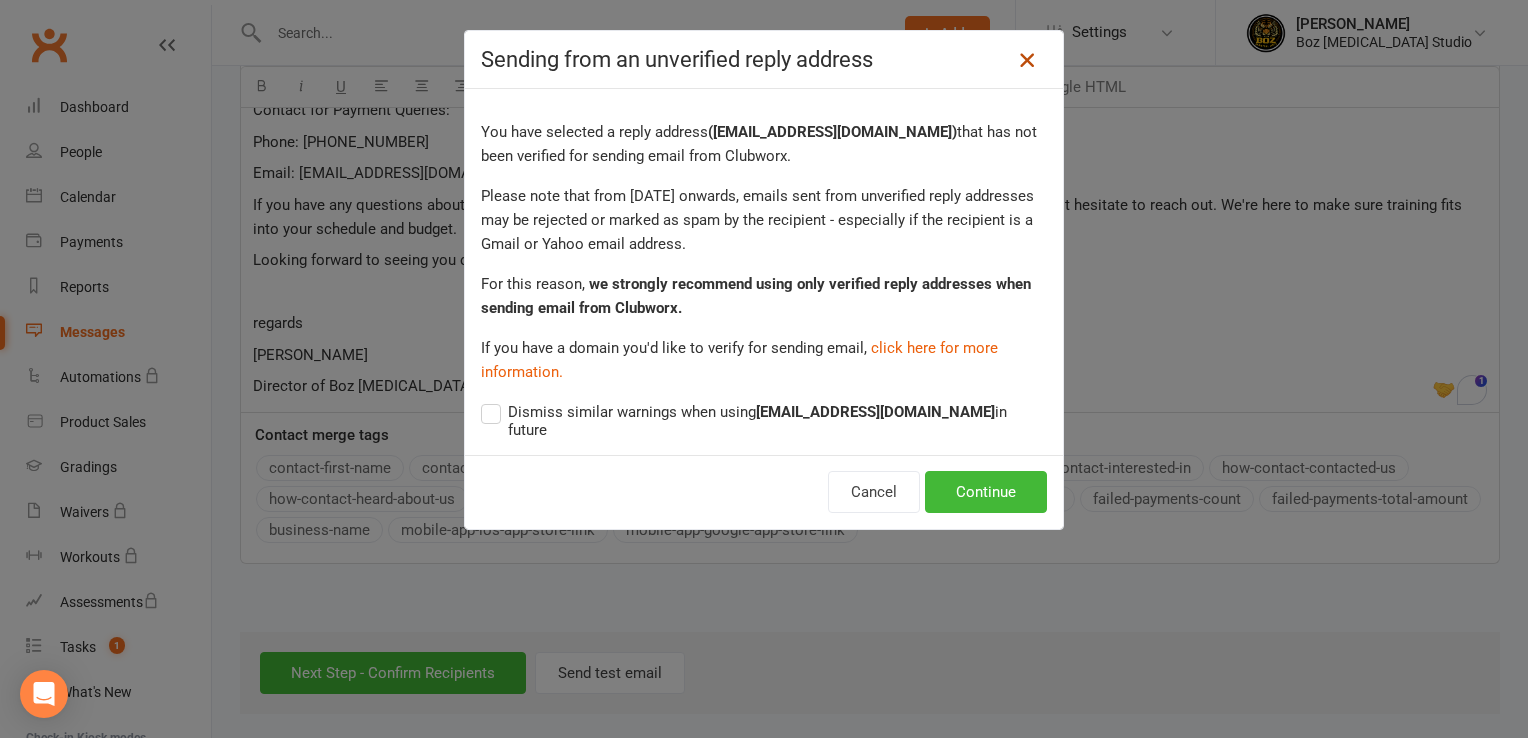 click at bounding box center [1027, 60] 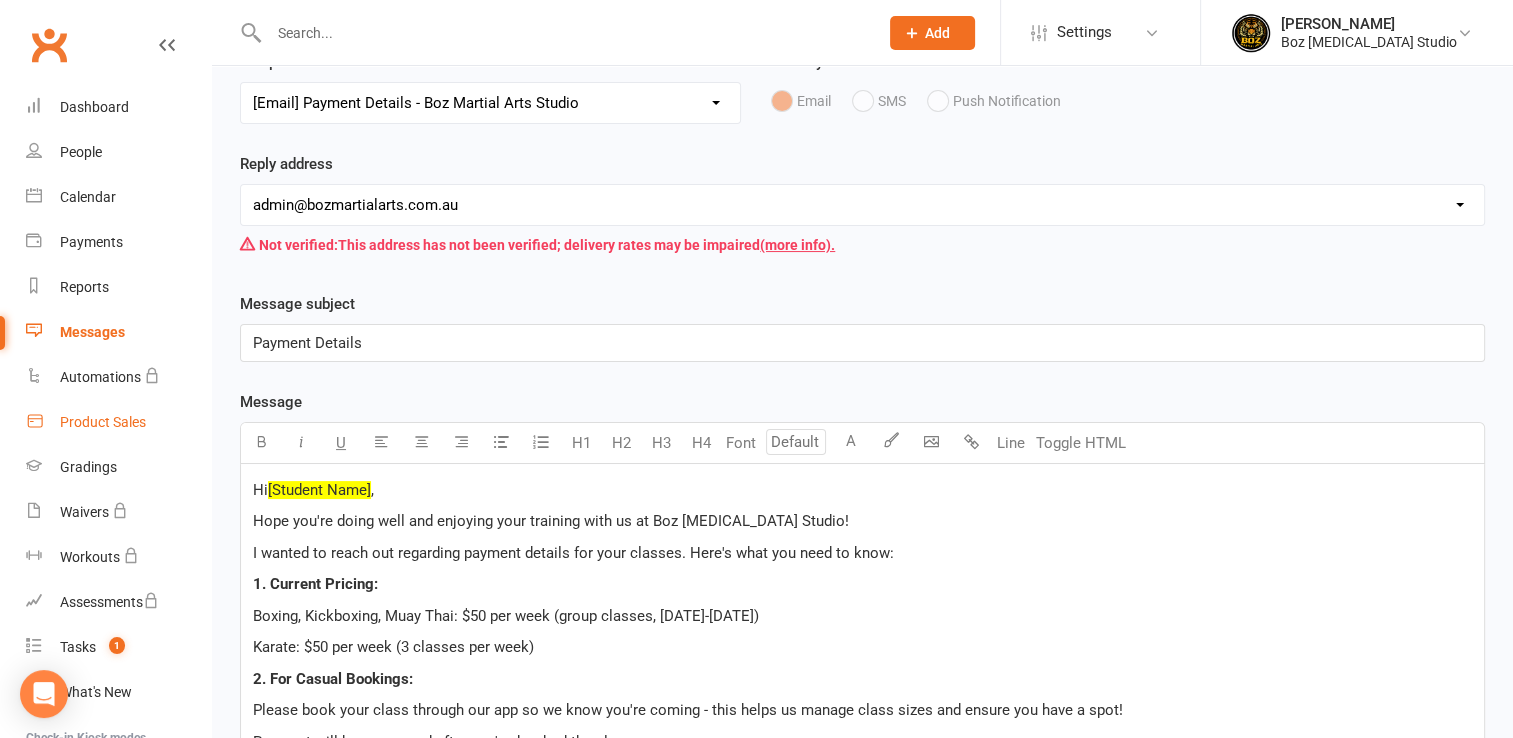 scroll, scrollTop: 0, scrollLeft: 0, axis: both 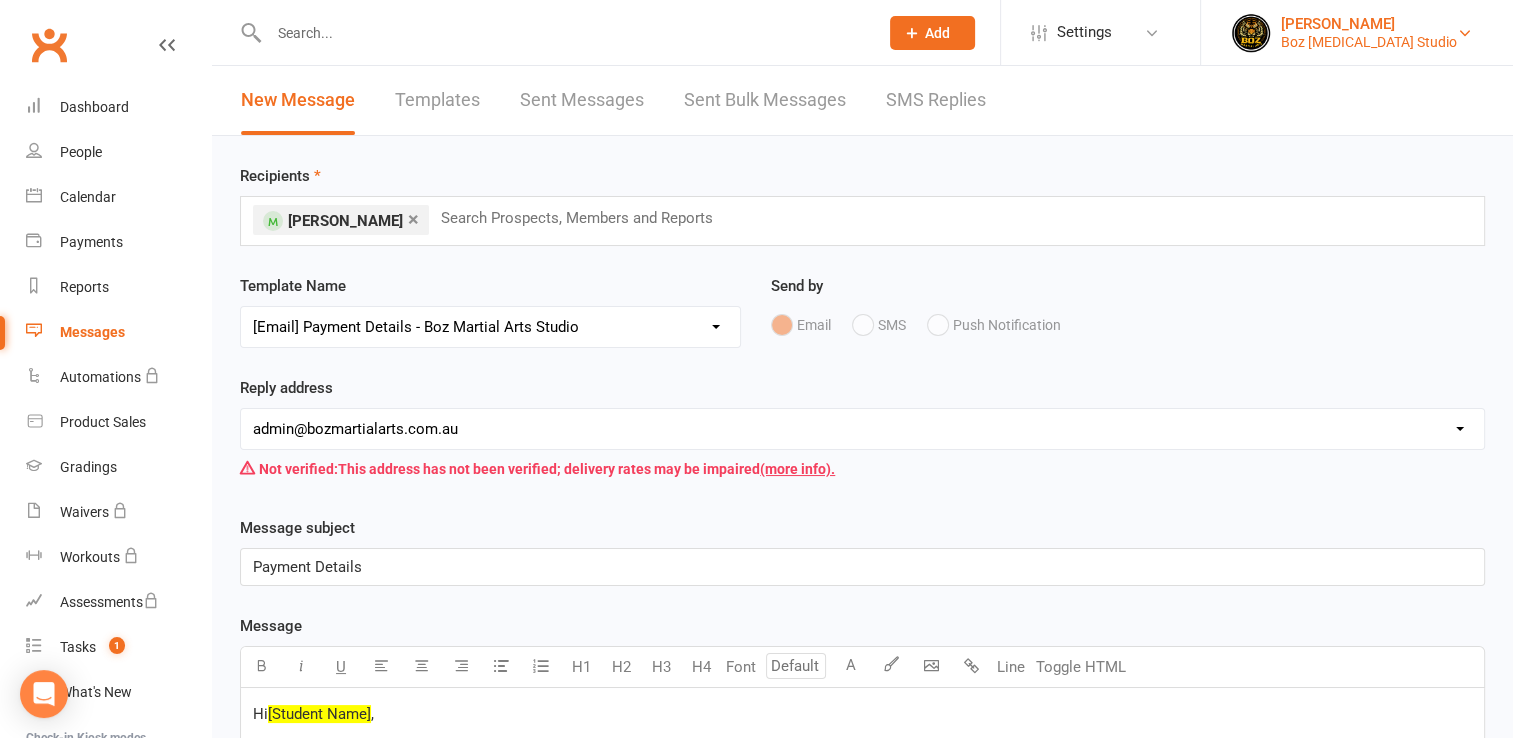 click on "Boz [MEDICAL_DATA] Studio" at bounding box center (1369, 42) 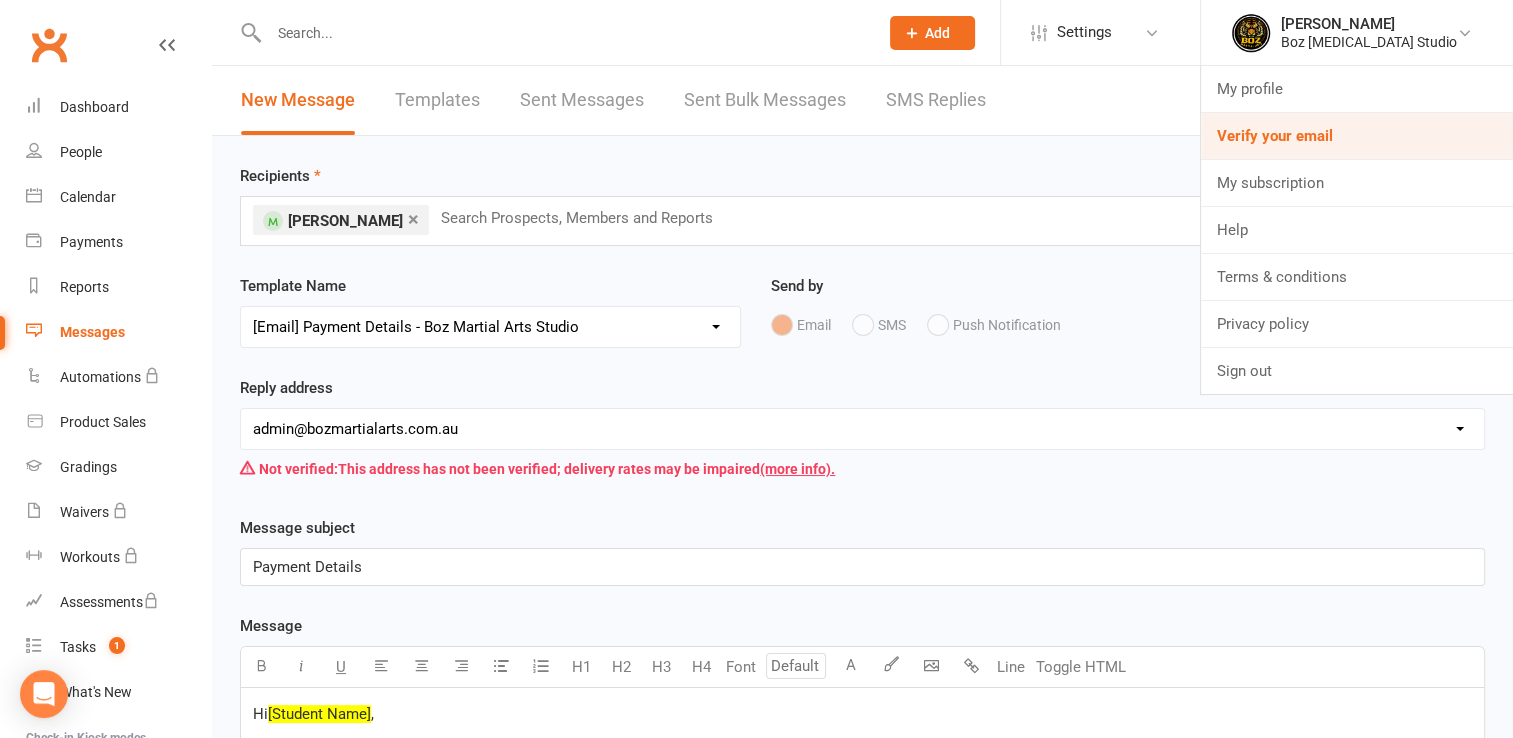 click on "Verify your email" at bounding box center [1357, 136] 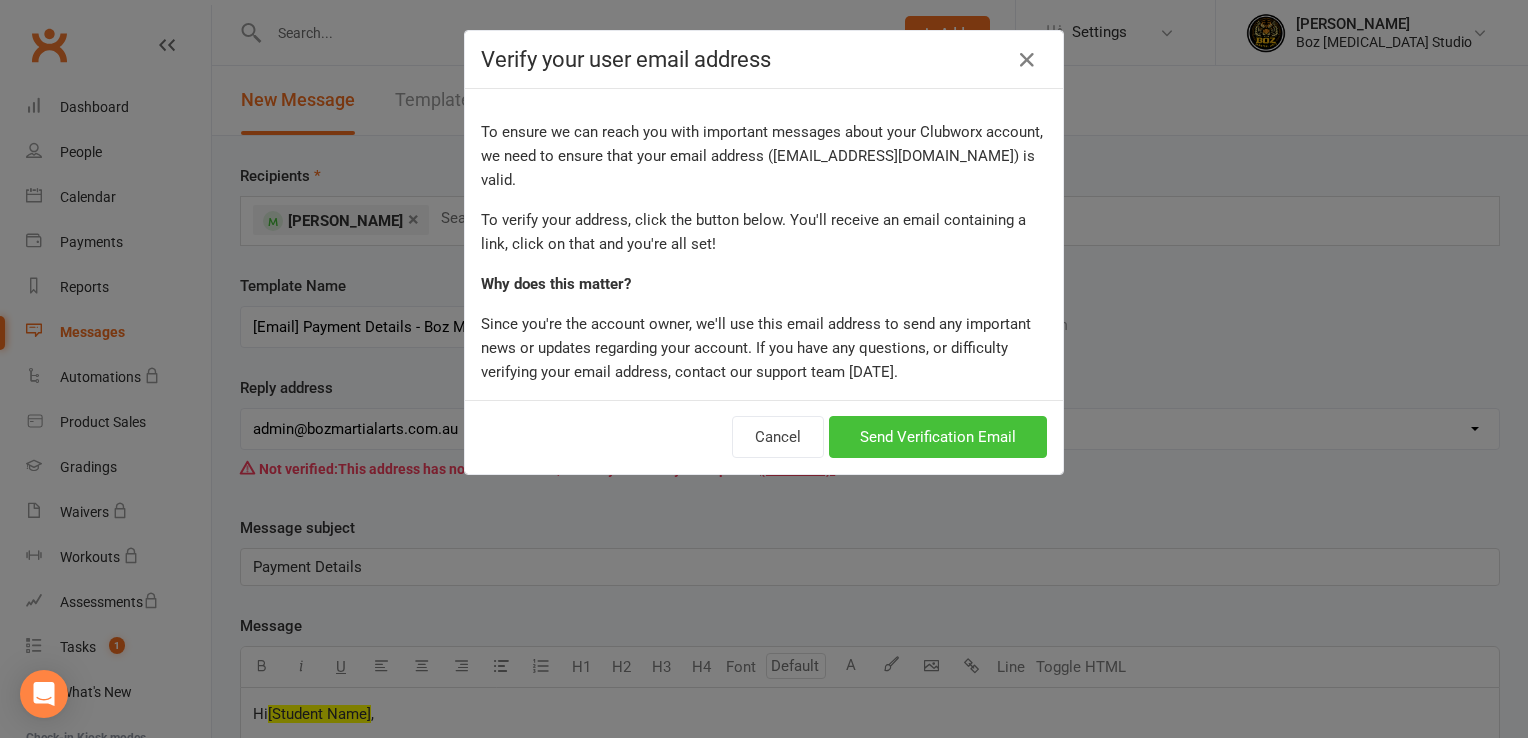 click on "Send Verification Email" at bounding box center (938, 437) 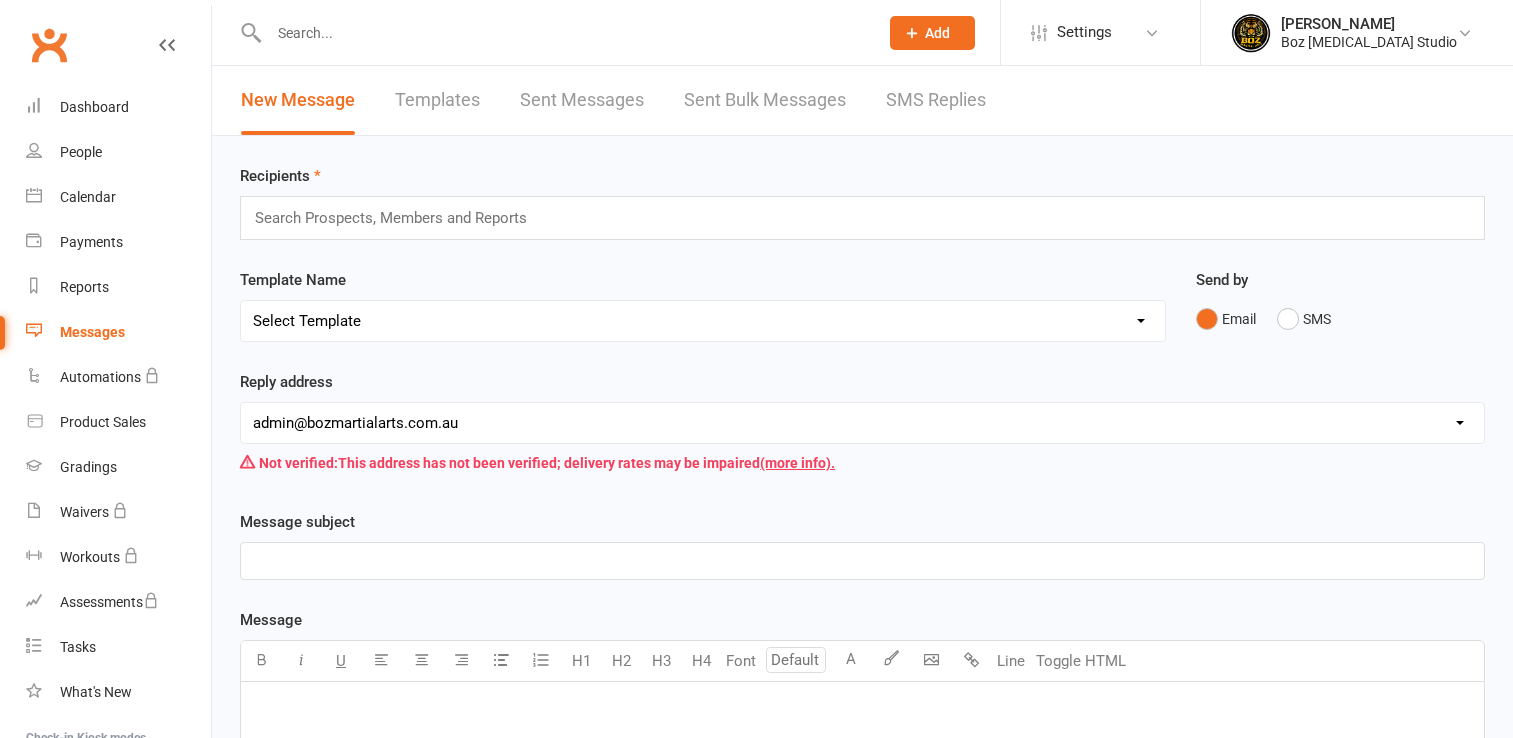 scroll, scrollTop: 0, scrollLeft: 0, axis: both 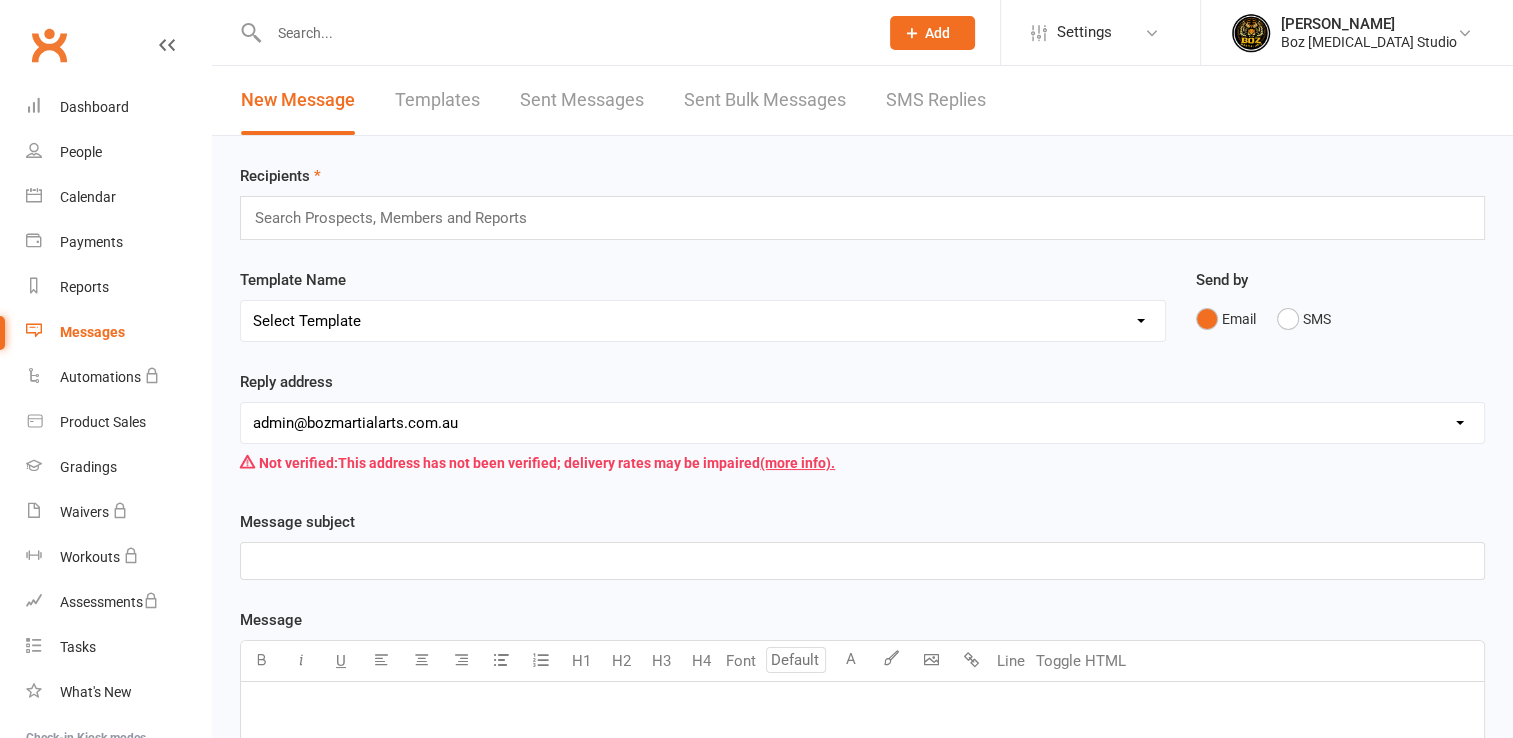 click at bounding box center (399, 218) 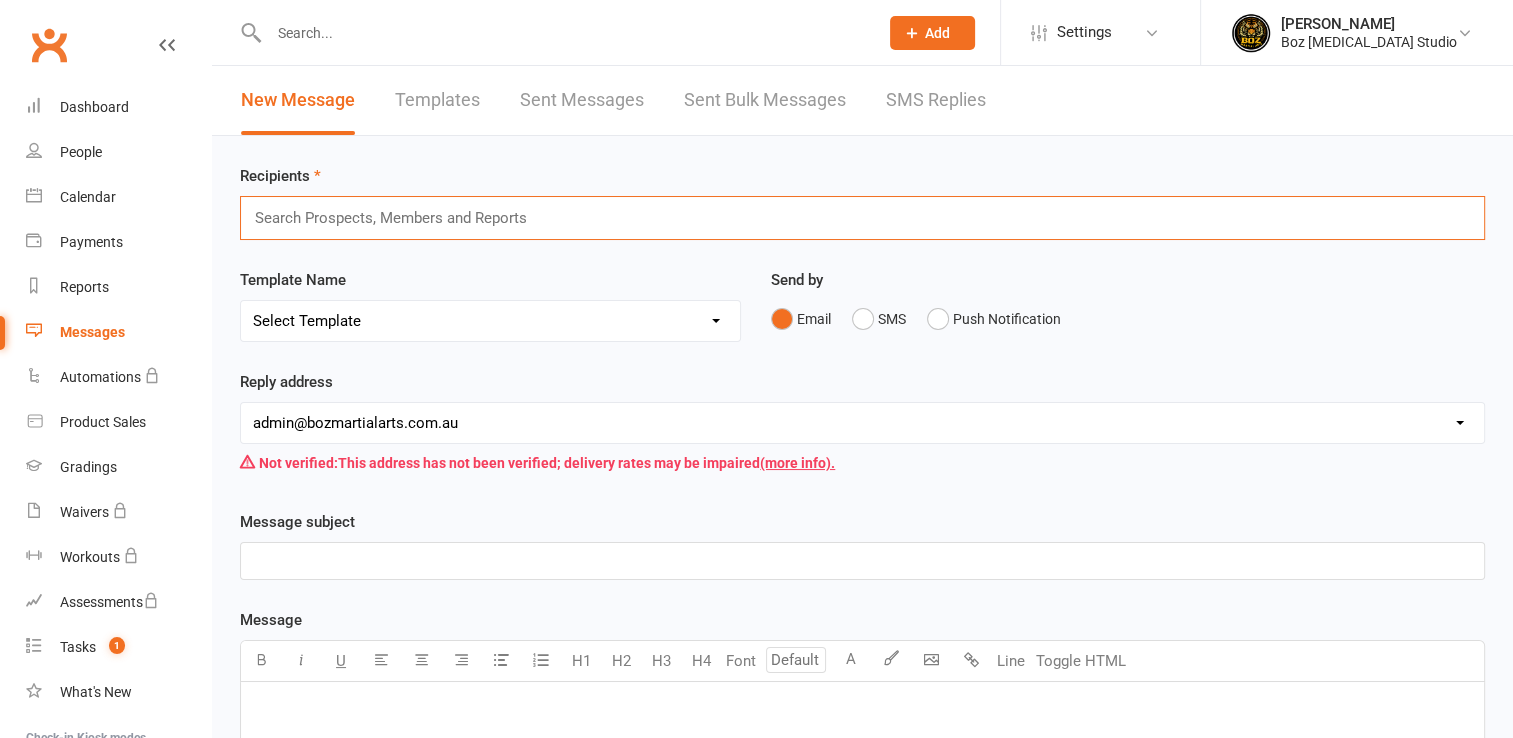 scroll, scrollTop: 0, scrollLeft: 0, axis: both 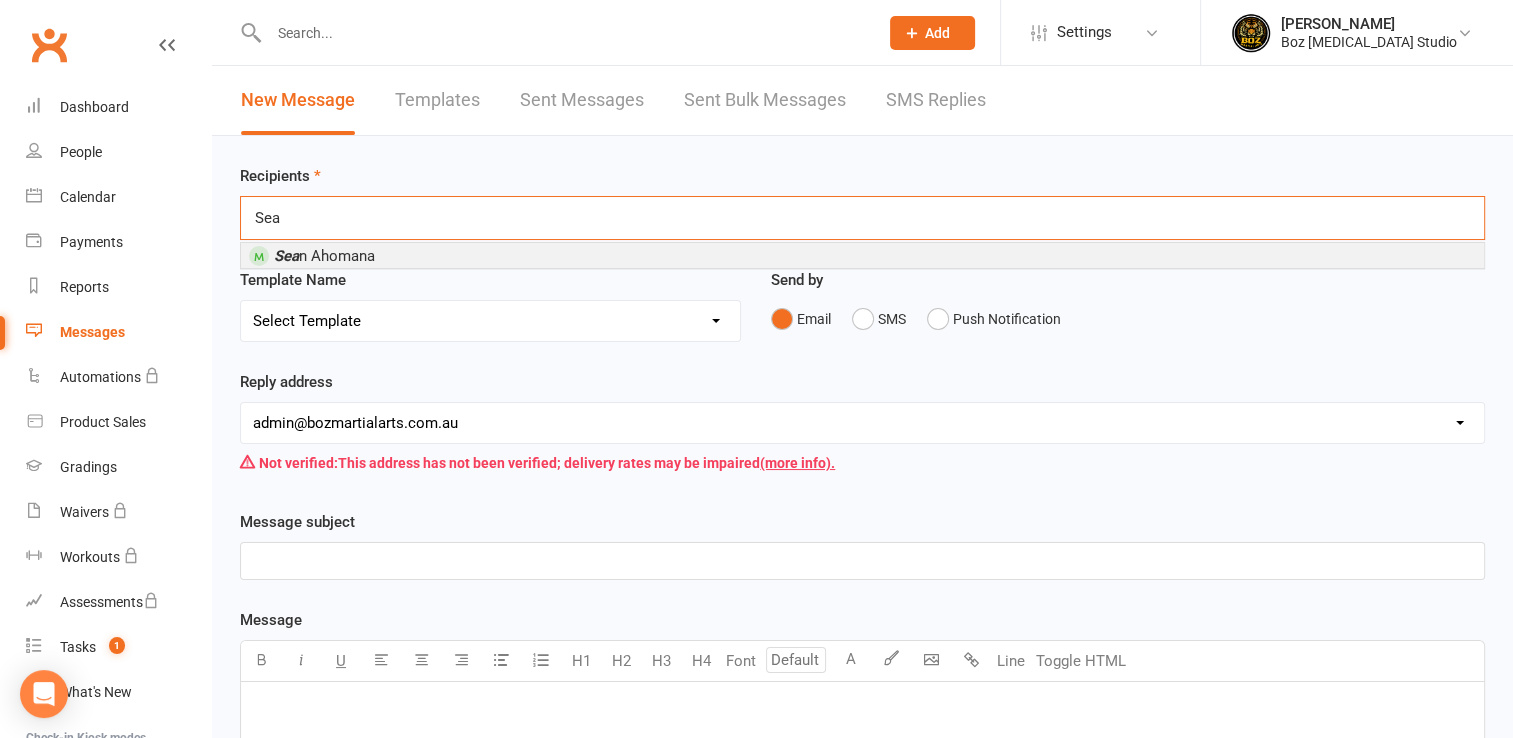 type on "Sea" 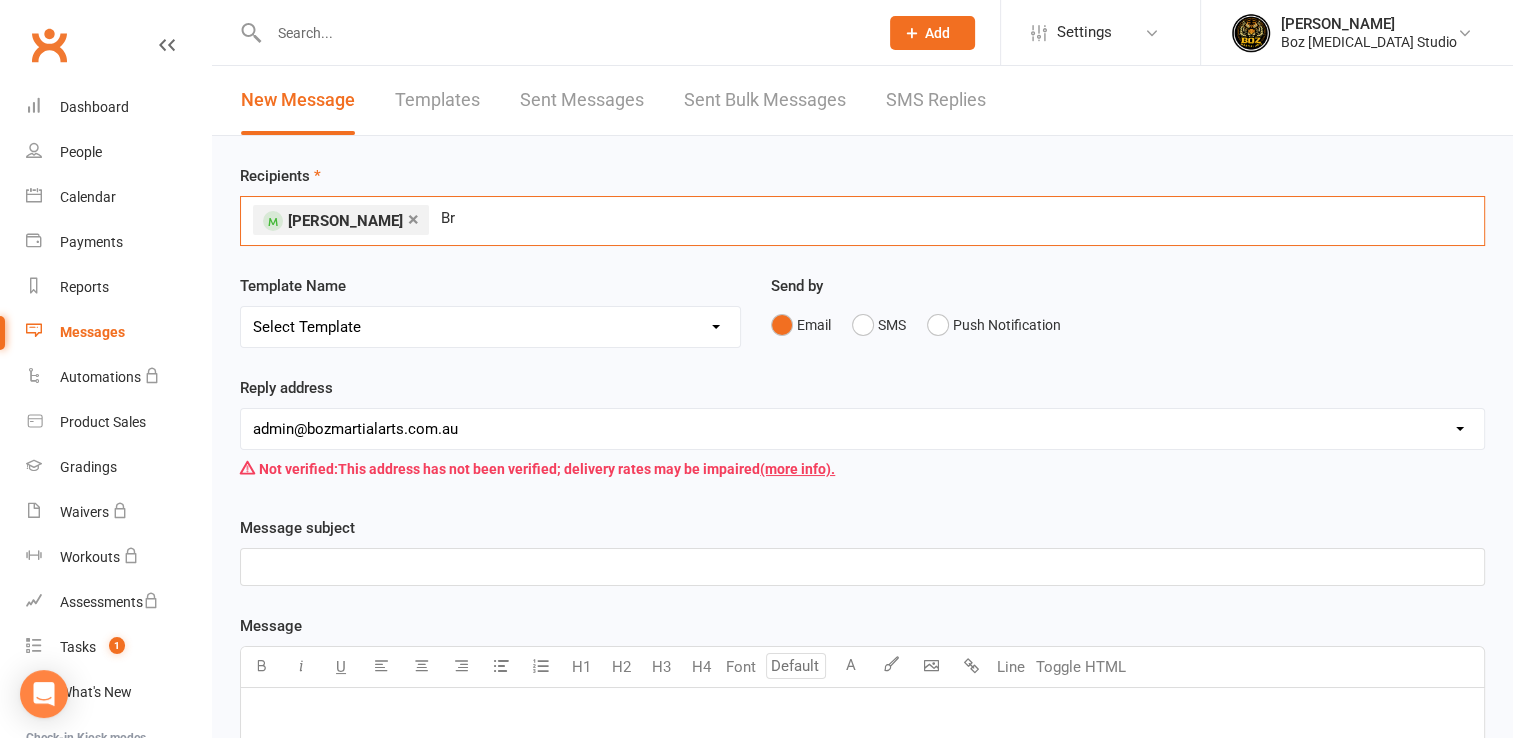 type on "B" 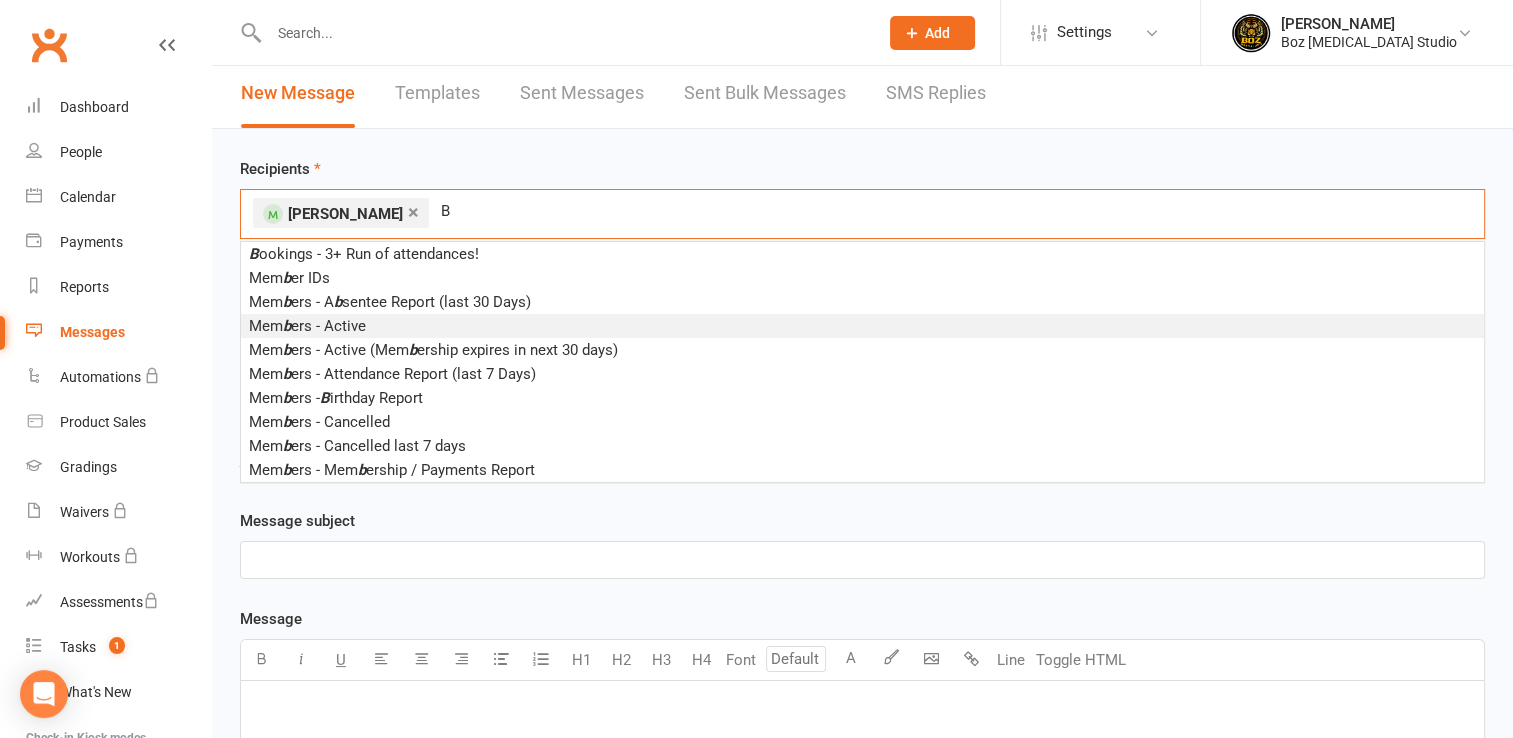scroll, scrollTop: 0, scrollLeft: 0, axis: both 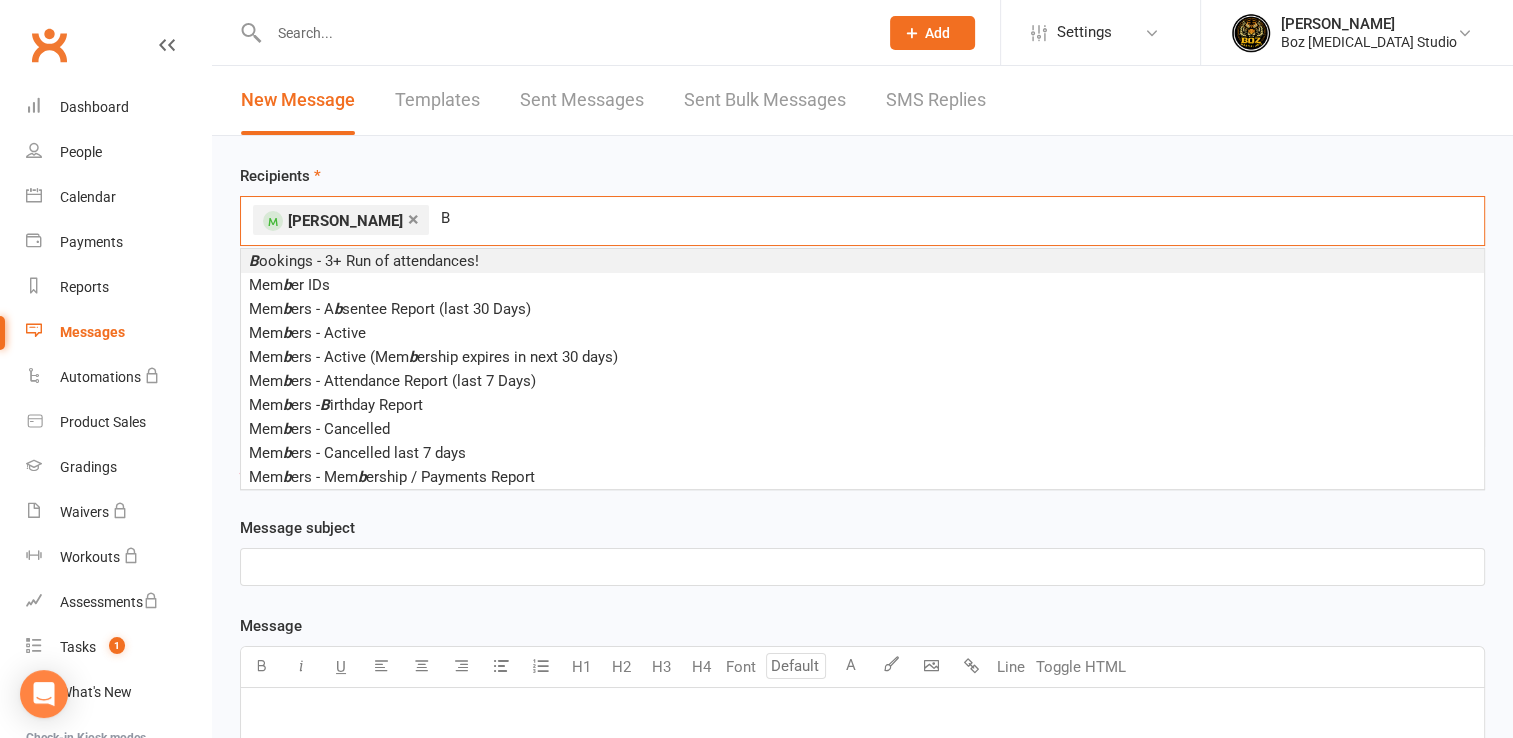 type 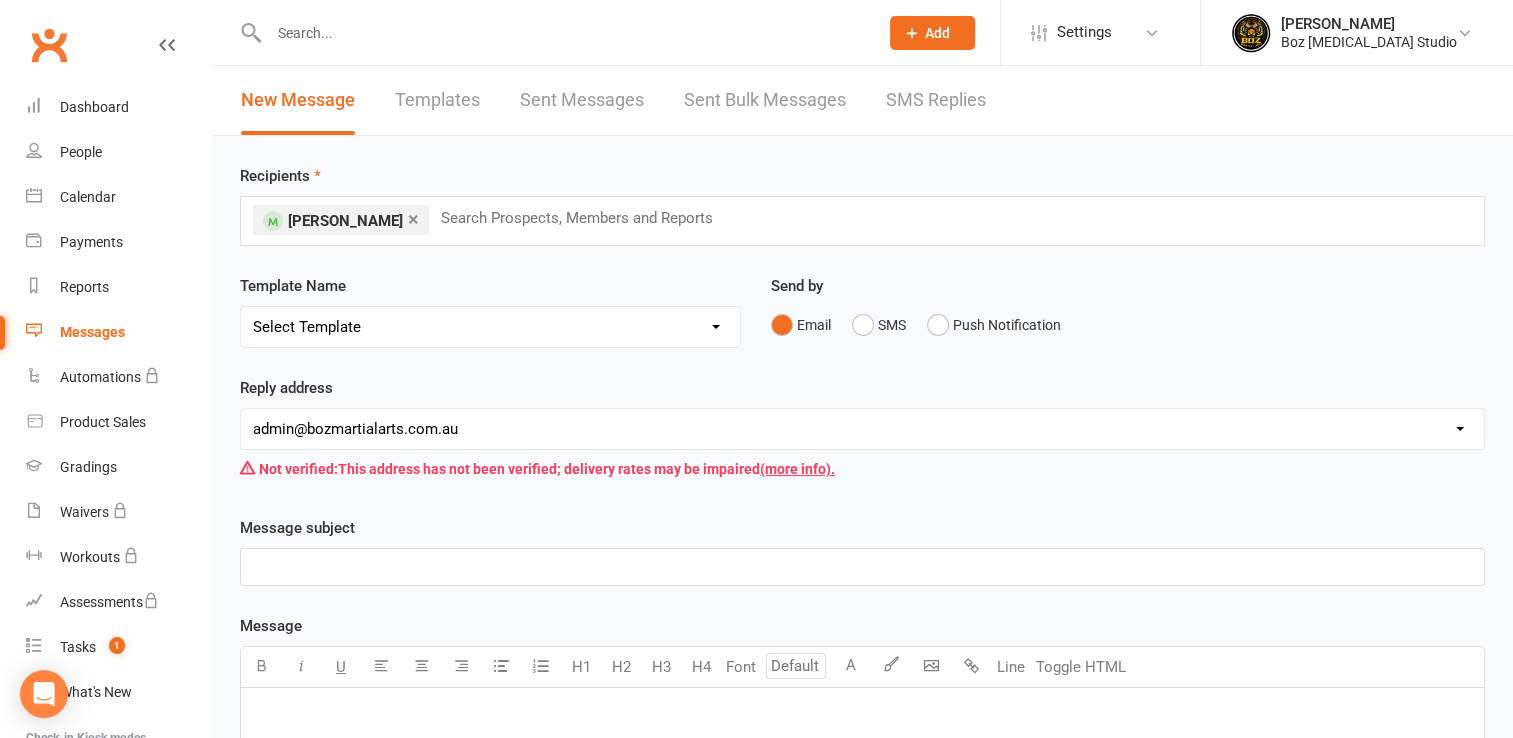 click on "Select Template [Email] [Default template - review before using] Email request for customer testimonial [SMS] [Default template - review before using] Follow-Up SMS Reminder for Review Request [SMS] [Default template - review before using] Referral [SMS] [Default template - review before using] Request for review [SMS] [Default template - review before using] Failed payment [SMS] [Default template - review before using] Payment paid [SMS] [Default template - review before using] SMS 1: Friendly Reminder – Payment Unsuccessful [SMS] [Default template - review before using] SMS 2: Second Attempt Coming Soon [SMS] [Default template - review before using] SMS 3: Final Reminder - Let’s Get This Sorted [SMS] [Default template - review before using] Upcoming payment [SMS] [Default template - review before using] Update credit card details [Email] Payment Details - Boz [MEDICAL_DATA] Studio [SMS] [Default template - review before using] Follow up from free trial class [Email] Follow up email after trial" at bounding box center [490, 327] 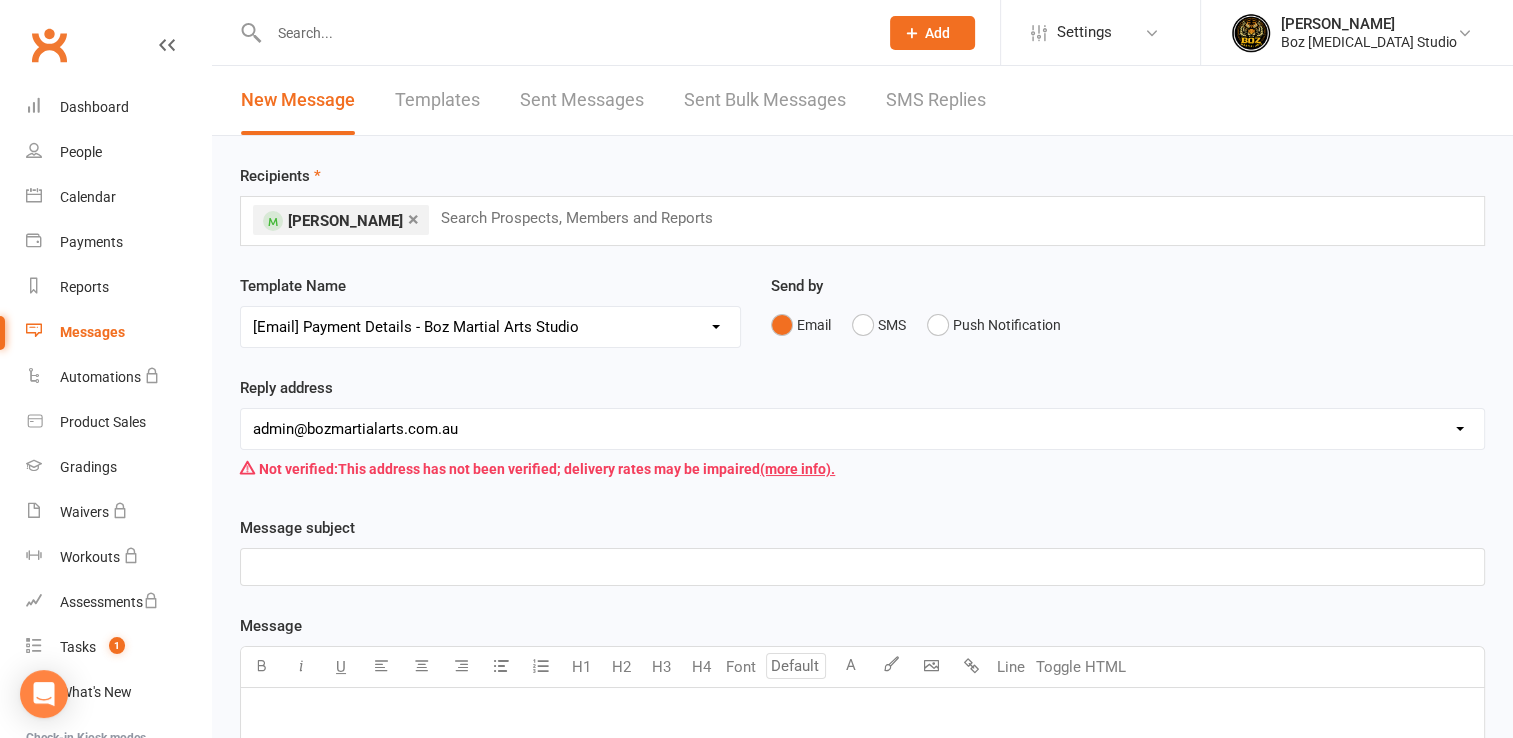 click on "Select Template [Email] [Default template - review before using] Email request for customer testimonial [SMS] [Default template - review before using] Follow-Up SMS Reminder for Review Request [SMS] [Default template - review before using] Referral [SMS] [Default template - review before using] Request for review [SMS] [Default template - review before using] Failed payment [SMS] [Default template - review before using] Payment paid [SMS] [Default template - review before using] SMS 1: Friendly Reminder – Payment Unsuccessful [SMS] [Default template - review before using] SMS 2: Second Attempt Coming Soon [SMS] [Default template - review before using] SMS 3: Final Reminder - Let’s Get This Sorted [SMS] [Default template - review before using] Upcoming payment [SMS] [Default template - review before using] Update credit card details [Email] Payment Details - Boz [MEDICAL_DATA] Studio [SMS] [Default template - review before using] Follow up from free trial class [Email] Follow up email after trial" at bounding box center (490, 327) 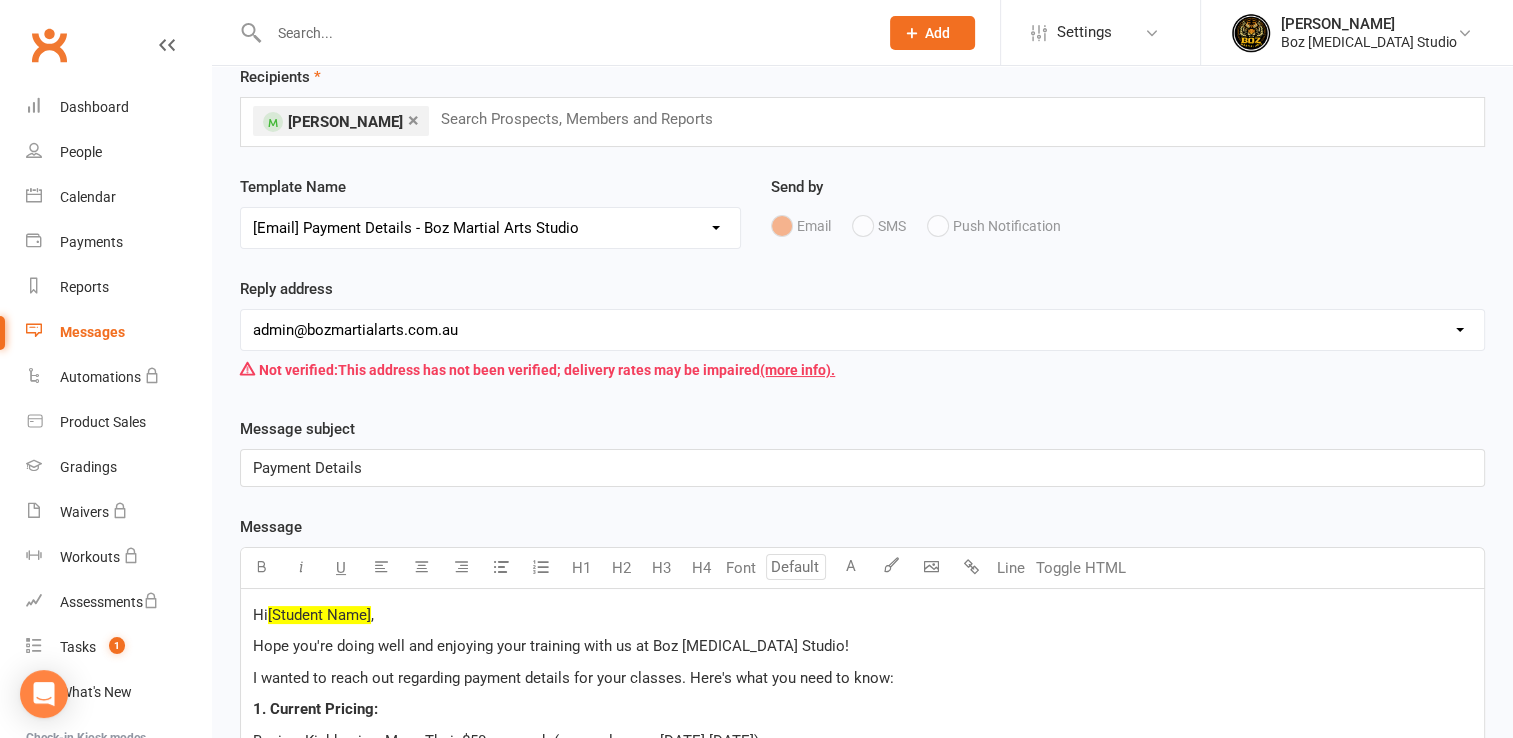 scroll, scrollTop: 100, scrollLeft: 0, axis: vertical 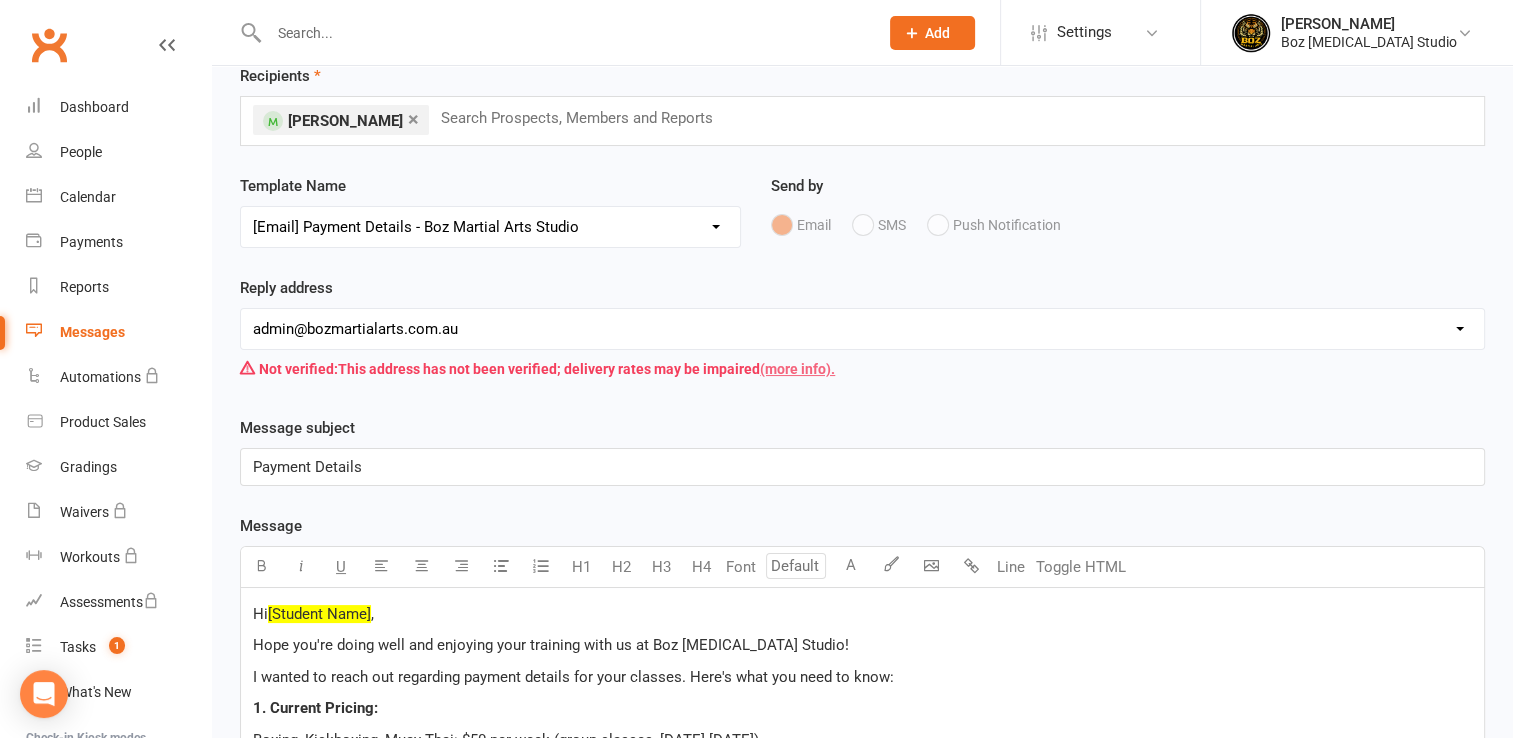 click on "(more info)." at bounding box center [797, 369] 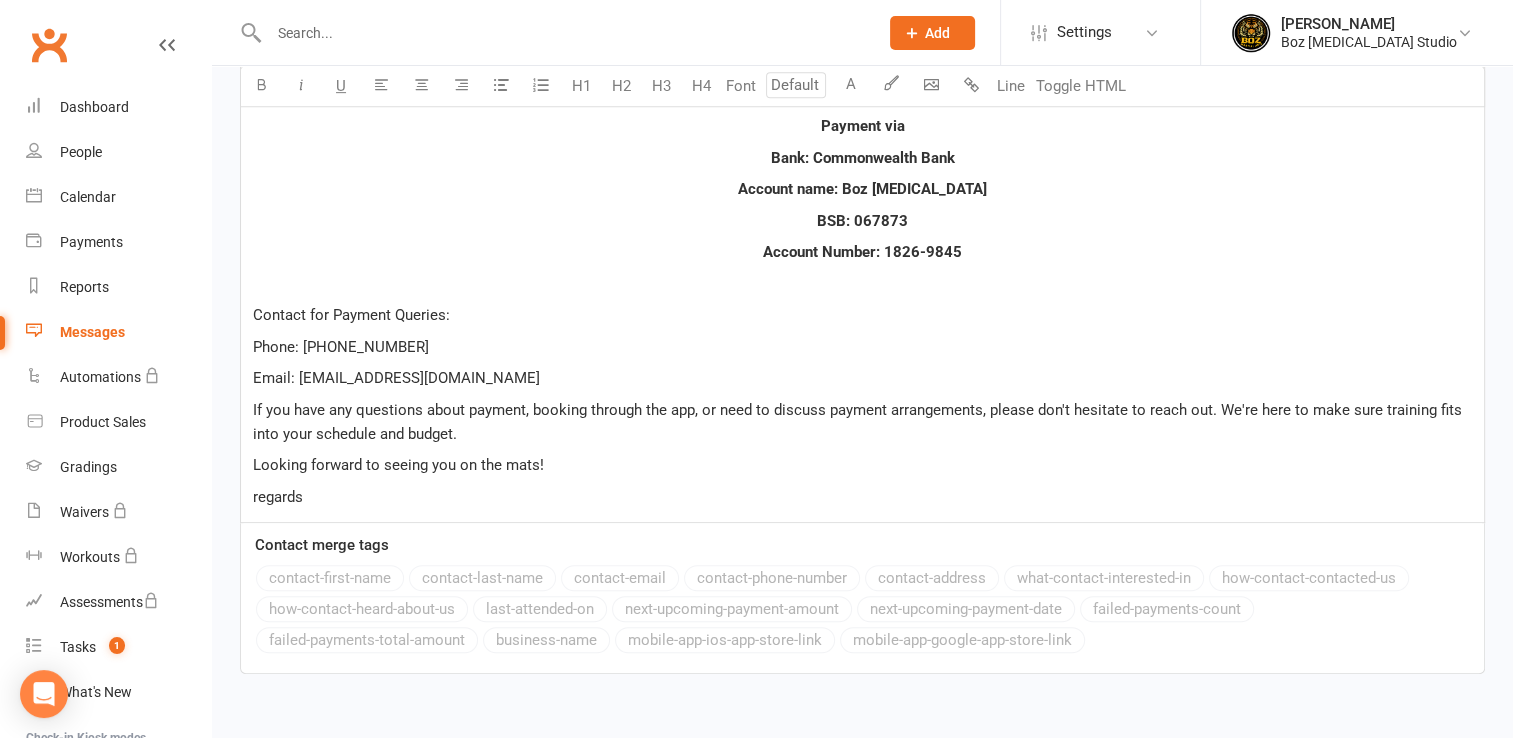 scroll, scrollTop: 1044, scrollLeft: 0, axis: vertical 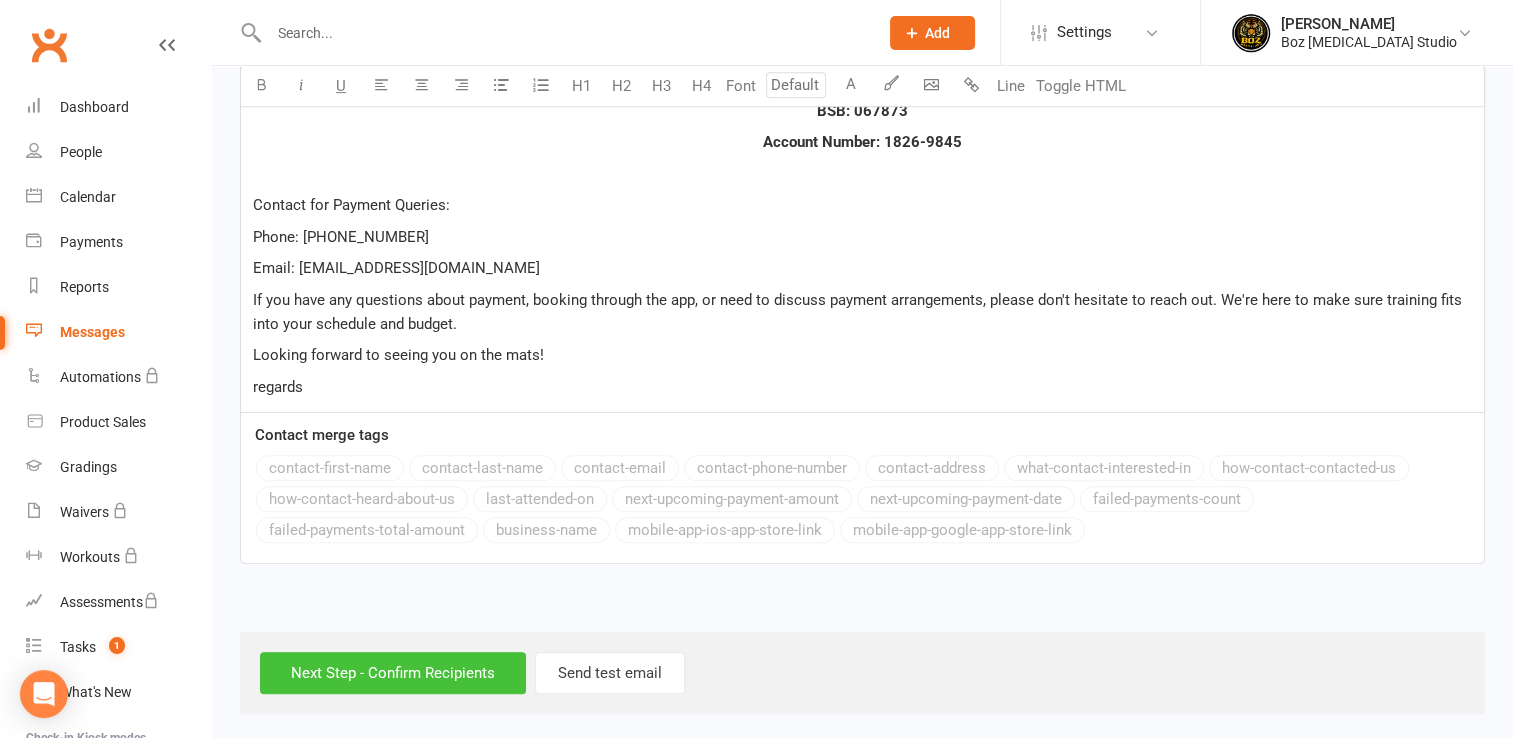 click on "Next Step - Confirm Recipients" at bounding box center [393, 673] 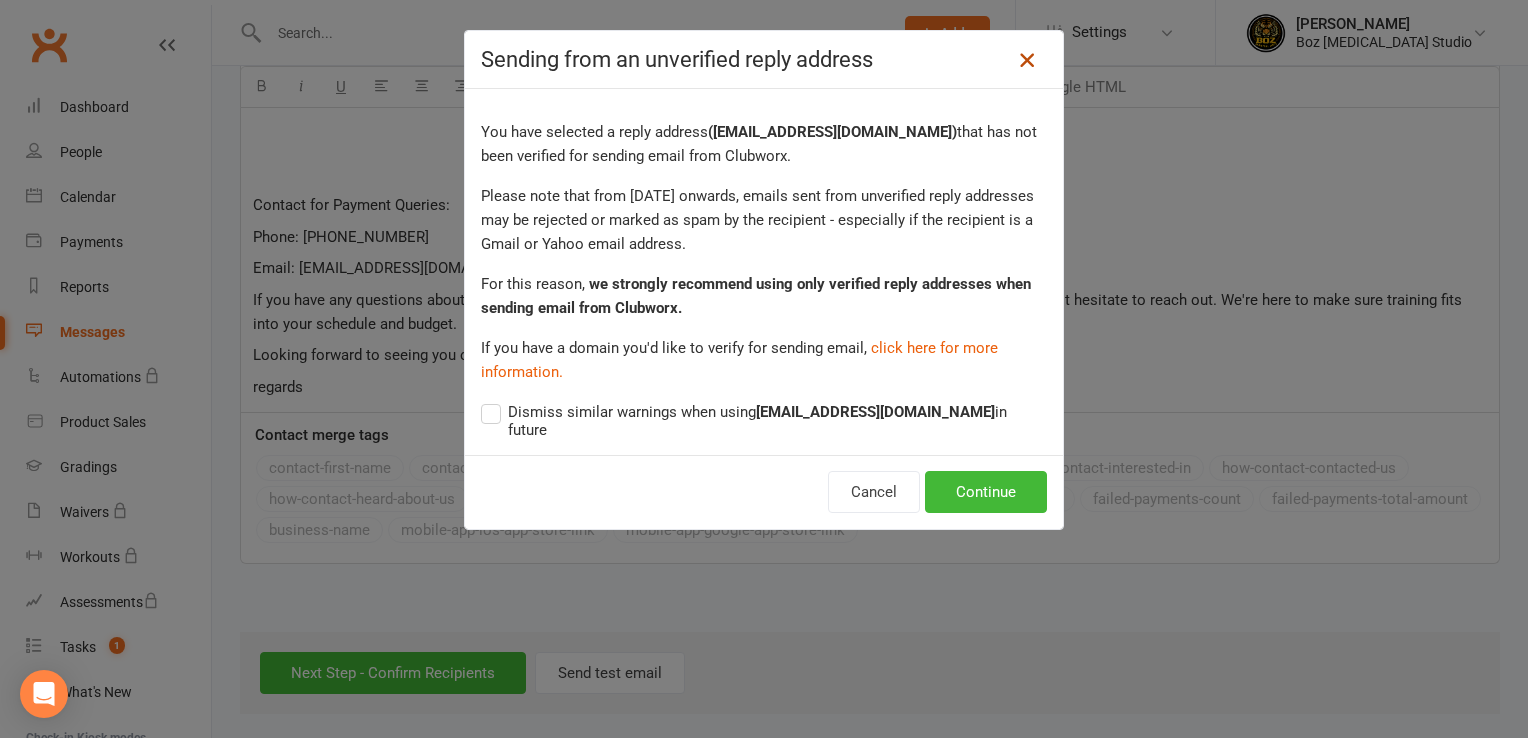 click at bounding box center [1027, 60] 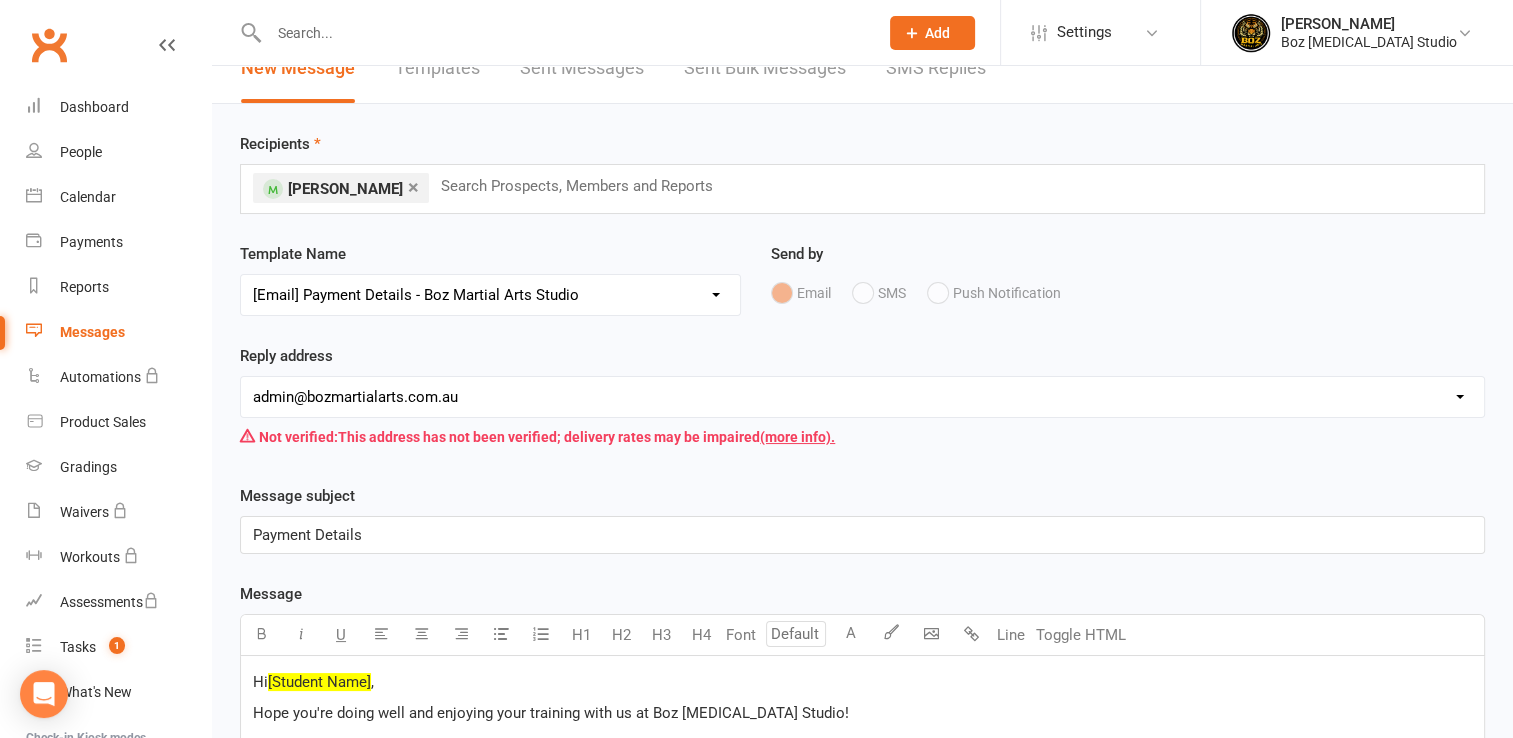 scroll, scrollTop: 0, scrollLeft: 0, axis: both 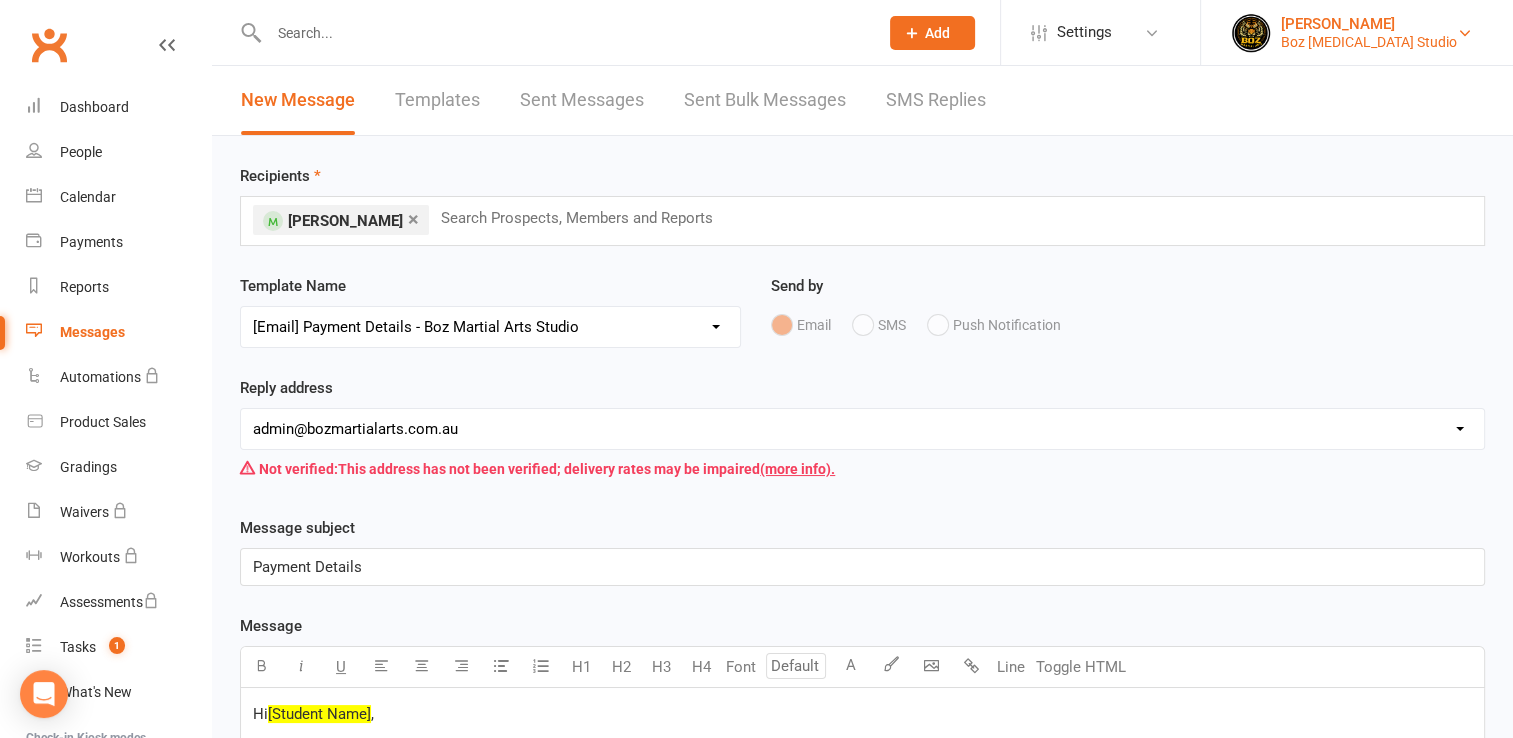click on "Boz [MEDICAL_DATA] Studio" at bounding box center (1369, 42) 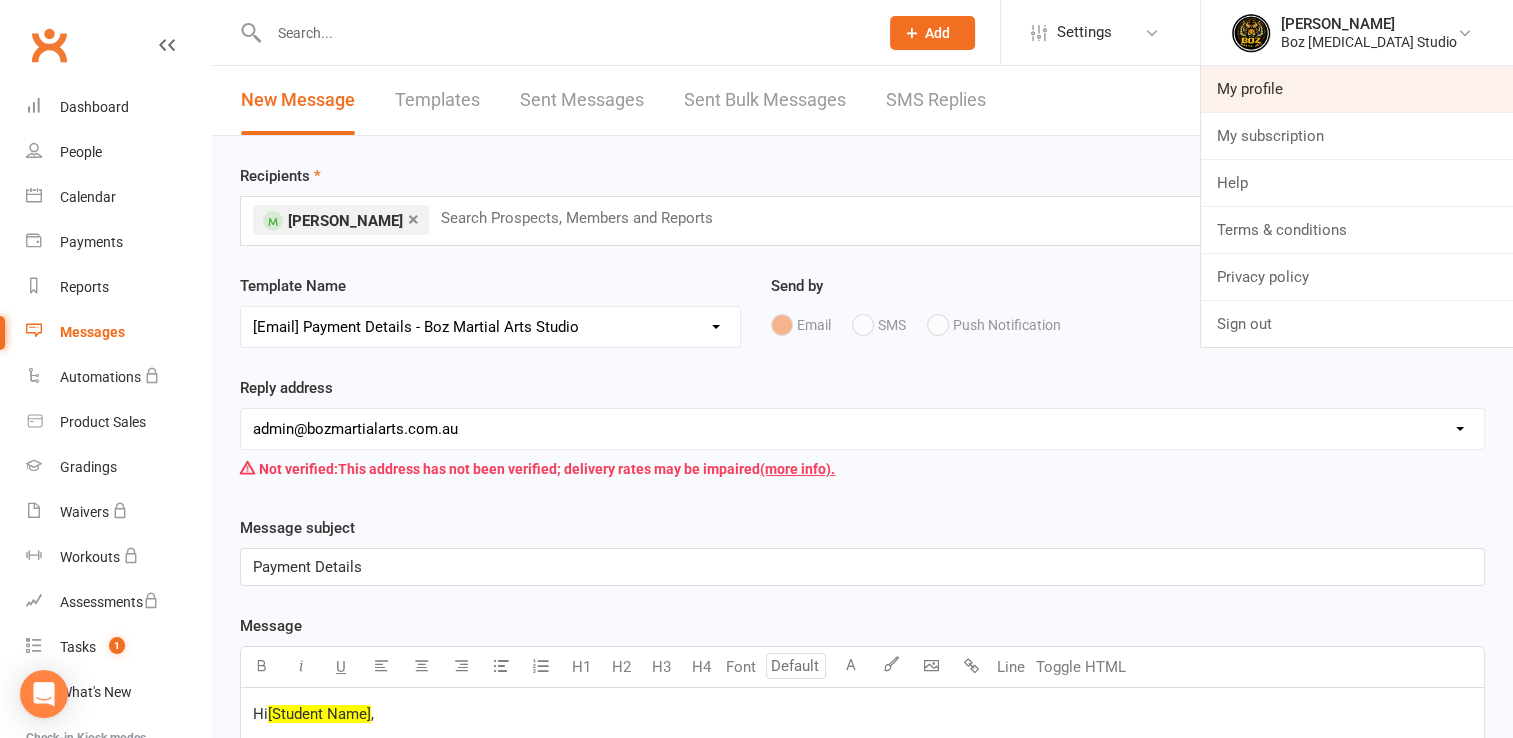 click on "My profile" at bounding box center (1357, 89) 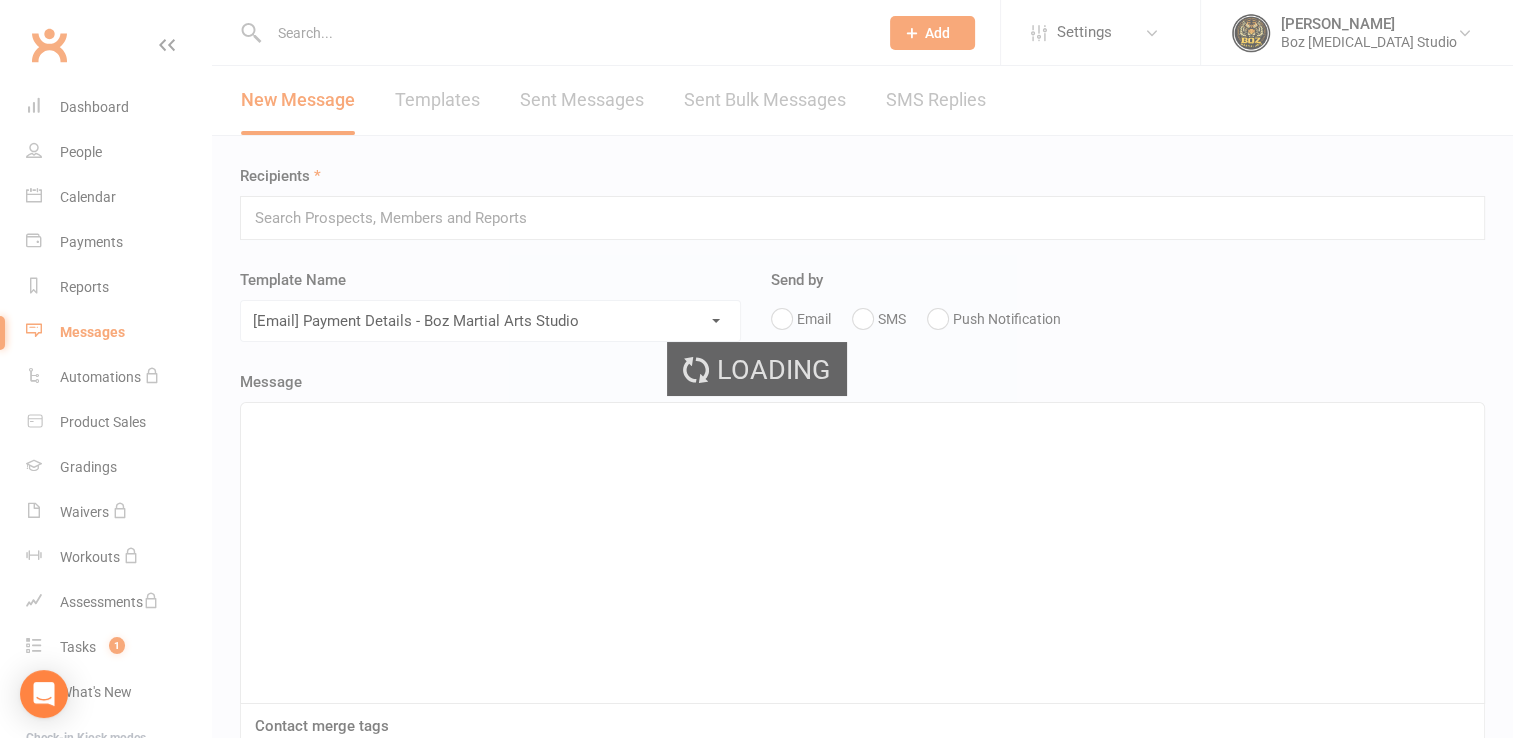 select 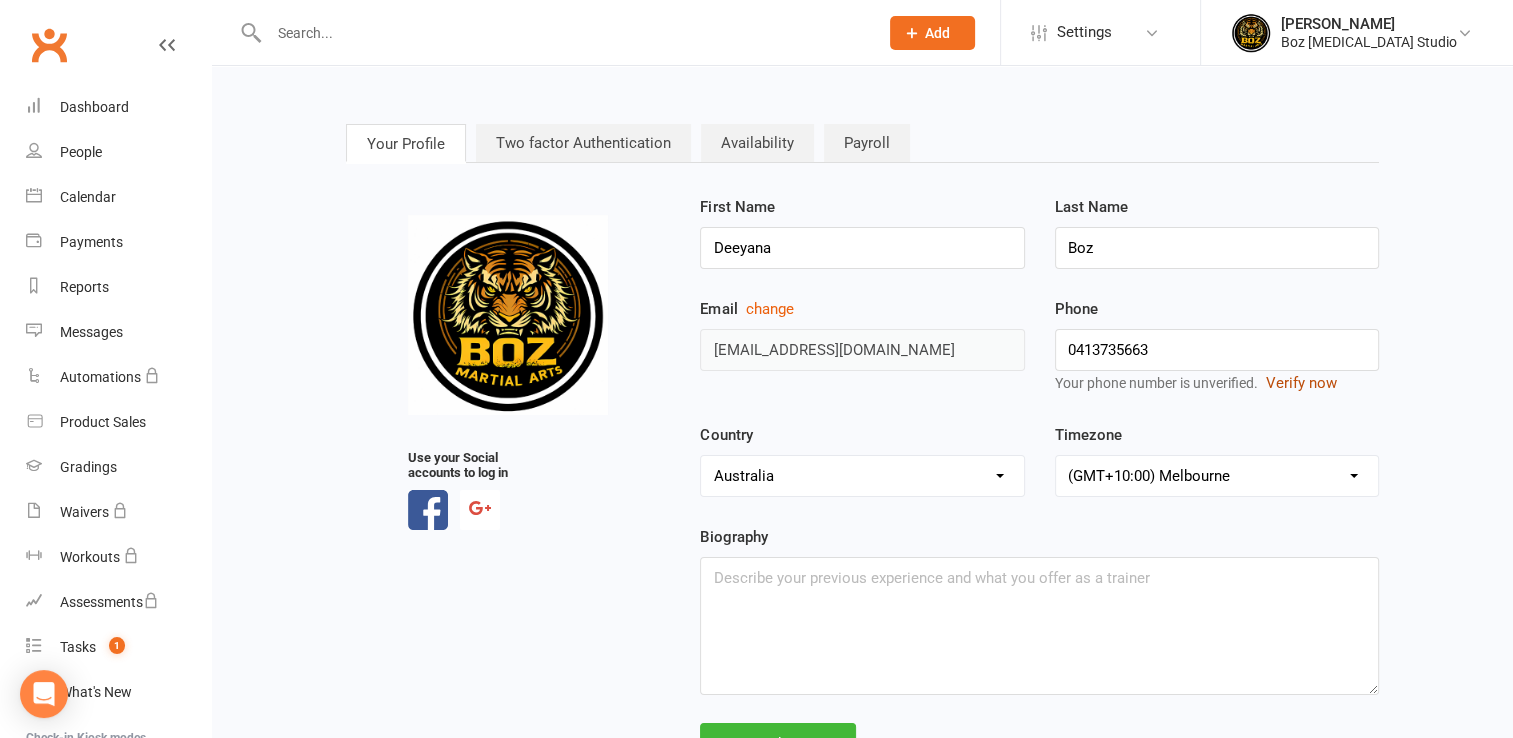 click on "Verify now" at bounding box center (1301, 383) 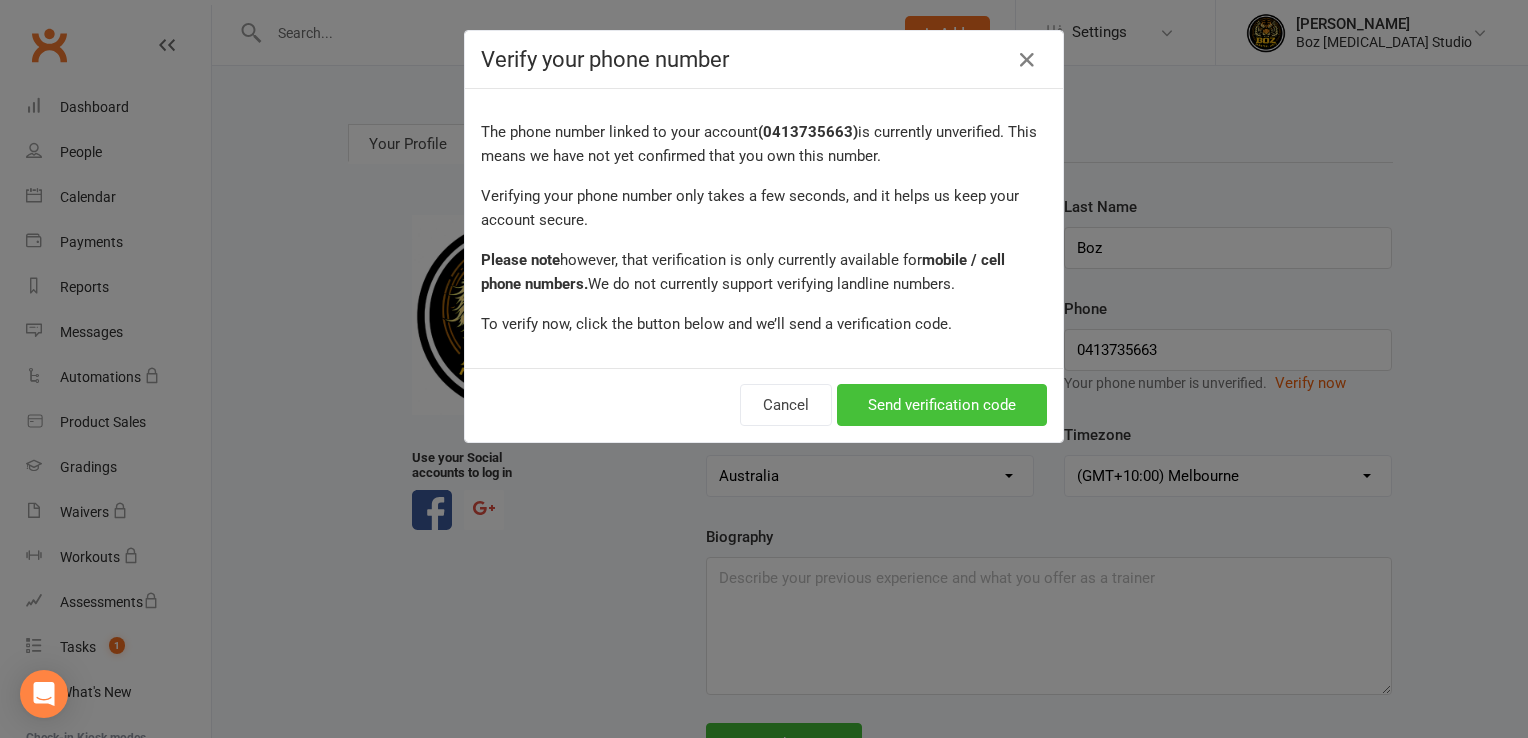click on "Send verification code" at bounding box center [942, 405] 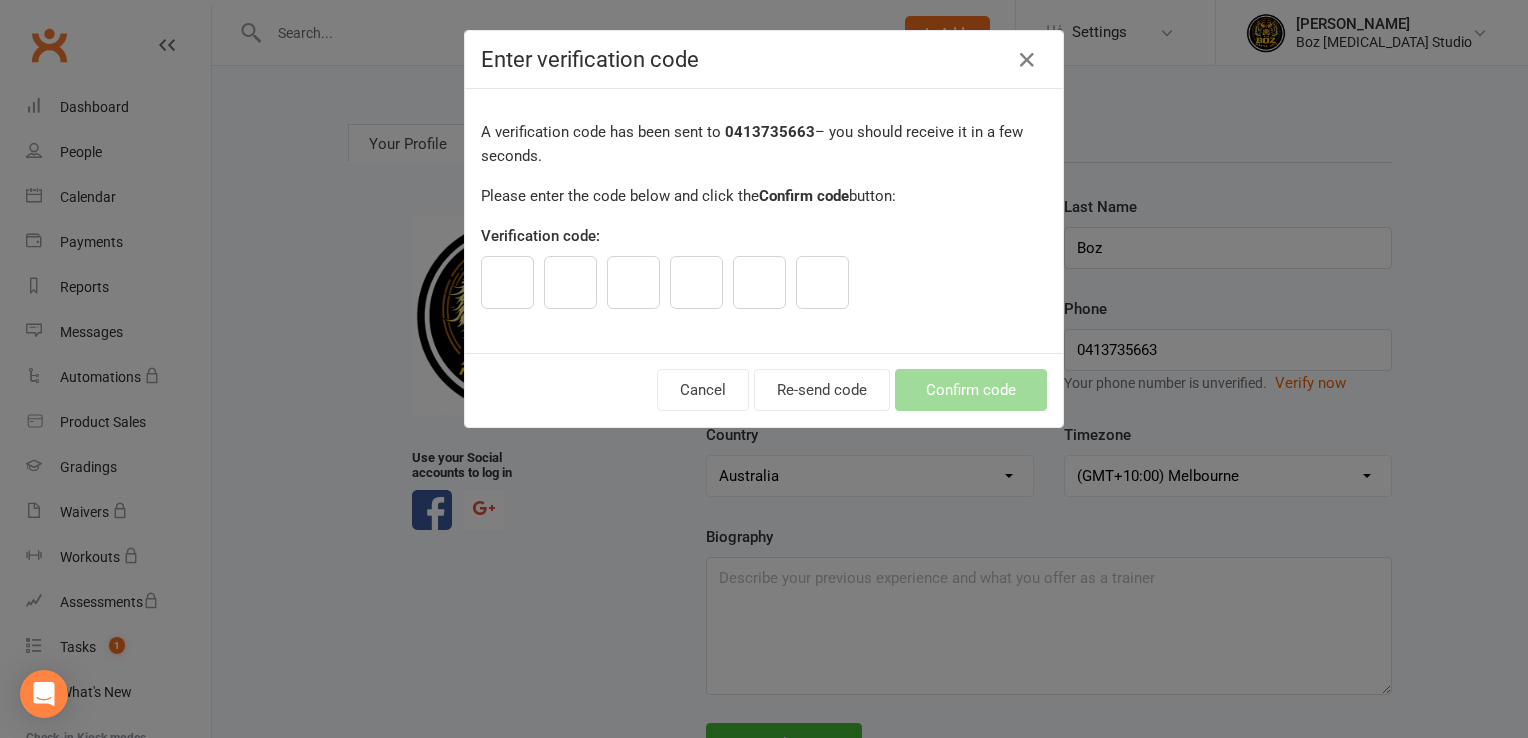 type on "1" 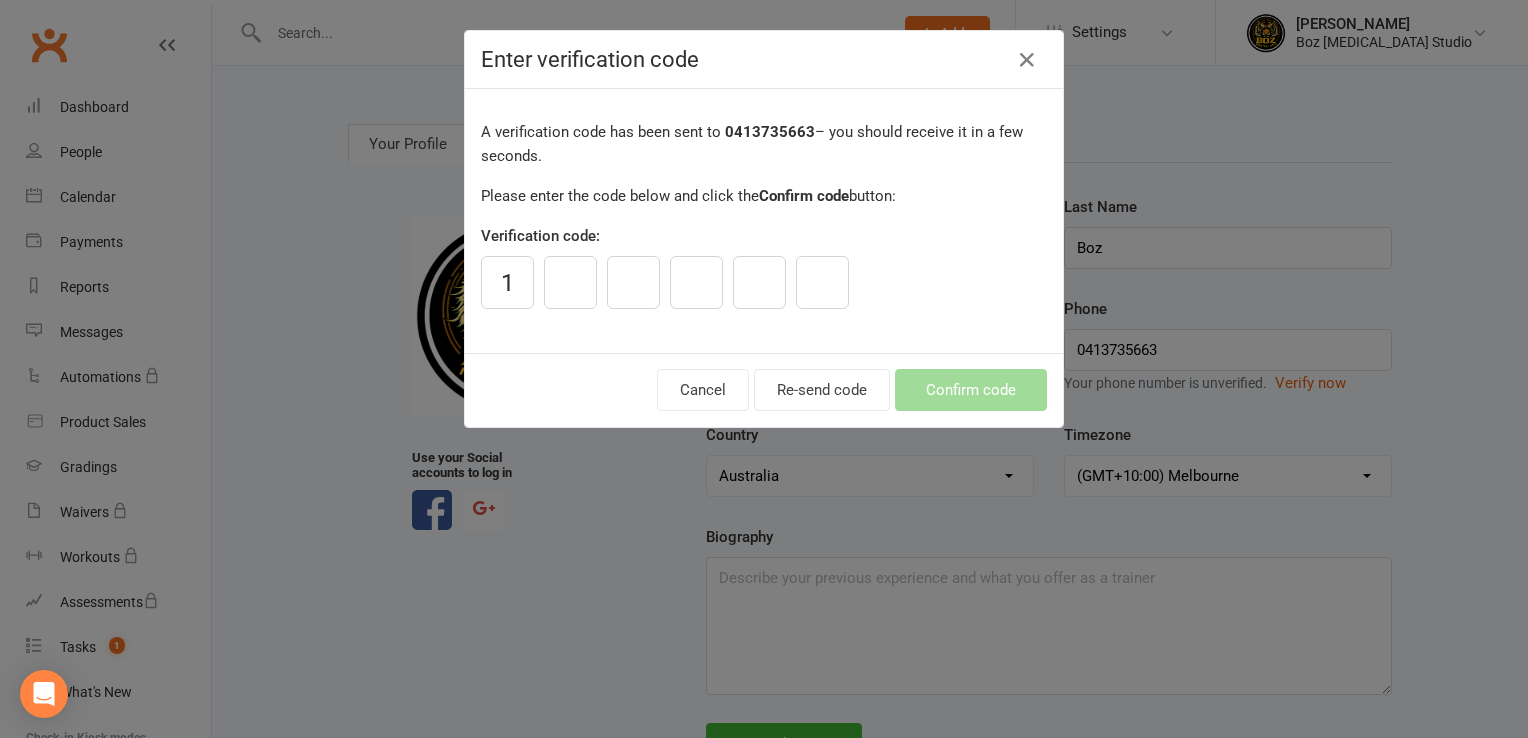type on "9" 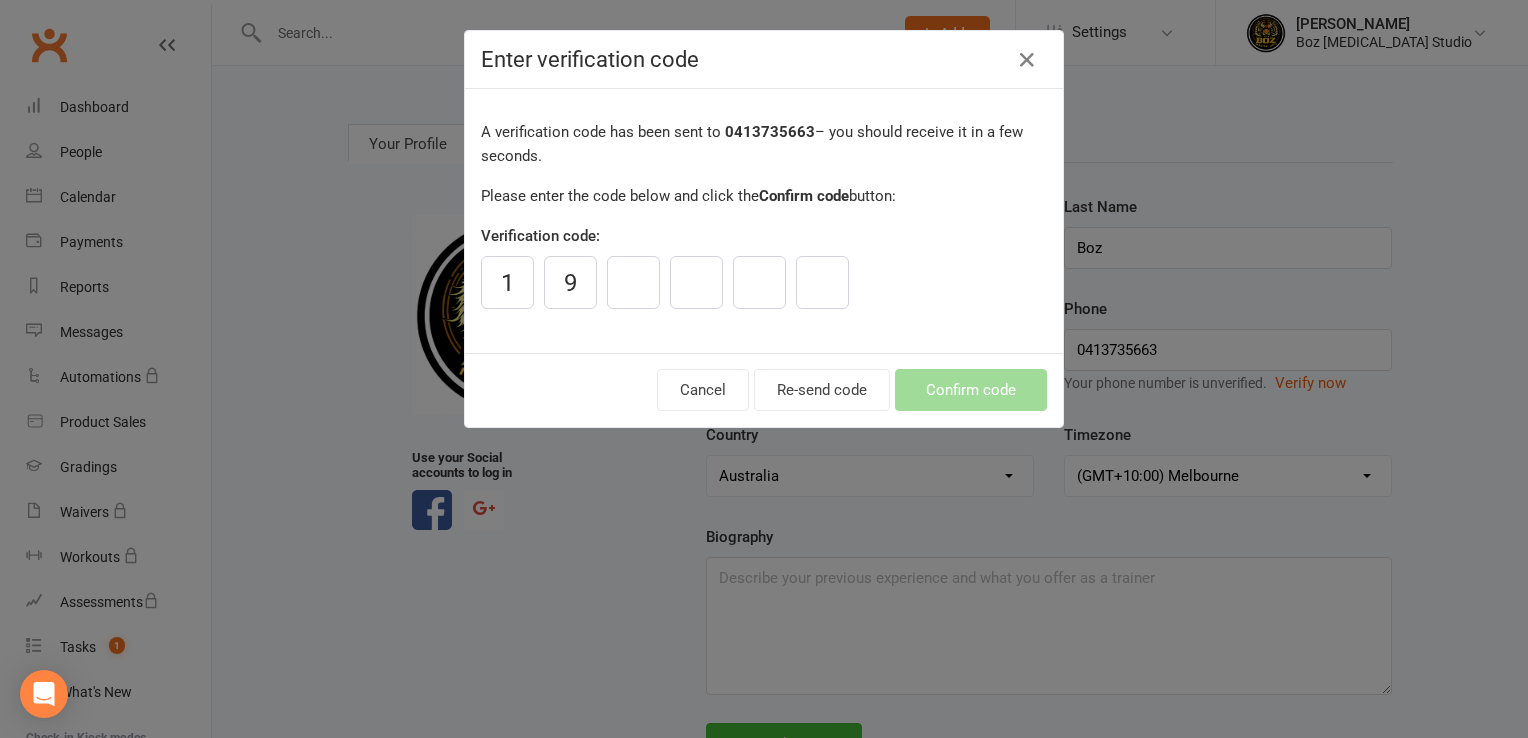 type on "5" 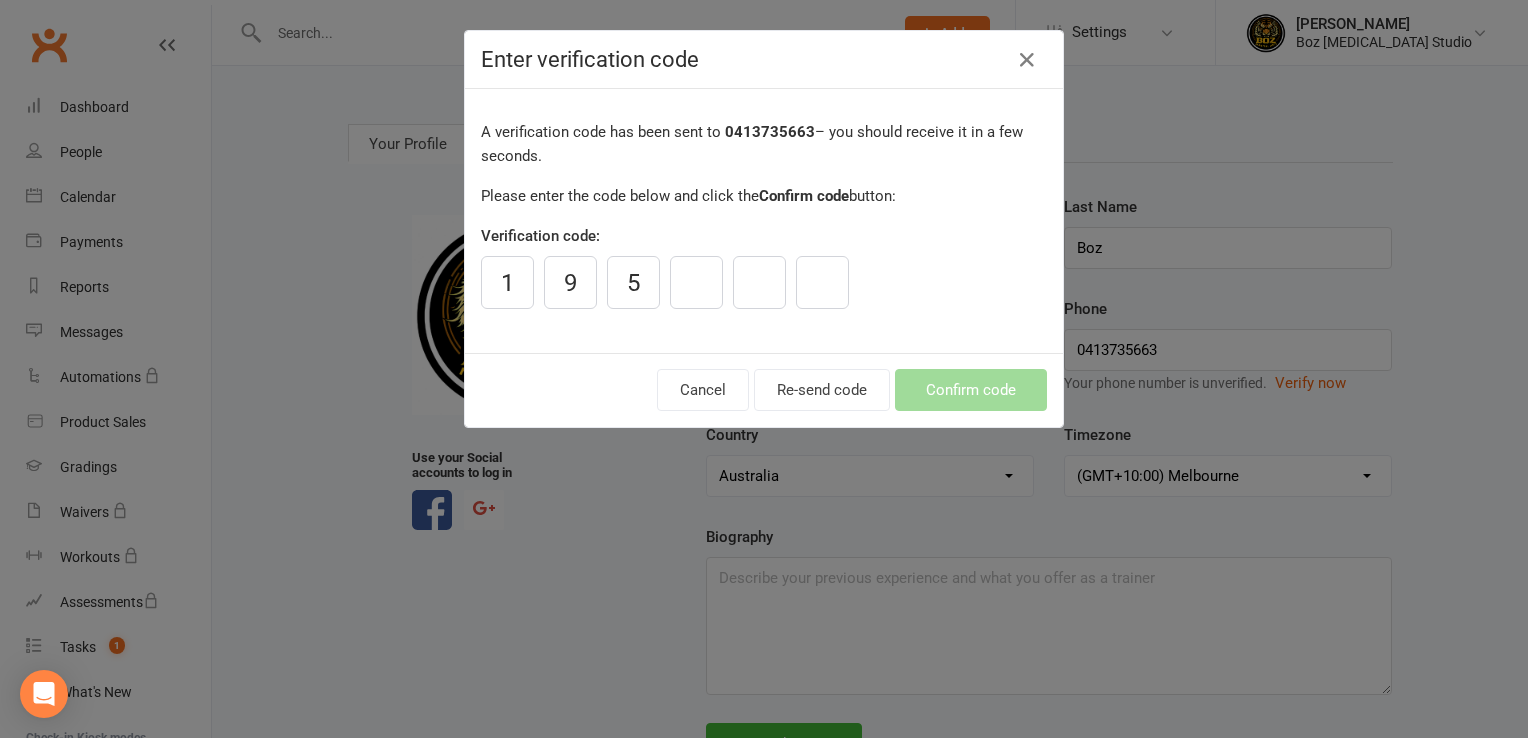 type on "5" 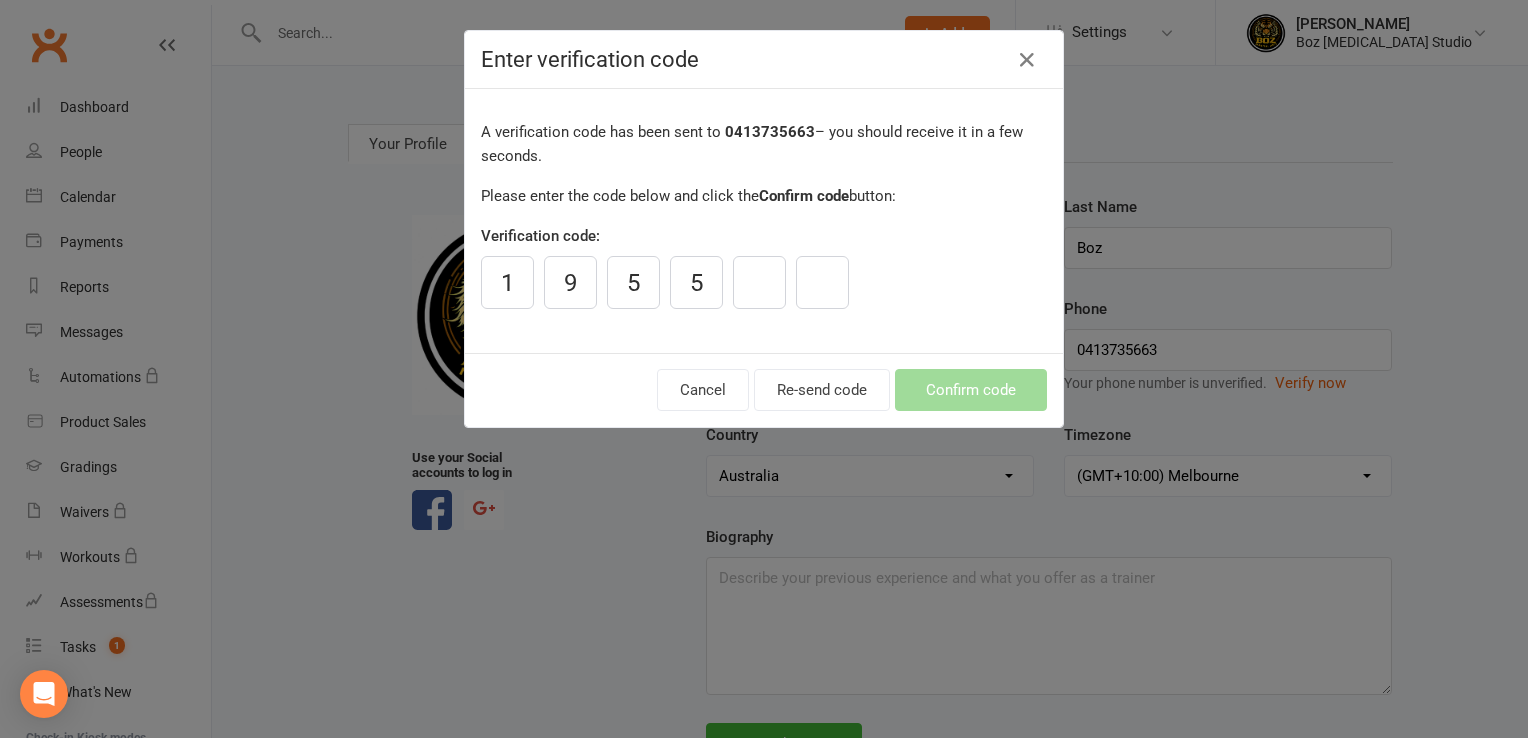 type on "6" 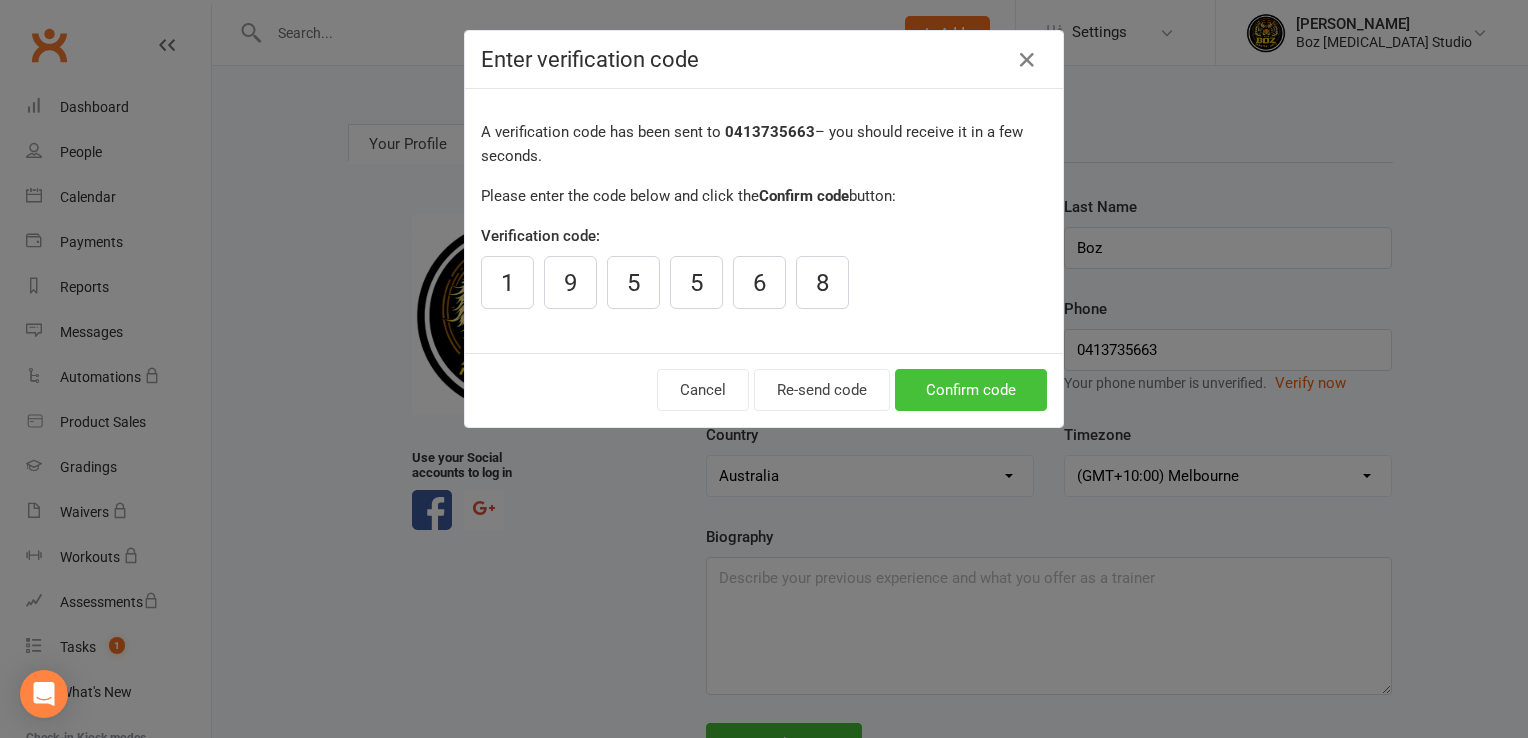 type on "8" 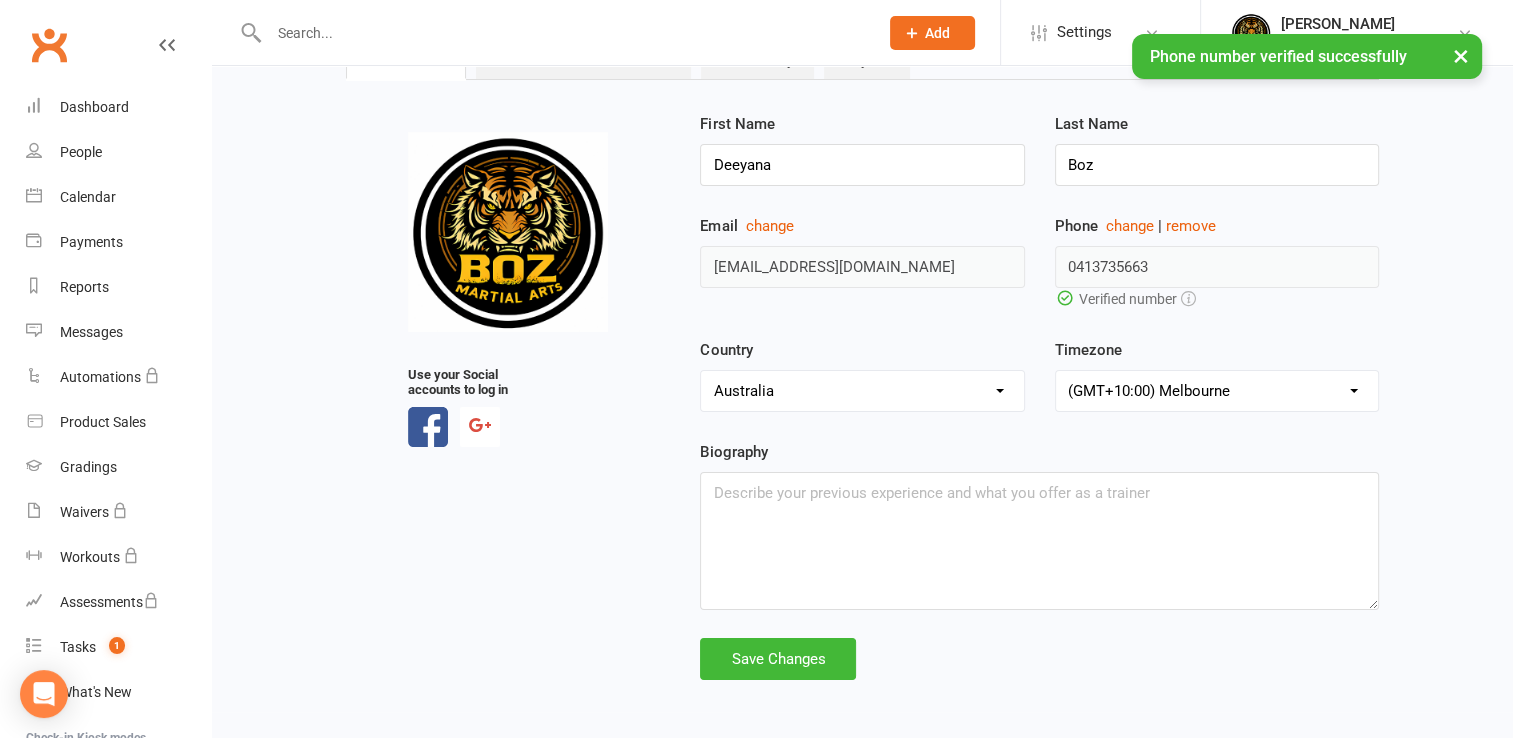 scroll, scrollTop: 84, scrollLeft: 0, axis: vertical 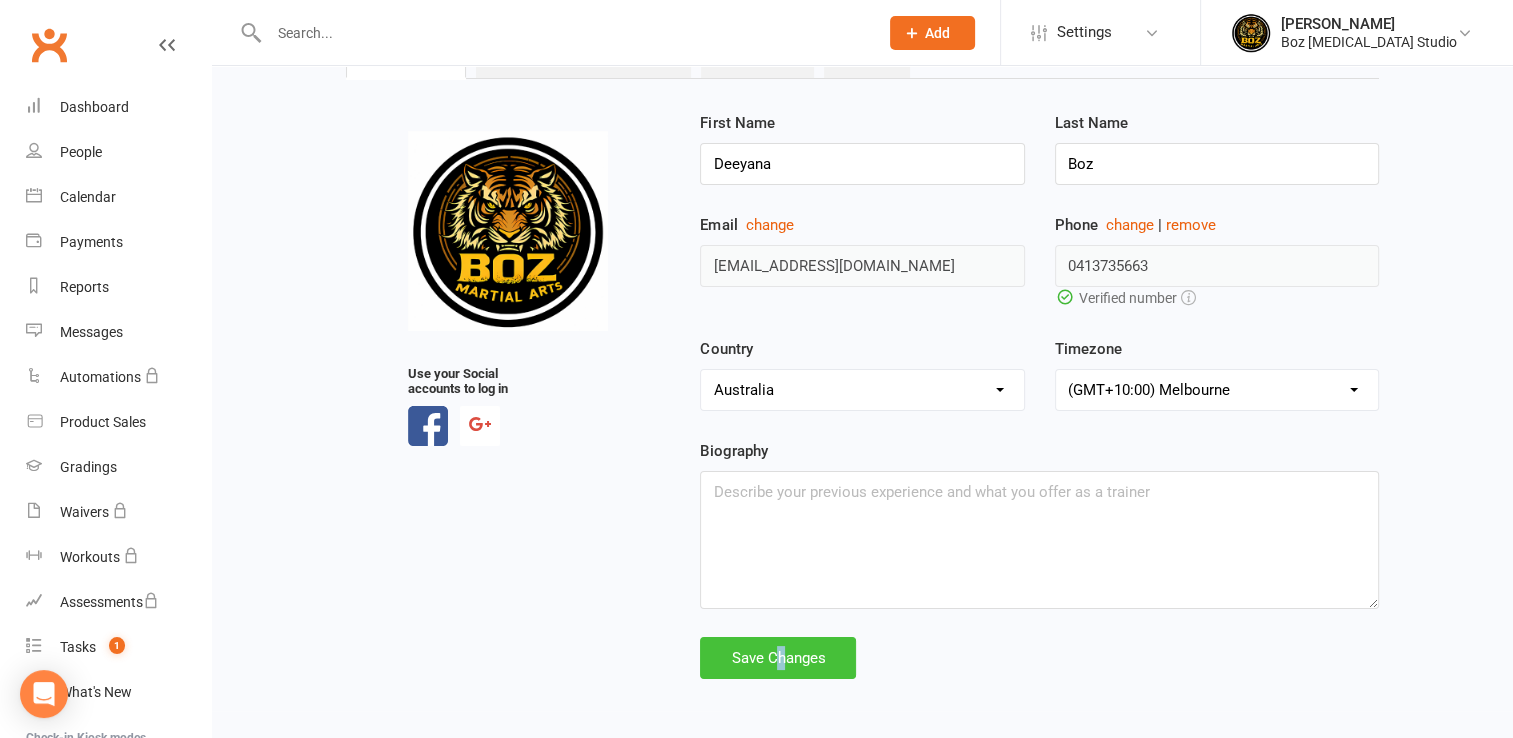 click on "Save Changes" at bounding box center (778, 658) 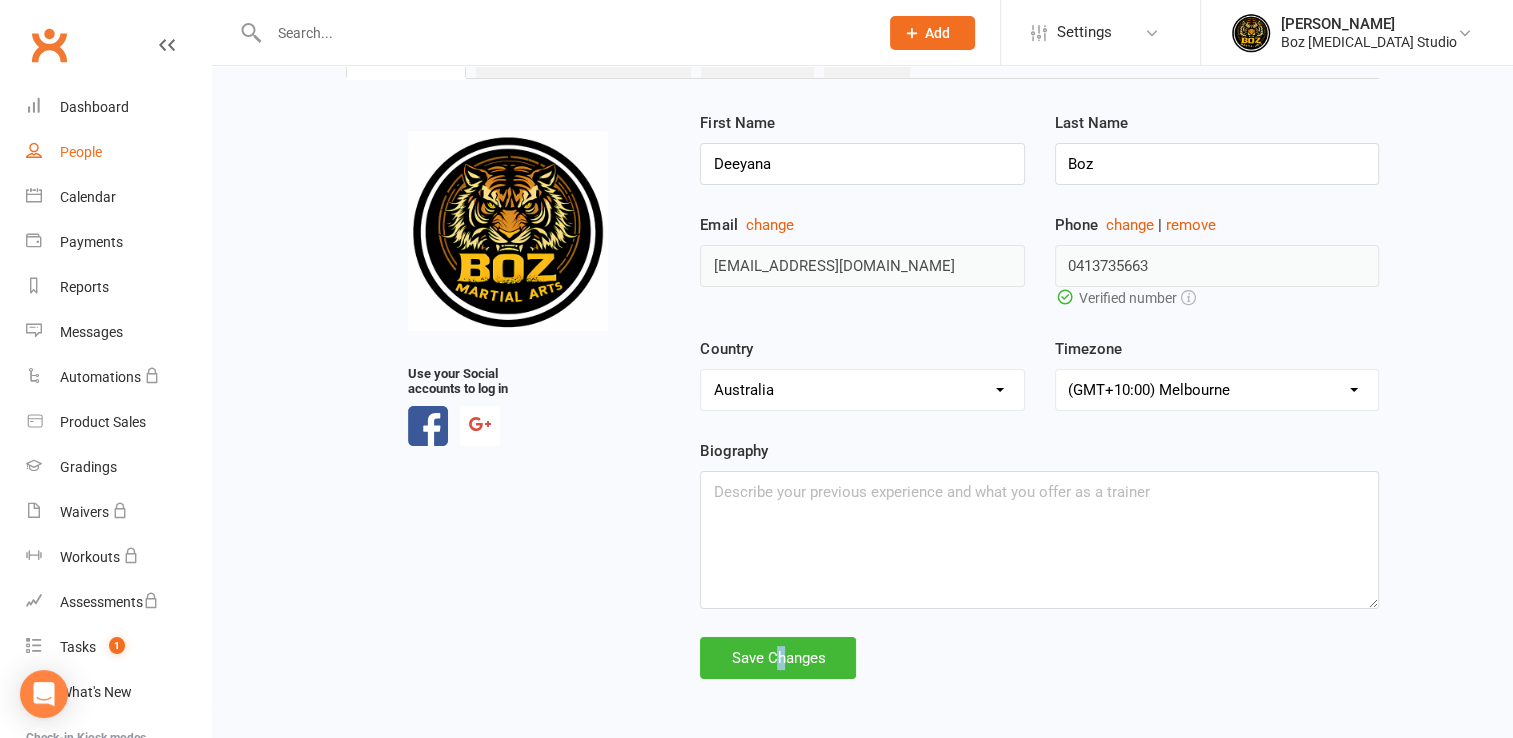 click on "People" at bounding box center [118, 152] 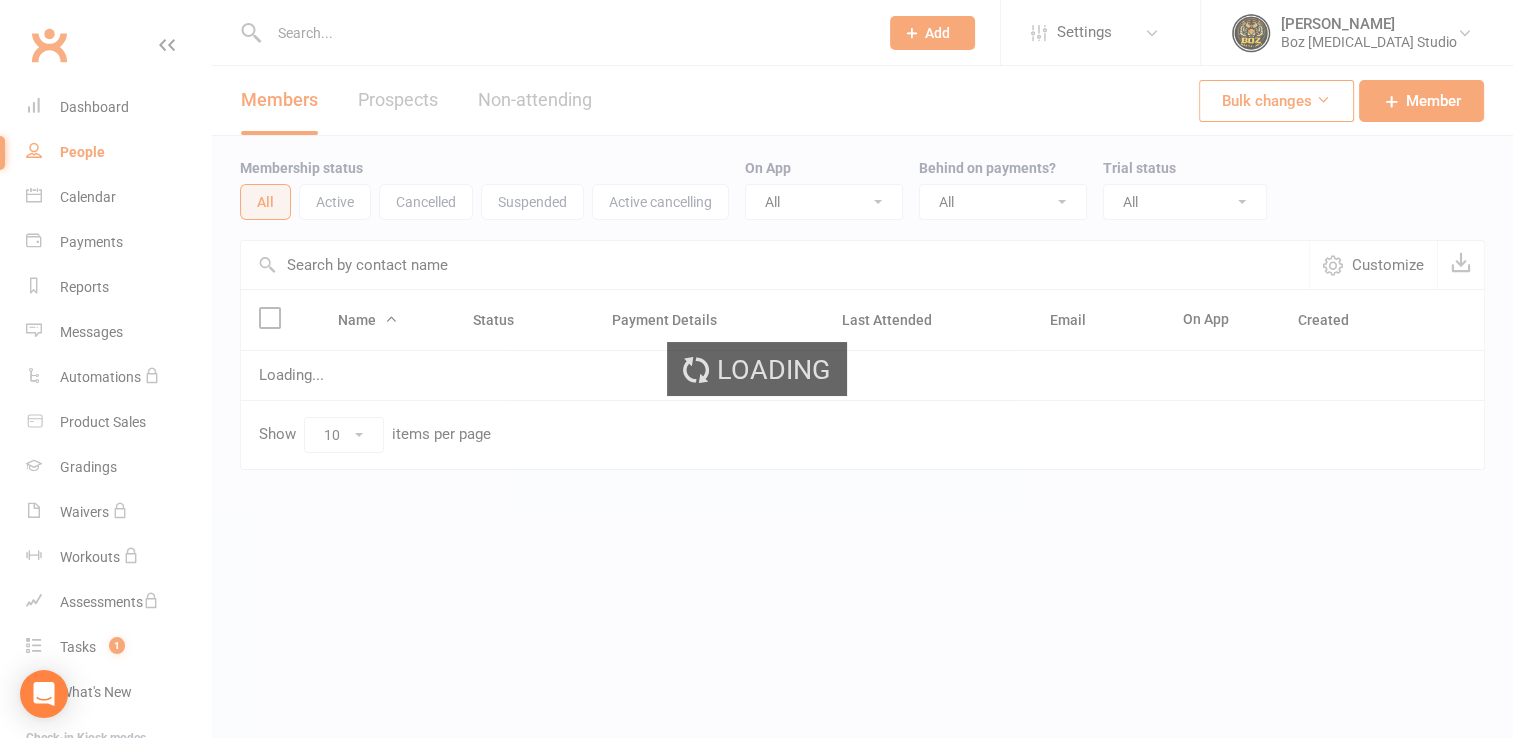 scroll, scrollTop: 0, scrollLeft: 0, axis: both 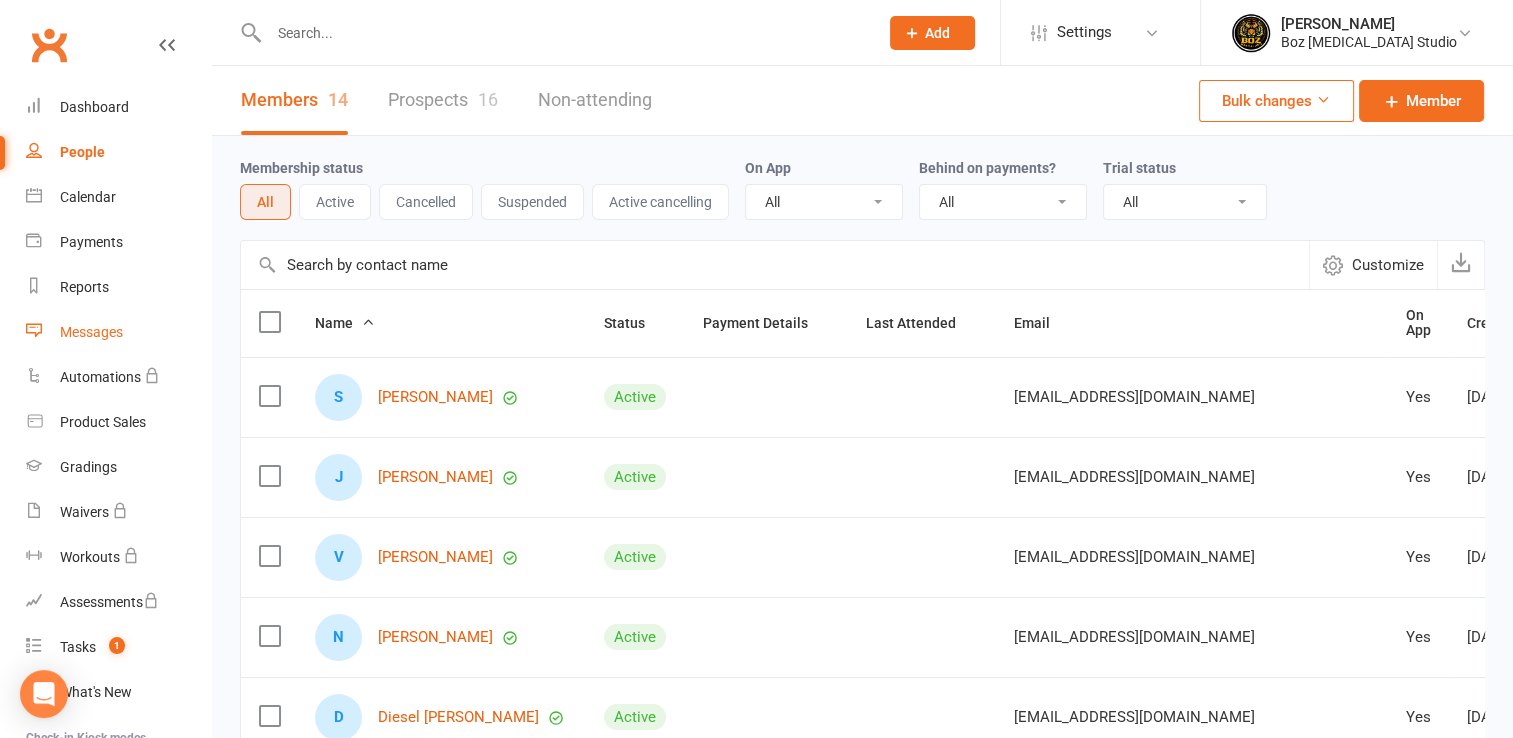 click on "Messages" at bounding box center [91, 332] 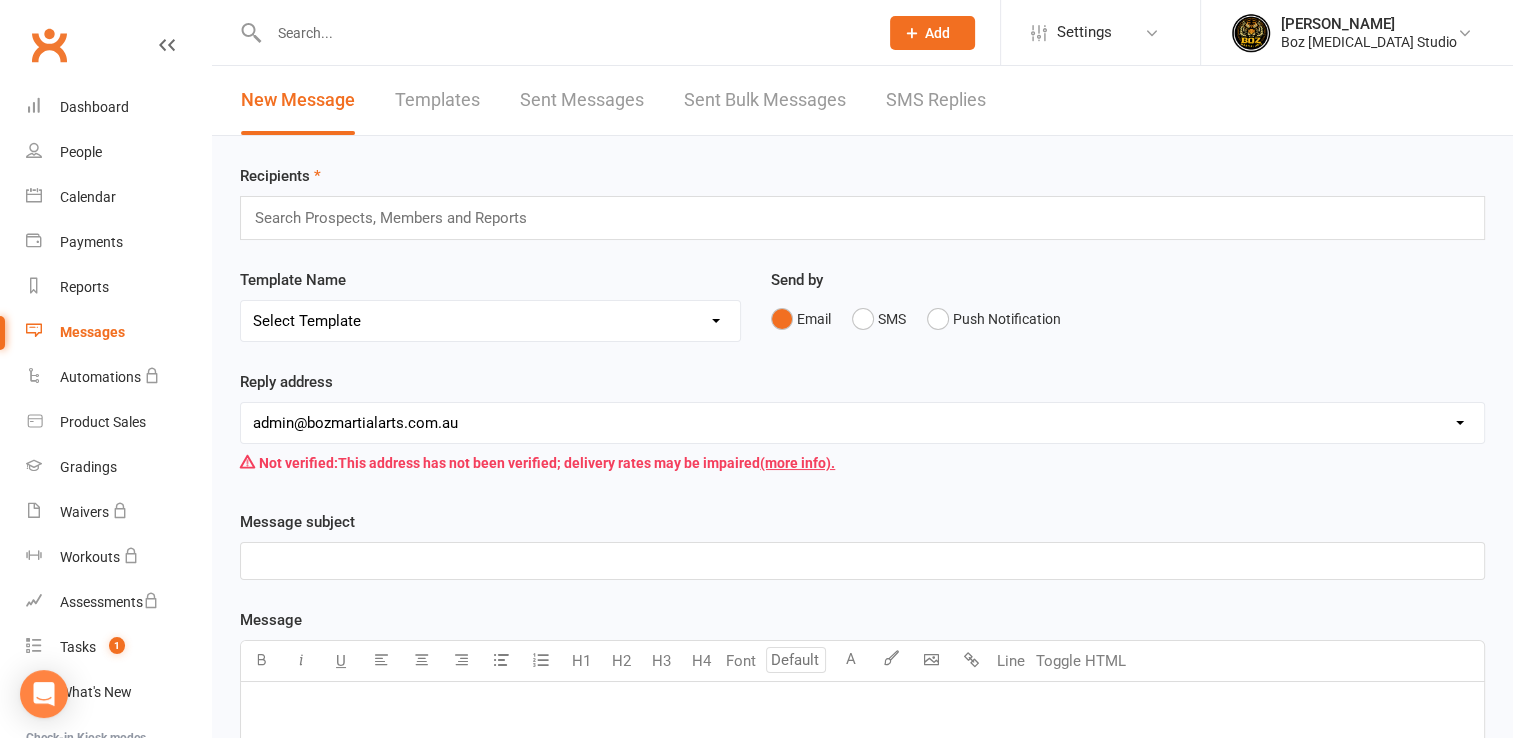 click at bounding box center (399, 218) 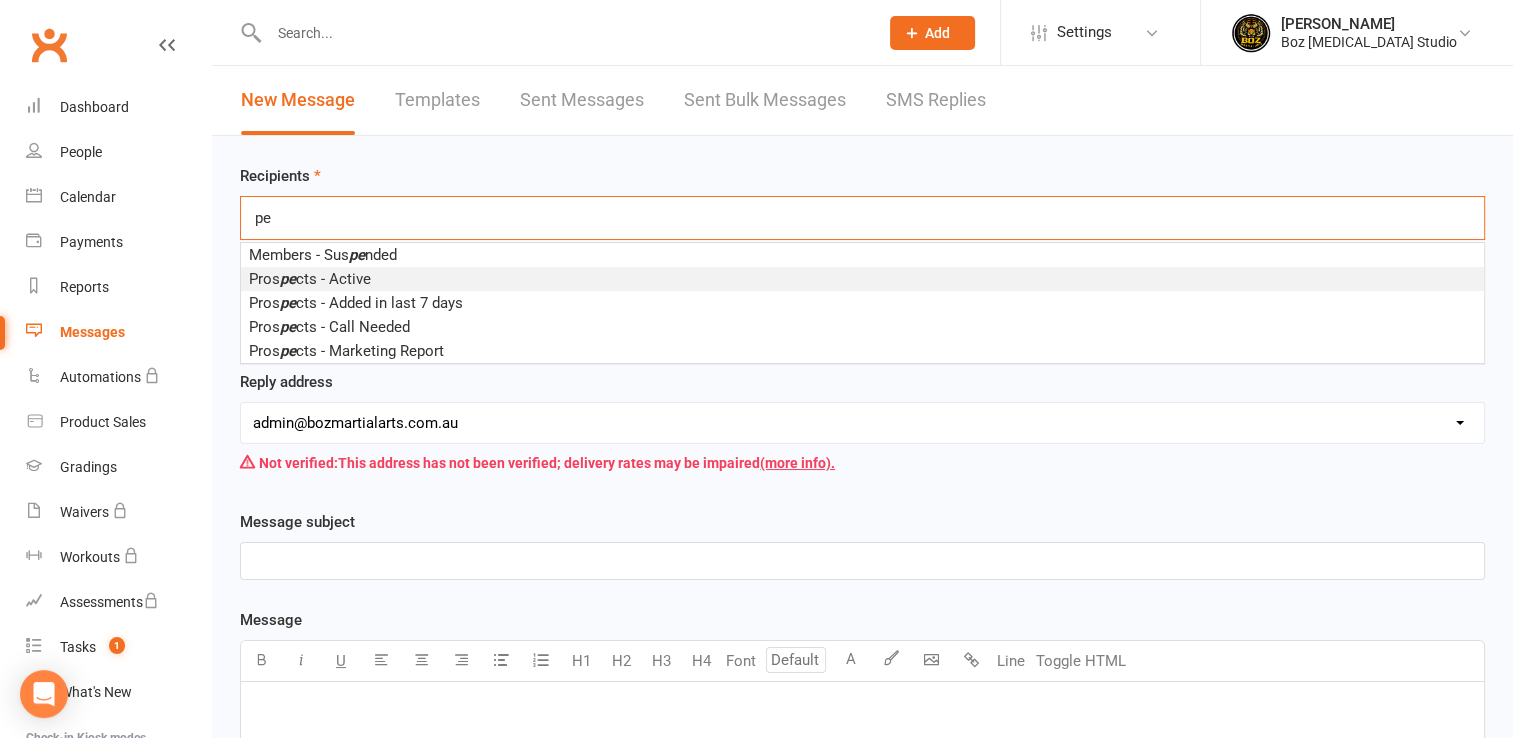 type on "pe" 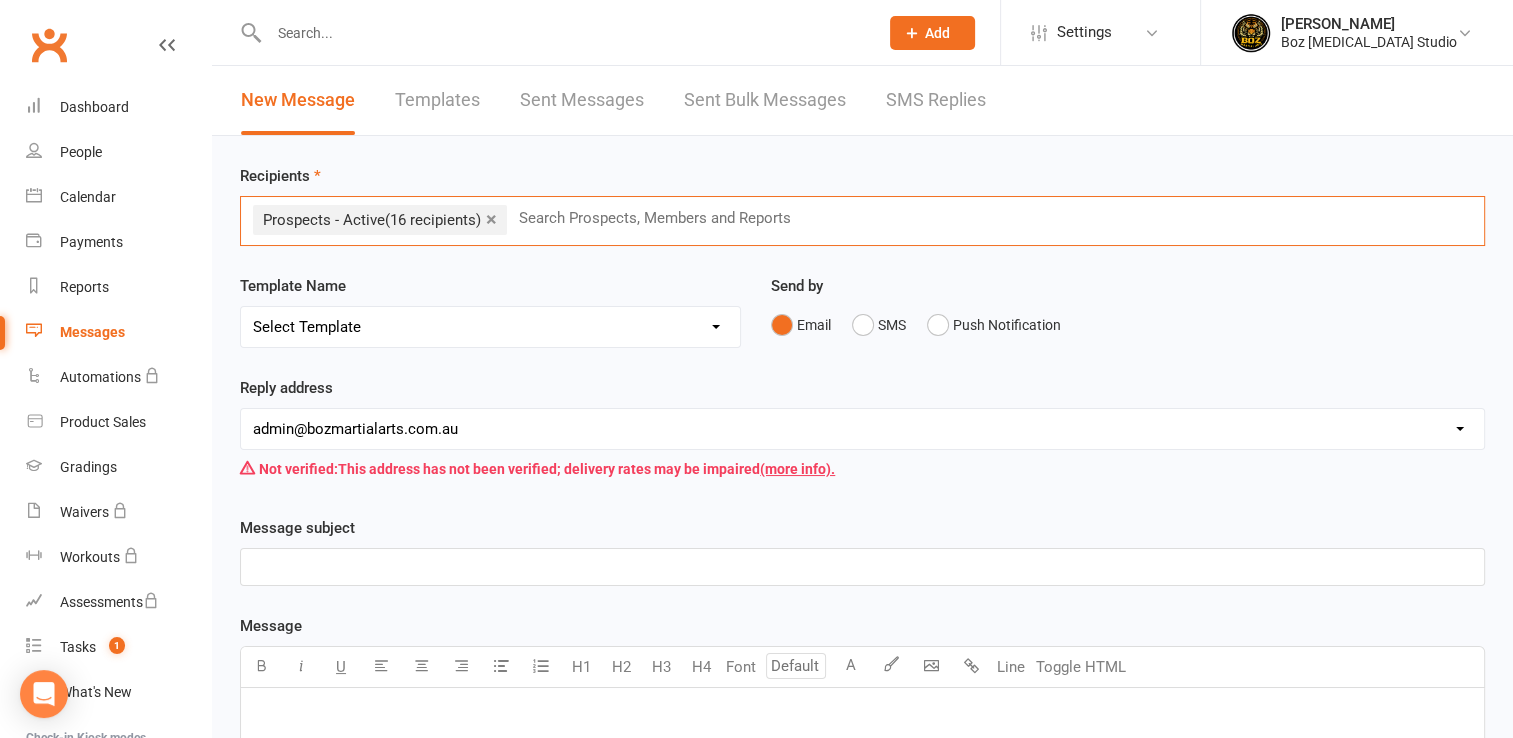 click on "Select Template [Email] [Default template - review before using] Email request for customer testimonial [SMS] [Default template - review before using] Follow-Up SMS Reminder for Review Request [SMS] [Default template - review before using] Referral [SMS] [Default template - review before using] Request for review [SMS] [Default template - review before using] Failed payment [SMS] [Default template - review before using] Payment paid [SMS] [Default template - review before using] SMS 1: Friendly Reminder – Payment Unsuccessful [SMS] [Default template - review before using] SMS 2: Second Attempt Coming Soon [SMS] [Default template - review before using] SMS 3: Final Reminder - Let’s Get This Sorted [SMS] [Default template - review before using] Upcoming payment [SMS] [Default template - review before using] Update credit card details [Email] Payment Details - Boz Martial Arts Studio [SMS] [Default template - review before using] Follow up from free trial class [Email] Follow up email after trial" at bounding box center [490, 327] 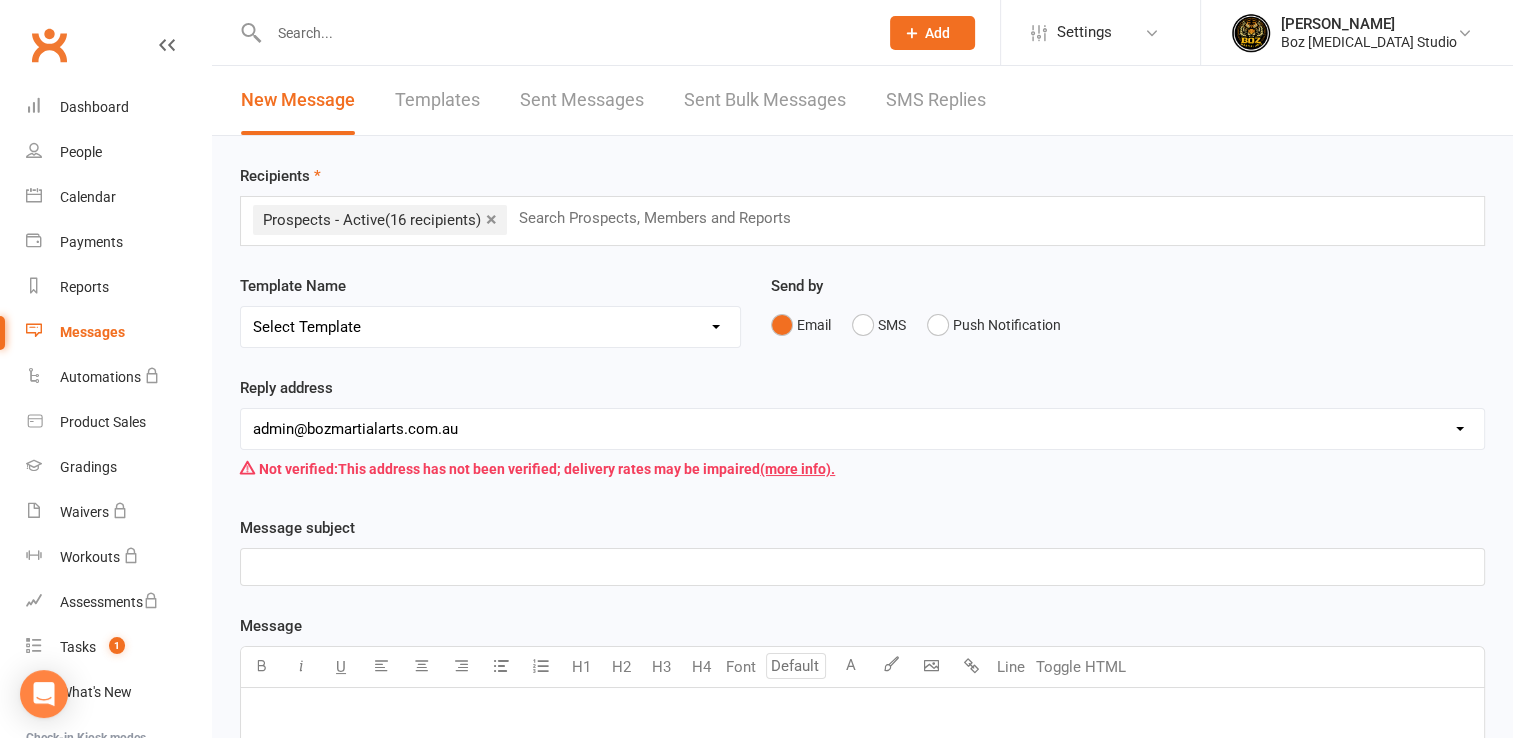 select on "11" 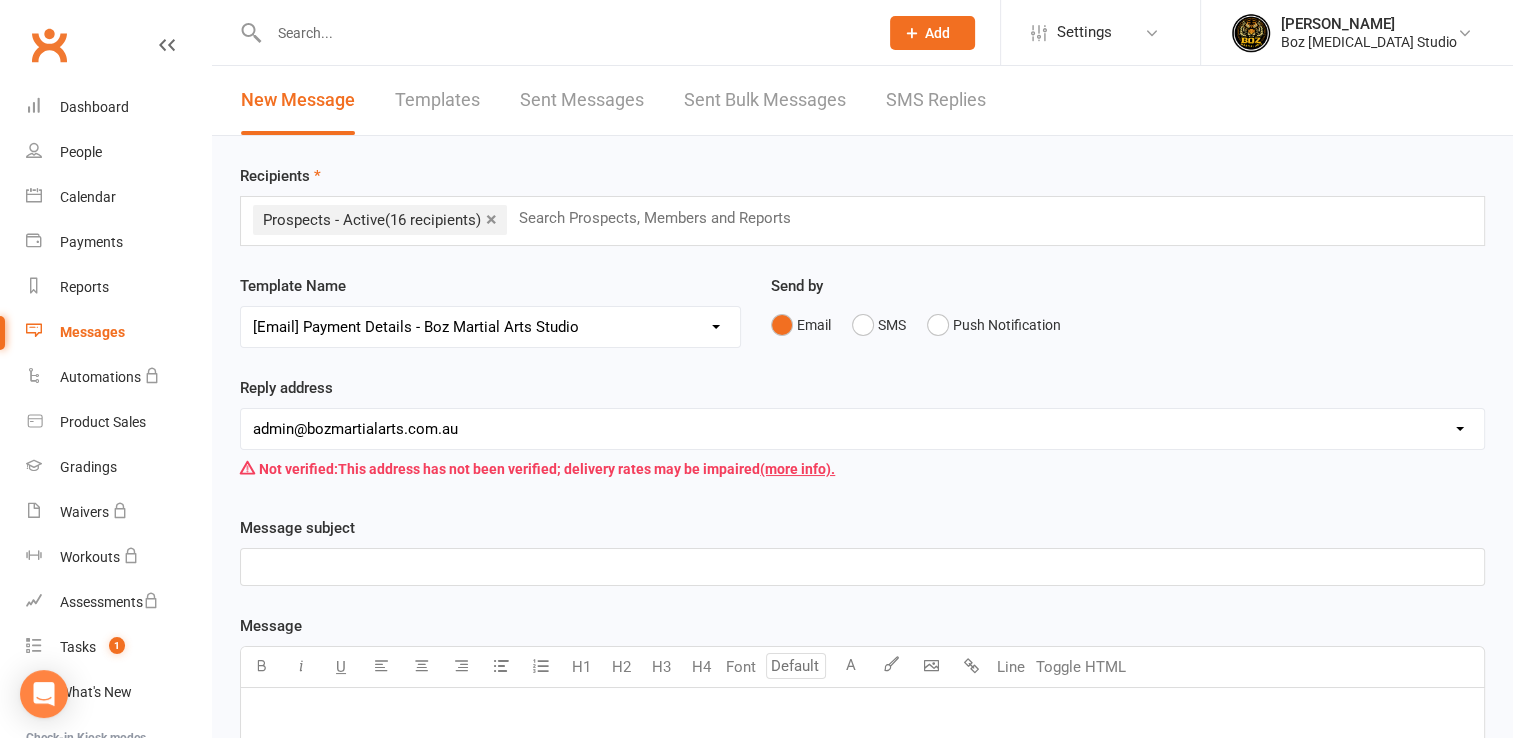 click on "Select Template [Email] [Default template - review before using] Email request for customer testimonial [SMS] [Default template - review before using] Follow-Up SMS Reminder for Review Request [SMS] [Default template - review before using] Referral [SMS] [Default template - review before using] Request for review [SMS] [Default template - review before using] Failed payment [SMS] [Default template - review before using] Payment paid [SMS] [Default template - review before using] SMS 1: Friendly Reminder – Payment Unsuccessful [SMS] [Default template - review before using] SMS 2: Second Attempt Coming Soon [SMS] [Default template - review before using] SMS 3: Final Reminder - Let’s Get This Sorted [SMS] [Default template - review before using] Upcoming payment [SMS] [Default template - review before using] Update credit card details [Email] Payment Details - Boz Martial Arts Studio [SMS] [Default template - review before using] Follow up from free trial class [Email] Follow up email after trial" at bounding box center (490, 327) 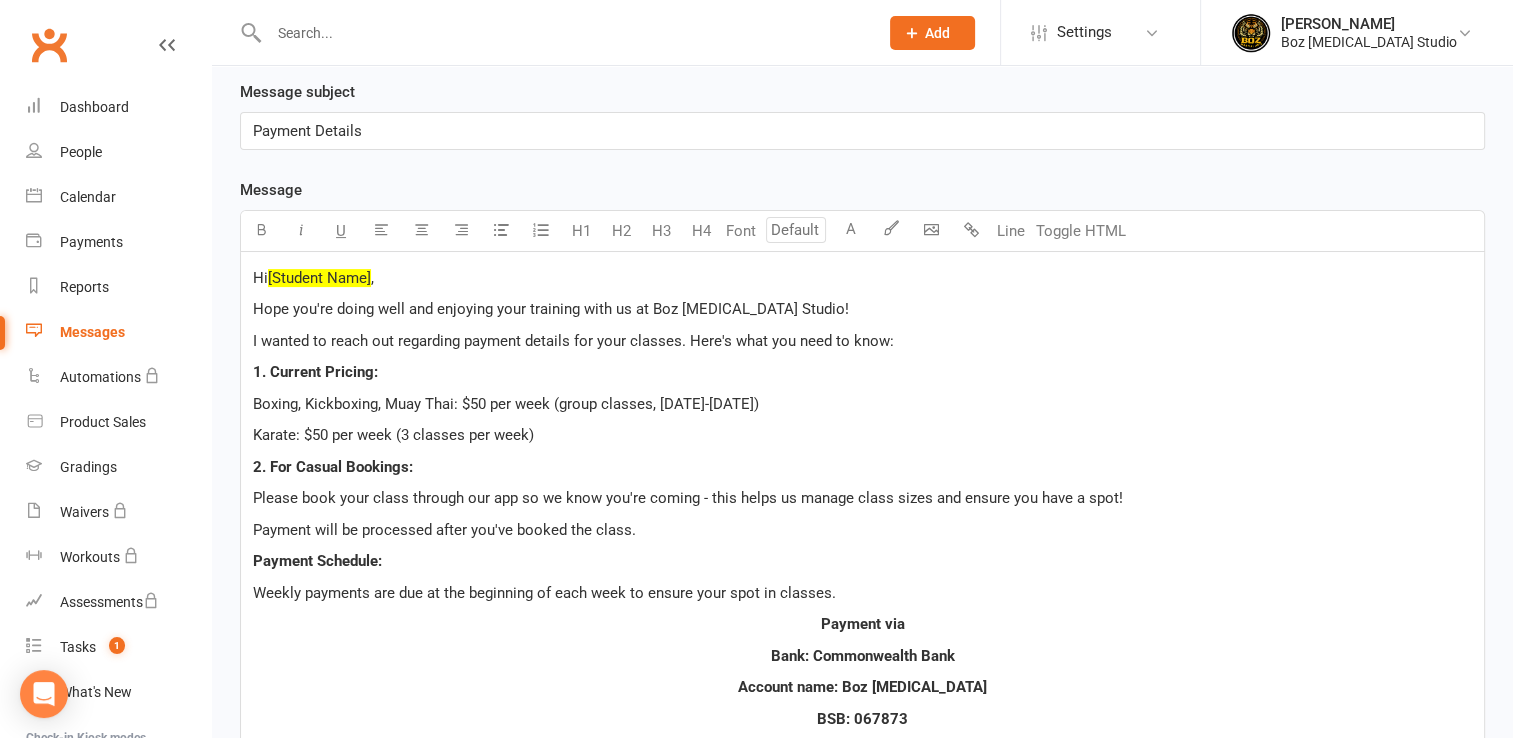 scroll, scrollTop: 500, scrollLeft: 0, axis: vertical 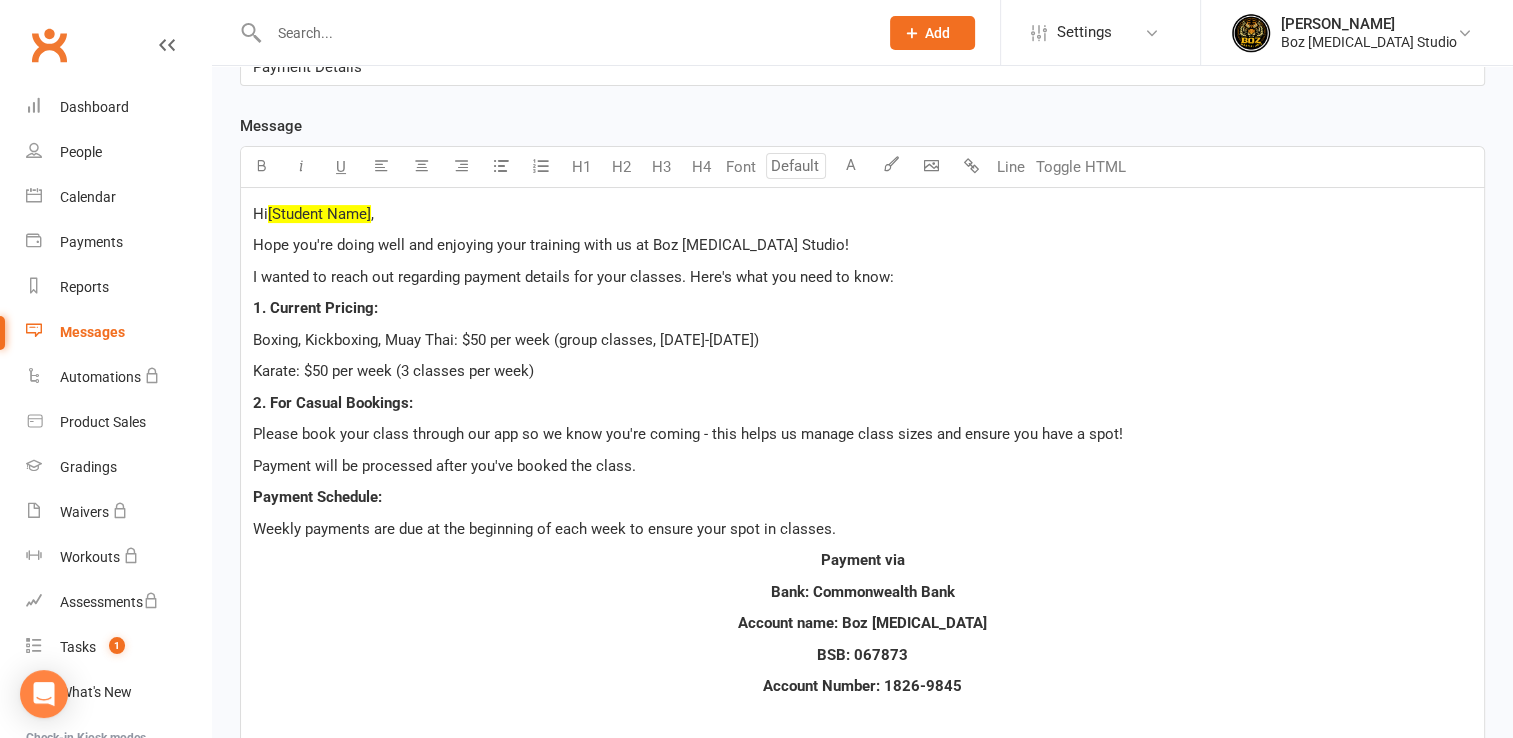 click on "Karate: $50 per week (3 classes per week)" at bounding box center (862, 371) 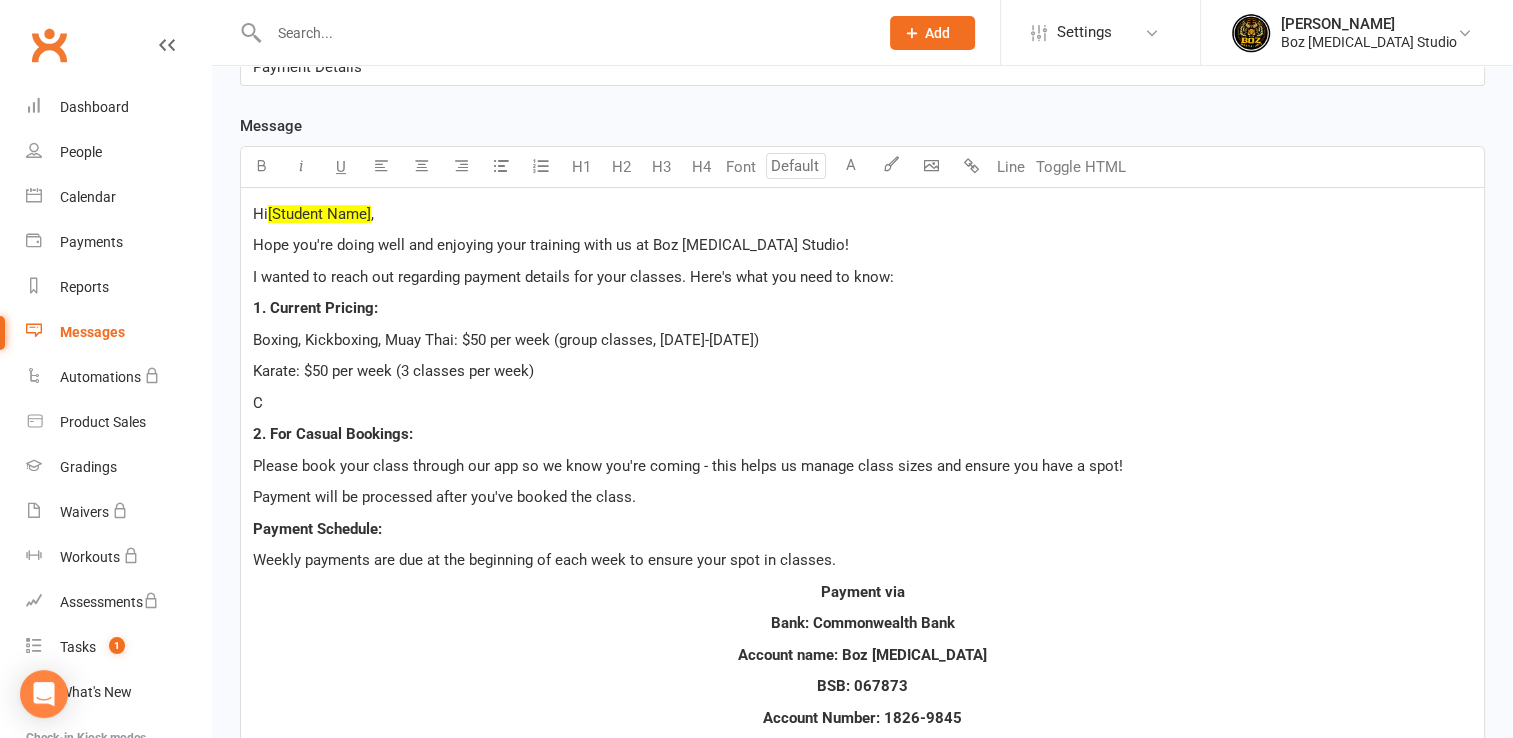 type 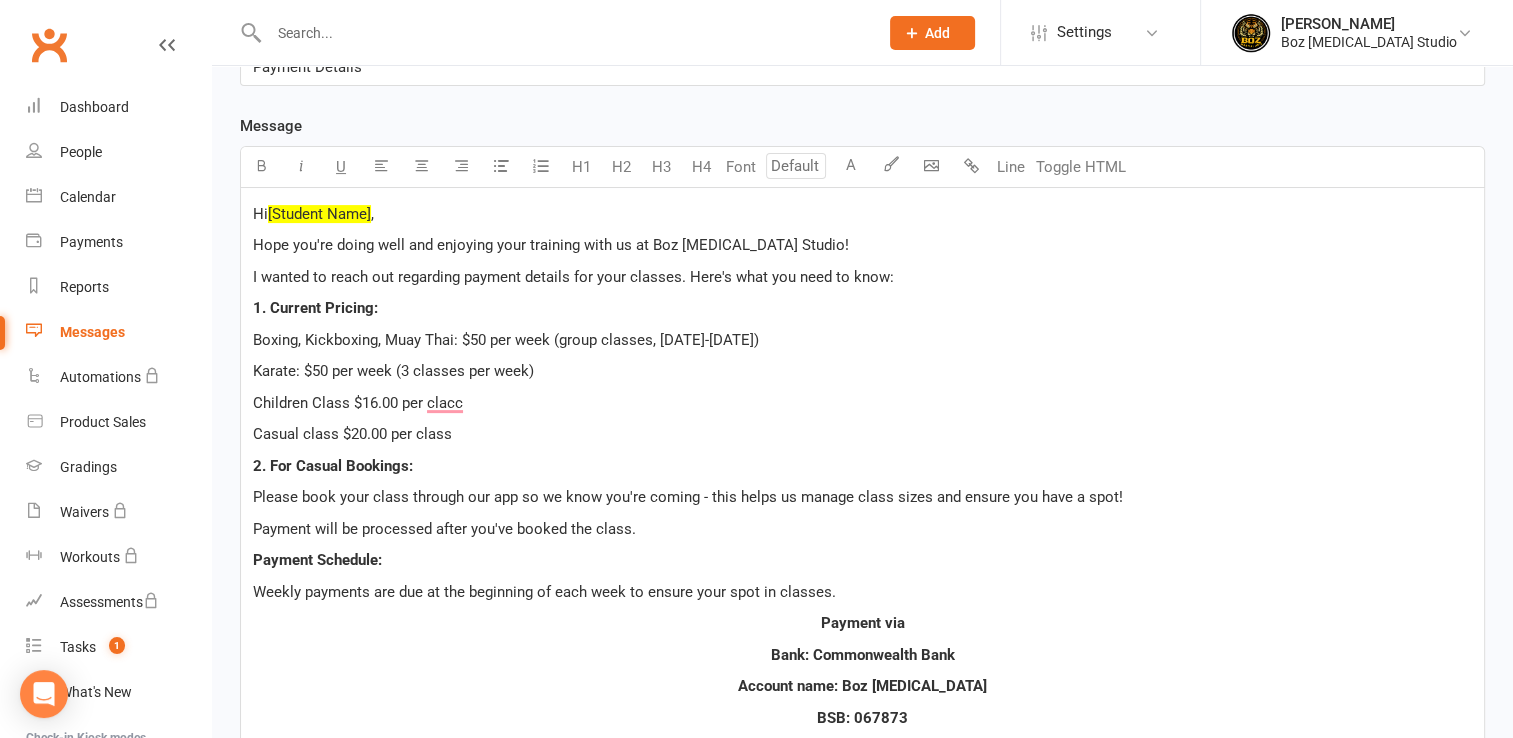 click on "Children Class $16.00 per clacc" at bounding box center (862, 403) 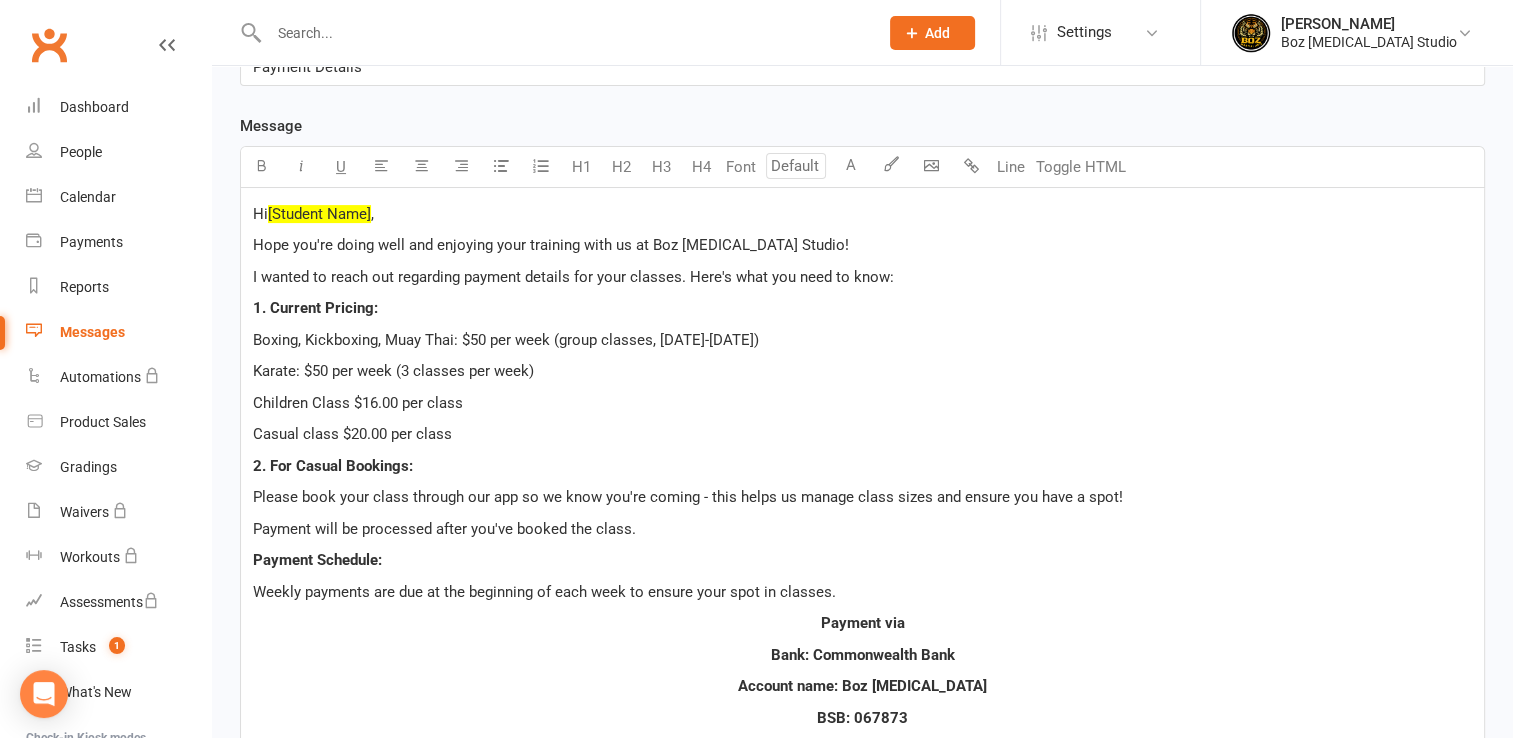 scroll, scrollTop: 700, scrollLeft: 0, axis: vertical 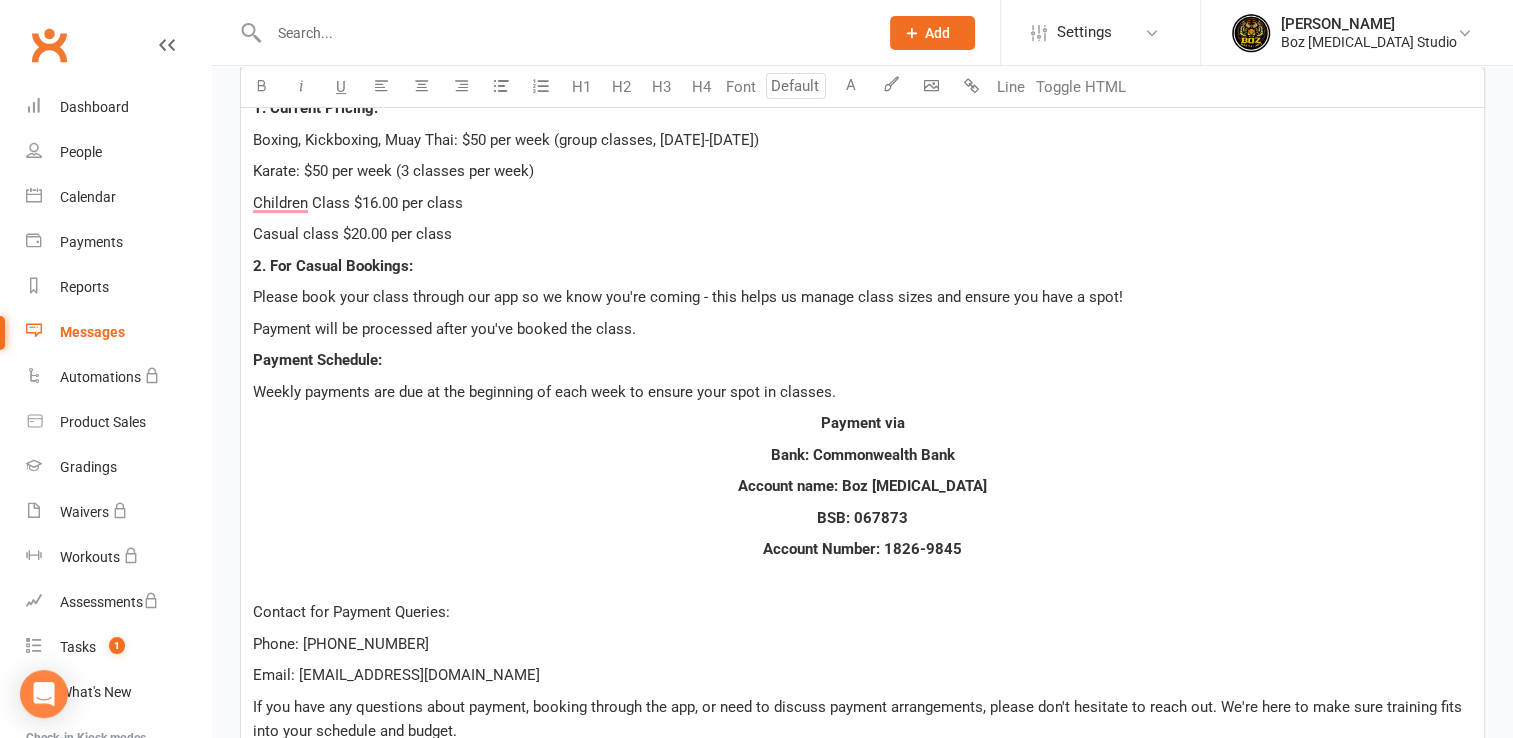 click on "Payment will be processed after you've booked the class." at bounding box center [862, 329] 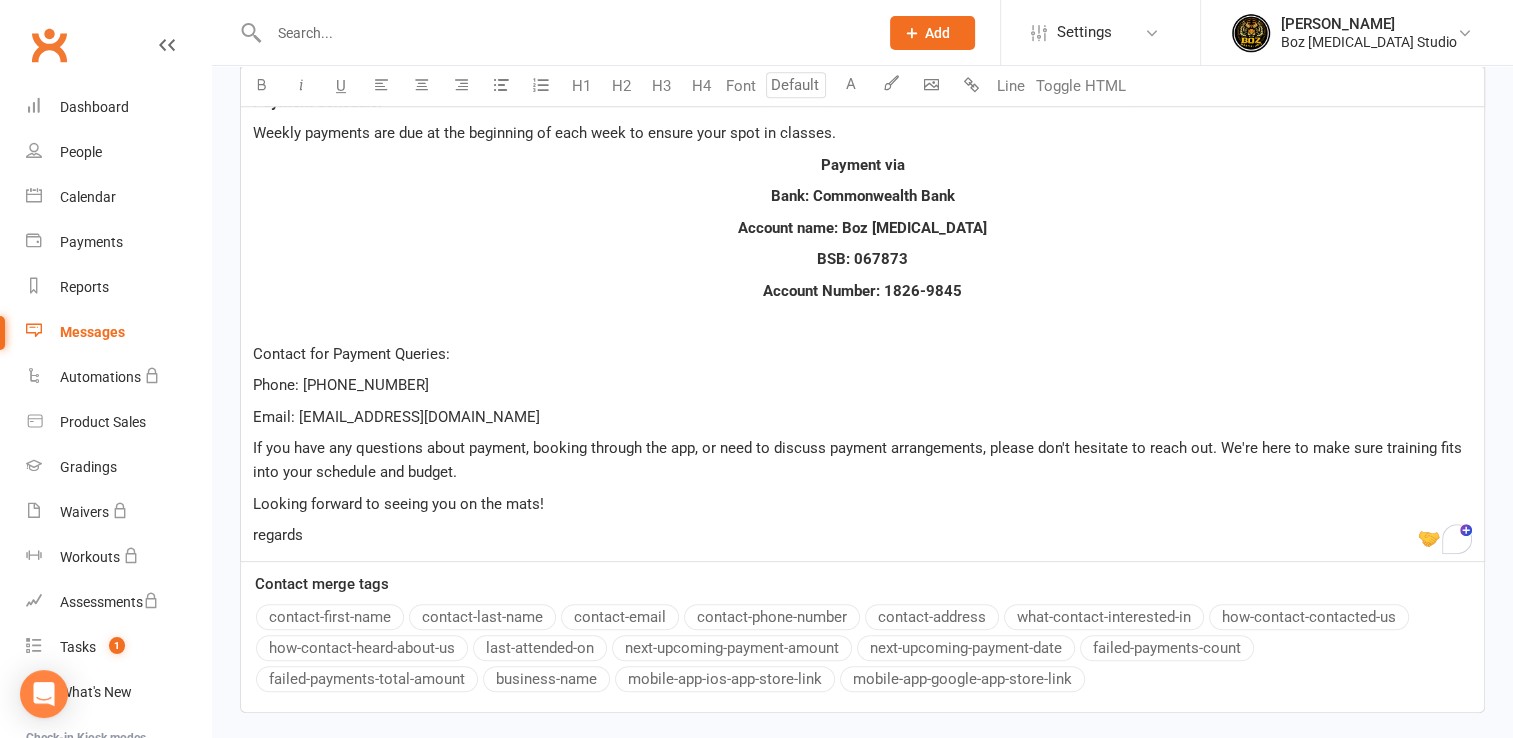 scroll, scrollTop: 1000, scrollLeft: 0, axis: vertical 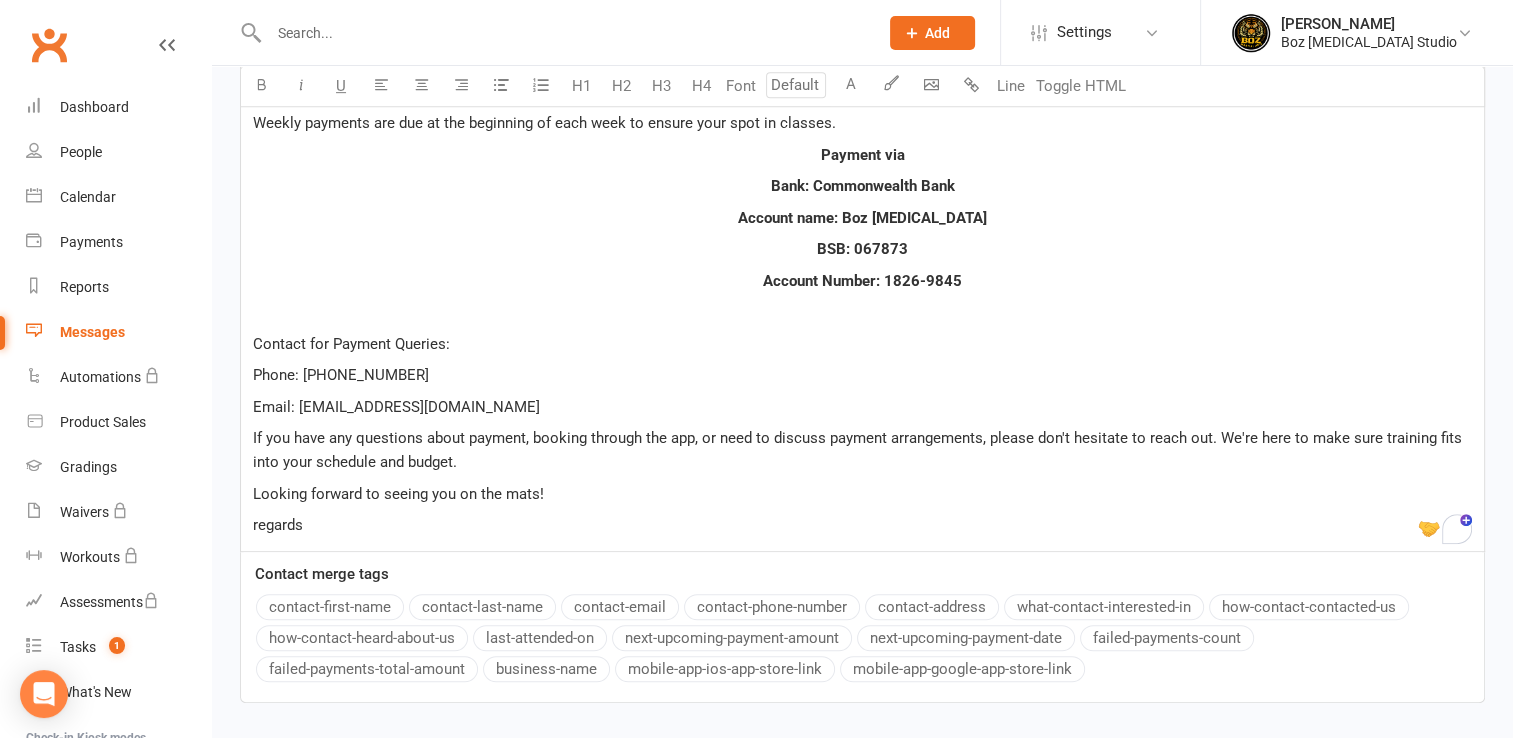 click on "regards" at bounding box center [862, 525] 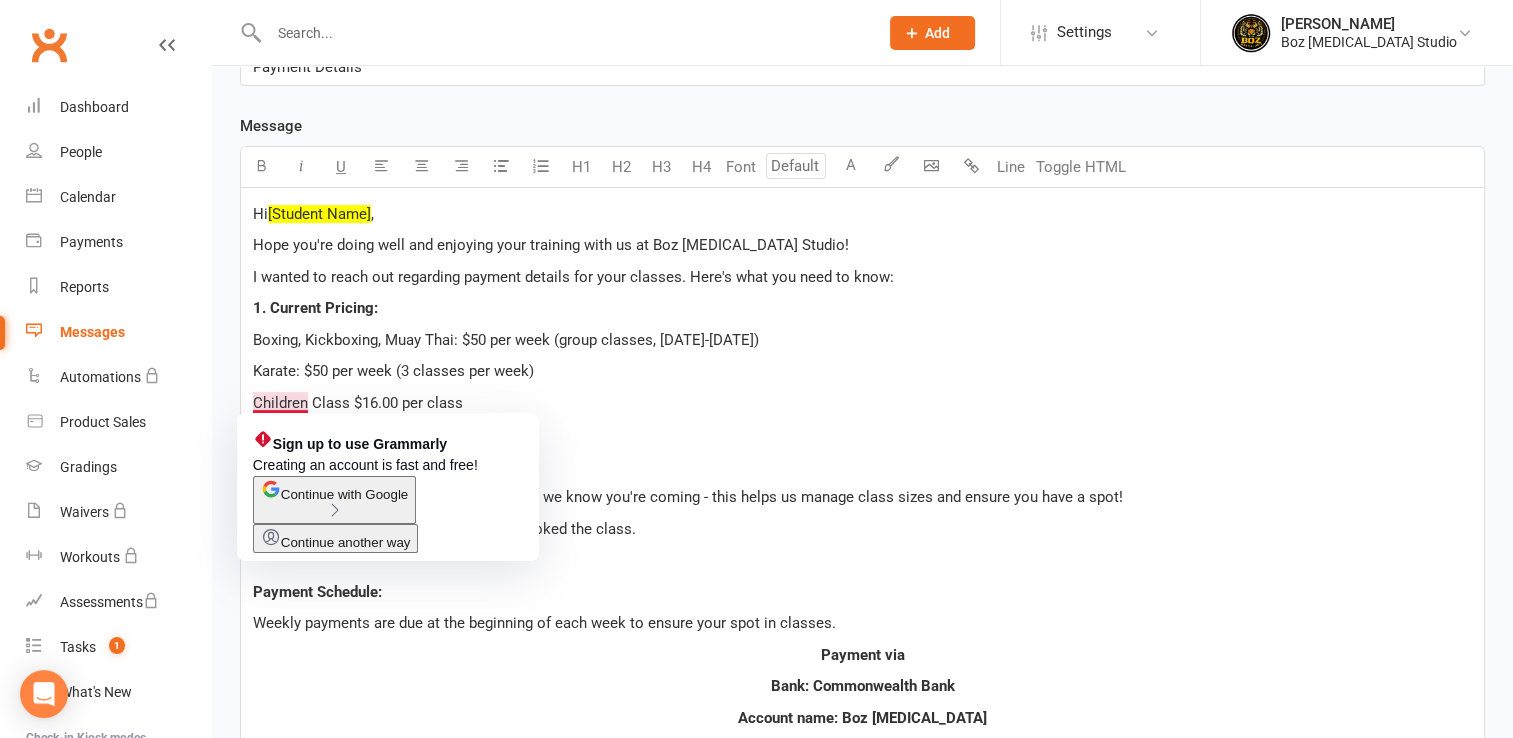 click on "Children Class $16.00 per class" at bounding box center [358, 403] 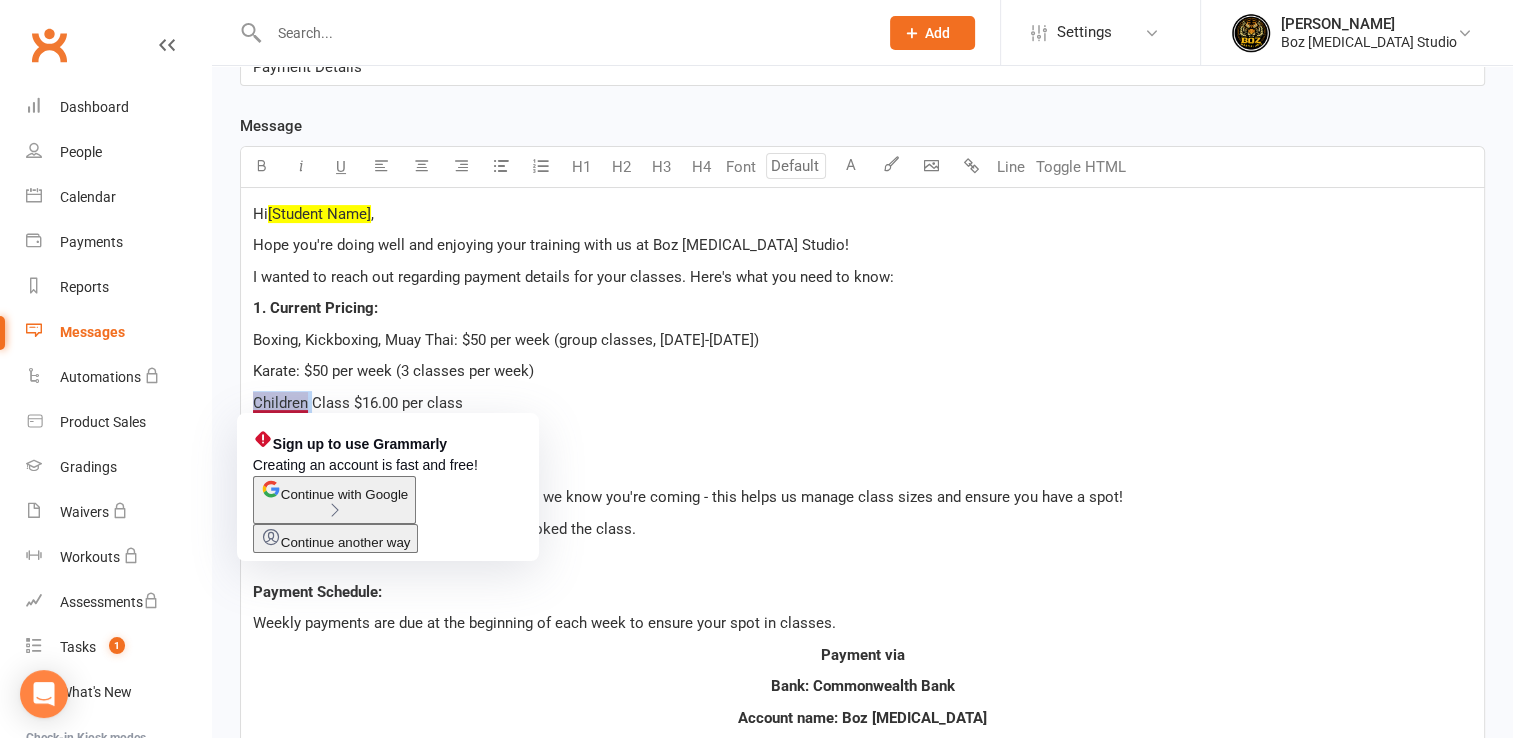 click on "Children Class $16.00 per class" at bounding box center (358, 403) 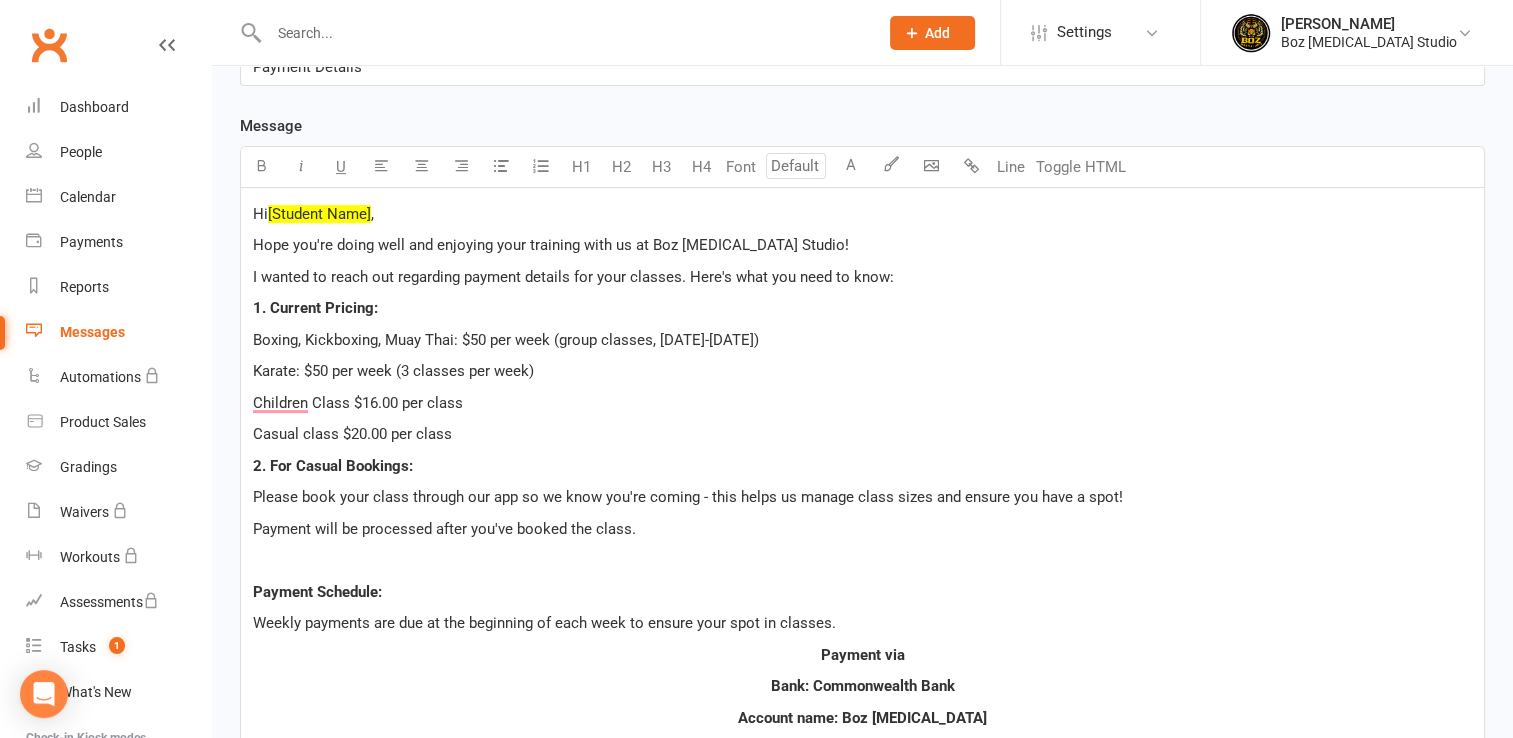 click on "Casual class $20.00 per class" at bounding box center [862, 434] 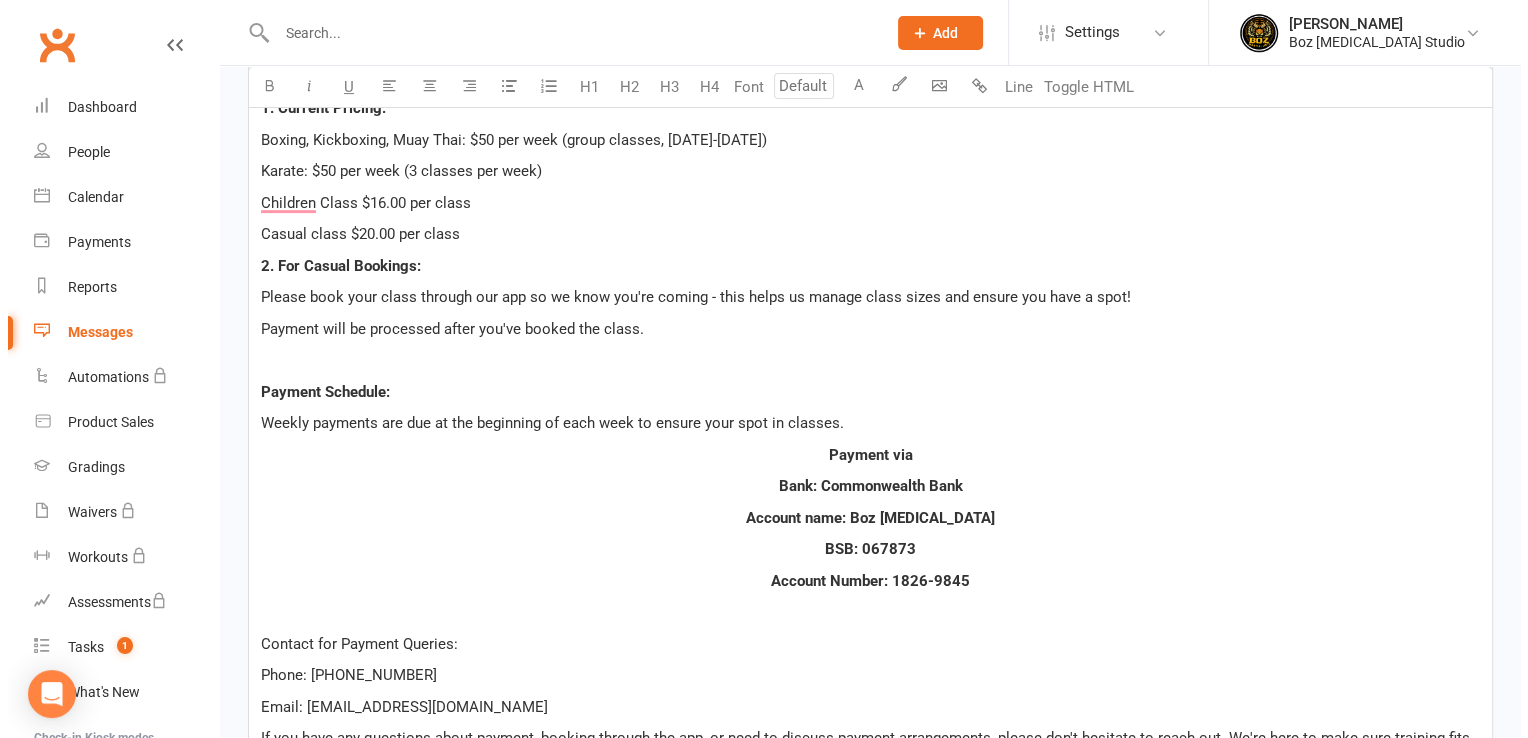 scroll, scrollTop: 1233, scrollLeft: 0, axis: vertical 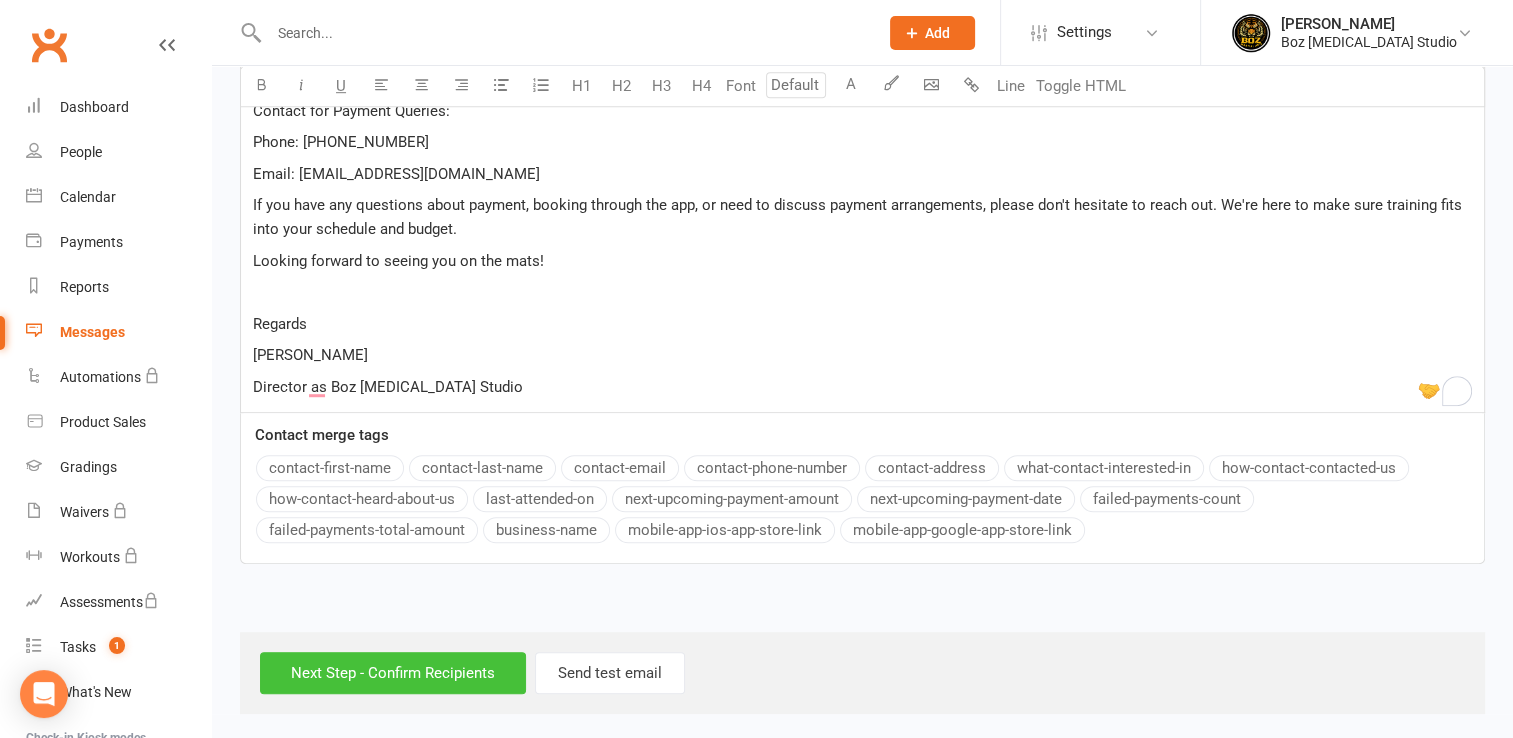 click on "Next Step - Confirm Recipients" at bounding box center (393, 673) 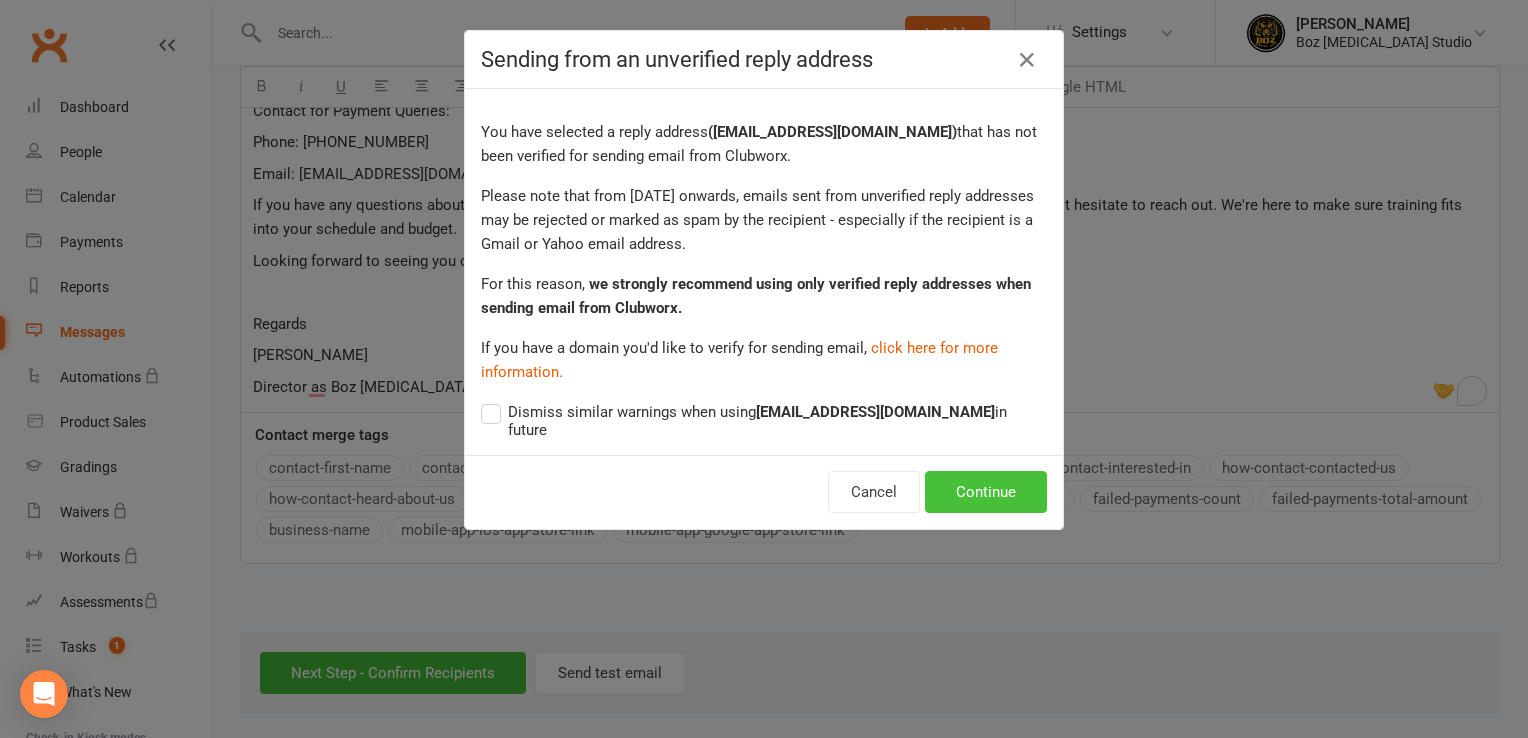 click on "Continue" at bounding box center [986, 492] 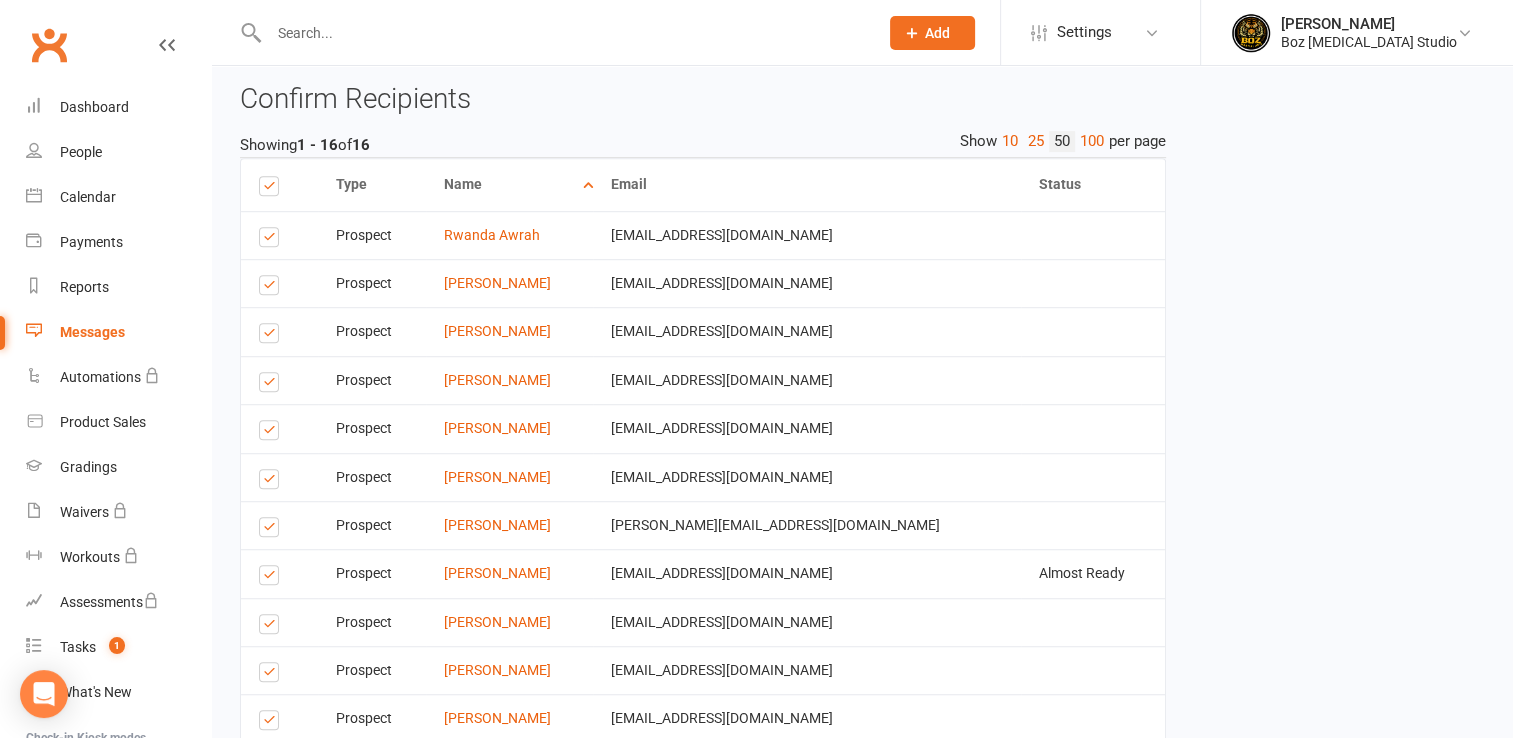 scroll, scrollTop: 1088, scrollLeft: 0, axis: vertical 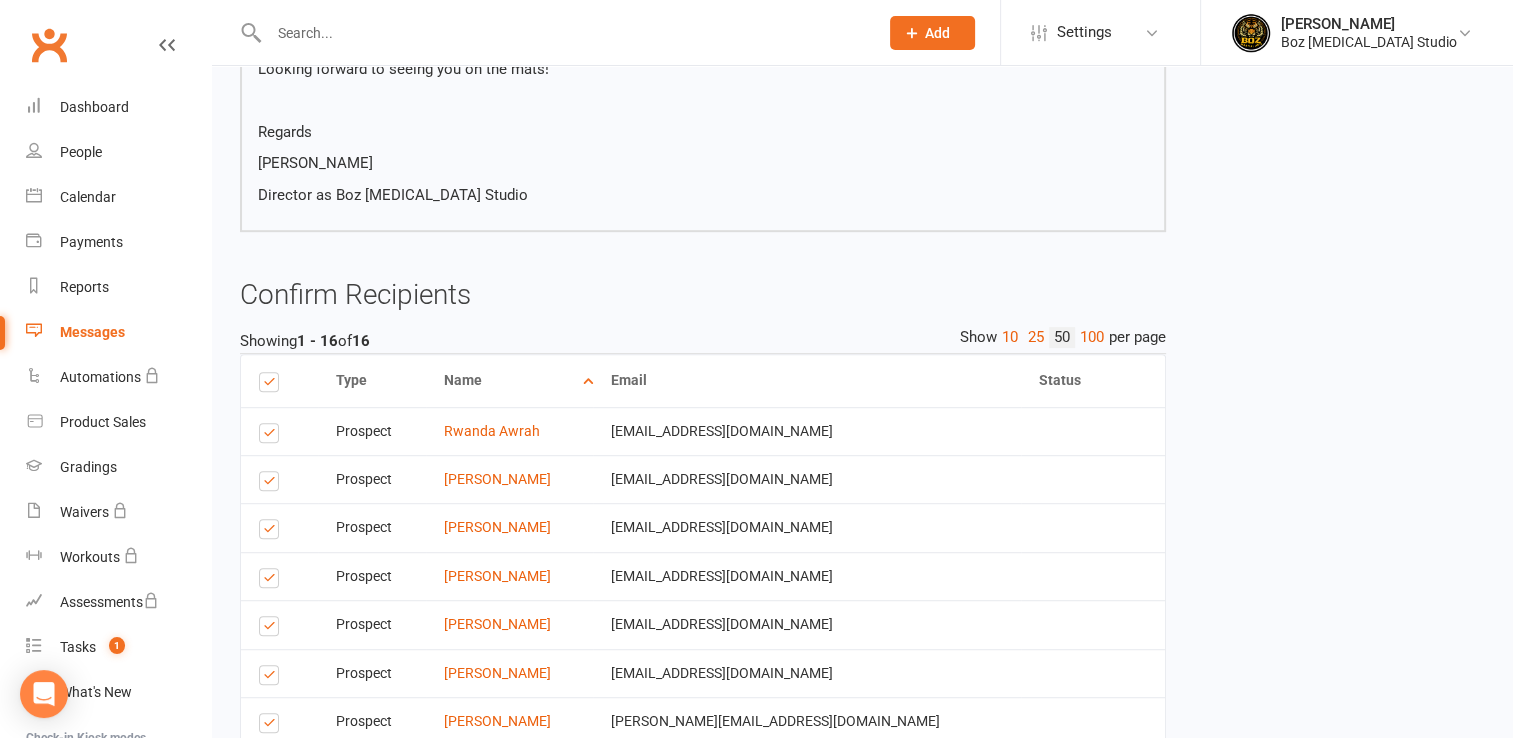 click at bounding box center (272, 380) 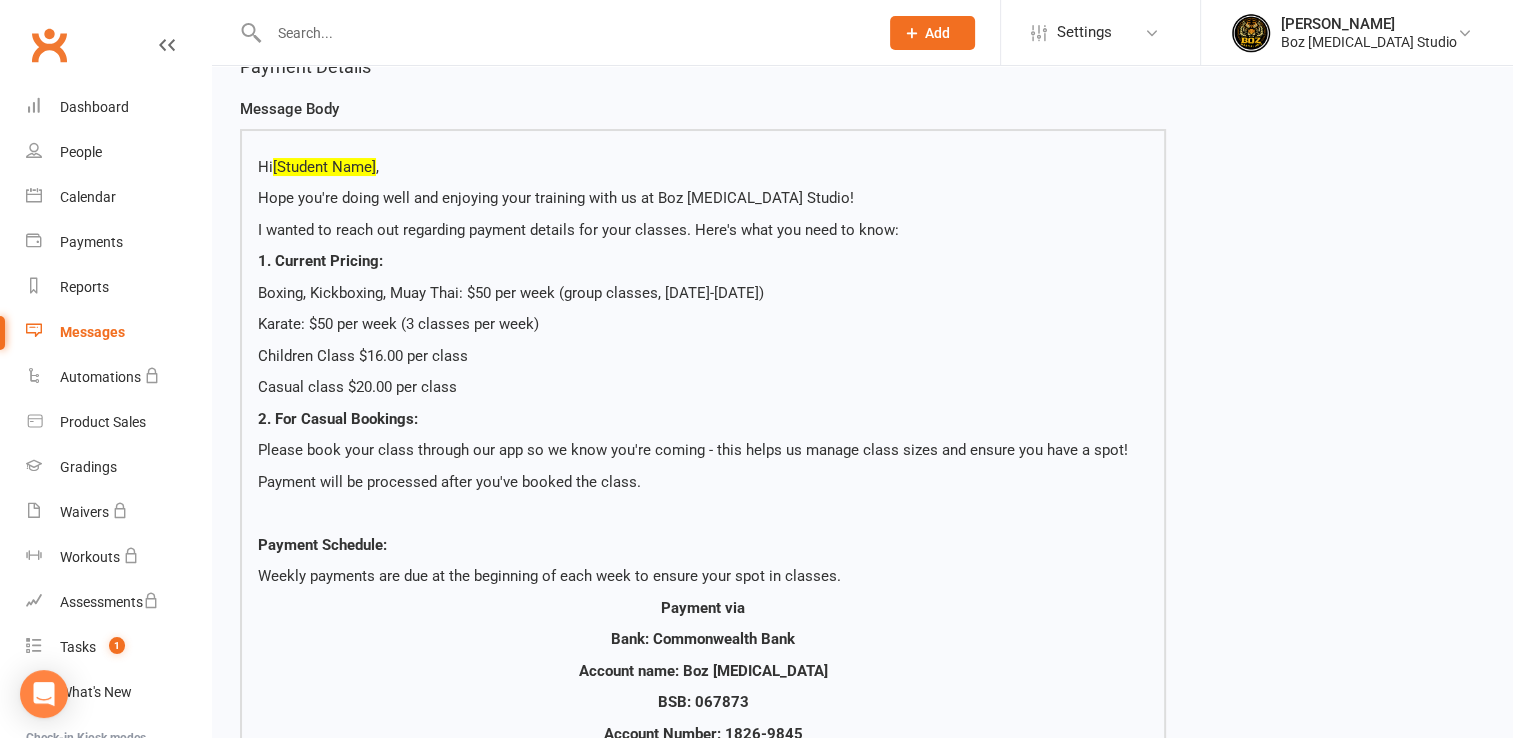 scroll, scrollTop: 0, scrollLeft: 0, axis: both 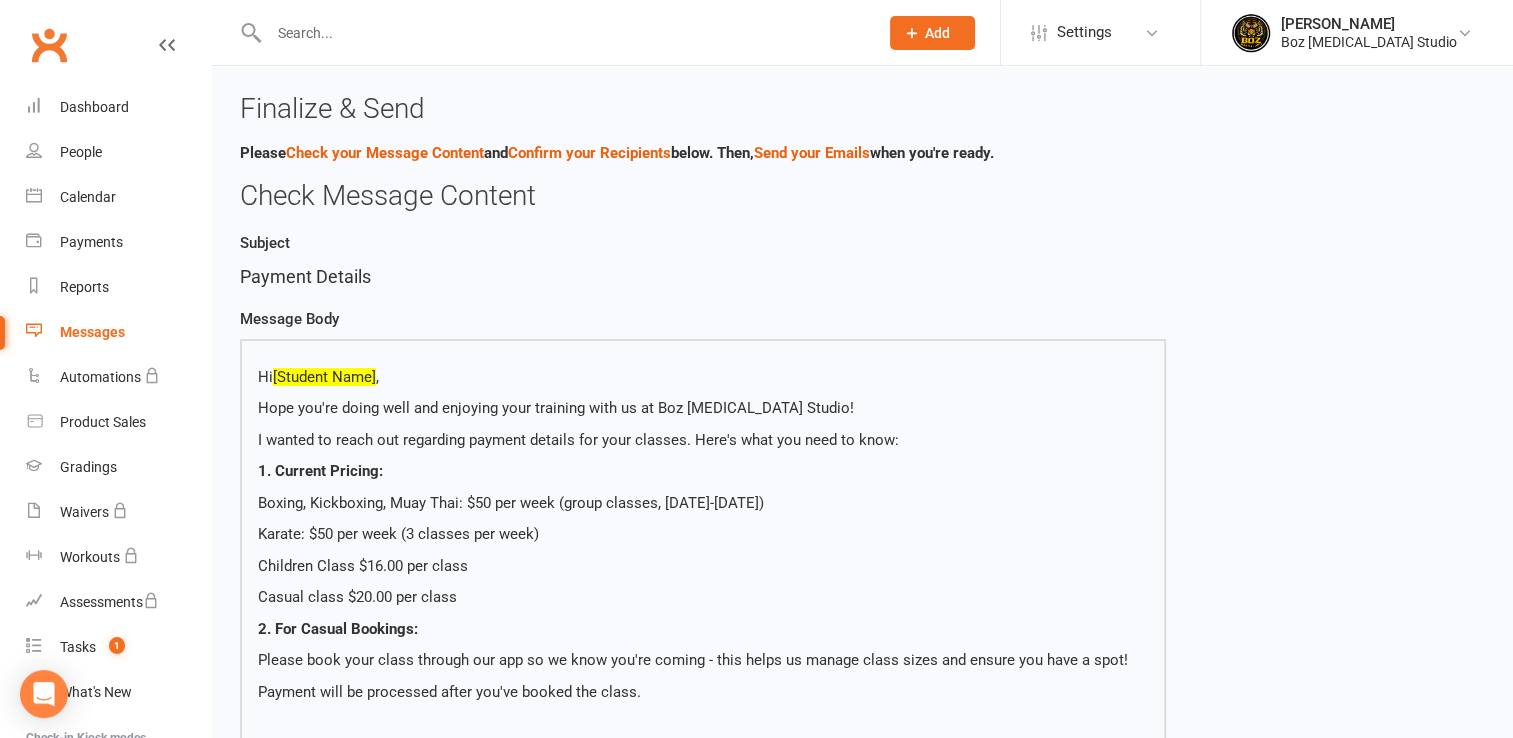 click on "Messages" at bounding box center [92, 332] 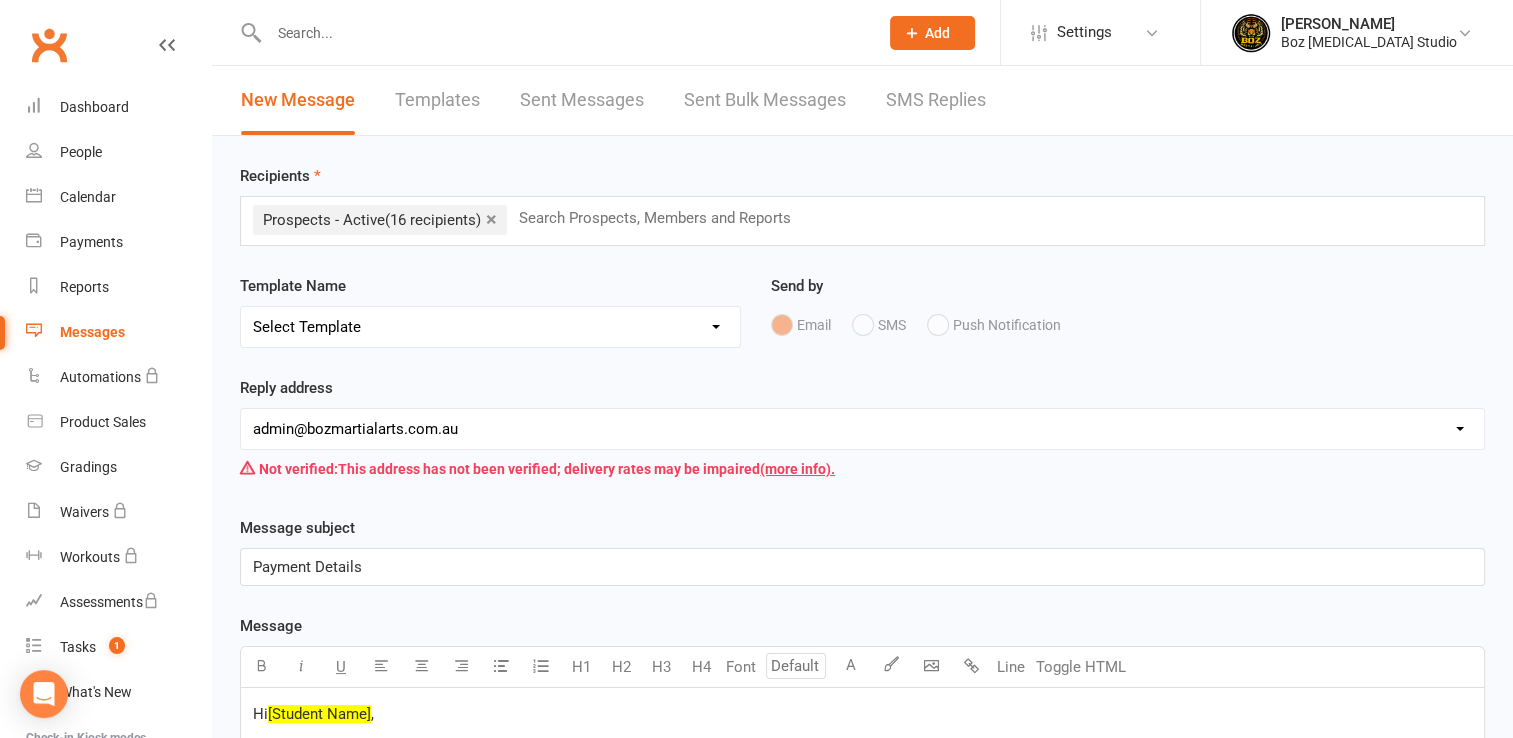 click on "×" at bounding box center [491, 219] 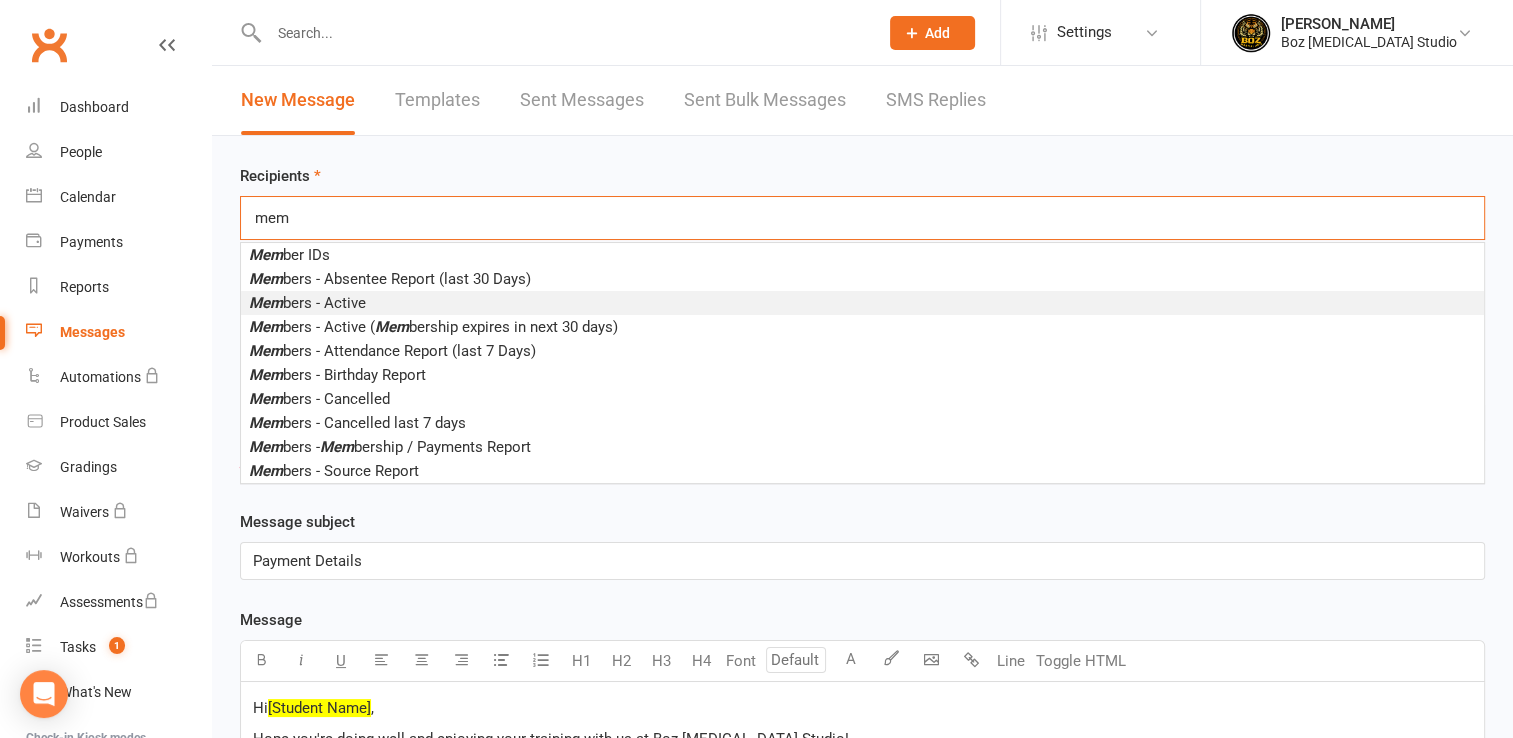 type on "mem" 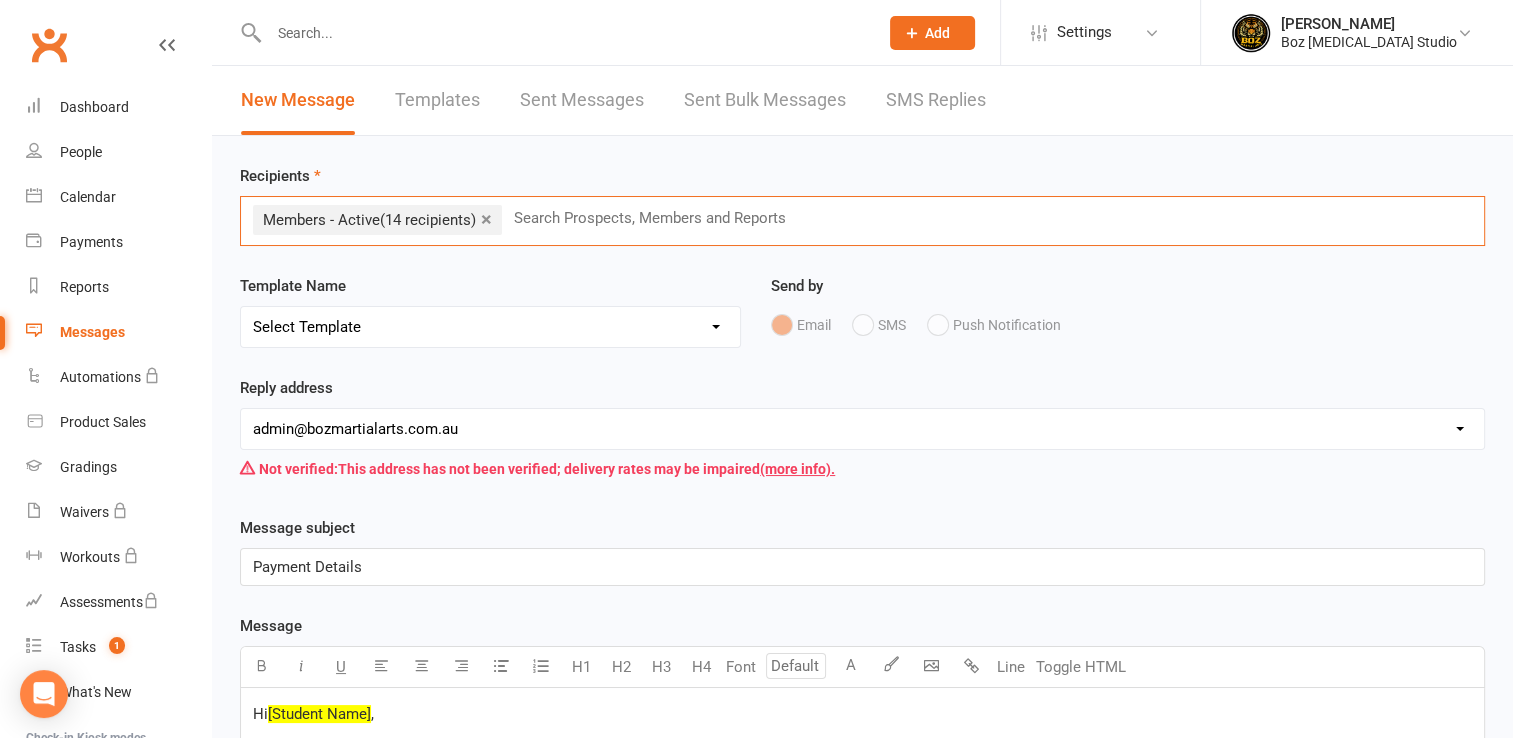 click on "Select Template [Email] [Default template - review before using] Email request for customer testimonial [SMS] [Default template - review before using] Follow-Up SMS Reminder for Review Request [SMS] [Default template - review before using] Referral [SMS] [Default template - review before using] Request for review [SMS] [Default template - review before using] Failed payment [SMS] [Default template - review before using] Payment paid [SMS] [Default template - review before using] SMS 1: Friendly Reminder – Payment Unsuccessful [SMS] [Default template - review before using] SMS 2: Second Attempt Coming Soon [SMS] [Default template - review before using] SMS 3: Final Reminder - Let’s Get This Sorted [SMS] [Default template - review before using] Upcoming payment [SMS] [Default template - review before using] Update credit card details [Email] Payment Details - Boz Martial Arts Studio [SMS] [Default template - review before using] Follow up from free trial class [Email] Follow up email after trial" at bounding box center [490, 327] 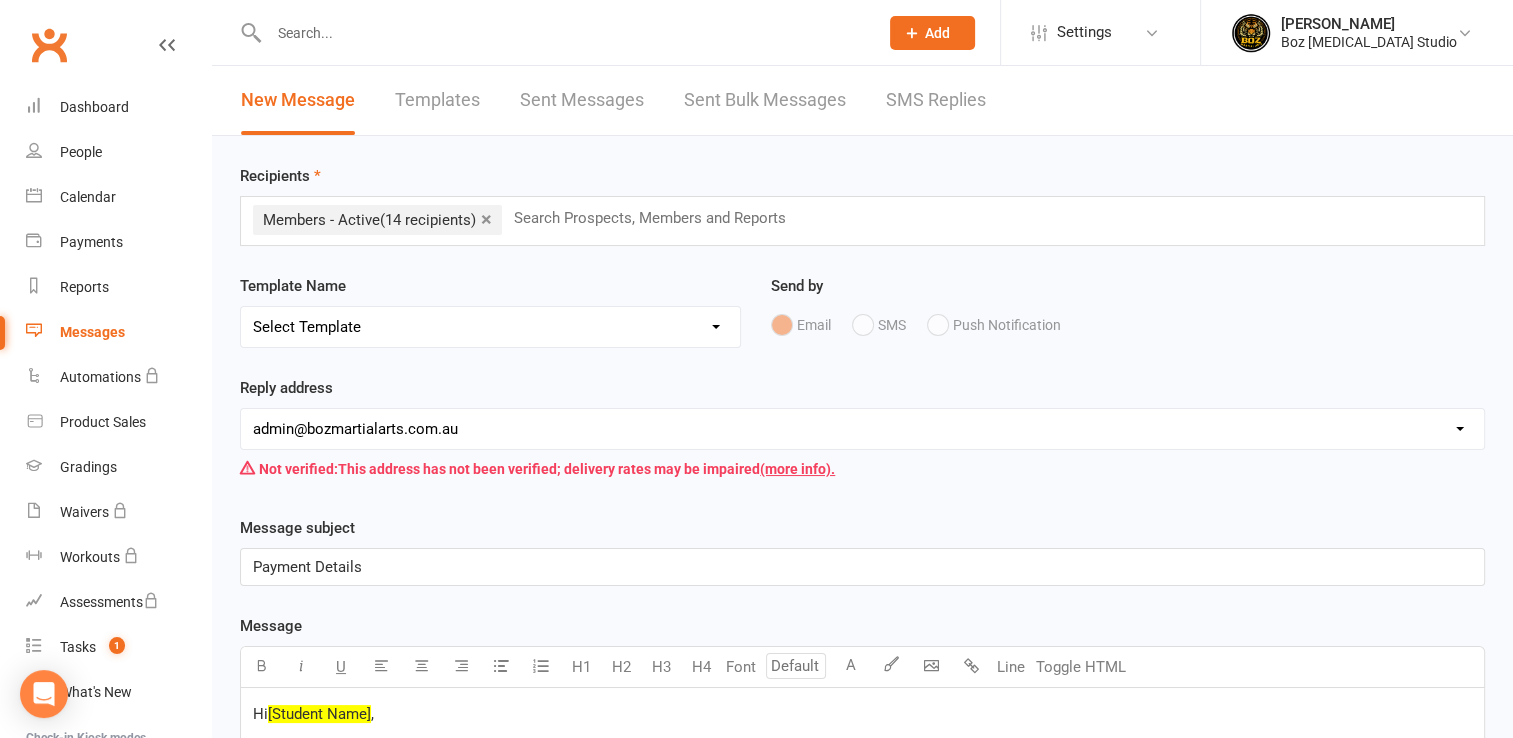select on "11" 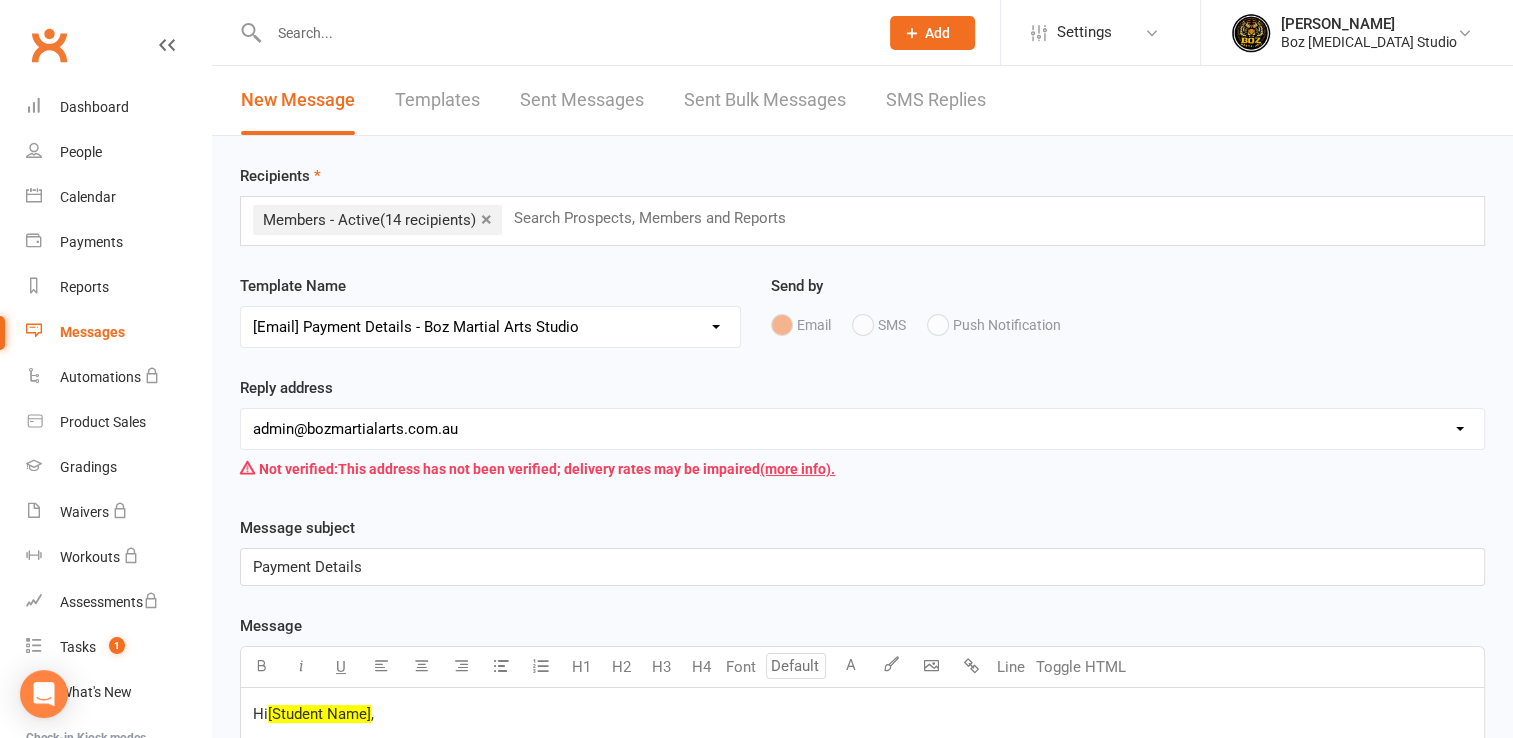 click on "Select Template [Email] [Default template - review before using] Email request for customer testimonial [SMS] [Default template - review before using] Follow-Up SMS Reminder for Review Request [SMS] [Default template - review before using] Referral [SMS] [Default template - review before using] Request for review [SMS] [Default template - review before using] Failed payment [SMS] [Default template - review before using] Payment paid [SMS] [Default template - review before using] SMS 1: Friendly Reminder – Payment Unsuccessful [SMS] [Default template - review before using] SMS 2: Second Attempt Coming Soon [SMS] [Default template - review before using] SMS 3: Final Reminder - Let’s Get This Sorted [SMS] [Default template - review before using] Upcoming payment [SMS] [Default template - review before using] Update credit card details [Email] Payment Details - Boz Martial Arts Studio [SMS] [Default template - review before using] Follow up from free trial class [Email] Follow up email after trial" at bounding box center [490, 327] 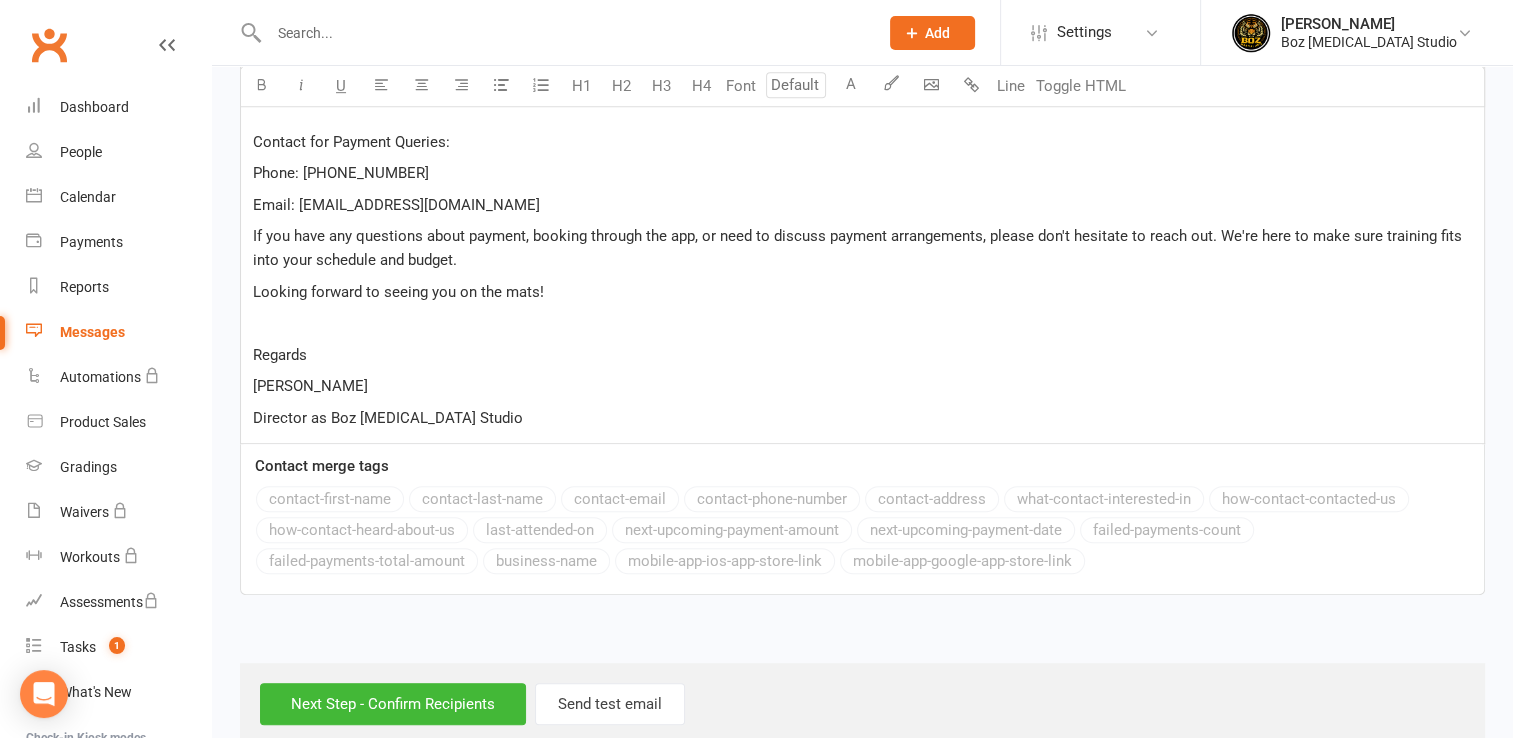 scroll, scrollTop: 1233, scrollLeft: 0, axis: vertical 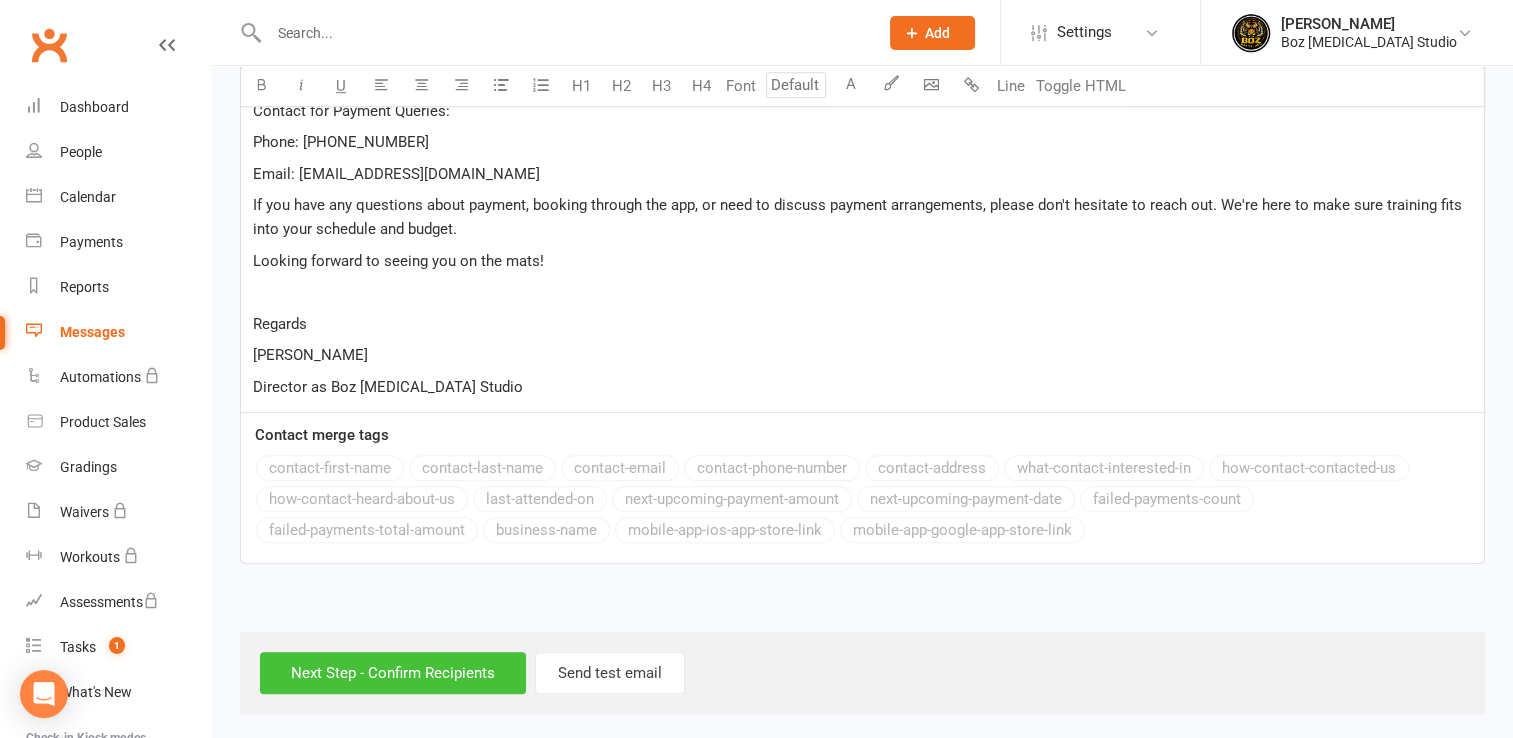 click on "Next Step - Confirm Recipients" at bounding box center (393, 673) 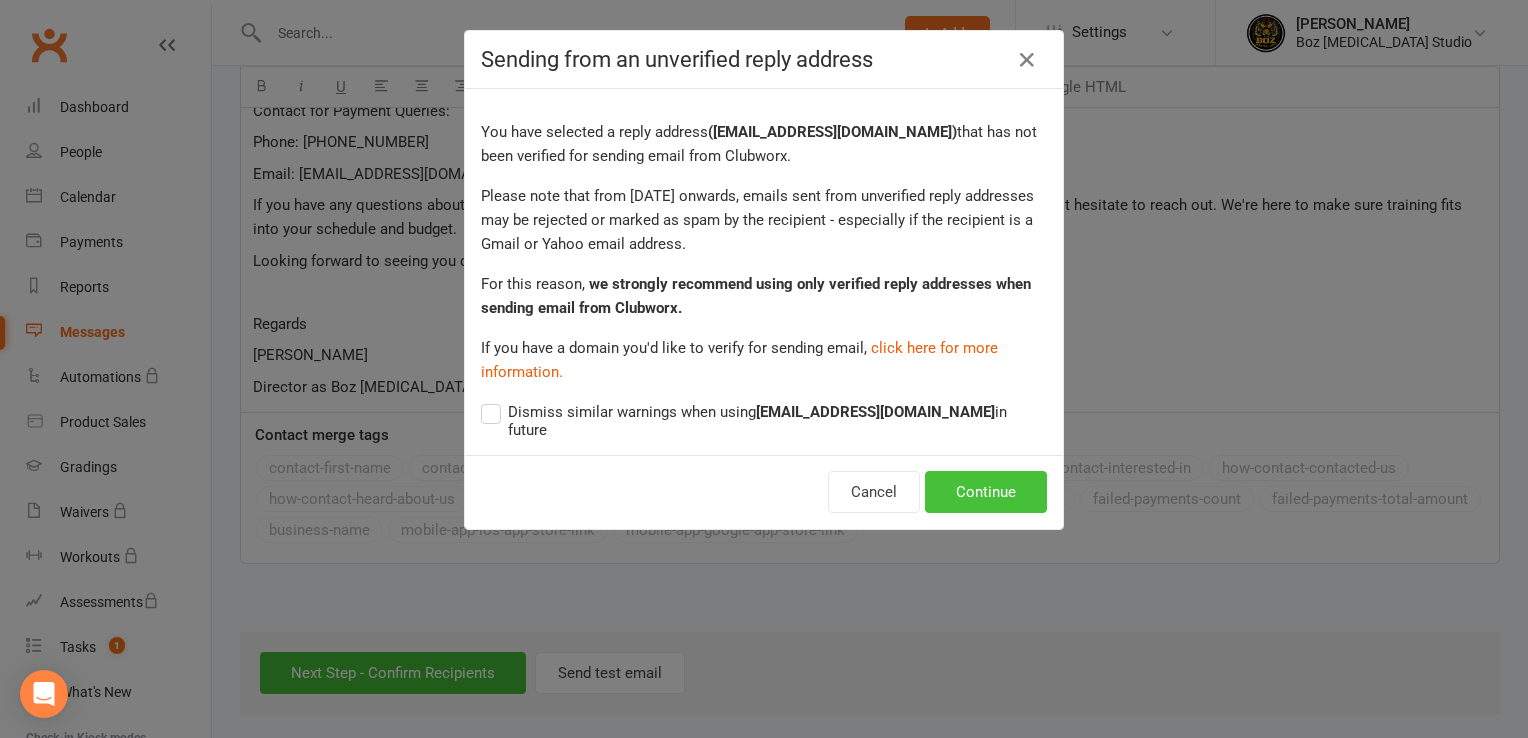 click on "Continue" at bounding box center (986, 492) 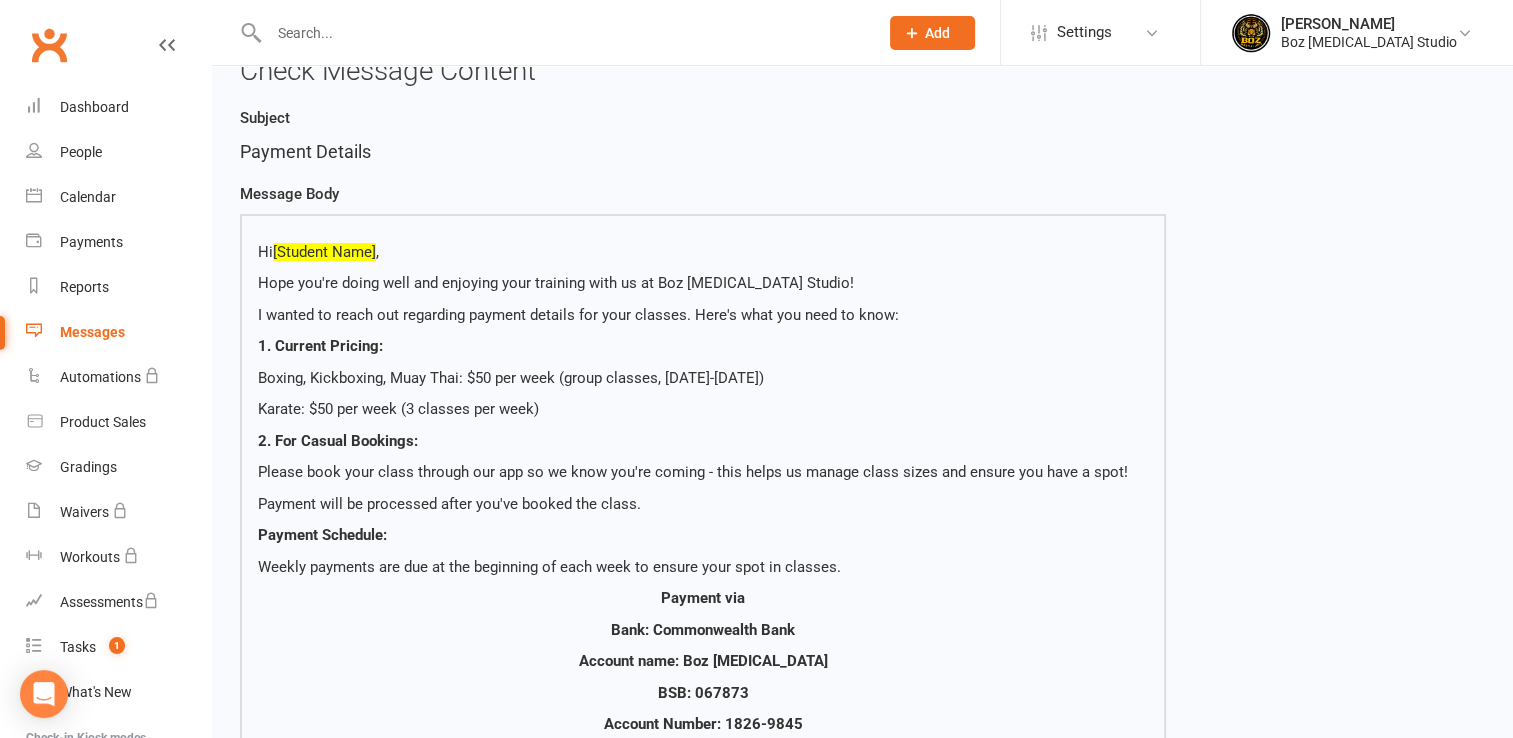 scroll, scrollTop: 200, scrollLeft: 0, axis: vertical 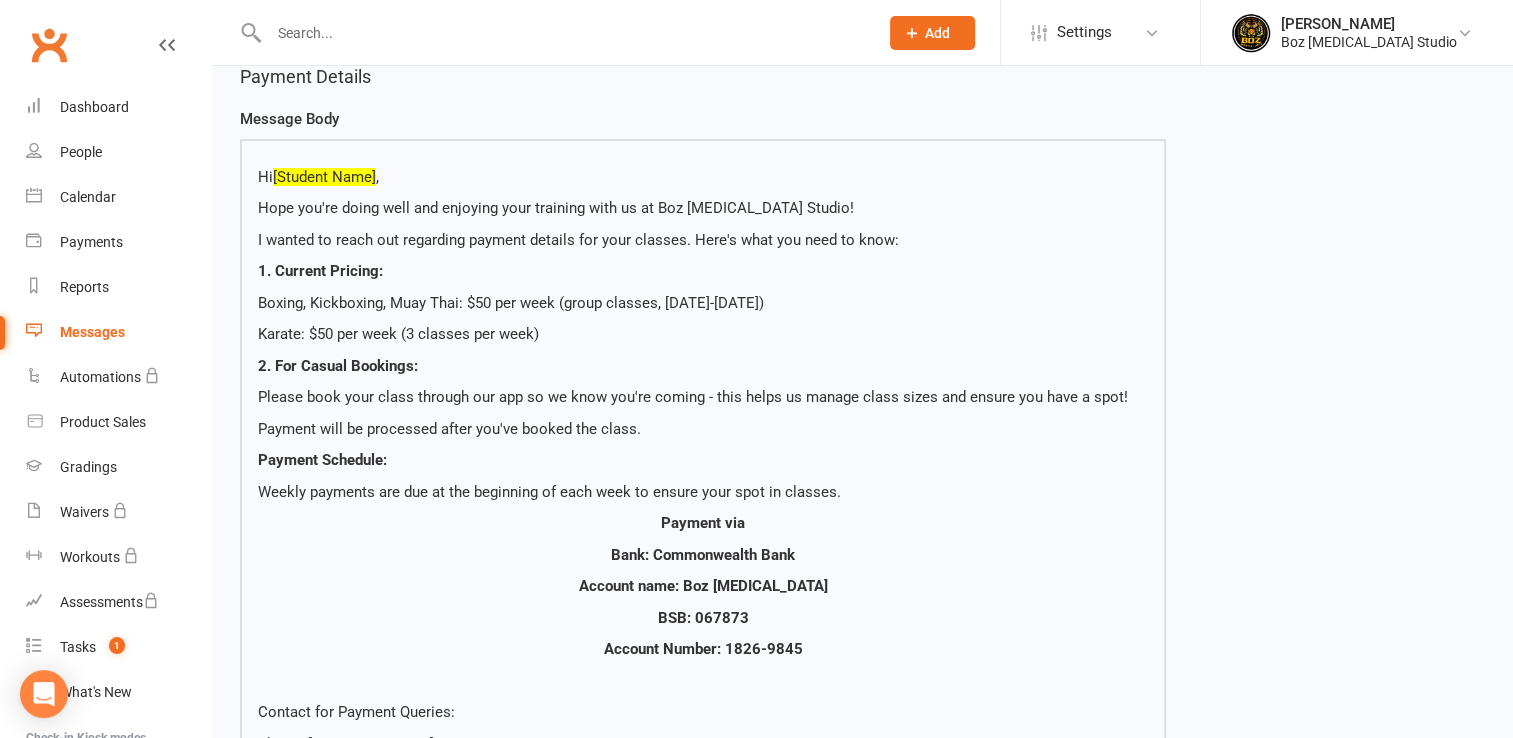 click on "Karate: $50 per week (3 classes per week)" at bounding box center (703, 334) 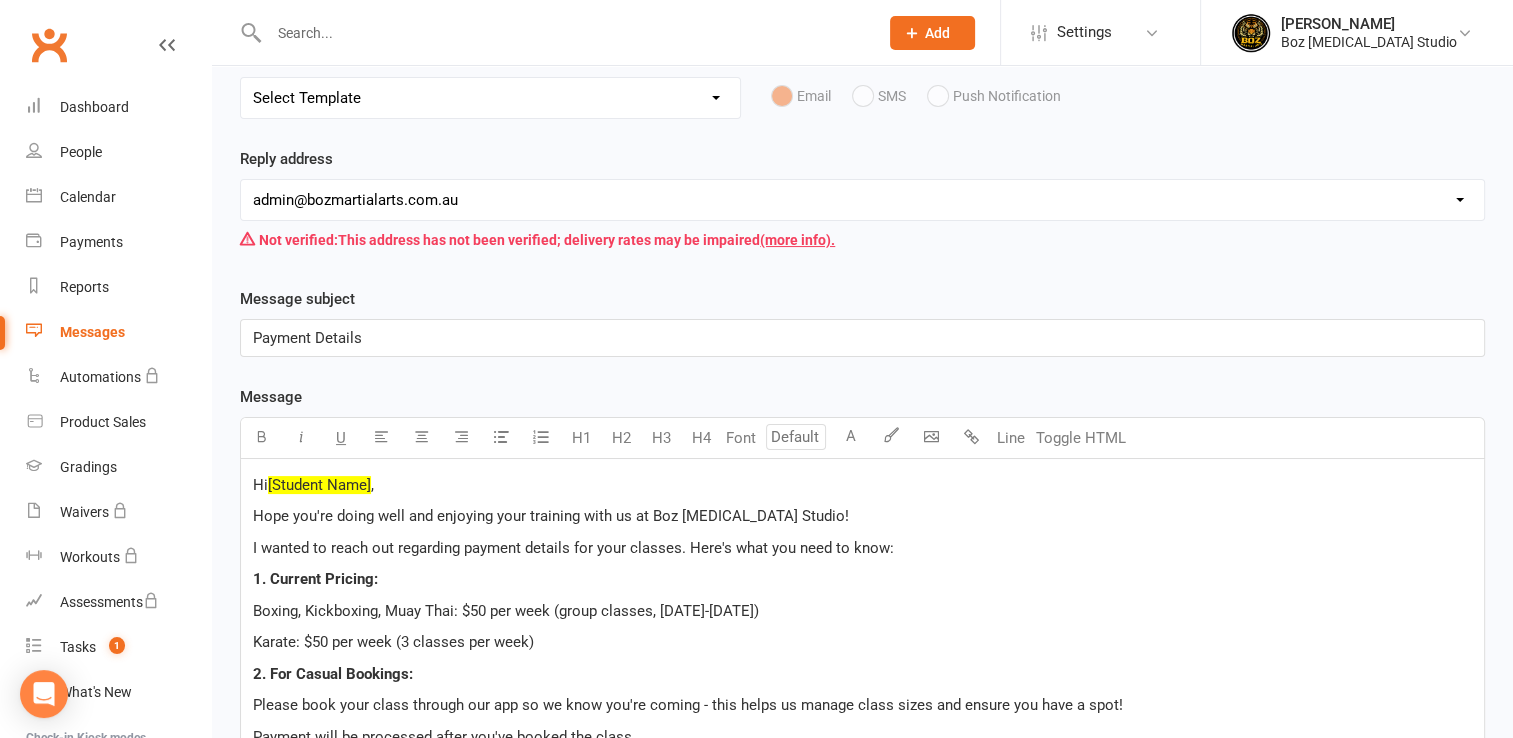 scroll, scrollTop: 400, scrollLeft: 0, axis: vertical 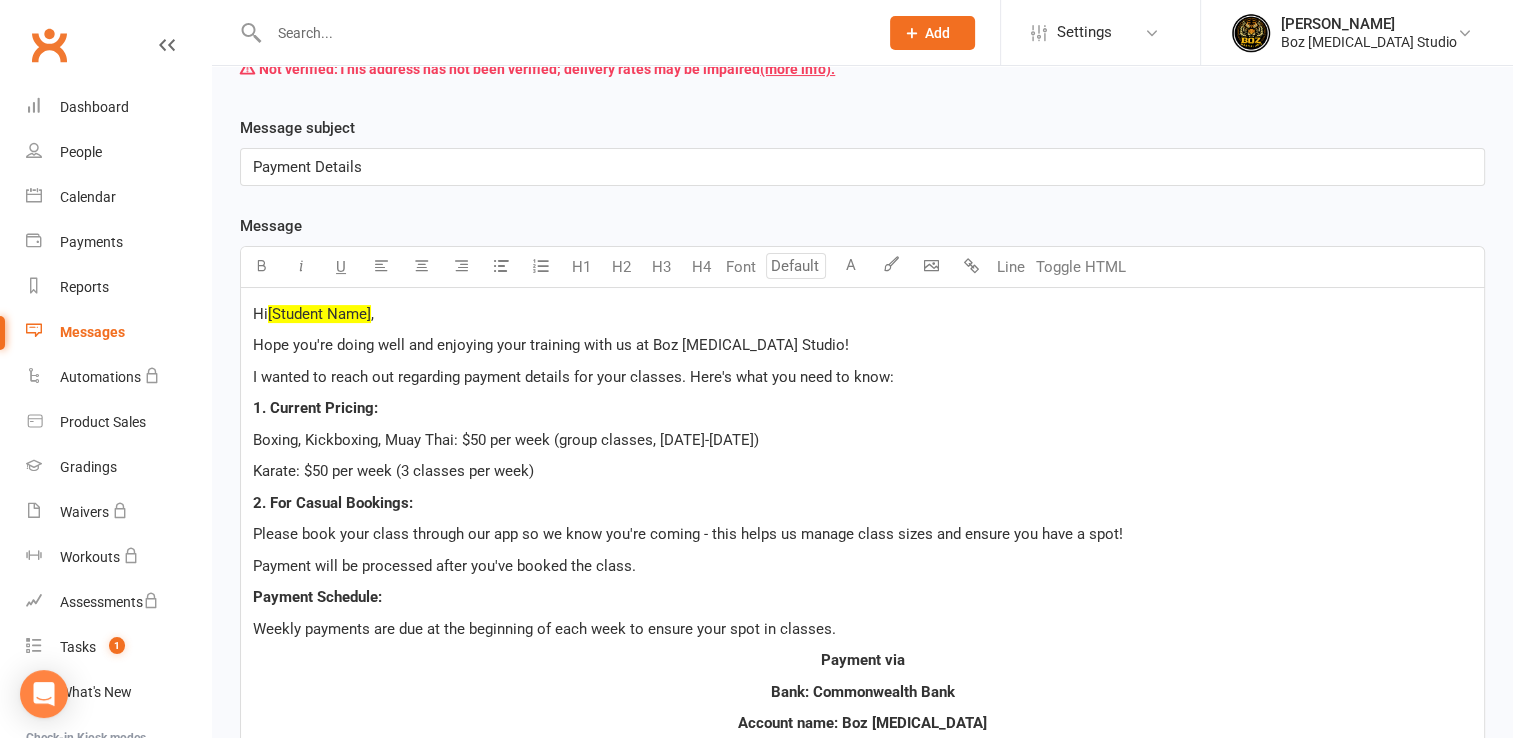 click on "2. For Casual Bookings:" at bounding box center (862, 503) 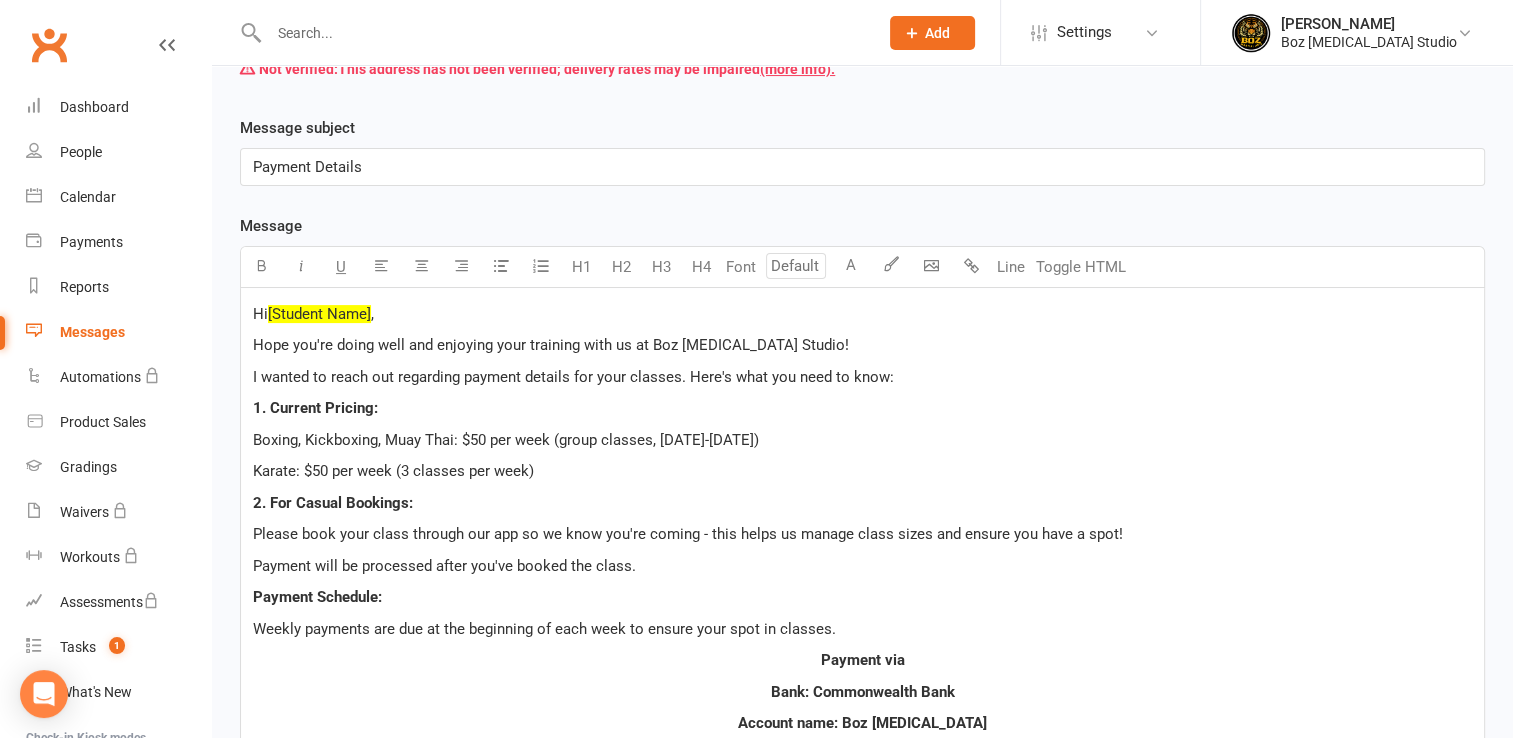click on "Karate: $50 per week (3 classes per week)" at bounding box center [862, 471] 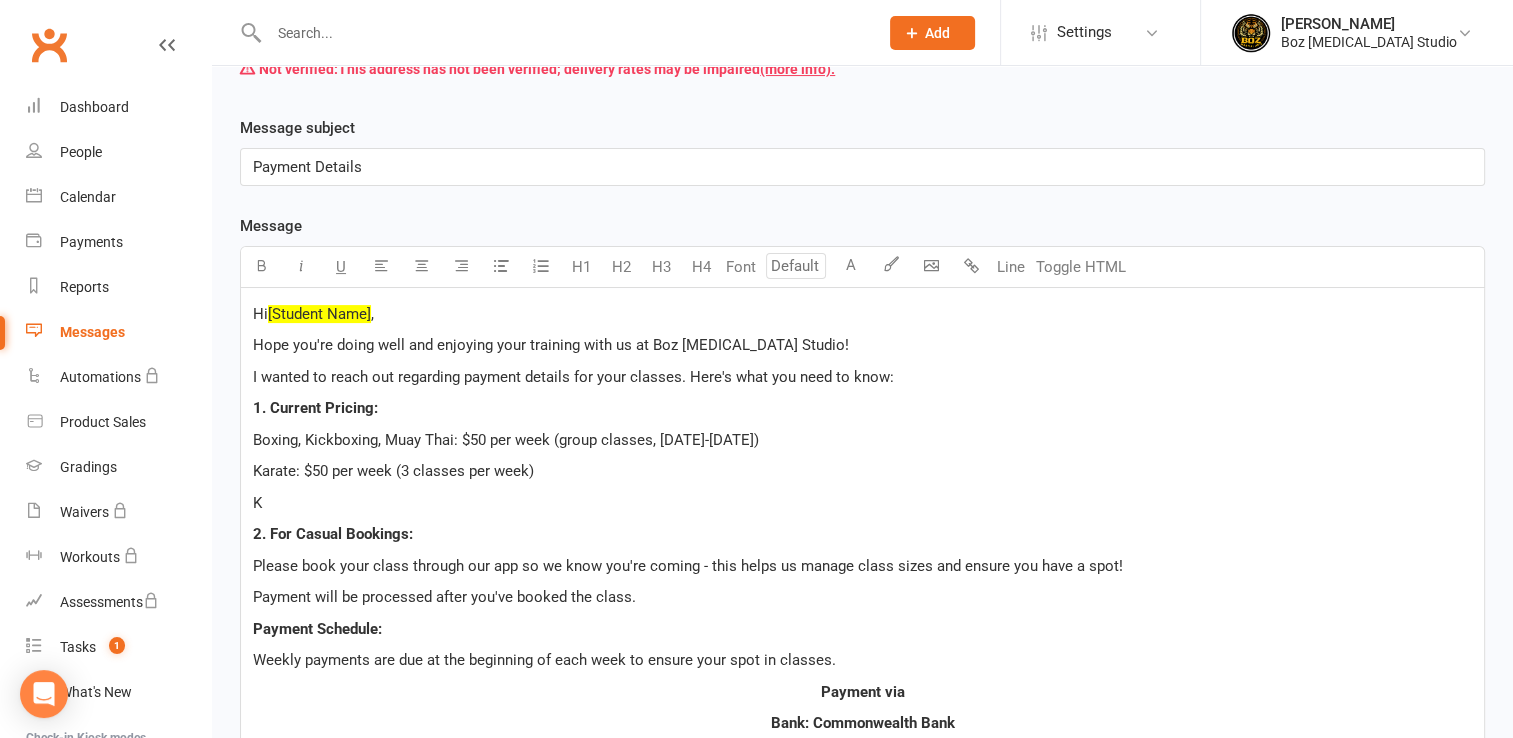 type 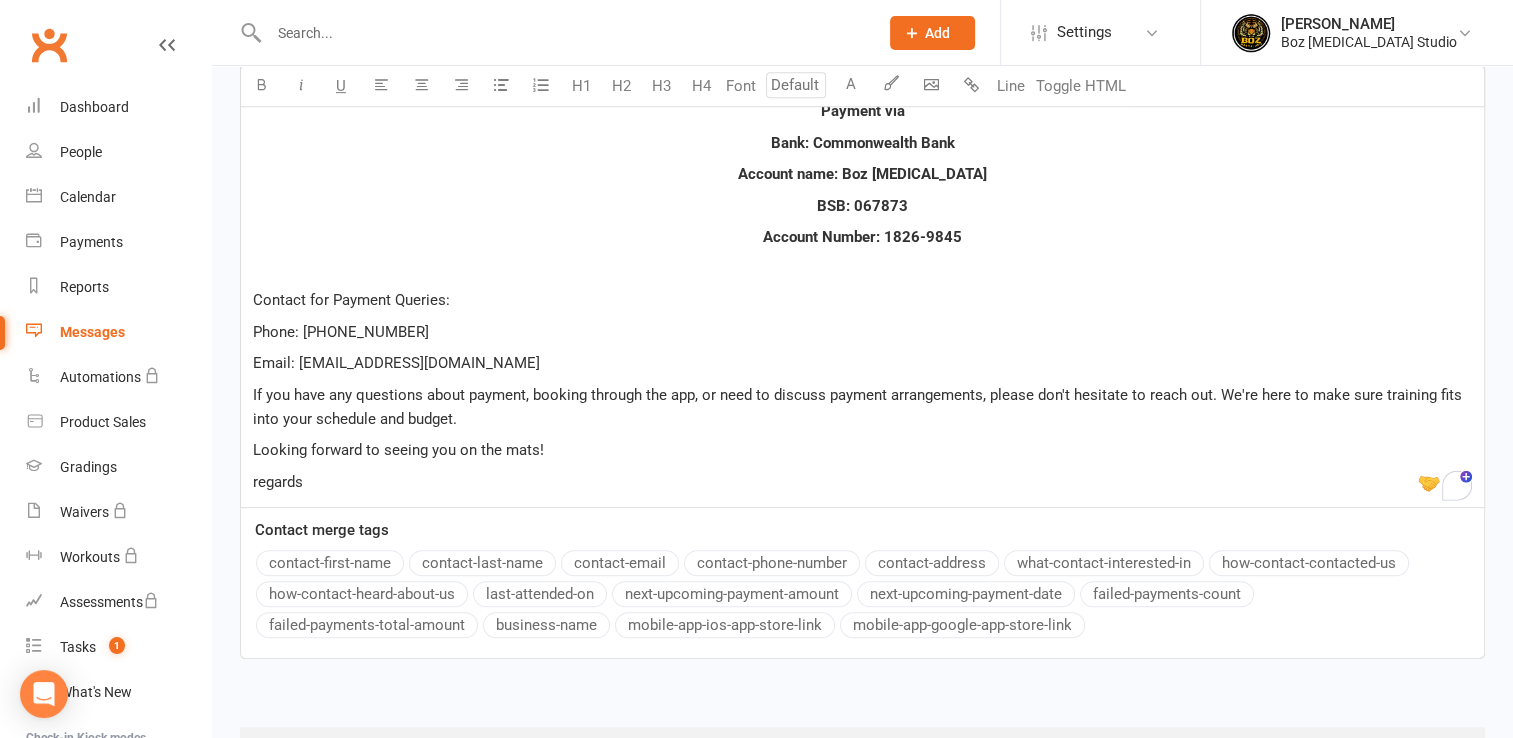 scroll, scrollTop: 1100, scrollLeft: 0, axis: vertical 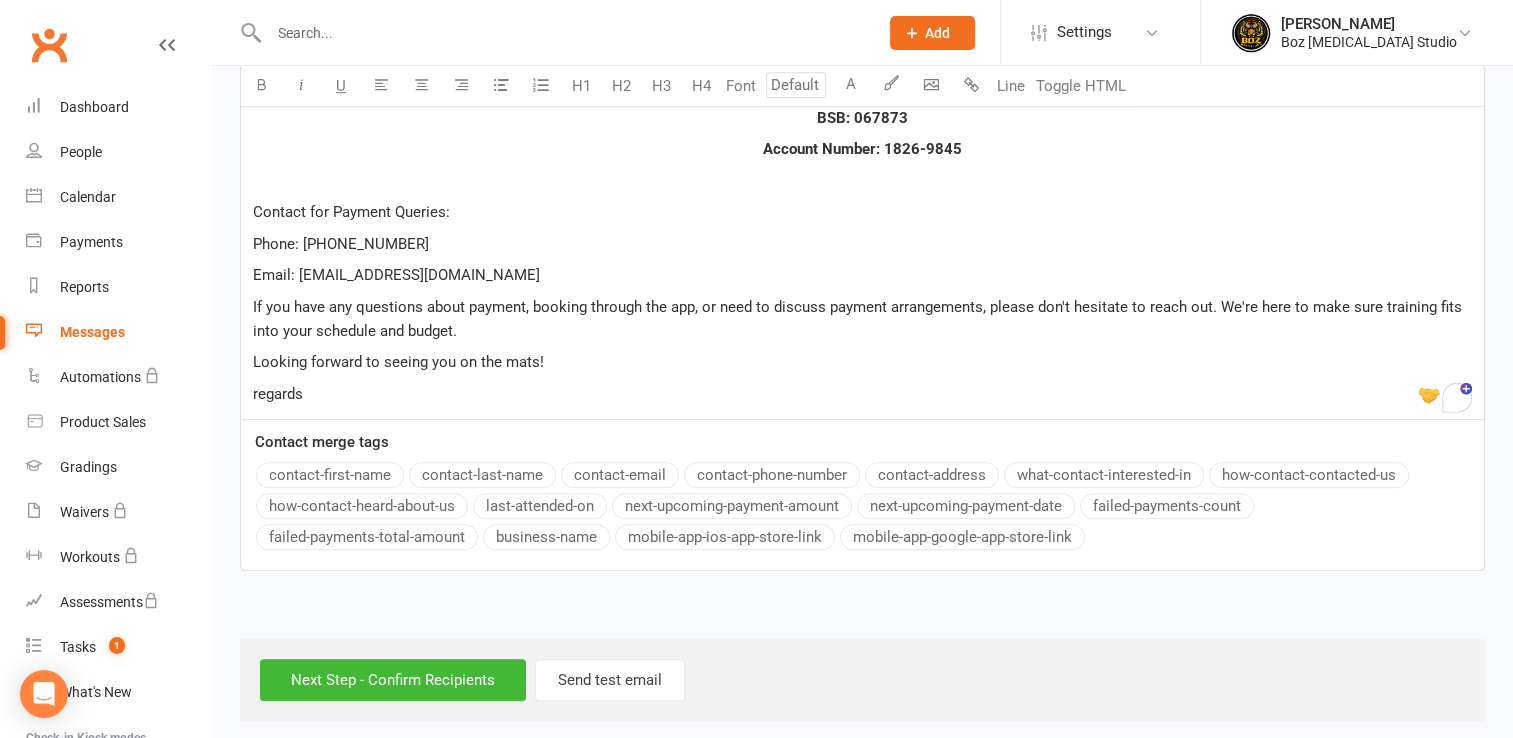 click on "regards" at bounding box center (278, 394) 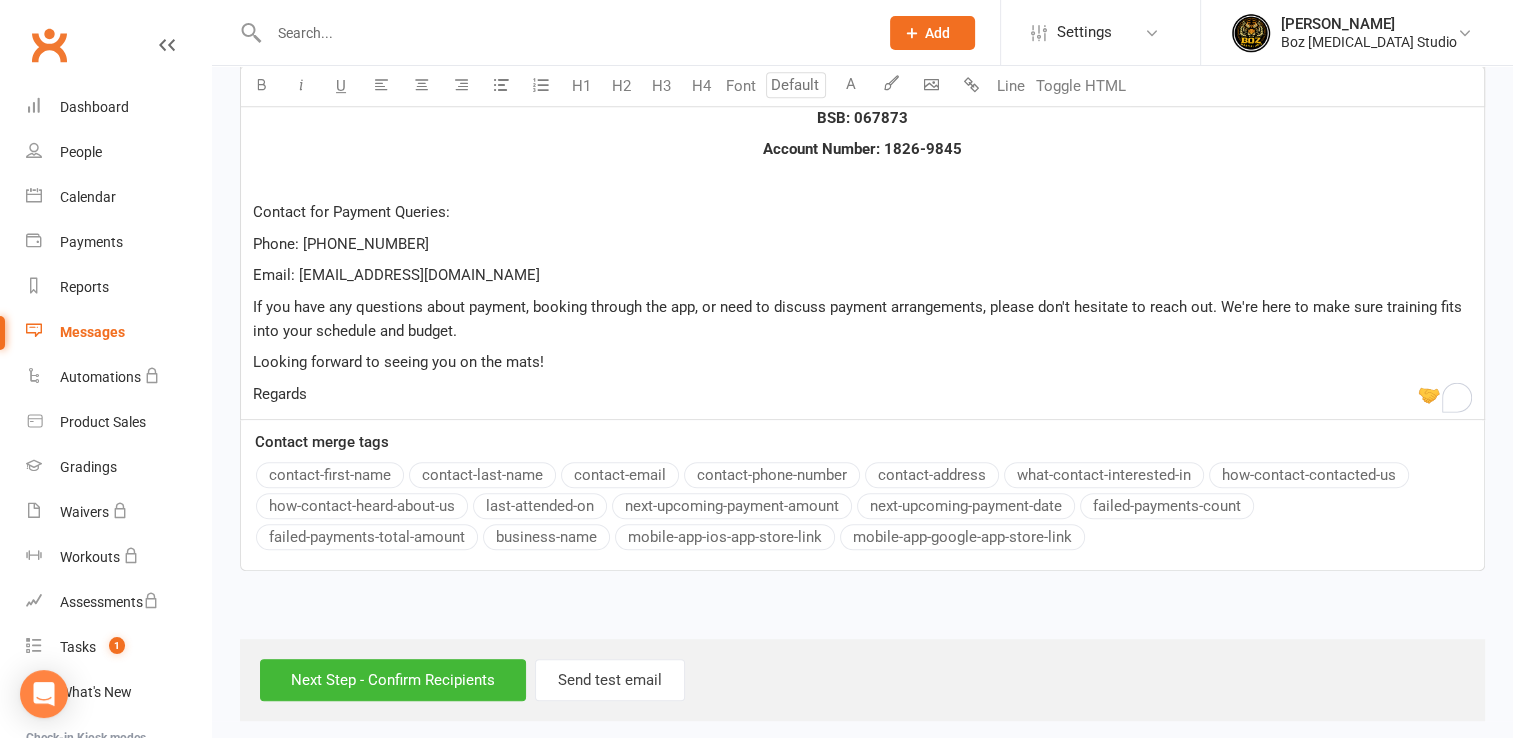 click on "Hi  [Student Name] , Hope you're doing well and enjoying your training with us at Boz Martial Arts Studio! I wanted to reach out regarding payment details for your classes. Here's what you need to know: 1. Current Pricing: Boxing, Kickboxing, Muay Thai: $50 per week (group classes, Monday-Friday) Karate: $50 per week (3 classes per week) Kids class $16.00 per class Casual class $20 per class 2. For Casual Bookings: Please book your class through our app so we know you're coming - this helps us manage class sizes and ensure you have a spot!  Payment will be processed after you've booked the class. Payment Schedule: Weekly payments are due at the beginning of each week to ensure your spot in classes. Payment via Bank: Commonwealth Bank Account name: Boz Martial Arts BSB: 067873 Account Number: 1826-9845   Contact for Payment Queries: Phone: 0498-184-985 Email: admin@bozmartialarts.com.au Looking forward to seeing you on the mats! Regards" at bounding box center (862, 3) 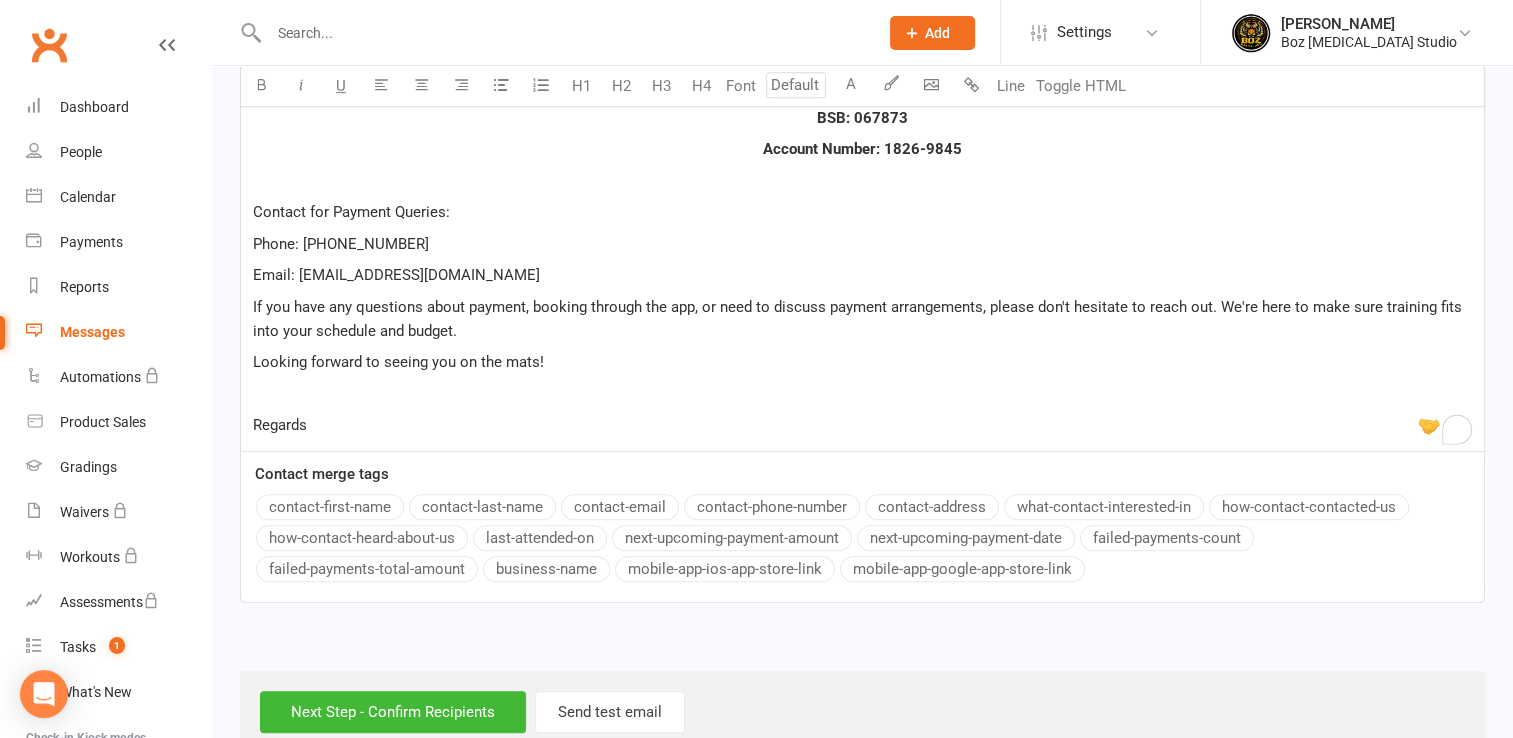 click on "﻿" at bounding box center [862, 394] 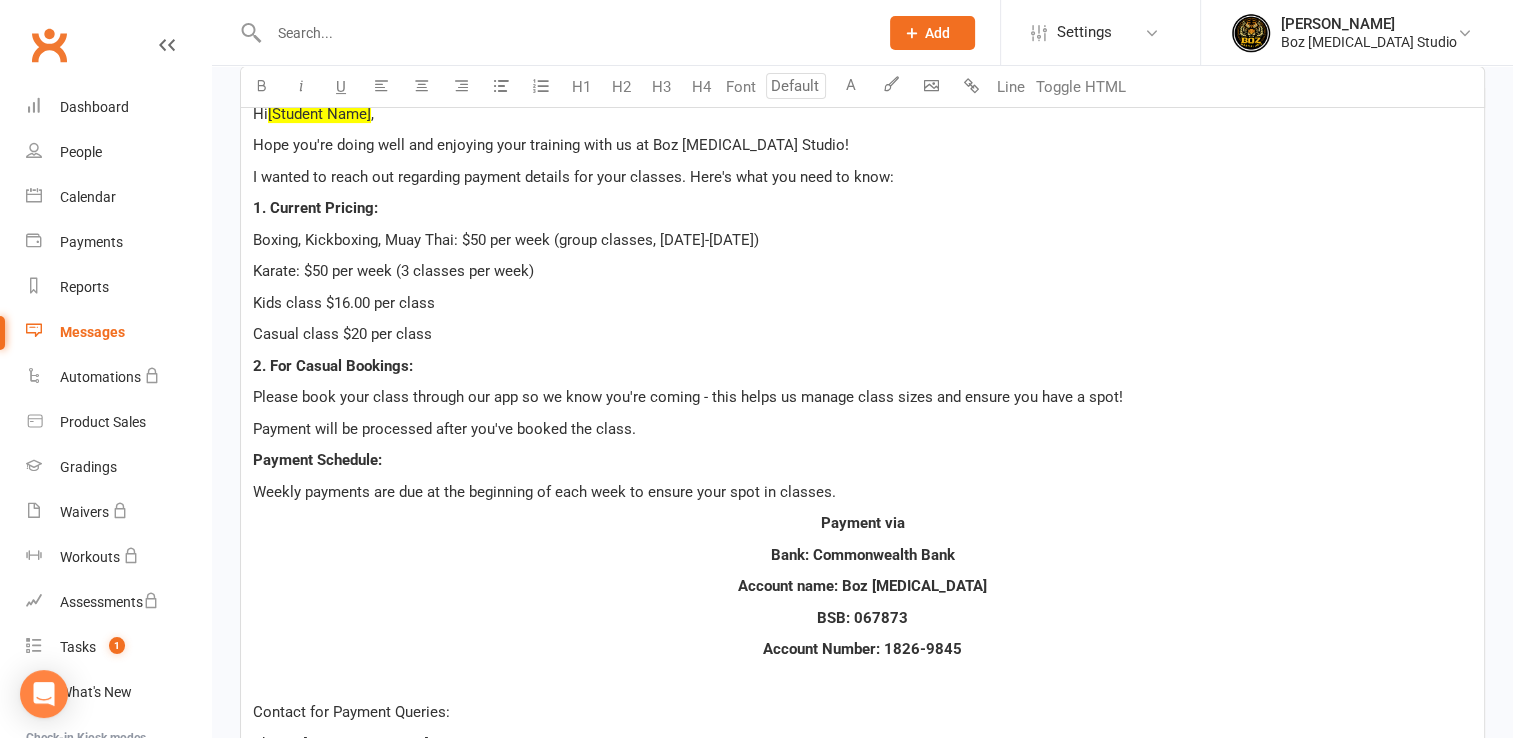 scroll, scrollTop: 1202, scrollLeft: 0, axis: vertical 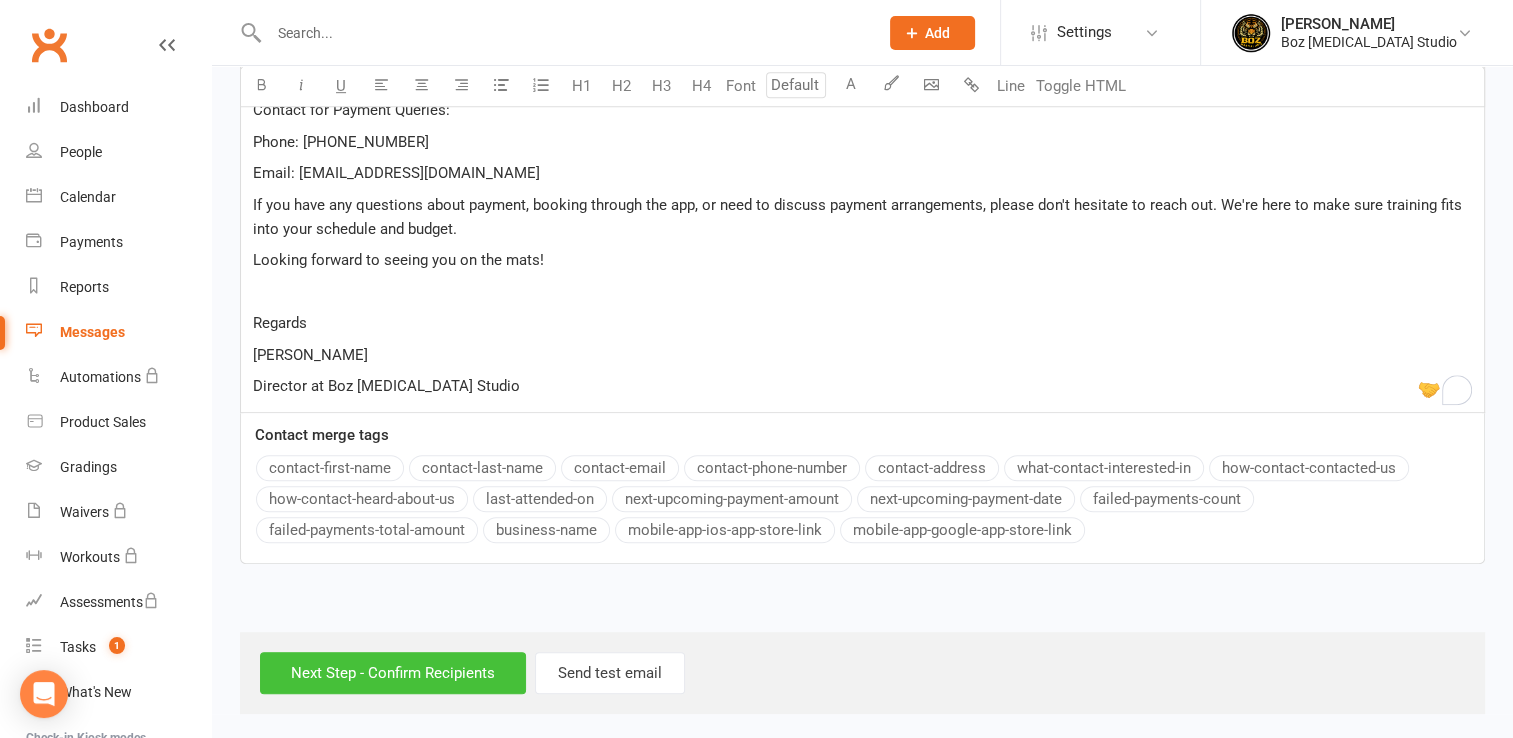 click on "Next Step - Confirm Recipients" at bounding box center [393, 673] 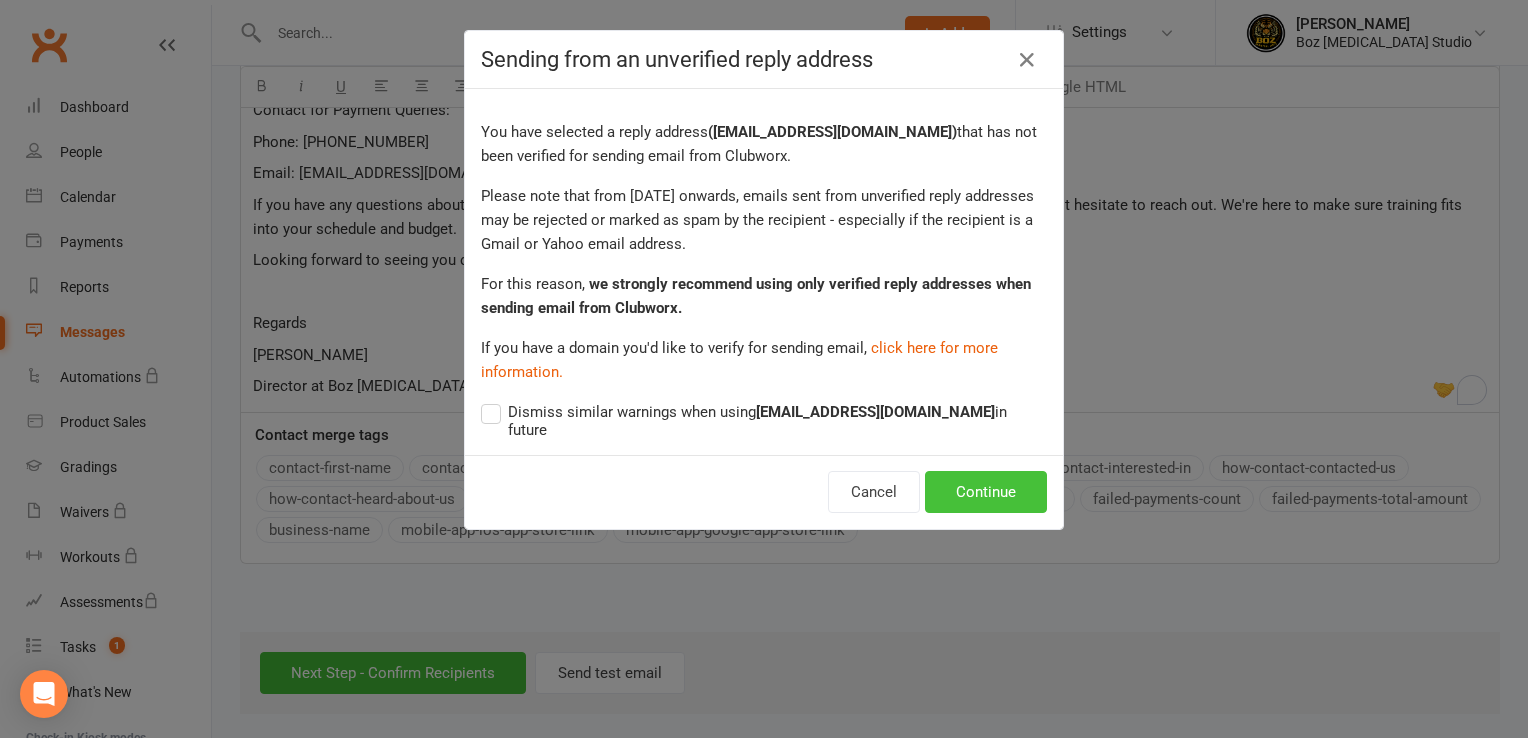 click on "Continue" at bounding box center [986, 492] 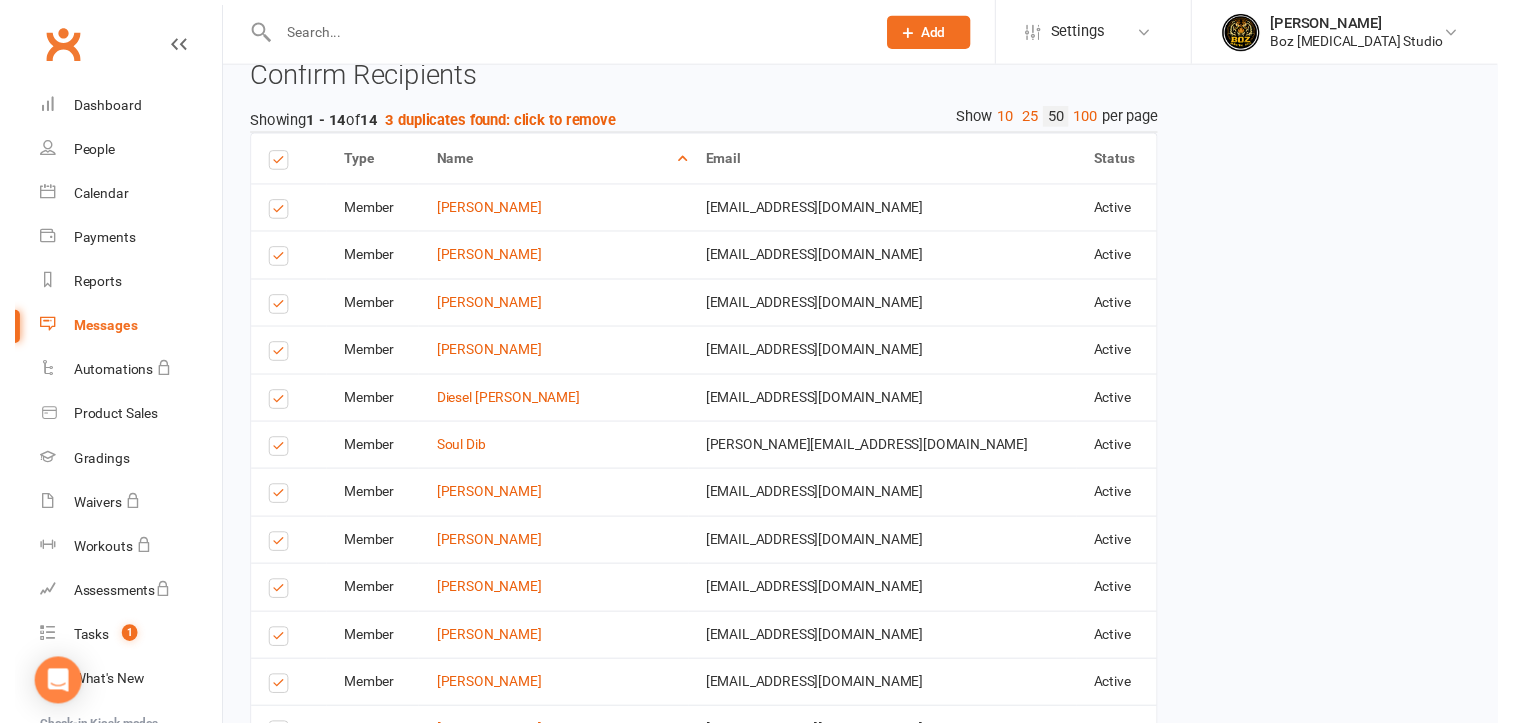 scroll, scrollTop: 1560, scrollLeft: 0, axis: vertical 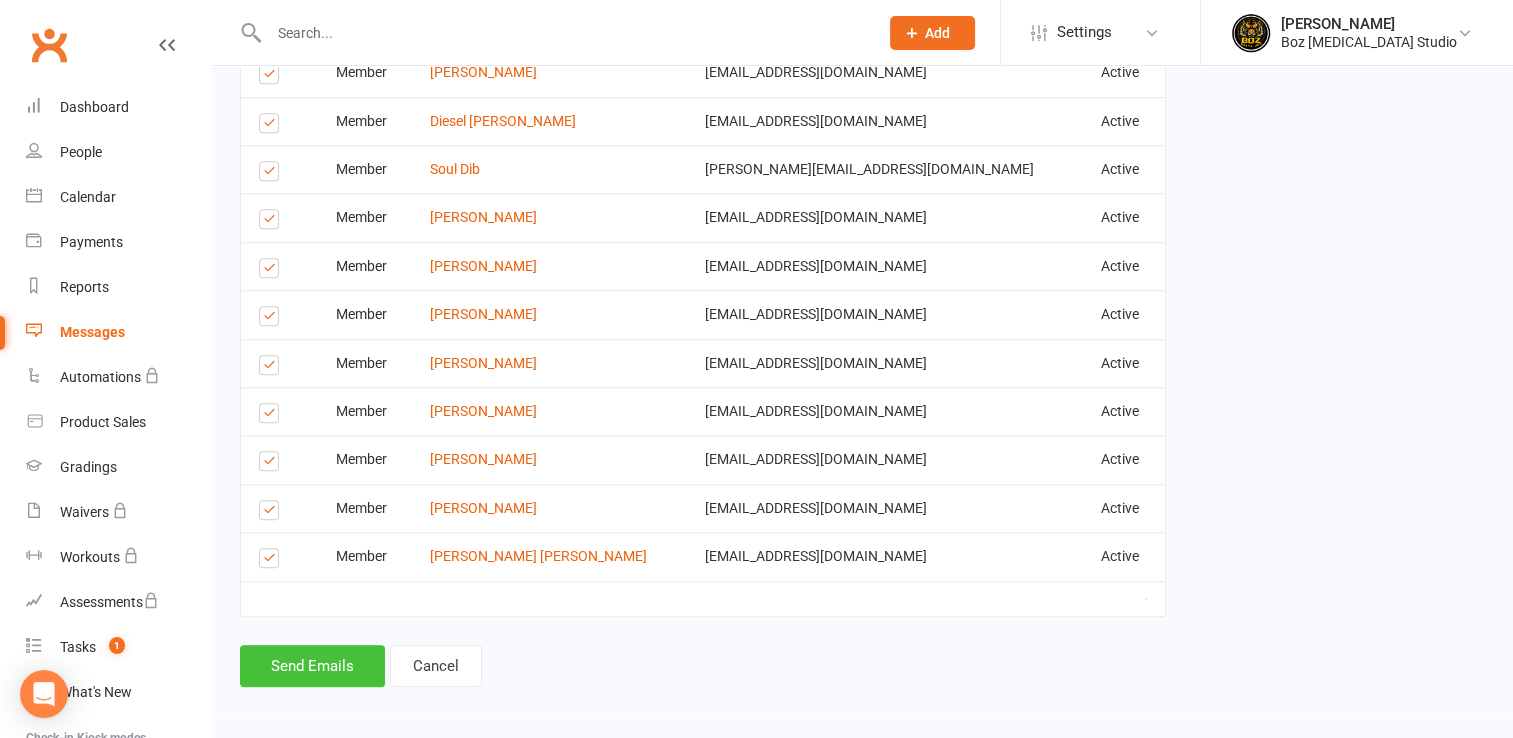 click on "Send Emails" at bounding box center [312, 666] 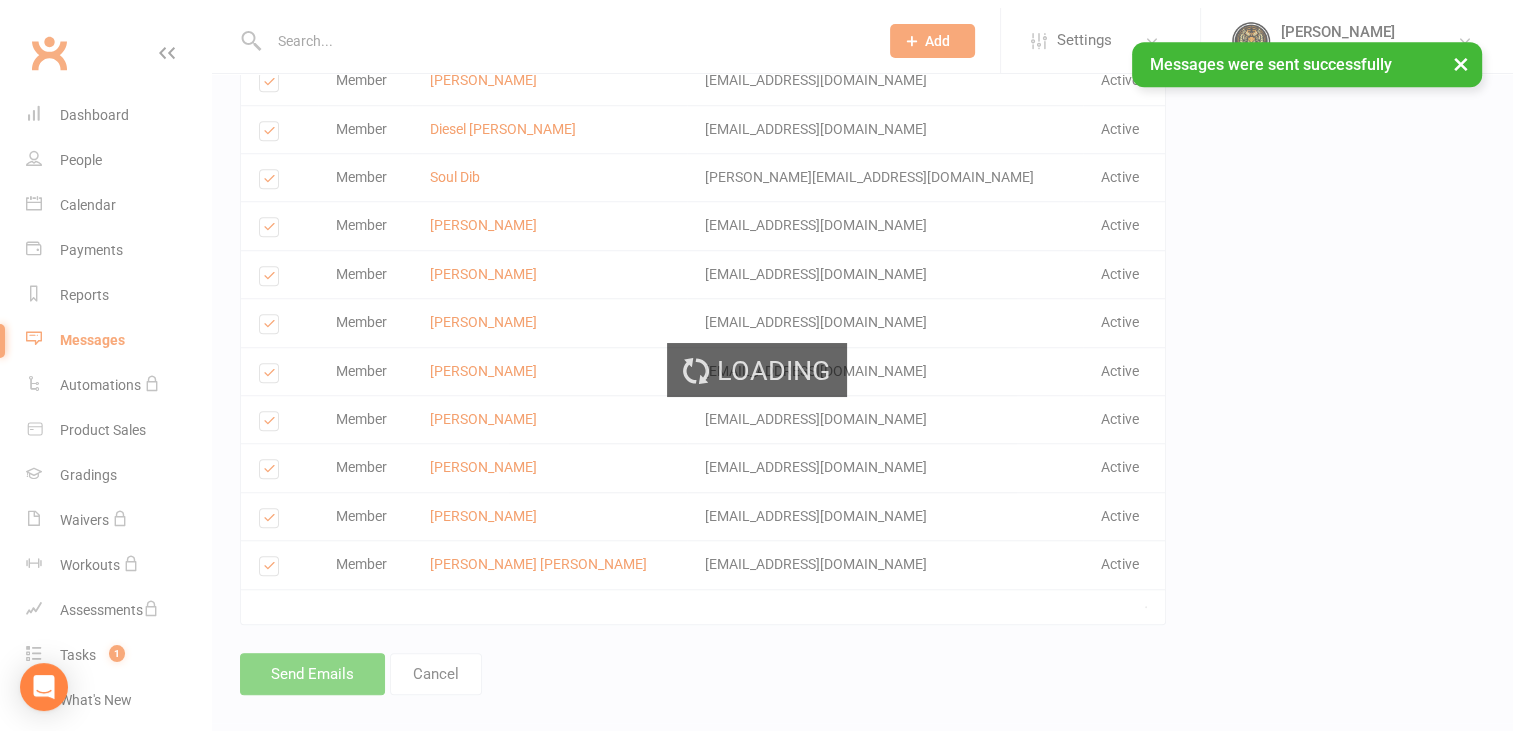 scroll, scrollTop: 0, scrollLeft: 0, axis: both 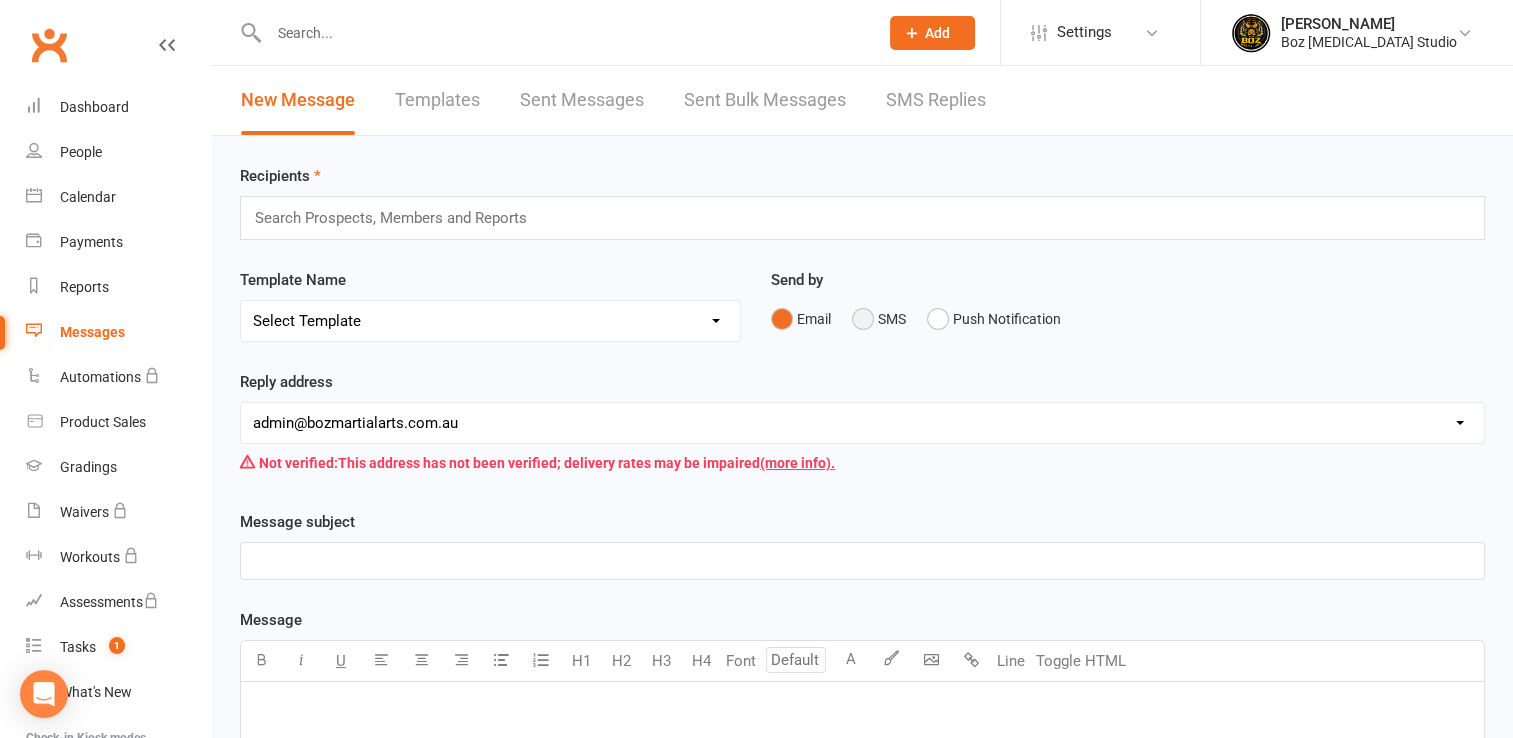 click on "SMS" at bounding box center (879, 319) 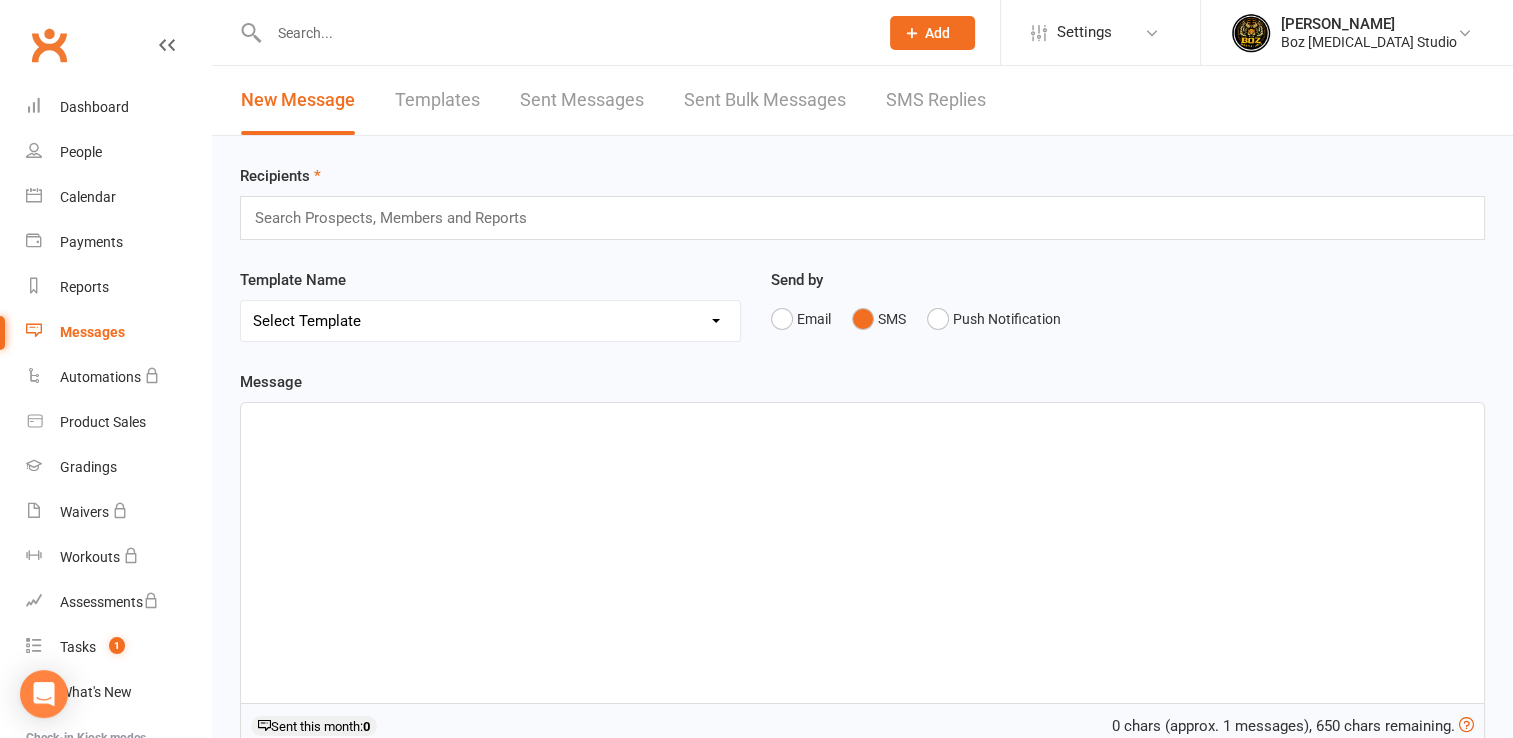 click on "Select Template [Email] [Default template - review before using] Email request for customer testimonial [SMS] [Default template - review before using] Follow-Up SMS Reminder for Review Request [SMS] [Default template - review before using] Referral [SMS] [Default template - review before using] Request for review [SMS] [Default template - review before using] Failed payment [SMS] [Default template - review before using] Payment paid [SMS] [Default template - review before using] SMS 1: Friendly Reminder – Payment Unsuccessful [SMS] [Default template - review before using] SMS 2: Second Attempt Coming Soon [SMS] [Default template - review before using] SMS 3: Final Reminder - Let’s Get This Sorted [SMS] [Default template - review before using] Upcoming payment [SMS] [Default template - review before using] Update credit card details [Email] Payment Details - Boz Martial Arts Studio [SMS] [Default template - review before using] Follow up from free trial class [Email] Follow up email after trial" at bounding box center (490, 321) 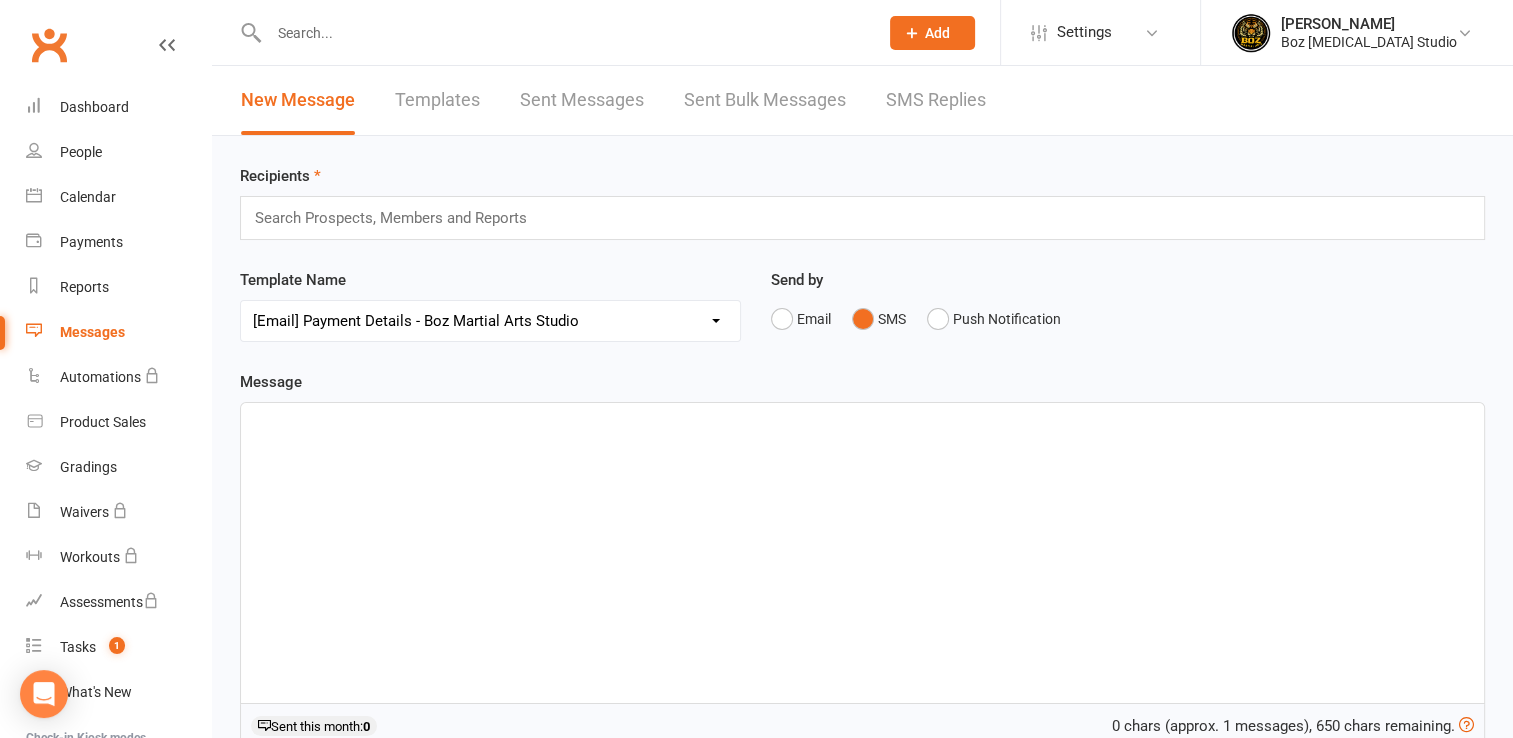 click on "Select Template [Email] [Default template - review before using] Email request for customer testimonial [SMS] [Default template - review before using] Follow-Up SMS Reminder for Review Request [SMS] [Default template - review before using] Referral [SMS] [Default template - review before using] Request for review [SMS] [Default template - review before using] Failed payment [SMS] [Default template - review before using] Payment paid [SMS] [Default template - review before using] SMS 1: Friendly Reminder – Payment Unsuccessful [SMS] [Default template - review before using] SMS 2: Second Attempt Coming Soon [SMS] [Default template - review before using] SMS 3: Final Reminder - Let’s Get This Sorted [SMS] [Default template - review before using] Upcoming payment [SMS] [Default template - review before using] Update credit card details [Email] Payment Details - Boz Martial Arts Studio [SMS] [Default template - review before using] Follow up from free trial class [Email] Follow up email after trial" at bounding box center (490, 321) 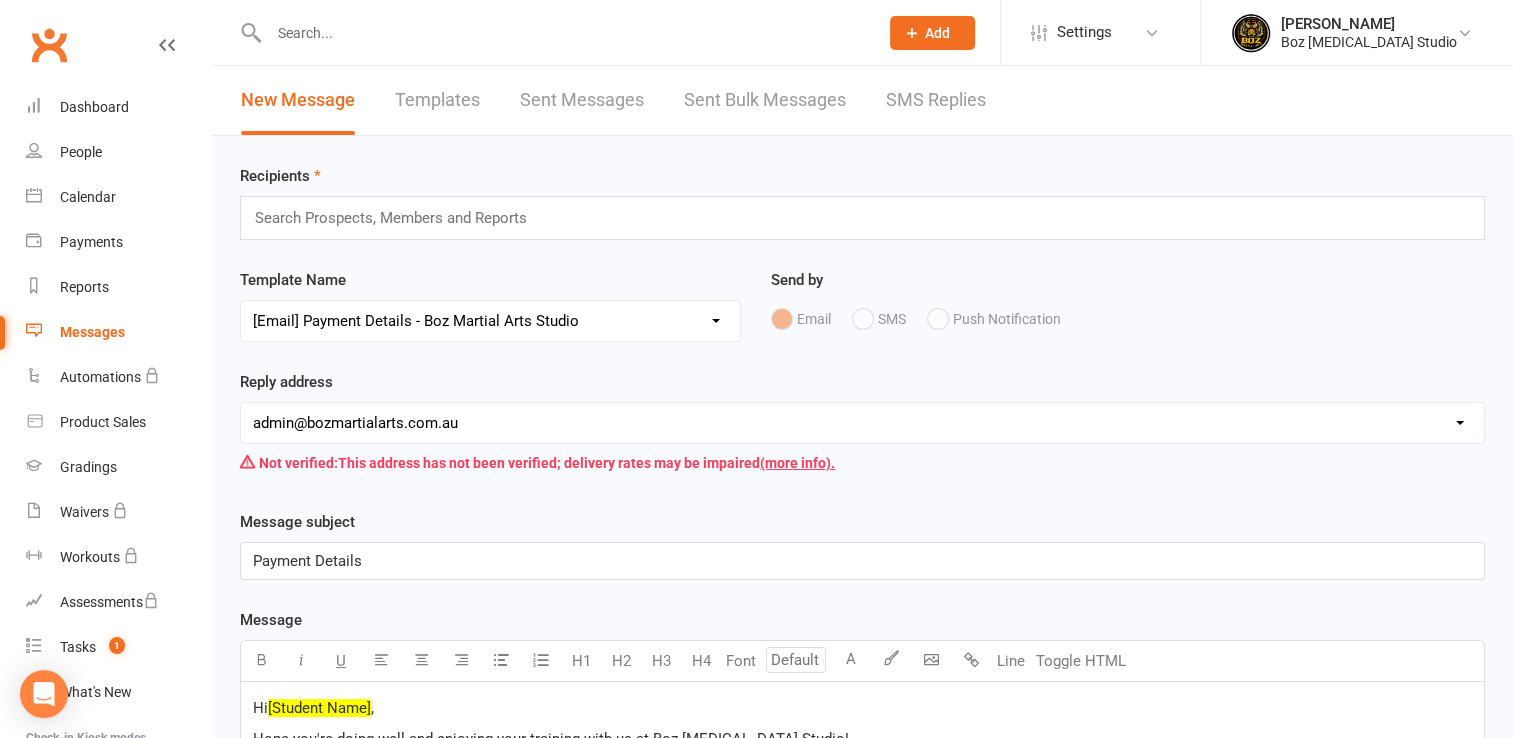 click on "Send by Email SMS Push Notification" at bounding box center (1128, 317) 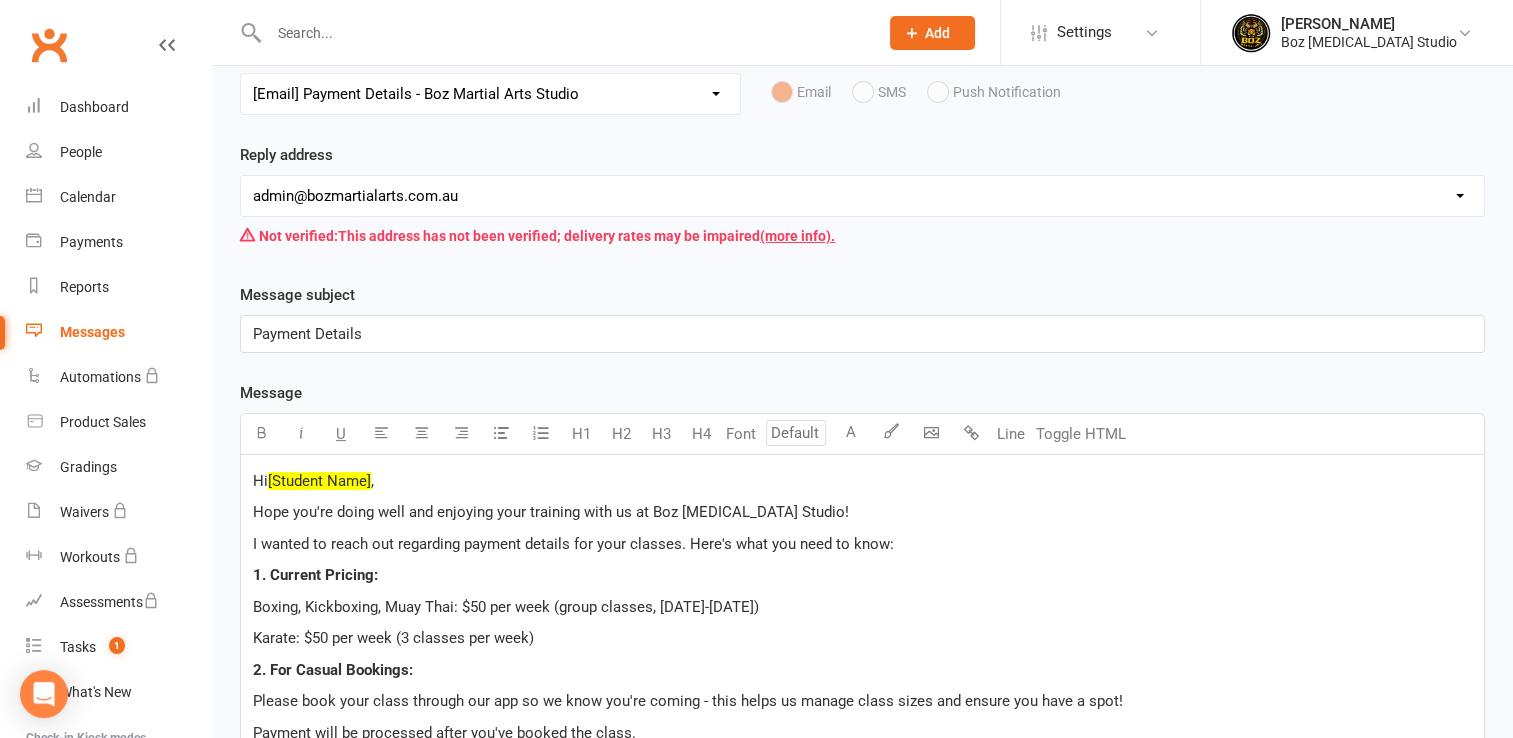 scroll, scrollTop: 0, scrollLeft: 0, axis: both 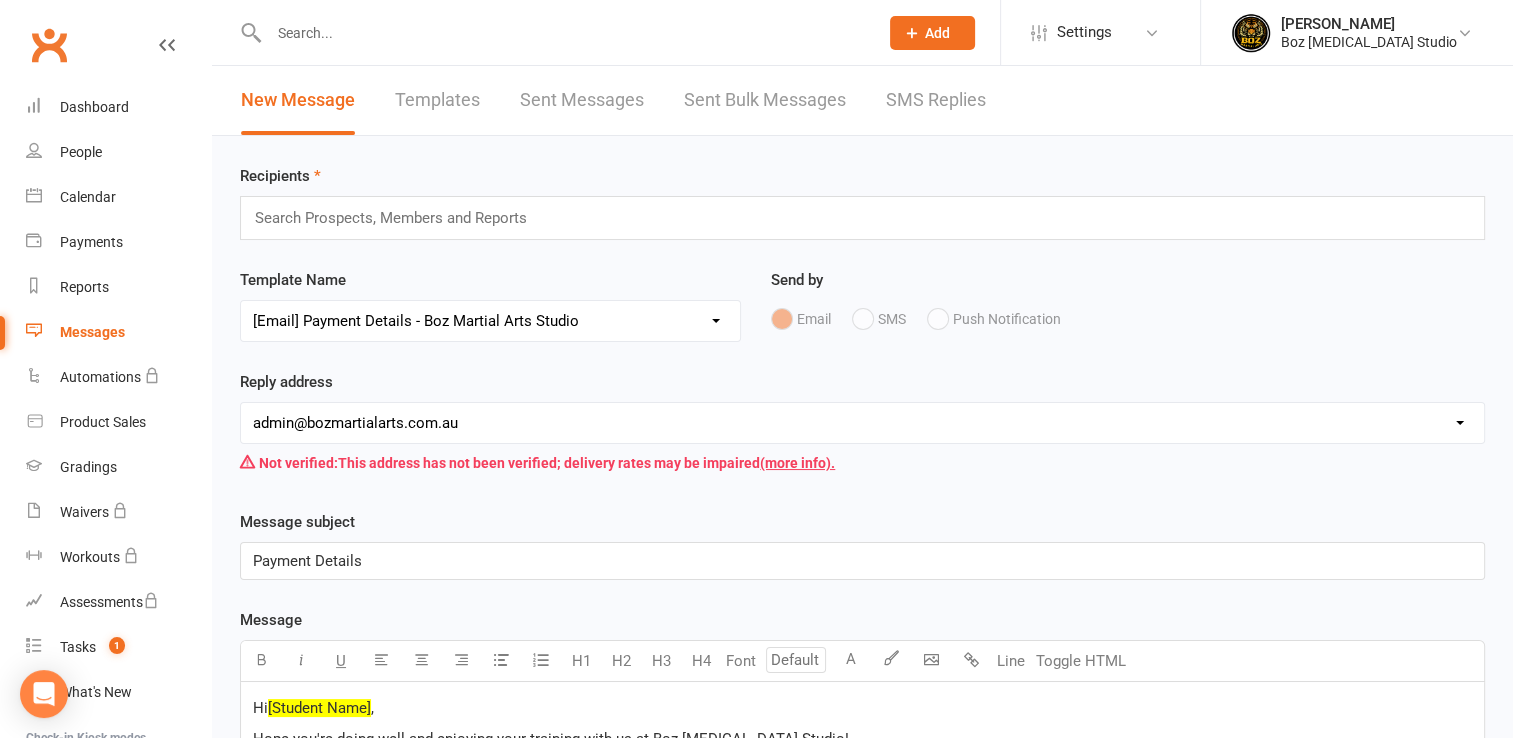 click at bounding box center [399, 218] 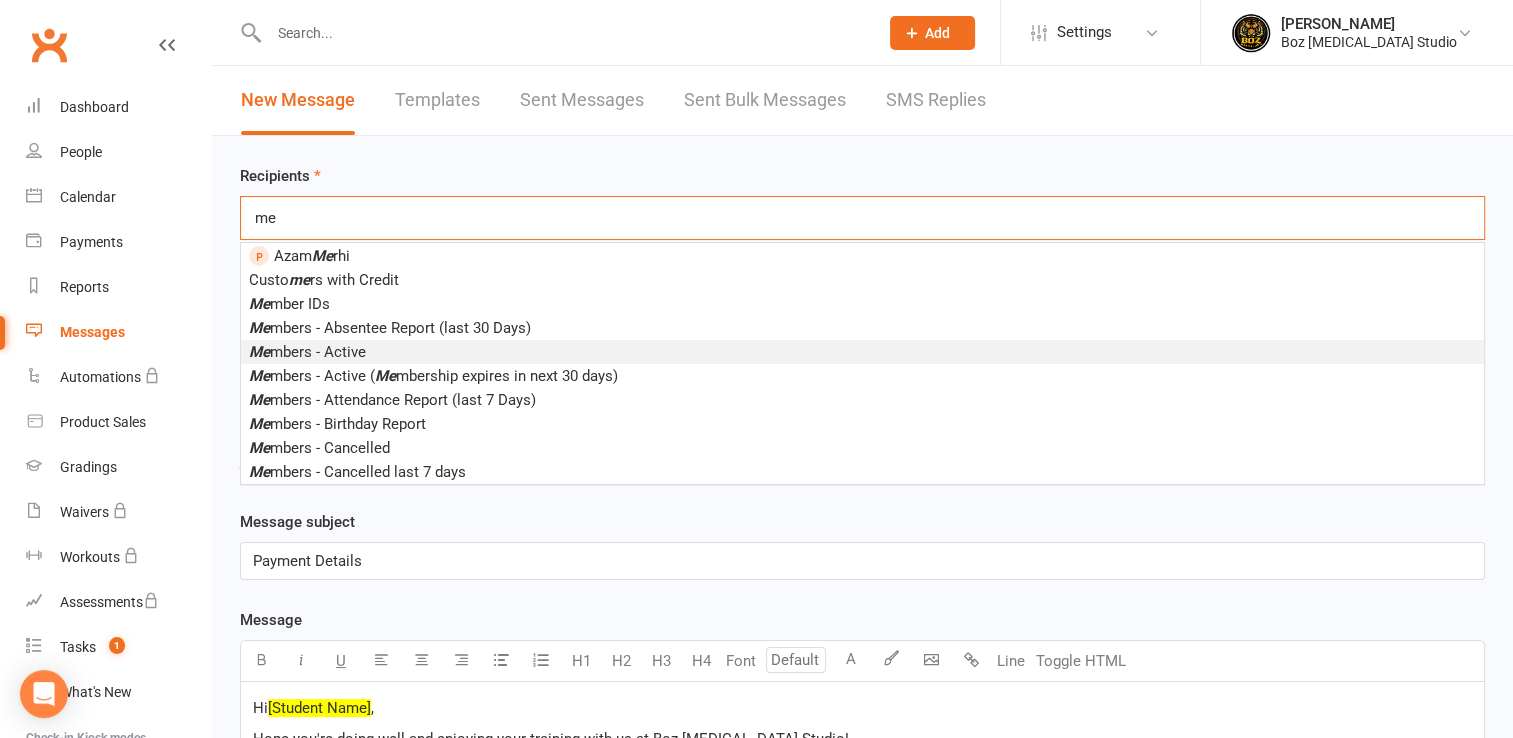 type on "me" 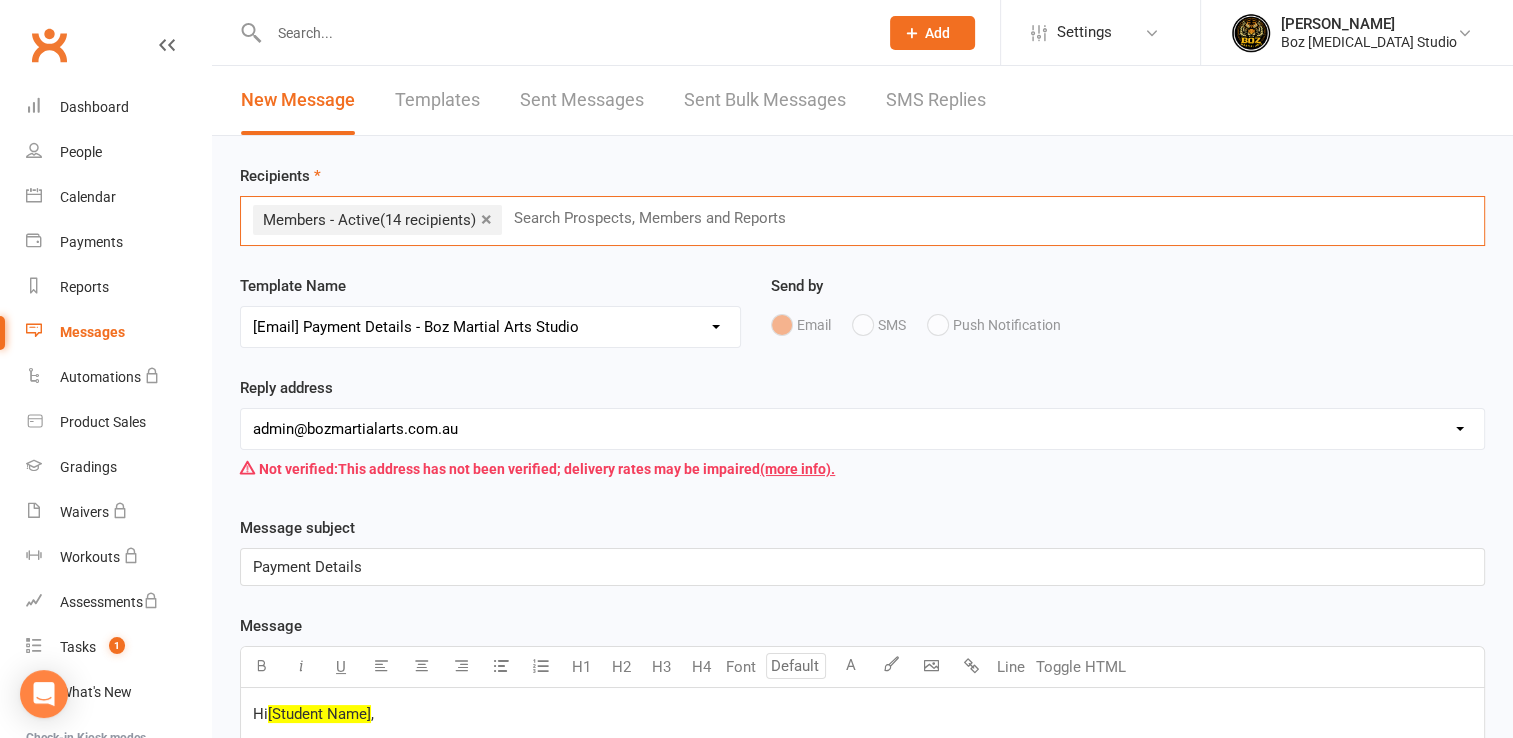 click on "Select Template [Email] [Default template - review before using] Email request for customer testimonial [SMS] [Default template - review before using] Follow-Up SMS Reminder for Review Request [SMS] [Default template - review before using] Referral [SMS] [Default template - review before using] Request for review [SMS] [Default template - review before using] Failed payment [SMS] [Default template - review before using] Payment paid [SMS] [Default template - review before using] SMS 1: Friendly Reminder – Payment Unsuccessful [SMS] [Default template - review before using] SMS 2: Second Attempt Coming Soon [SMS] [Default template - review before using] SMS 3: Final Reminder - Let’s Get This Sorted [SMS] [Default template - review before using] Upcoming payment [SMS] [Default template - review before using] Update credit card details [Email] Payment Details - Boz Martial Arts Studio [SMS] [Default template - review before using] Follow up from free trial class [Email] Follow up email after trial" at bounding box center (490, 327) 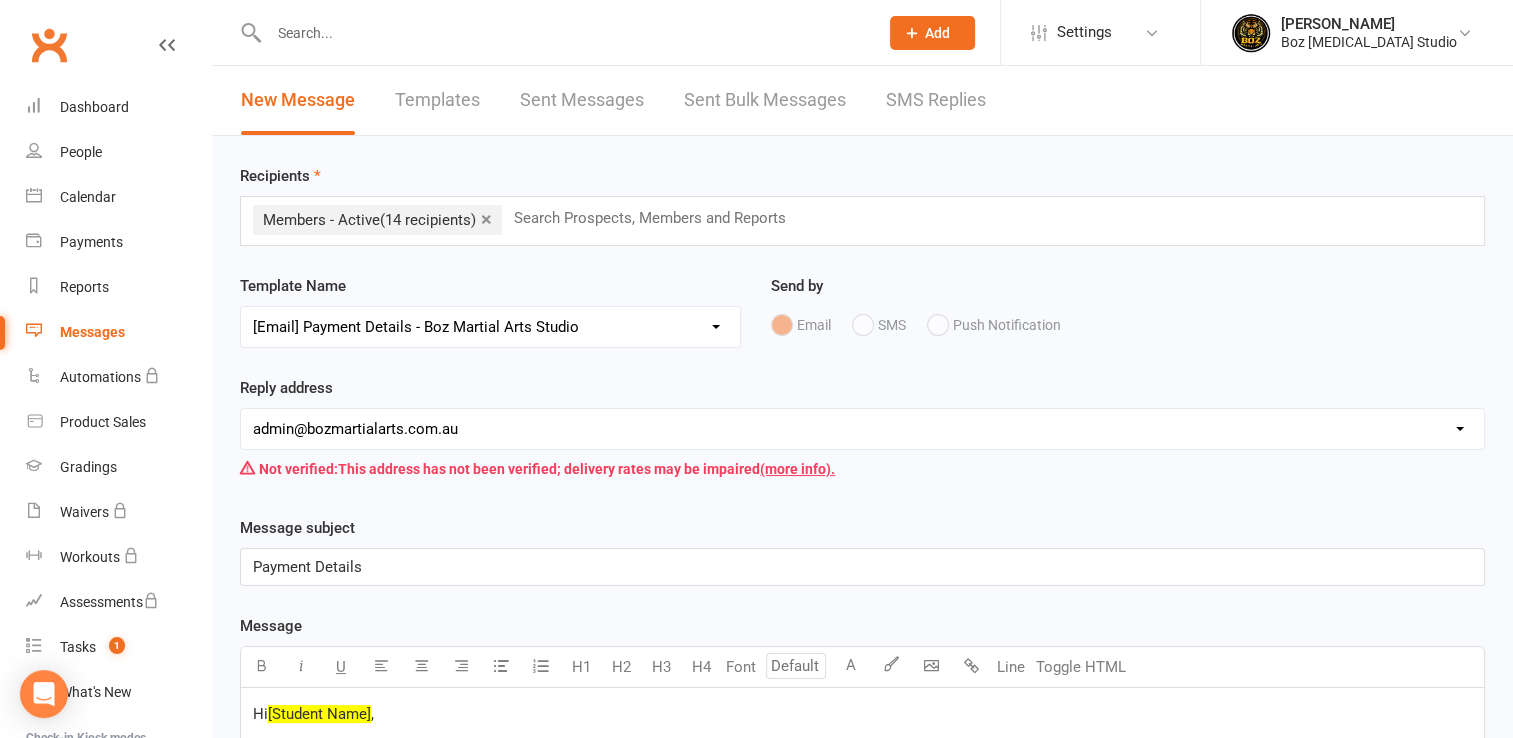 click on "Email SMS Push Notification" at bounding box center [1128, 325] 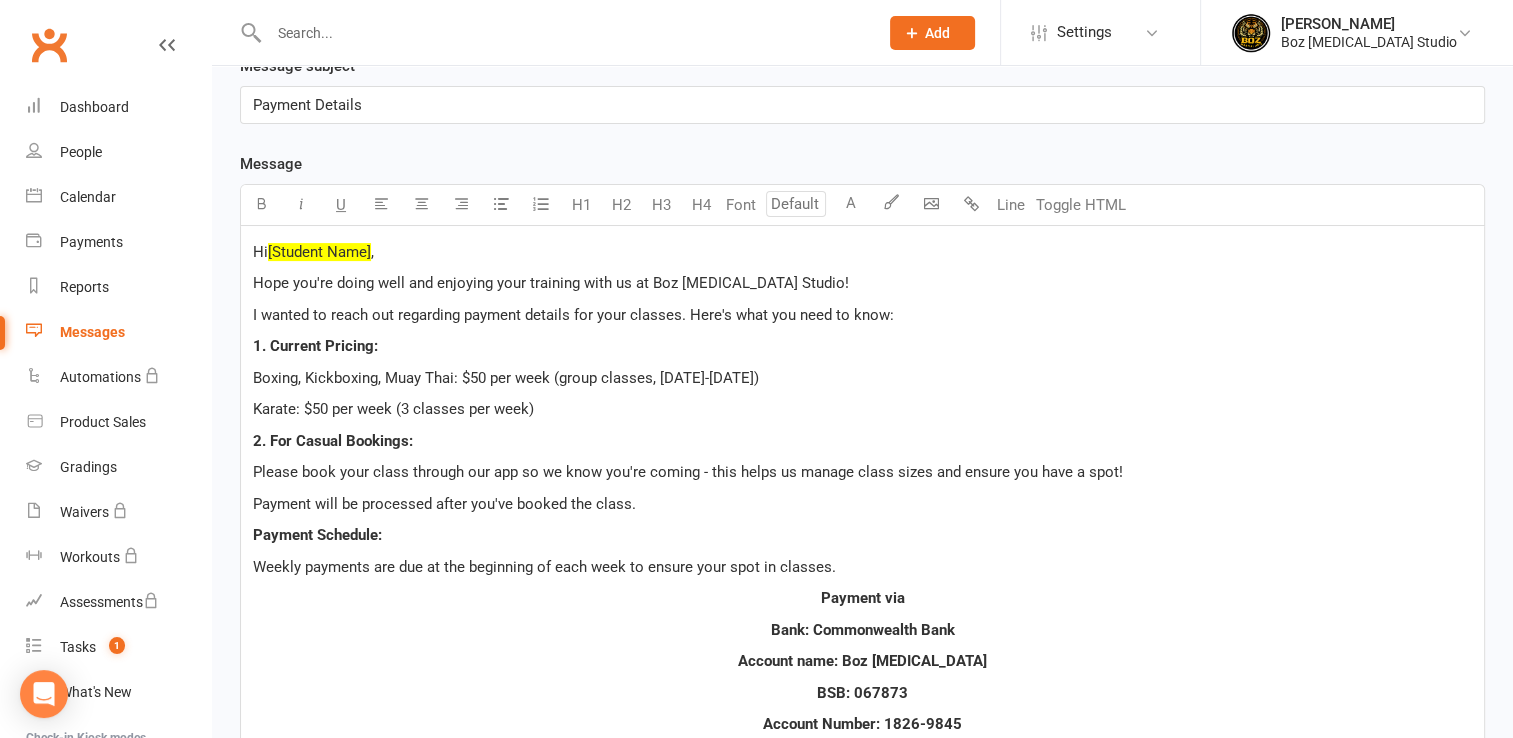 scroll, scrollTop: 600, scrollLeft: 0, axis: vertical 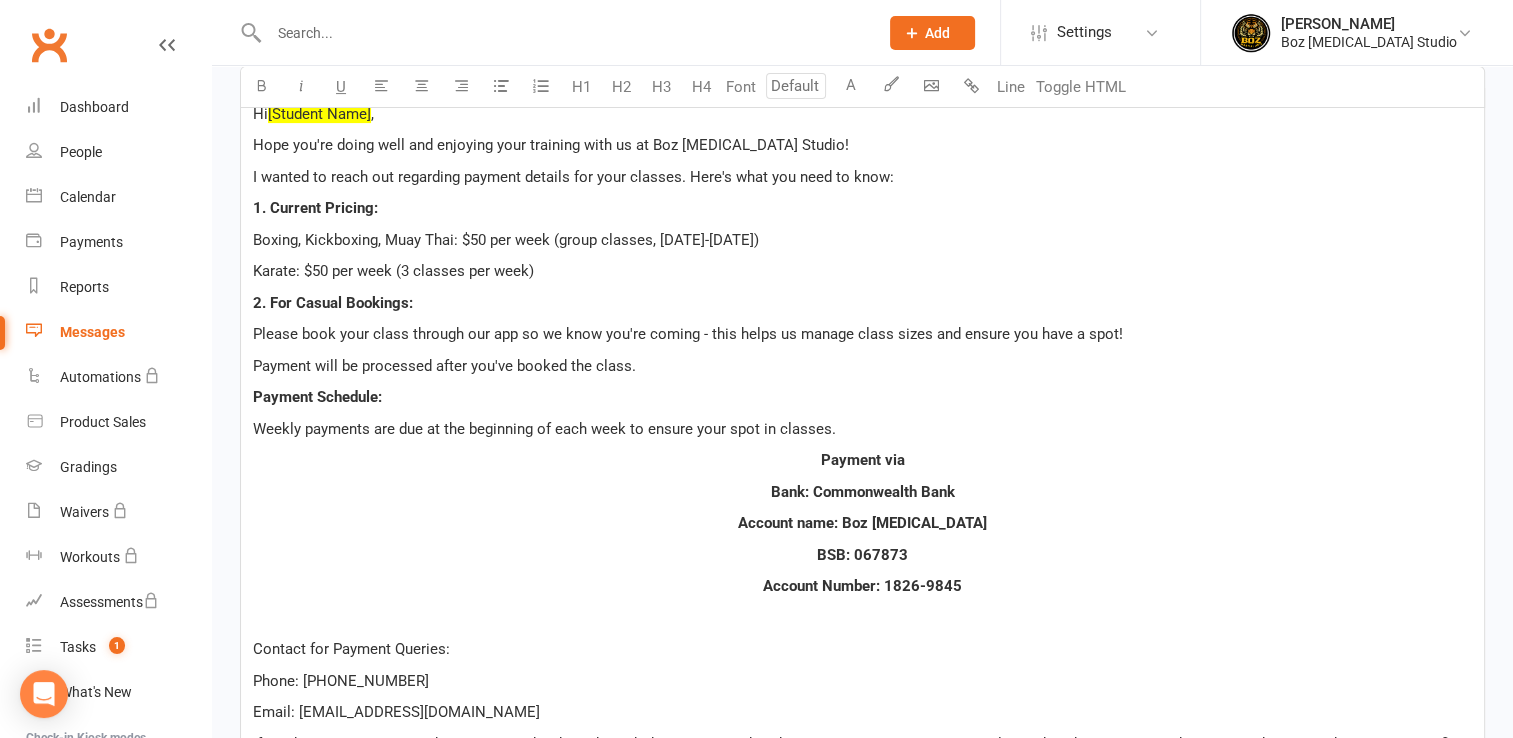 click on "Messages" at bounding box center (92, 332) 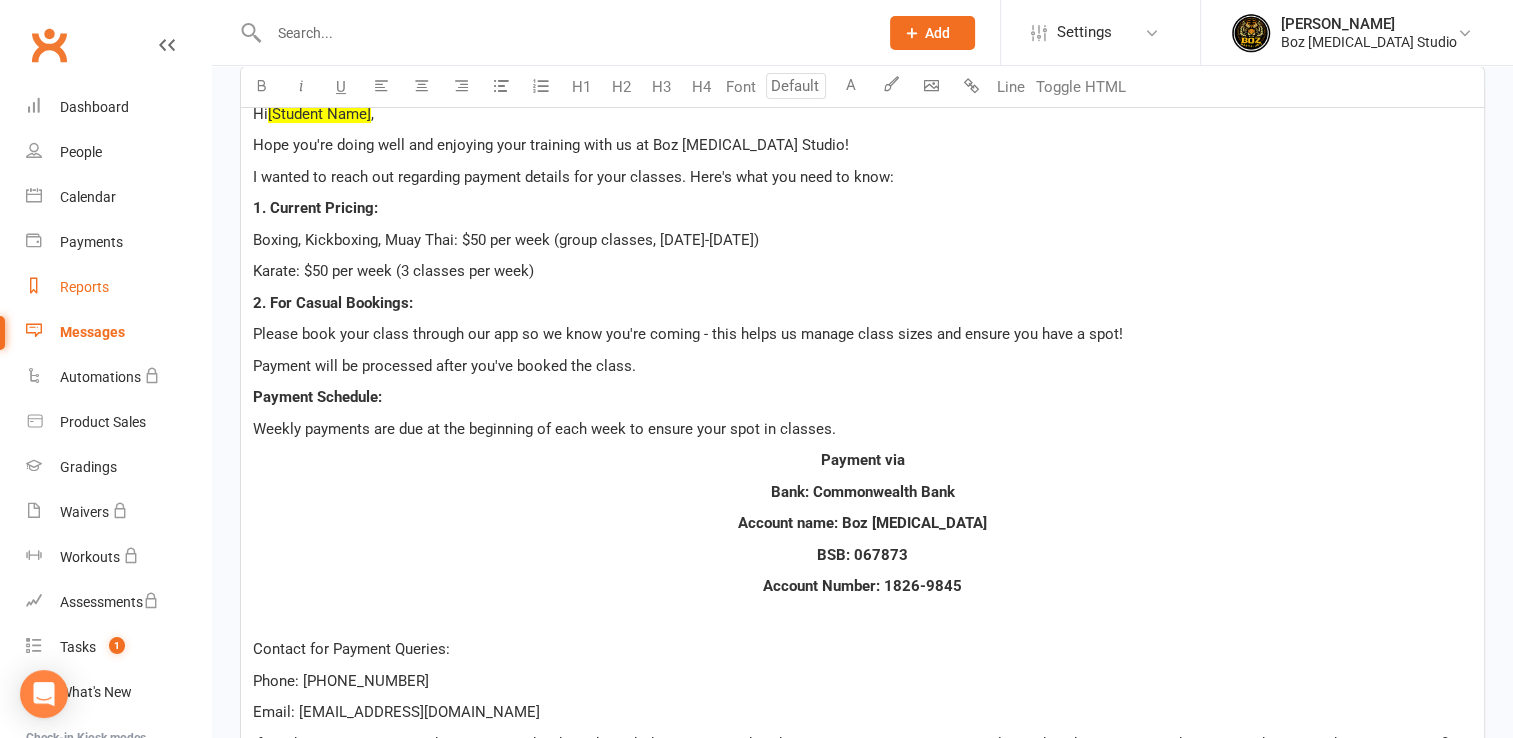 click on "Reports" at bounding box center (84, 287) 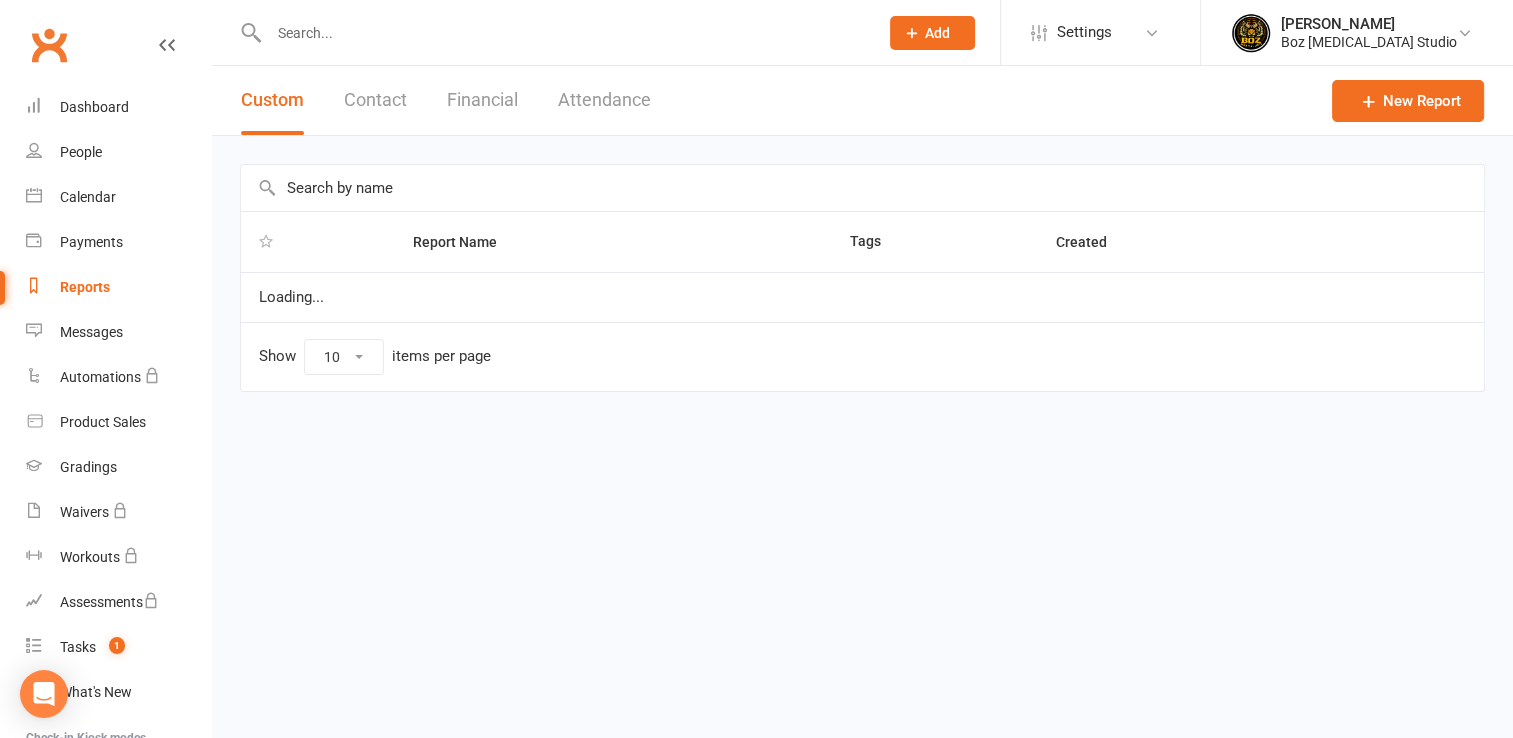 scroll, scrollTop: 0, scrollLeft: 0, axis: both 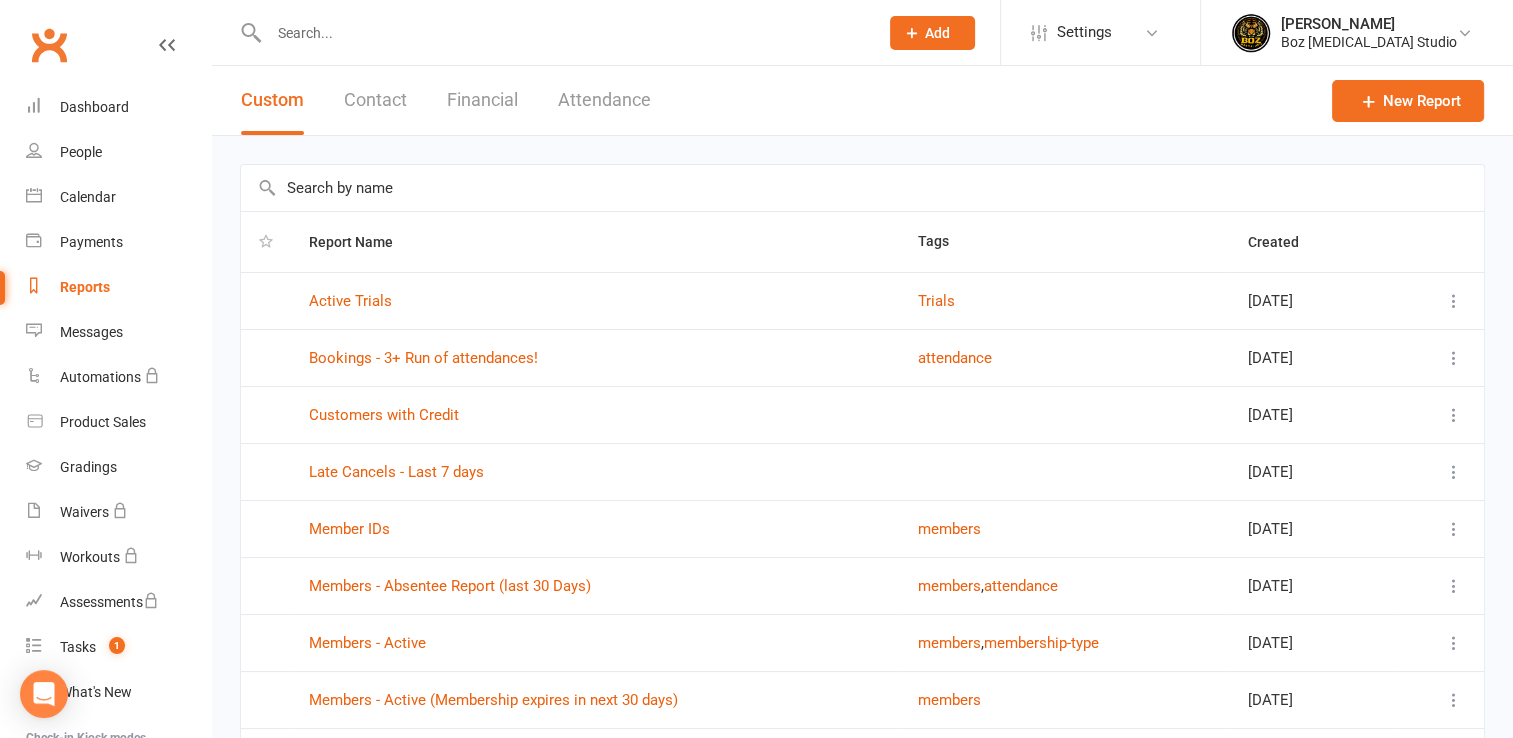 click on "Contact" at bounding box center [375, 100] 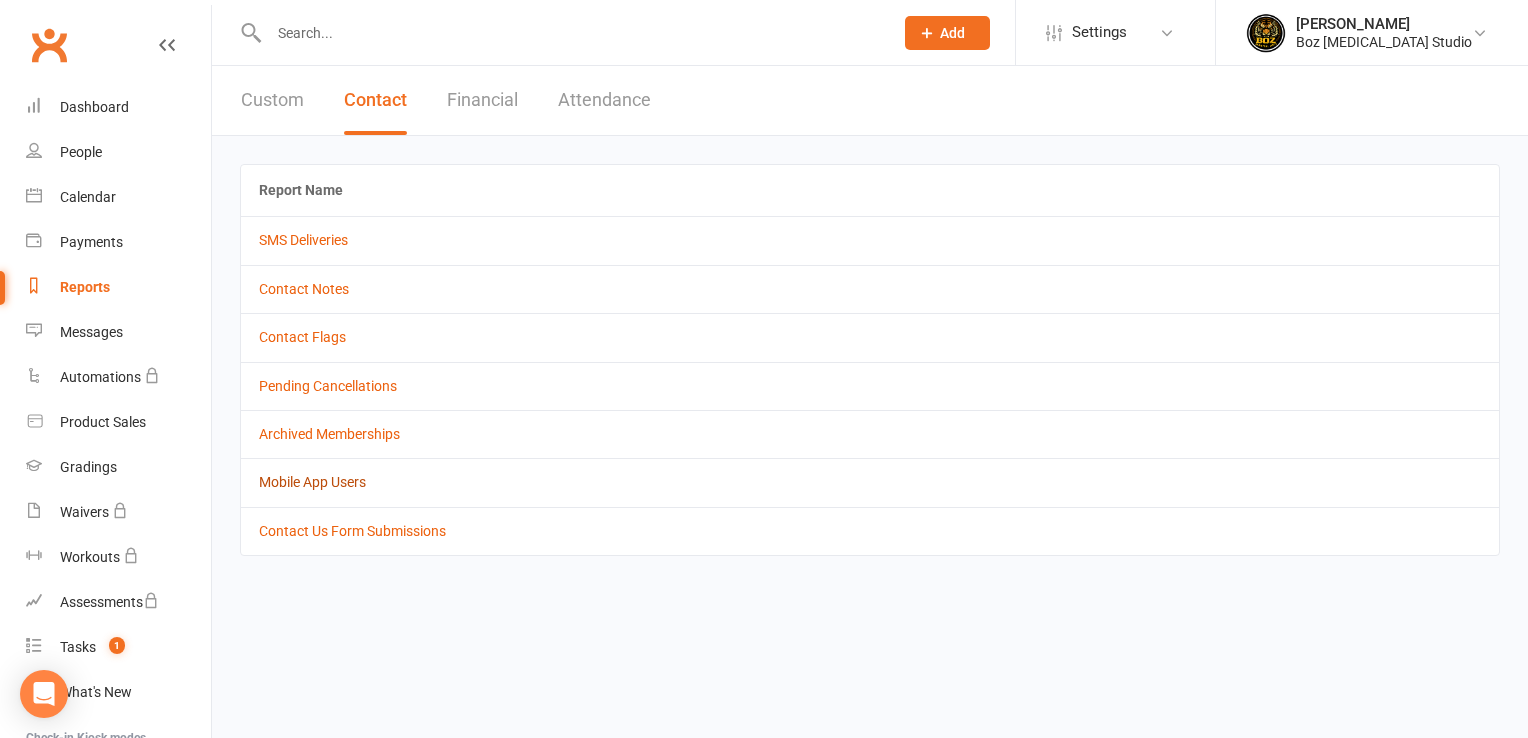 click on "Mobile App Users" at bounding box center [312, 482] 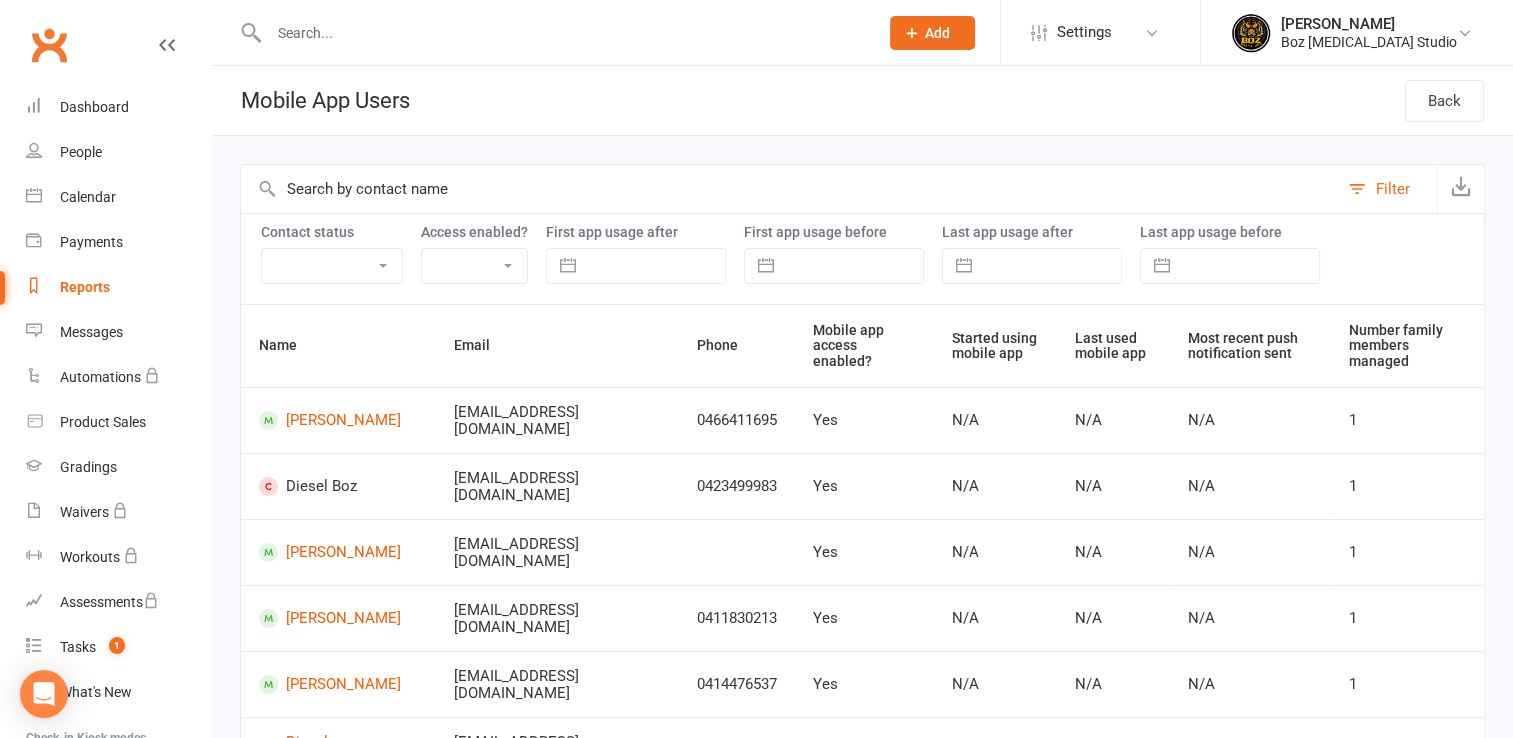 click on "Active Cancelled Suspended Not attending" at bounding box center (332, 266) 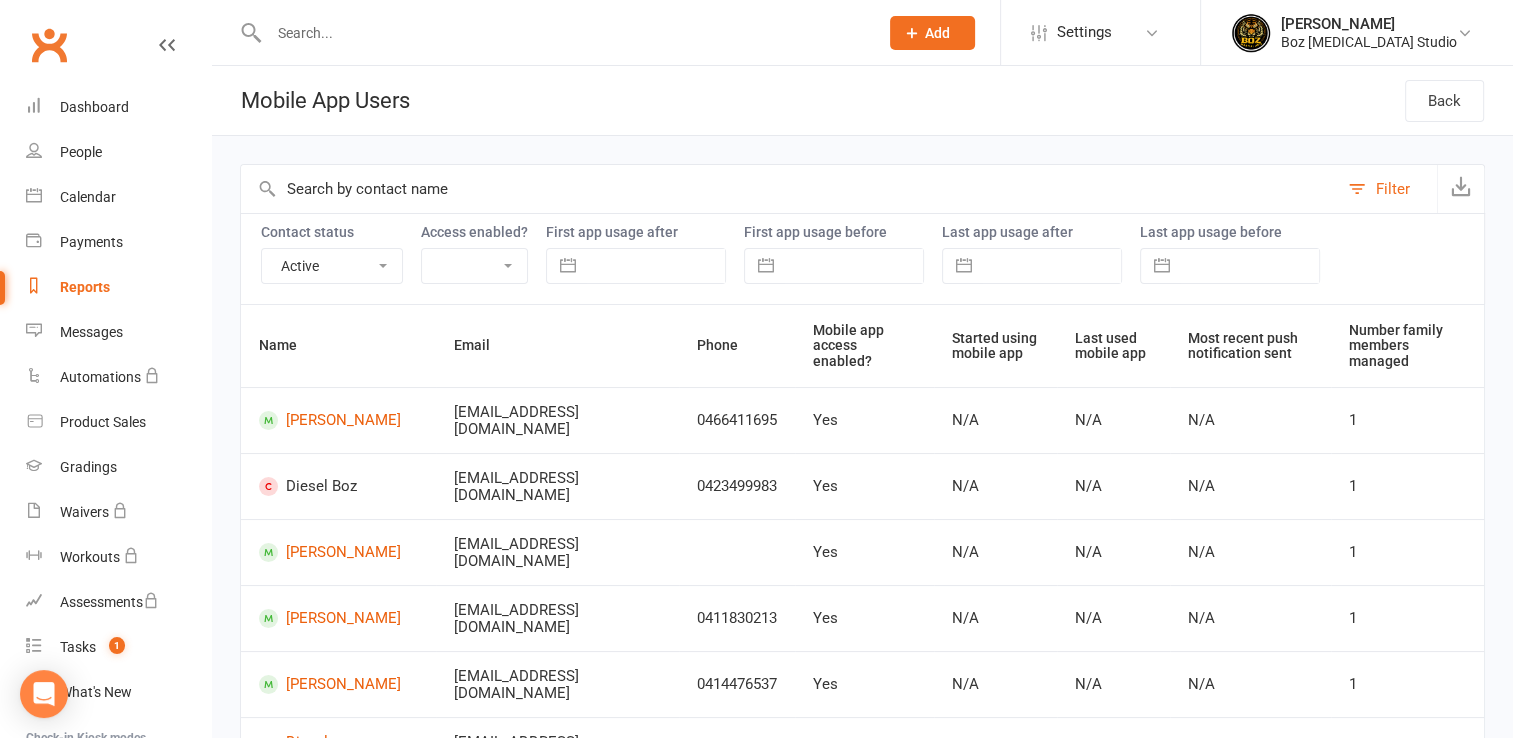 click on "Active Cancelled Suspended Not attending" at bounding box center [332, 266] 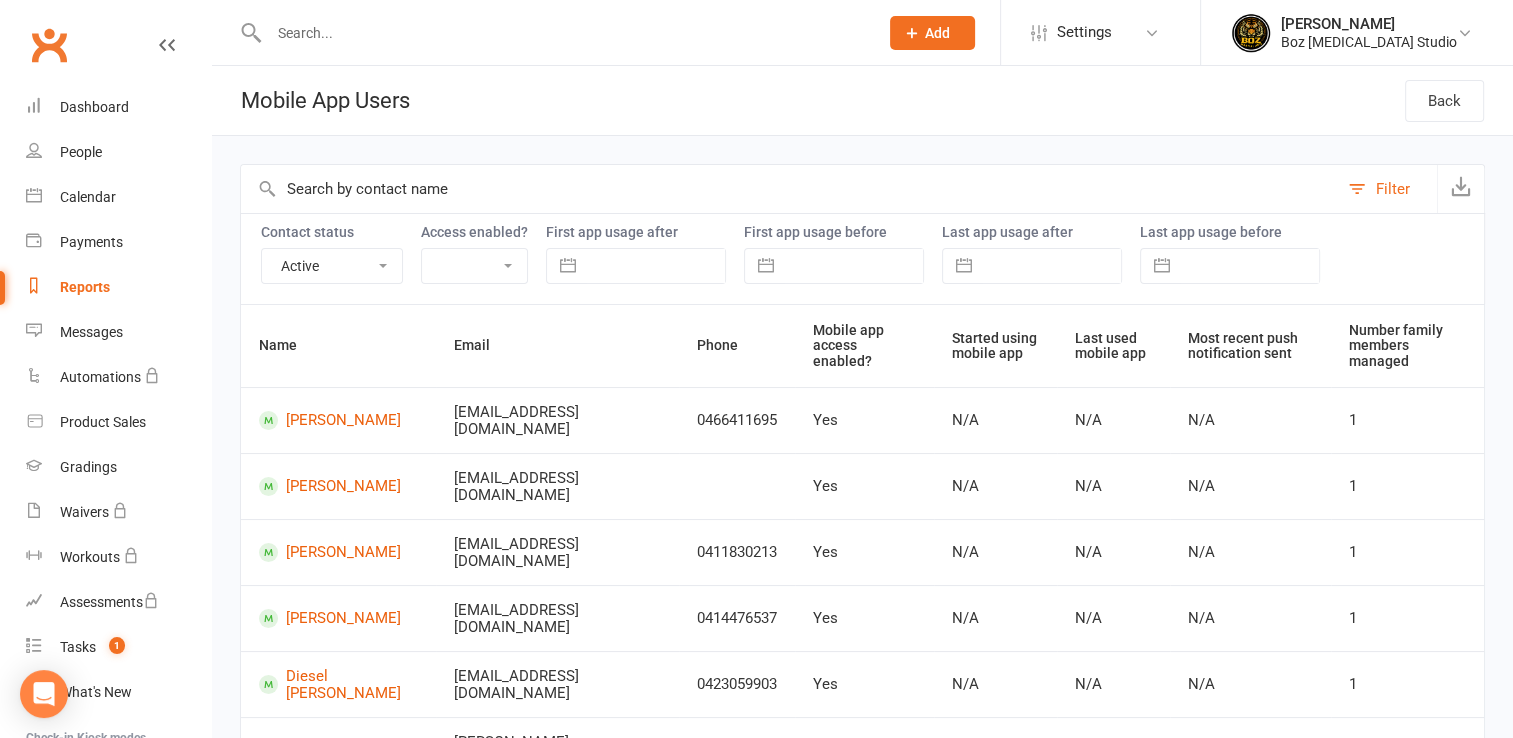 click on "Active Cancelled Suspended Not attending" at bounding box center (332, 266) 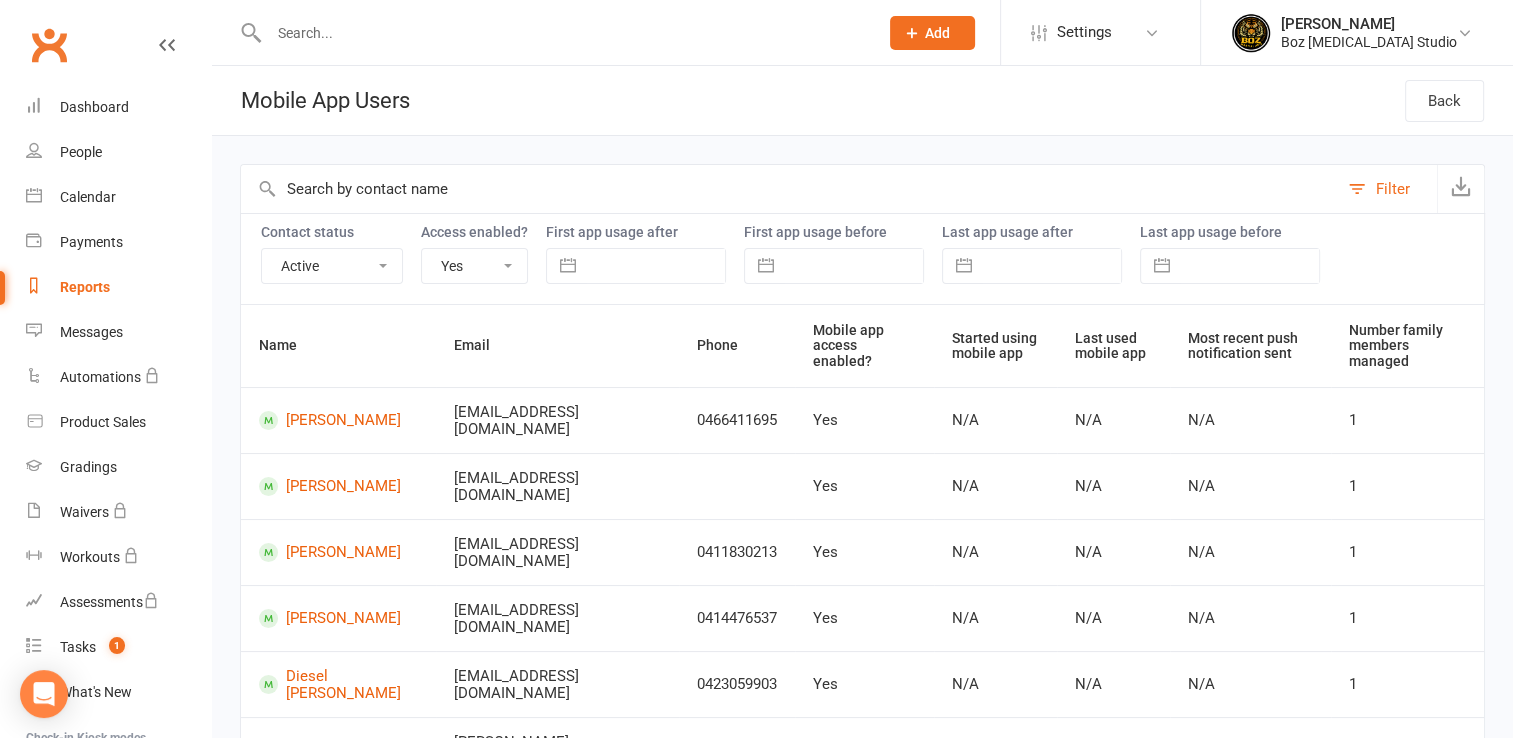 click on "Yes No" at bounding box center (474, 266) 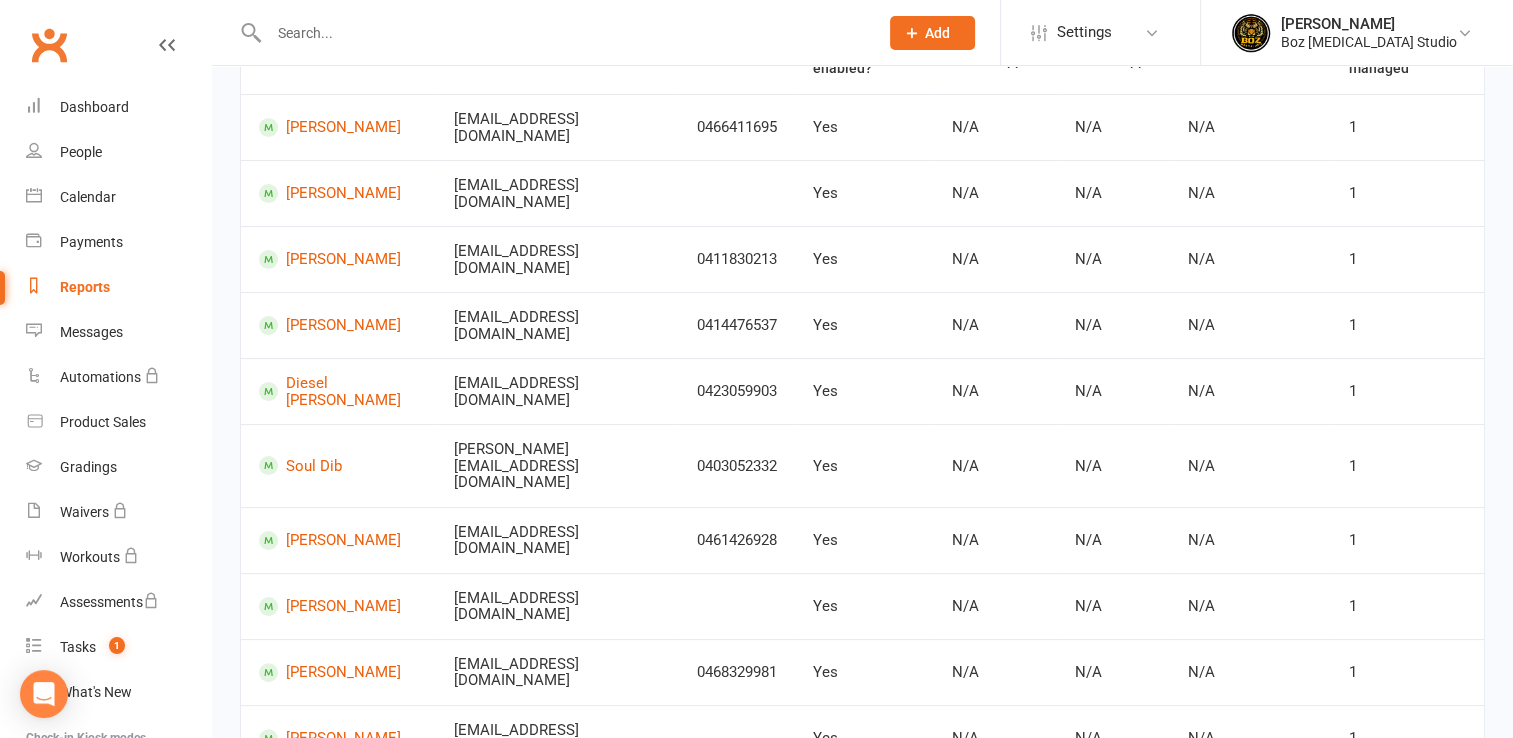 scroll, scrollTop: 312, scrollLeft: 0, axis: vertical 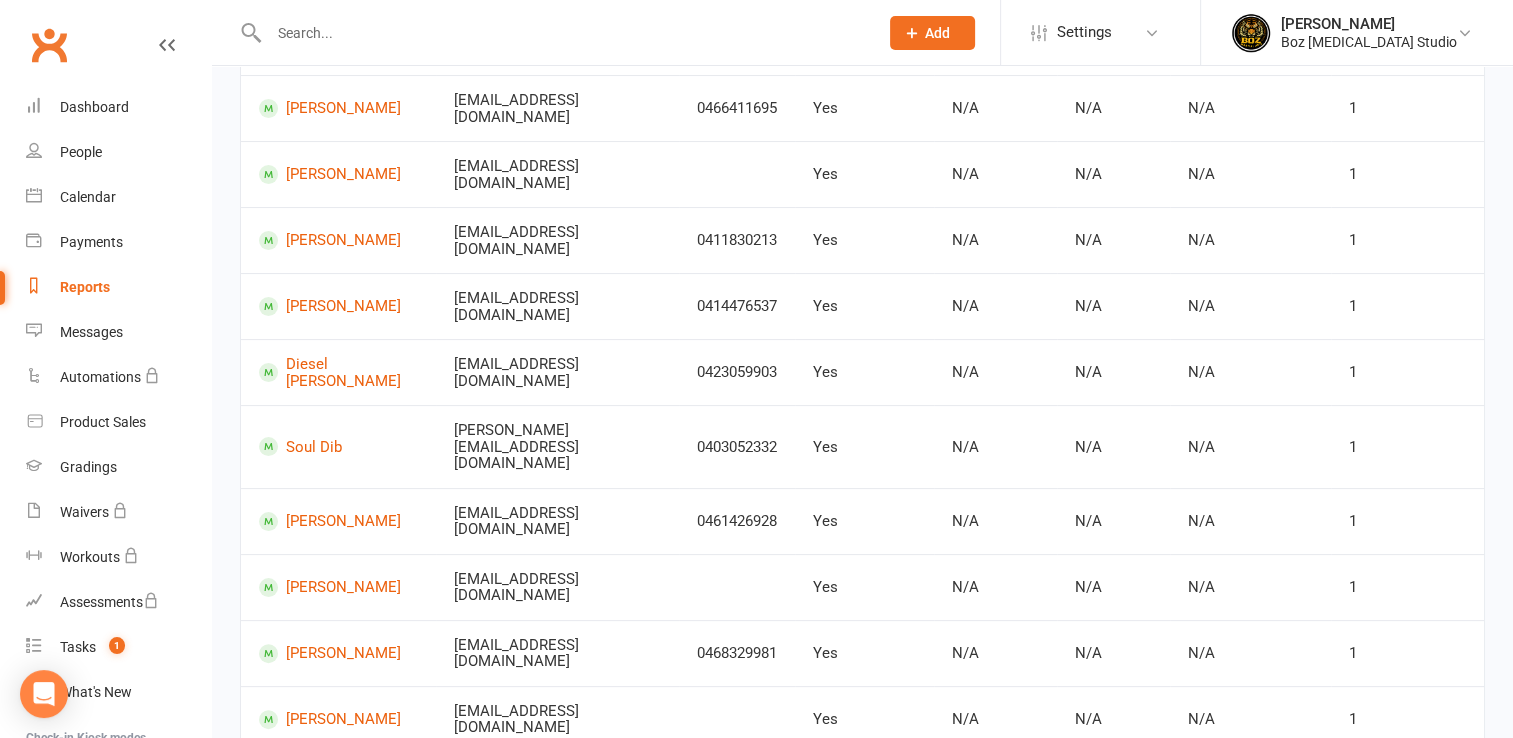 click on "2" at bounding box center [1419, 784] 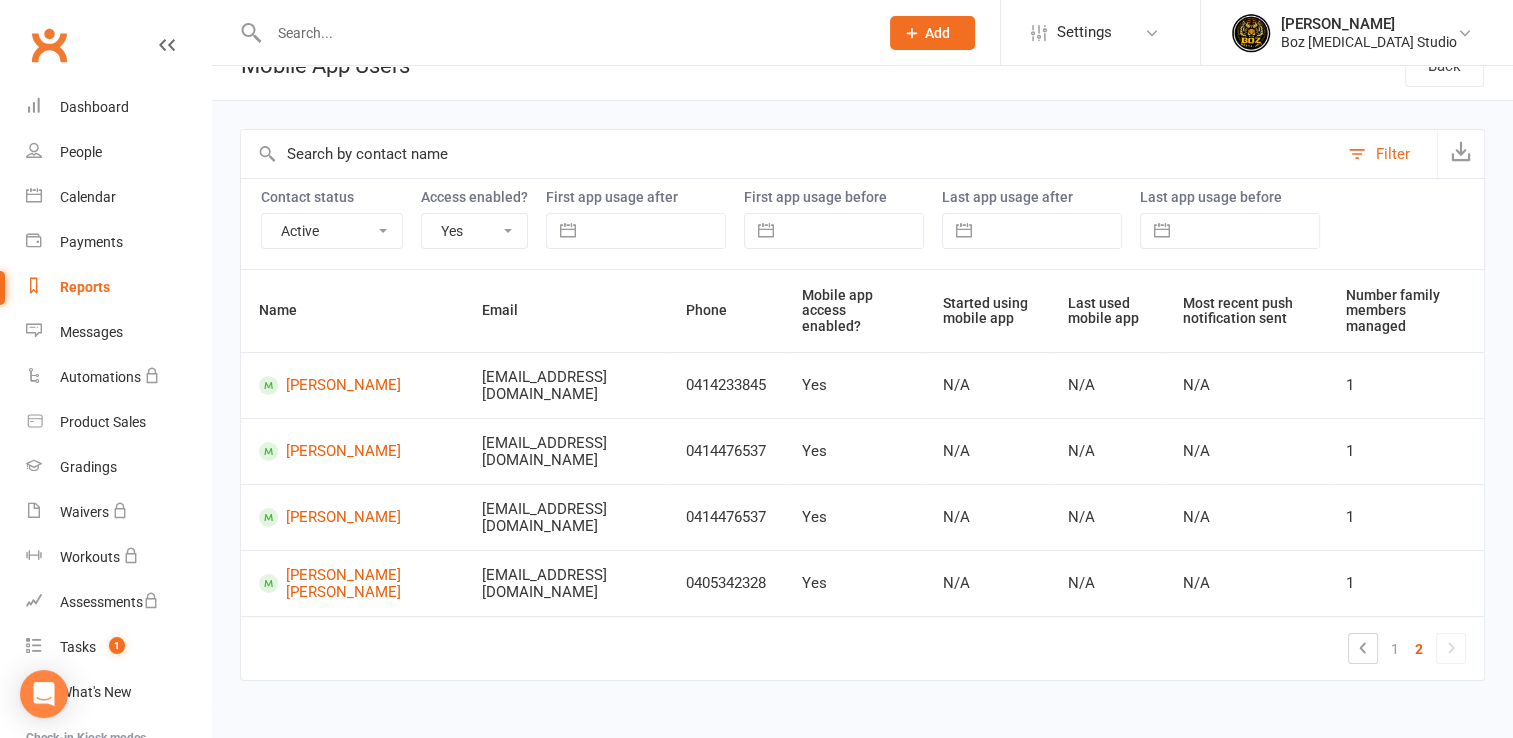 scroll, scrollTop: 1, scrollLeft: 0, axis: vertical 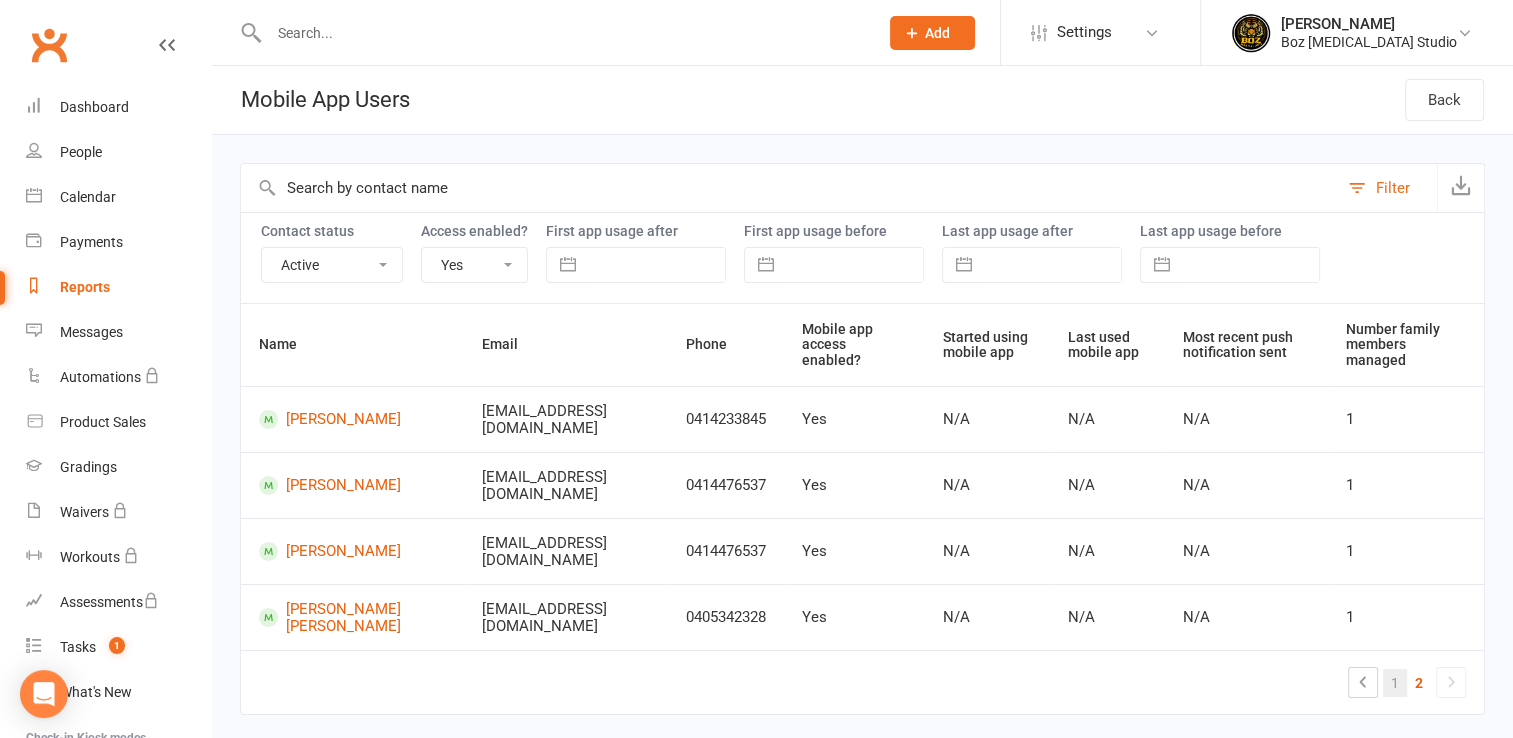 click on "1" at bounding box center (1395, 683) 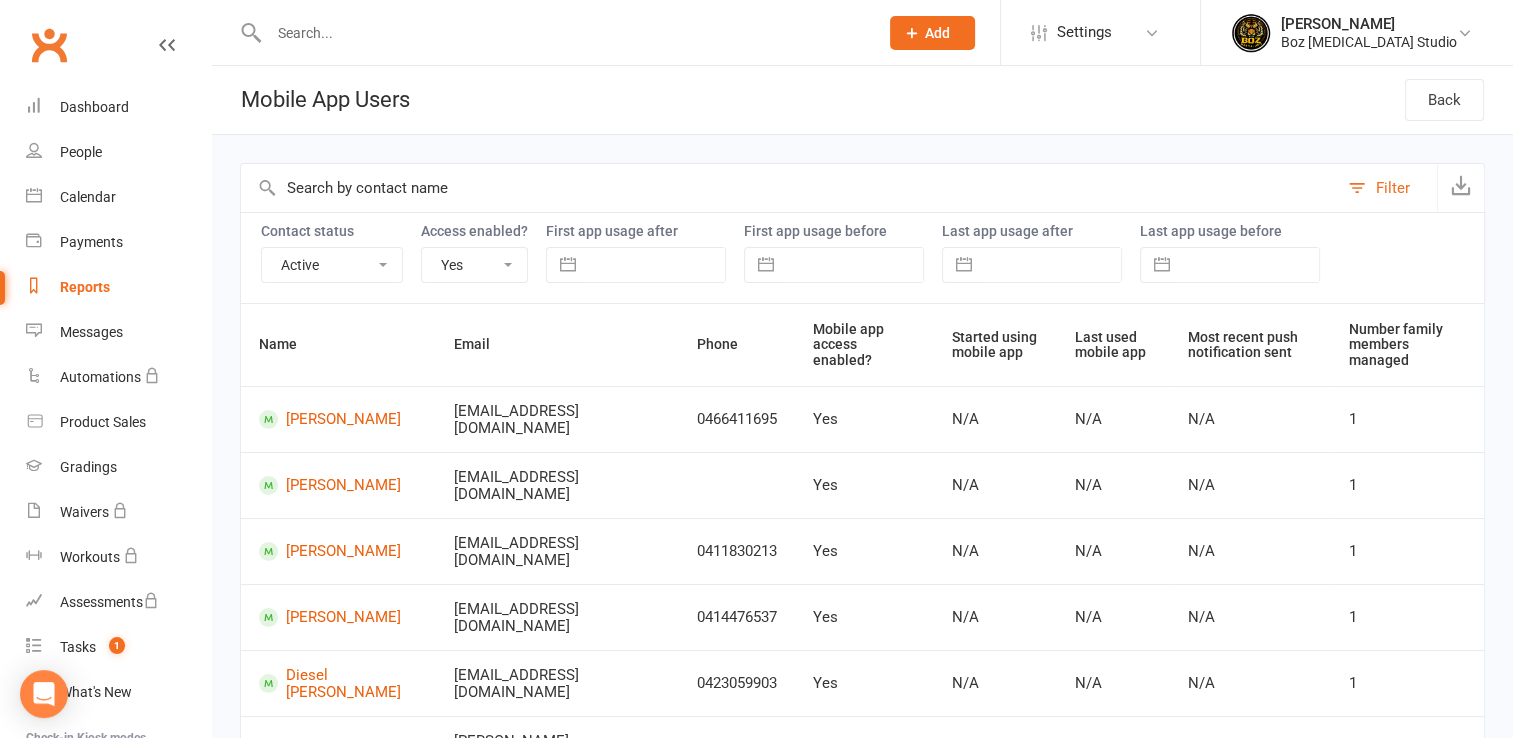 scroll, scrollTop: 312, scrollLeft: 0, axis: vertical 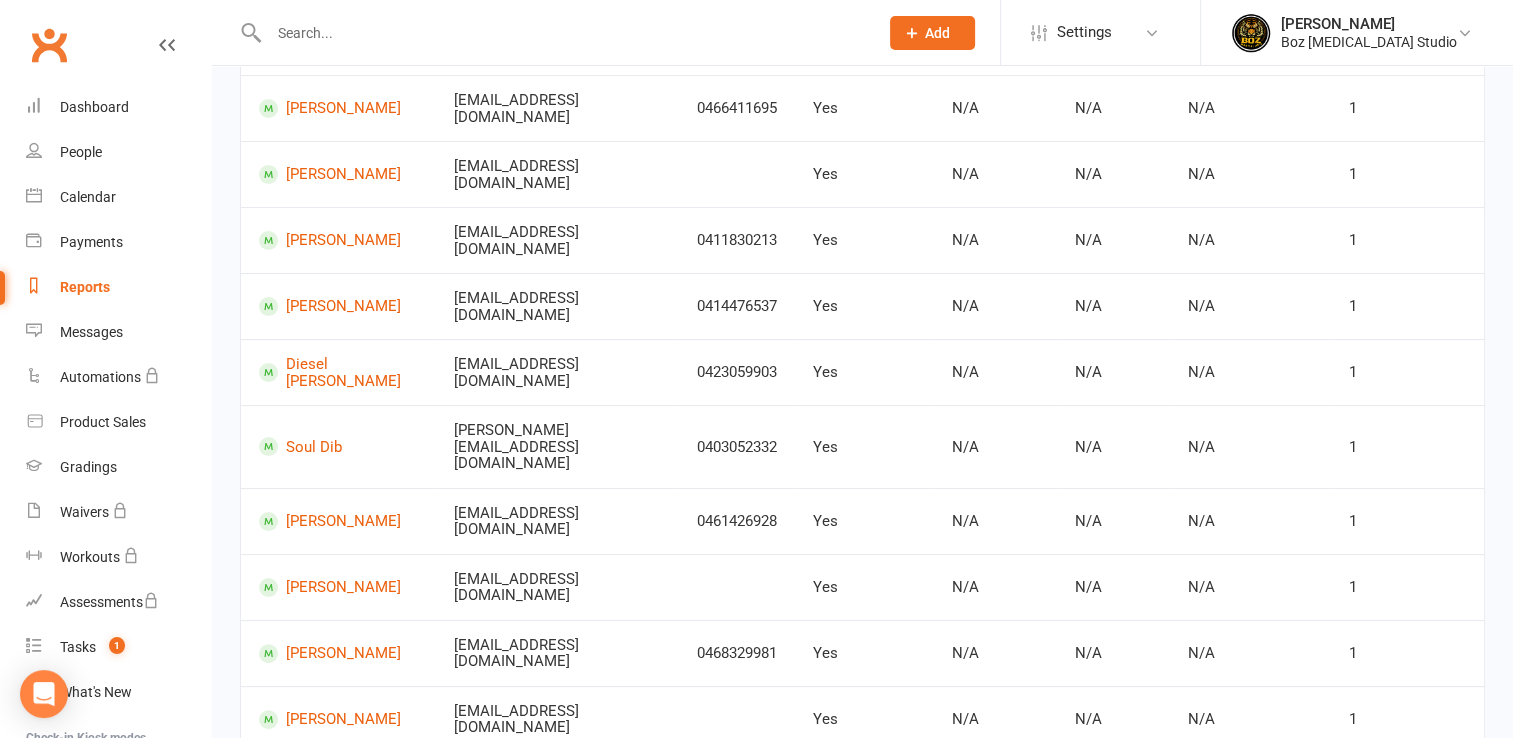 click on "2" at bounding box center [1419, 784] 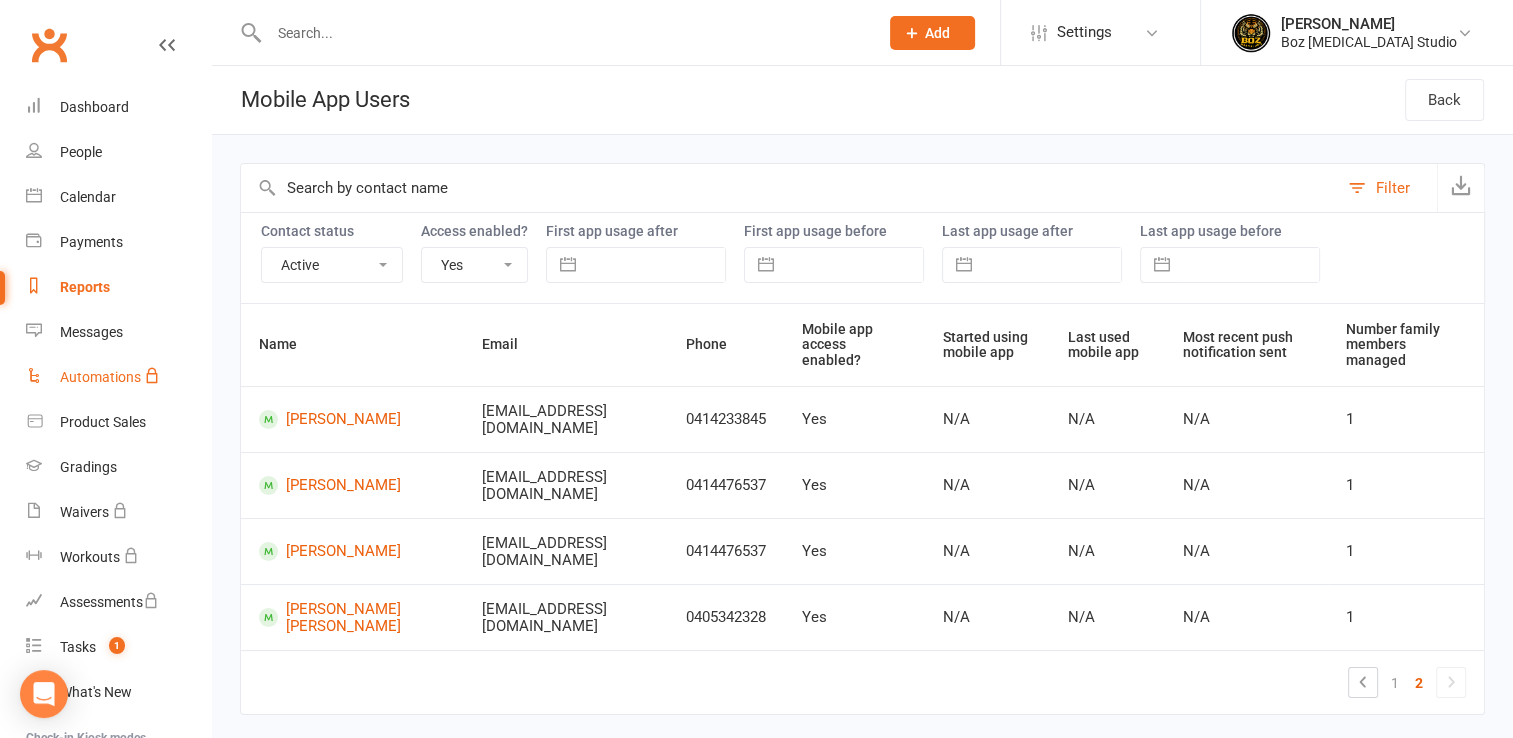 click on "Automations" at bounding box center (118, 377) 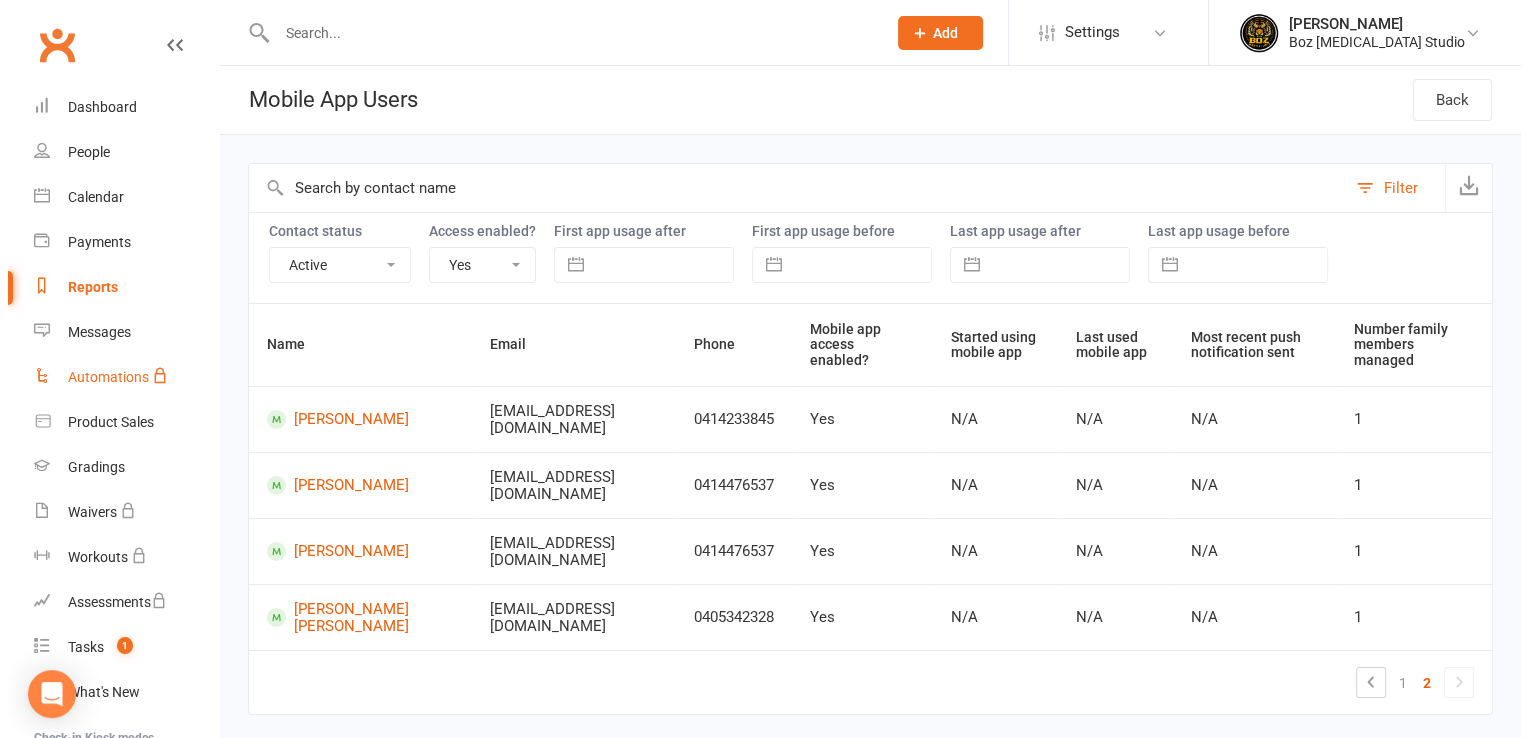 scroll, scrollTop: 0, scrollLeft: 0, axis: both 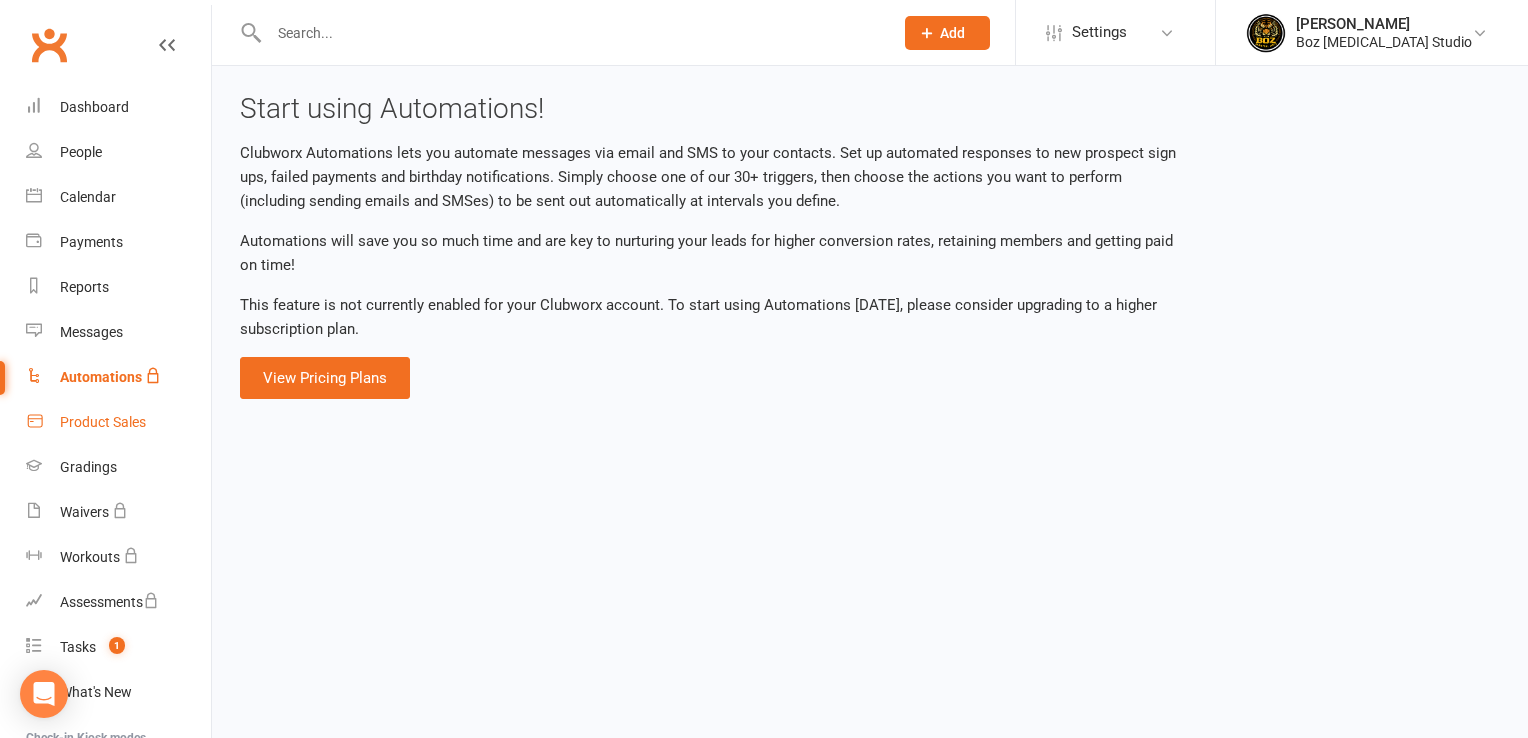 click on "Product Sales" at bounding box center [103, 422] 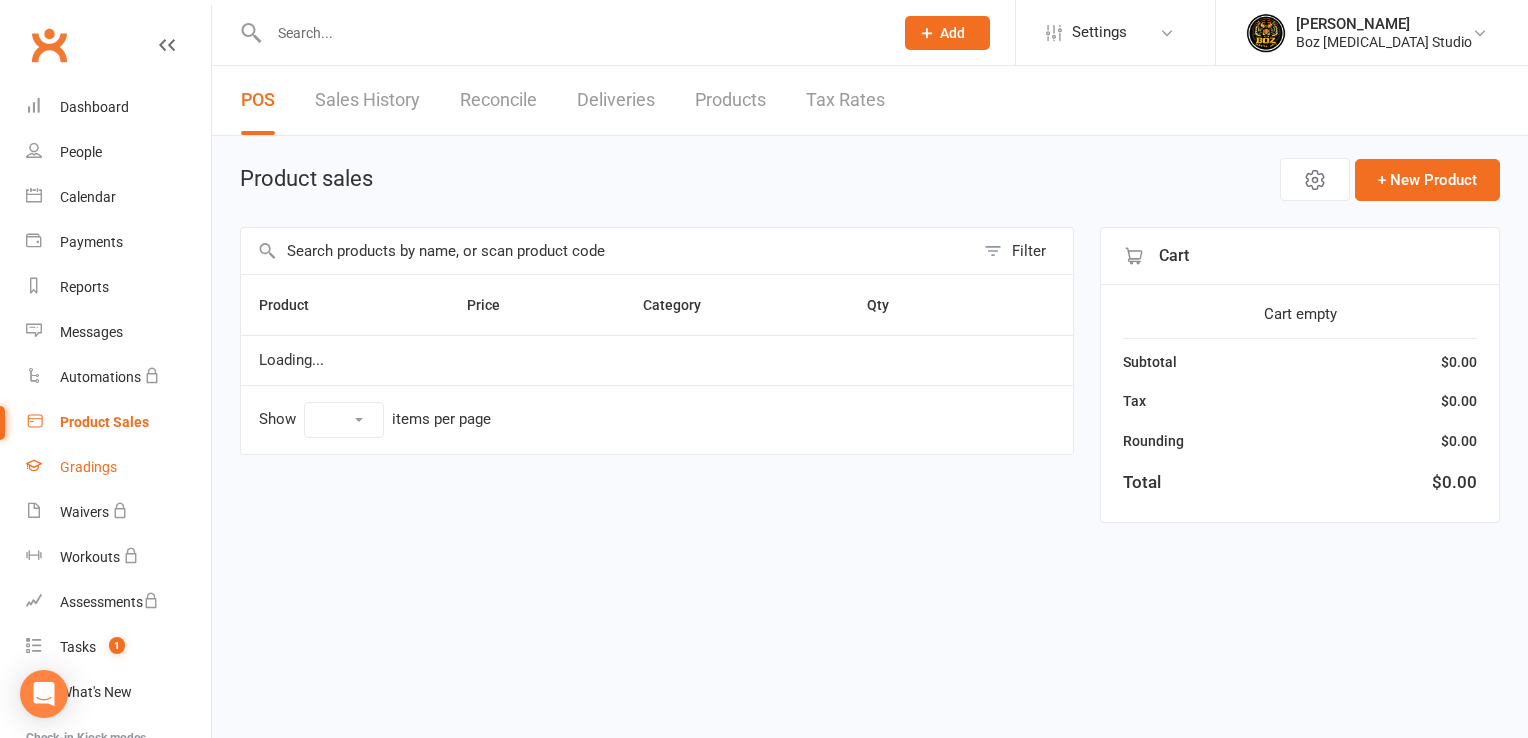 select on "10" 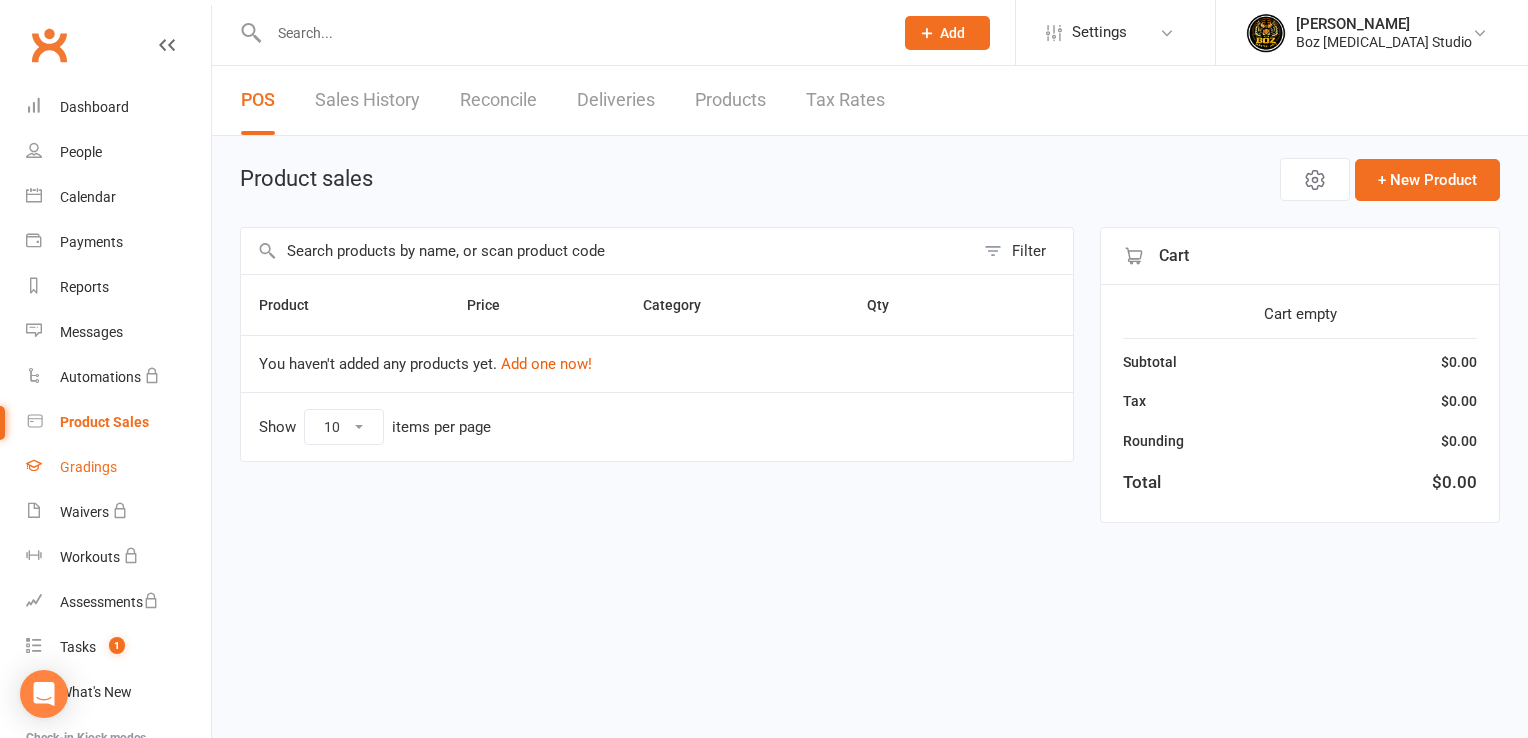 click on "Gradings" at bounding box center (88, 467) 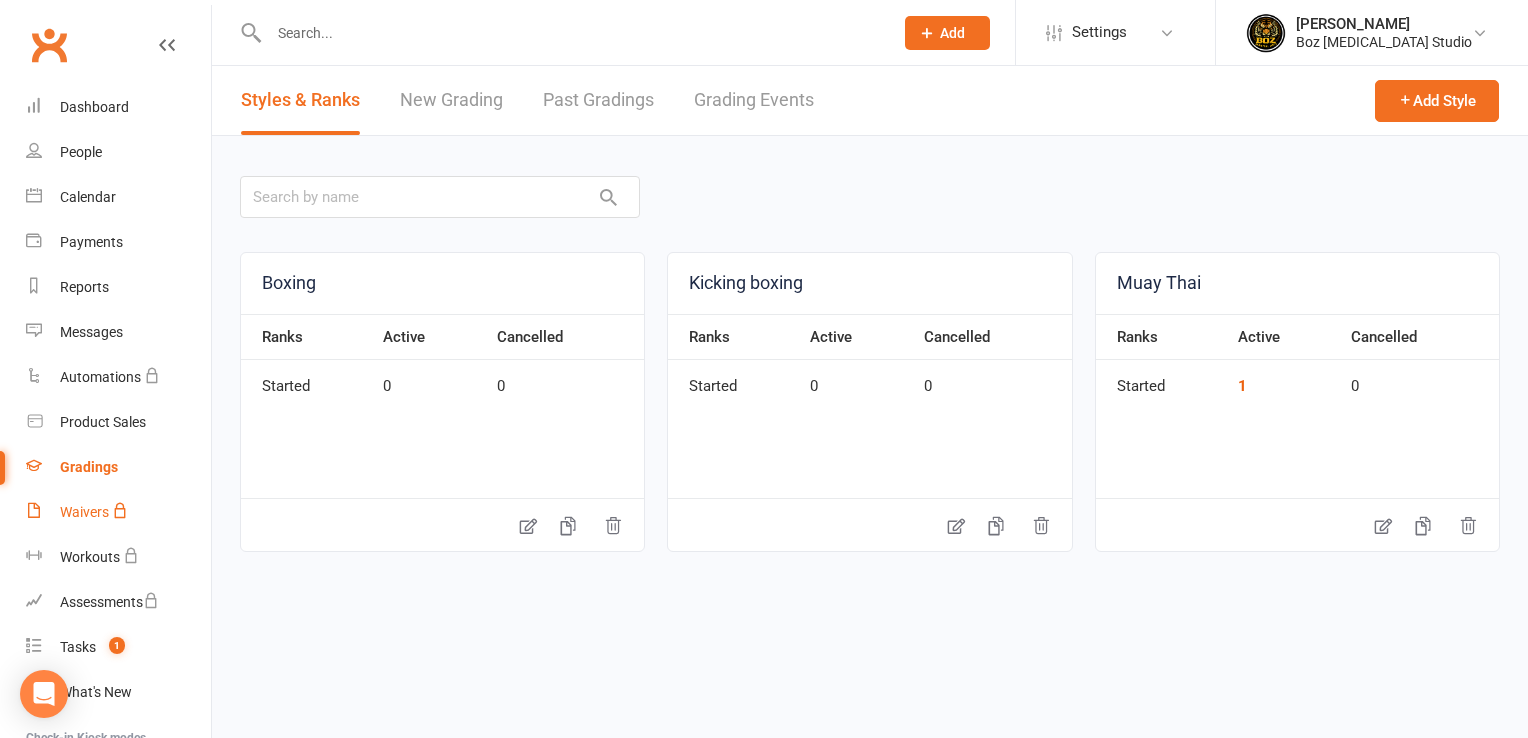click on "Waivers" at bounding box center (84, 512) 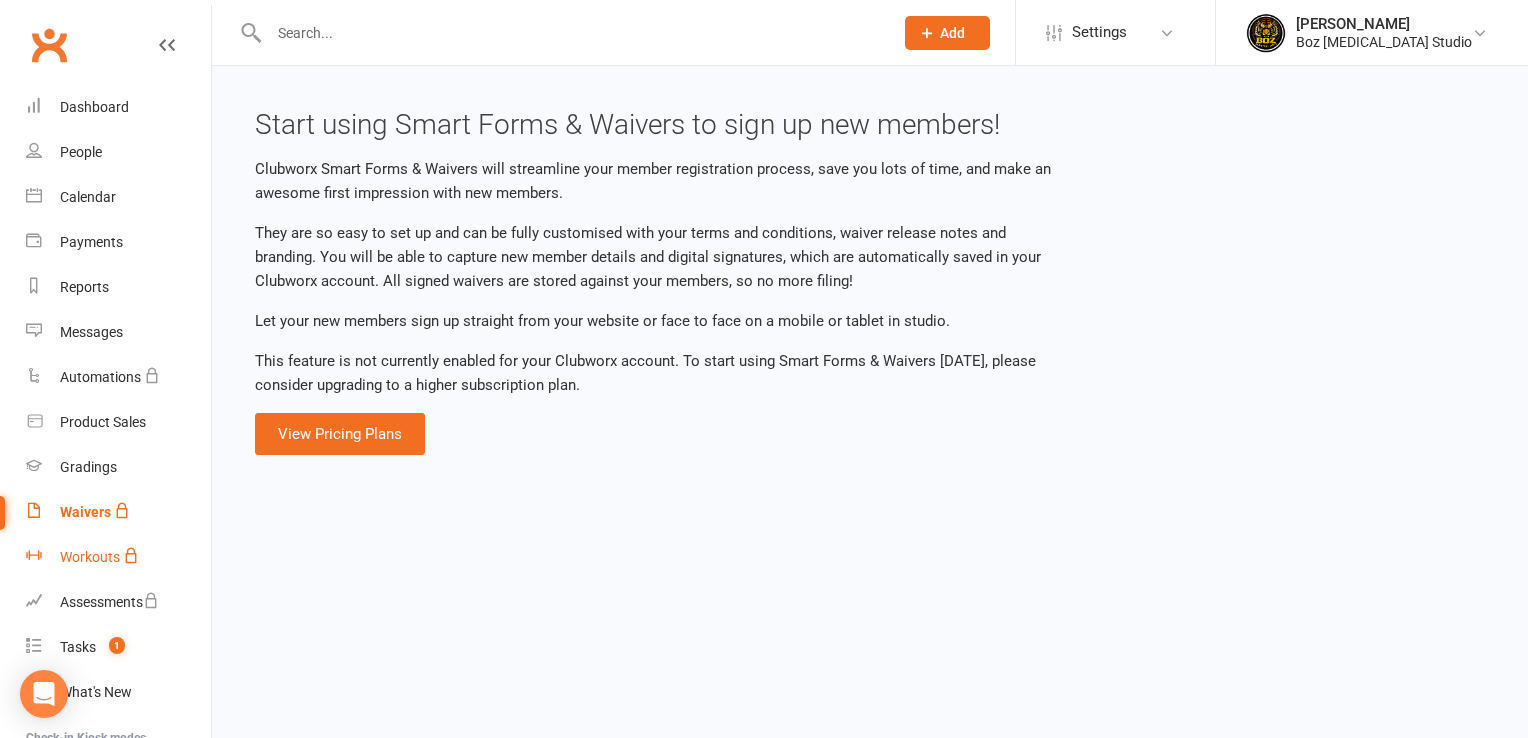 click on "Workouts" at bounding box center [90, 557] 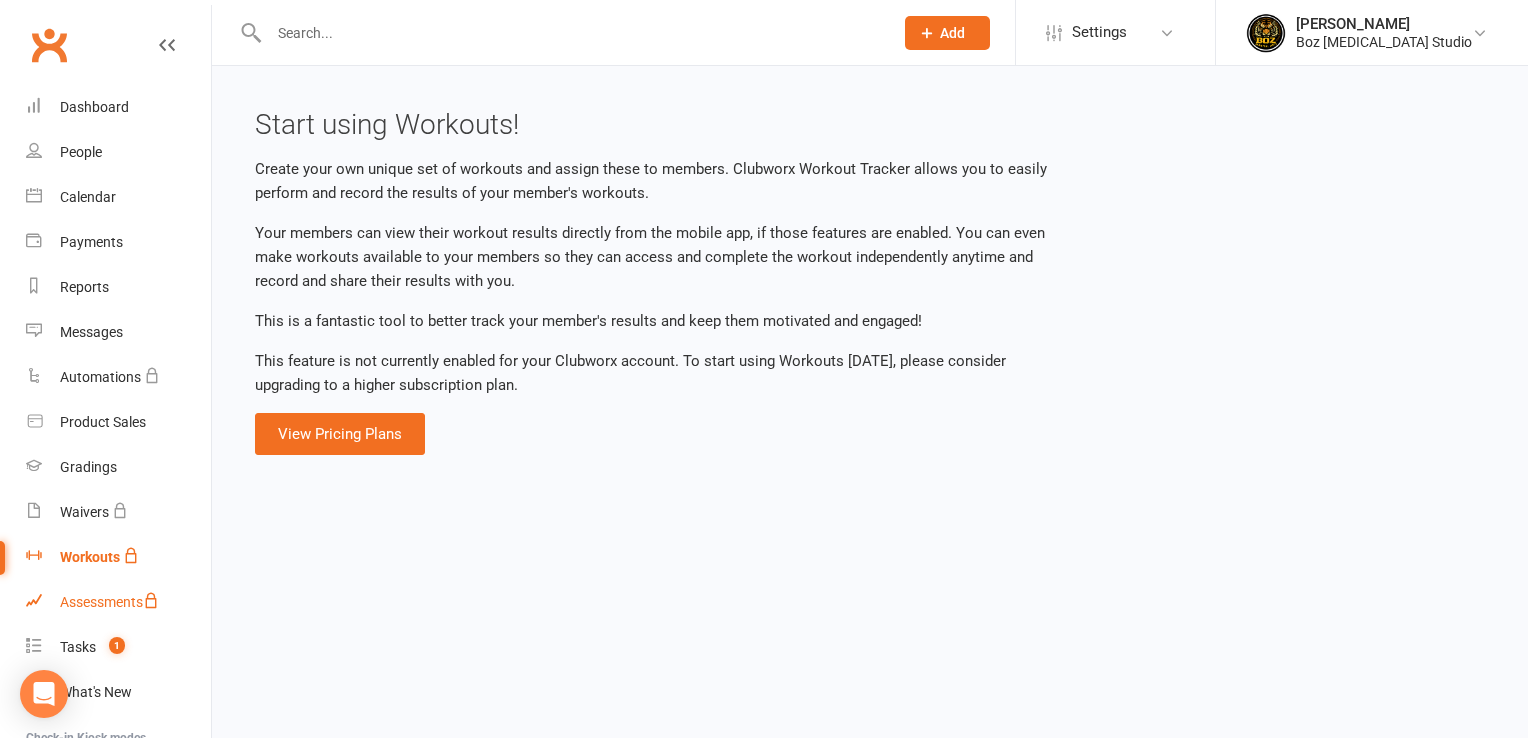 click on "Assessments" at bounding box center [109, 602] 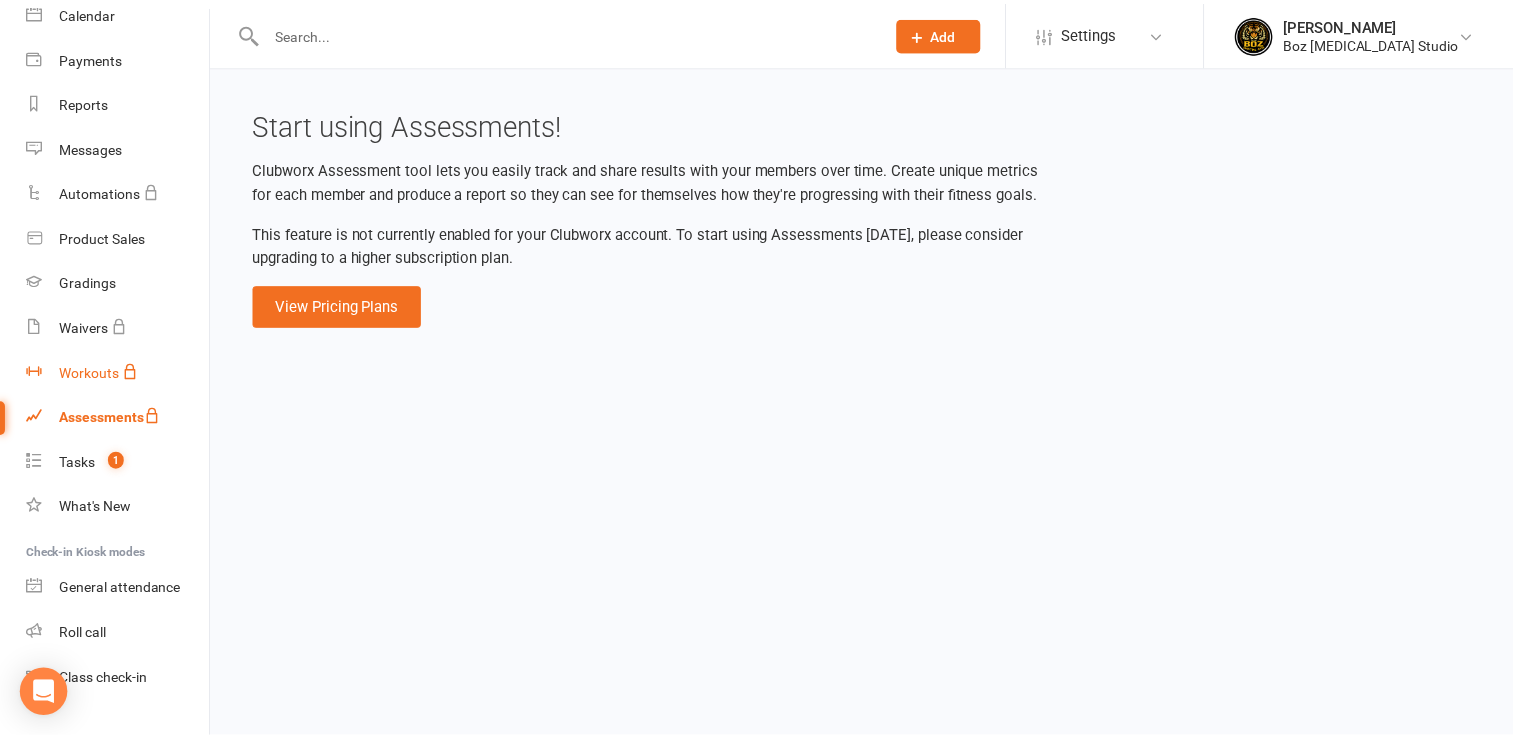 scroll, scrollTop: 200, scrollLeft: 0, axis: vertical 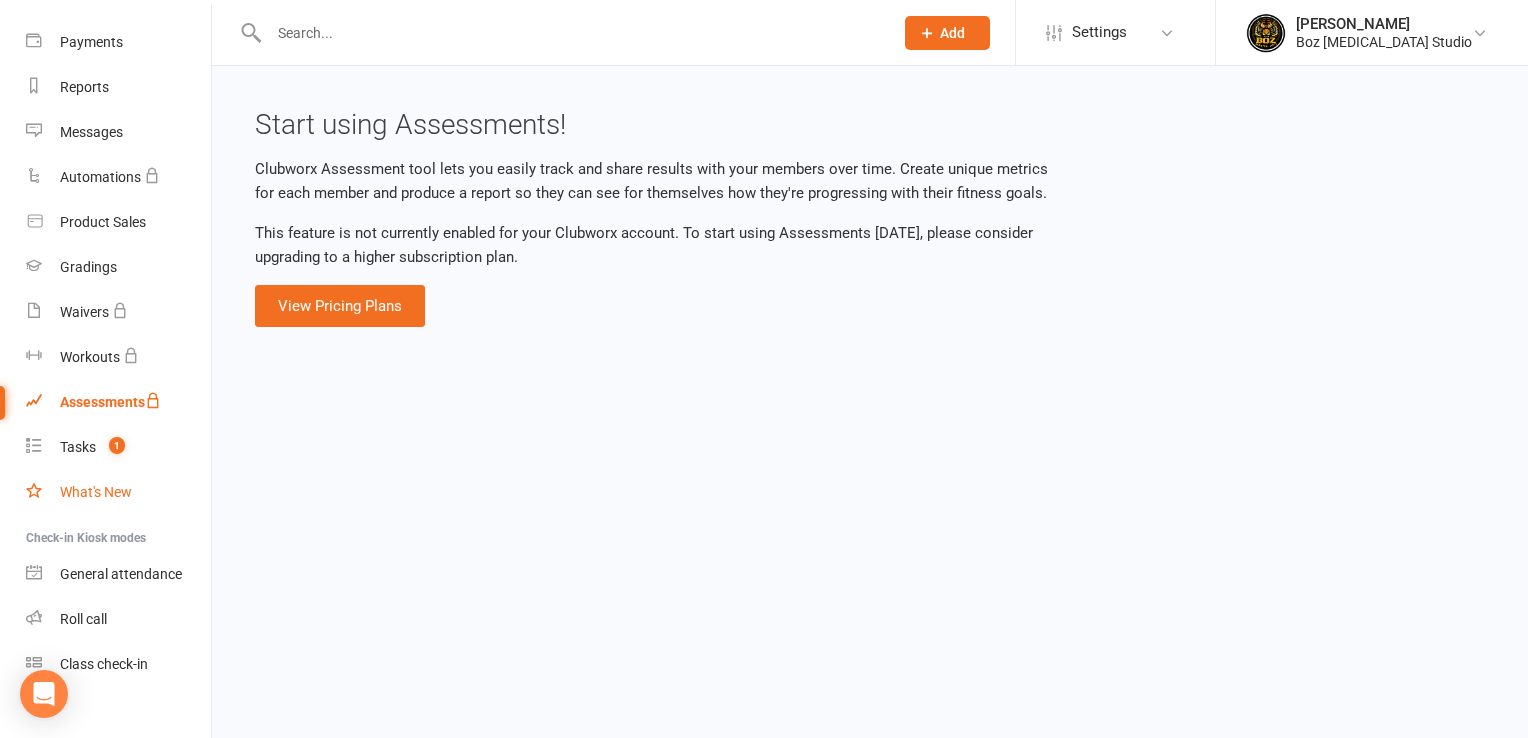 click on "What's New" at bounding box center [96, 492] 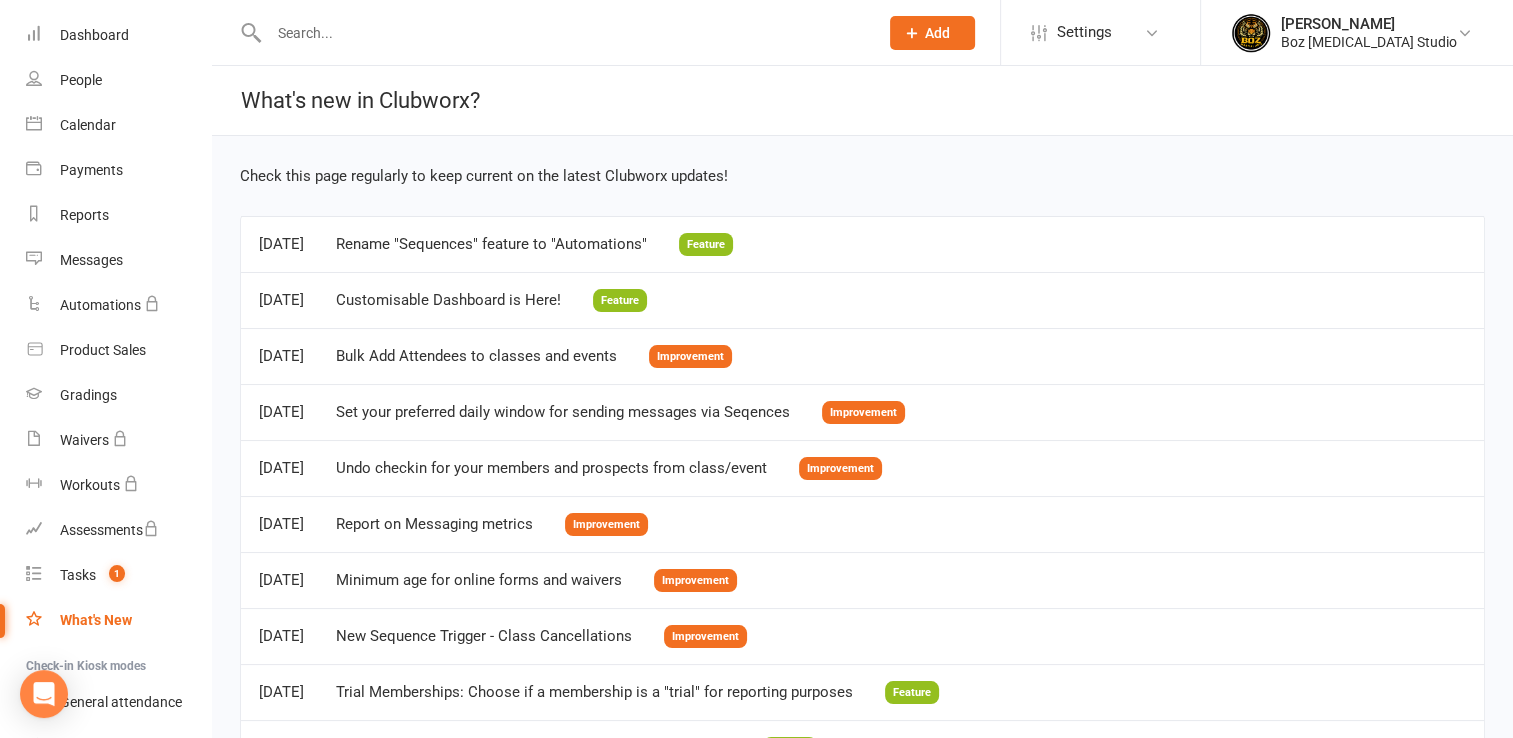 scroll, scrollTop: 0, scrollLeft: 0, axis: both 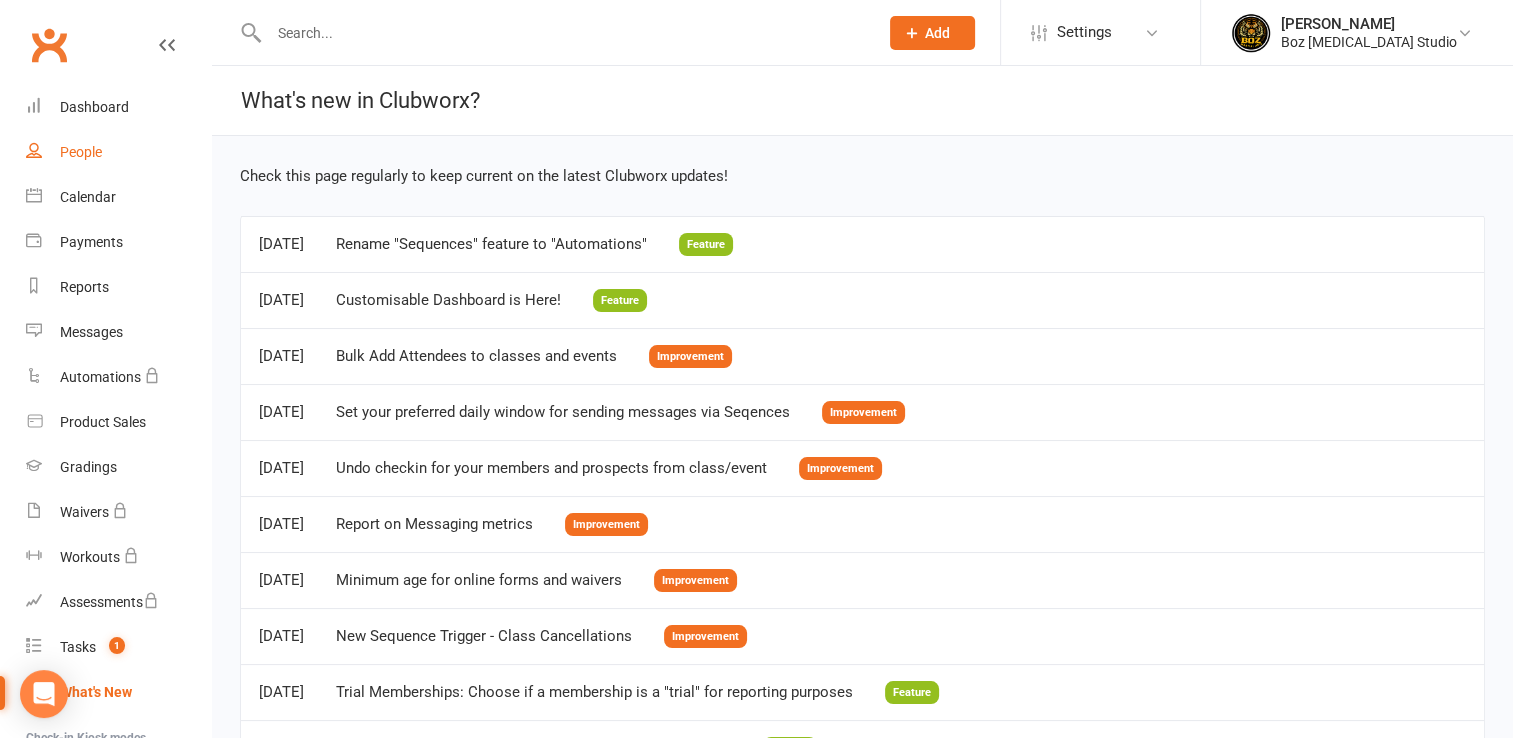 click on "People" at bounding box center (81, 152) 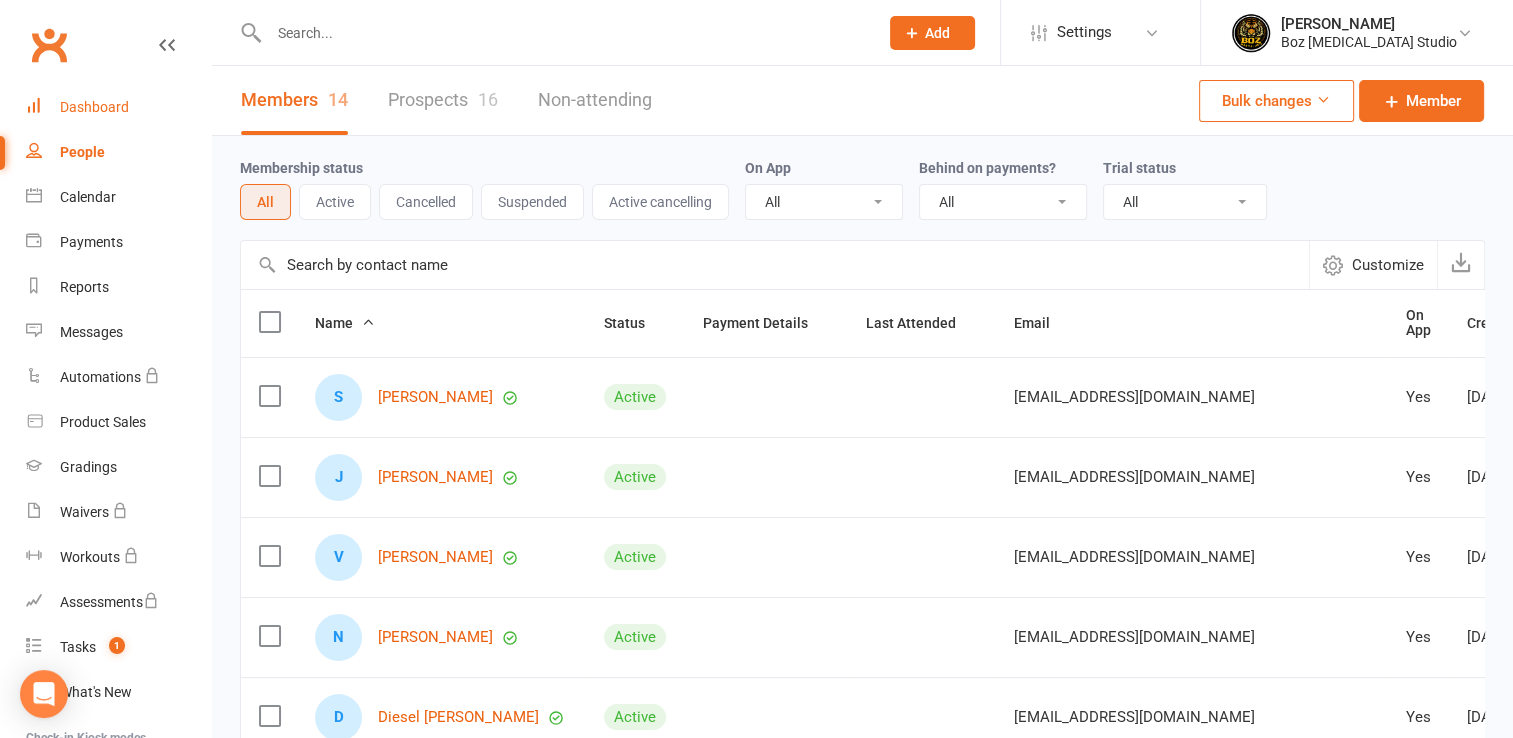 click on "Dashboard" at bounding box center (94, 107) 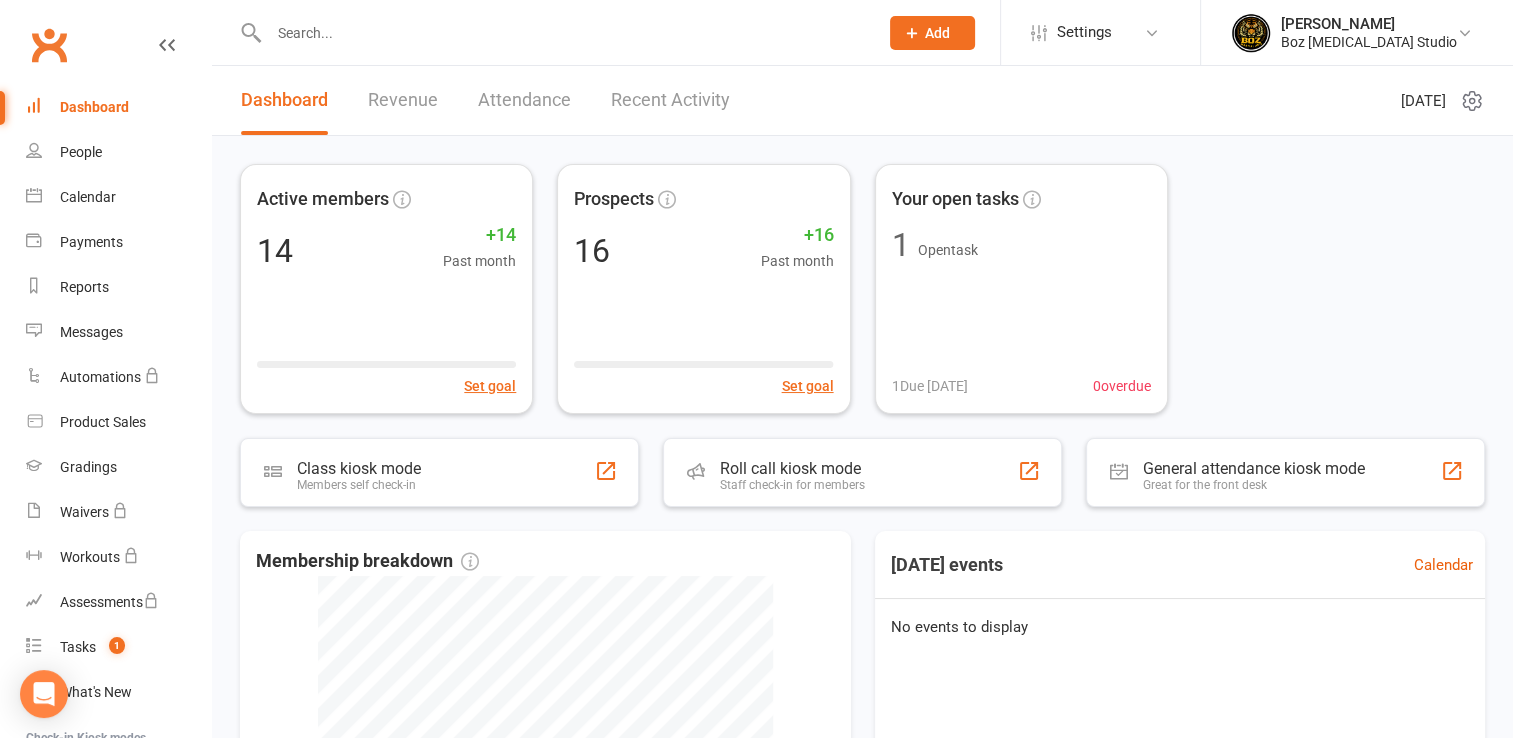 scroll, scrollTop: 0, scrollLeft: 0, axis: both 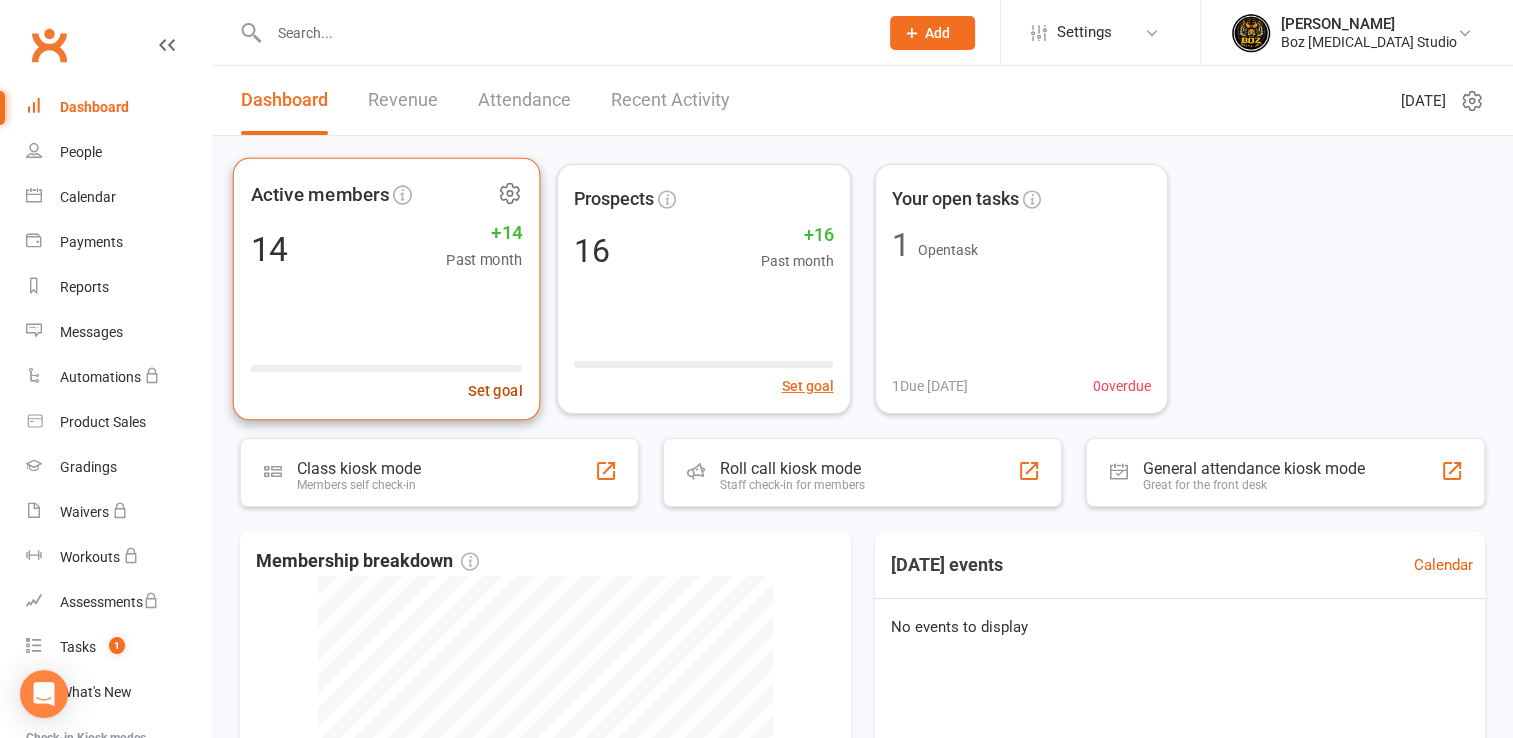 click on "Set goal" at bounding box center [495, 391] 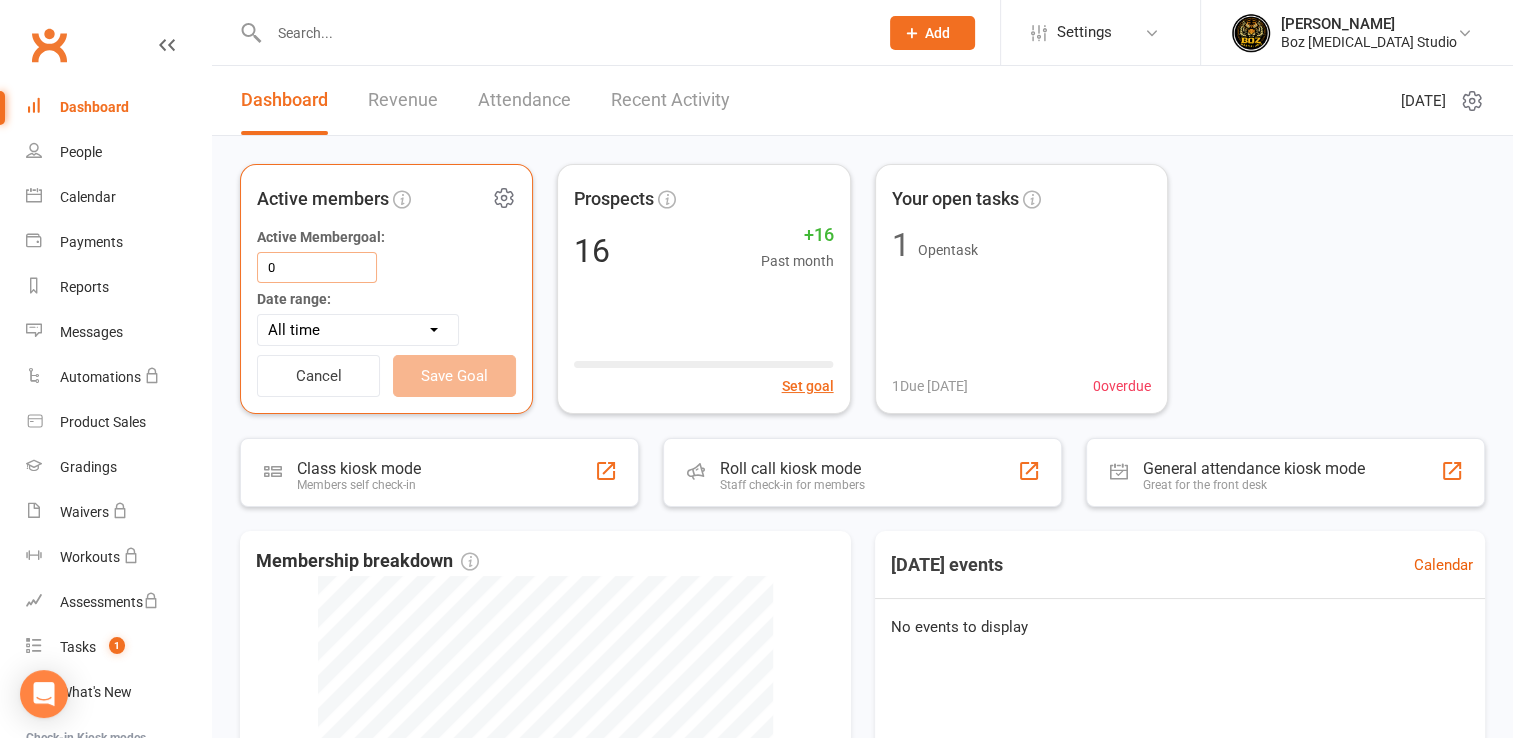 click on "0" at bounding box center (317, 267) 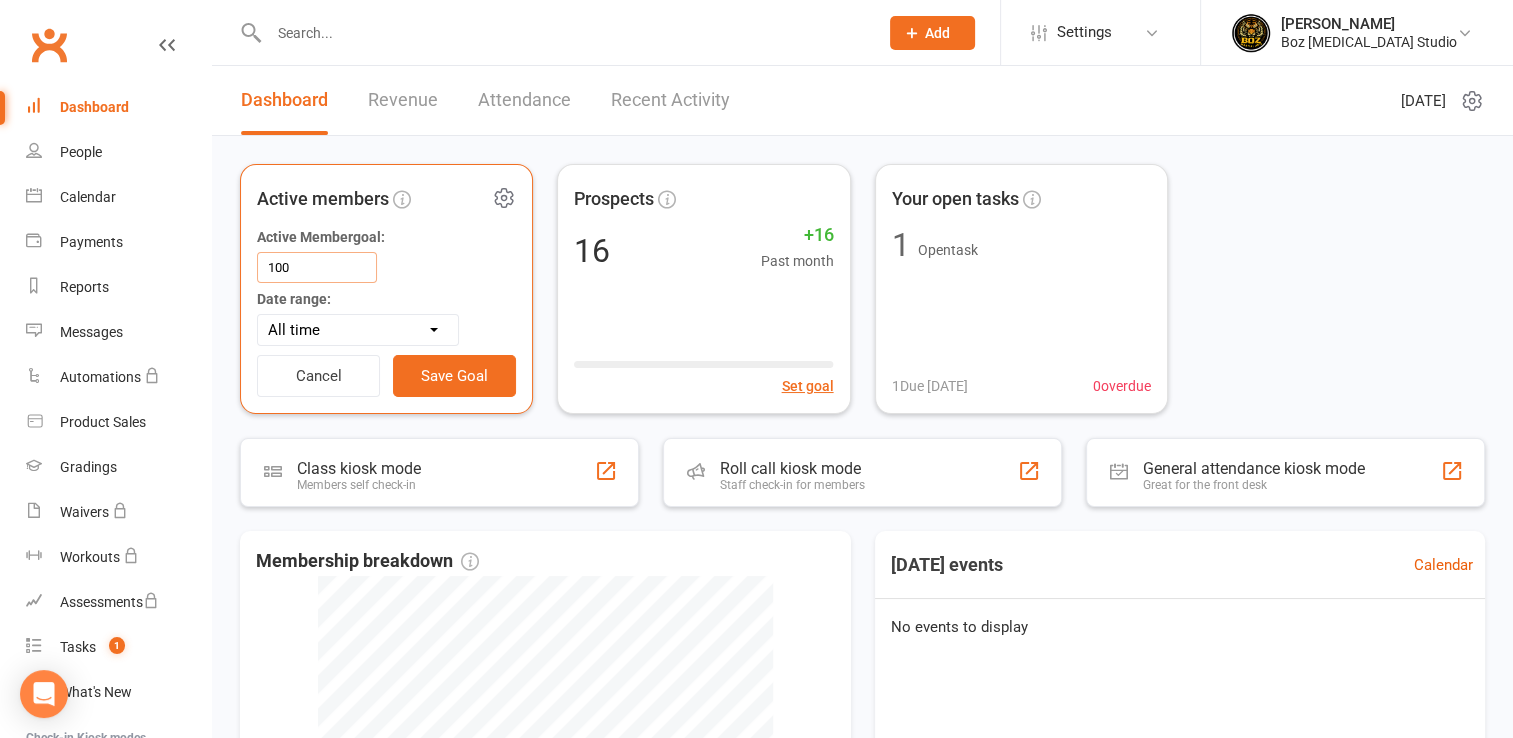 type on "100" 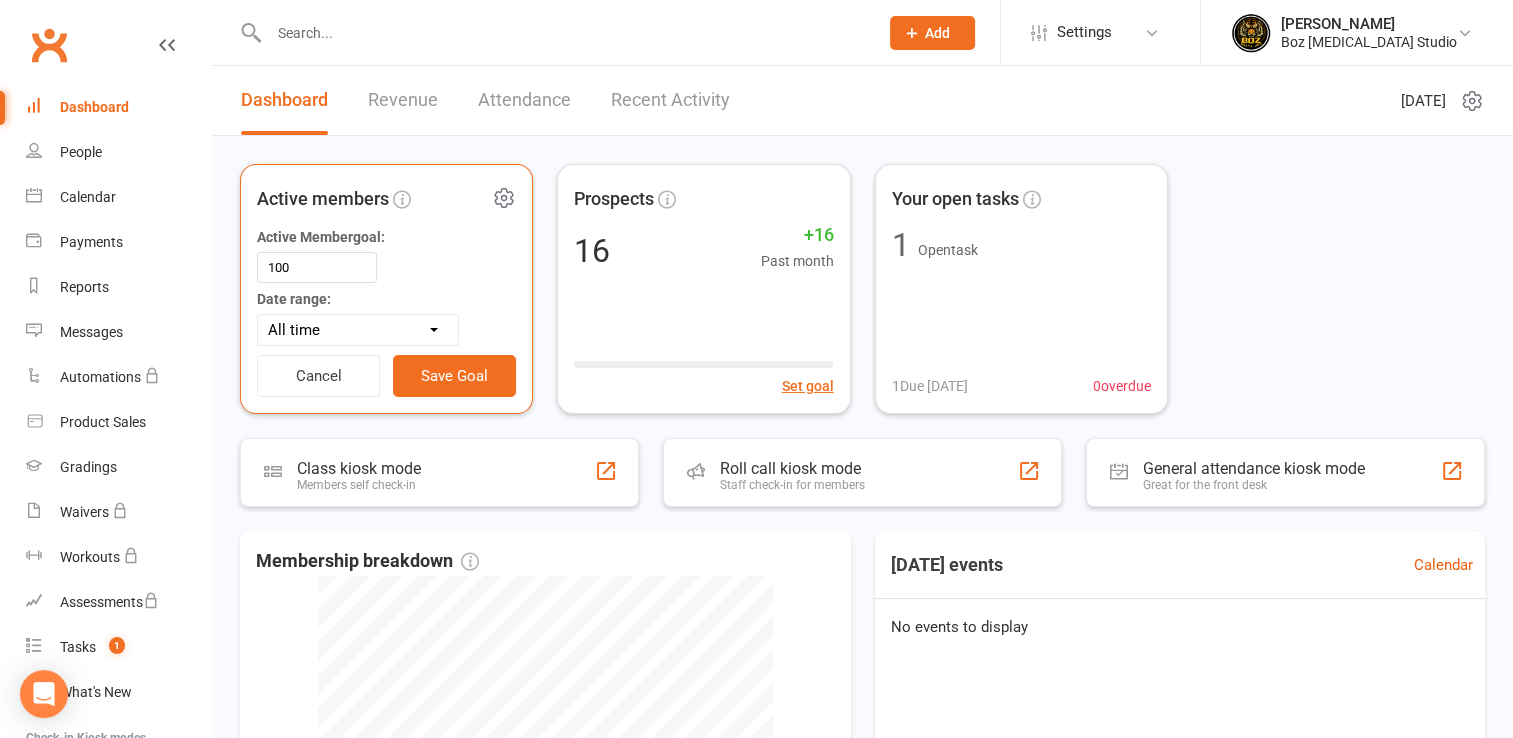 click on "All time Current calendar week Past 7 days Current calendar month Past 30 days" at bounding box center [358, 330] 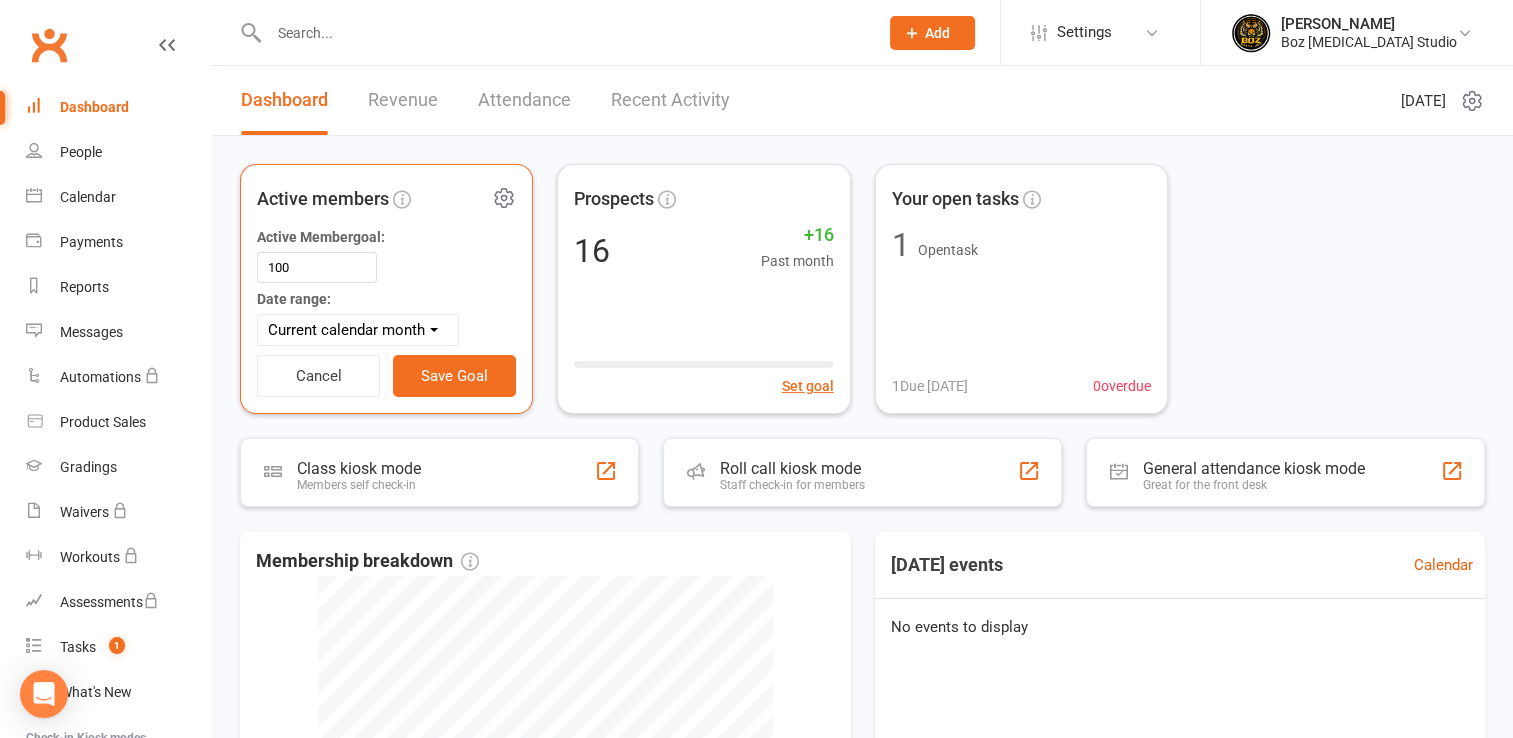 click on "All time Current calendar week Past 7 days Current calendar month Past 30 days" at bounding box center [358, 330] 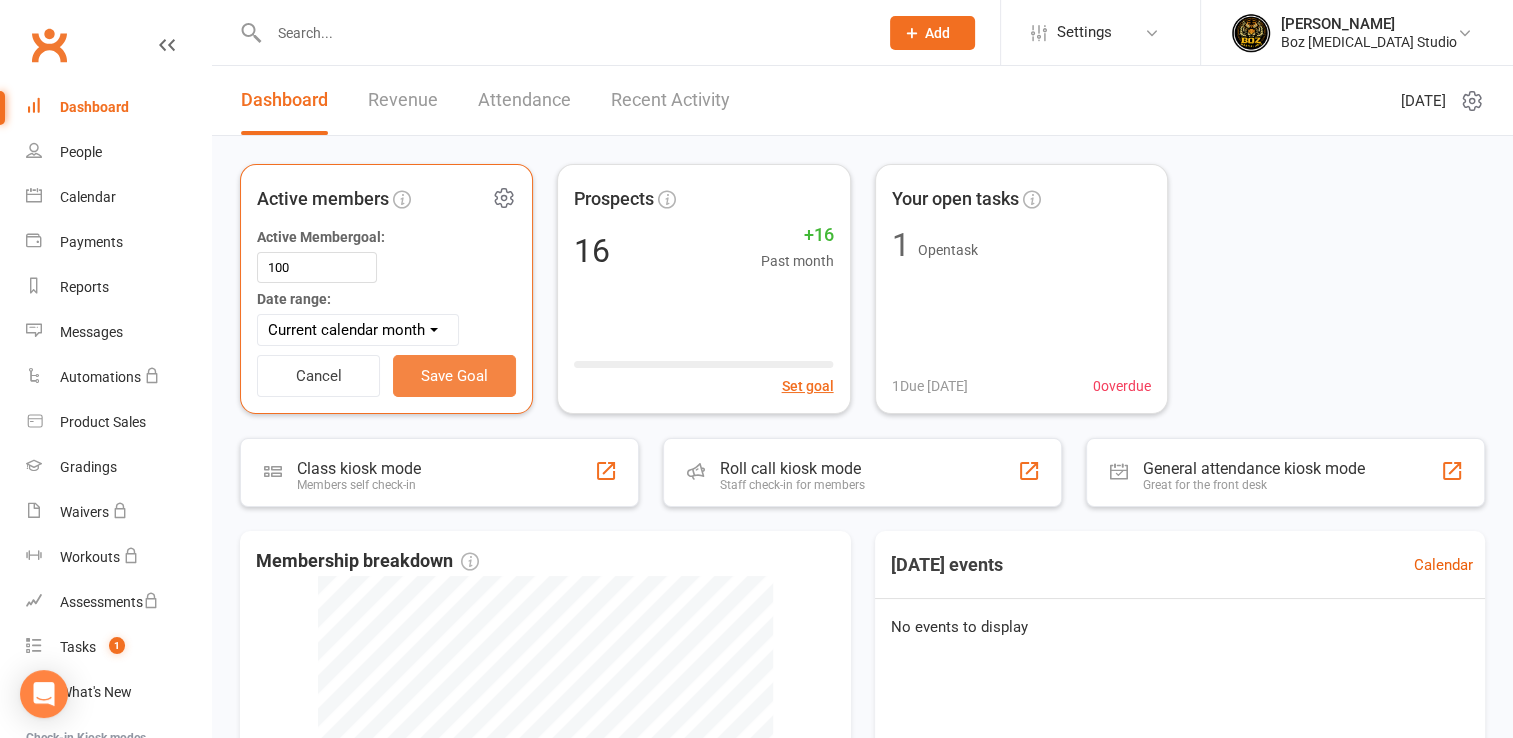 click on "Save Goal" at bounding box center (454, 376) 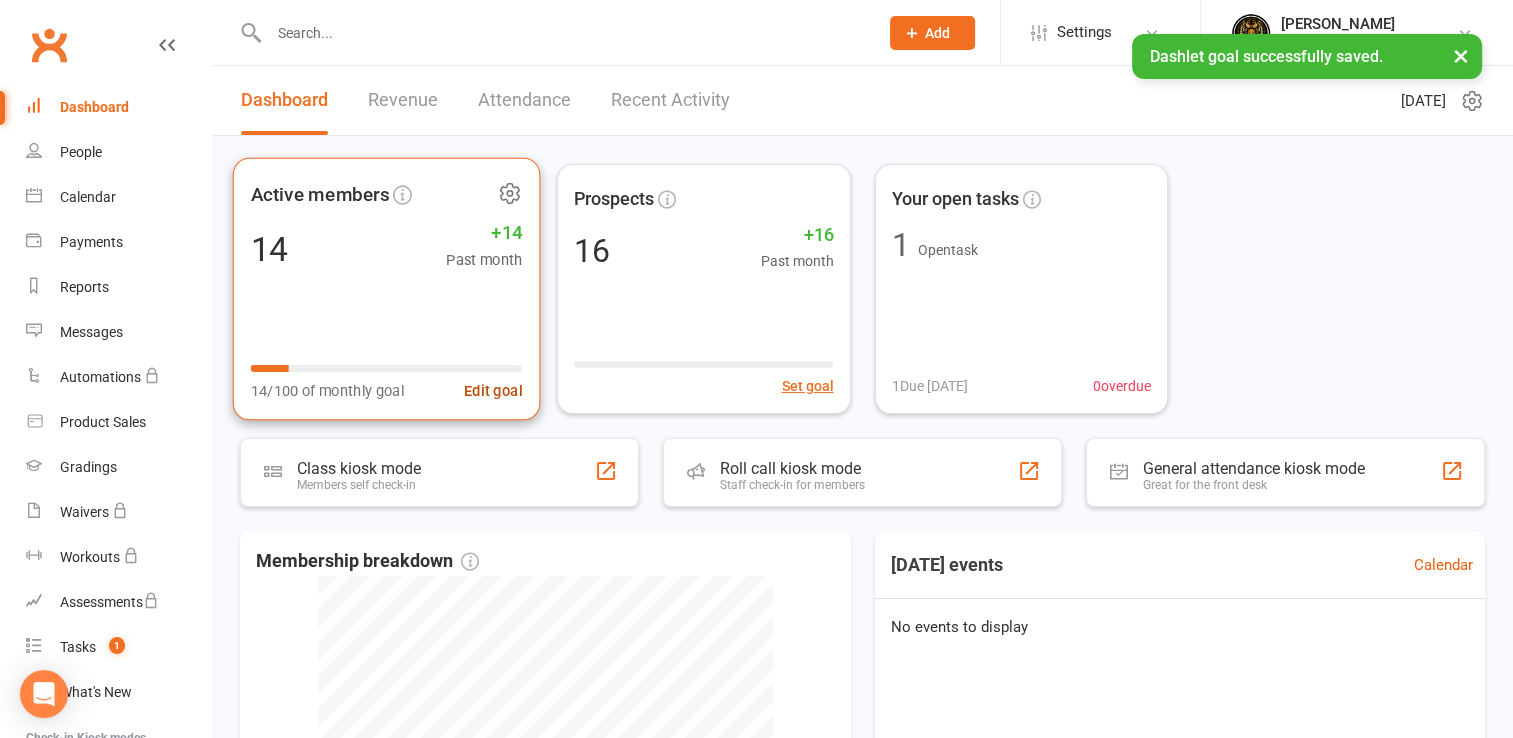 click on "Edit goal" at bounding box center [493, 391] 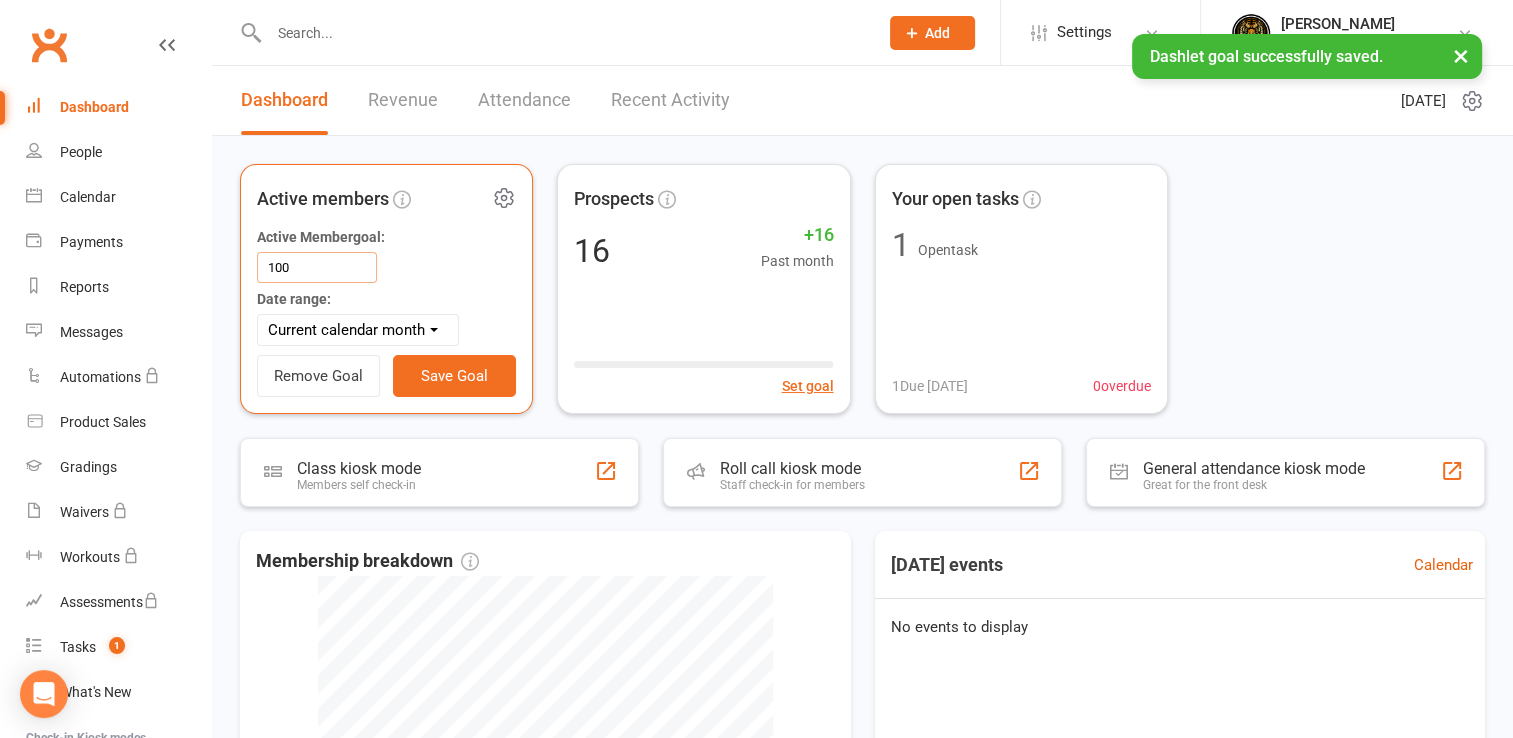 click on "100" at bounding box center [317, 267] 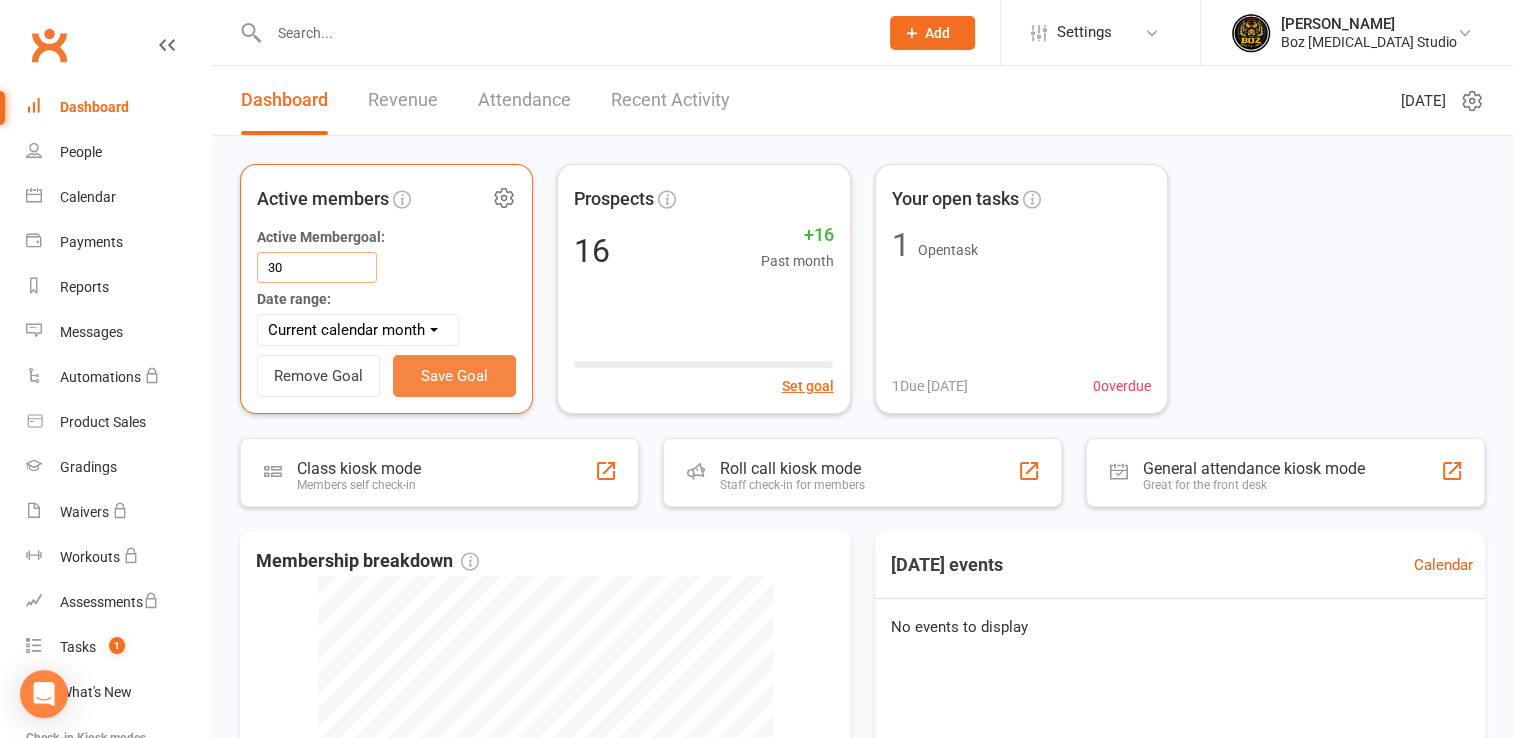 type on "30" 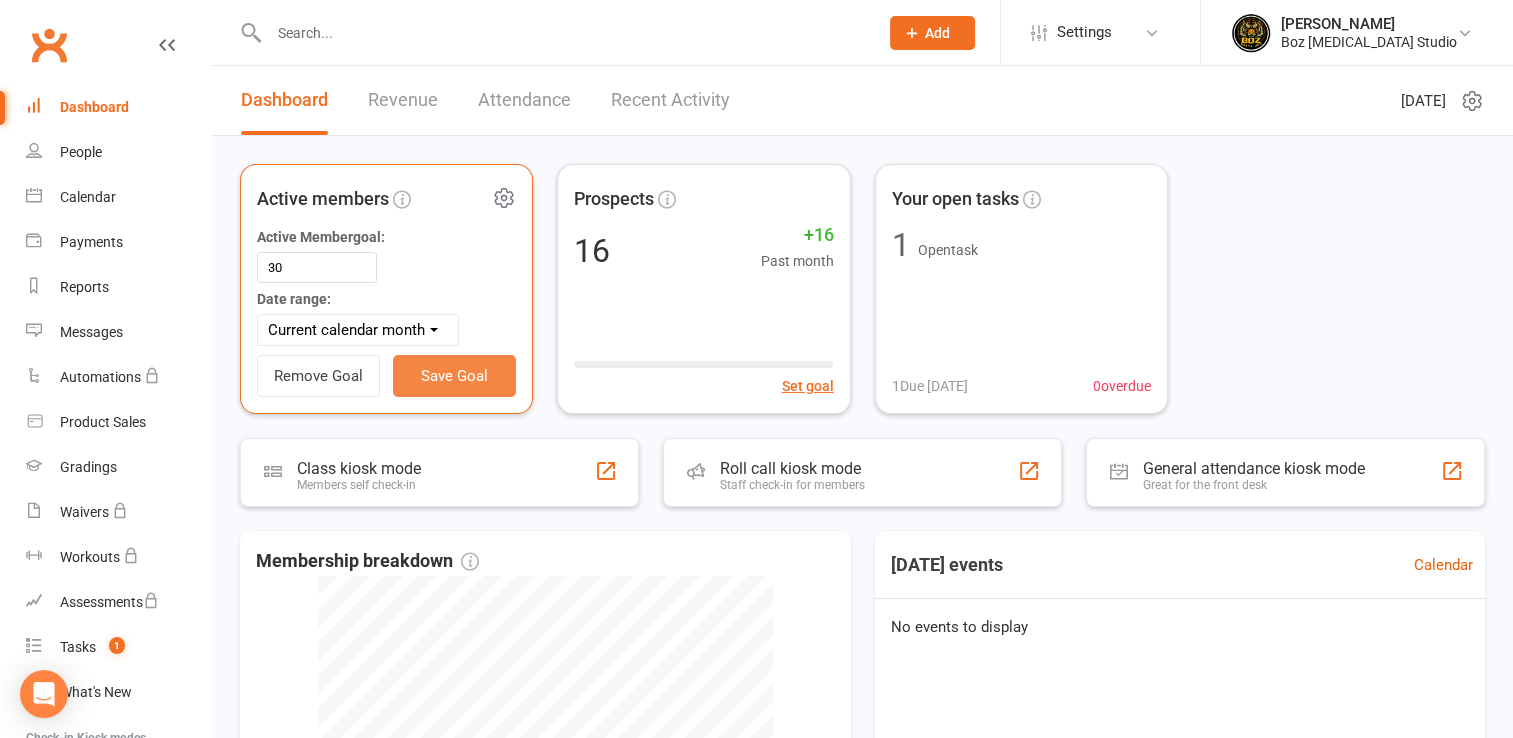 click on "Save Goal" at bounding box center (454, 376) 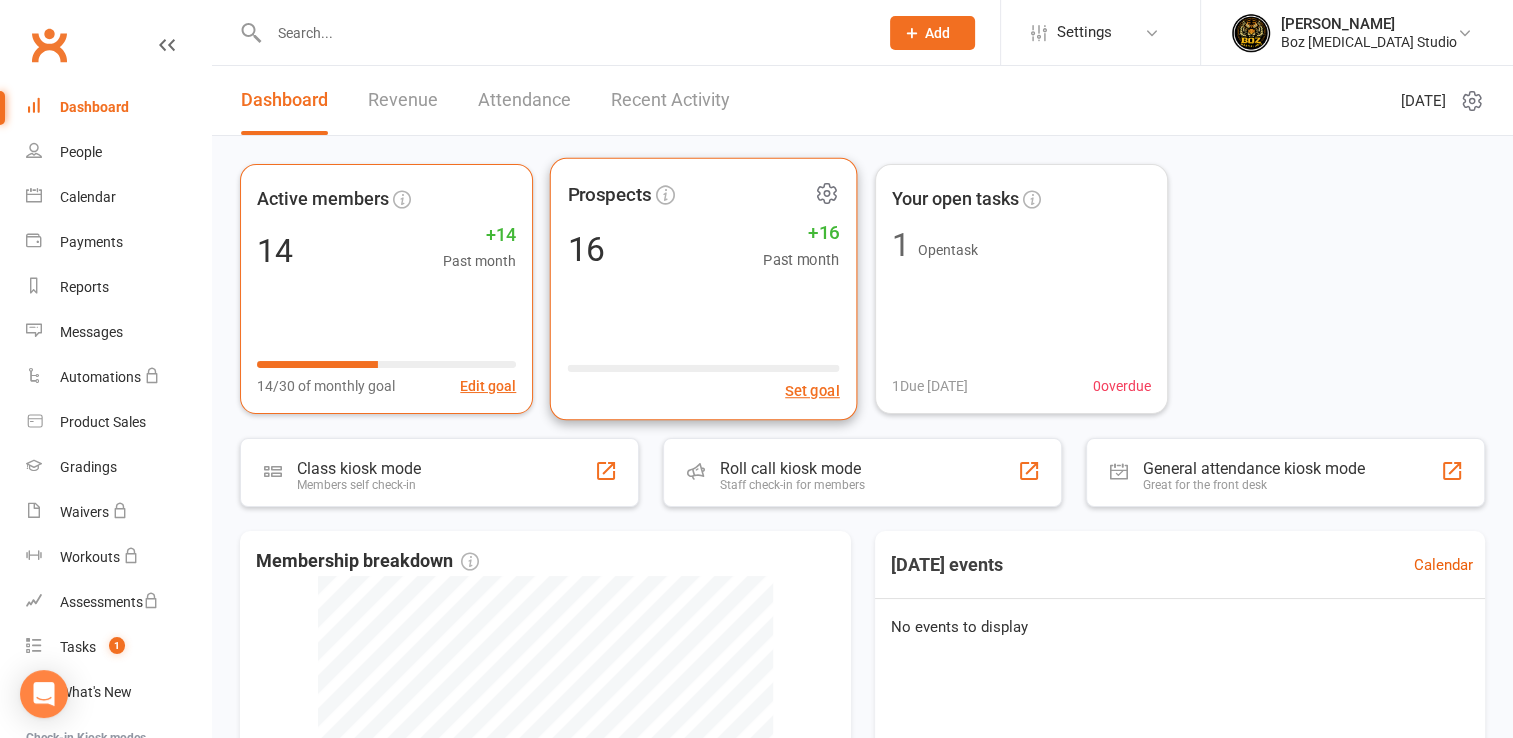 click on "Past month" at bounding box center [801, 260] 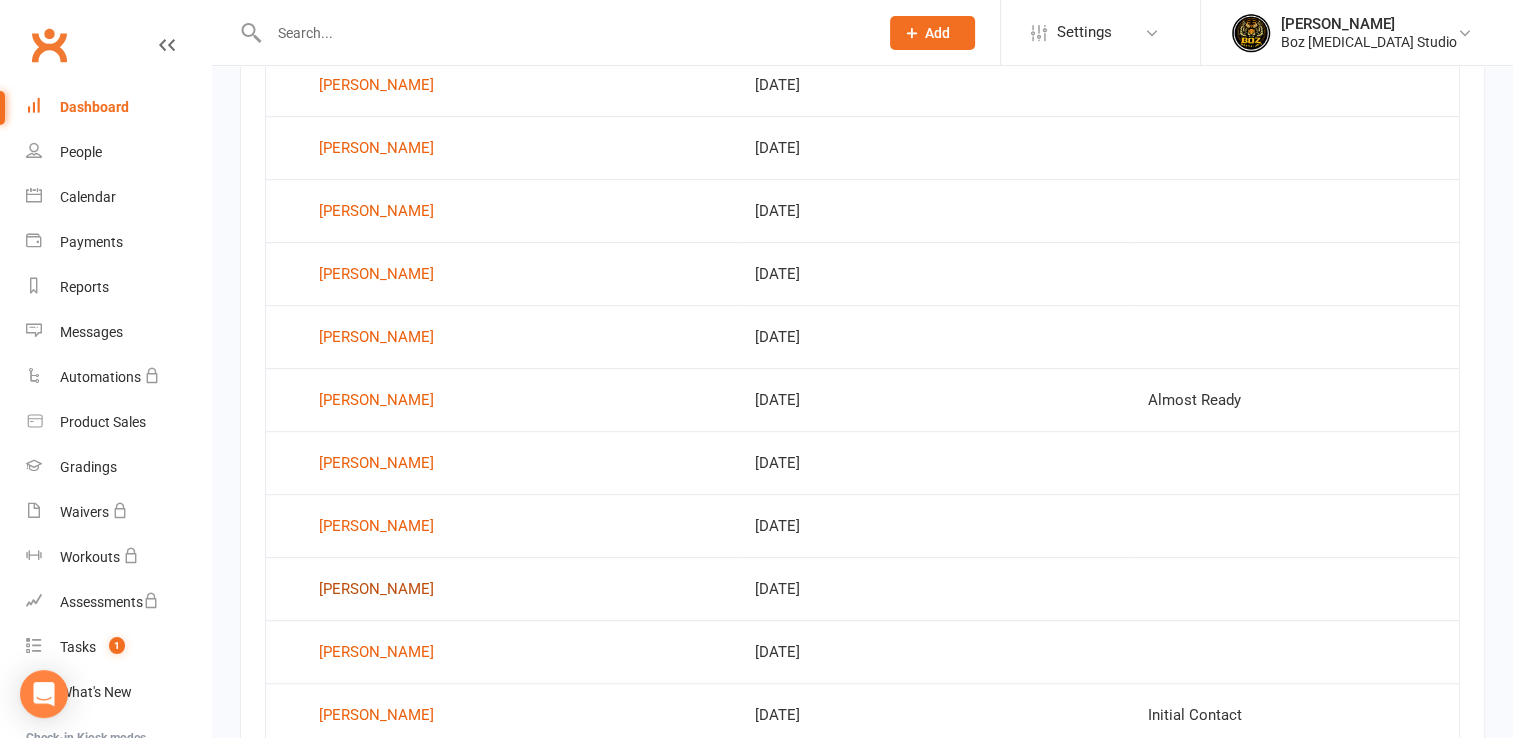 scroll, scrollTop: 1038, scrollLeft: 0, axis: vertical 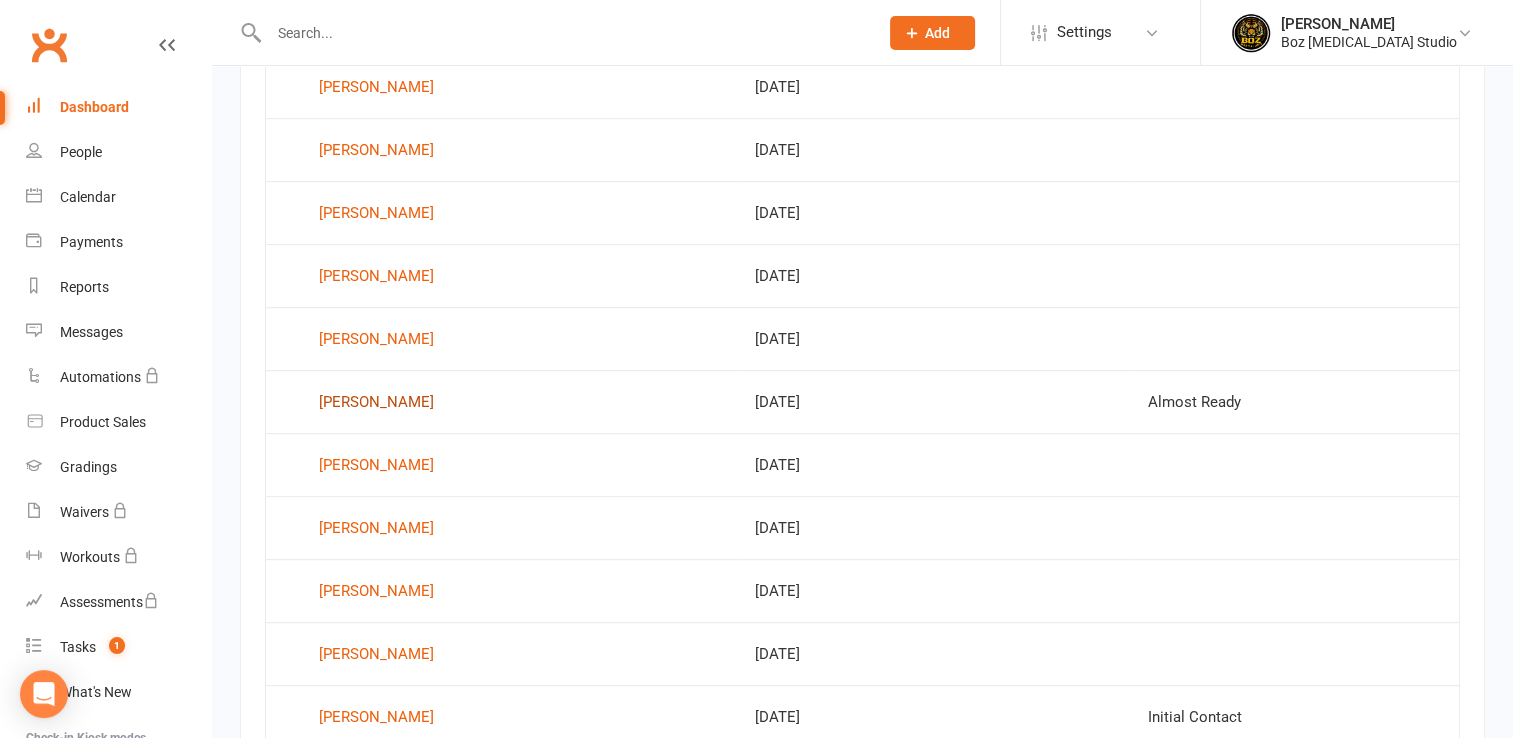 click on "[PERSON_NAME]" at bounding box center (376, 402) 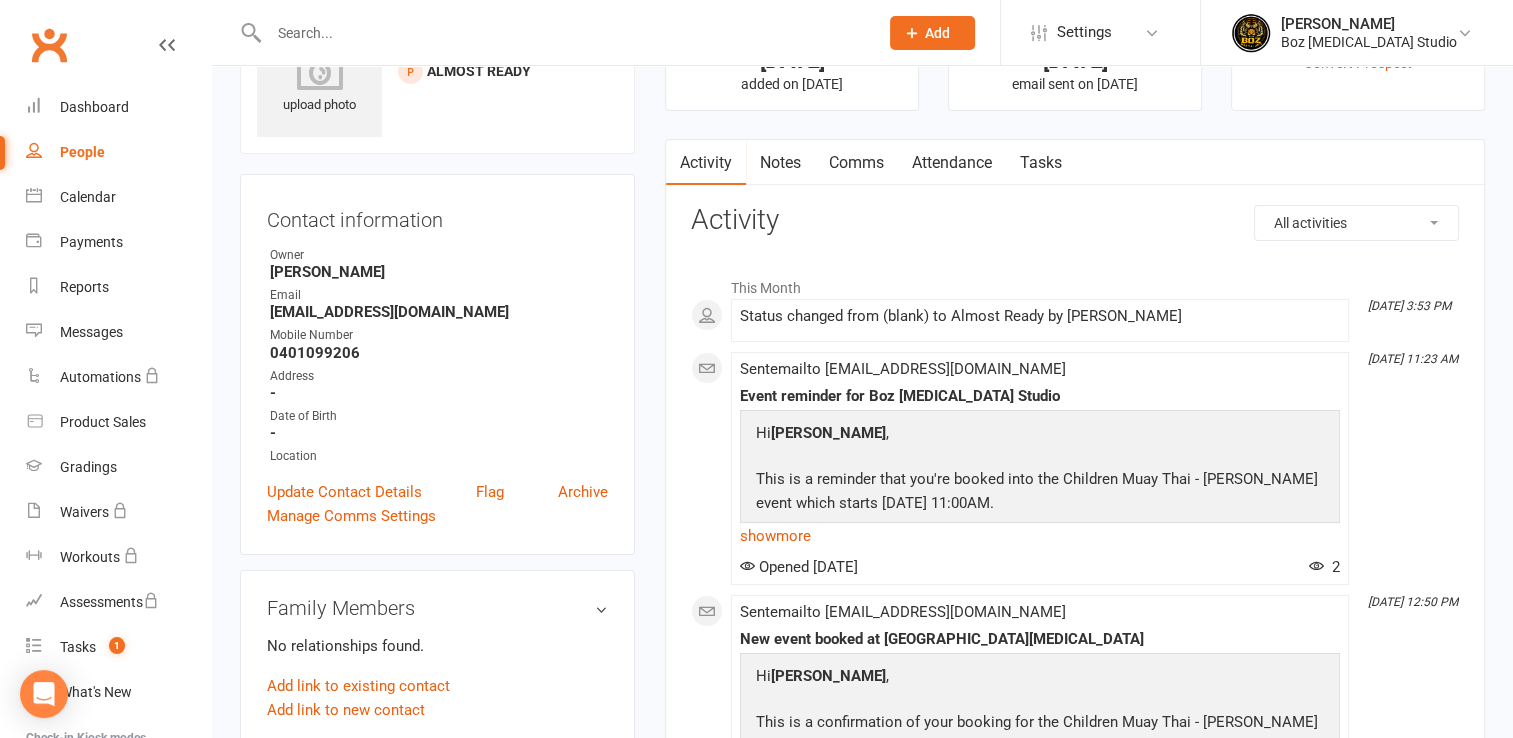 scroll, scrollTop: 100, scrollLeft: 0, axis: vertical 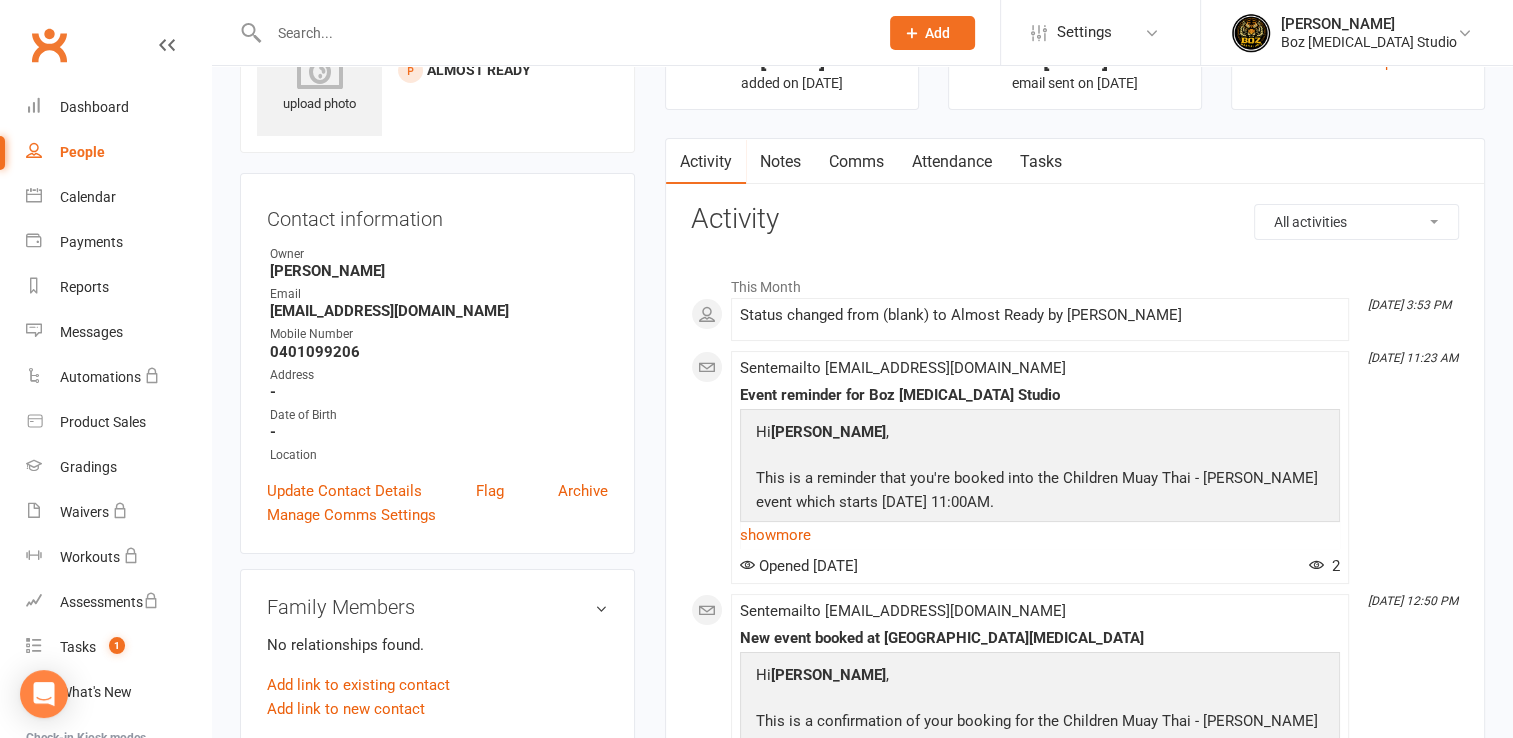 click on "Hi  Jaimi , This is a reminder that you're booked into the Children Muay Thai - Jaimi Lee event which starts Saturday, July 12 at 11:00AM. If you have any questions please contact us at 0413735663 or admin@bozmartialarts.com.au. Kind regards,  The Boz Martial Arts Studio Team Add this event to Google Calendar" at bounding box center [1040, 571] 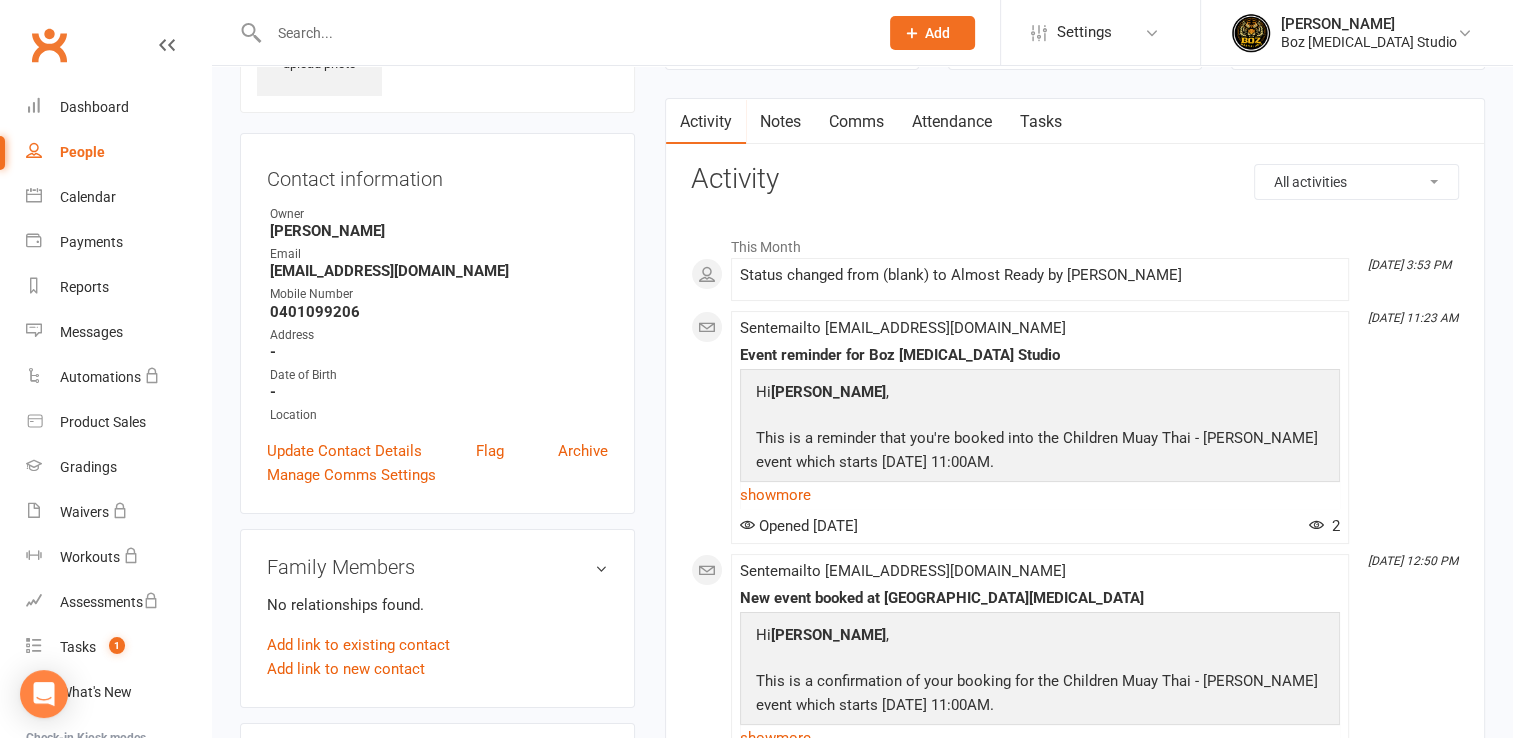 scroll, scrollTop: 100, scrollLeft: 0, axis: vertical 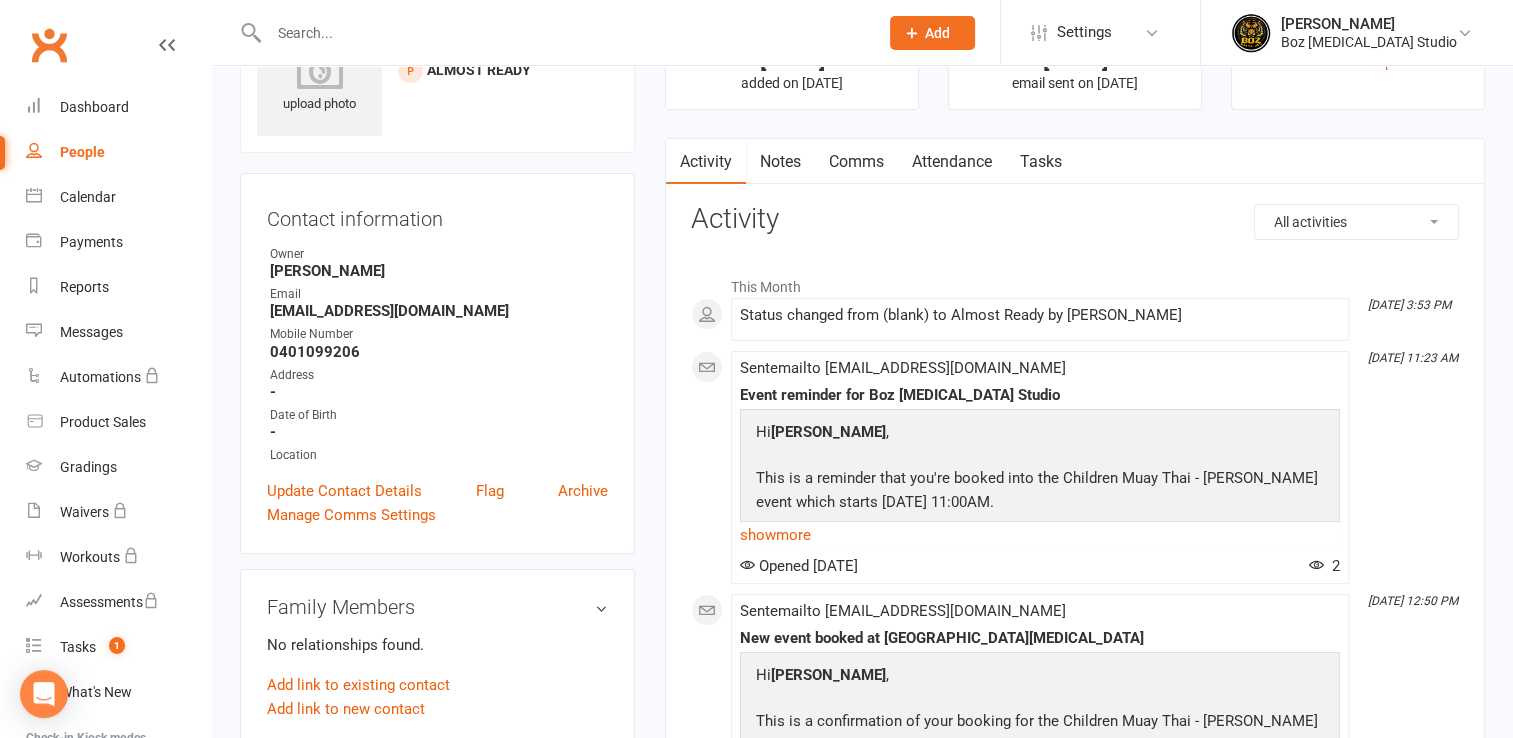 click on "Notes" at bounding box center [780, 162] 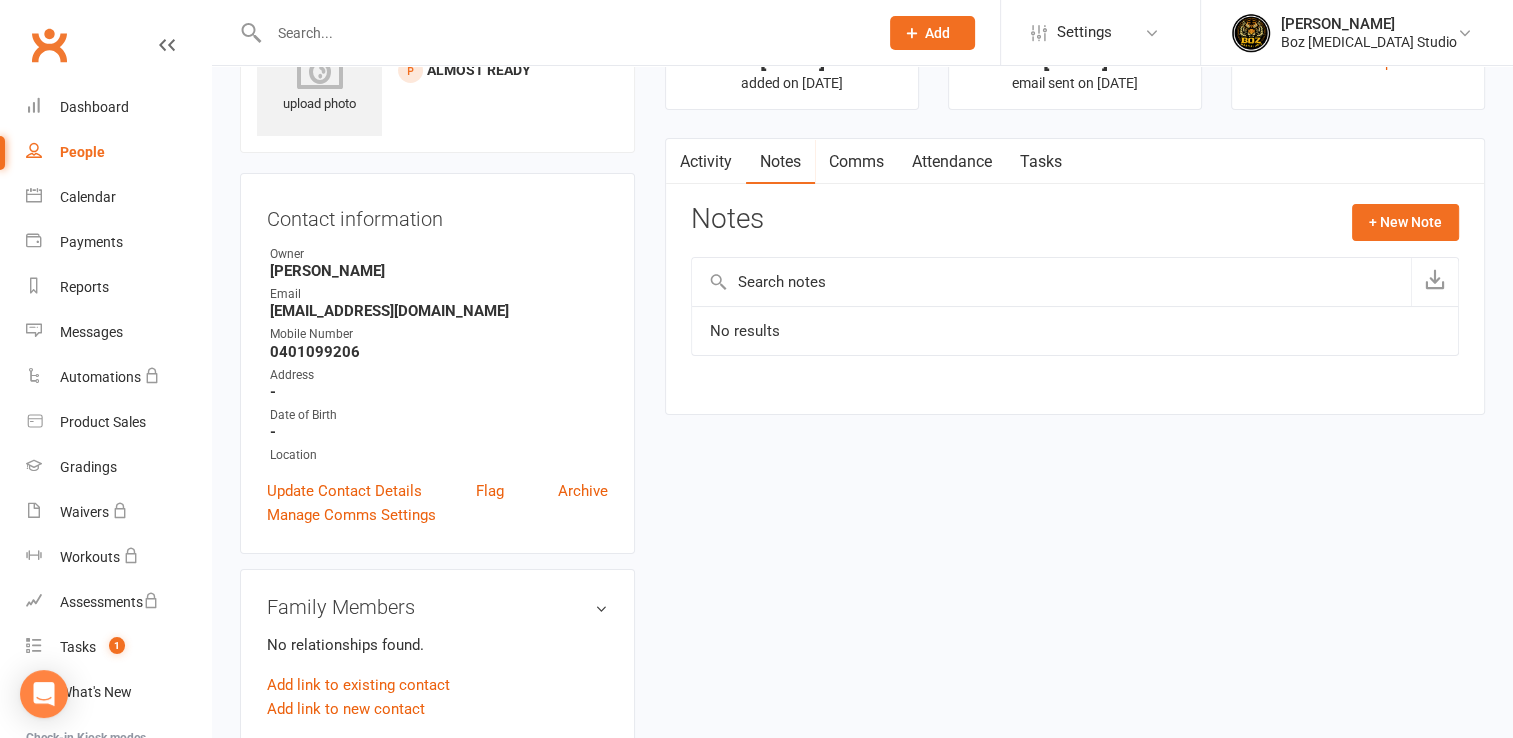 click on "Comms" at bounding box center [856, 162] 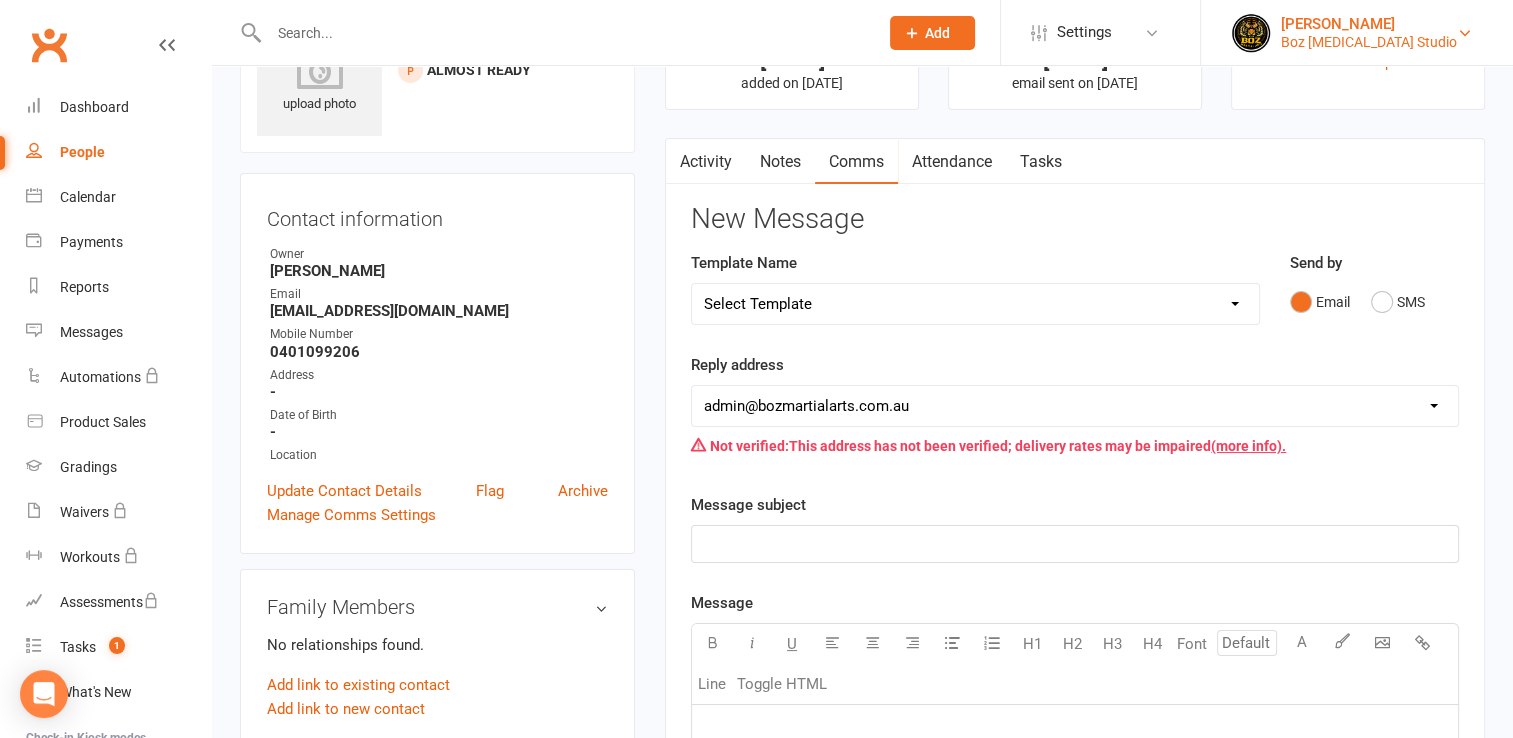click on "Boz [MEDICAL_DATA] Studio" at bounding box center [1369, 42] 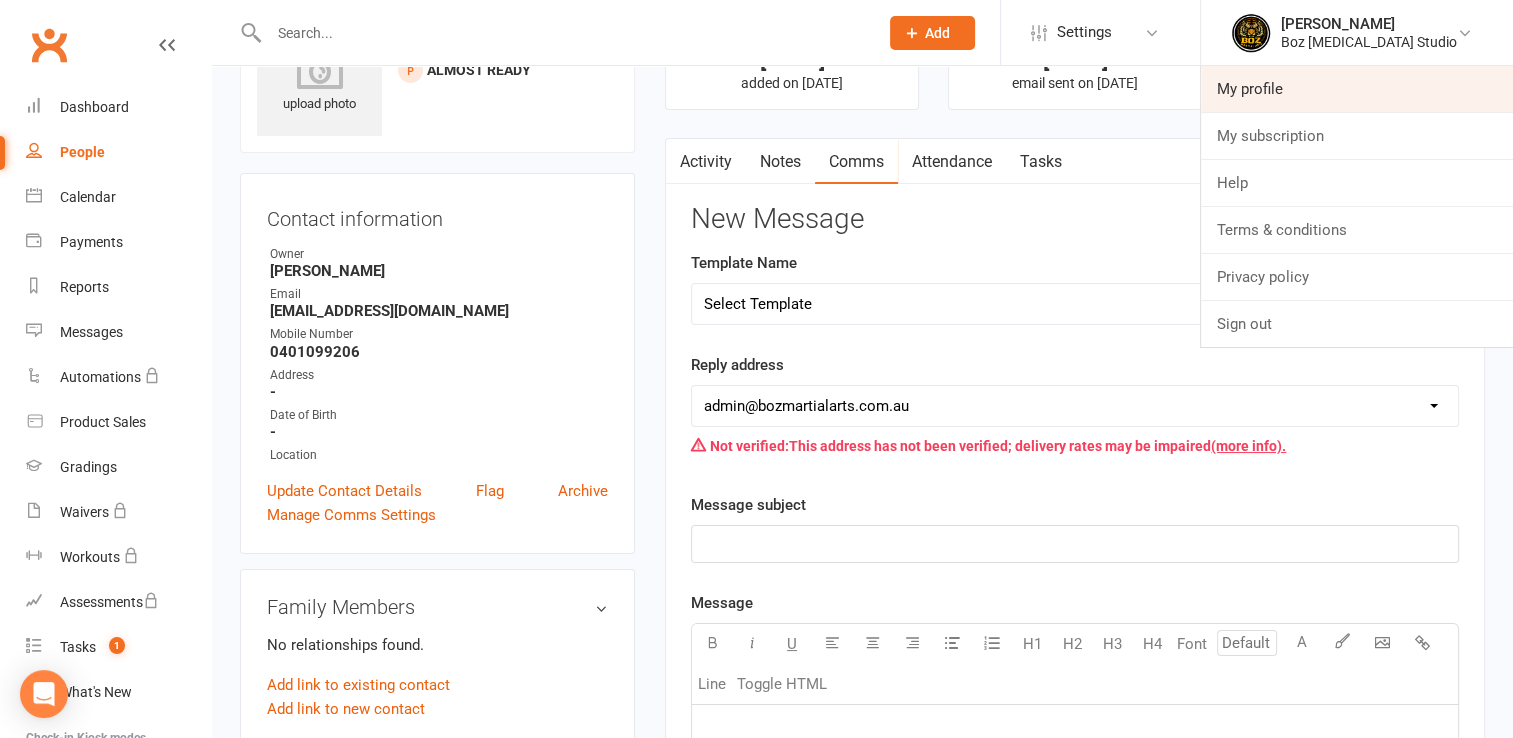 click on "My profile" at bounding box center (1357, 89) 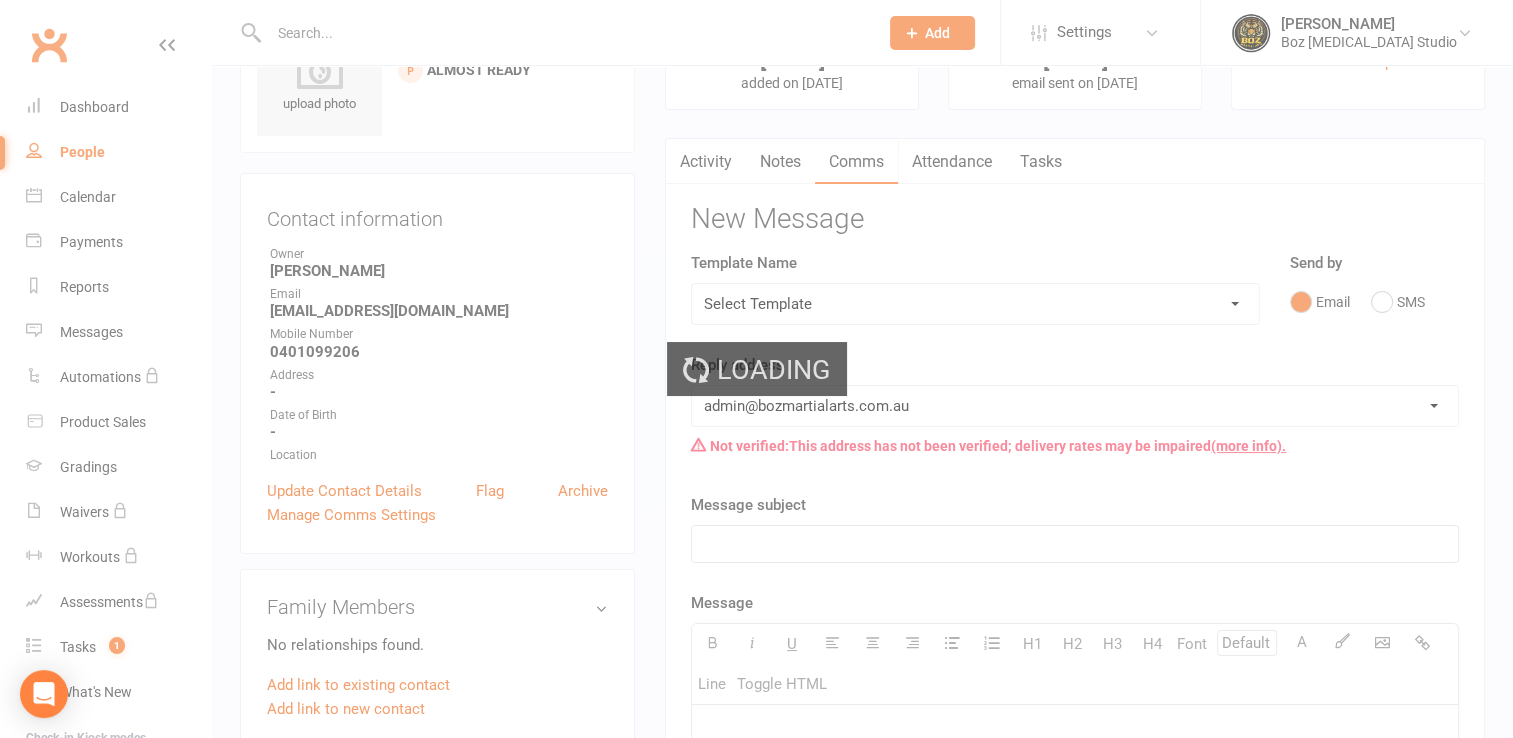 scroll, scrollTop: 0, scrollLeft: 0, axis: both 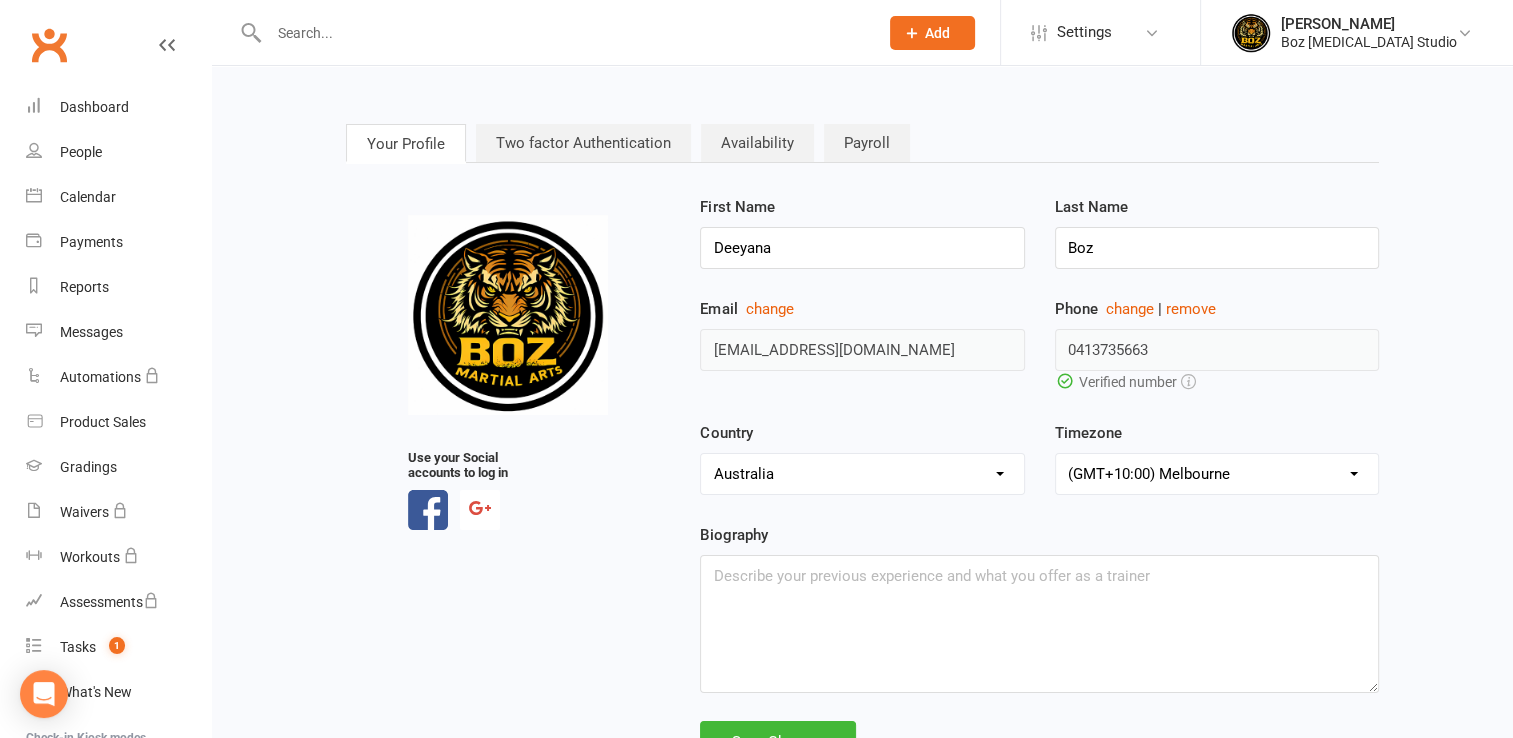 click on "Availability" at bounding box center [757, 143] 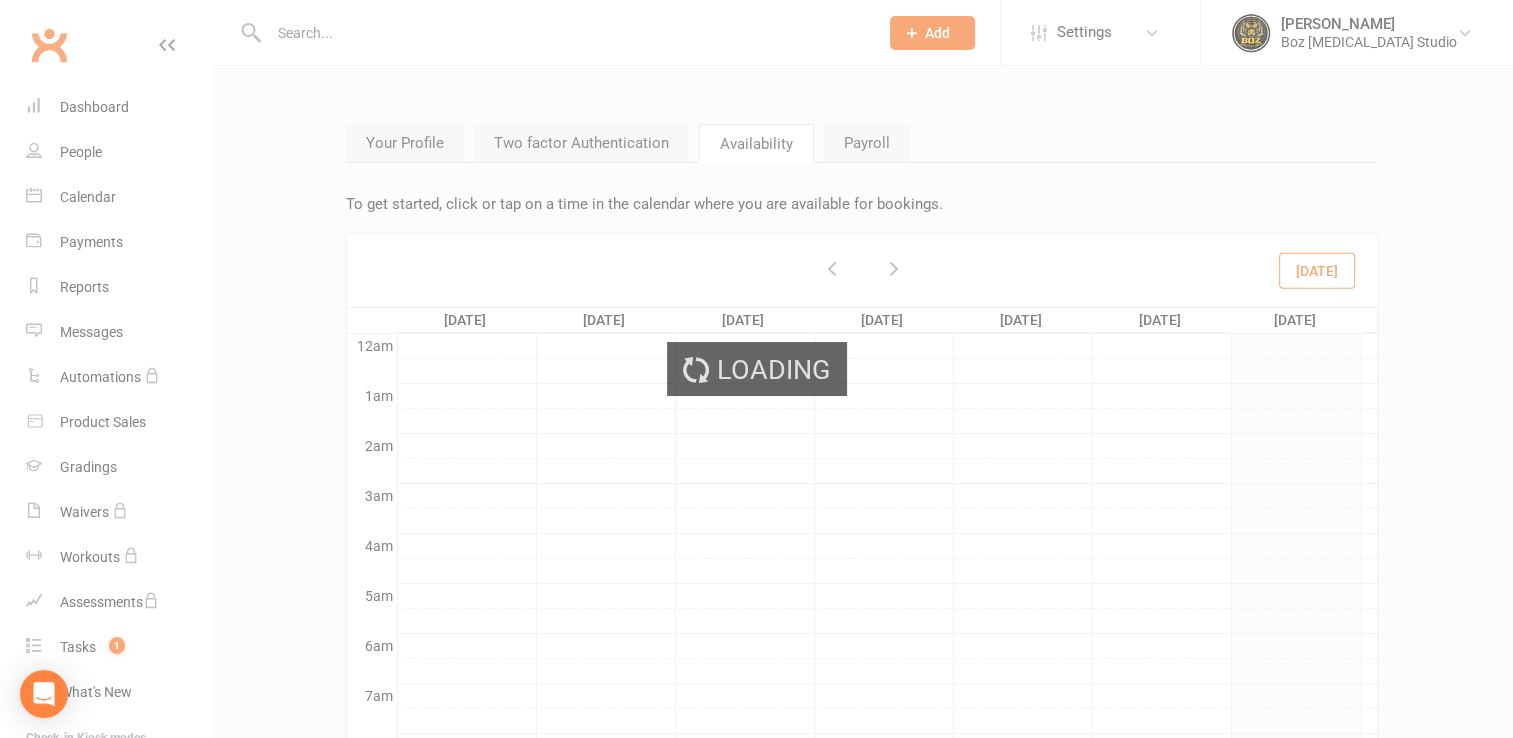 scroll, scrollTop: 298, scrollLeft: 0, axis: vertical 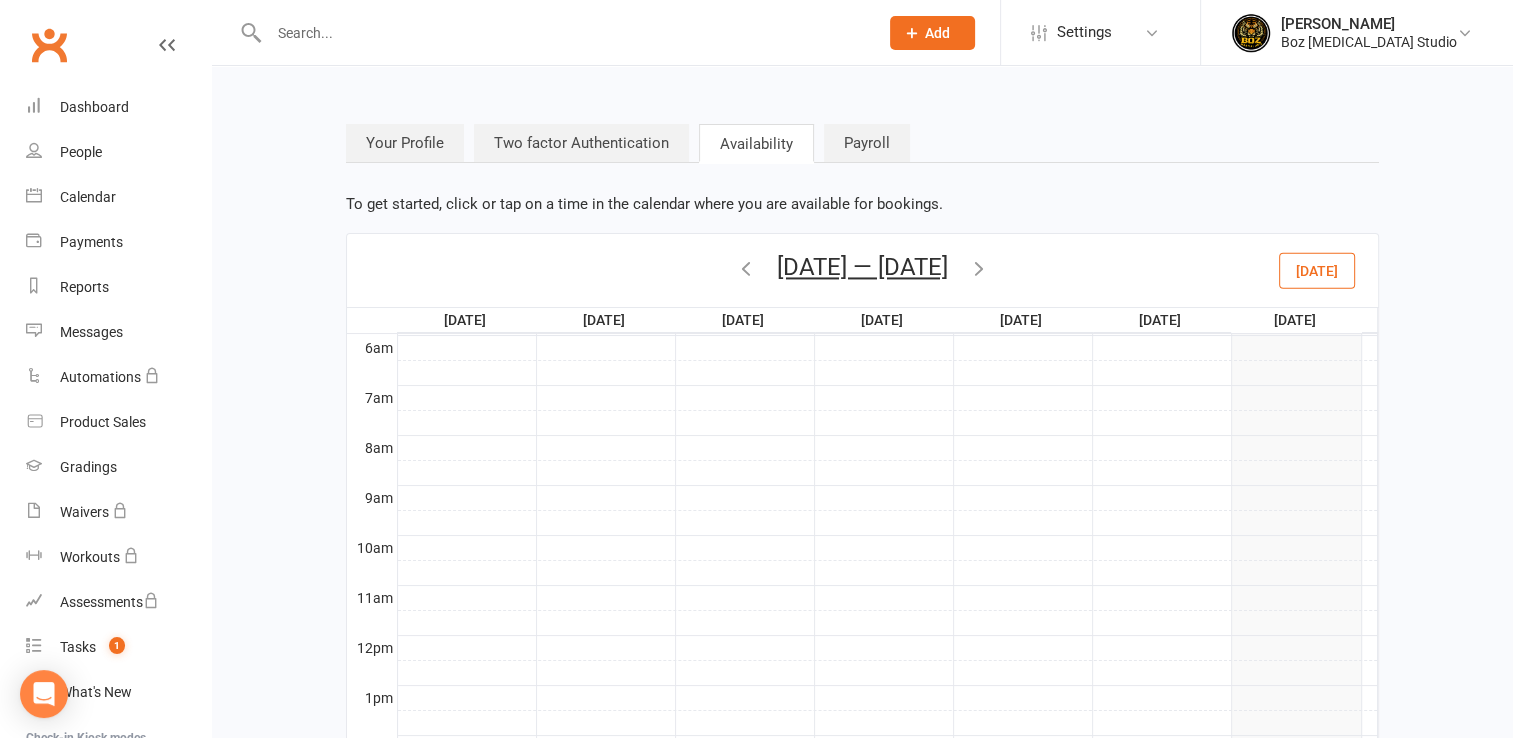 click on "Payroll" at bounding box center (867, 143) 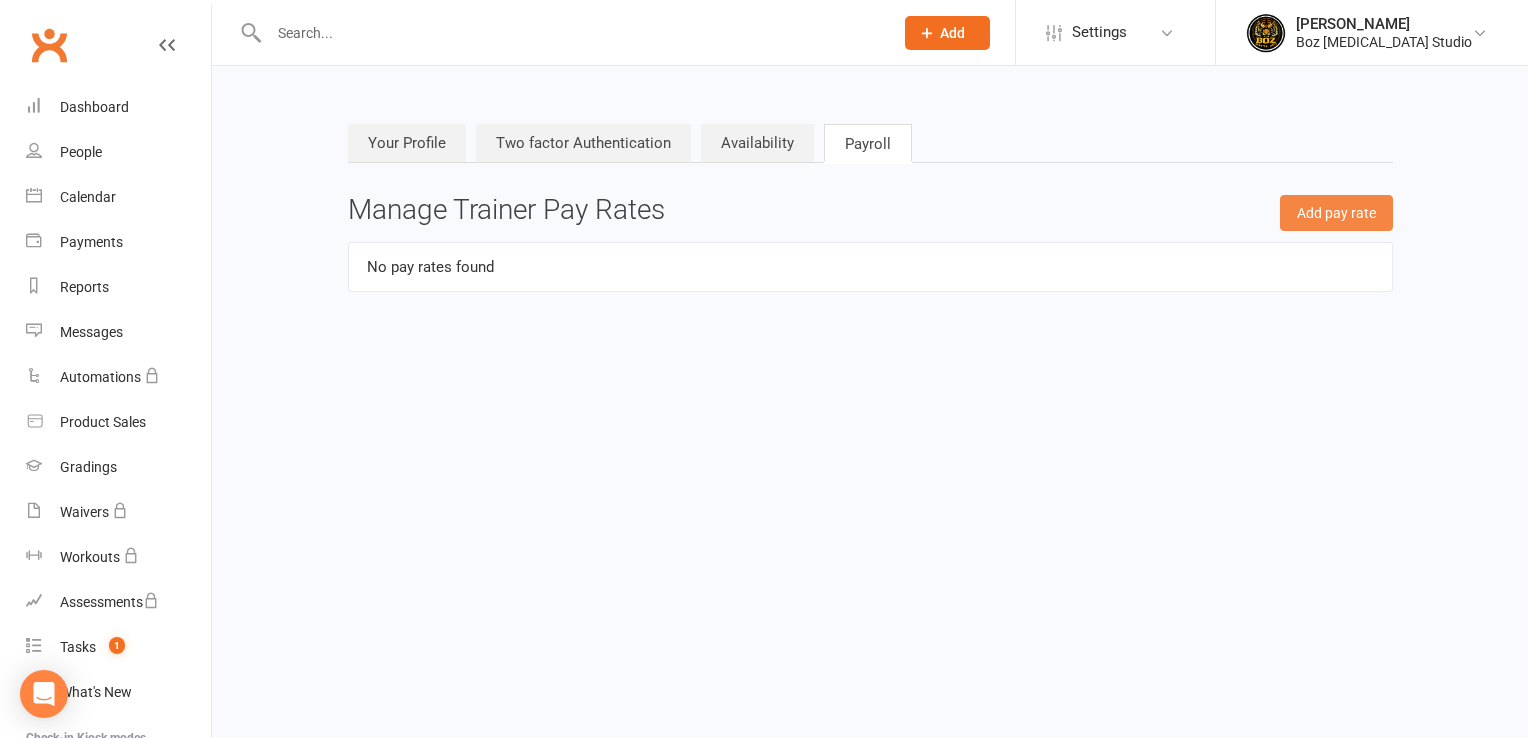 click on "Add pay rate" at bounding box center (1336, 213) 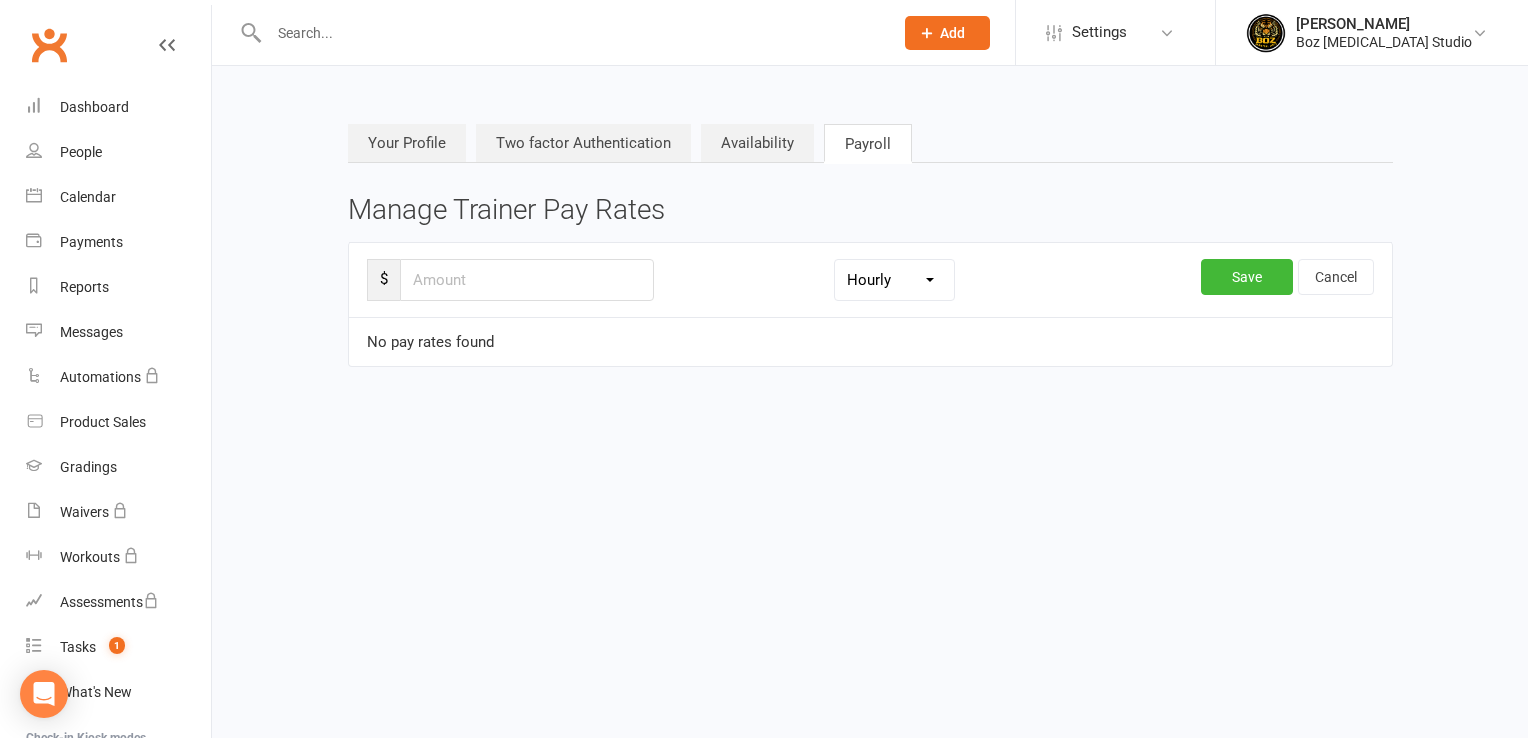click on "Hourly Per class" at bounding box center (894, 280) 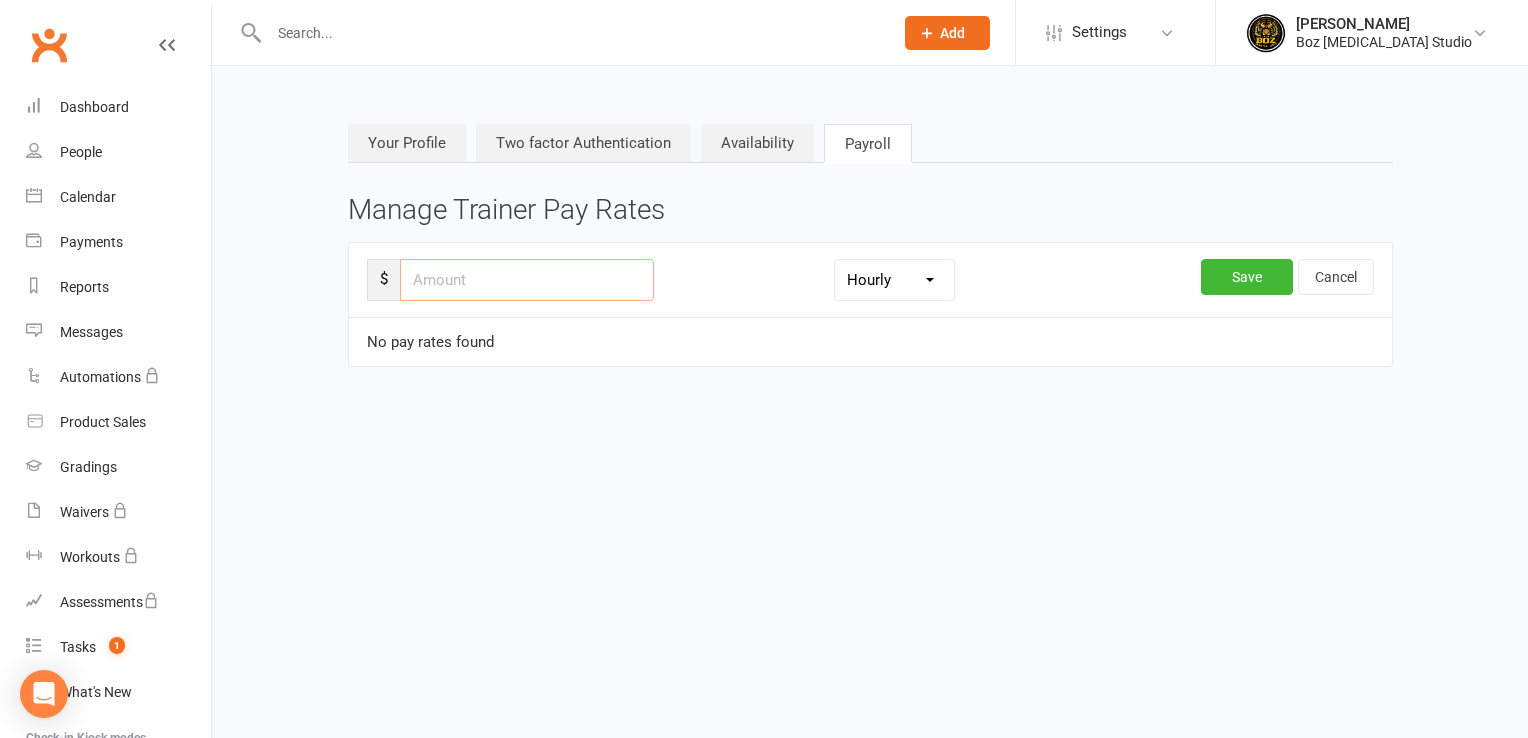 click at bounding box center (527, 280) 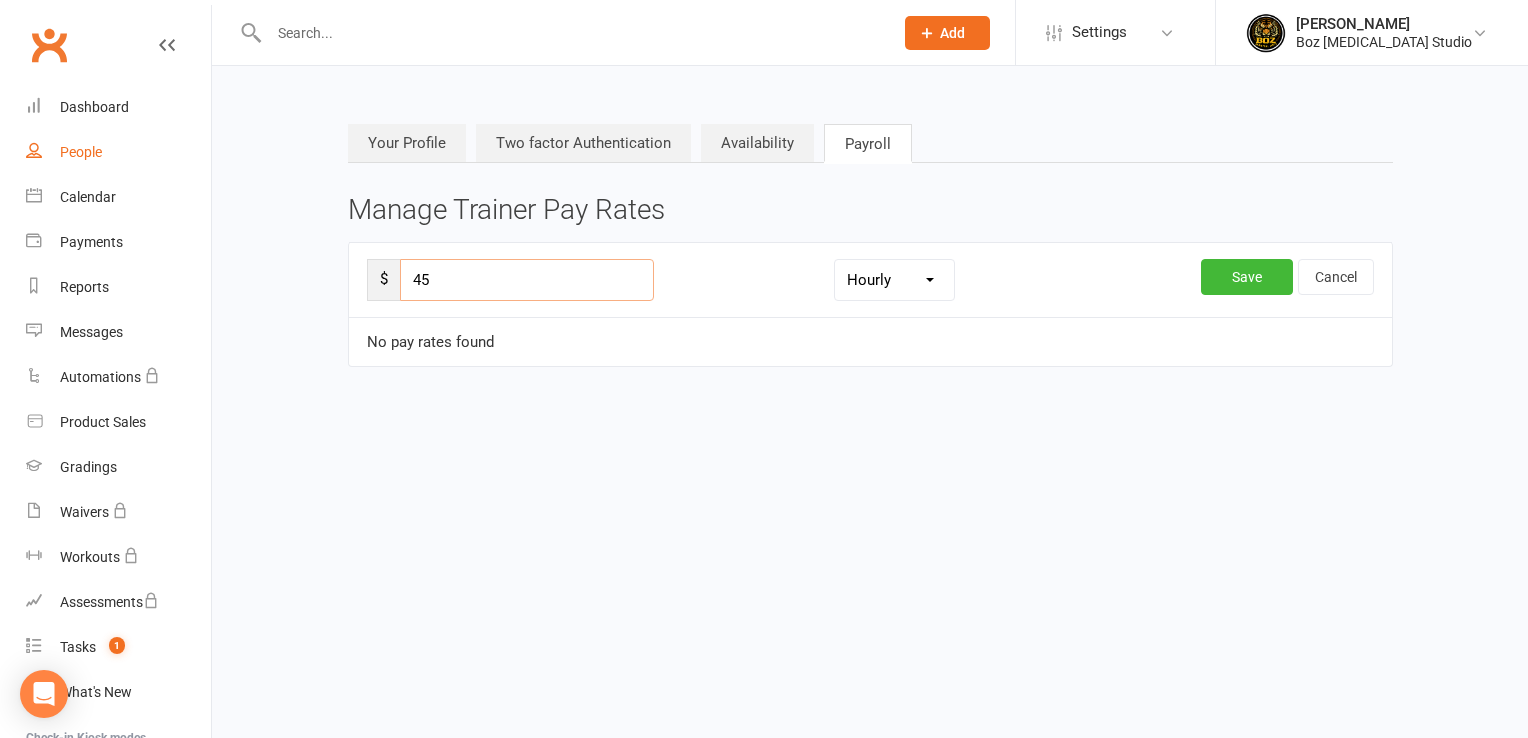 type on "45" 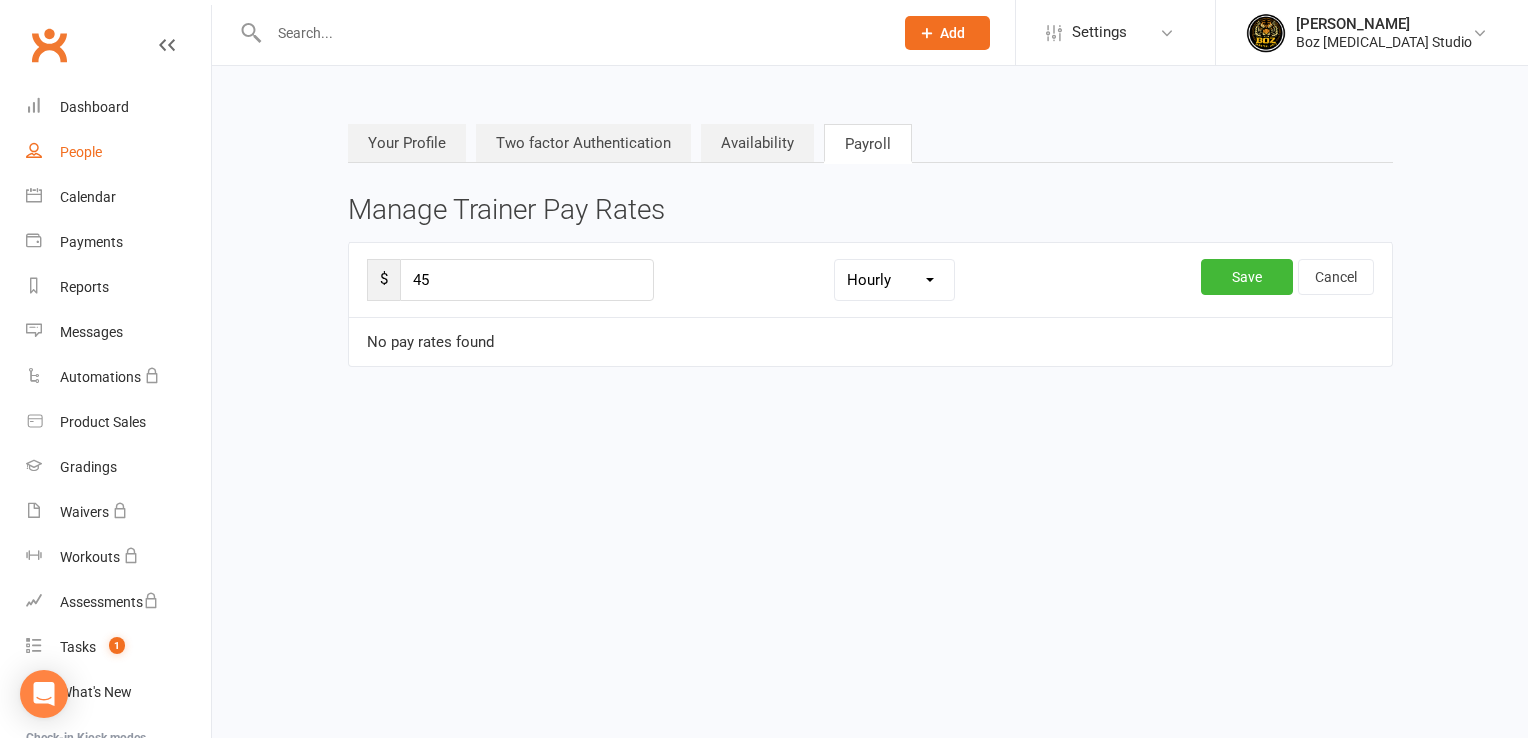 click on "People" at bounding box center (118, 152) 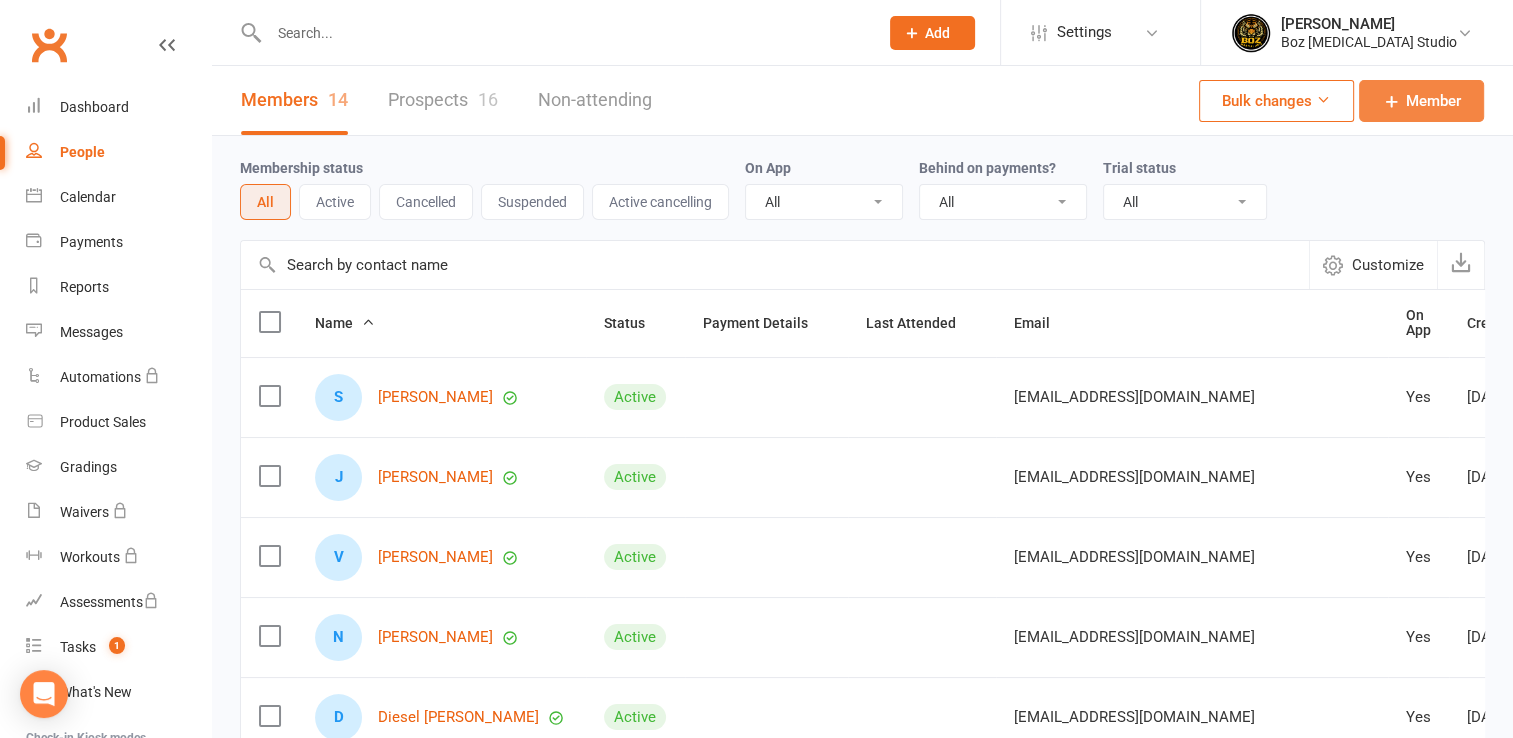 click on "Member" at bounding box center (1433, 101) 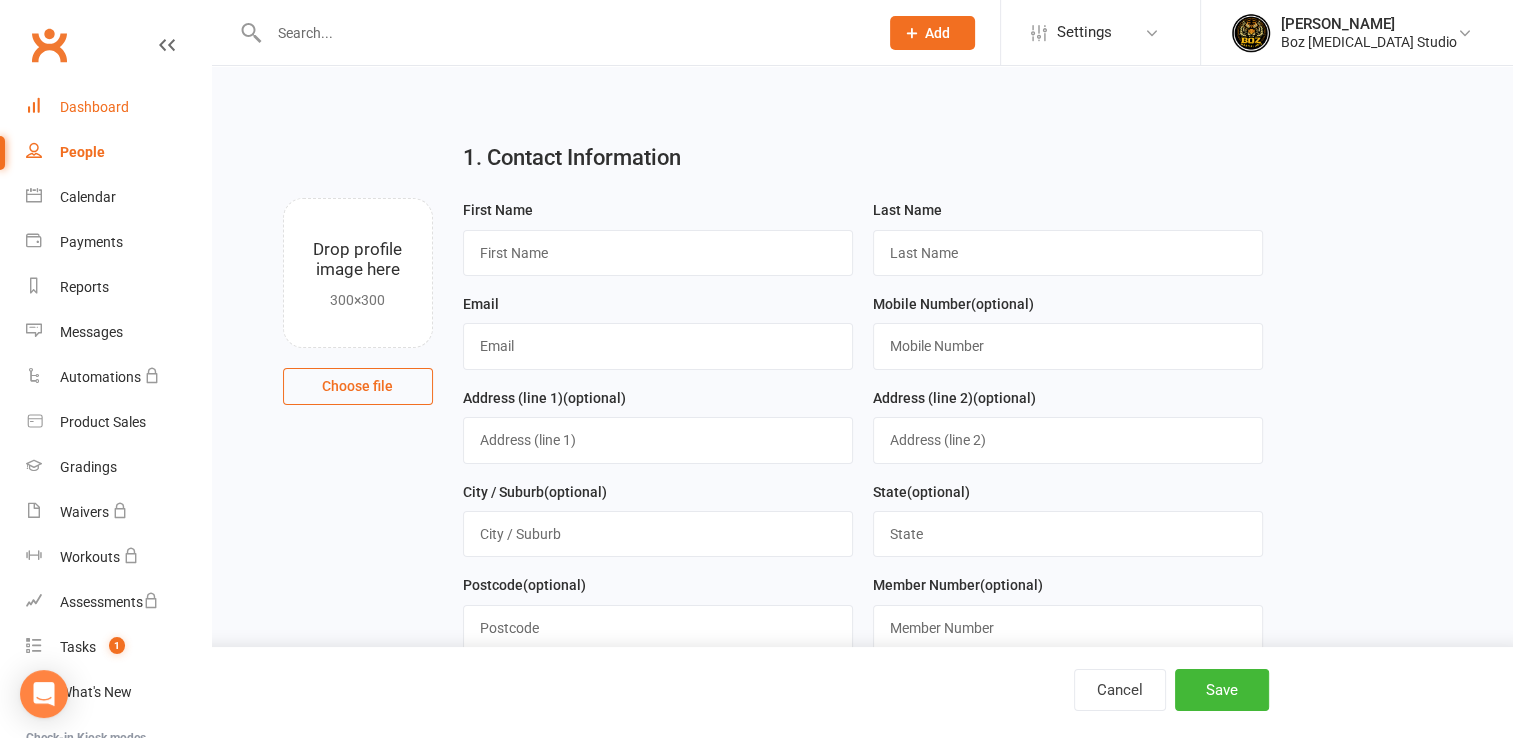 click on "Dashboard" at bounding box center (94, 107) 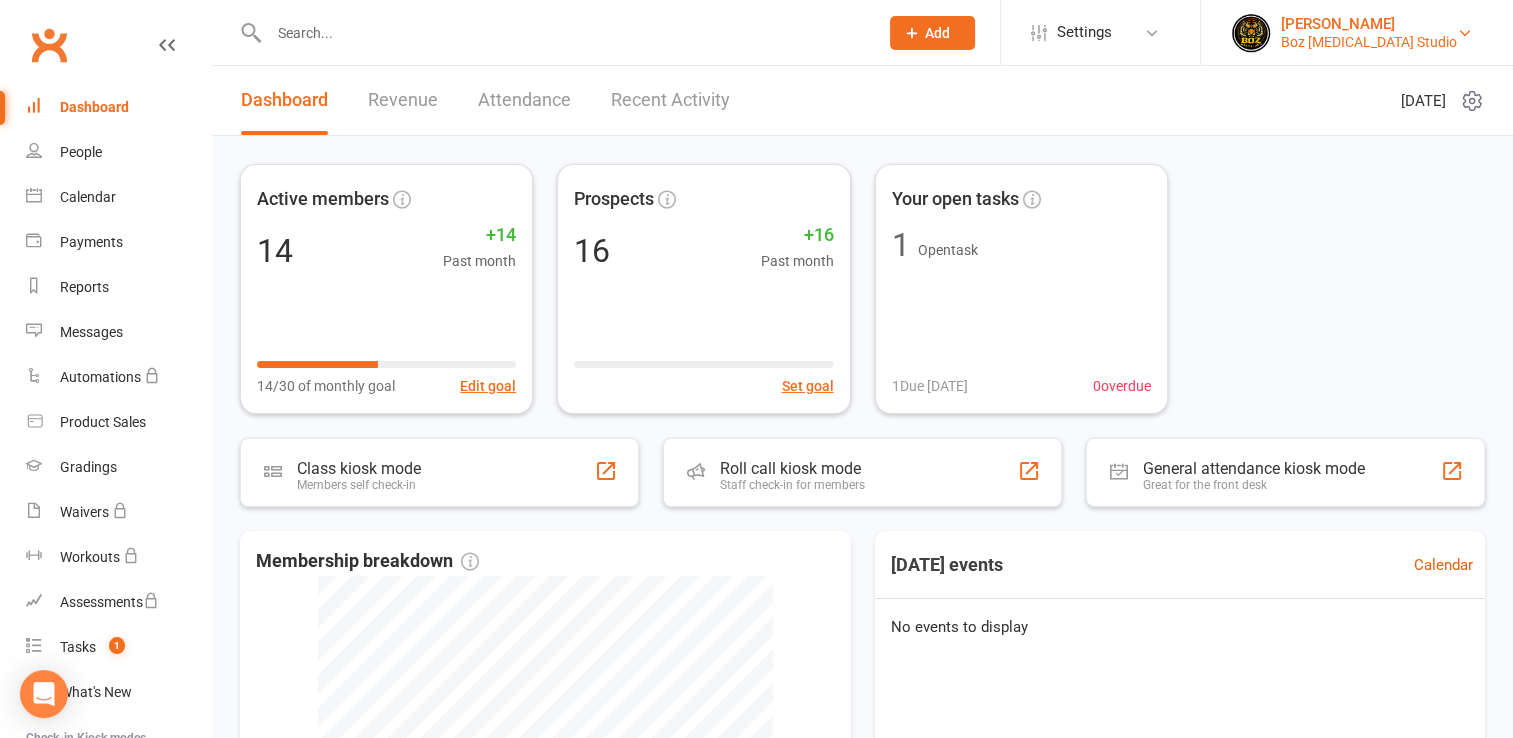 click on "Boz [MEDICAL_DATA] Studio" at bounding box center (1369, 42) 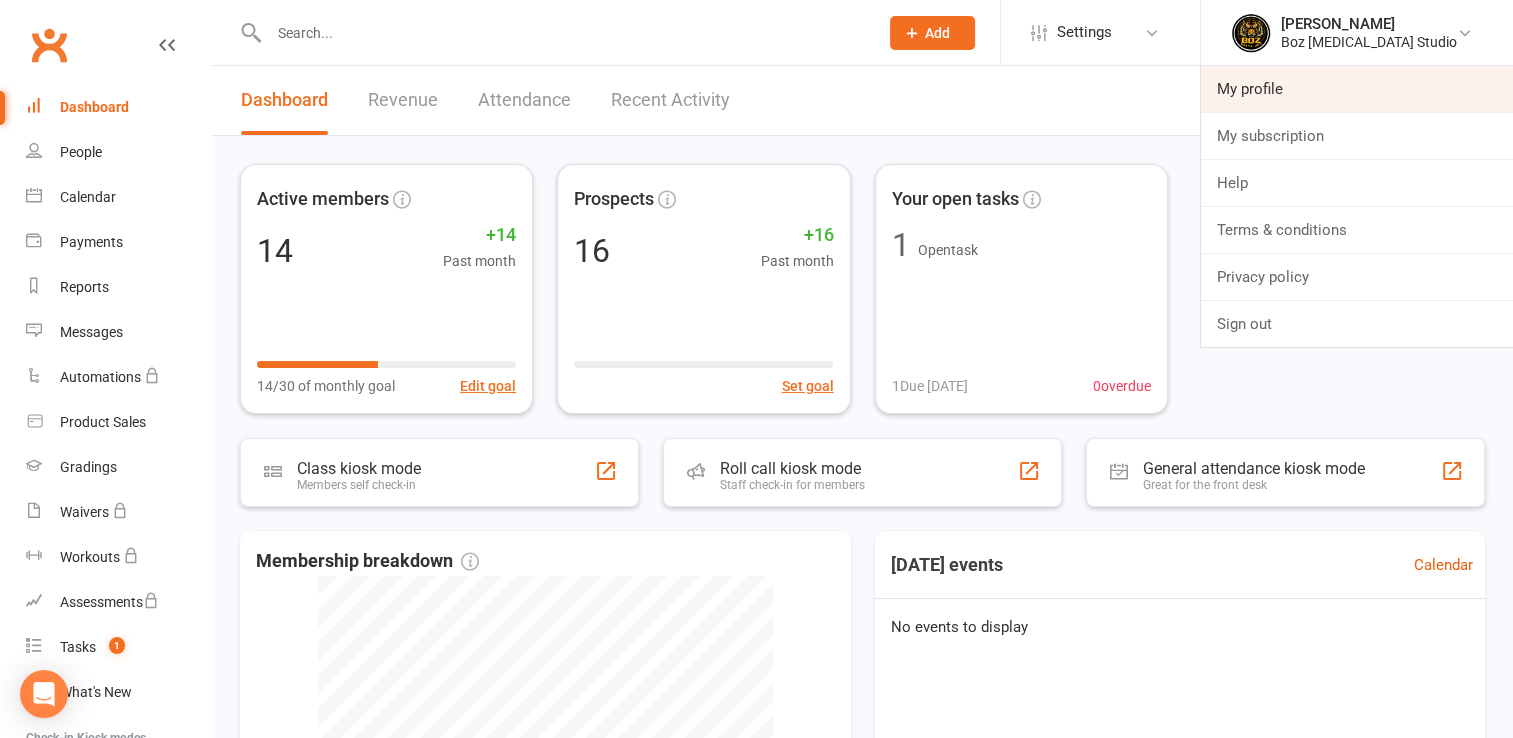 click on "My profile" at bounding box center (1357, 89) 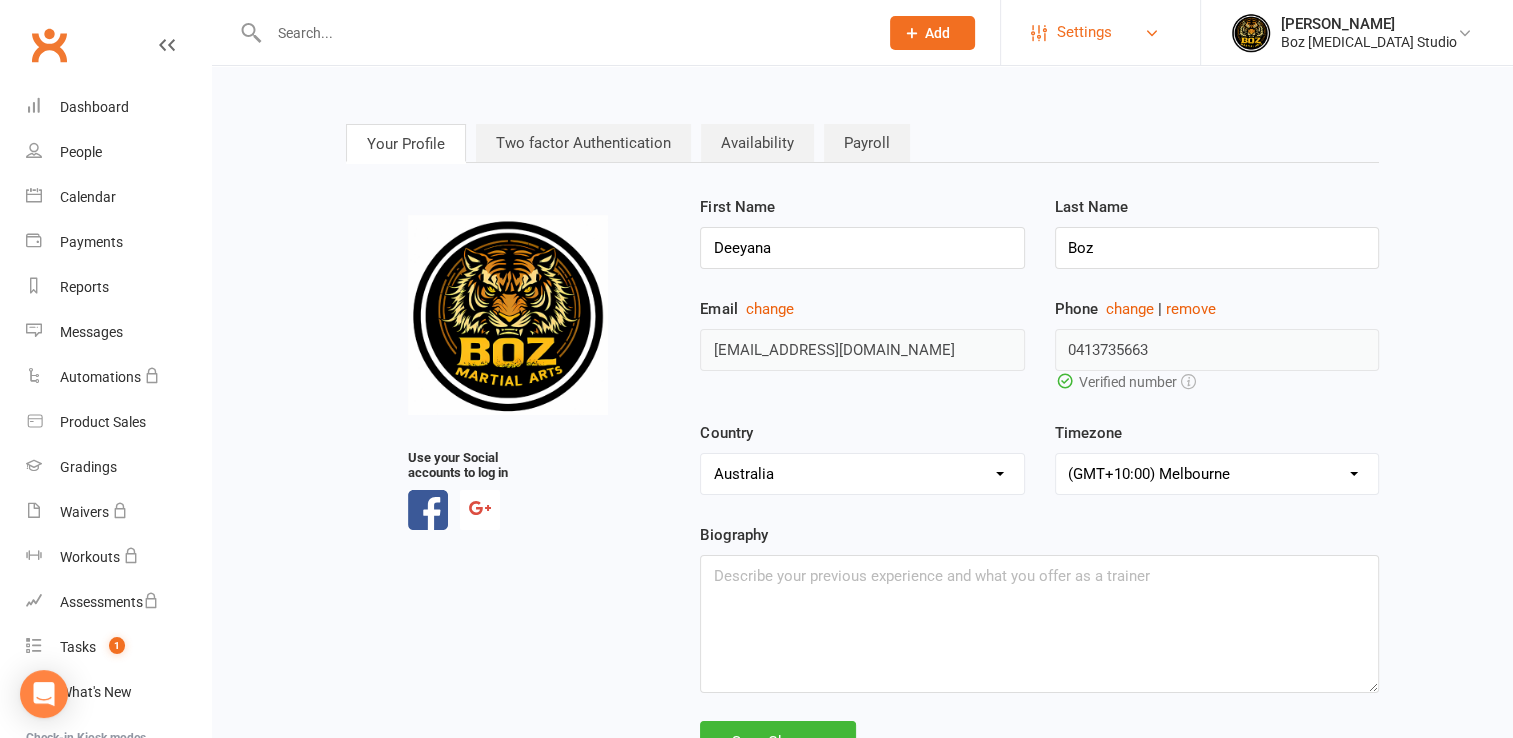 click on "Settings" at bounding box center [1100, 32] 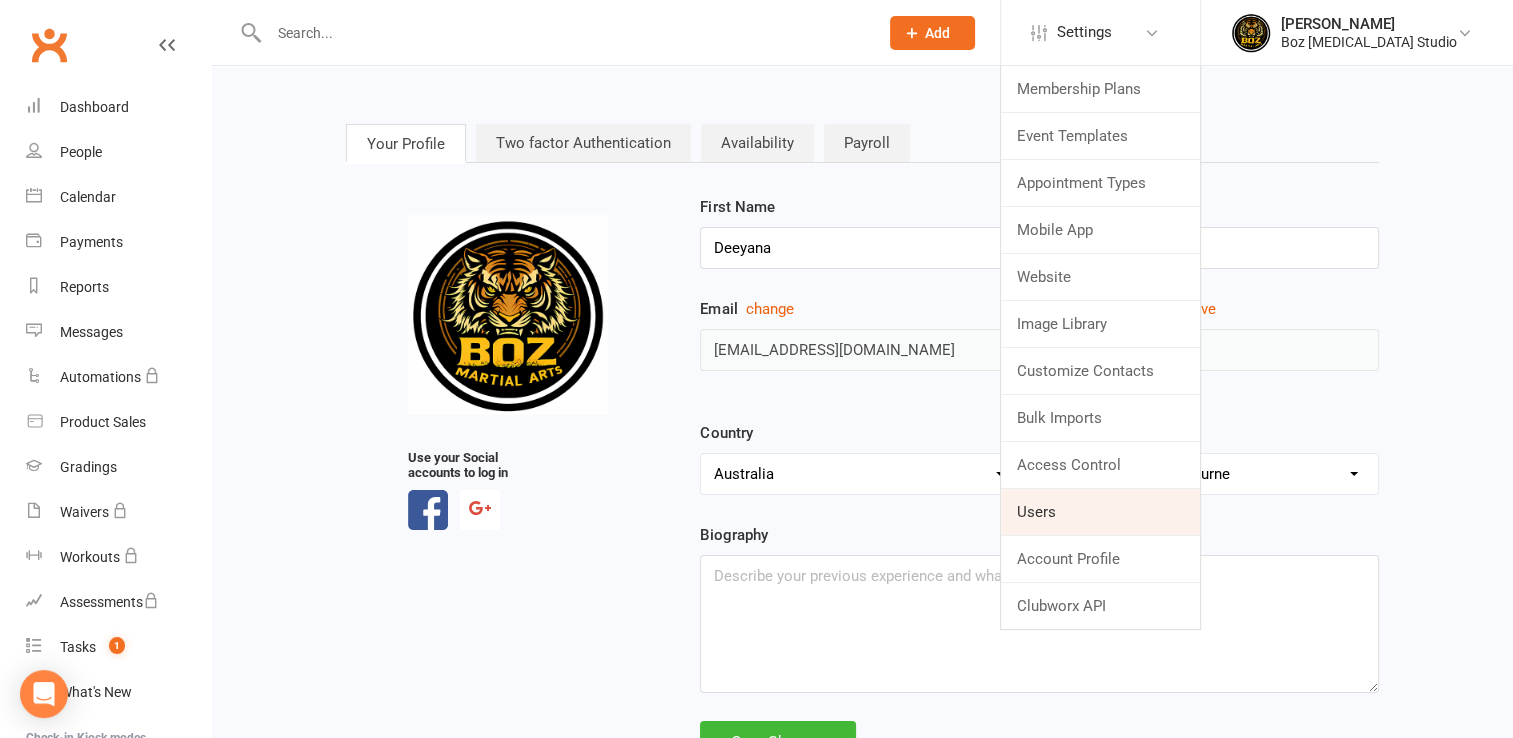 click on "Users" at bounding box center (1100, 512) 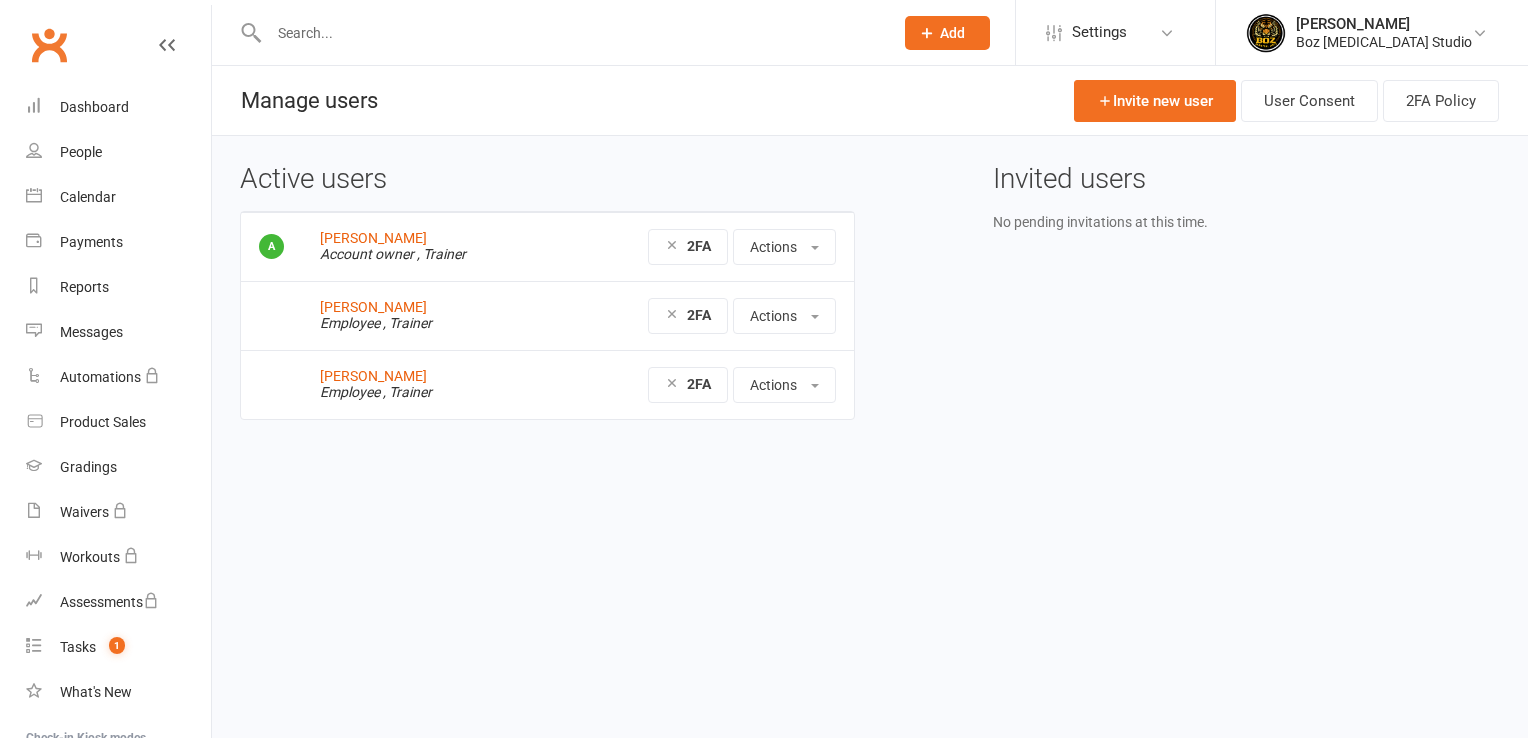 scroll, scrollTop: 0, scrollLeft: 0, axis: both 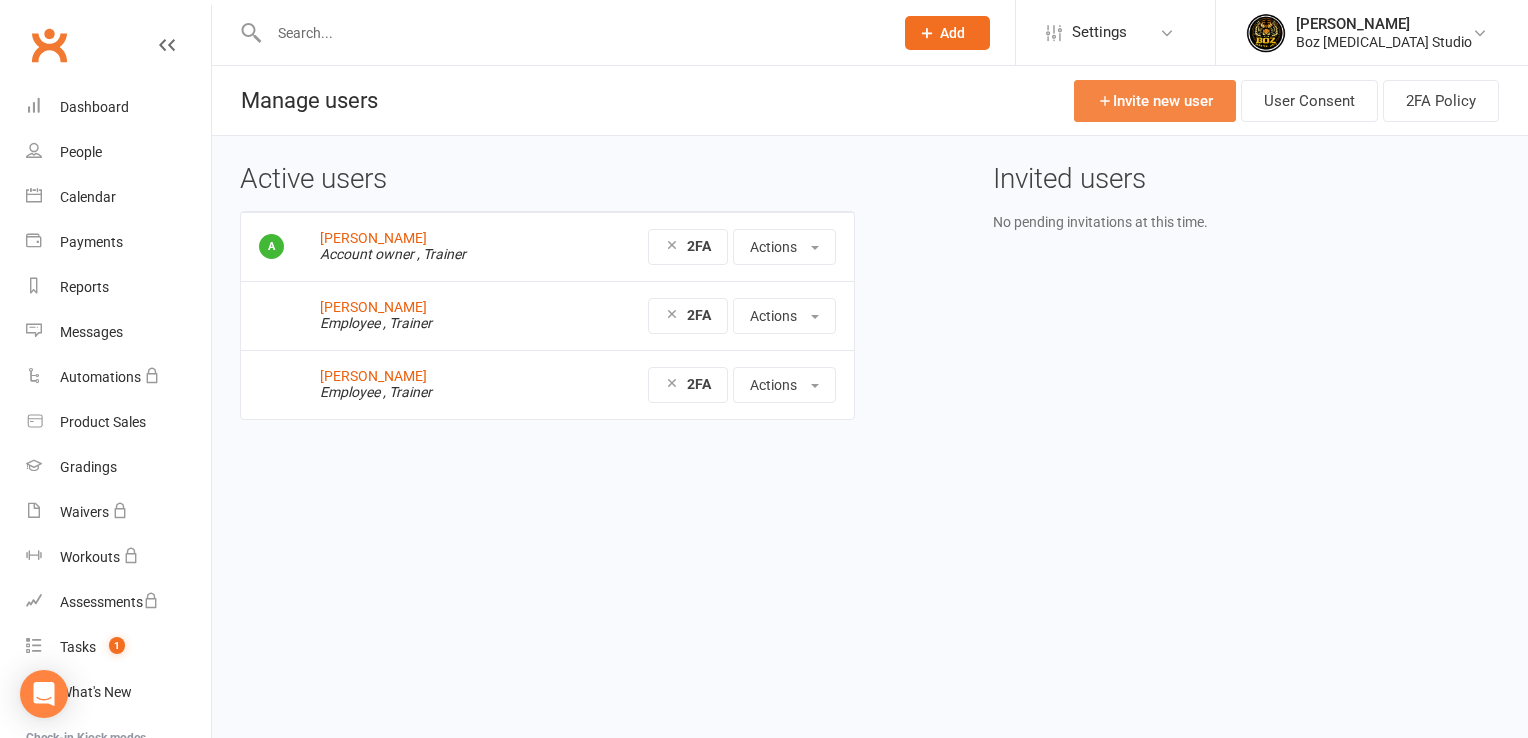 click on "Invite new user" at bounding box center [1155, 101] 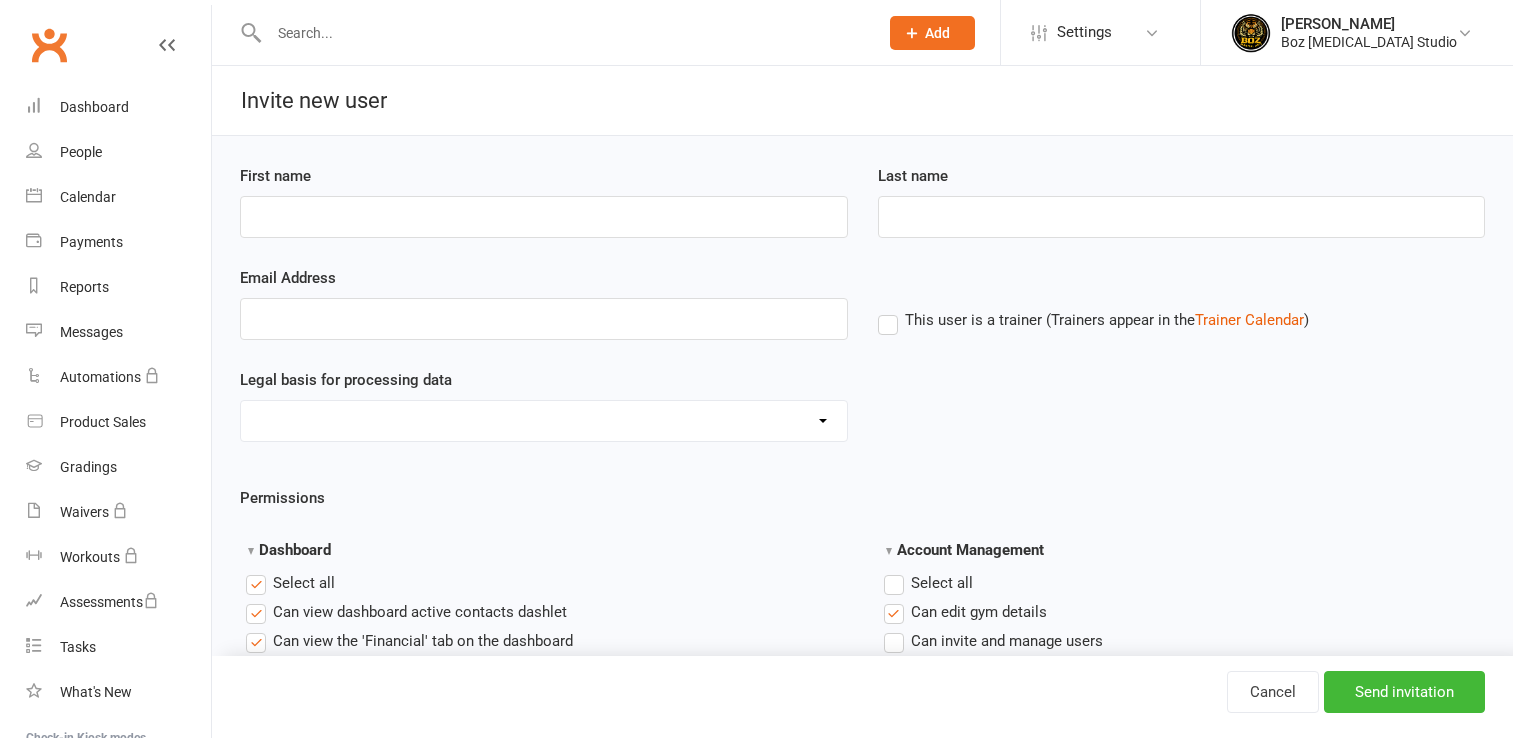 click on "First name" at bounding box center (544, 217) 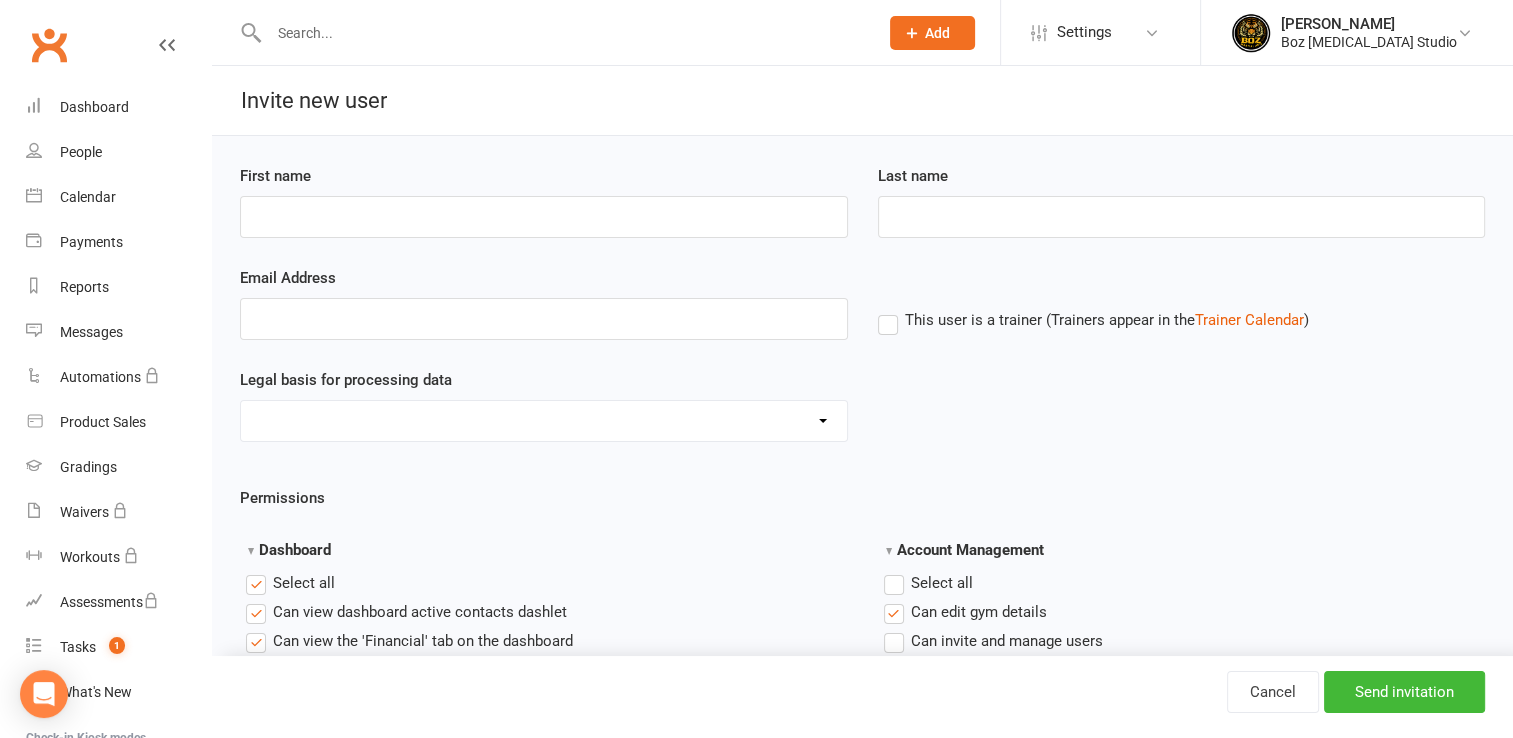 scroll, scrollTop: 0, scrollLeft: 0, axis: both 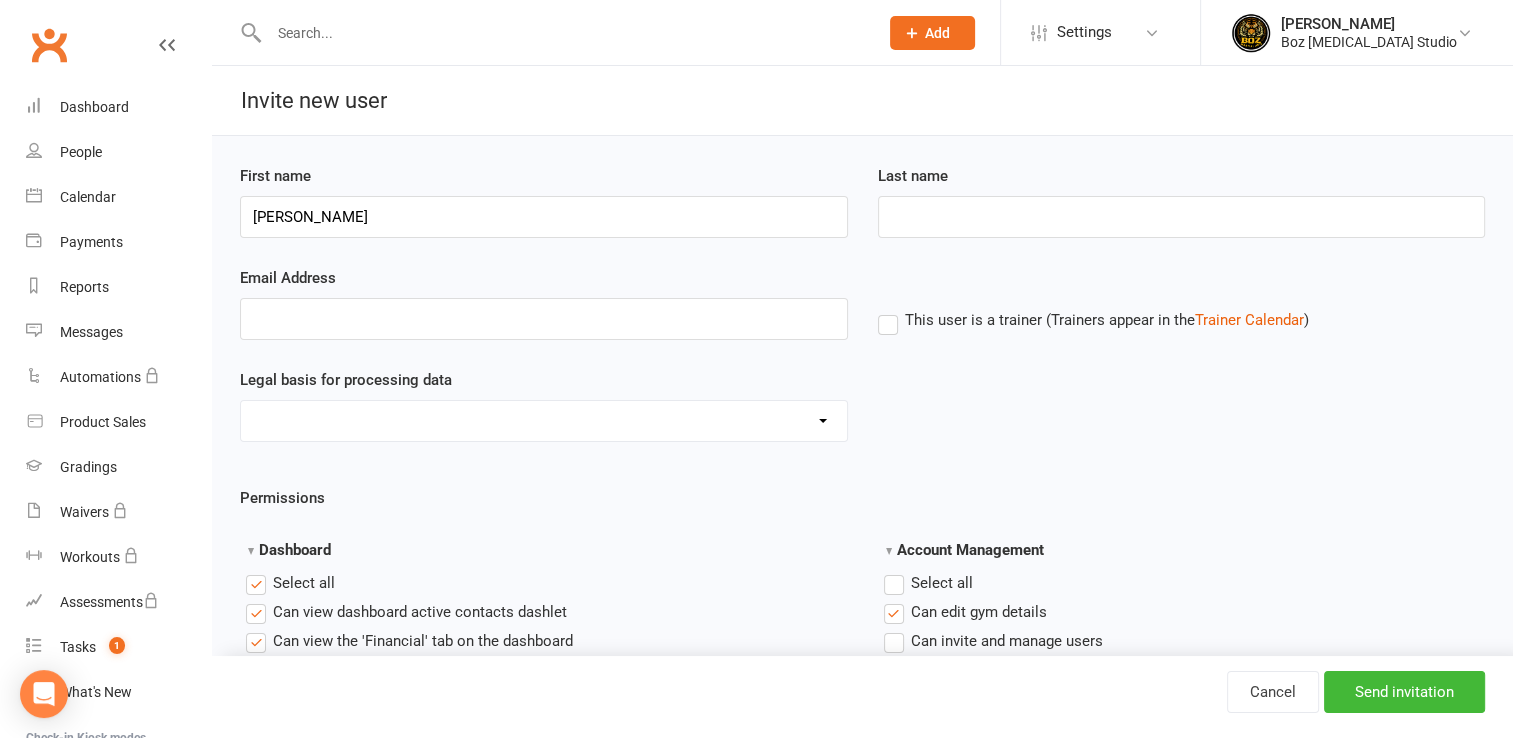type on "[PERSON_NAME]" 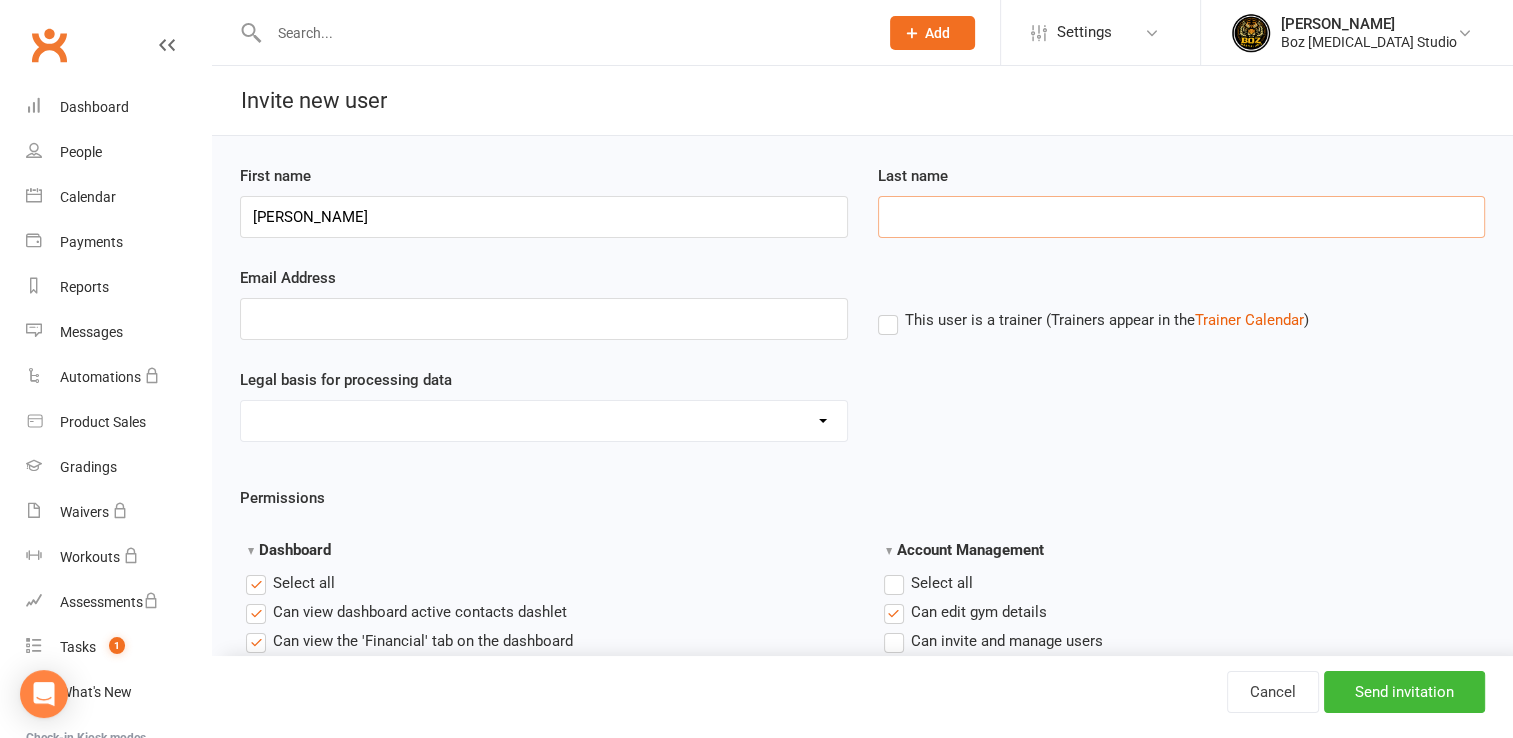 type on "Khamsomphou" 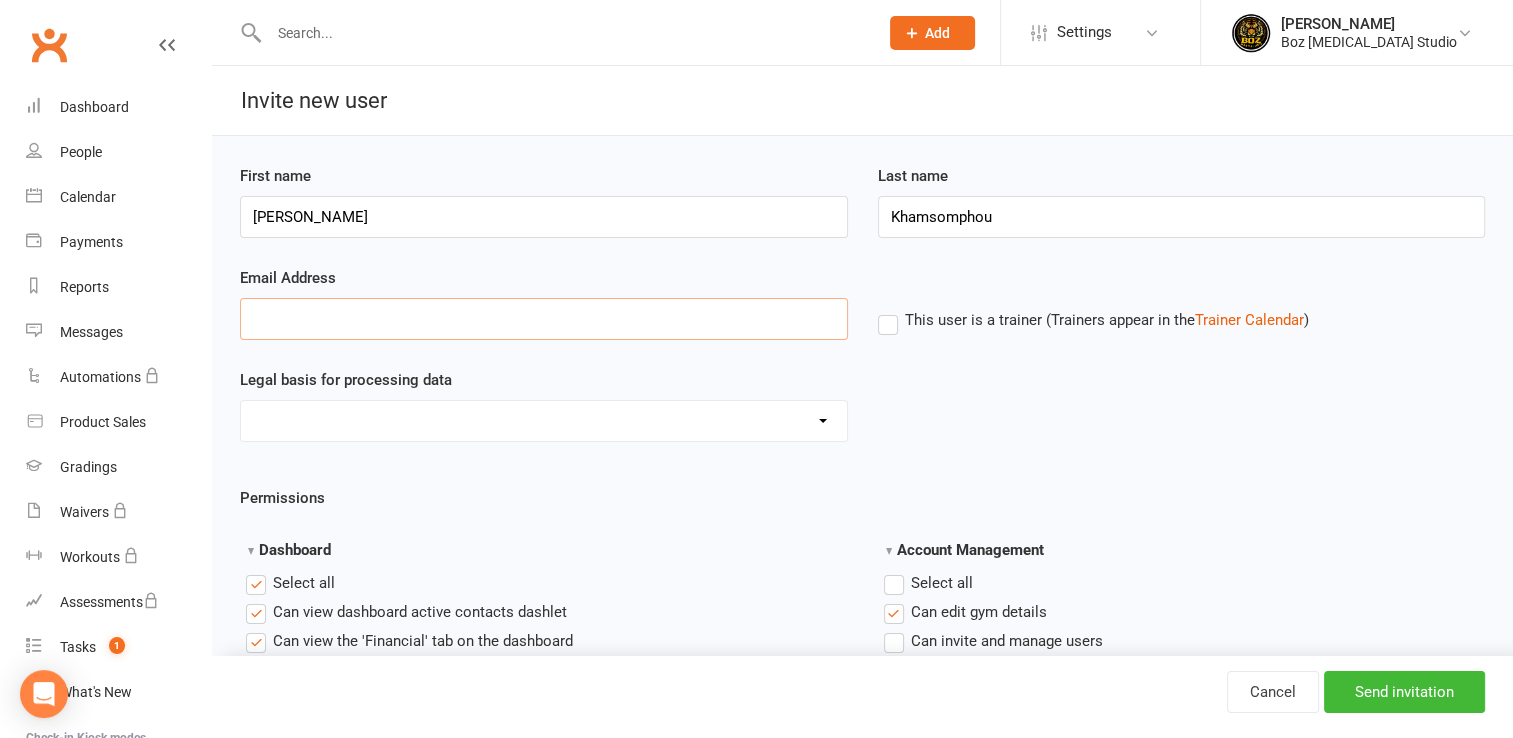 type on "[EMAIL_ADDRESS][DOMAIN_NAME]" 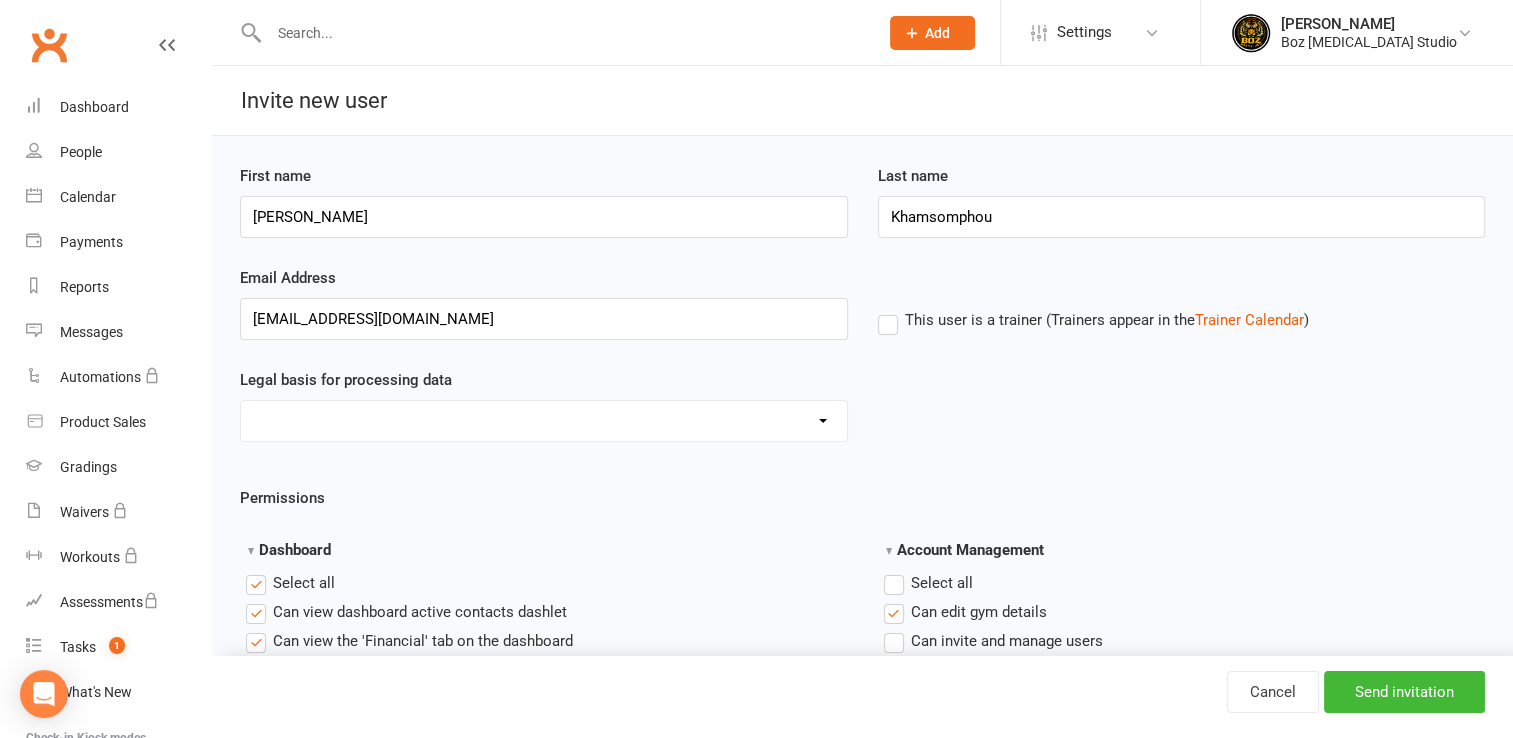 click on "This user is a trainer (Trainers appear in the  Trainer Calendar )" at bounding box center (1093, 320) 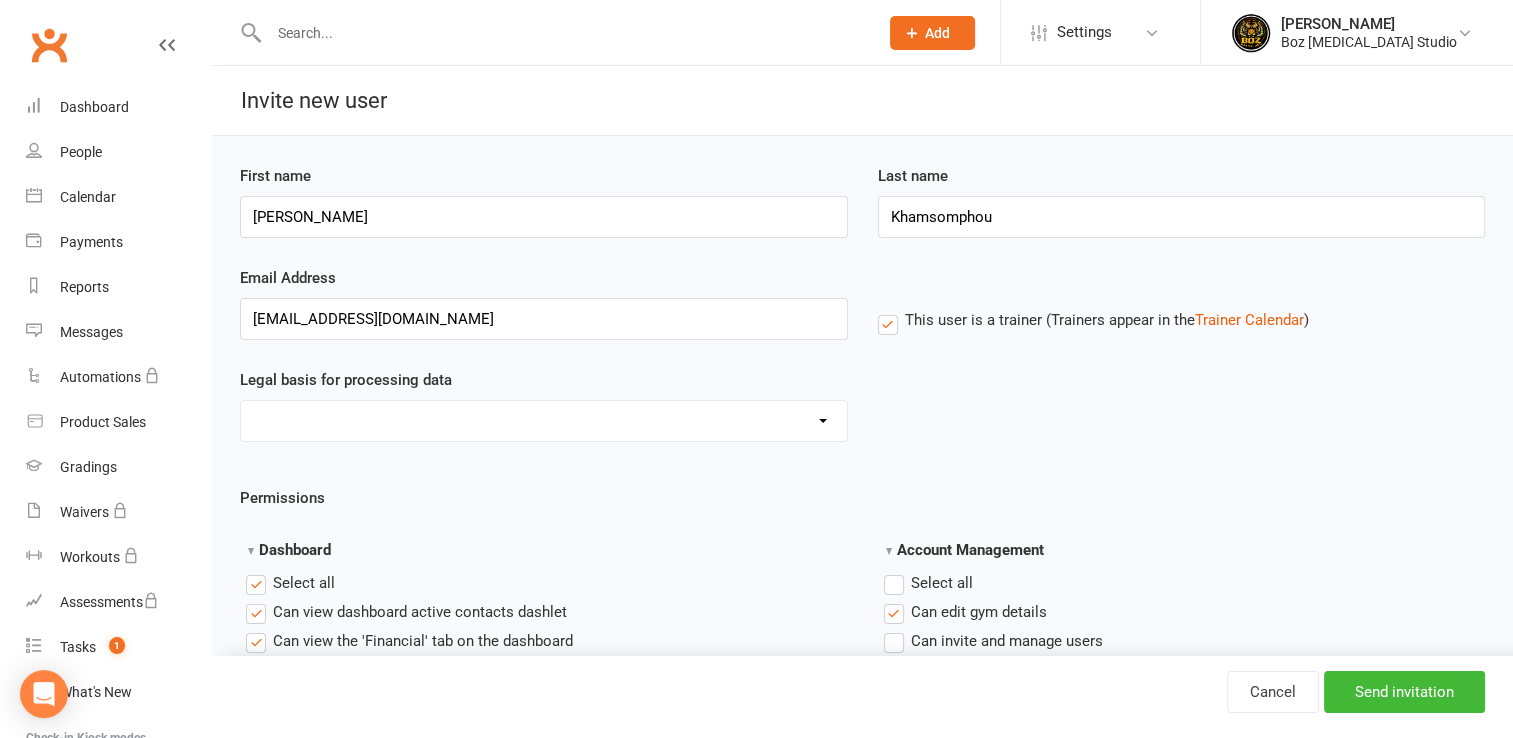 click on "Select all" at bounding box center (290, 583) 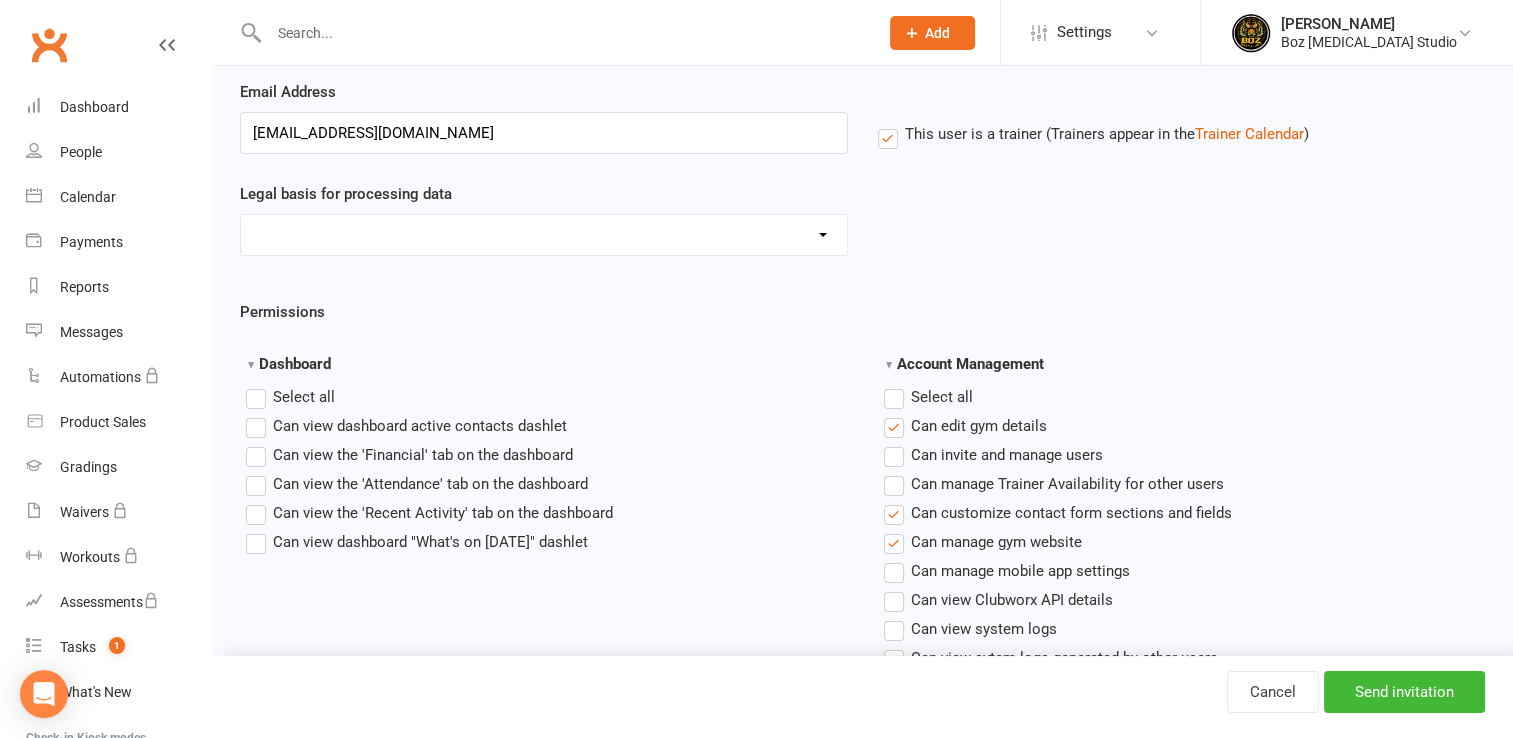 scroll, scrollTop: 200, scrollLeft: 0, axis: vertical 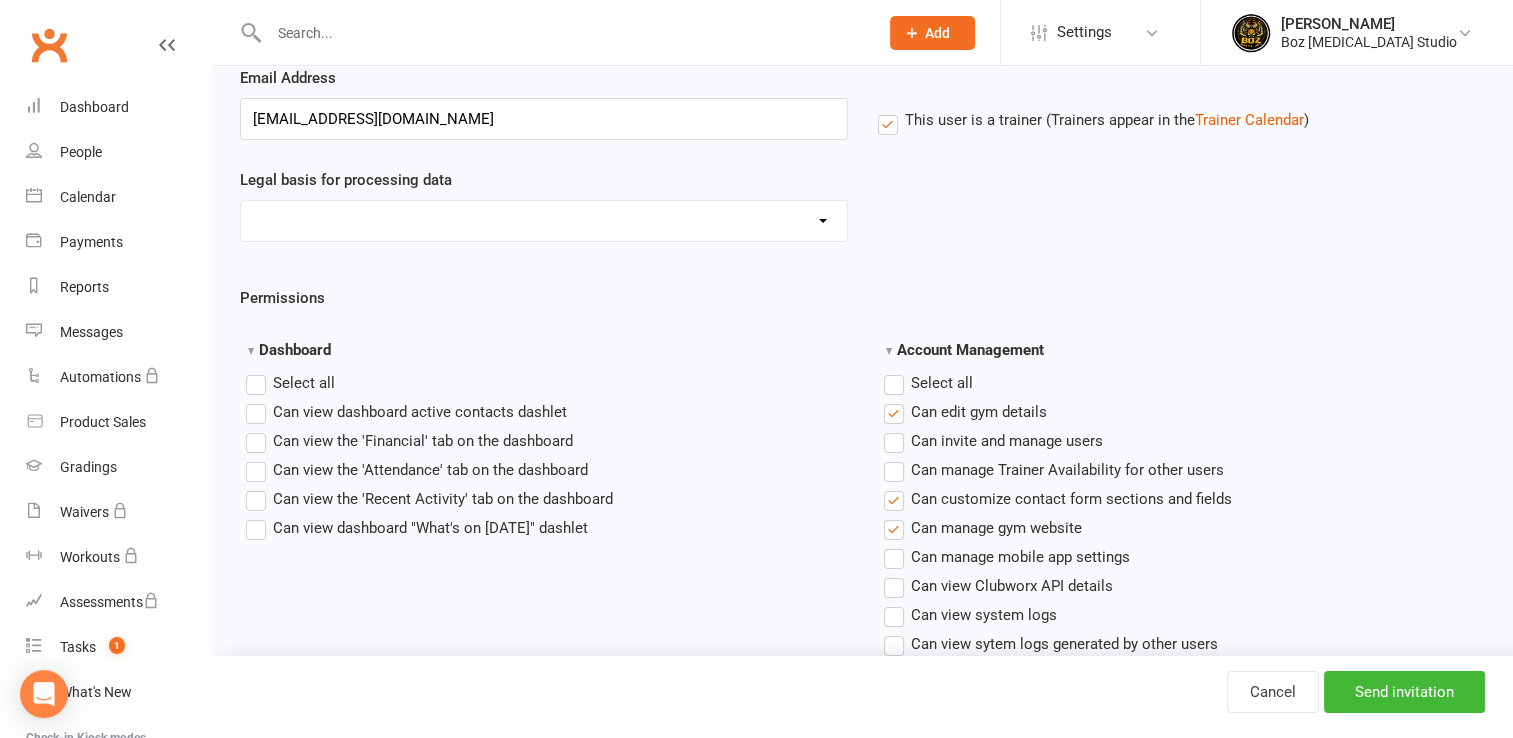 click on "Select all" at bounding box center [928, 383] 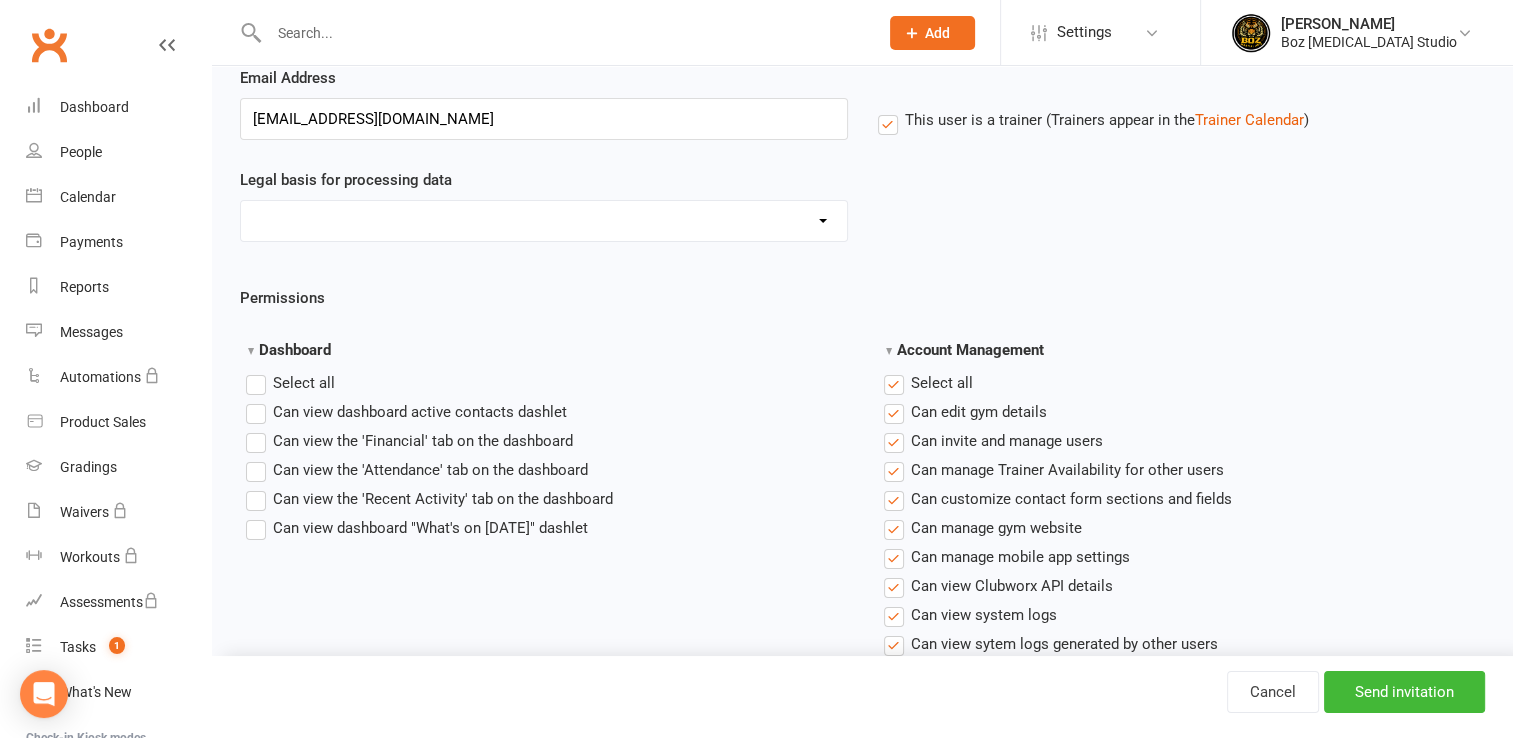 click on "Select all" at bounding box center [928, 383] 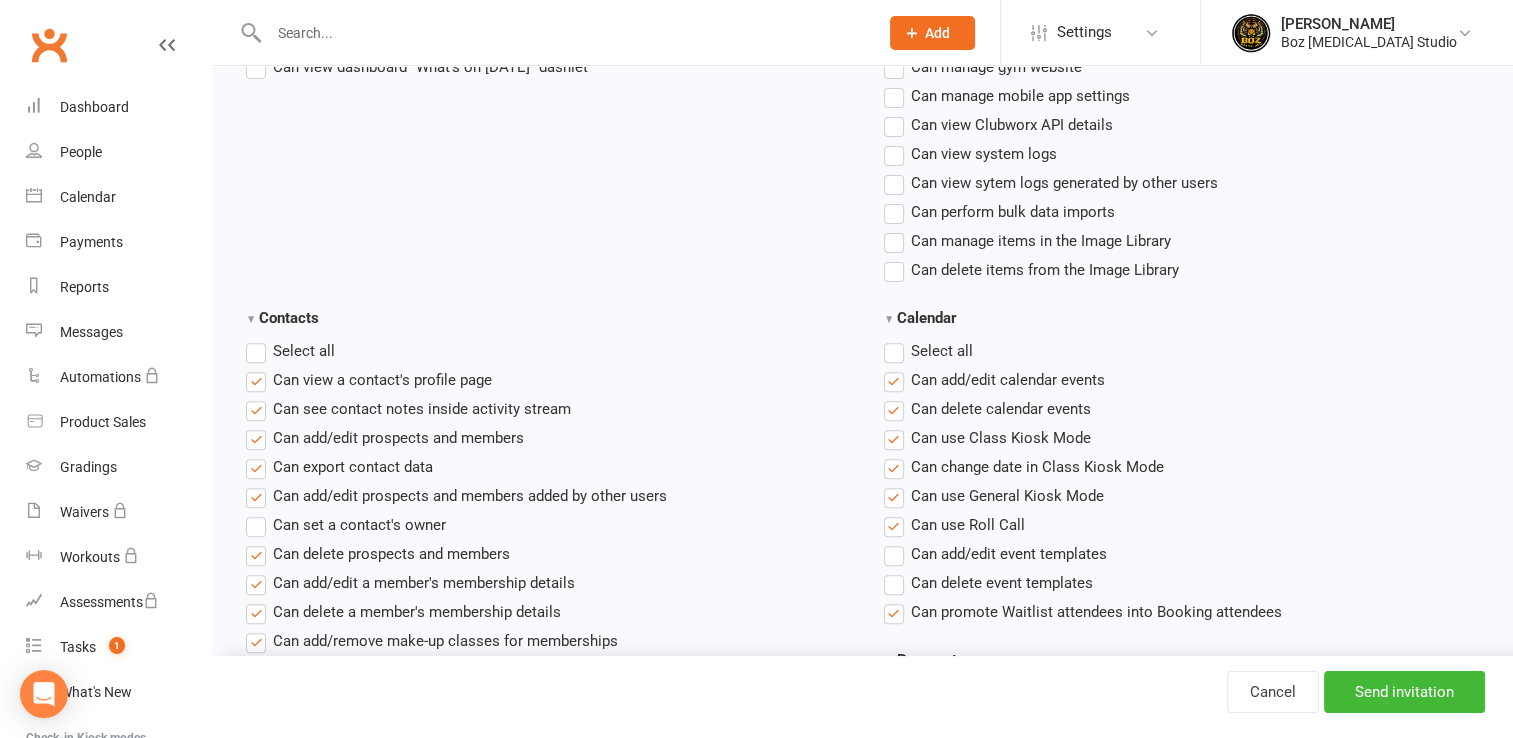 scroll, scrollTop: 700, scrollLeft: 0, axis: vertical 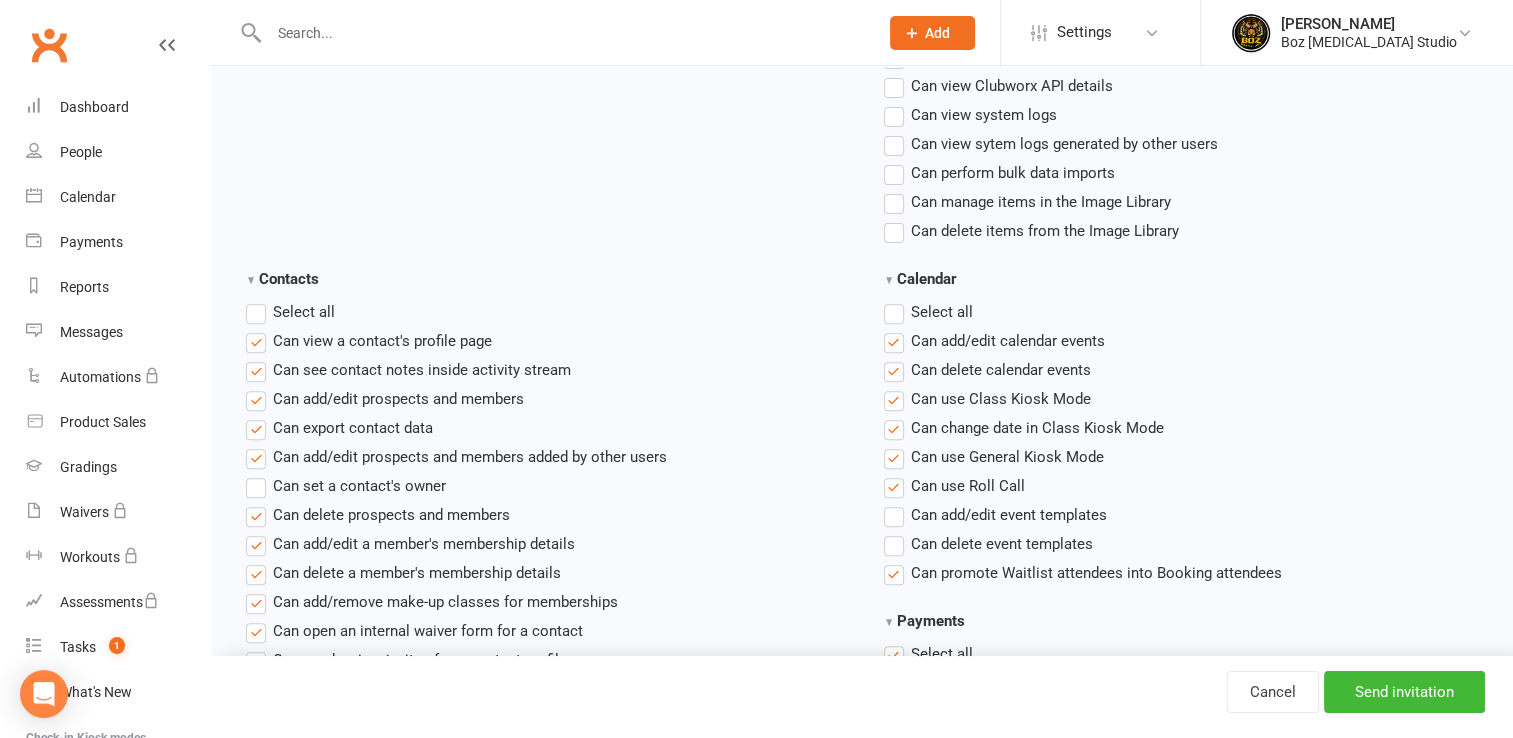 click on "Select all" at bounding box center (290, 312) 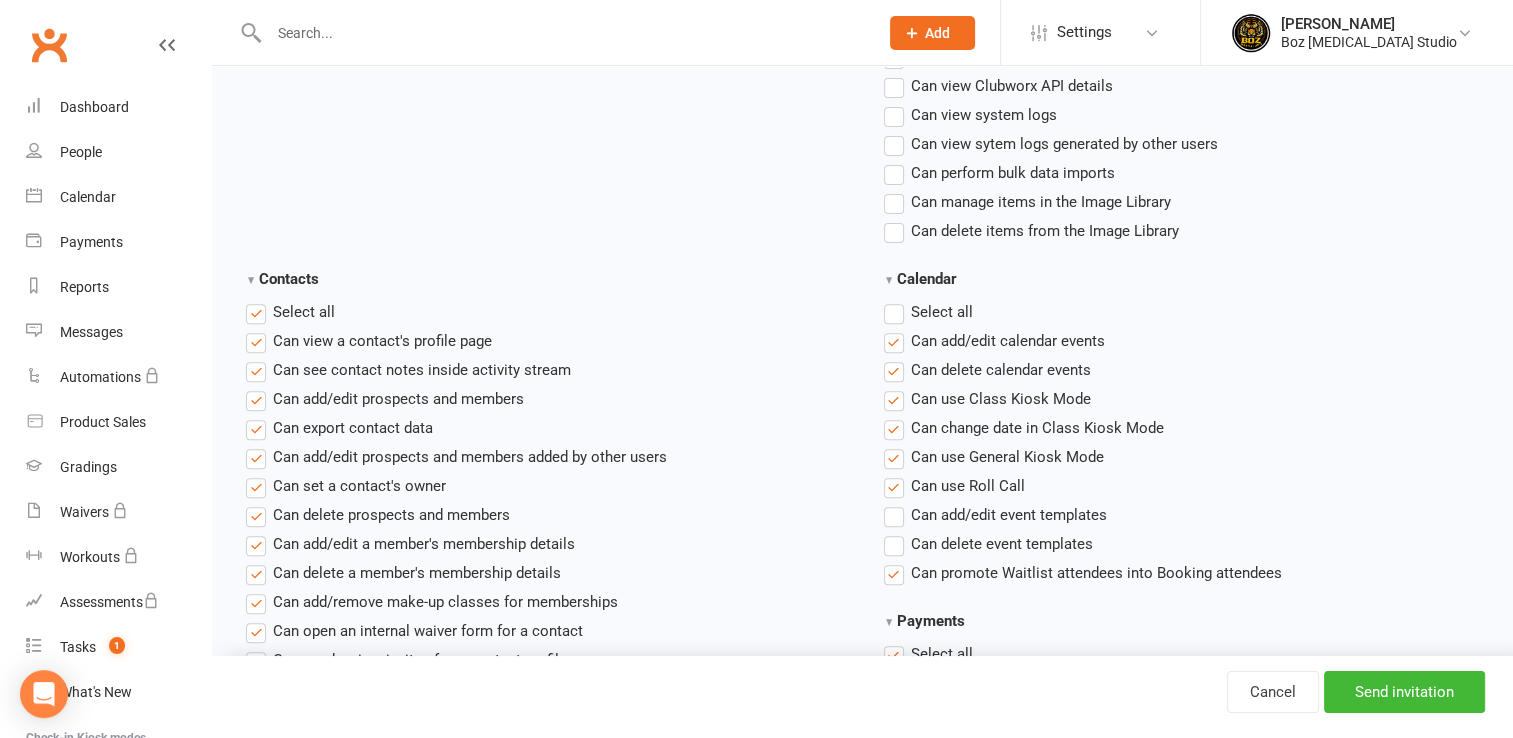 click on "Select all" at bounding box center [290, 312] 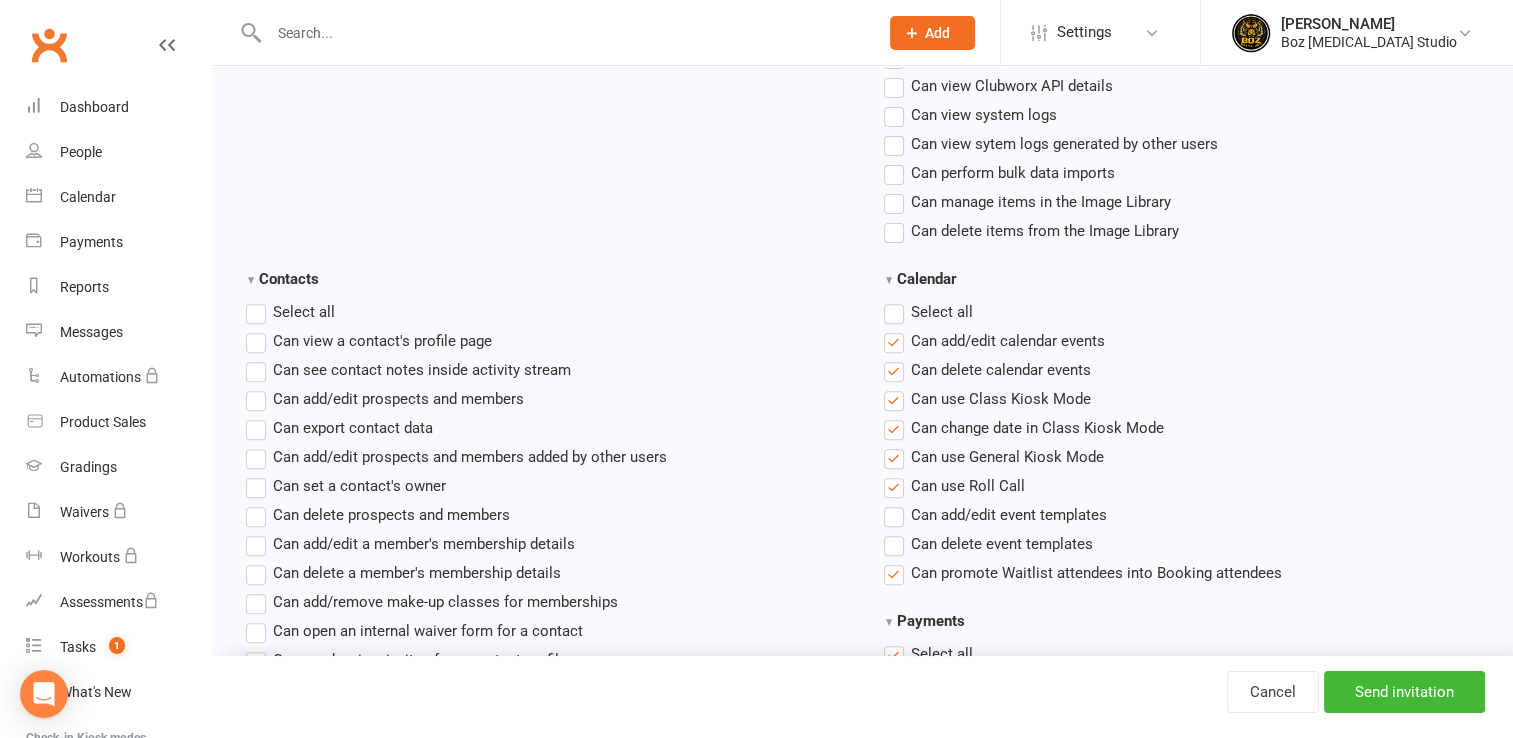click on "Select all" at bounding box center (928, 312) 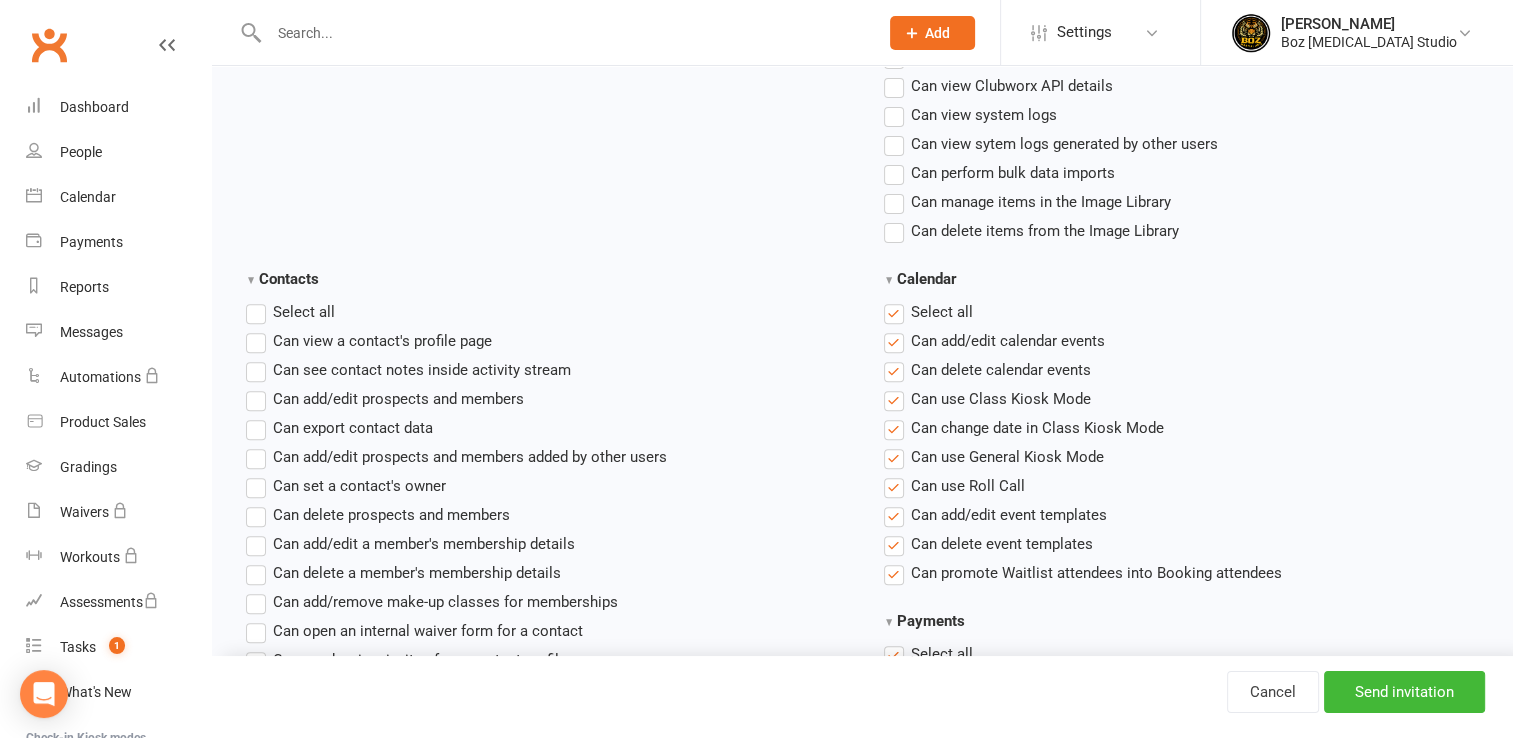 click on "Select all" at bounding box center (928, 312) 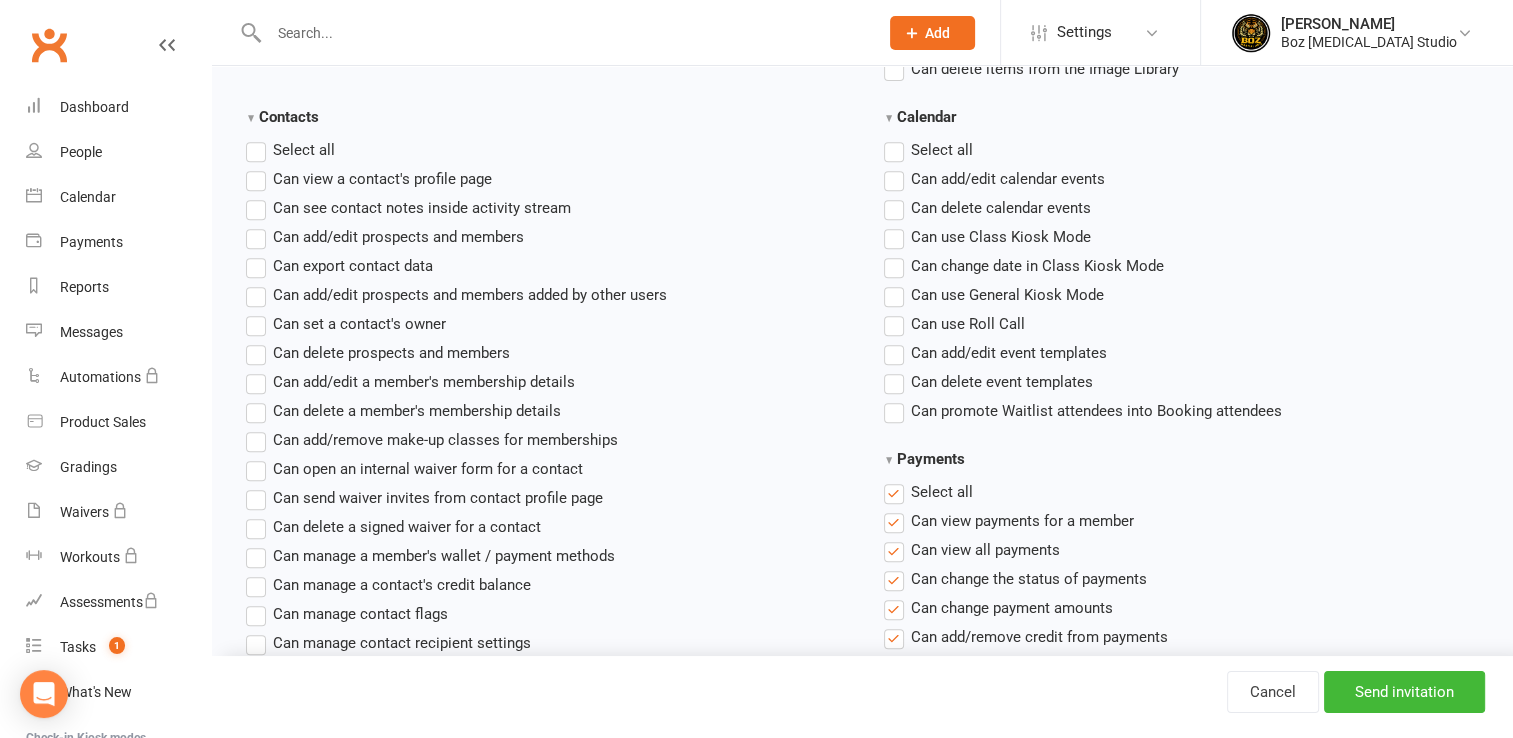 scroll, scrollTop: 1000, scrollLeft: 0, axis: vertical 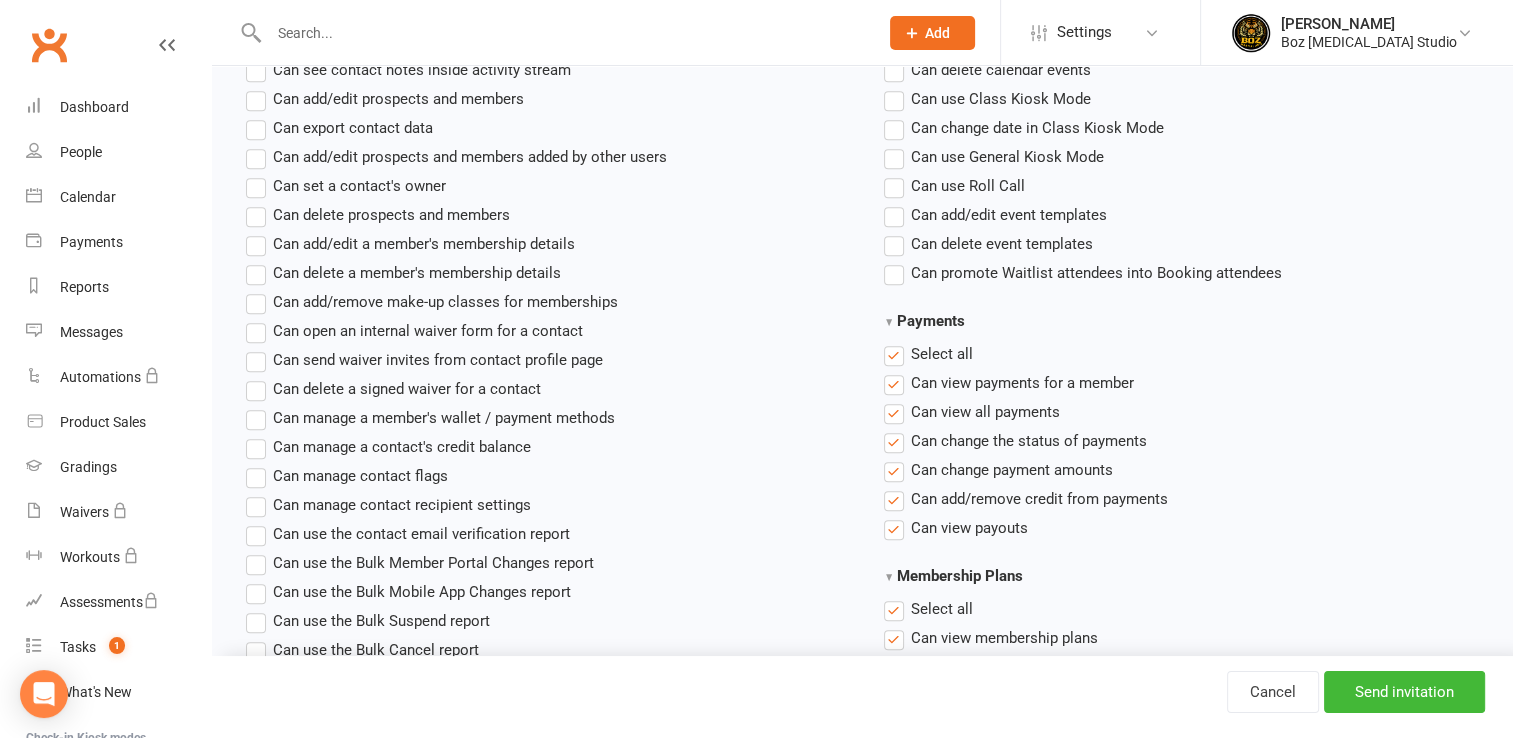 click on "Select all" at bounding box center [928, 354] 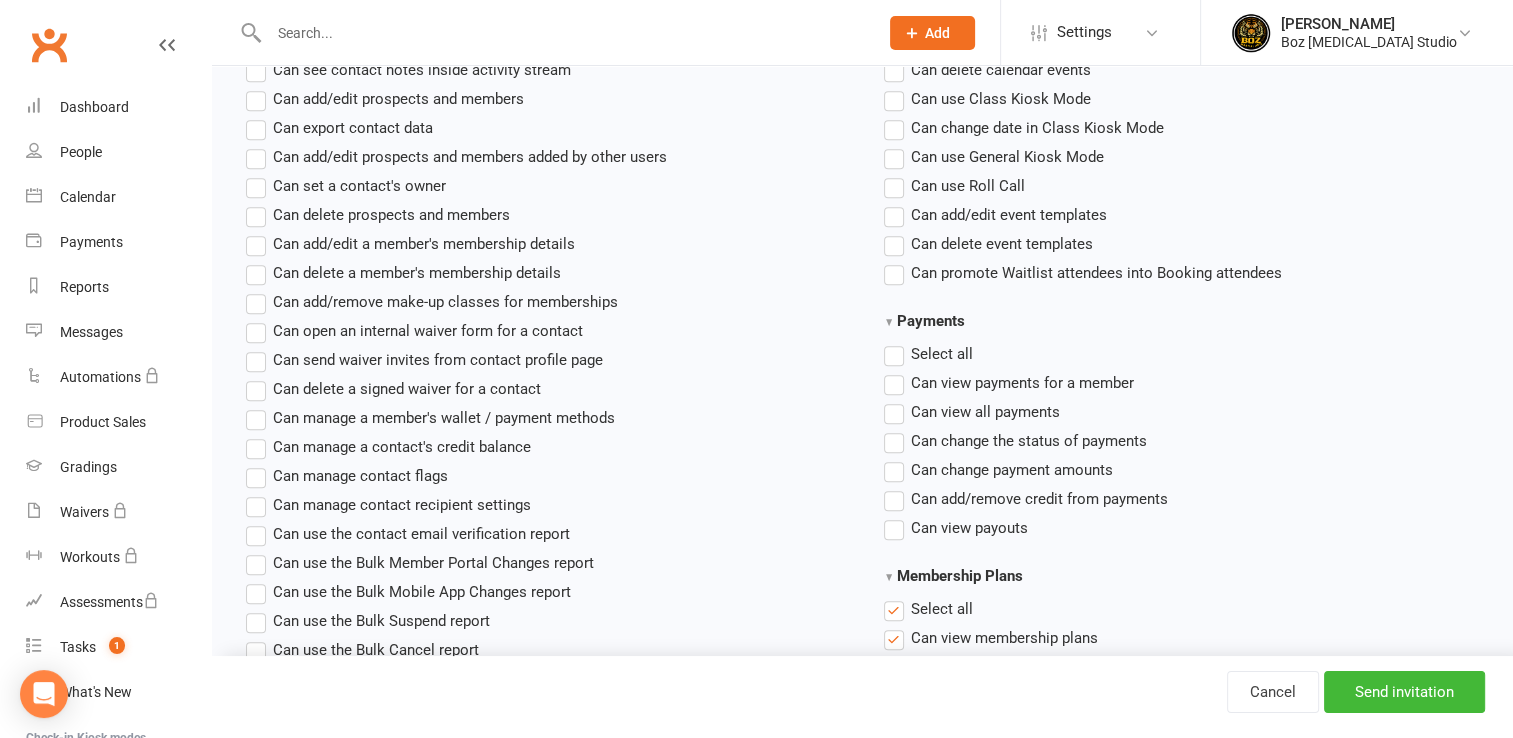 click on "Select all" at bounding box center (928, 354) 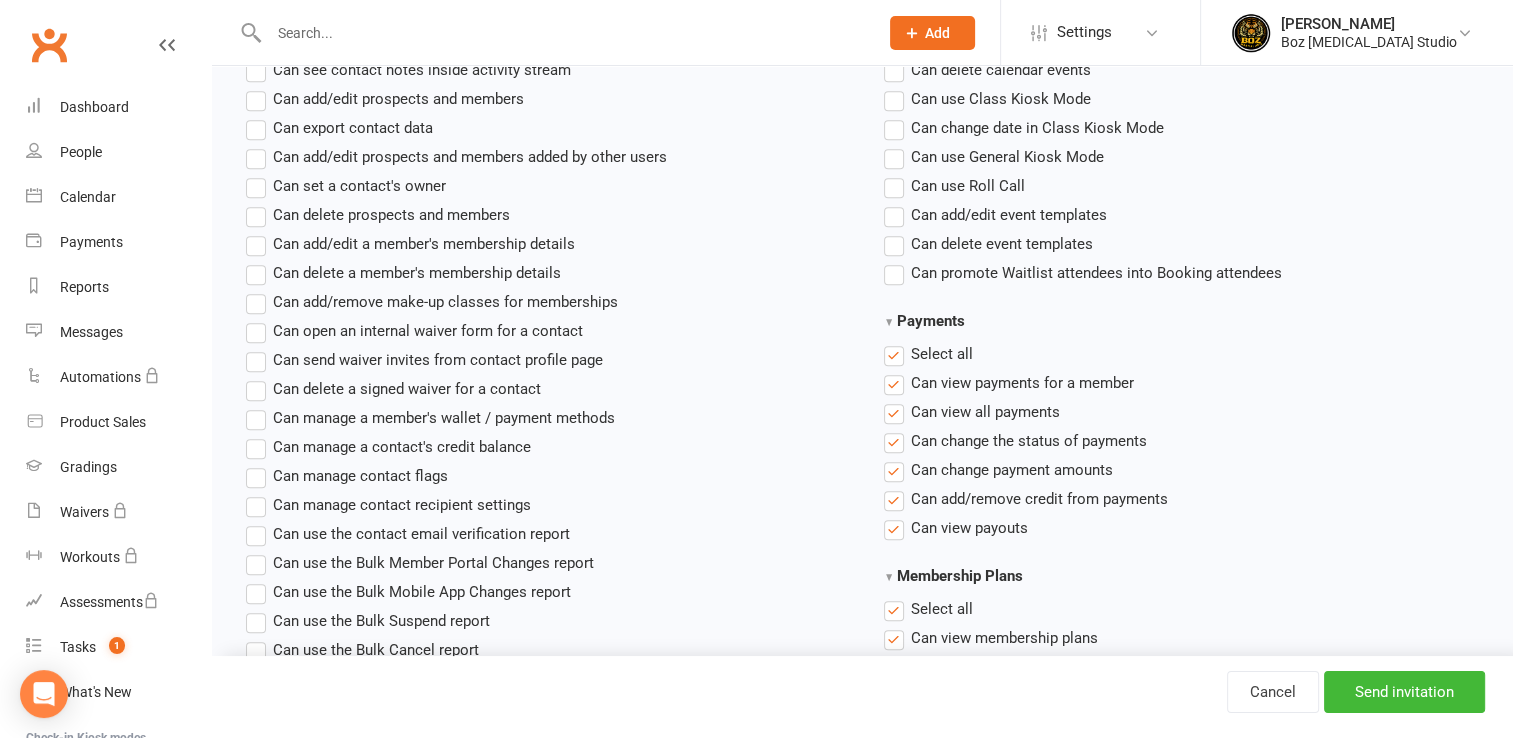 click on "Select all" at bounding box center (928, 354) 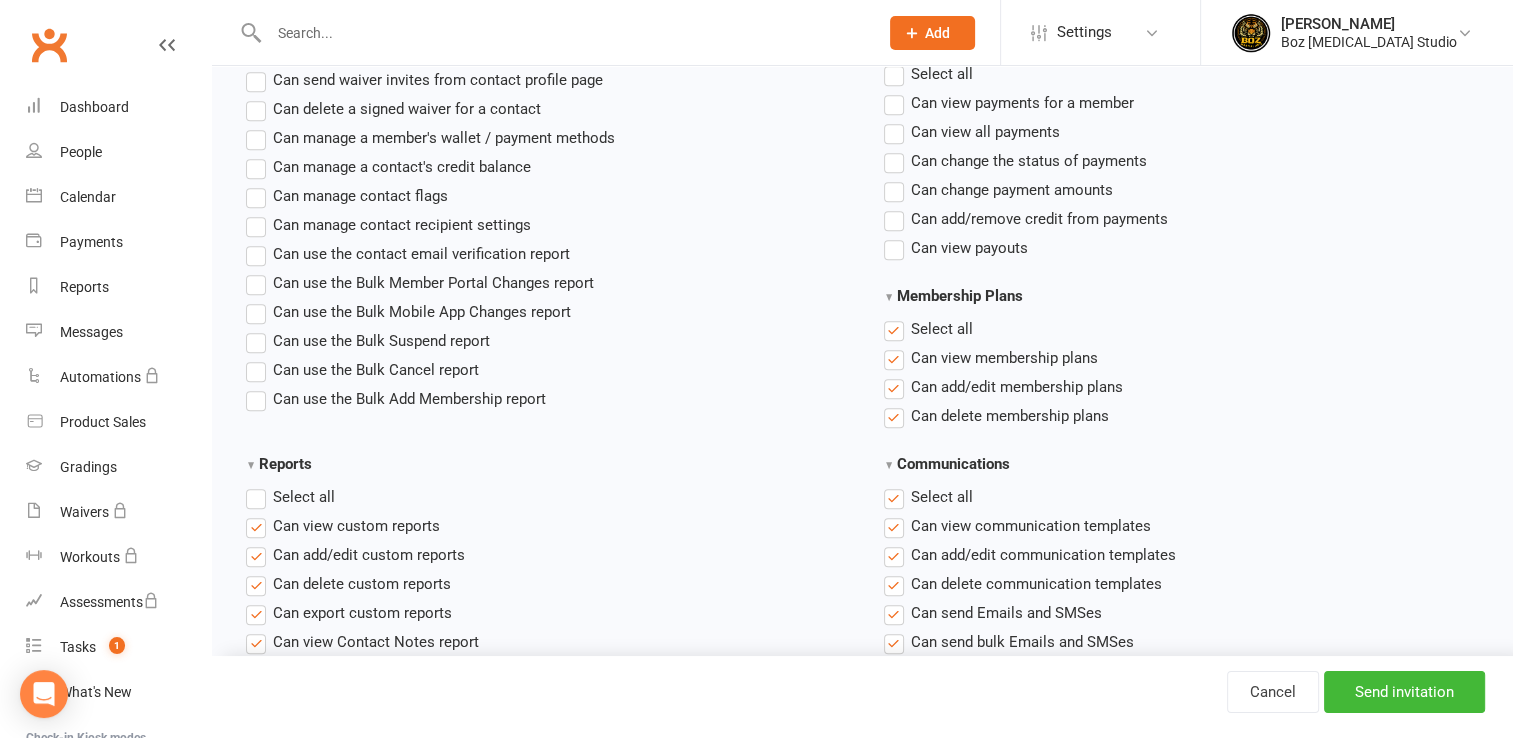scroll, scrollTop: 1300, scrollLeft: 0, axis: vertical 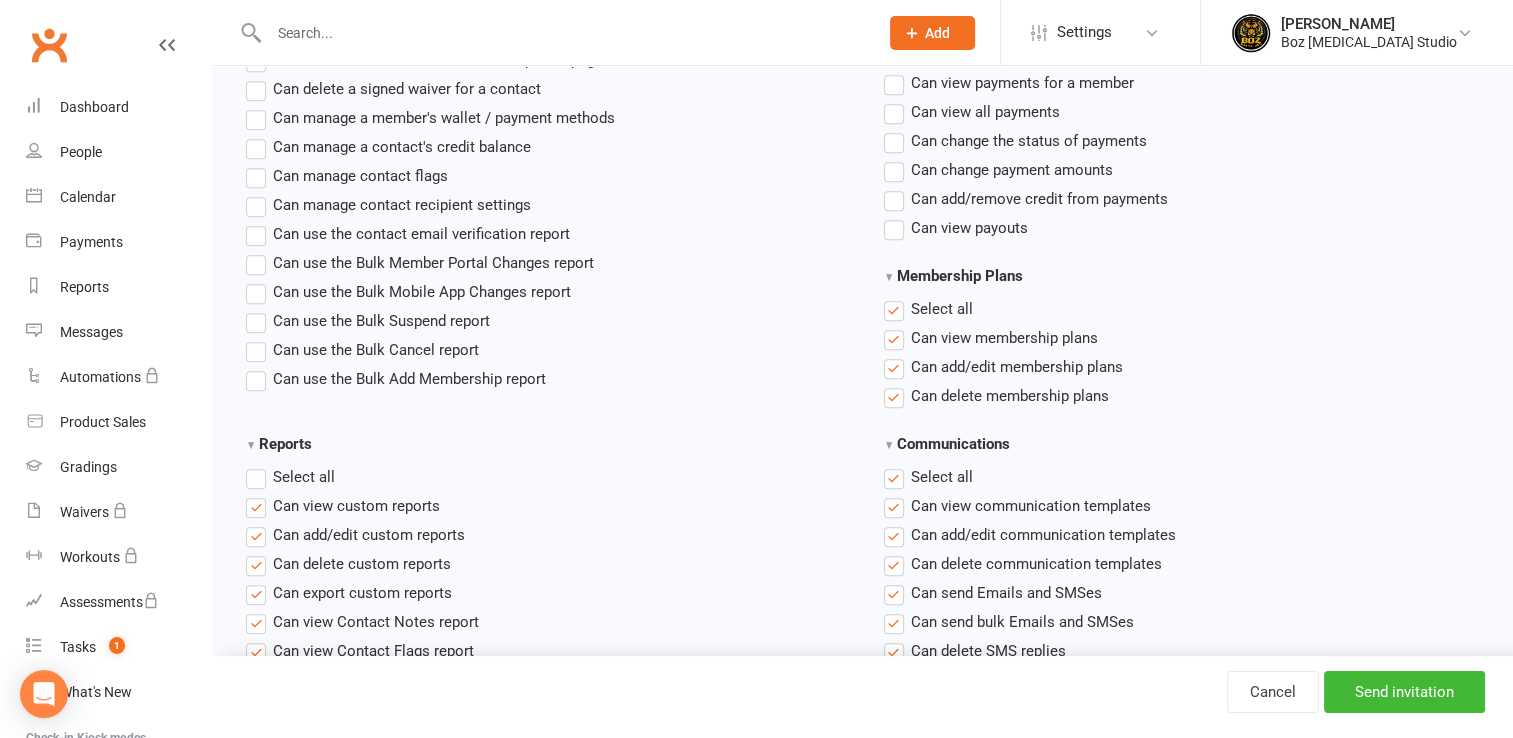 click on "Can add/edit membership plans" at bounding box center [1003, 367] 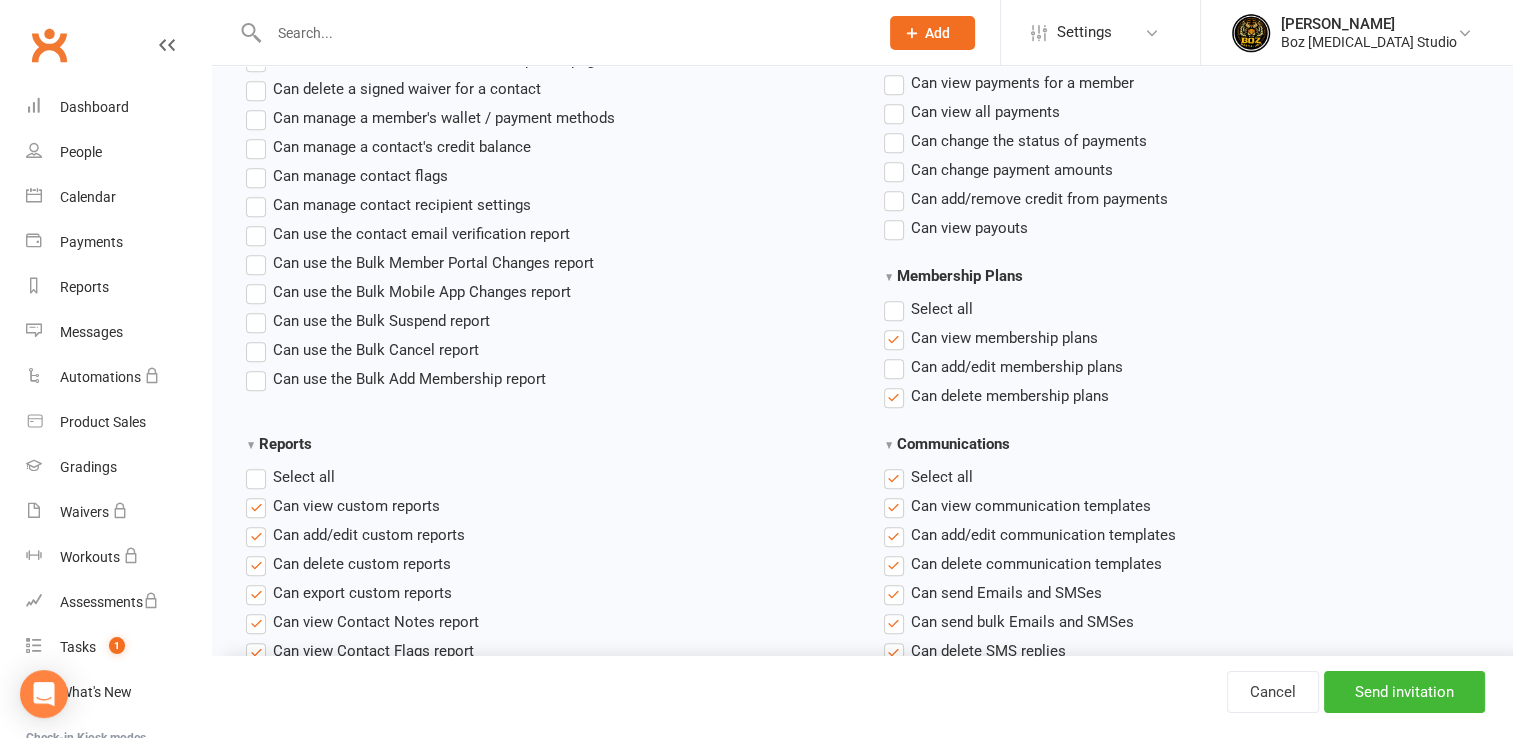 click on "Can delete membership plans" at bounding box center [996, 396] 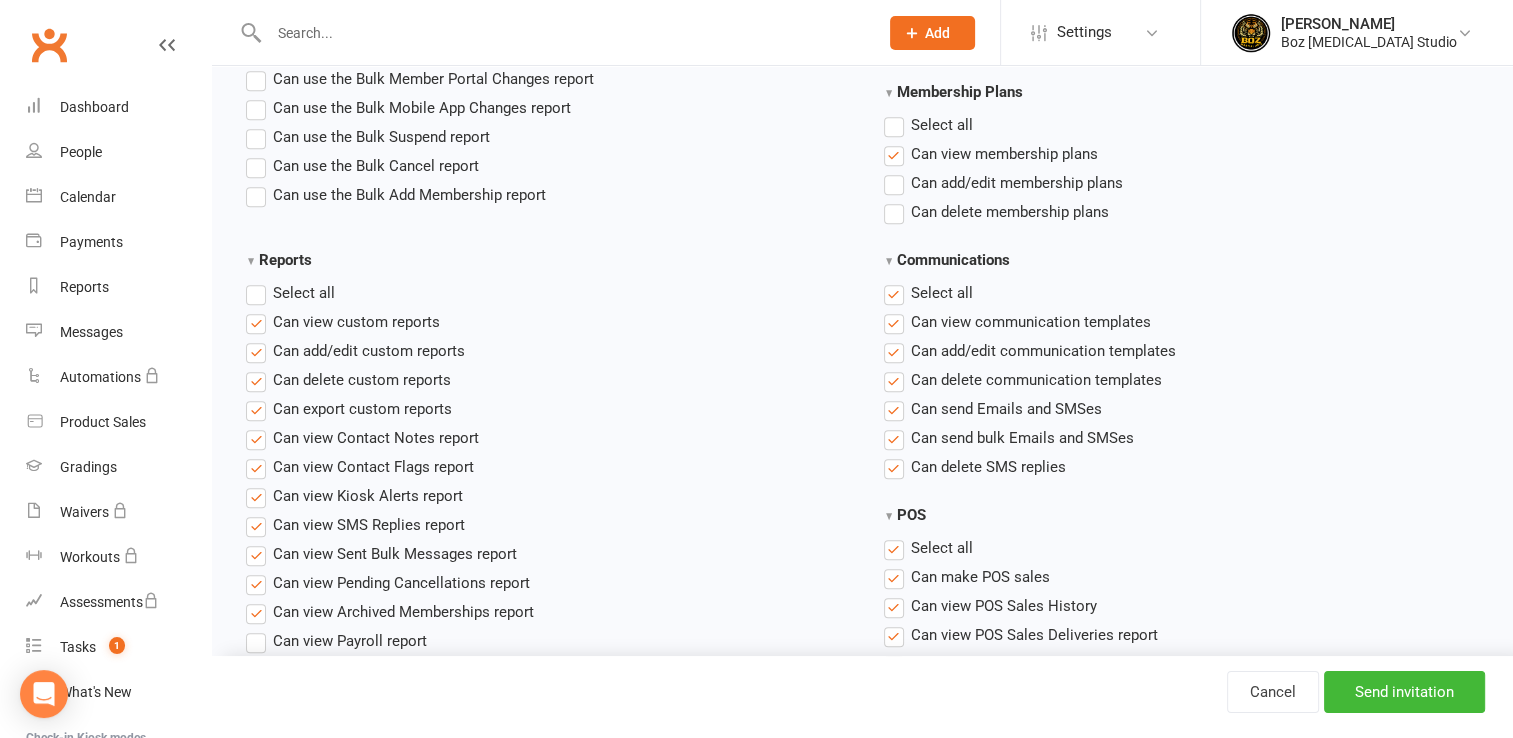 scroll, scrollTop: 1500, scrollLeft: 0, axis: vertical 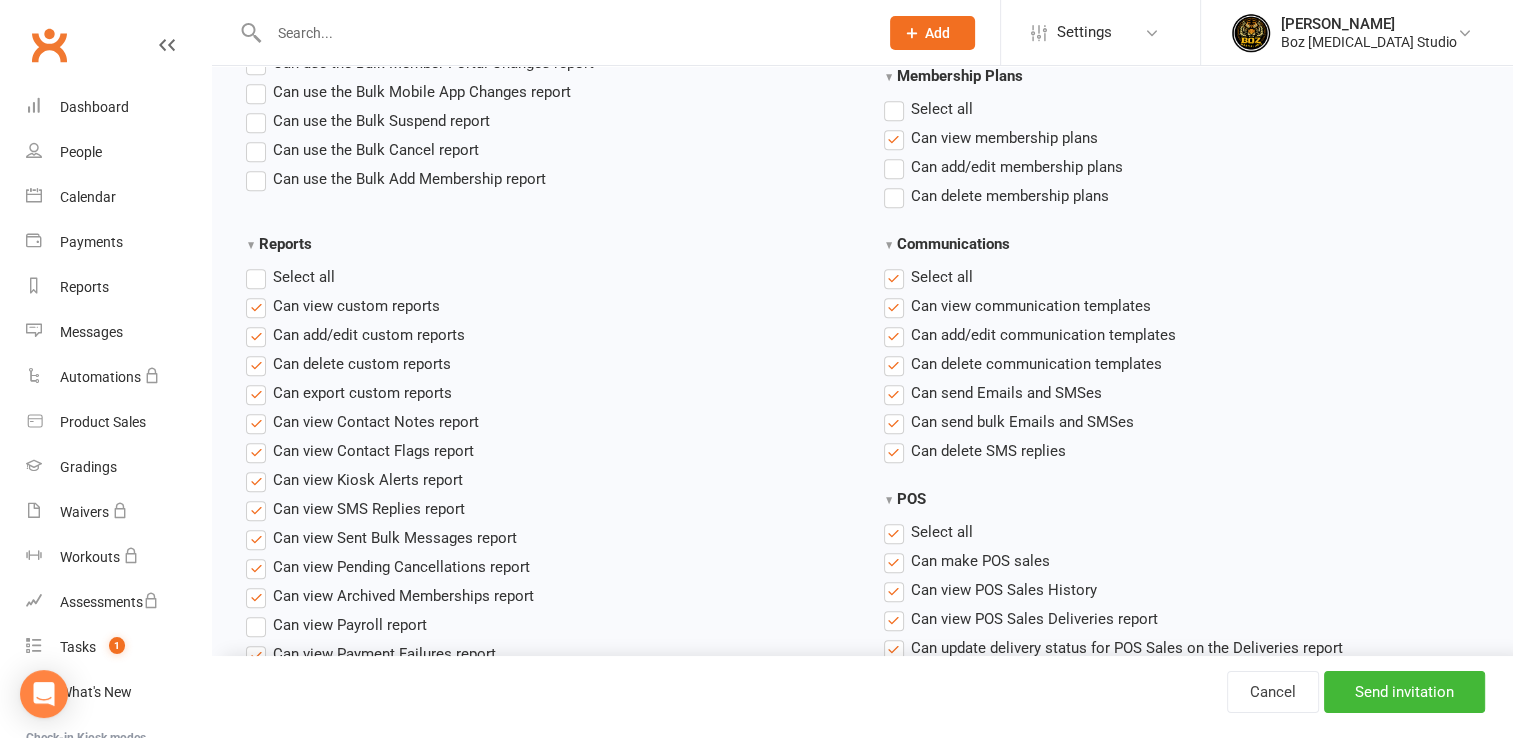 click on "Select all" at bounding box center (290, 277) 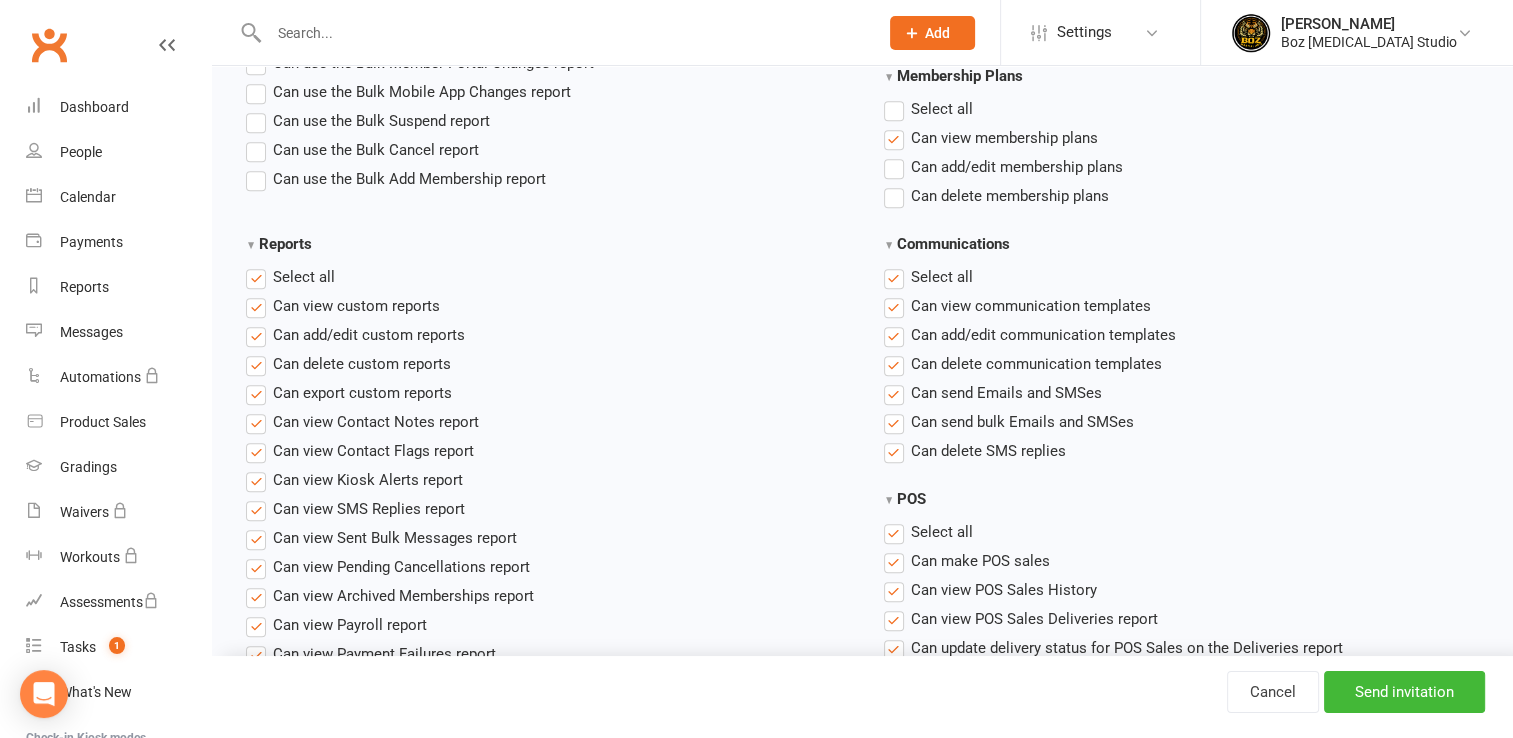 click on "Select all" at bounding box center [290, 277] 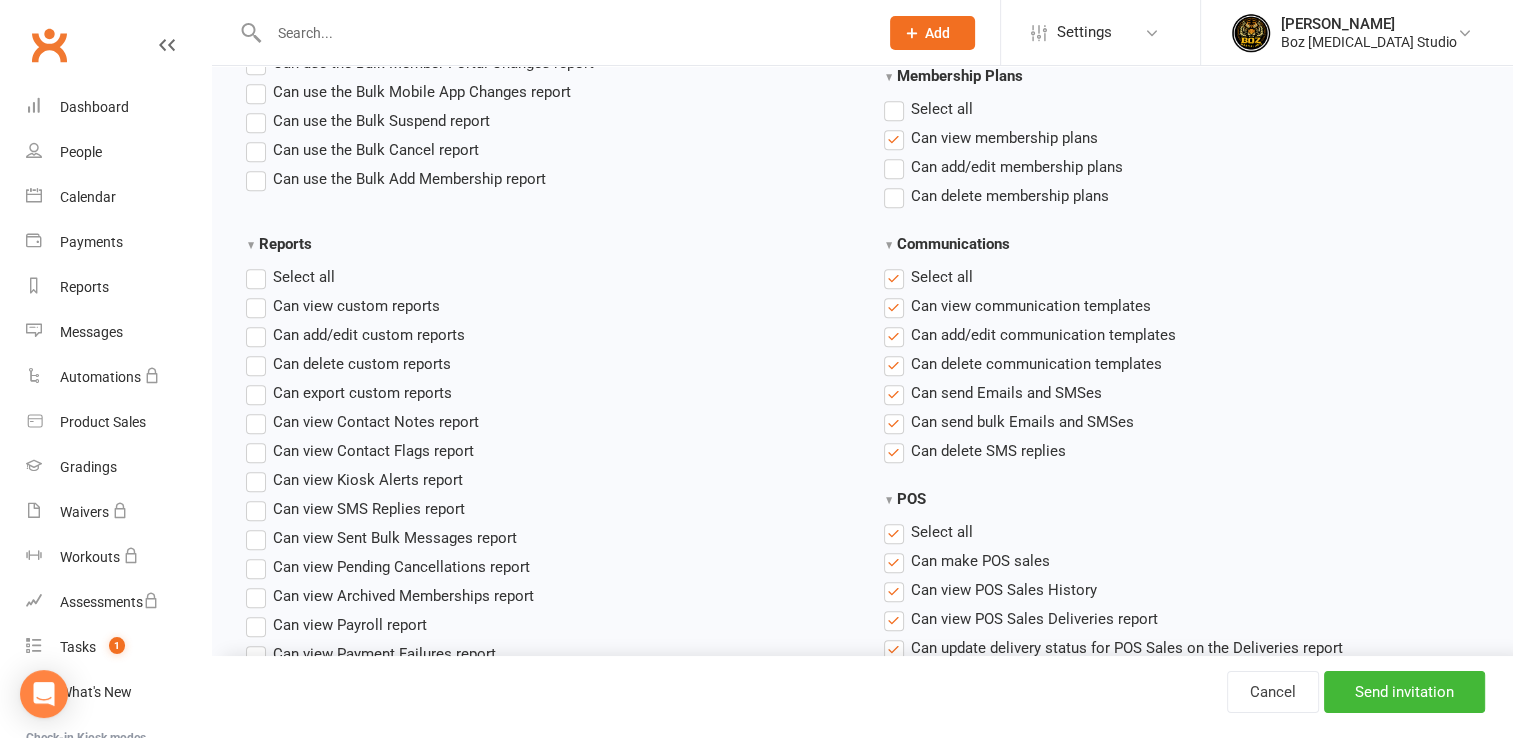click on "Select all" at bounding box center (928, 277) 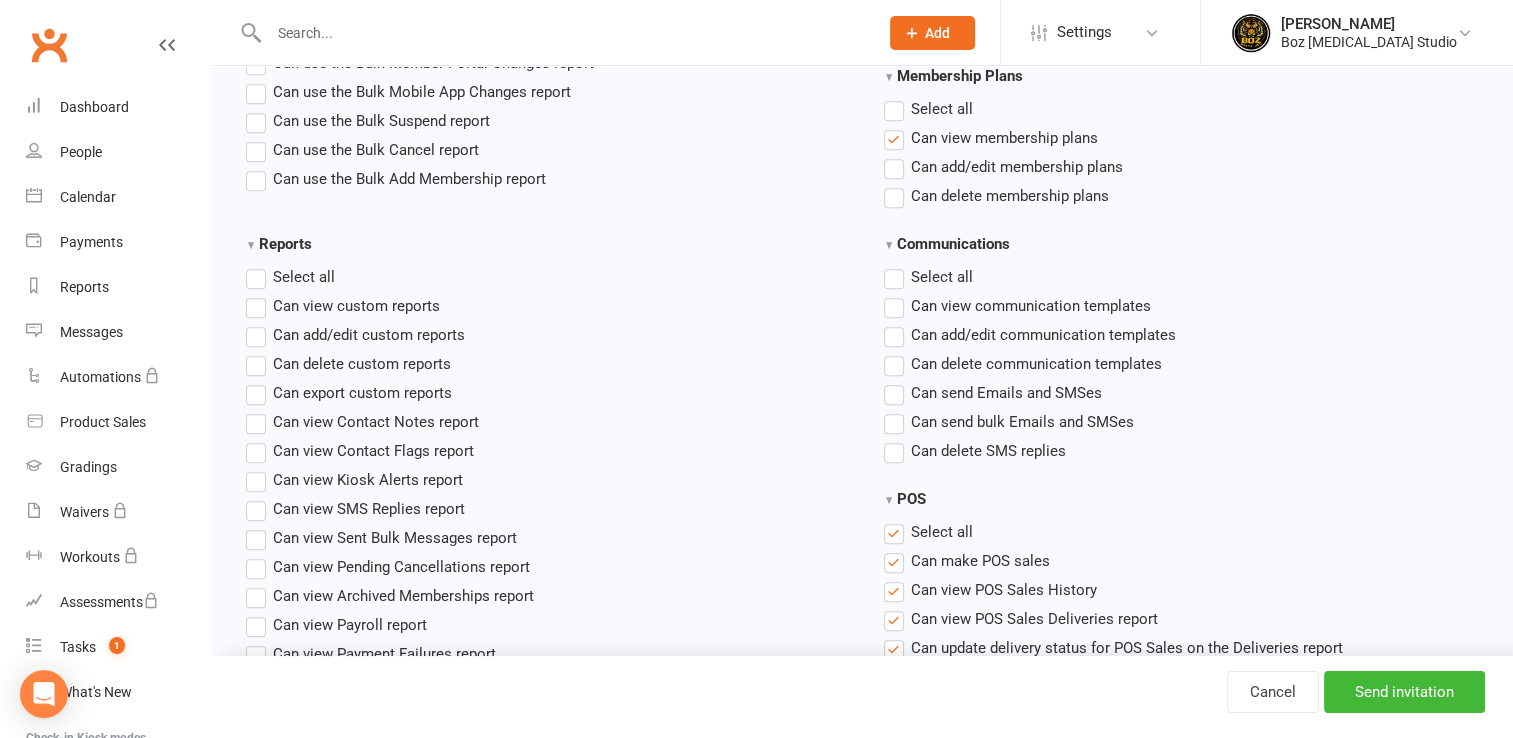 click on "Can view communication templates" at bounding box center [1017, 306] 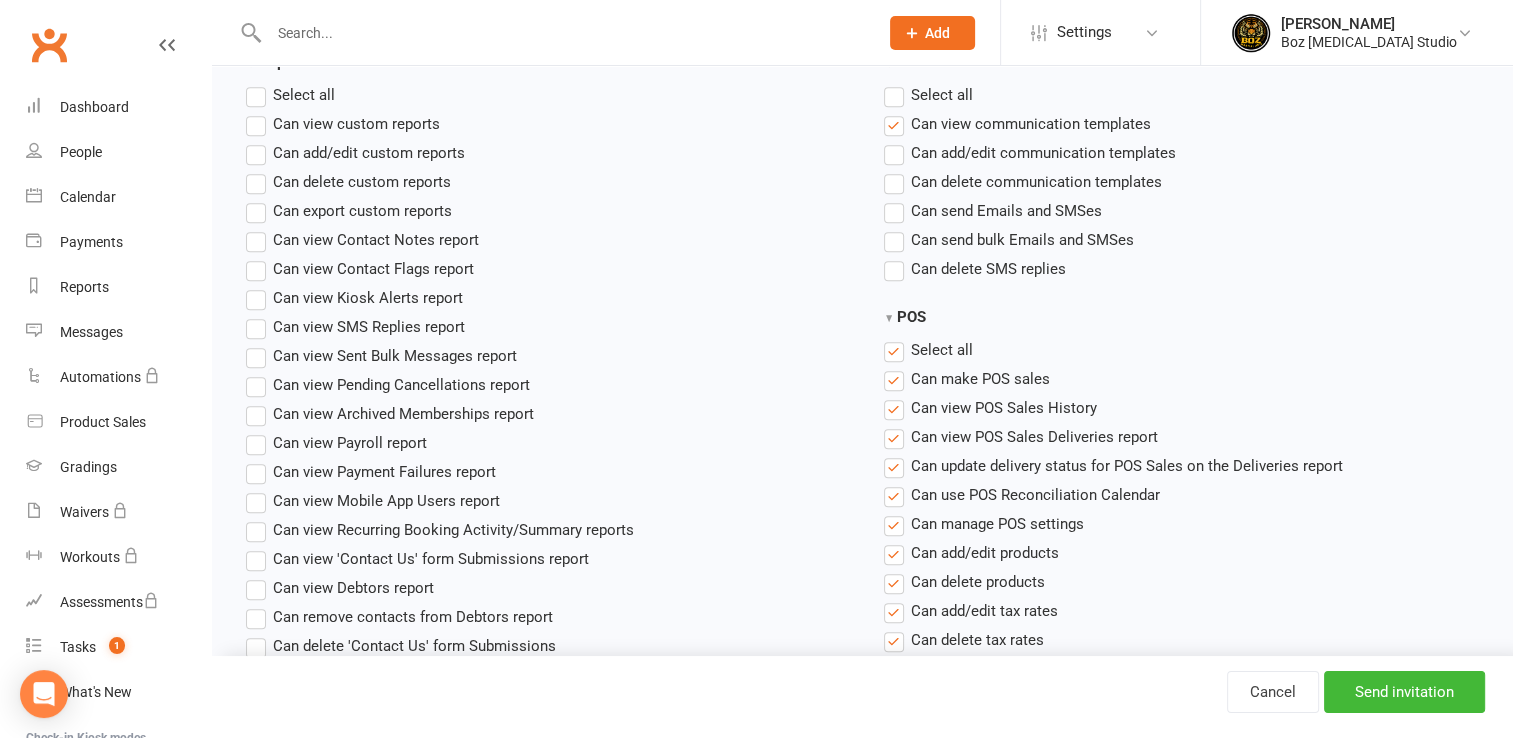 scroll, scrollTop: 1700, scrollLeft: 0, axis: vertical 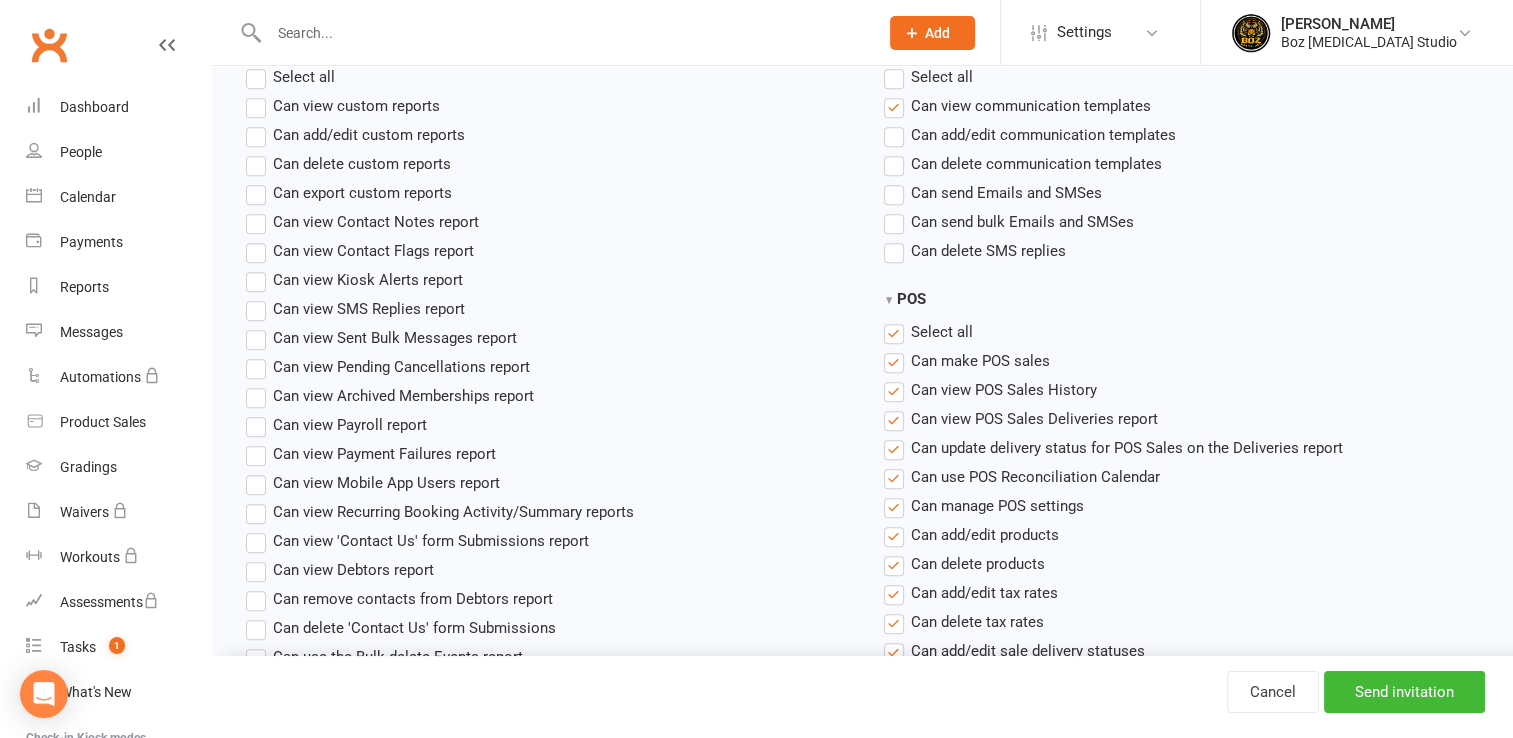 click on "Select all" at bounding box center [928, 332] 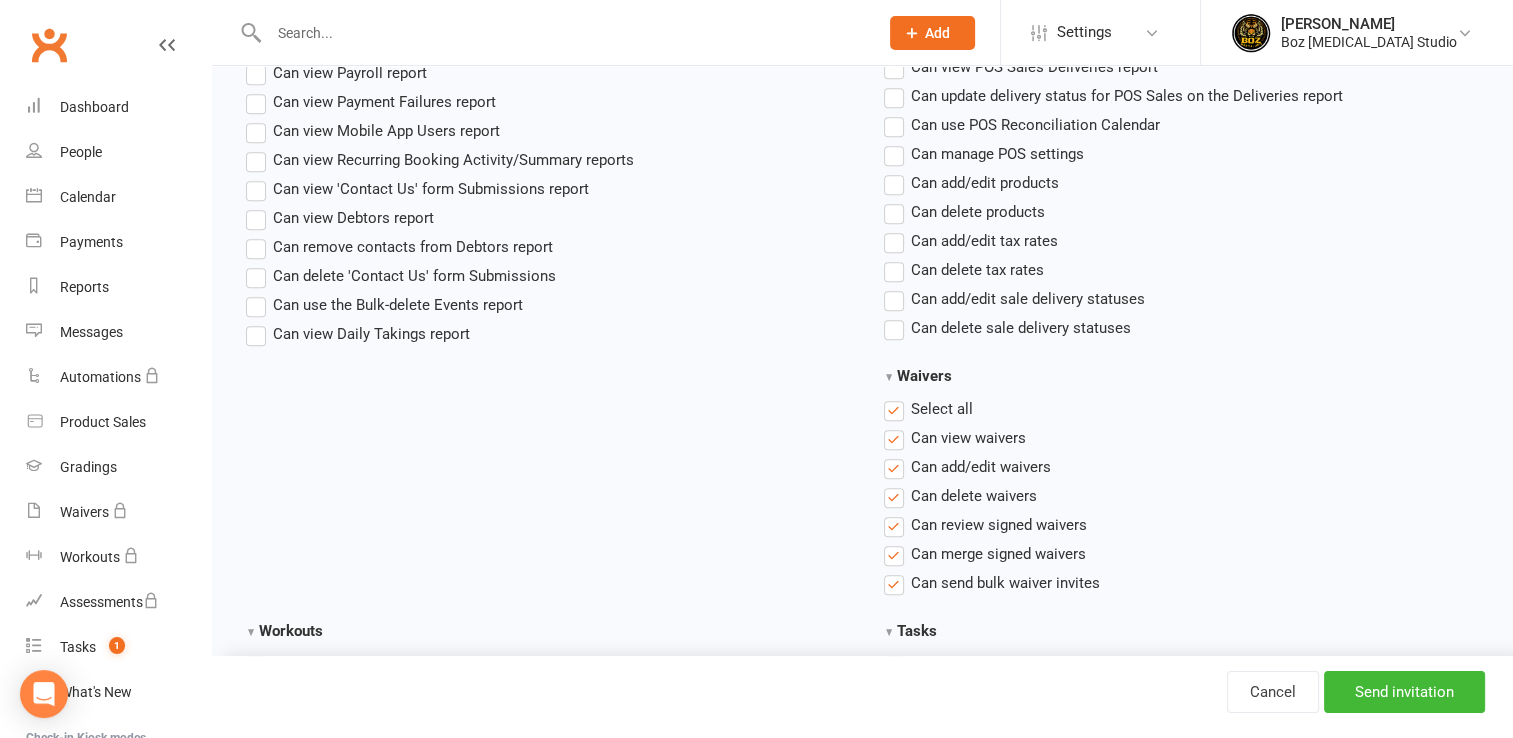 scroll, scrollTop: 2100, scrollLeft: 0, axis: vertical 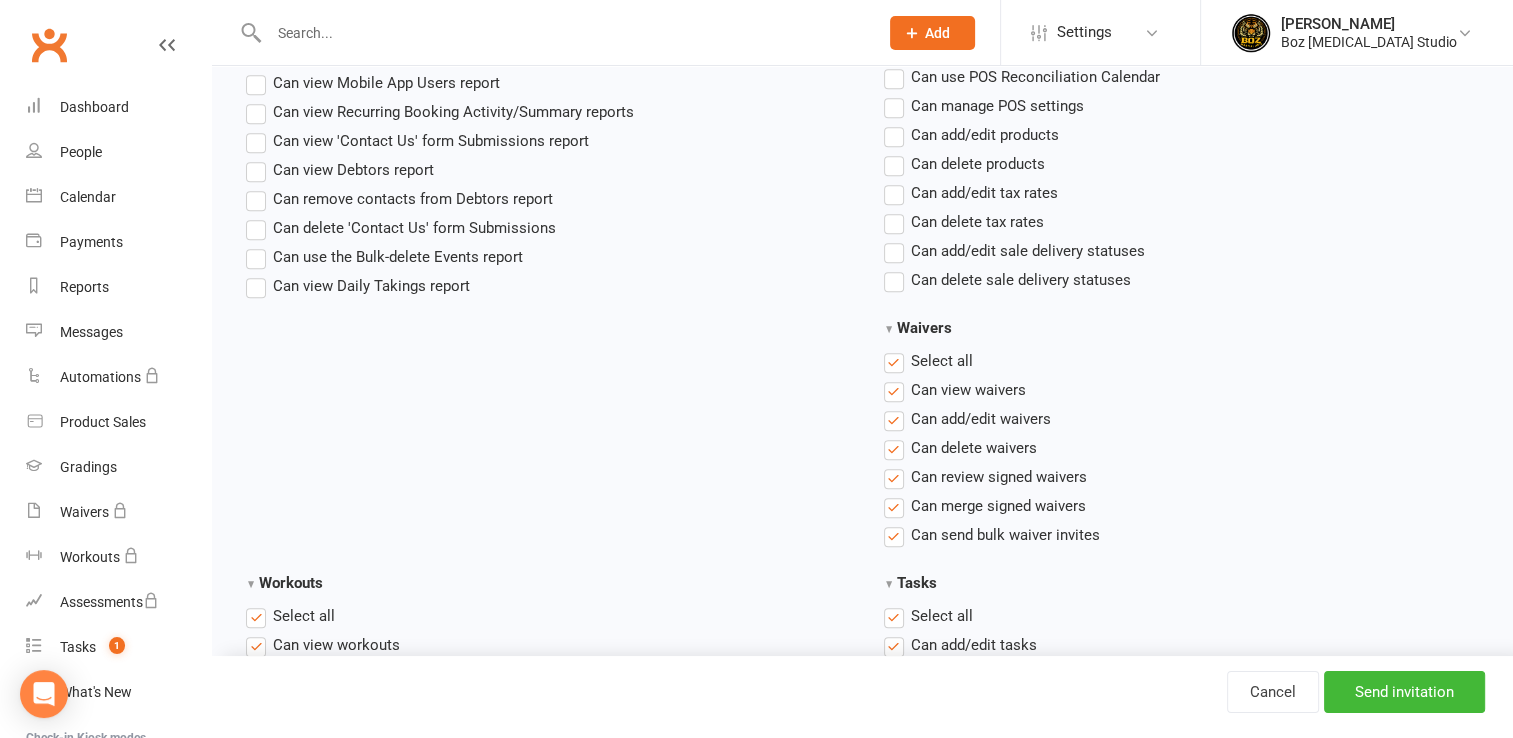 click on "Select all" at bounding box center (928, 361) 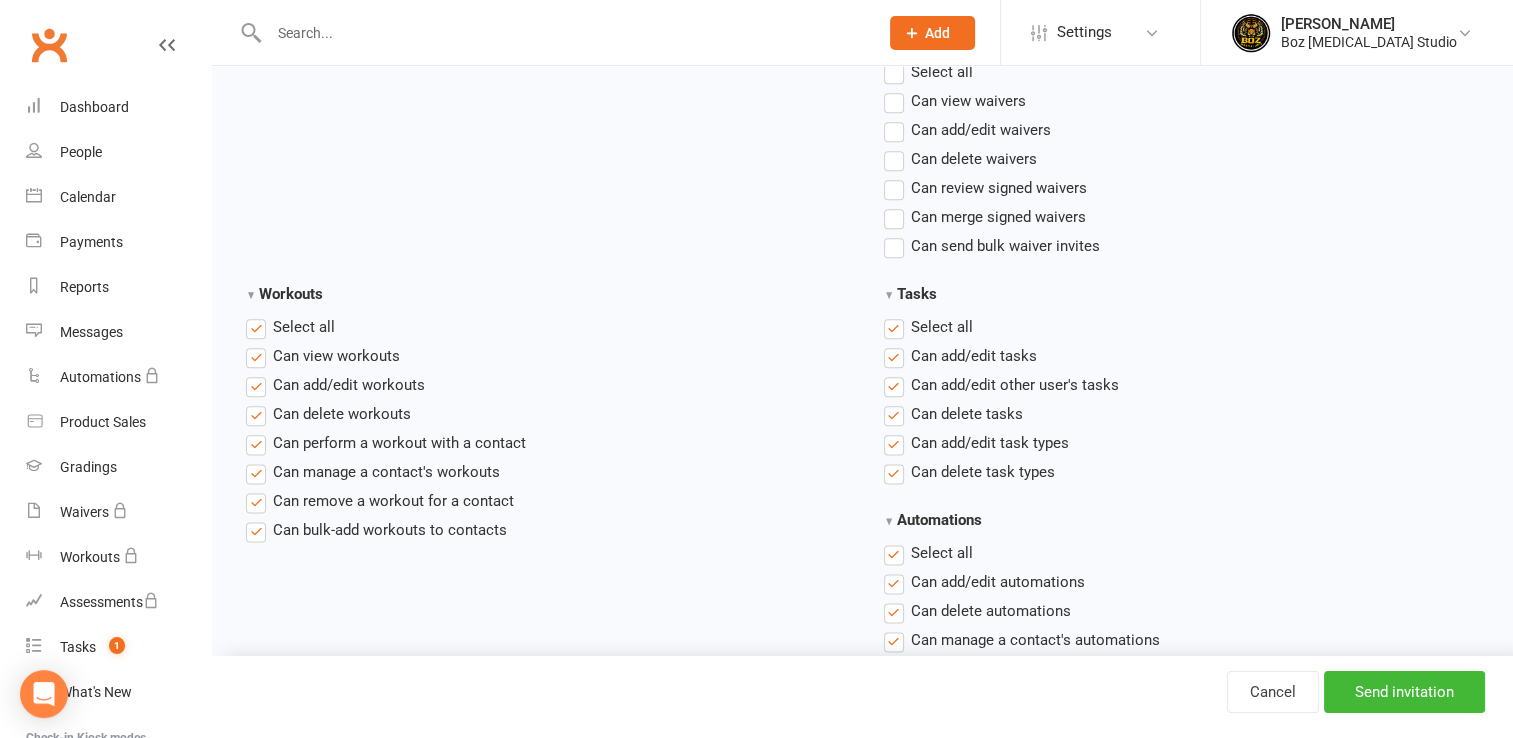 scroll, scrollTop: 2400, scrollLeft: 0, axis: vertical 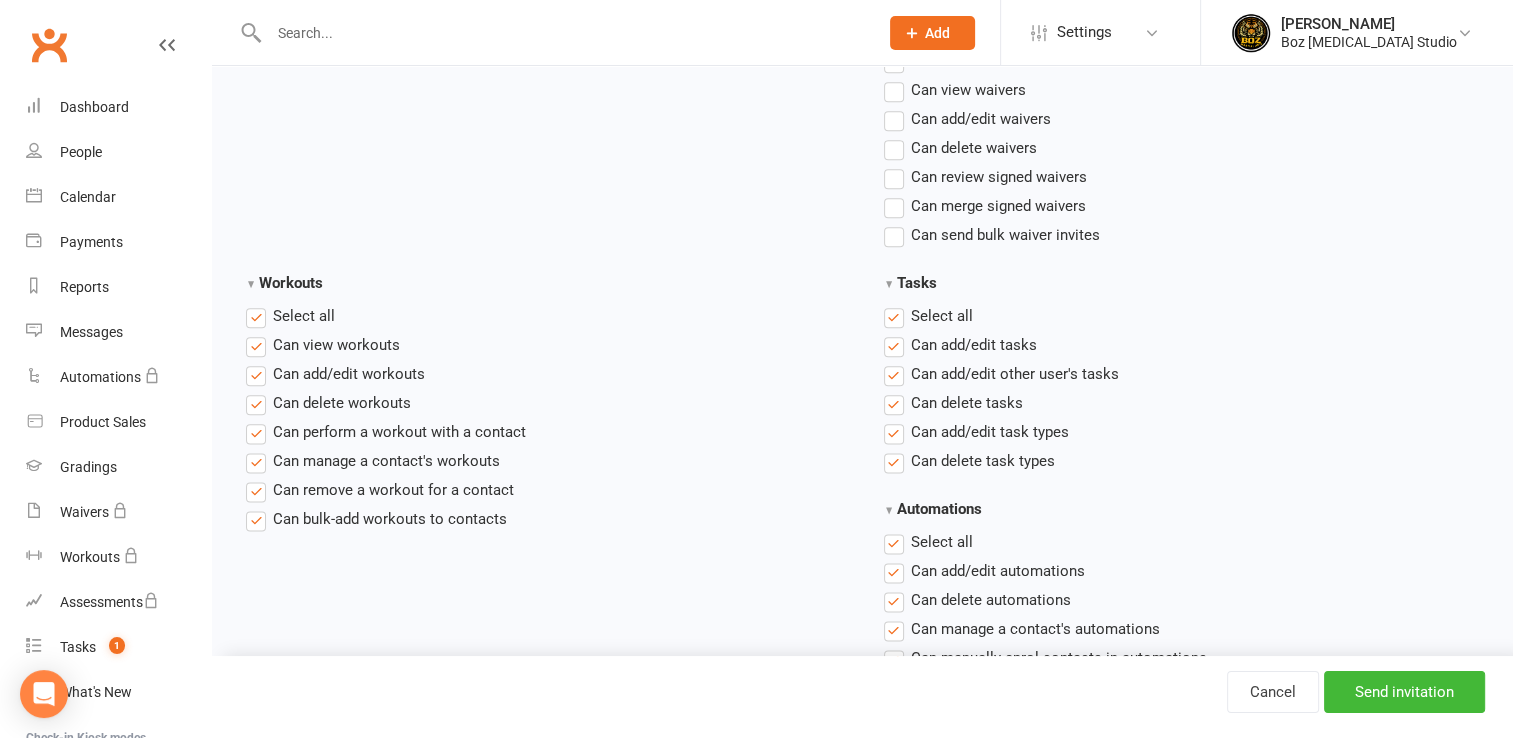 click on "Select all" at bounding box center [928, 316] 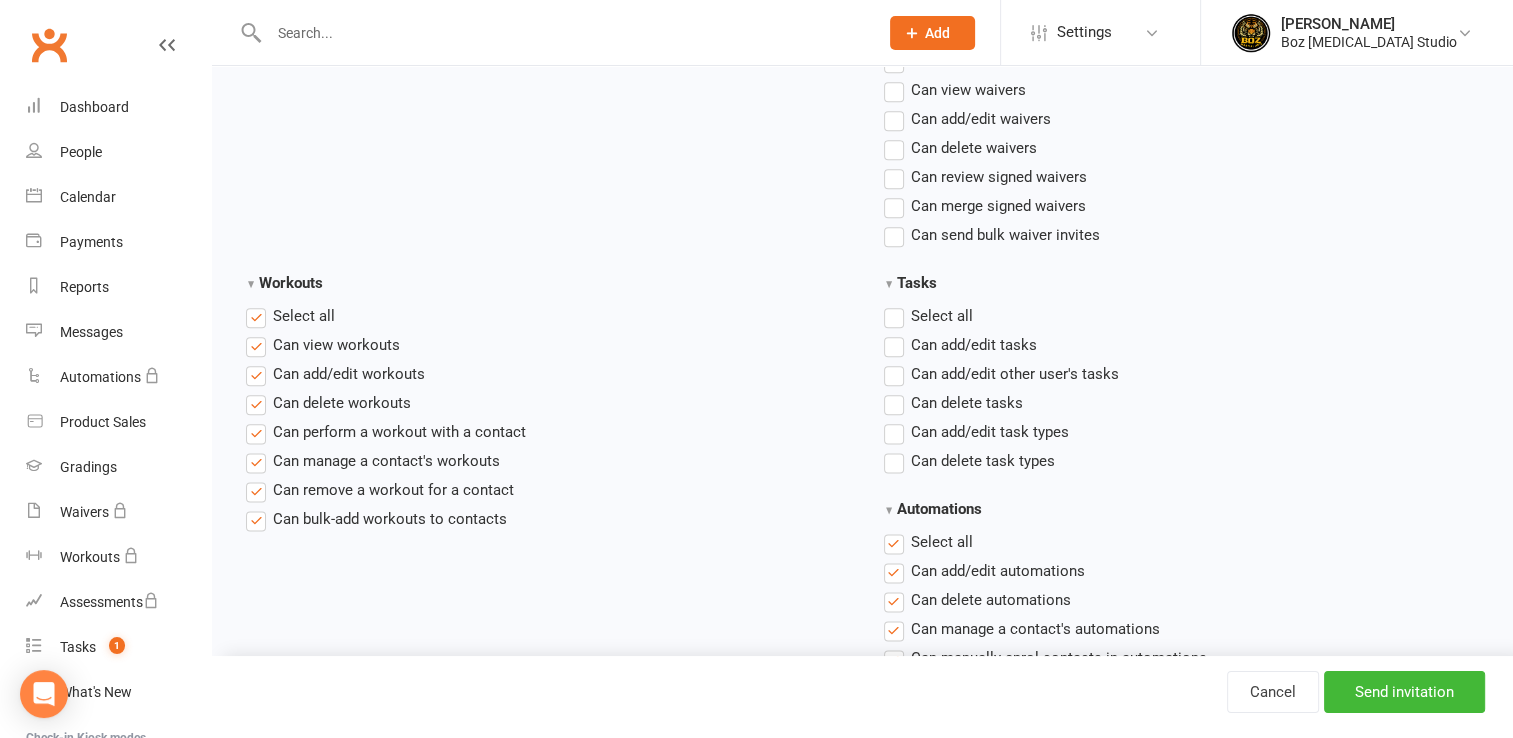 click on "Select all" at bounding box center [290, 316] 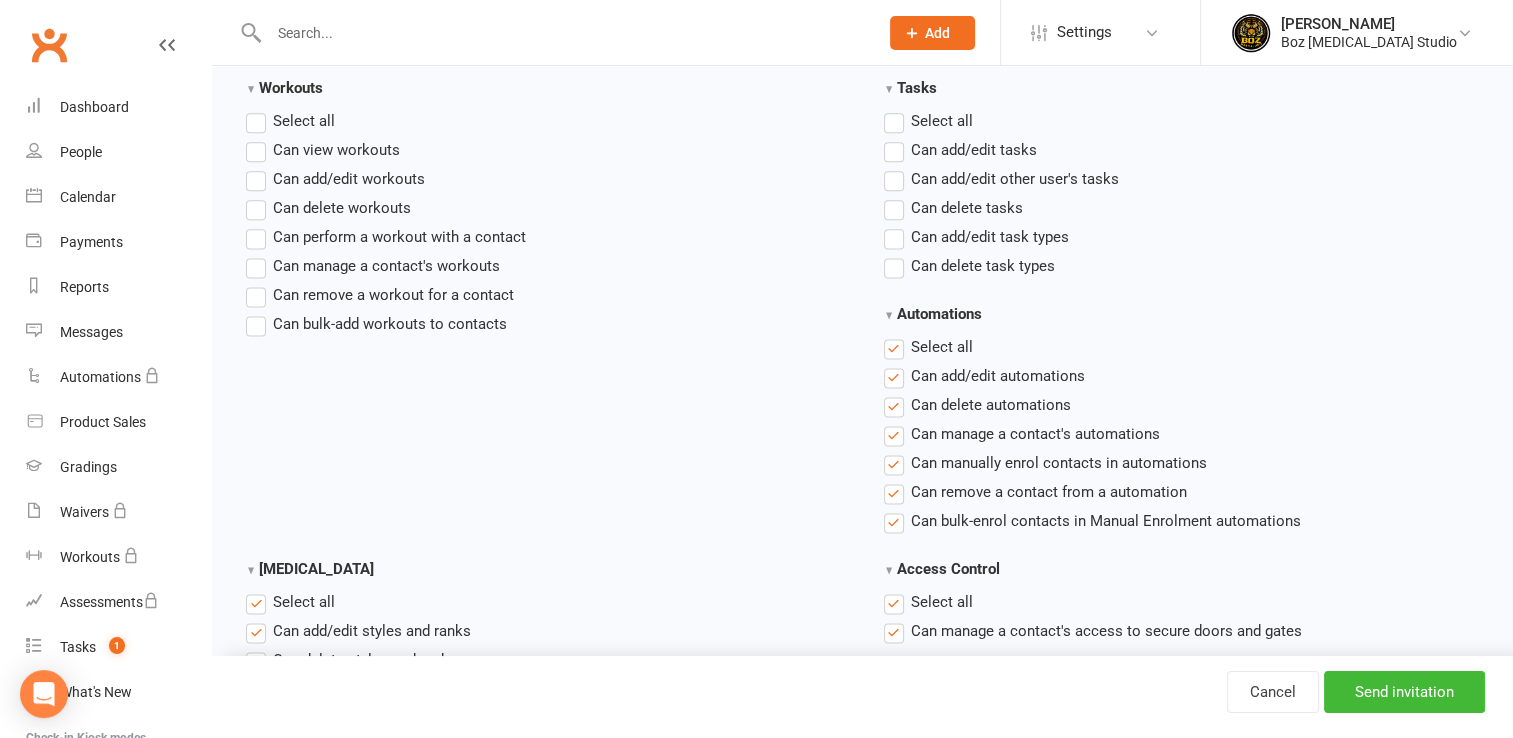 scroll, scrollTop: 2600, scrollLeft: 0, axis: vertical 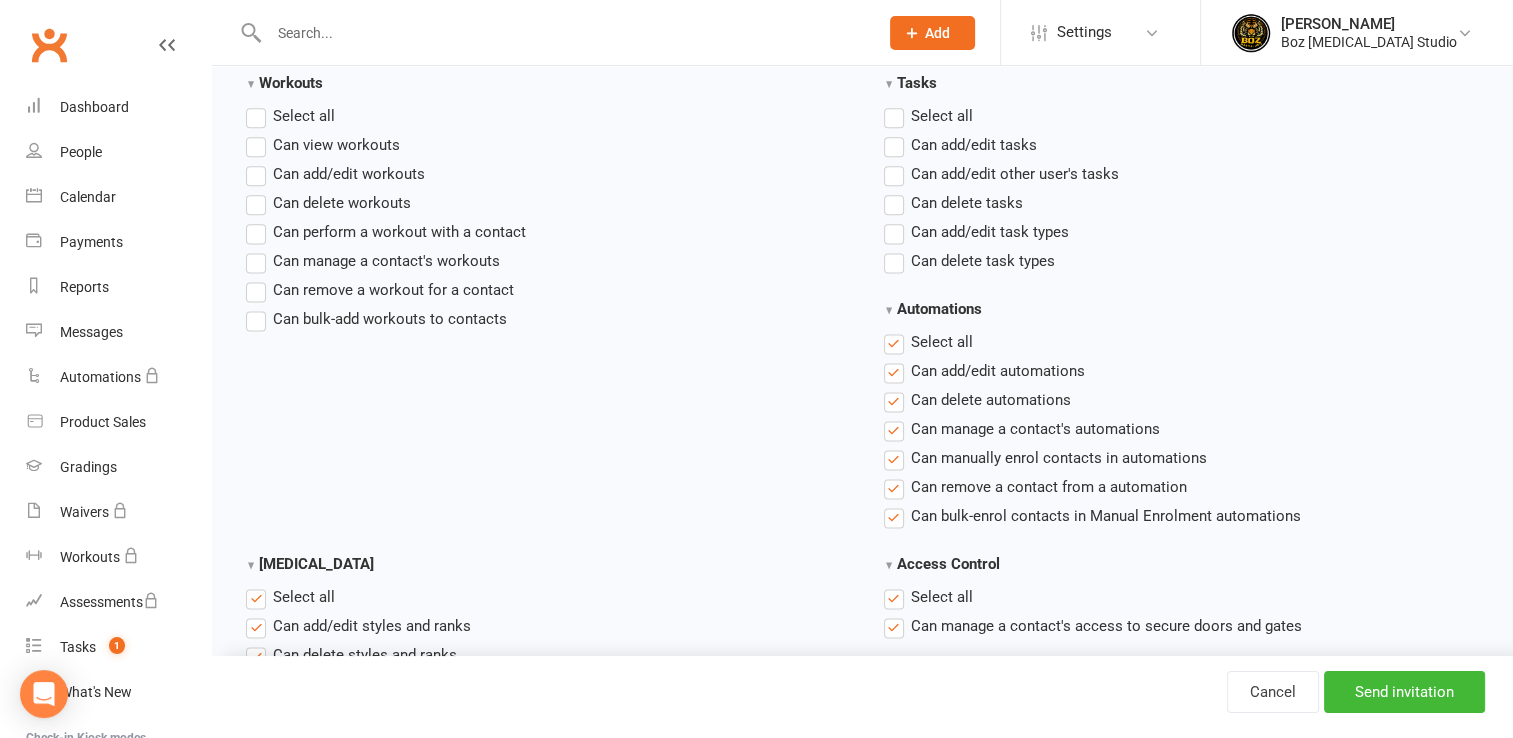 click on "Select all" at bounding box center [928, 342] 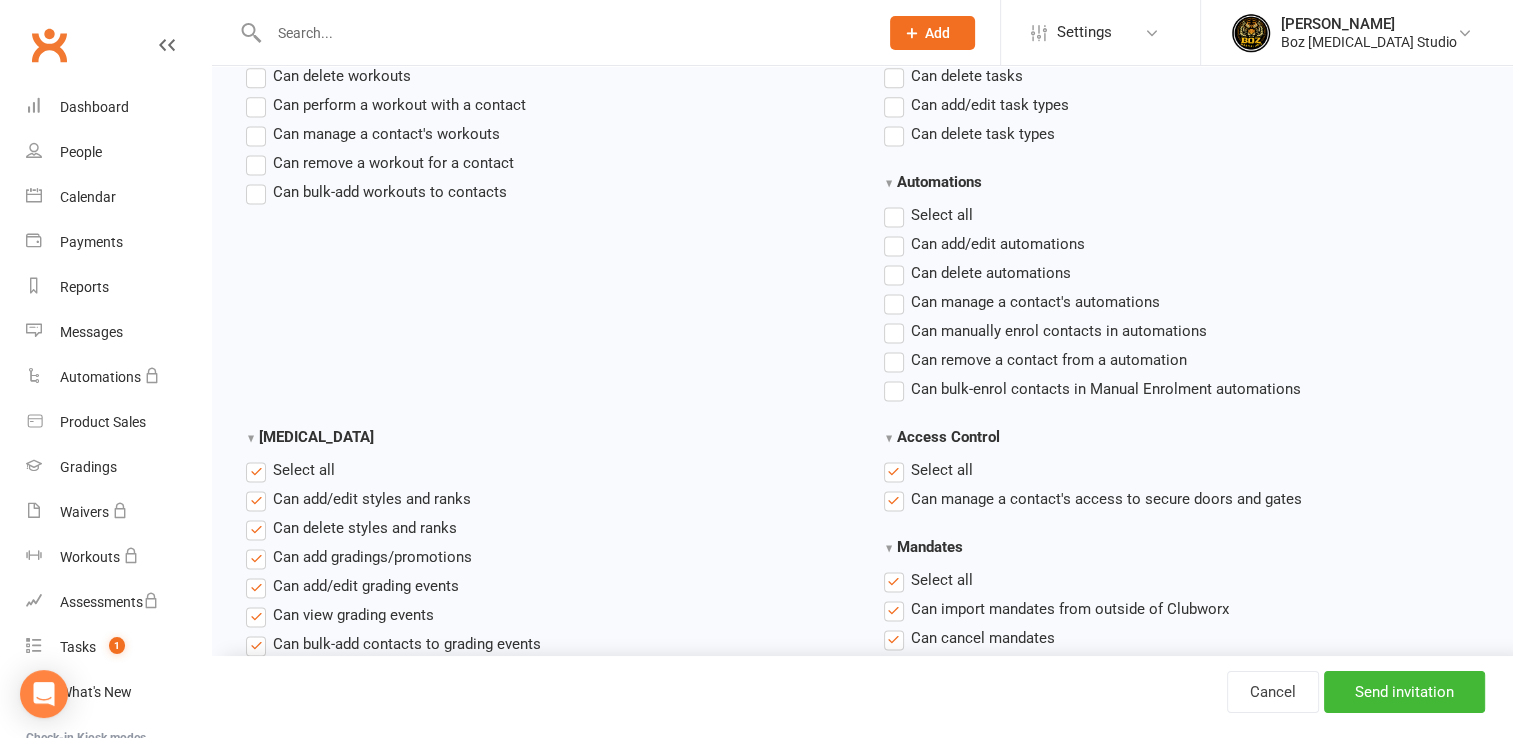 scroll, scrollTop: 2800, scrollLeft: 0, axis: vertical 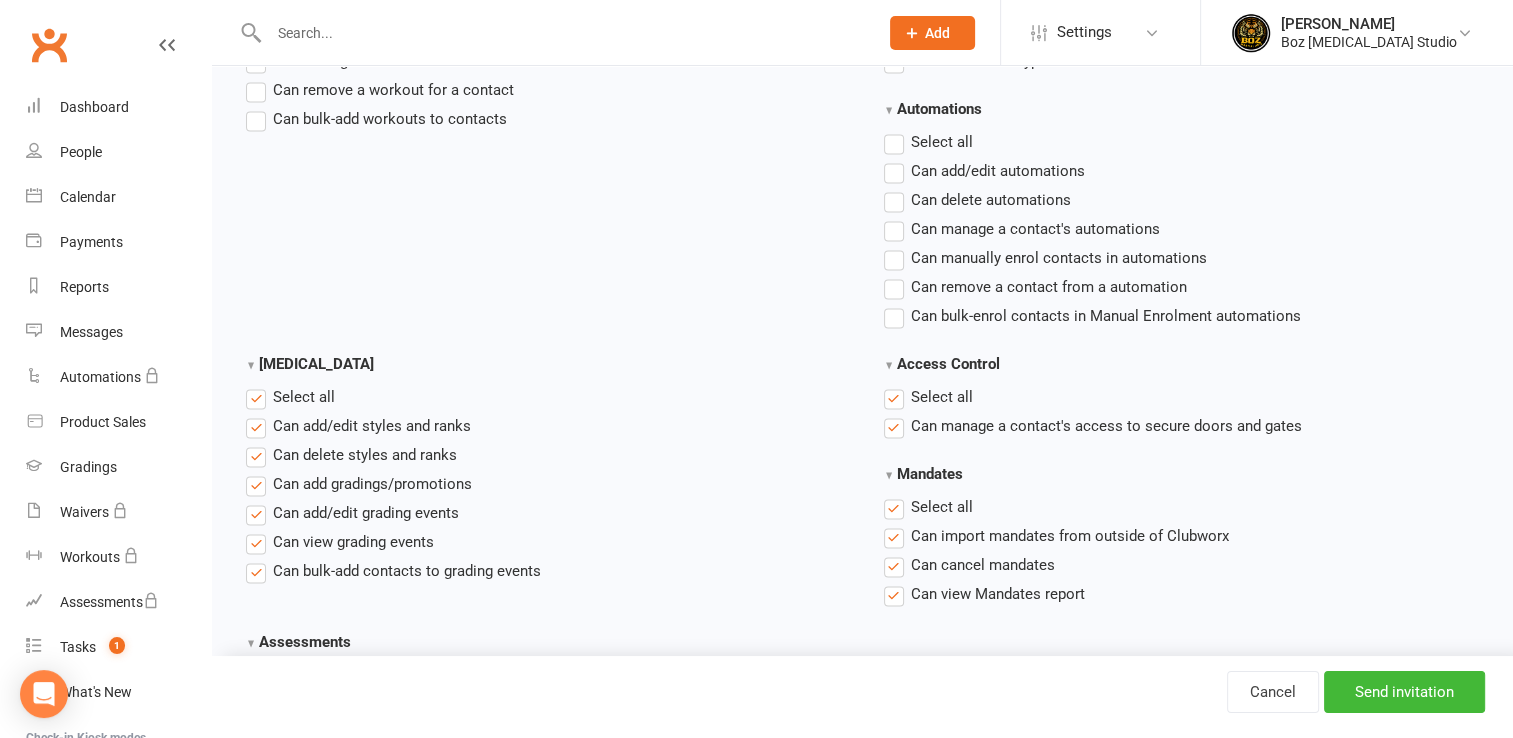 click on "Select all" at bounding box center (928, 397) 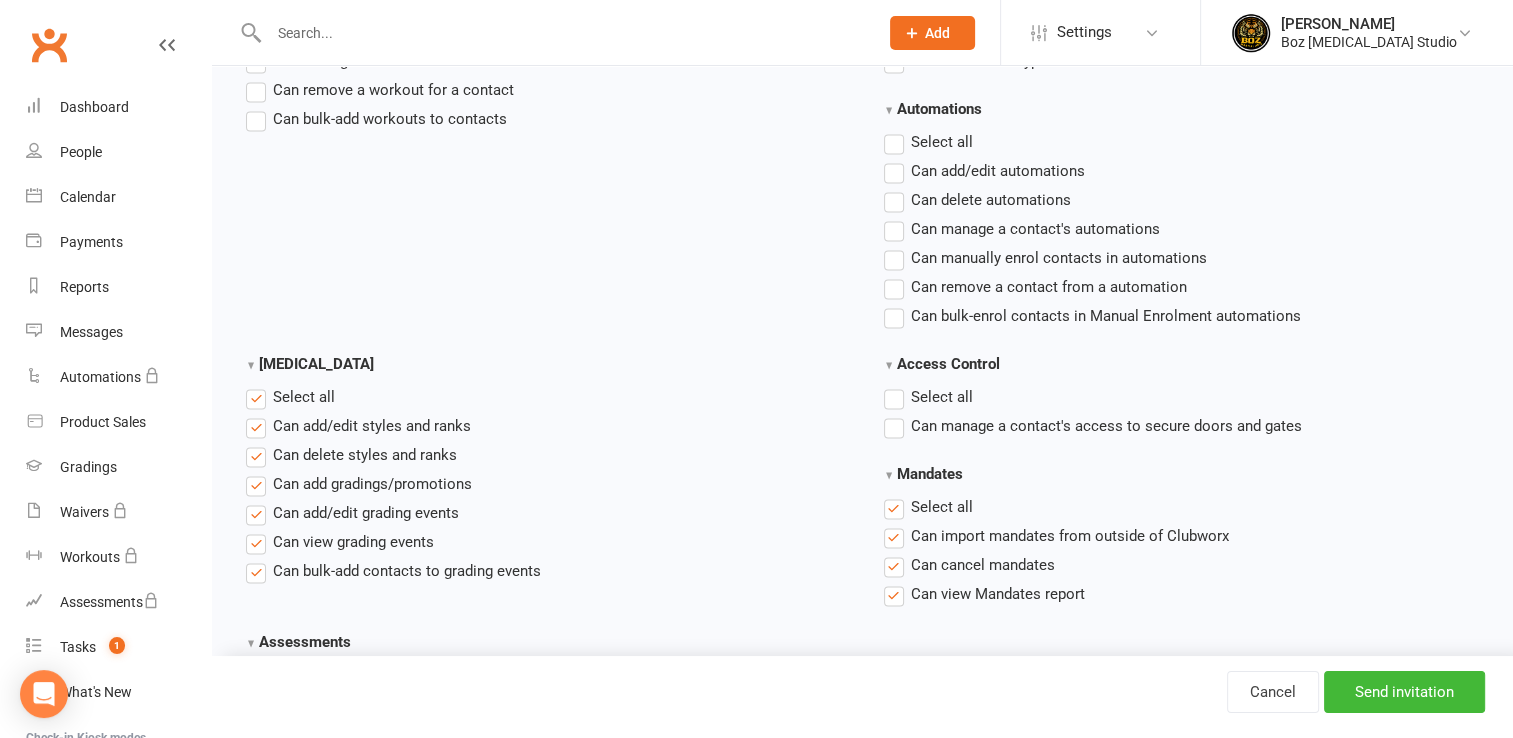 click on "Select all" at bounding box center [290, 397] 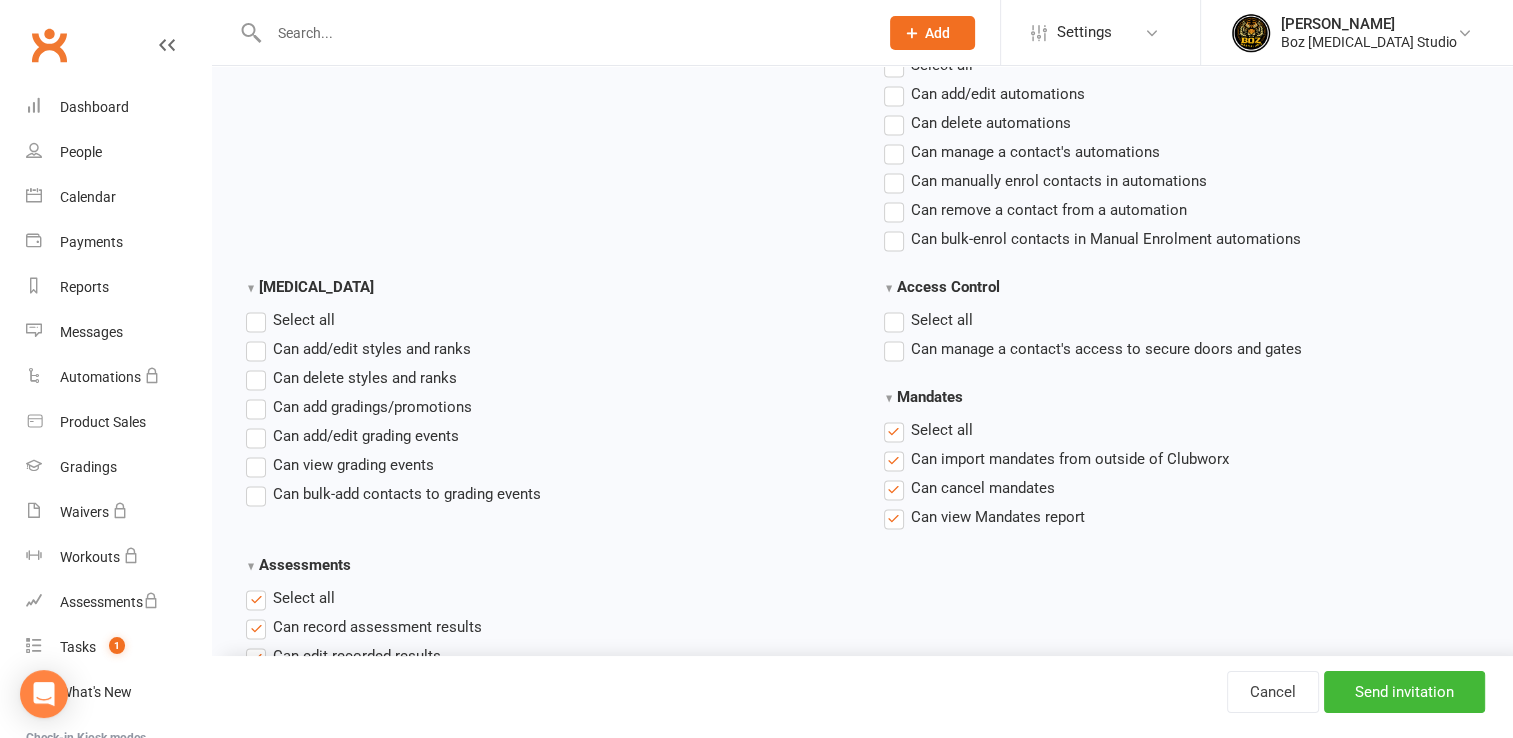 scroll, scrollTop: 2900, scrollLeft: 0, axis: vertical 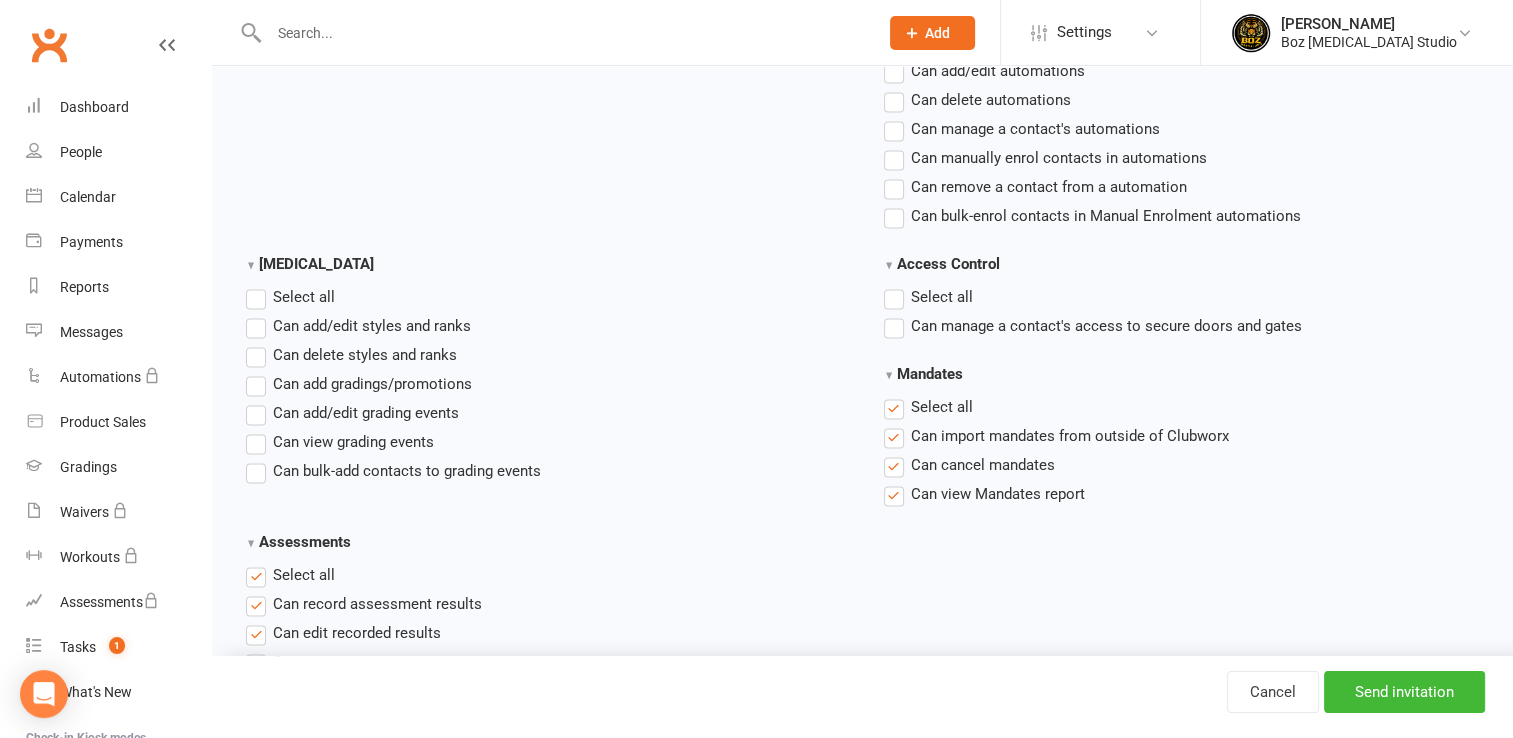 click on "Select all" at bounding box center [928, 407] 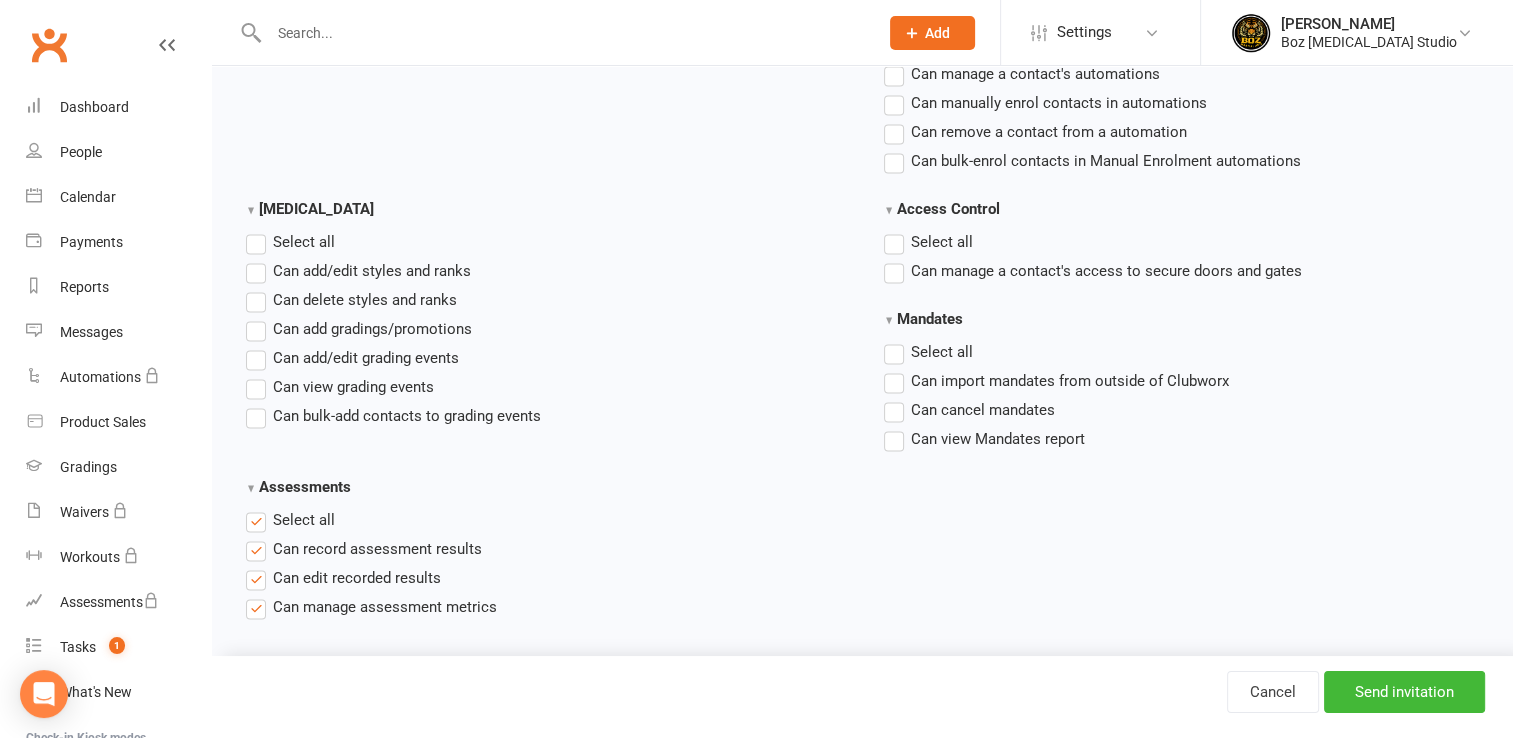 scroll, scrollTop: 3023, scrollLeft: 0, axis: vertical 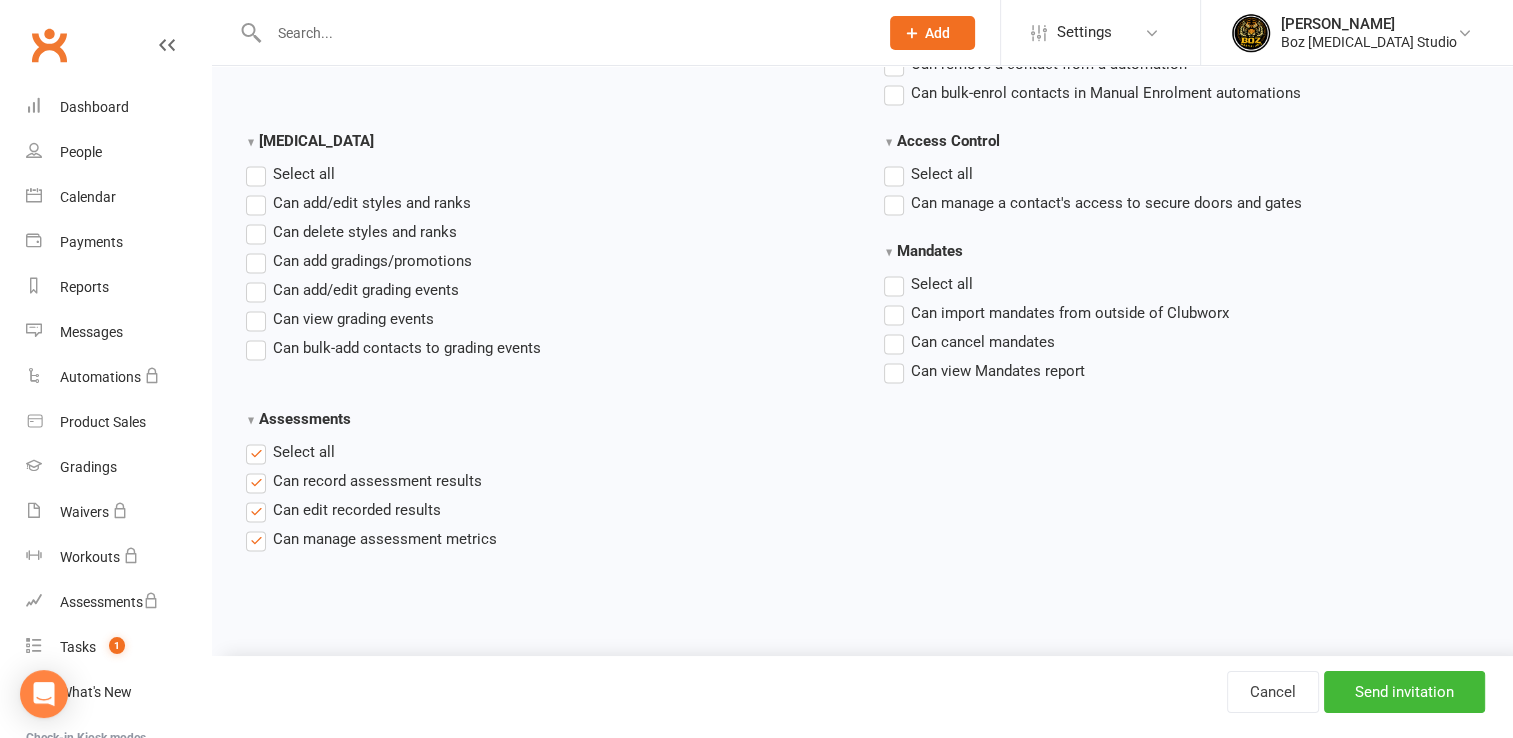 click on "Select all" at bounding box center (290, 452) 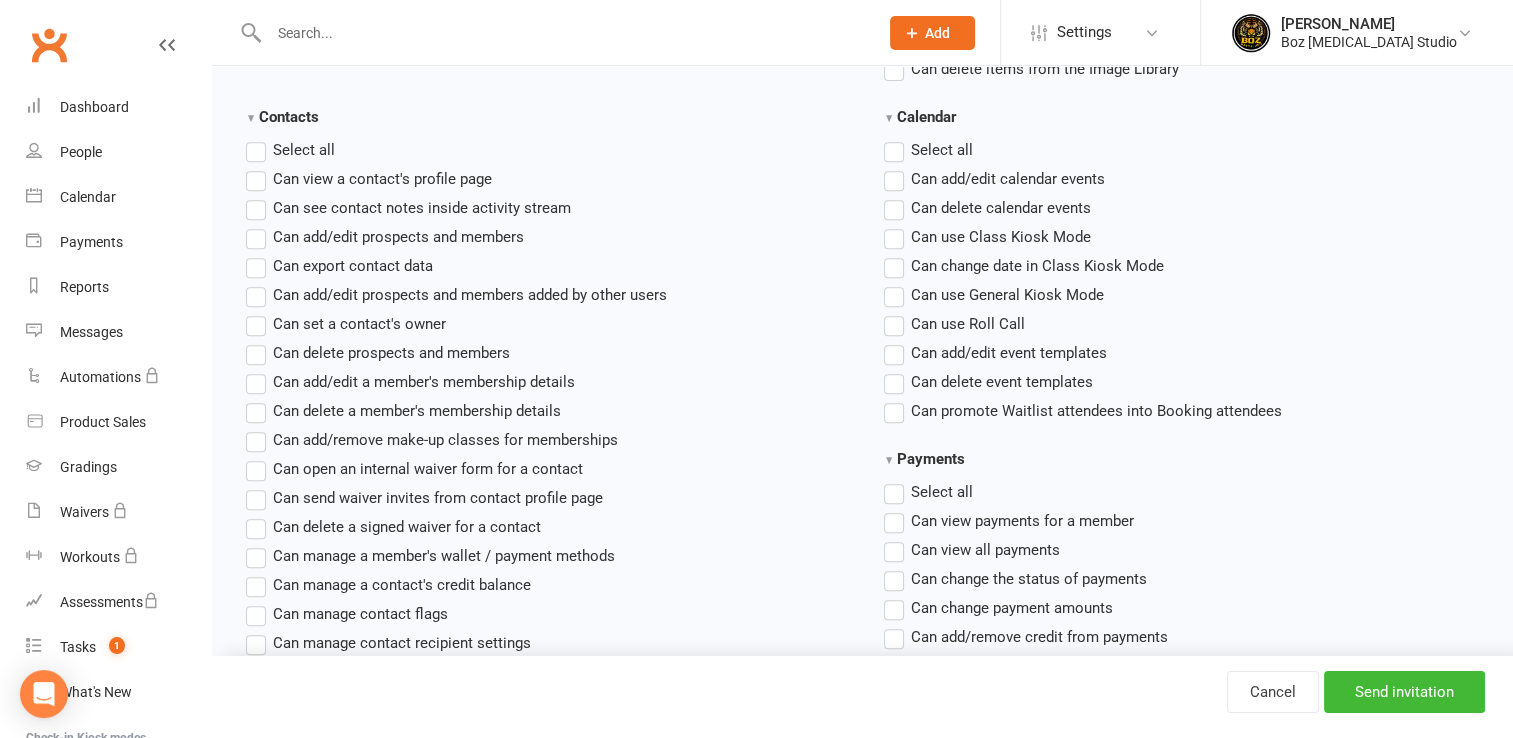 scroll, scrollTop: 823, scrollLeft: 0, axis: vertical 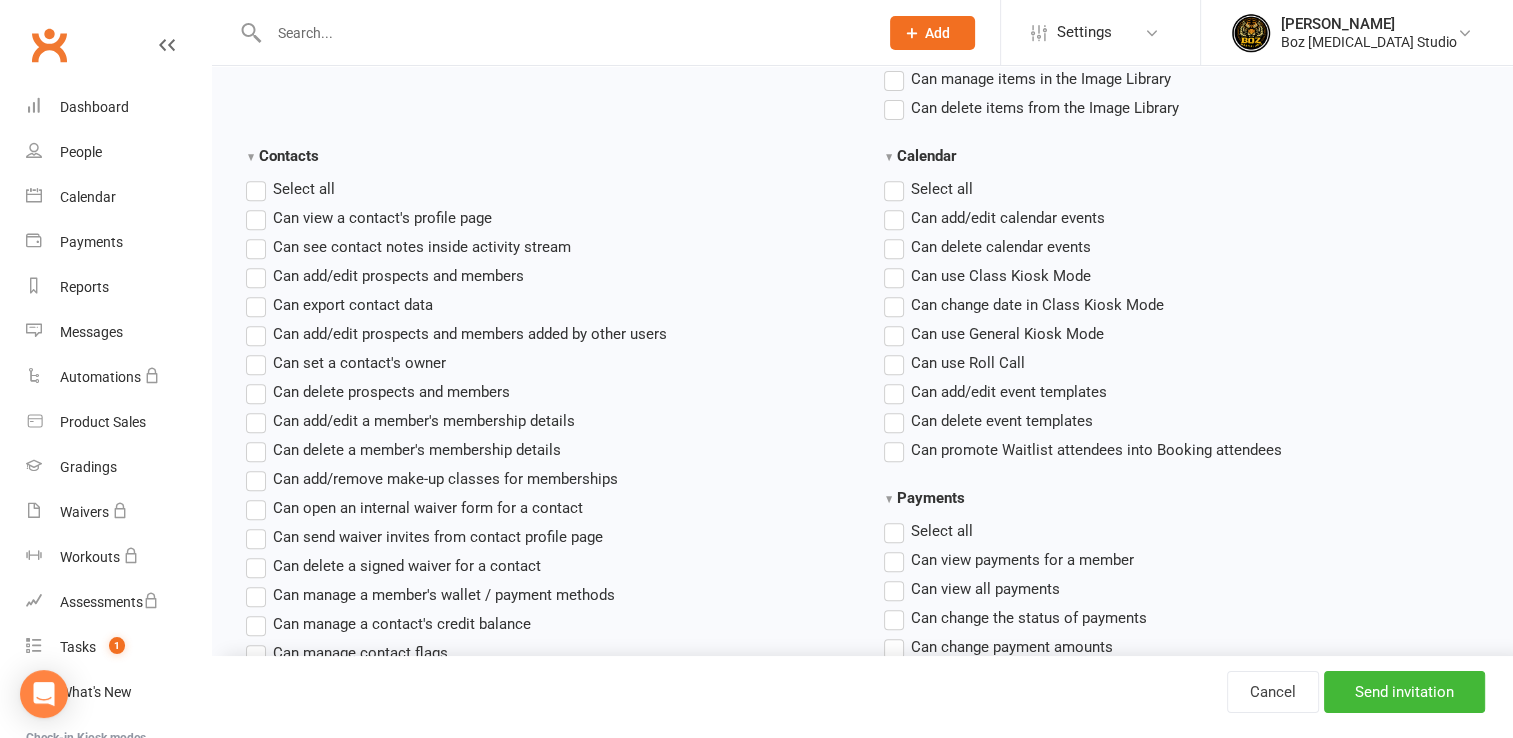 click on "Can view a contact's profile page" at bounding box center (369, 218) 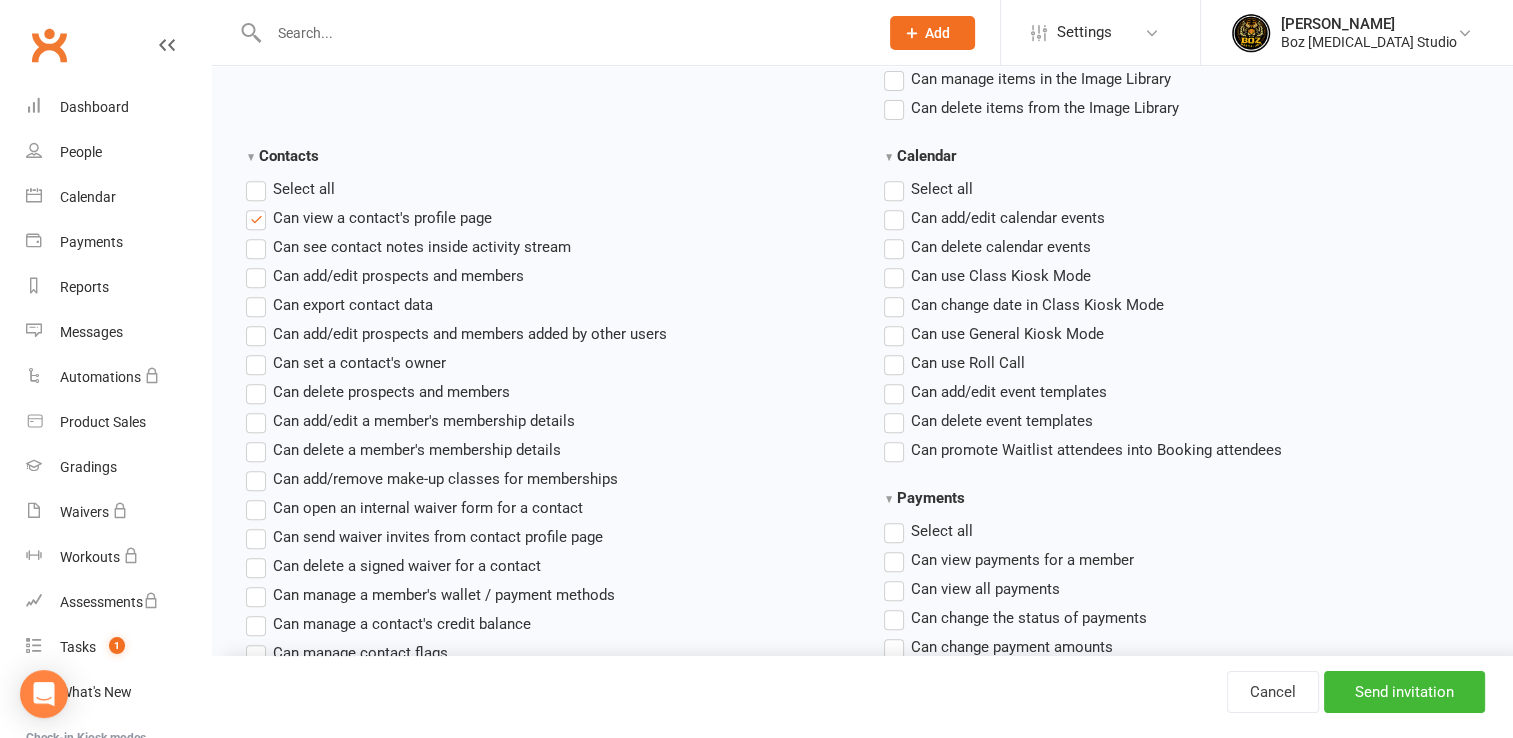 click on "Can use General Kiosk Mode" at bounding box center [994, 334] 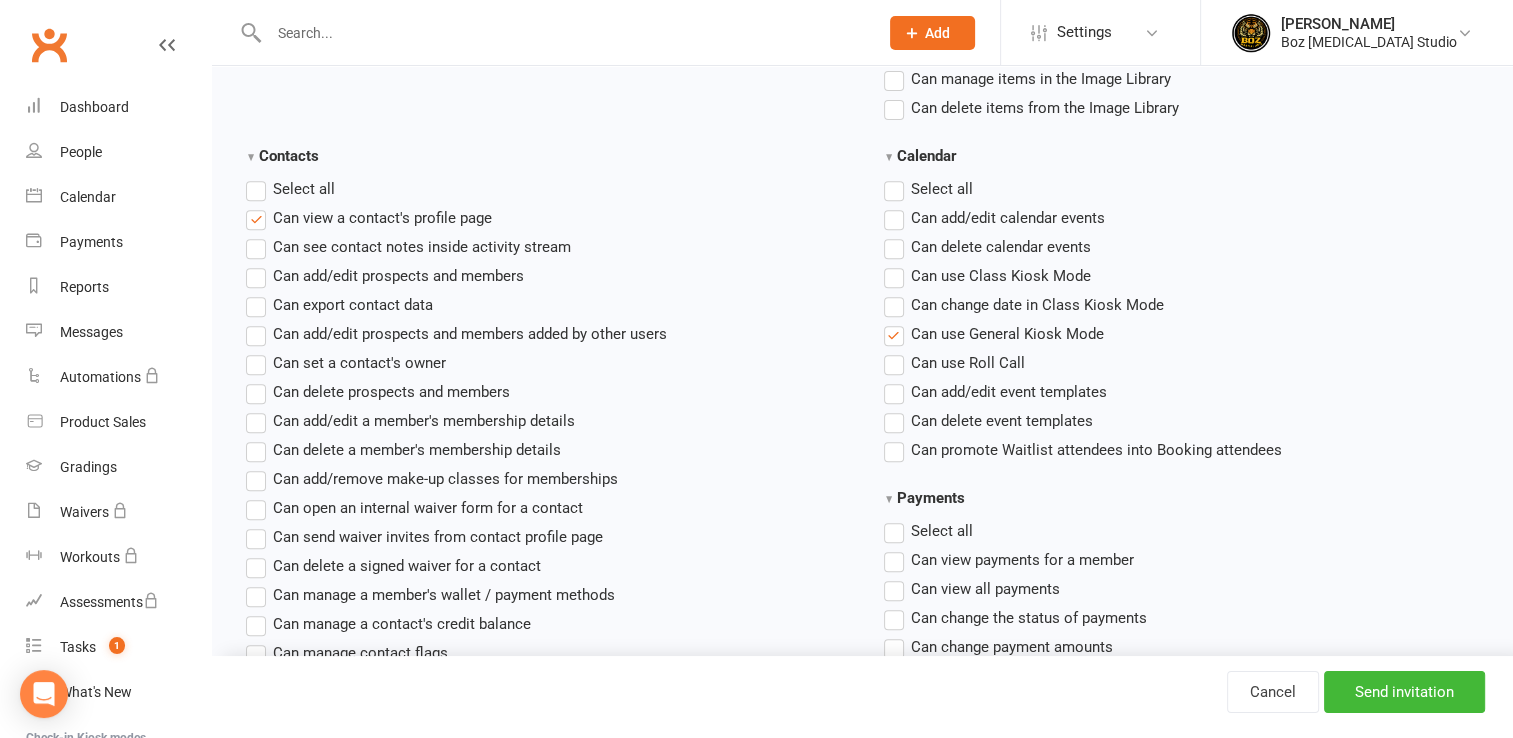 click on "Can use Roll Call" at bounding box center (954, 363) 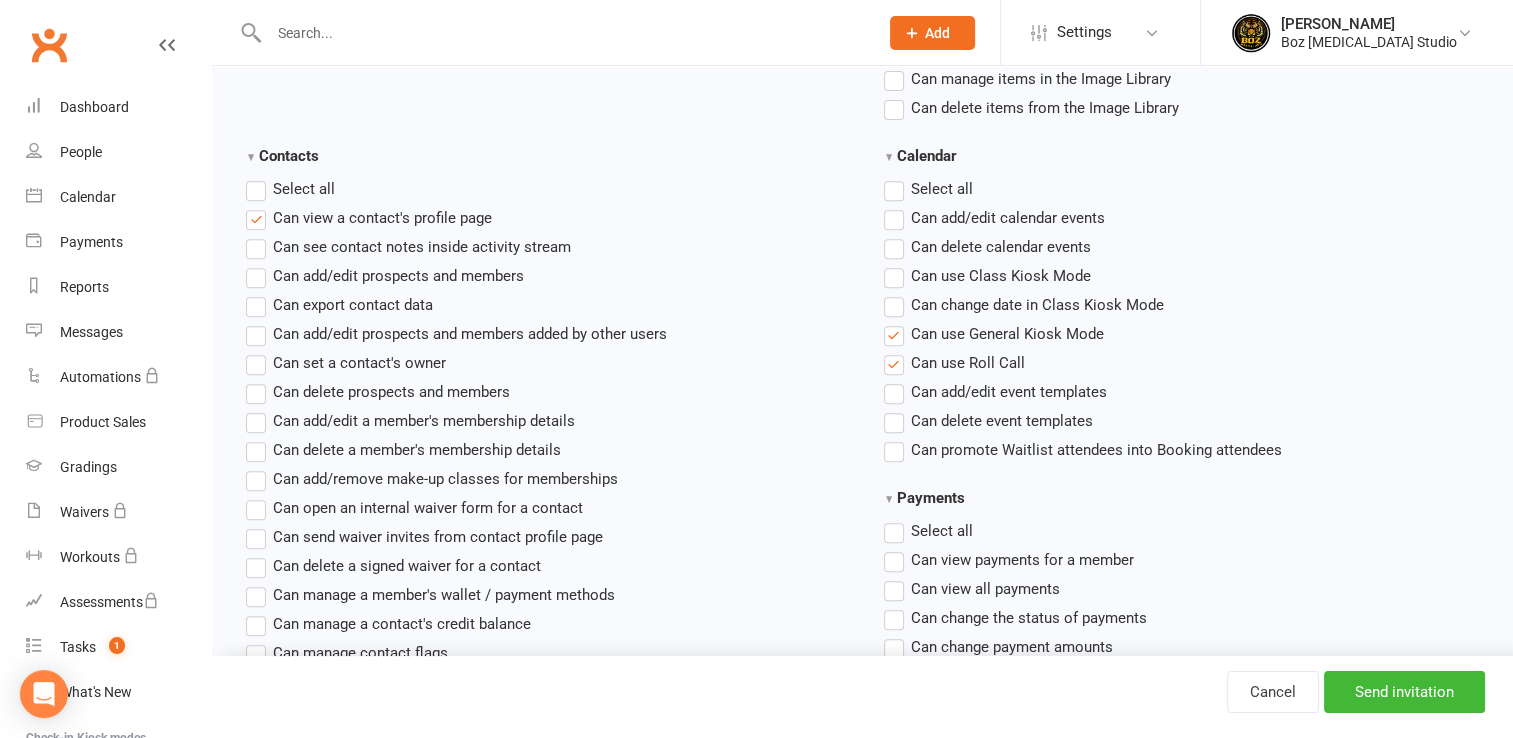 click on "Can use Class Kiosk Mode" at bounding box center [987, 276] 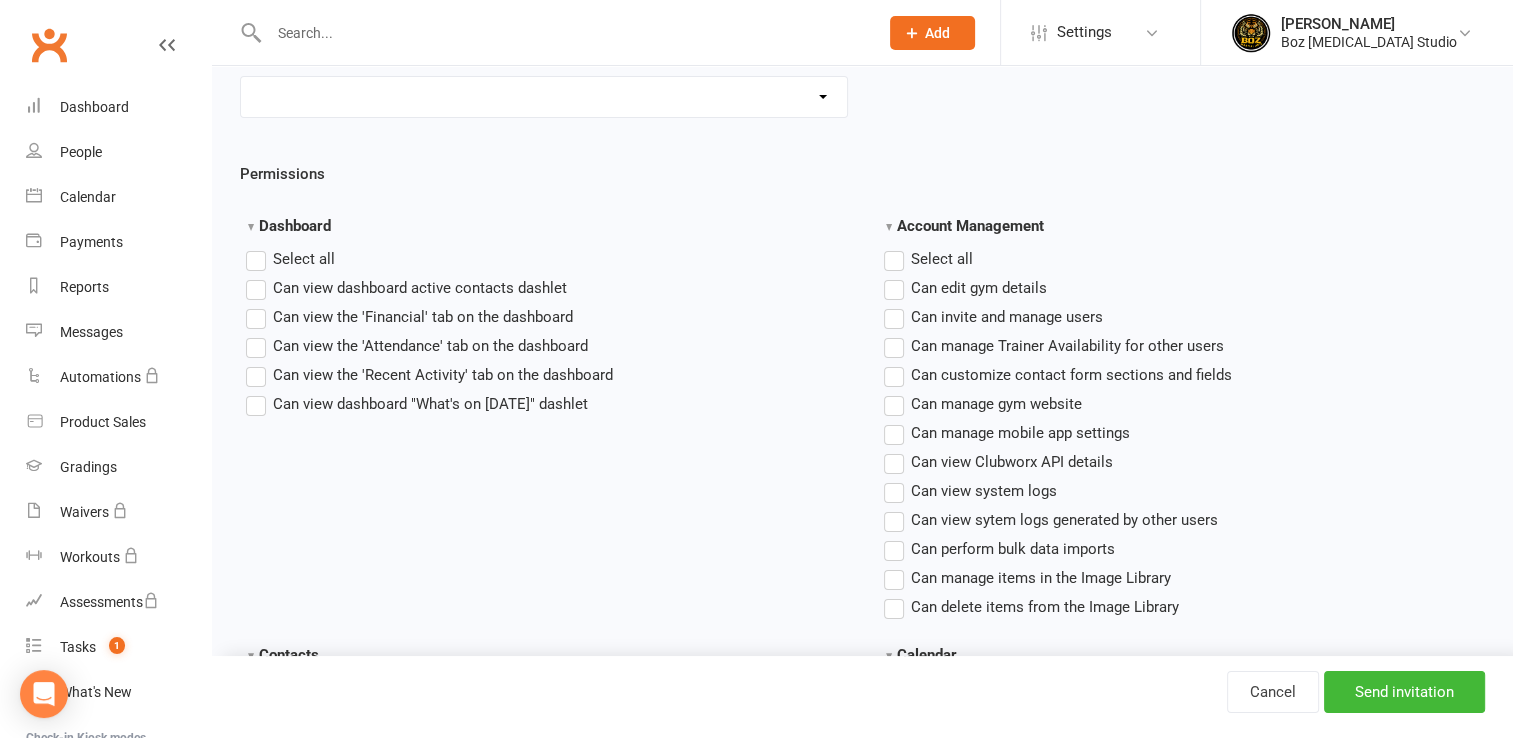 scroll, scrollTop: 323, scrollLeft: 0, axis: vertical 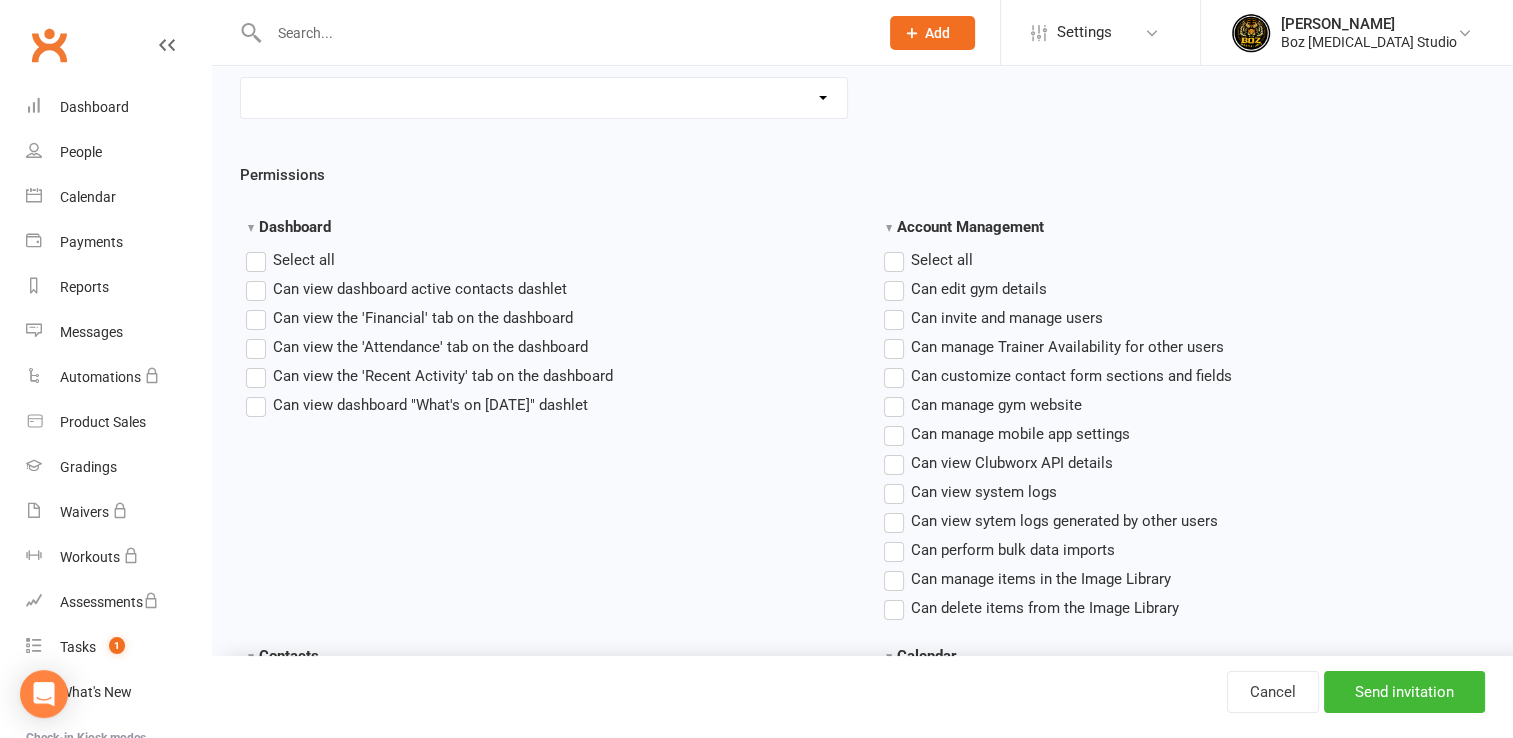 click on "Can view dashboard active contacts dashlet" at bounding box center (406, 289) 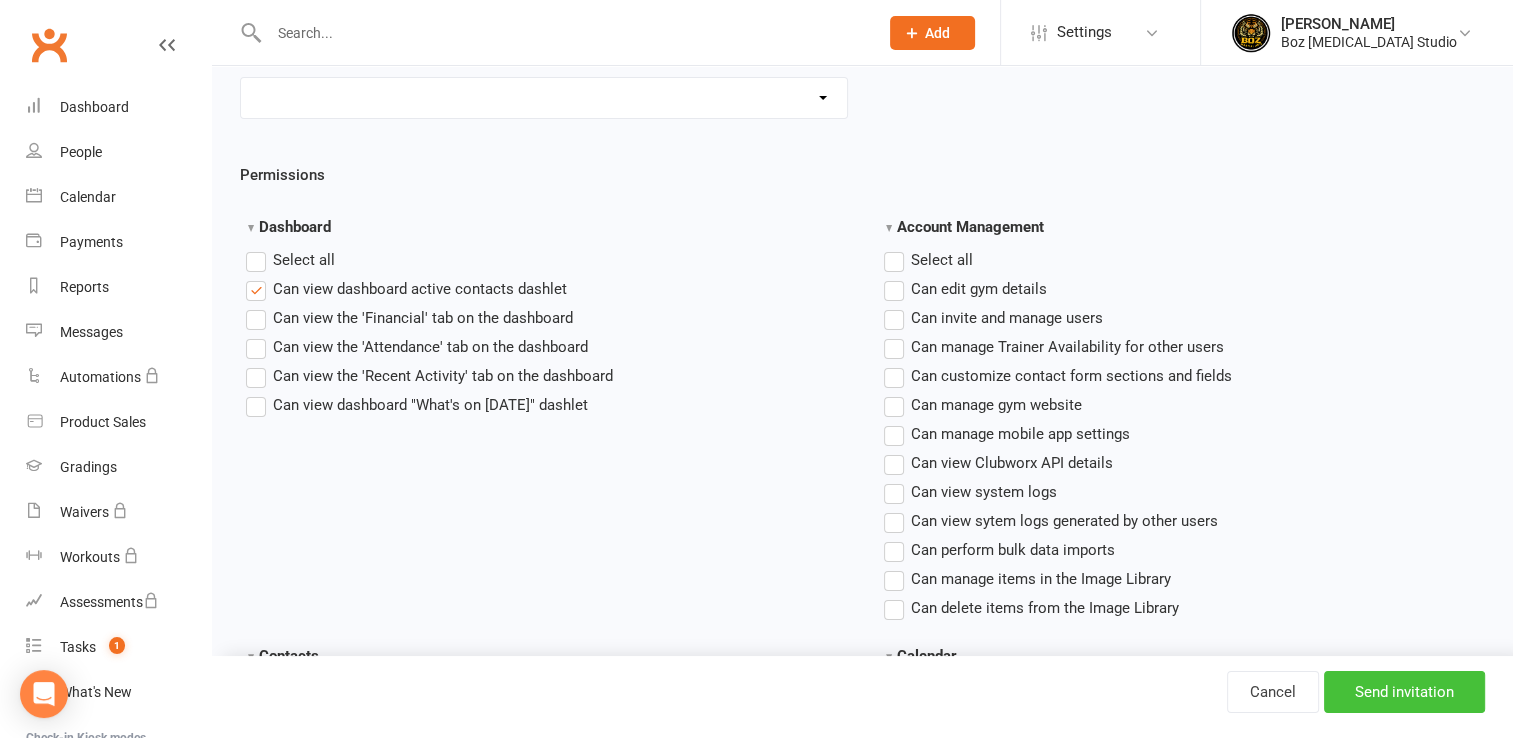 click on "Send invitation" at bounding box center [1404, 692] 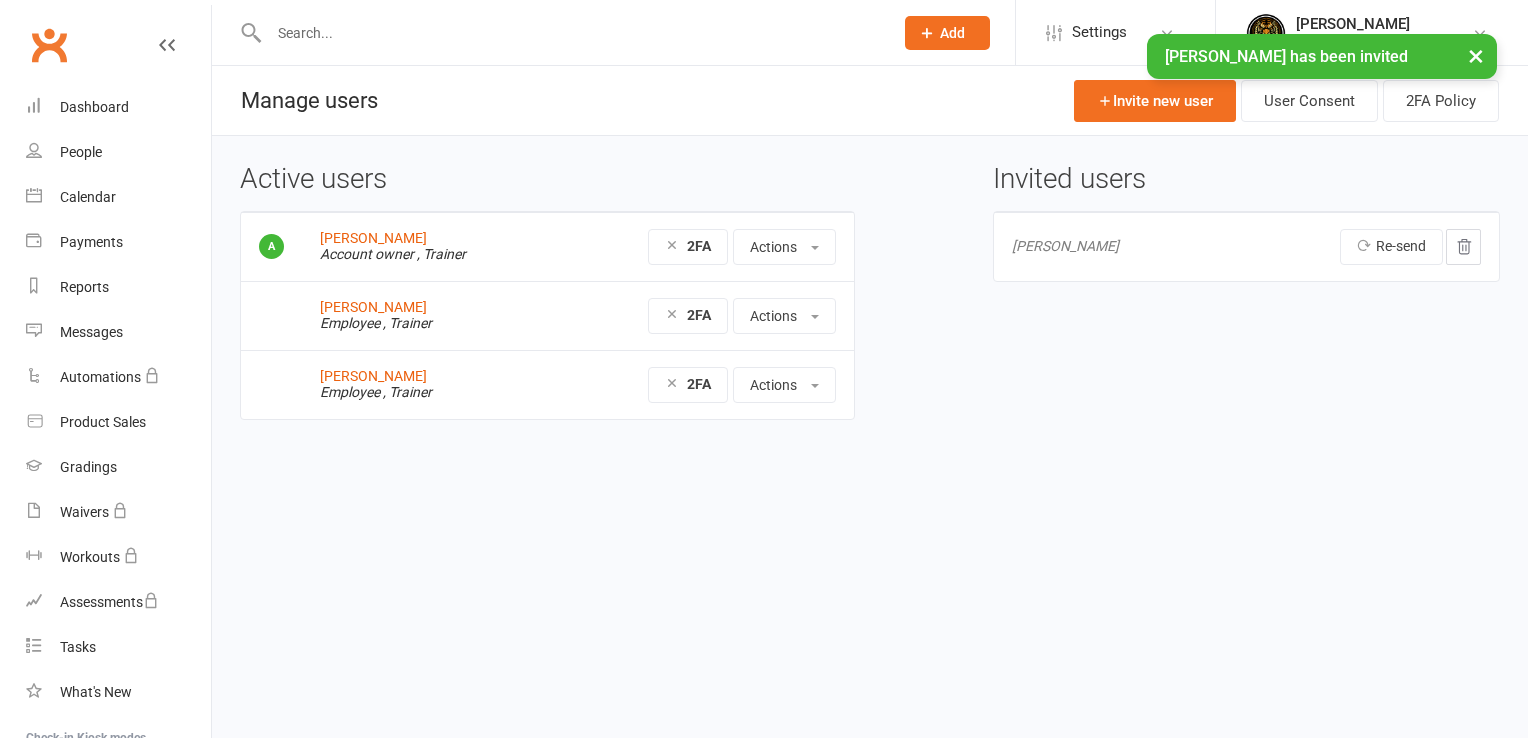 scroll, scrollTop: 0, scrollLeft: 0, axis: both 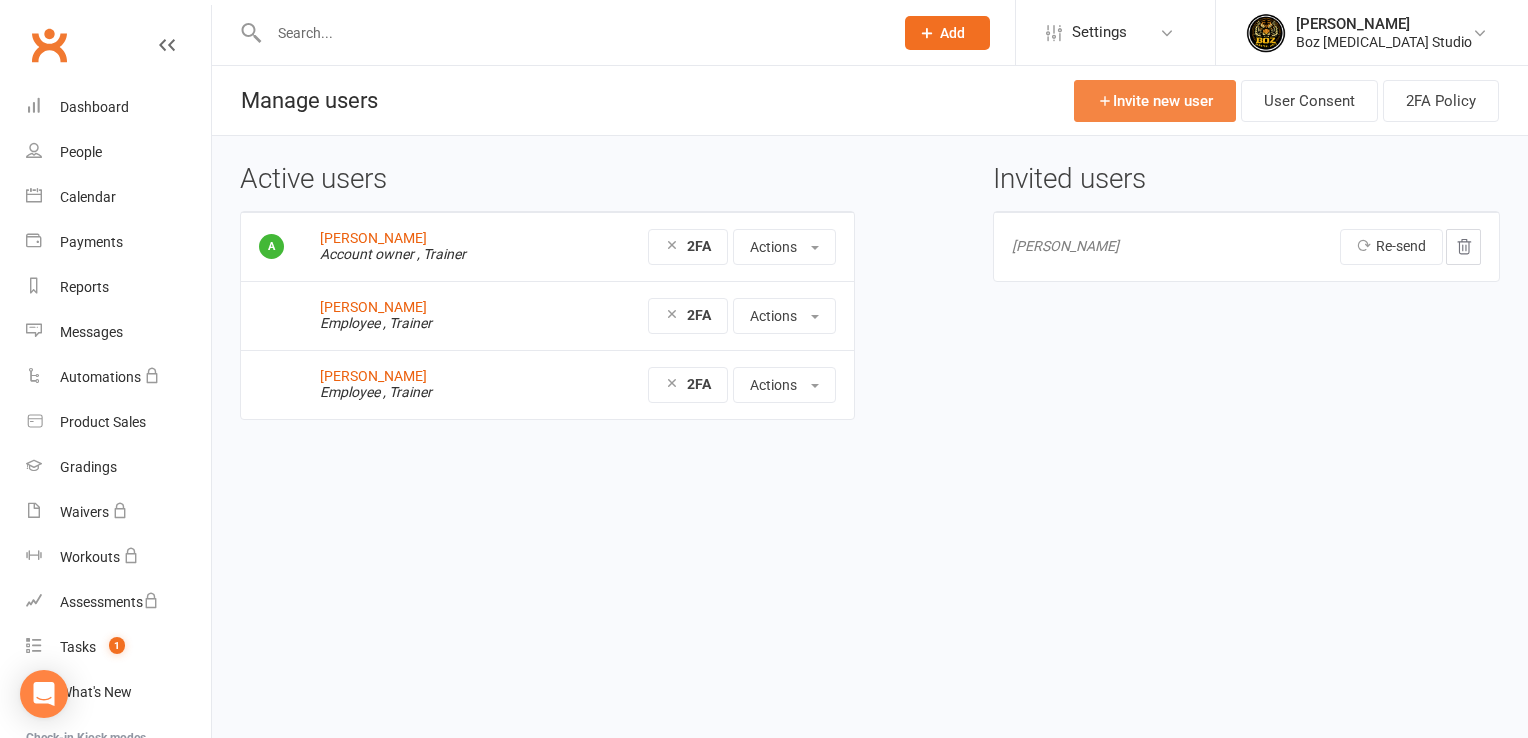 click on "Invite new user" at bounding box center (1155, 101) 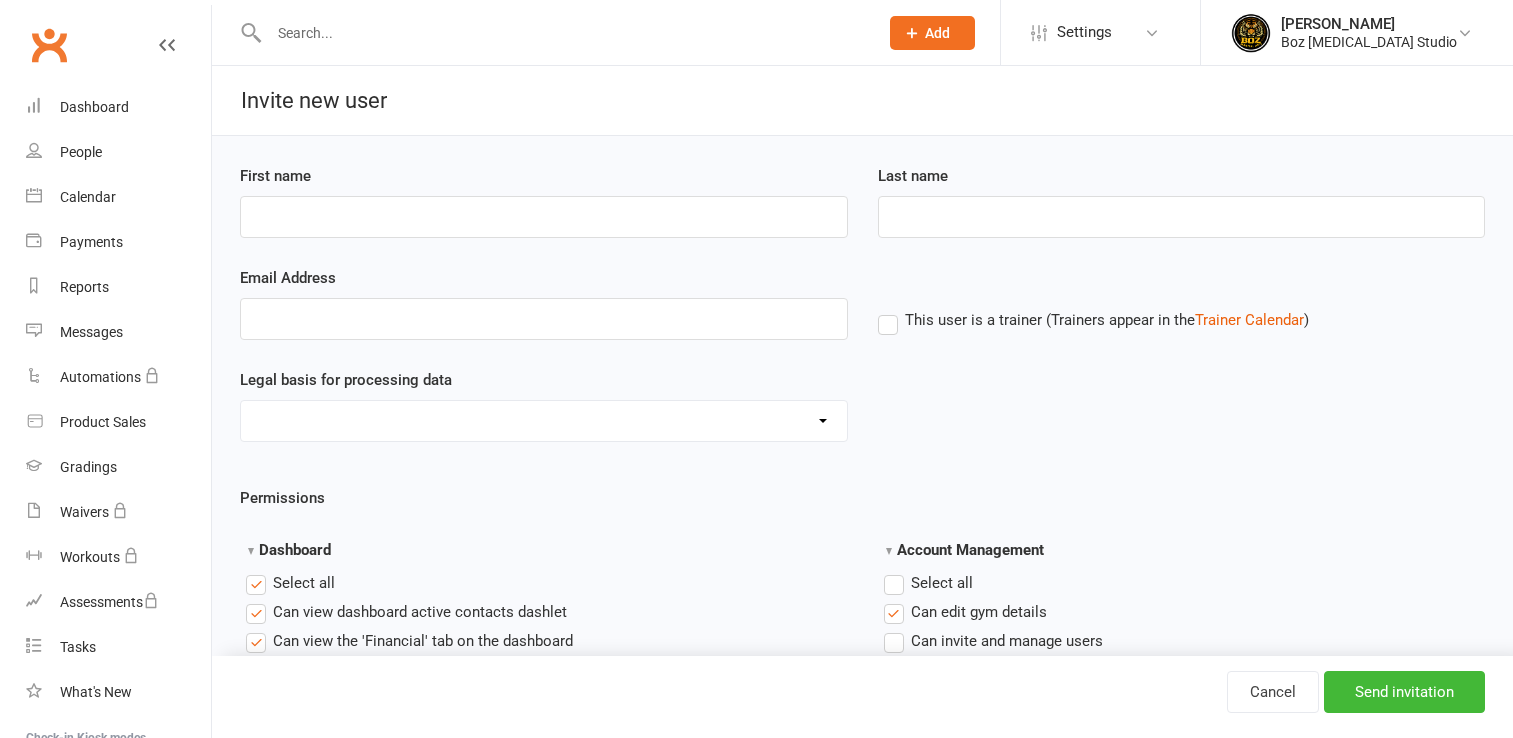 scroll, scrollTop: 0, scrollLeft: 0, axis: both 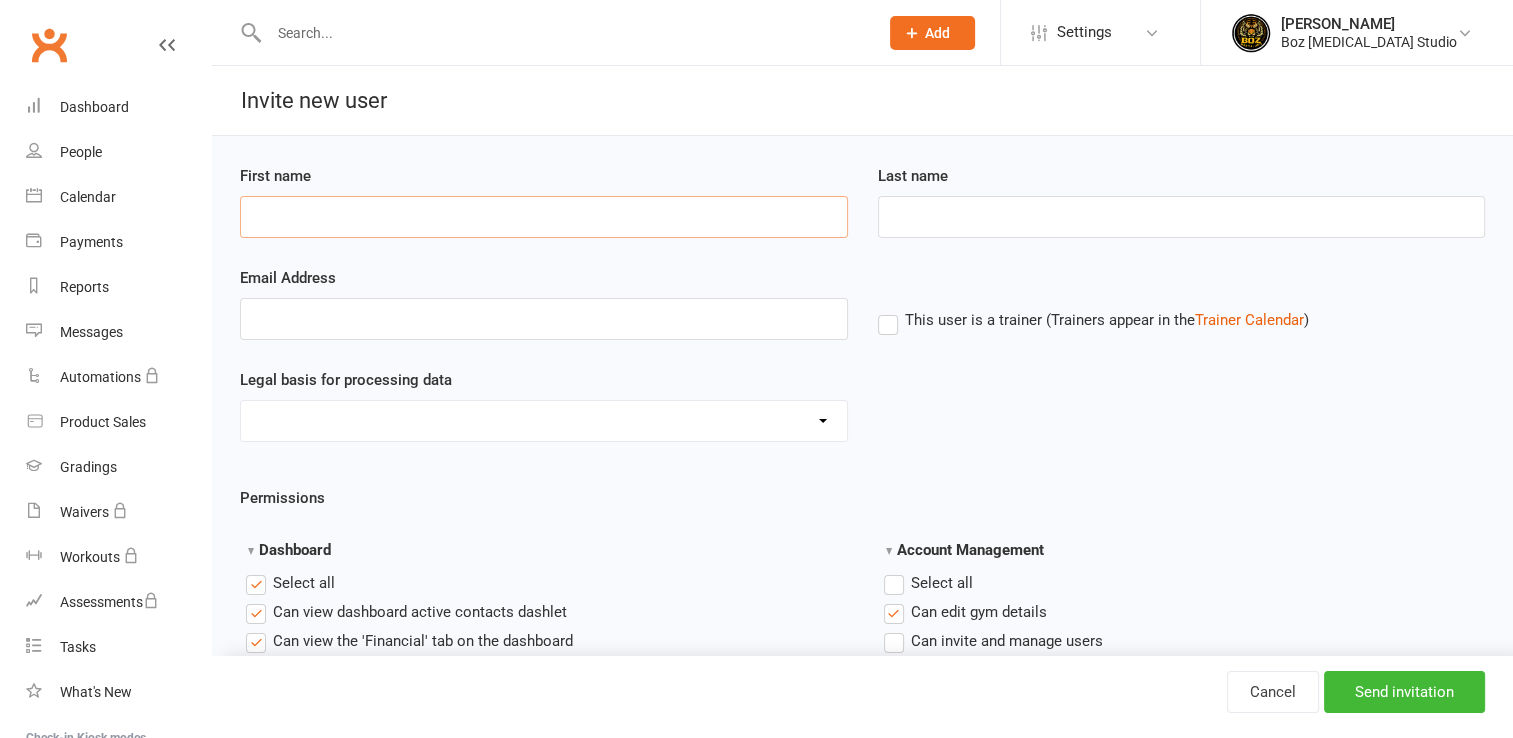 click on "First name" at bounding box center [544, 217] 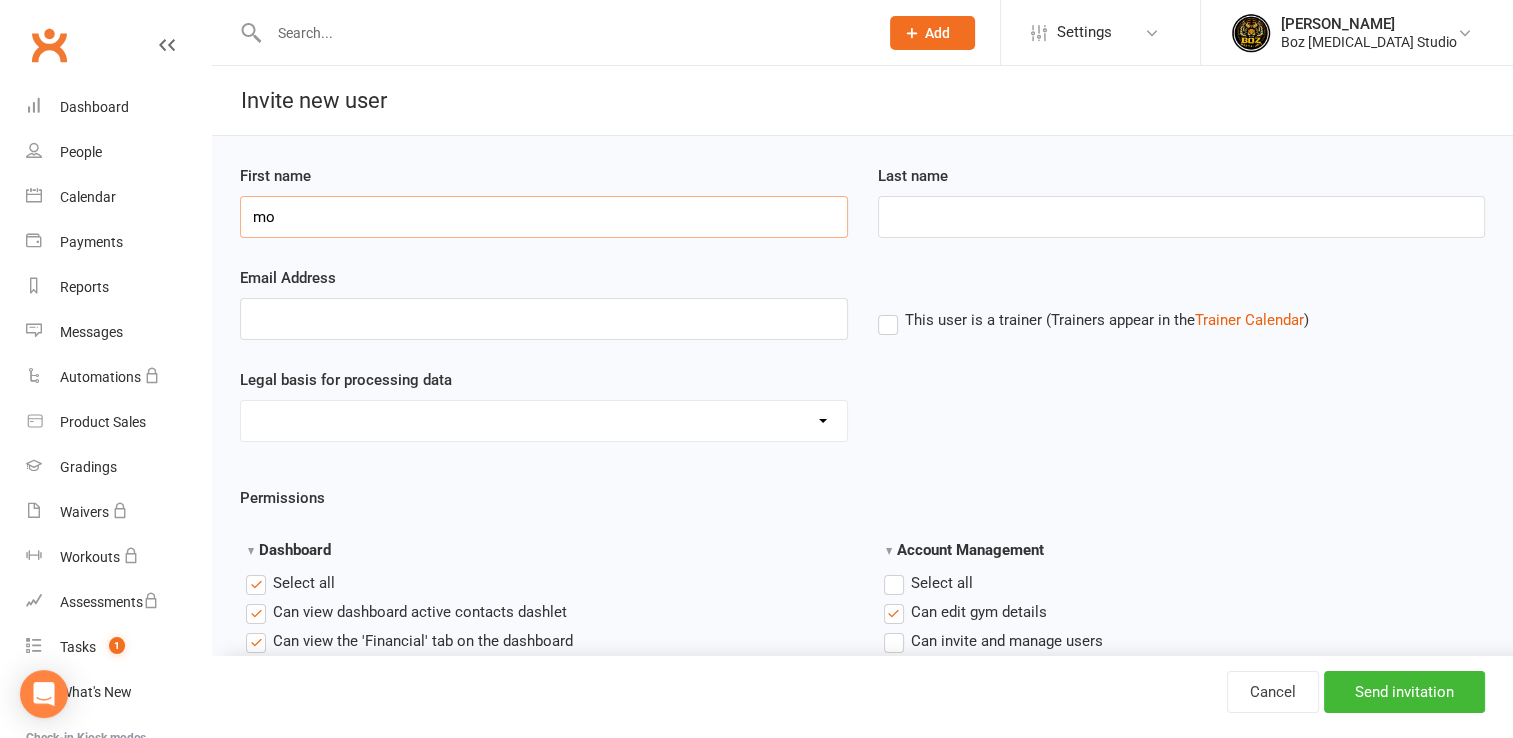 type on "m" 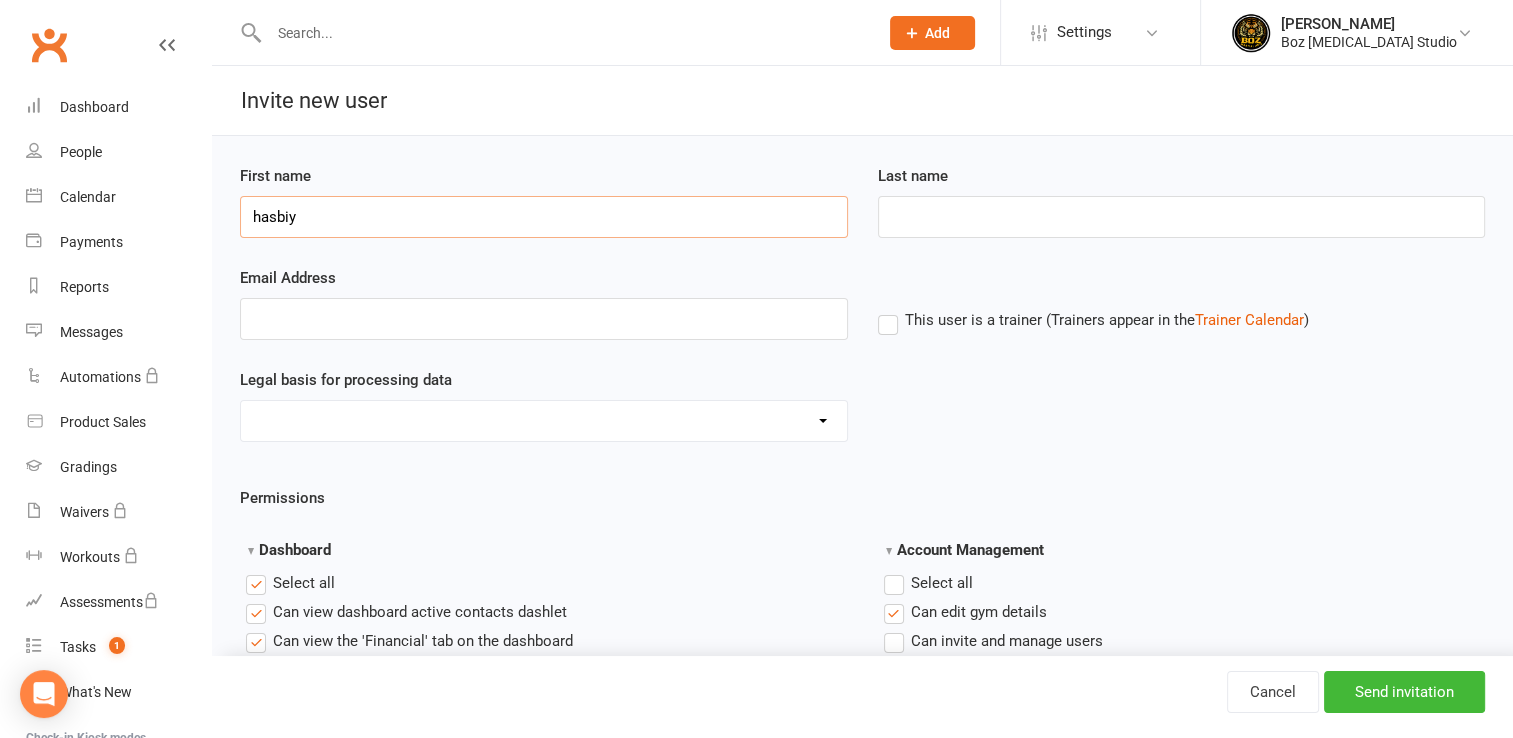 type on "hasbiy" 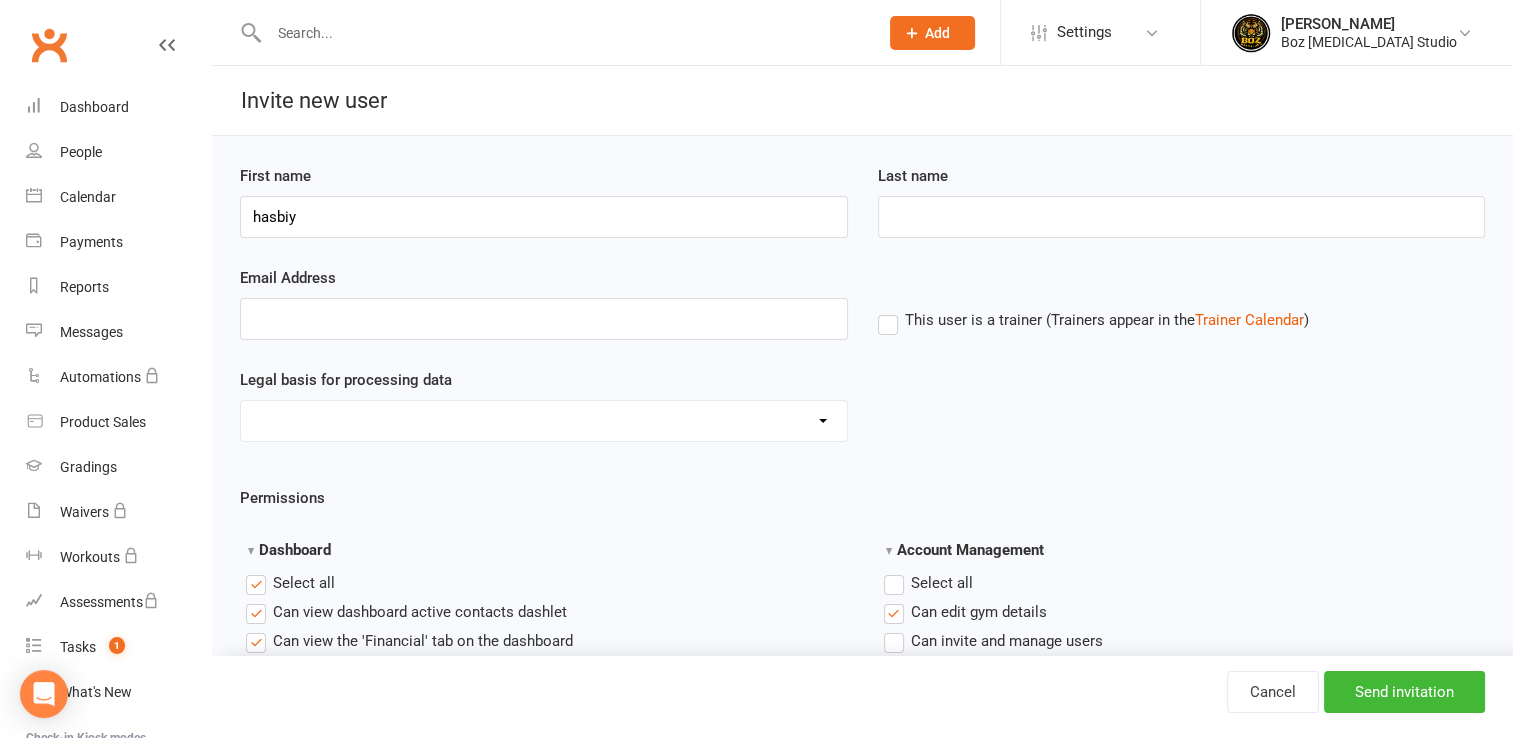 click on "Email Address" at bounding box center [544, 282] 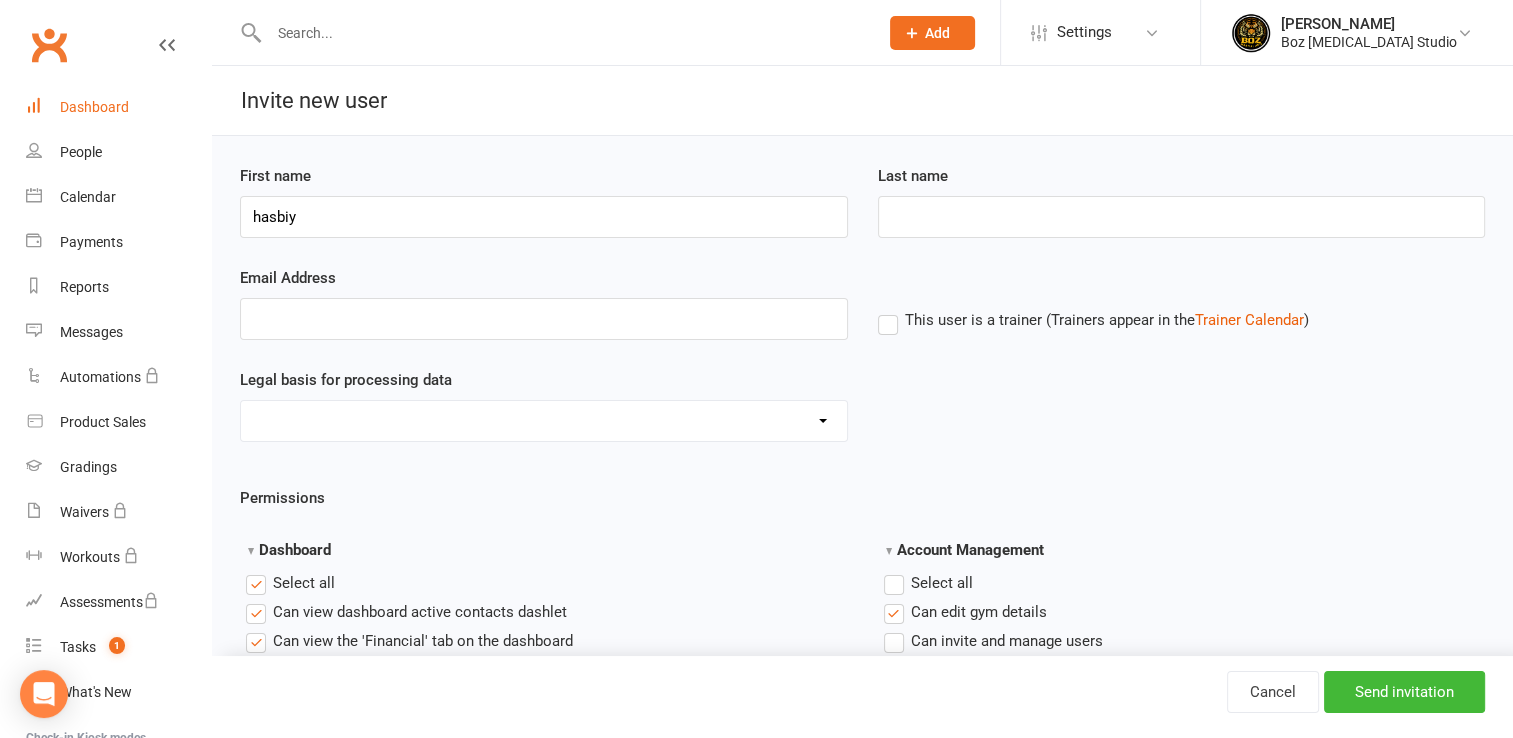 click on "Dashboard" at bounding box center [94, 107] 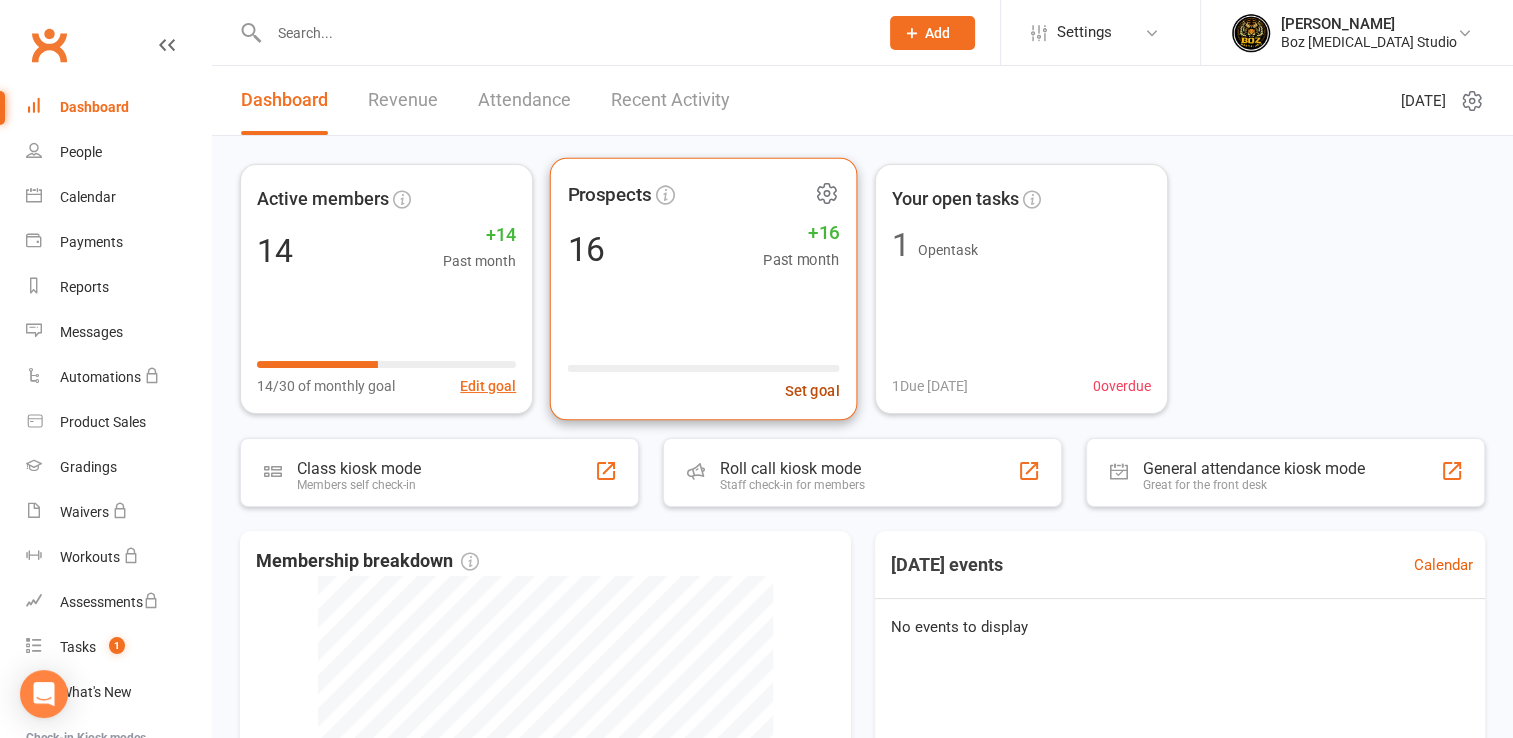 click on "Set goal" at bounding box center (812, 391) 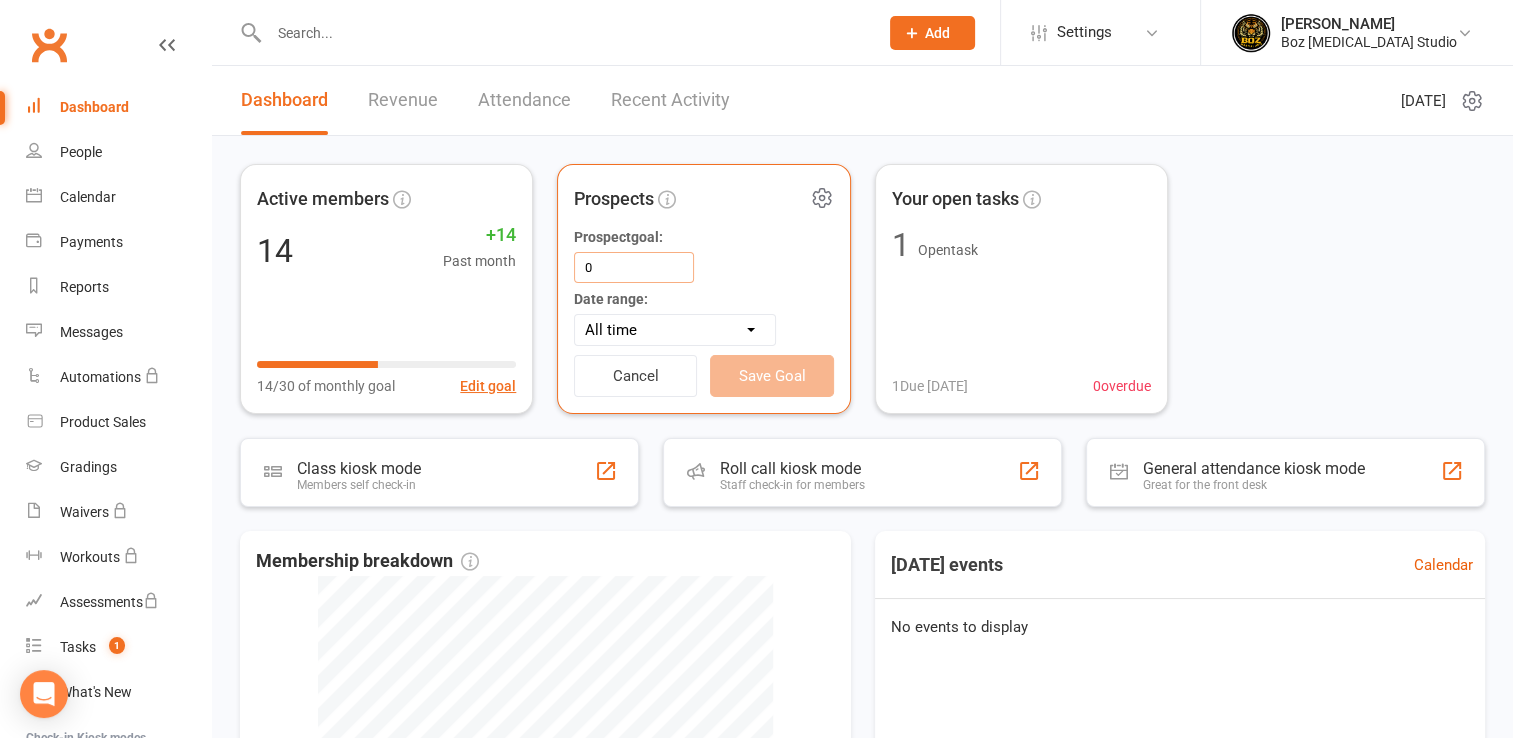 click on "0" at bounding box center (634, 267) 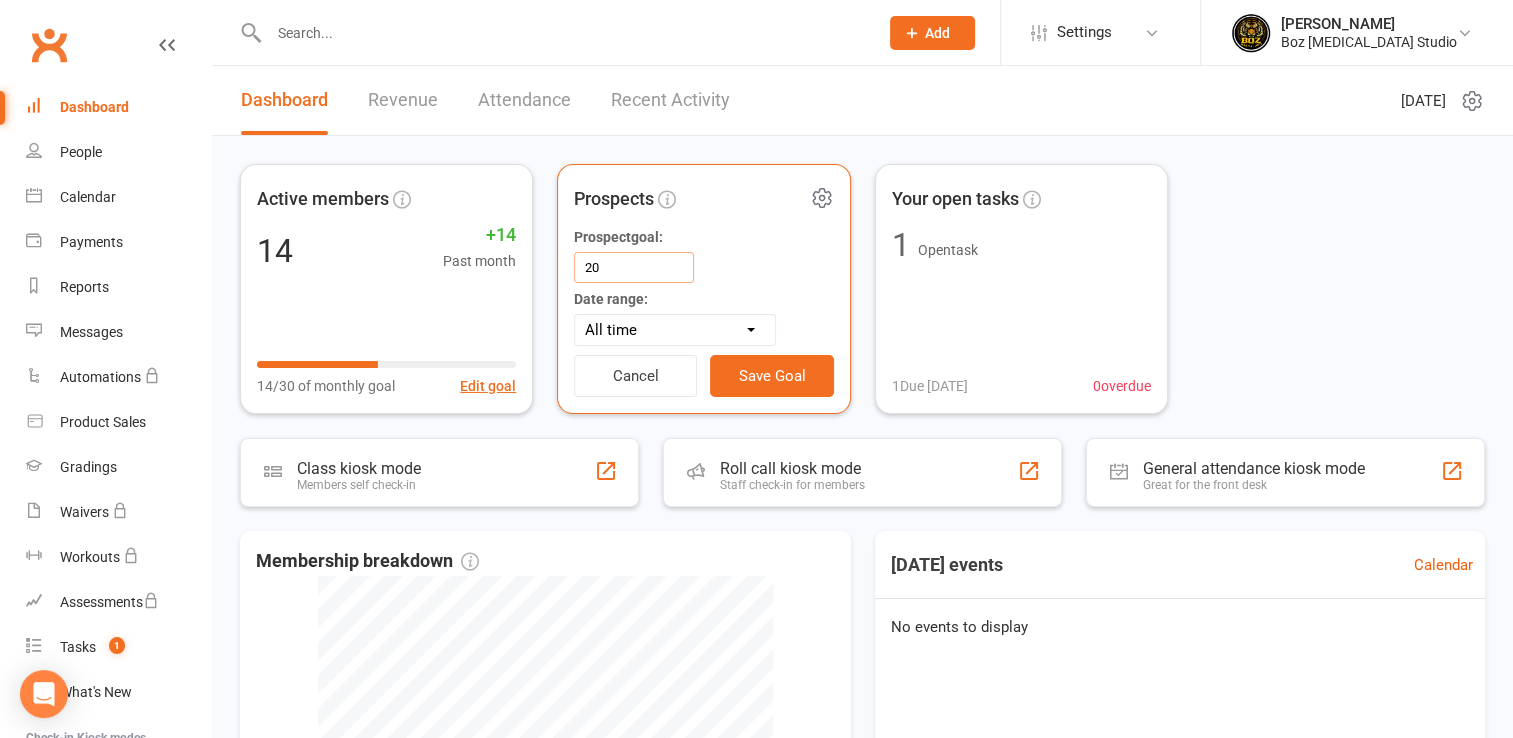 type on "20" 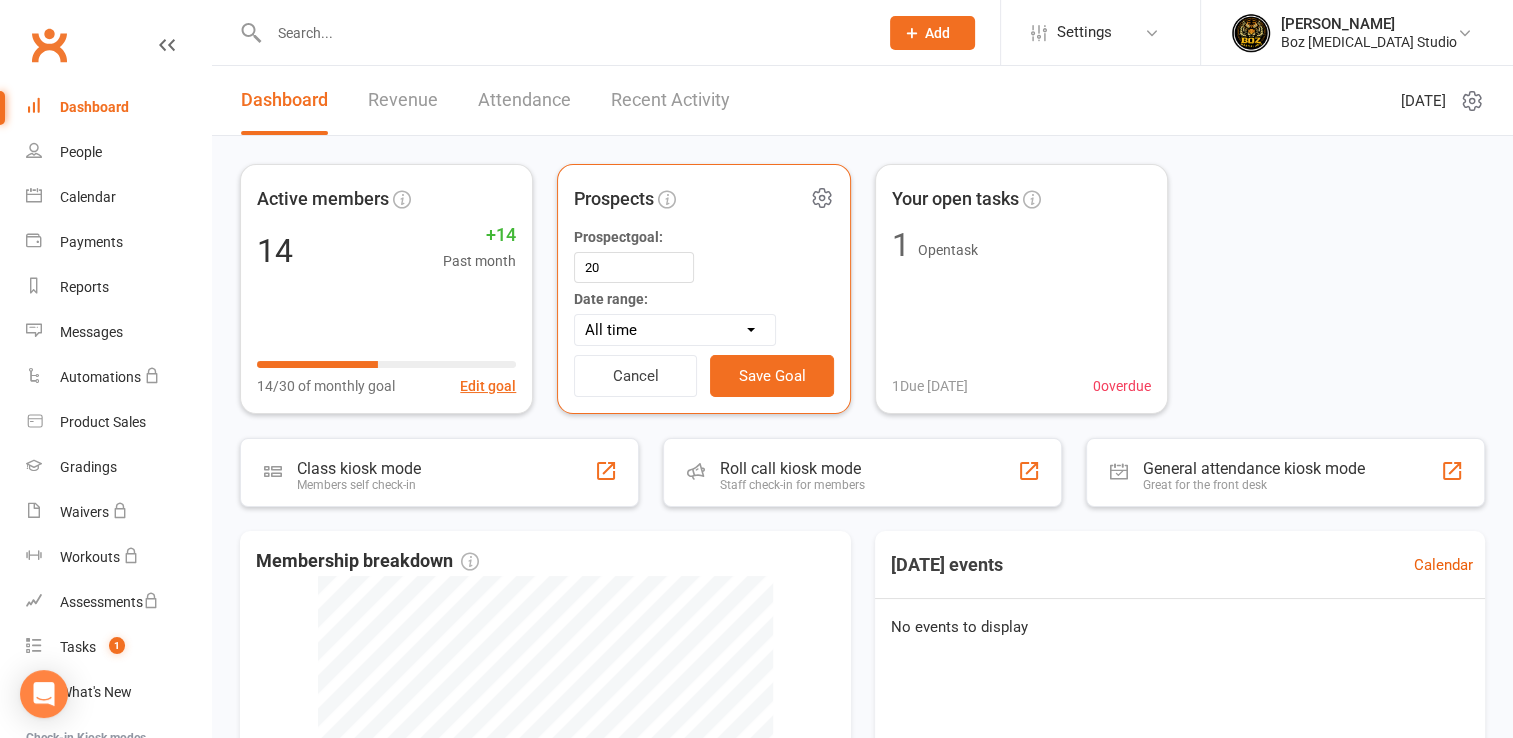 click on "All time Current calendar week Past 7 days Current calendar month Past 30 days" at bounding box center [675, 330] 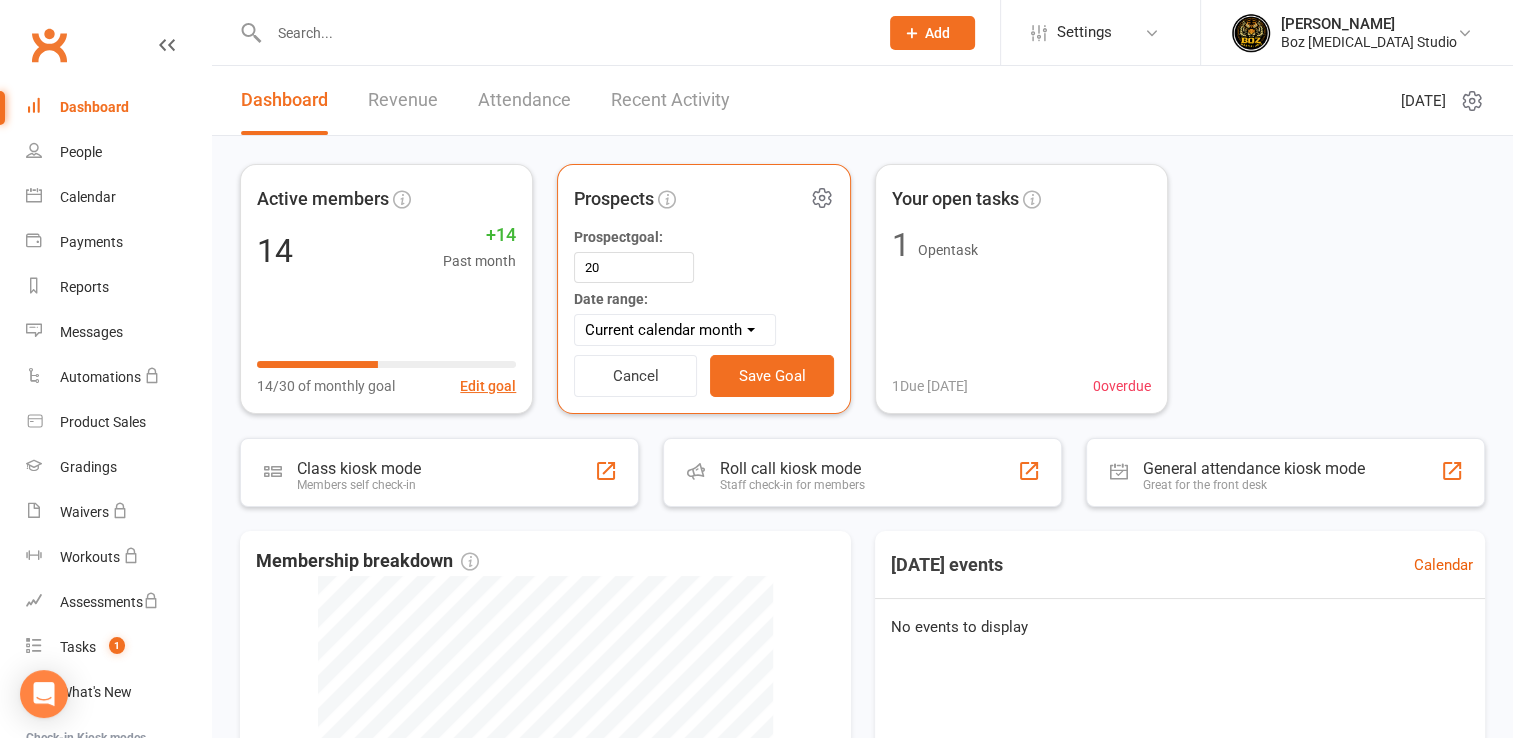 click on "All time Current calendar week Past 7 days Current calendar month Past 30 days" at bounding box center (675, 330) 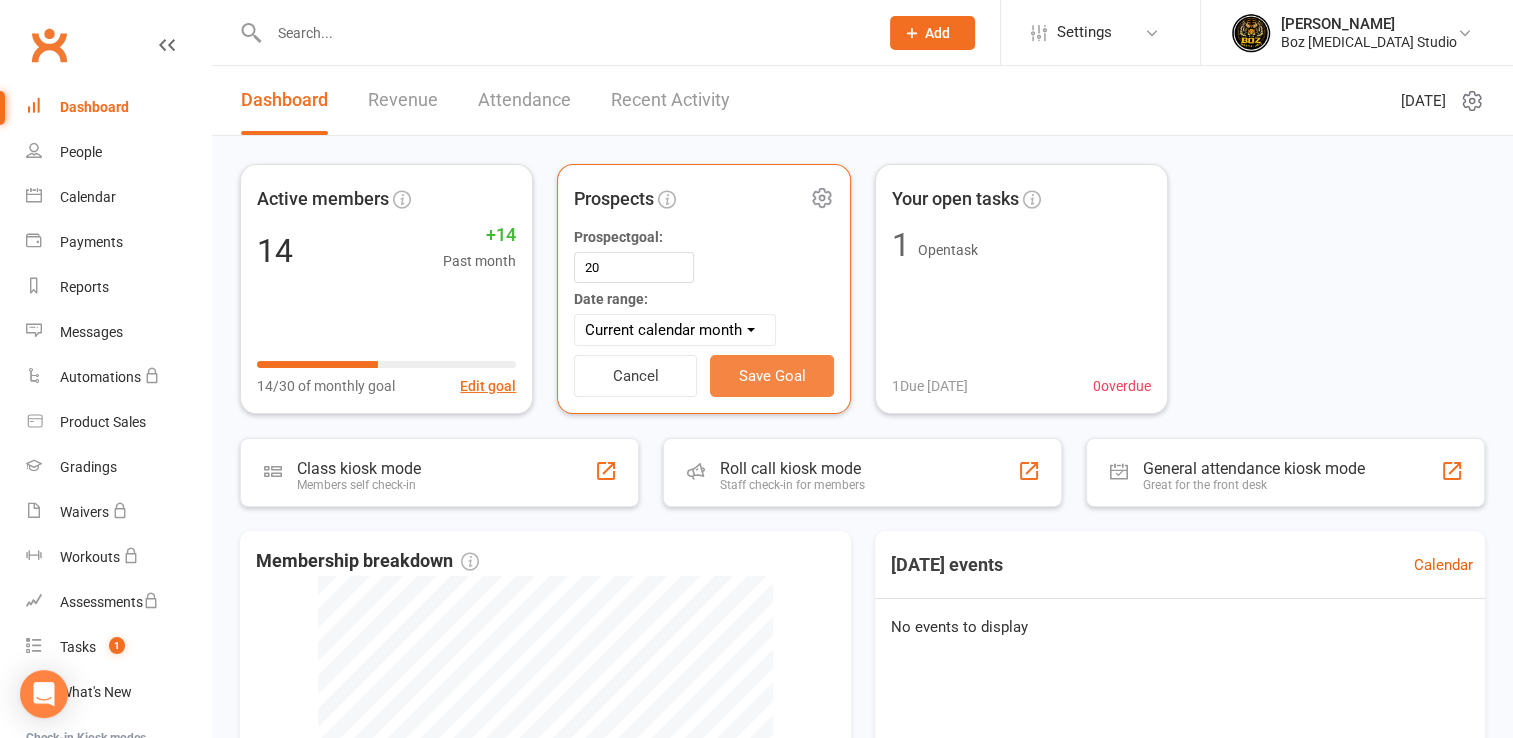 click on "Save Goal" at bounding box center (771, 376) 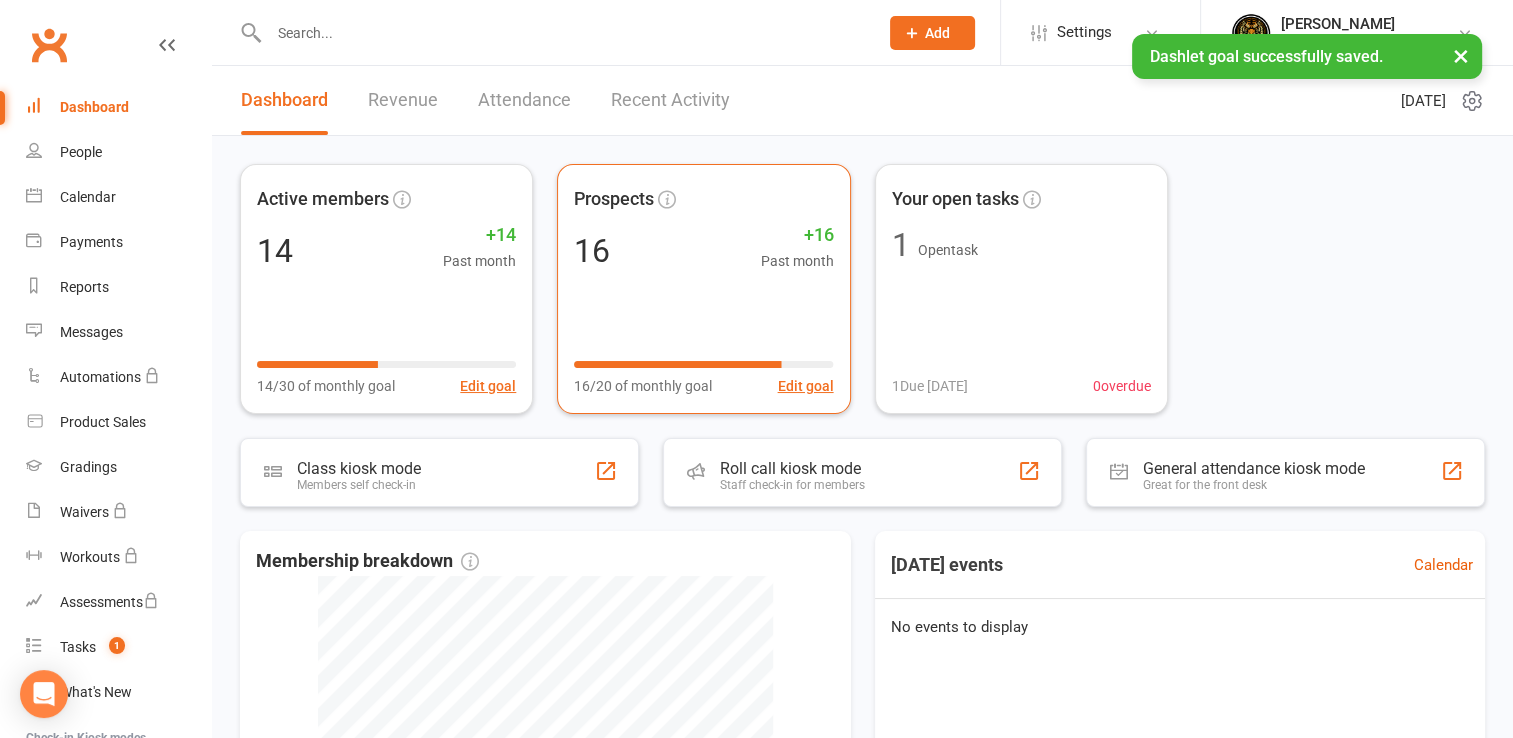 click on "Active members 14 +14 Past month 14/30 of monthly goal Edit goal Prospects 16 +16 Past month 16/20 of monthly goal Edit goal Your open tasks   1 Open  task 1  Due [DATE] 0  overdue" at bounding box center [862, 289] 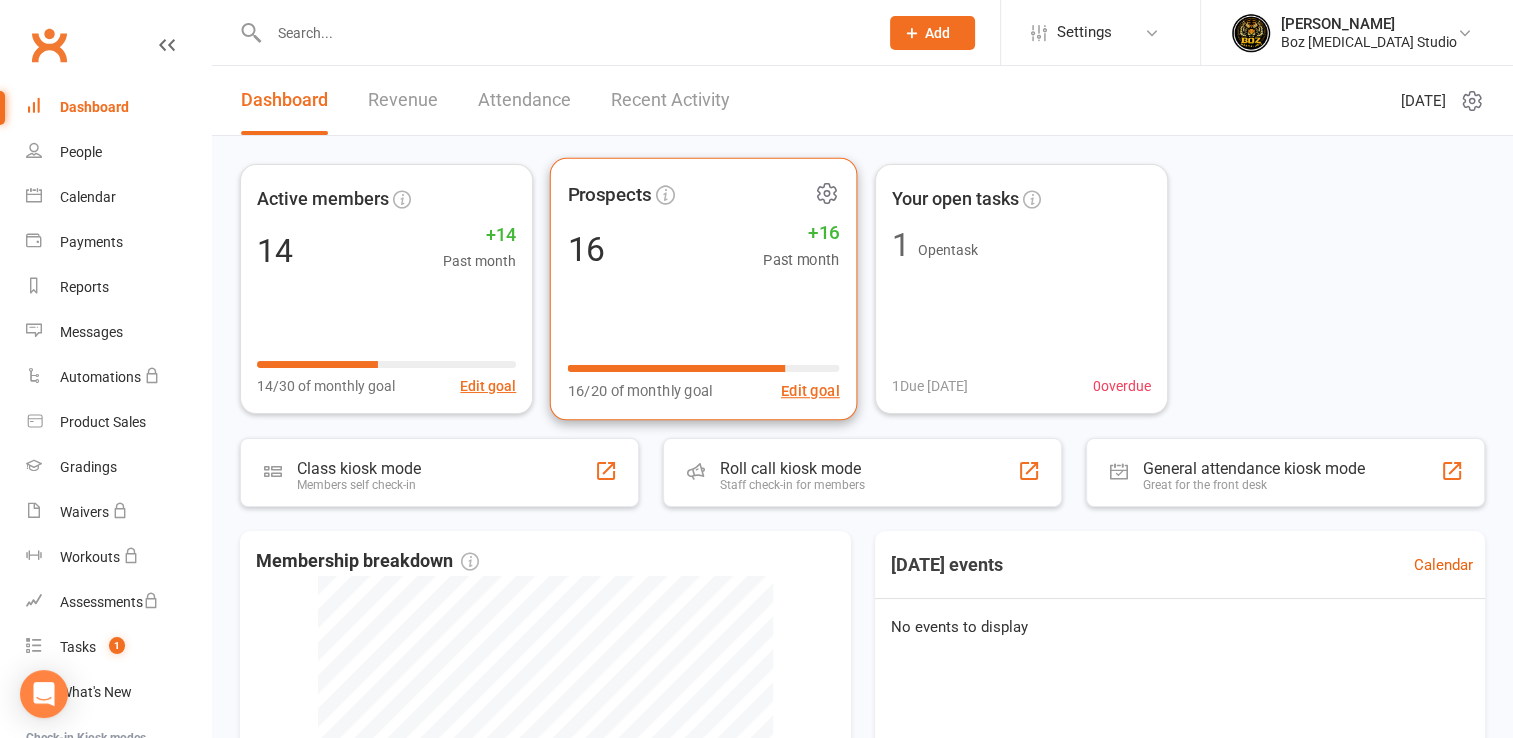 click 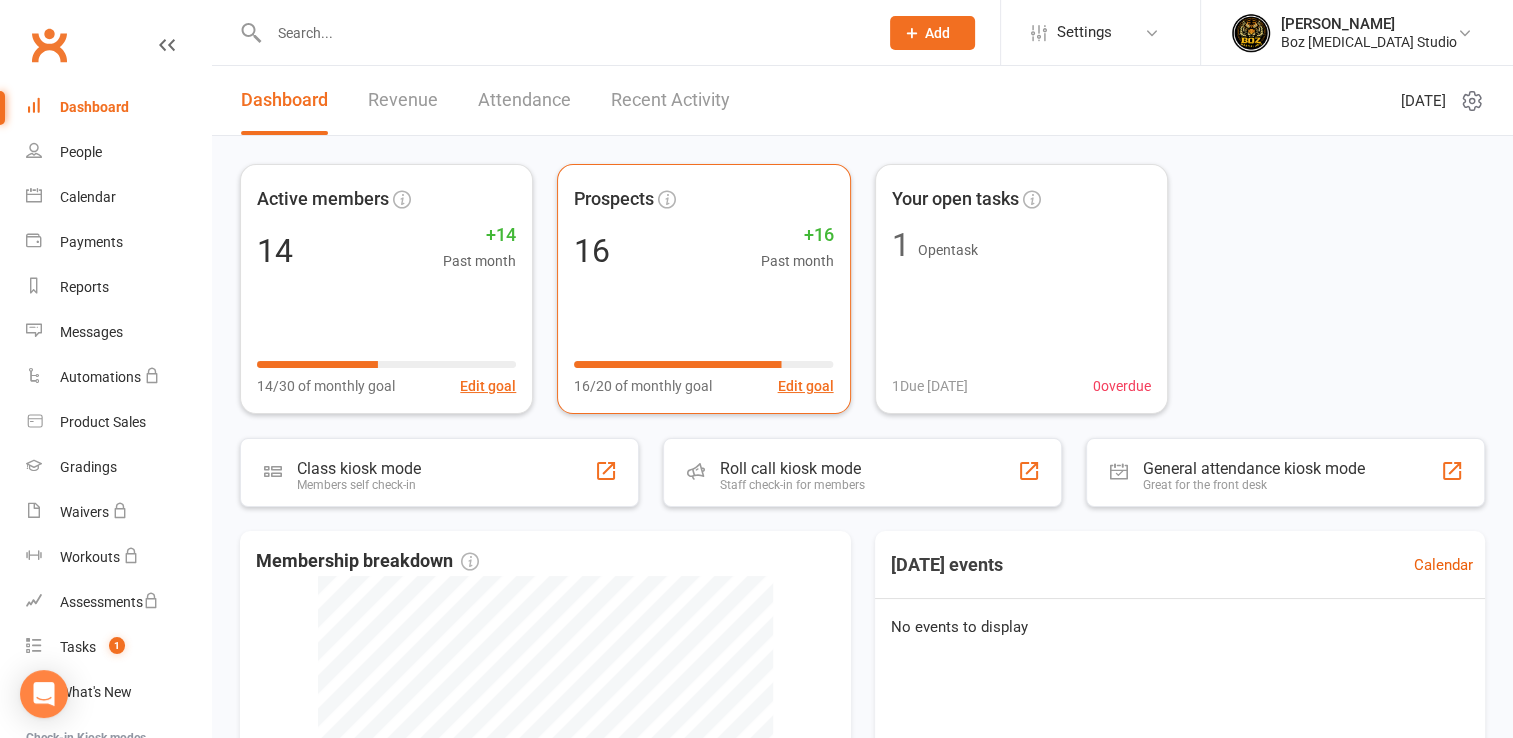 click on "Active members 14 +14 Past month 14/30 of monthly goal Edit goal Prospects 16 +16 Past month 16/20 of monthly goal Edit goal Your open tasks   1 Open  task 1  Due [DATE] 0  overdue" at bounding box center (862, 289) 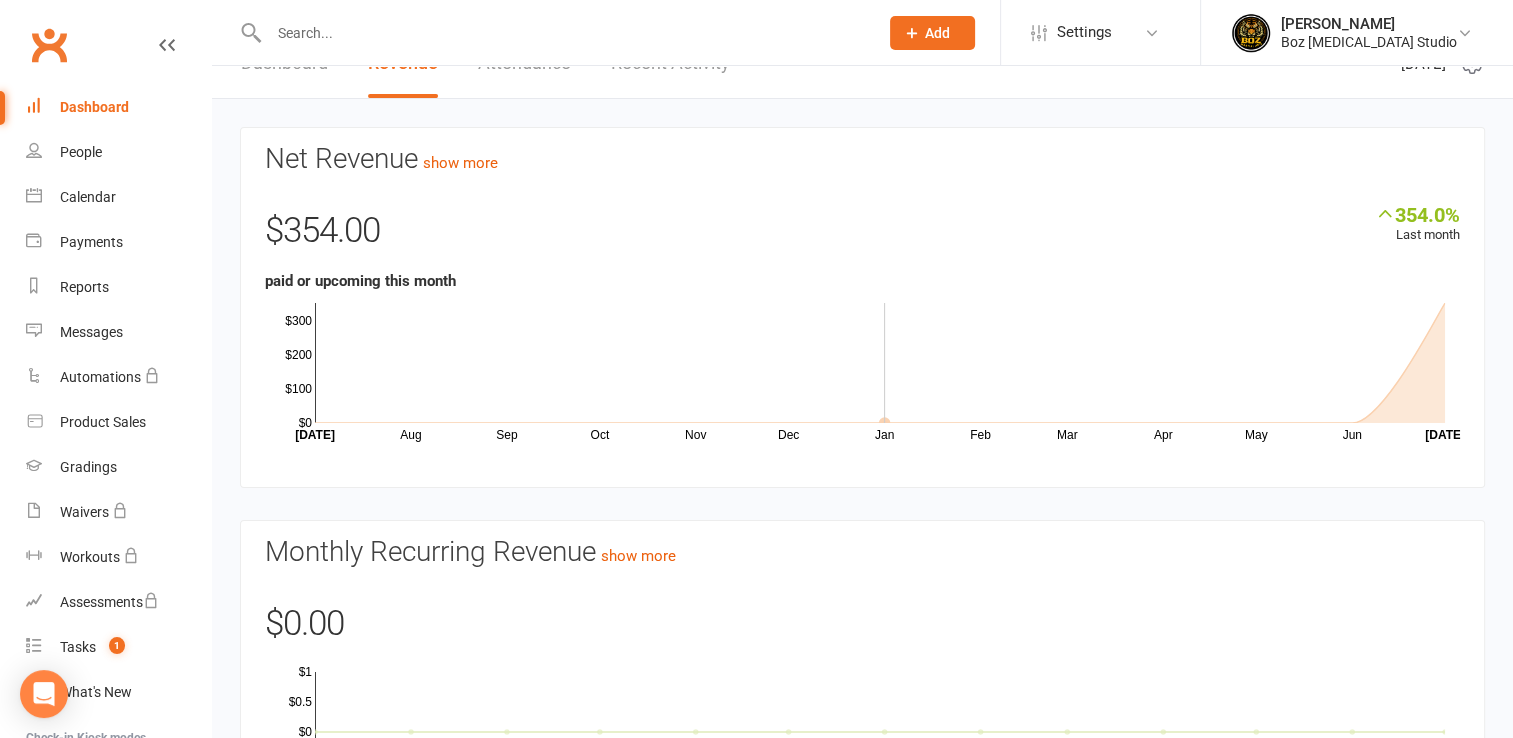 scroll, scrollTop: 0, scrollLeft: 0, axis: both 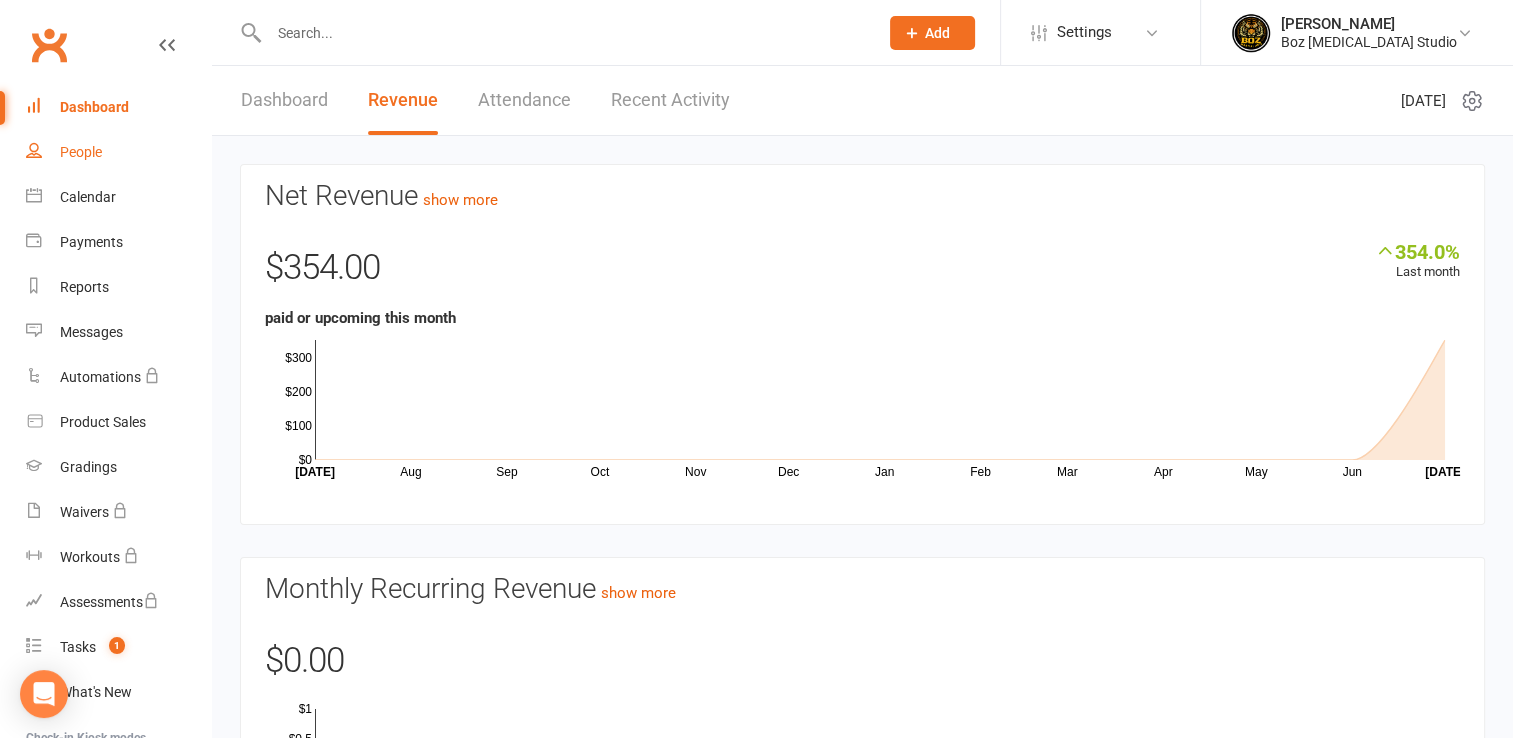 click on "People" at bounding box center [81, 152] 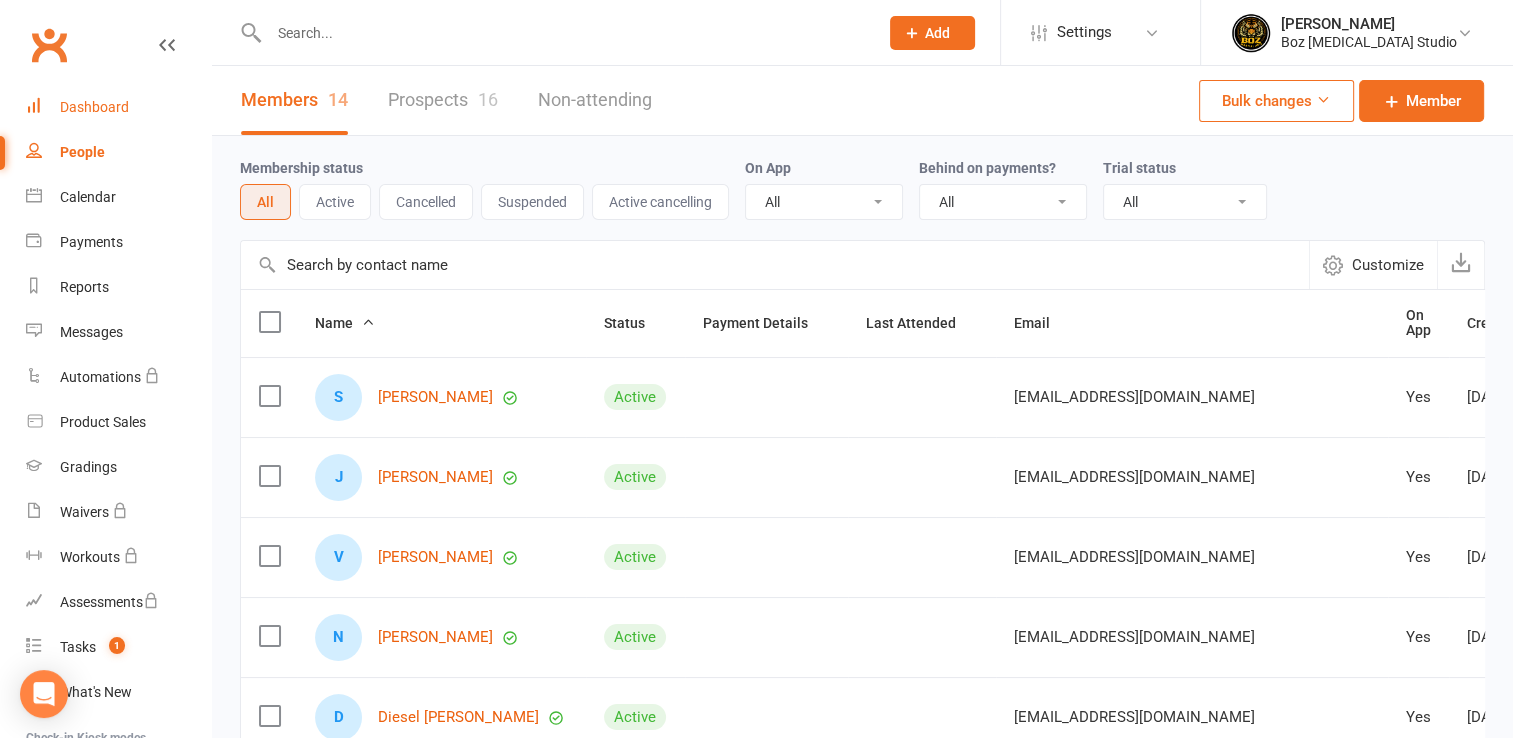 click on "Dashboard" at bounding box center (94, 107) 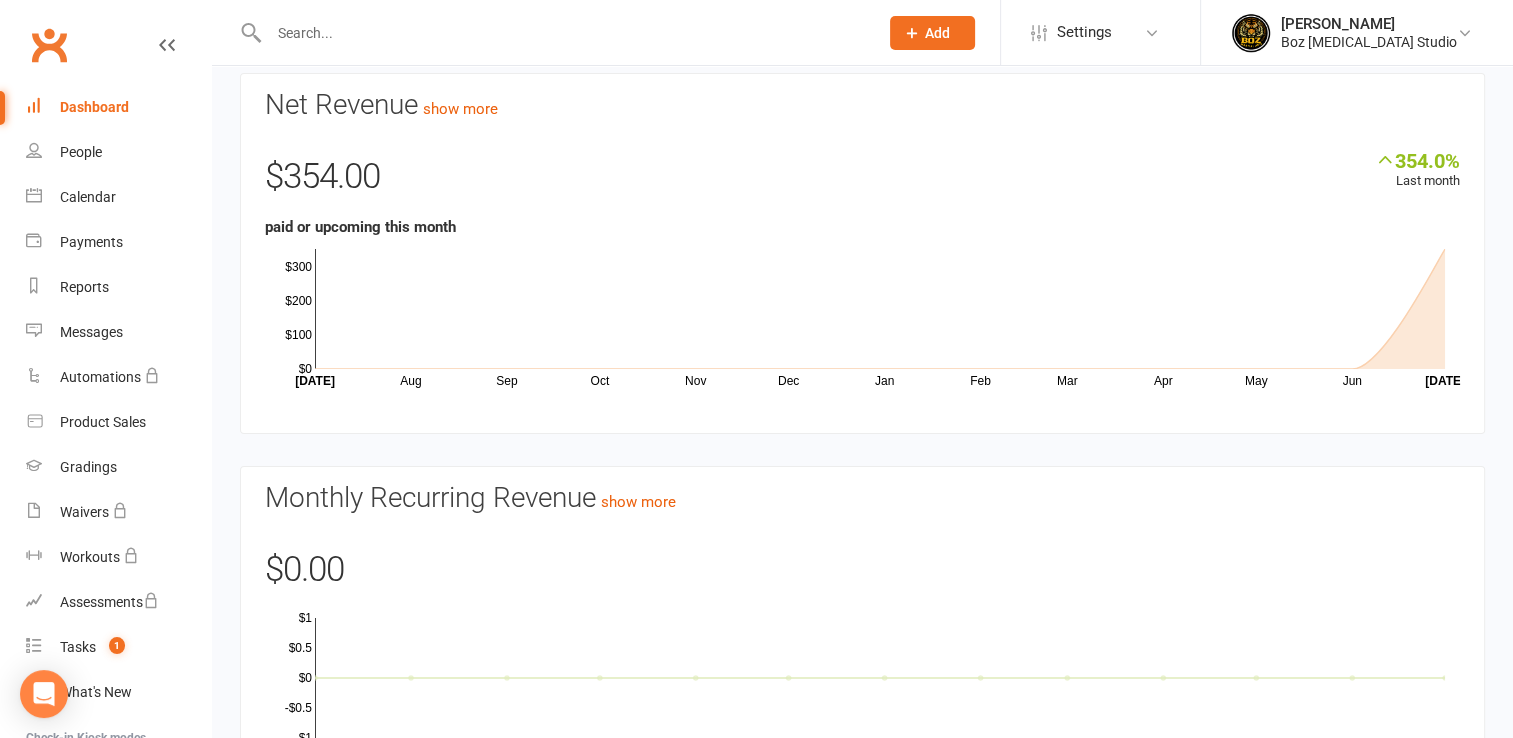 scroll, scrollTop: 0, scrollLeft: 0, axis: both 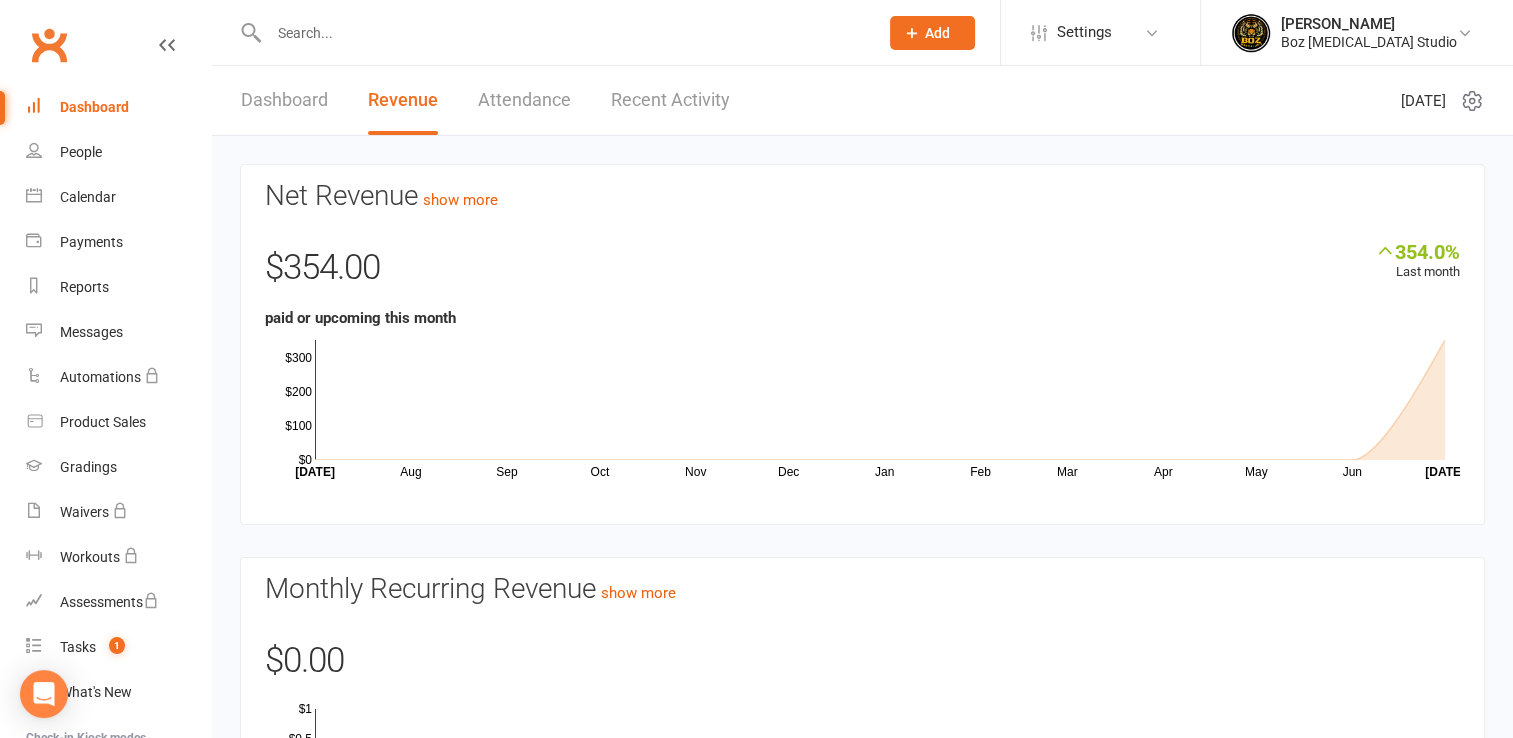 click on "Attendance" at bounding box center [524, 100] 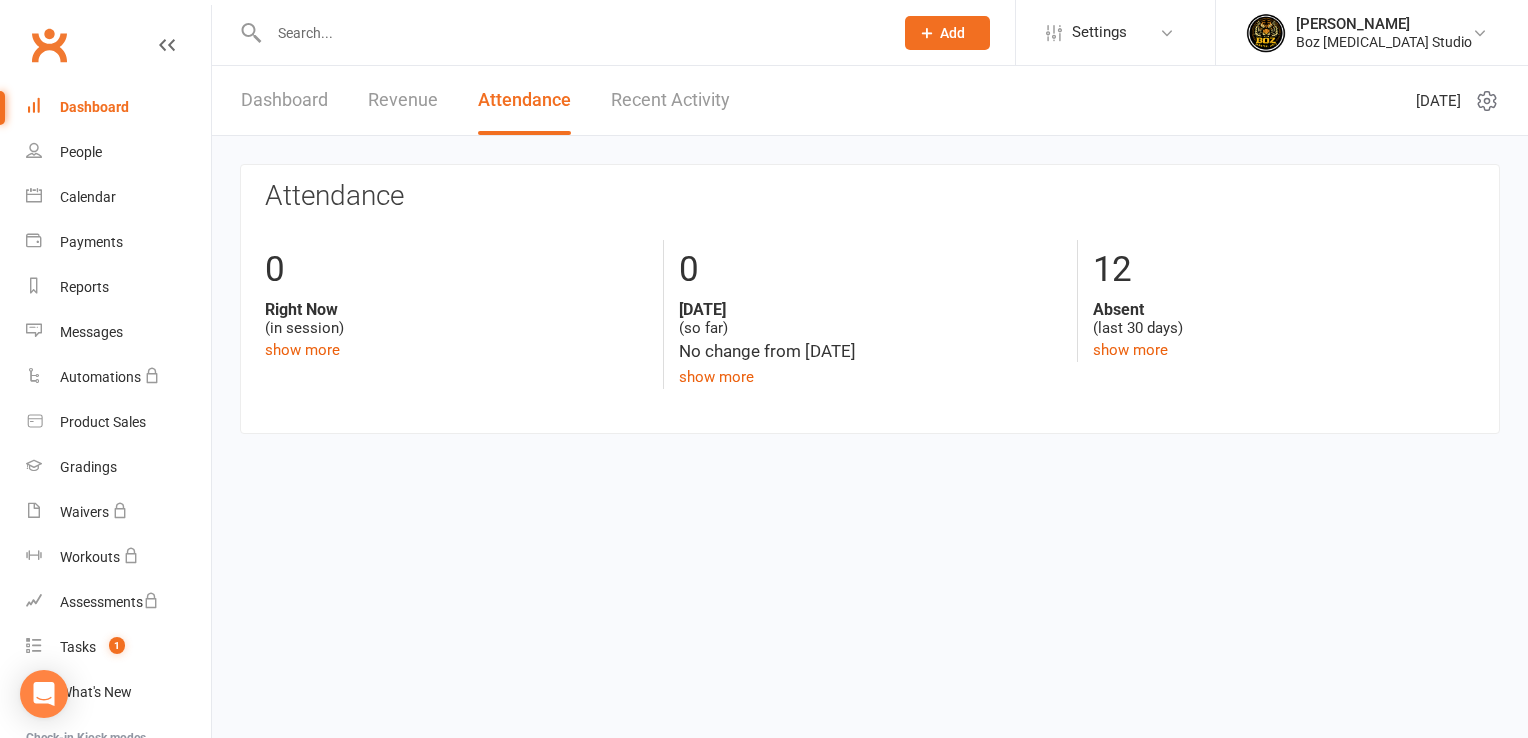 click on "Recent Activity" at bounding box center [670, 100] 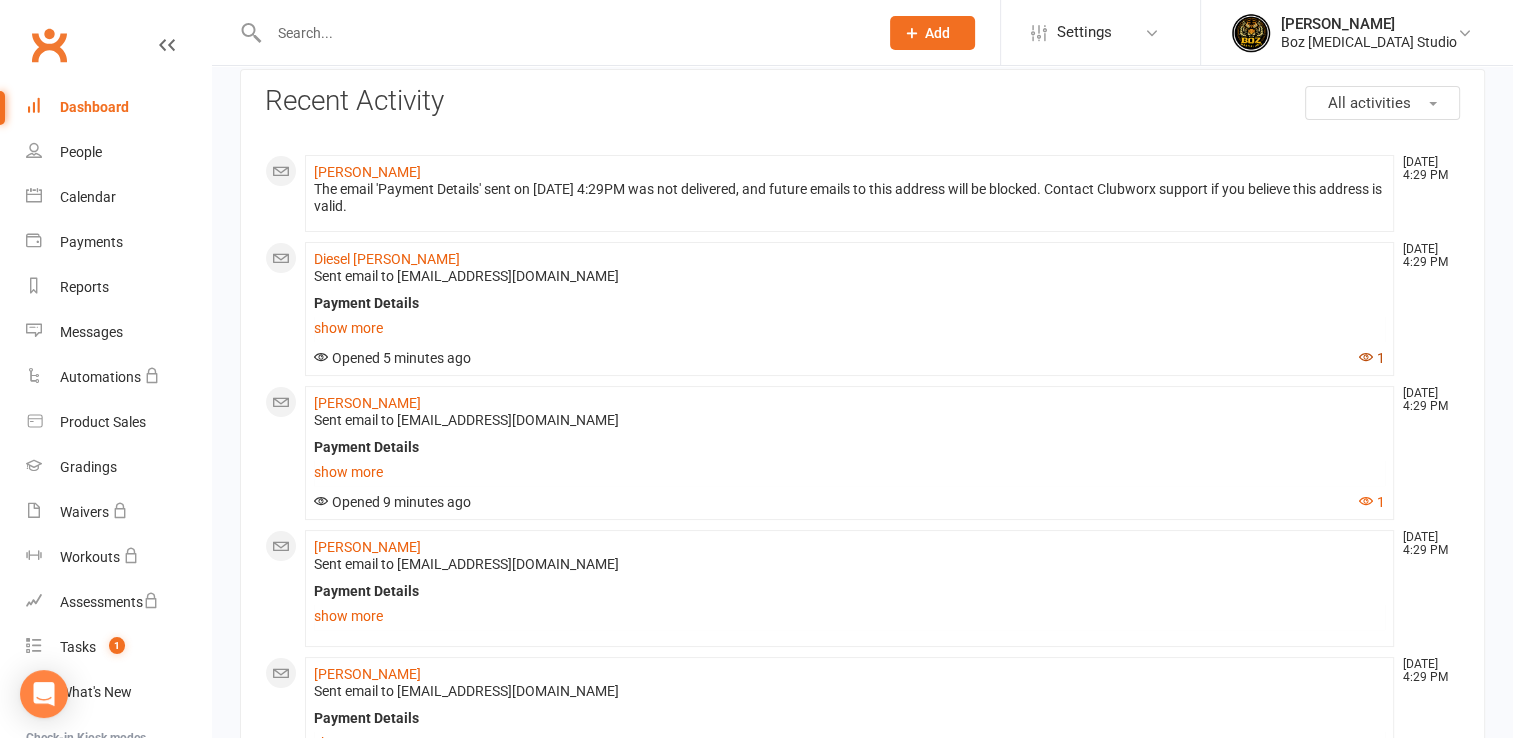 scroll, scrollTop: 100, scrollLeft: 0, axis: vertical 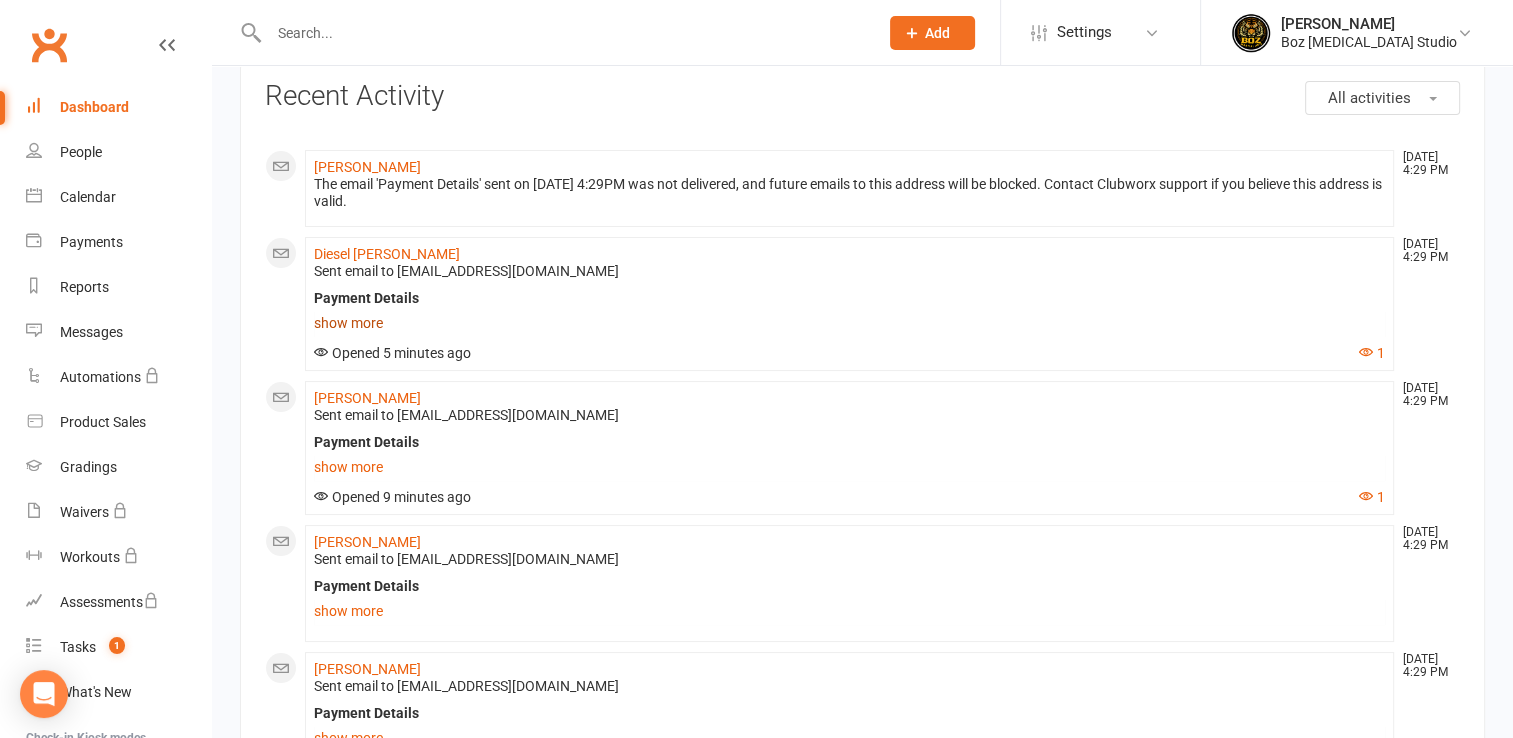 click on "show more" at bounding box center [849, 323] 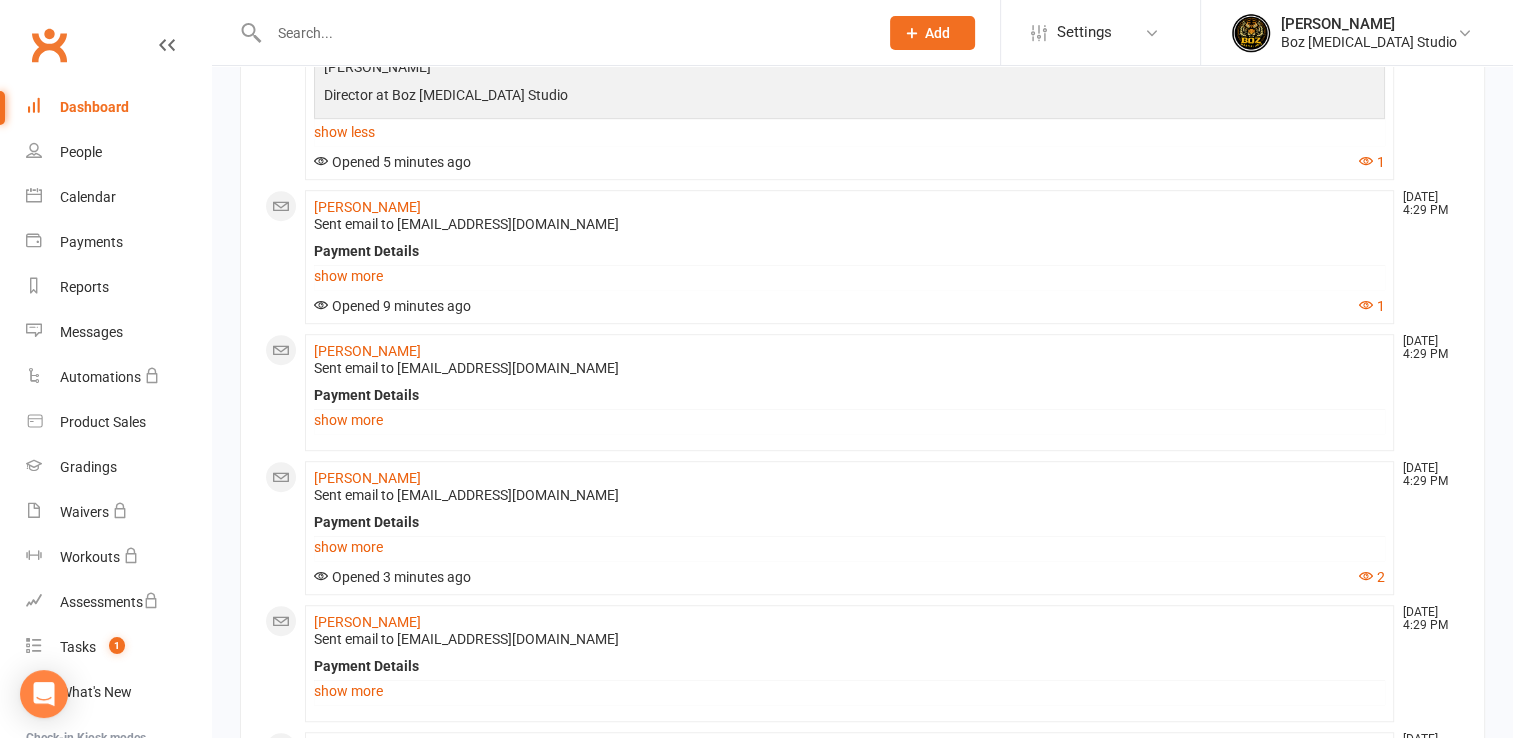 scroll, scrollTop: 1100, scrollLeft: 0, axis: vertical 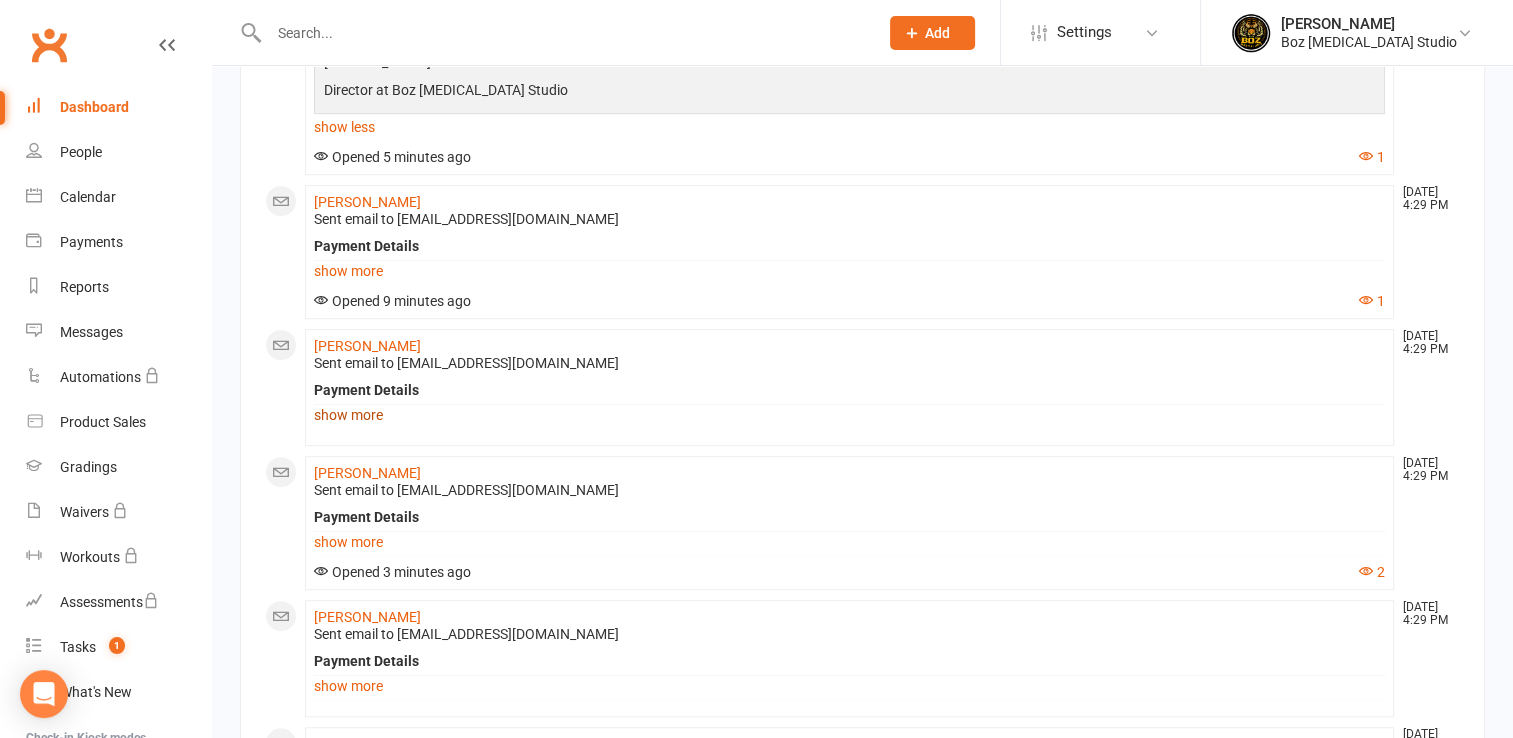 click on "show more" at bounding box center [849, 415] 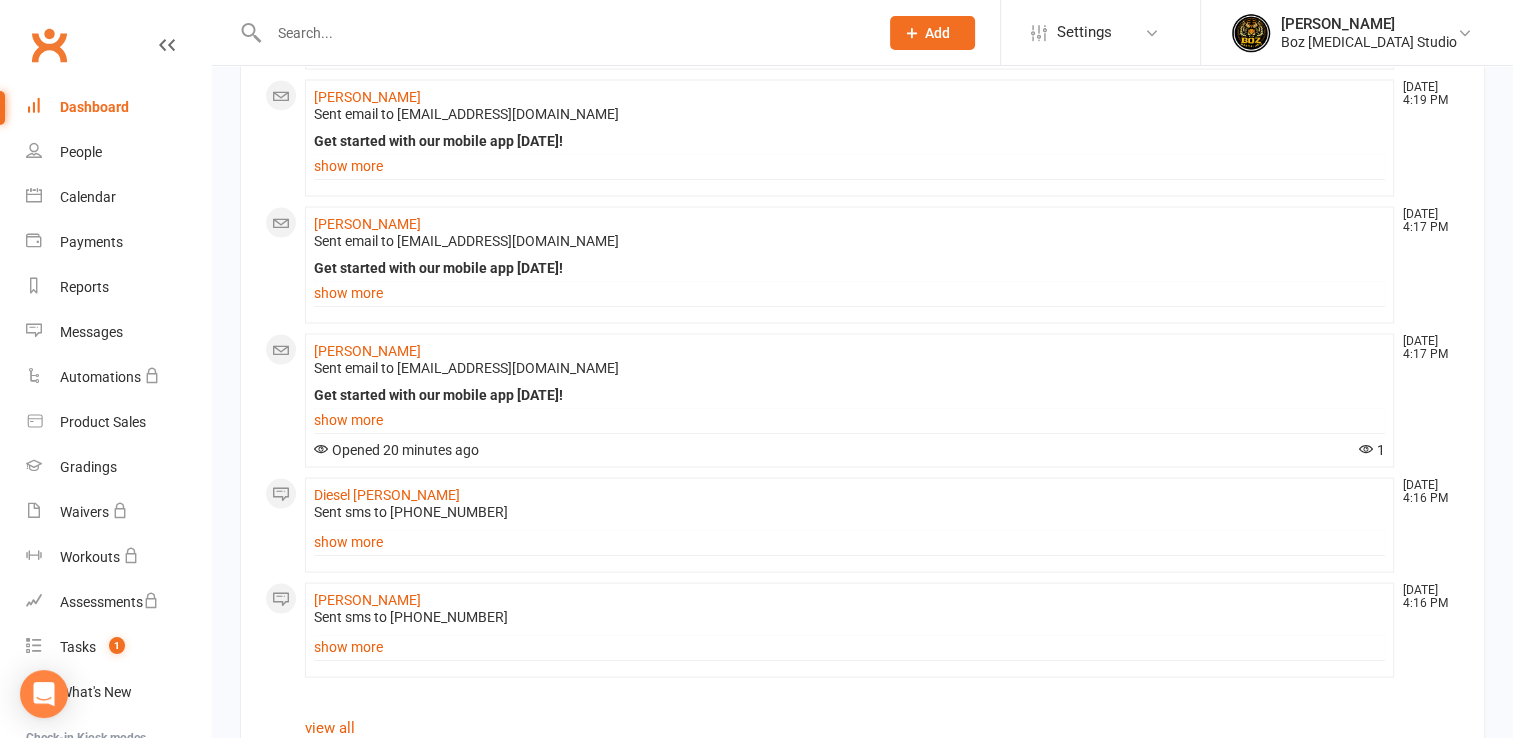 scroll, scrollTop: 3768, scrollLeft: 0, axis: vertical 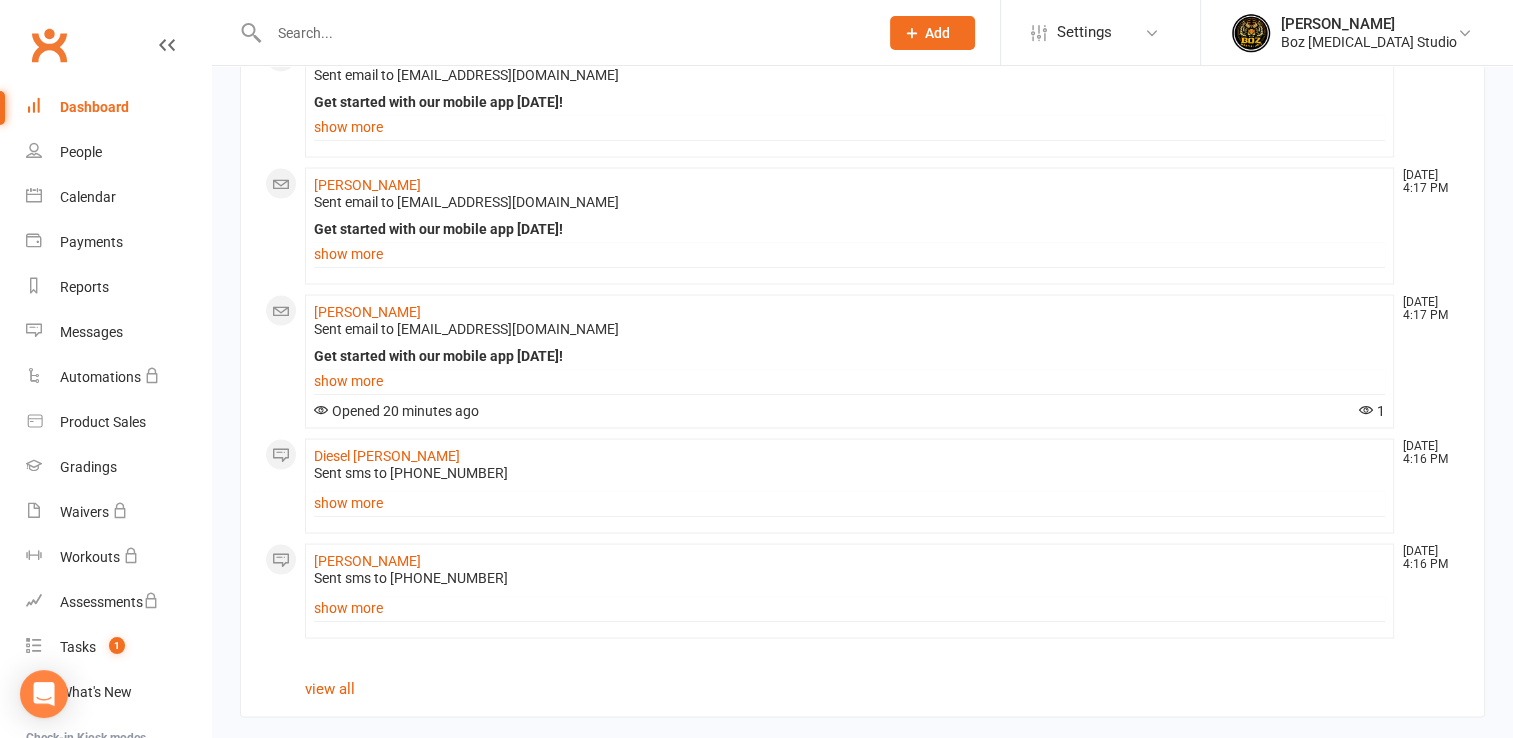 click on "Dashboard" at bounding box center (94, 107) 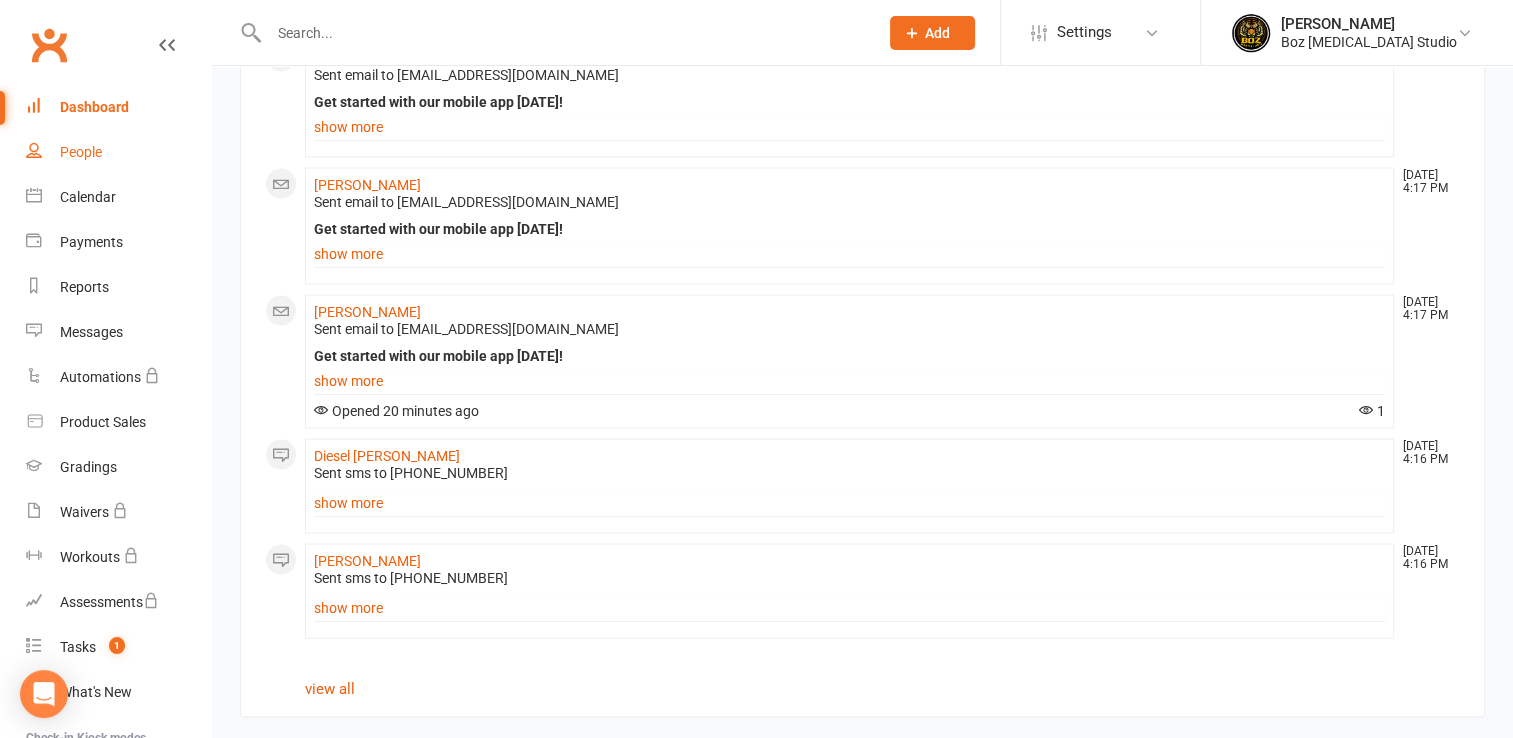 click on "People" at bounding box center (81, 152) 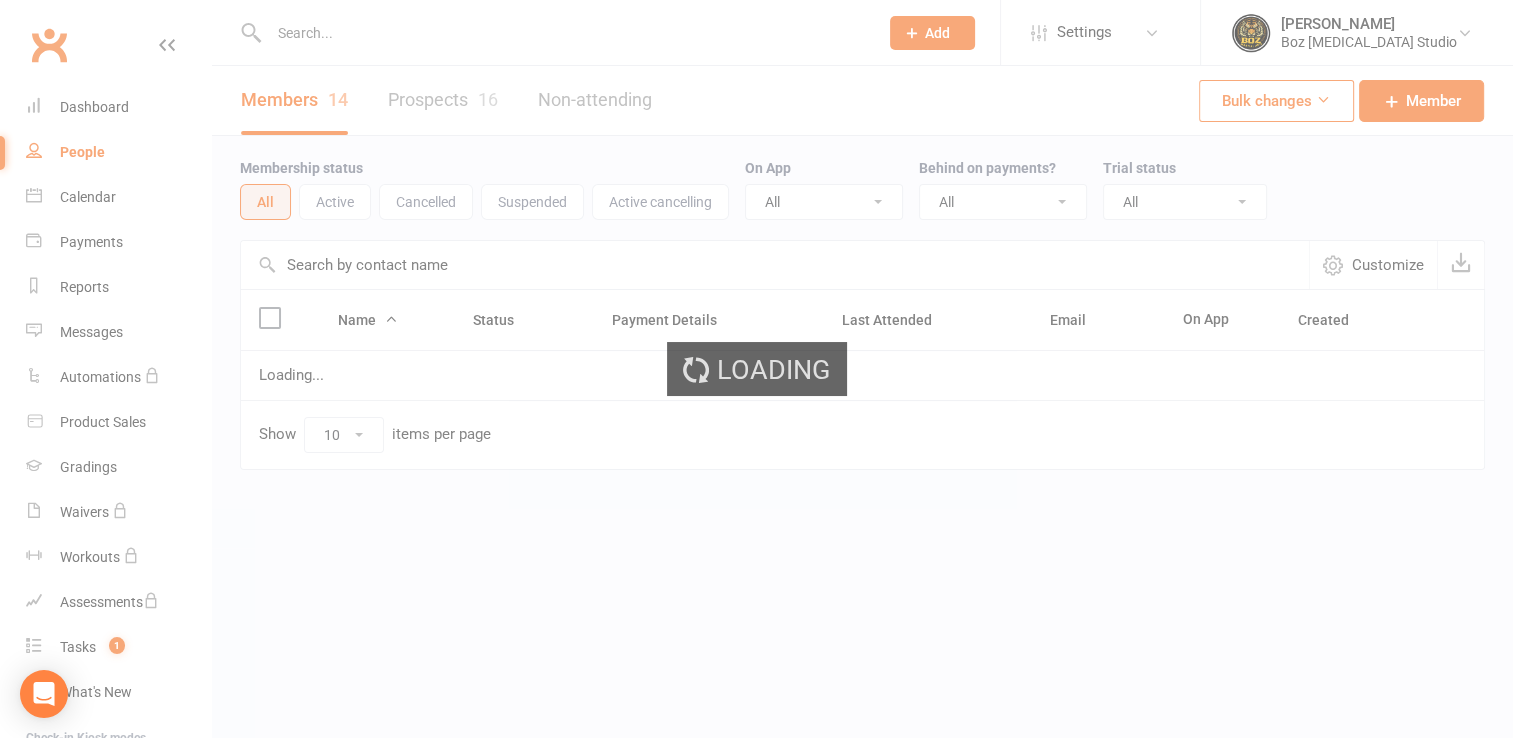 scroll, scrollTop: 0, scrollLeft: 0, axis: both 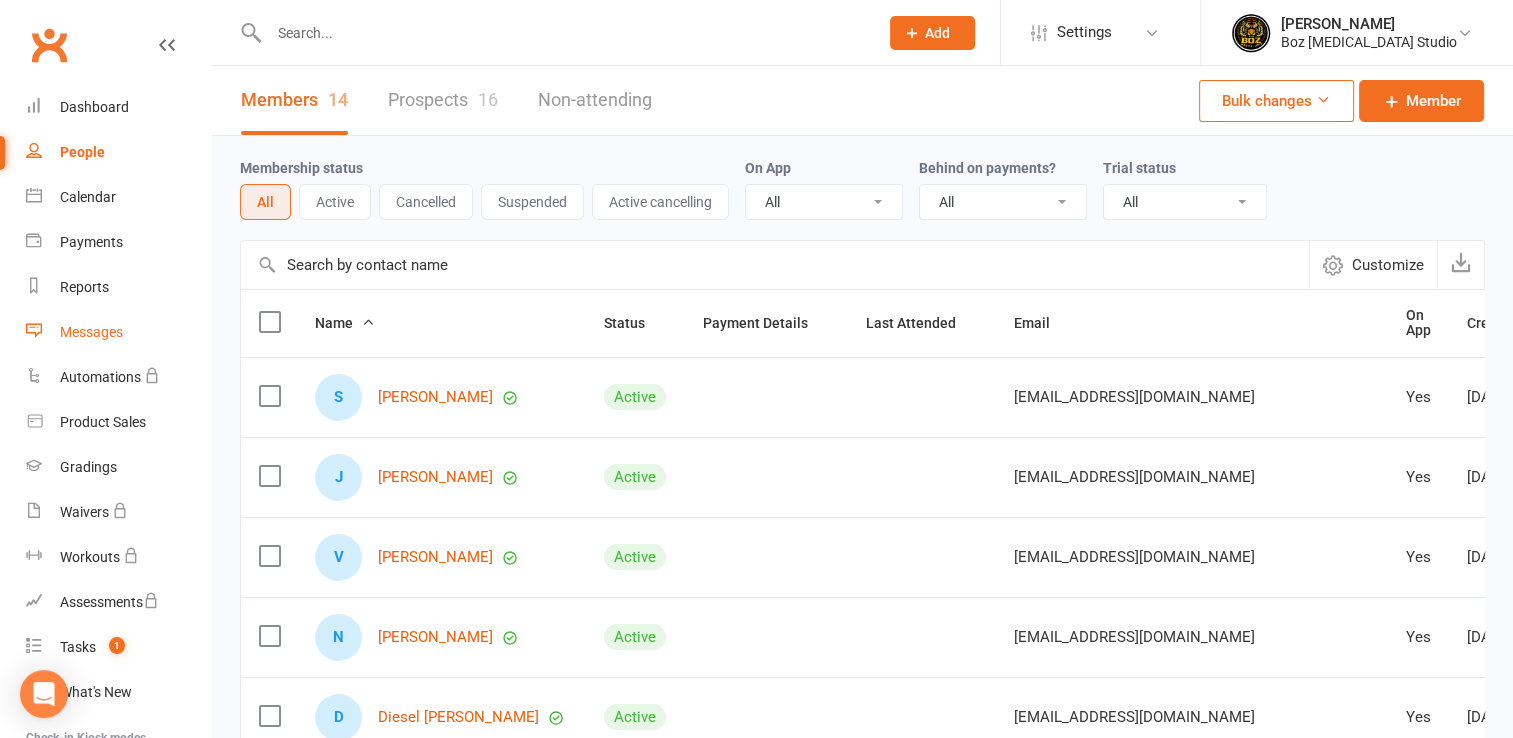 click on "Messages" at bounding box center [118, 332] 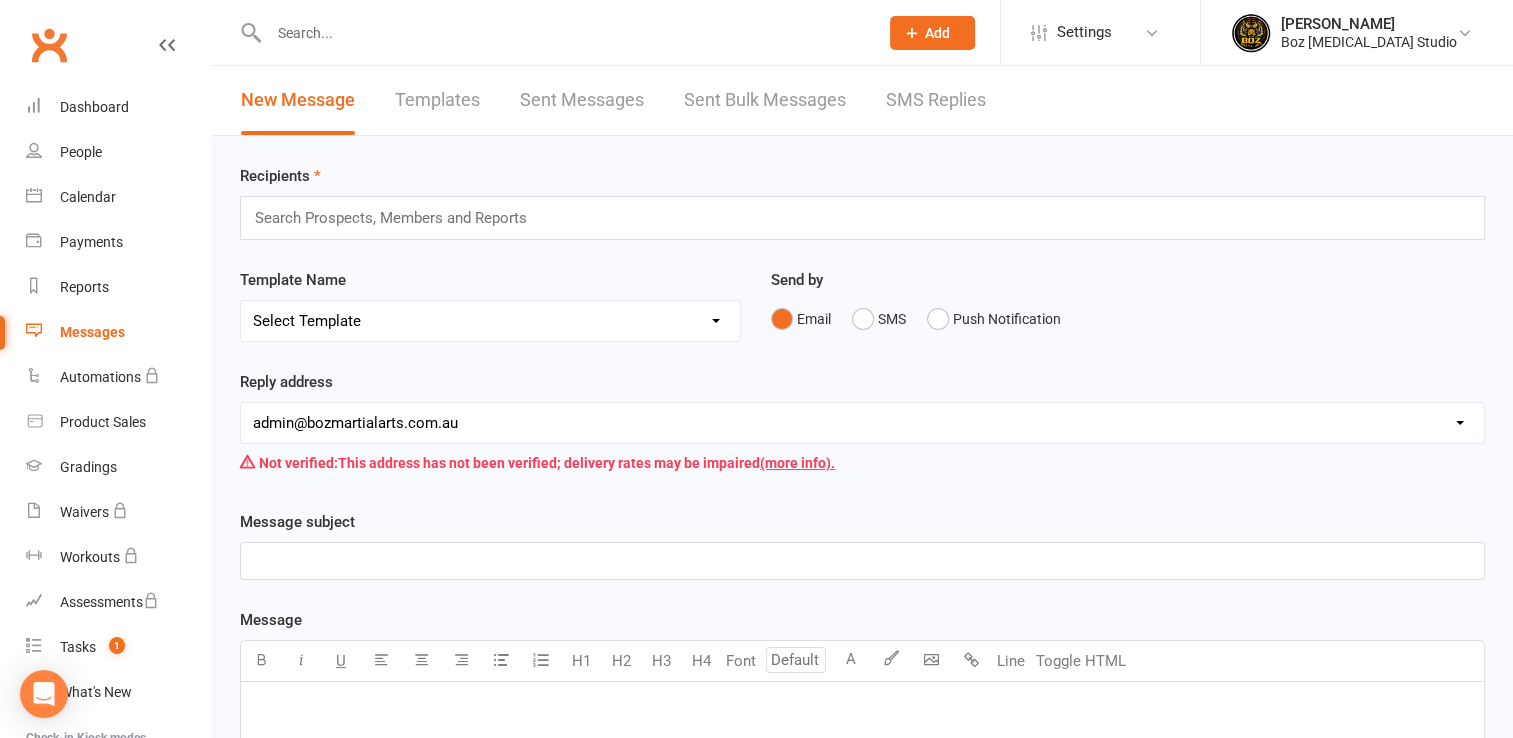 click on "Sent Messages" at bounding box center (582, 100) 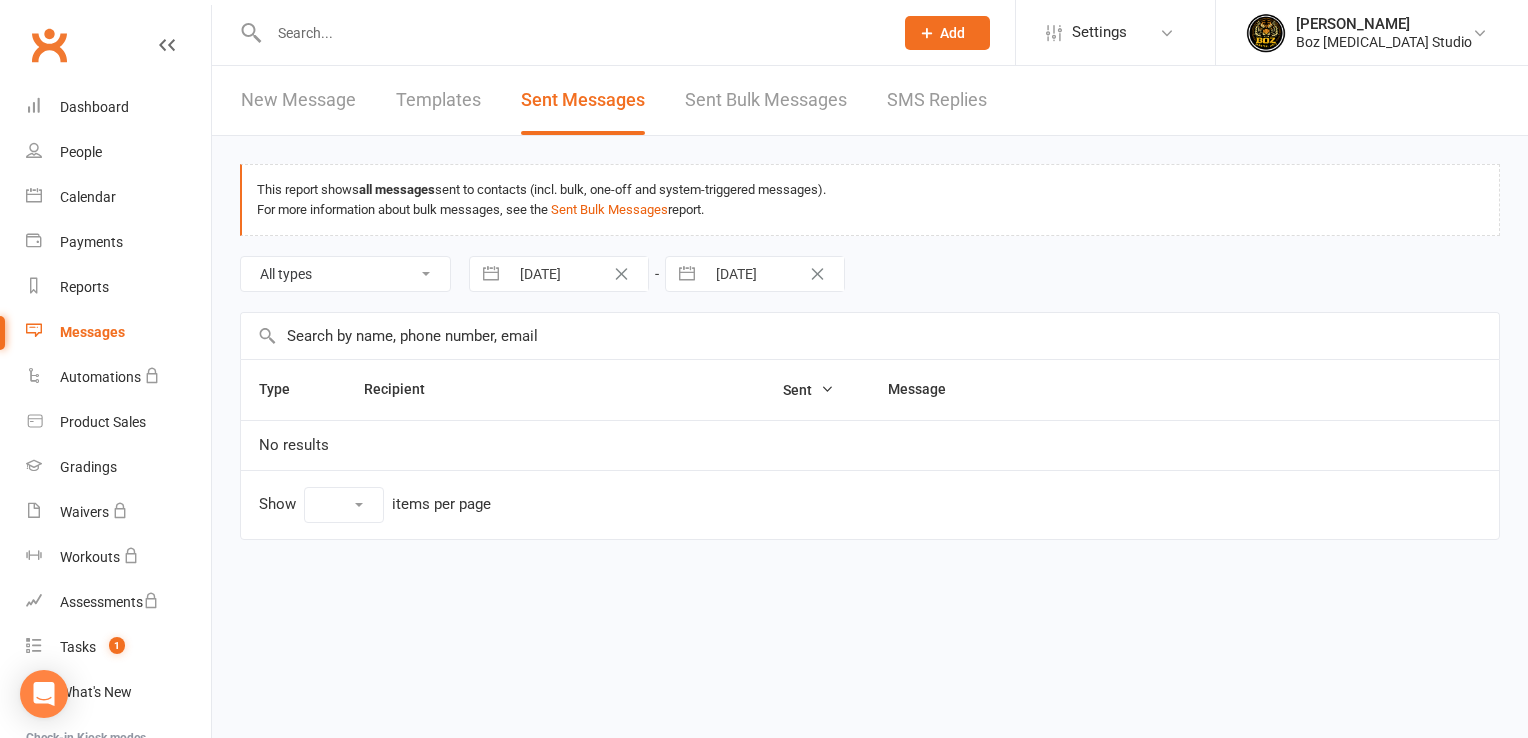 select on "10" 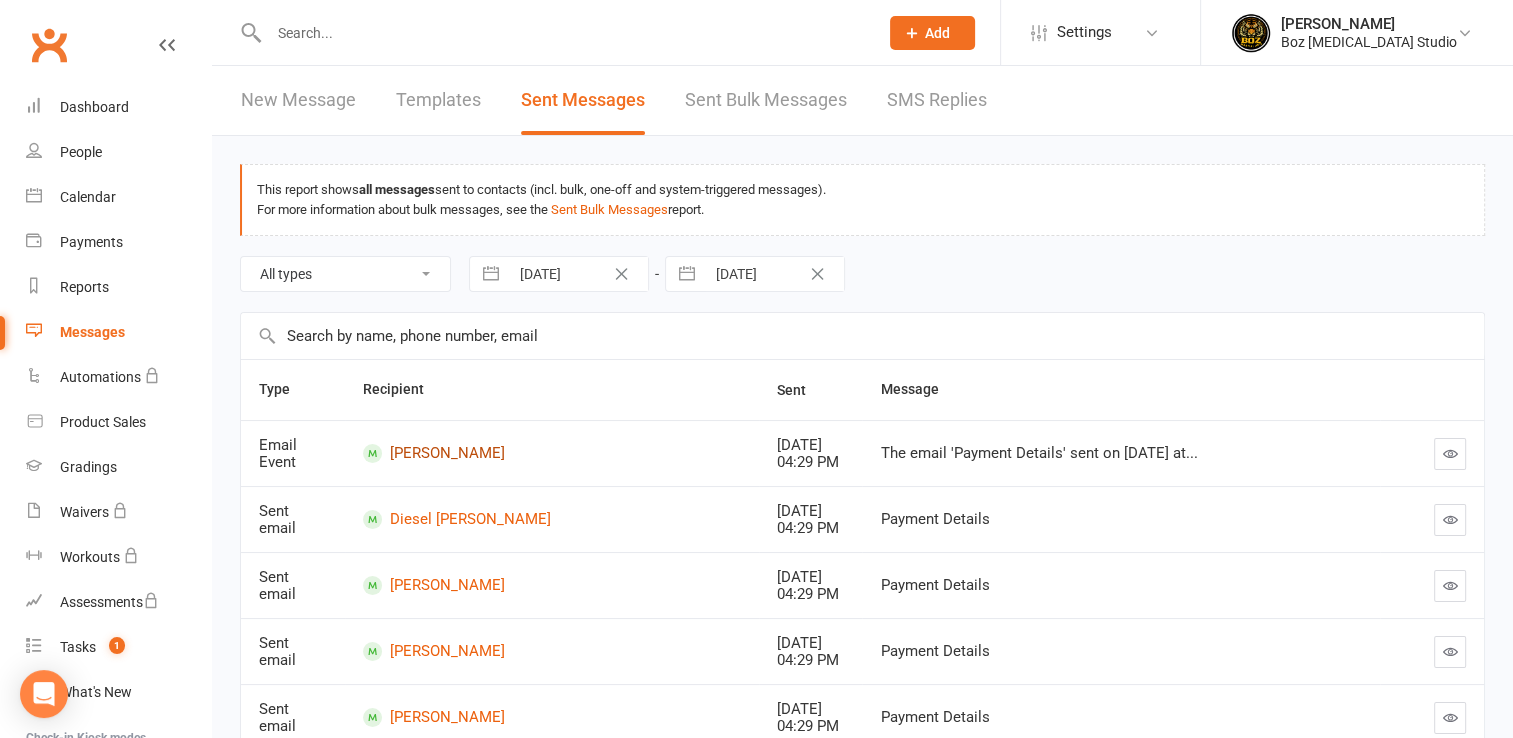 click on "[PERSON_NAME]" at bounding box center [552, 453] 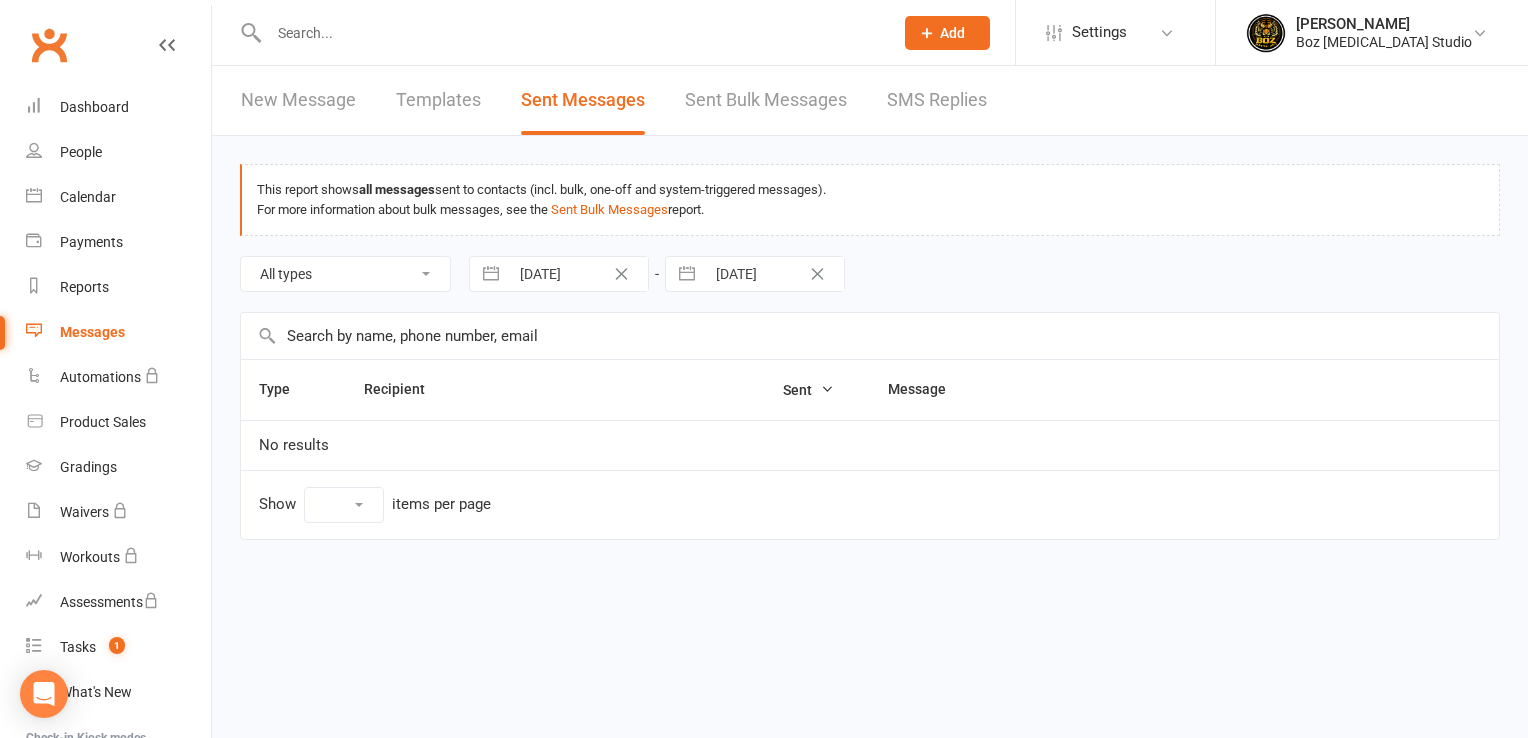 select on "10" 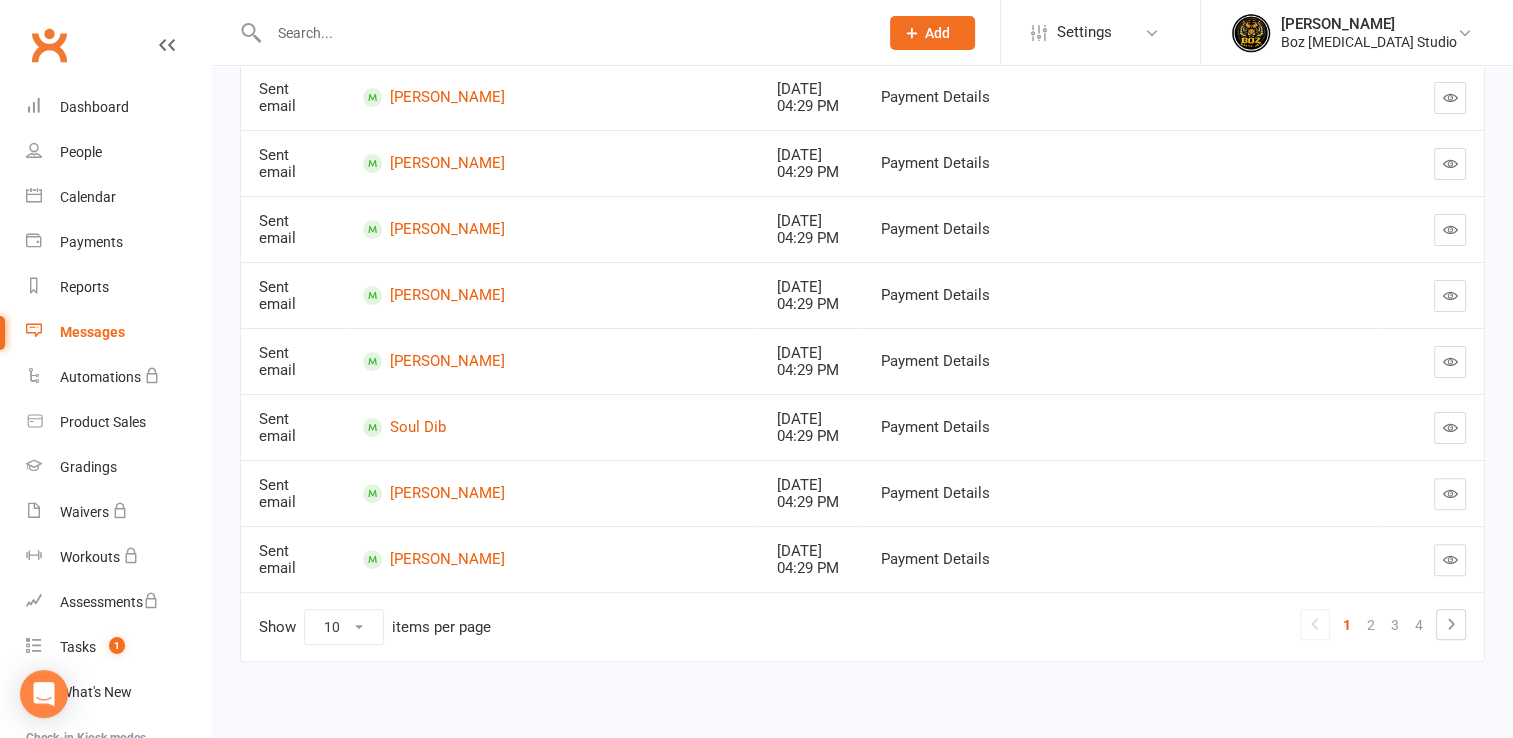 scroll, scrollTop: 492, scrollLeft: 0, axis: vertical 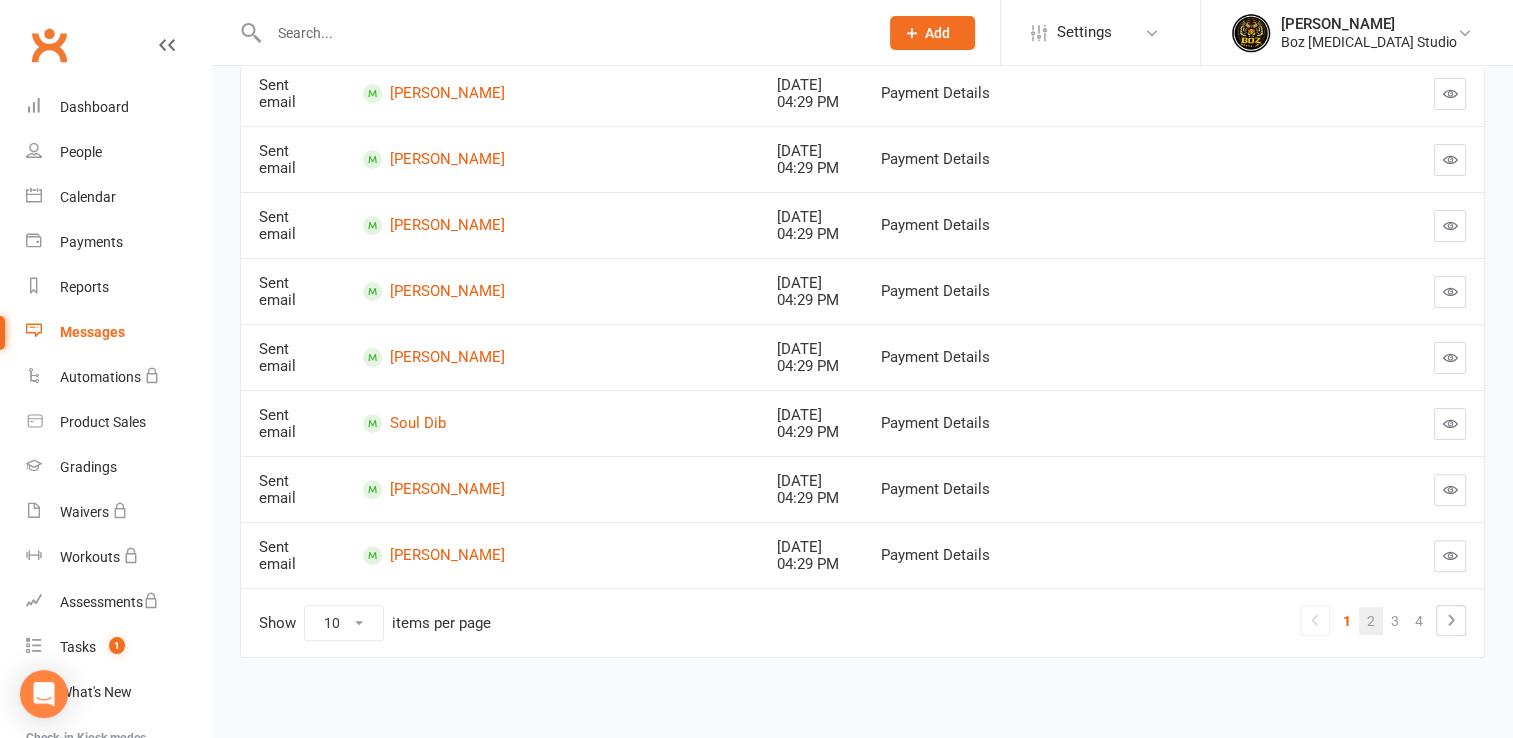 click on "2" at bounding box center (1371, 621) 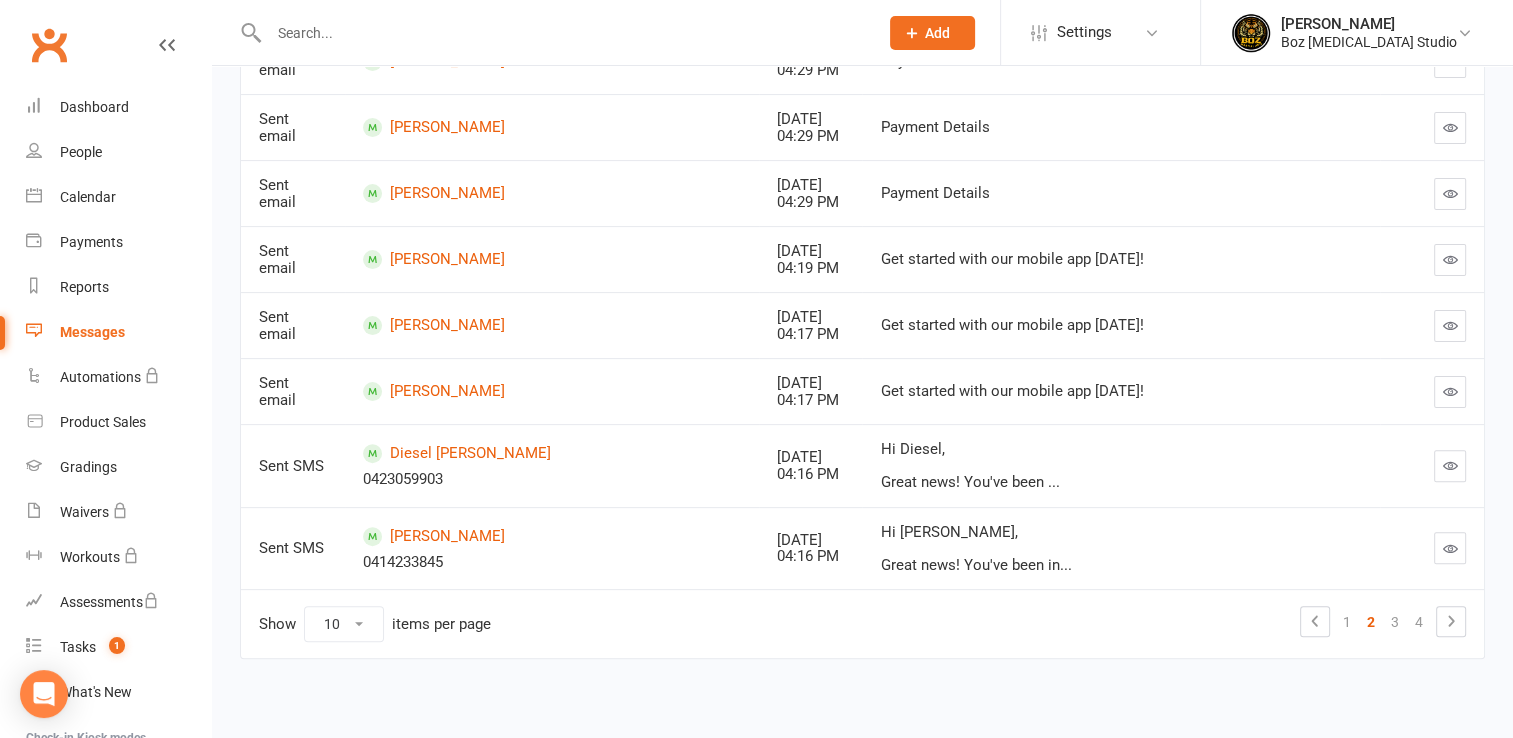 scroll, scrollTop: 525, scrollLeft: 0, axis: vertical 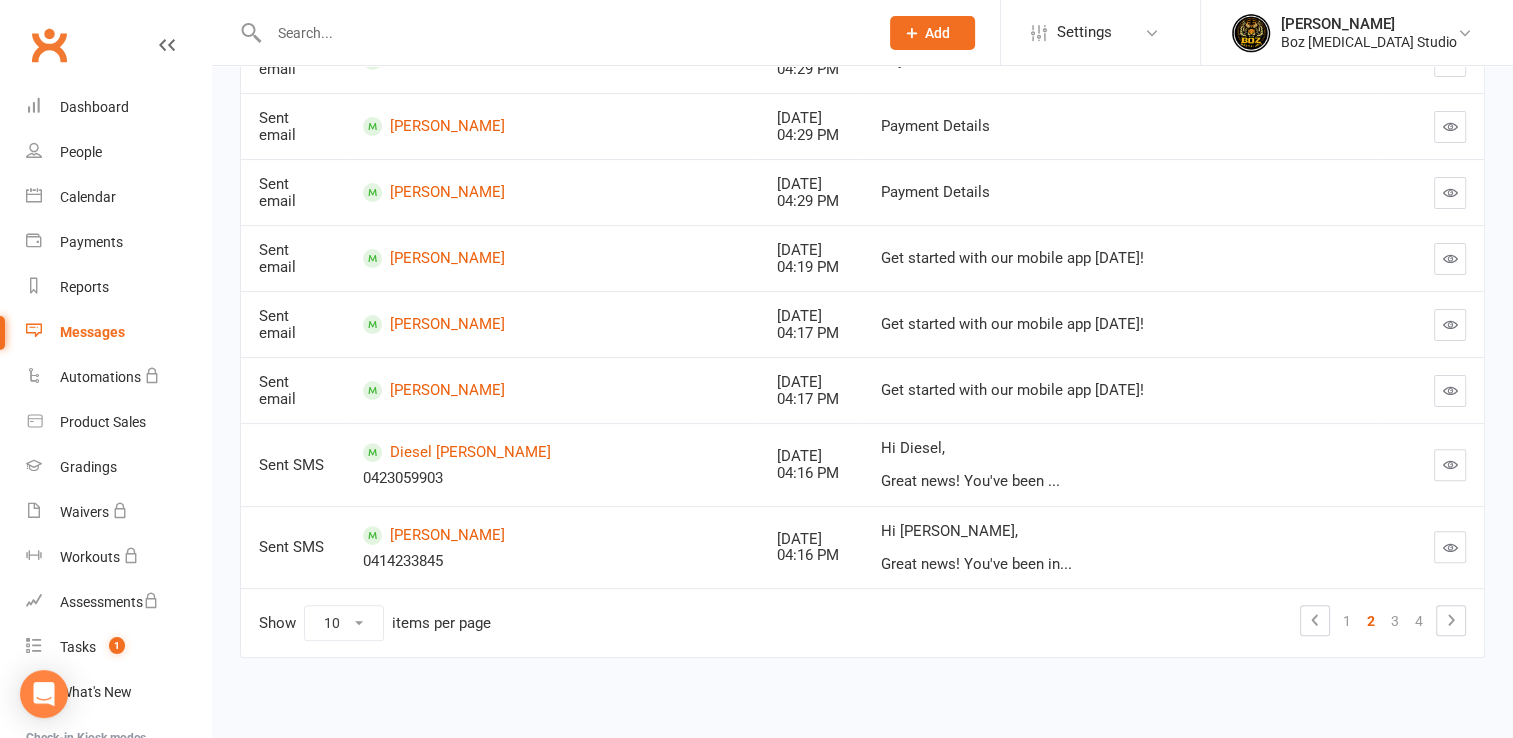 click at bounding box center [1450, 464] 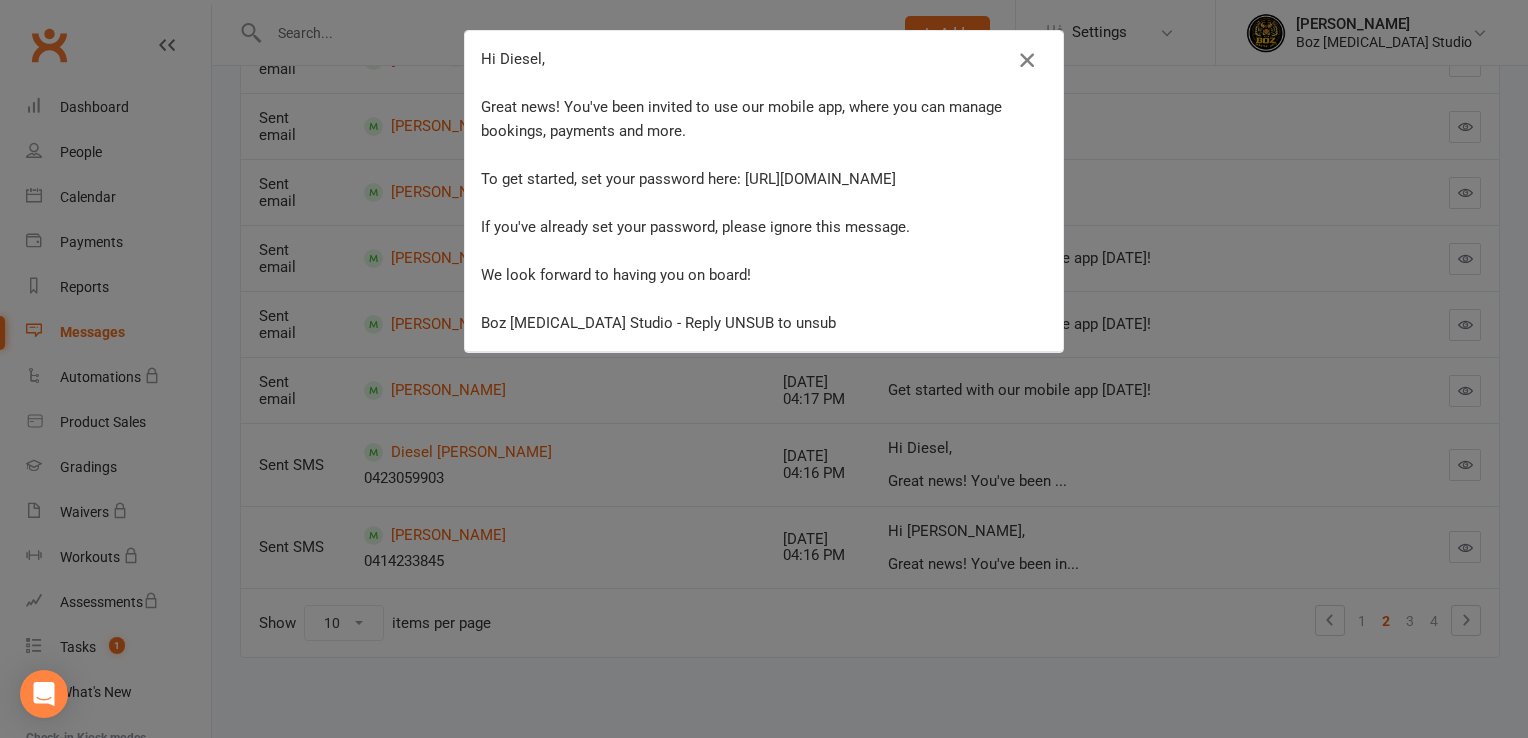 click at bounding box center (1027, 60) 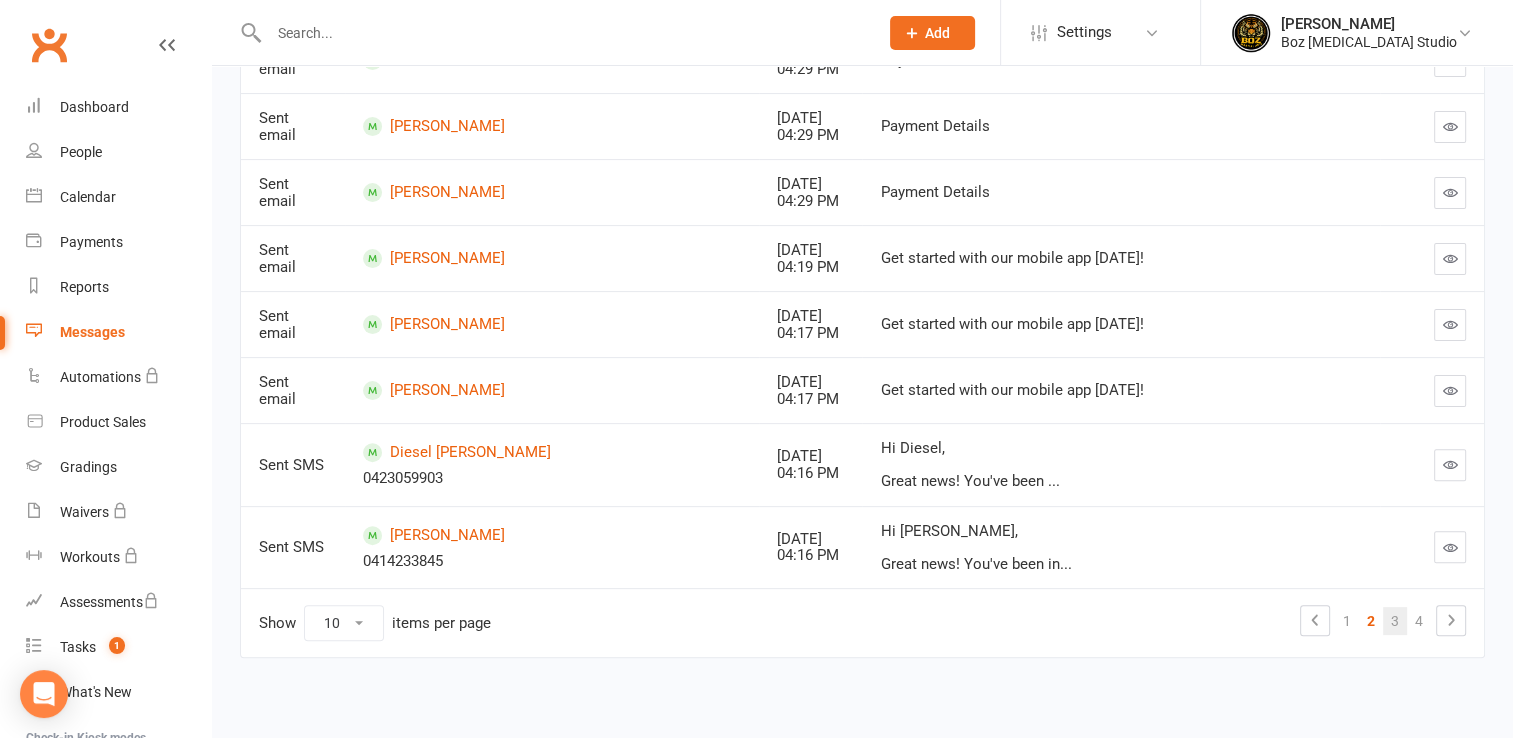 click on "3" at bounding box center [1395, 621] 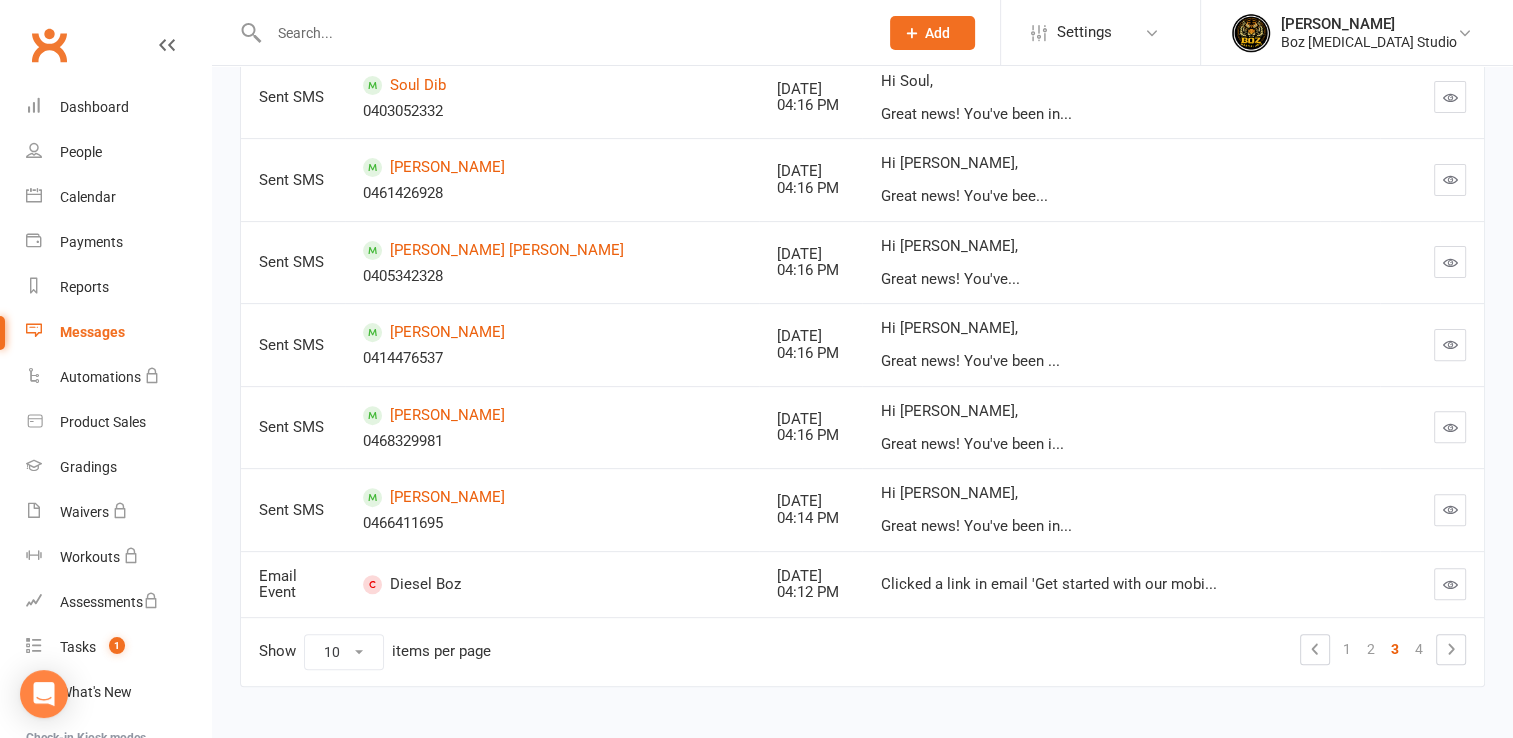scroll, scrollTop: 640, scrollLeft: 0, axis: vertical 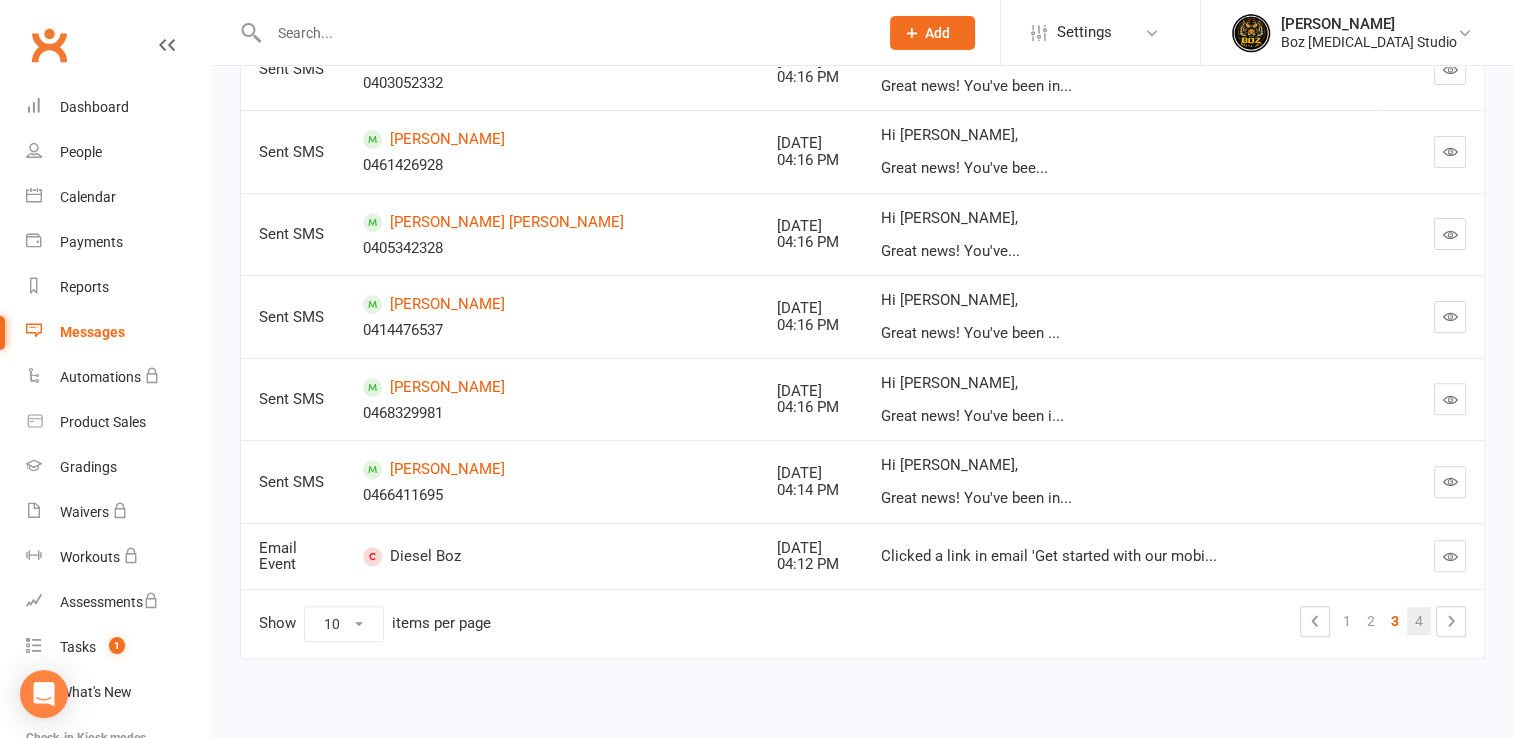 click on "4" at bounding box center [1419, 621] 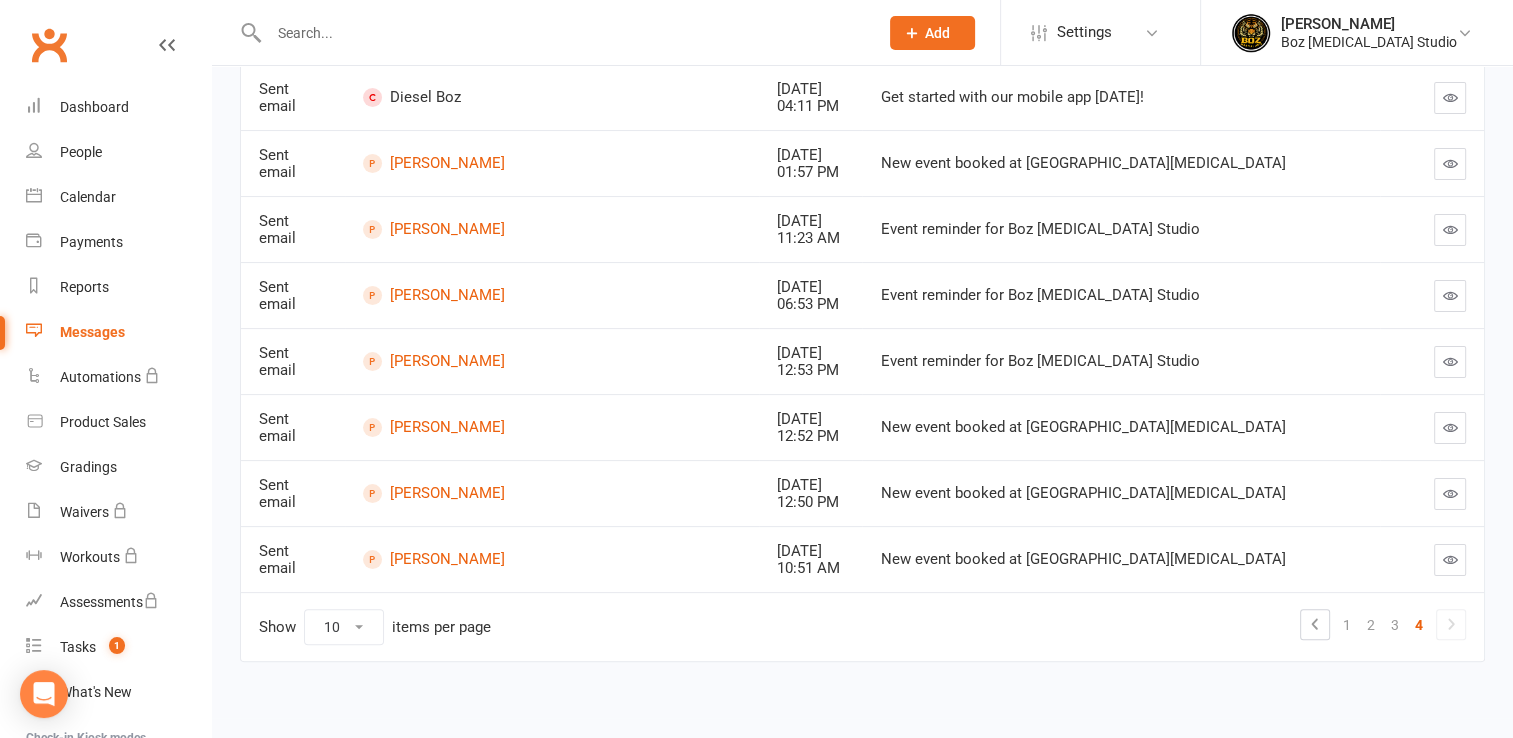 scroll, scrollTop: 360, scrollLeft: 0, axis: vertical 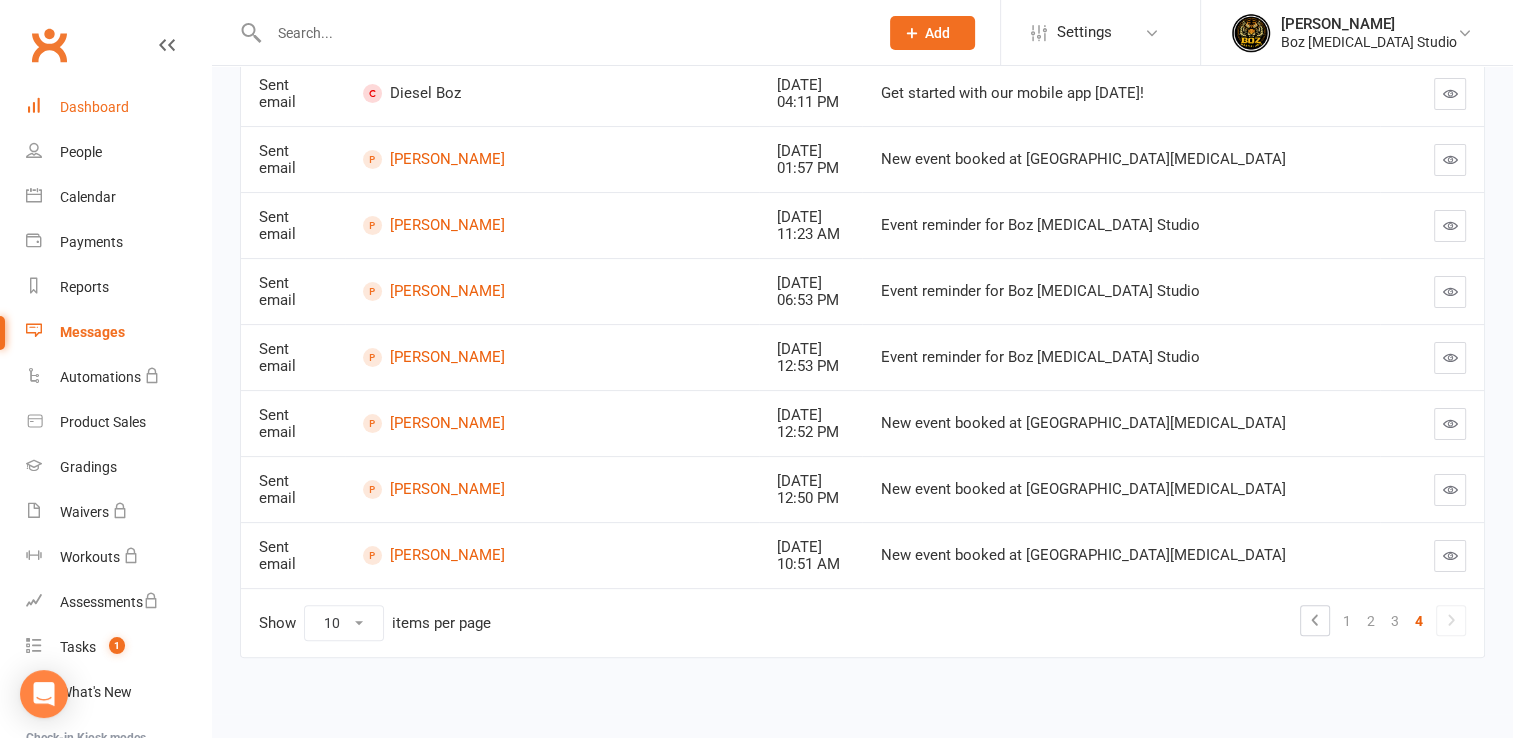 click on "Dashboard" at bounding box center [94, 107] 